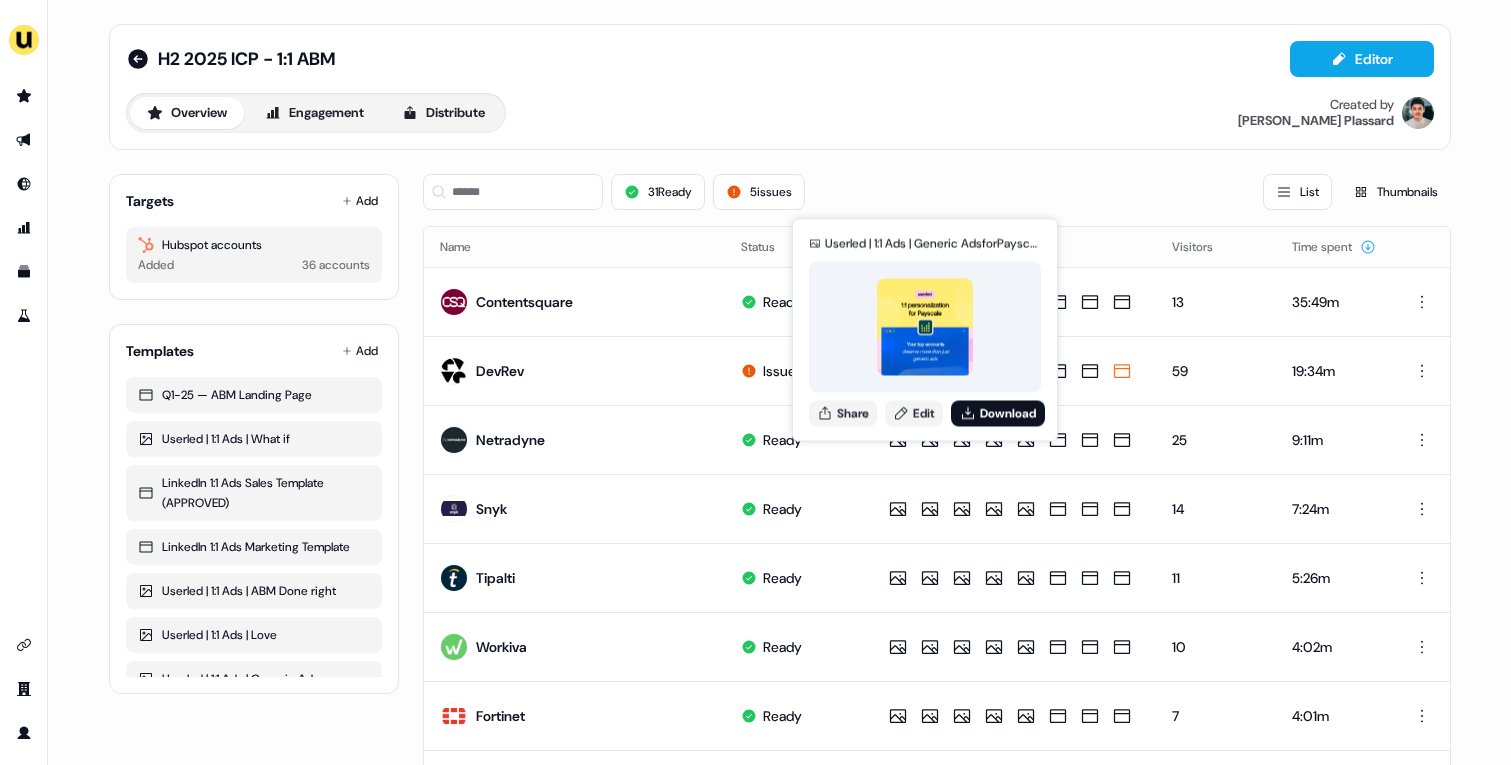 scroll, scrollTop: 0, scrollLeft: 0, axis: both 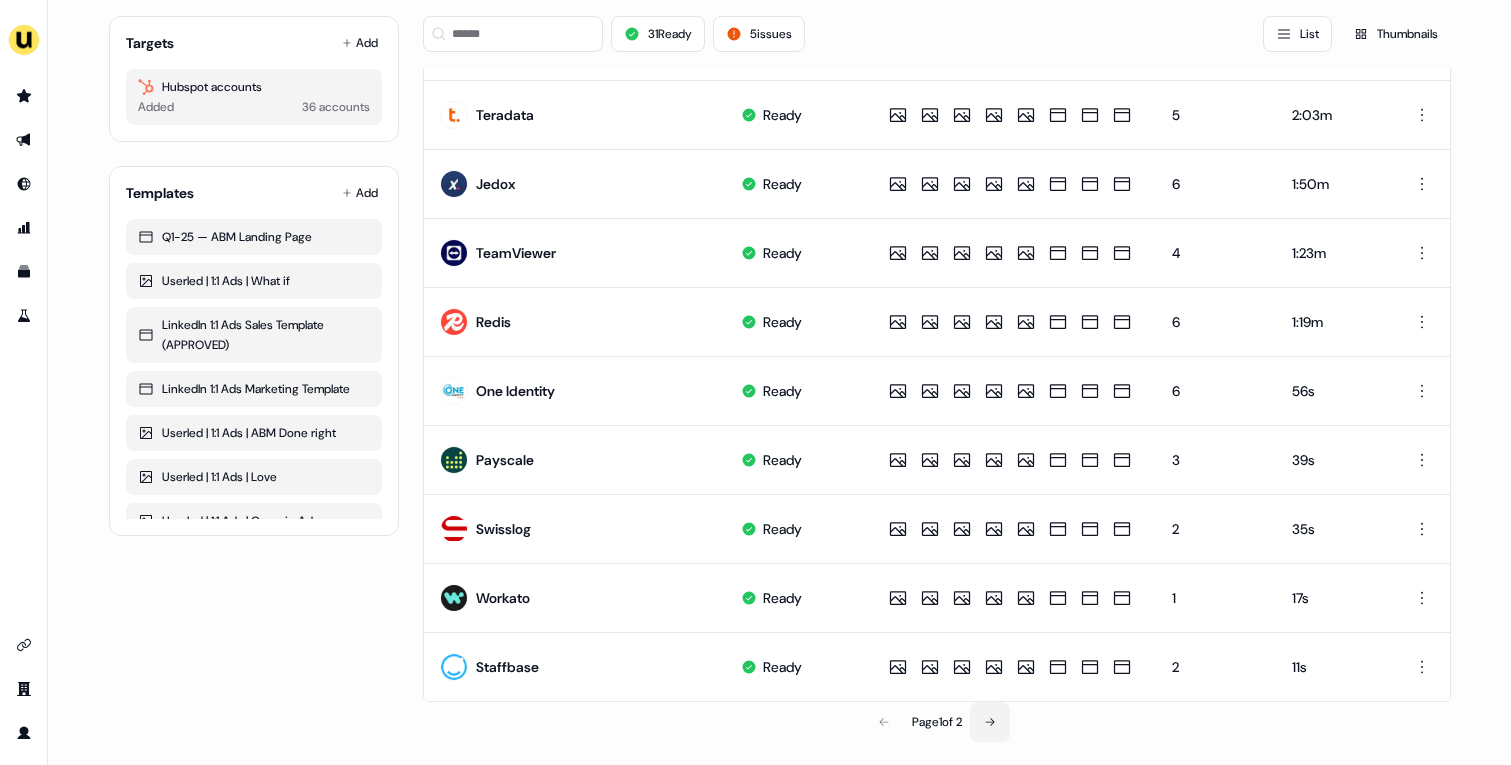 click at bounding box center (990, 722) 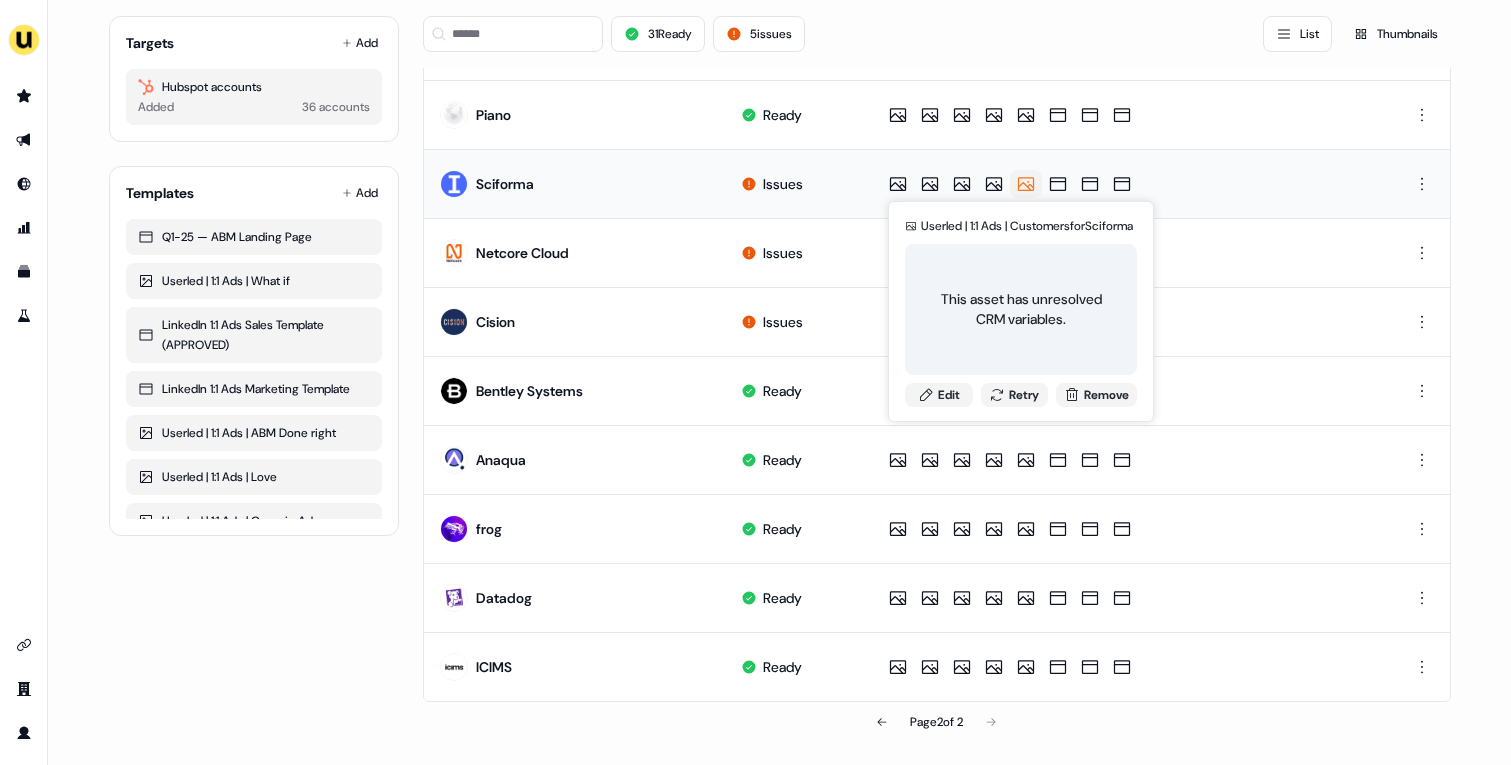 click on "Userled | 1:1 Ads | Customers  for  Sciforma This asset has unresolved CRM variables. Edit Retry Remove" at bounding box center [1021, 311] 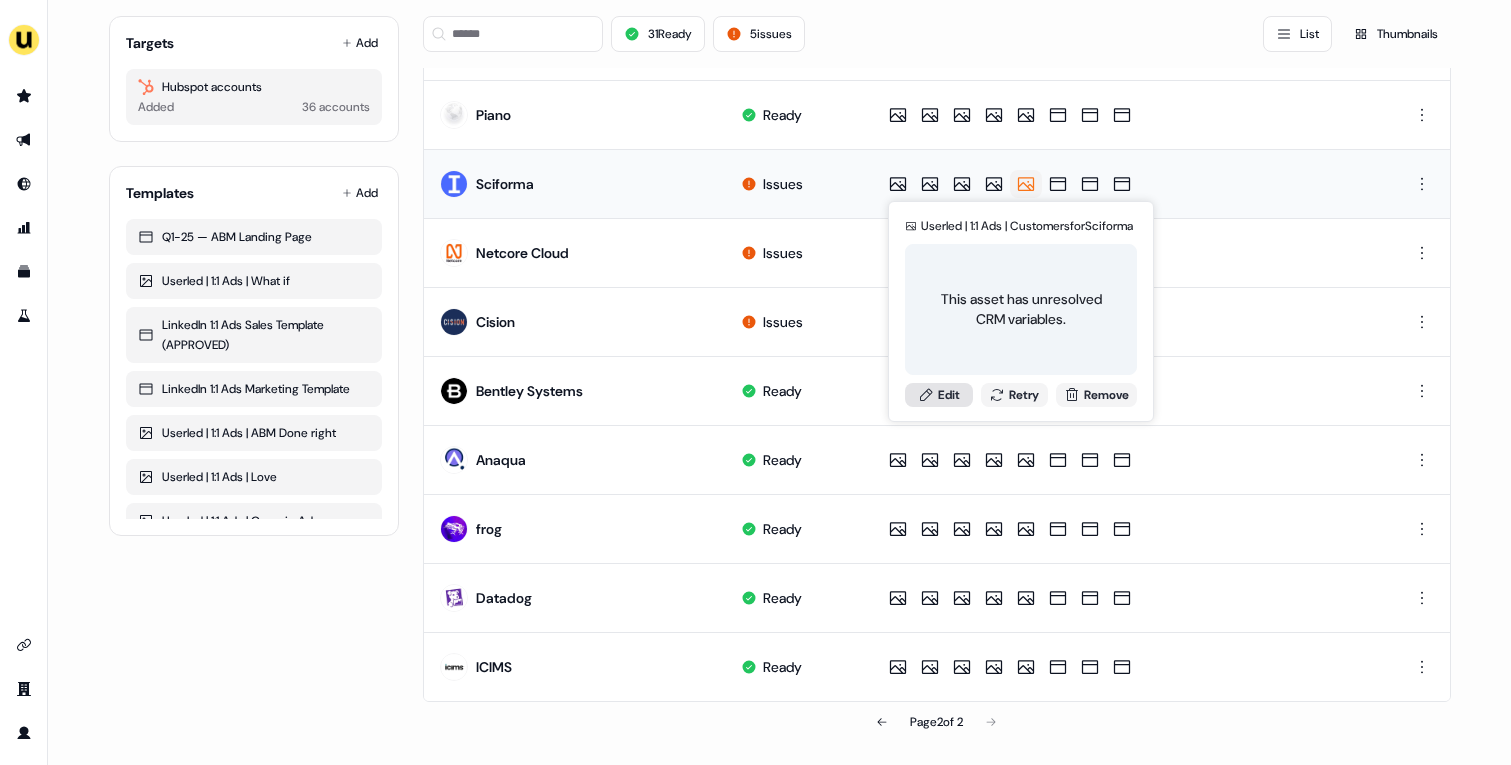 click on "Edit" at bounding box center (939, 395) 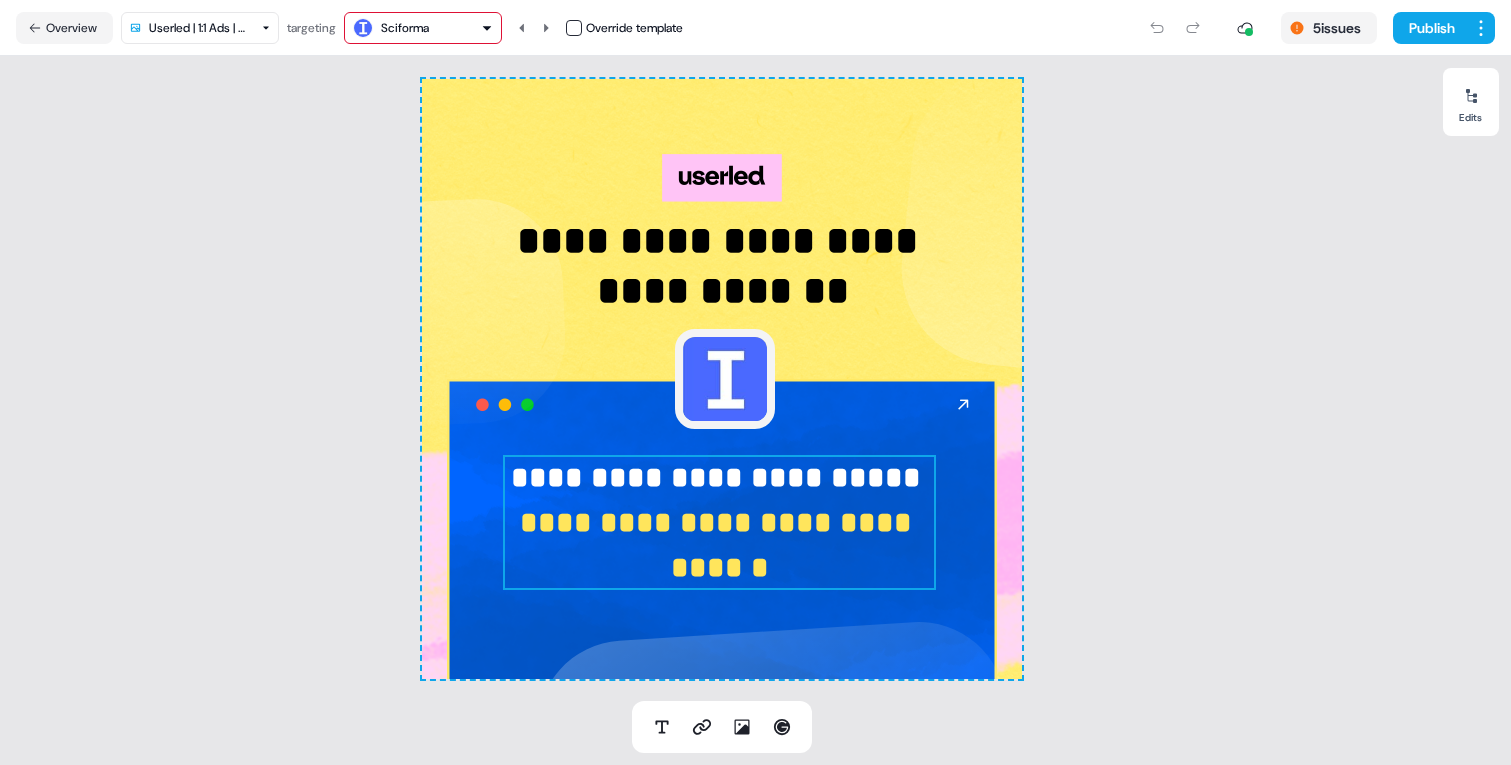 click on "**********" at bounding box center [720, 477] 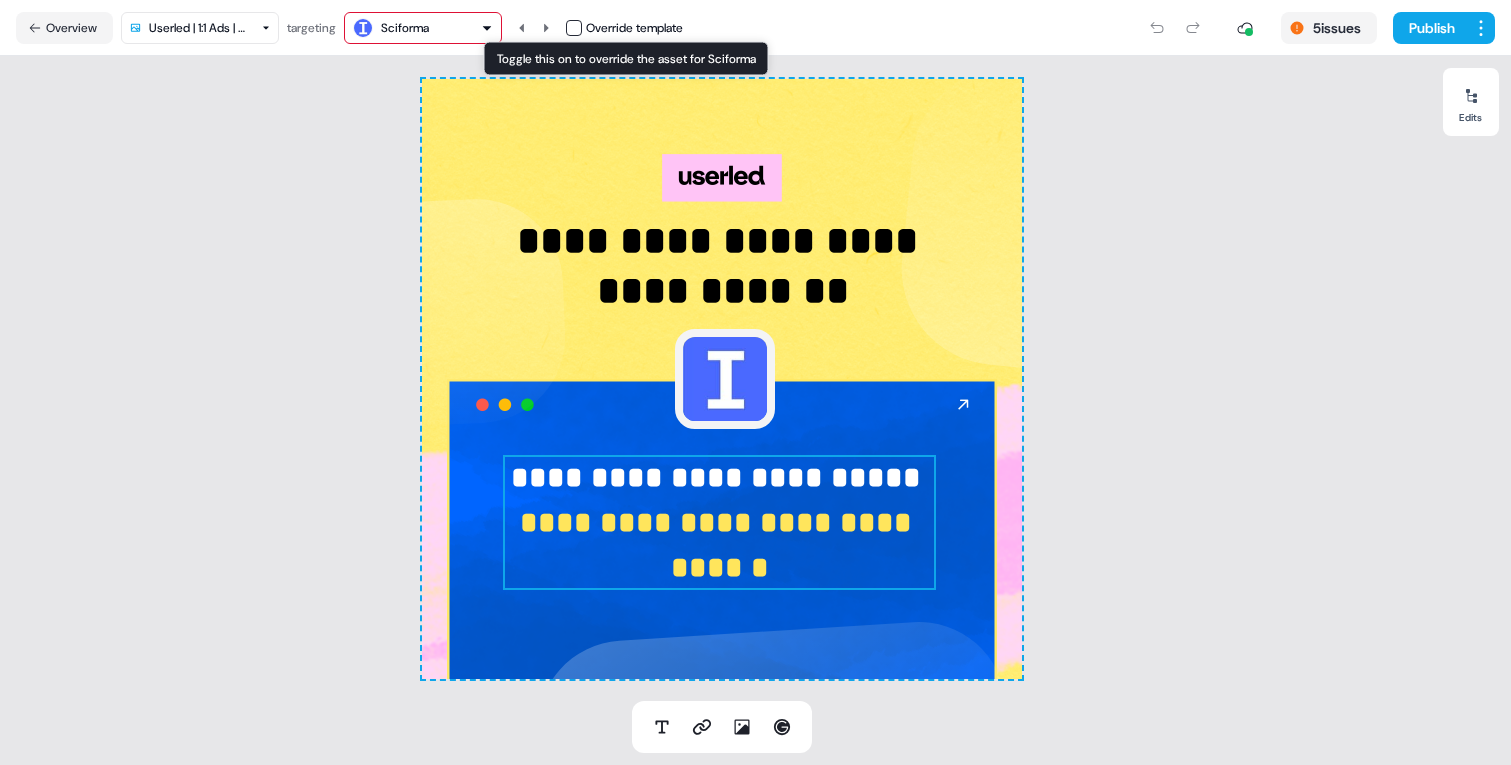 click on "Override template" at bounding box center (624, 28) 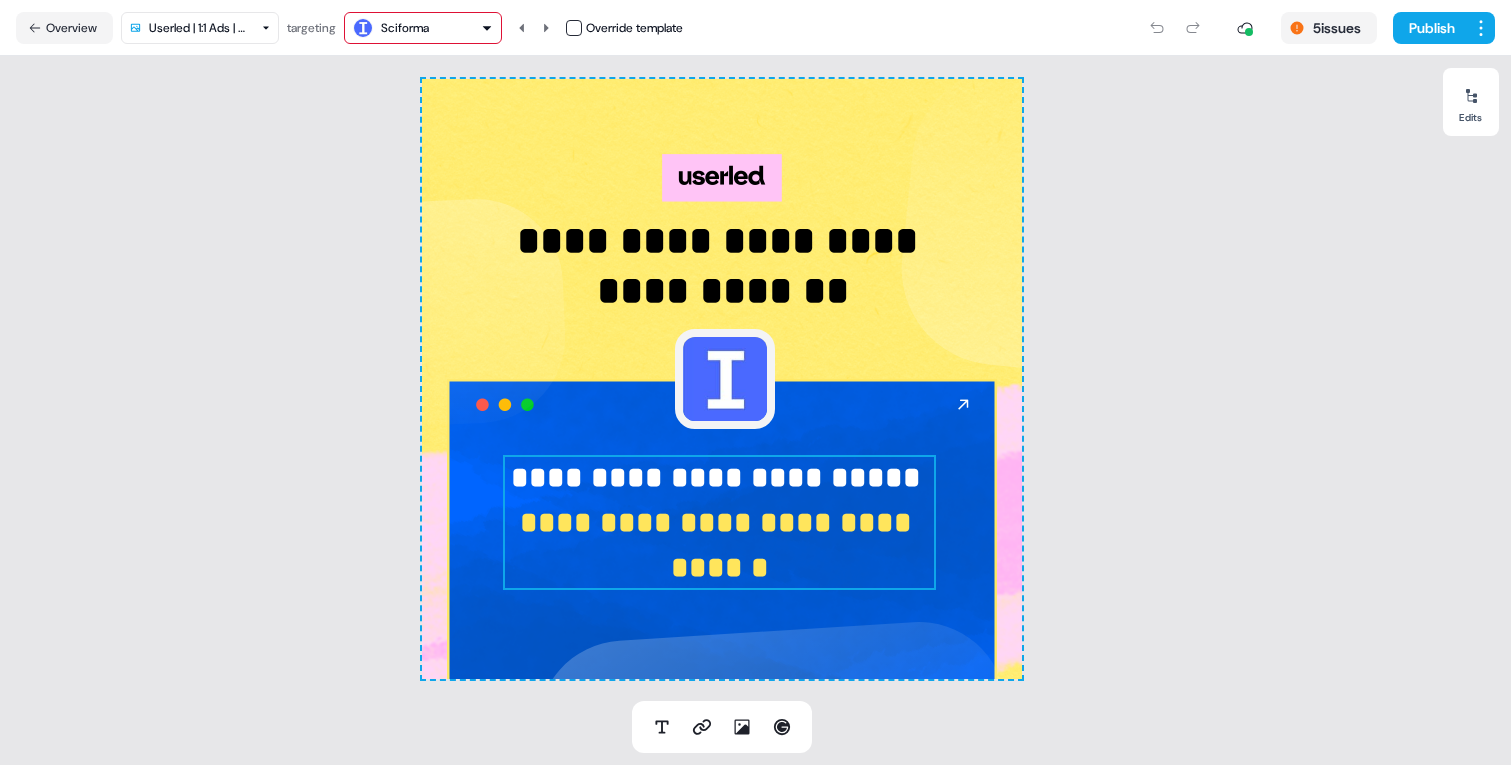 click at bounding box center [574, 28] 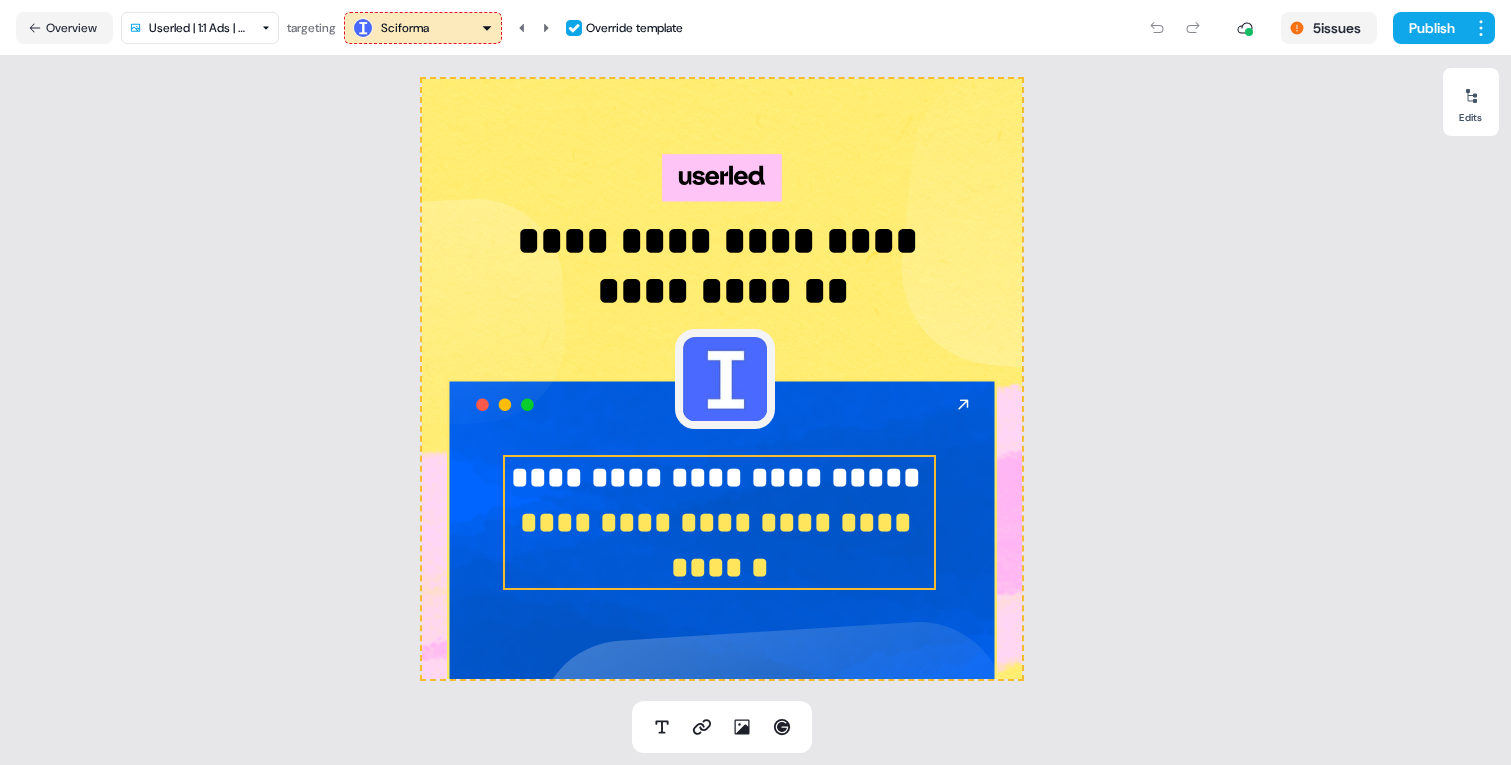 click on "**********" at bounding box center (720, 545) 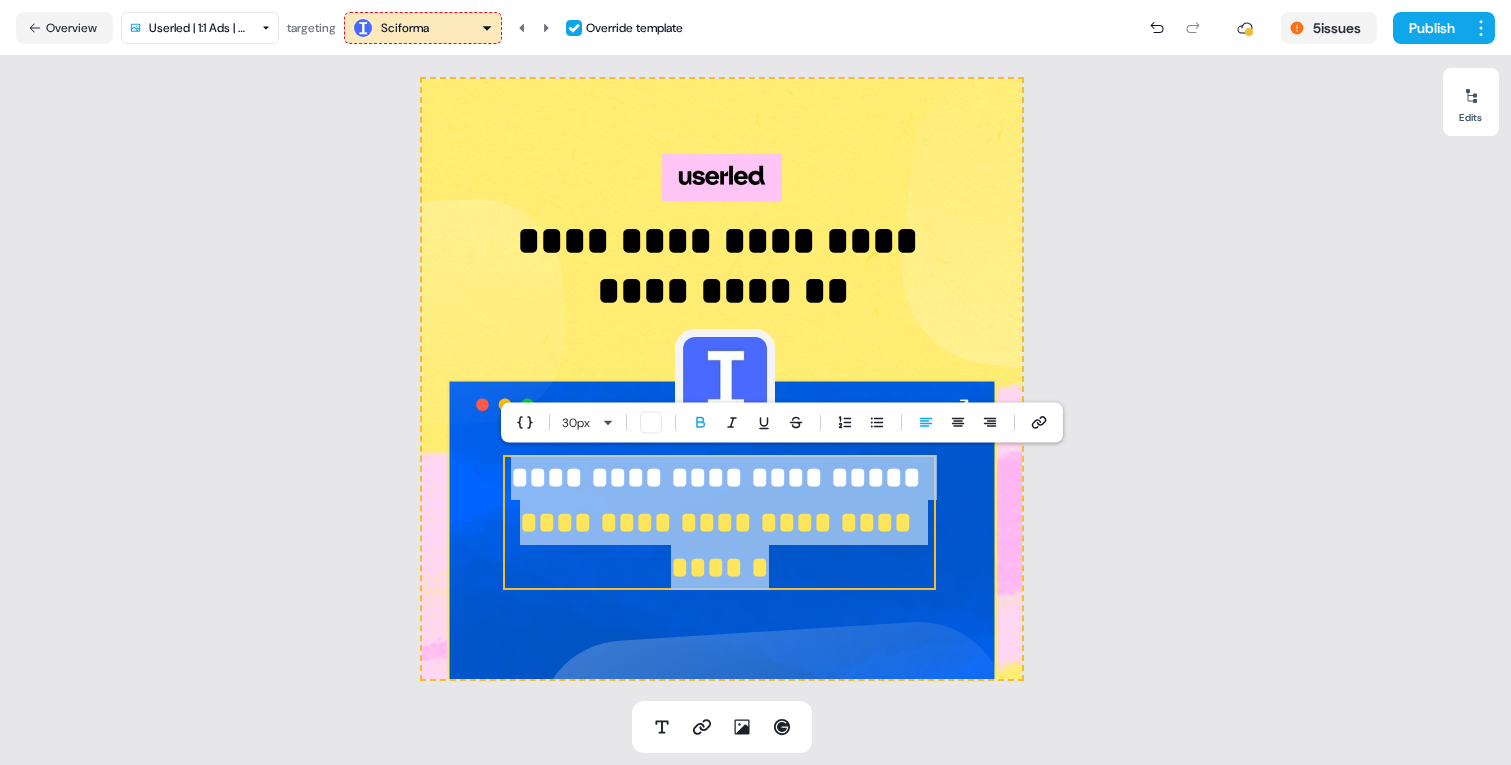 click on "**********" at bounding box center (719, 522) 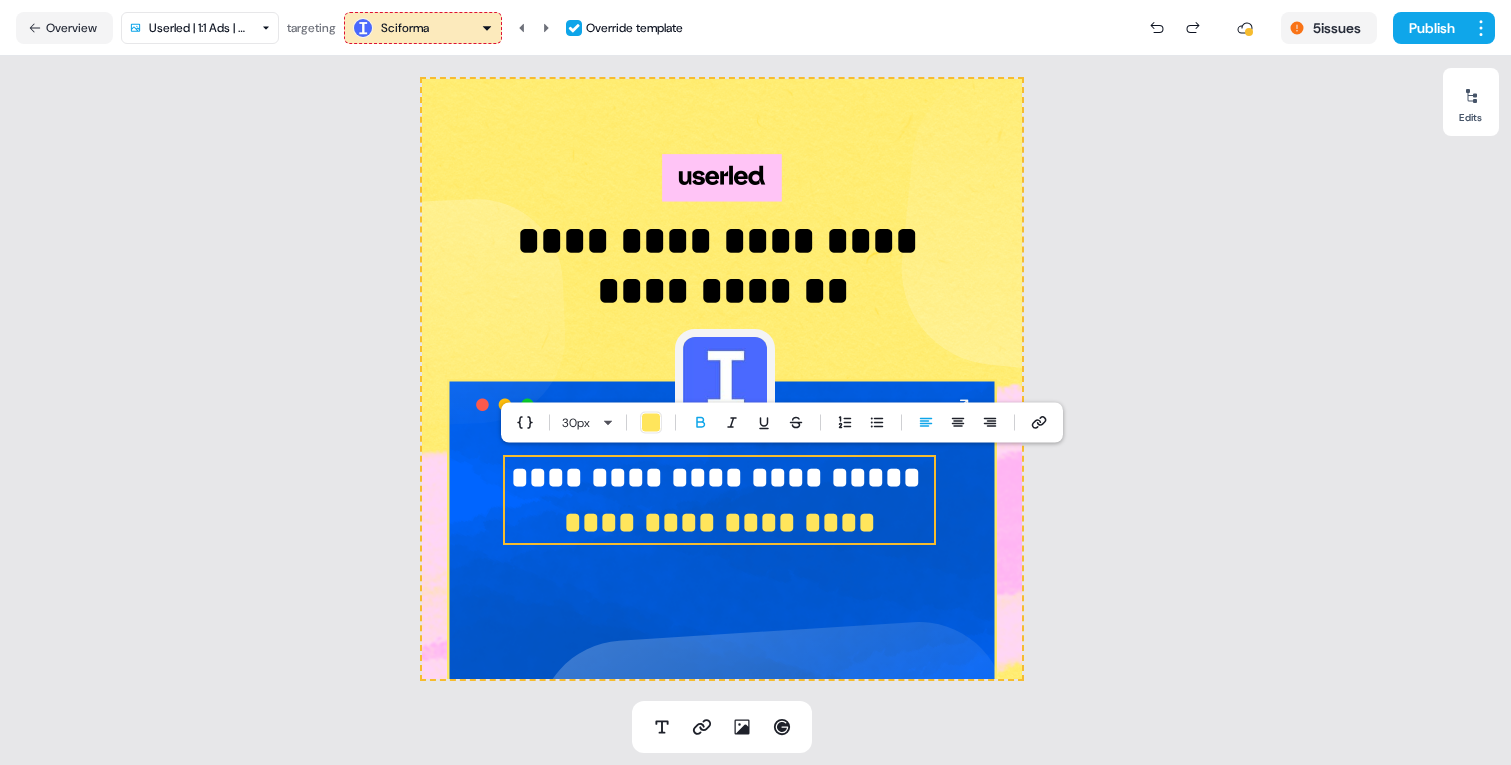 drag, startPoint x: 1408, startPoint y: 26, endPoint x: 973, endPoint y: 292, distance: 509.88333 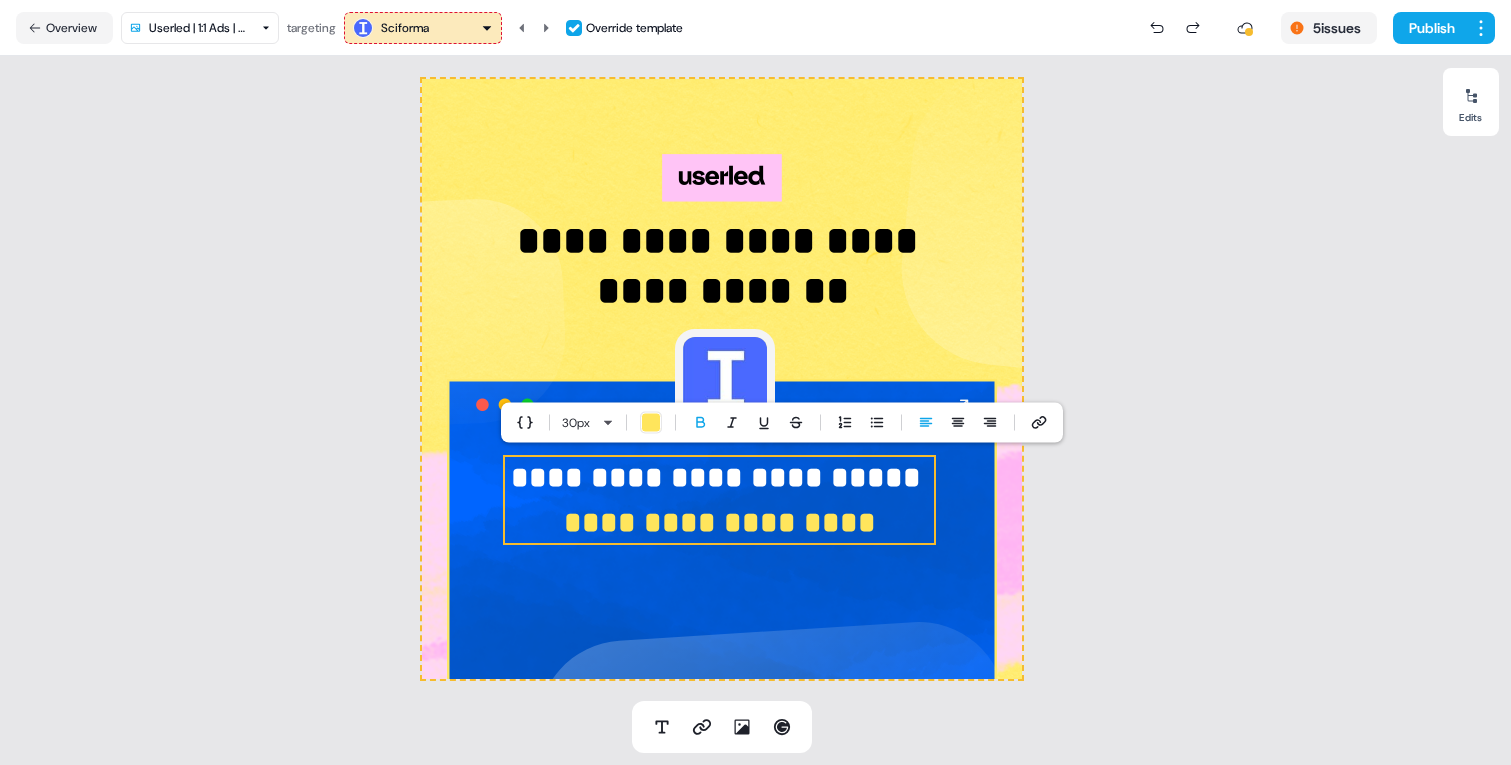 click on "**********" at bounding box center (755, 382) 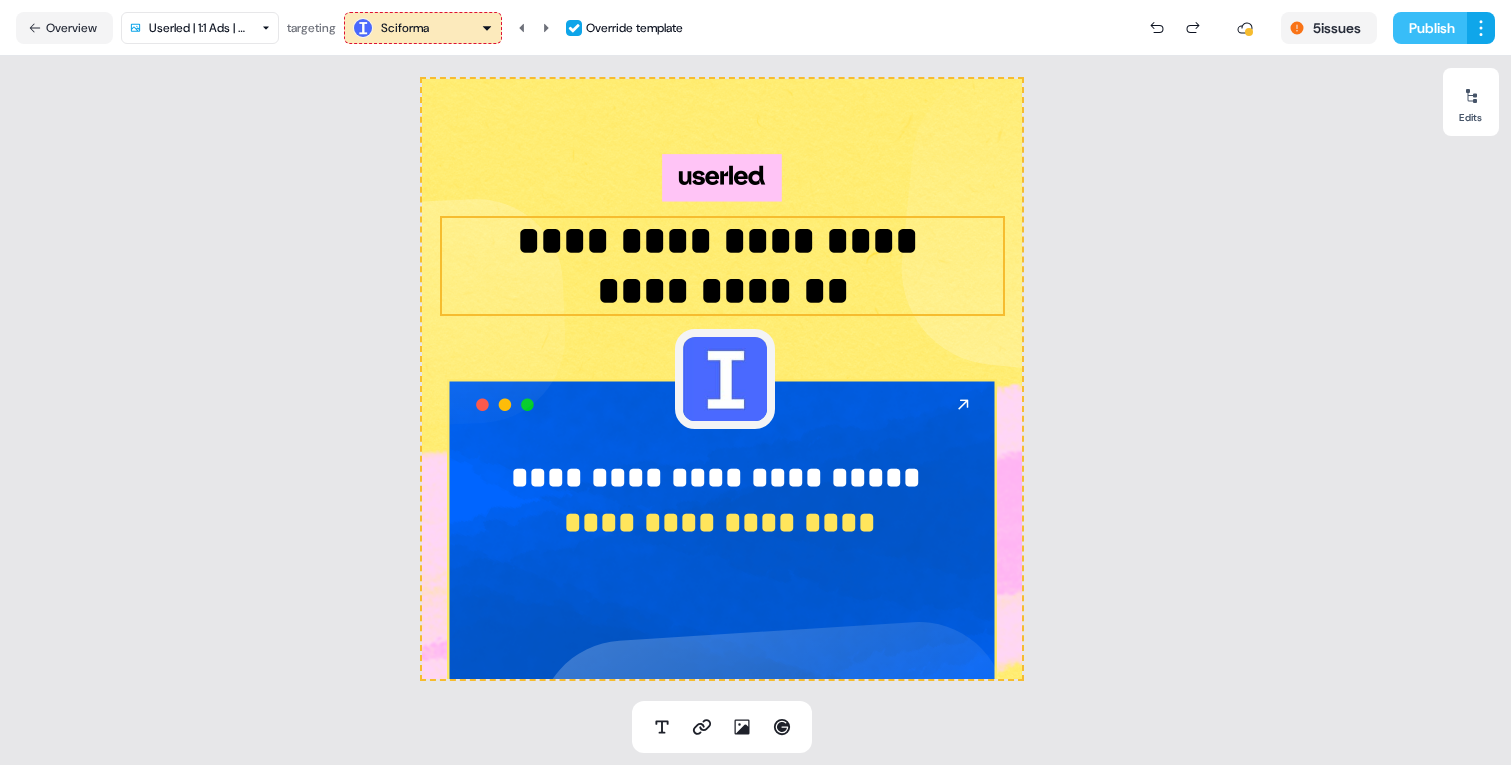 click on "Publish" at bounding box center [1430, 28] 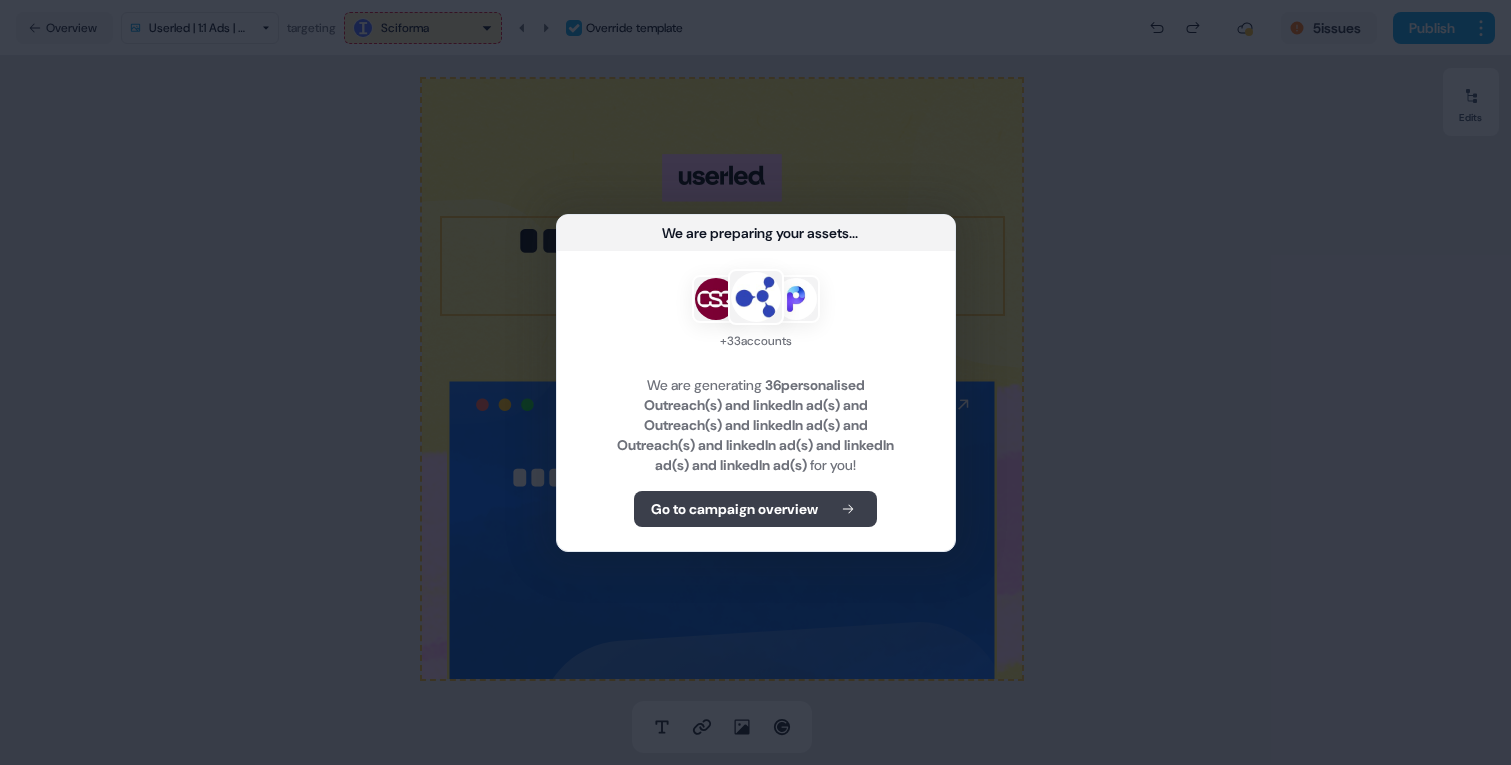 click on "Go to campaign overview" at bounding box center [734, 509] 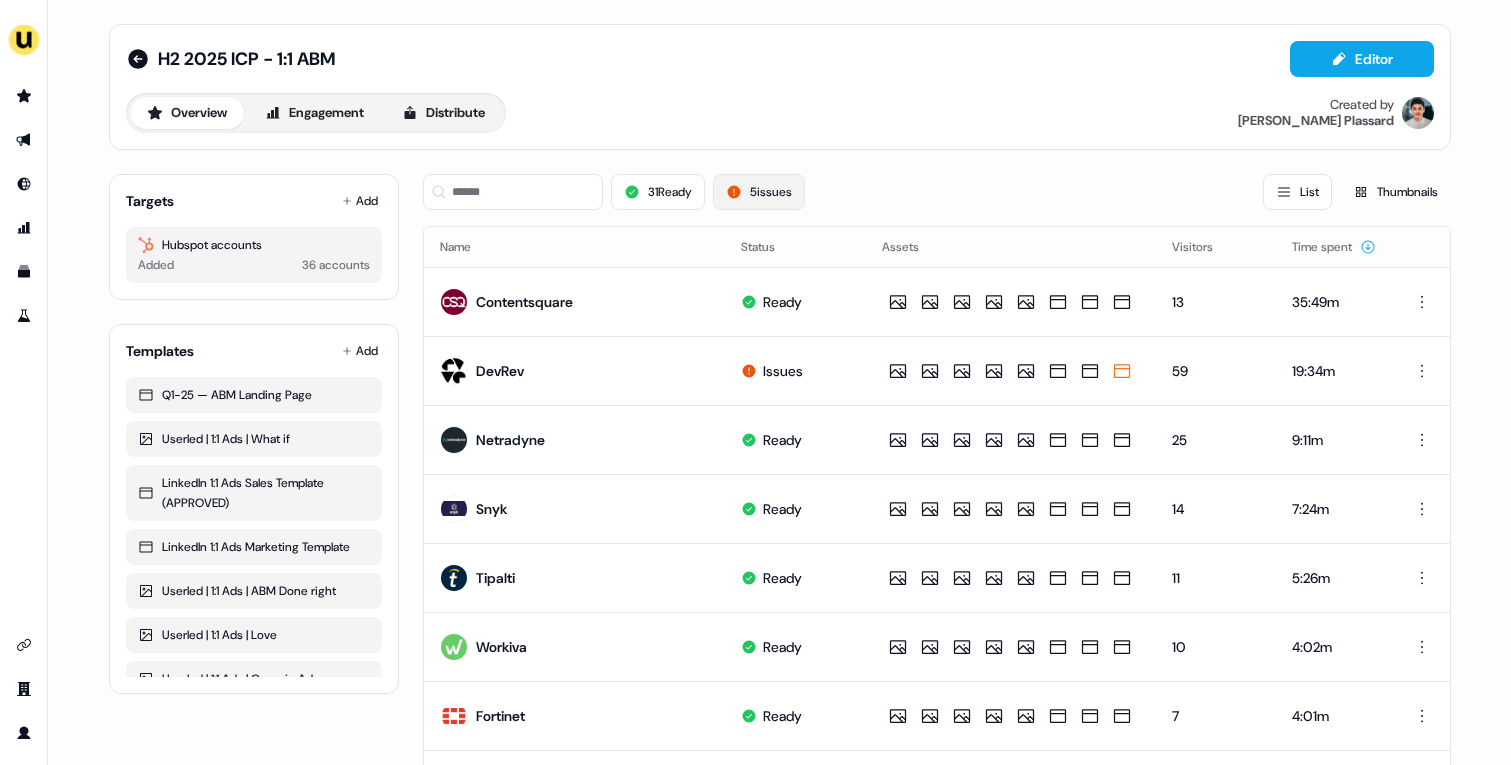 click on "5  issues" at bounding box center (759, 192) 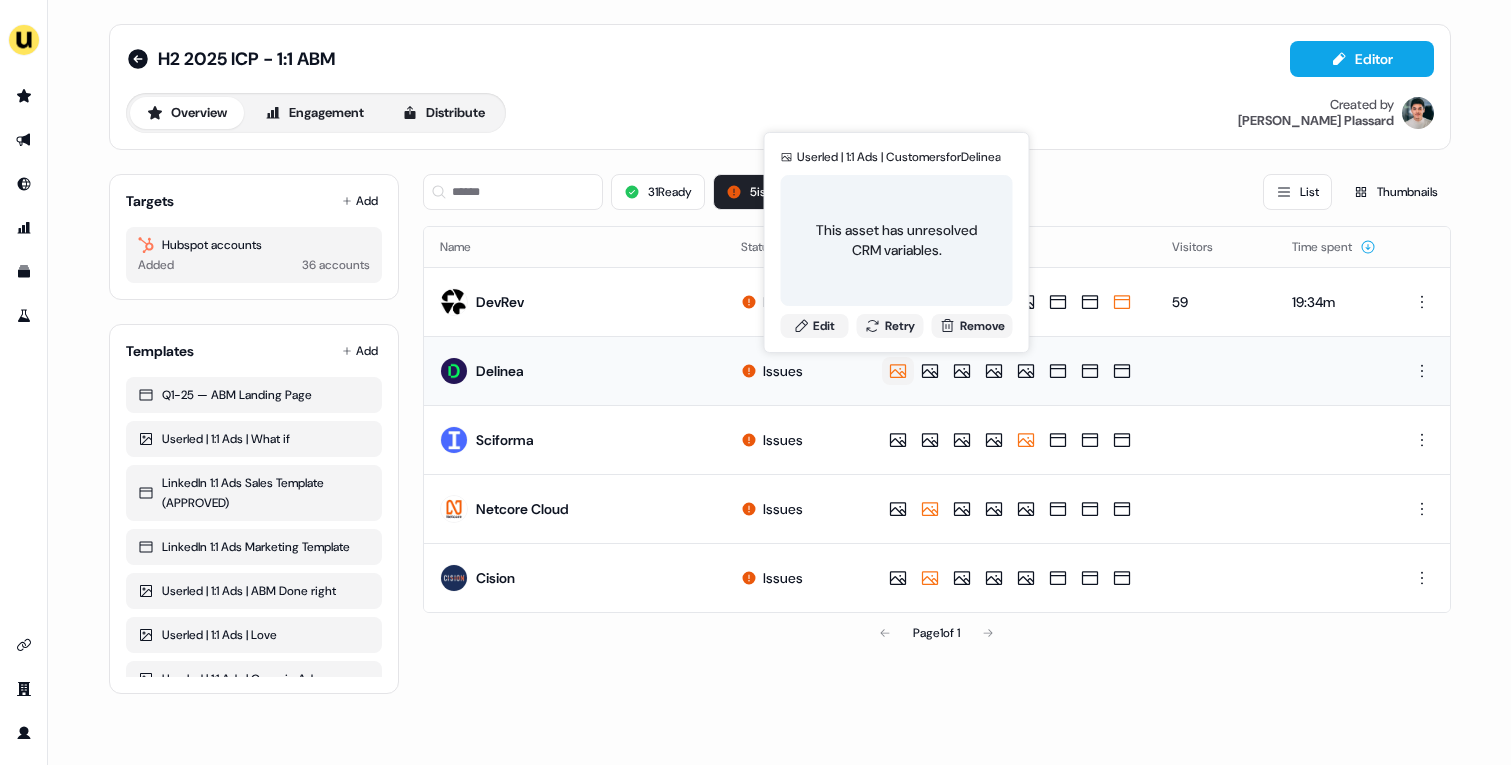type 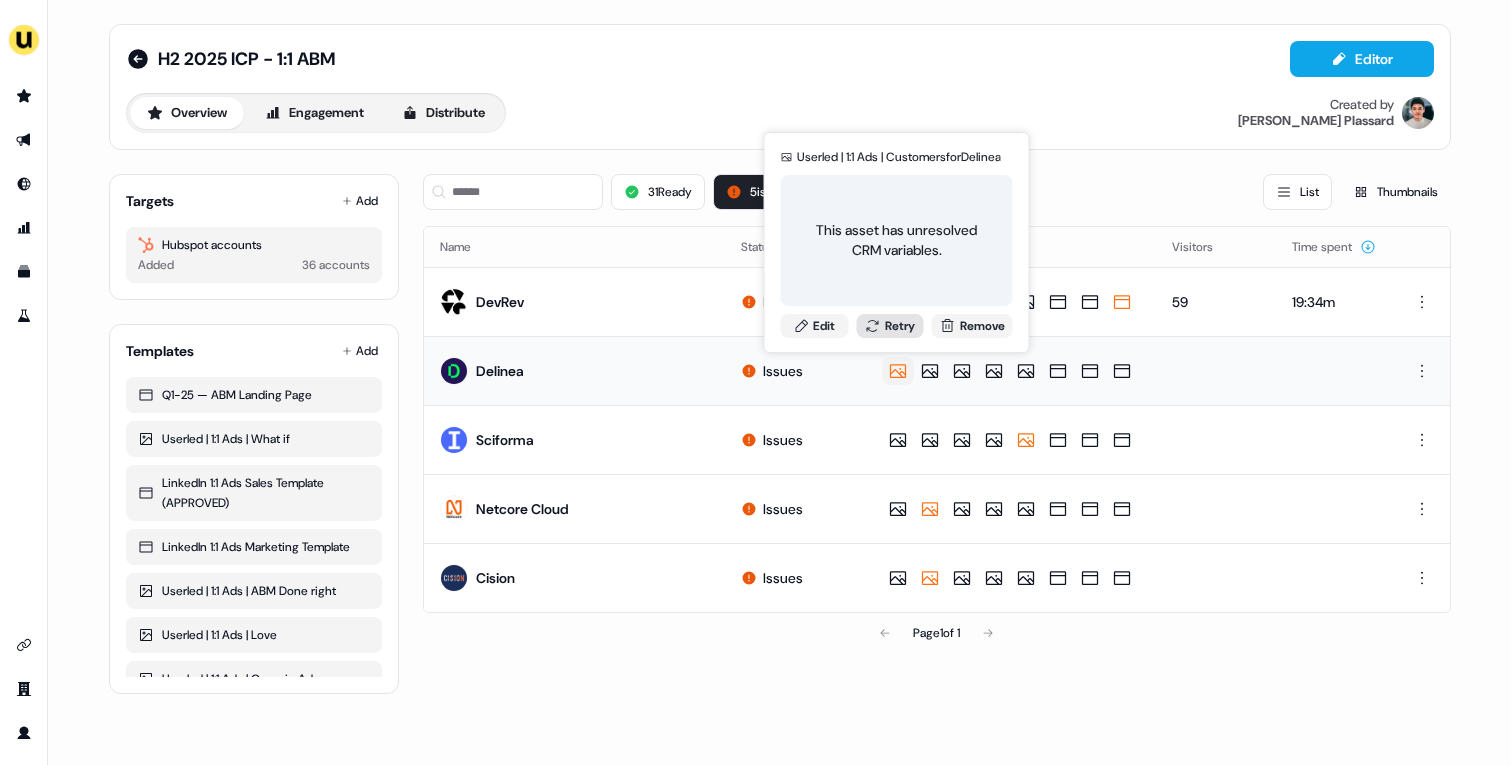 click on "Retry" at bounding box center [890, 326] 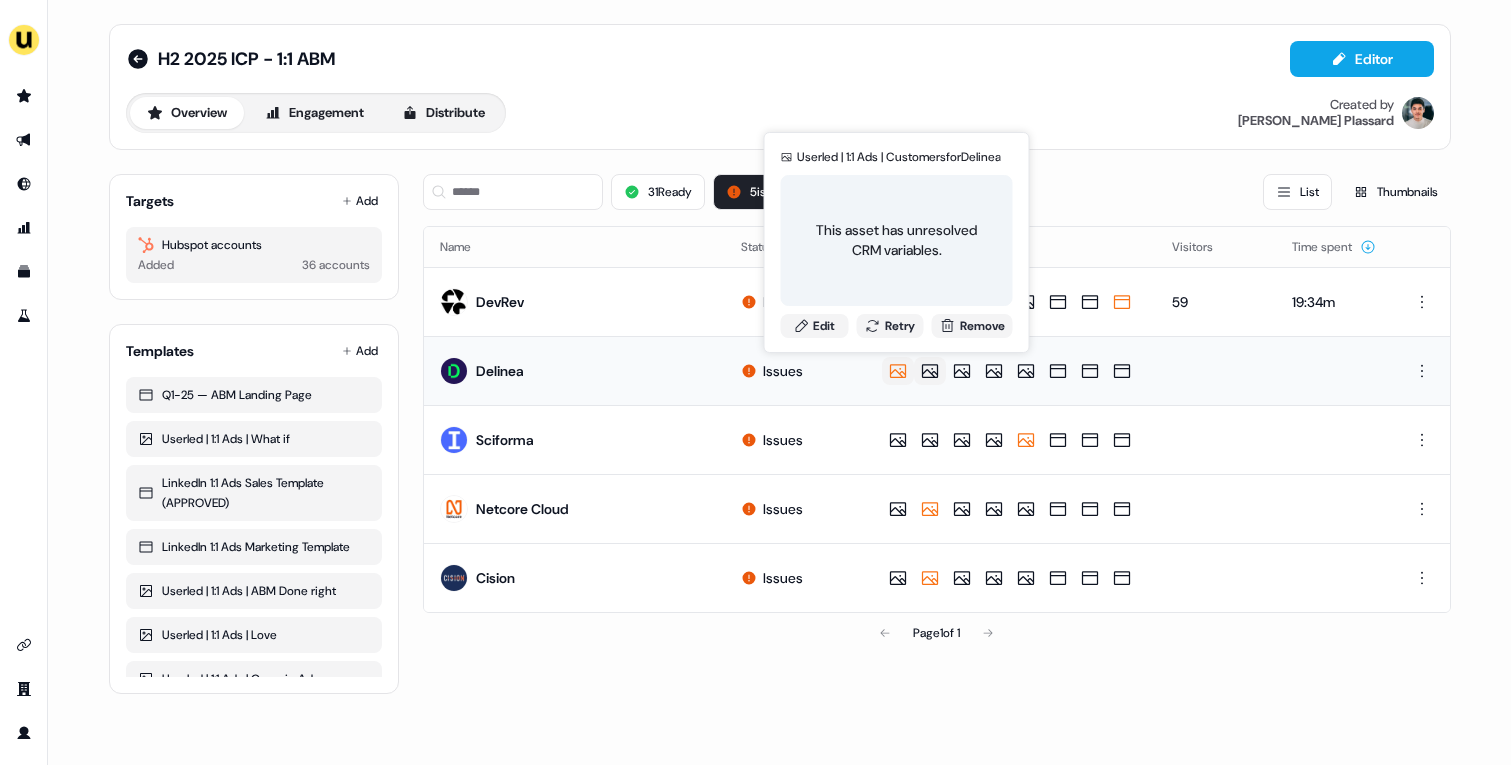 type 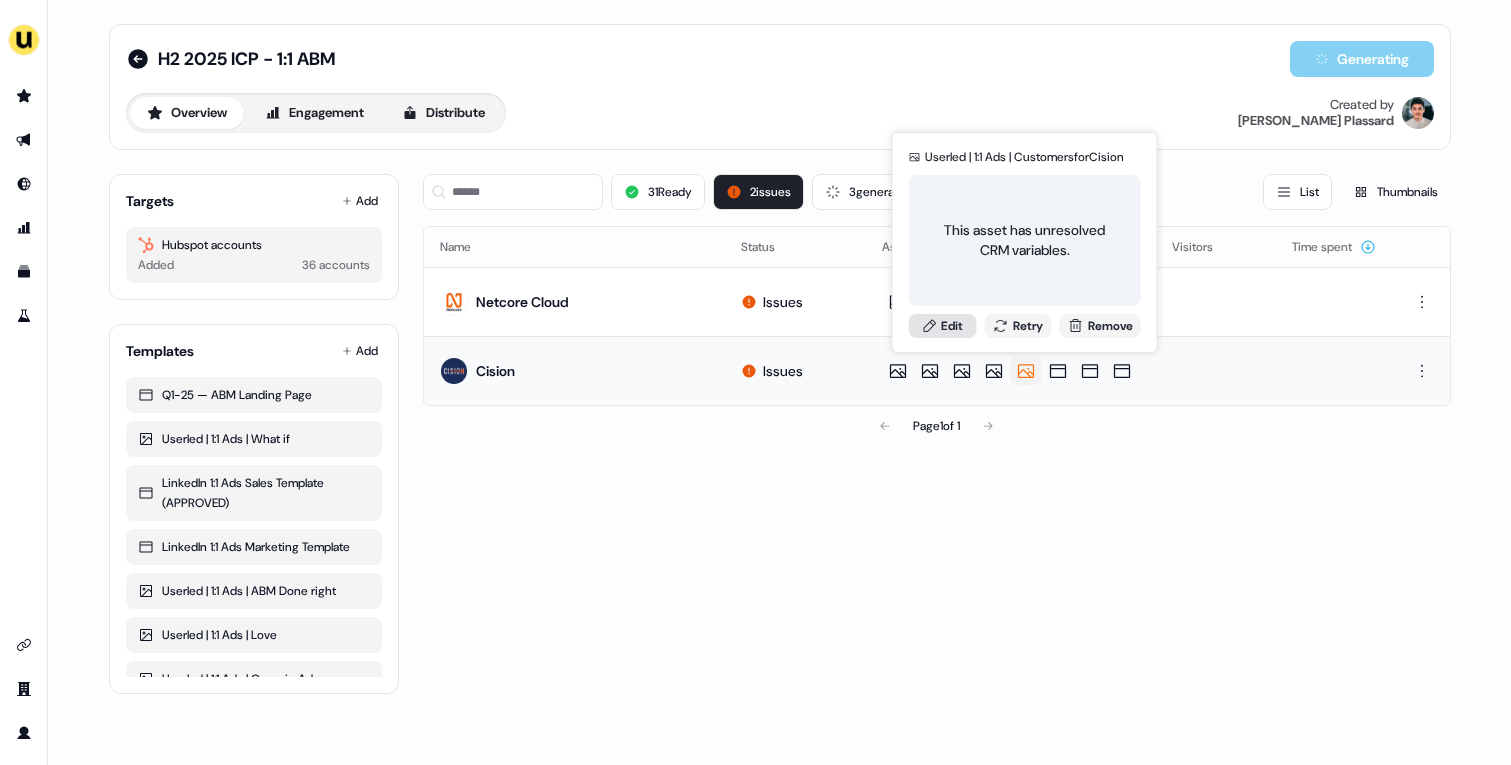 click on "Edit" at bounding box center [943, 326] 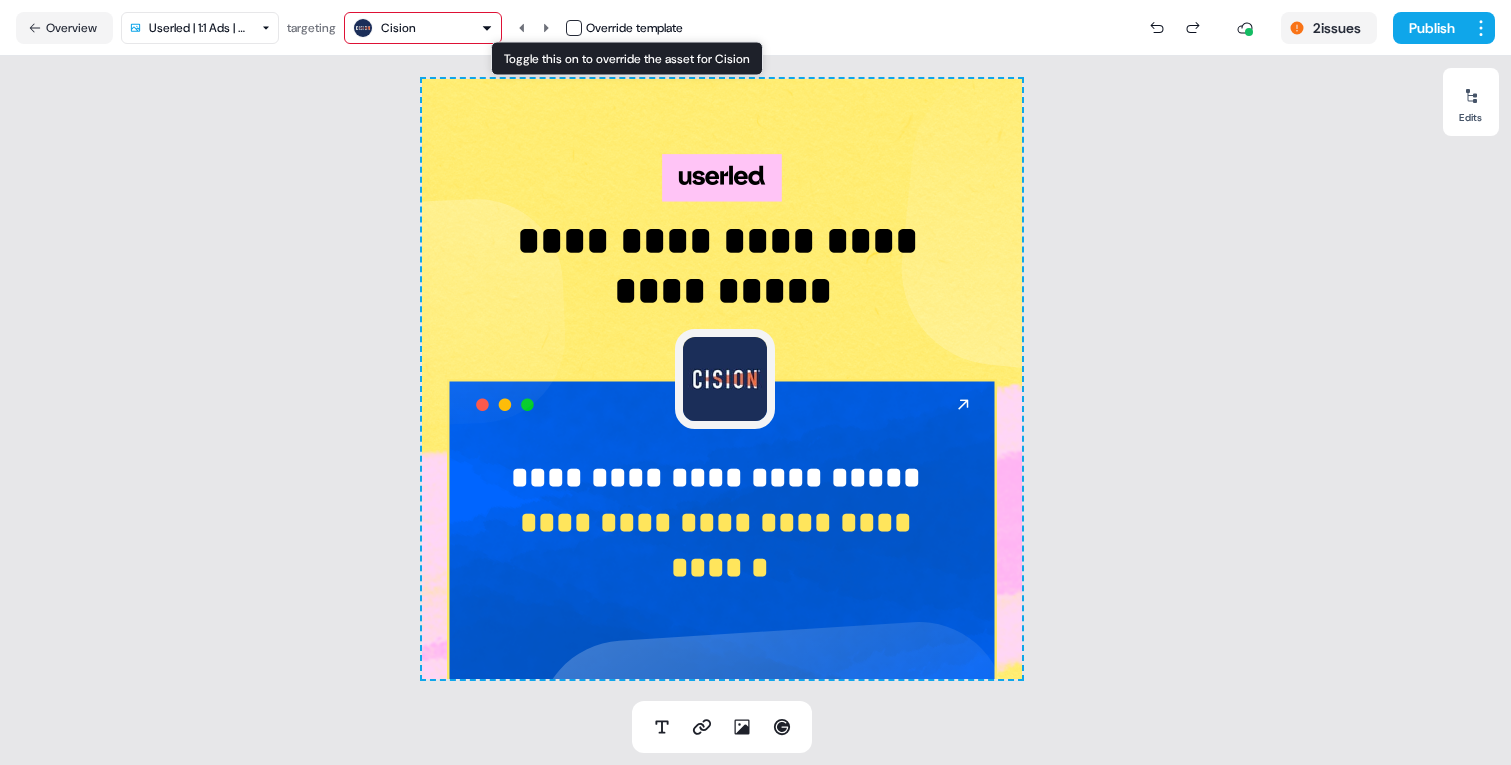 click on "Cision Override template Toggle this on to override the asset for Cision Toggle this on to override the asset for Cision" at bounding box center [513, 28] 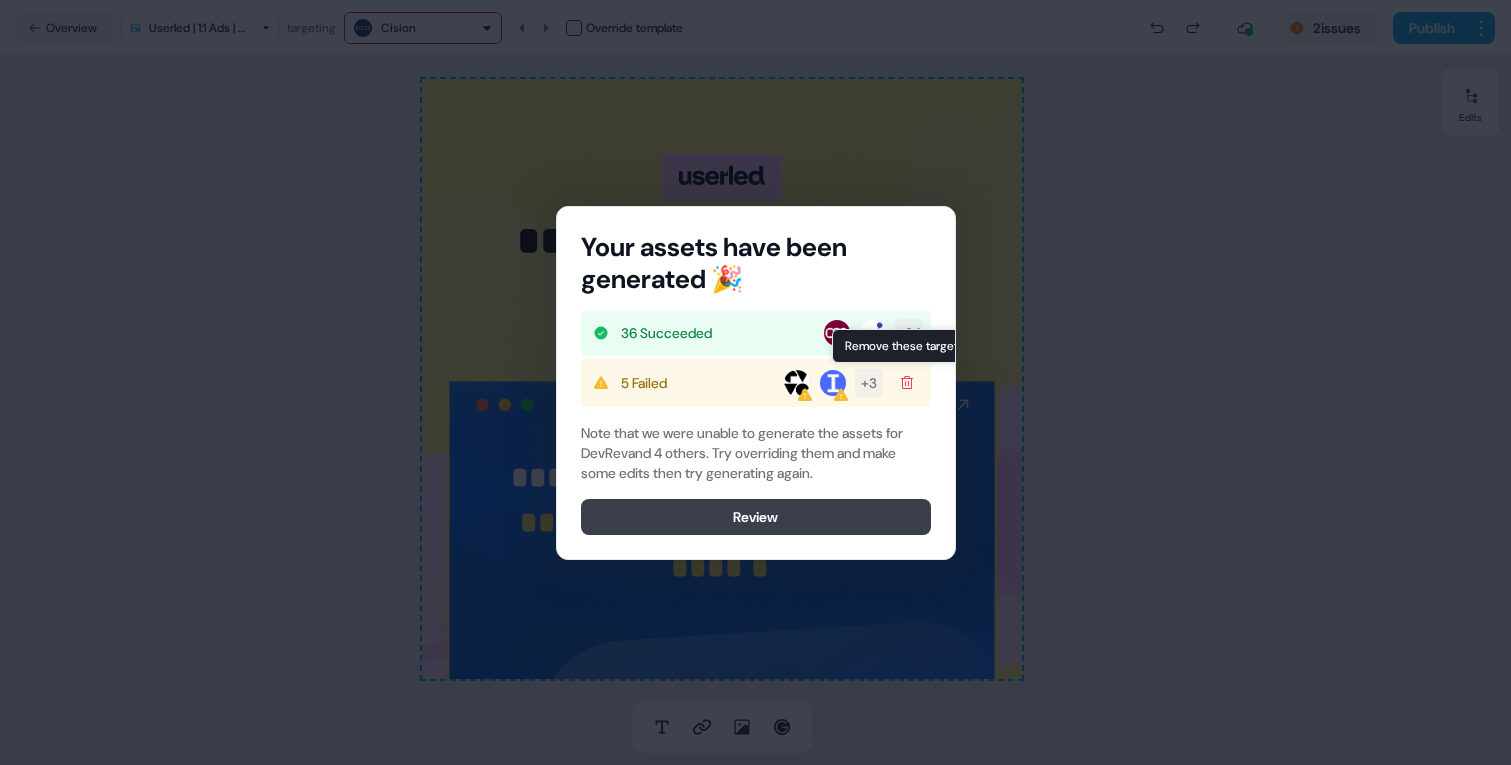 click on "Review" at bounding box center [756, 517] 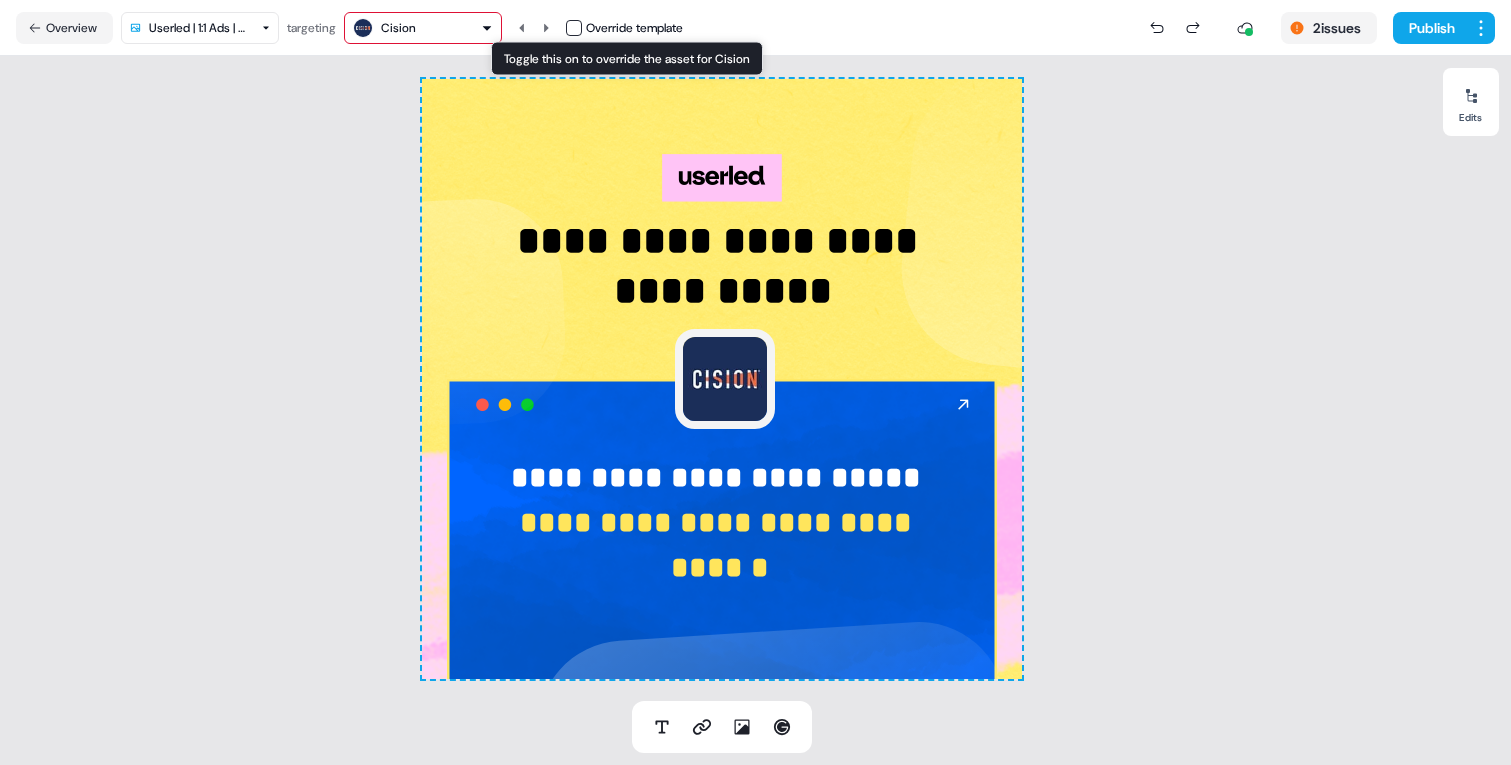 click at bounding box center [574, 28] 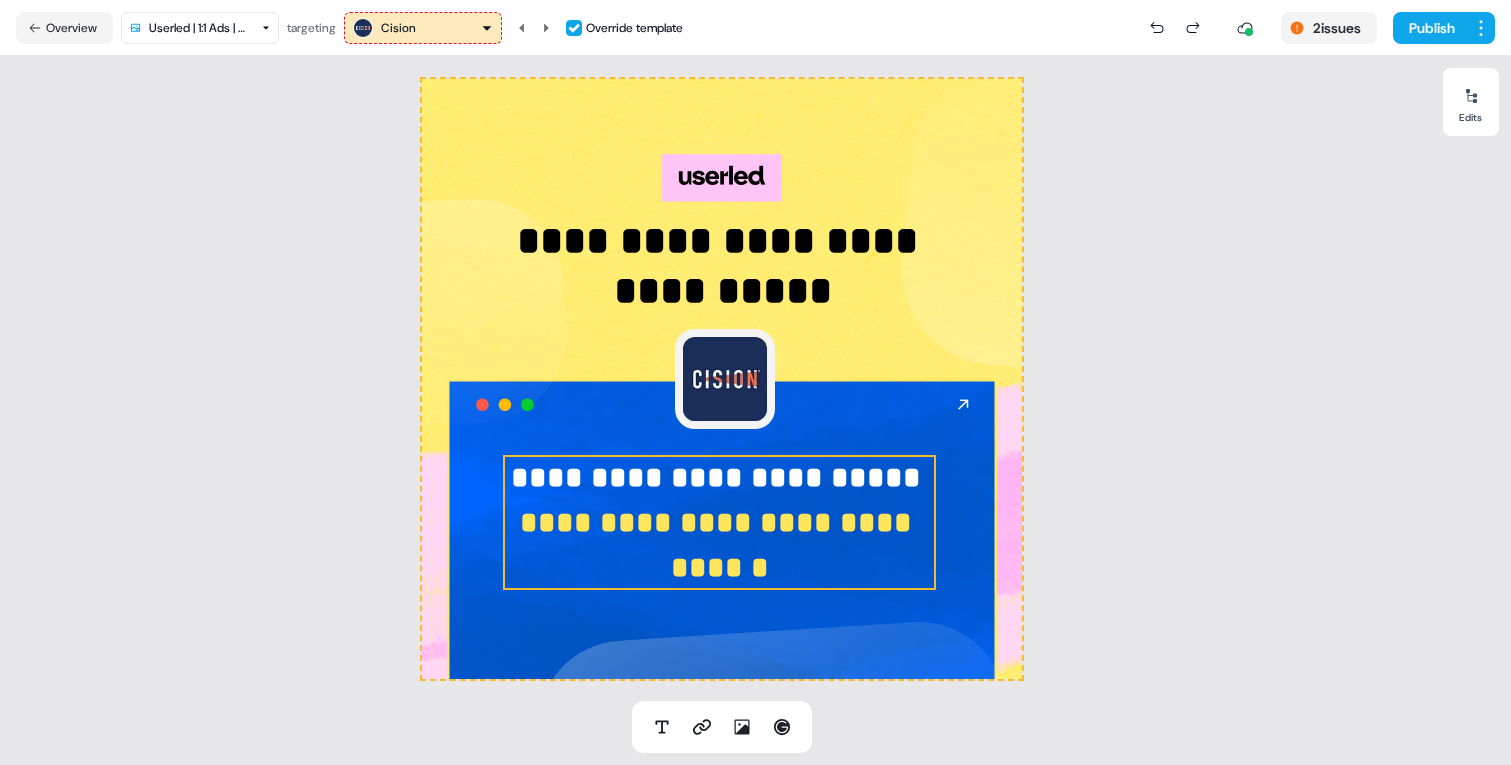 click on "**********" at bounding box center [719, 522] 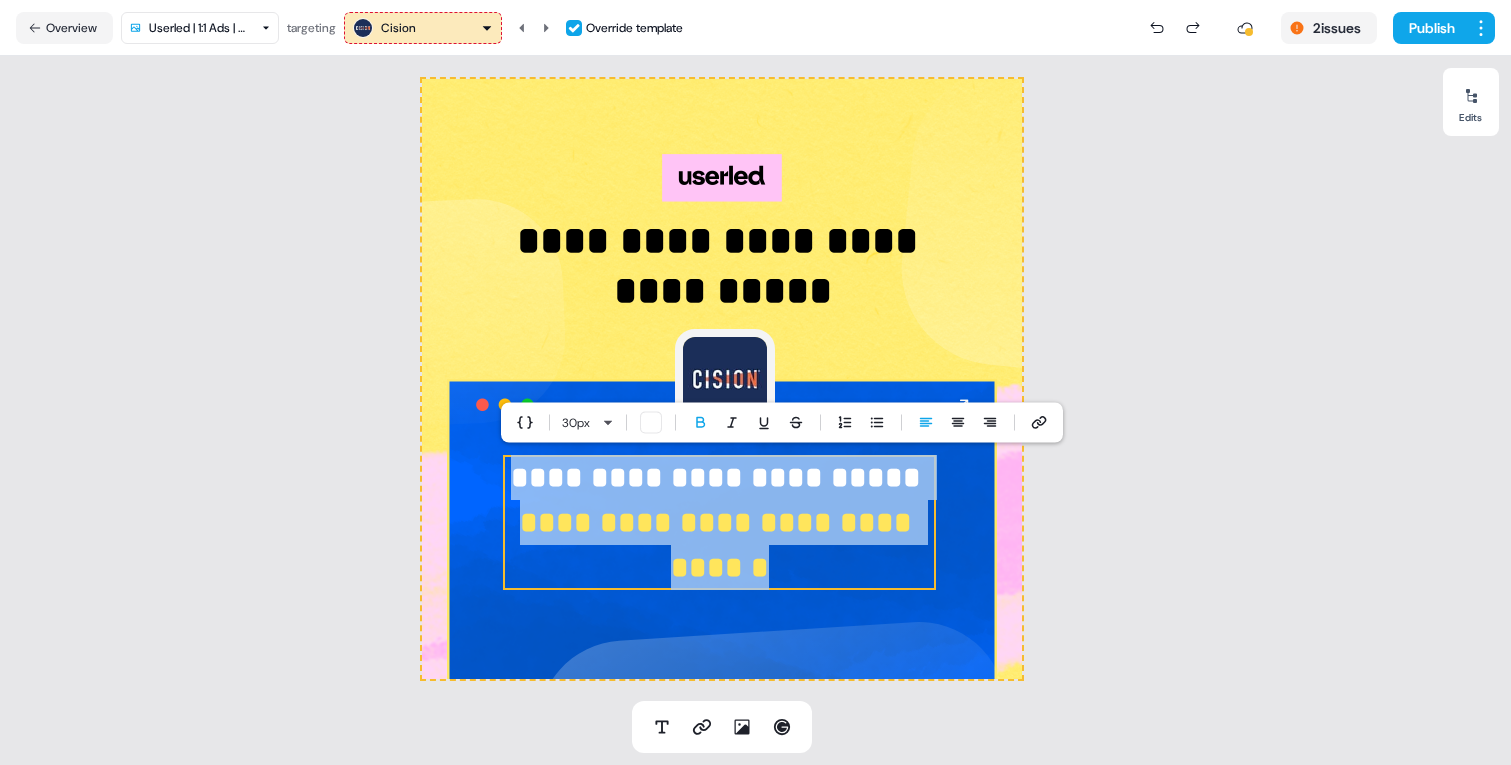 click on "**********" at bounding box center (719, 522) 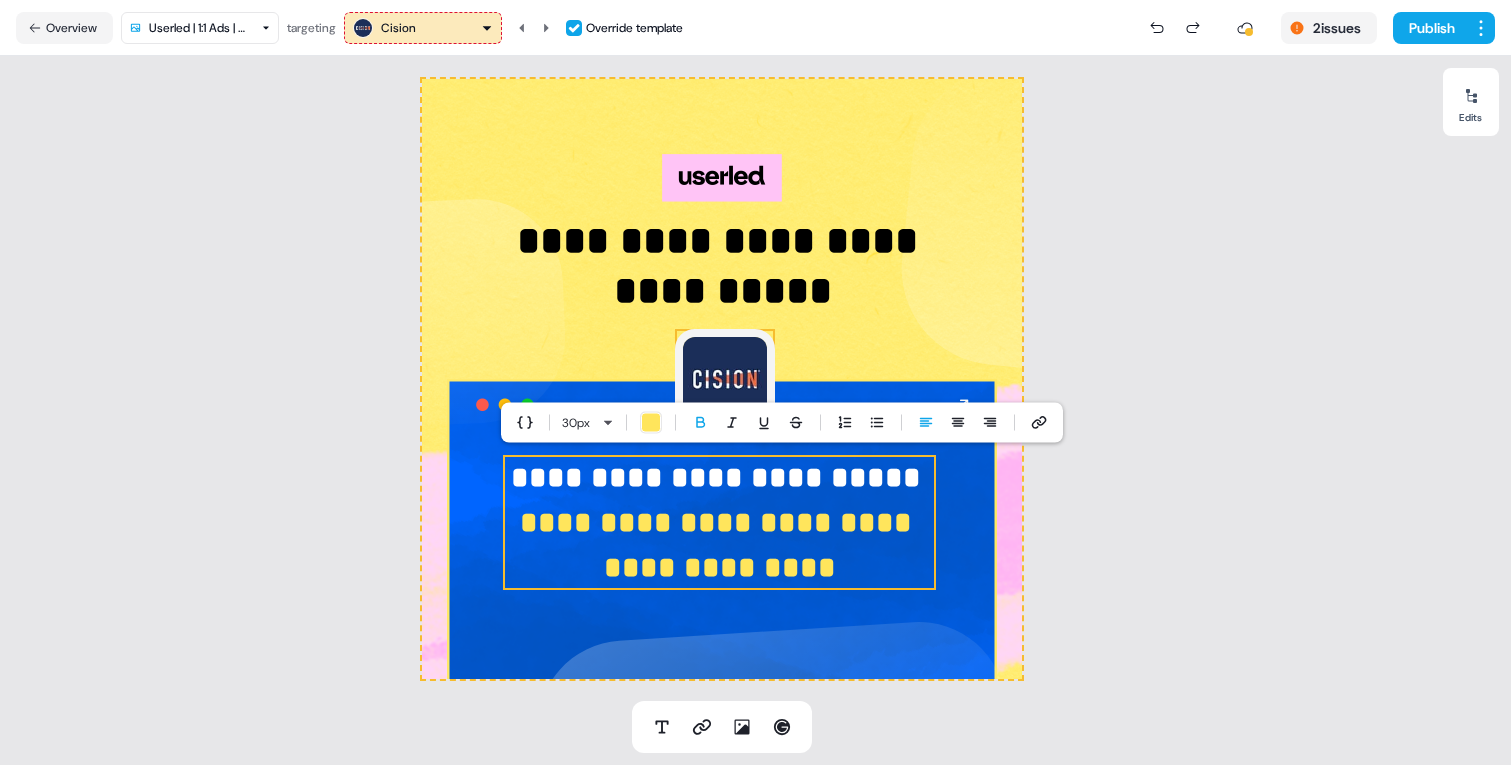 click at bounding box center (725, 379) 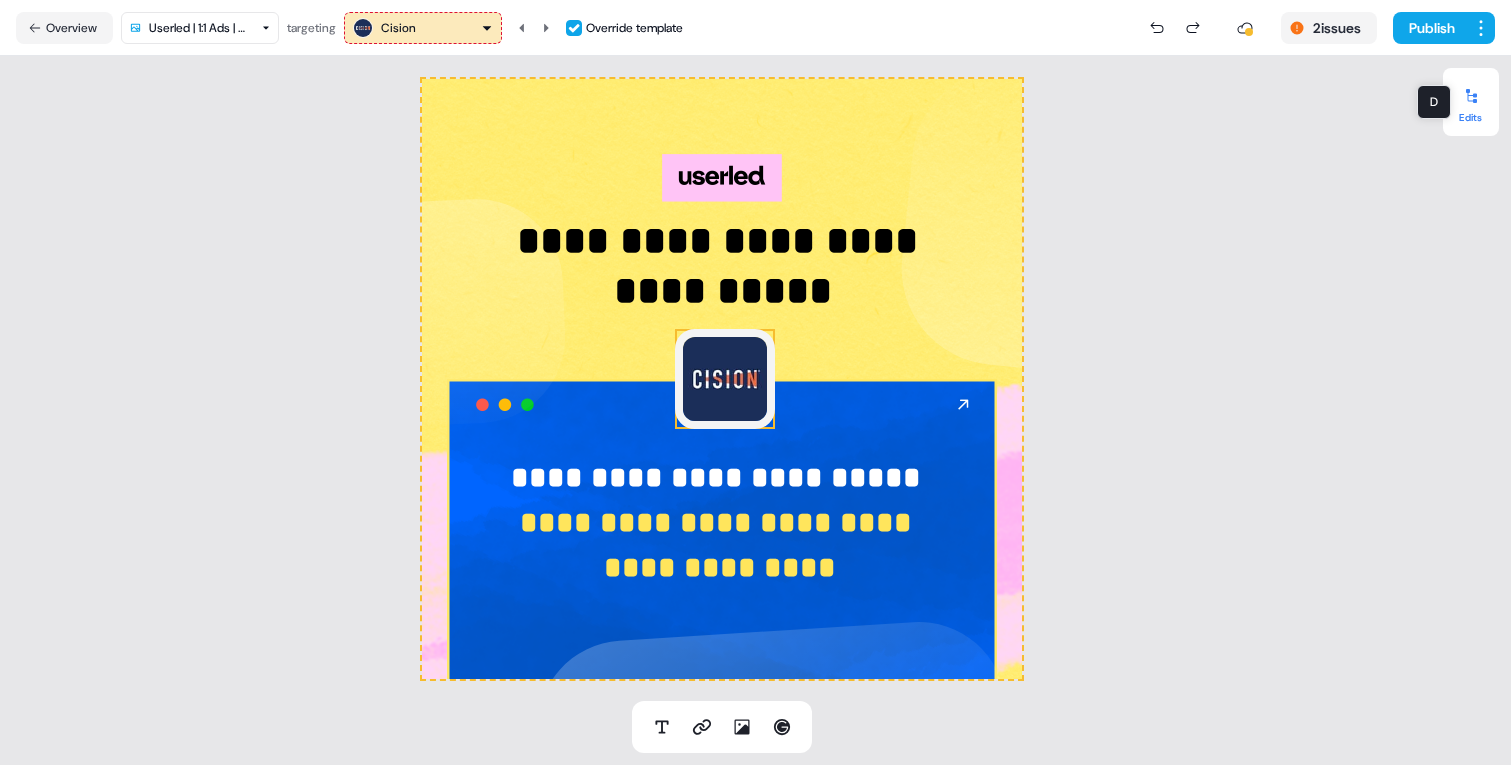click 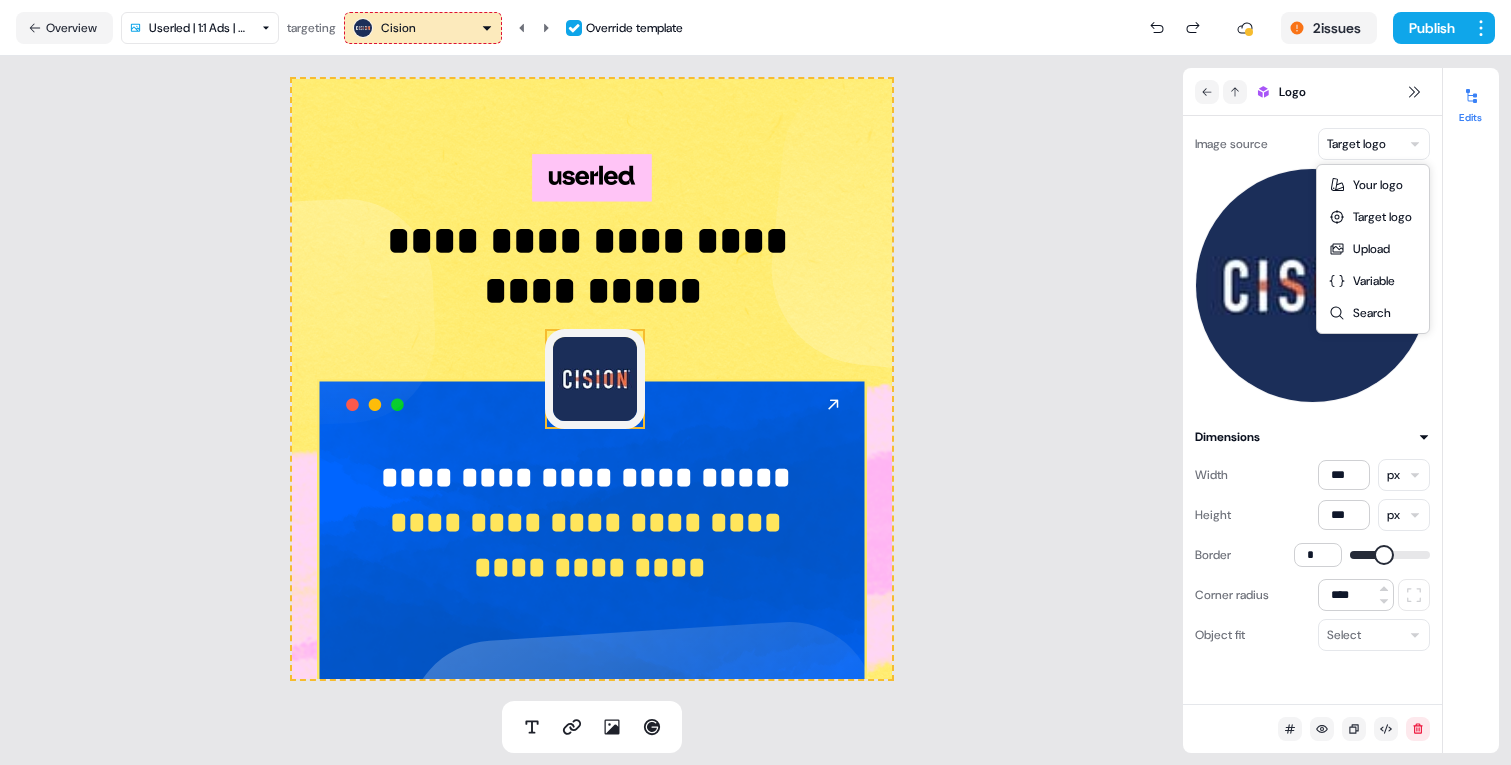 click on "**********" at bounding box center (755, 382) 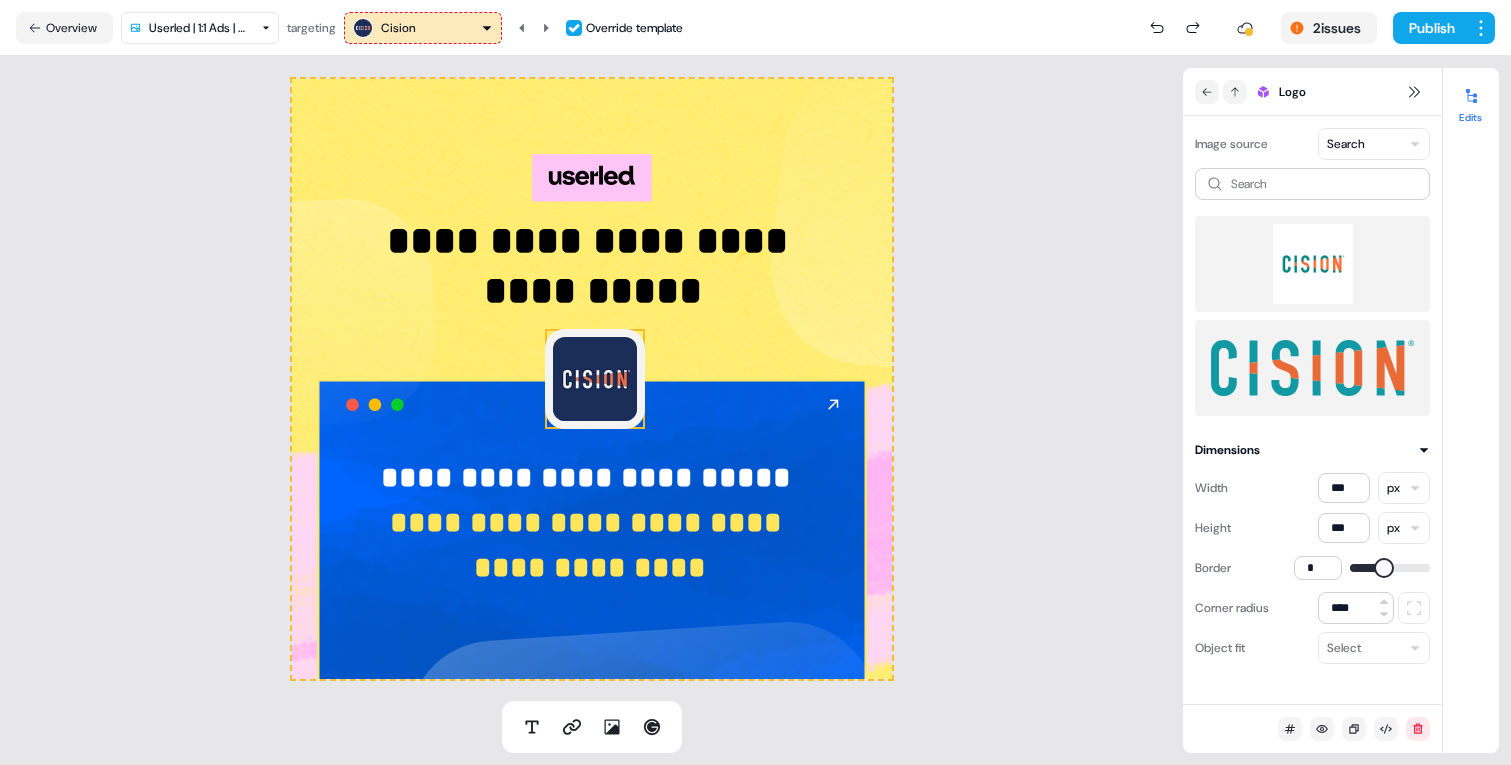click at bounding box center [1312, 264] 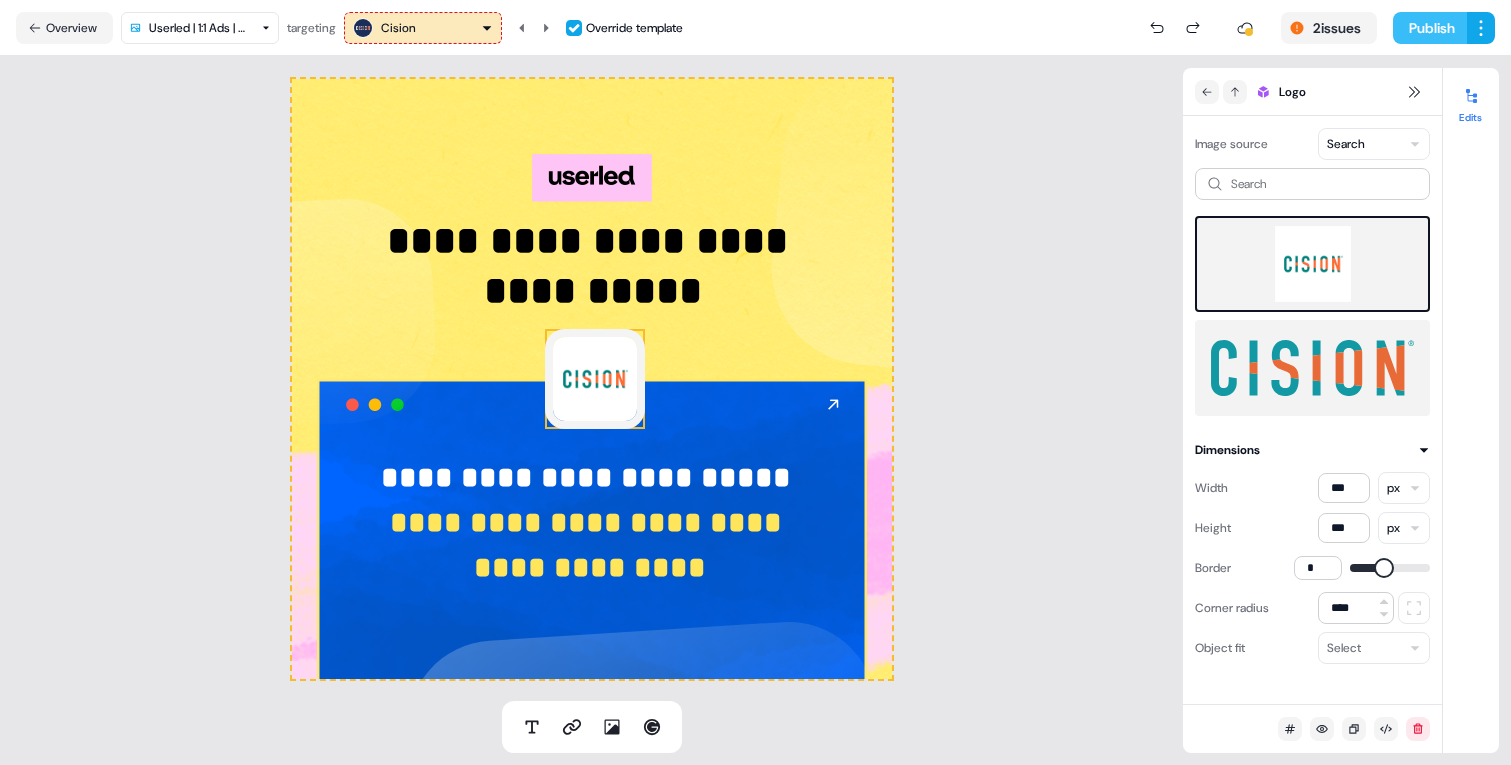 click on "Publish" at bounding box center (1430, 28) 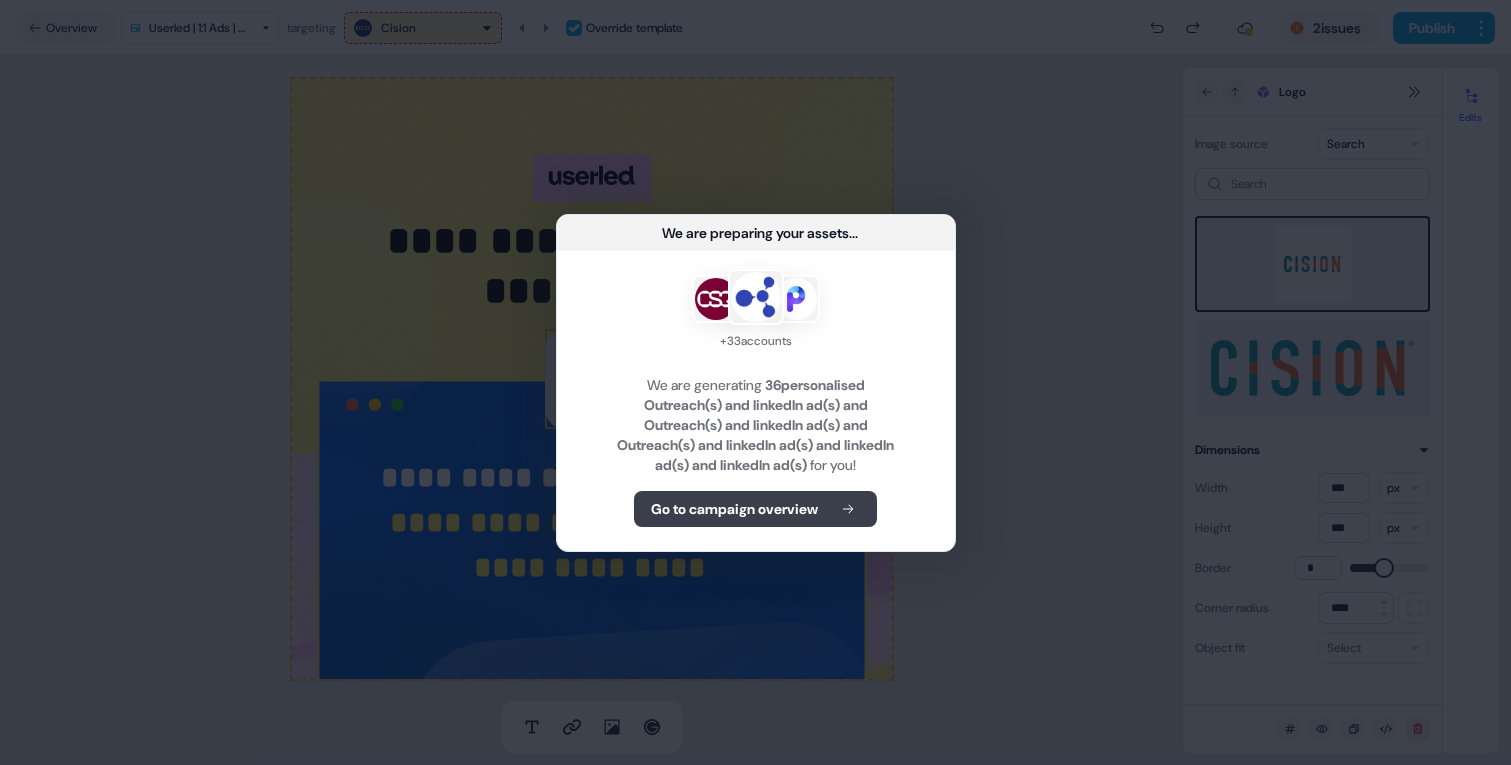 click on "Go to campaign overview" at bounding box center (734, 509) 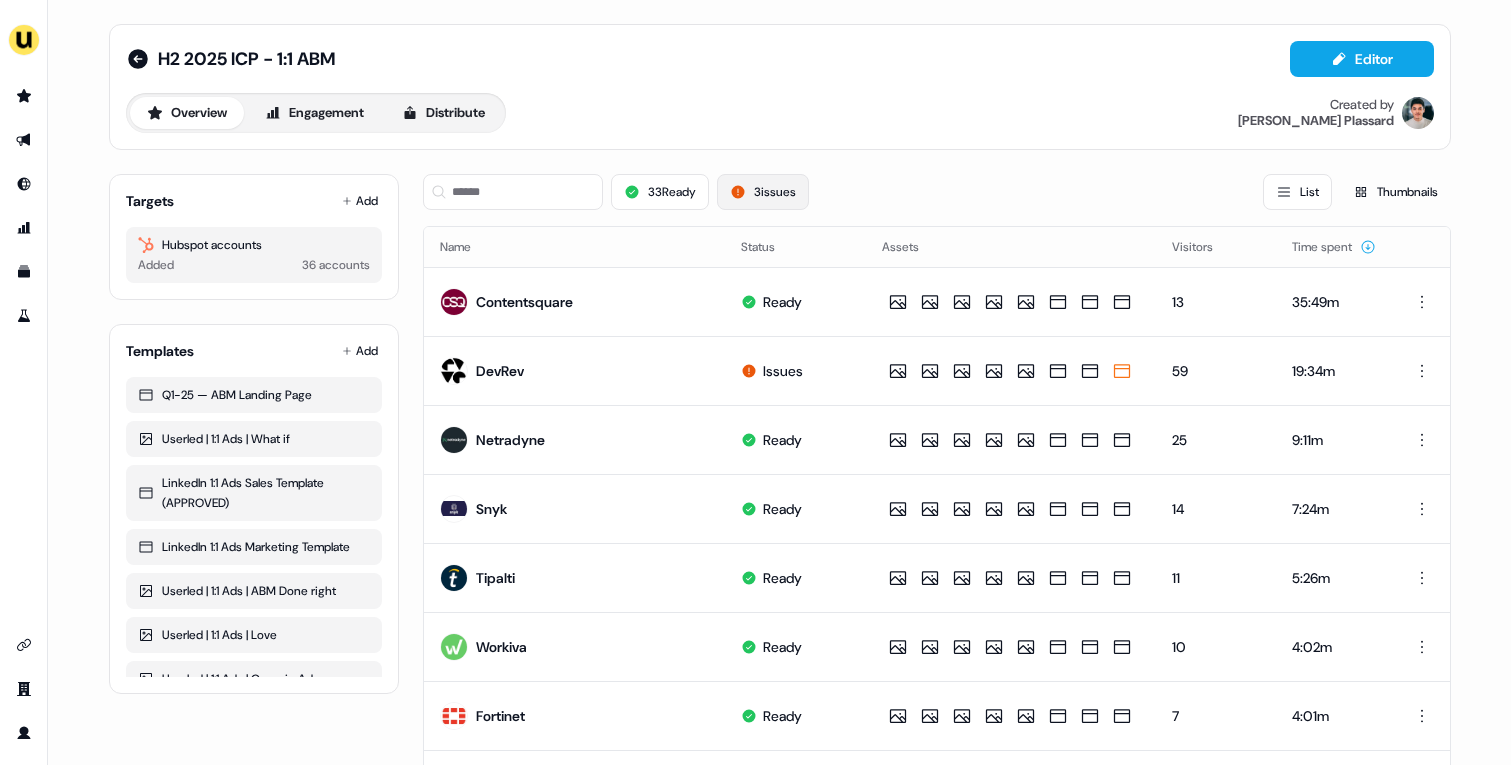 click on "3  issues" at bounding box center [763, 192] 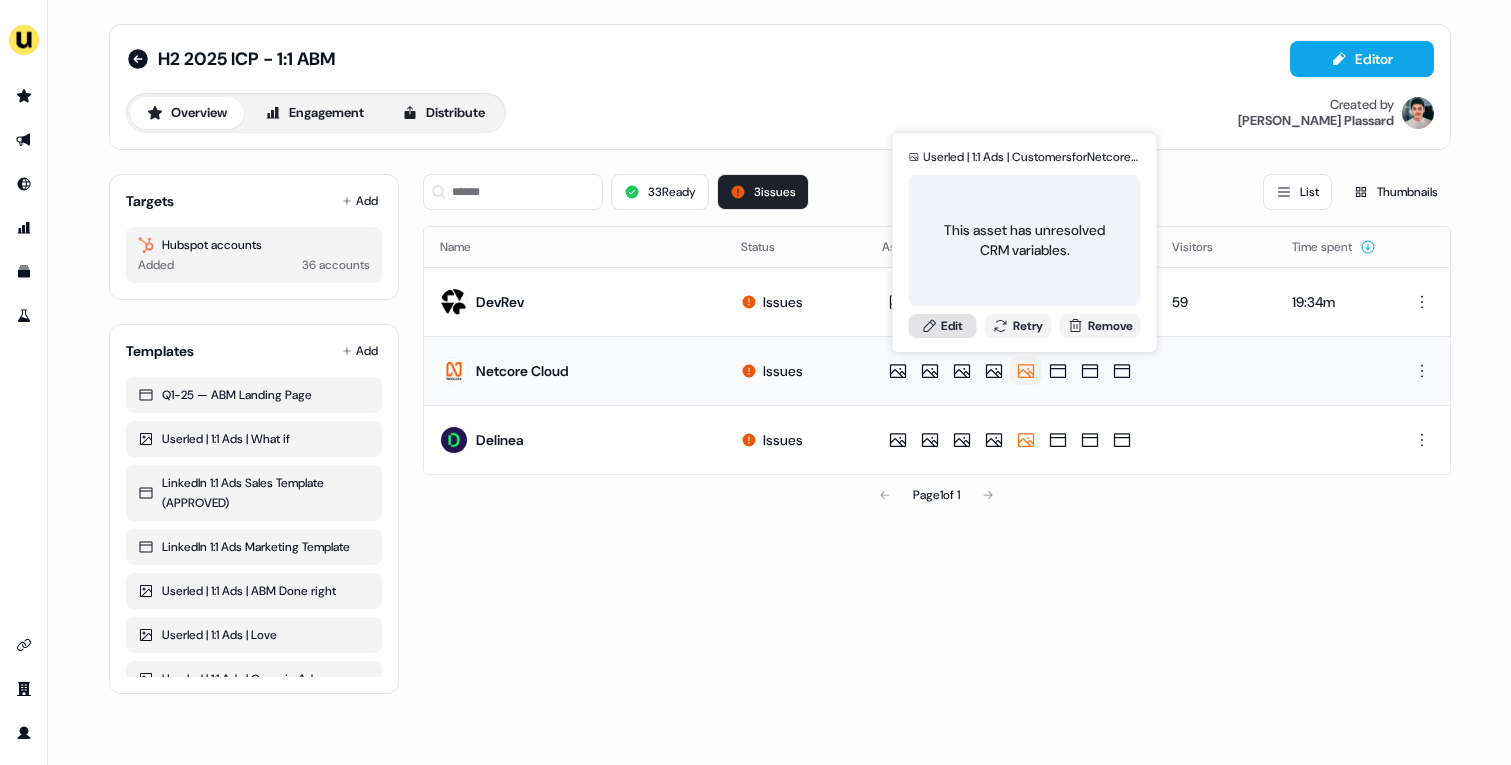click on "Edit" at bounding box center (943, 326) 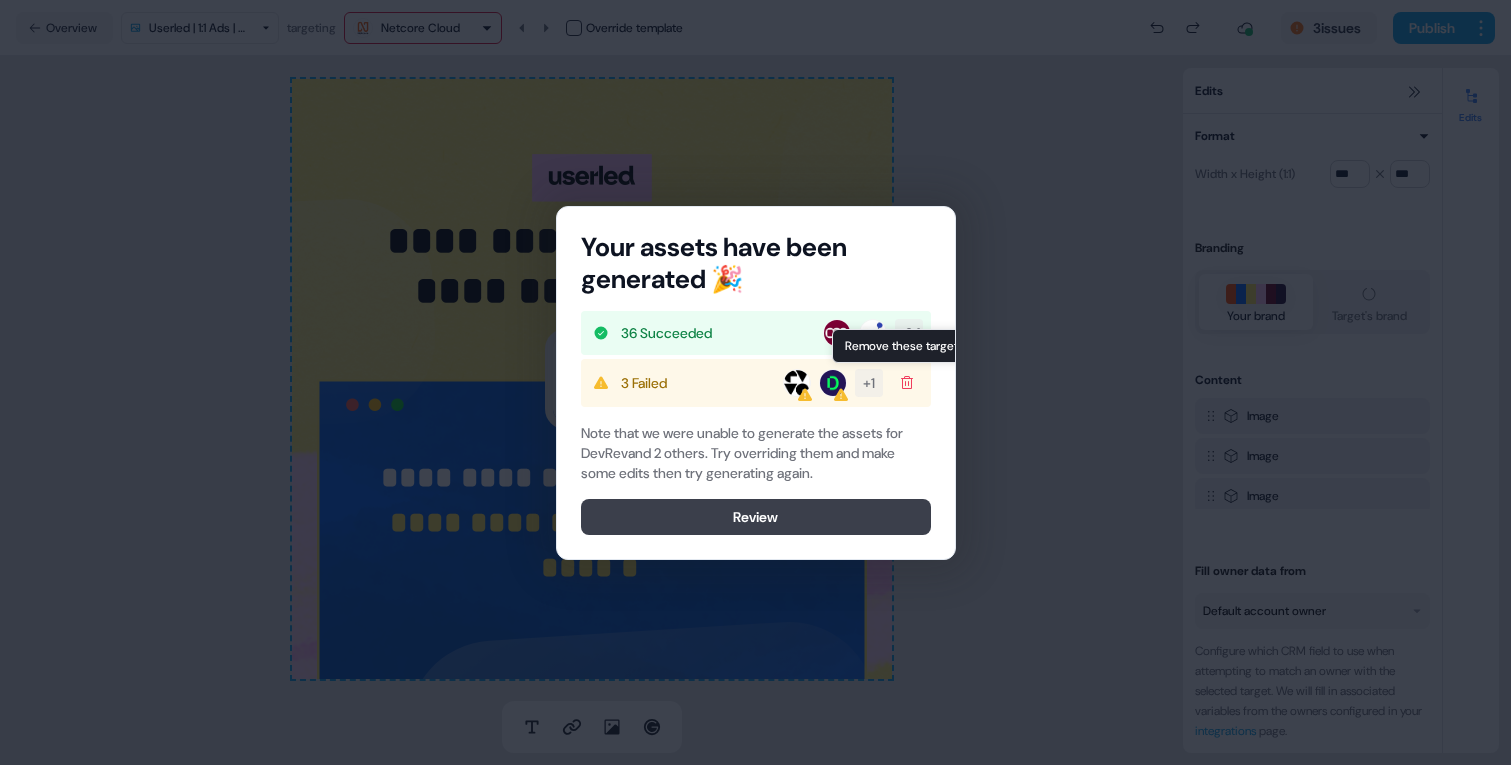 click on "Review" at bounding box center (756, 517) 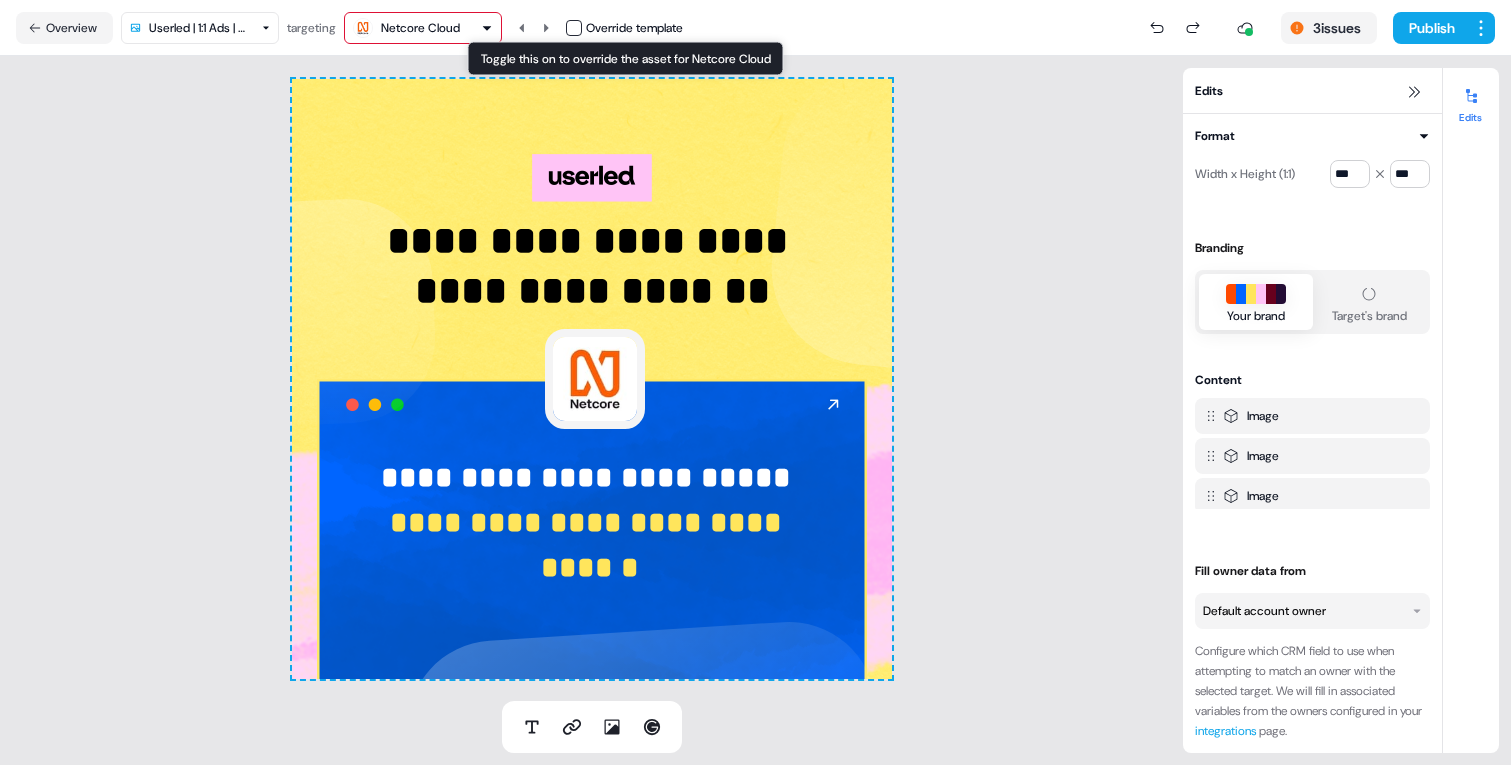 click at bounding box center [574, 28] 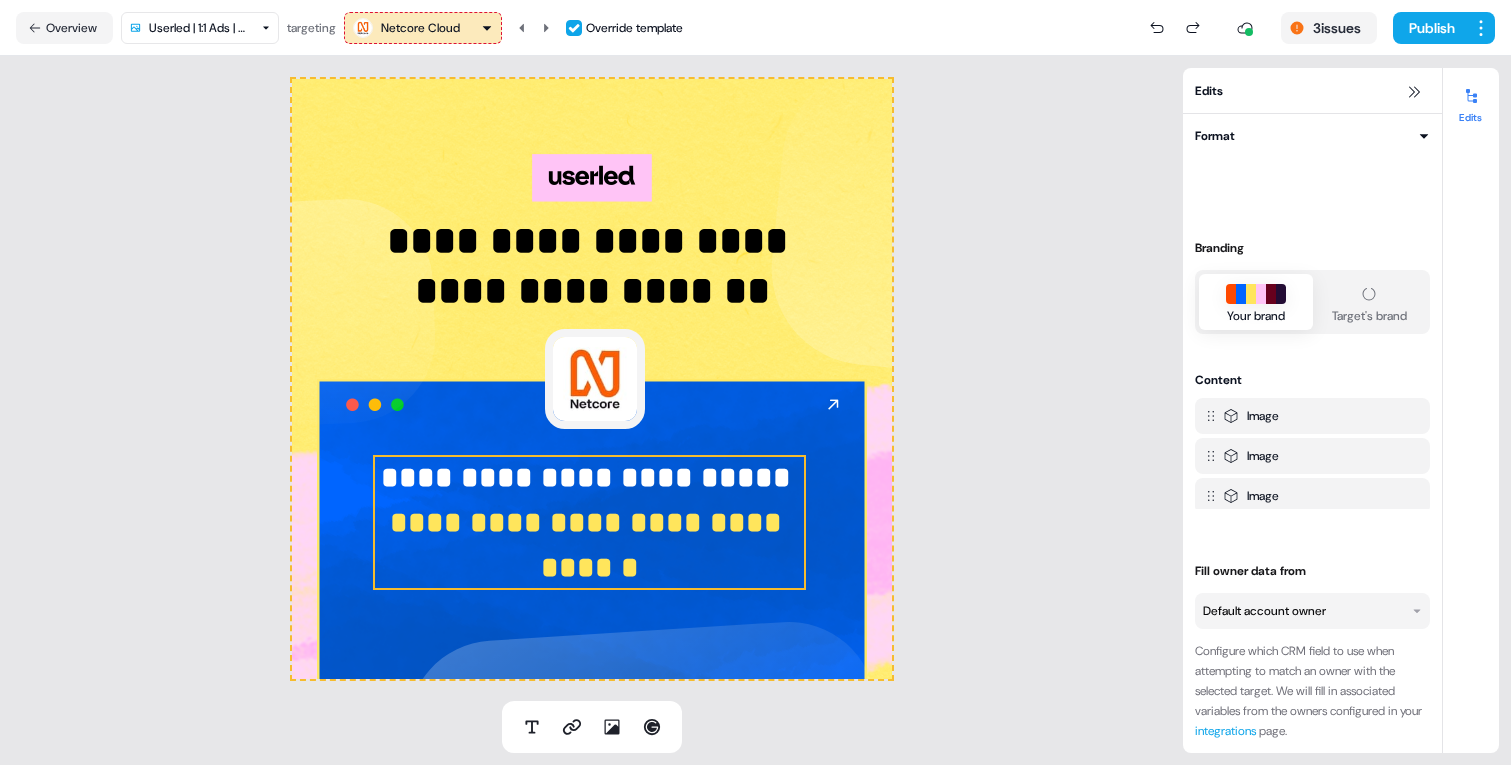 click on "**********" at bounding box center [590, 545] 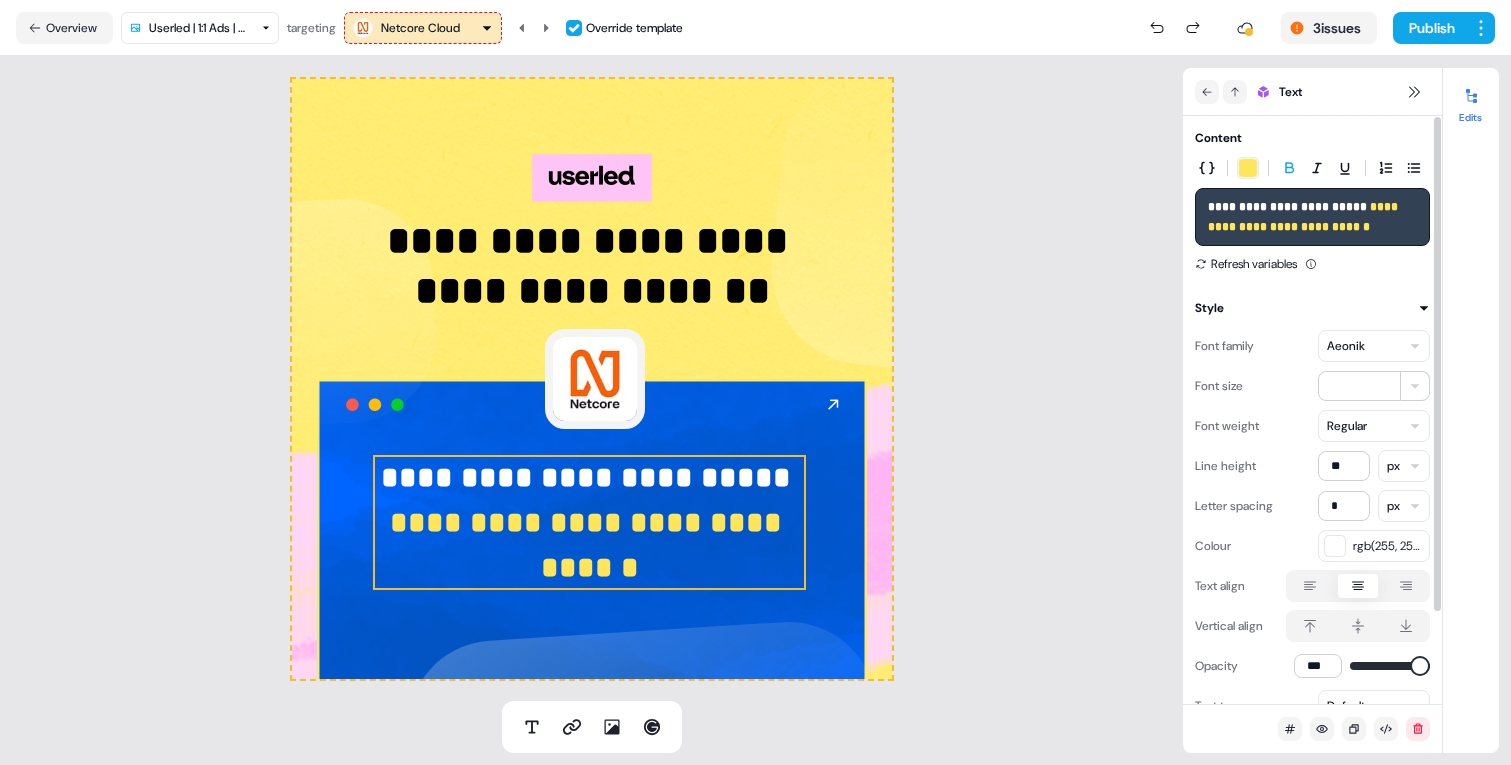 click on "**********" at bounding box center [1312, 217] 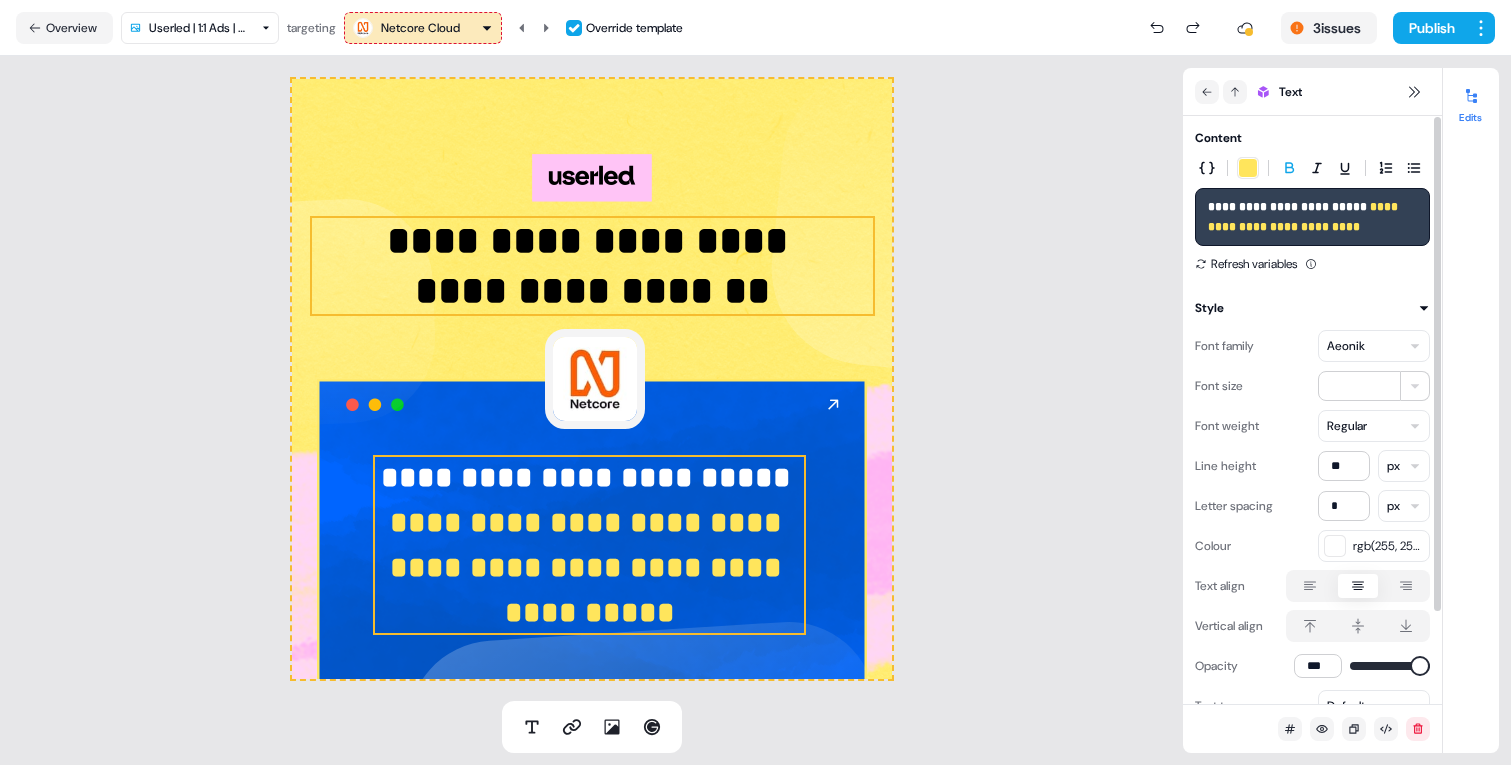 click on "**********" at bounding box center [592, 266] 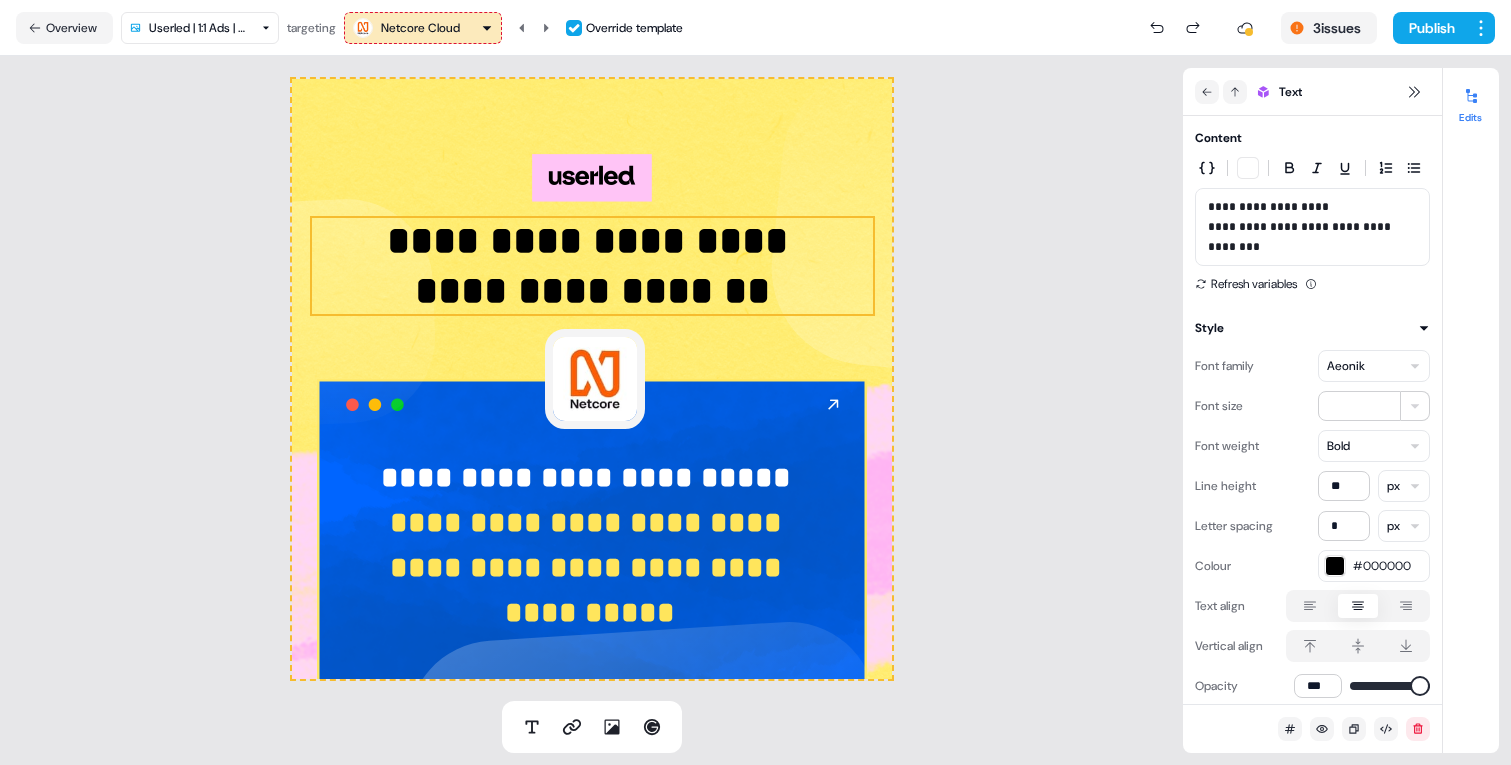 click on "**********" at bounding box center (590, 567) 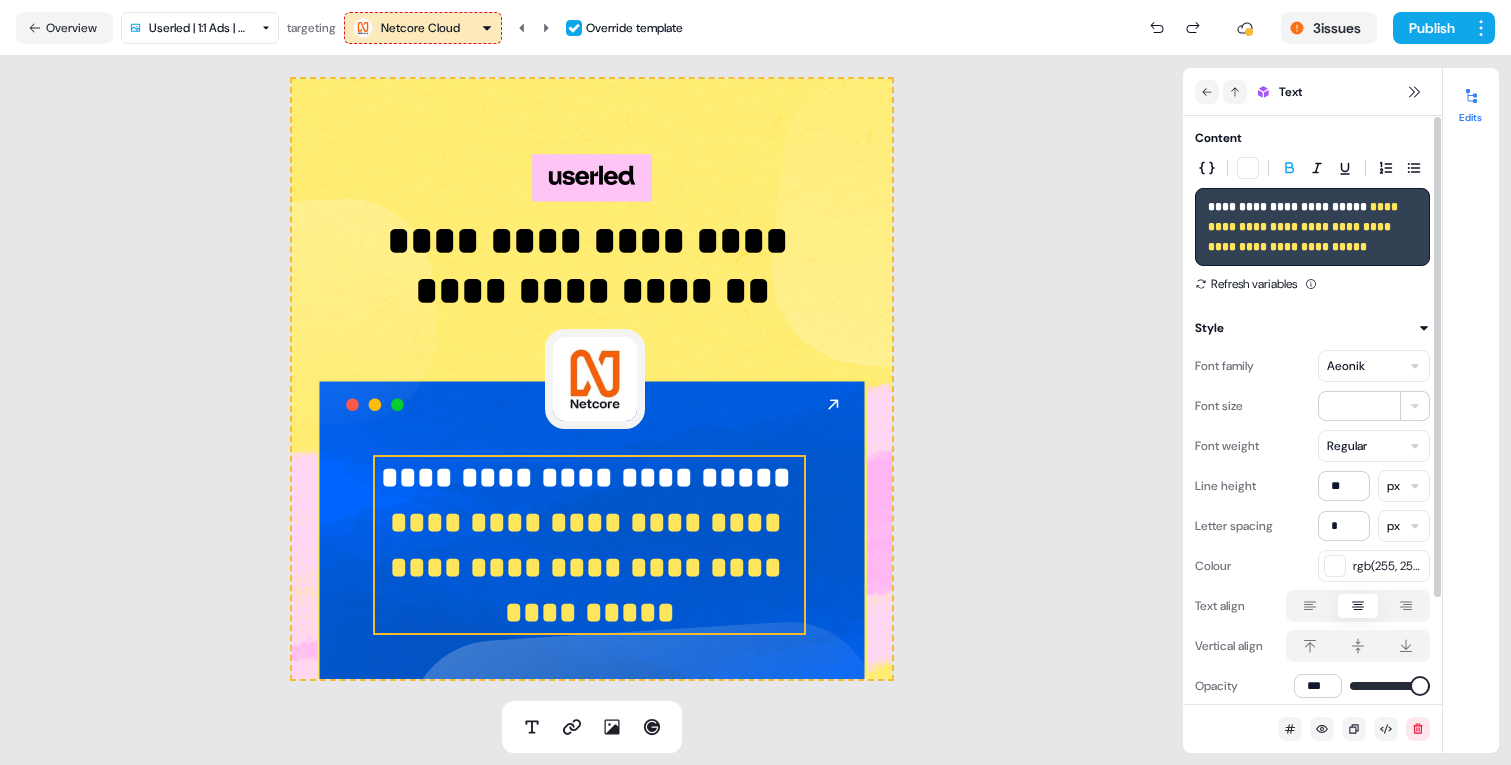 click on "**********" at bounding box center (1304, 227) 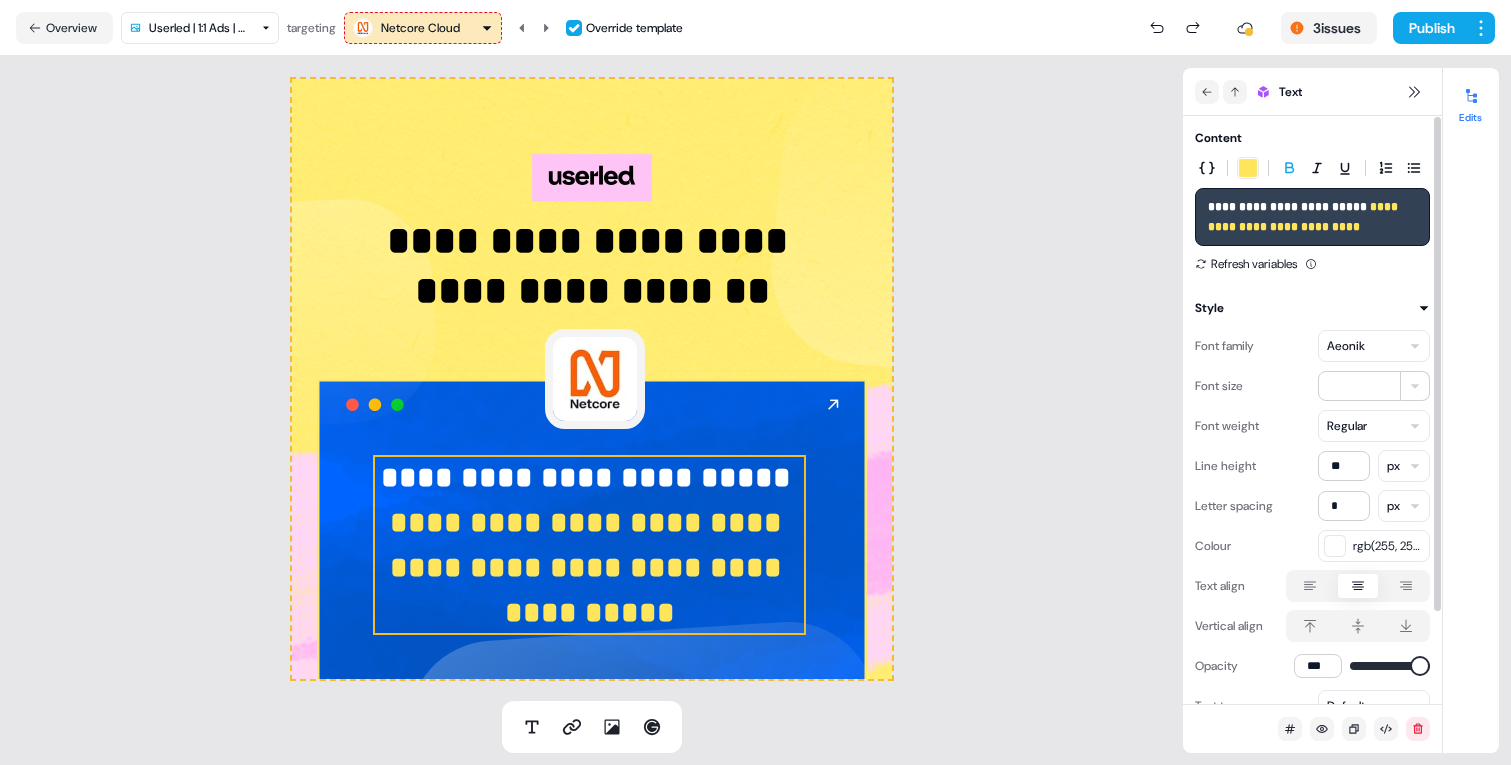 click on "**********" at bounding box center (1312, 217) 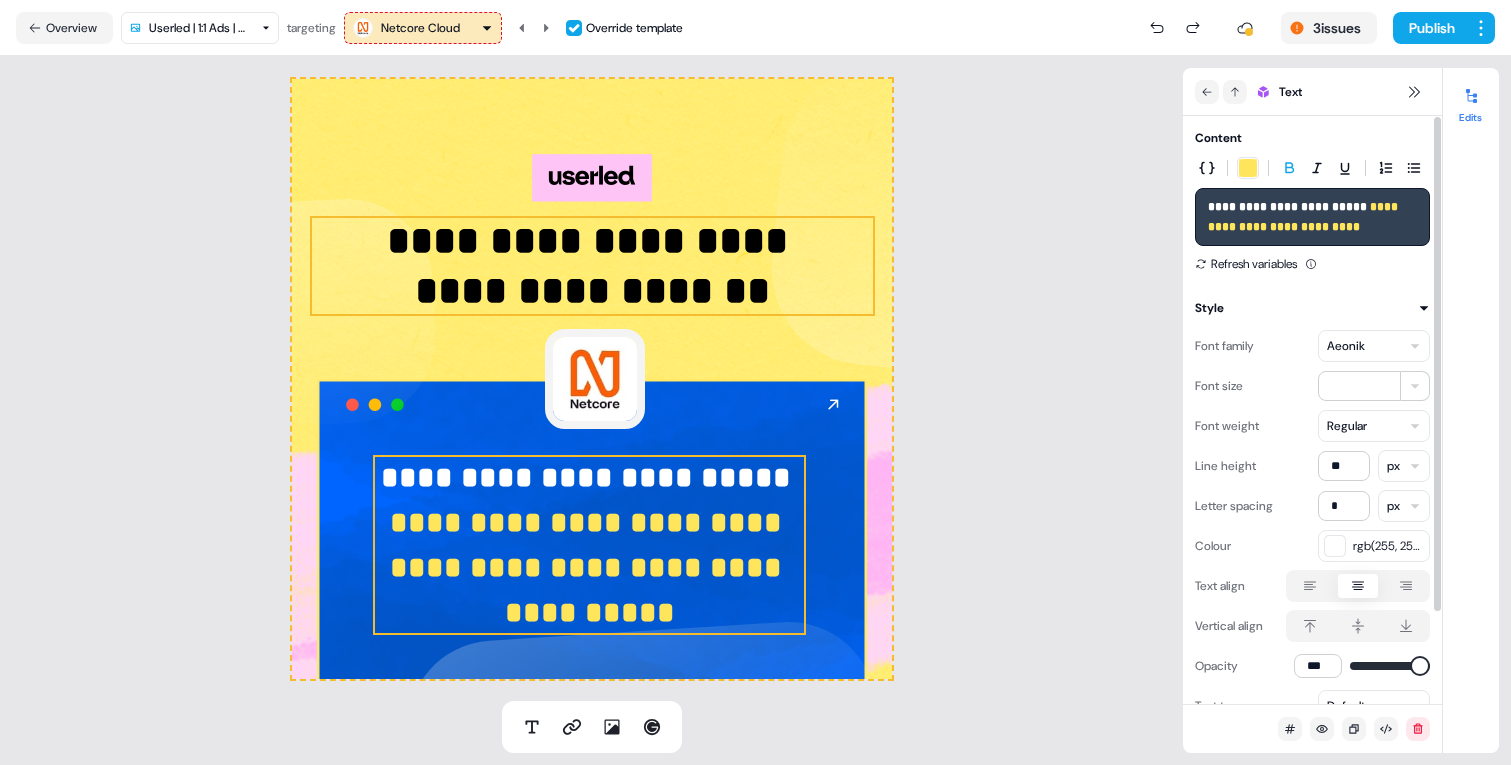 click on "**********" at bounding box center (592, 266) 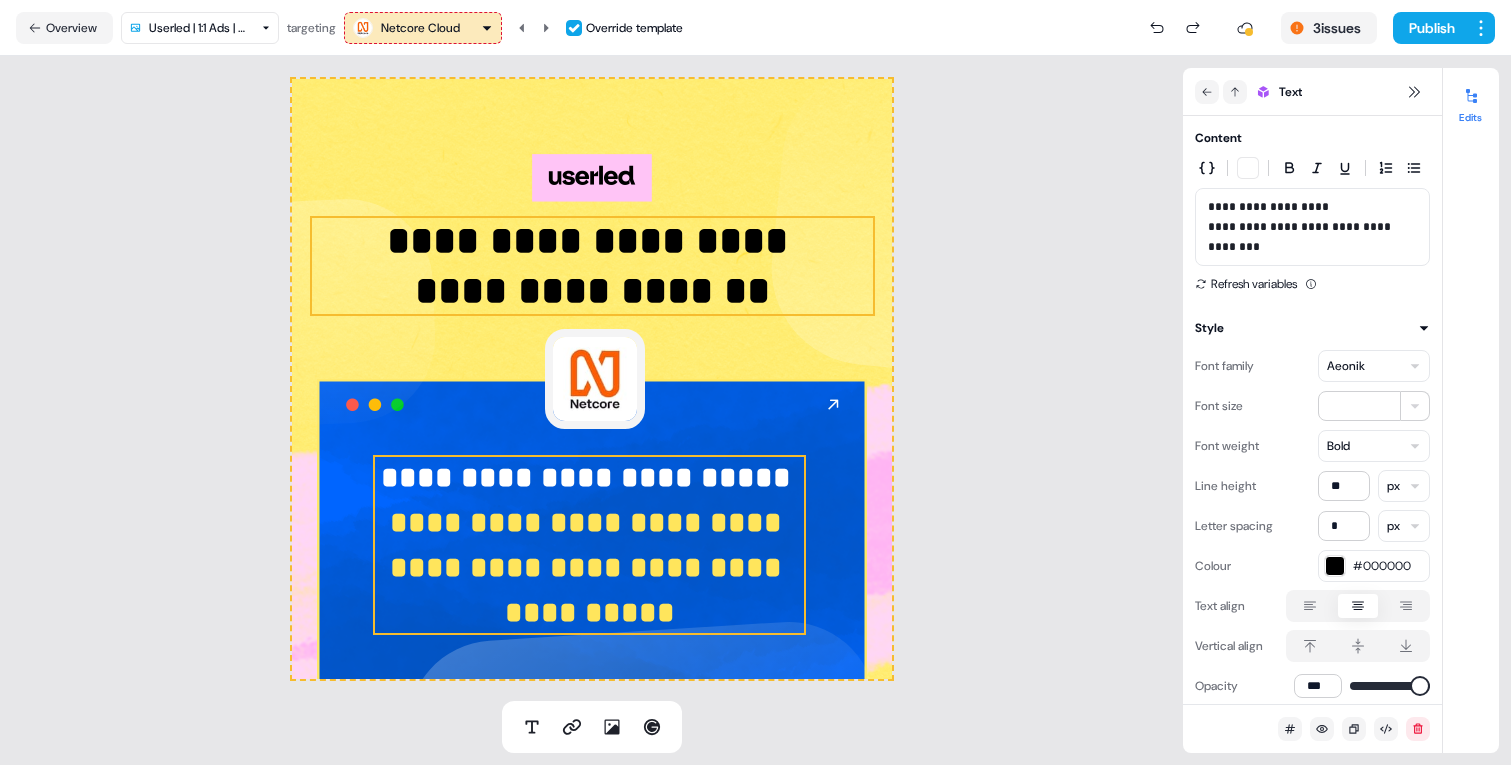 click on "**********" at bounding box center (590, 567) 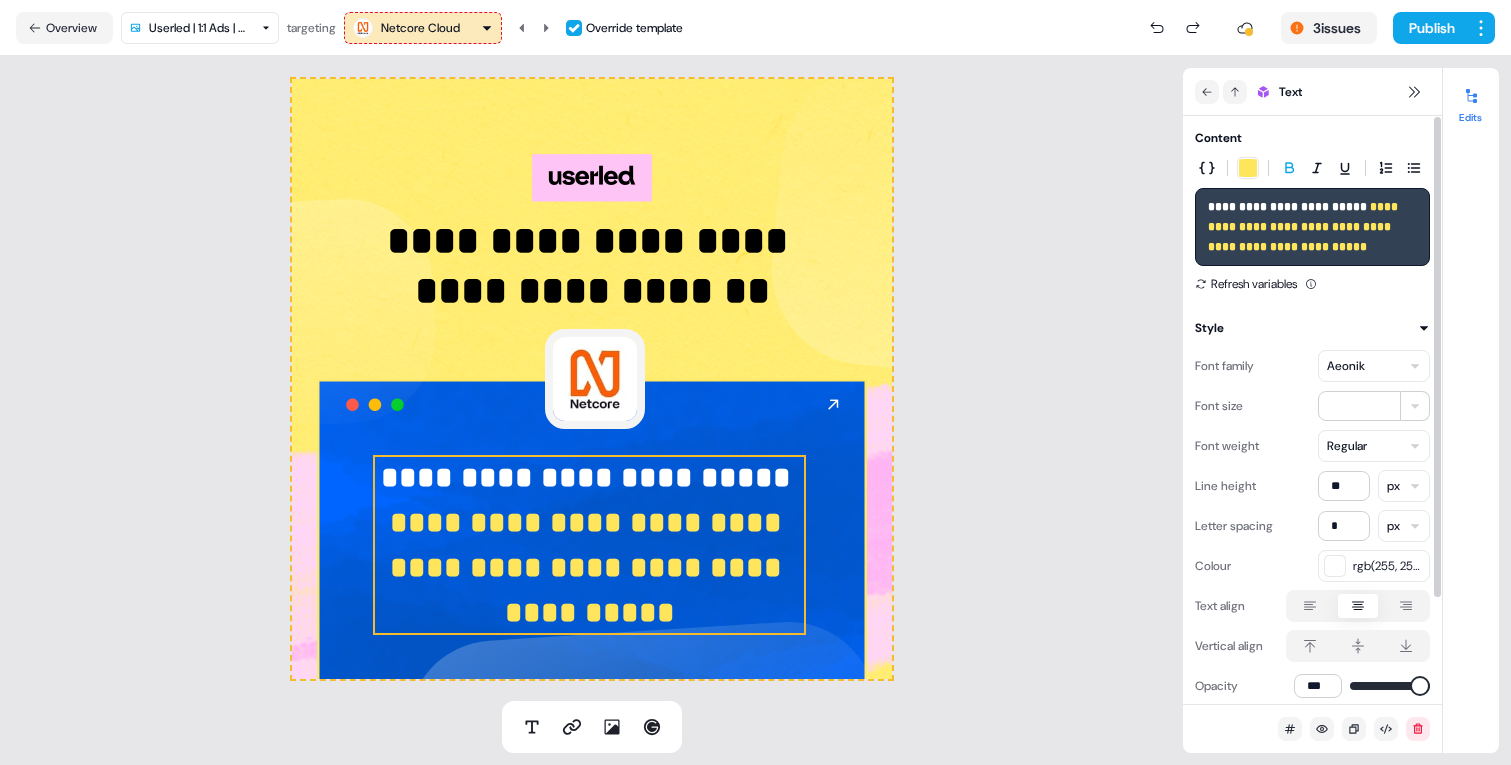 click on "**********" at bounding box center [1304, 227] 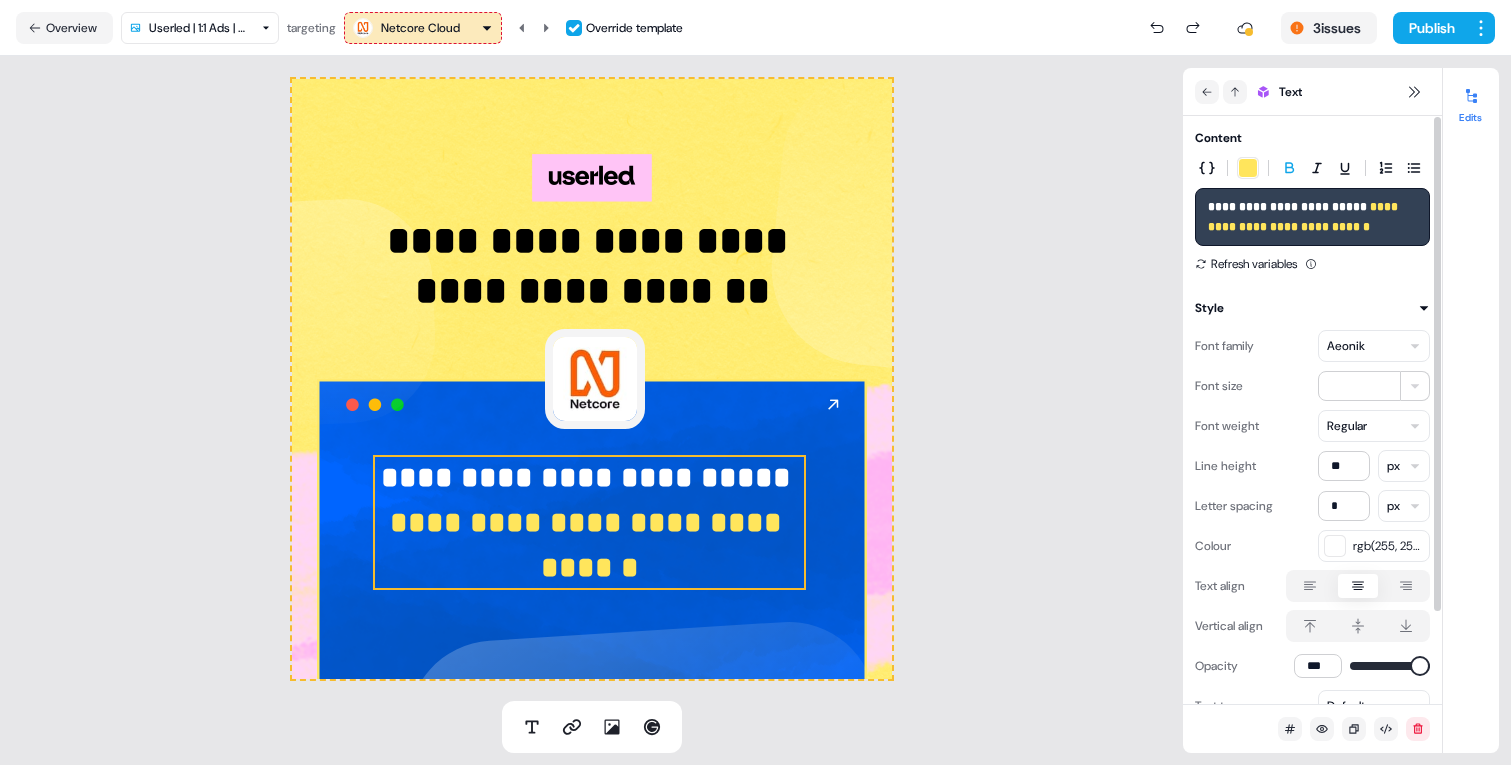 click on "**********" at bounding box center (1304, 217) 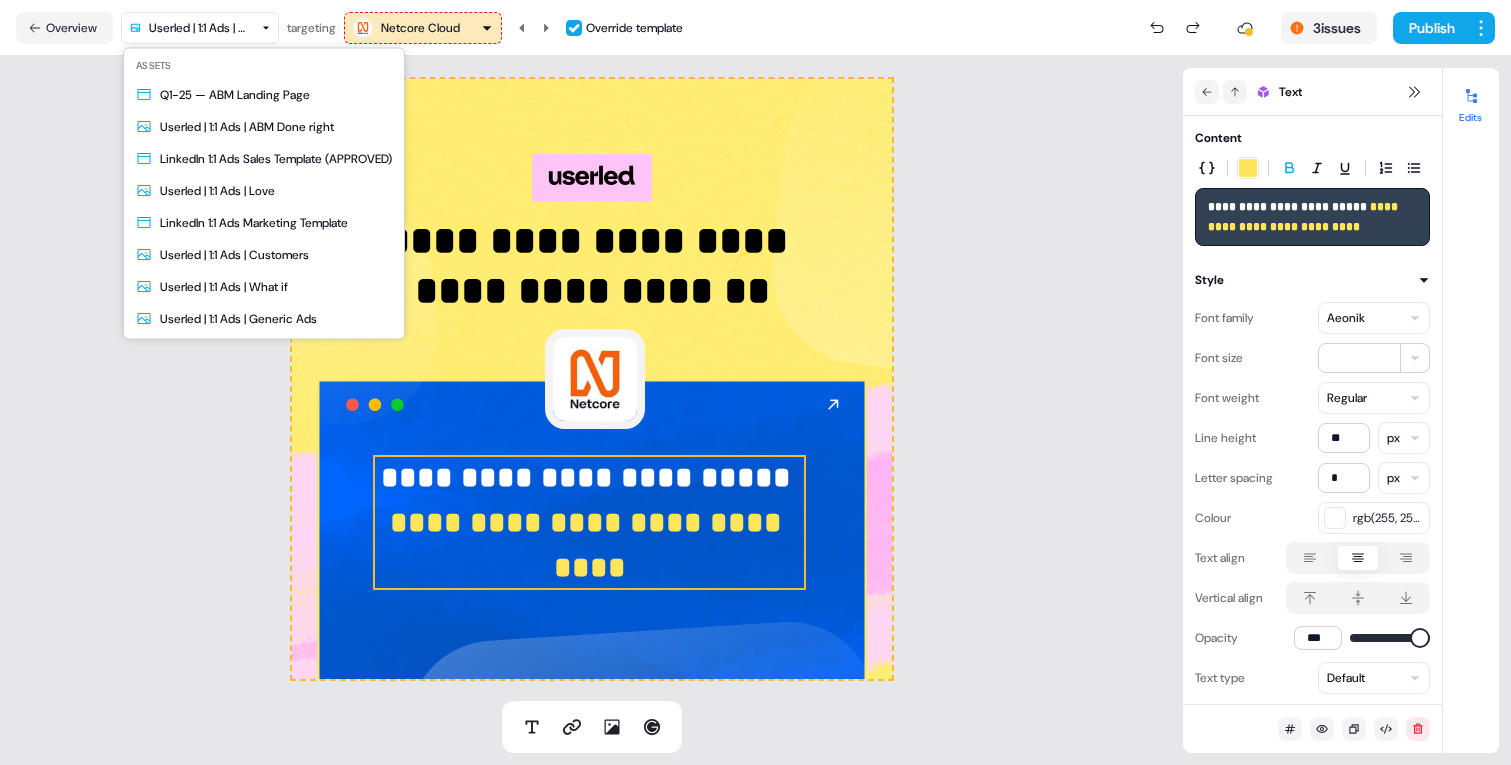 click on "**********" at bounding box center (755, 382) 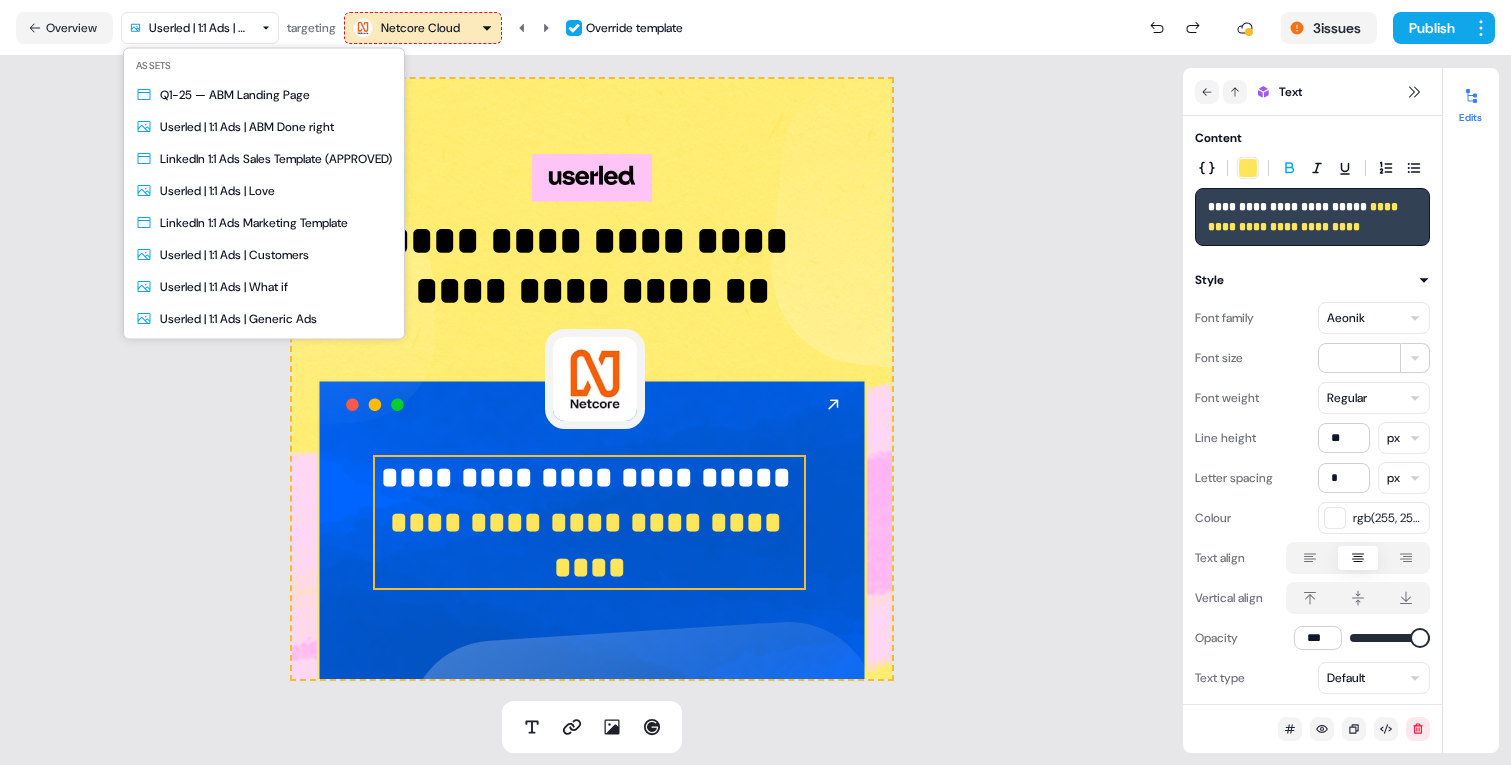 click on "**********" at bounding box center [755, 382] 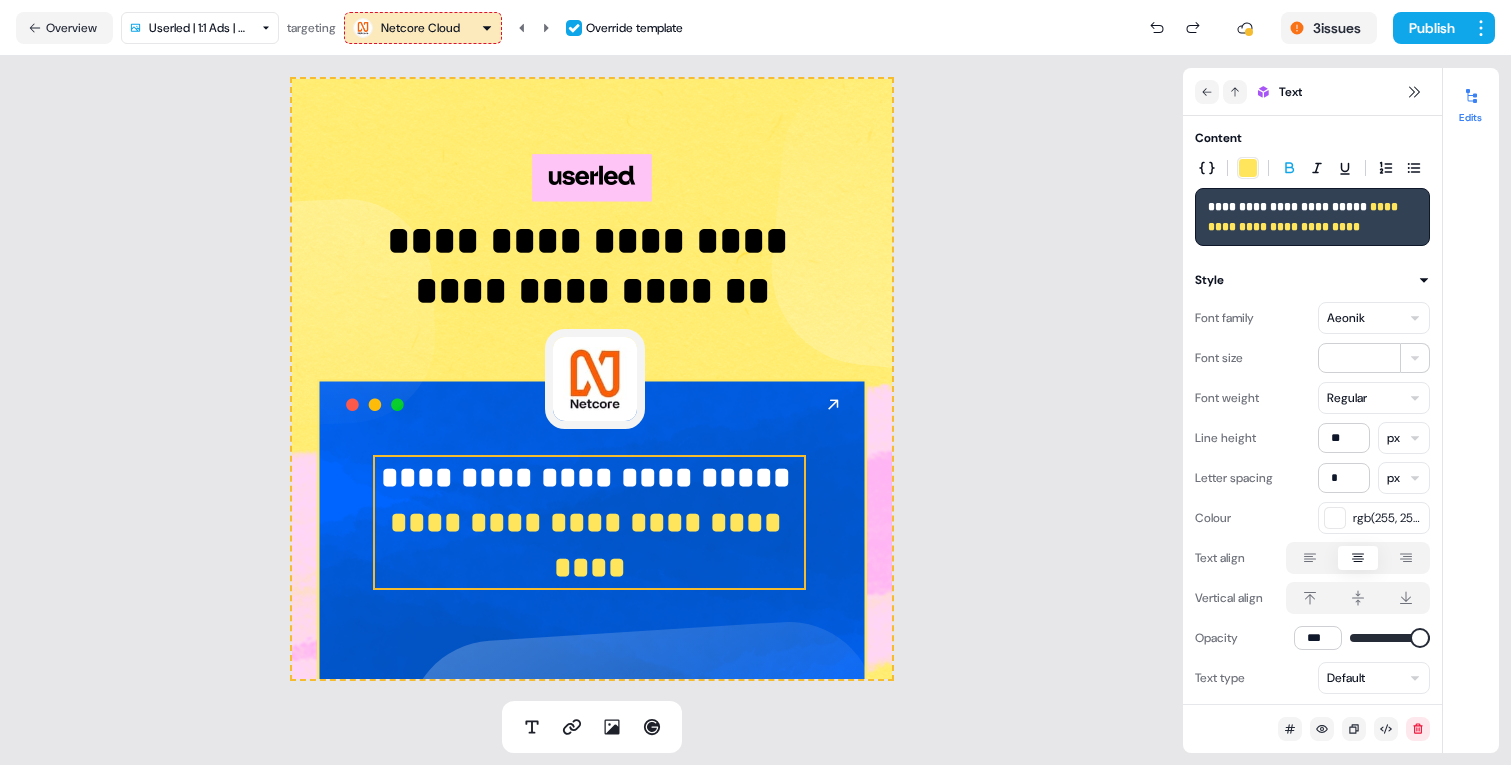 click on "Netcore Cloud" at bounding box center [420, 28] 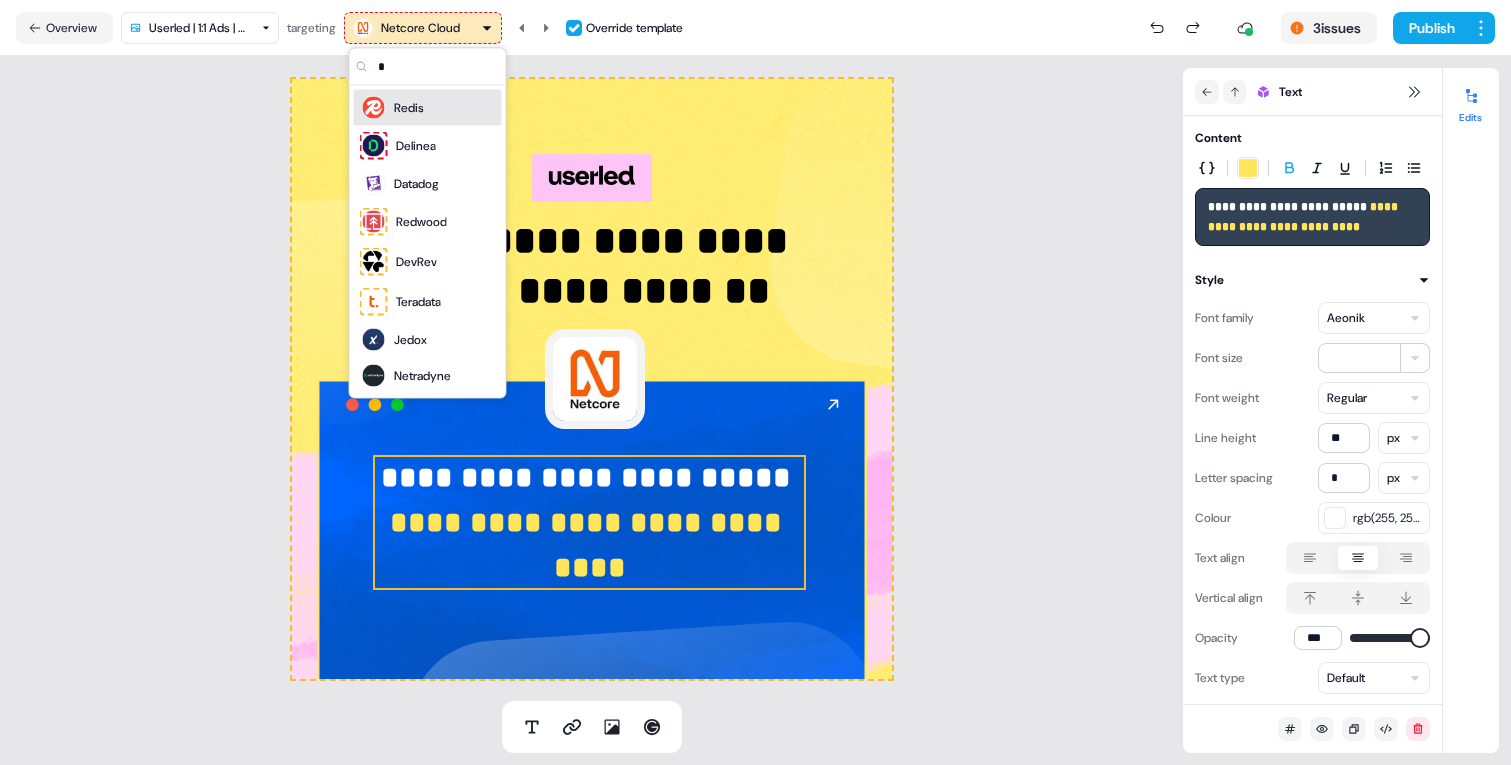scroll, scrollTop: 0, scrollLeft: 0, axis: both 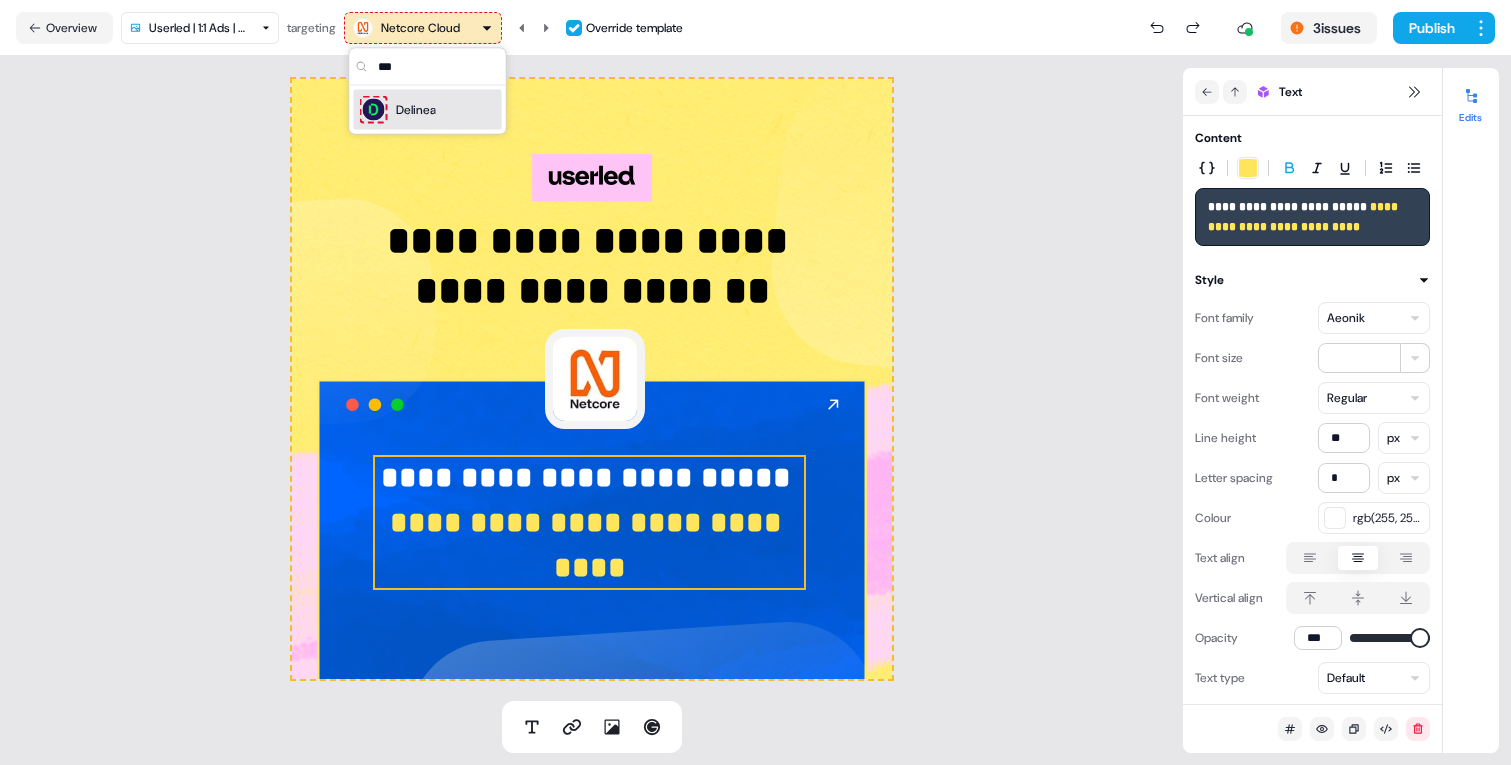 type on "***" 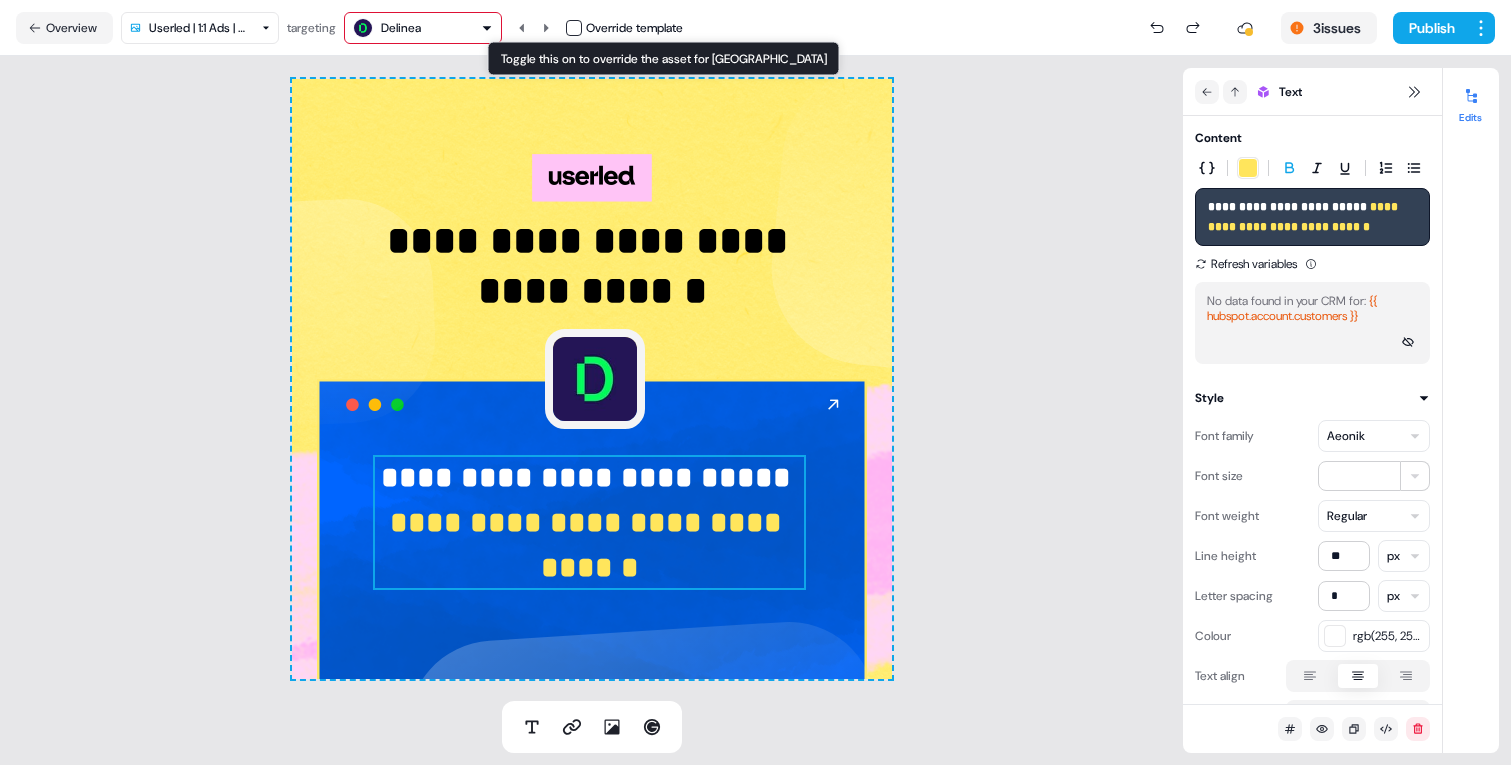 click at bounding box center (574, 28) 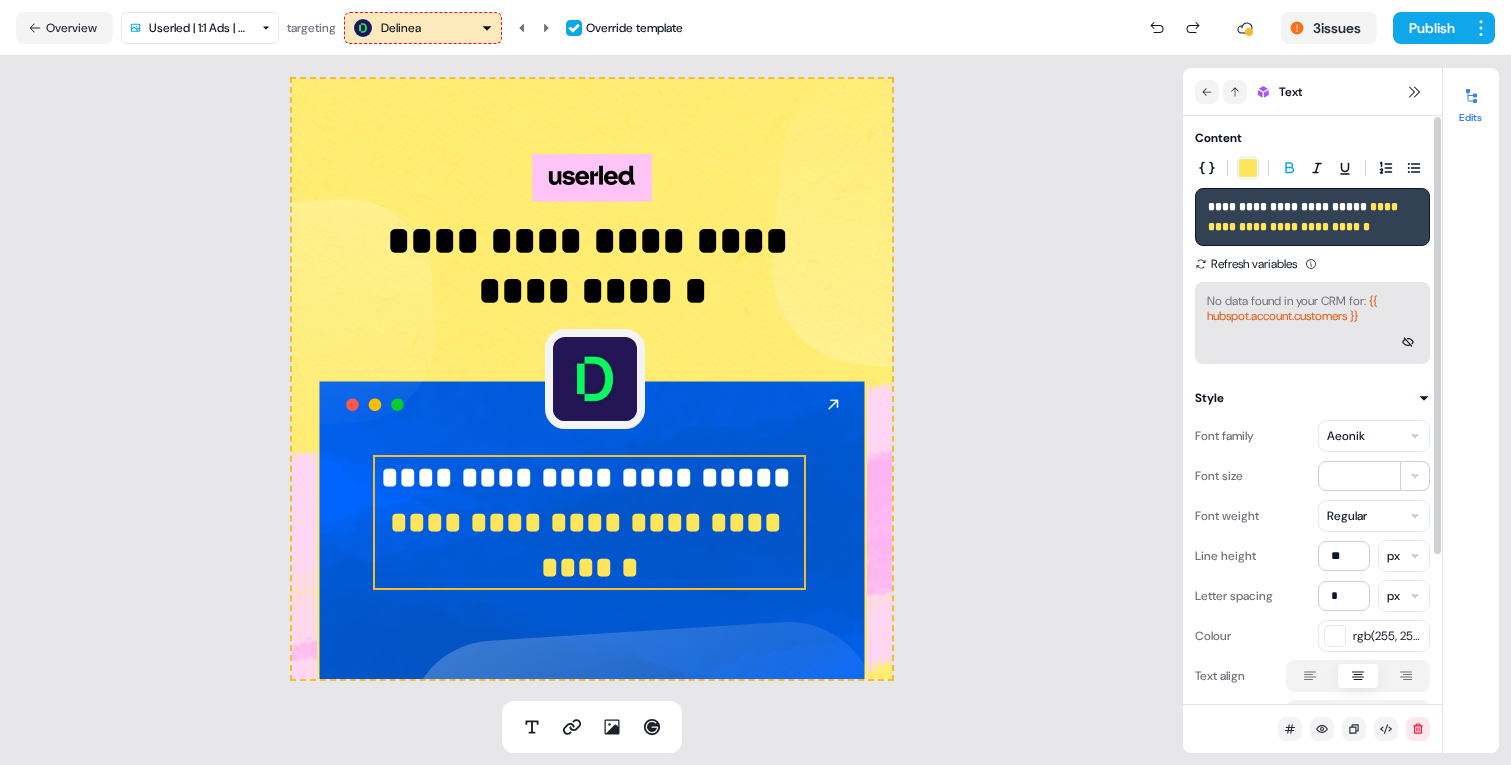 click on "No data found in your CRM for:   {{ hubspot.account.customers }}" at bounding box center (1312, 309) 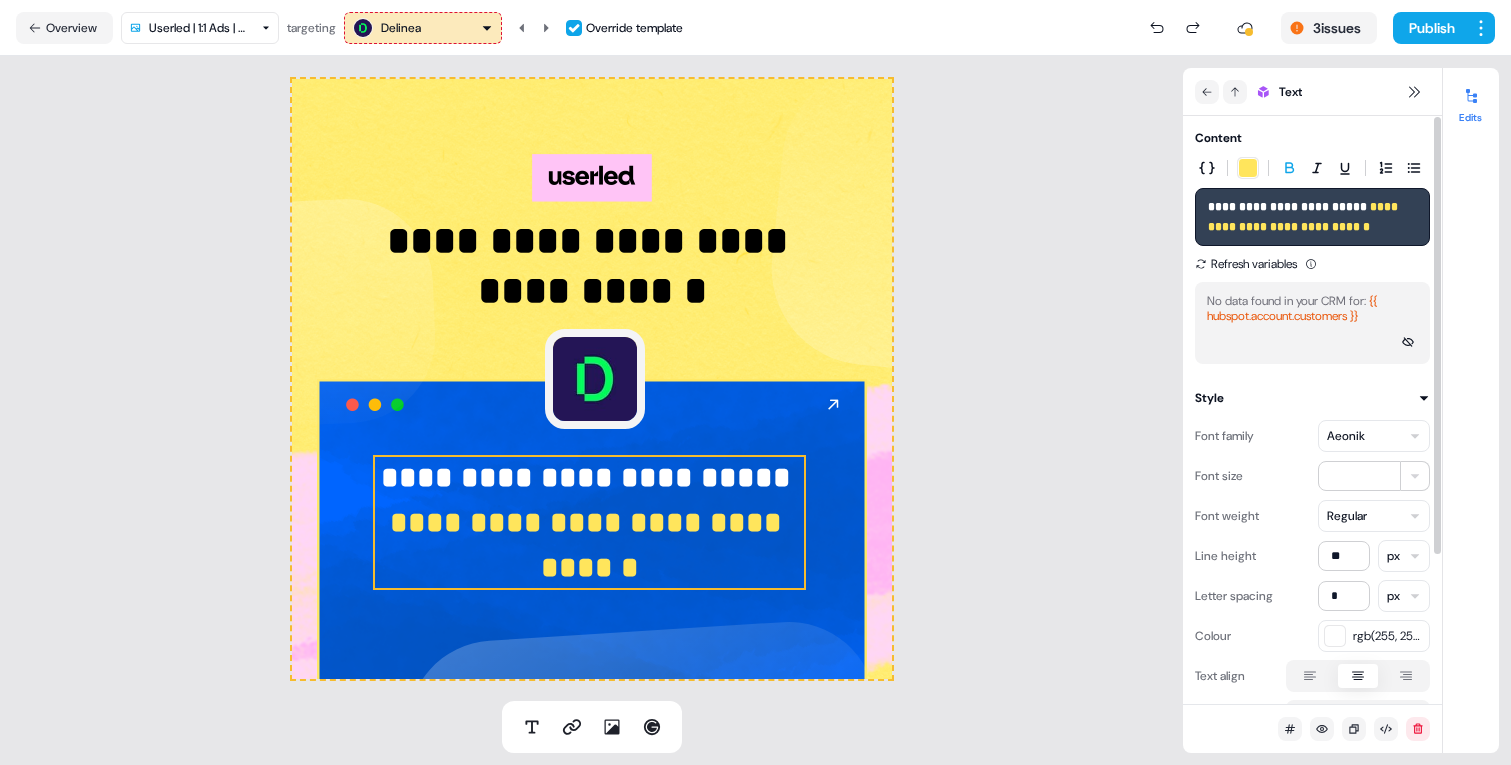 click on "**********" at bounding box center (1312, 217) 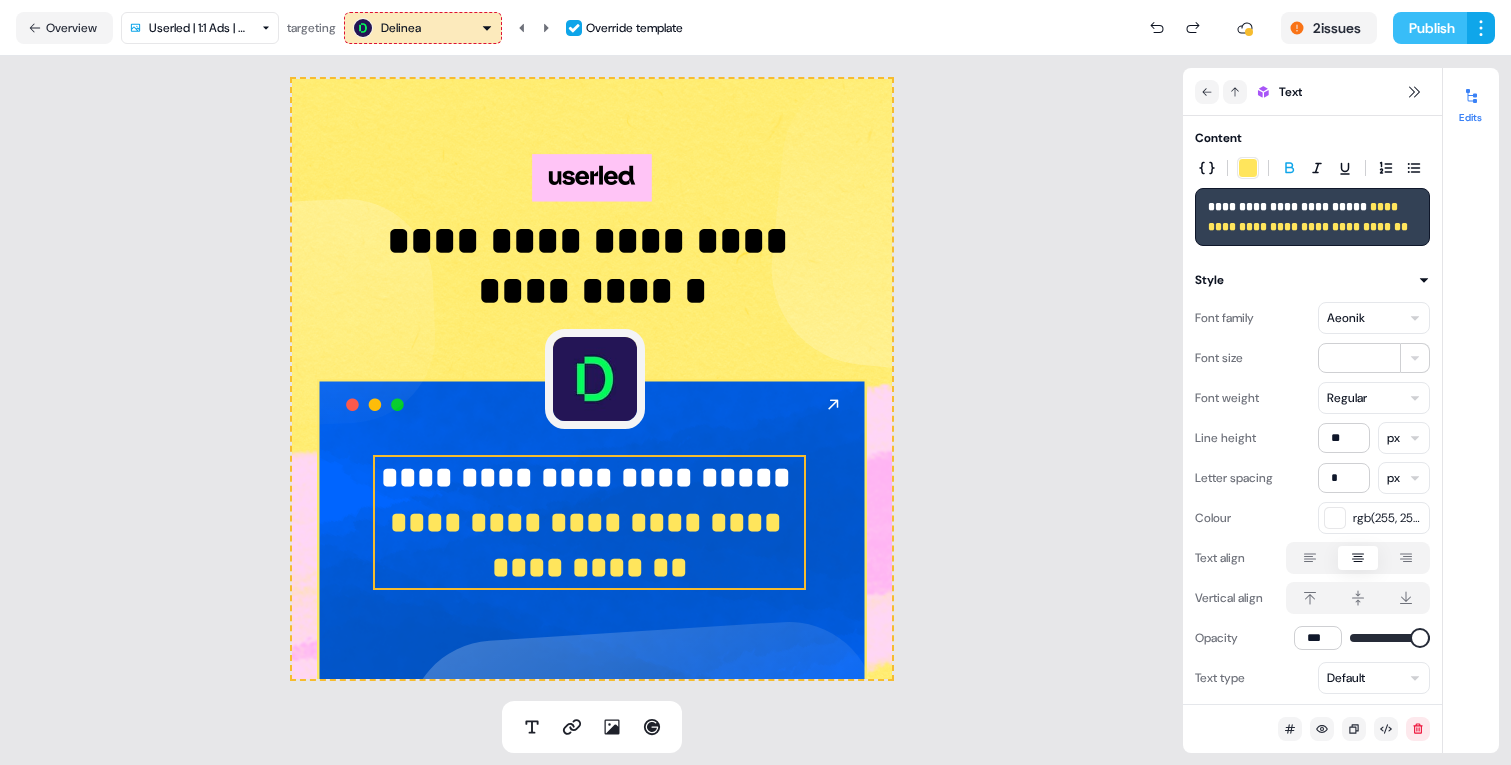 click on "Publish" at bounding box center (1430, 28) 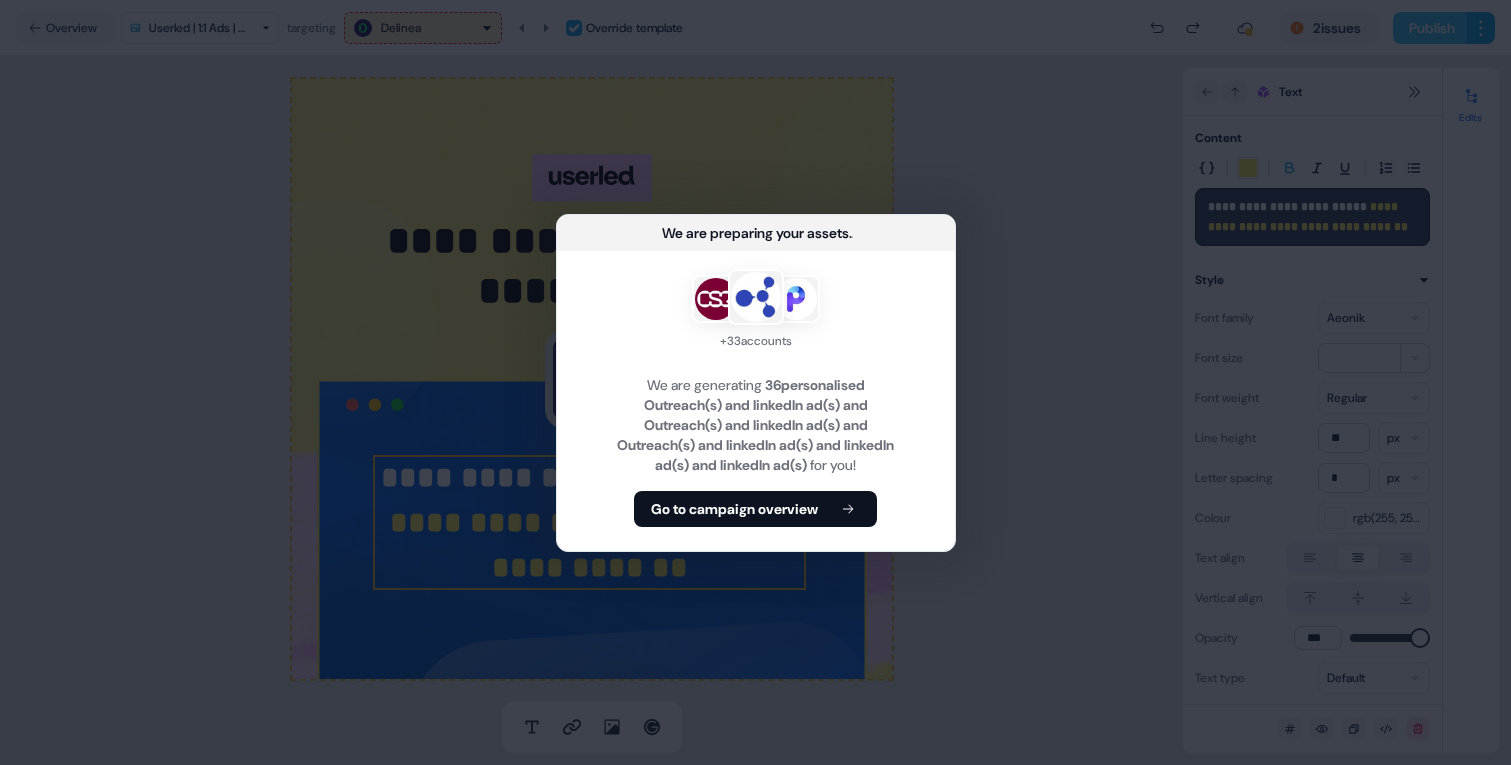 type 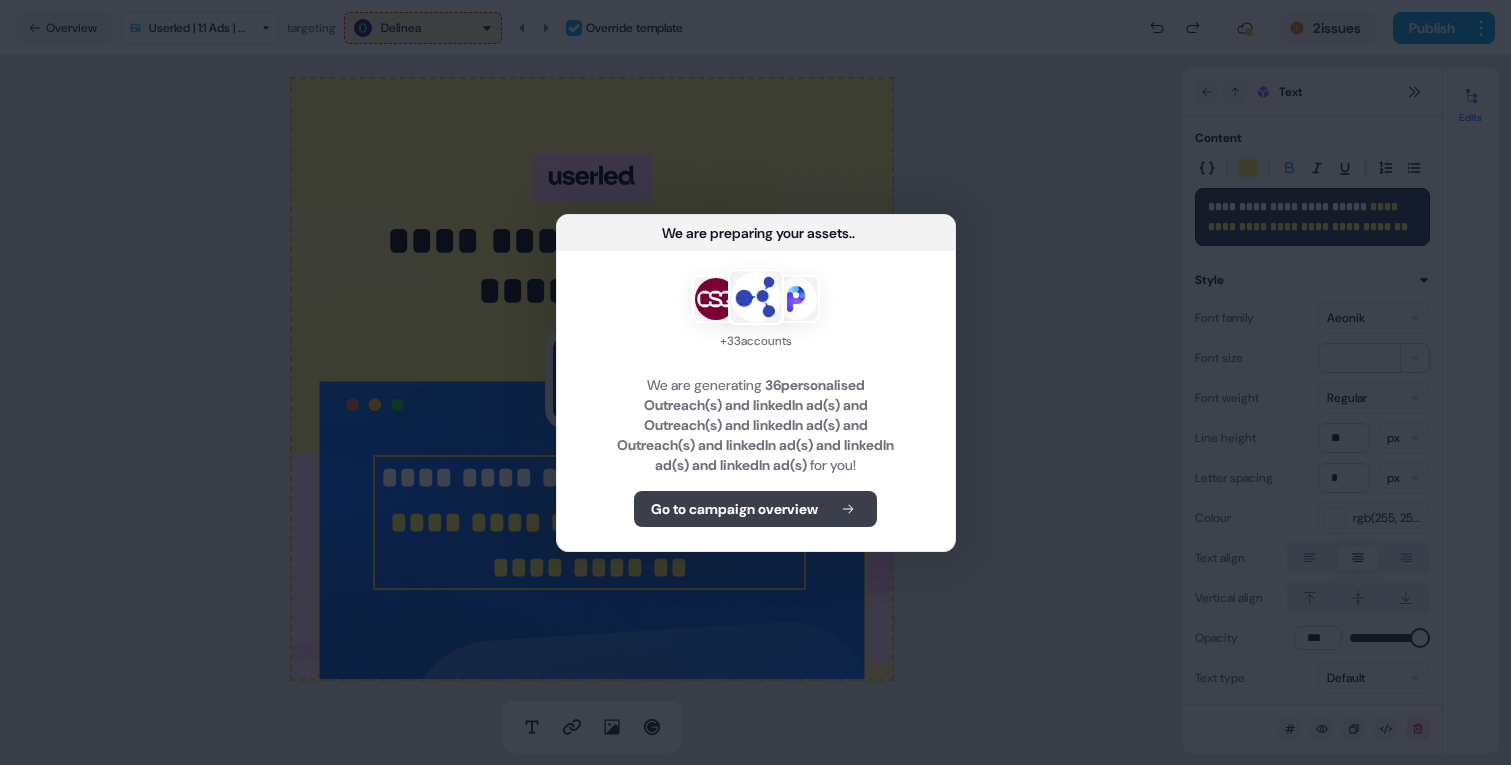 click on "Go to campaign overview" at bounding box center [755, 509] 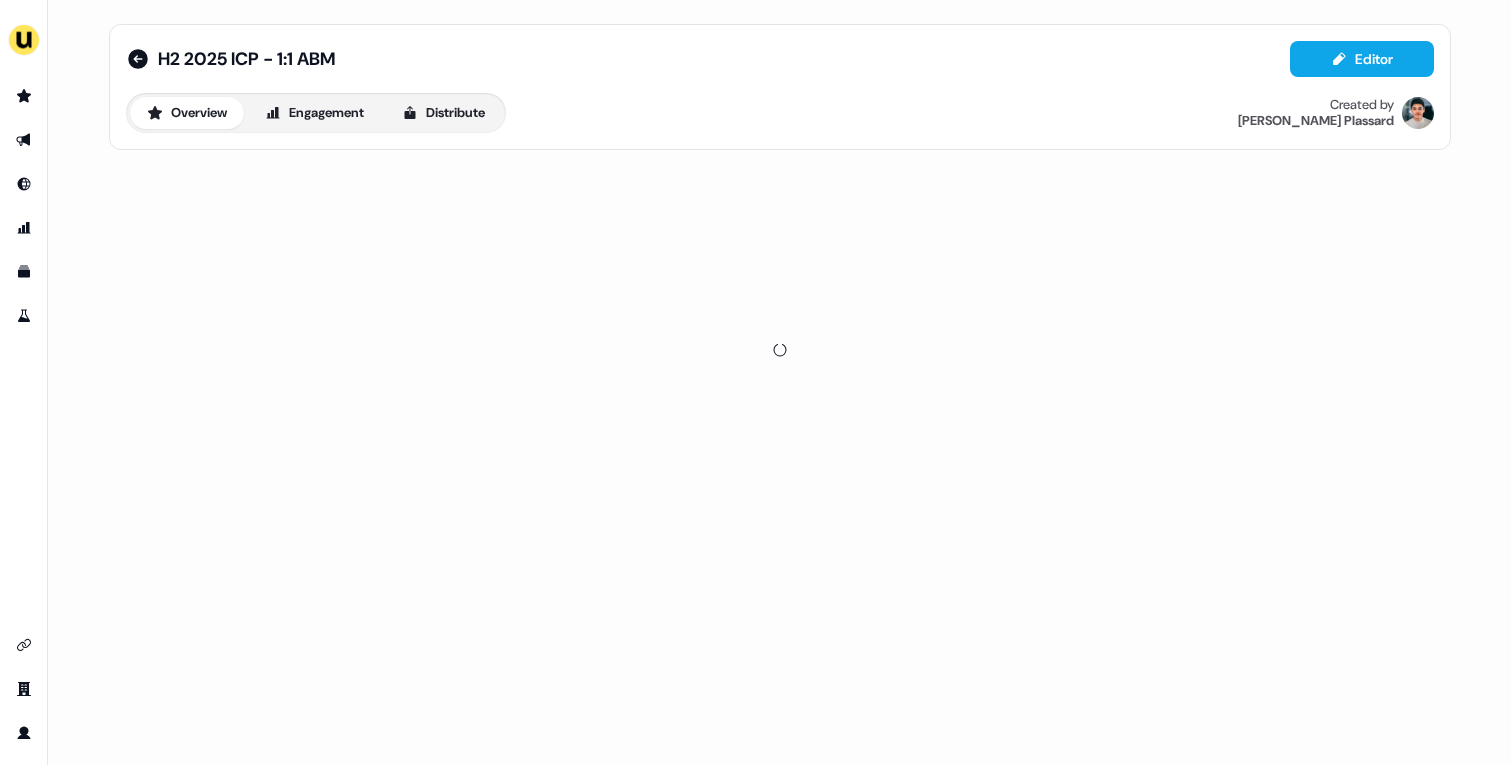 click on "H2 2025 ICP - 1:1 ABM Editor Overview Engagement Distribute Created by Vincent   Plassard" at bounding box center [780, 87] 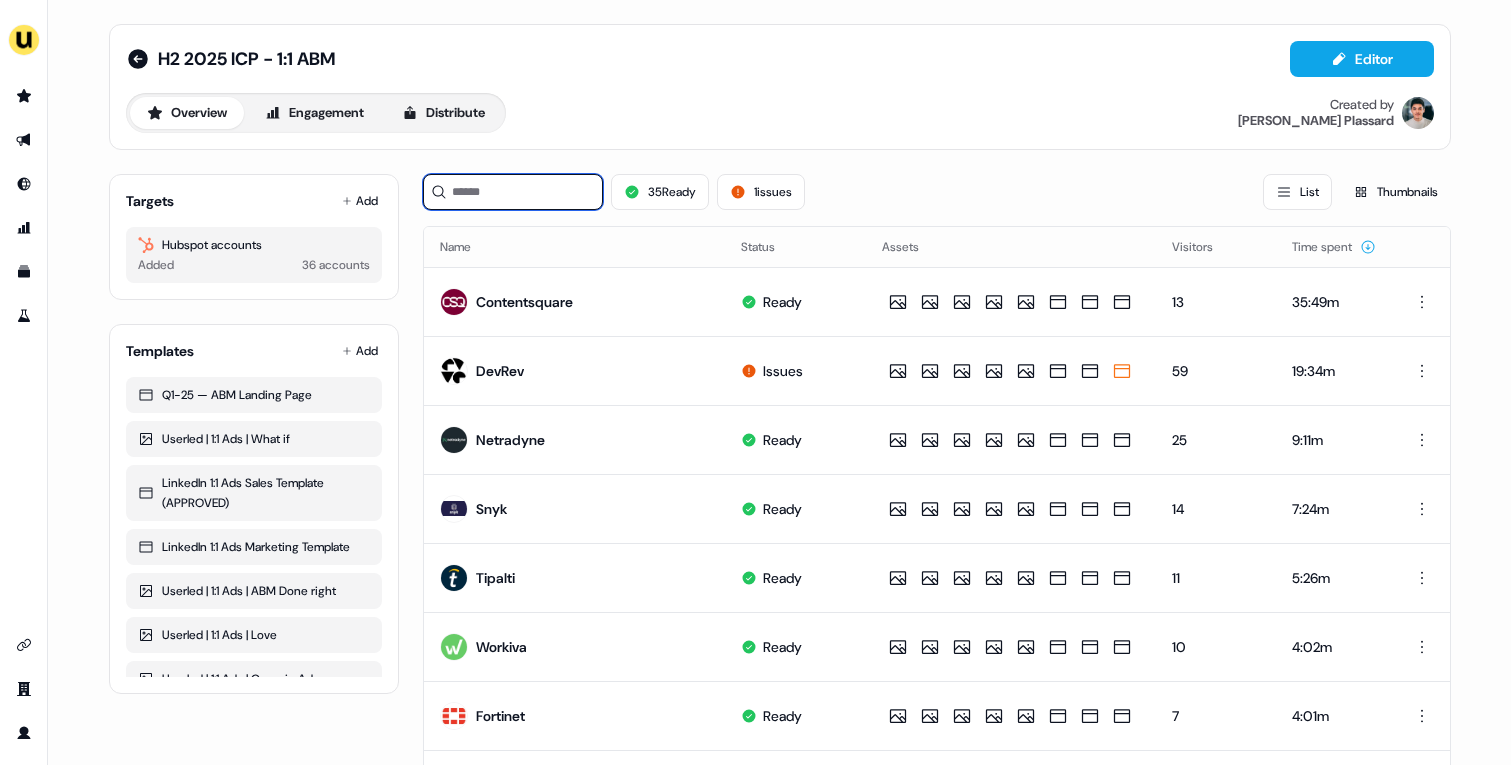 click at bounding box center (513, 192) 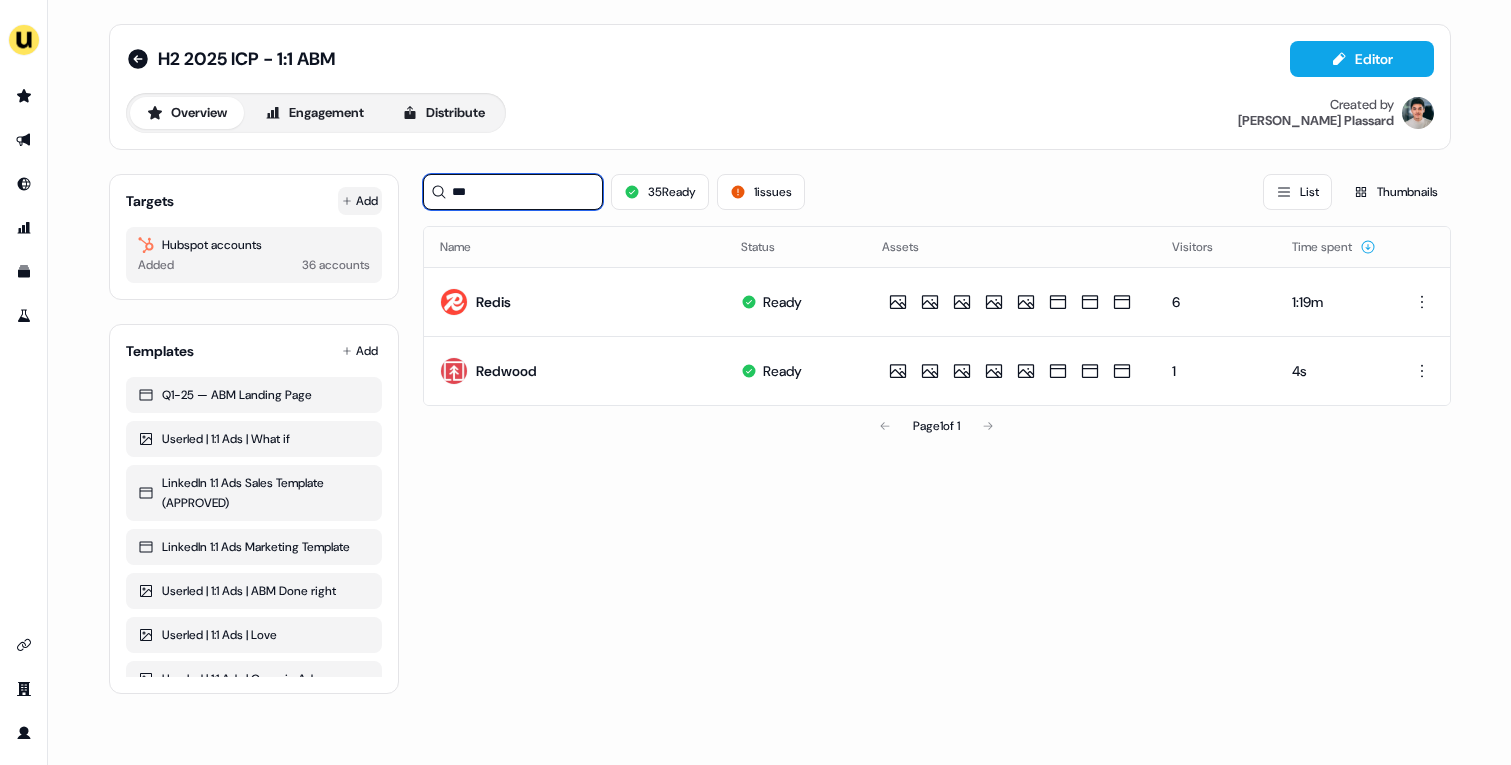 type on "***" 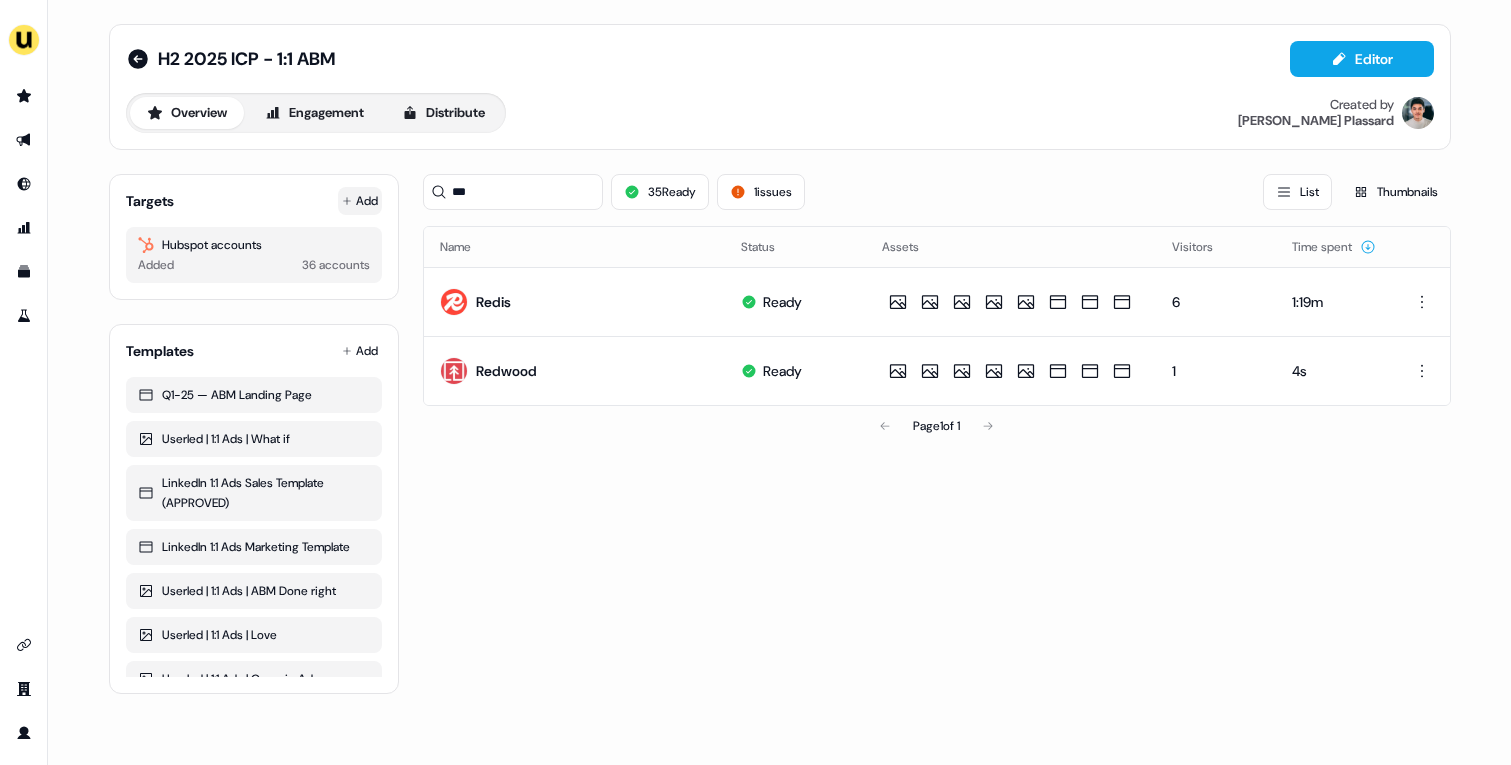 click 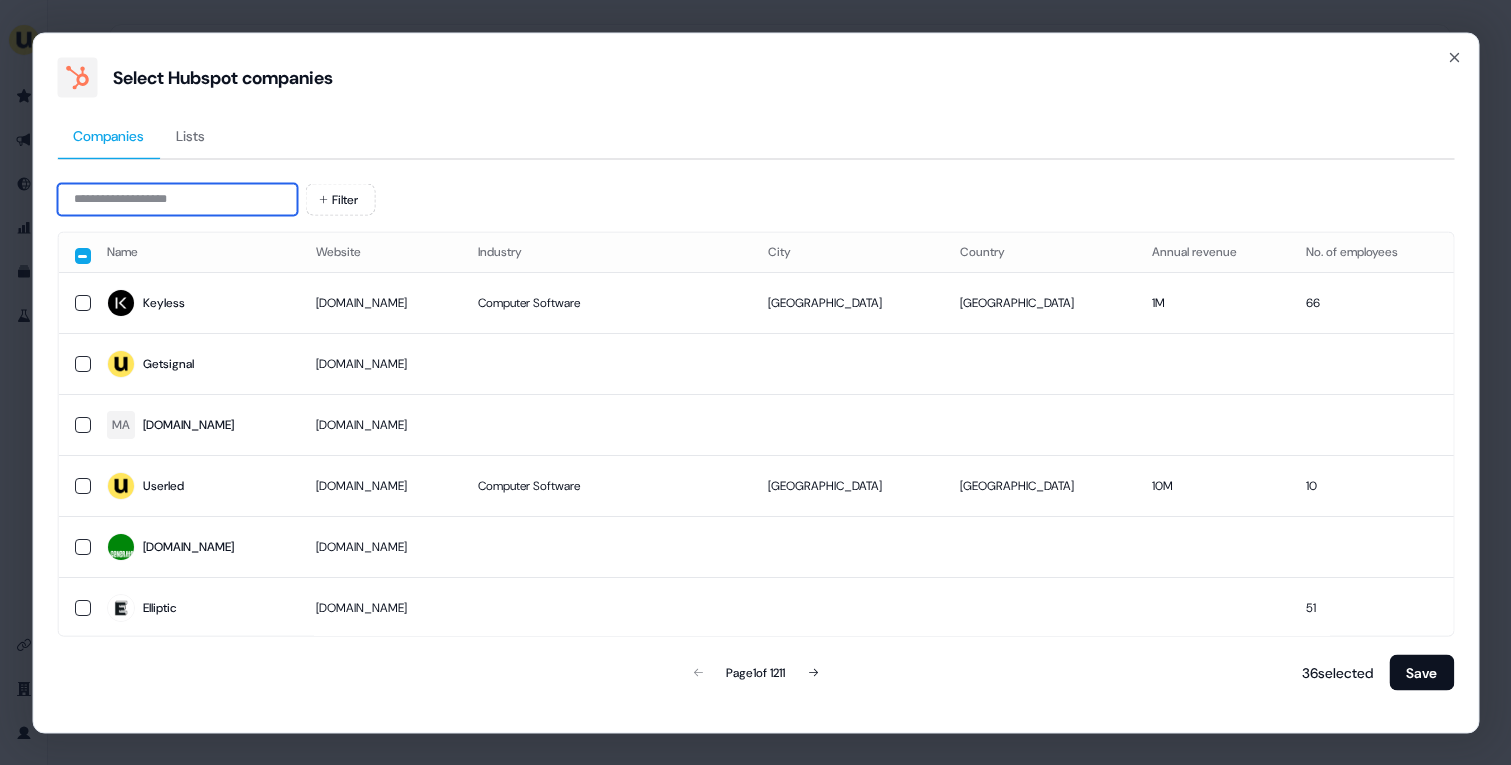 click at bounding box center (177, 199) 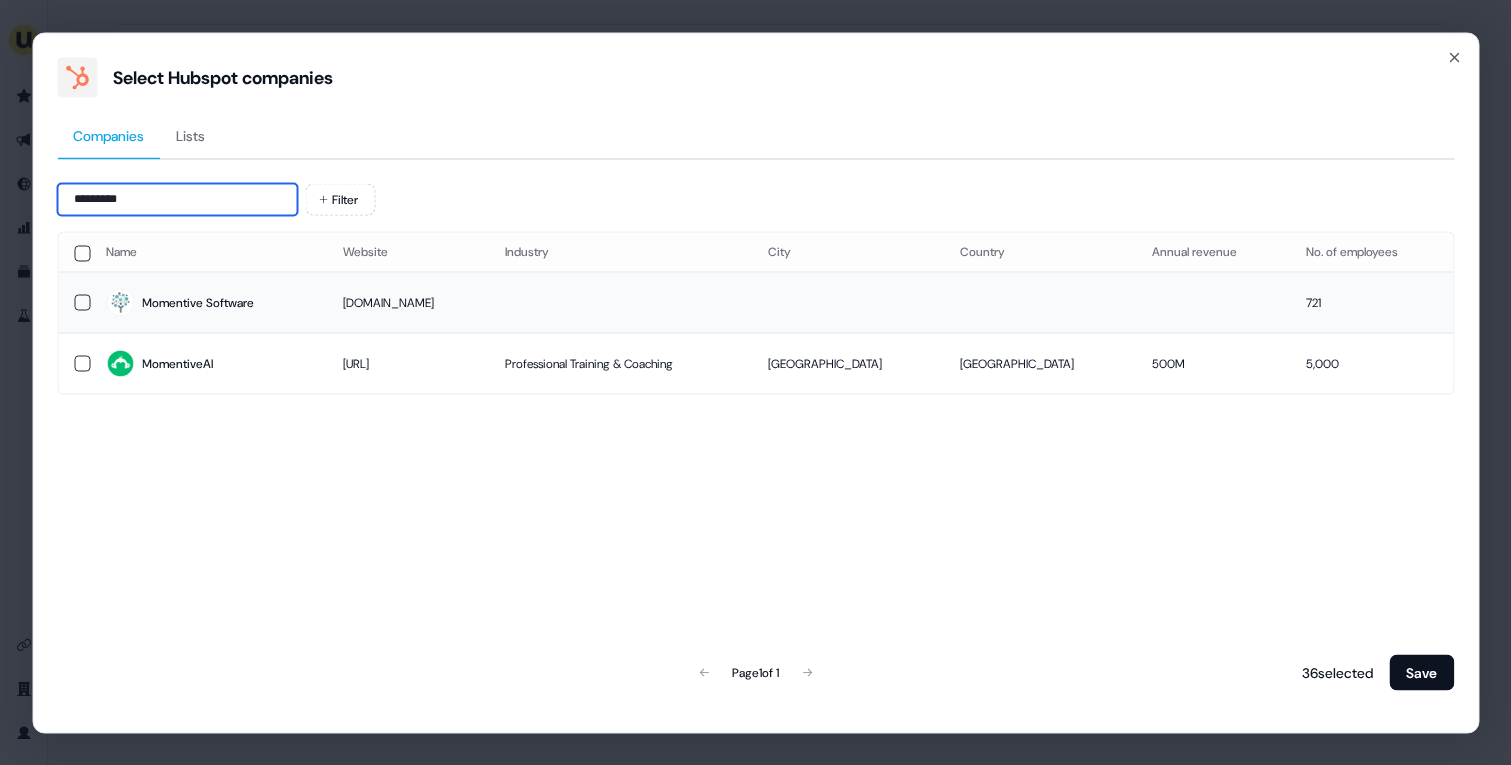 type on "*********" 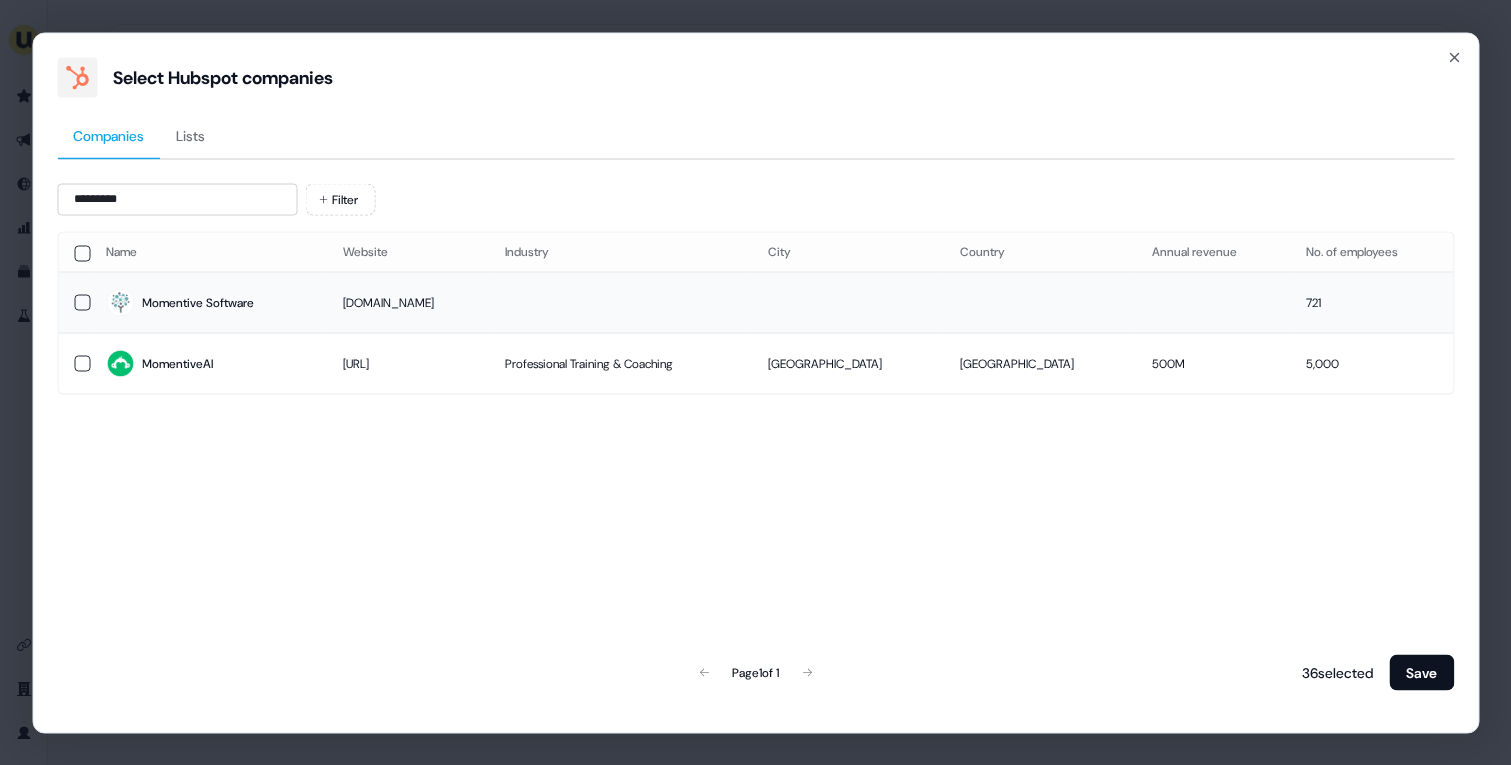 click on "Momentive Software" at bounding box center [198, 303] 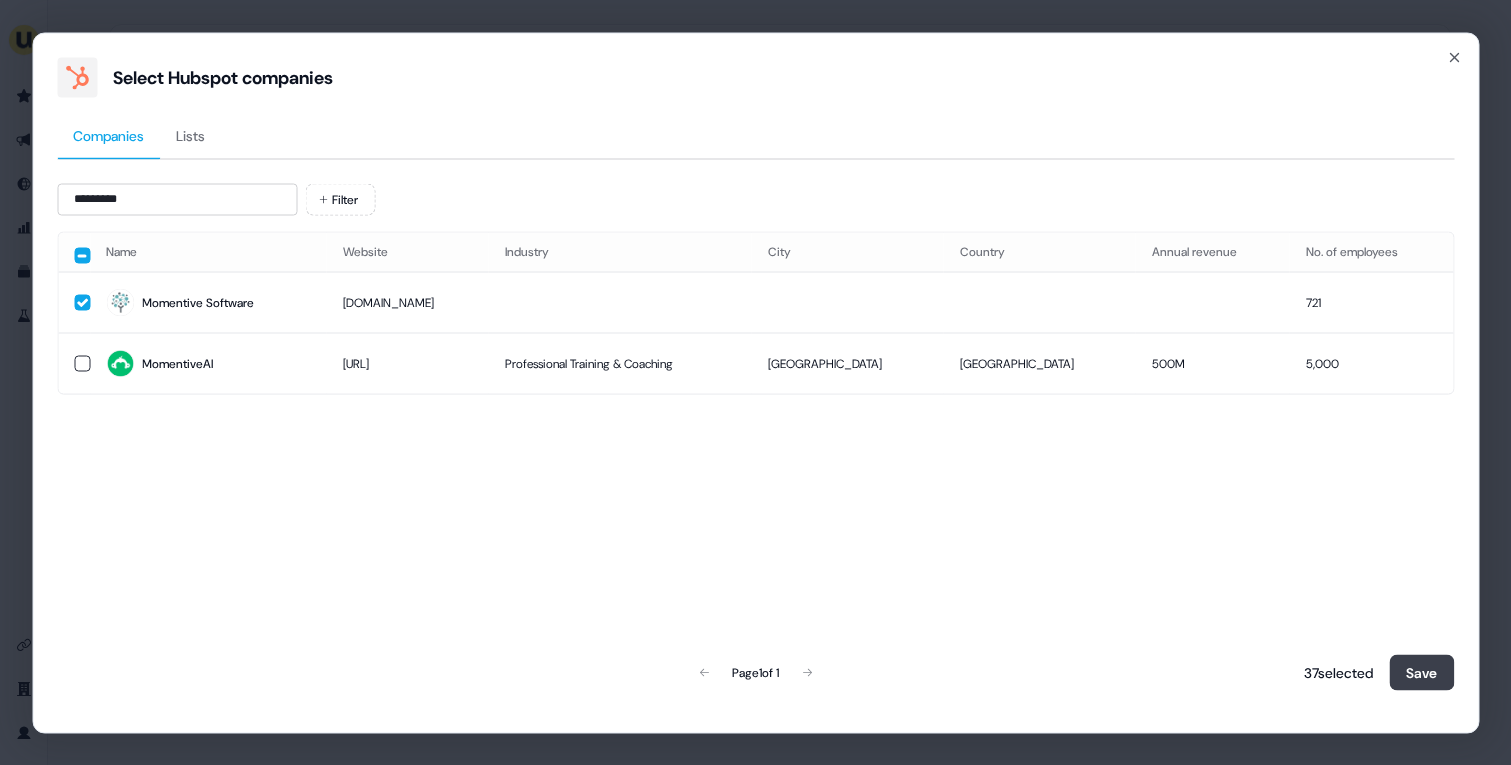 click on "Save" at bounding box center (1421, 672) 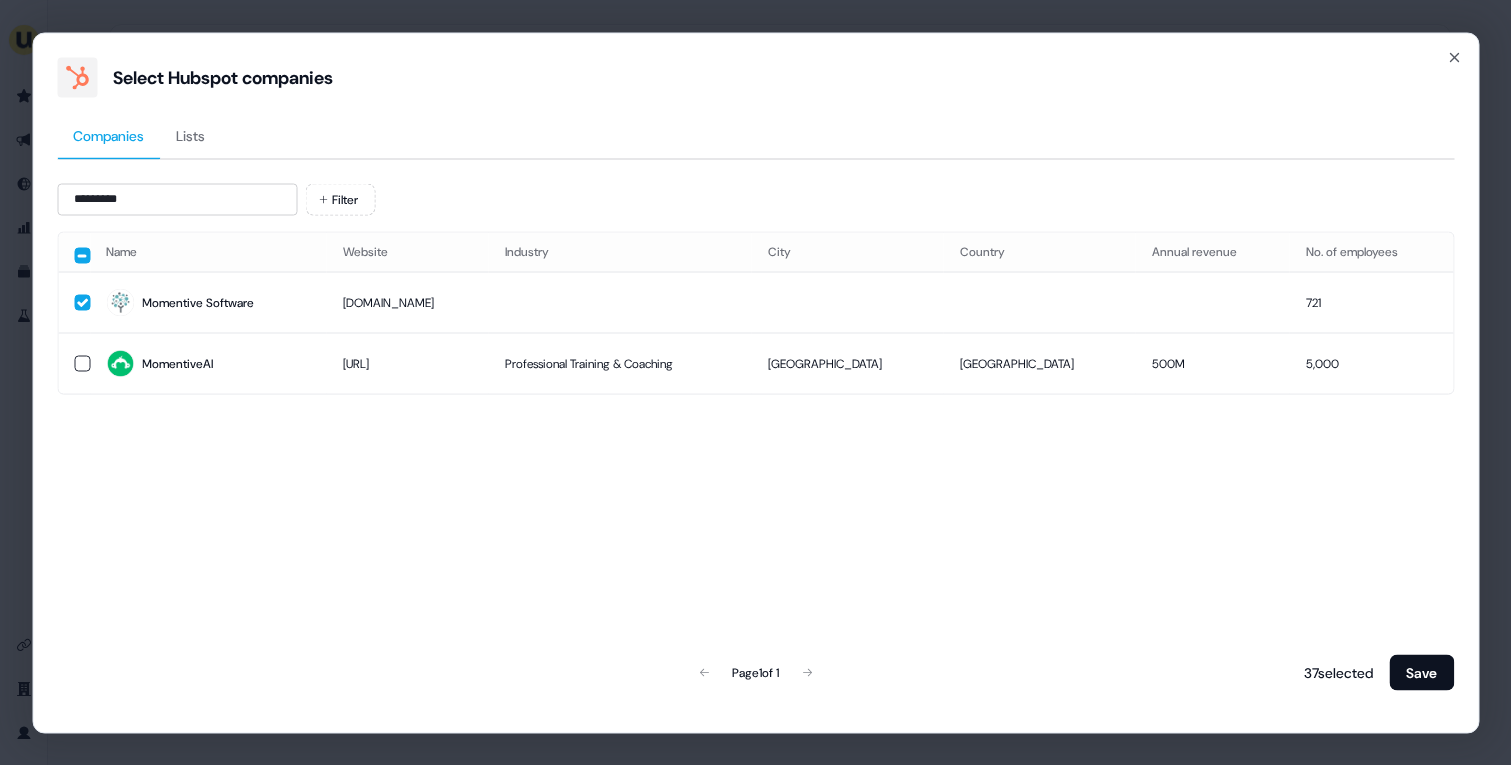 type 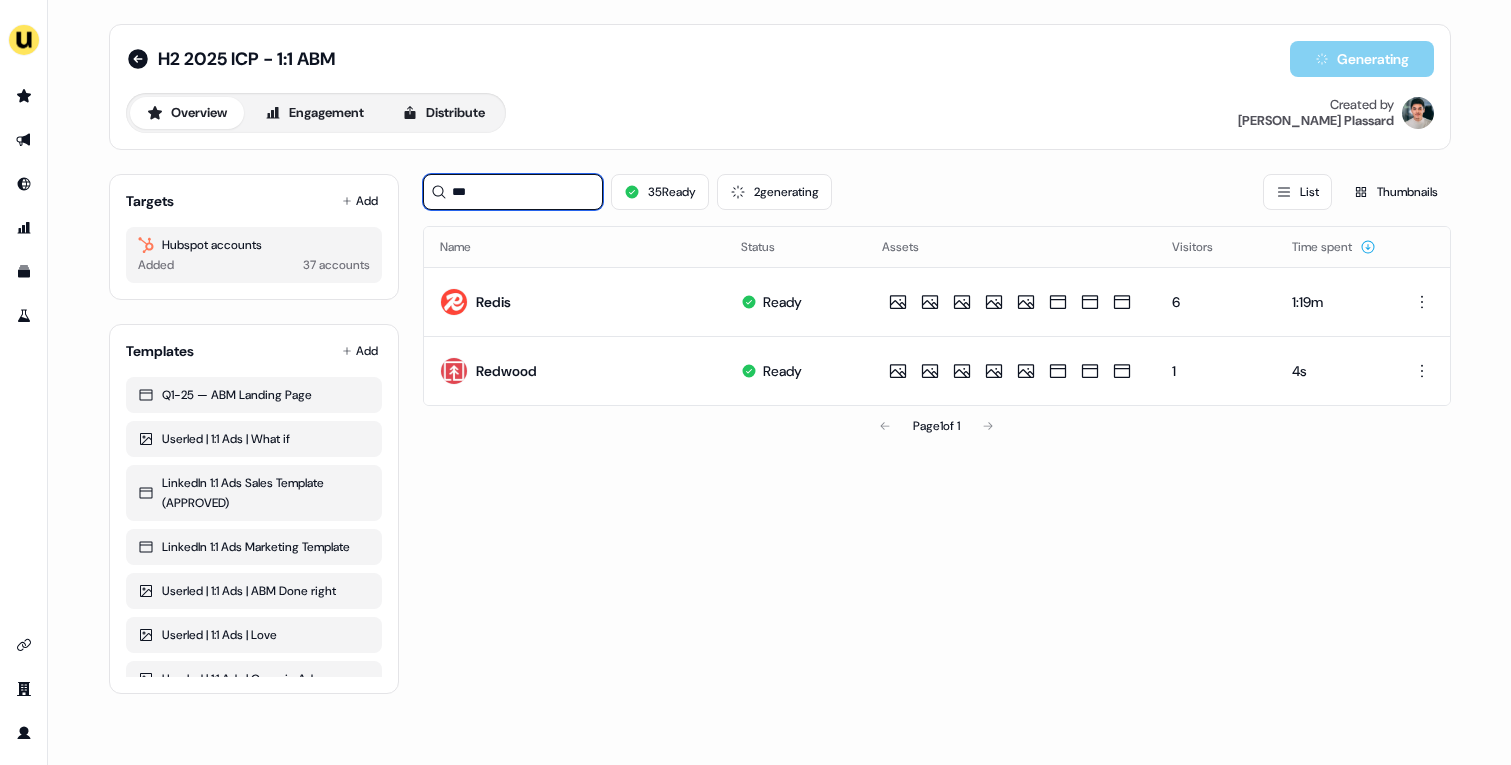 click on "***" at bounding box center [513, 192] 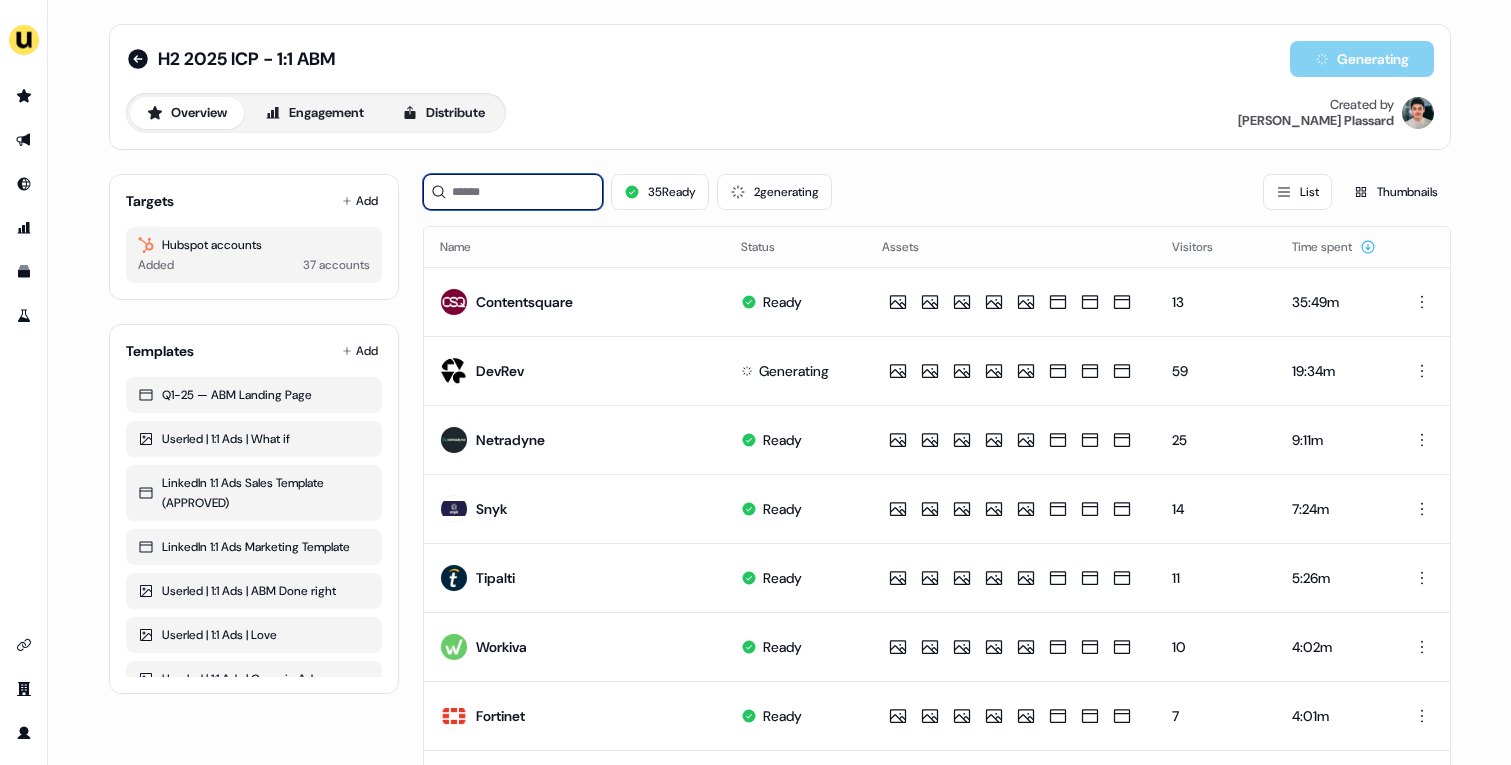 type 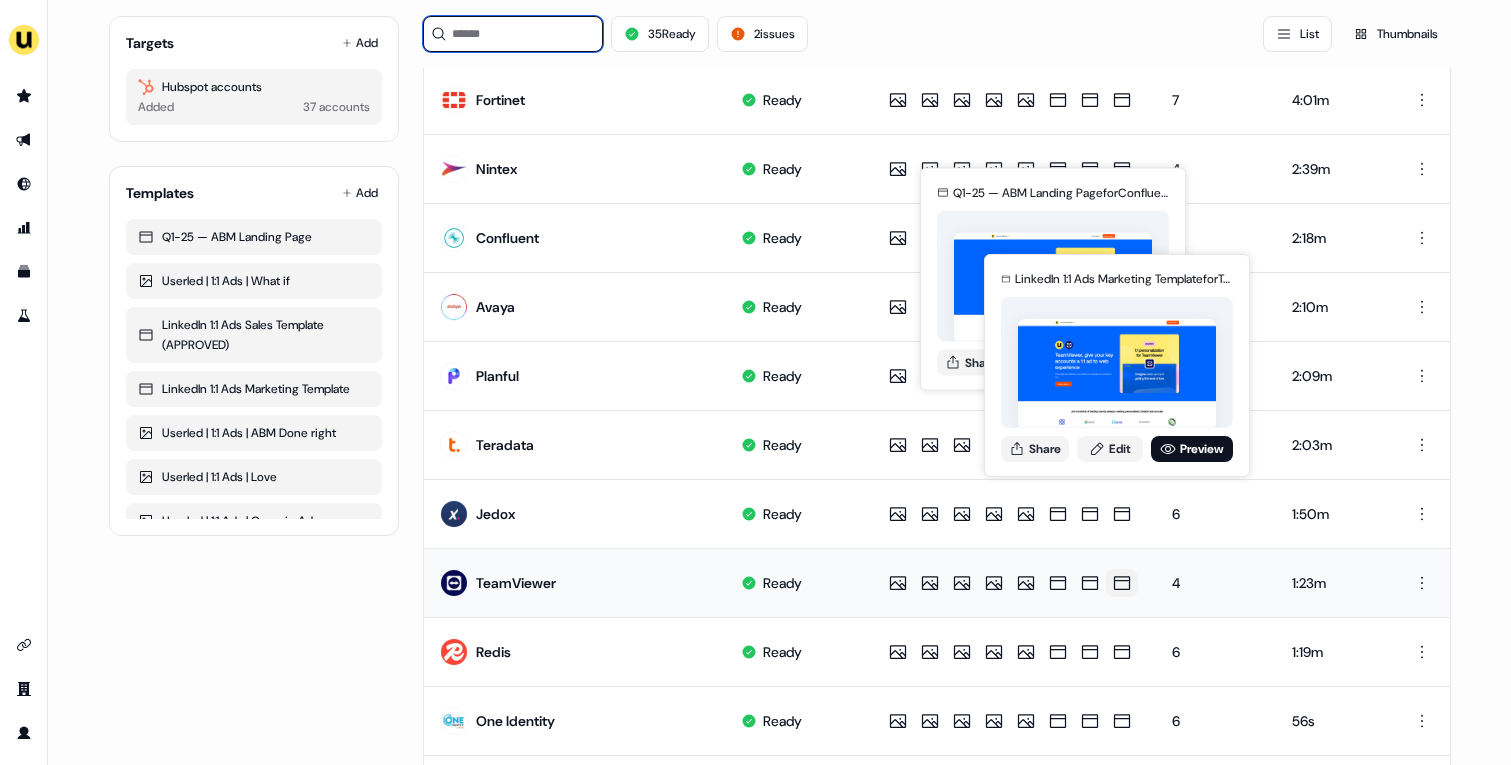 scroll, scrollTop: 946, scrollLeft: 0, axis: vertical 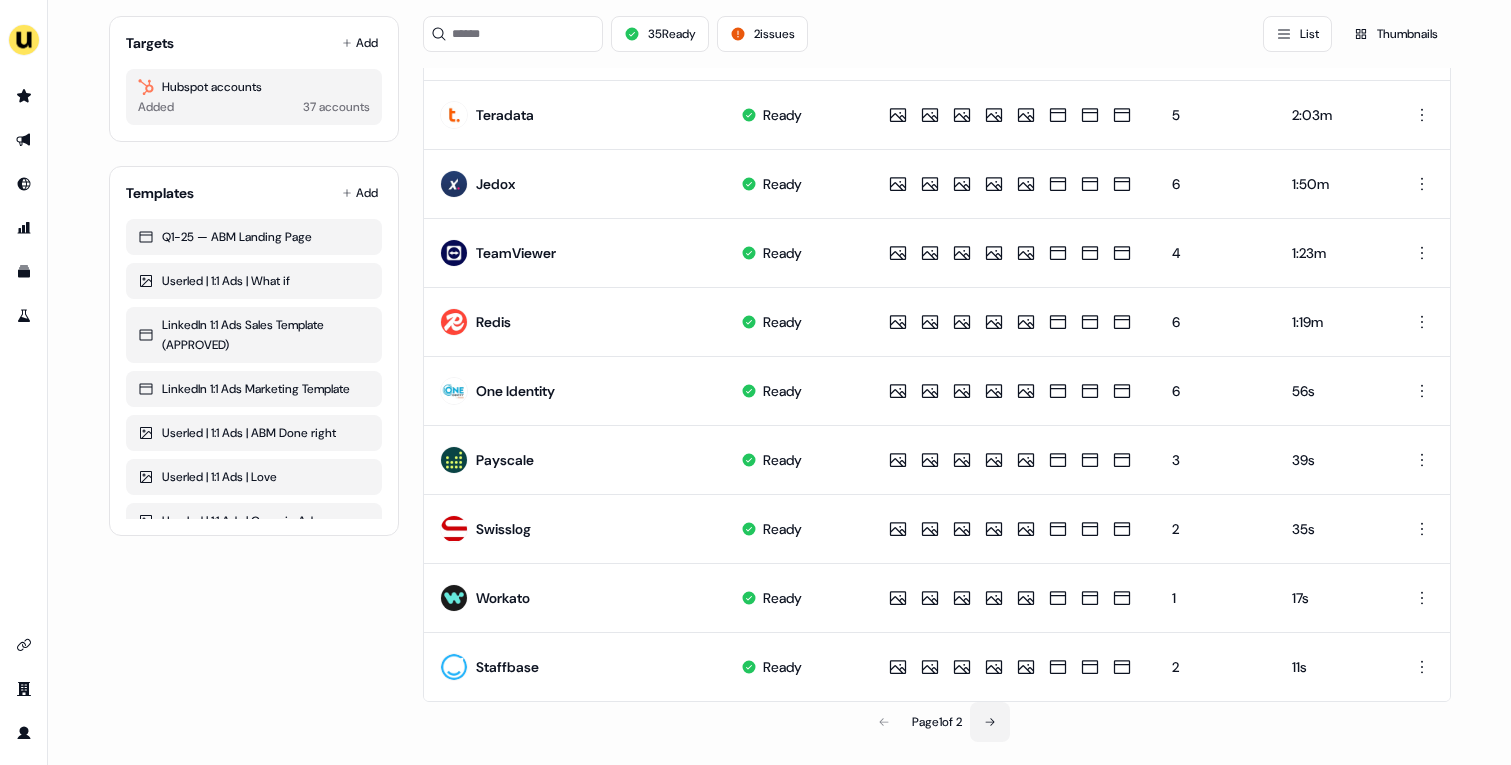 click at bounding box center [990, 722] 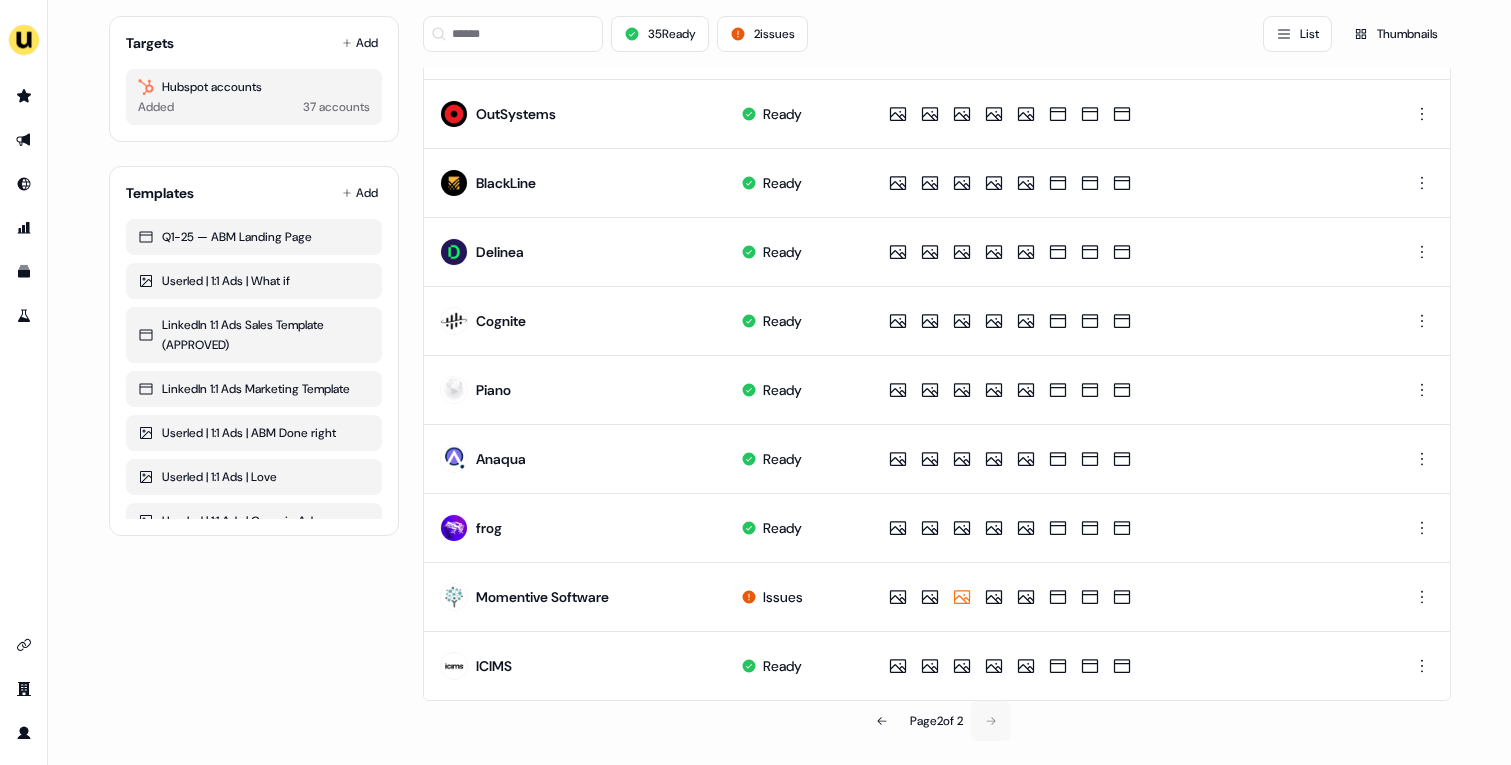 scroll, scrollTop: 739, scrollLeft: 0, axis: vertical 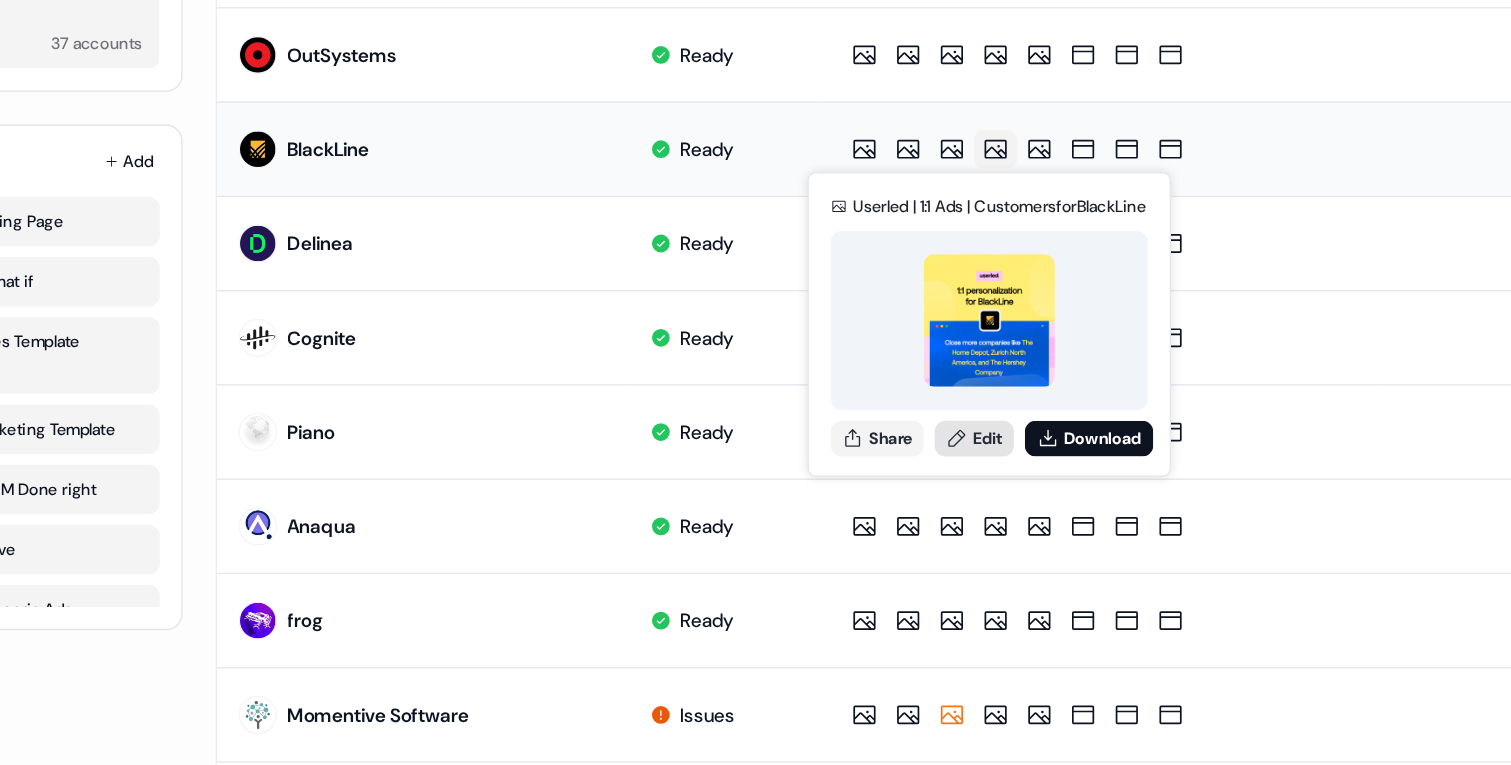 click on "Edit" at bounding box center (978, 396) 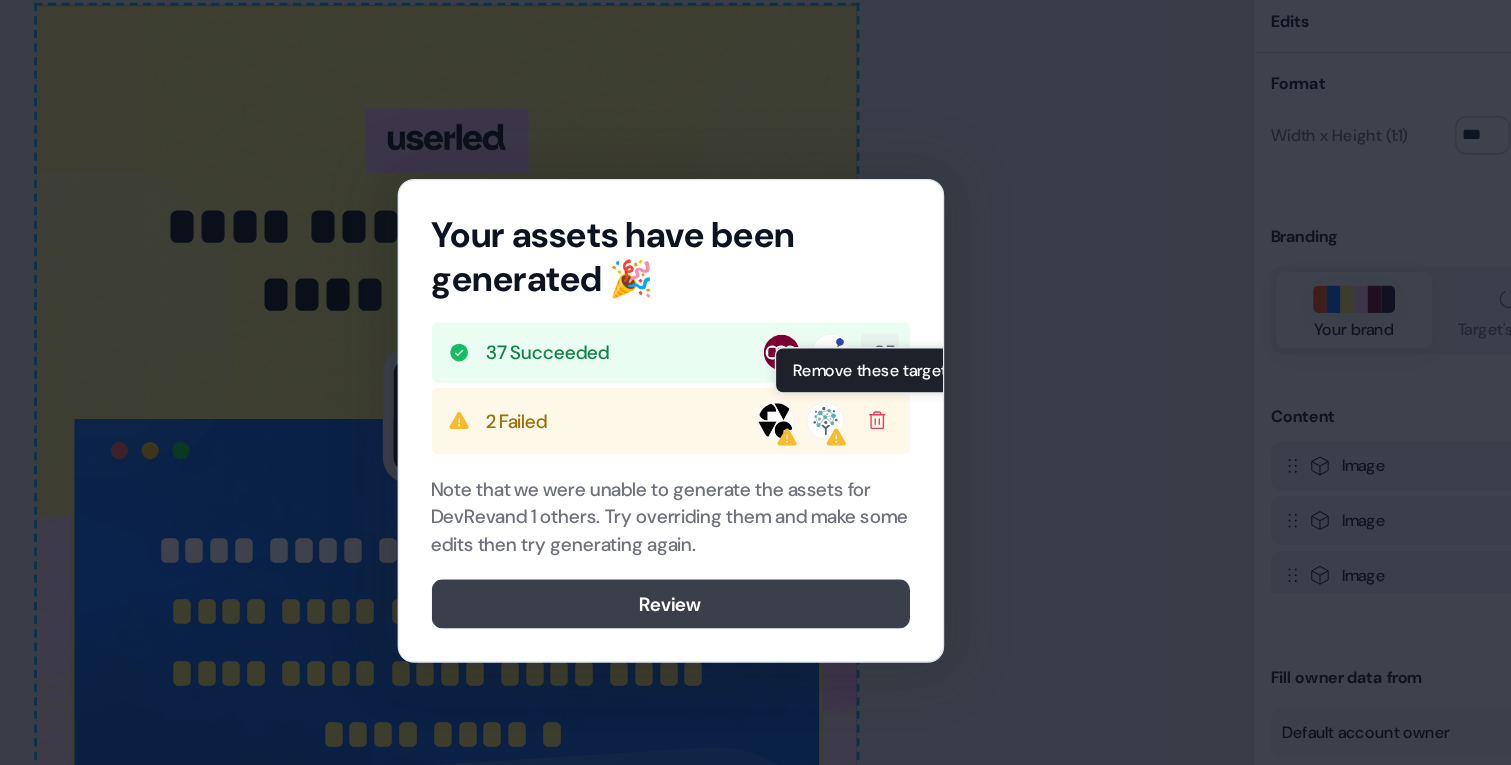 click on "Review" at bounding box center [756, 517] 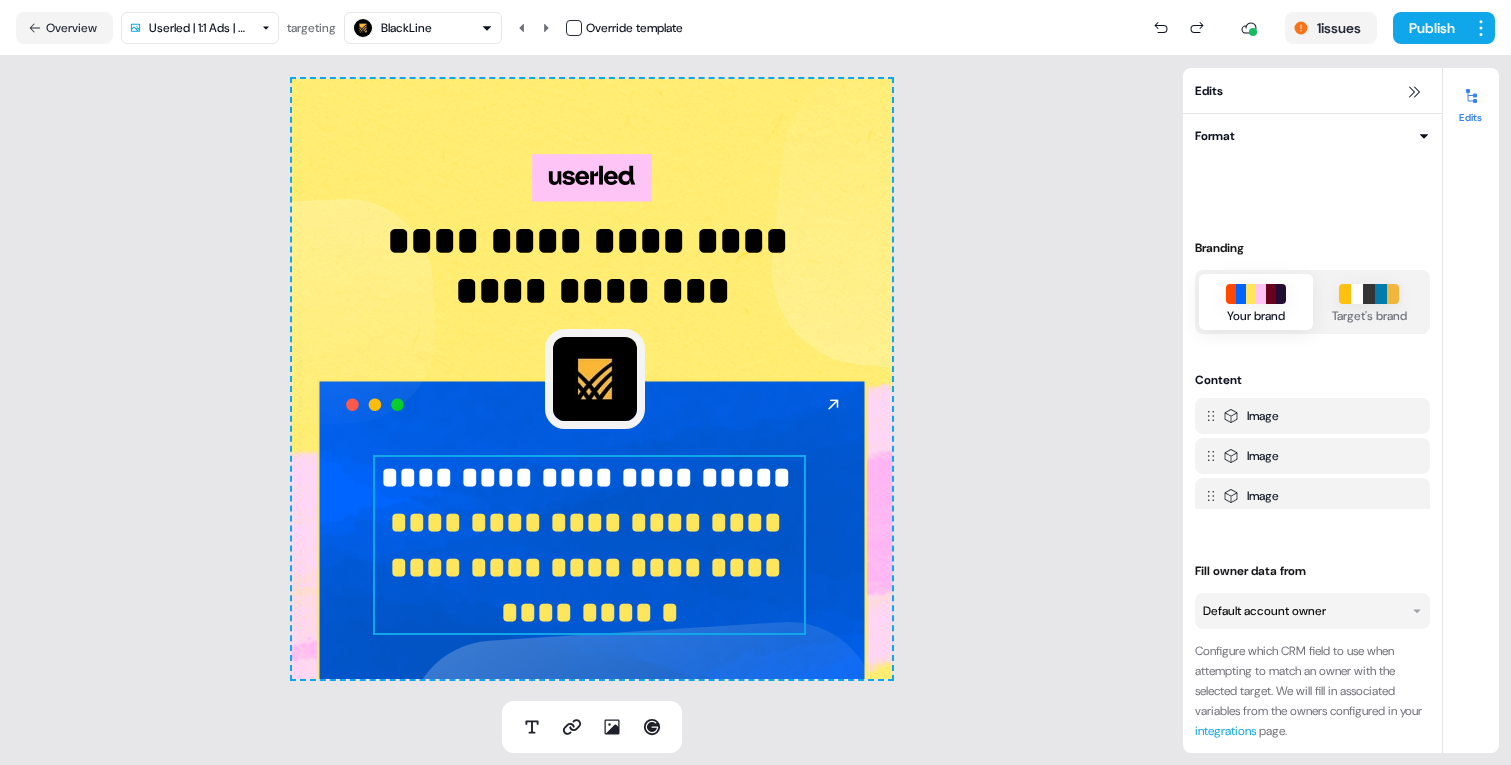 click on "**********" at bounding box center (590, 567) 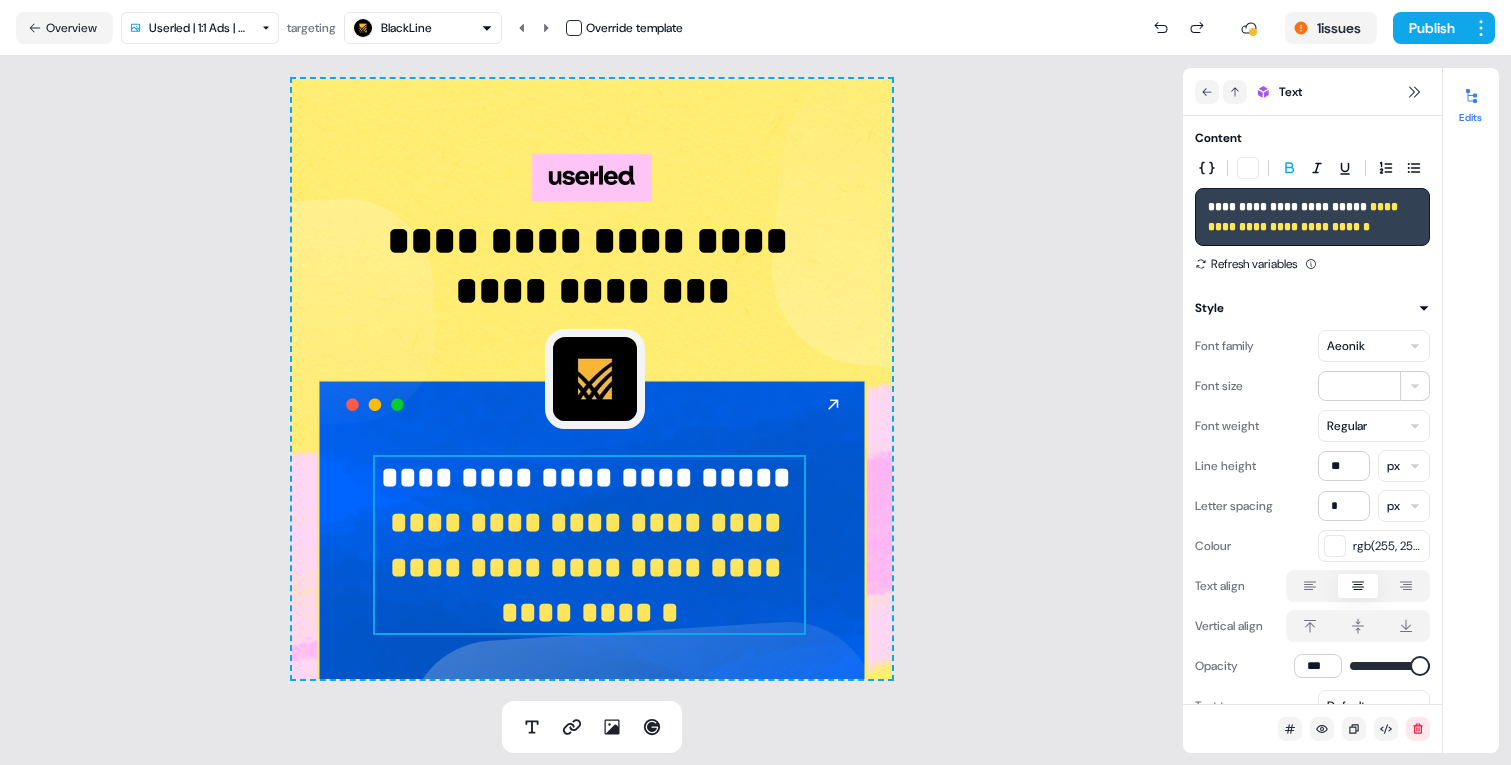 click at bounding box center [574, 28] 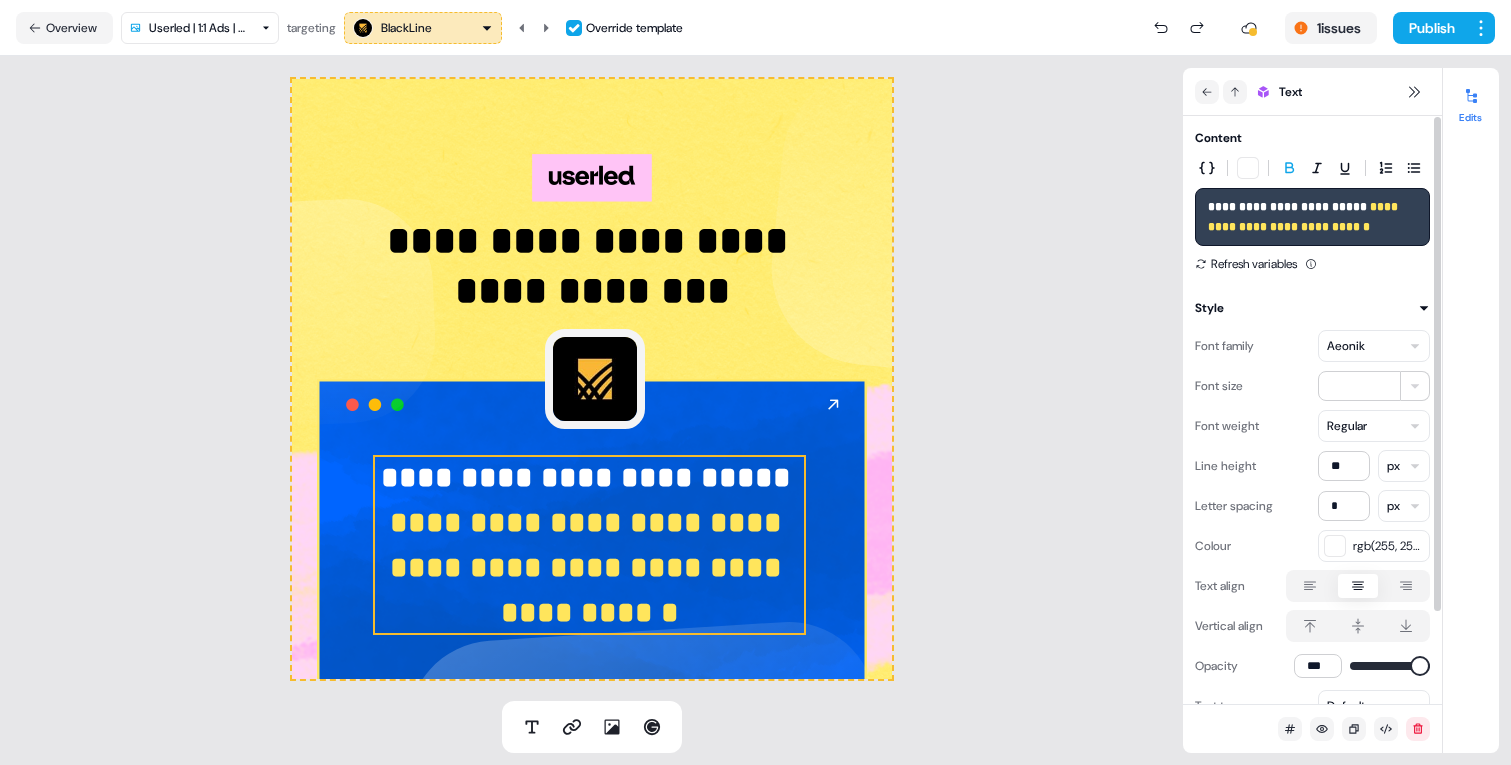 click on "**********" at bounding box center (1312, 217) 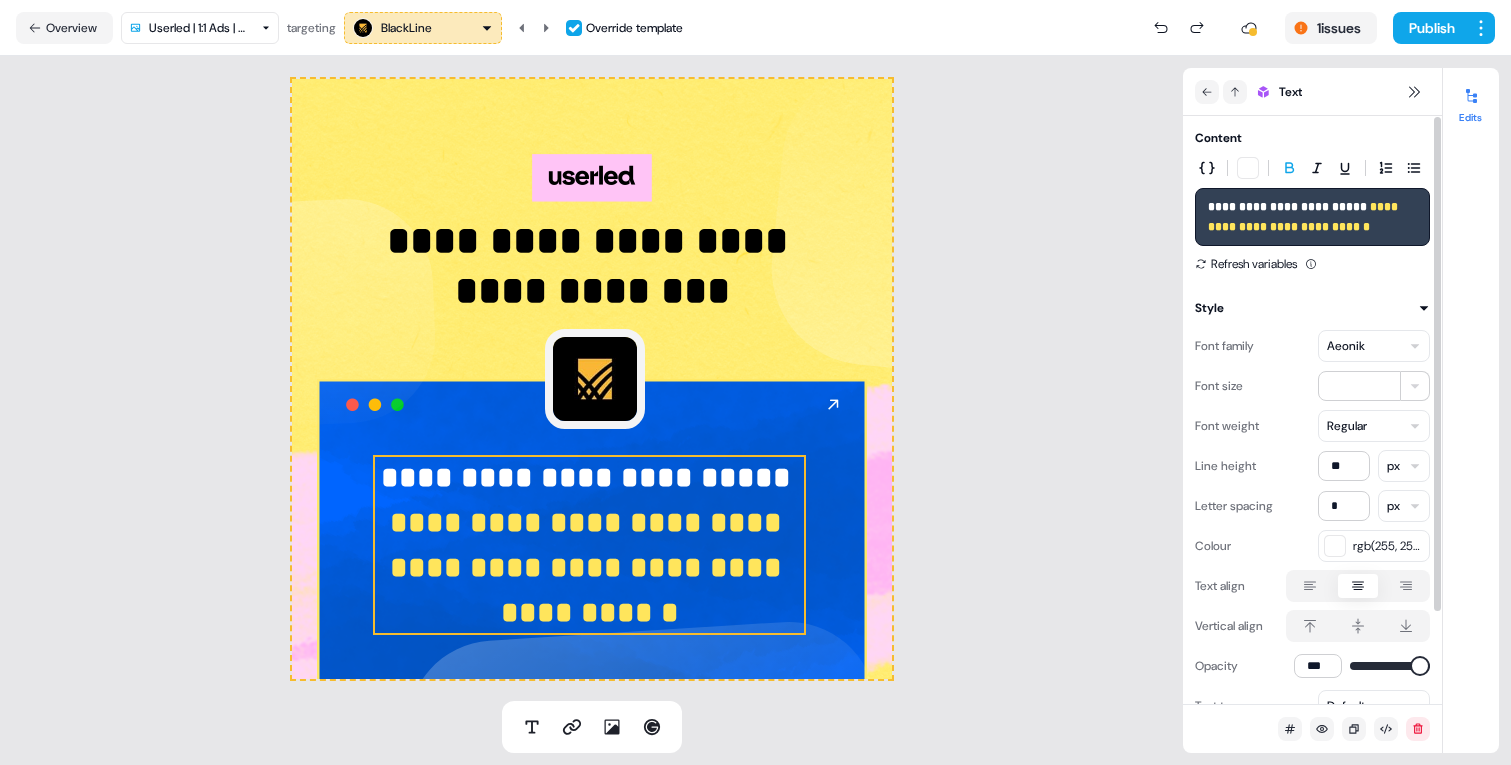 click on "**********" at bounding box center [1304, 217] 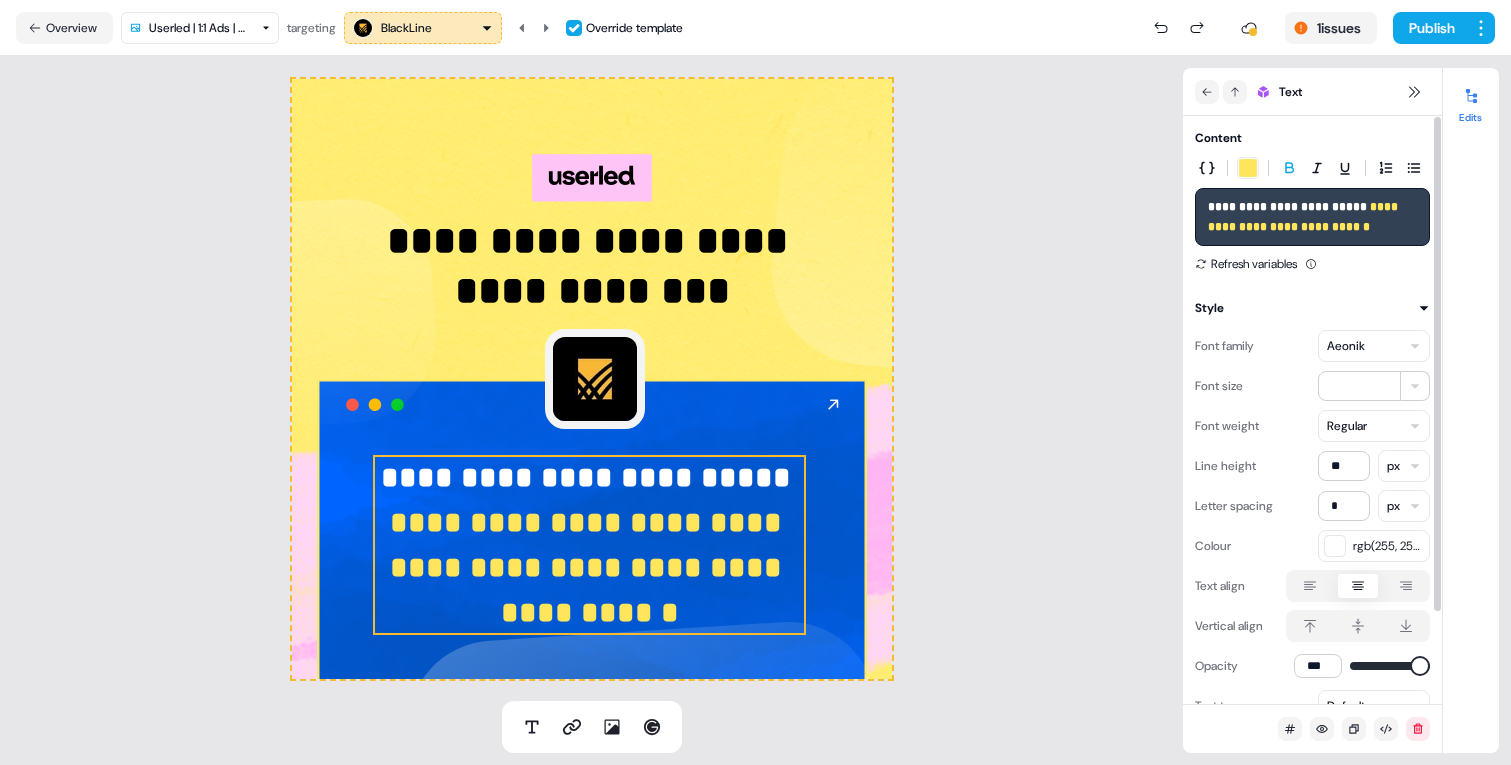 paste 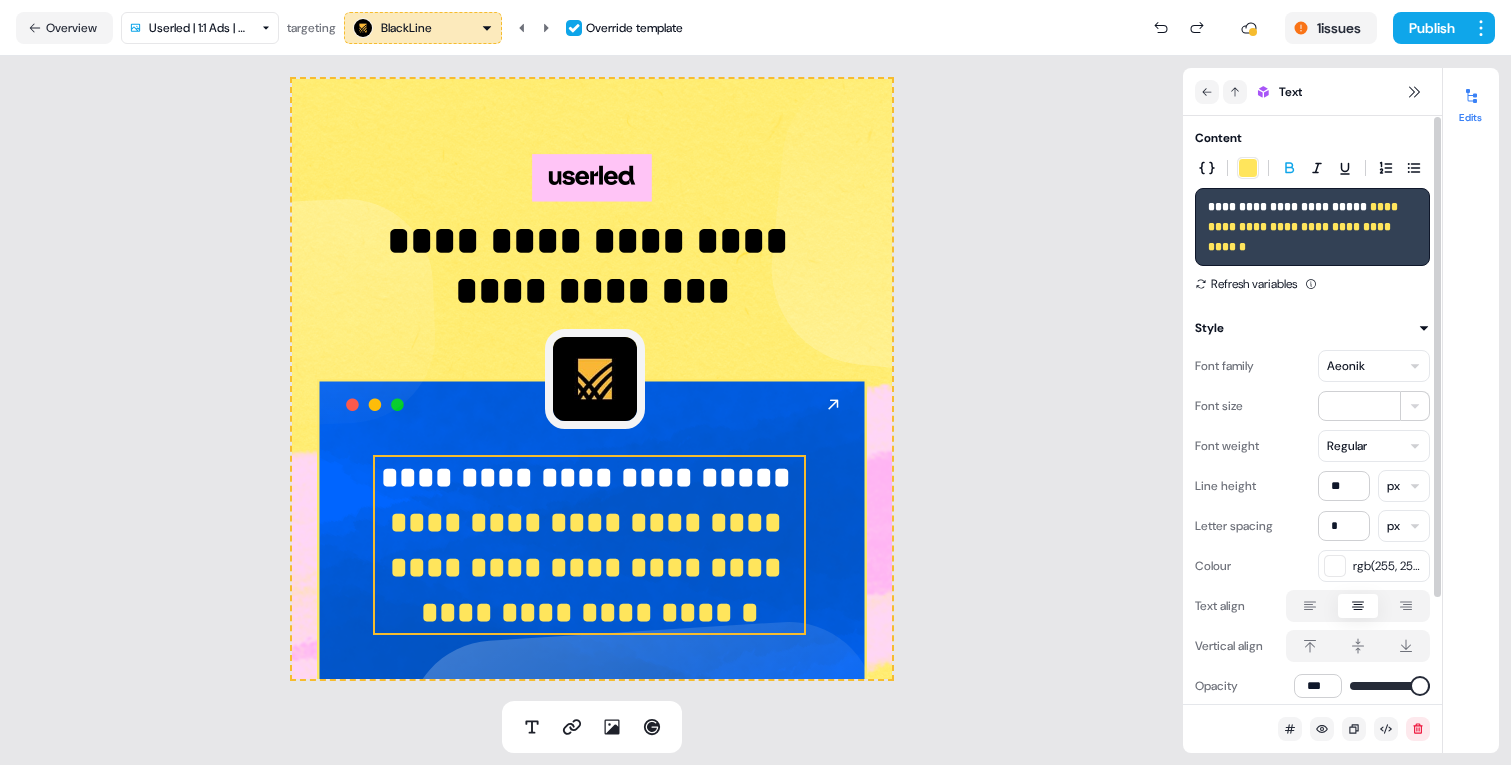 type 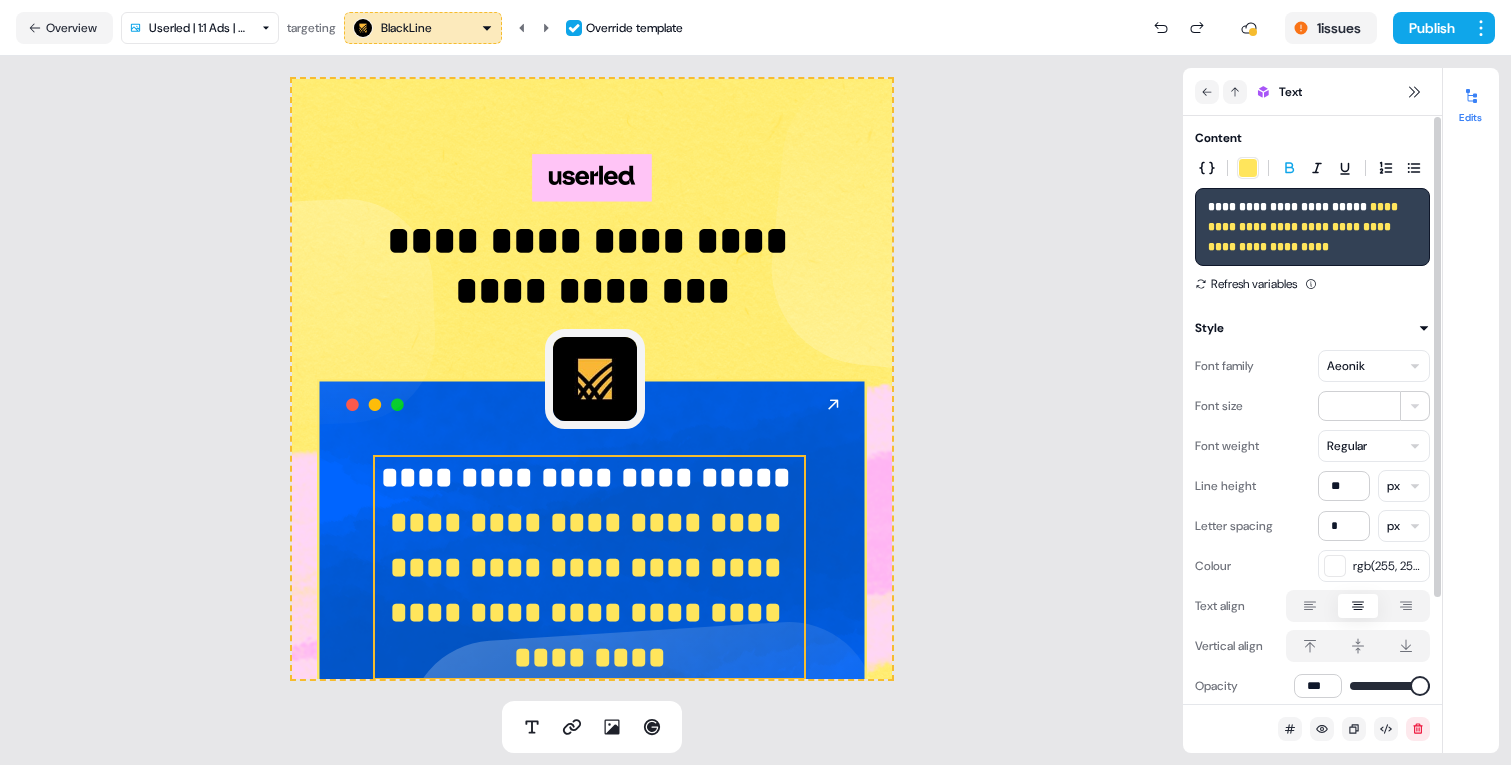click on "**********" at bounding box center (1304, 227) 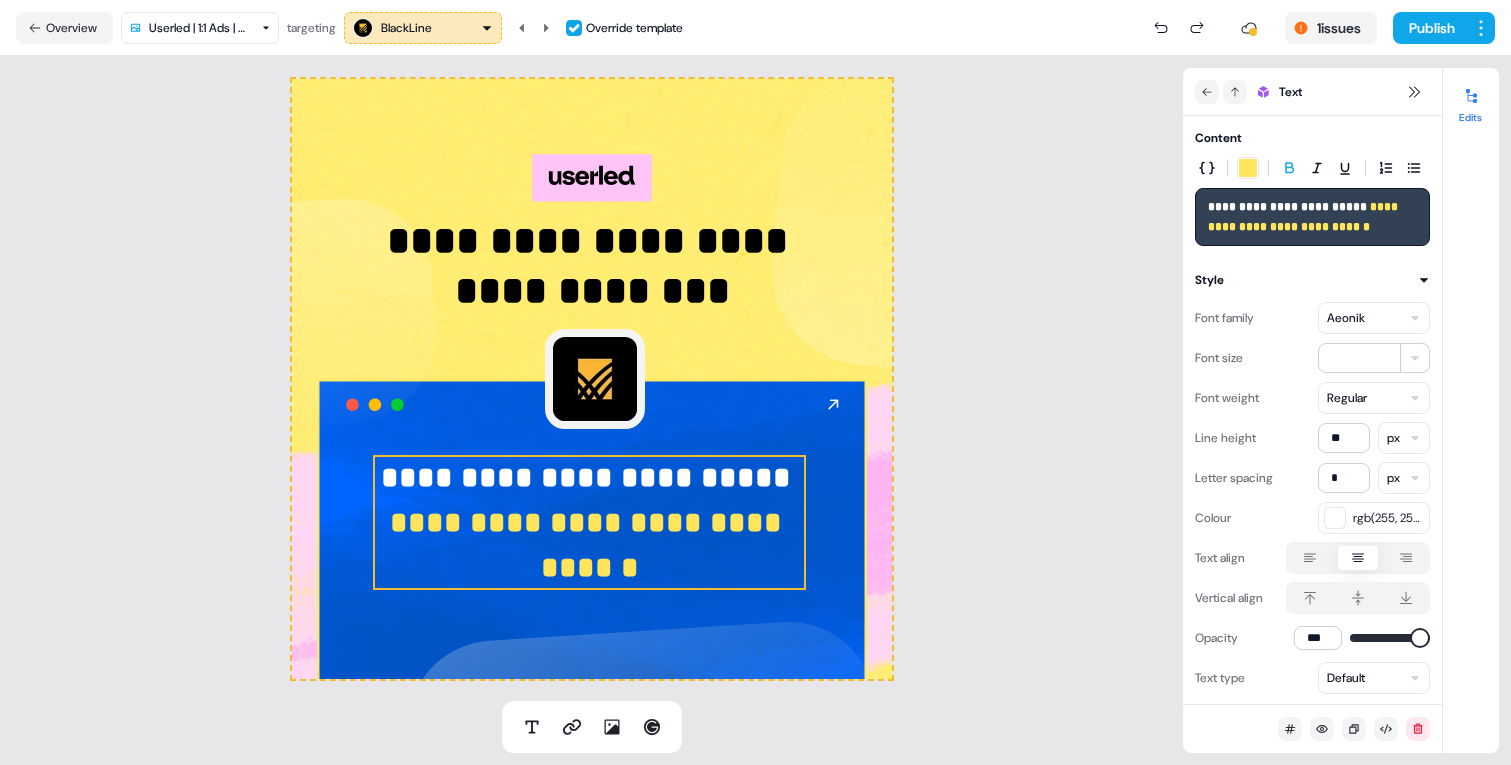 click on "BlackLine" at bounding box center (423, 28) 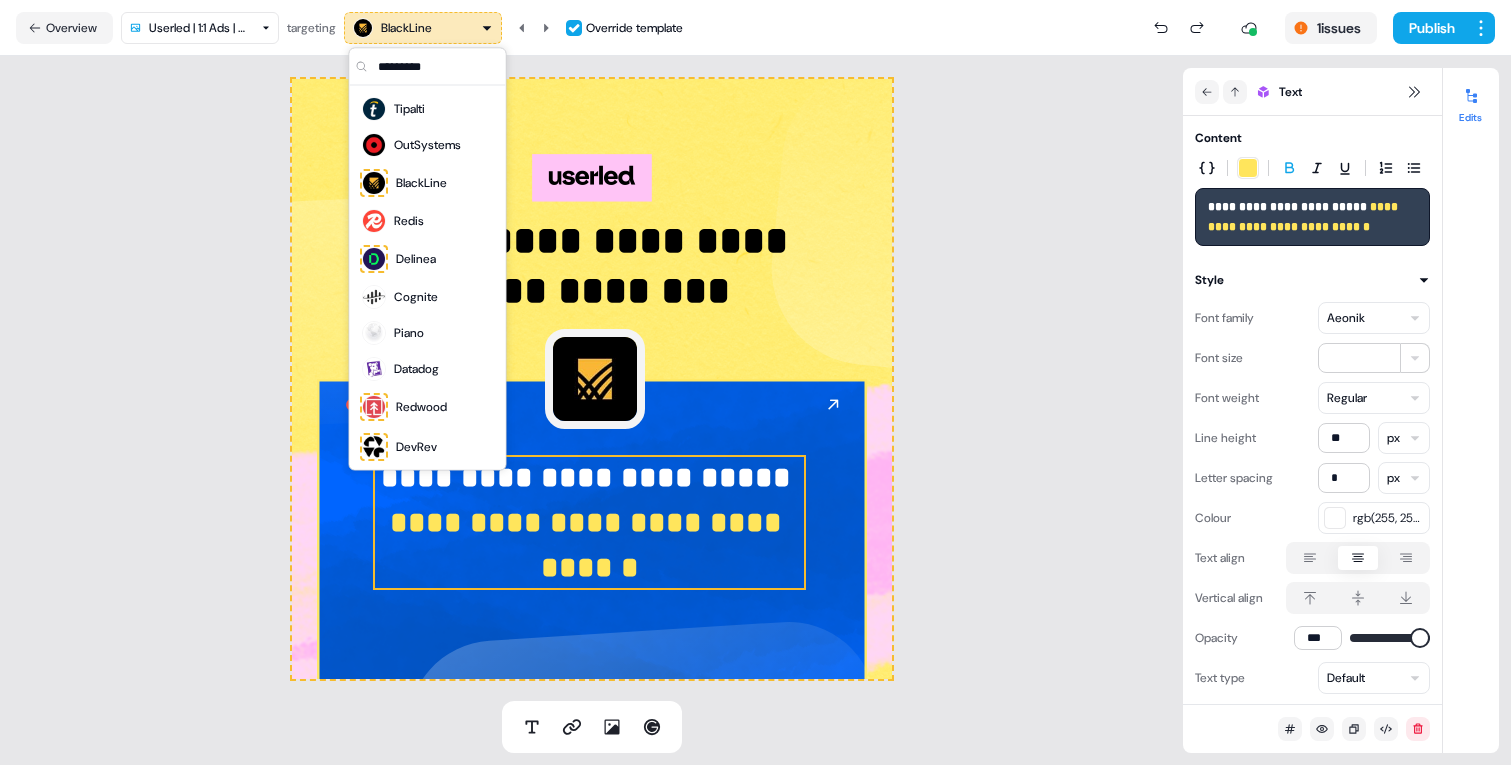 scroll, scrollTop: 373, scrollLeft: 0, axis: vertical 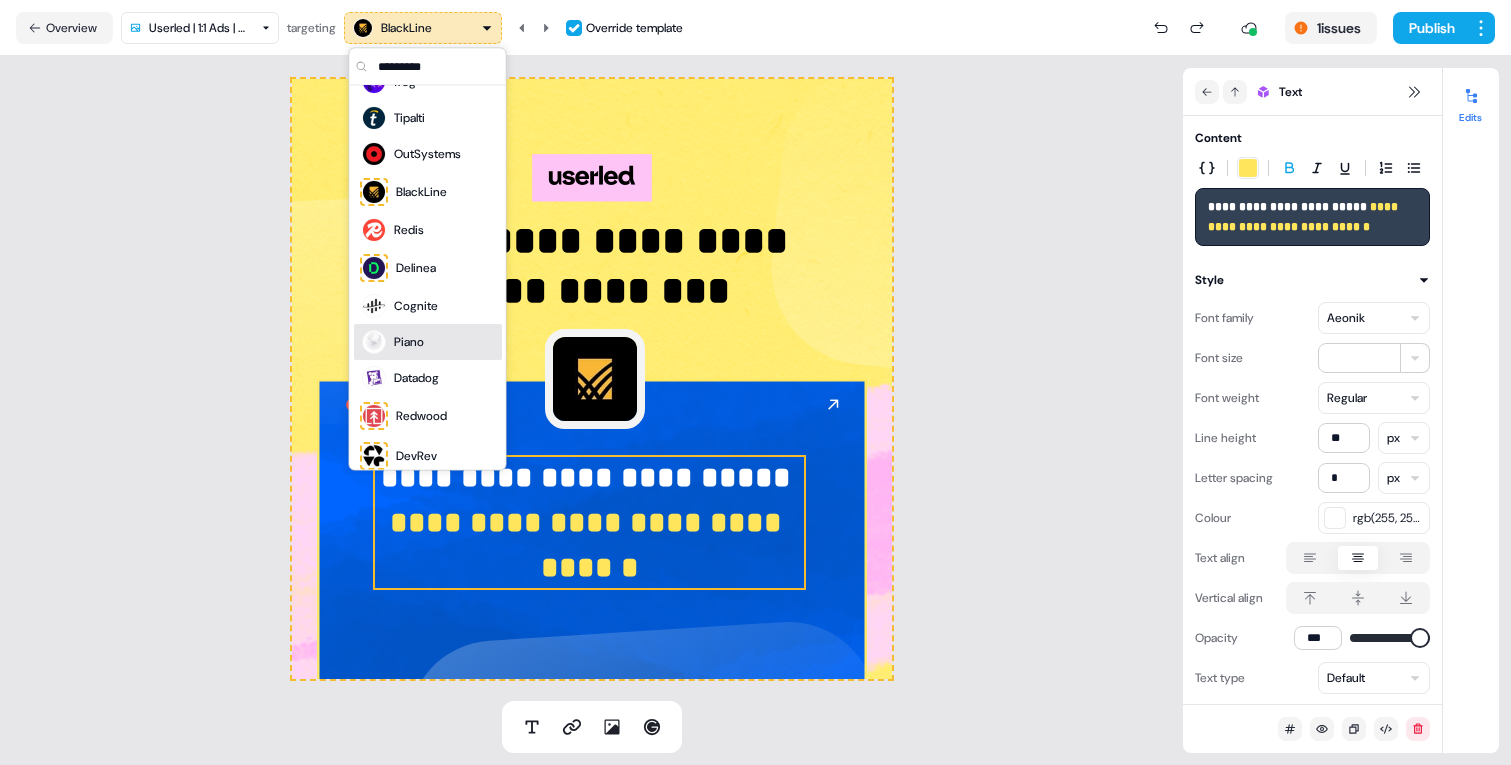 click on "Piano" at bounding box center [409, 343] 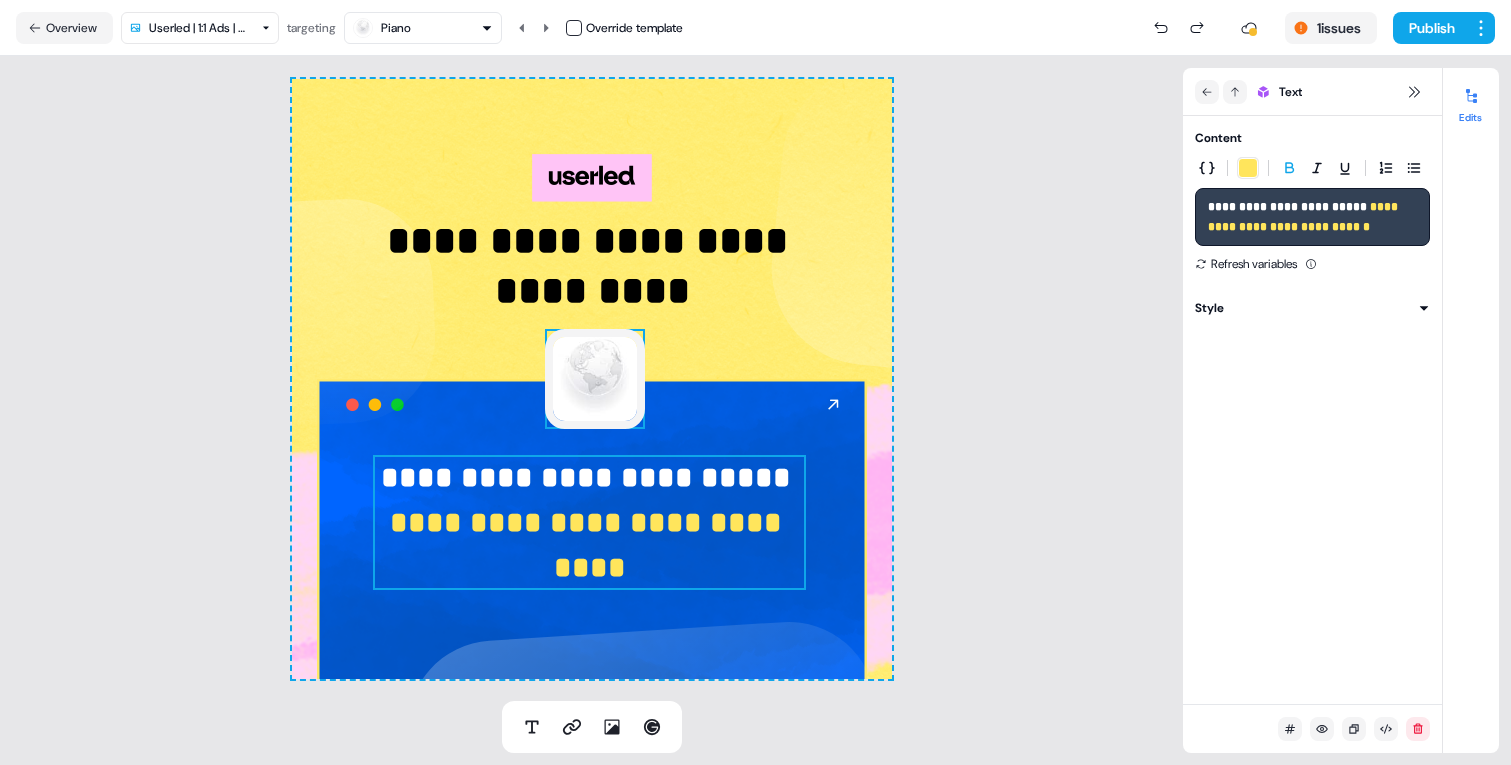 click at bounding box center (595, 379) 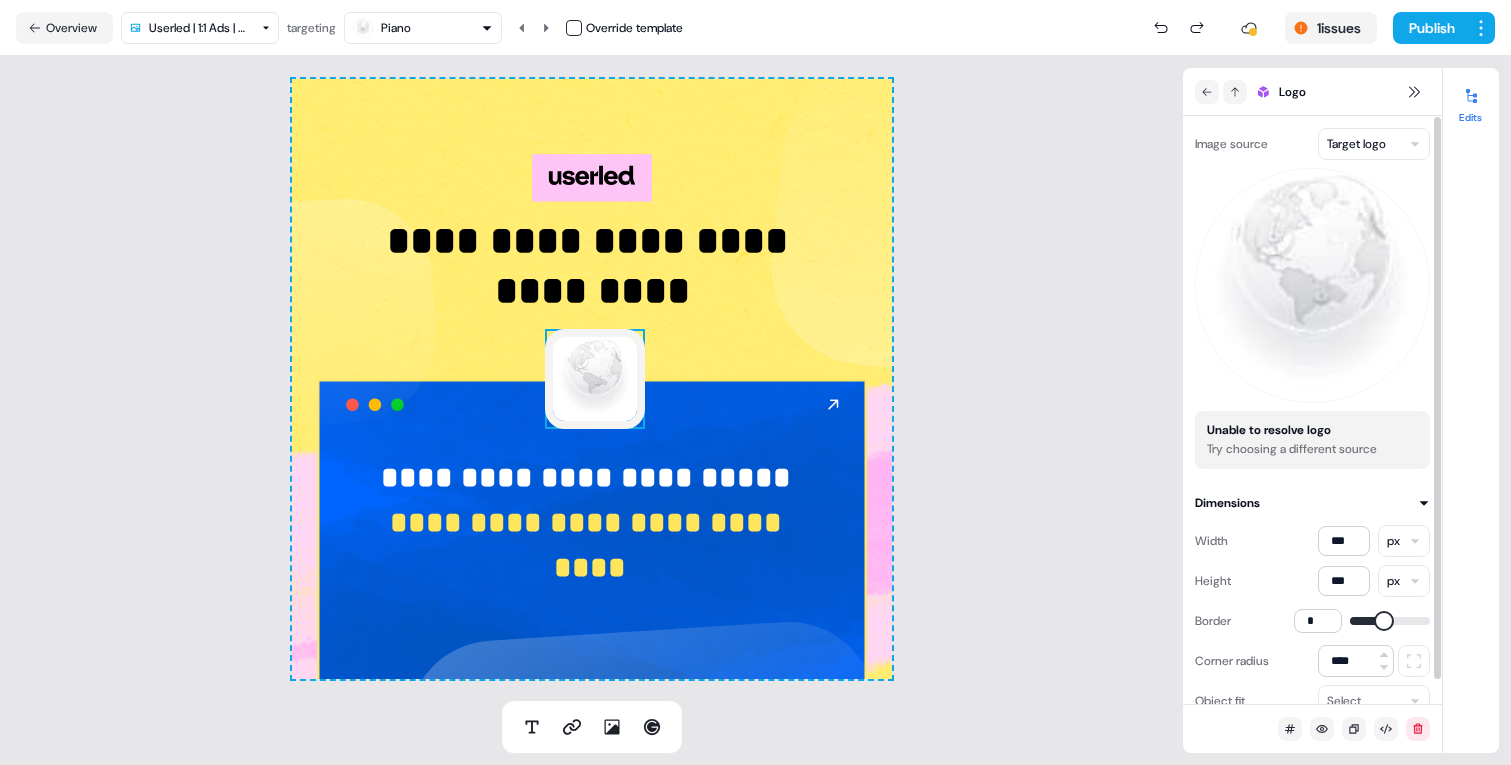 click on "**********" at bounding box center (755, 382) 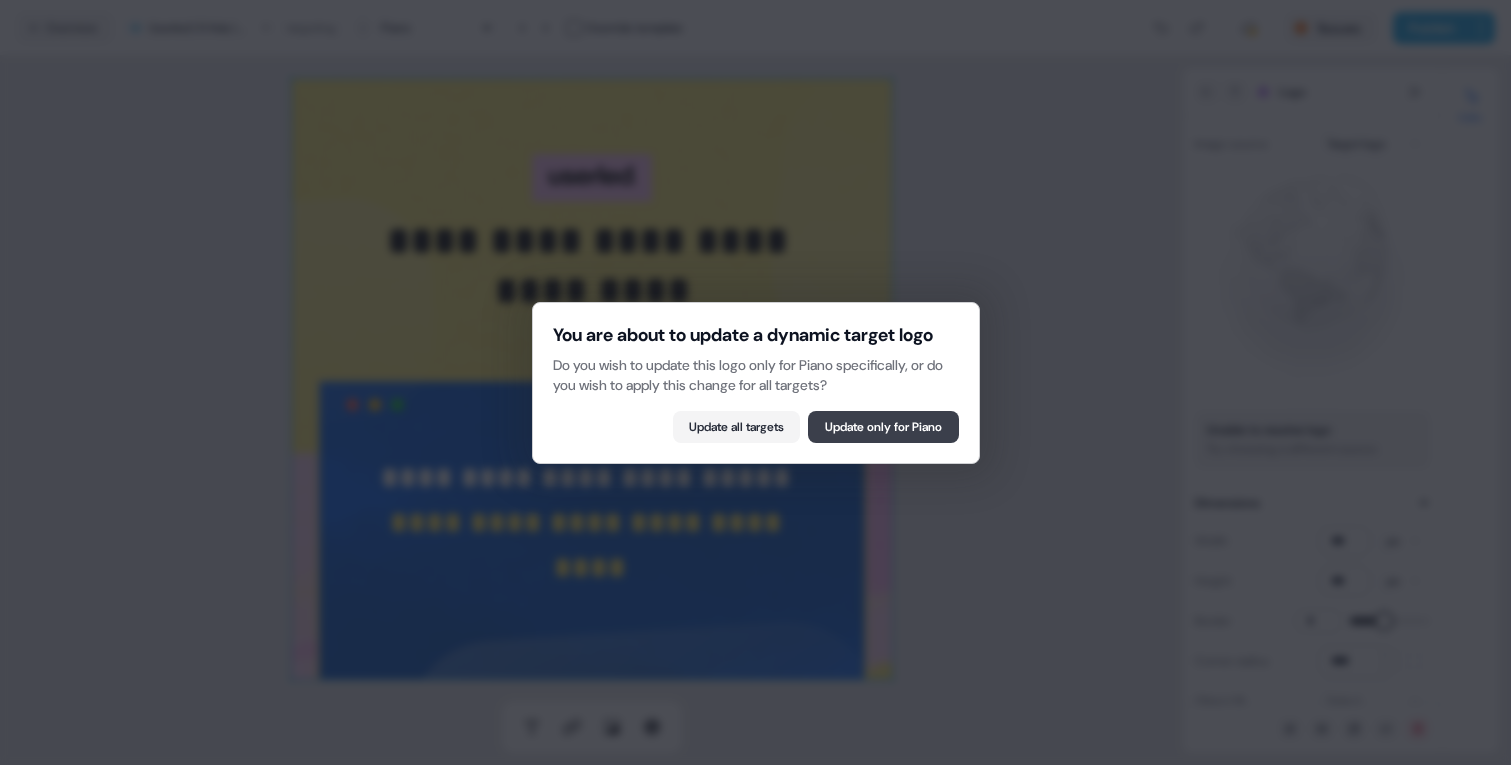 click on "Update only for Piano" at bounding box center (883, 427) 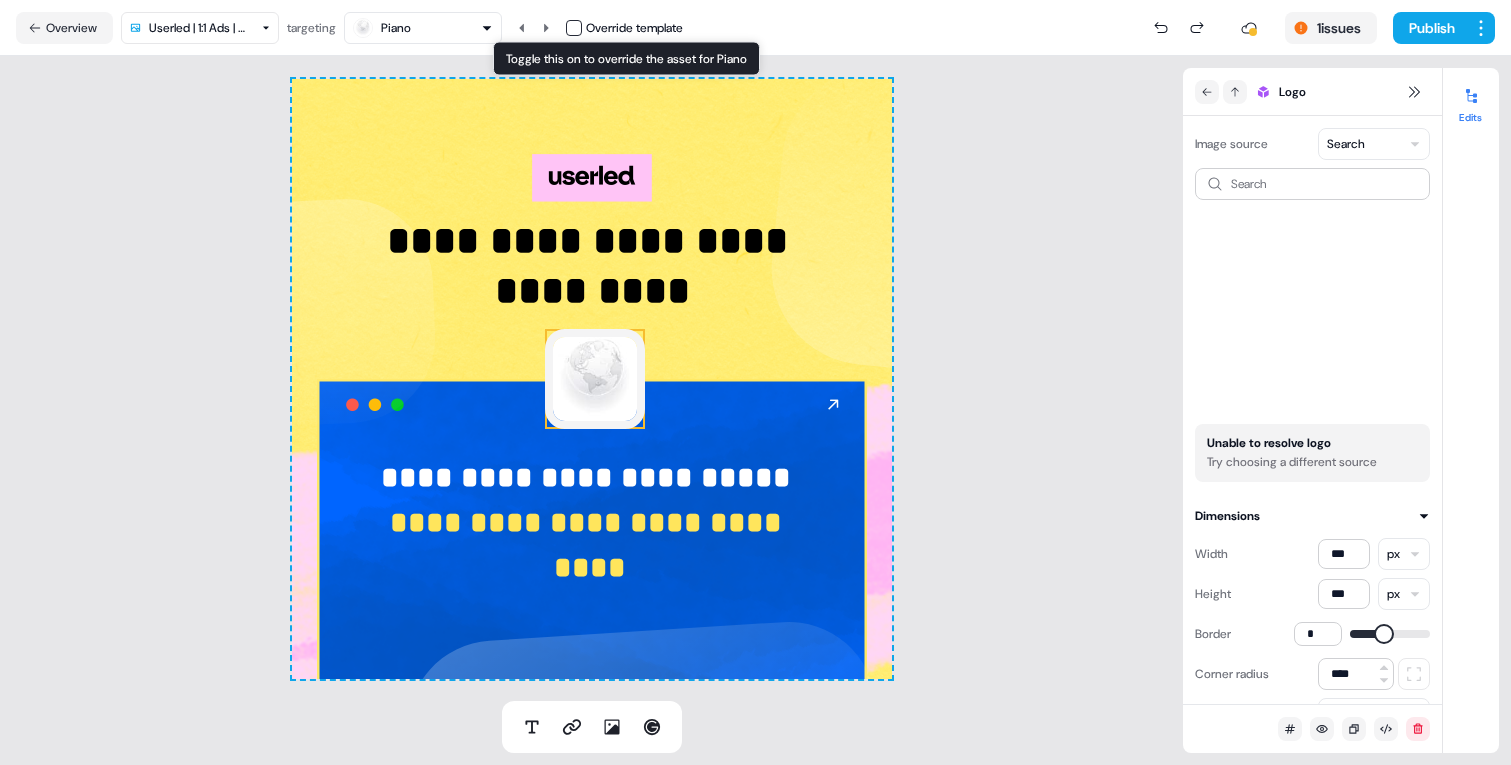 click at bounding box center [574, 28] 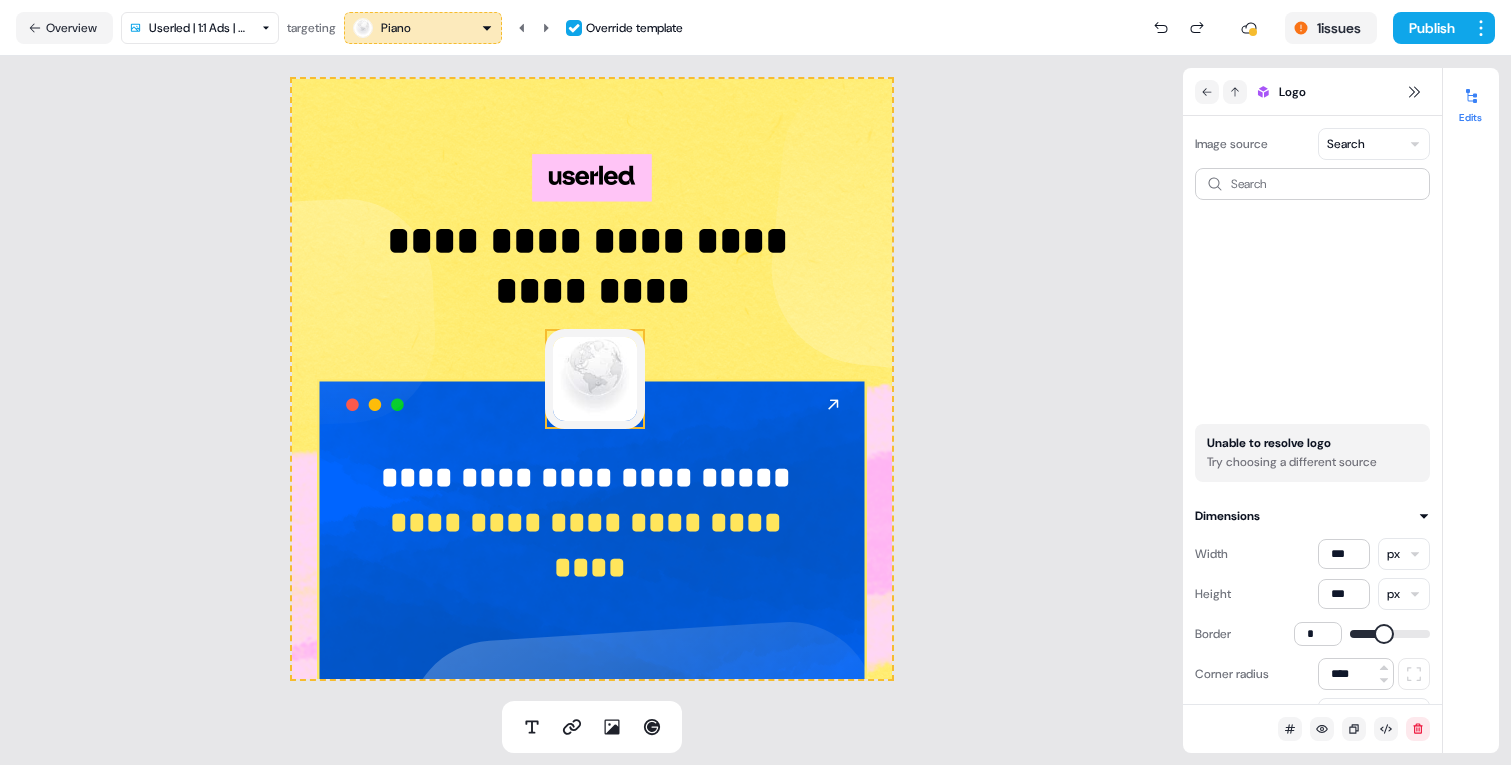 click at bounding box center [595, 379] 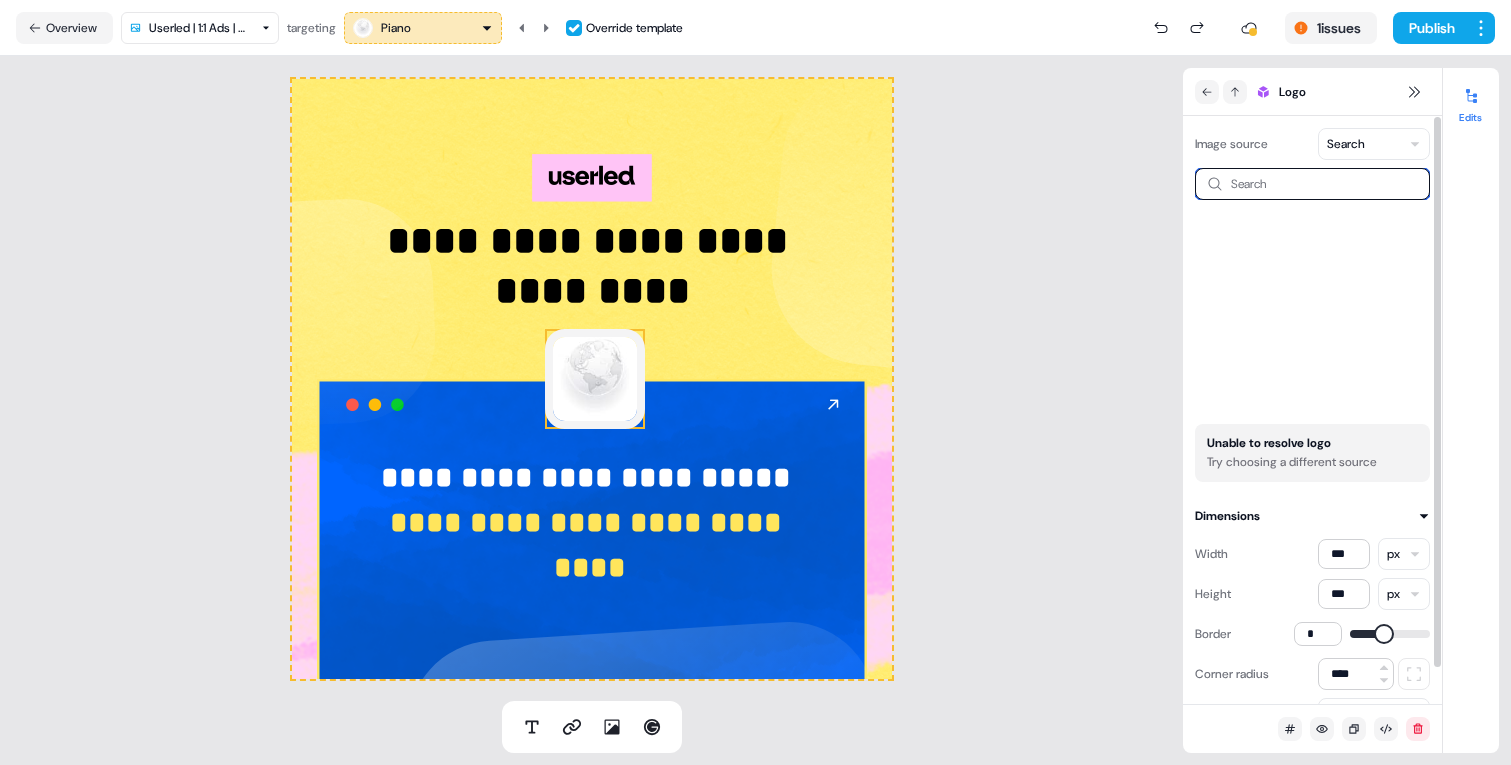 click at bounding box center [1312, 184] 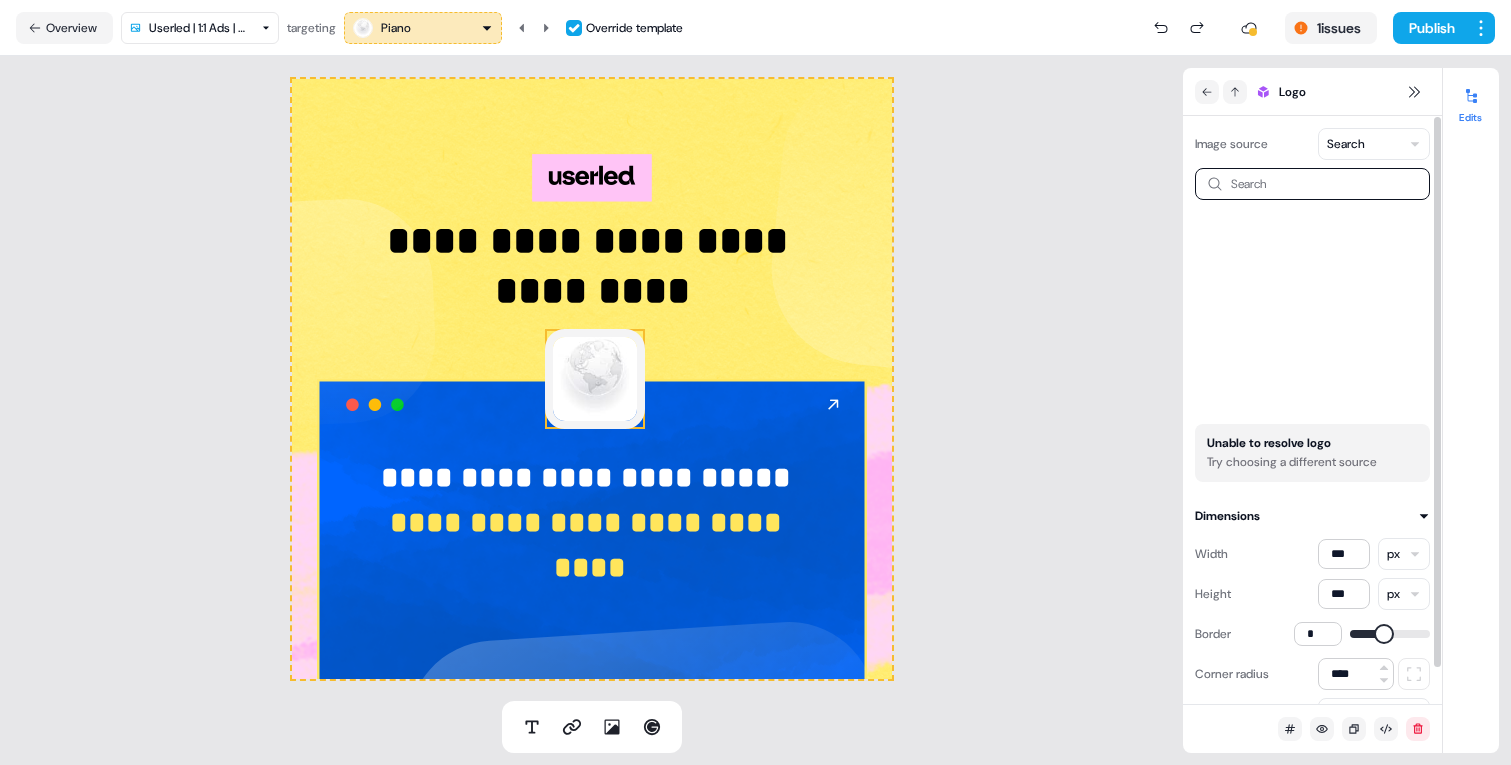 click on "Overview Userled | 1:1 Ads | Customers targeting Piano Override template 1  issues Publish" at bounding box center [755, 28] 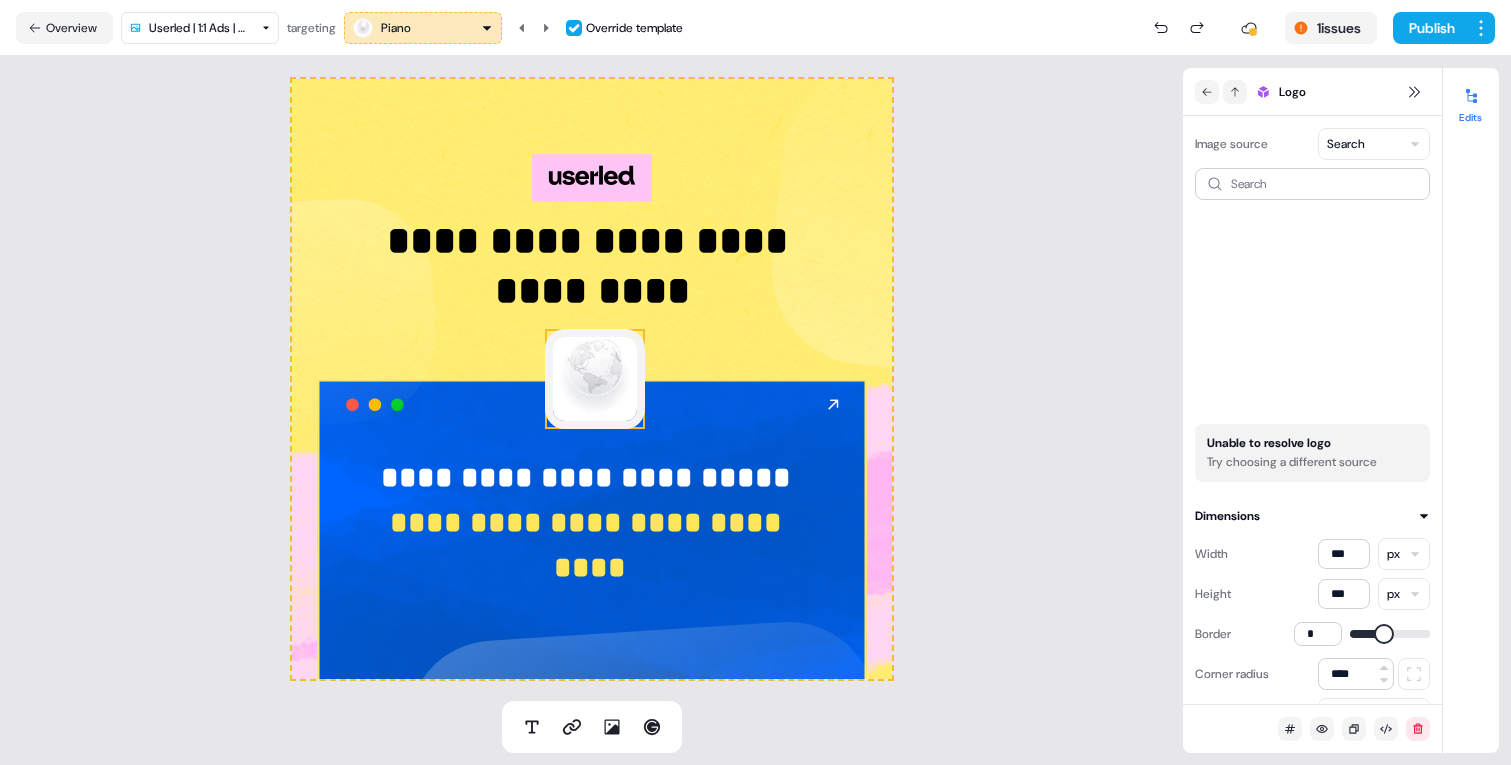 click on "Piano" at bounding box center (423, 28) 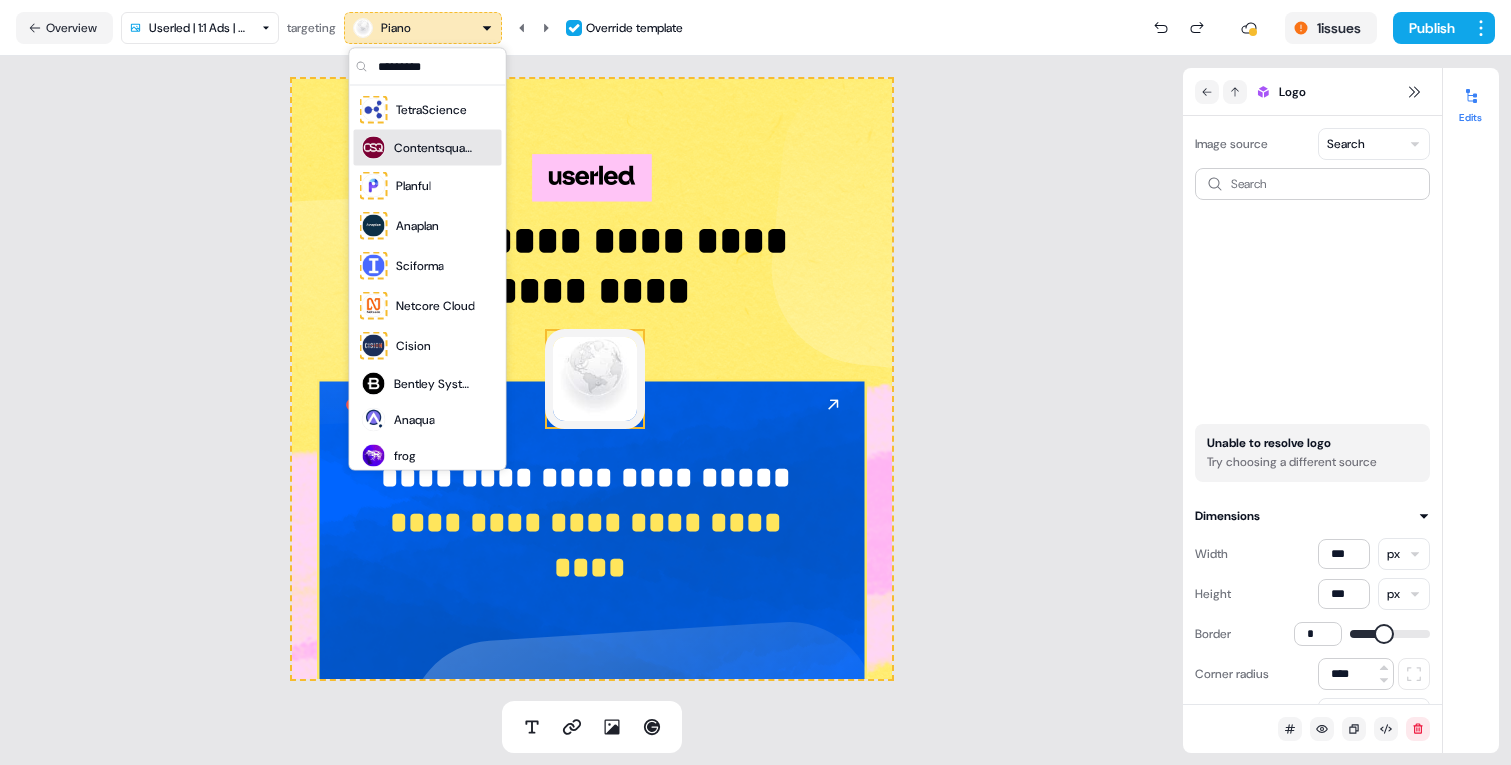 click on "Contentsquare" at bounding box center (434, 148) 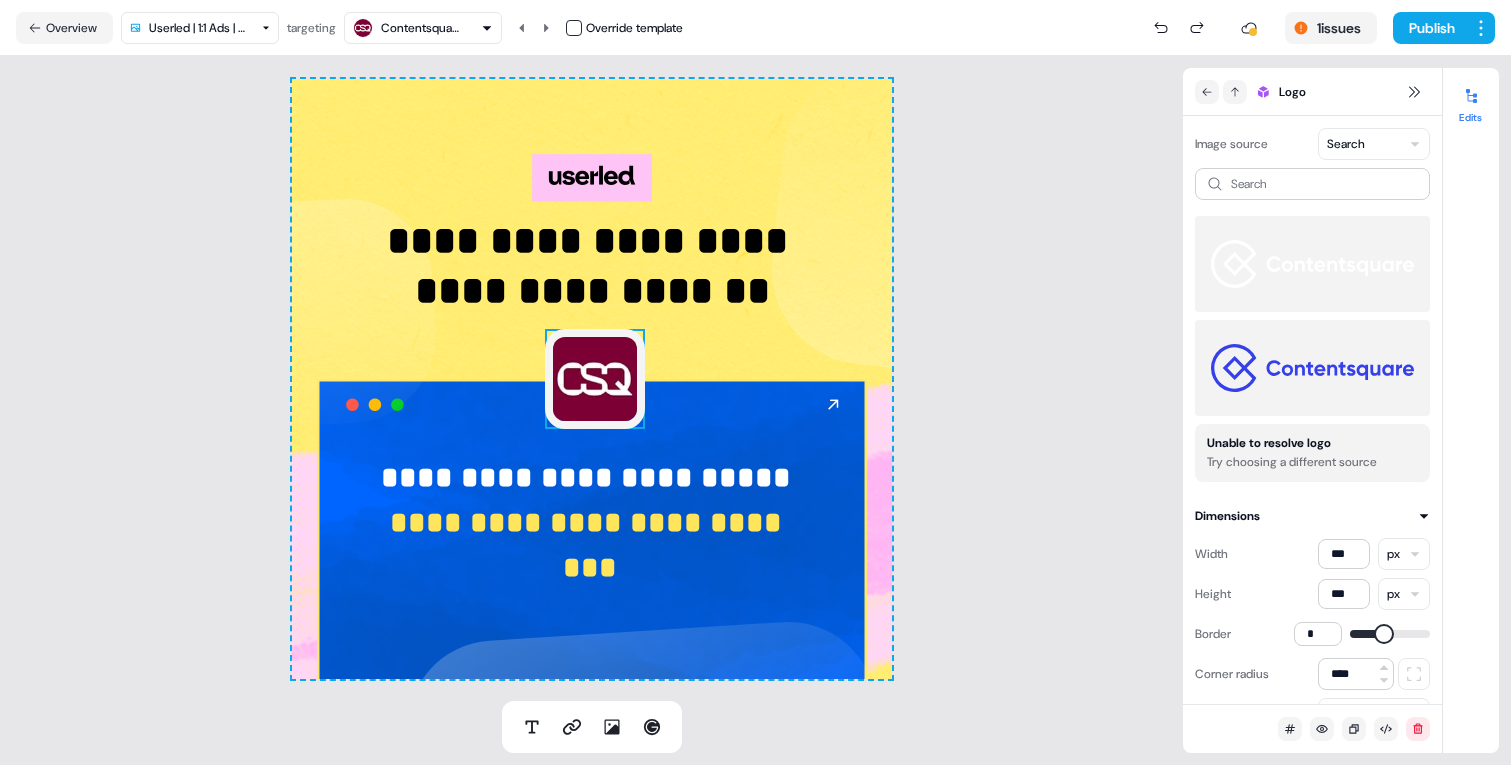 click on "Contentsquare" at bounding box center (421, 28) 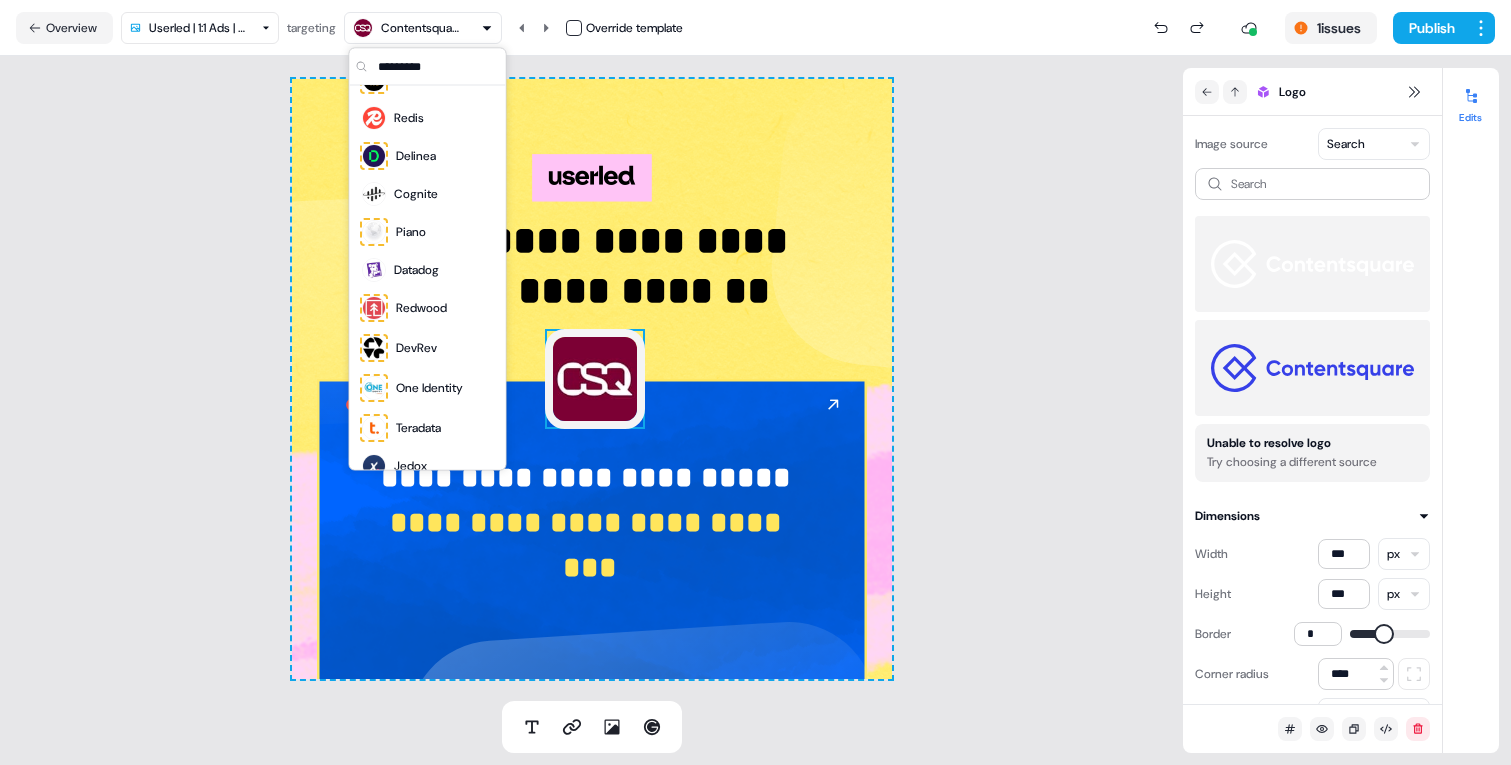 scroll, scrollTop: 482, scrollLeft: 0, axis: vertical 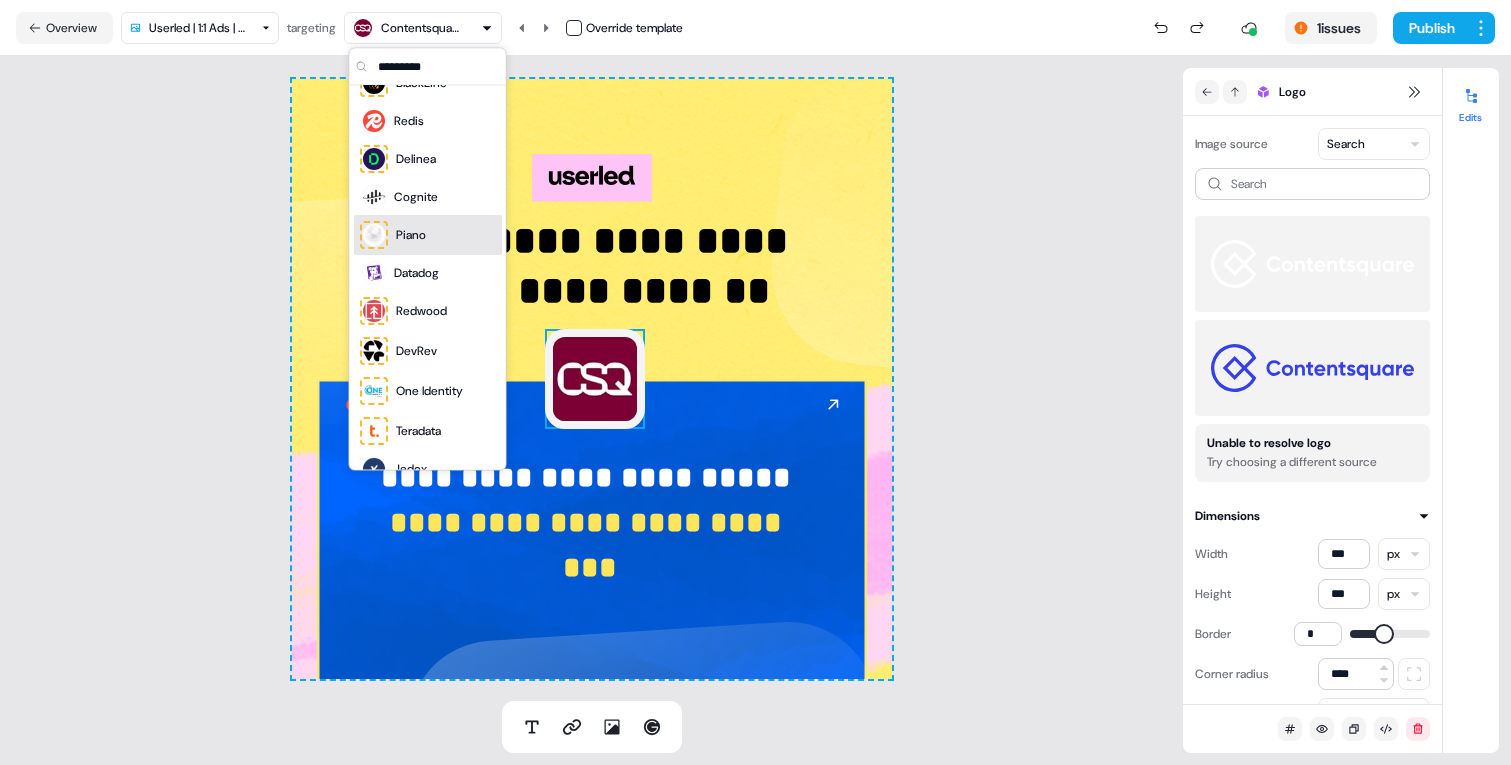 click on "Piano" at bounding box center [411, 236] 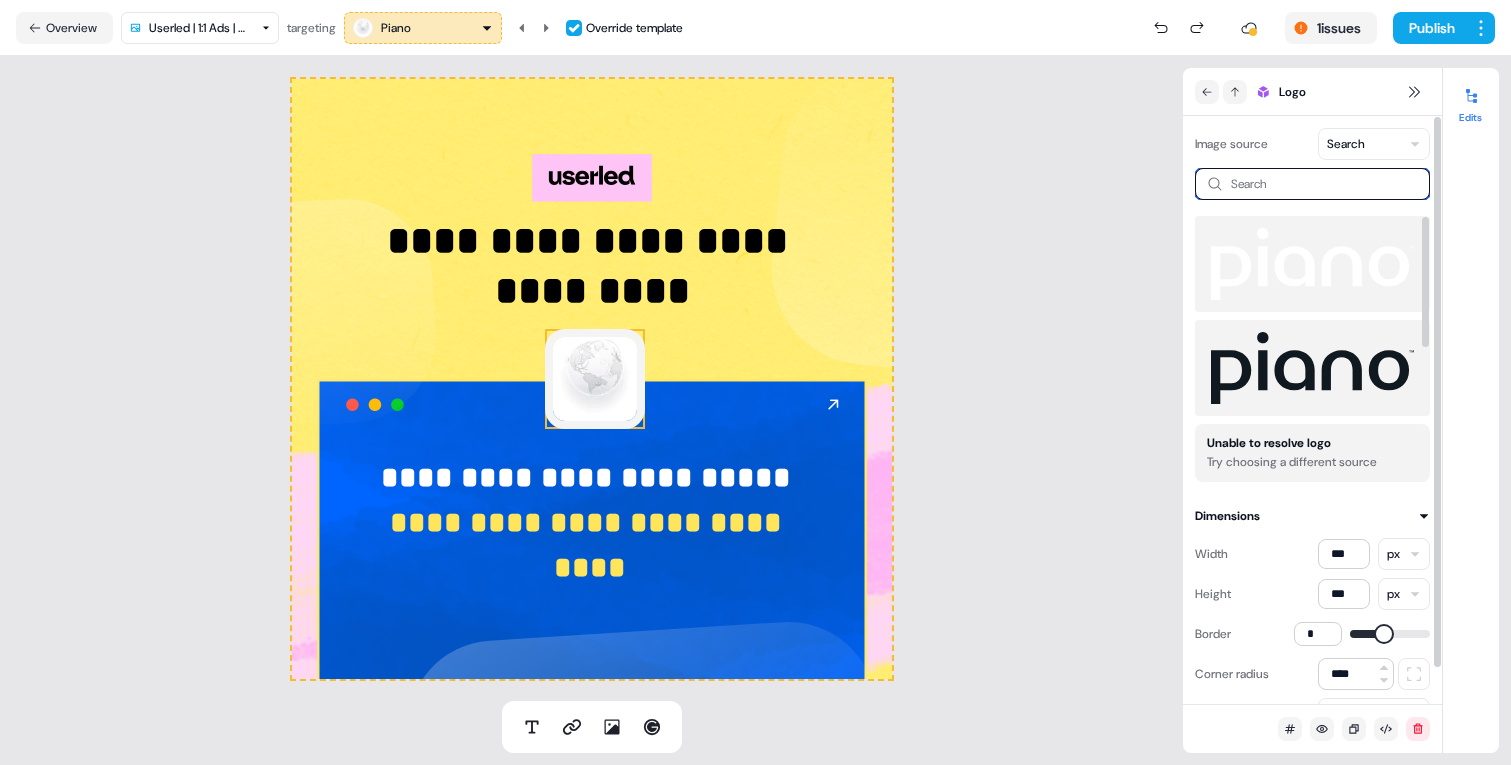 click at bounding box center (1312, 184) 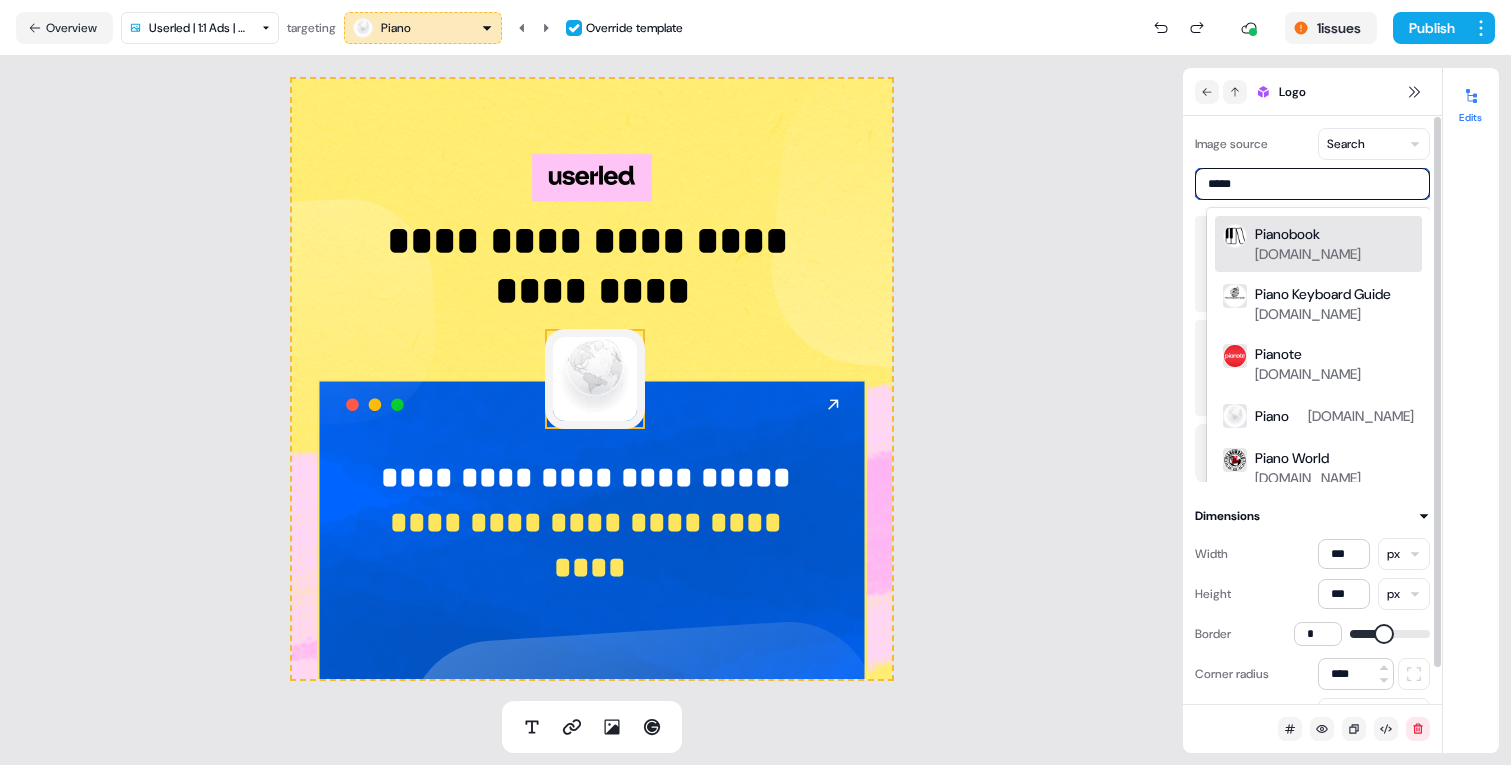 click on "*****" at bounding box center [1312, 184] 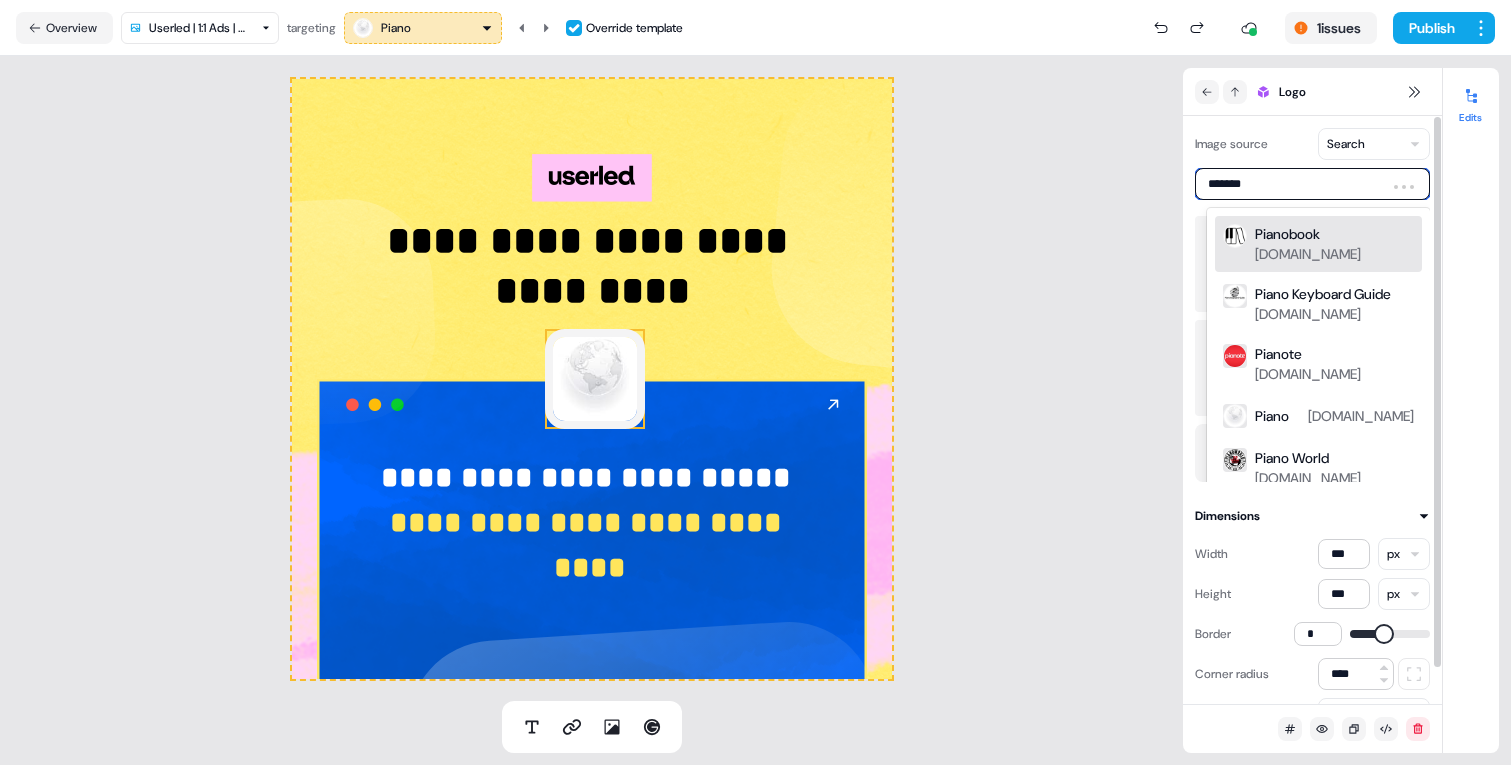 type on "********" 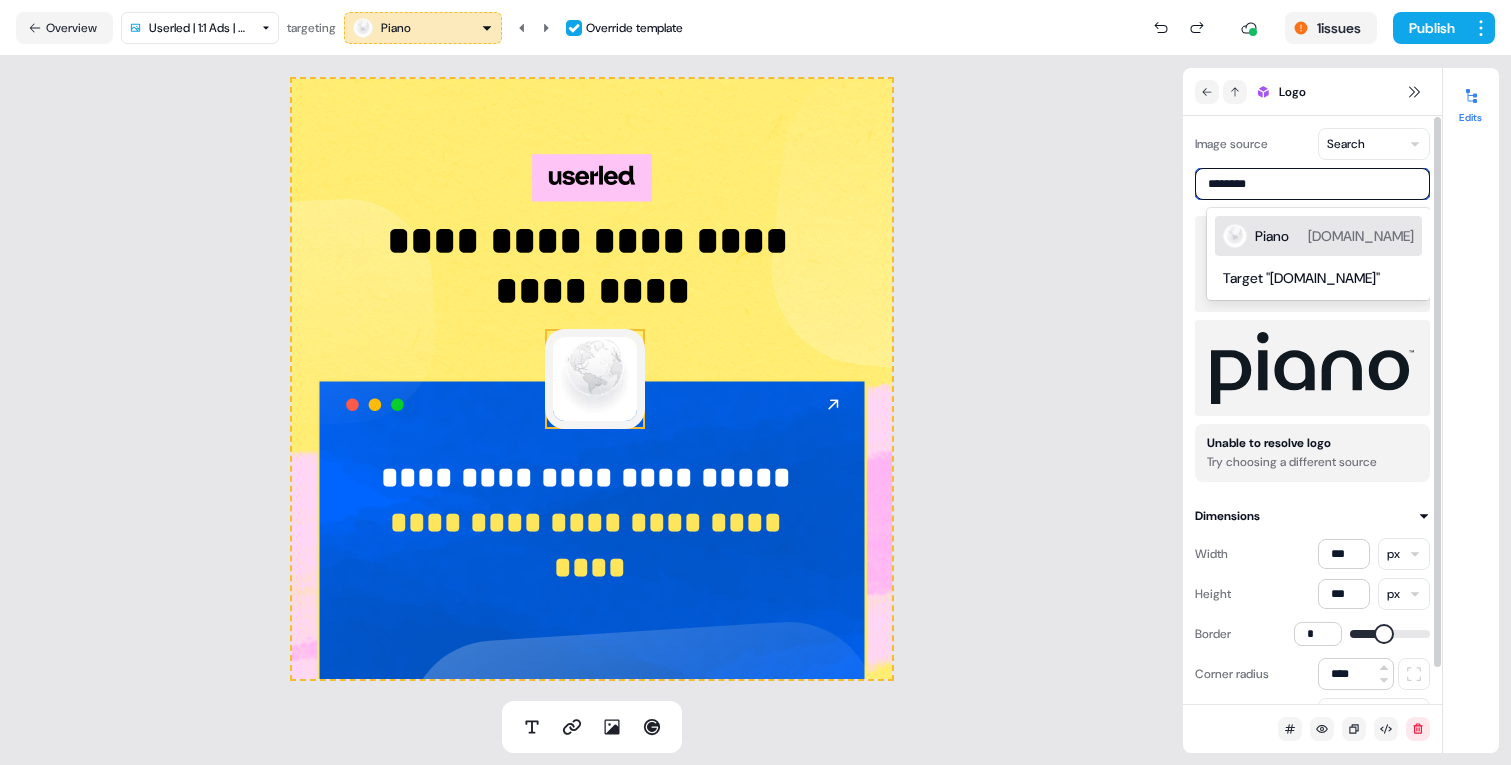 click on "Piano piano.io" at bounding box center [1334, 236] 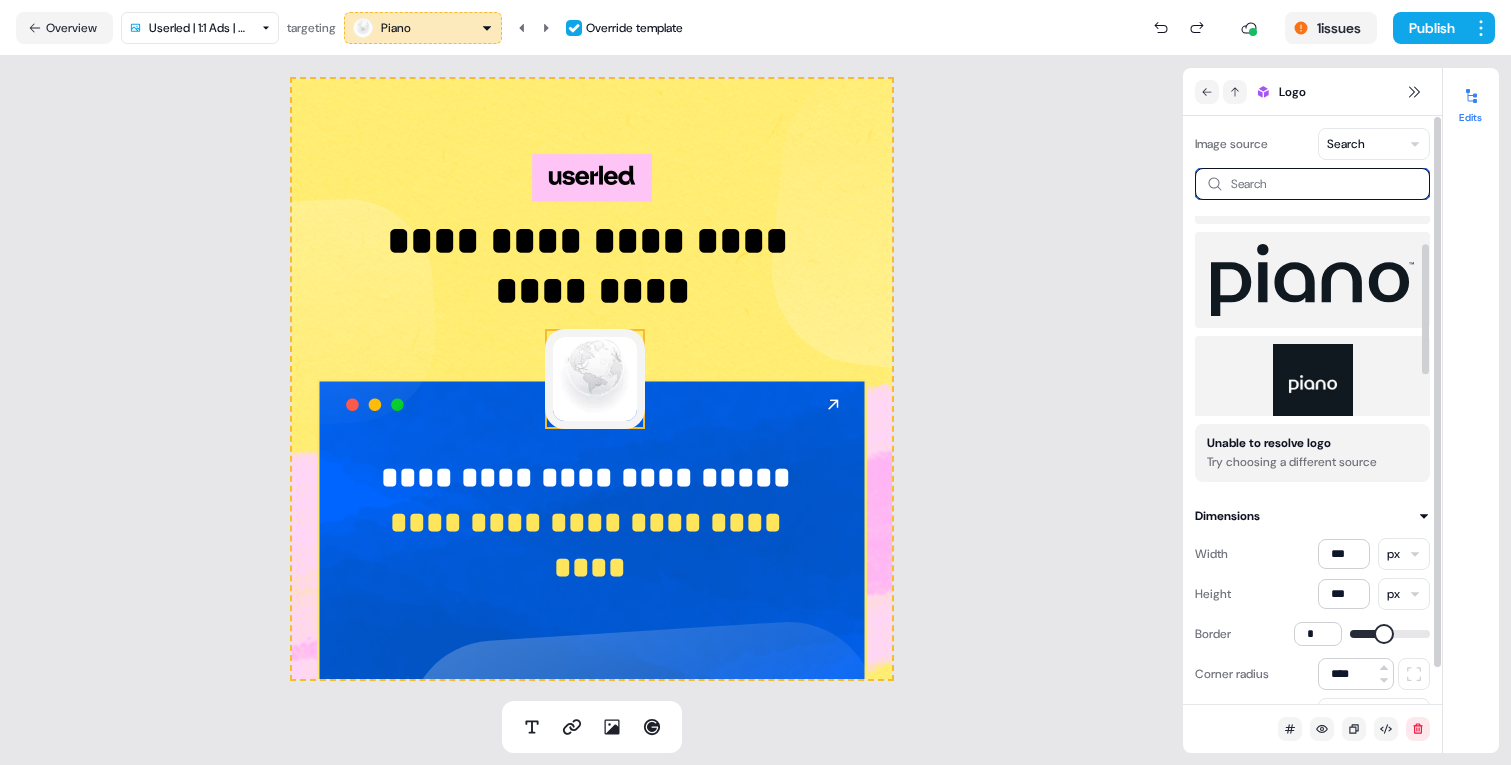 scroll, scrollTop: 104, scrollLeft: 0, axis: vertical 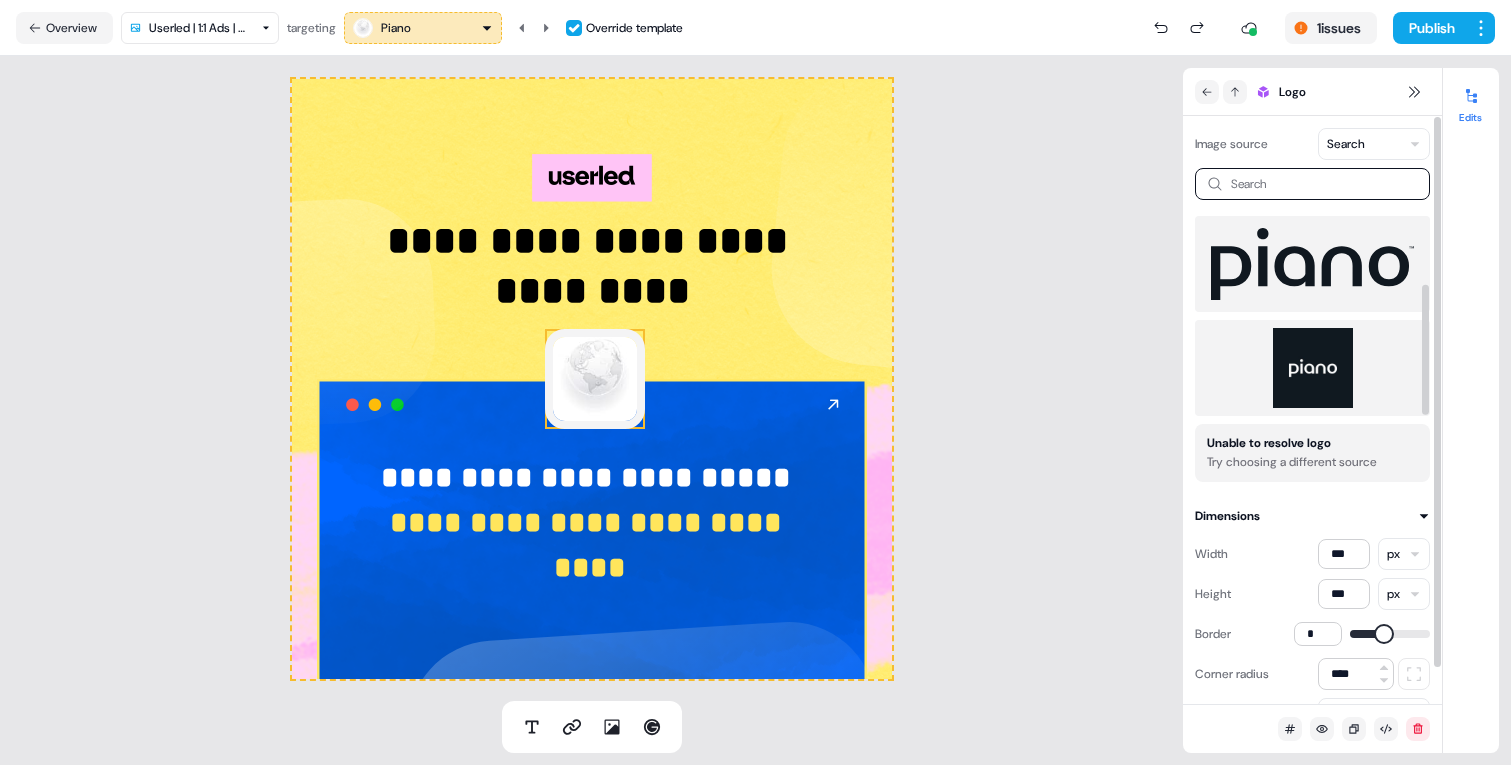 click at bounding box center (1312, 368) 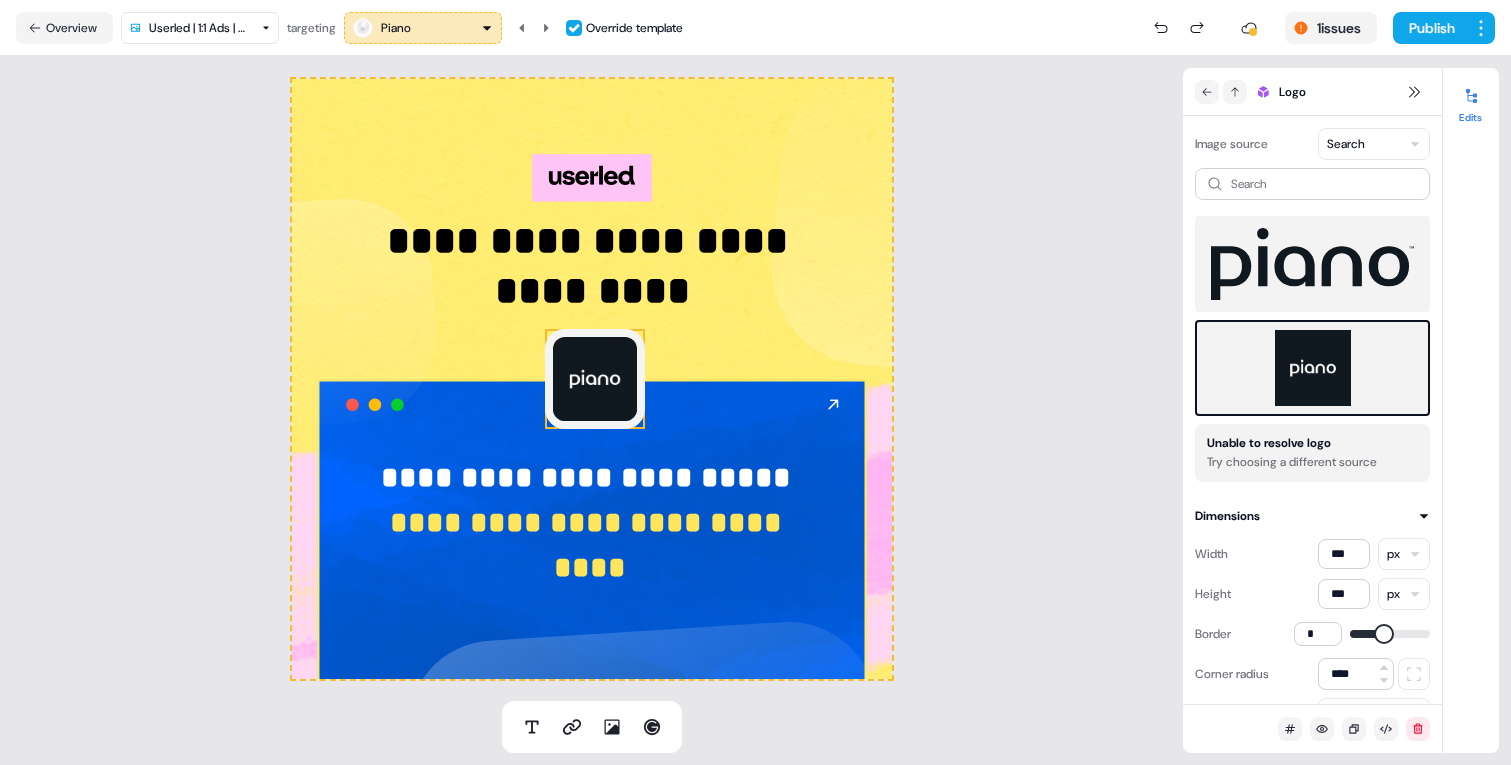 click on "Piano" at bounding box center (423, 28) 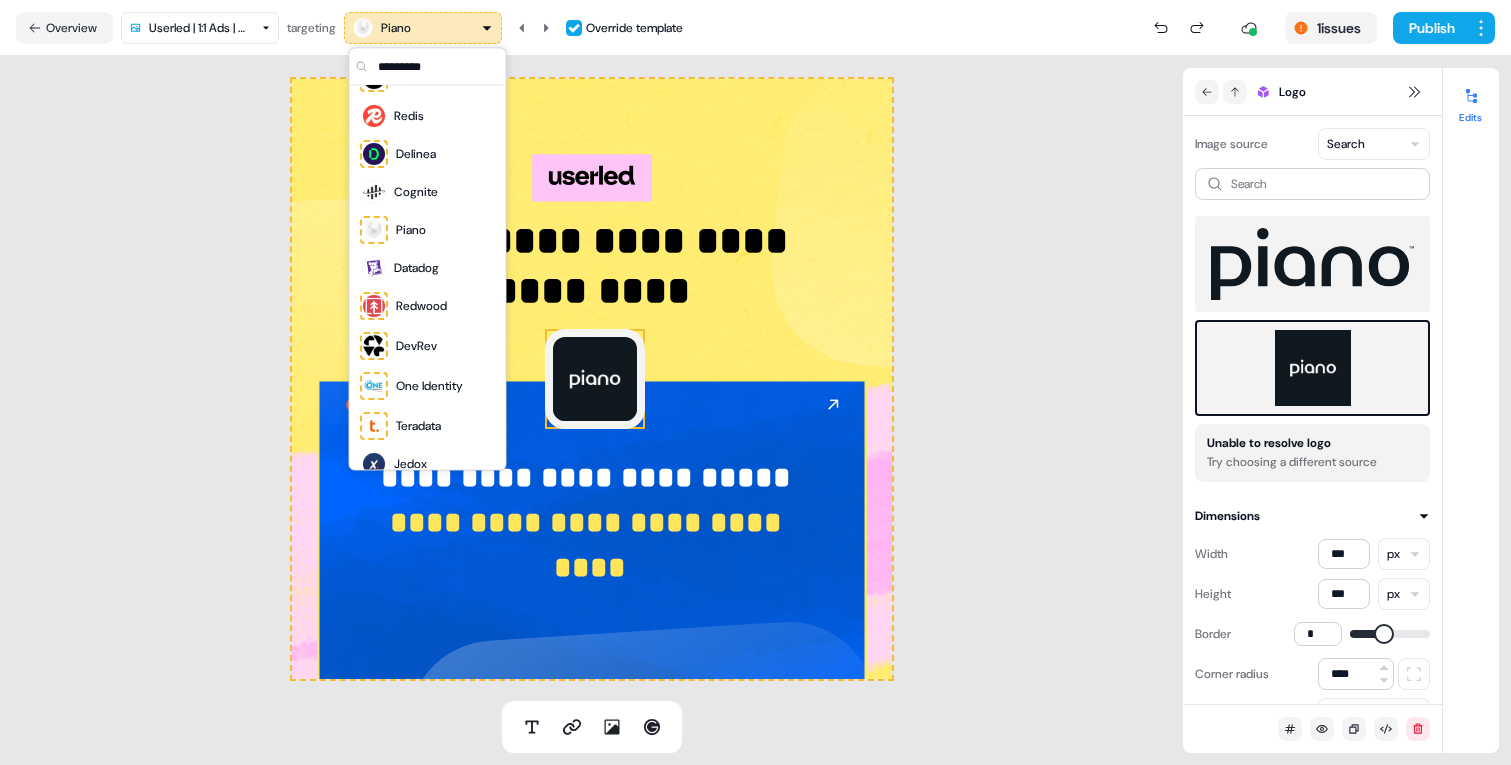 scroll, scrollTop: 485, scrollLeft: 0, axis: vertical 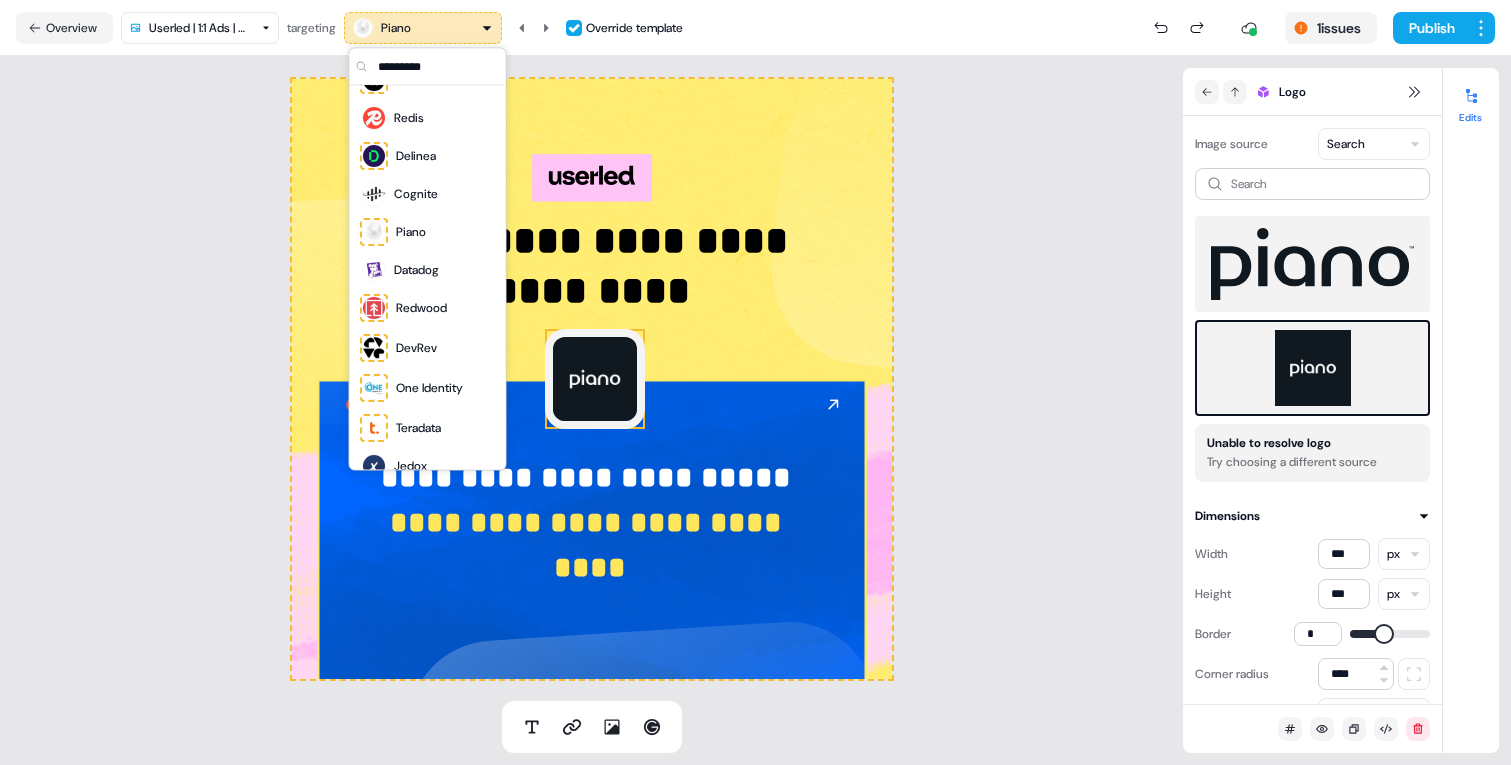 click on "Cognite" at bounding box center (428, 195) 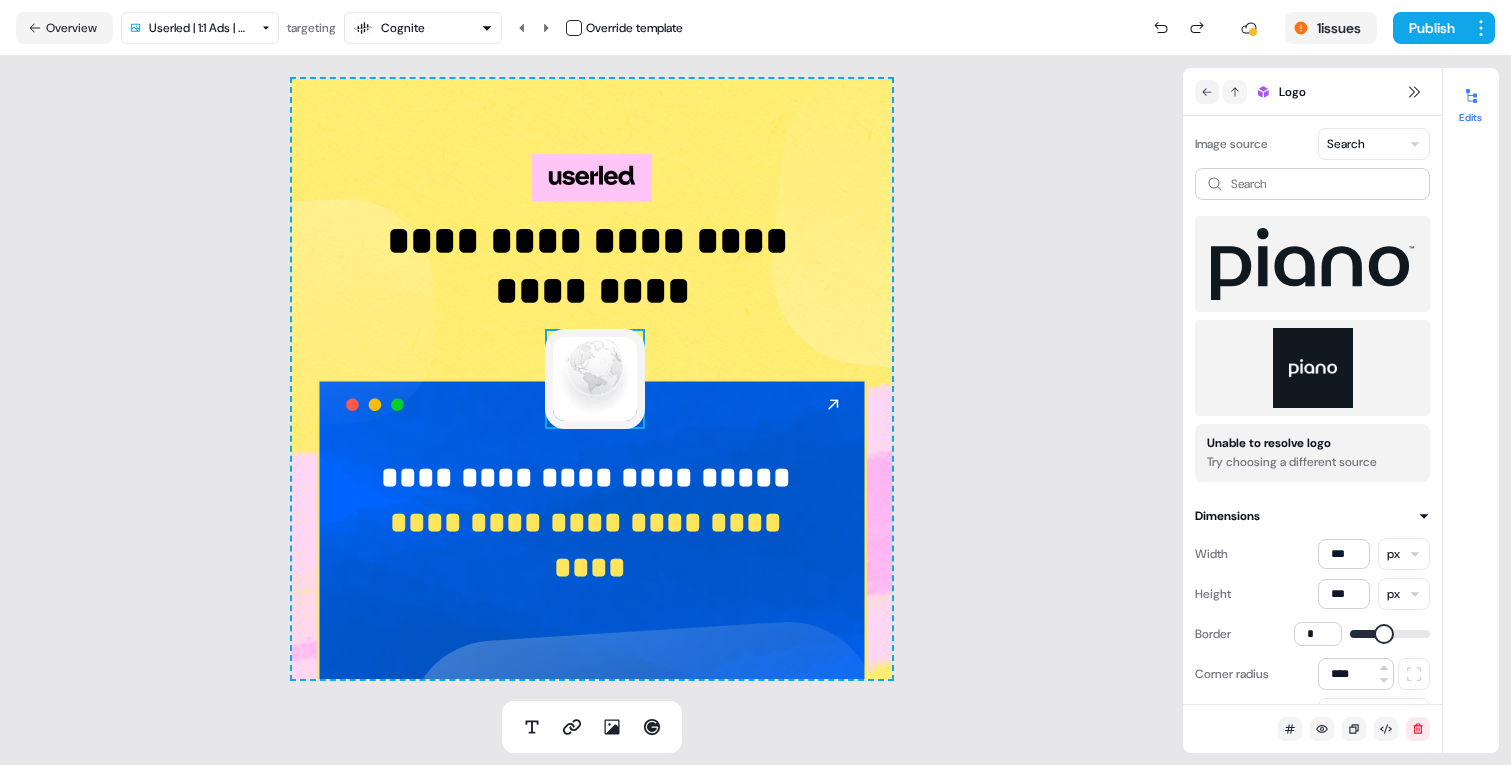 scroll, scrollTop: 0, scrollLeft: 0, axis: both 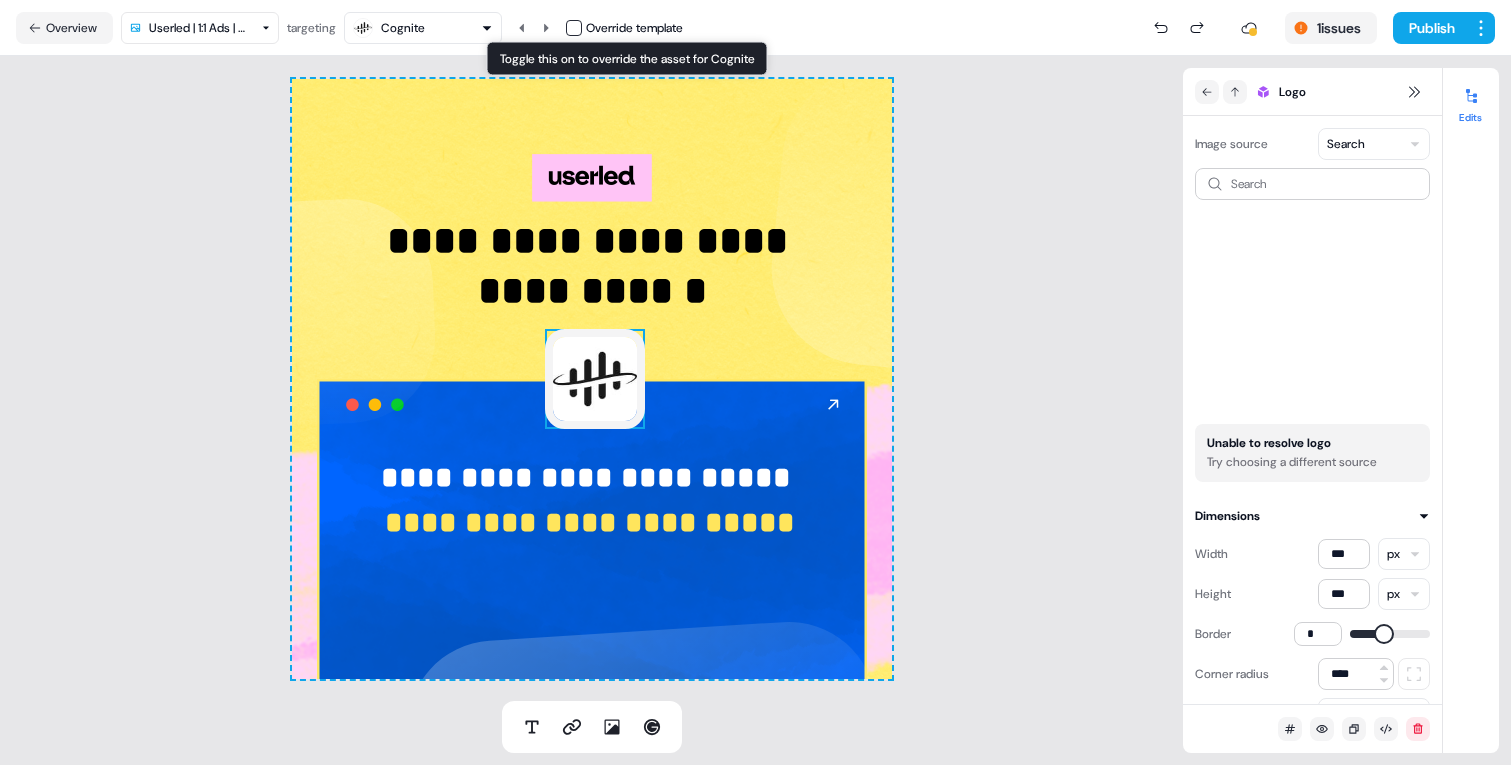 click at bounding box center (574, 28) 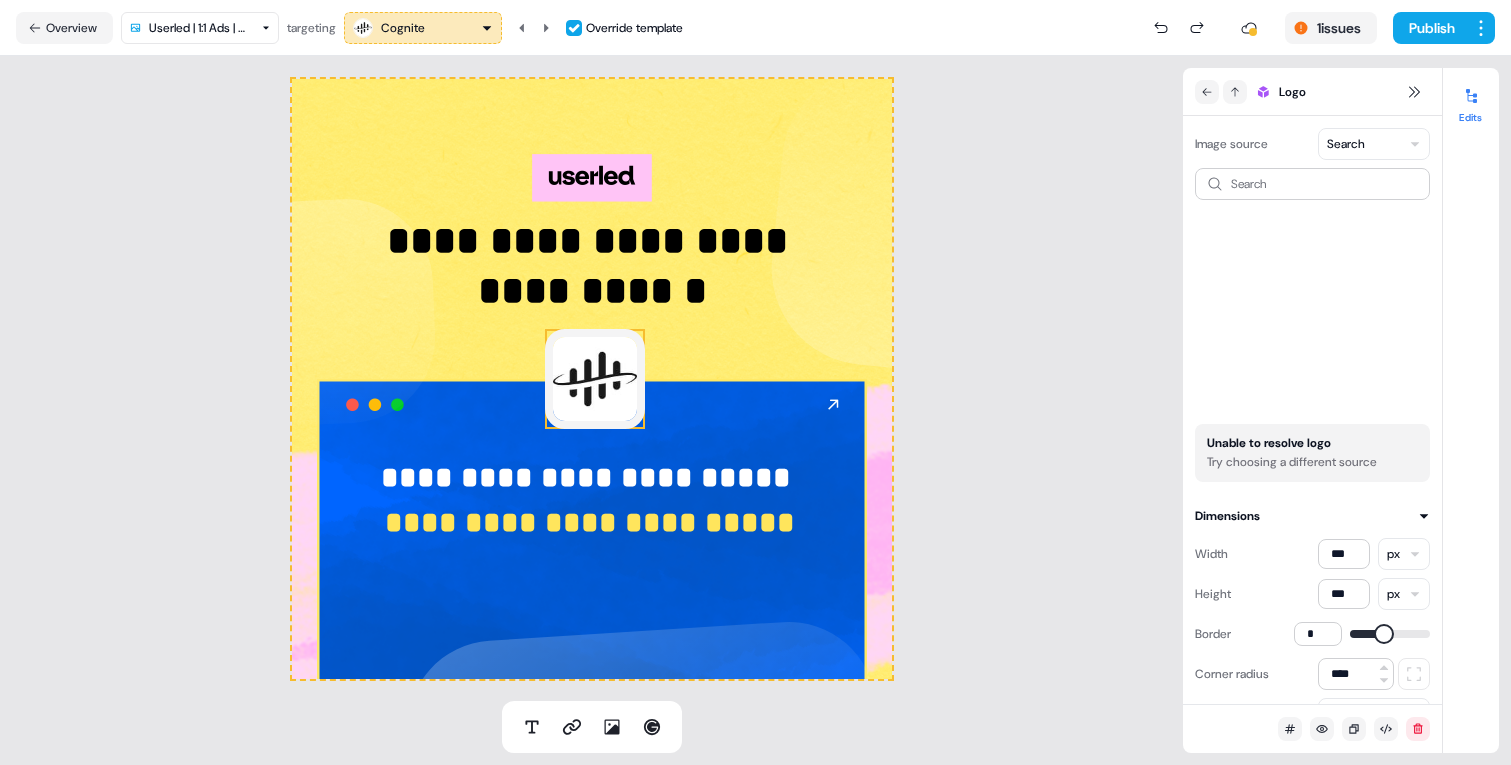 click at bounding box center (595, 379) 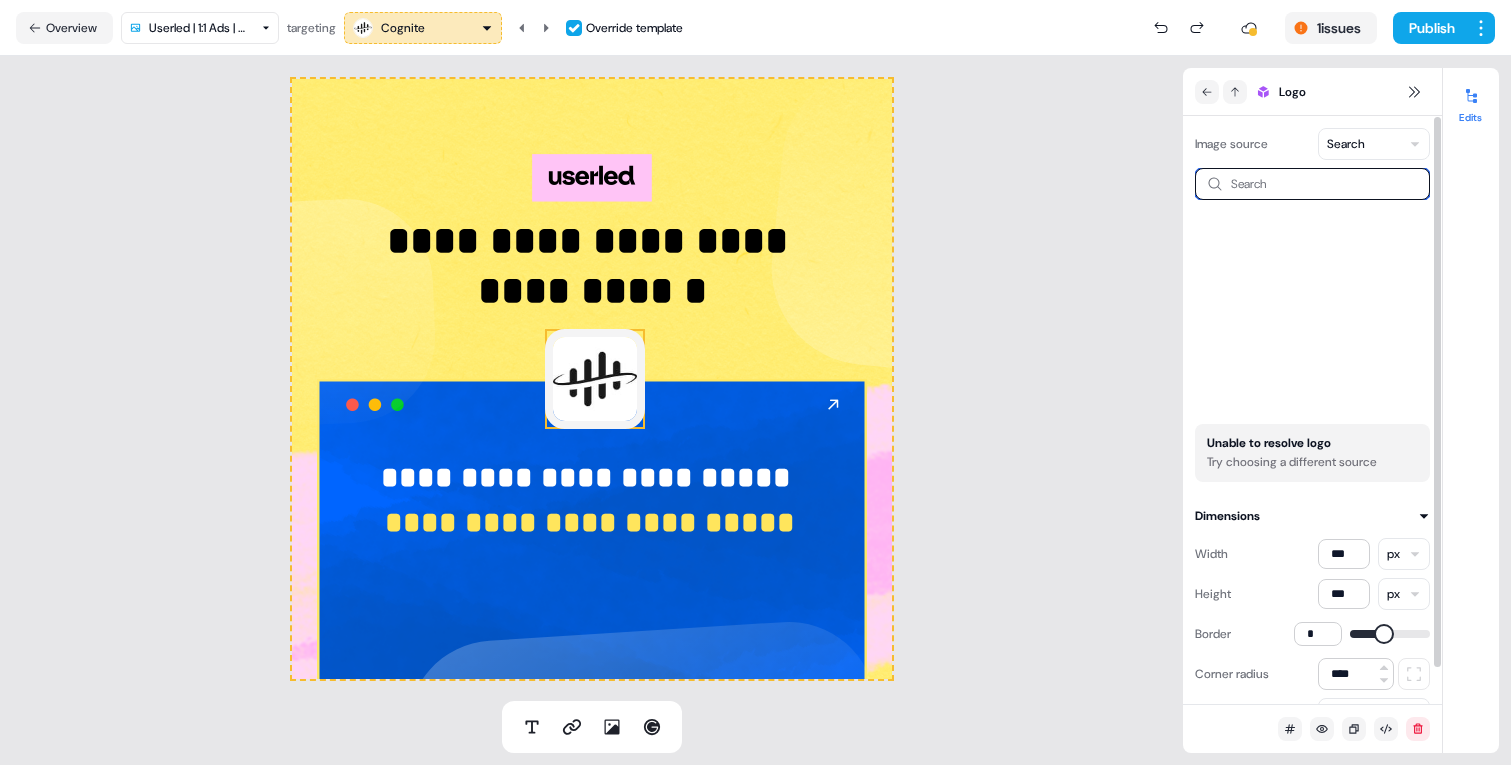 click at bounding box center [1312, 184] 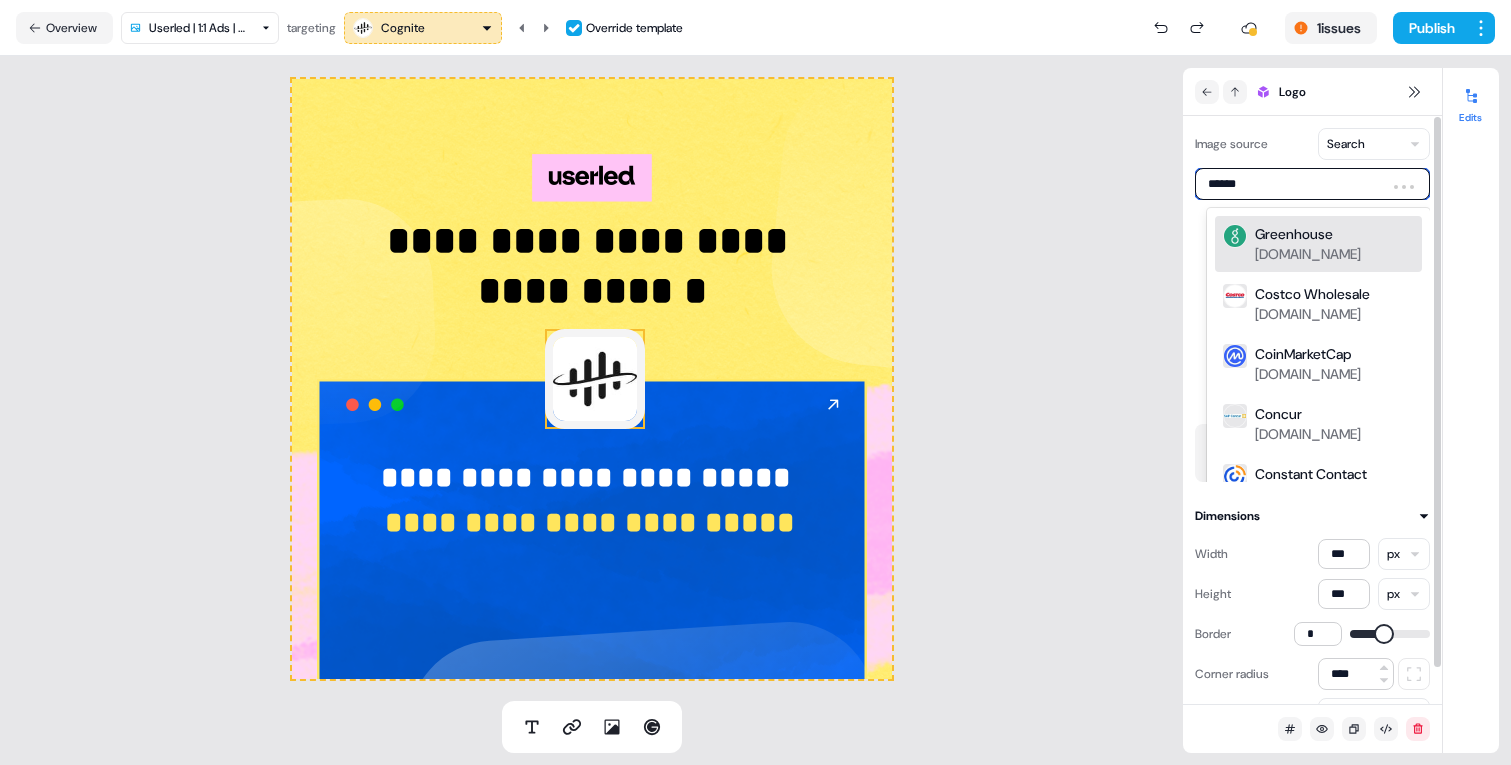 type on "*******" 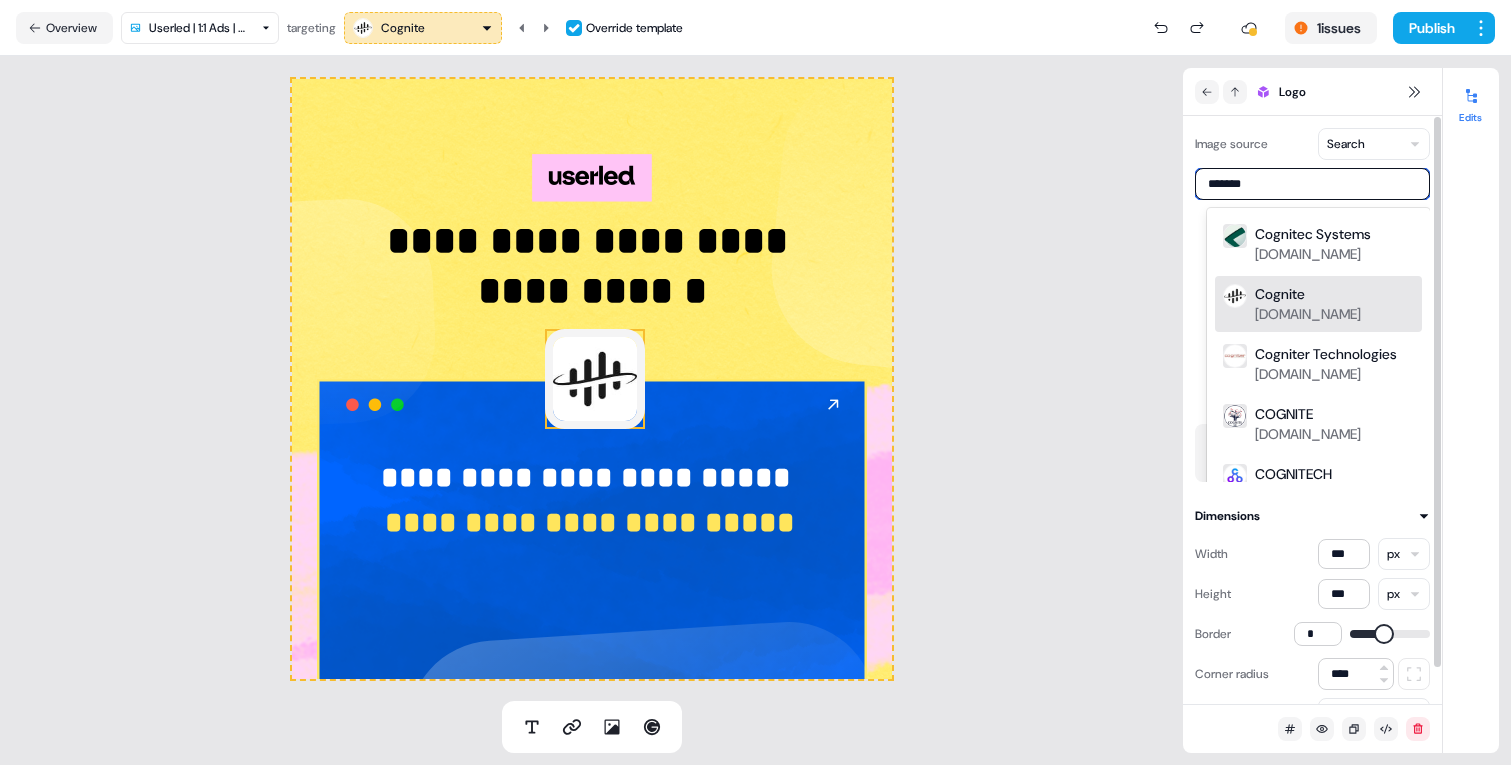 click on "cognite.com" at bounding box center (1308, 314) 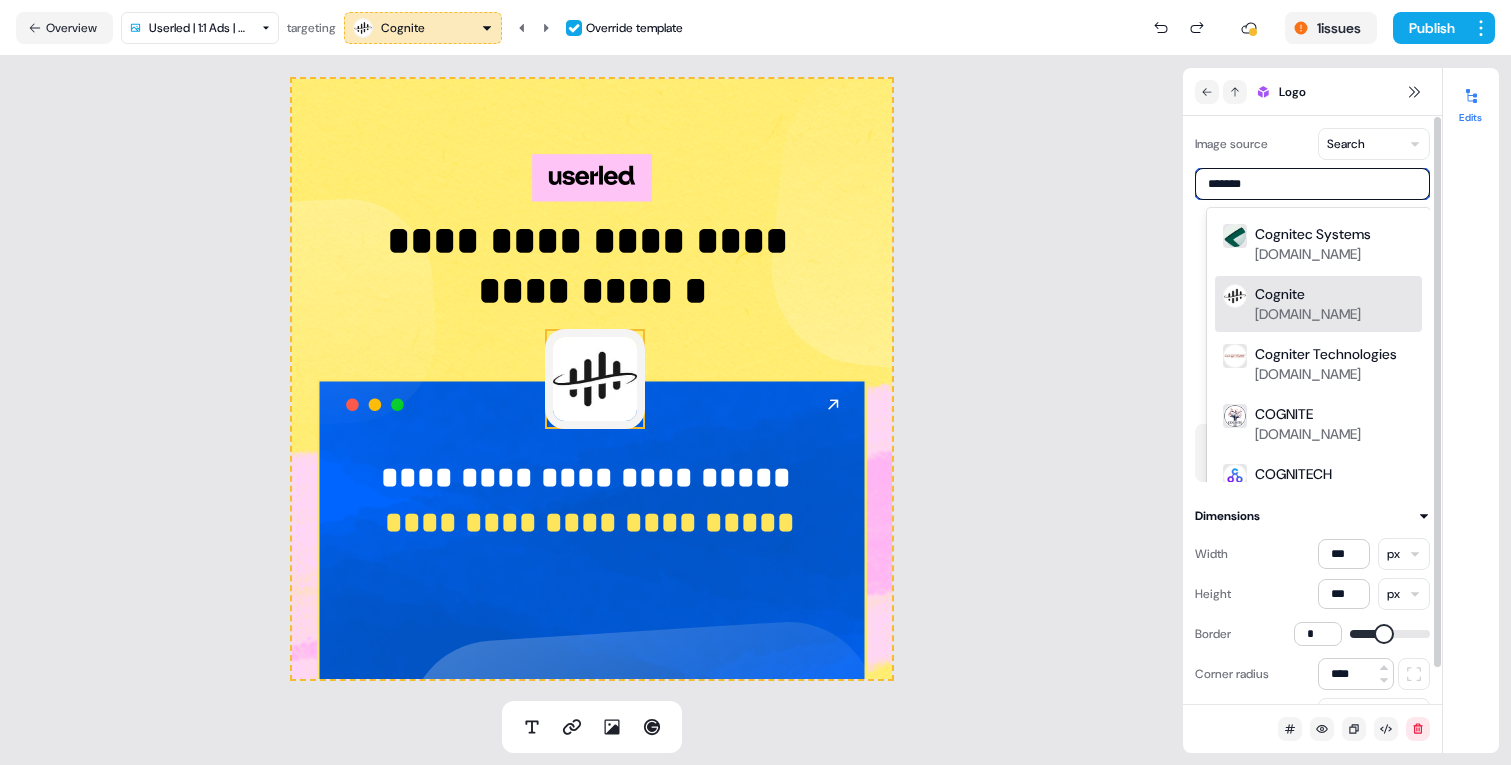 type 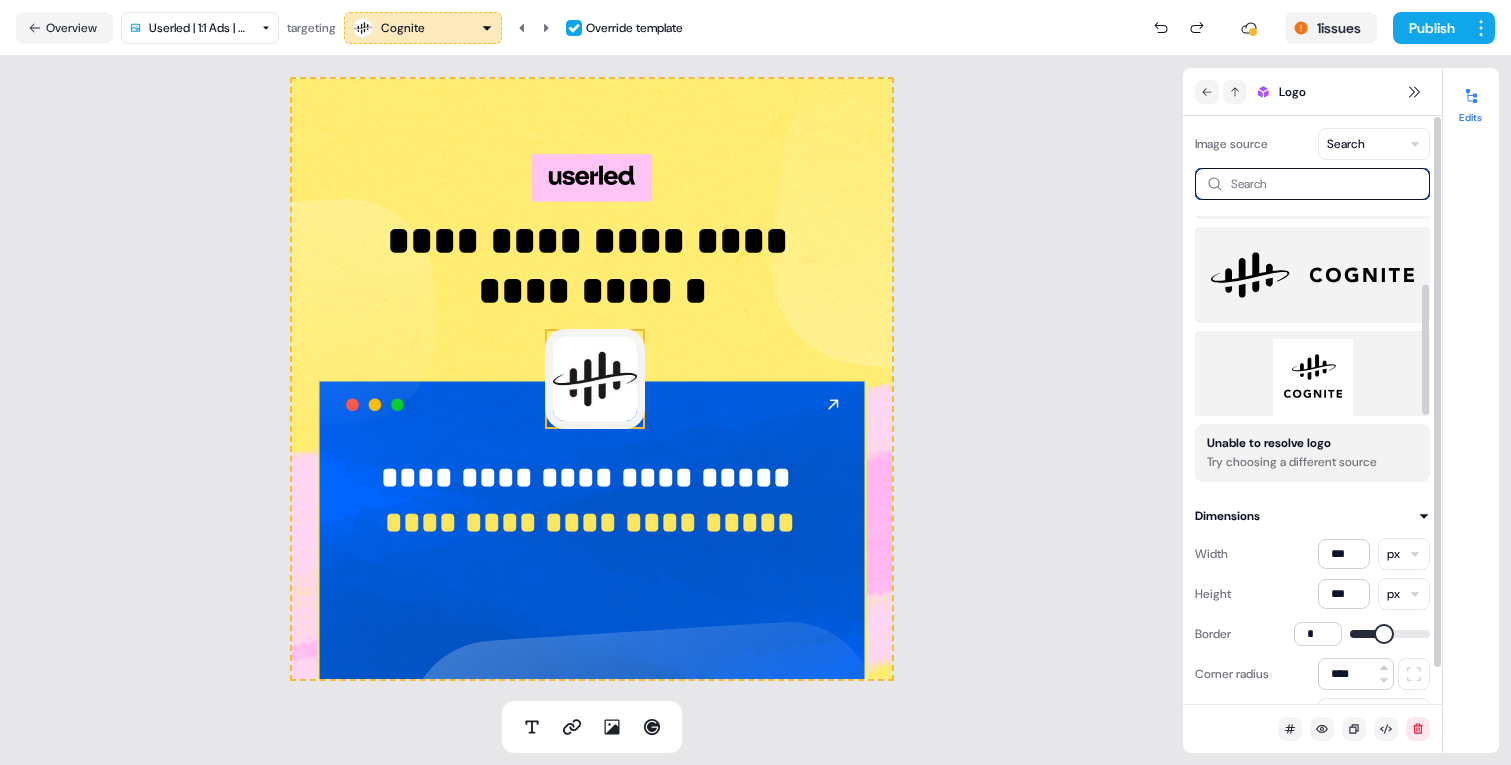 scroll, scrollTop: 104, scrollLeft: 0, axis: vertical 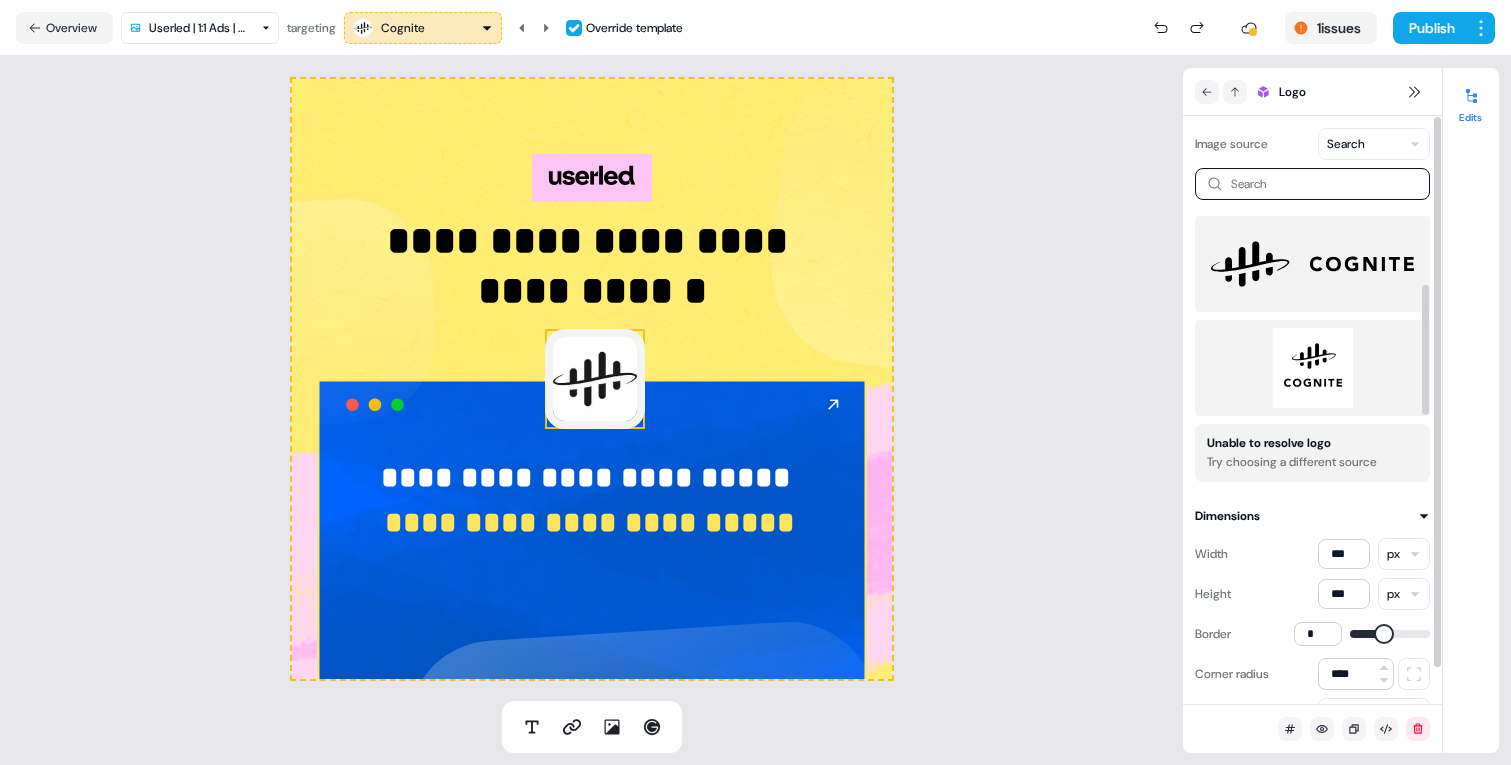 click at bounding box center (1312, 368) 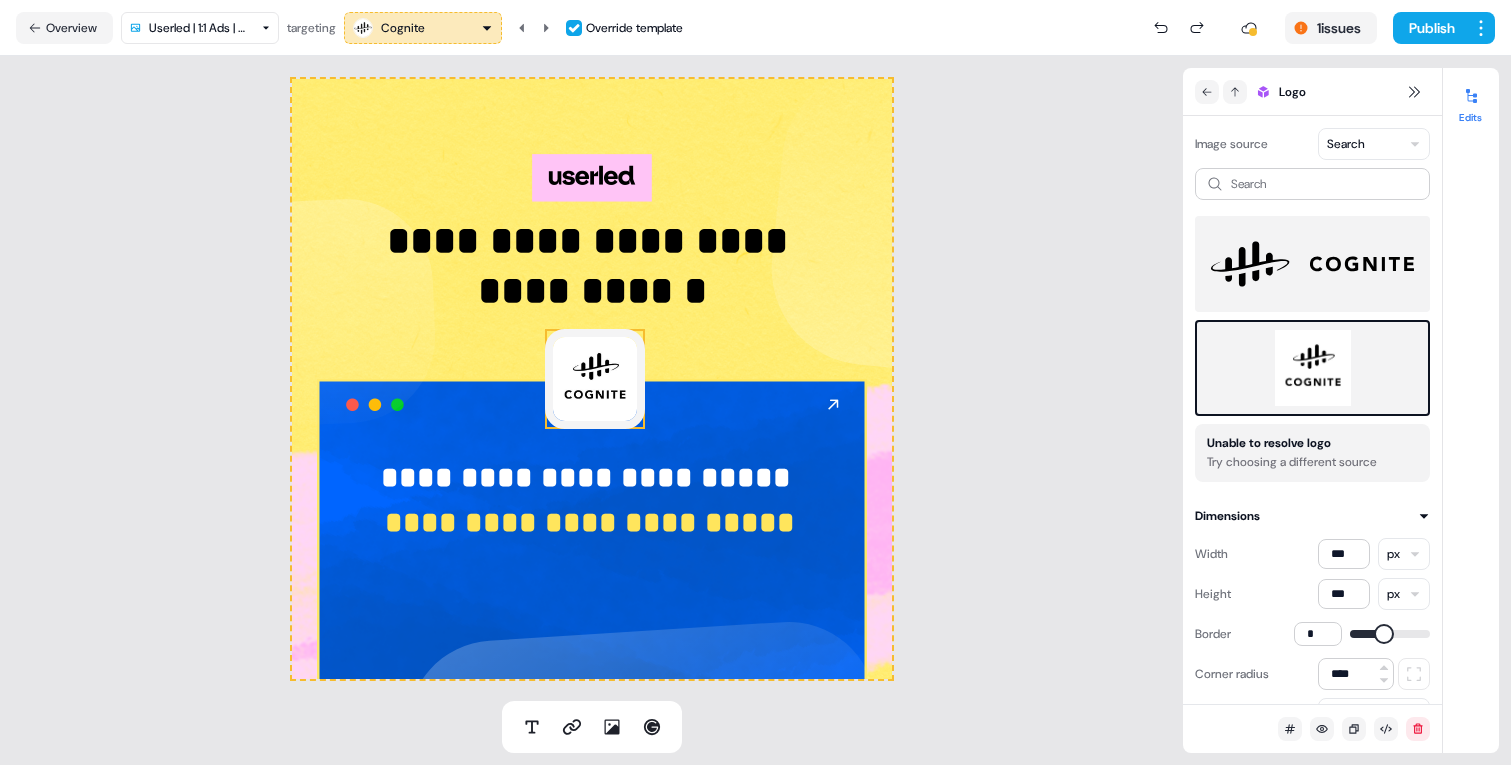 click at bounding box center (363, 28) 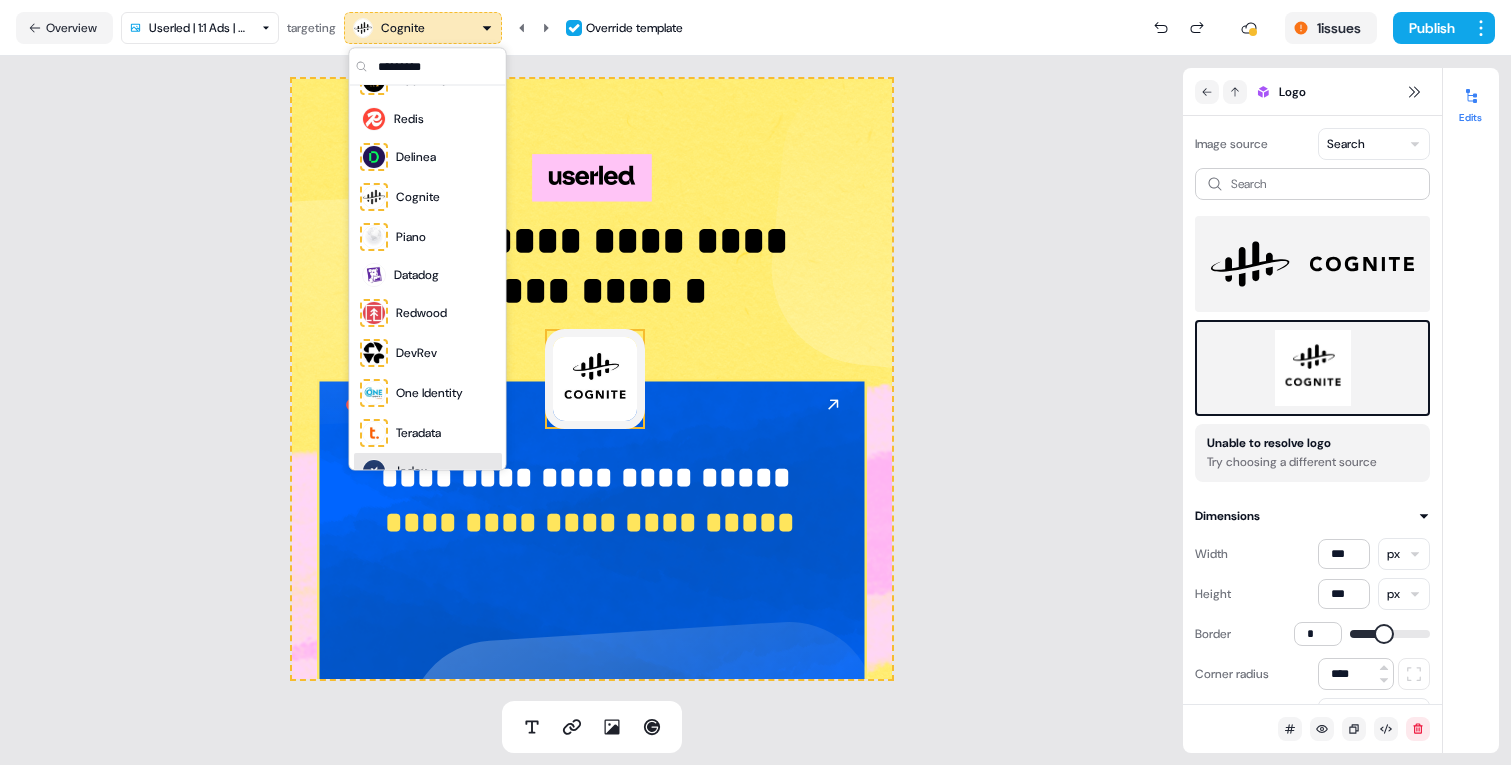 scroll, scrollTop: 459, scrollLeft: 0, axis: vertical 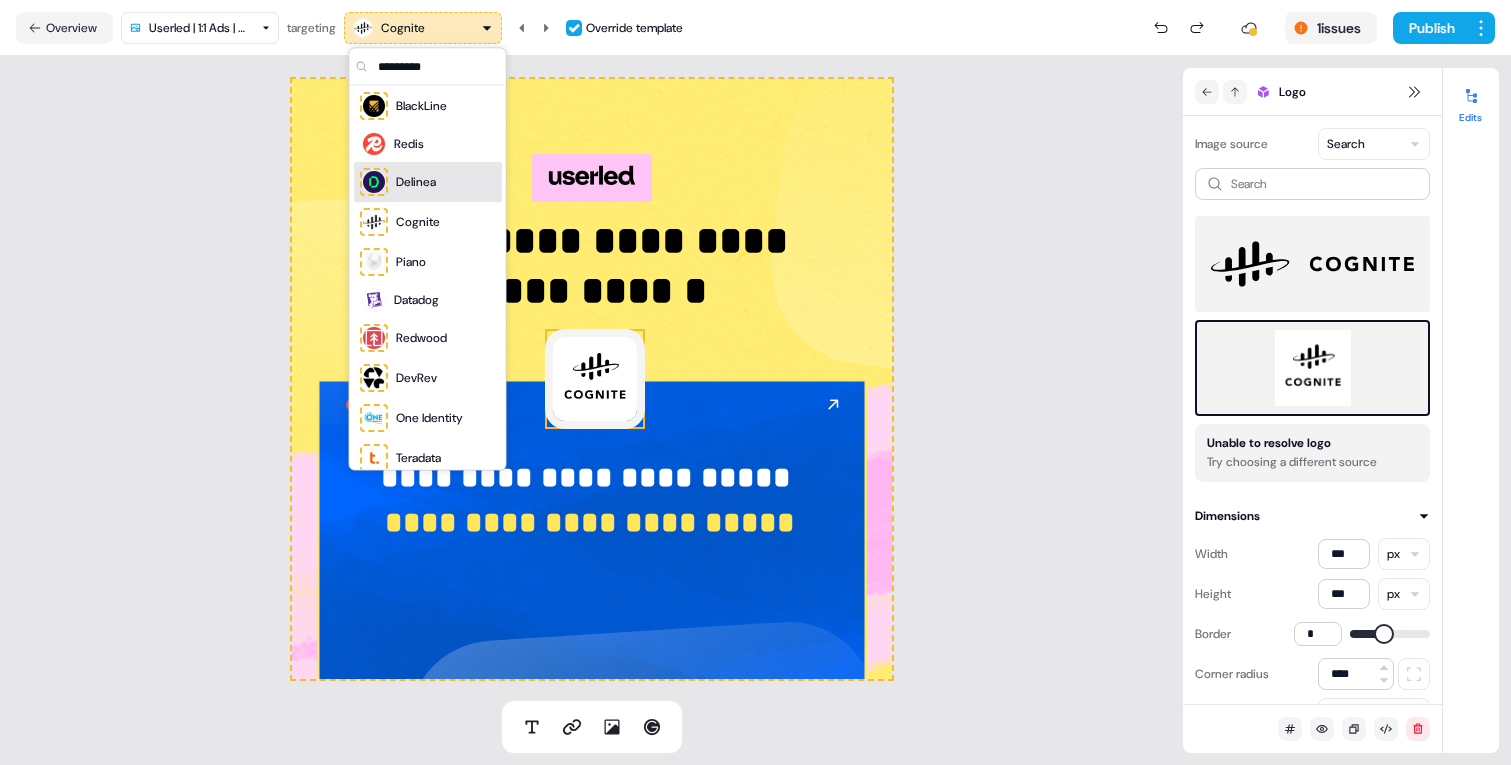 click on "Delinea" at bounding box center (416, 183) 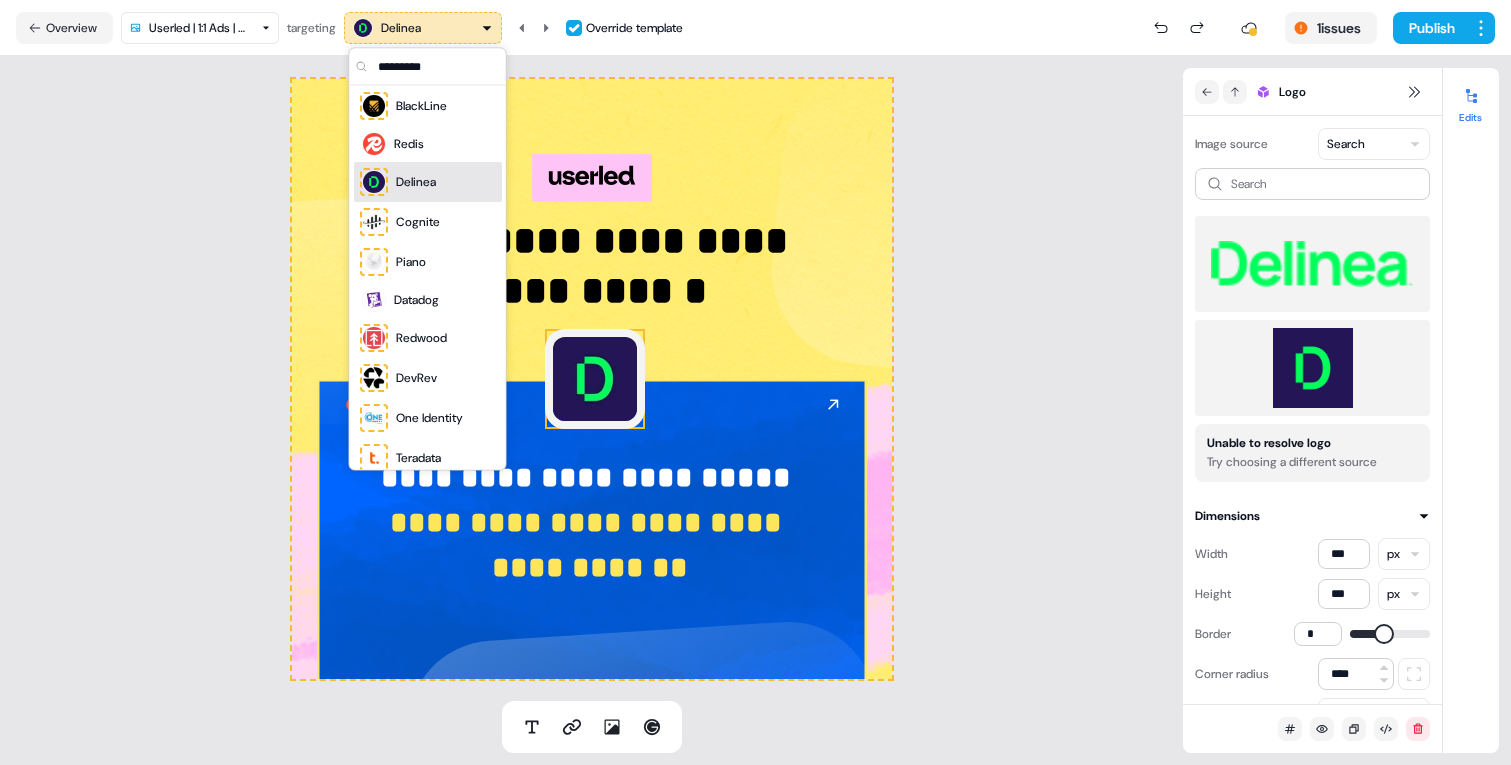 scroll, scrollTop: 0, scrollLeft: 0, axis: both 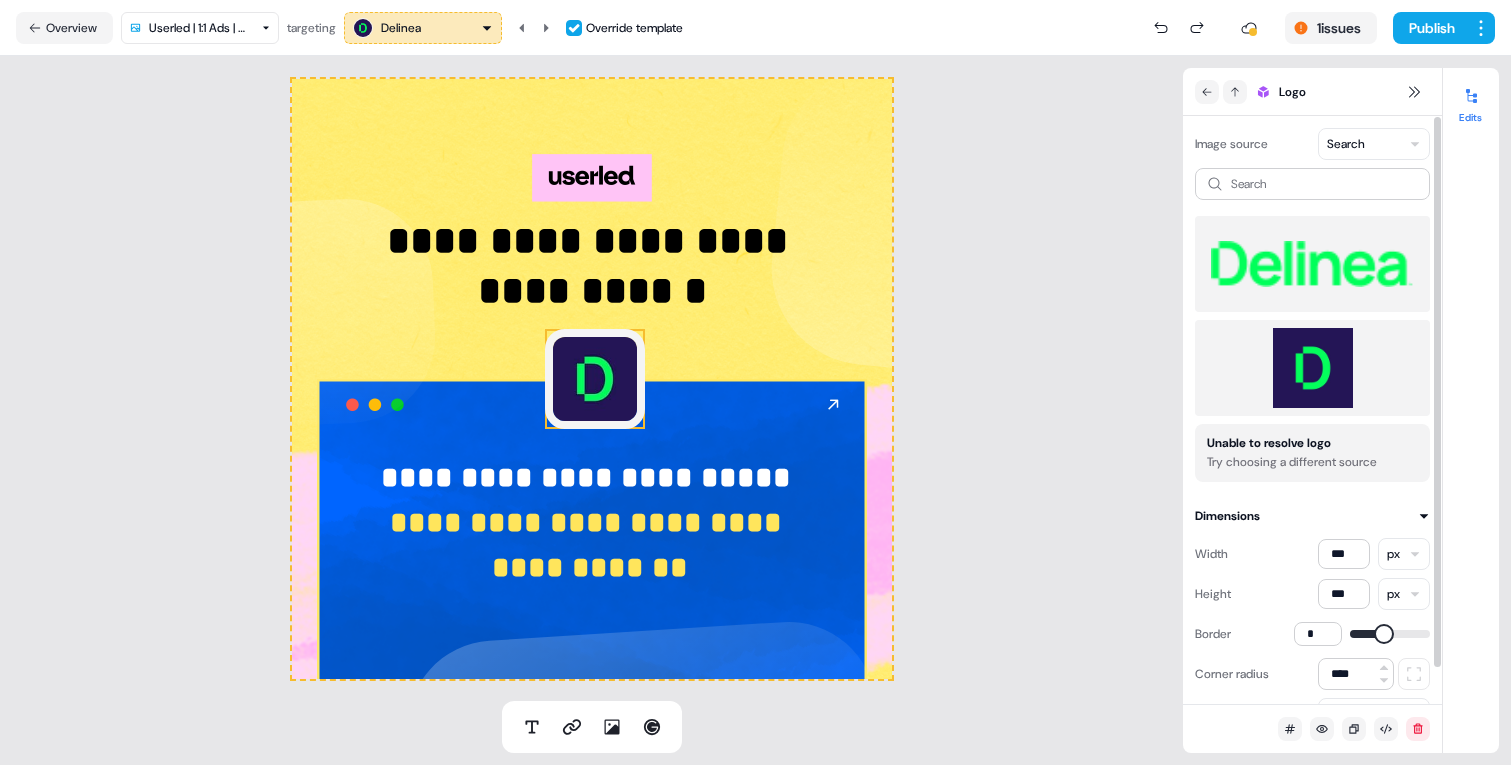click at bounding box center (1312, 368) 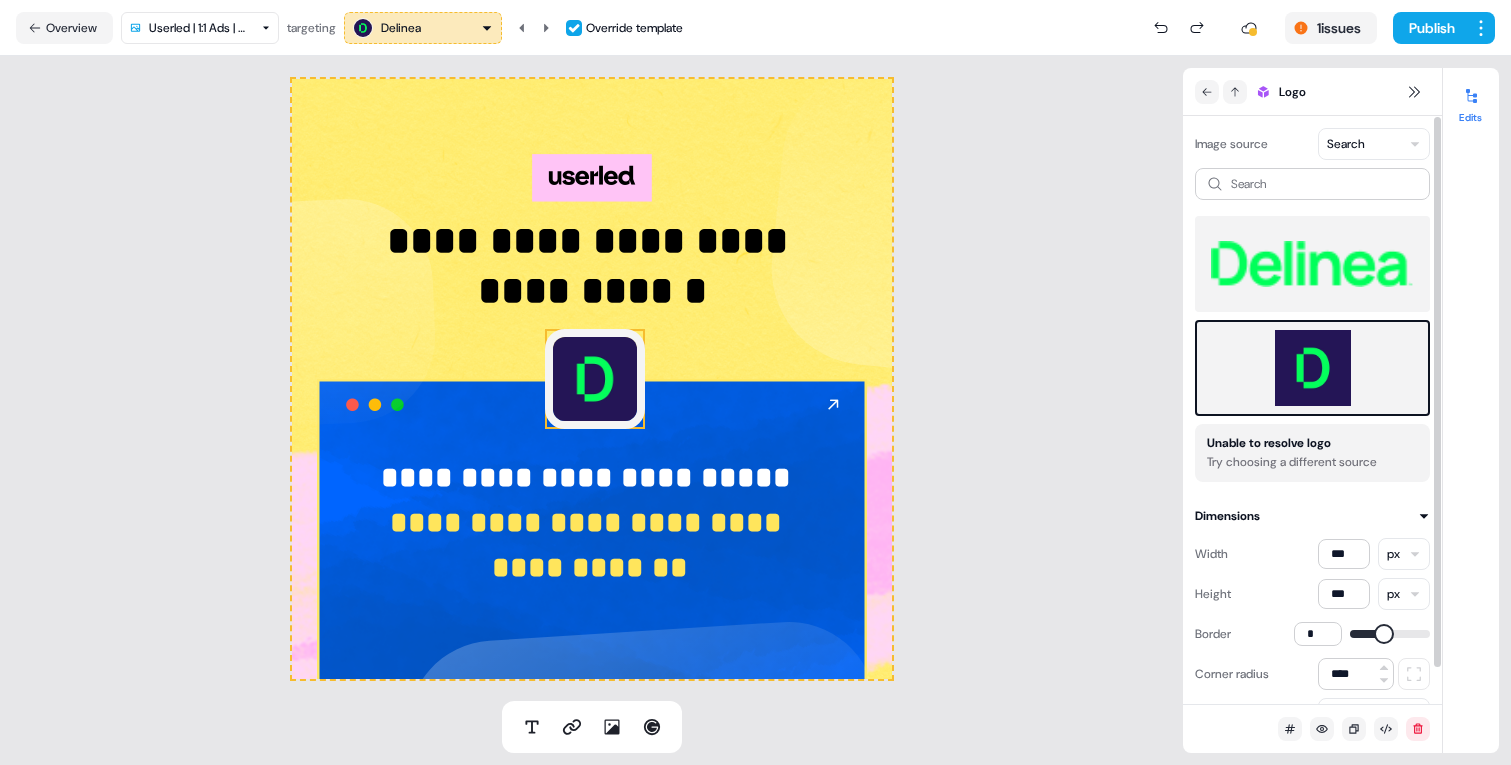 click on "Delinea" at bounding box center (423, 28) 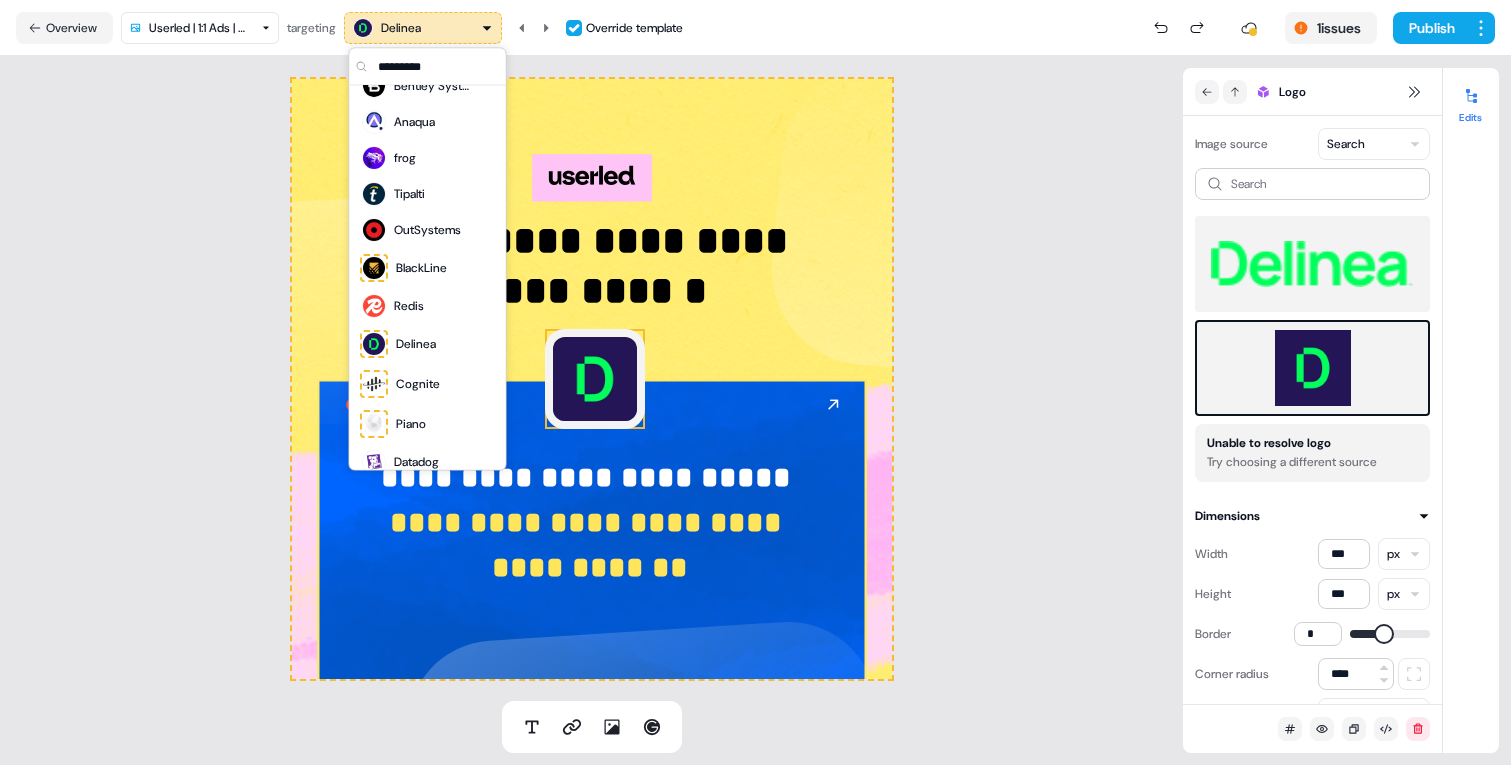 scroll, scrollTop: 287, scrollLeft: 0, axis: vertical 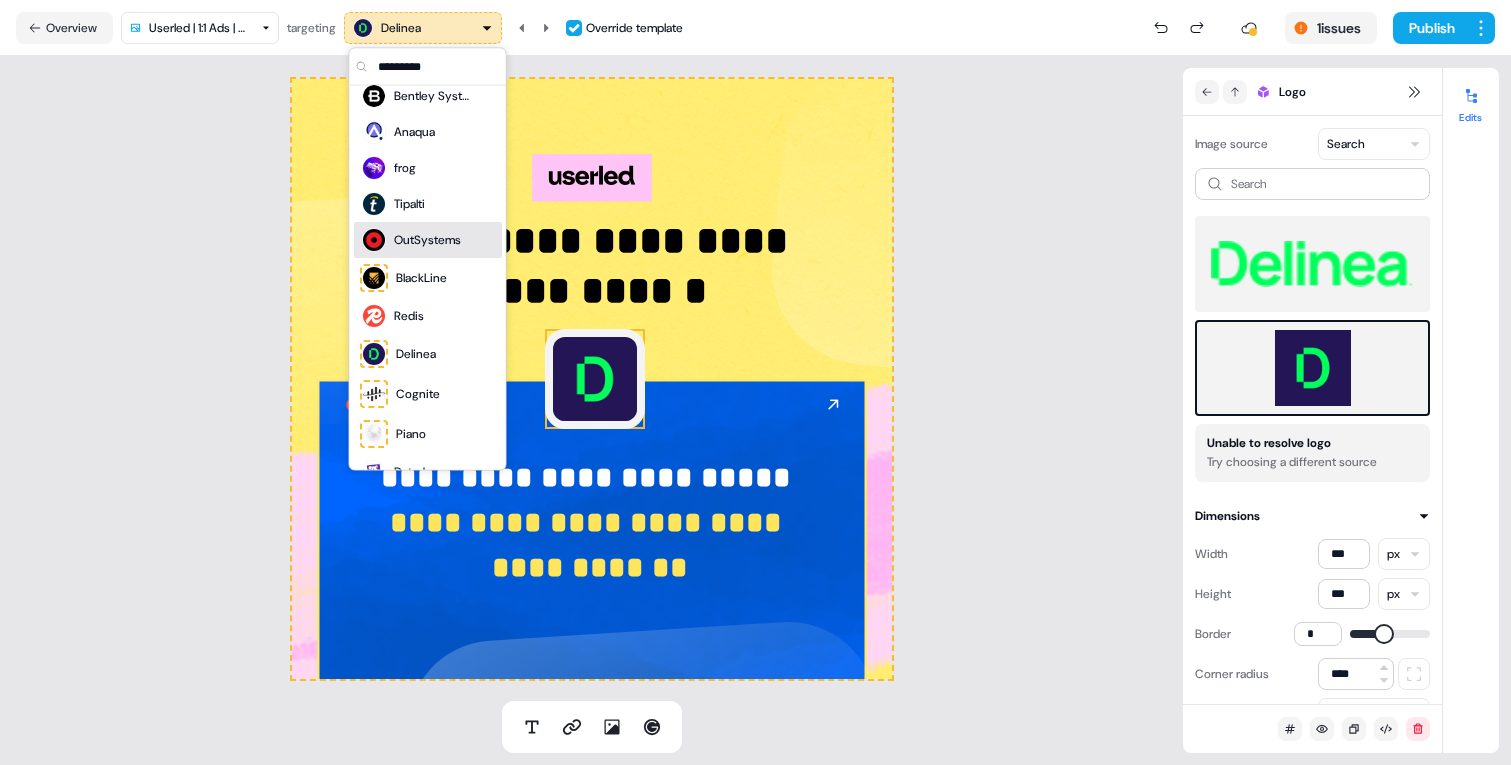 click on "OutSystems" at bounding box center [427, 241] 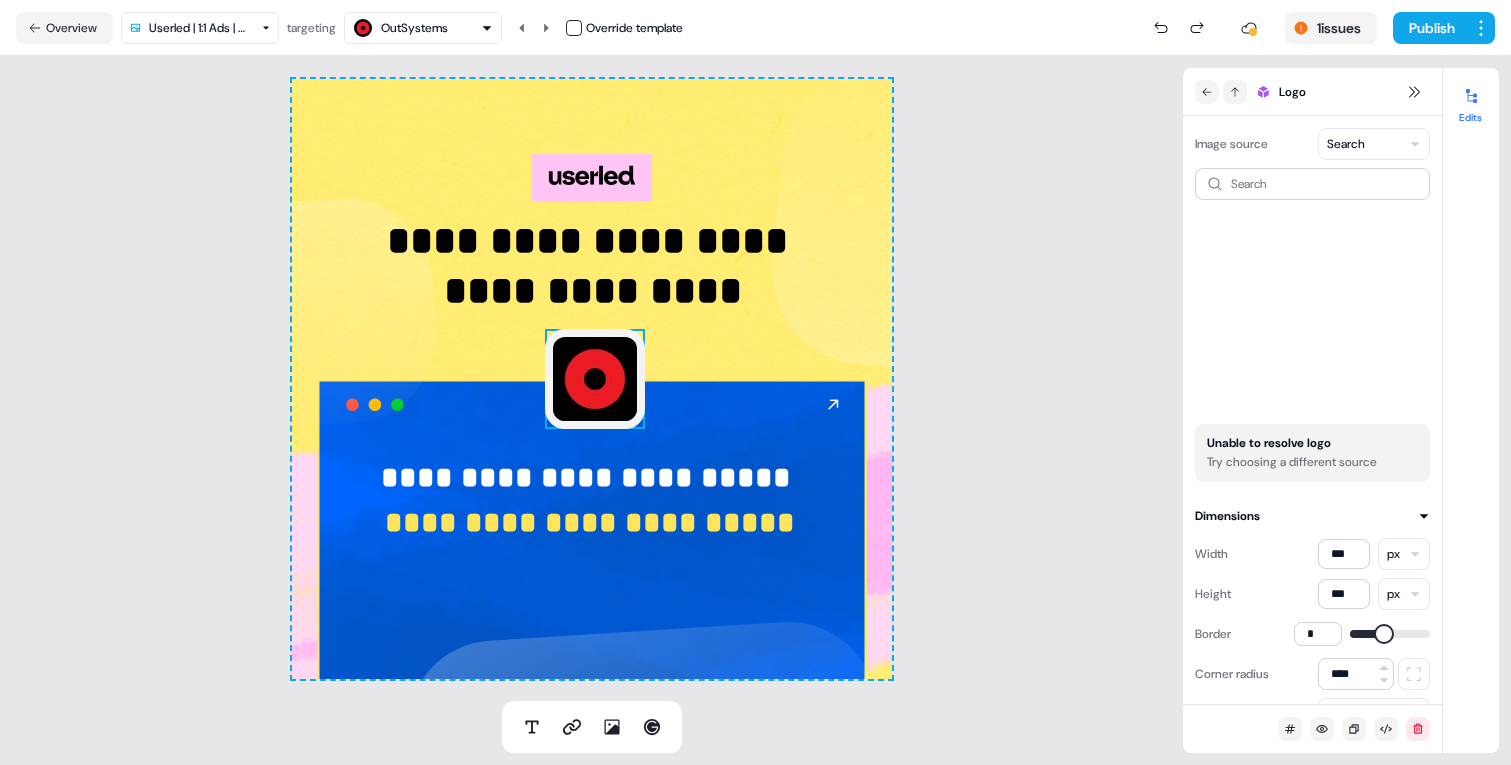 click on "OutSystems" at bounding box center (414, 28) 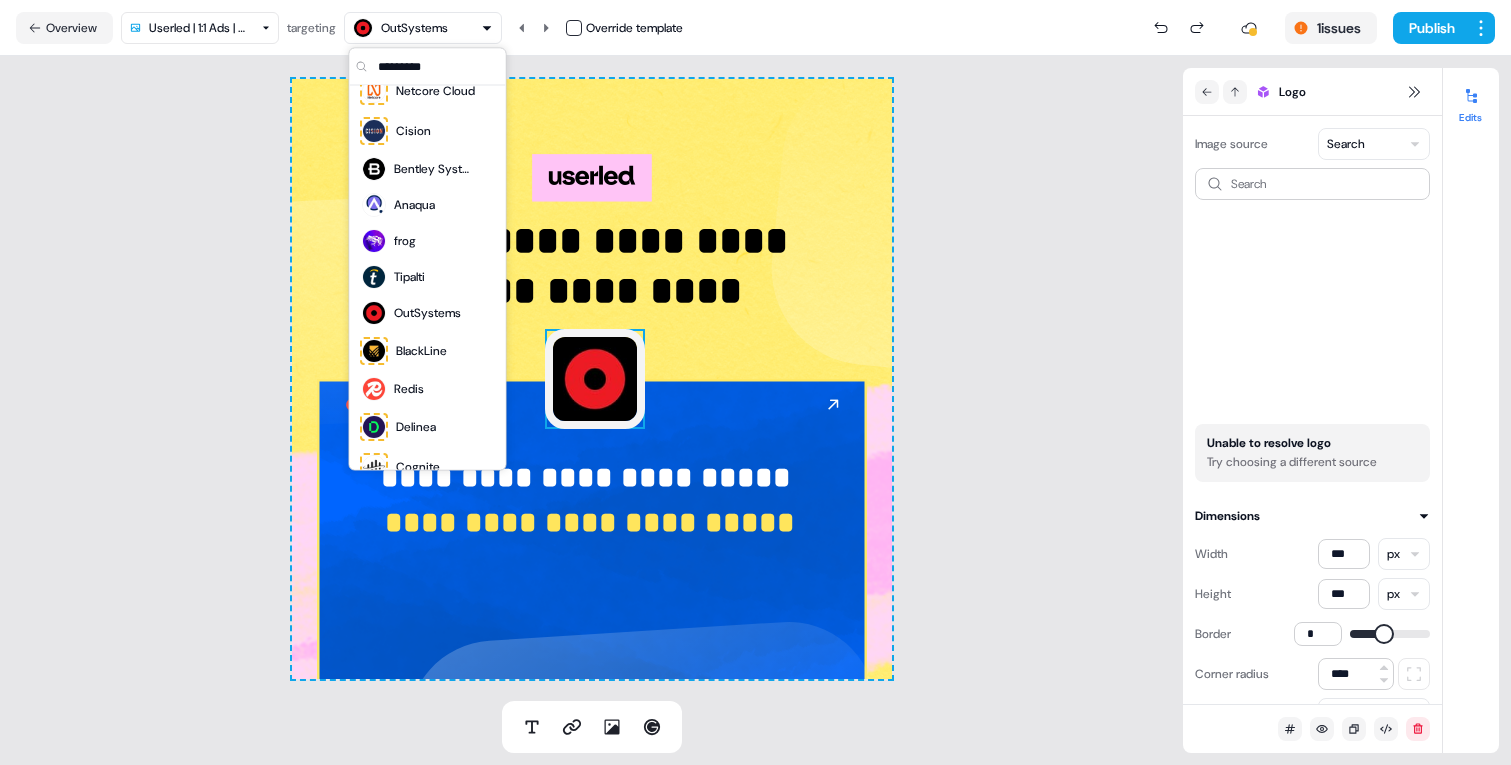 scroll, scrollTop: 225, scrollLeft: 0, axis: vertical 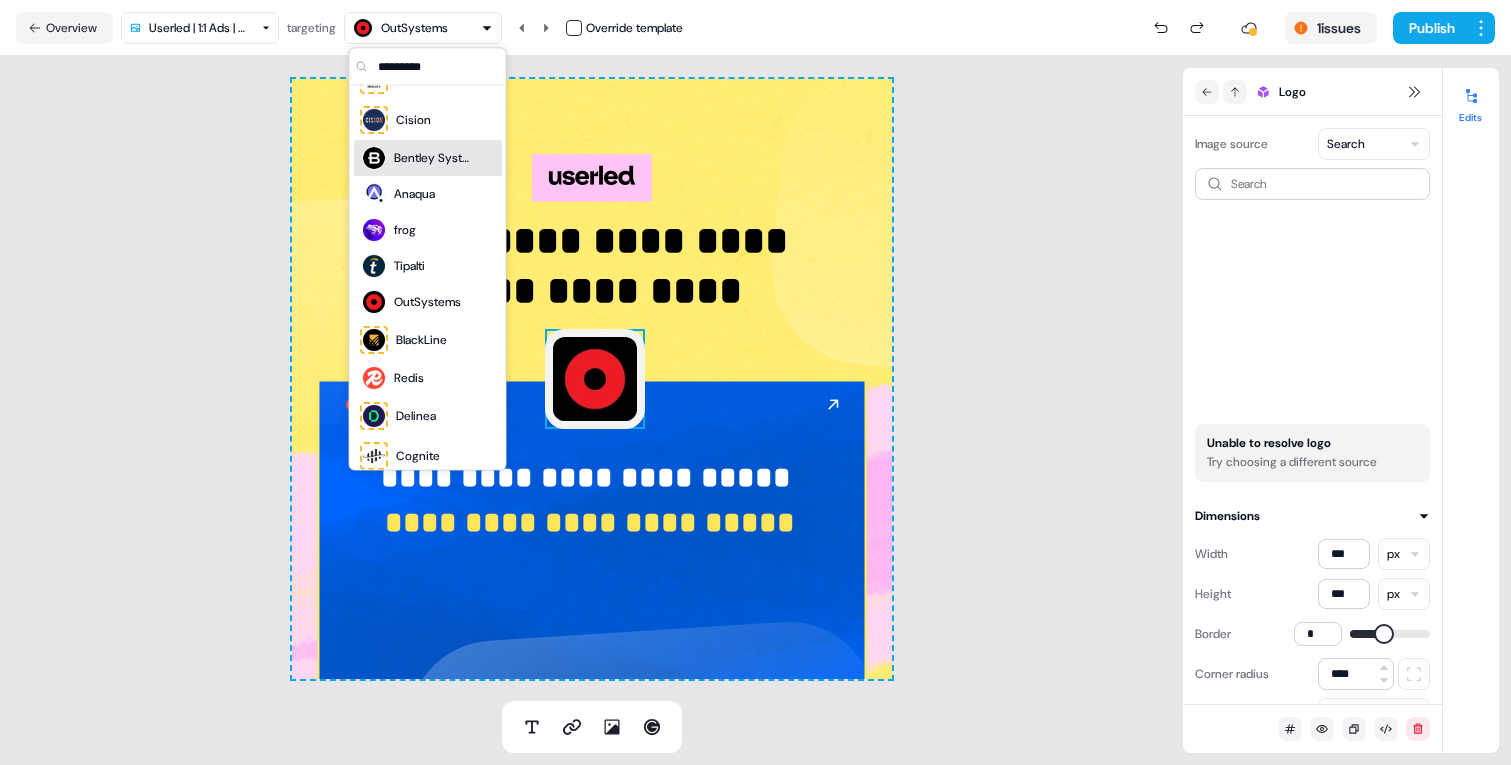 click on "Bentley Systems" at bounding box center [434, 159] 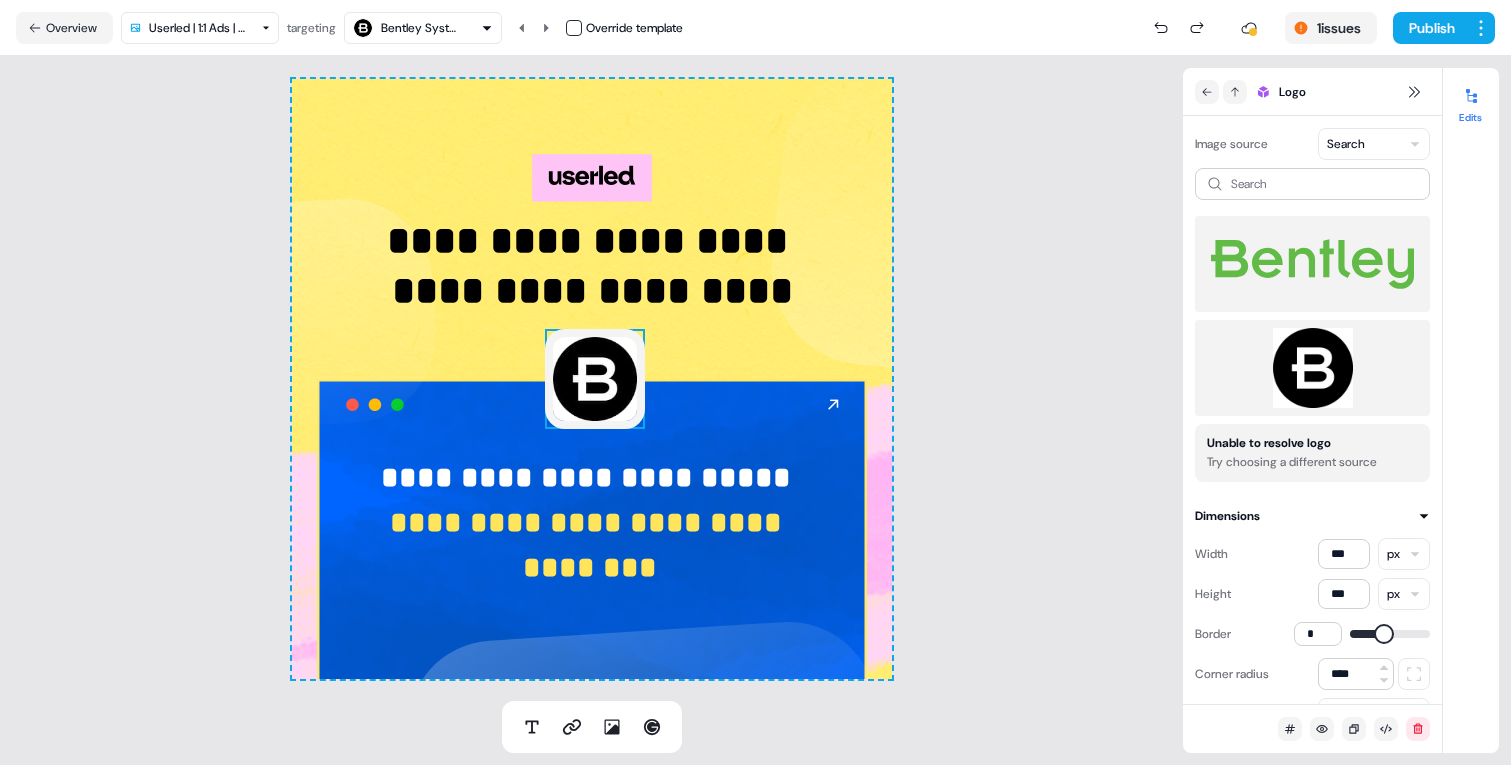 click on "Bentley Systems" at bounding box center [421, 28] 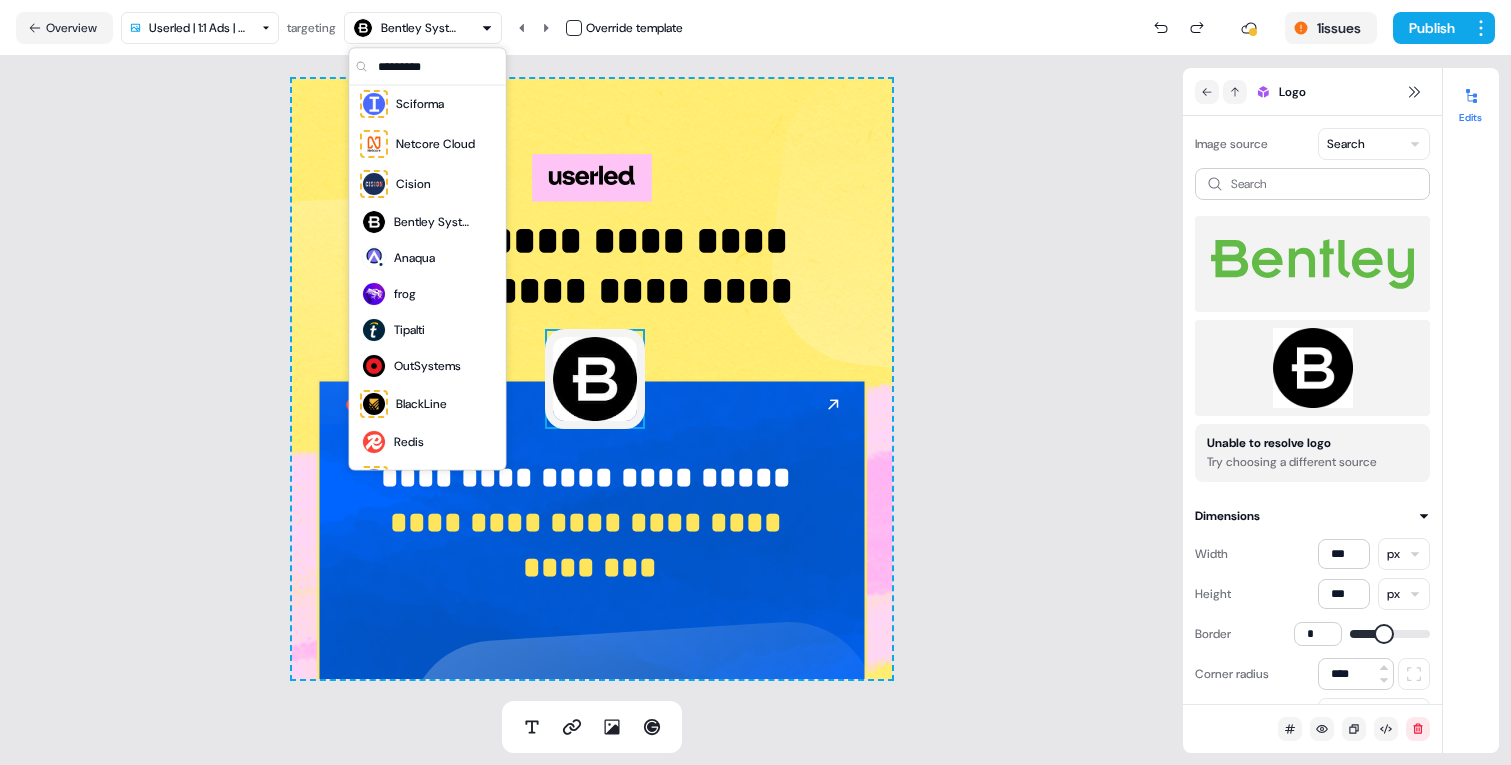 scroll, scrollTop: 173, scrollLeft: 0, axis: vertical 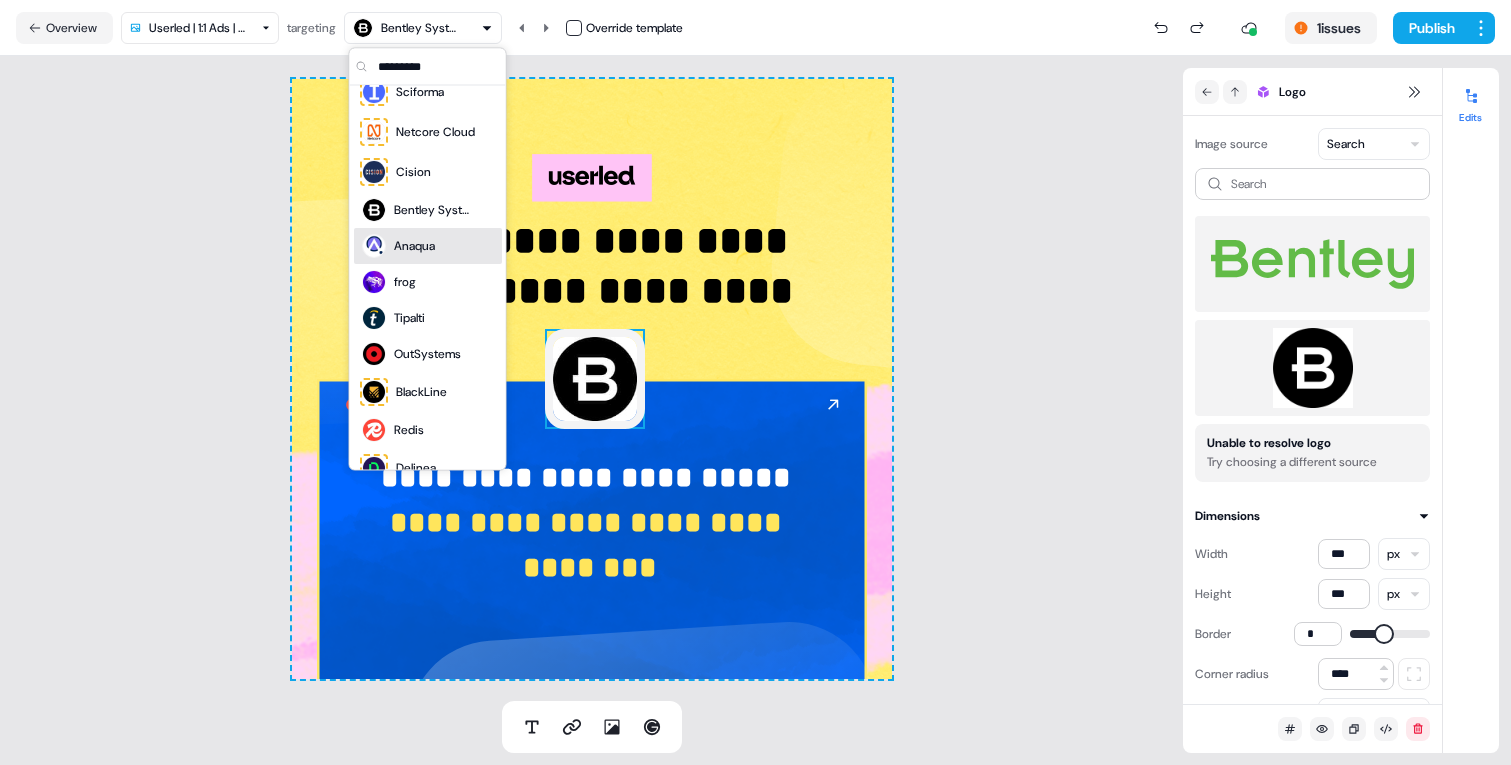 click on "Anaqua" at bounding box center (428, 247) 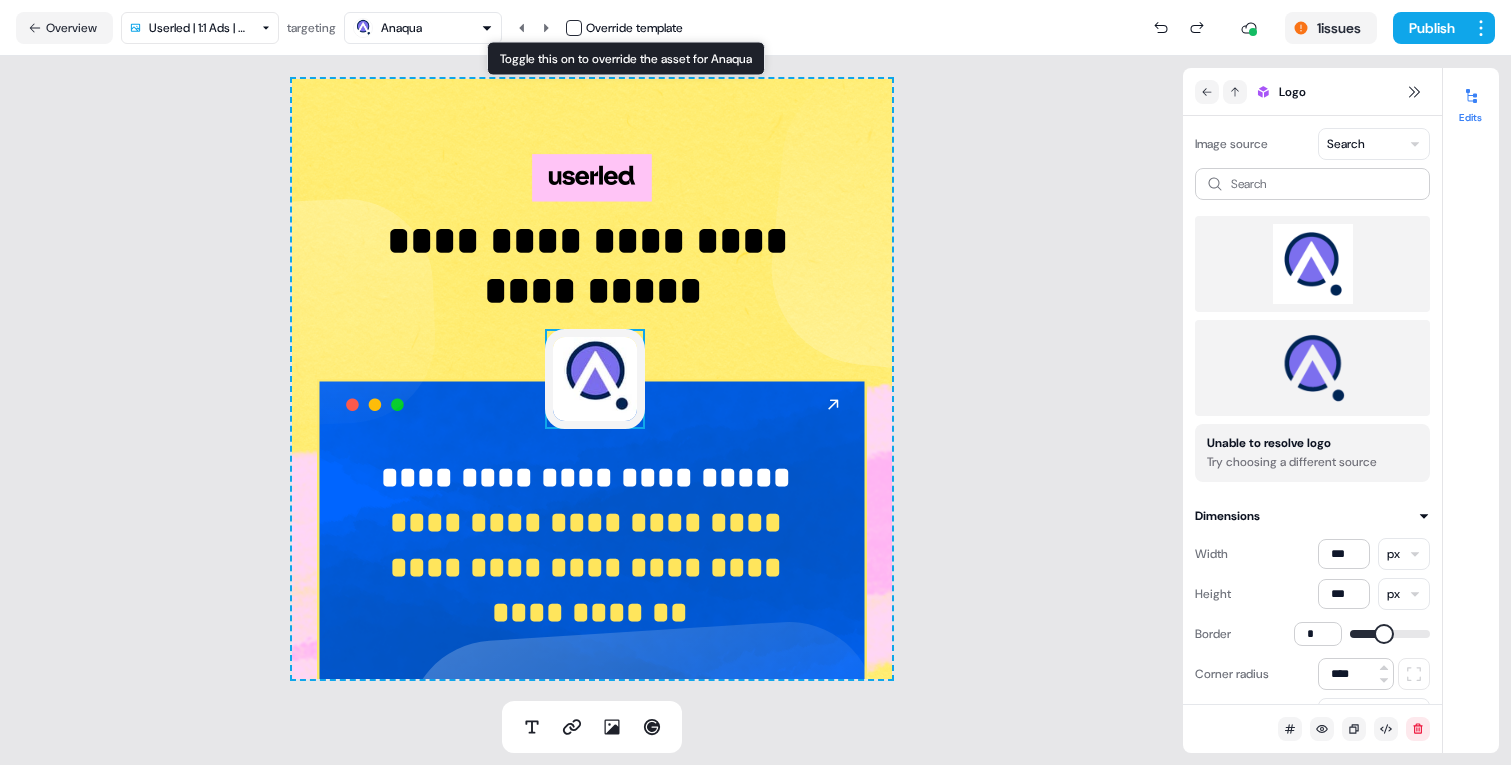 click at bounding box center [574, 28] 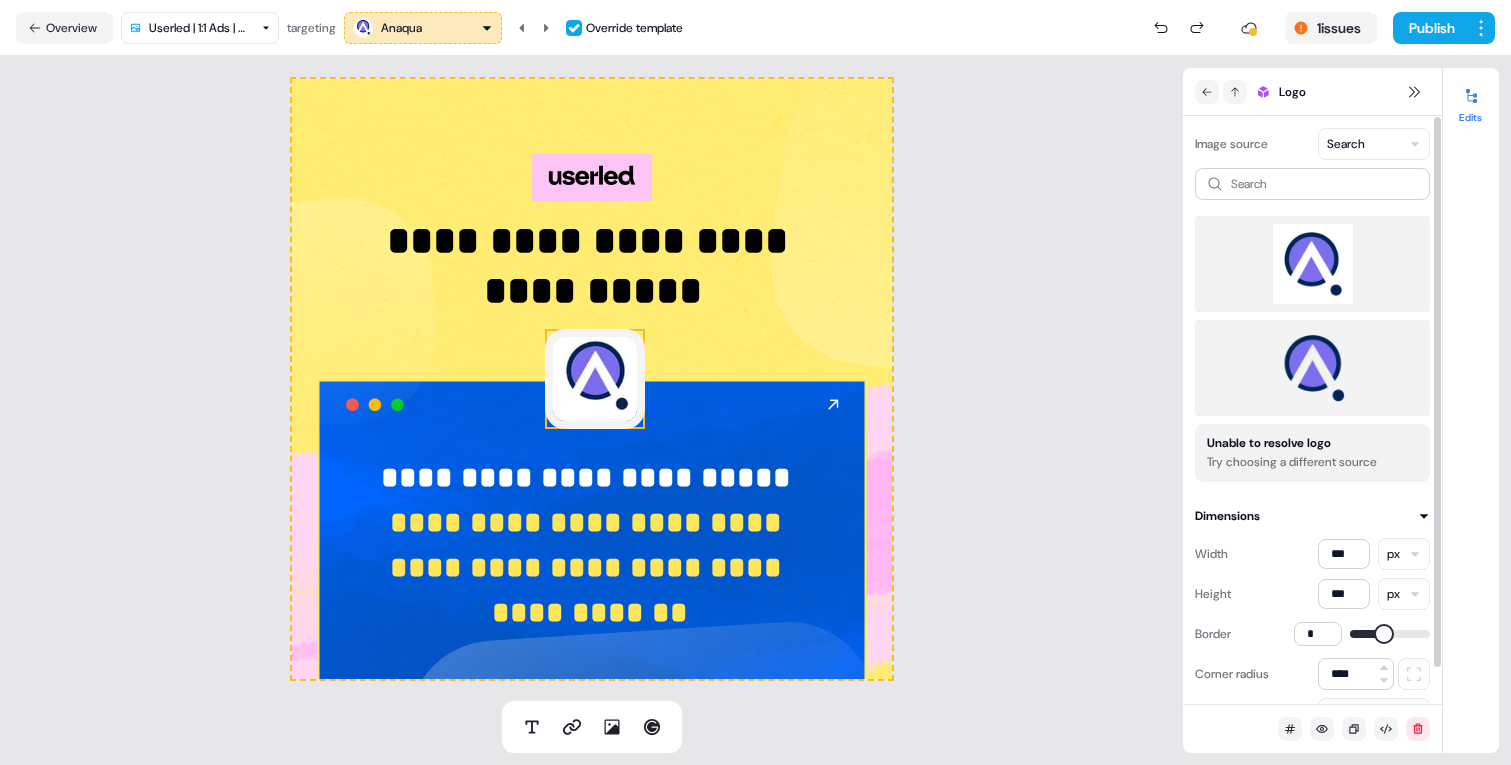 click at bounding box center (1312, 264) 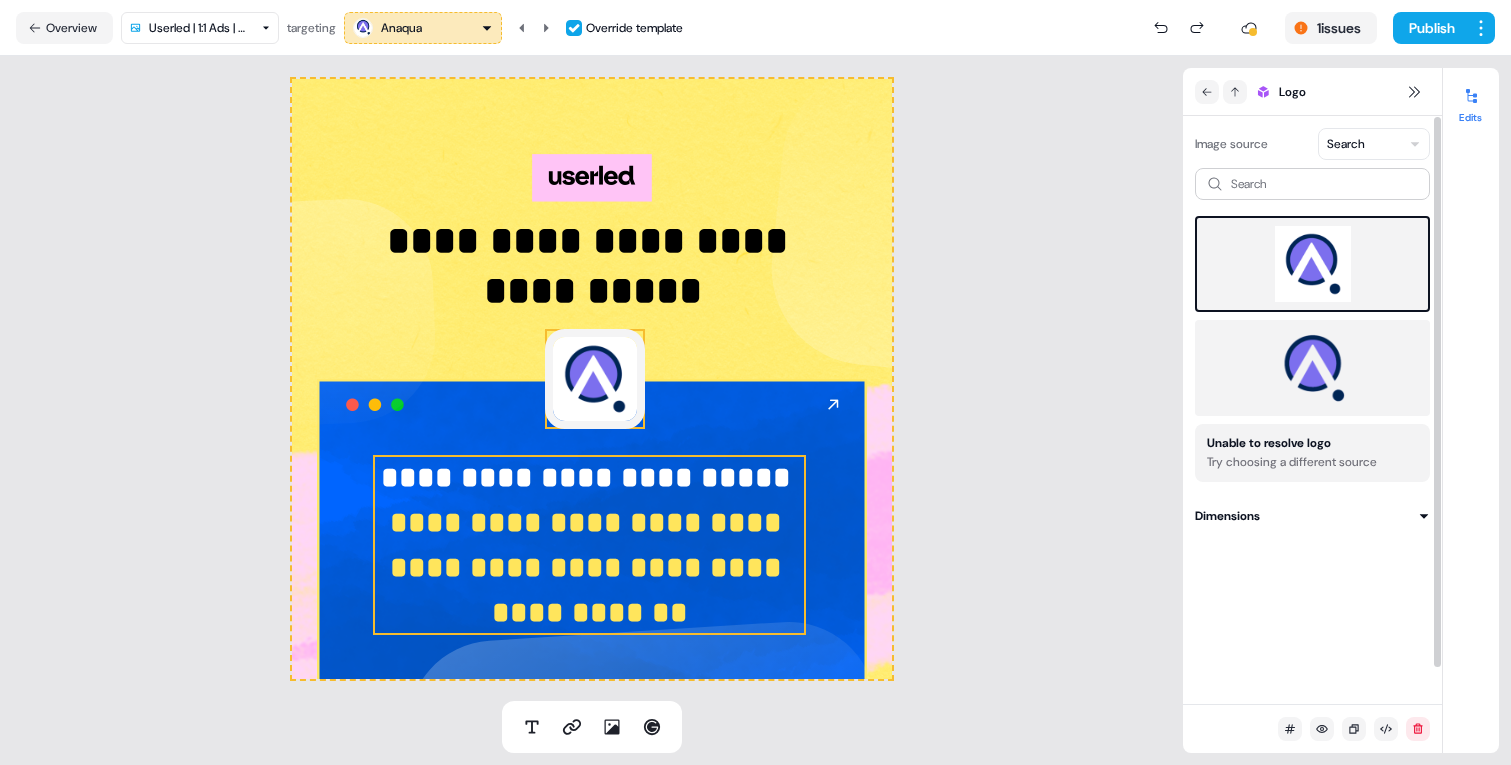 click at bounding box center (589, 633) 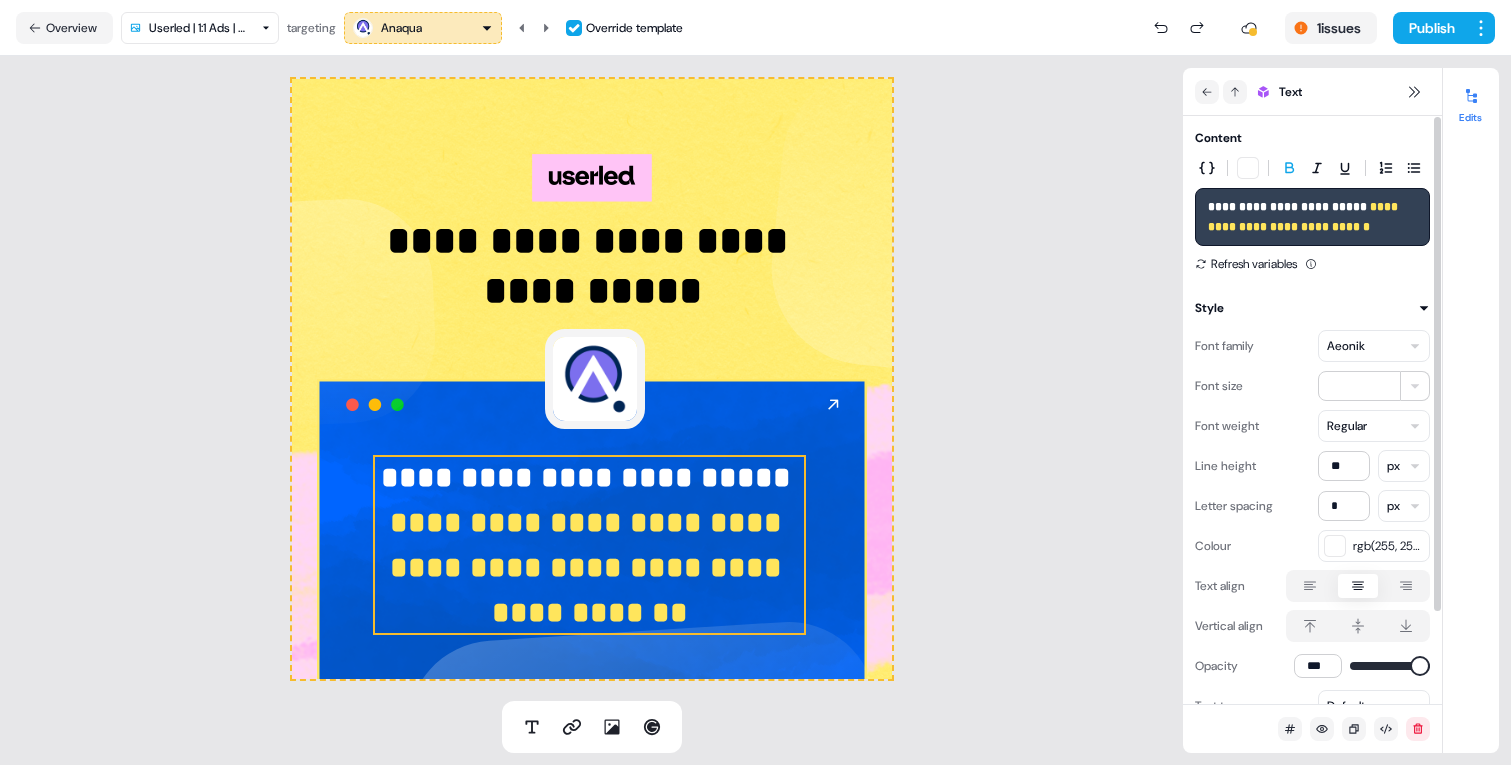 click on "**********" at bounding box center (1312, 217) 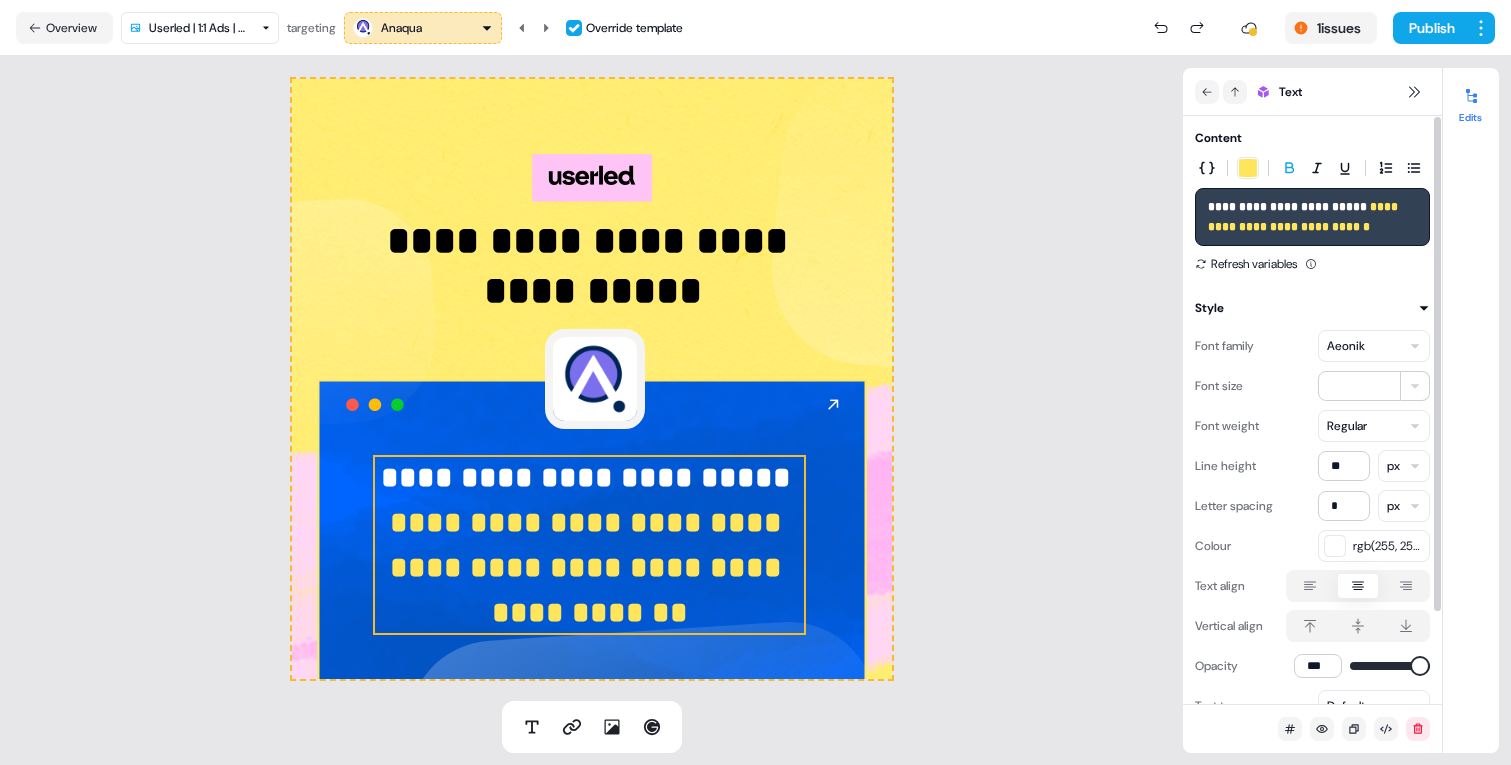 type 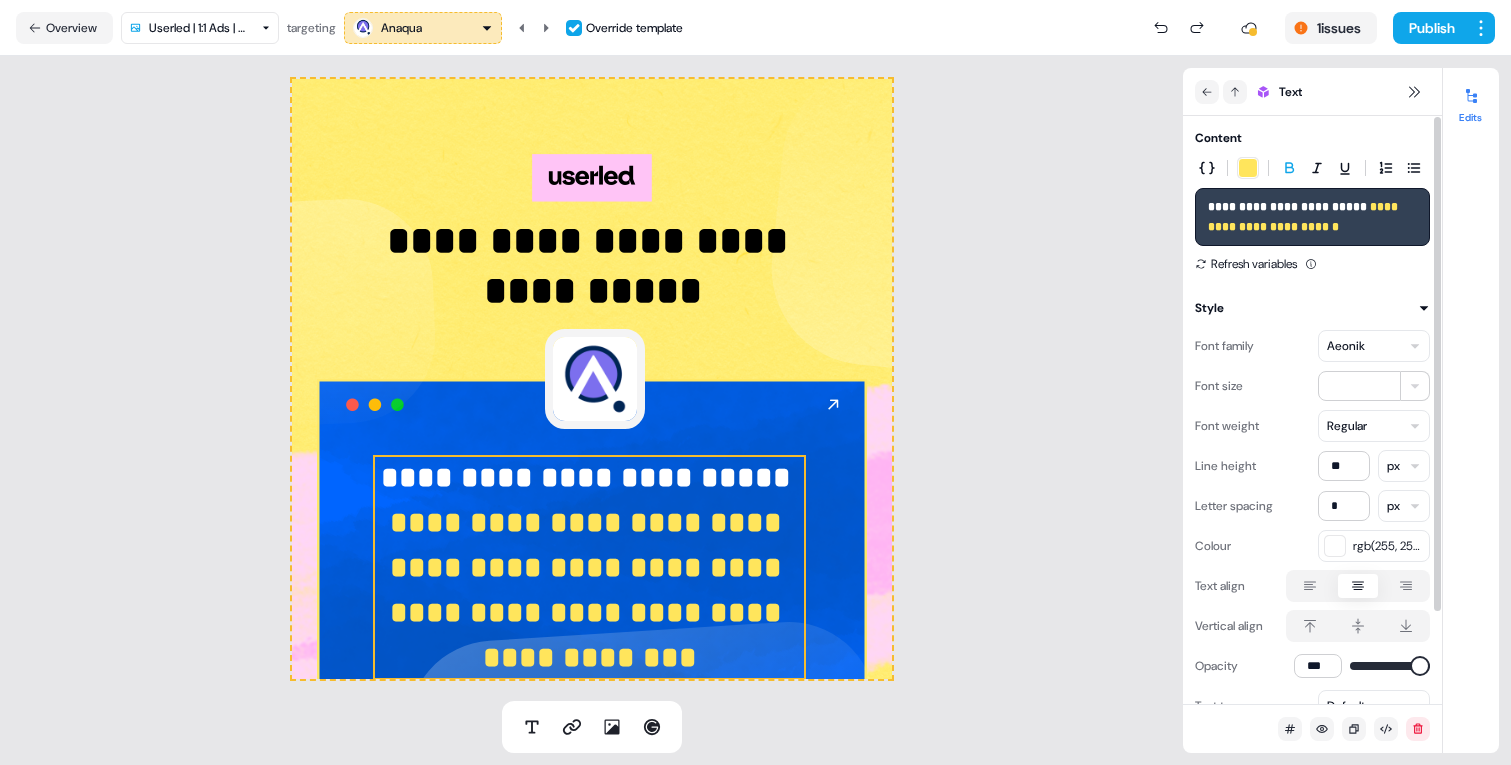 click on "**********" at bounding box center [1312, 217] 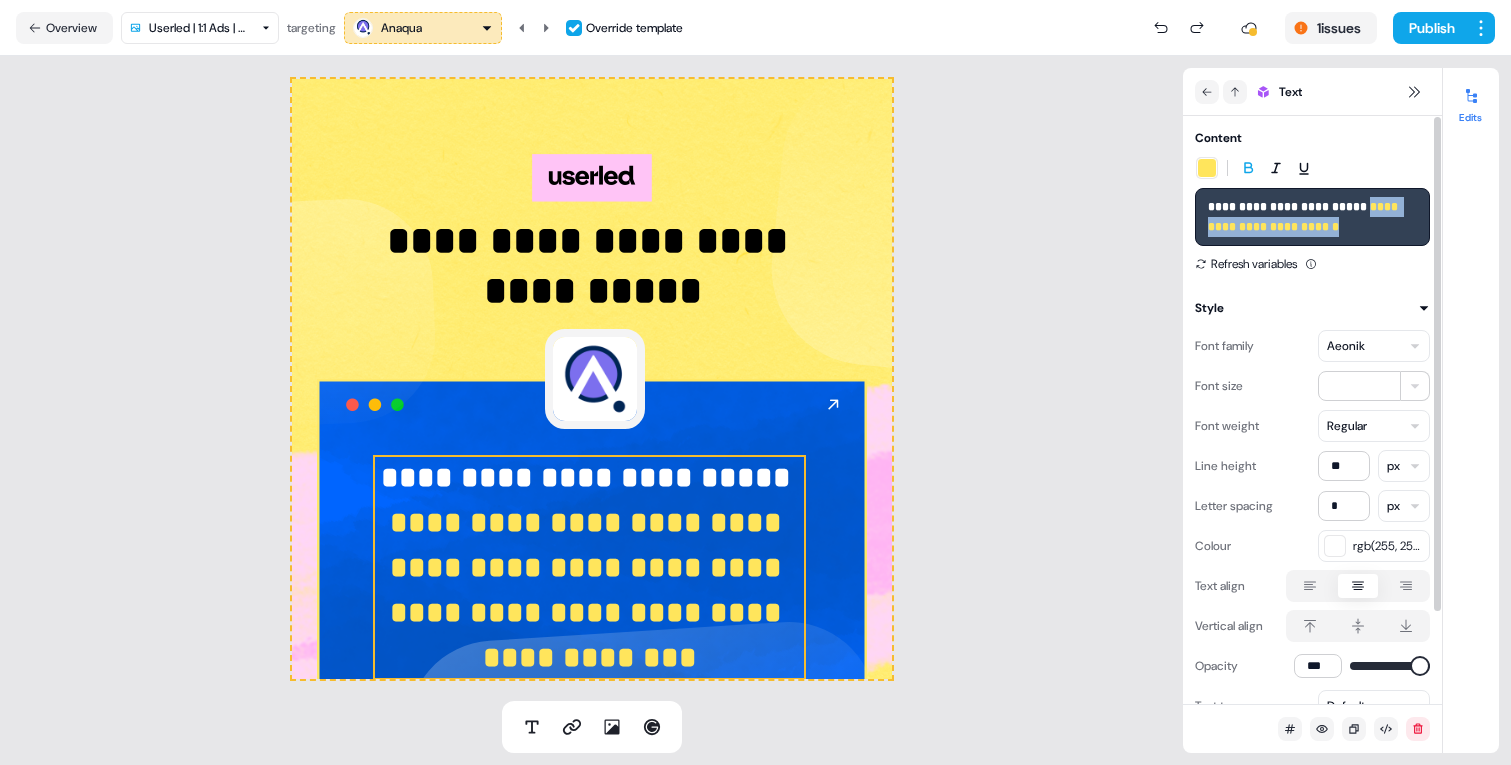 copy on "**********" 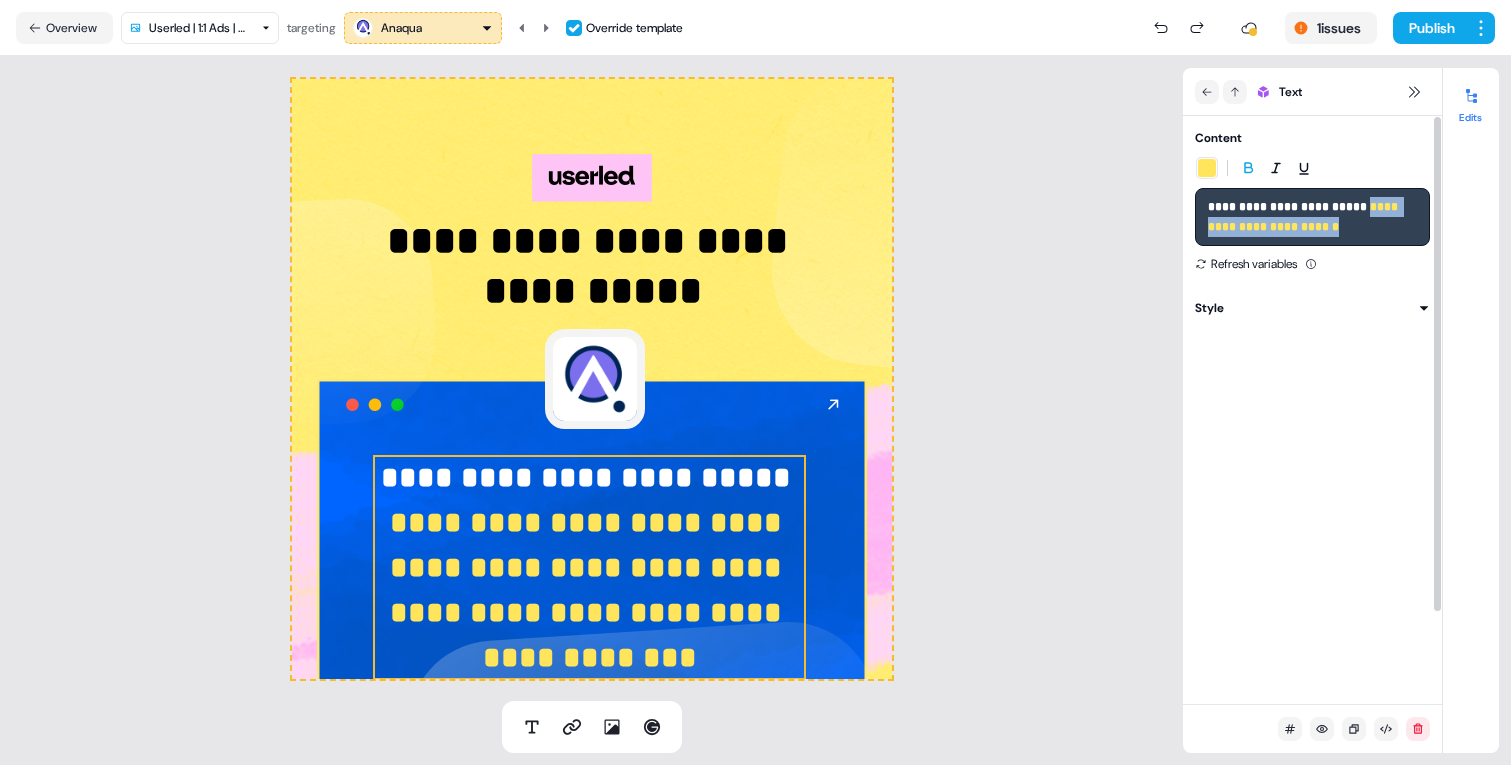 click on "**********" at bounding box center [592, 379] 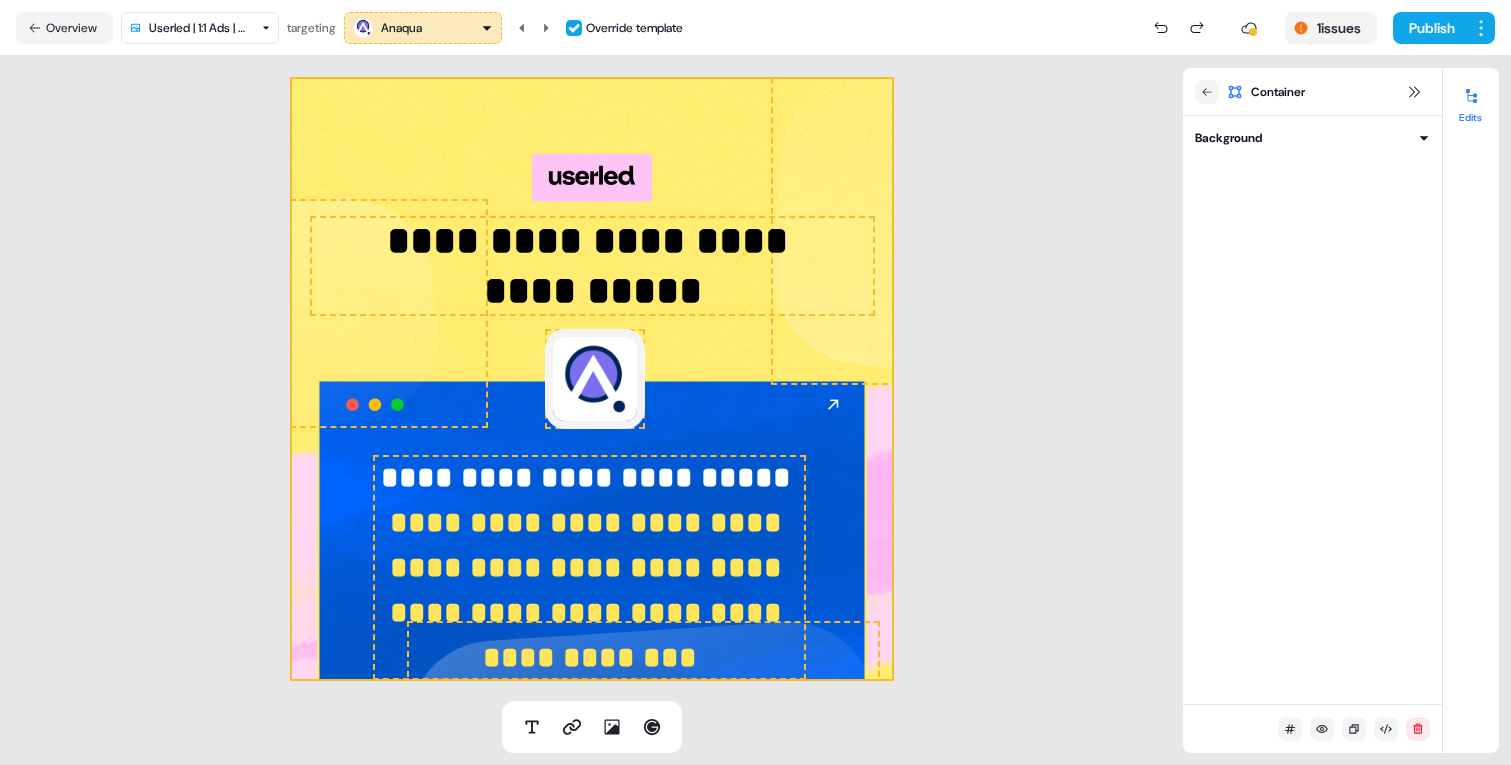 click on "**********" at bounding box center (589, 567) 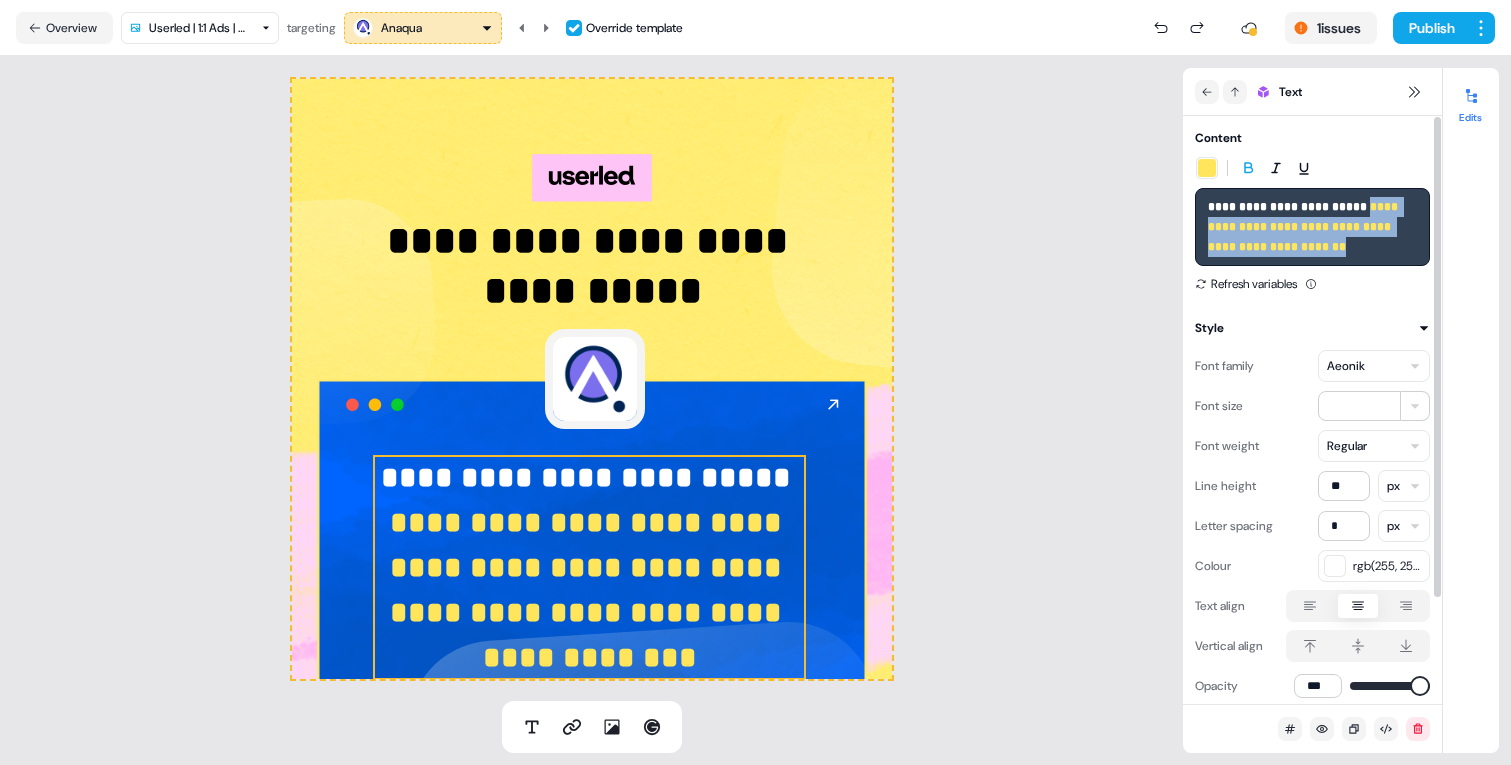 drag, startPoint x: 1369, startPoint y: 204, endPoint x: 1395, endPoint y: 274, distance: 74.672615 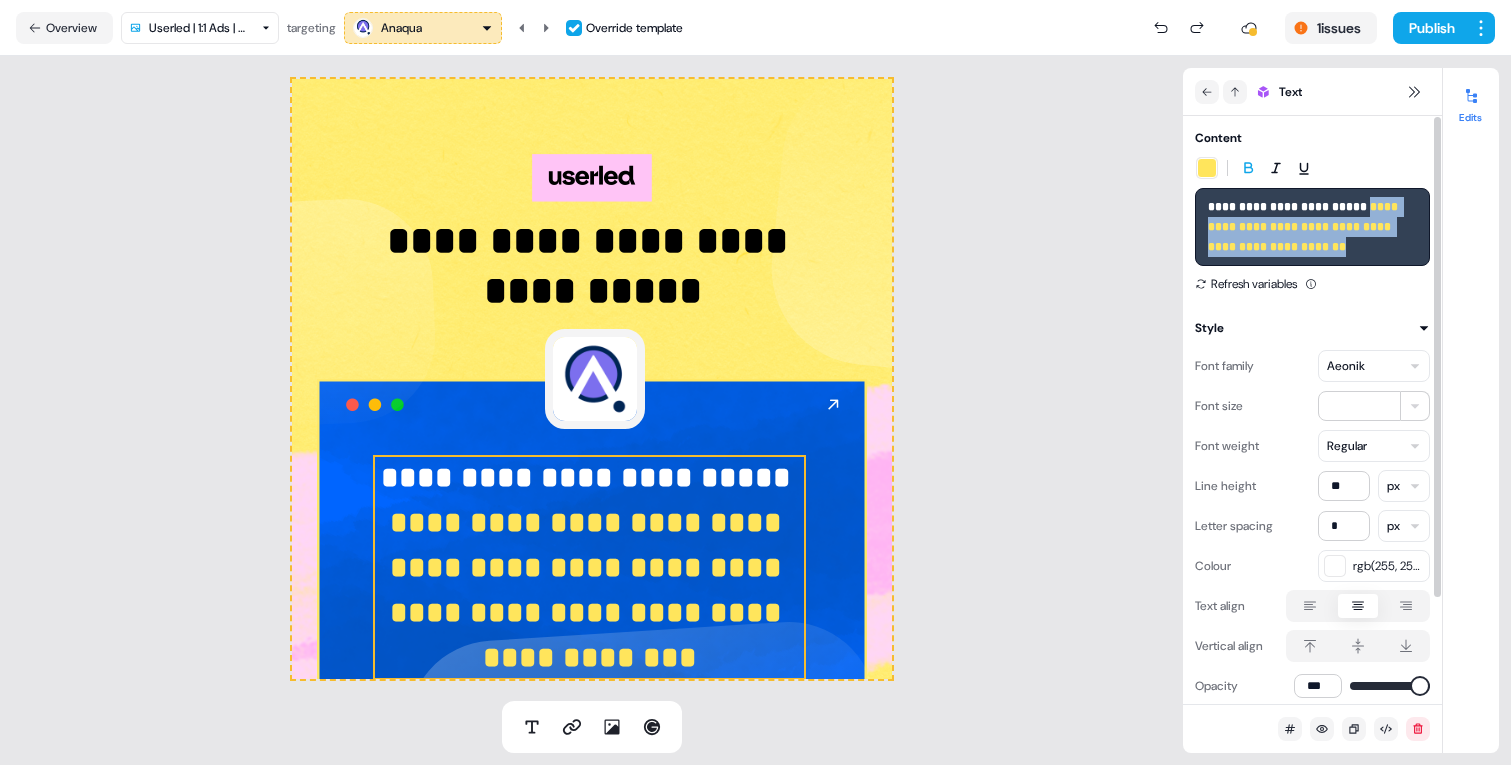 click on "**********" at bounding box center [1312, 211] 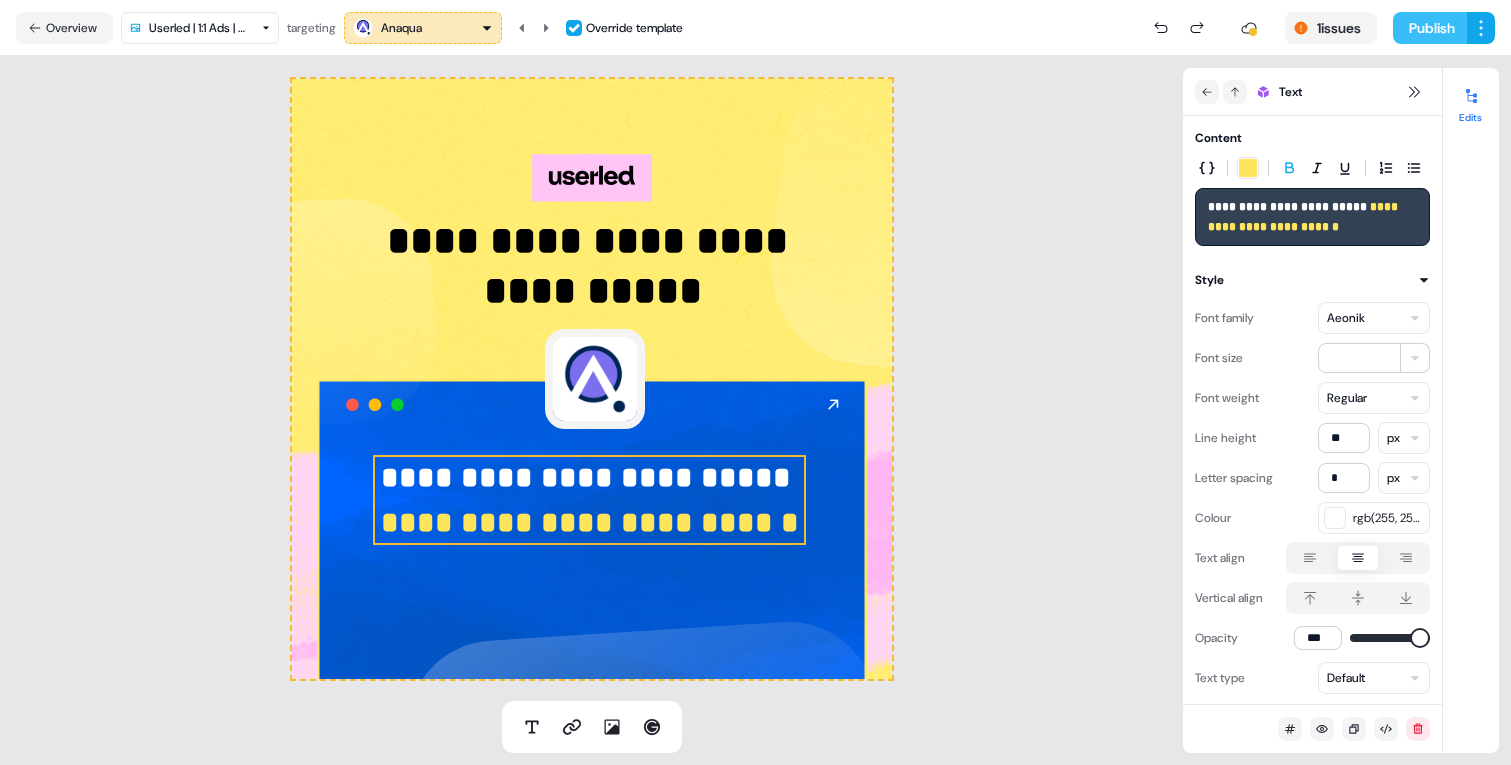click on "Publish" at bounding box center [1430, 28] 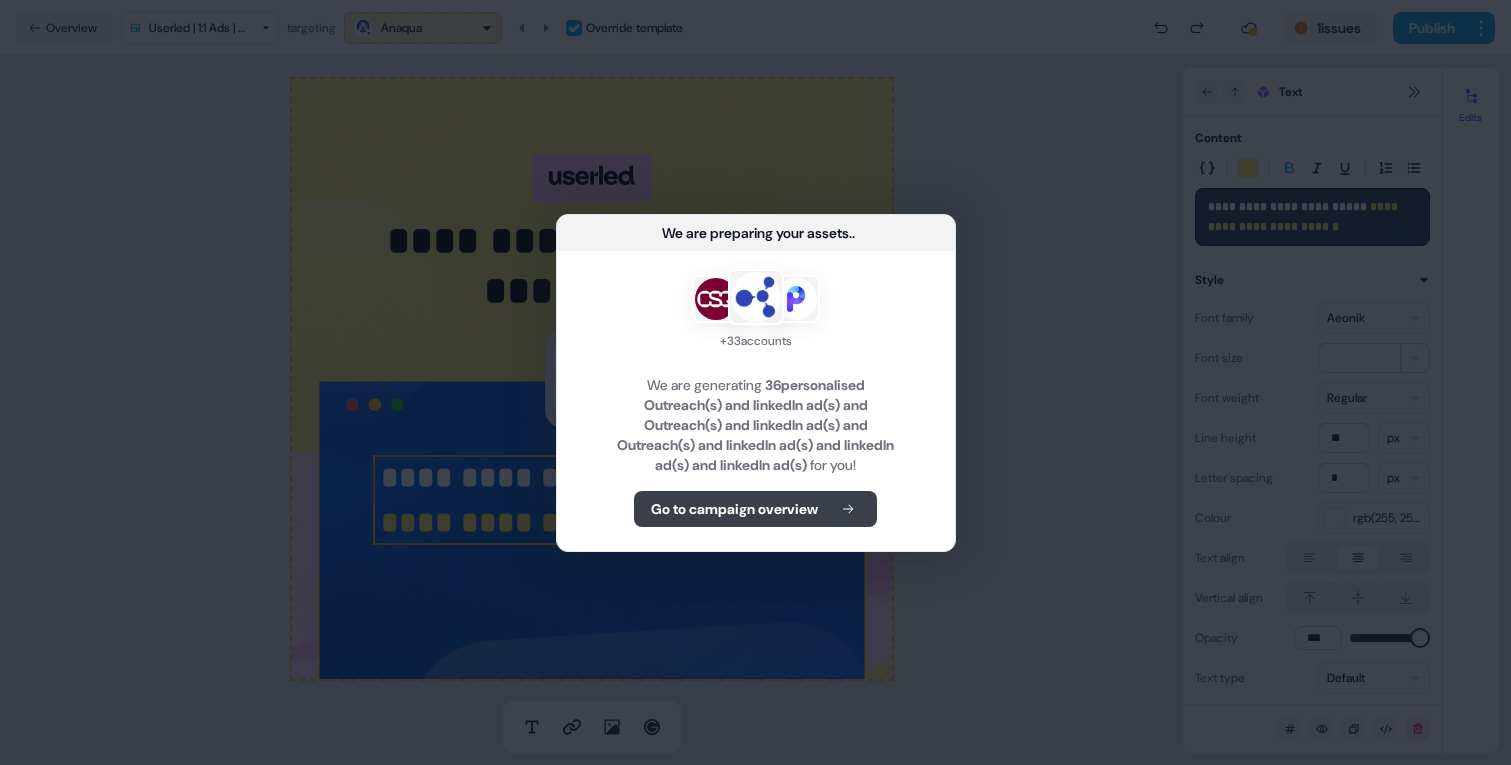 click on "Go to campaign overview" at bounding box center [755, 509] 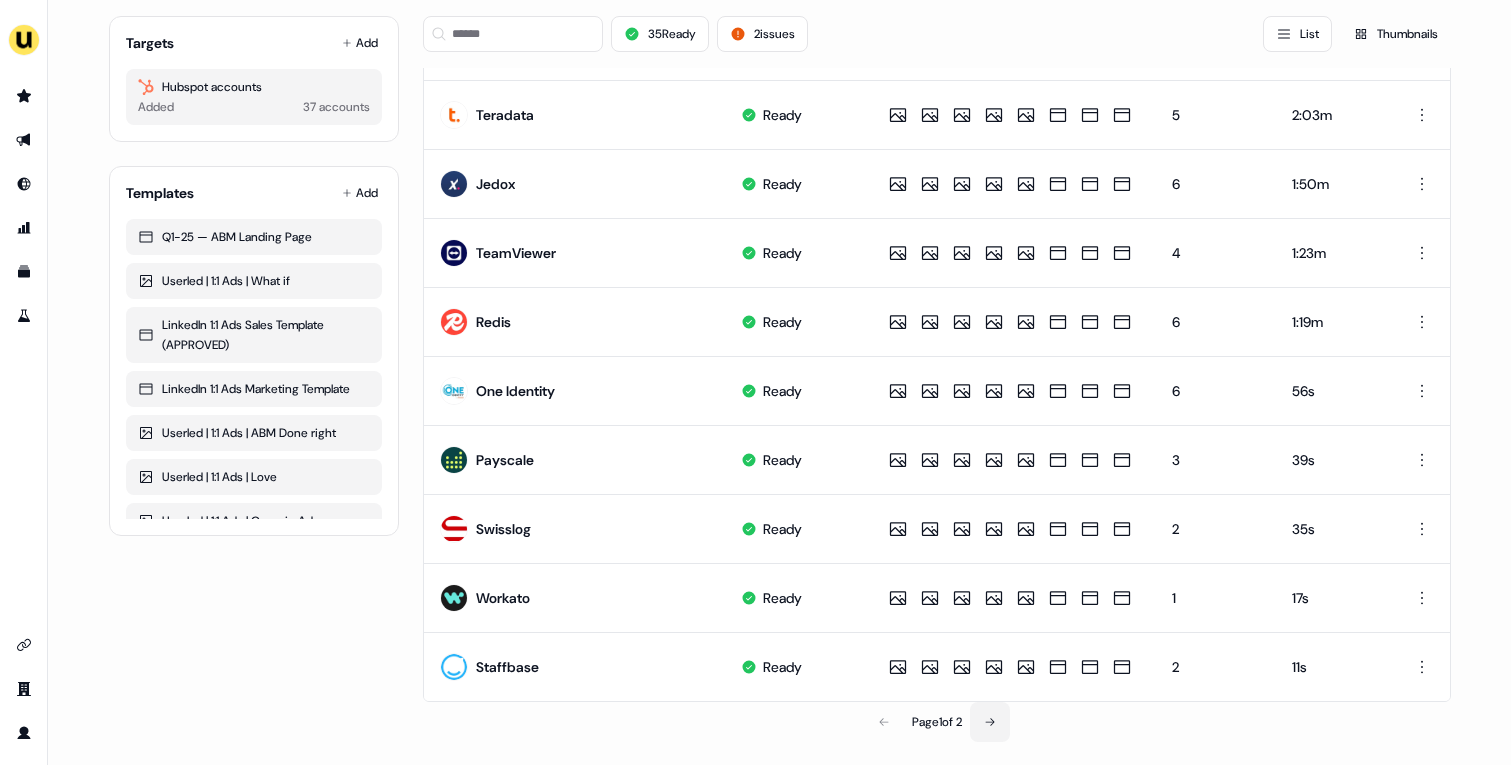 click at bounding box center [990, 722] 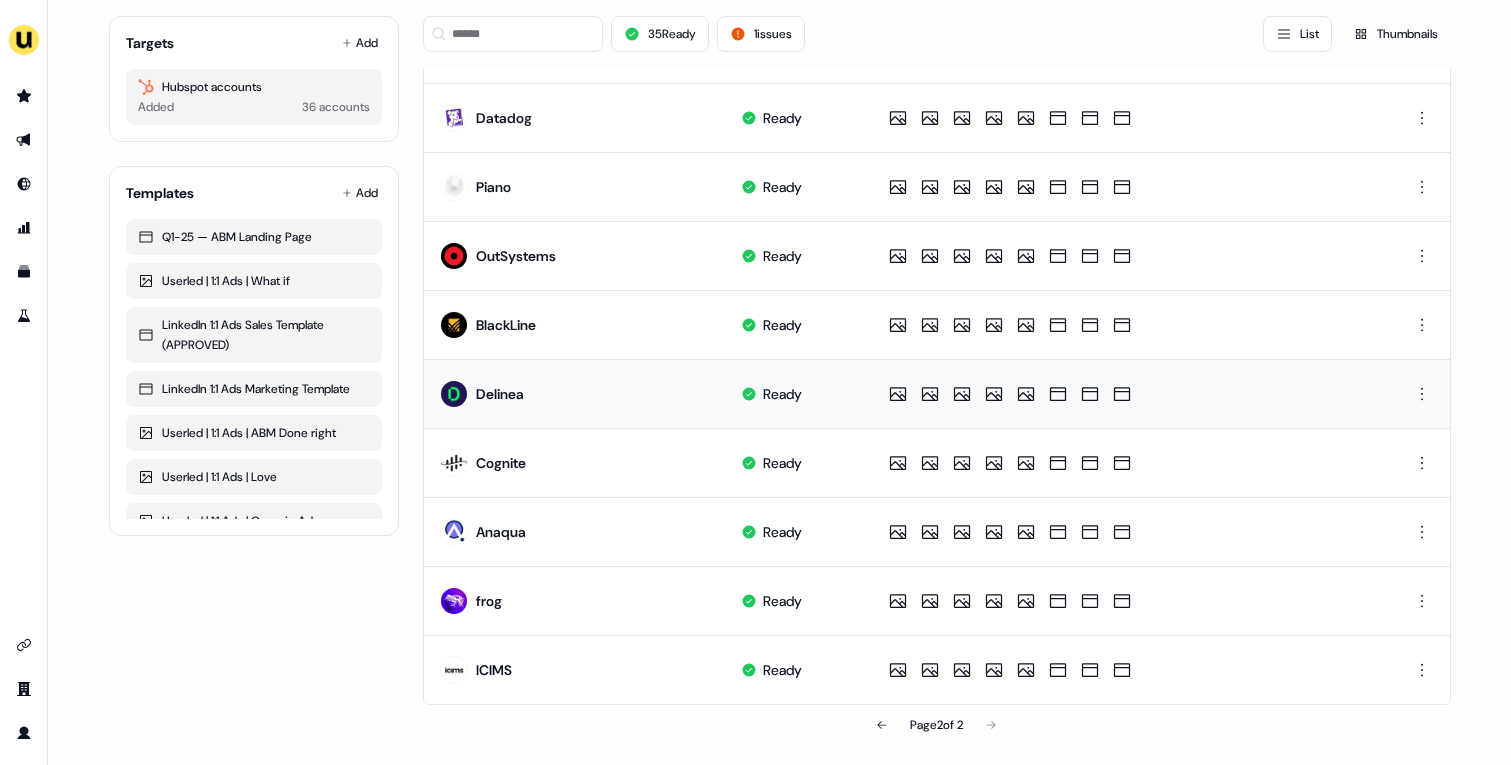 scroll, scrollTop: 670, scrollLeft: 0, axis: vertical 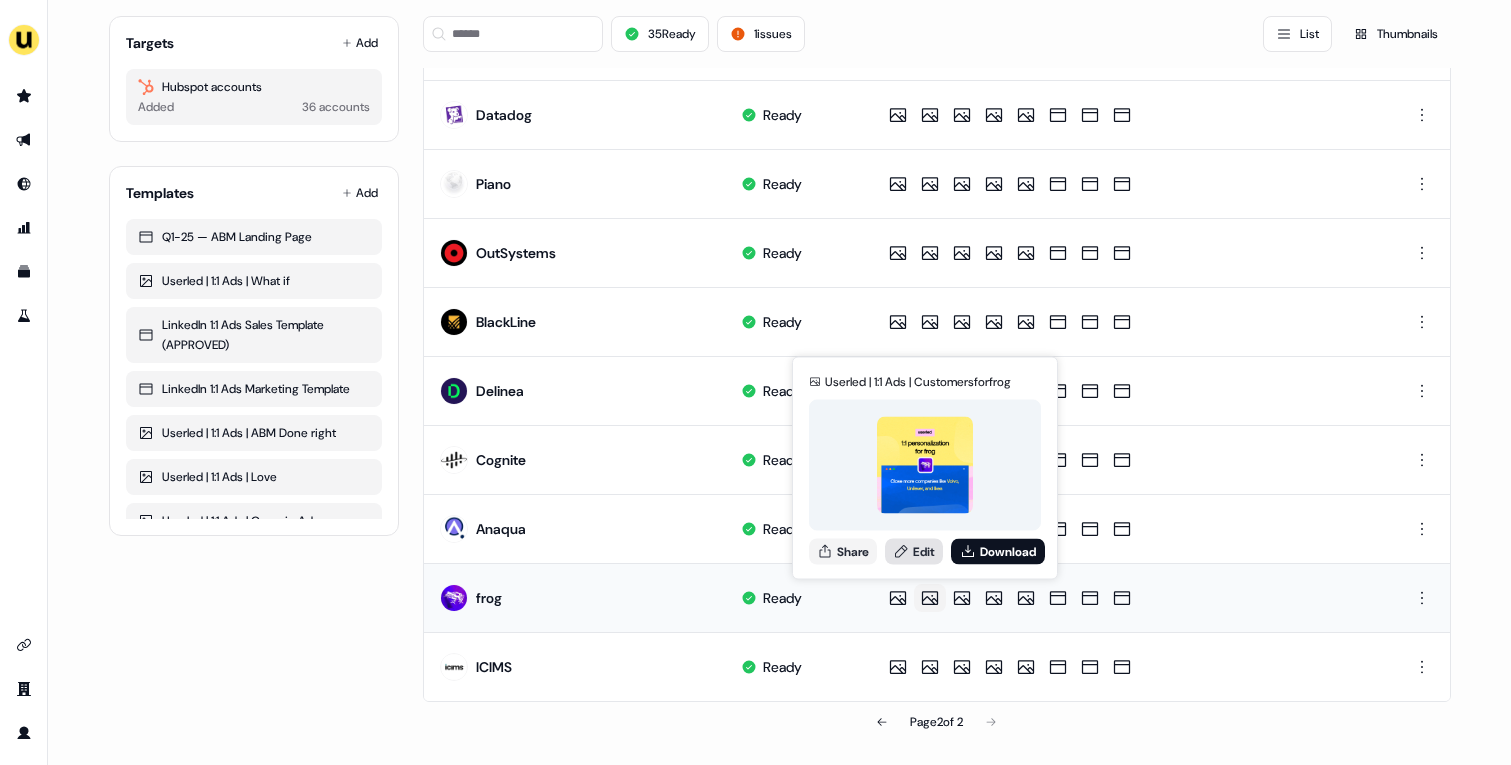 click on "Edit" at bounding box center [914, 551] 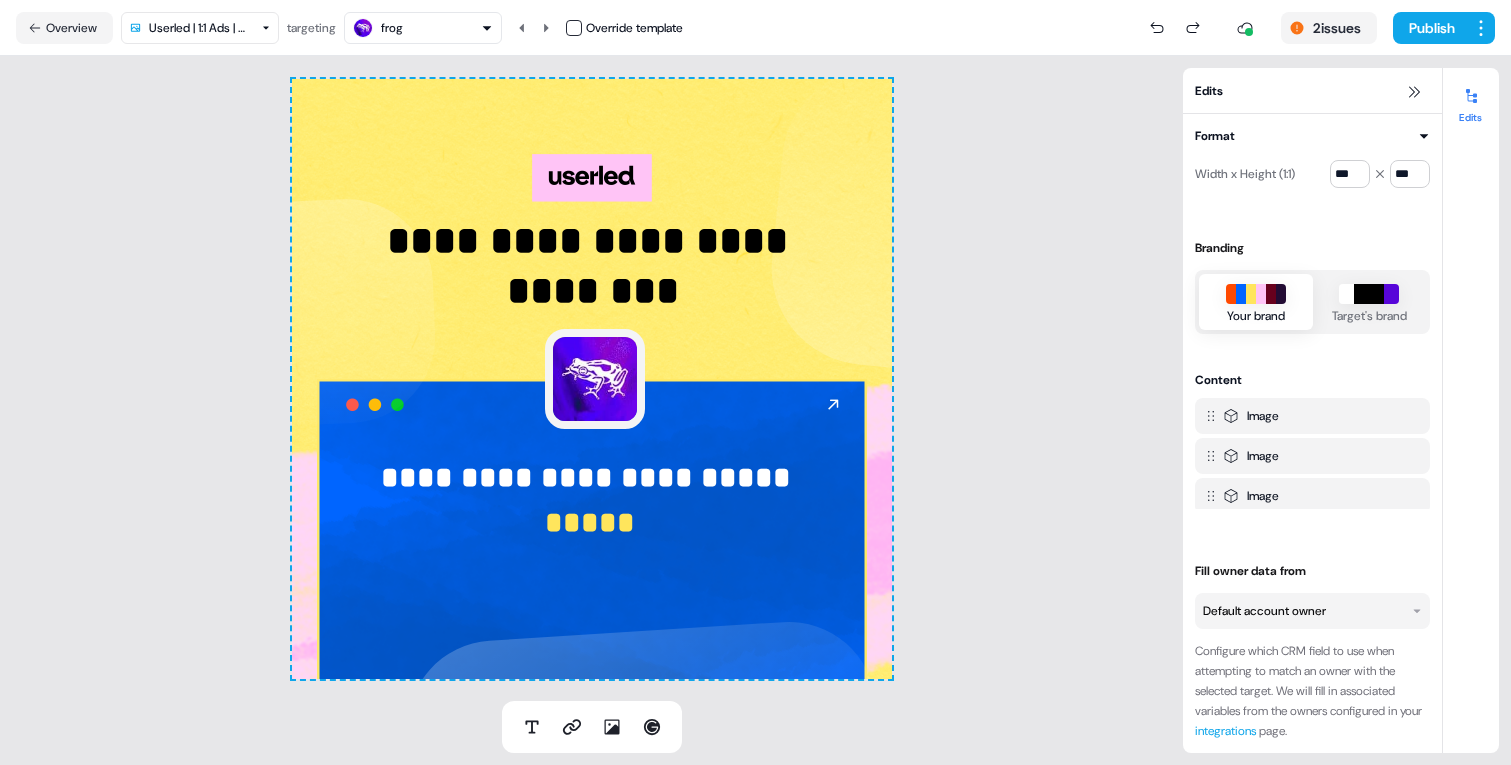 click at bounding box center [574, 28] 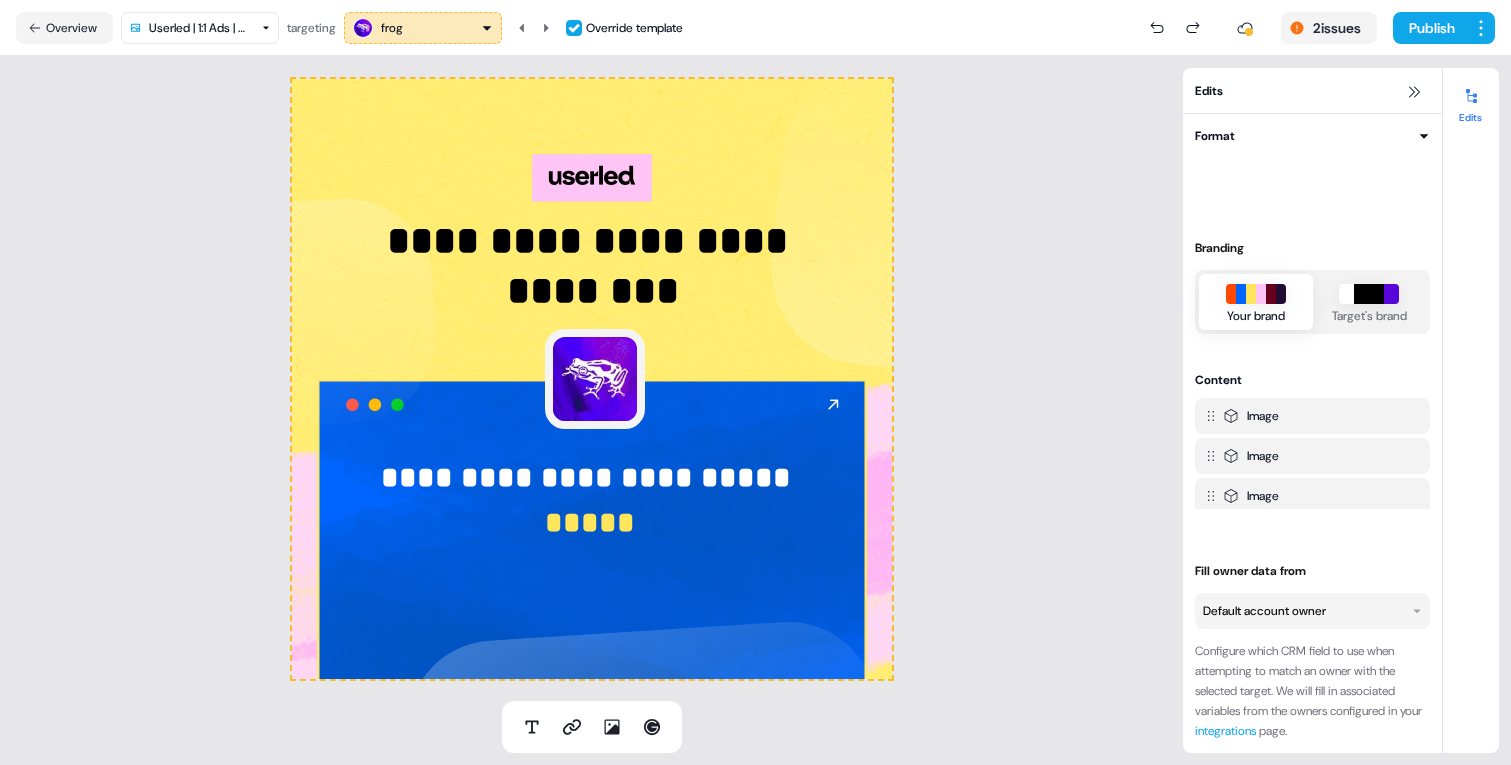 click on "*****" at bounding box center (590, 522) 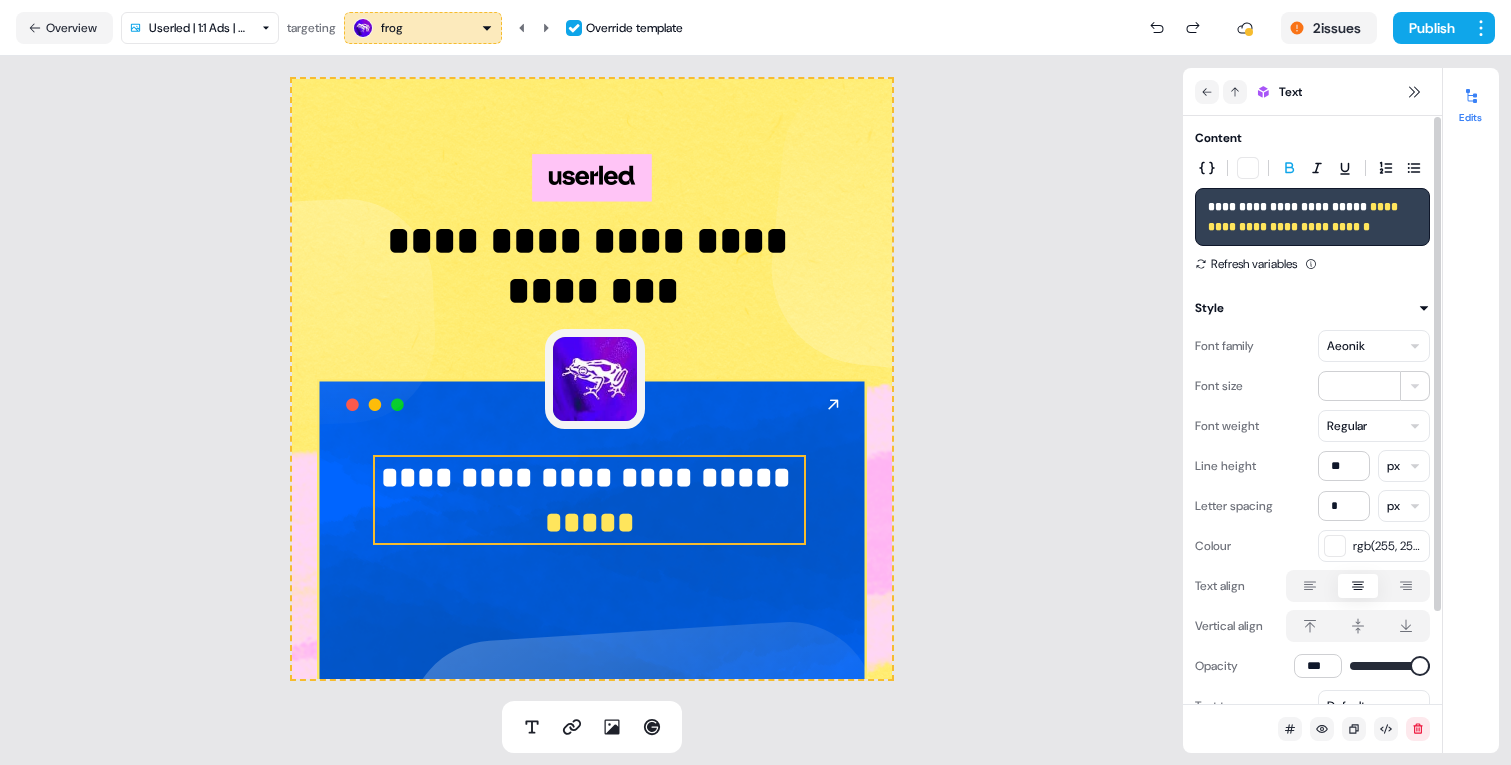 click on "**********" at bounding box center [1312, 217] 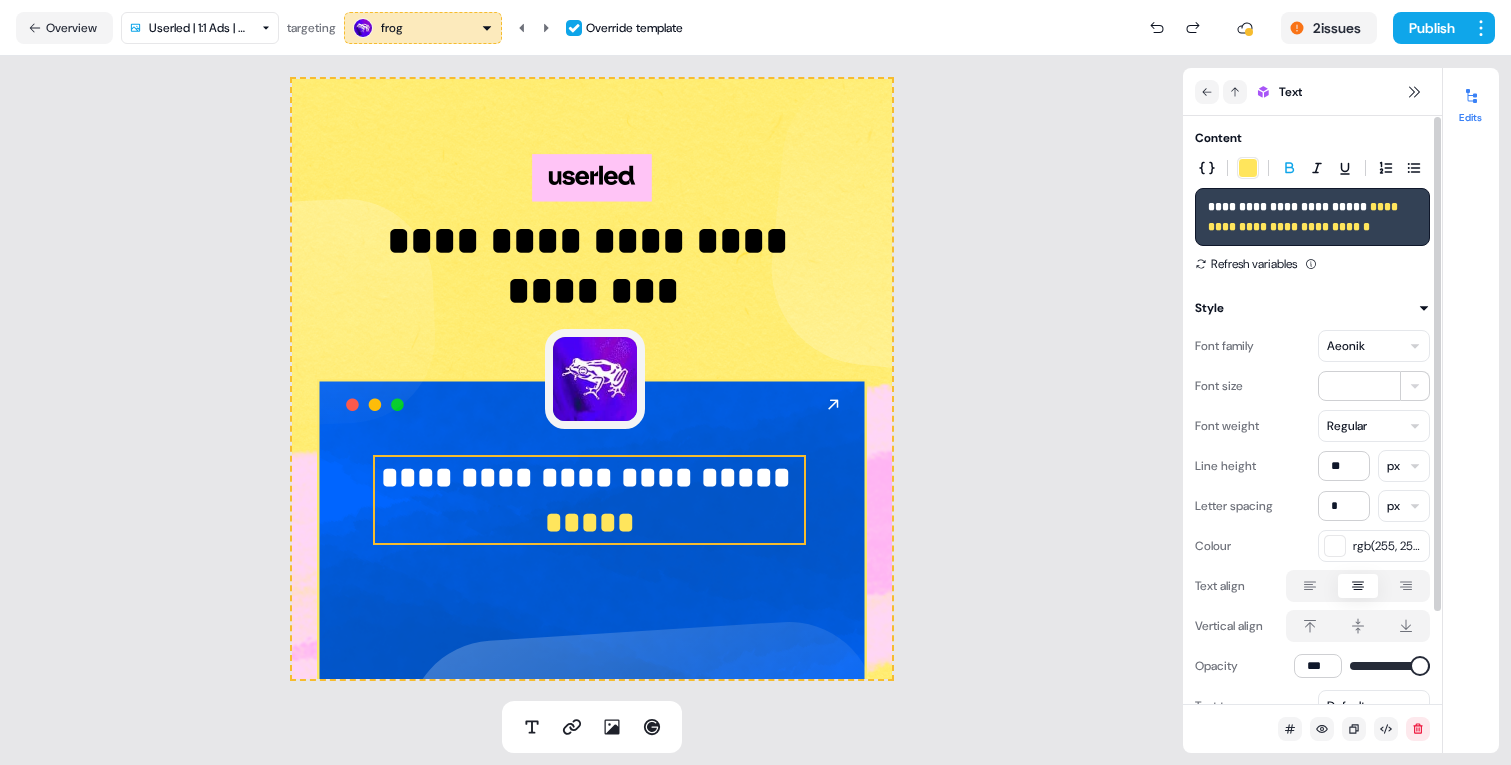 type 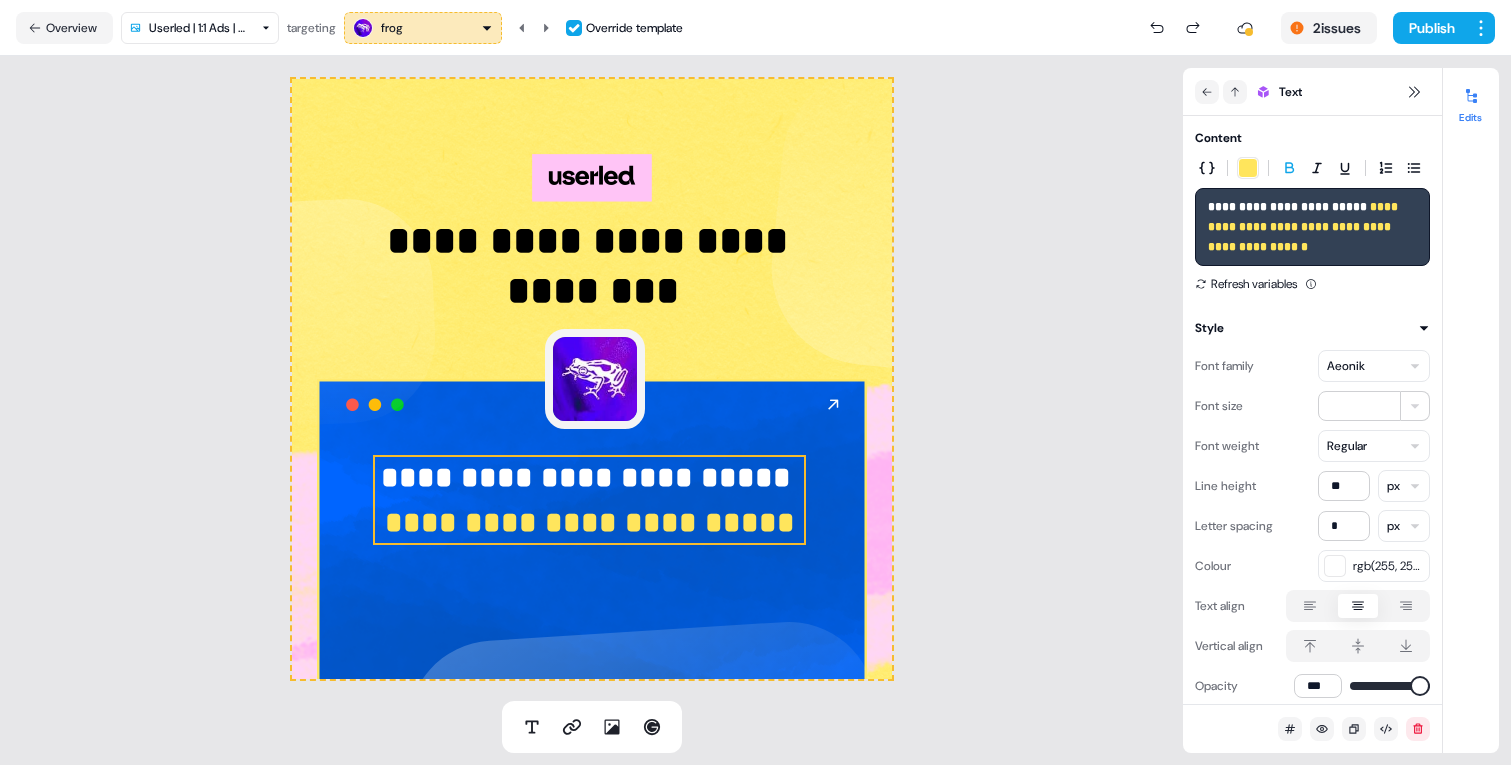 click on "frog" at bounding box center [423, 28] 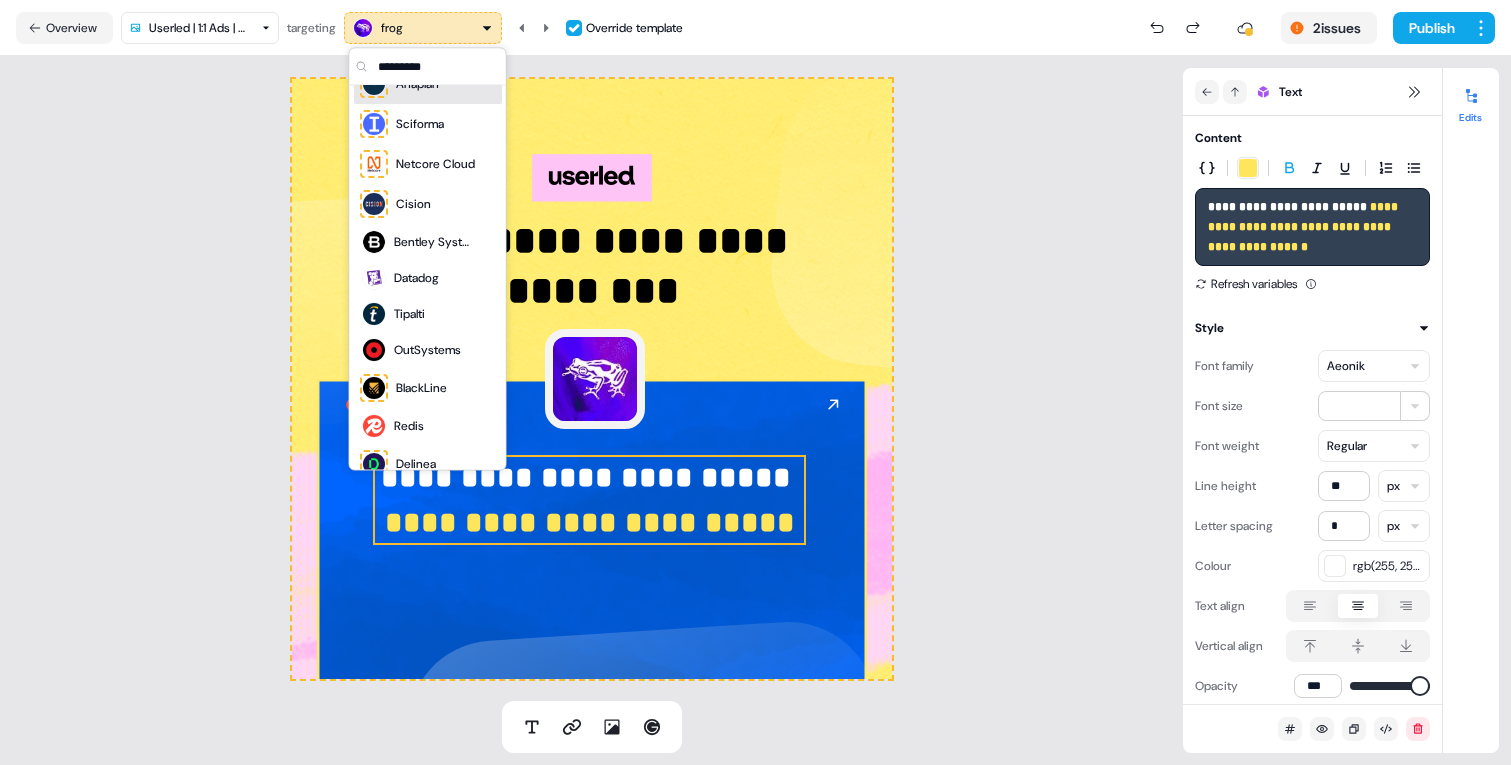 scroll, scrollTop: 156, scrollLeft: 0, axis: vertical 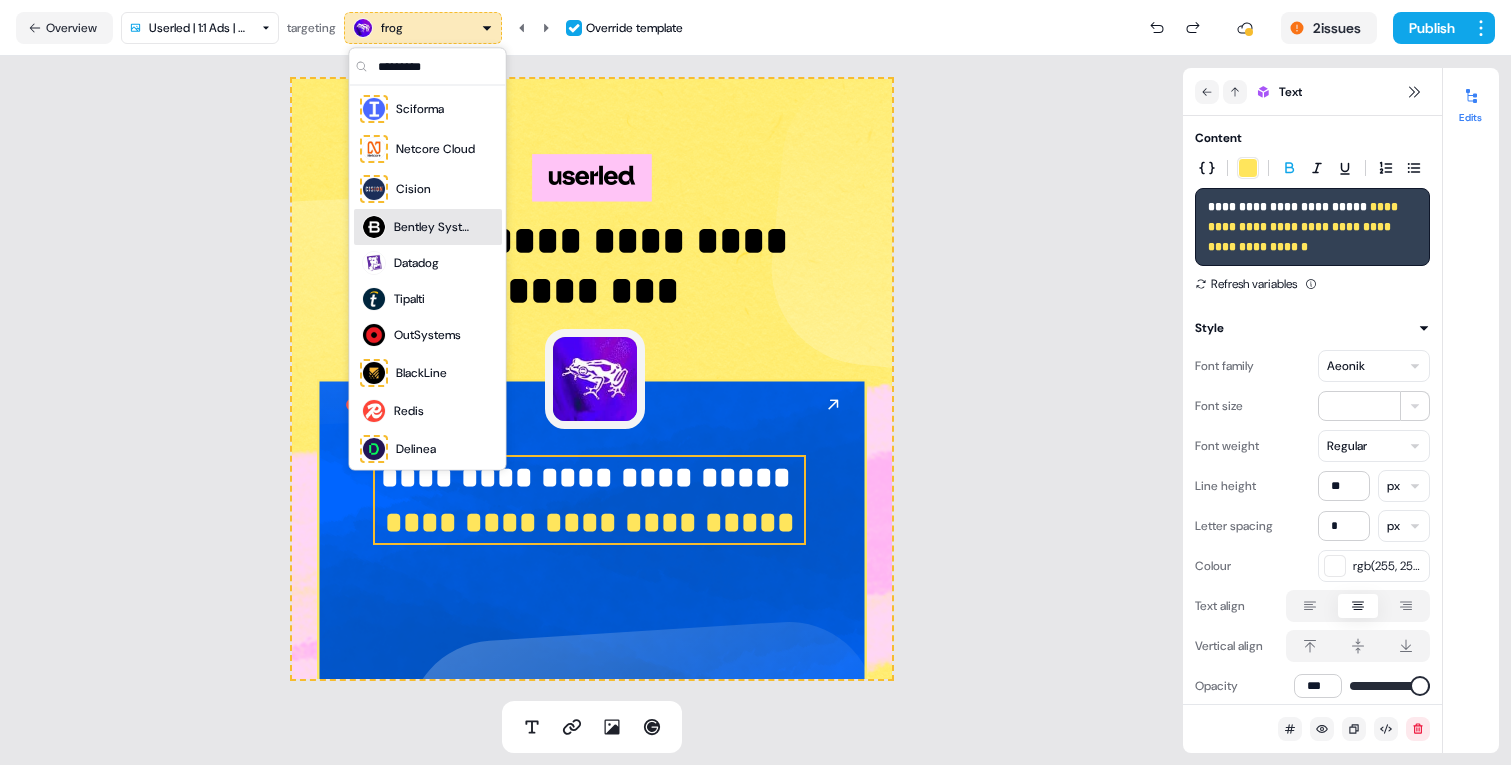 click on "Bentley Systems" at bounding box center (434, 228) 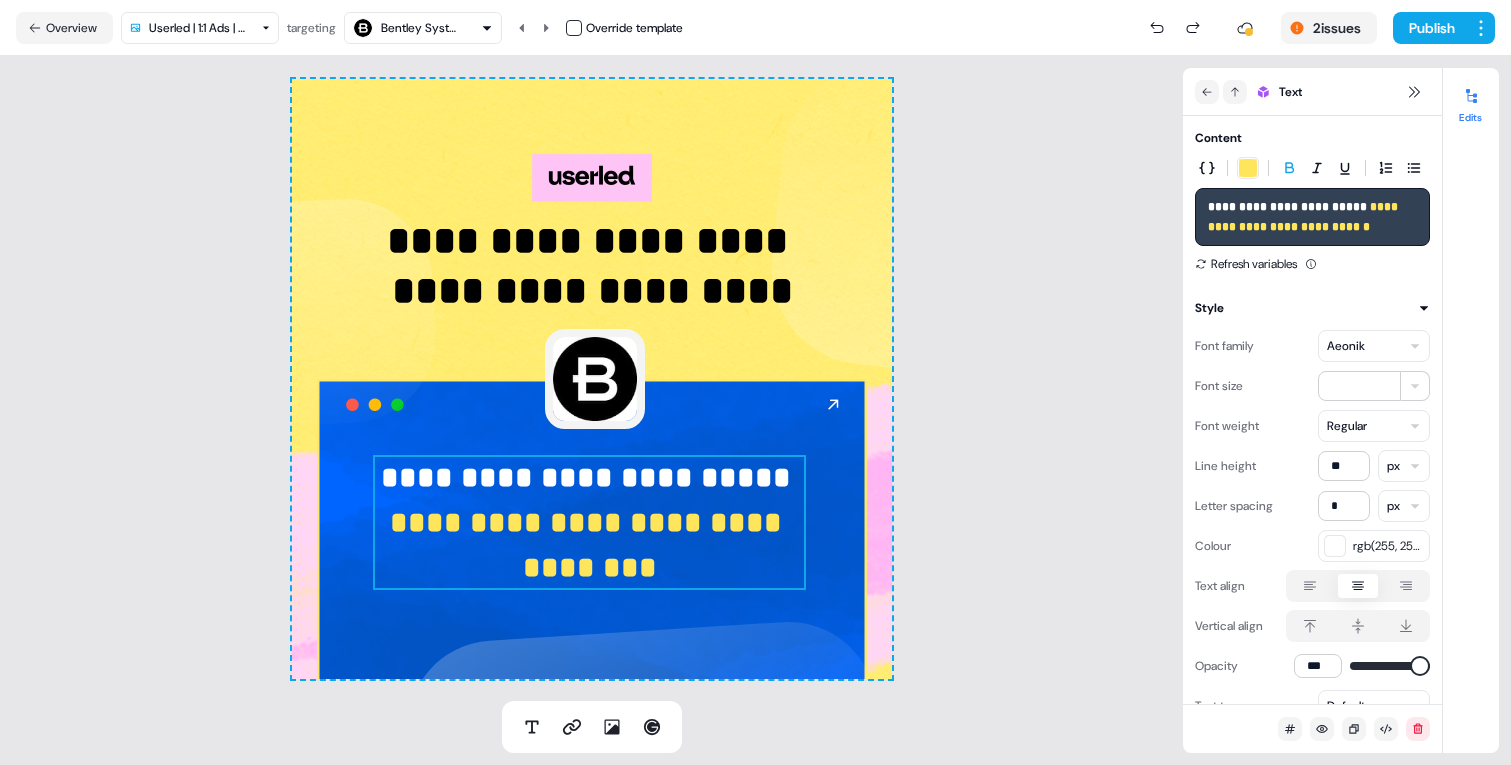 click on "Bentley Systems" at bounding box center (421, 28) 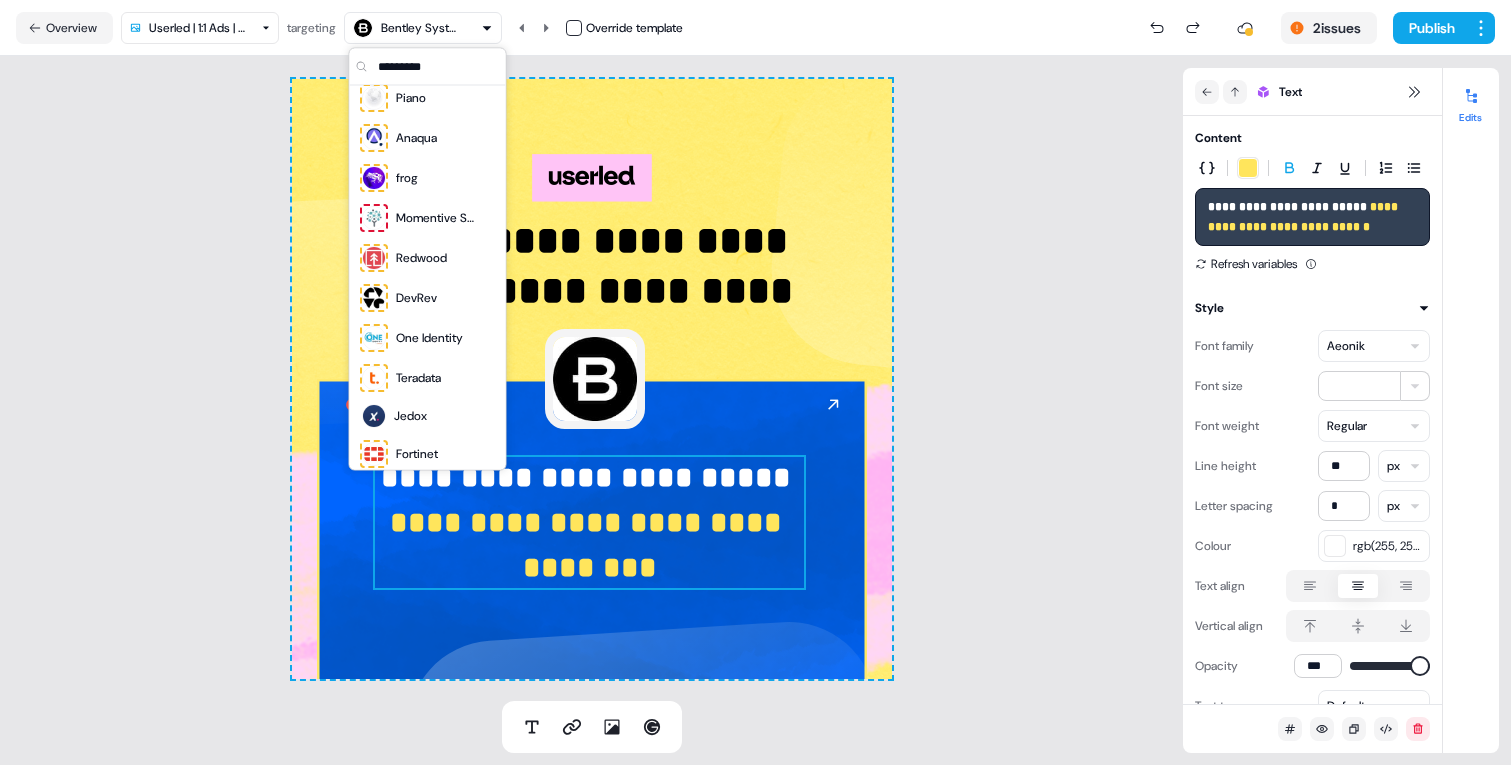 scroll, scrollTop: 596, scrollLeft: 0, axis: vertical 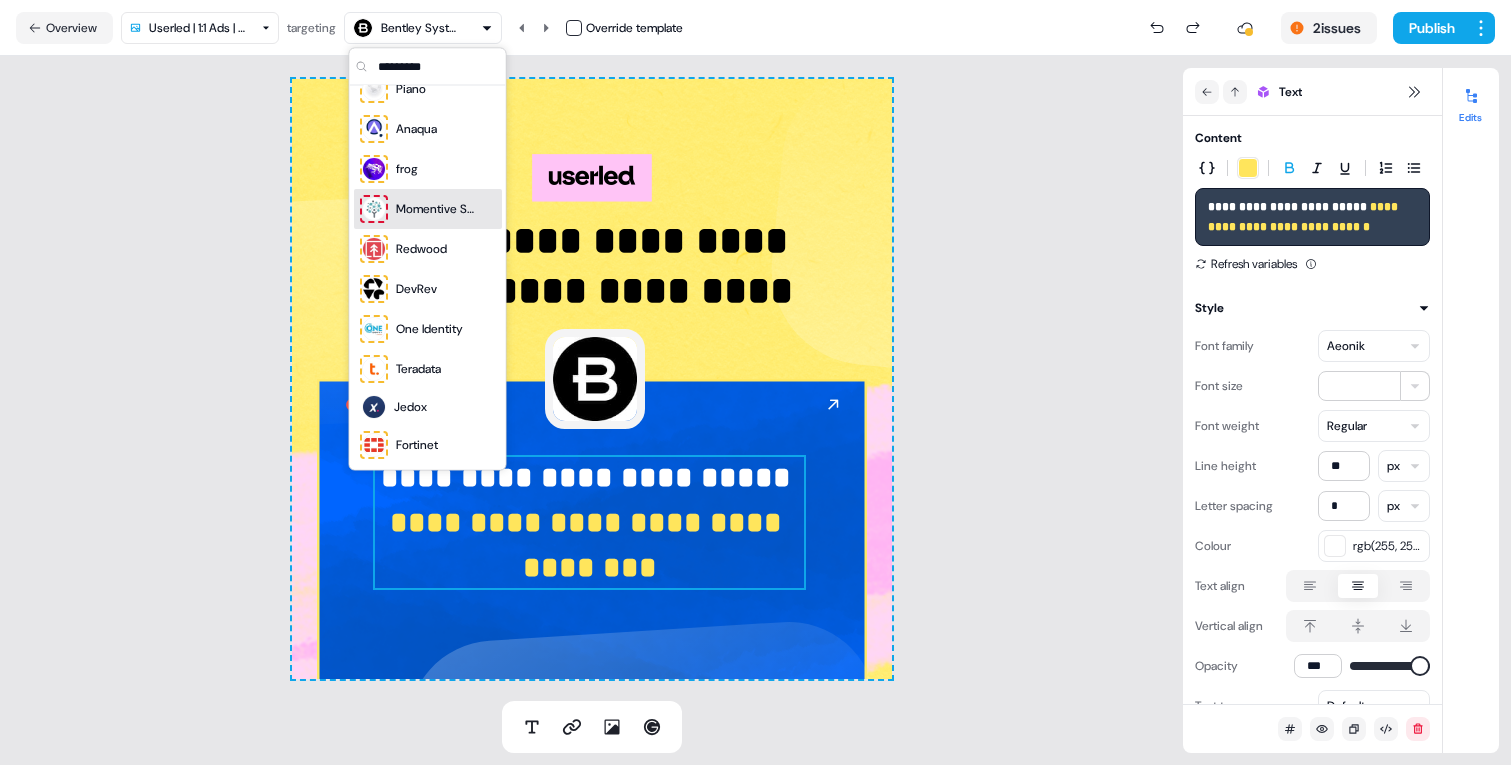 click on "Momentive Software" at bounding box center [419, 210] 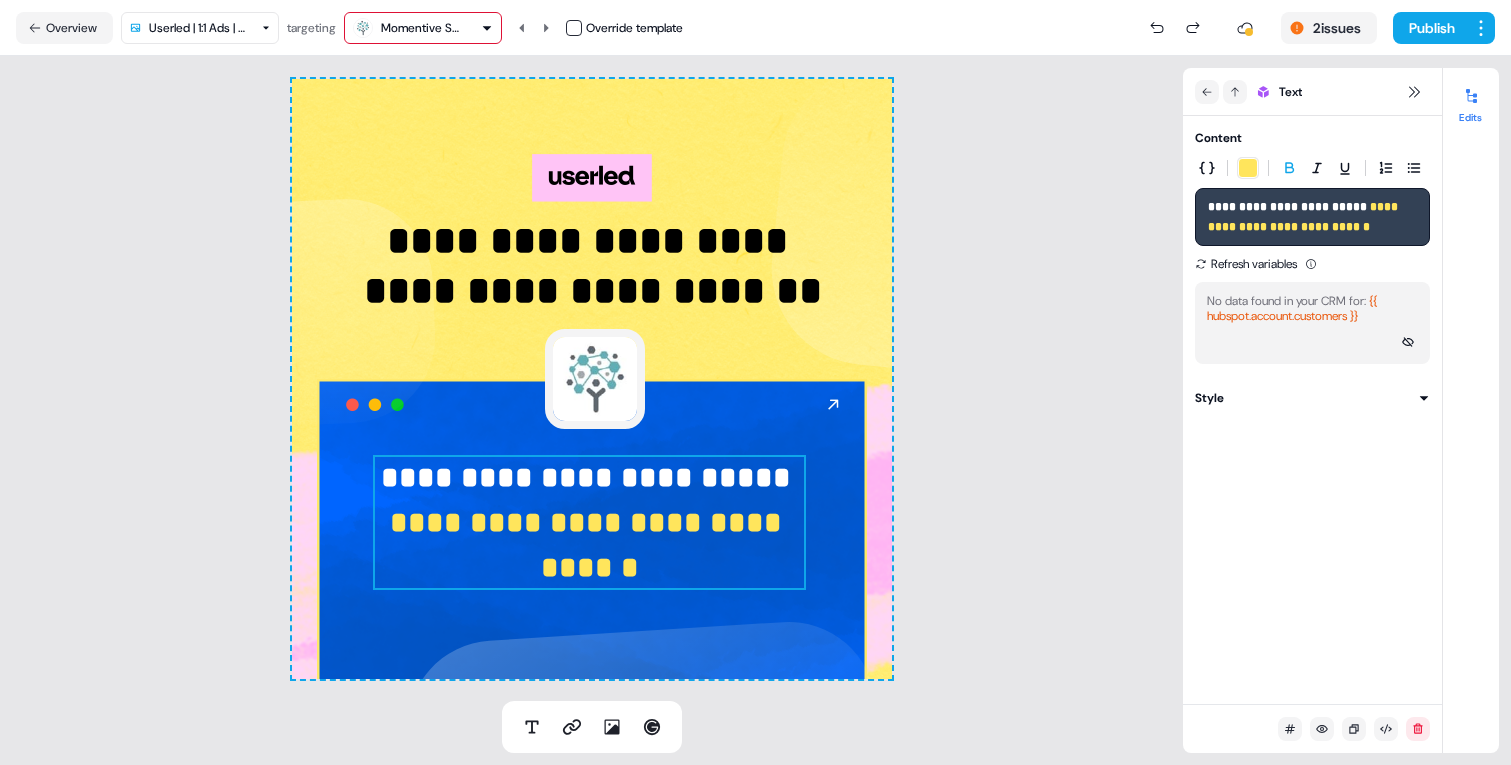click on "**********" at bounding box center (592, 379) 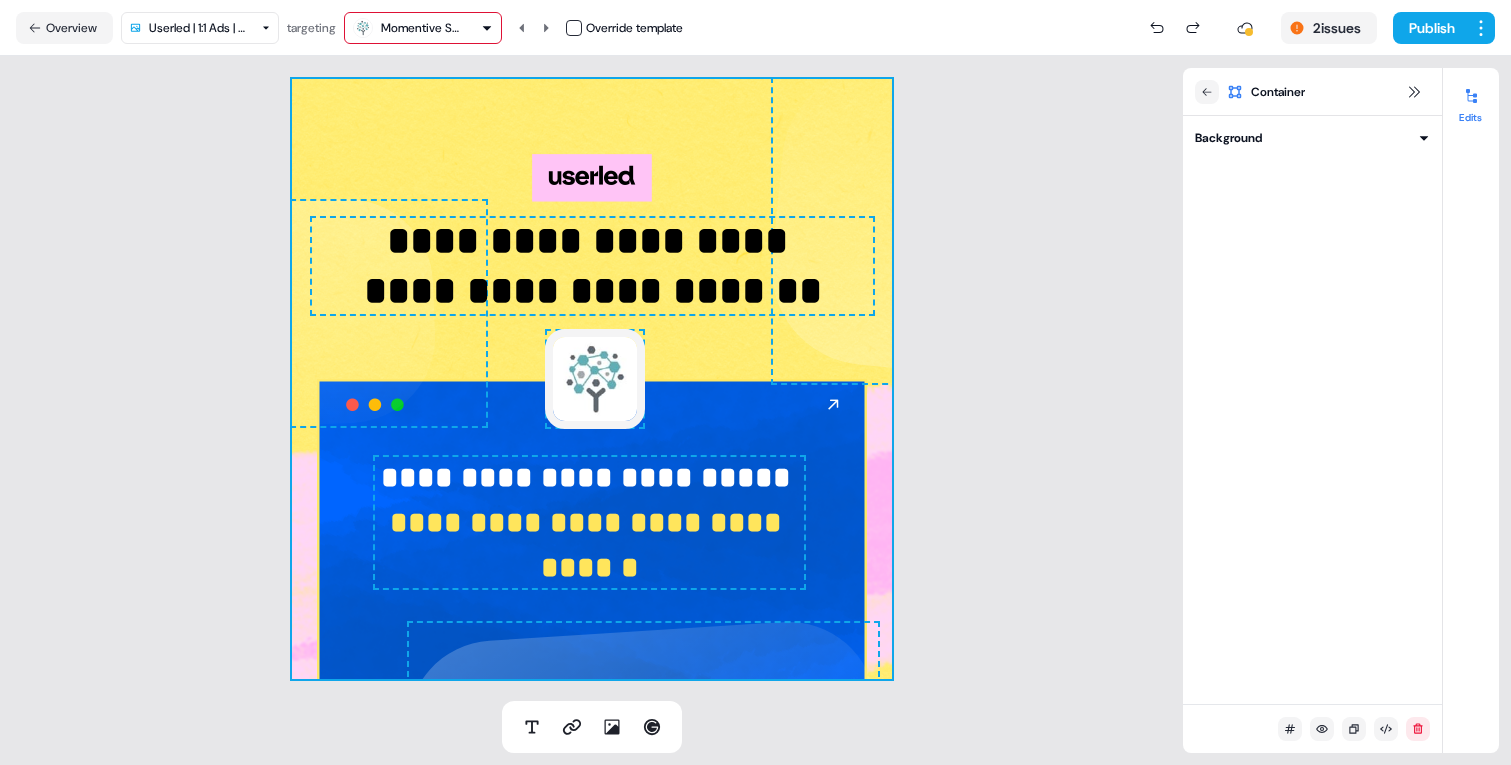 click on "**********" at bounding box center [589, 522] 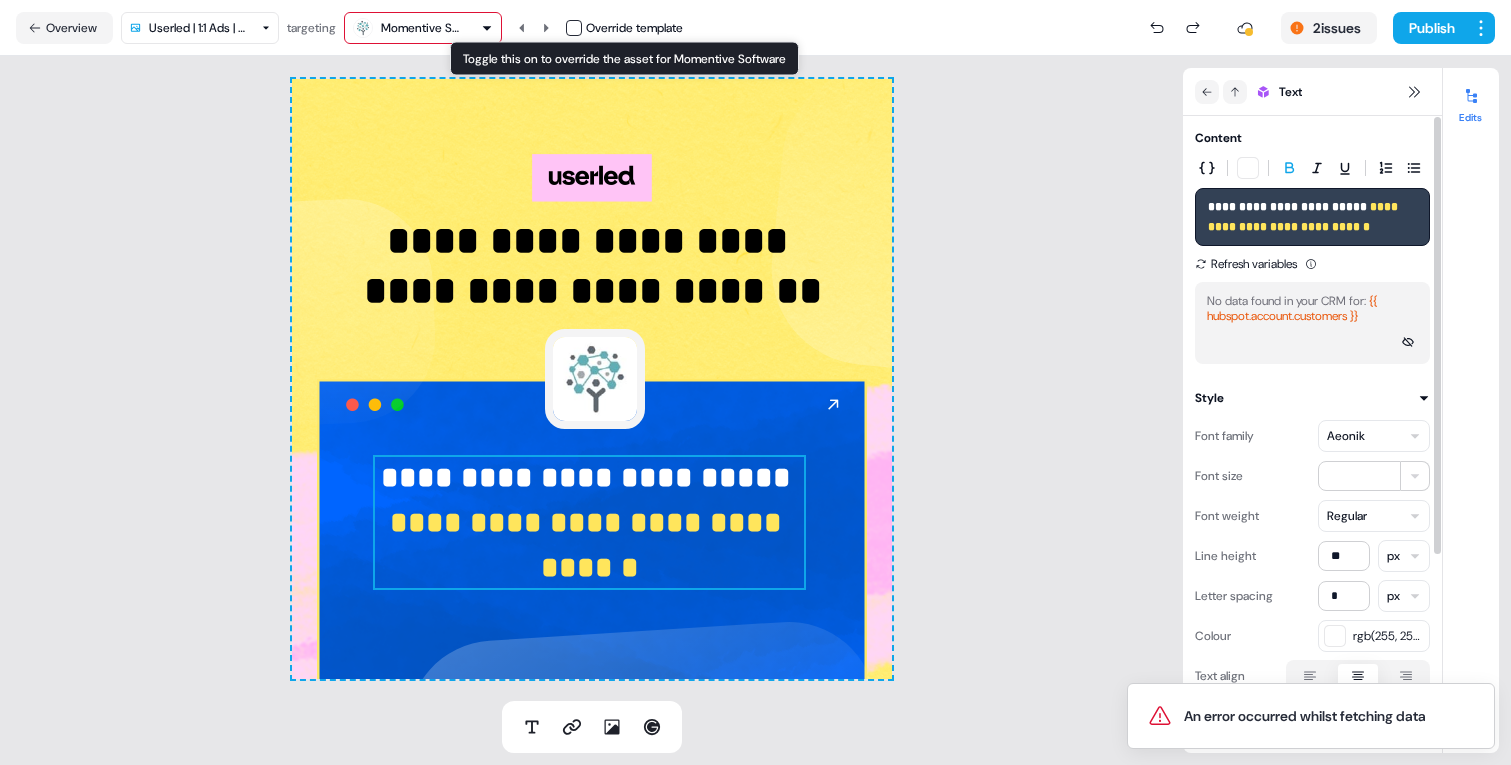 click at bounding box center (574, 28) 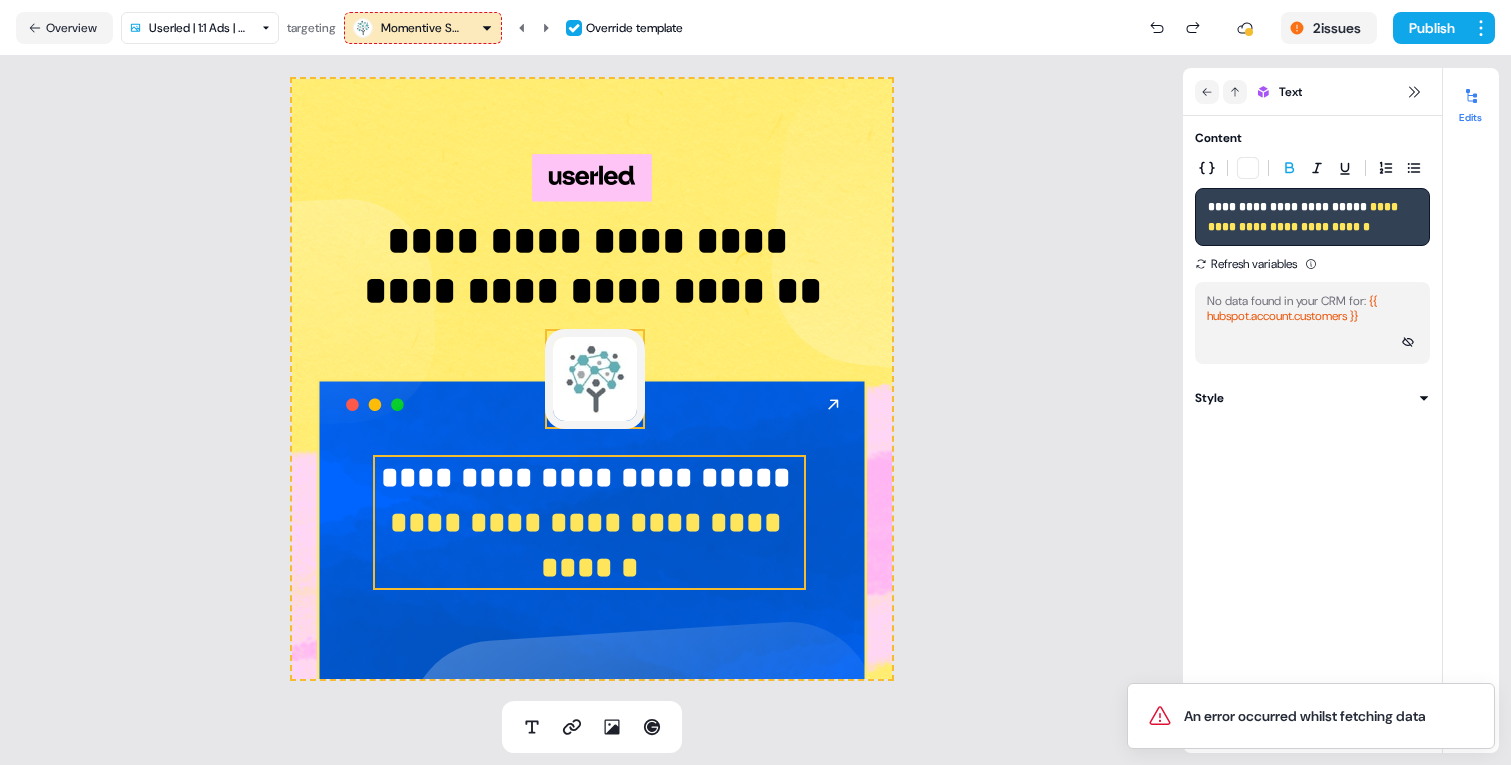 click at bounding box center (595, 379) 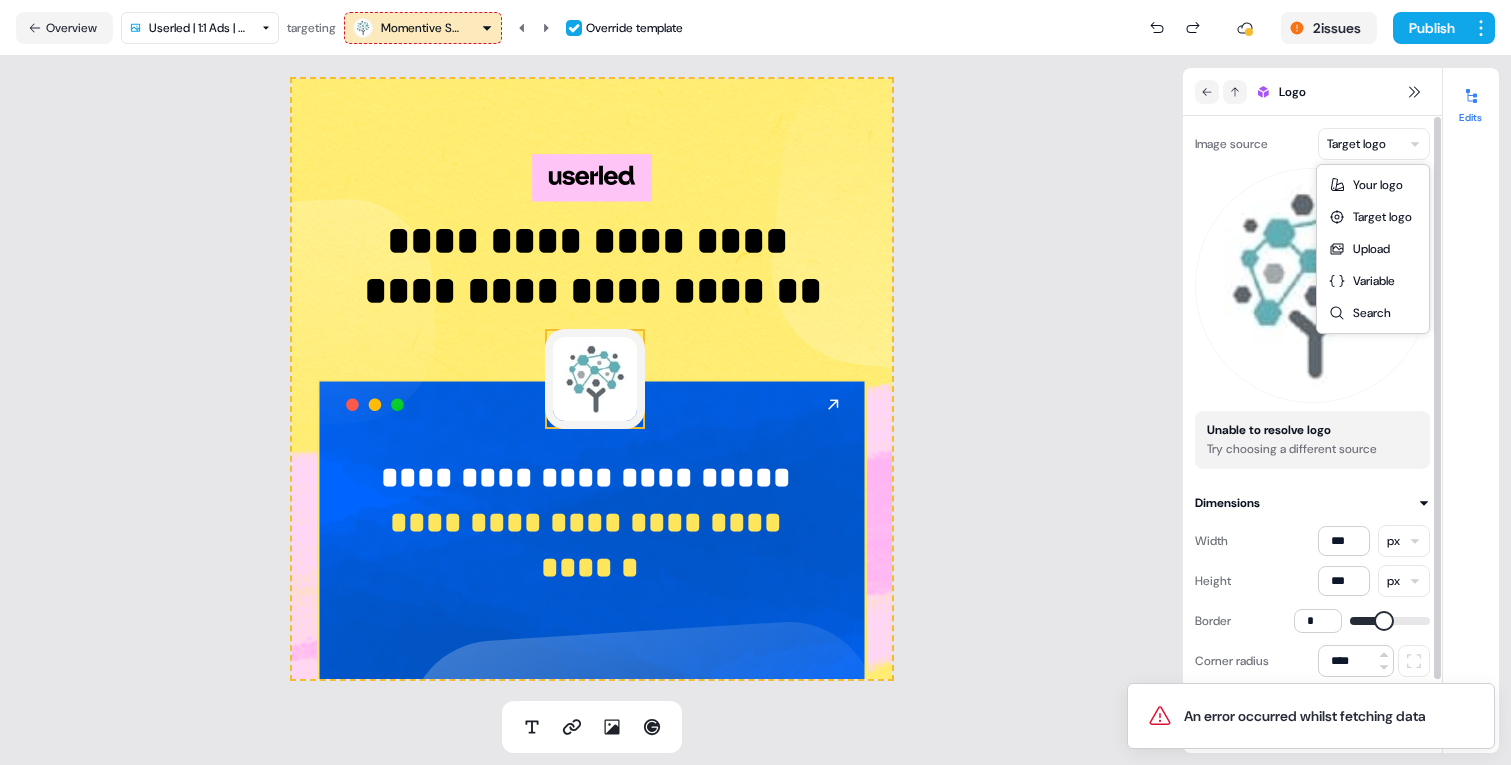 click on "**********" at bounding box center [755, 382] 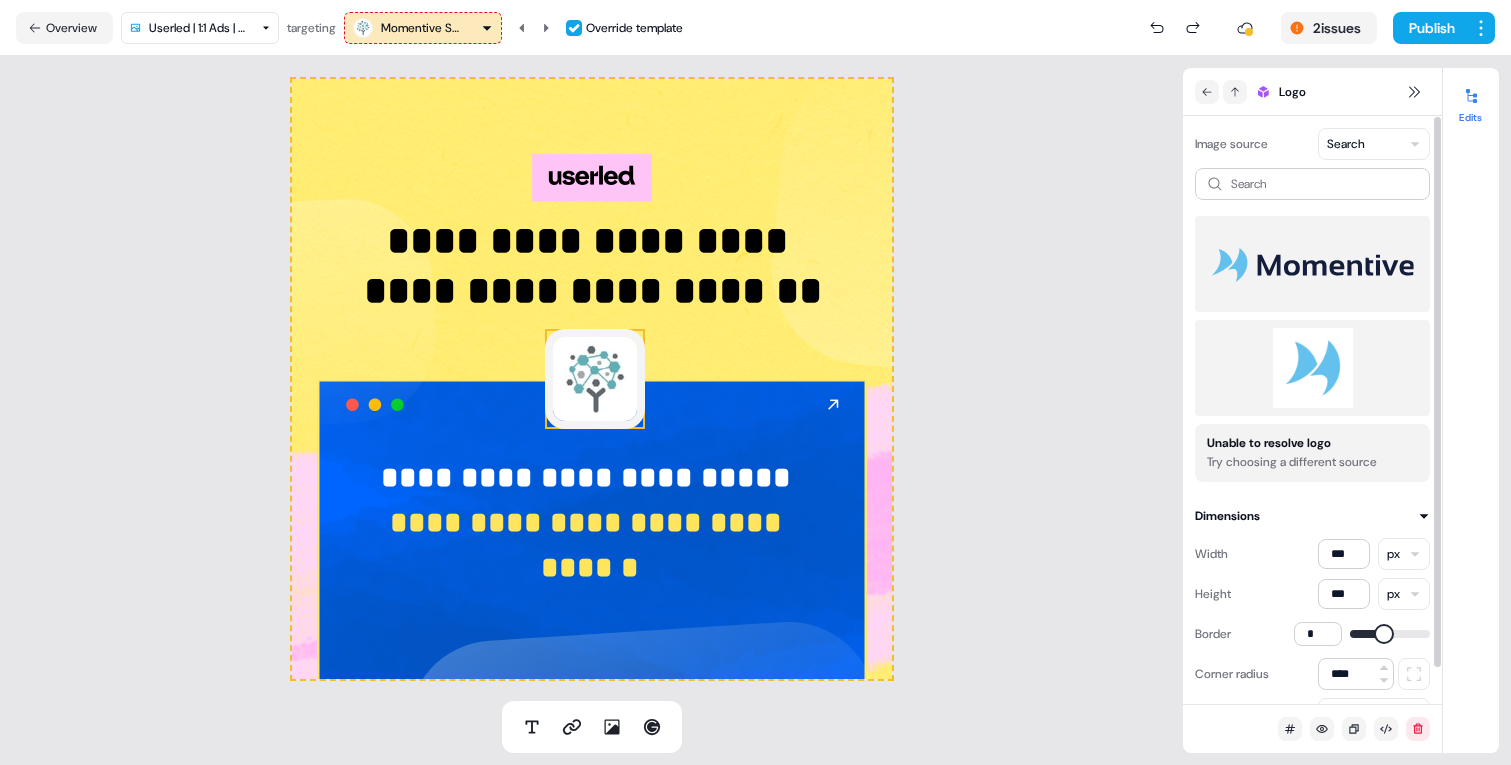 click at bounding box center [1312, 368] 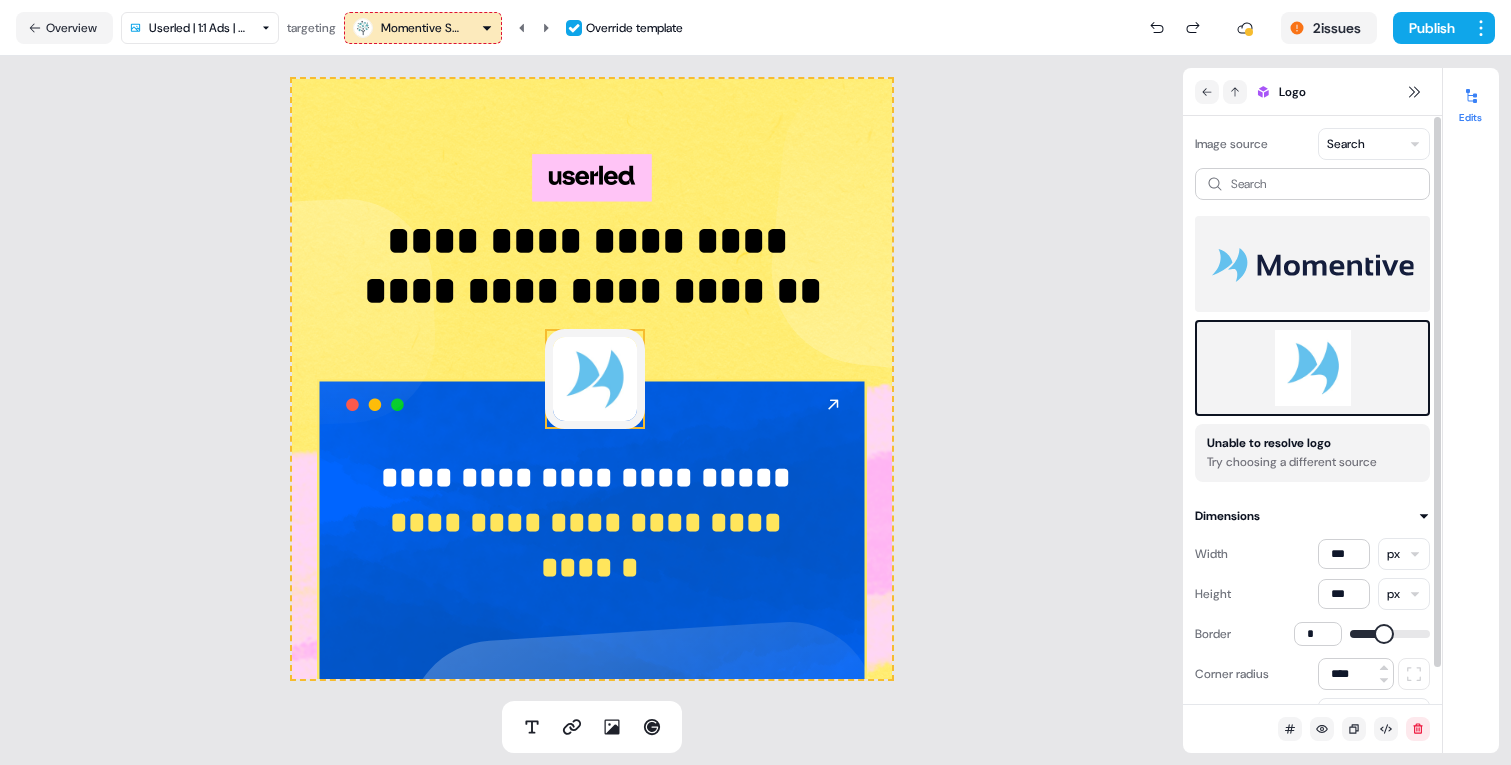 click at bounding box center (1312, 368) 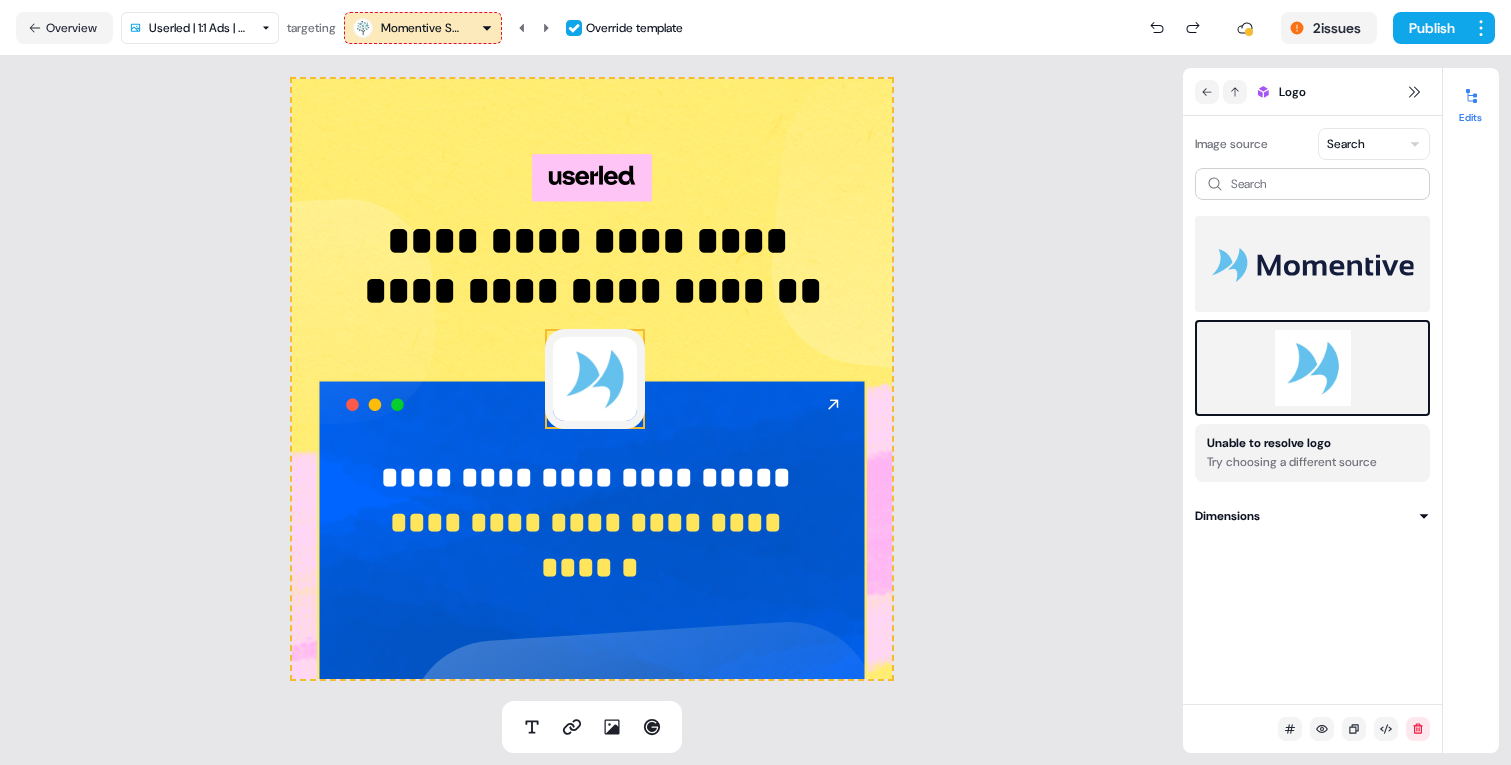 click on "**********" at bounding box center [590, 477] 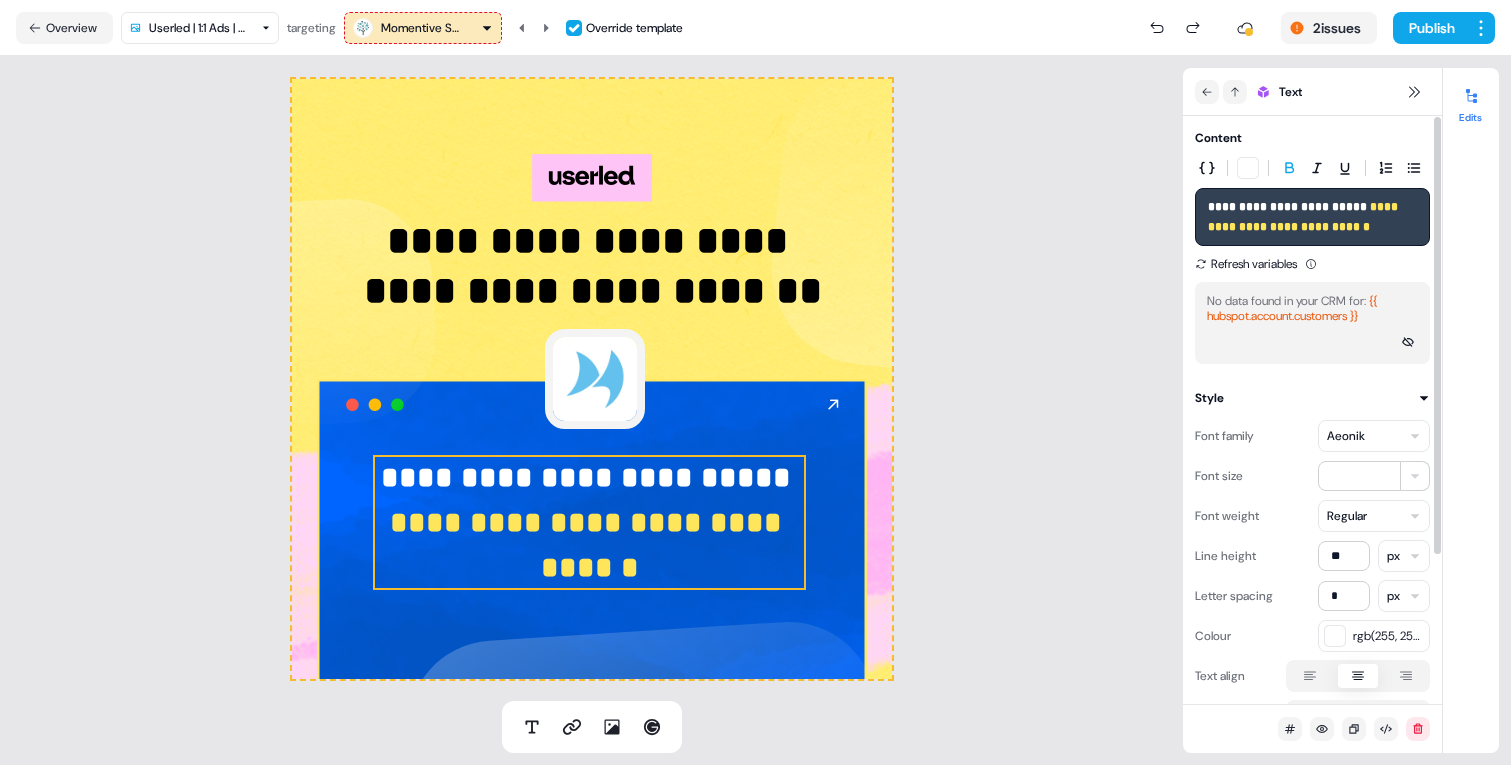 click on "**********" at bounding box center [1312, 217] 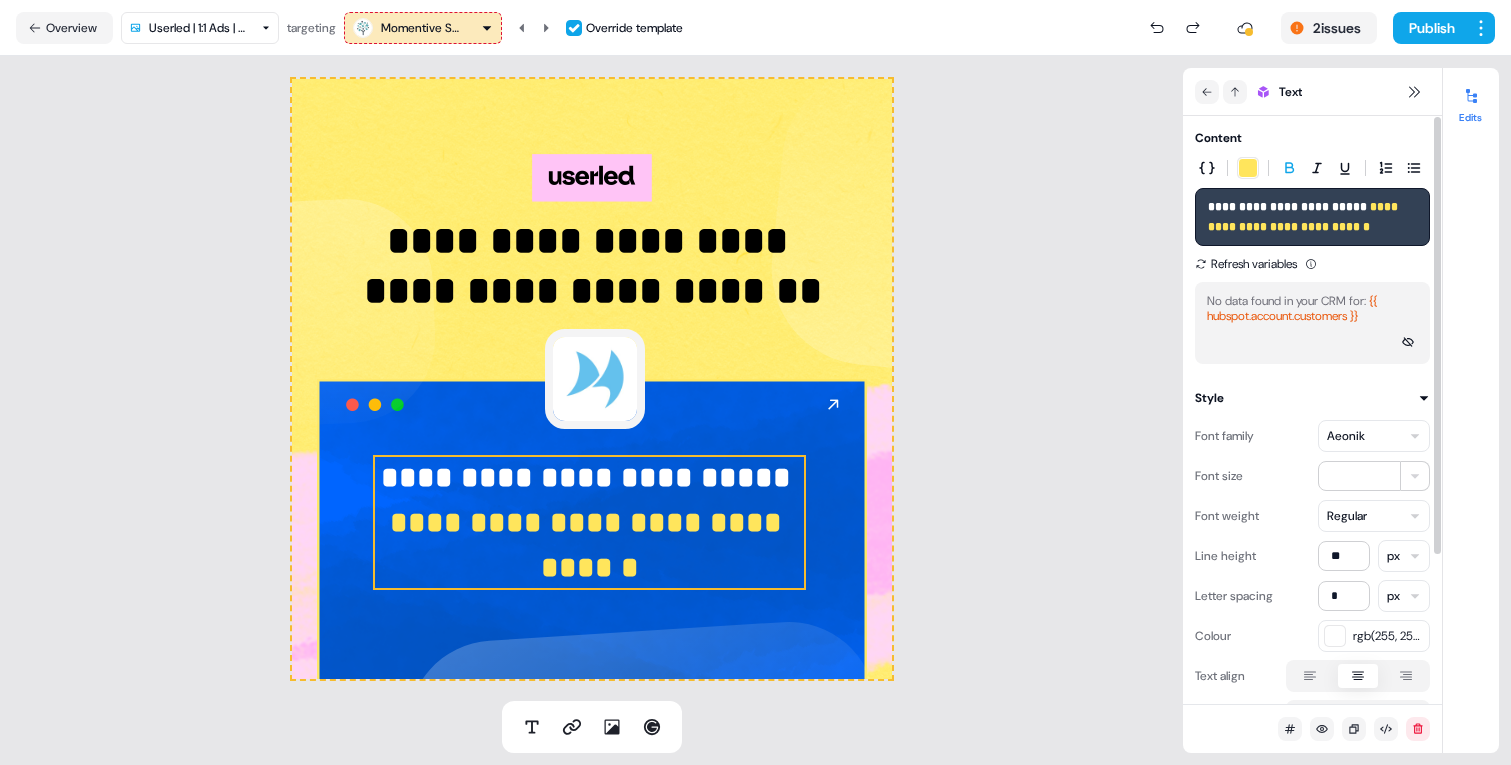 type 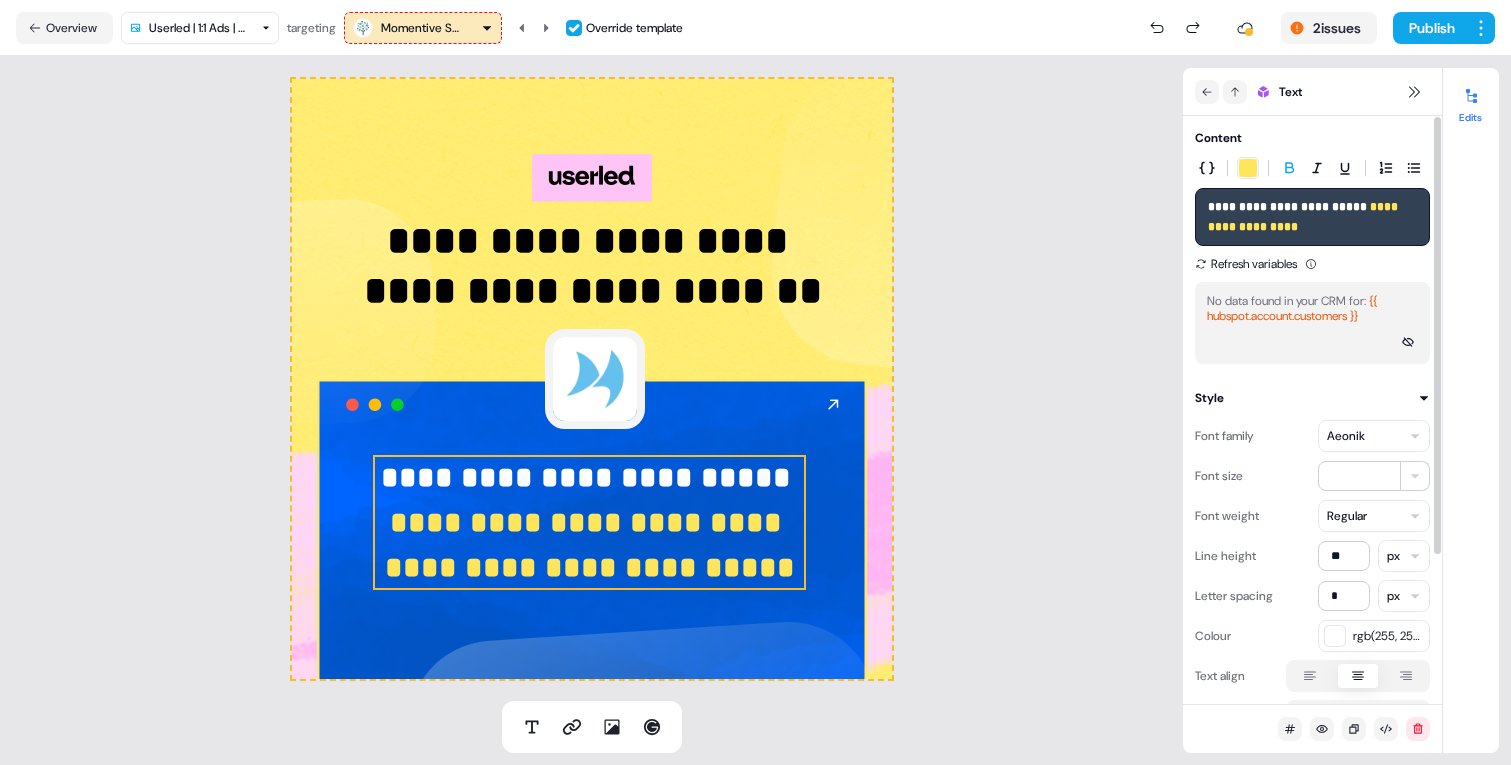 click on "**********" at bounding box center [1312, 217] 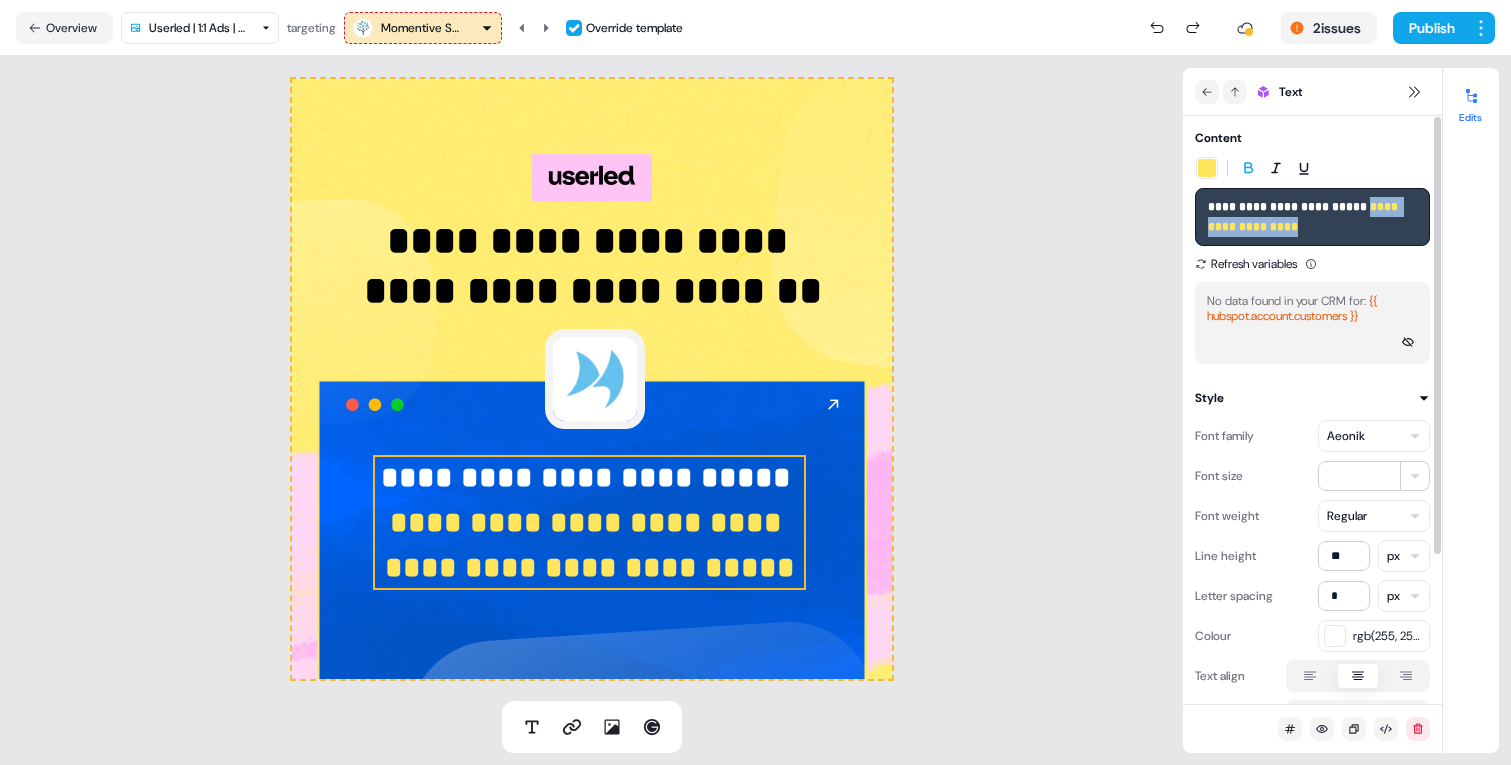 copy on "**********" 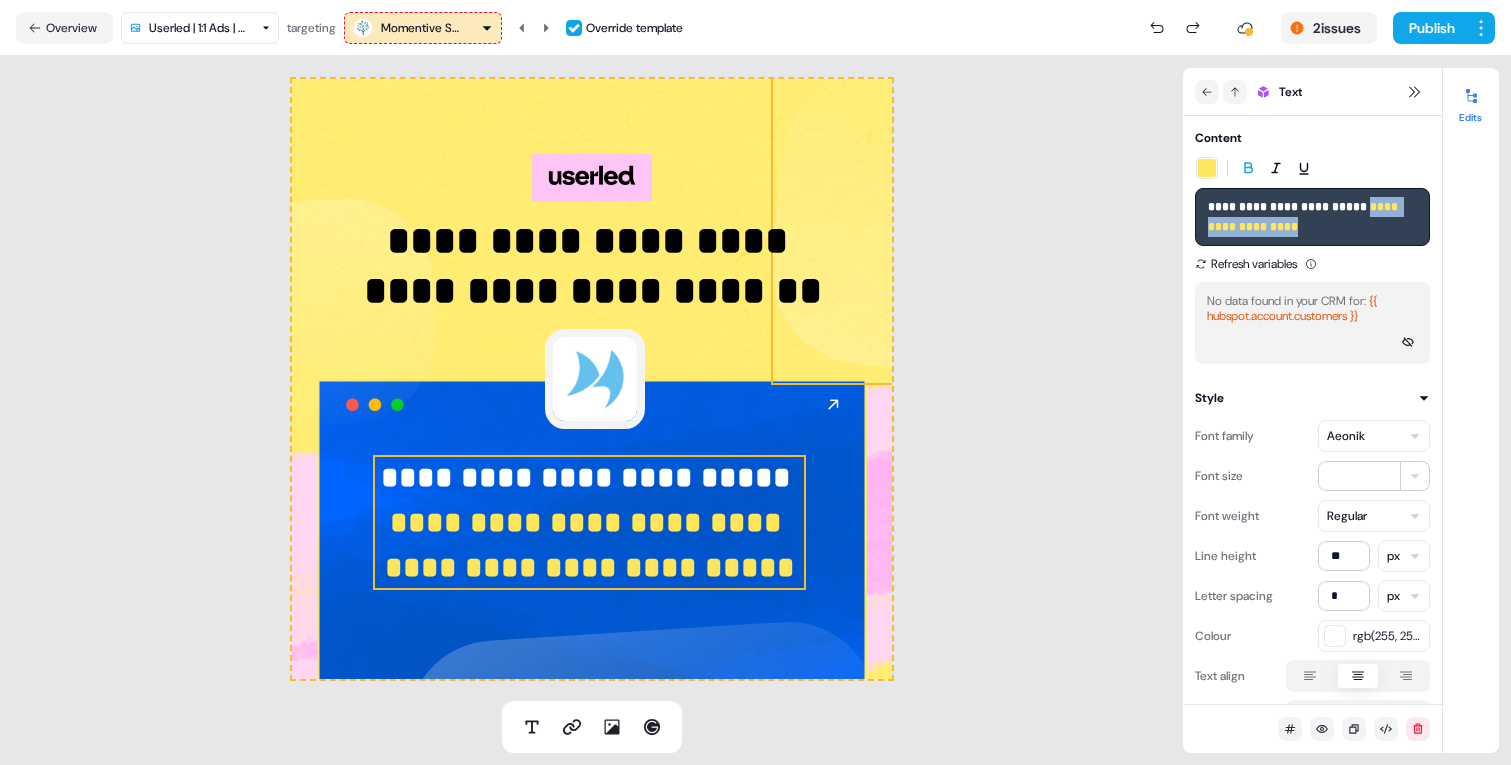 click on "**********" at bounding box center (592, 266) 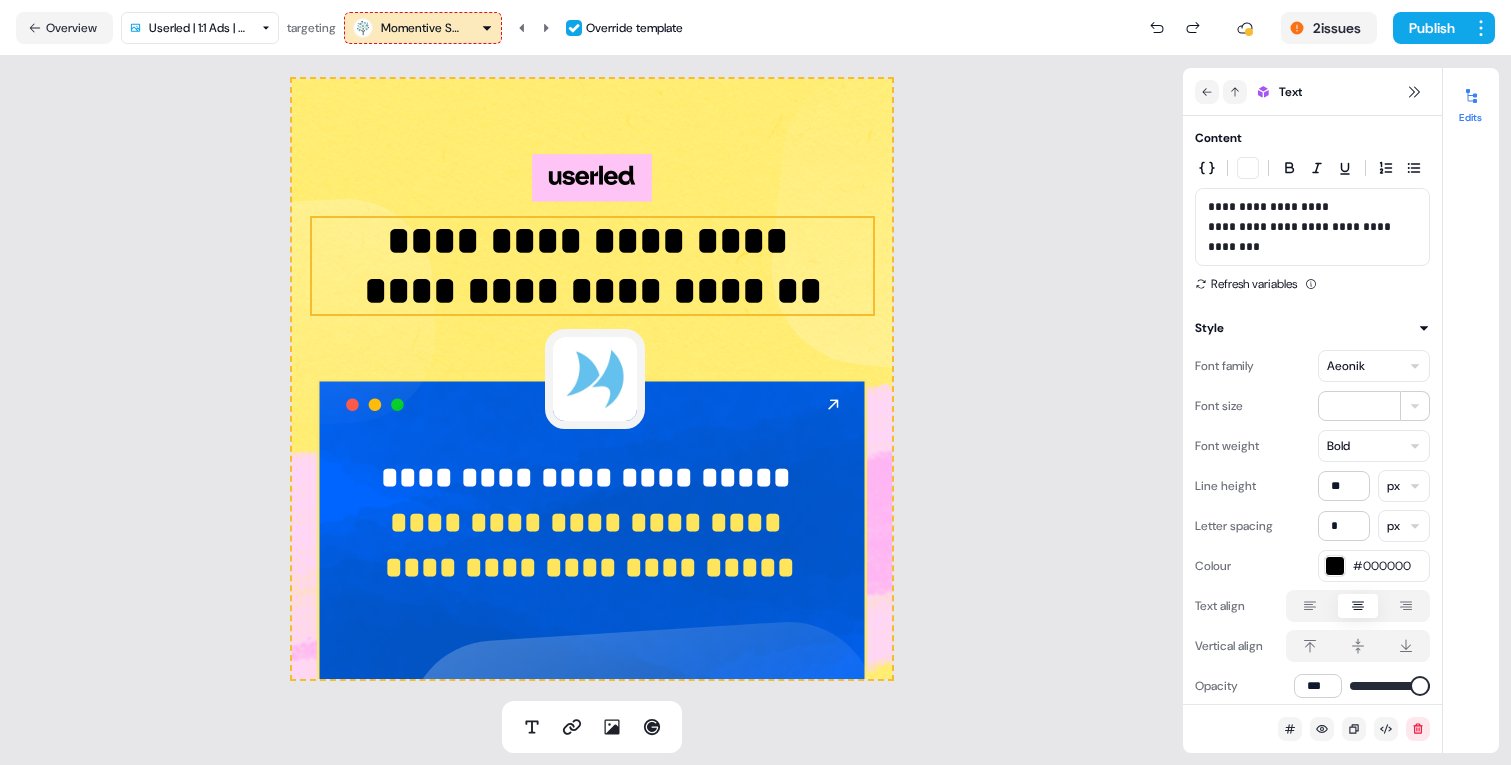 click on "**********" at bounding box center (590, 545) 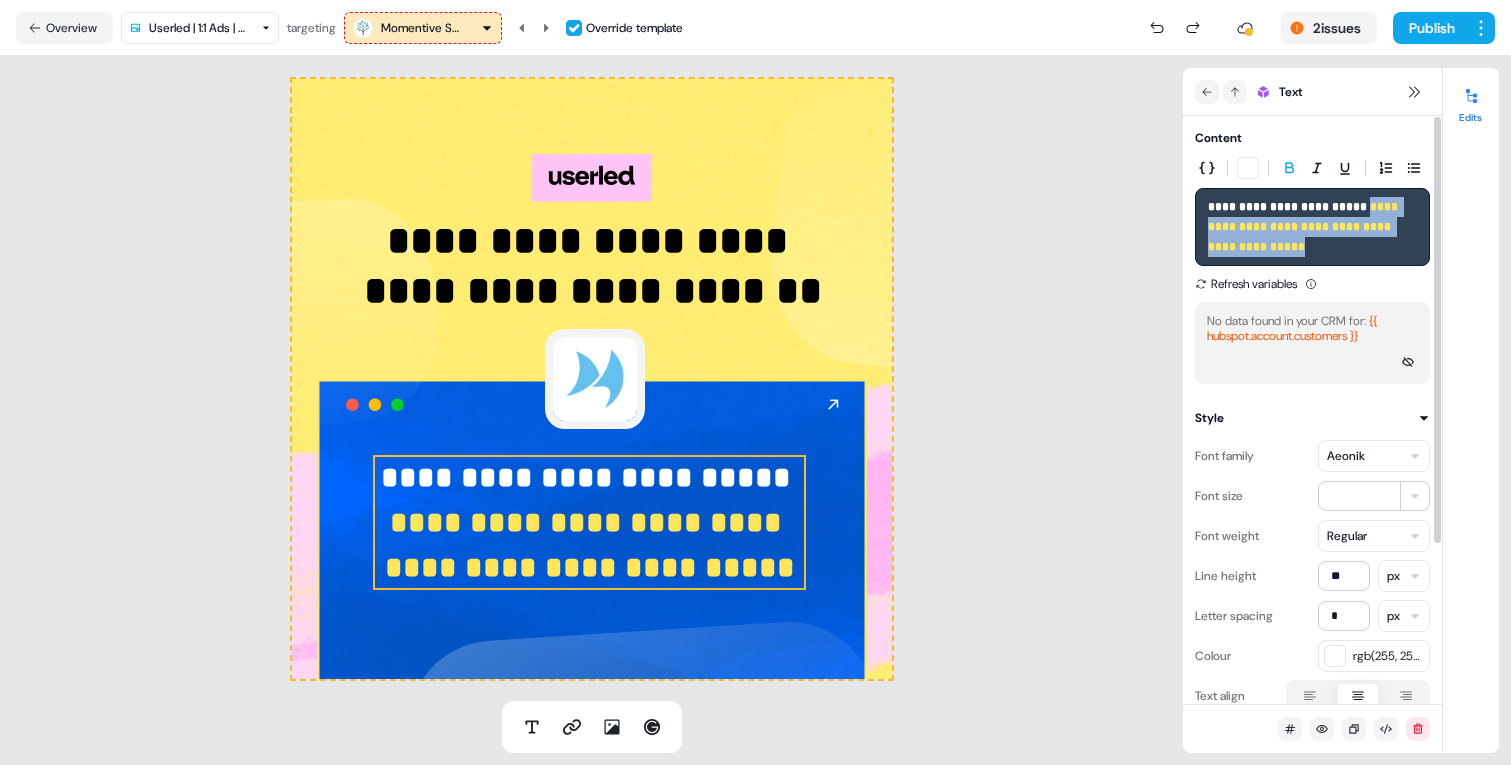 drag, startPoint x: 1368, startPoint y: 211, endPoint x: 1369, endPoint y: 296, distance: 85.00588 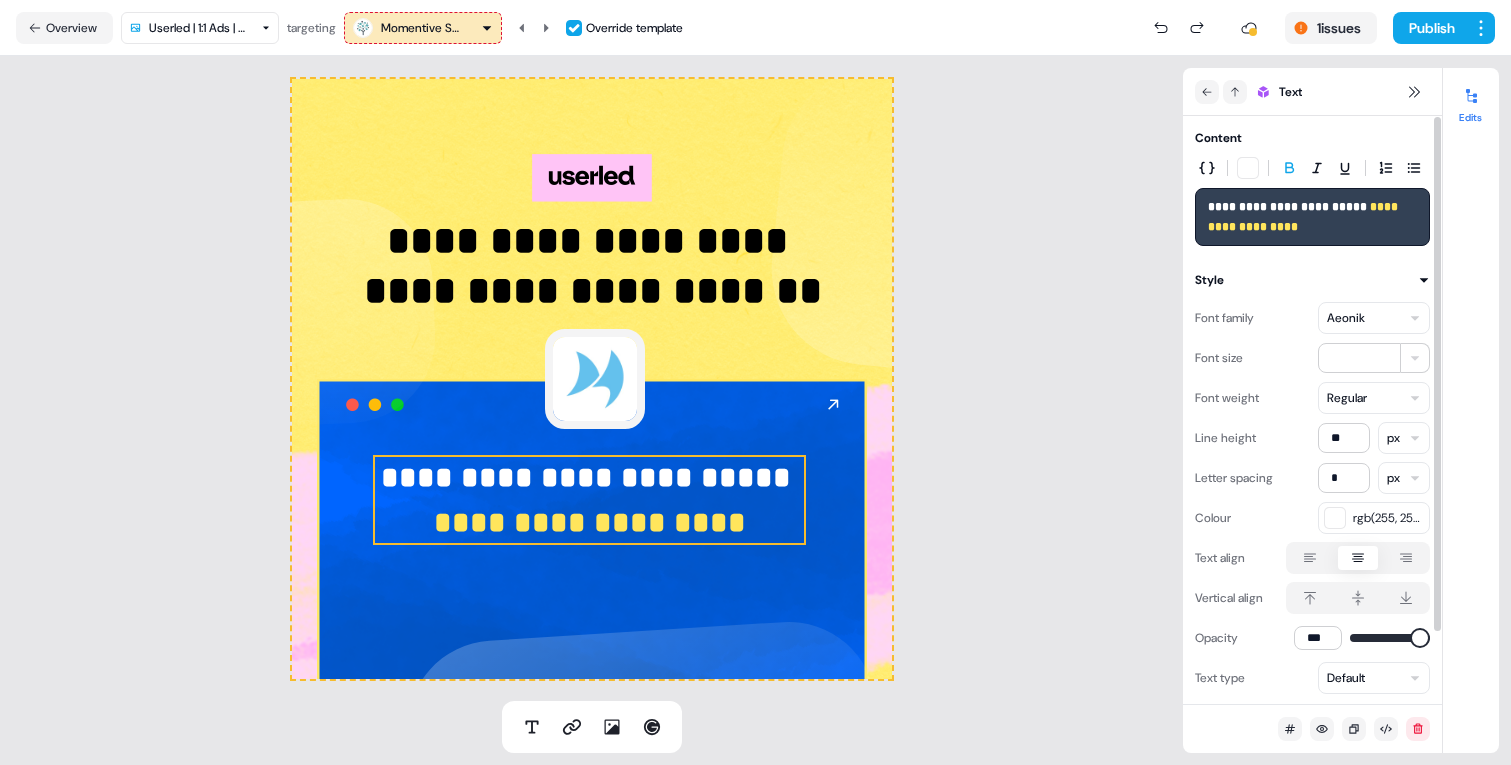 click on "**********" at bounding box center [1304, 217] 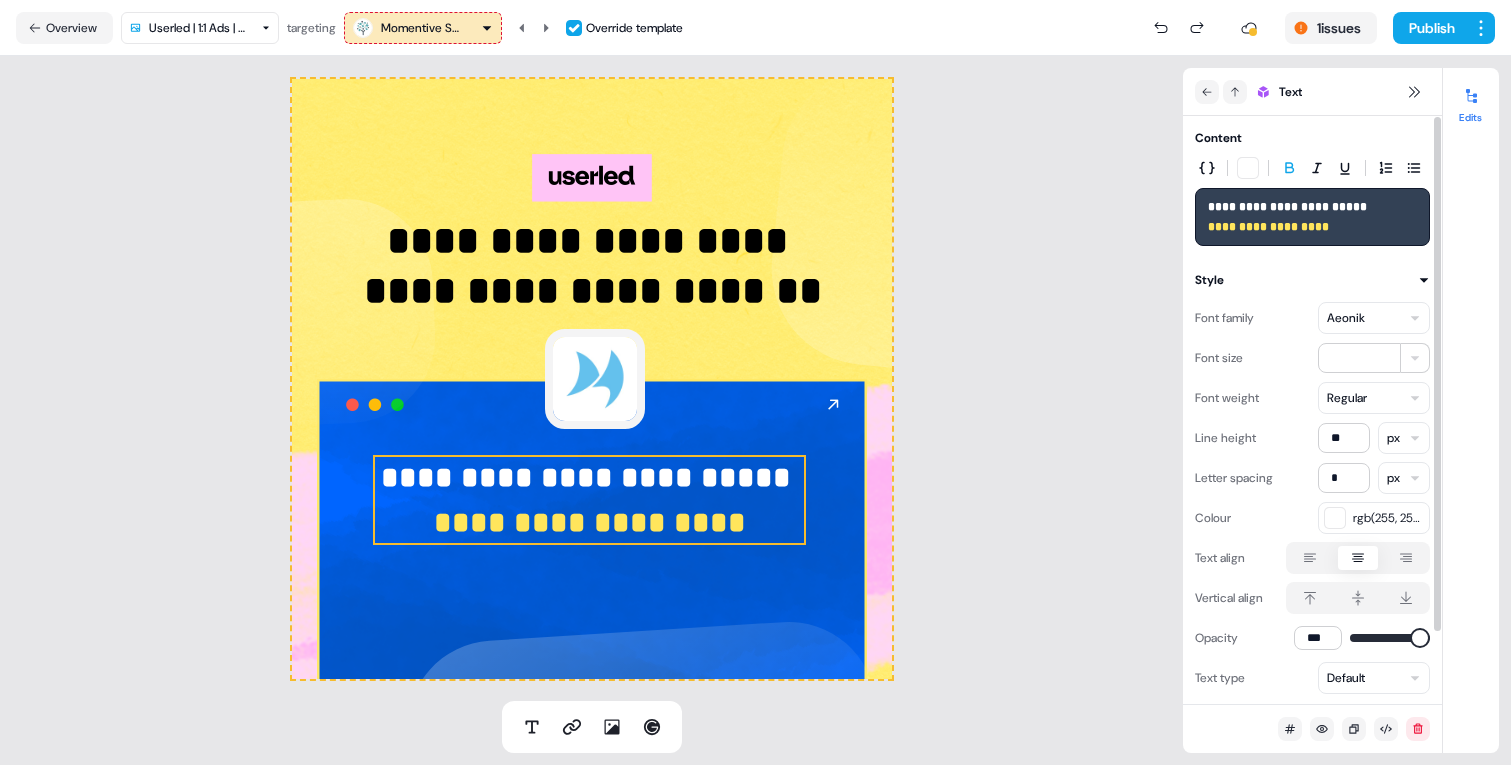 click on "**********" at bounding box center [590, 477] 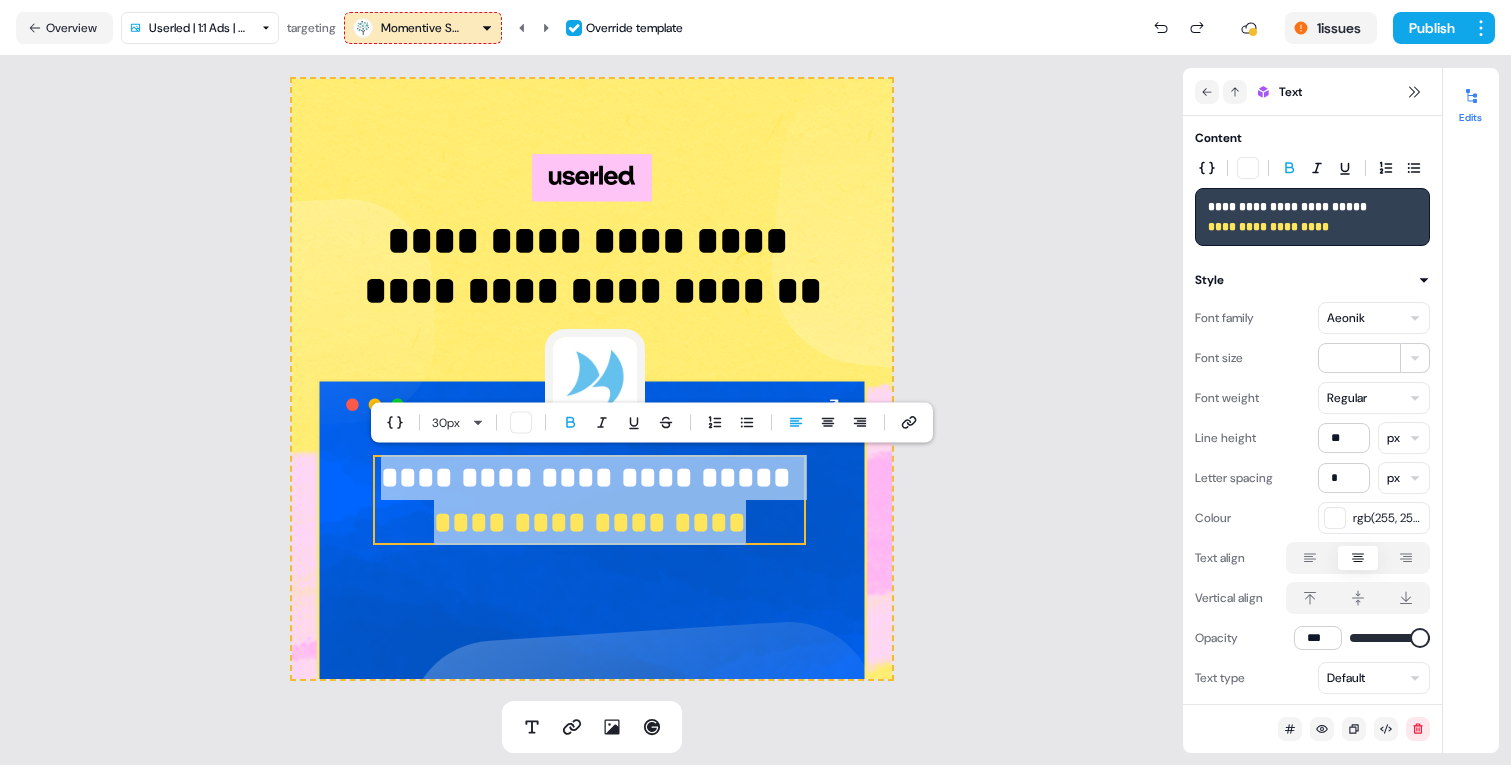 click on "**********" at bounding box center [590, 477] 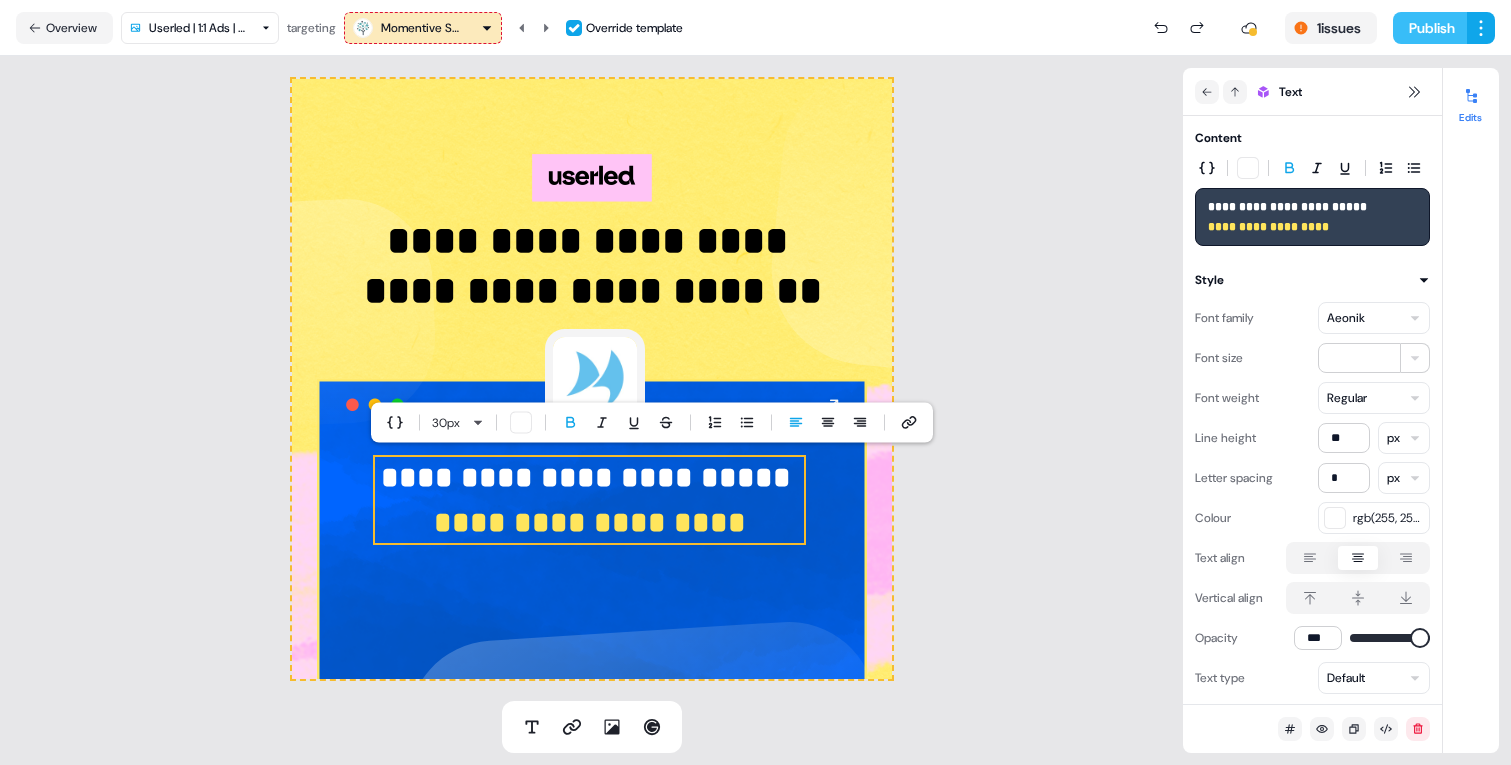 click on "Publish" at bounding box center [1430, 28] 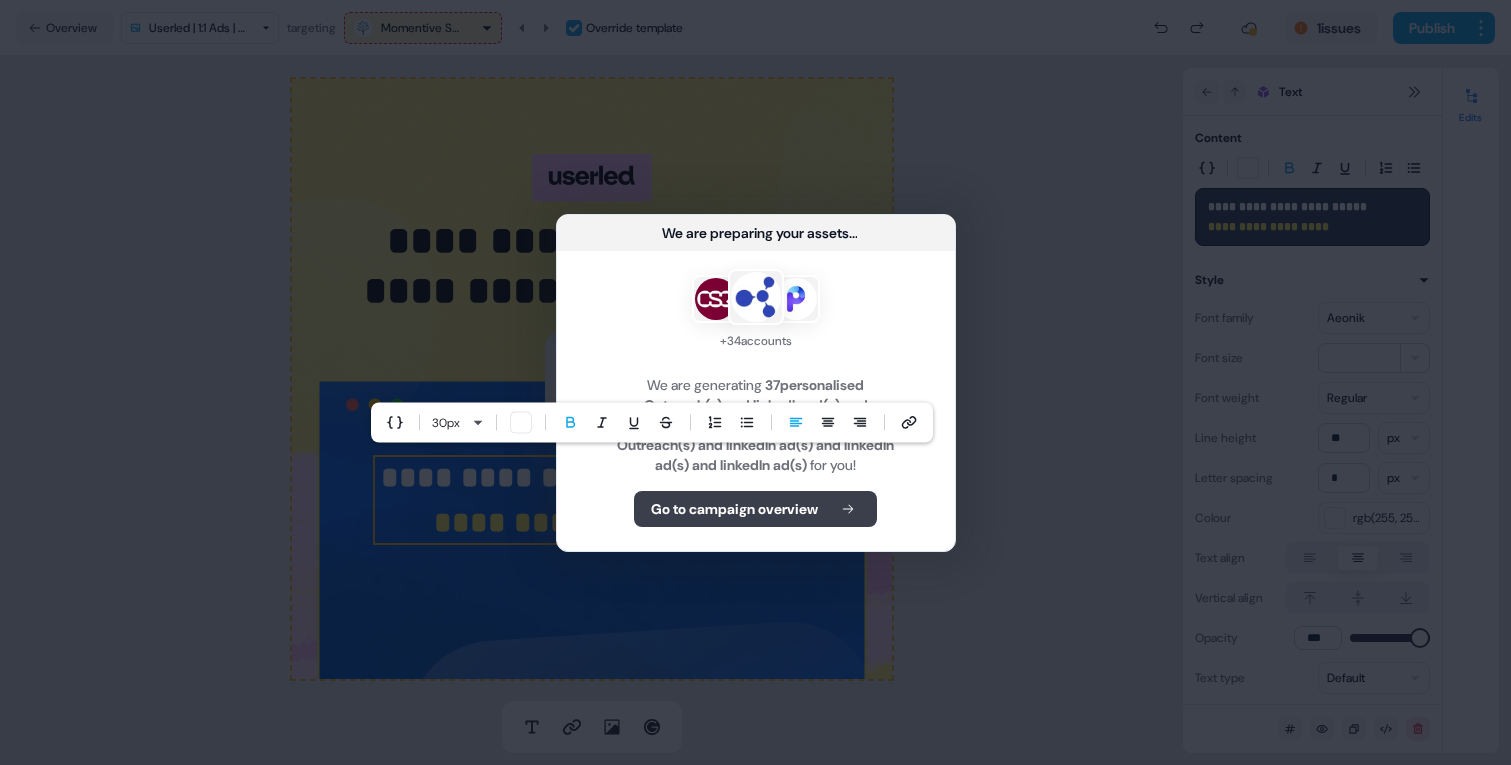 click on "Go to campaign overview" at bounding box center [734, 509] 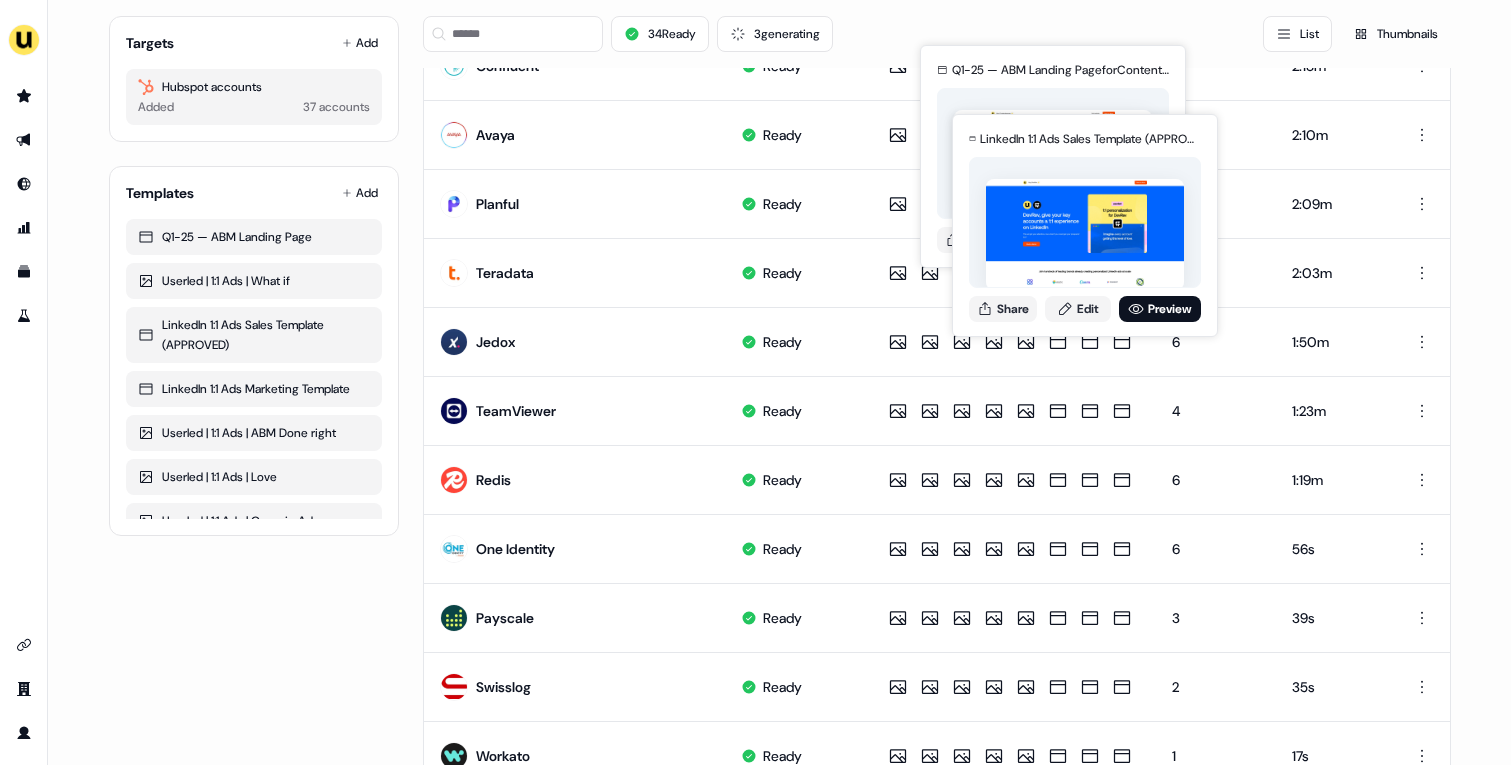 scroll, scrollTop: 946, scrollLeft: 0, axis: vertical 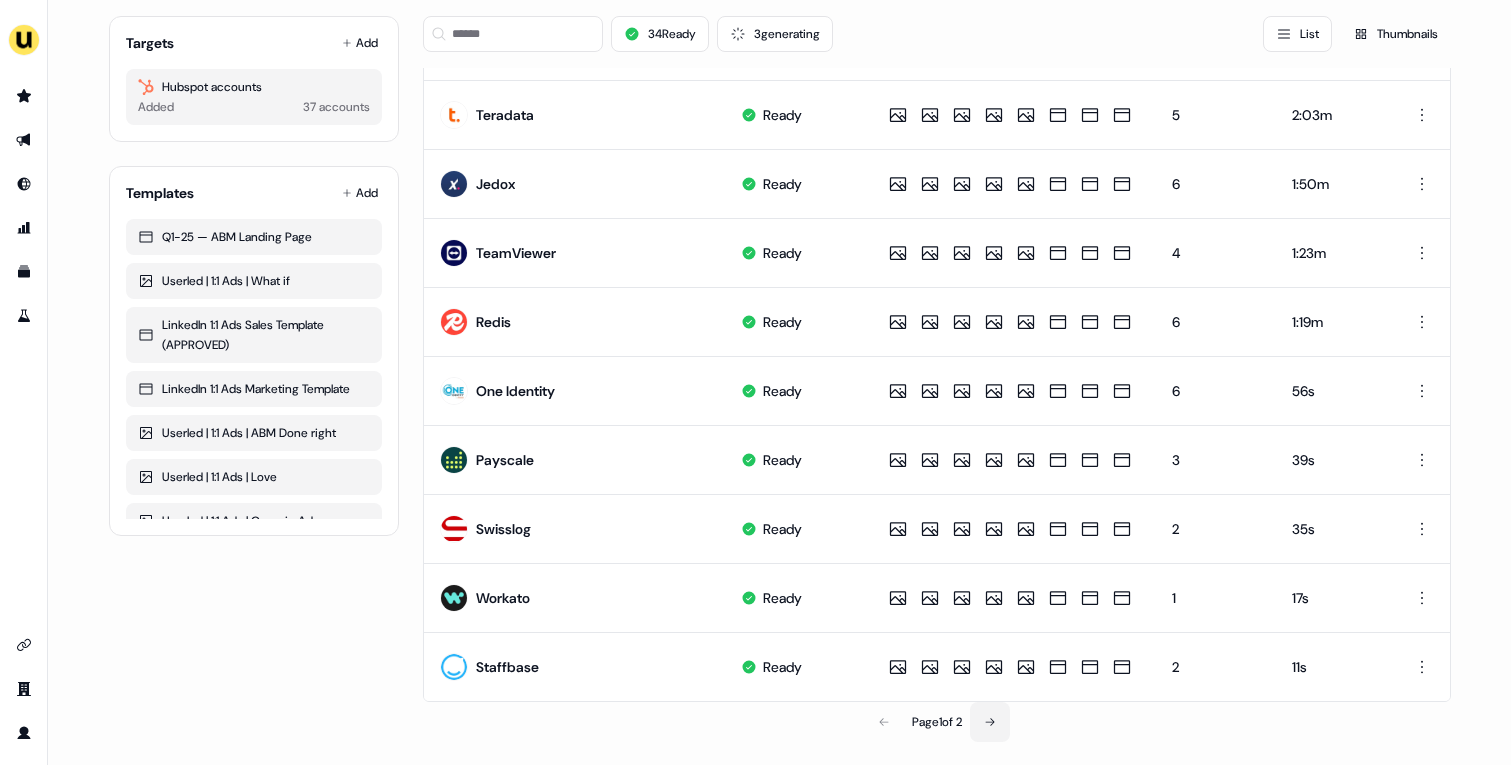 click at bounding box center (990, 722) 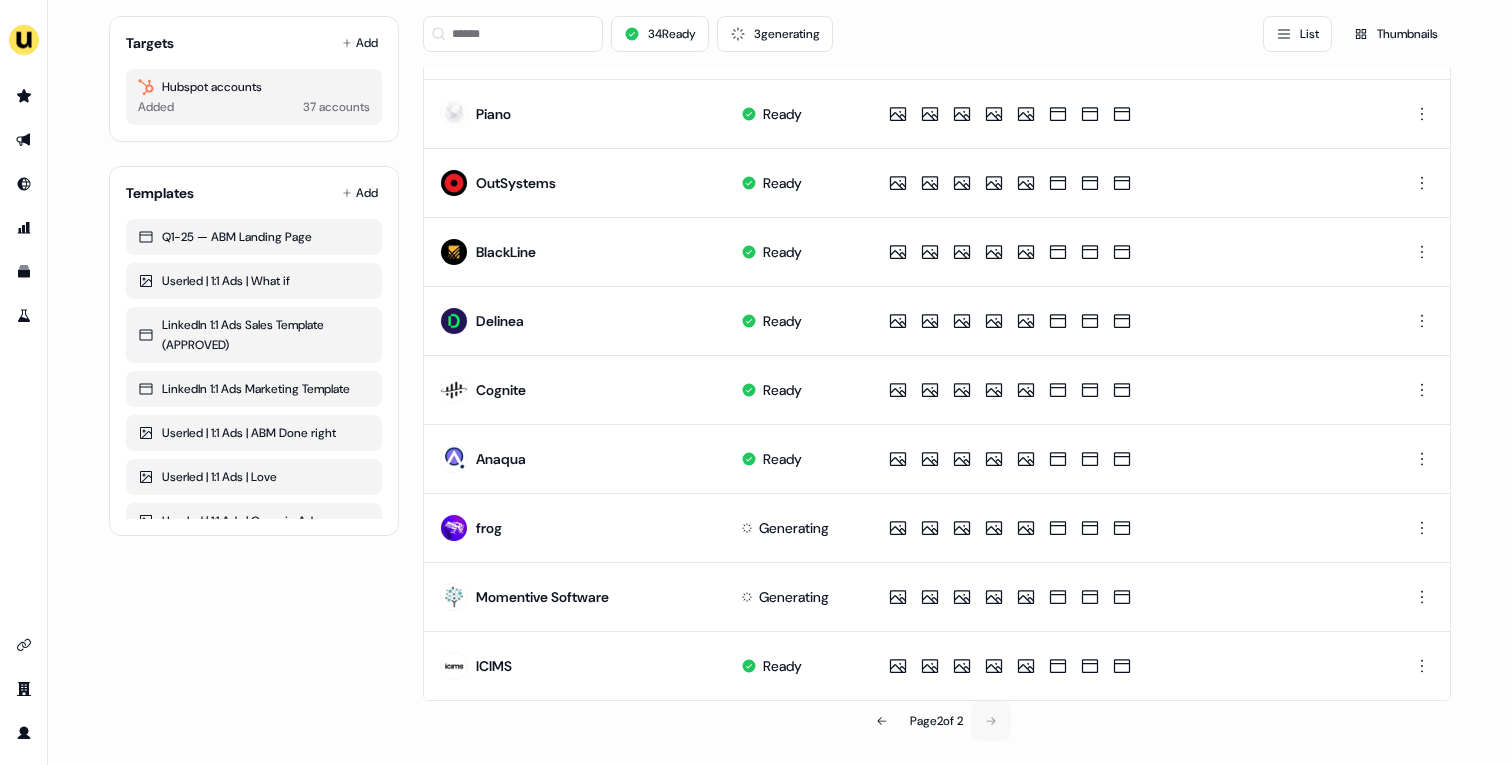 scroll, scrollTop: 739, scrollLeft: 0, axis: vertical 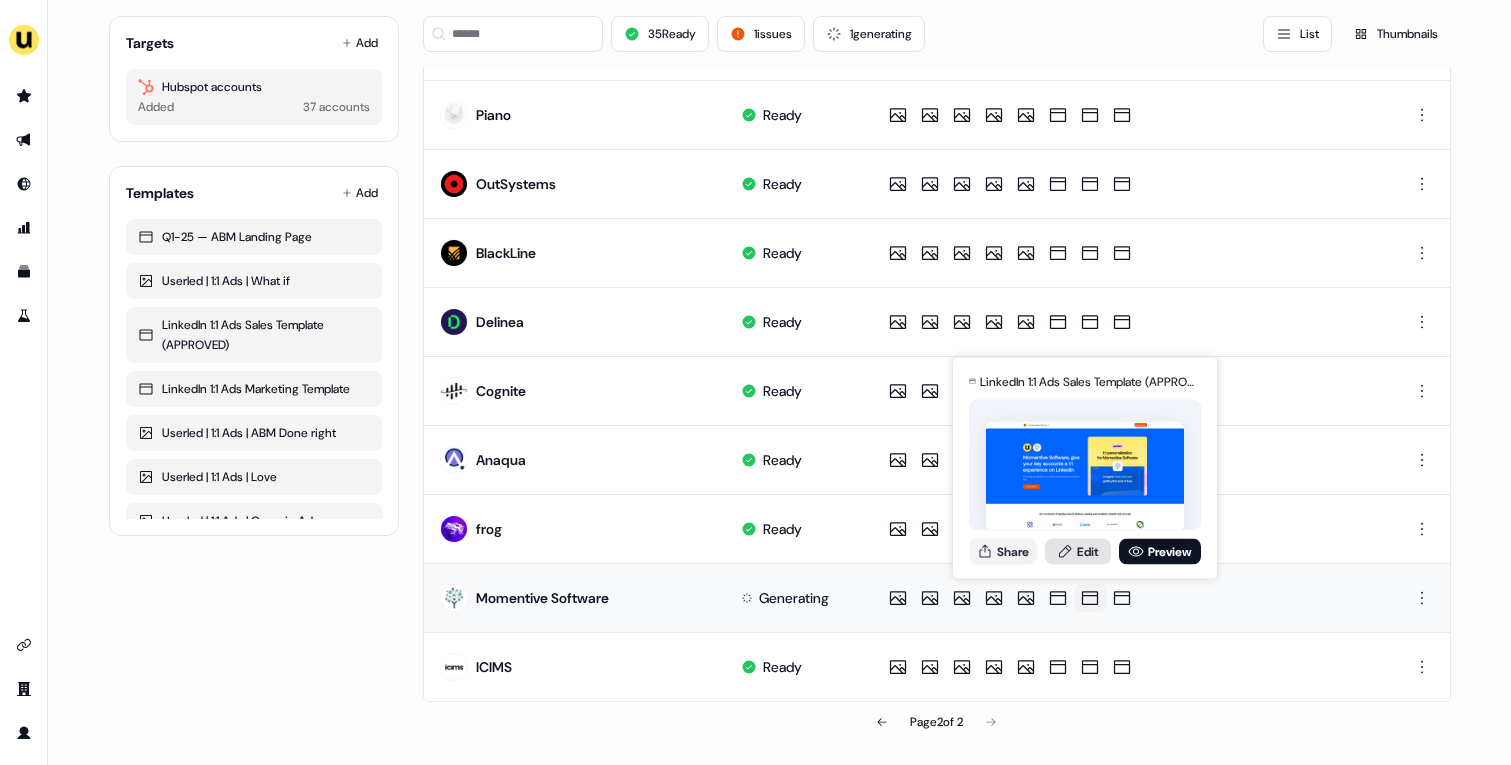 click on "Edit" at bounding box center (1078, 551) 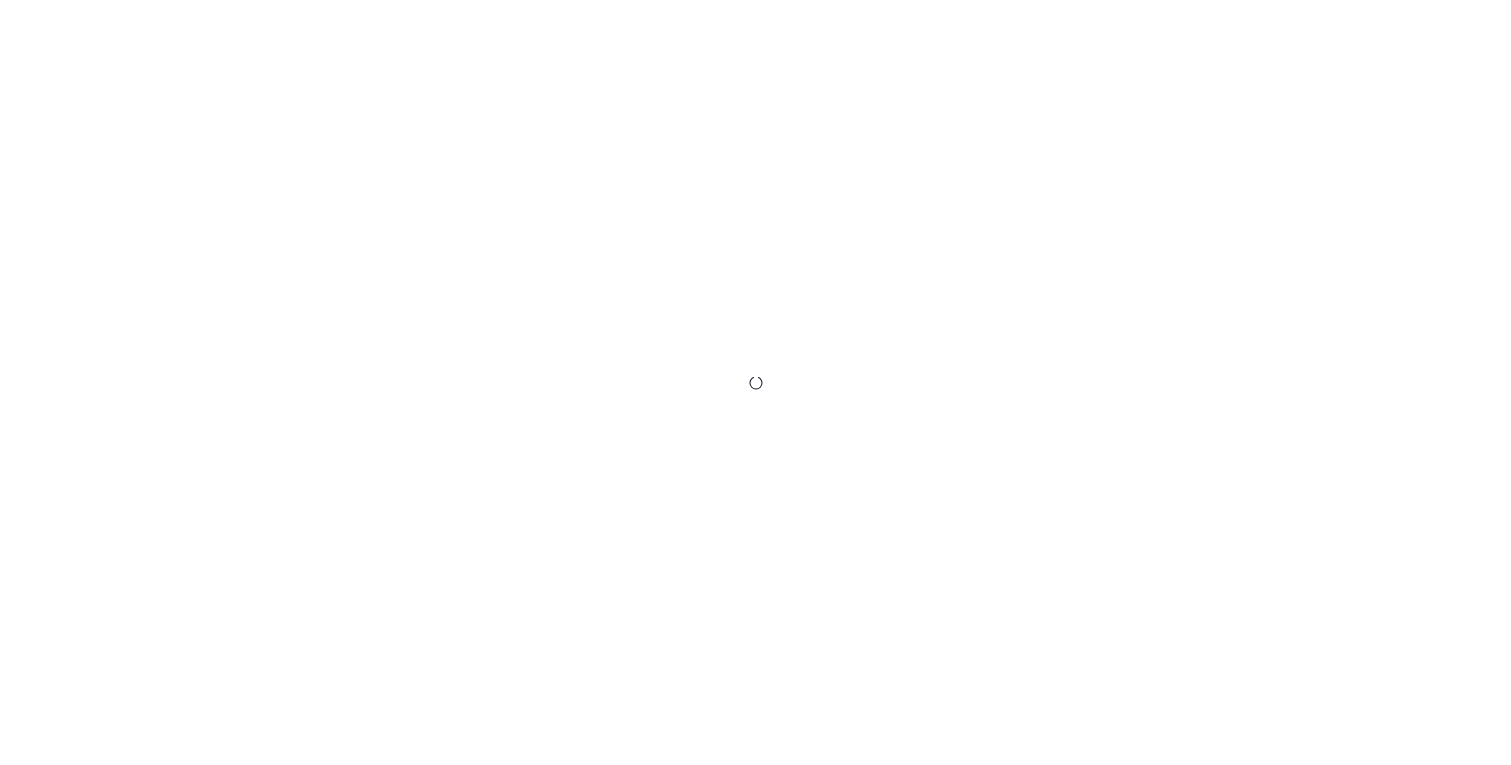 scroll, scrollTop: 0, scrollLeft: 0, axis: both 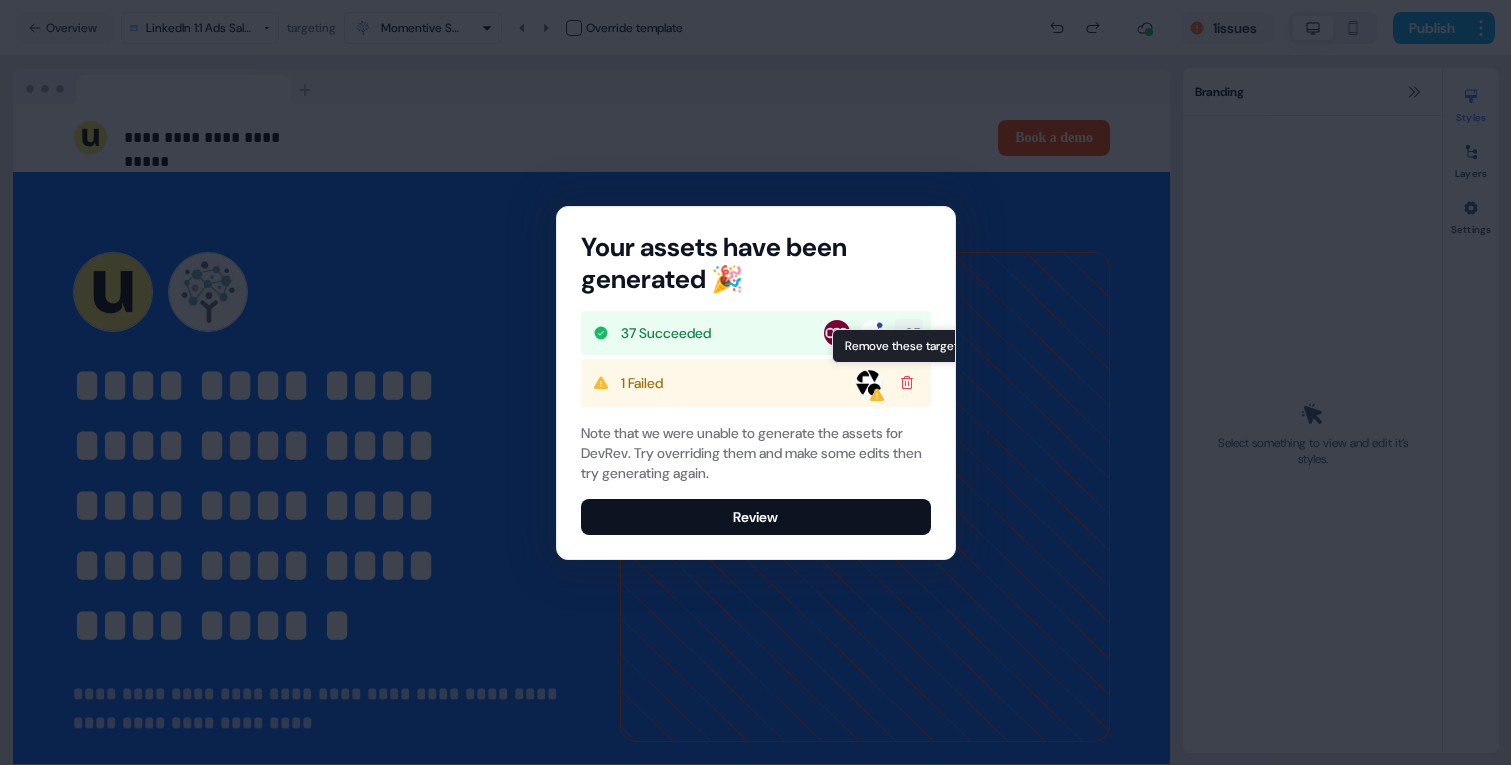 click on "Review" at bounding box center [756, 517] 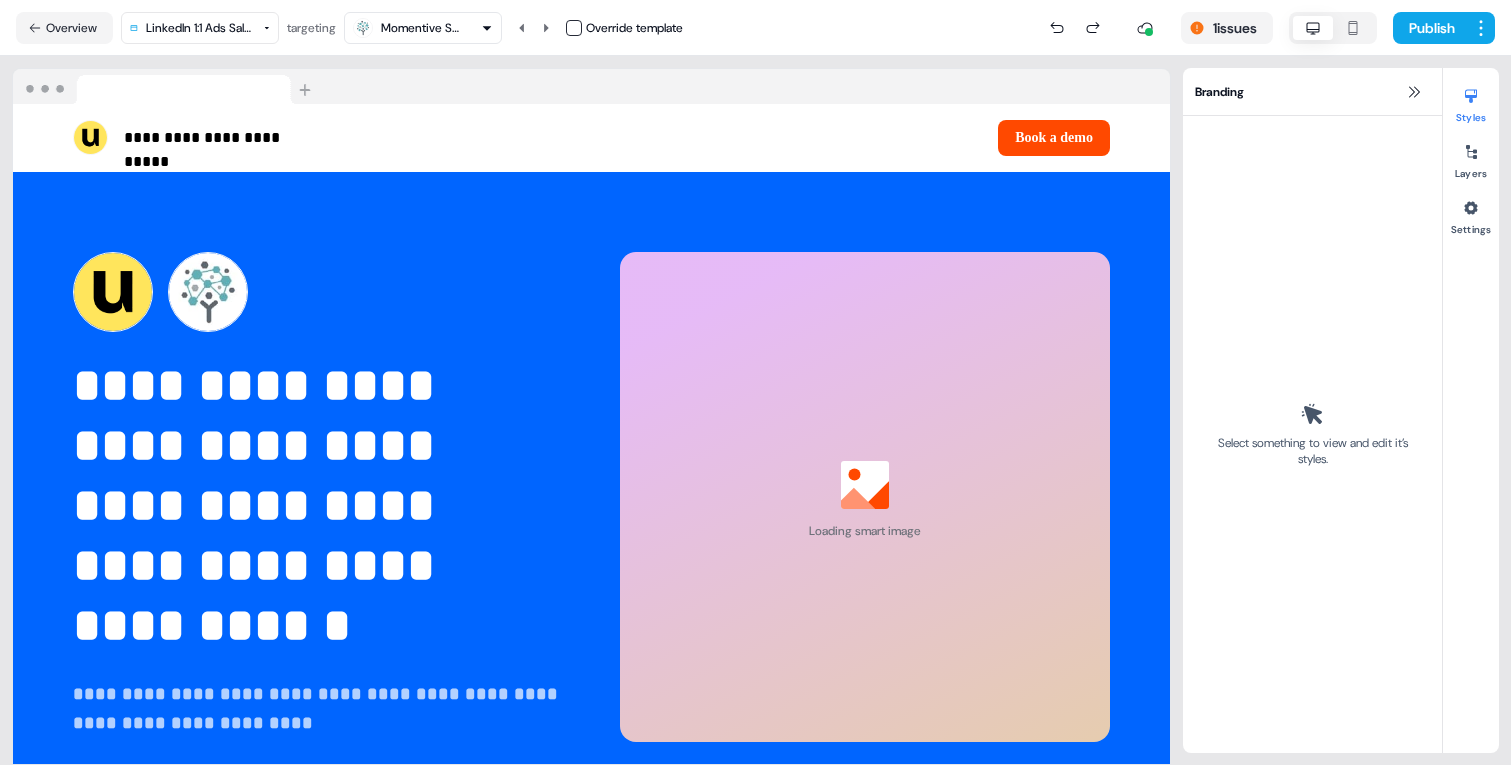click on "Momentive Software" at bounding box center (421, 28) 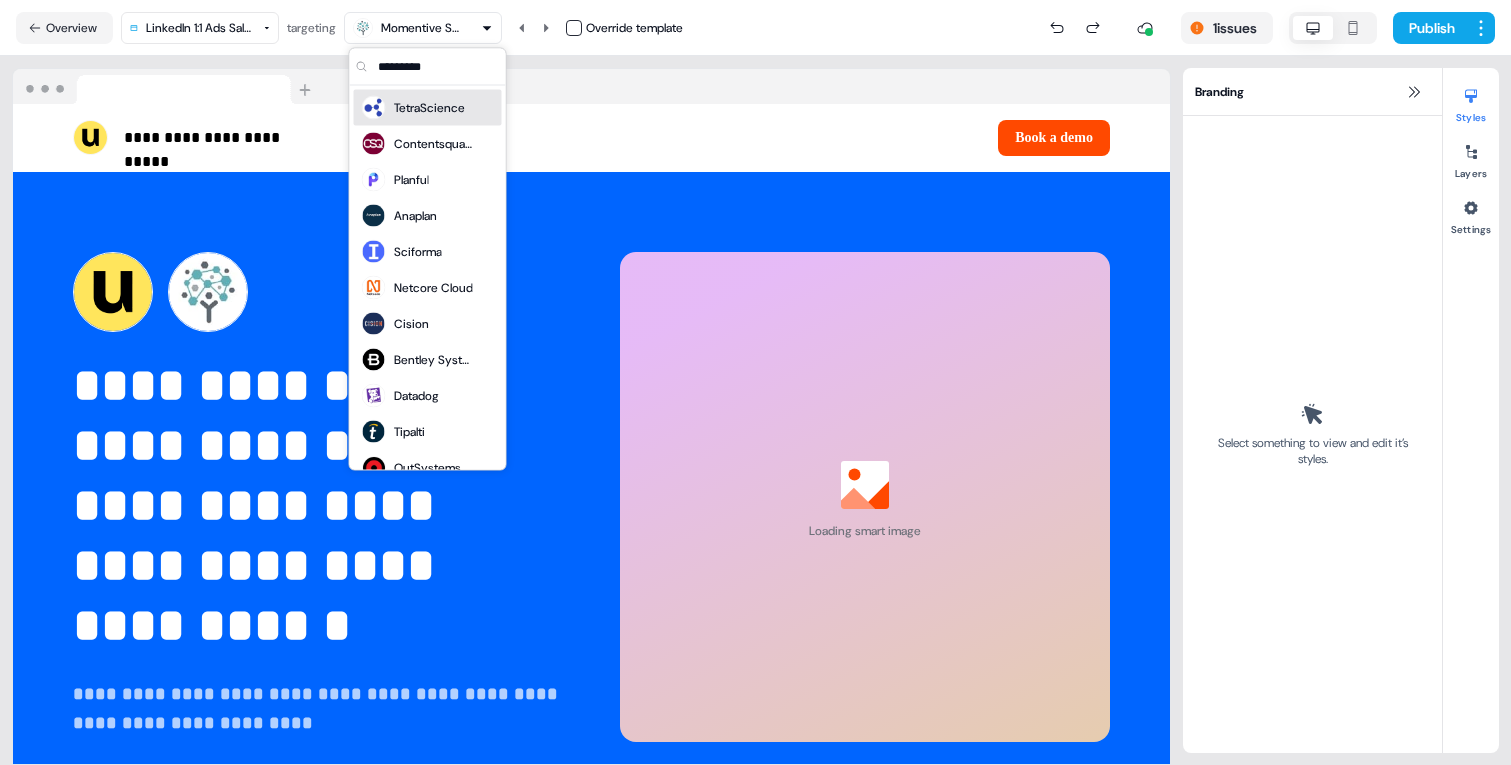 click on "**********" at bounding box center [755, 382] 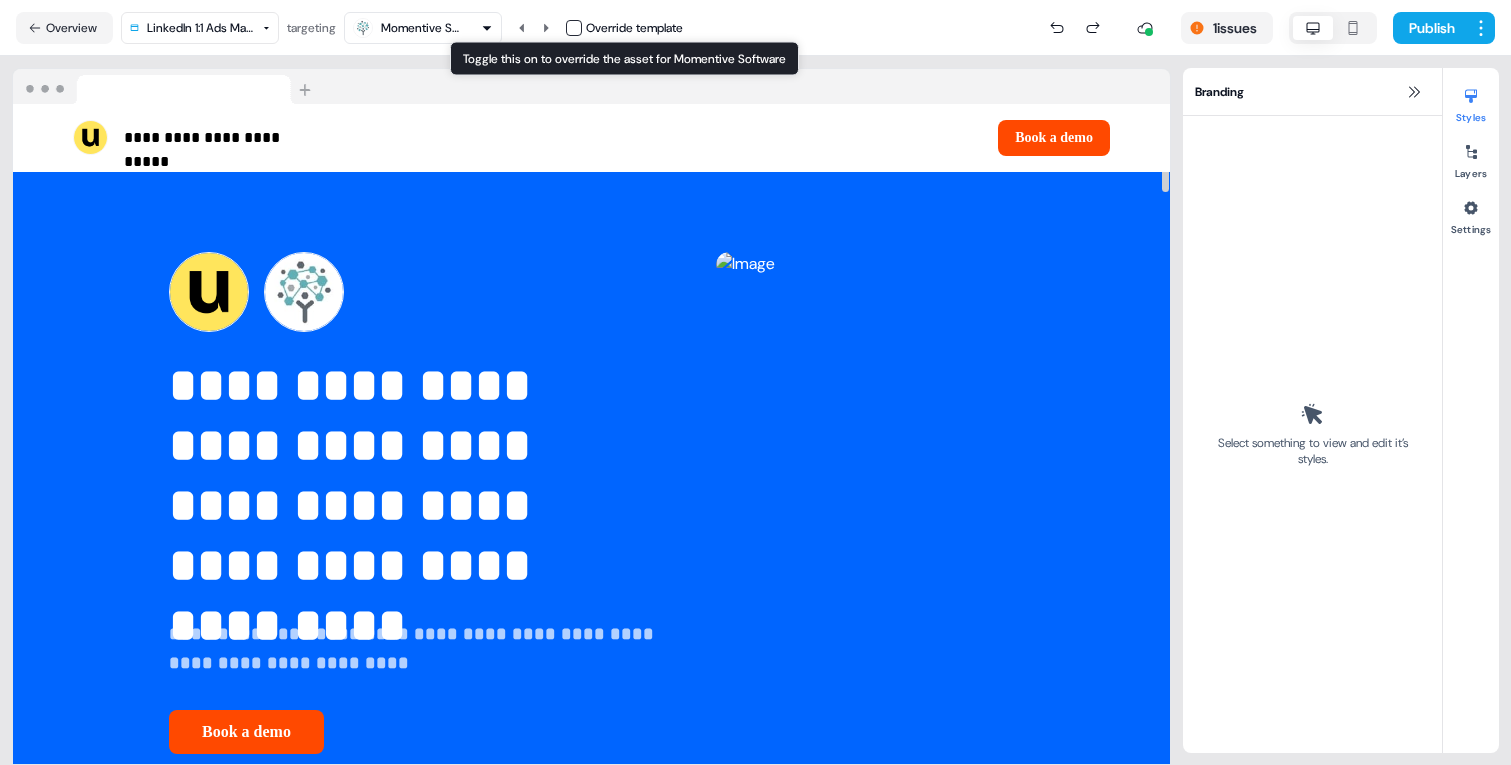 click at bounding box center [574, 28] 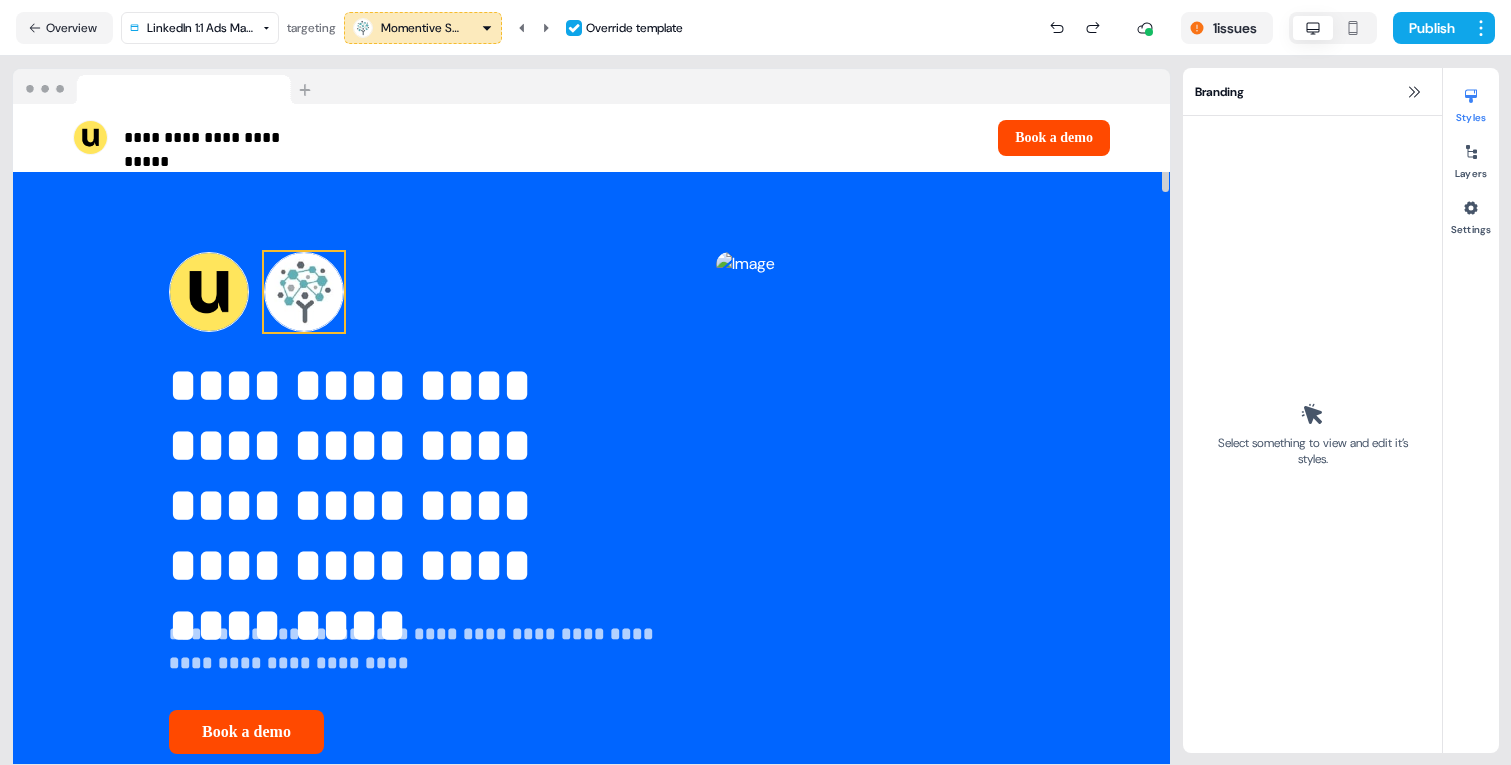 click at bounding box center (304, 292) 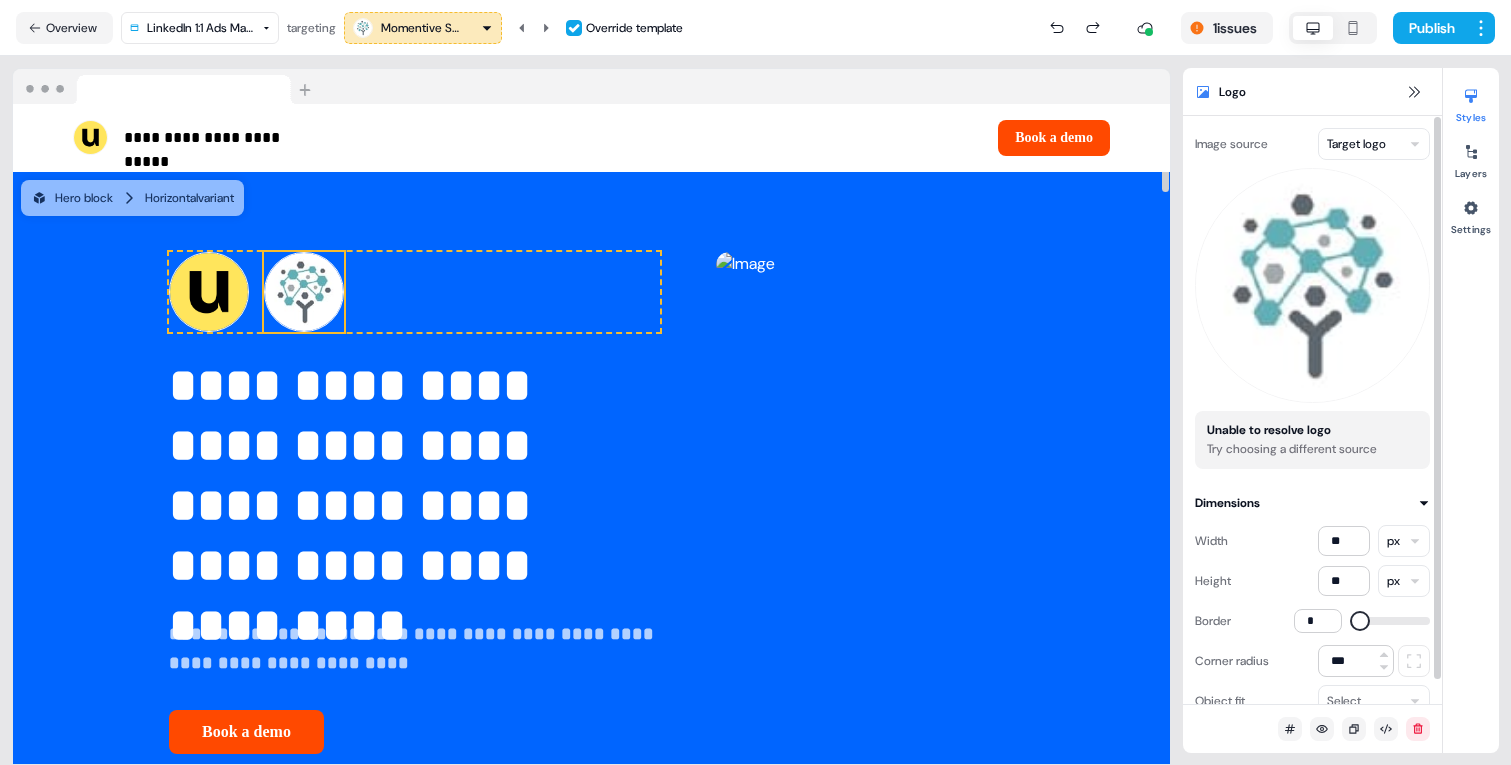 click on "**********" at bounding box center (755, 382) 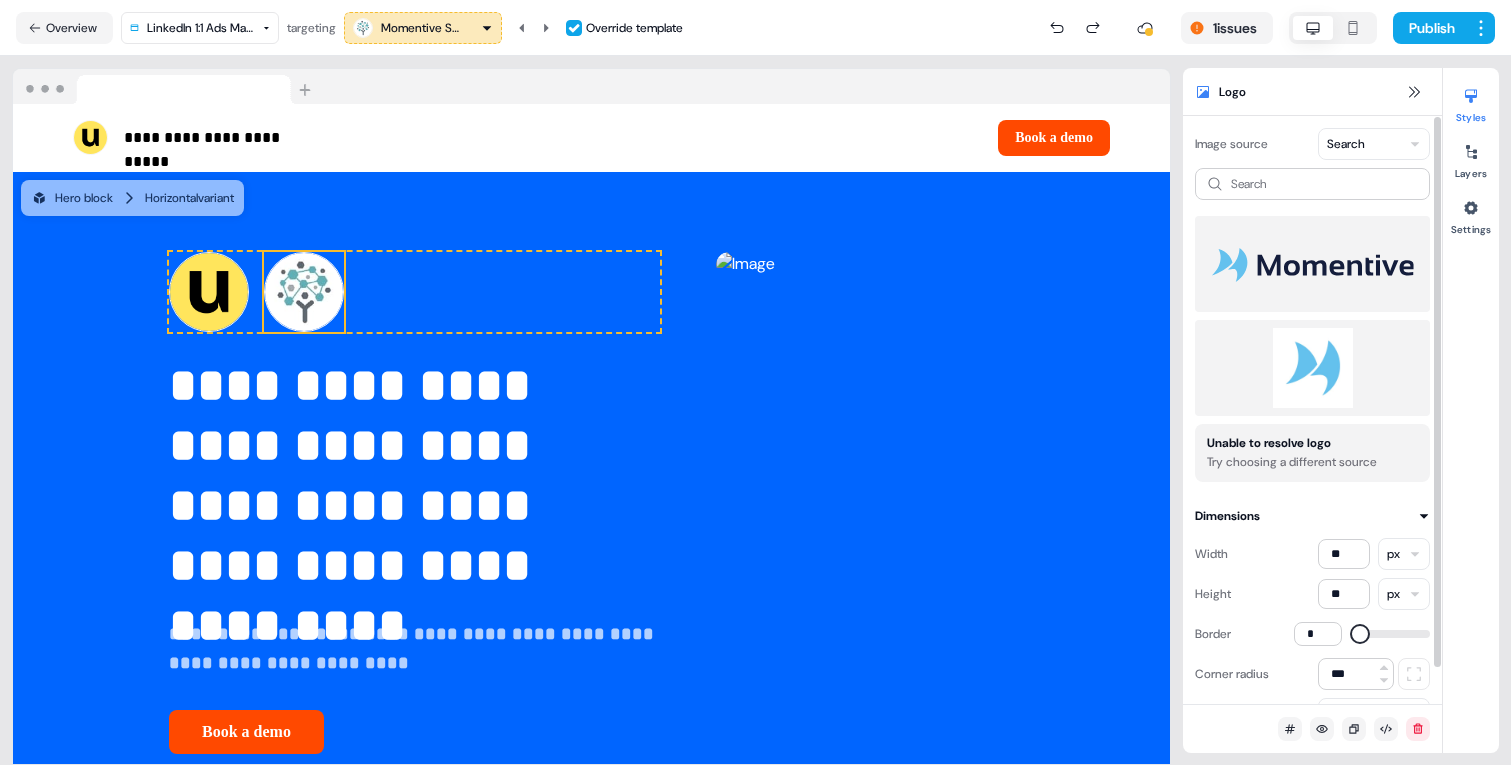 click at bounding box center (1312, 368) 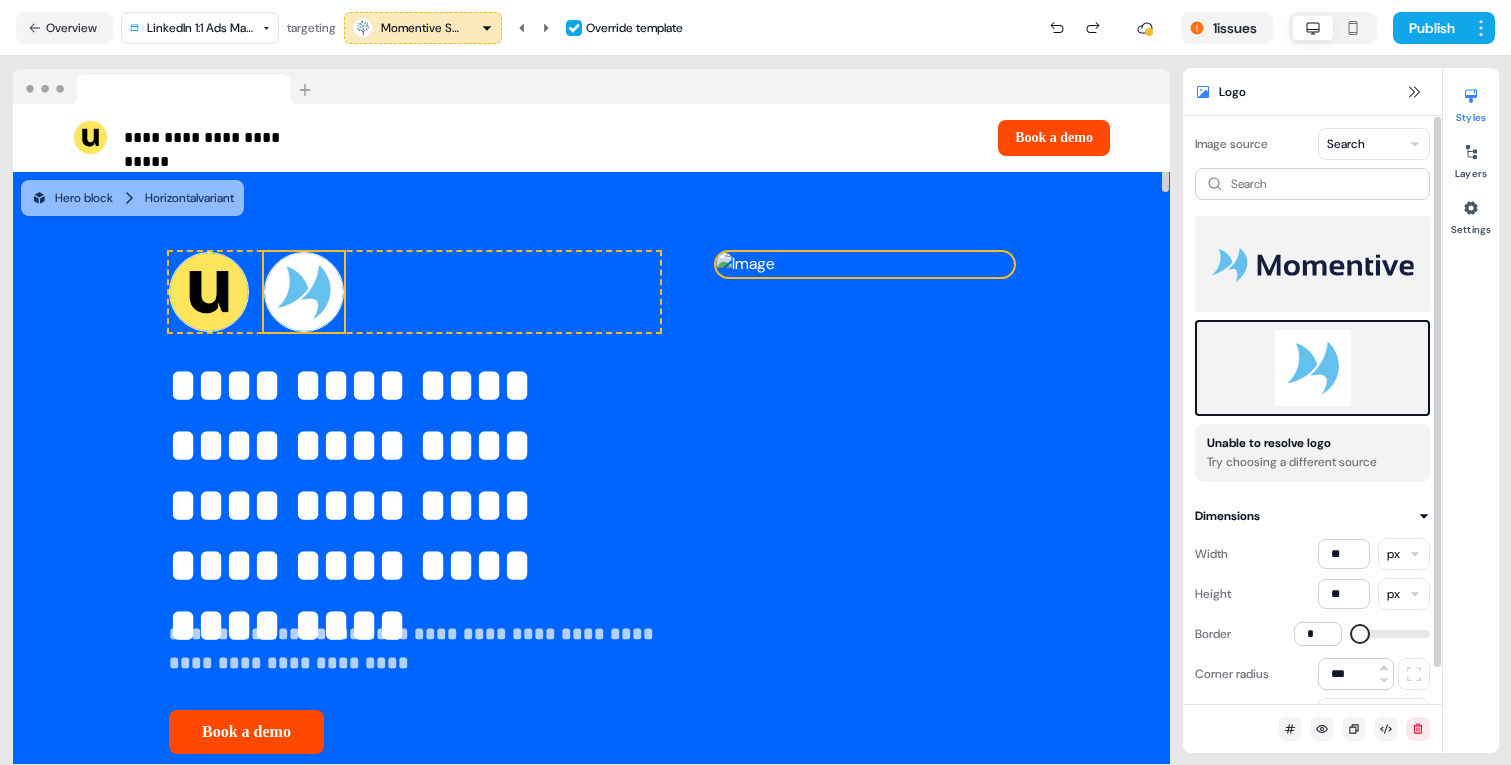 click at bounding box center [865, 264] 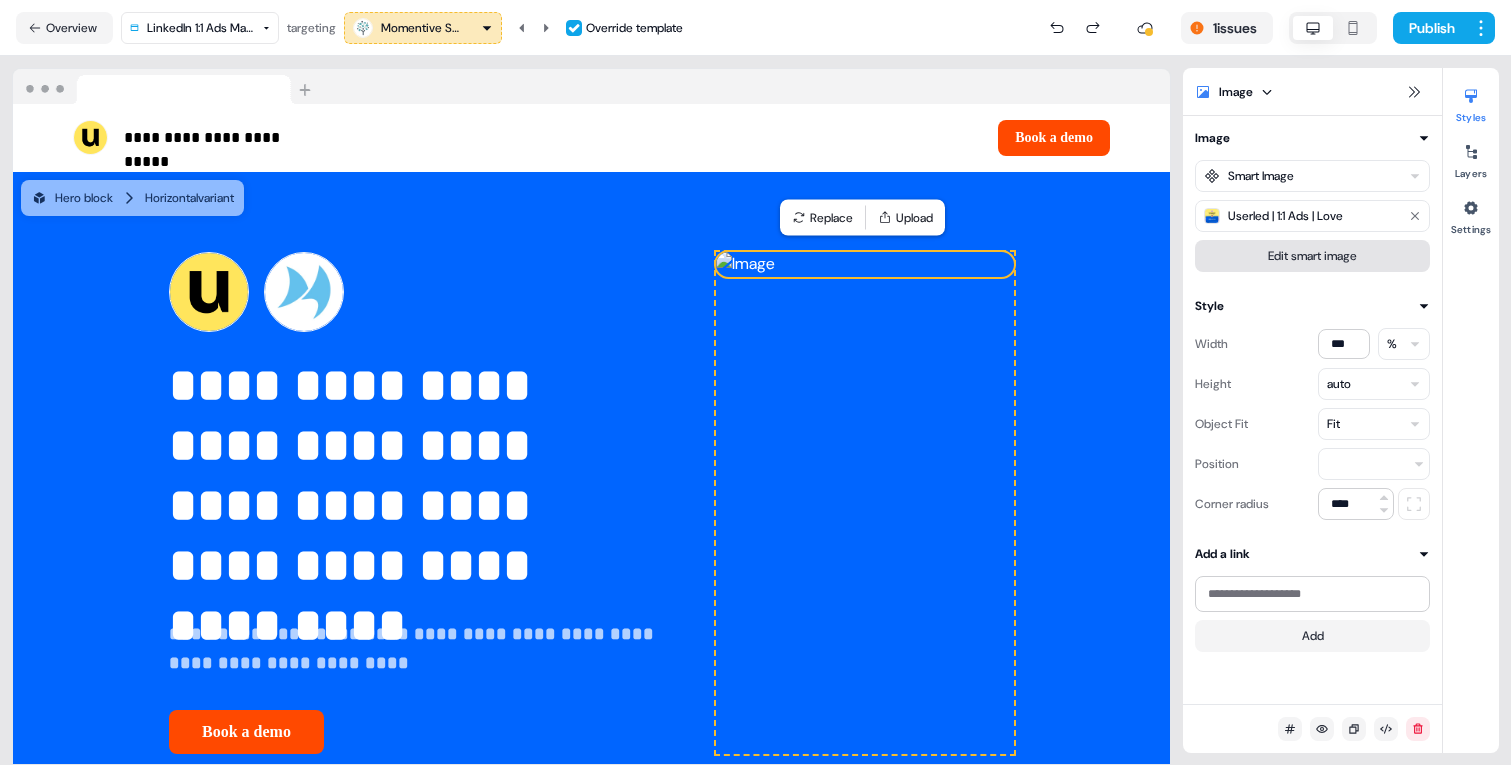 click on "Edit smart image" at bounding box center (1312, 256) 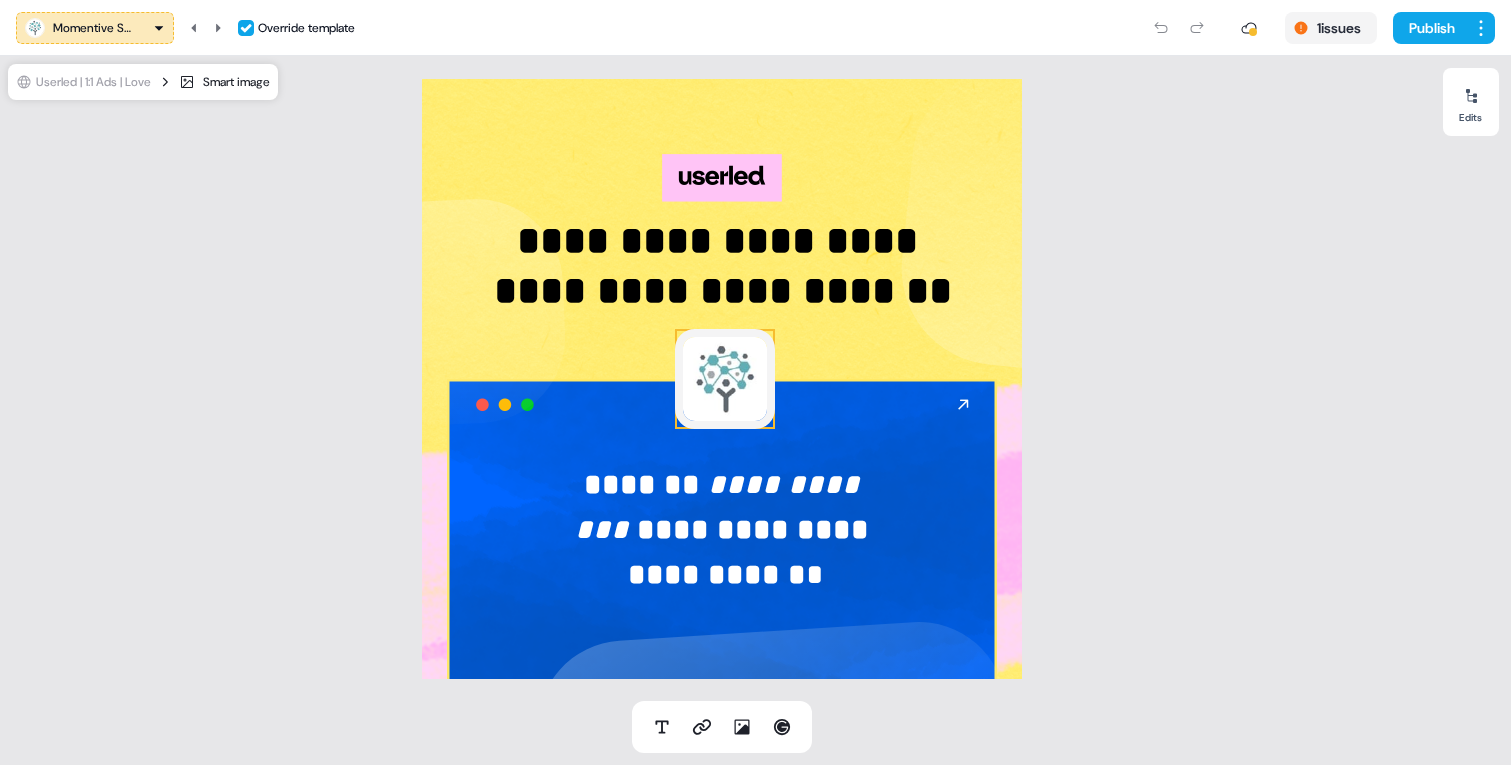 click at bounding box center (725, 379) 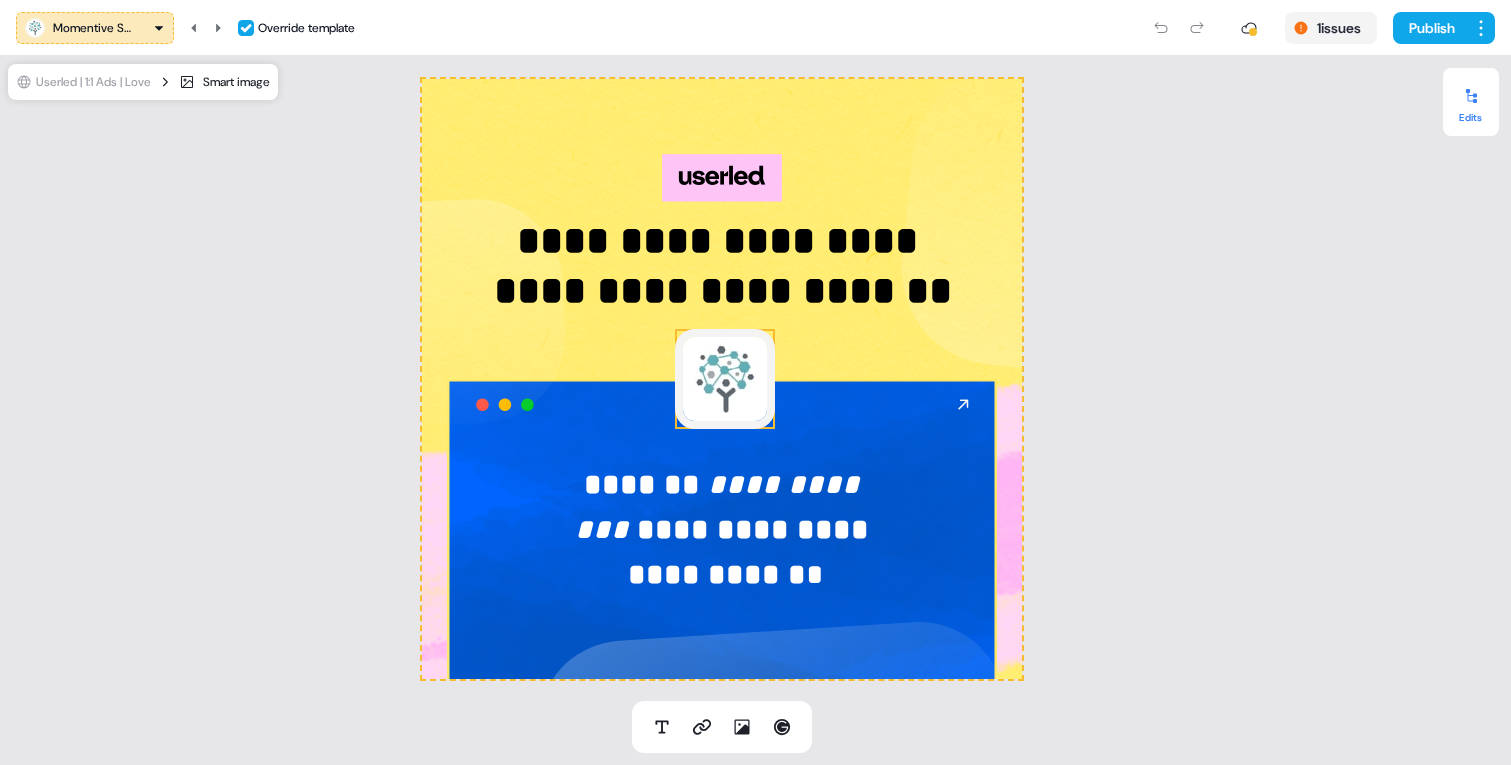 click on "Edits" at bounding box center (1471, 102) 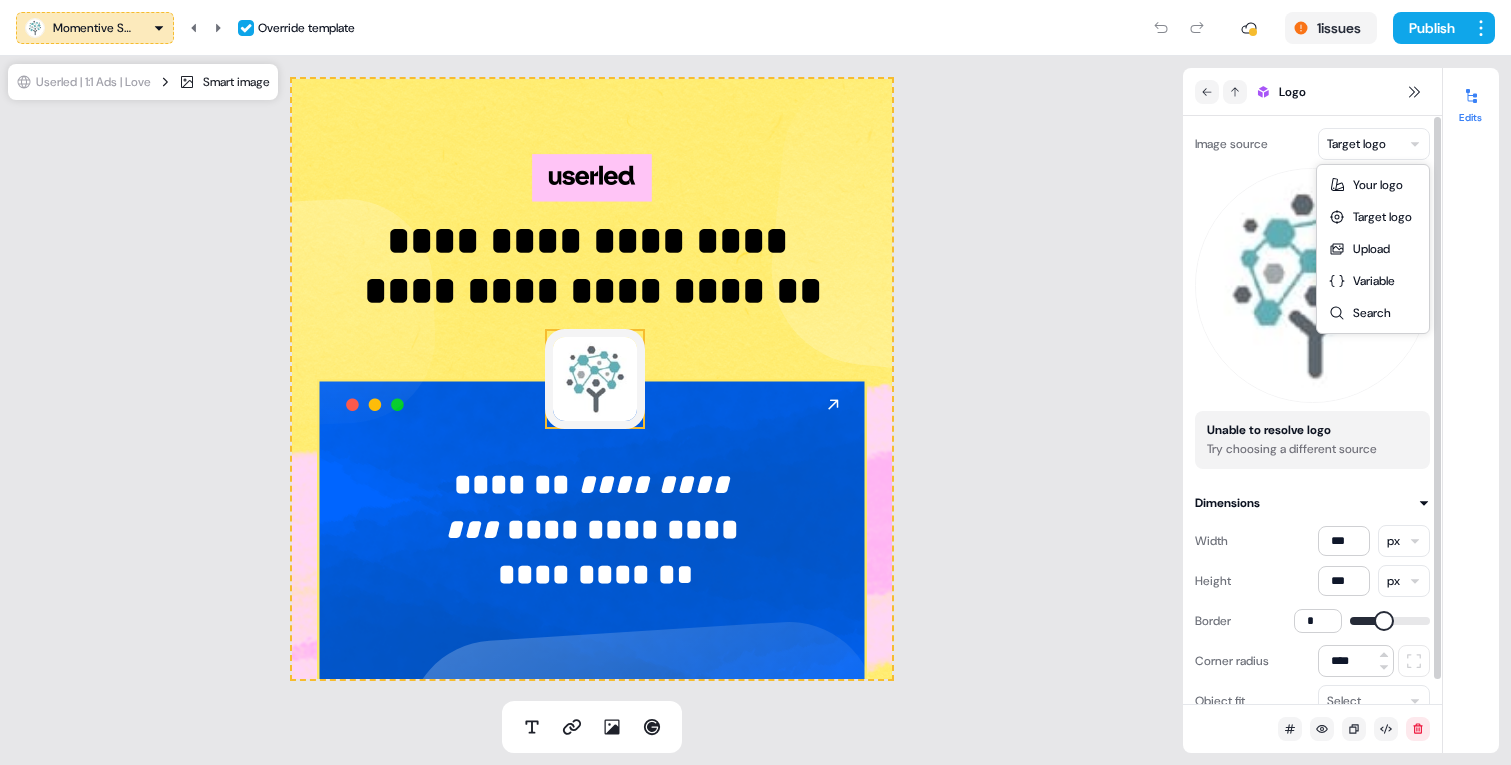 click on "**********" at bounding box center (755, 382) 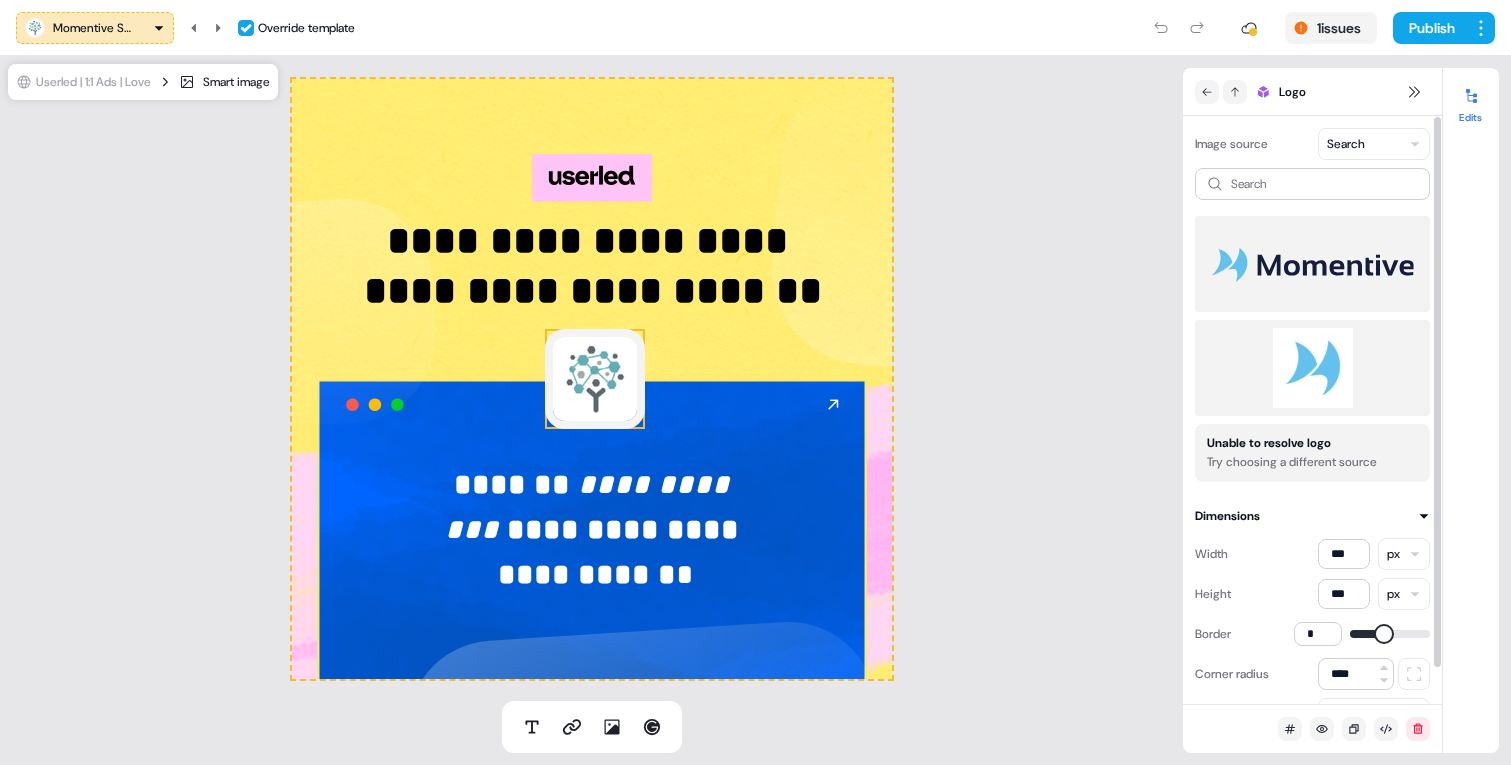 click at bounding box center (1312, 368) 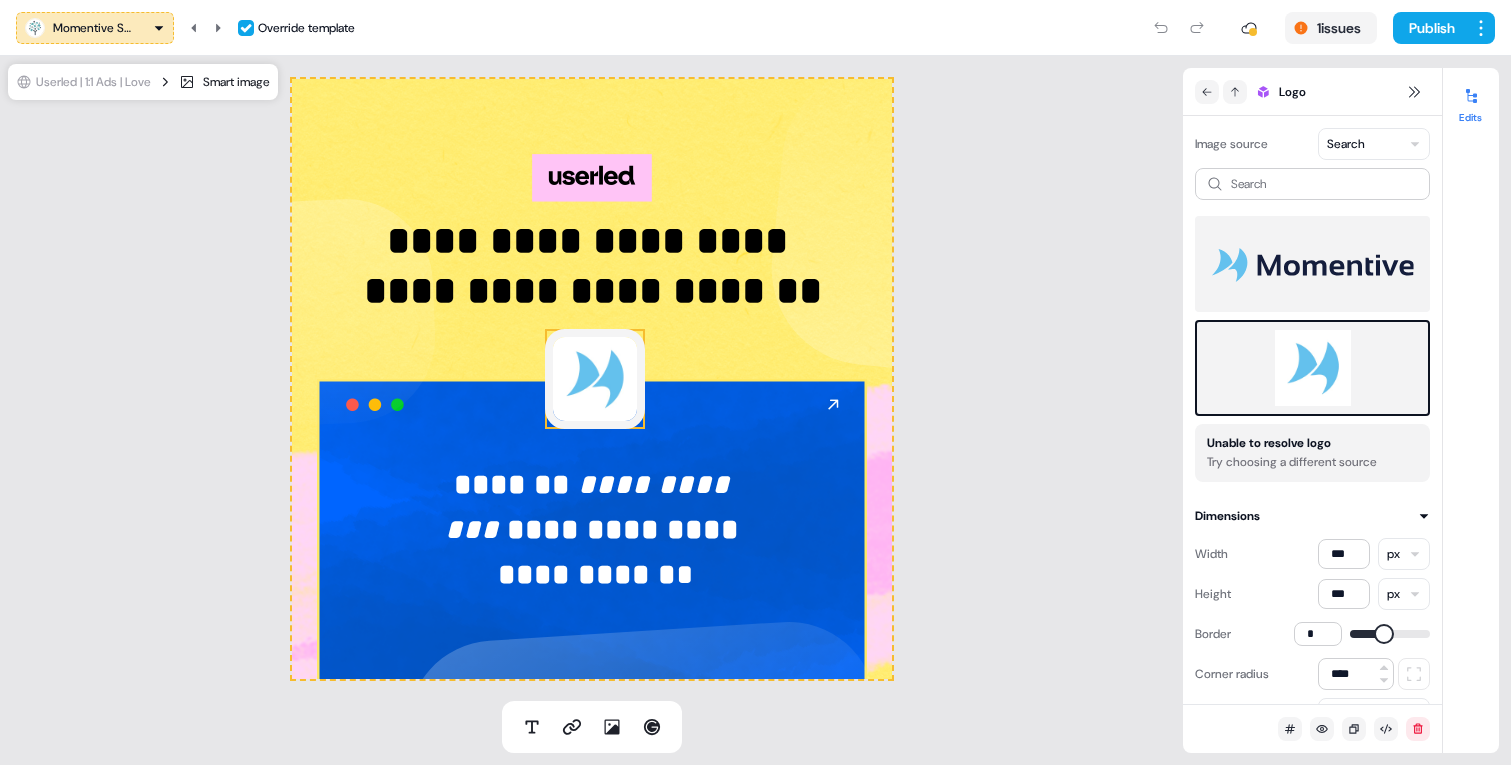 click on "Momentive Software" at bounding box center (95, 28) 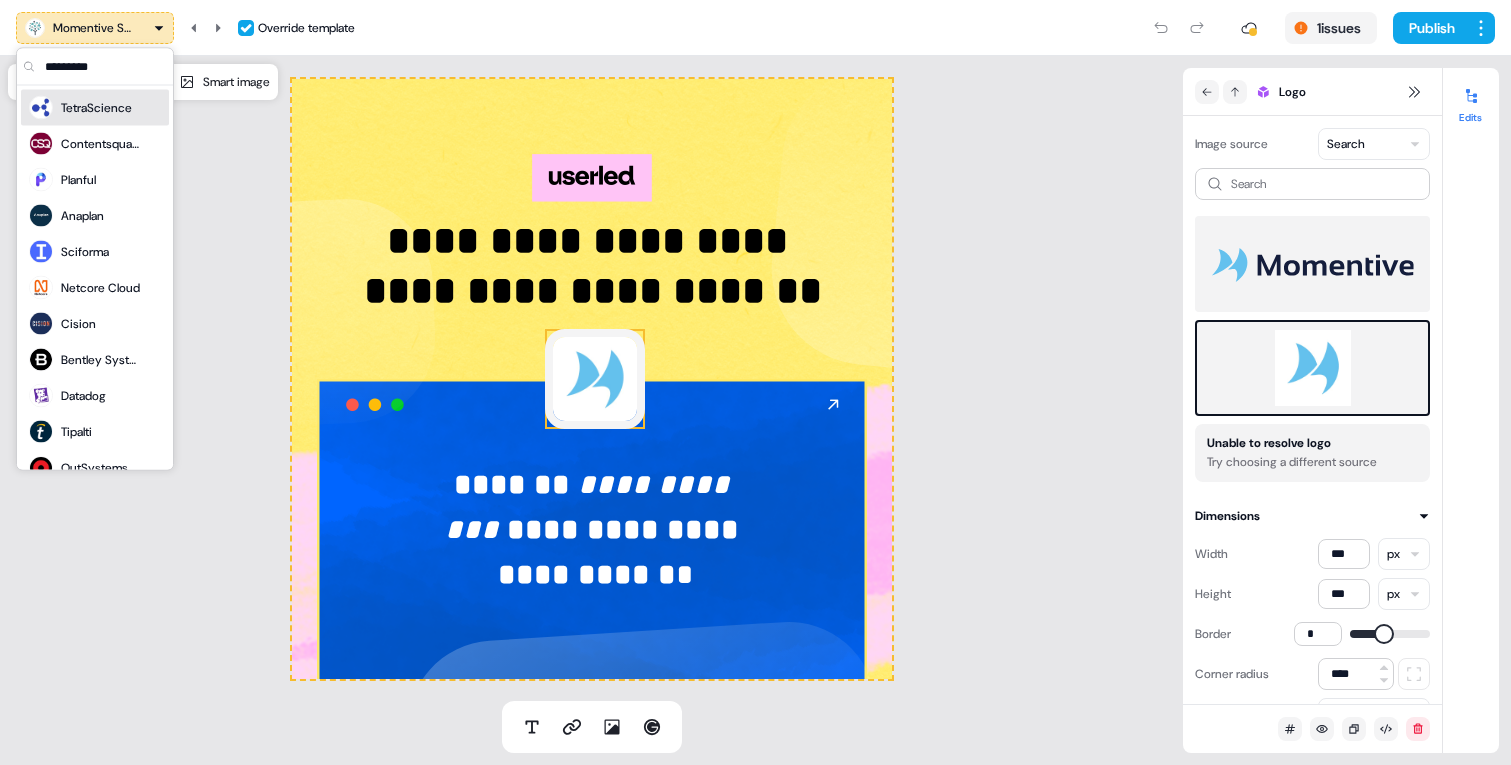 click on "Momentive Software" at bounding box center [95, 28] 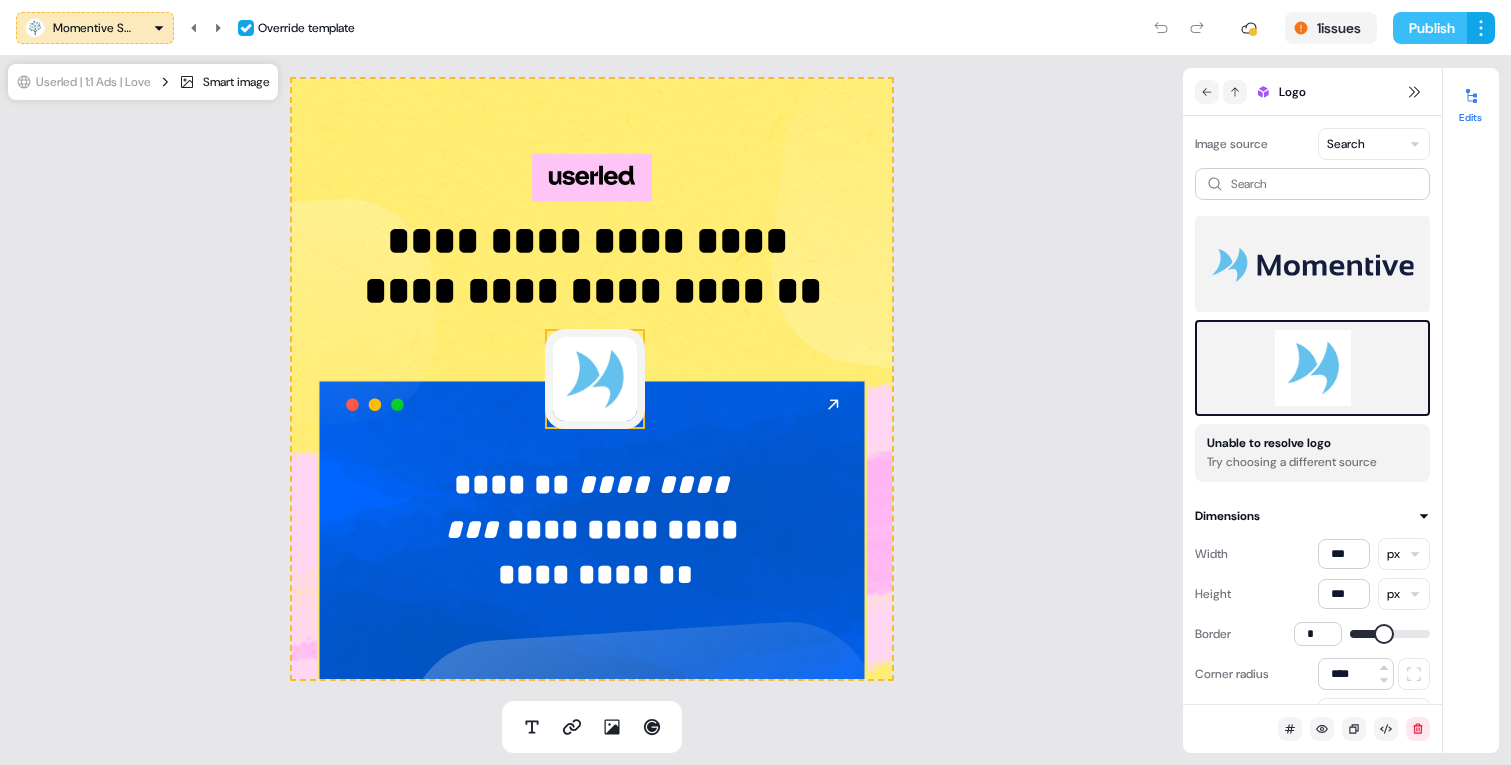 click on "Publish" at bounding box center [1430, 28] 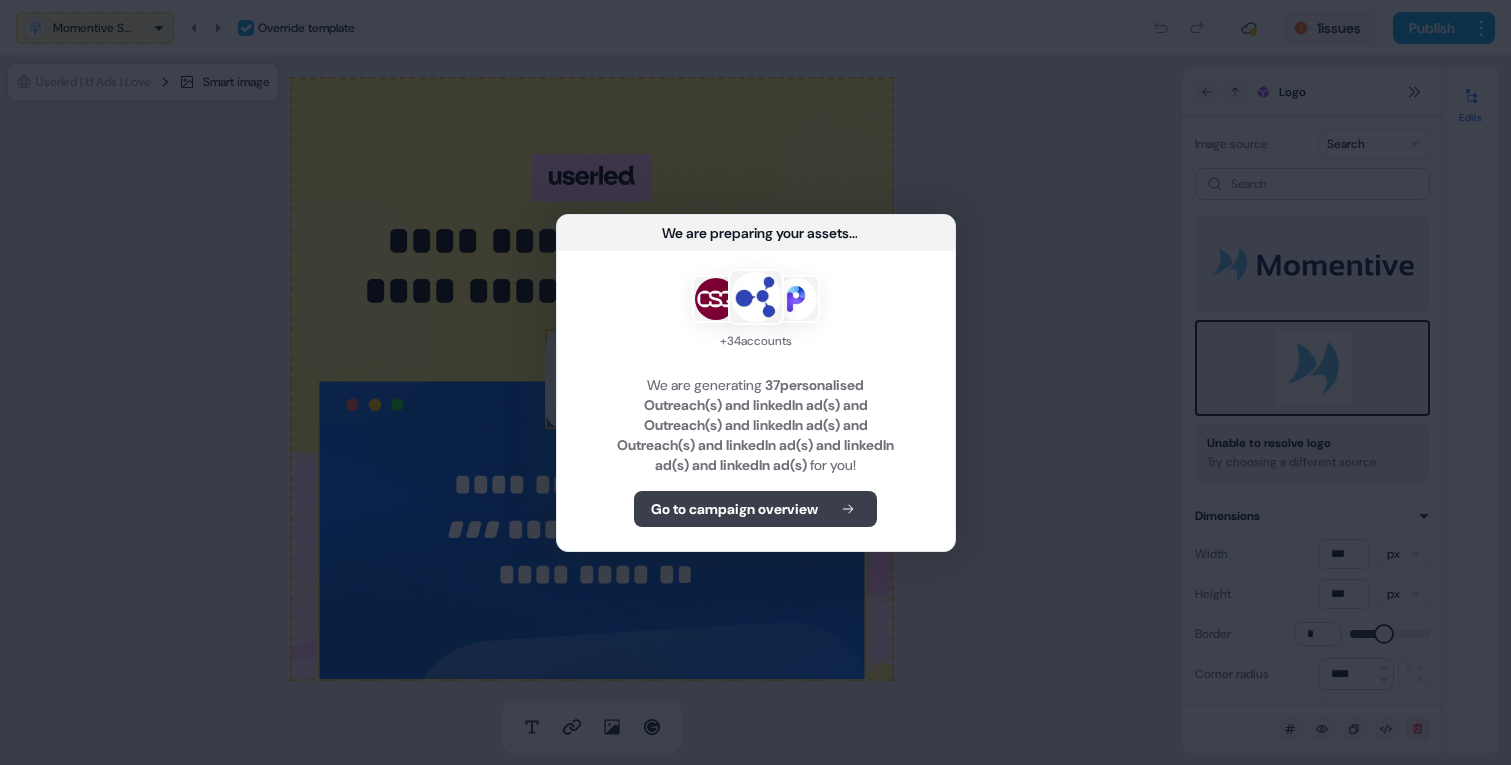 click on "Go to campaign overview" at bounding box center [755, 509] 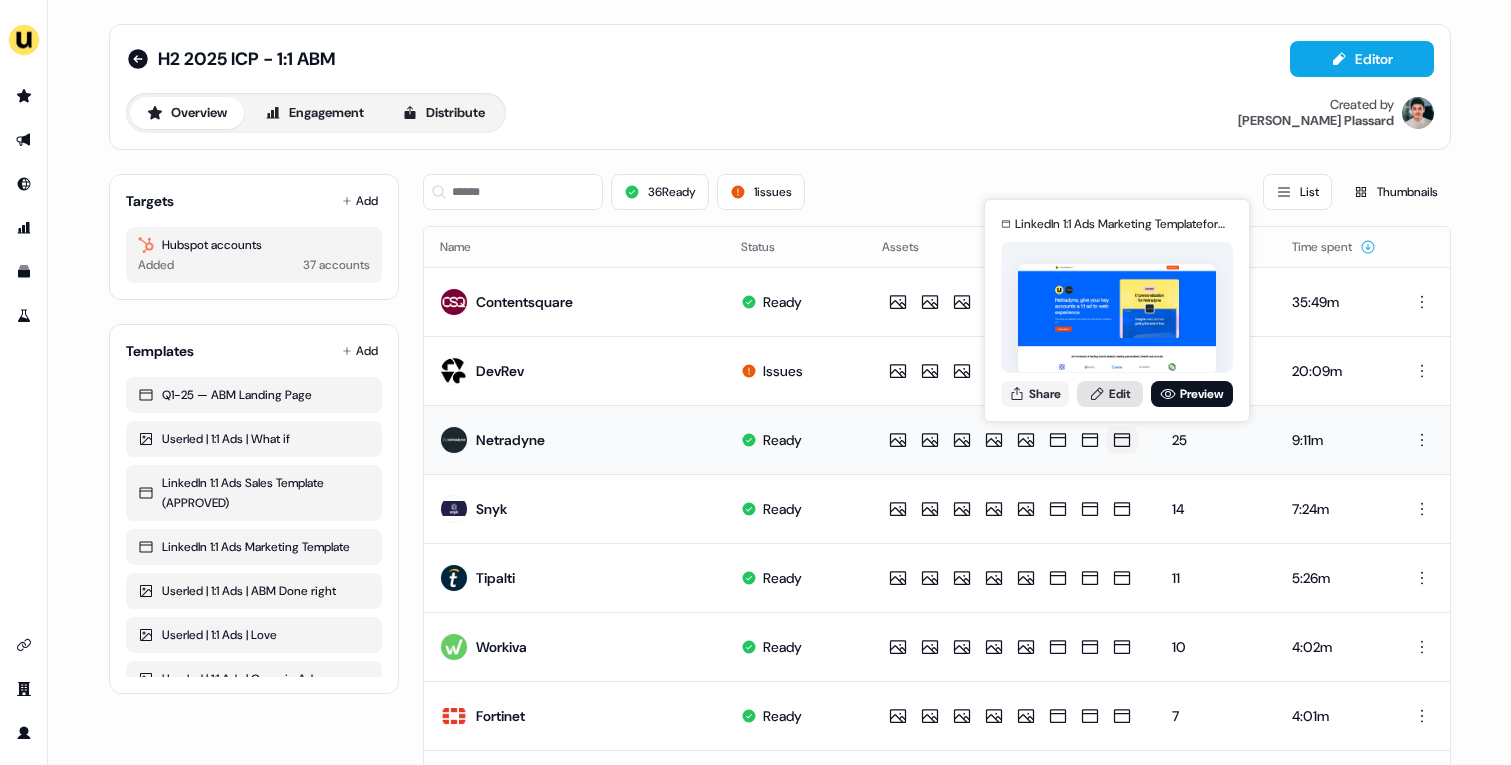 click on "Edit" at bounding box center [1110, 394] 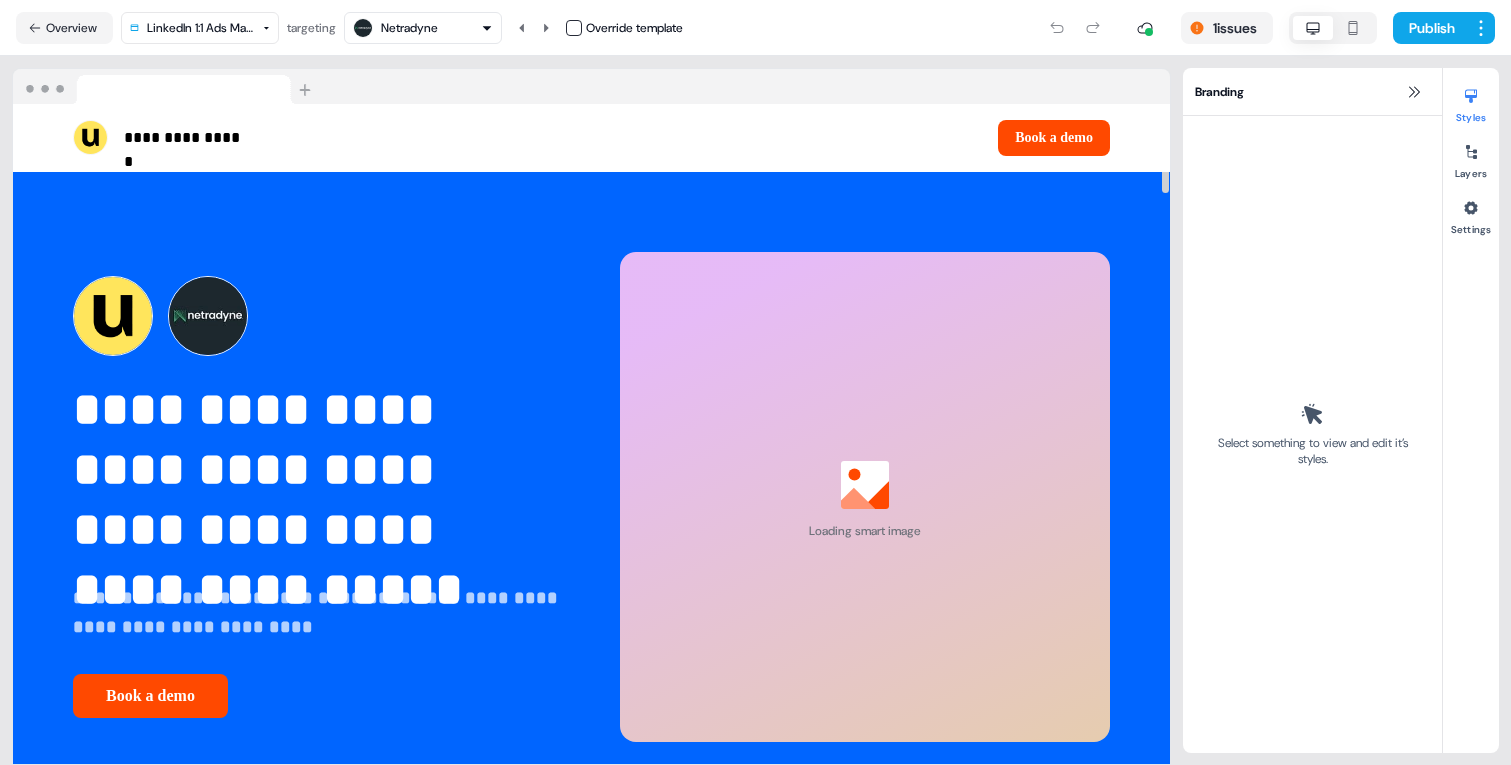 click on "Netradyne" at bounding box center [409, 28] 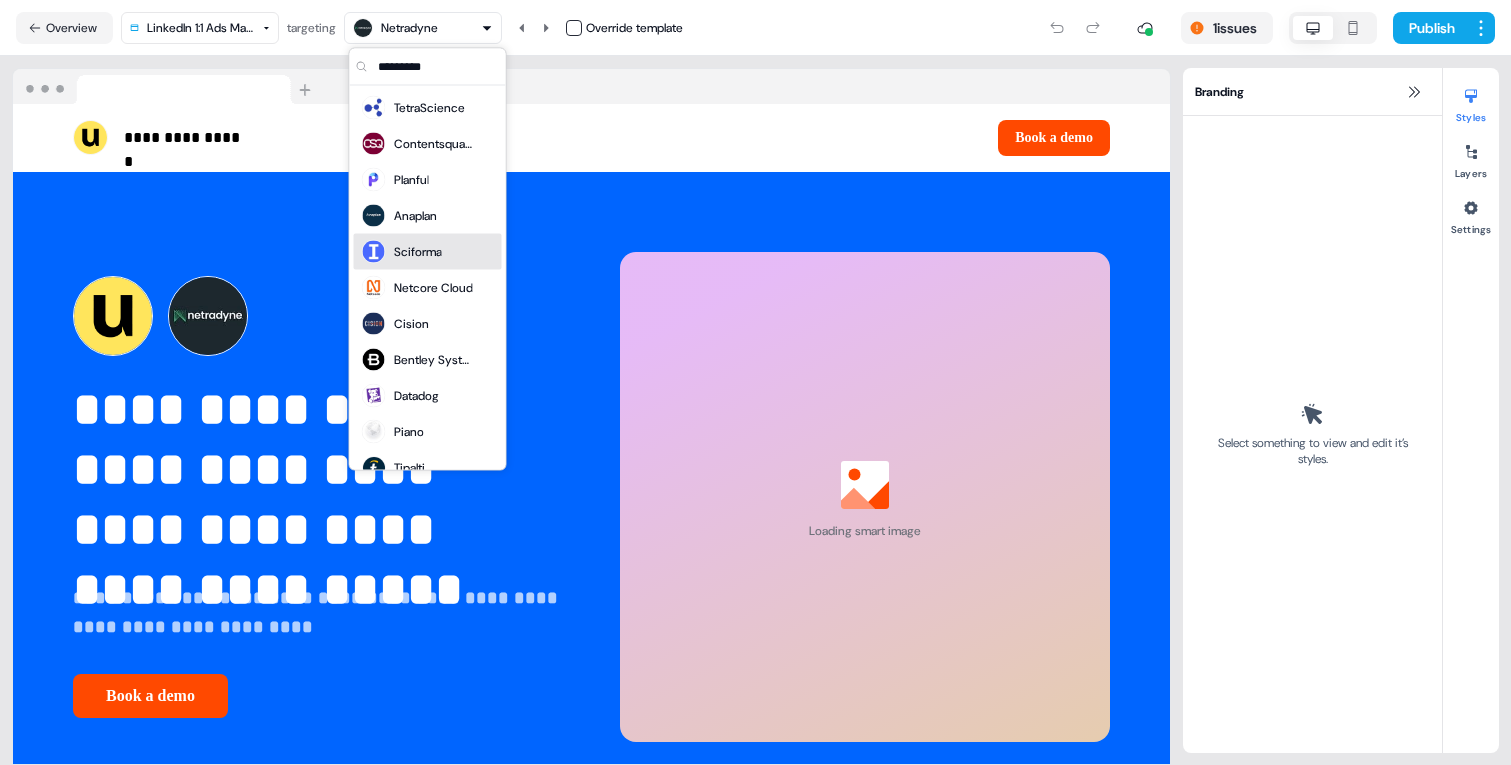 click on "Sciforma" at bounding box center [402, 252] 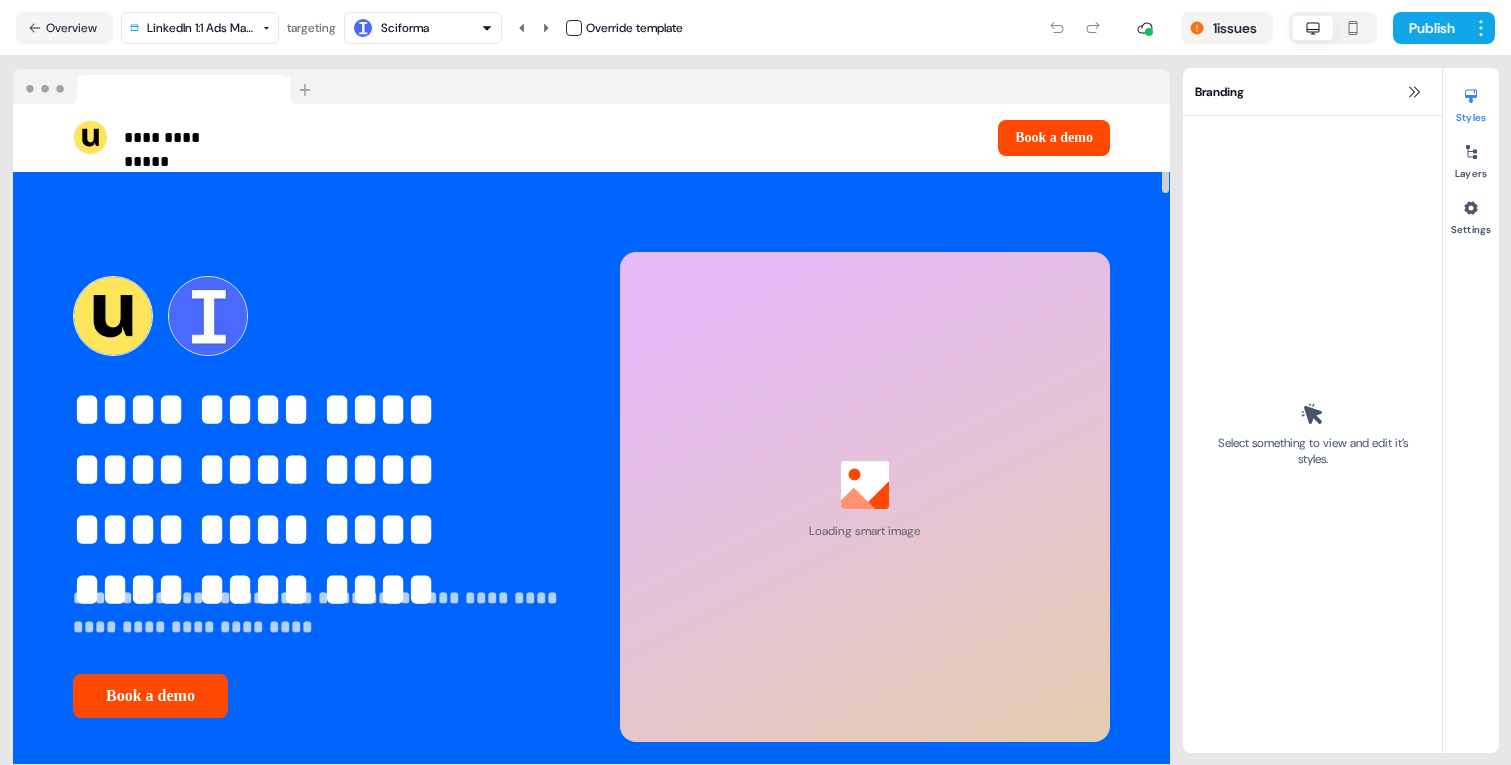 click on "Sciforma" at bounding box center (405, 28) 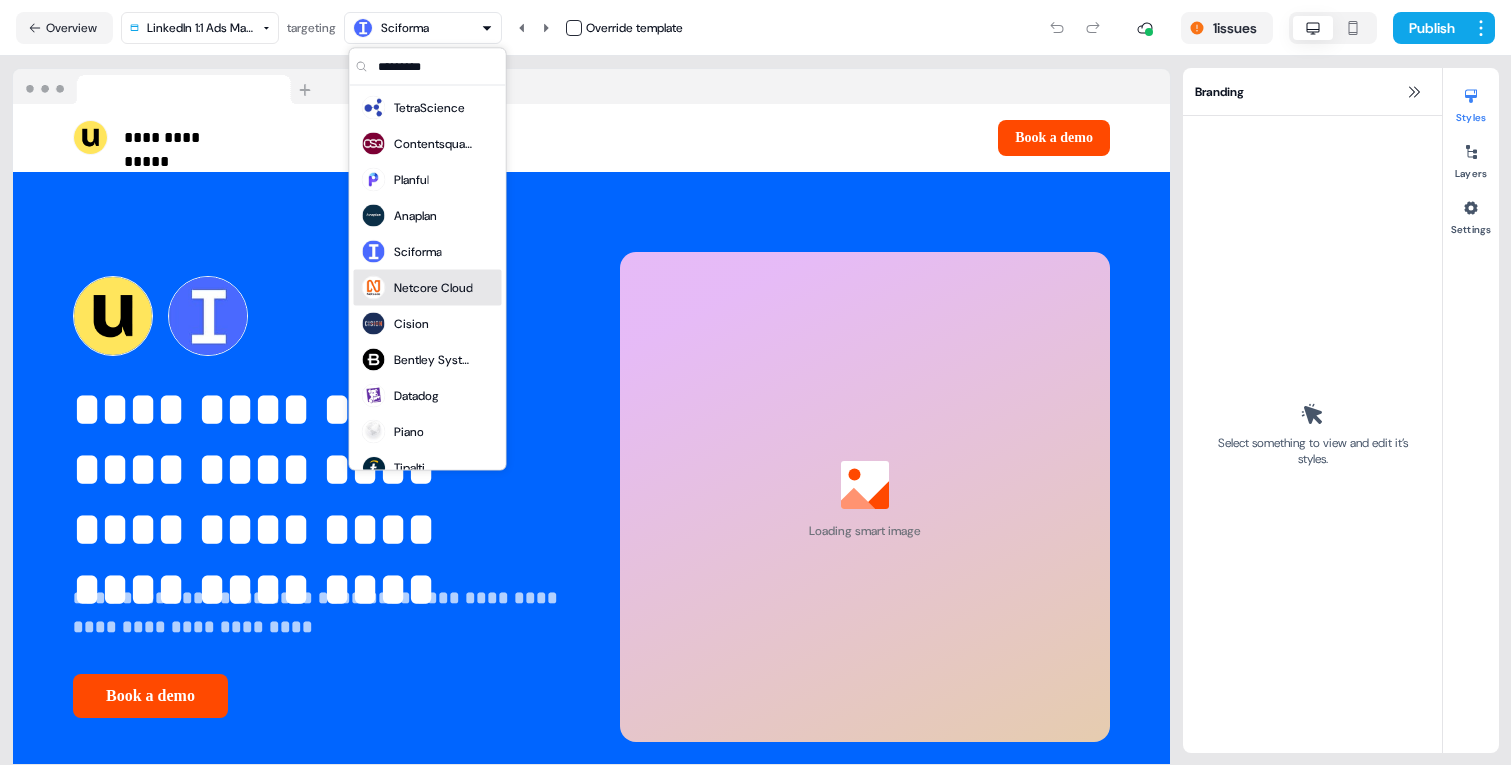 click on "Netcore Cloud" at bounding box center (433, 288) 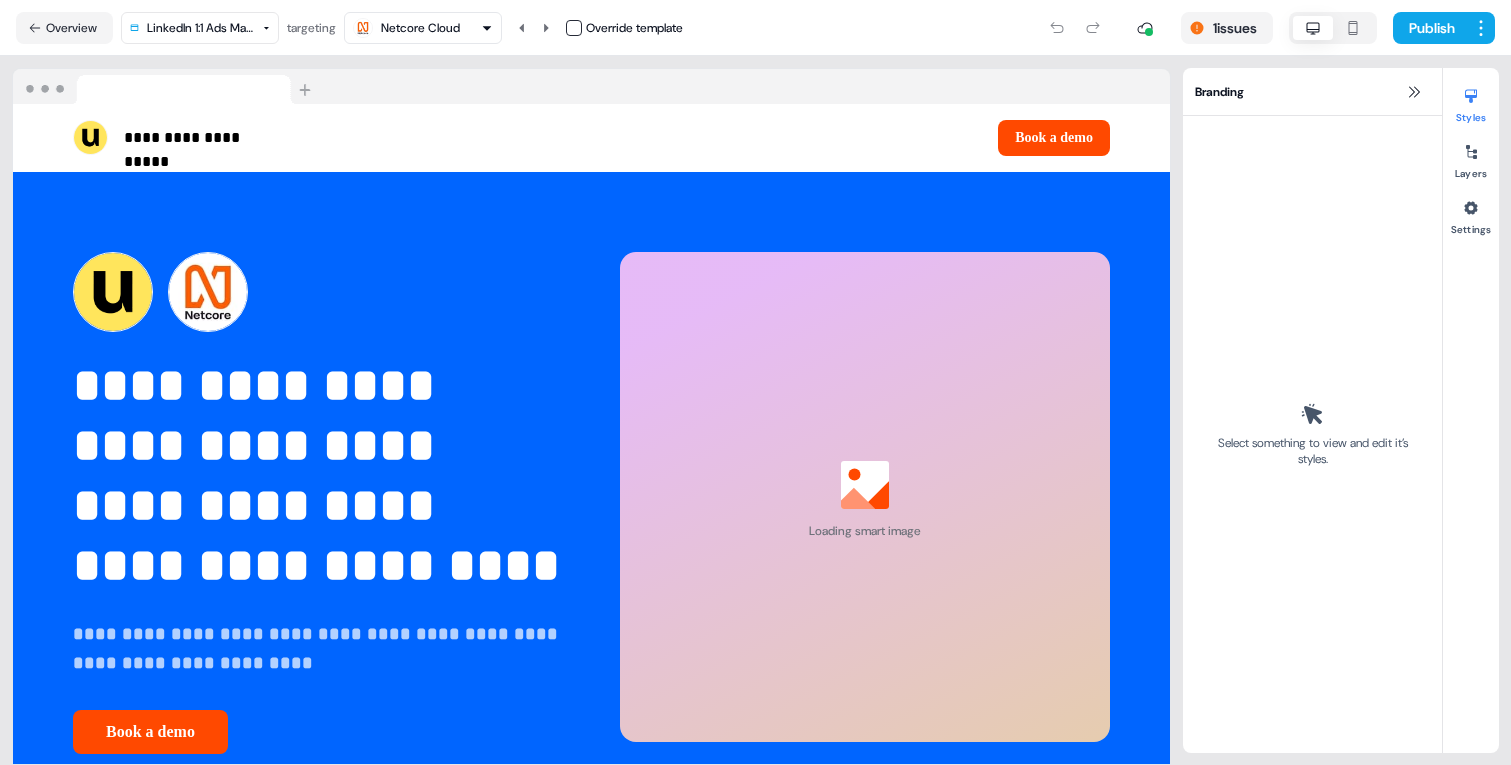 click on "Netcore Cloud" at bounding box center (423, 28) 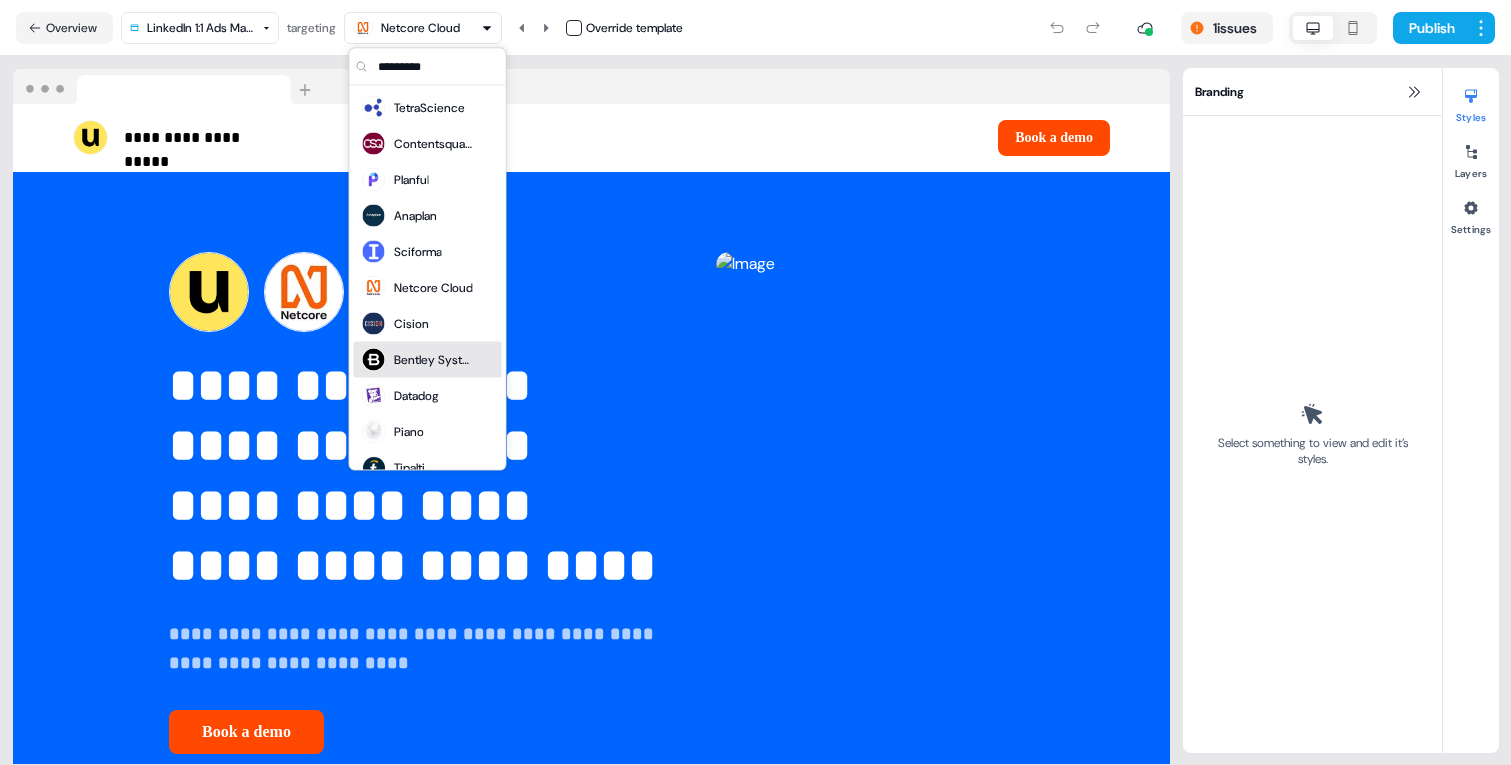 click on "Bentley Systems" at bounding box center [434, 360] 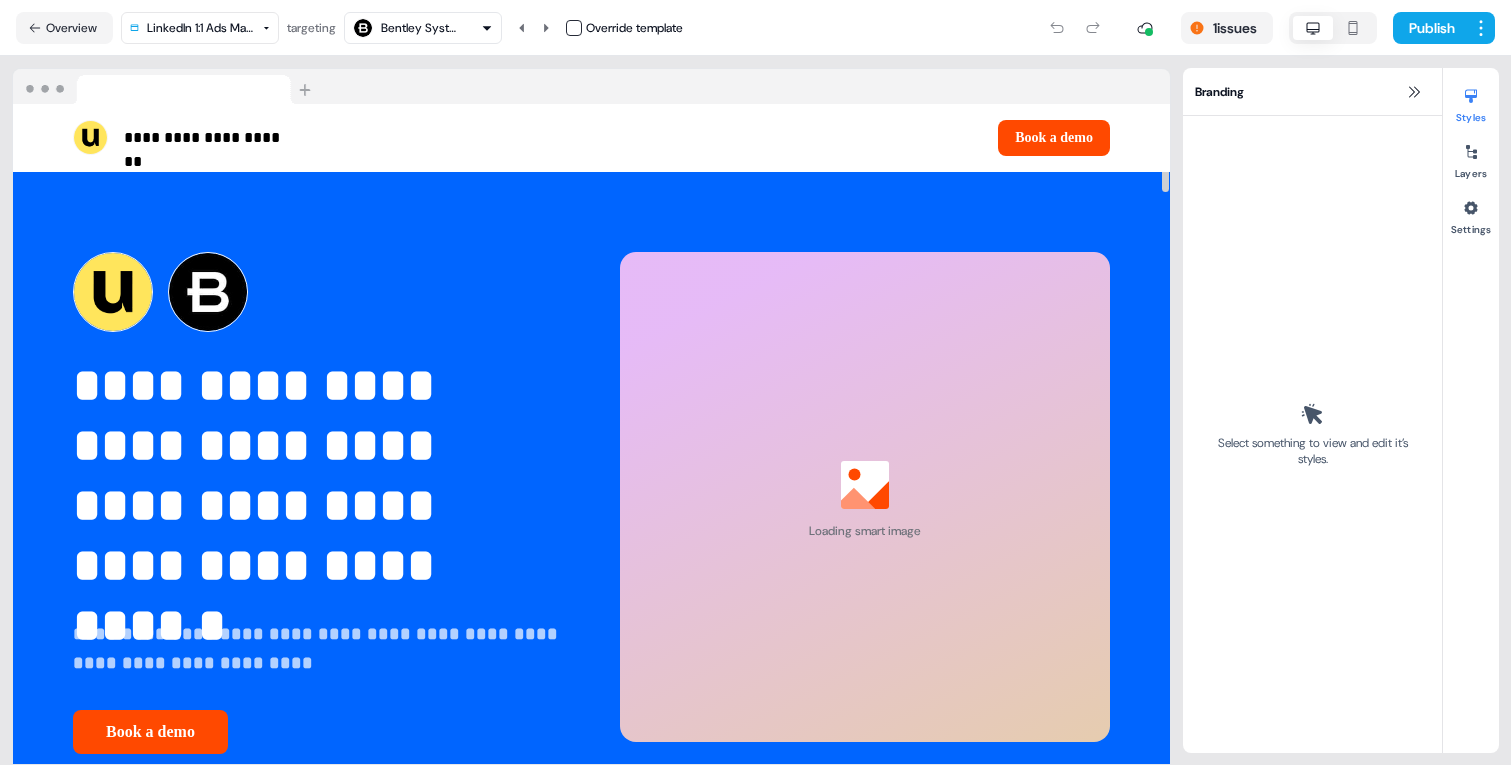click on "Bentley Systems" at bounding box center (423, 28) 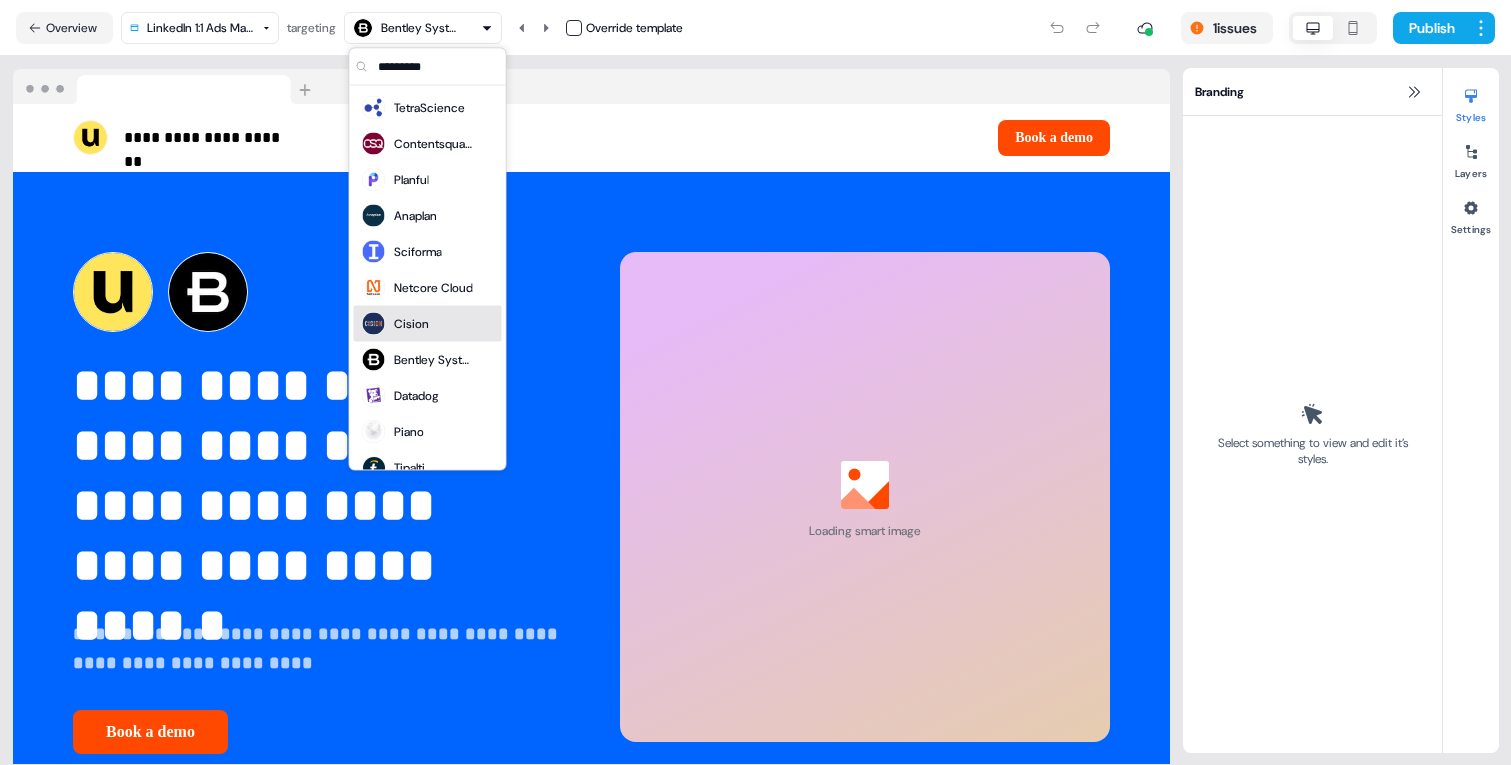 click on "Cision" at bounding box center [411, 324] 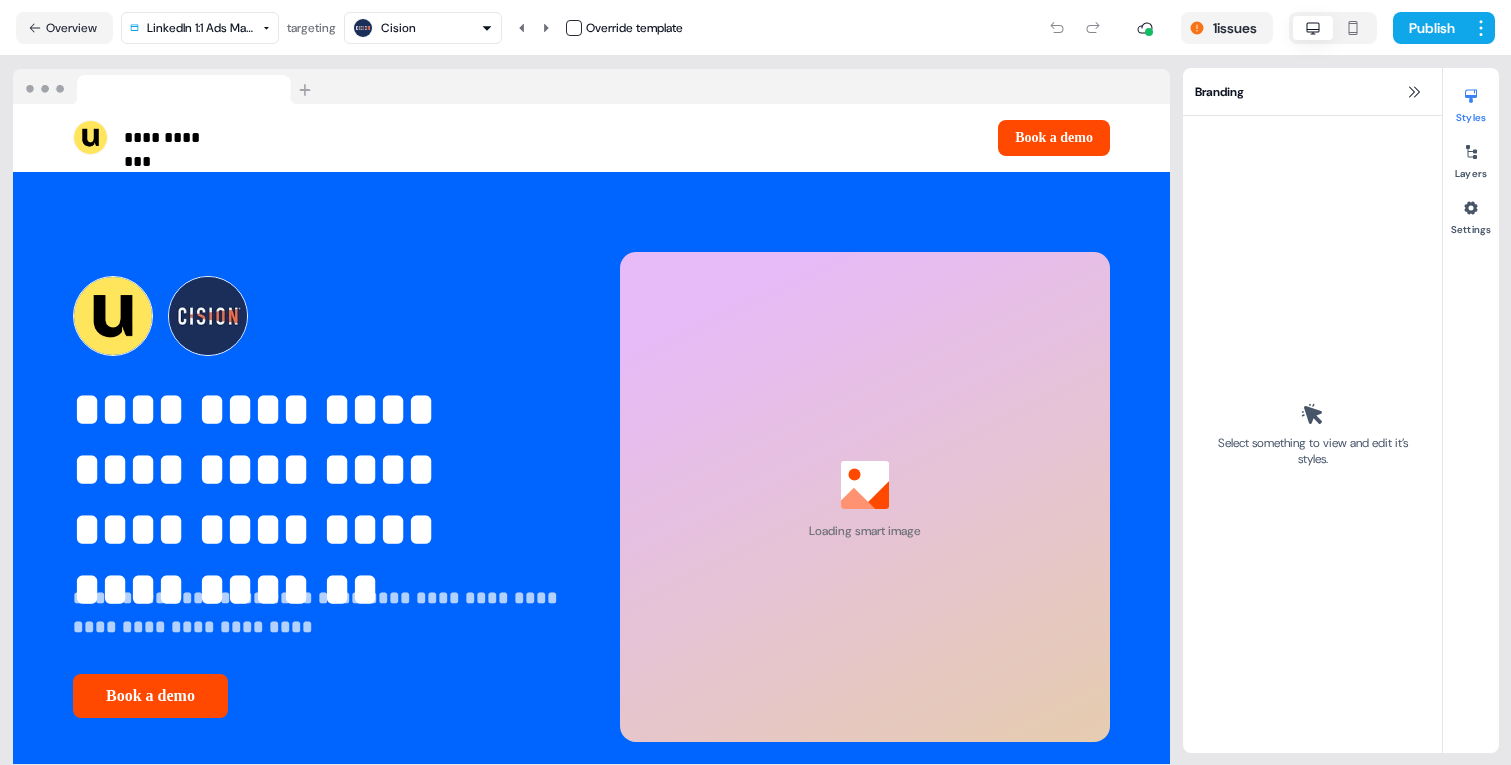 type 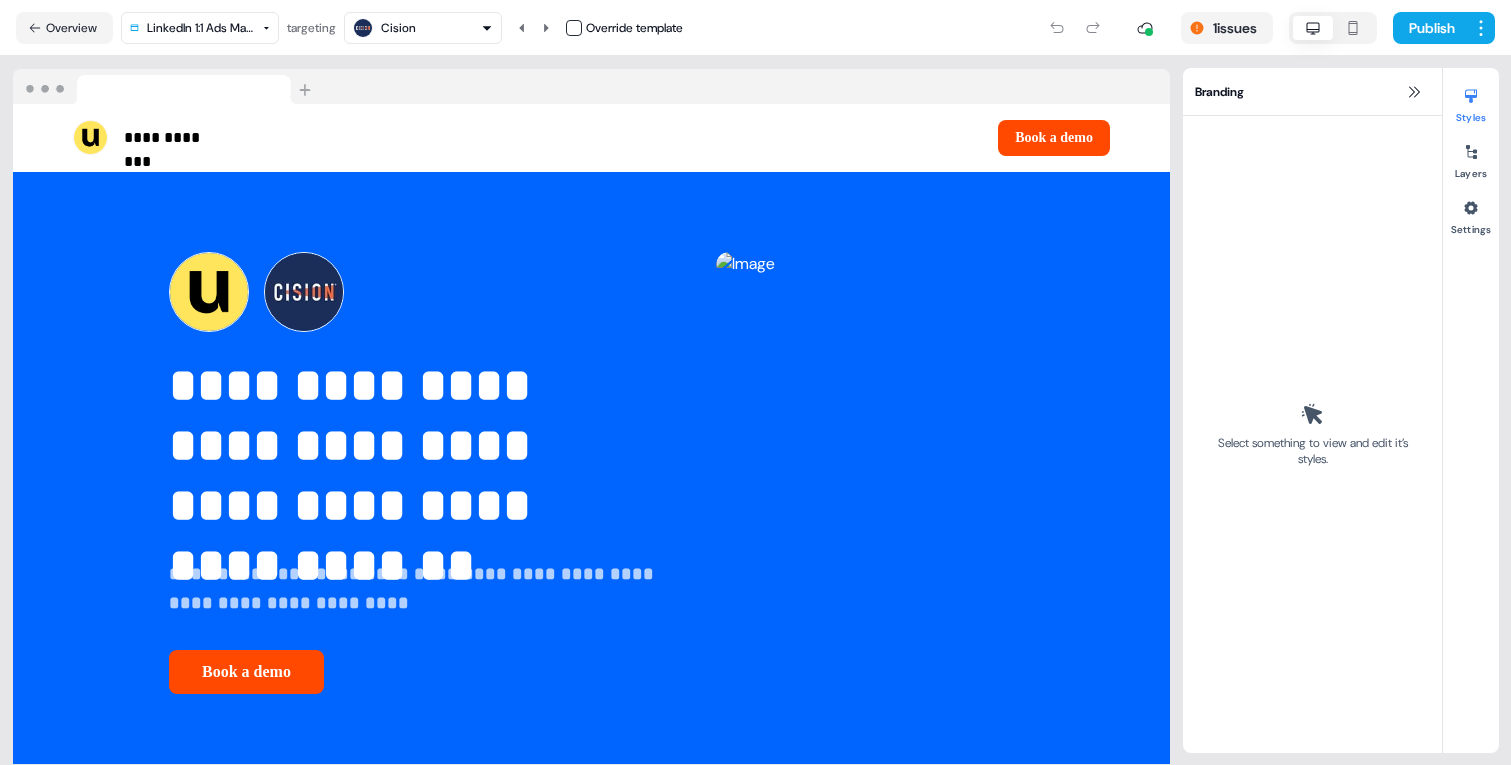 click on "Cision" at bounding box center [398, 28] 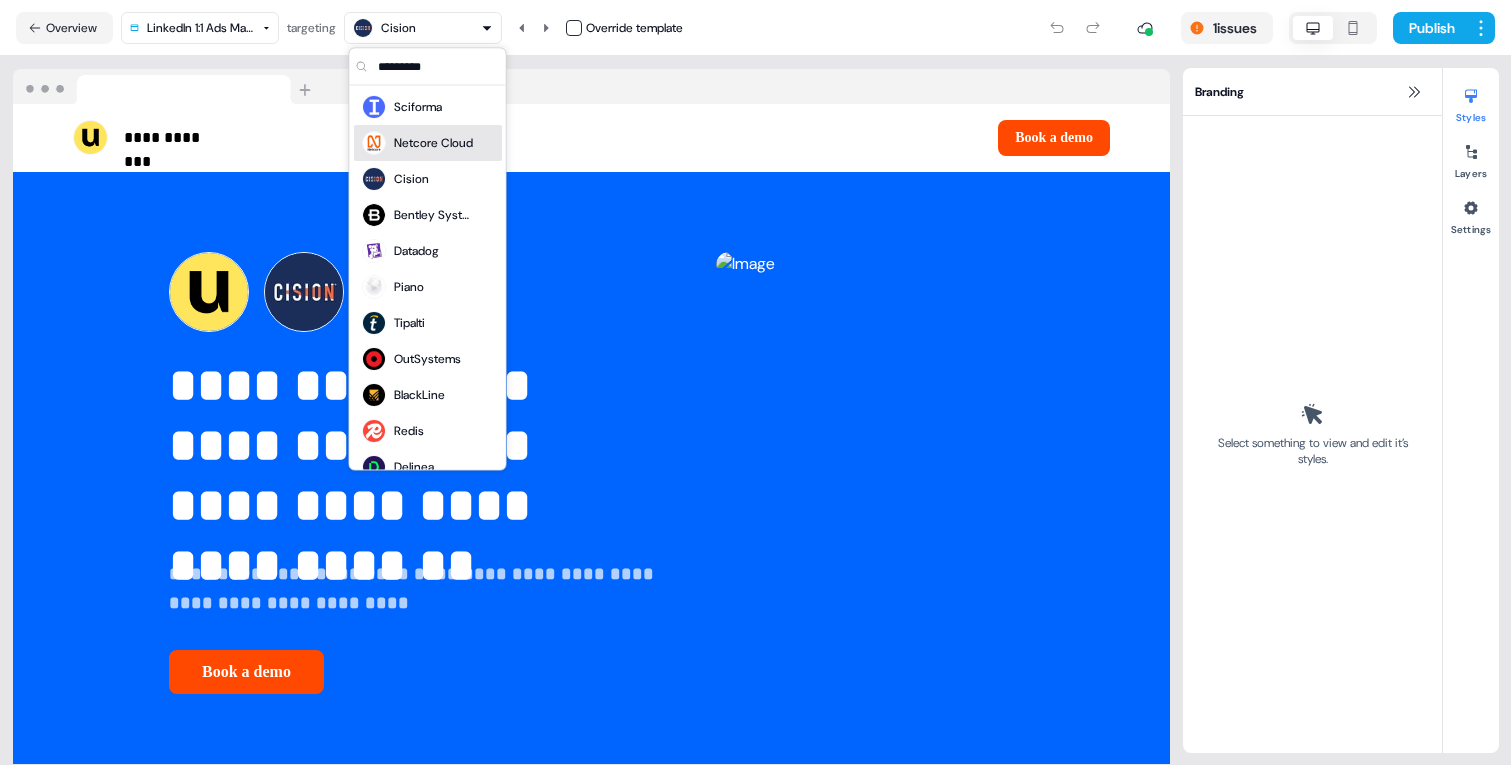 scroll, scrollTop: 146, scrollLeft: 0, axis: vertical 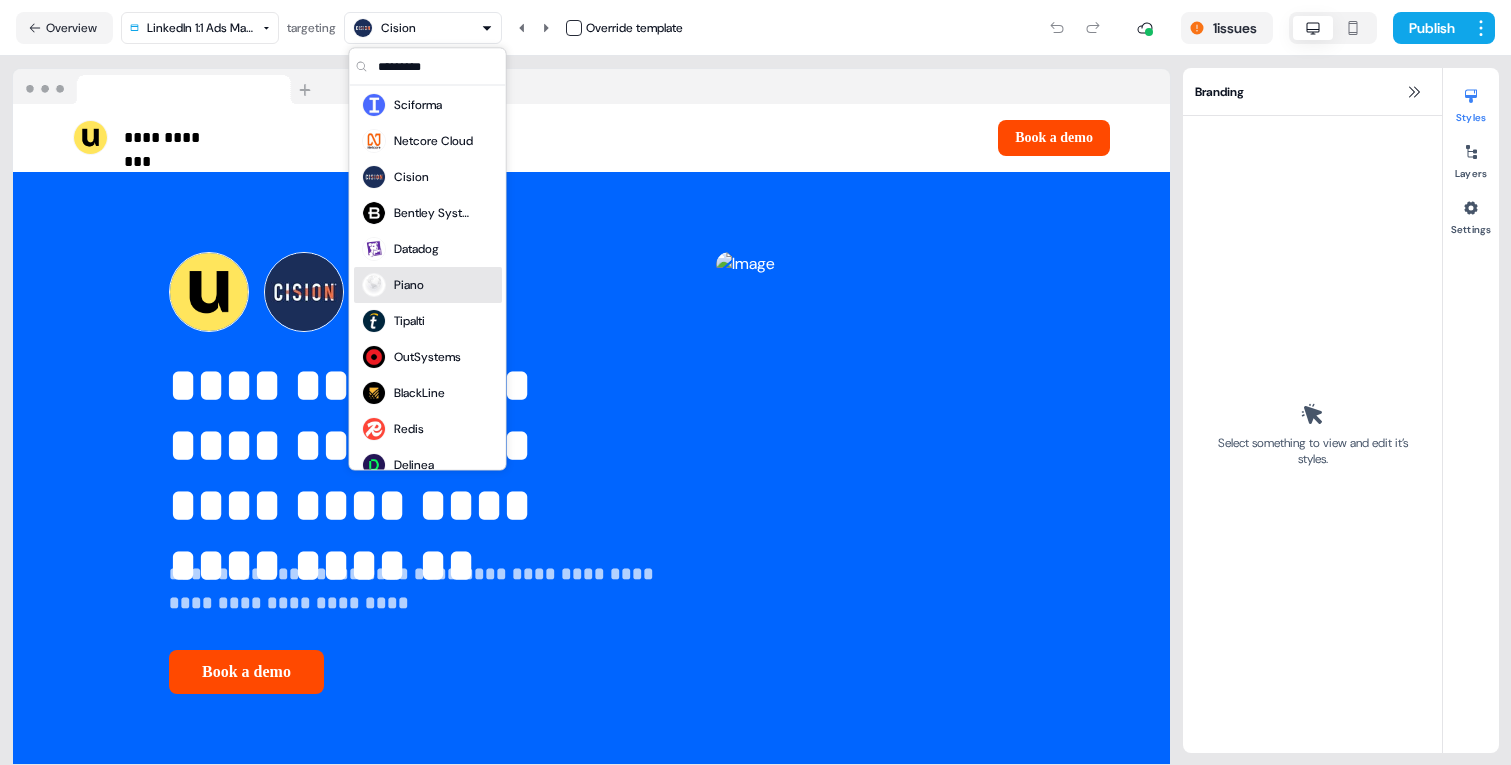click on "Piano" at bounding box center (409, 286) 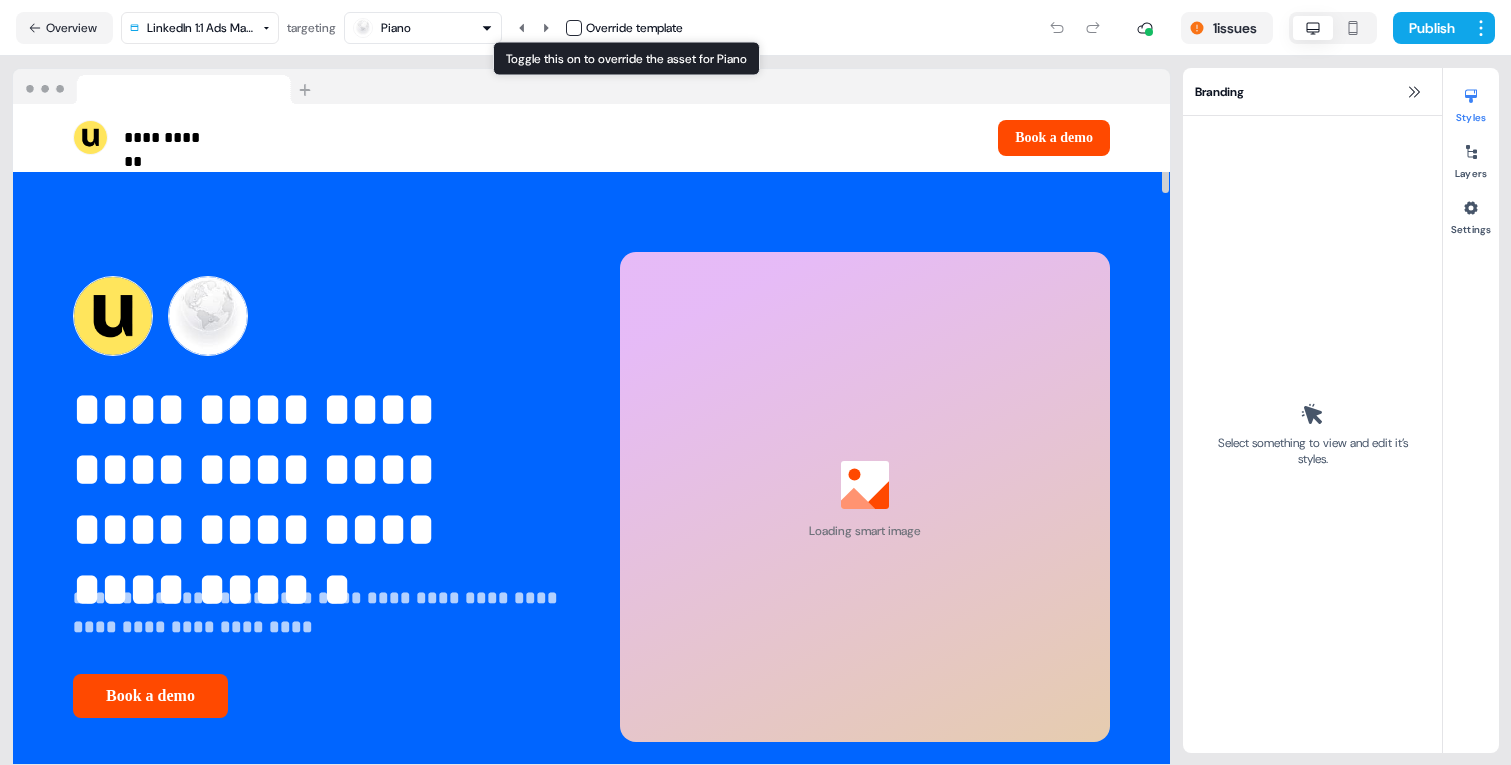 click at bounding box center [574, 28] 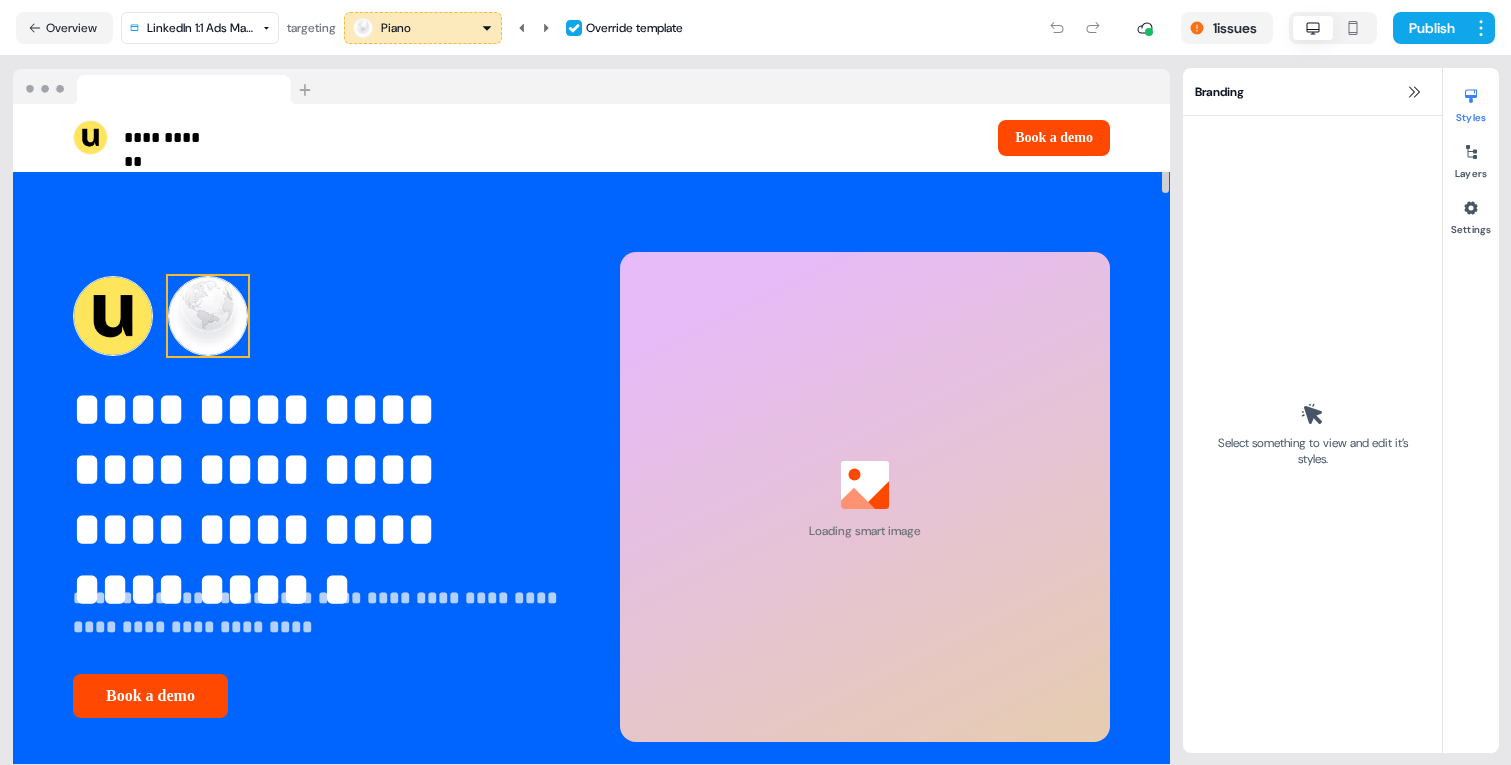 click at bounding box center [208, 316] 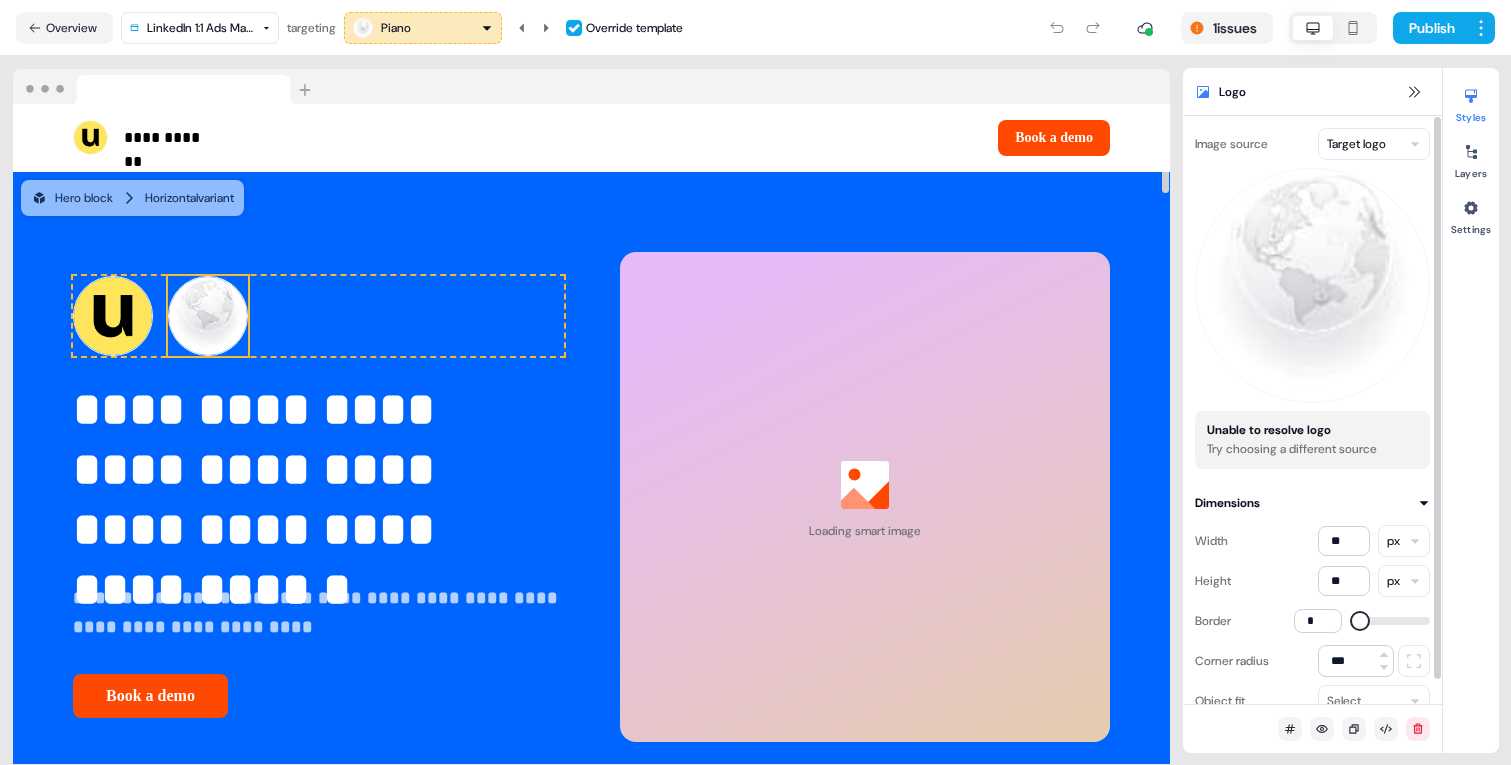 click on "**********" at bounding box center [755, 382] 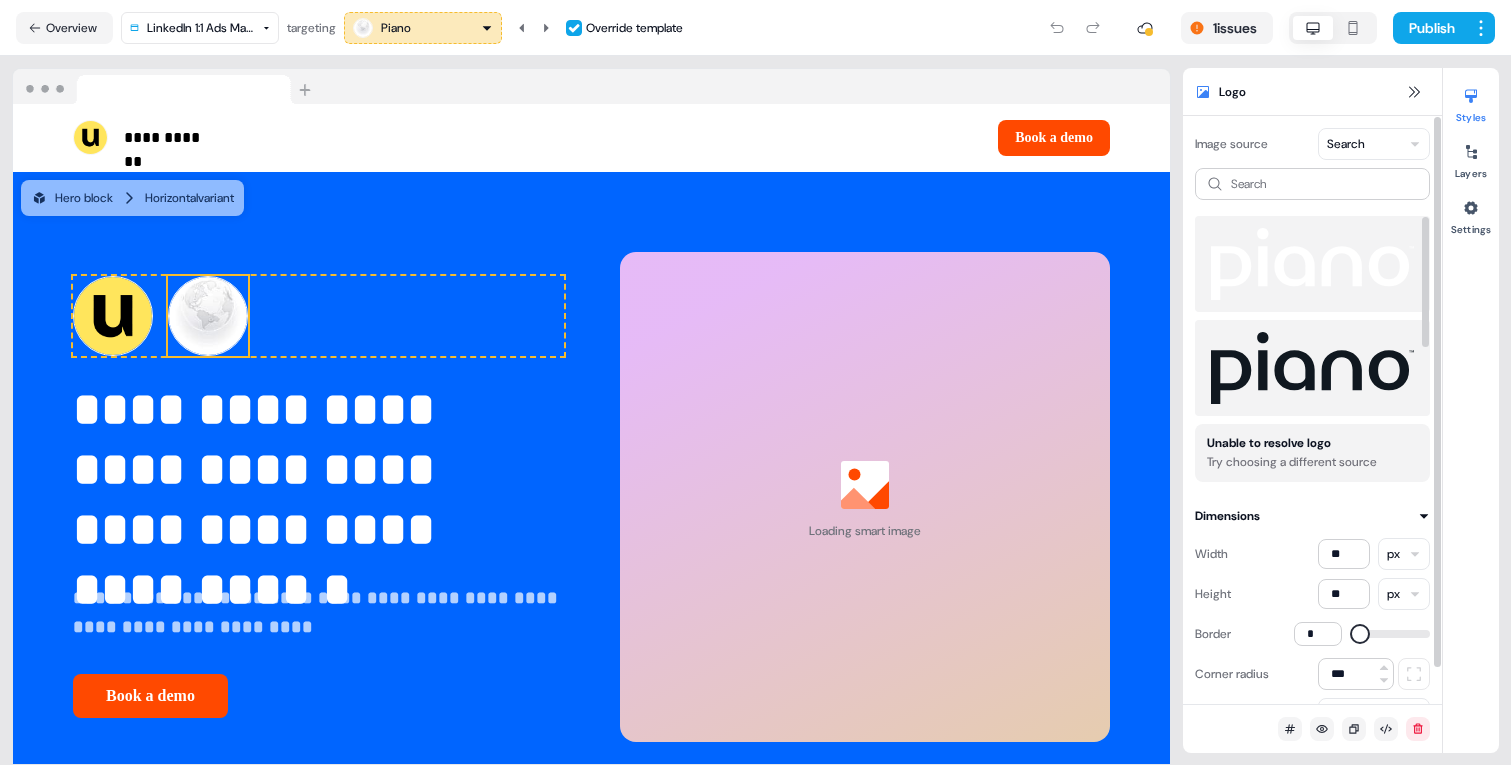 scroll, scrollTop: 104, scrollLeft: 0, axis: vertical 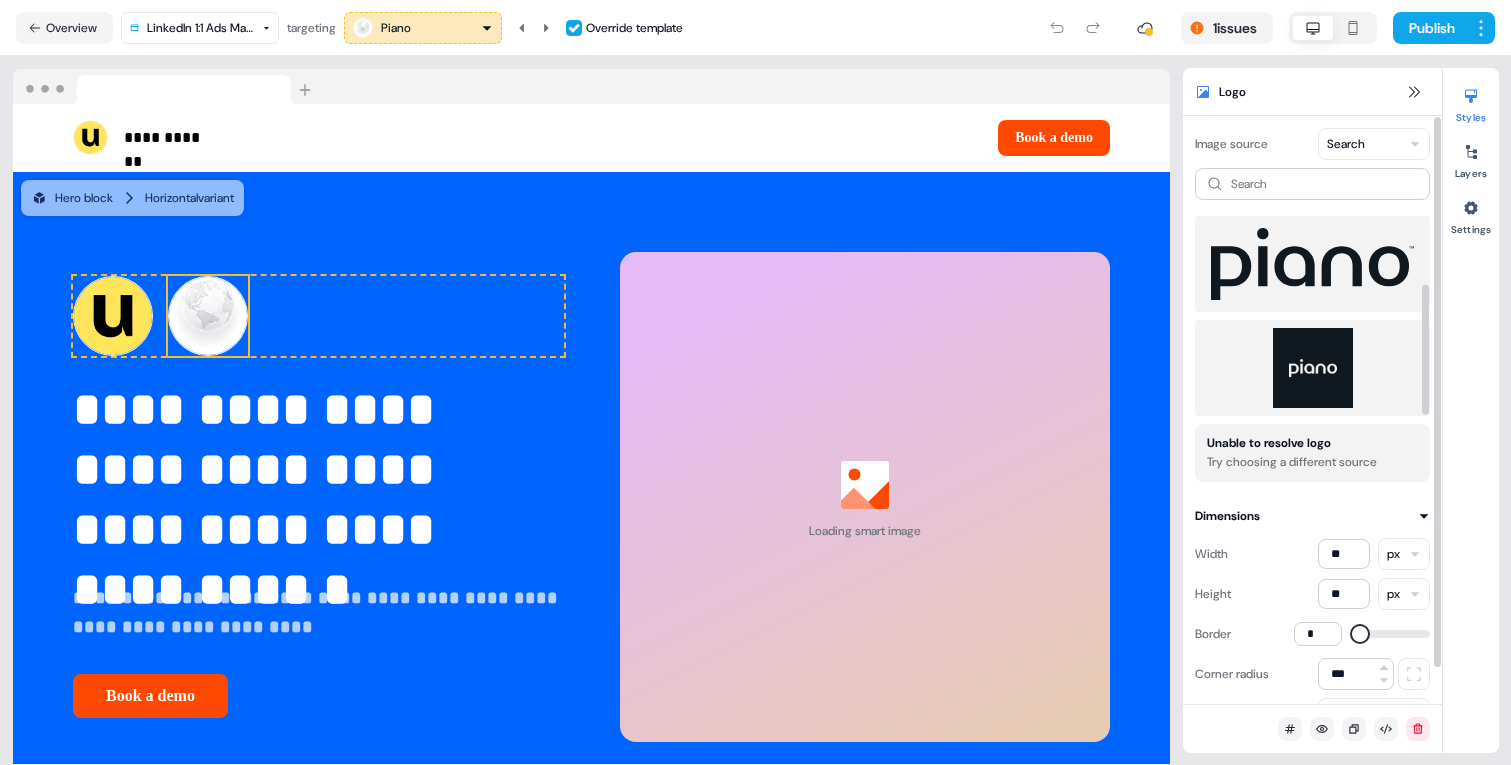 click at bounding box center [1312, 368] 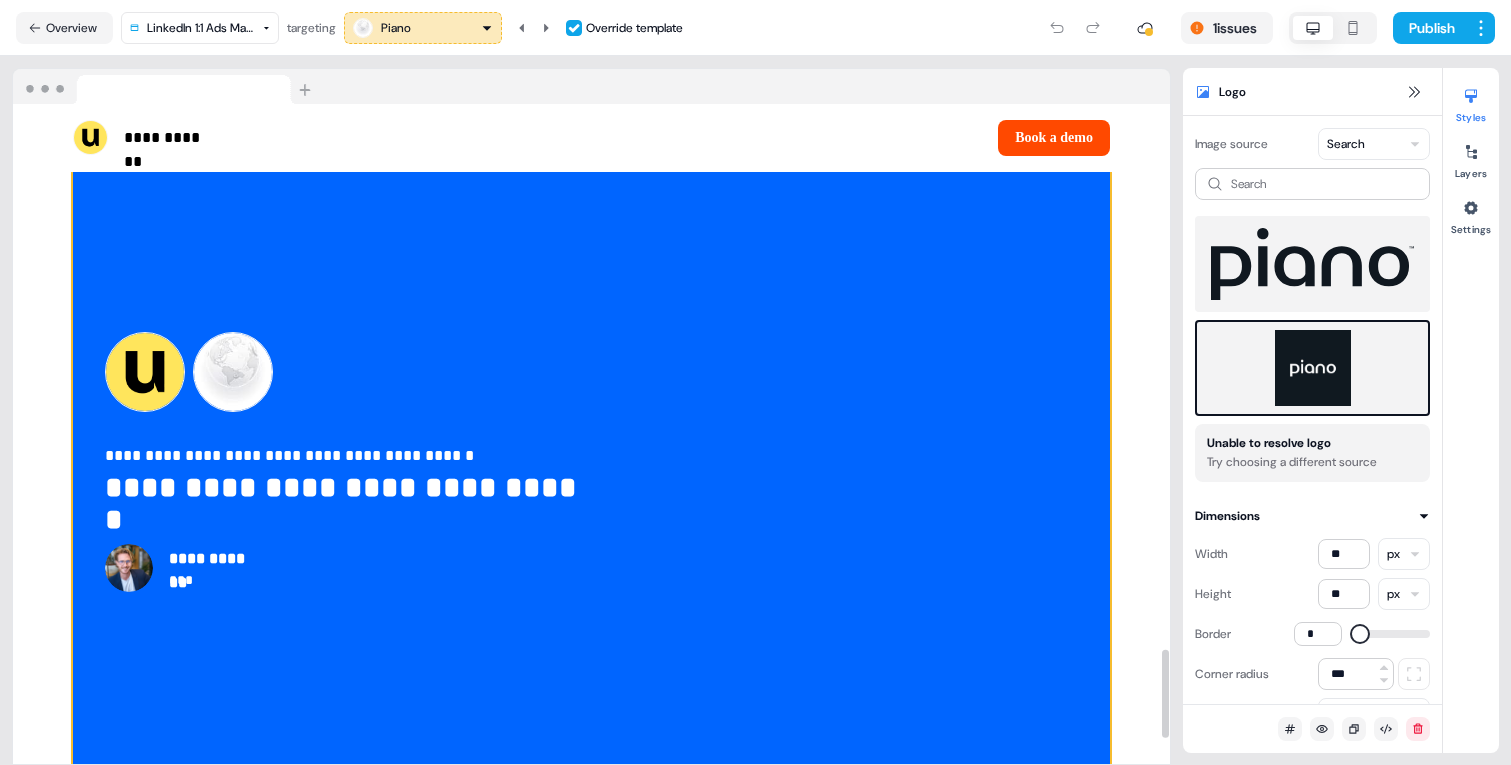 scroll, scrollTop: 4066, scrollLeft: 0, axis: vertical 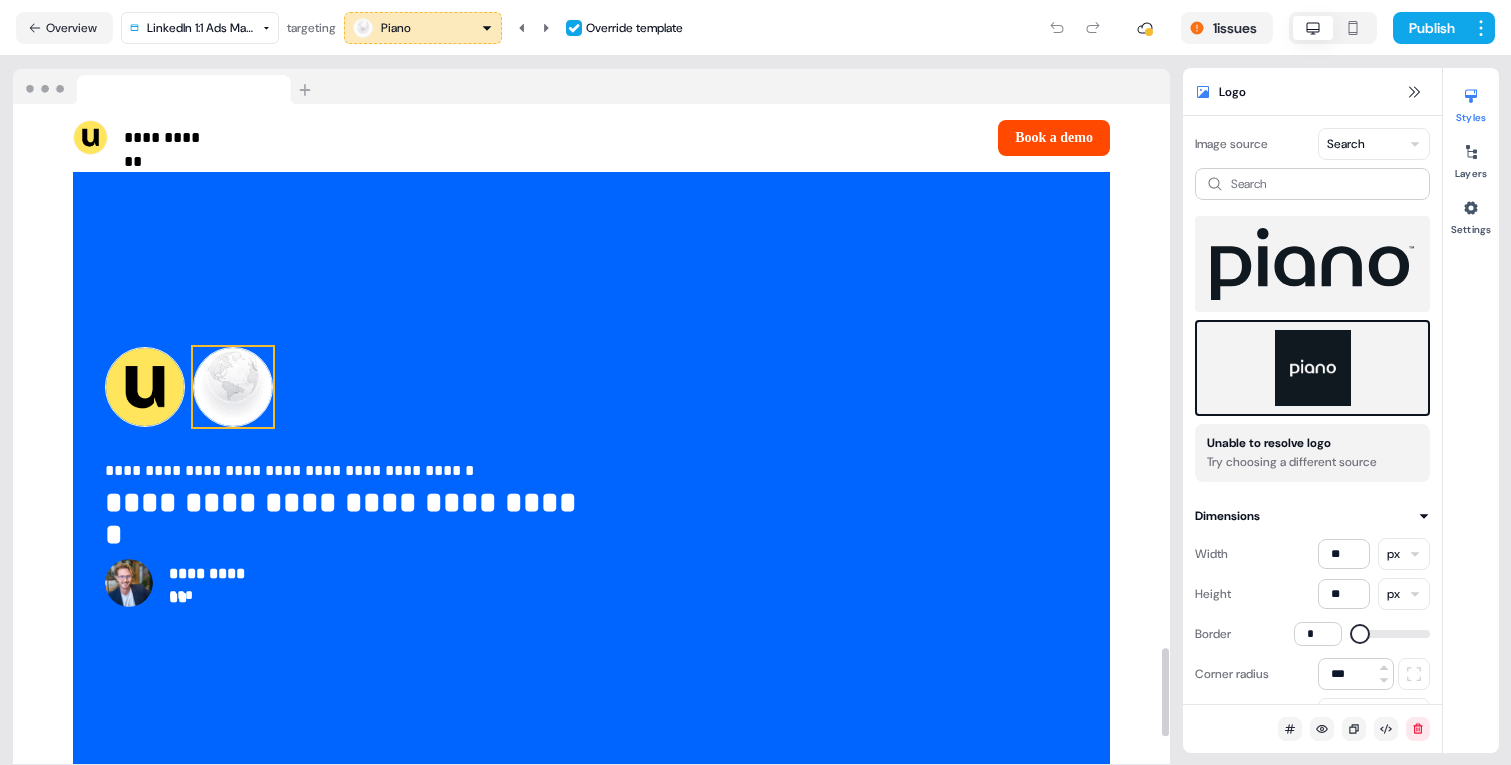 click at bounding box center (233, 387) 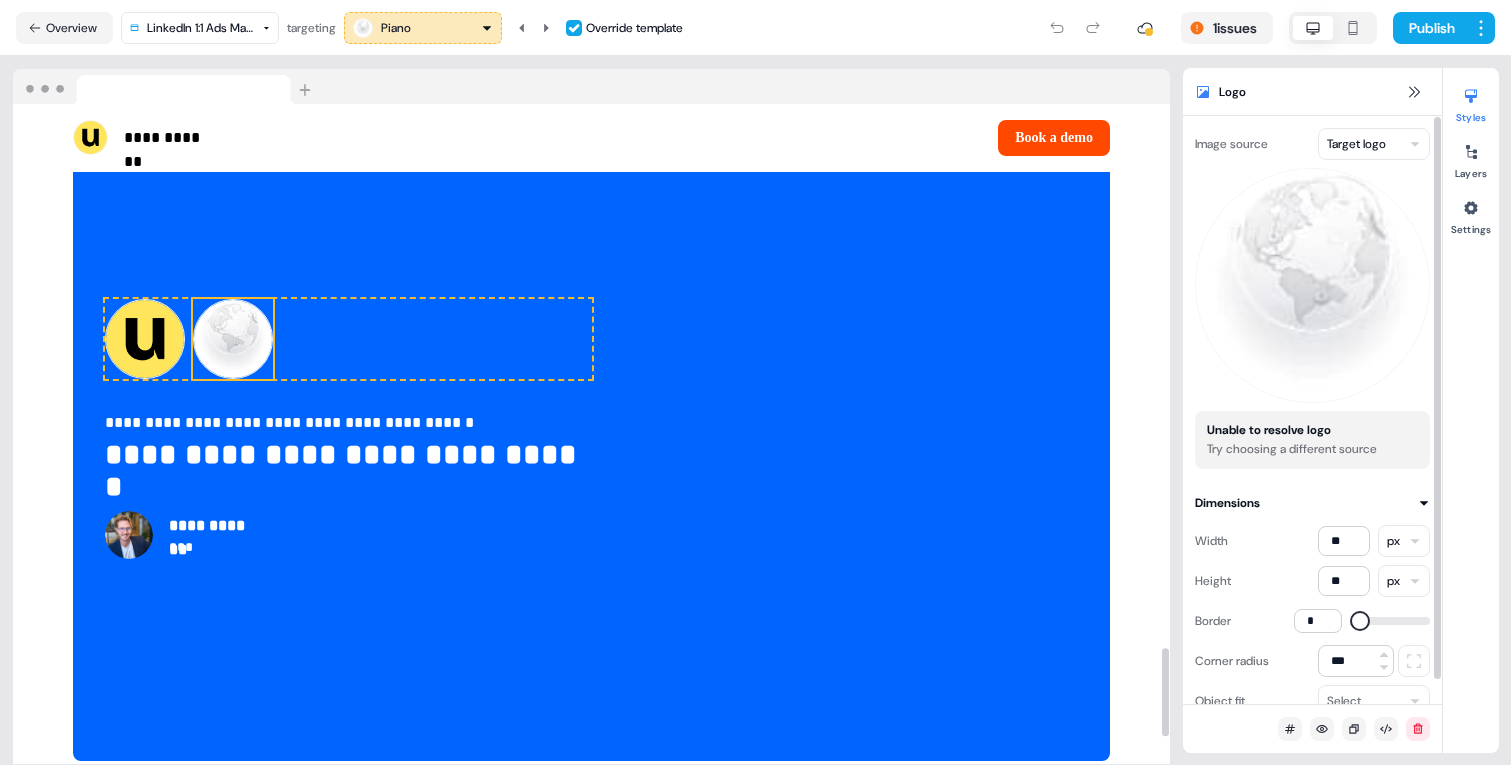 click on "**********" at bounding box center [755, 382] 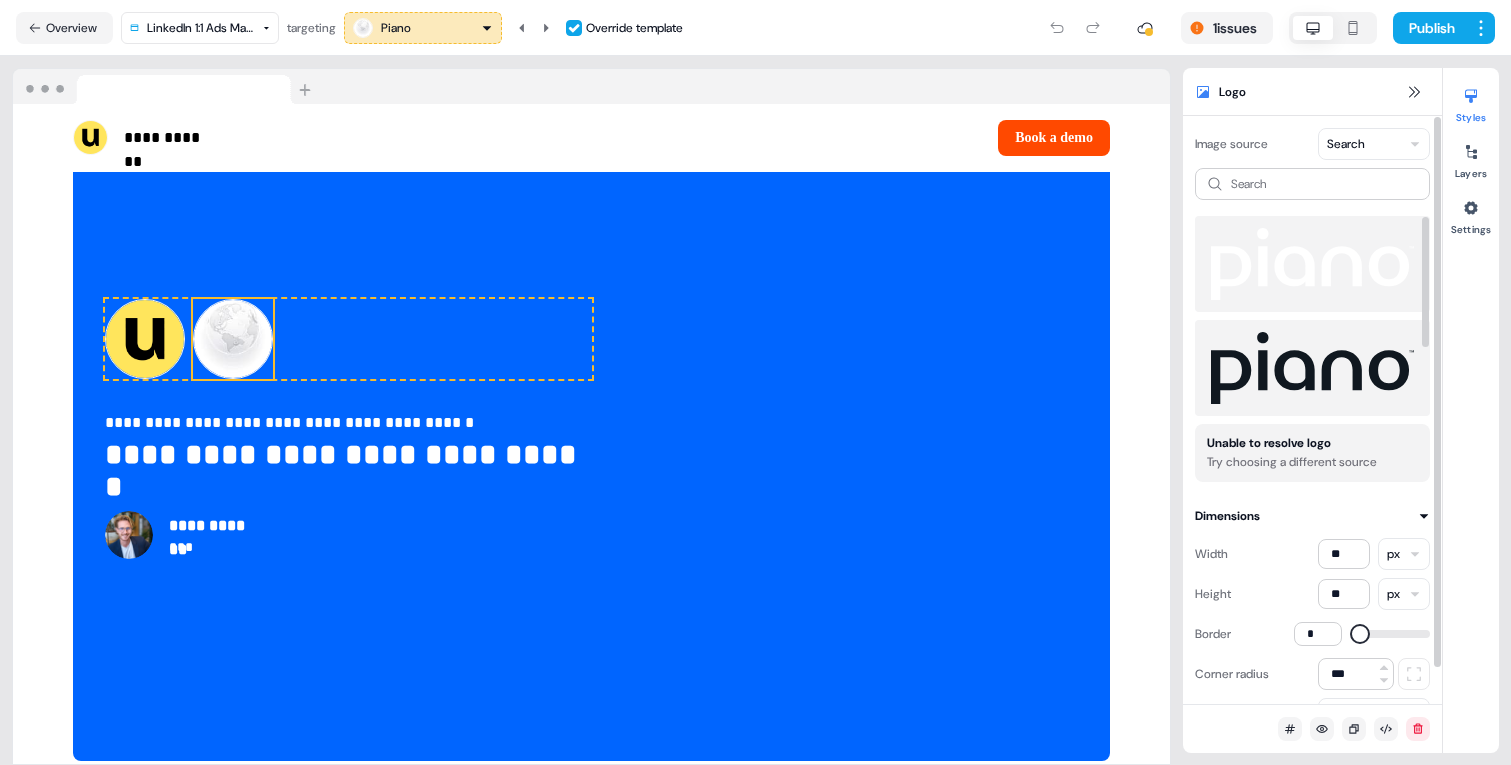 scroll, scrollTop: 104, scrollLeft: 0, axis: vertical 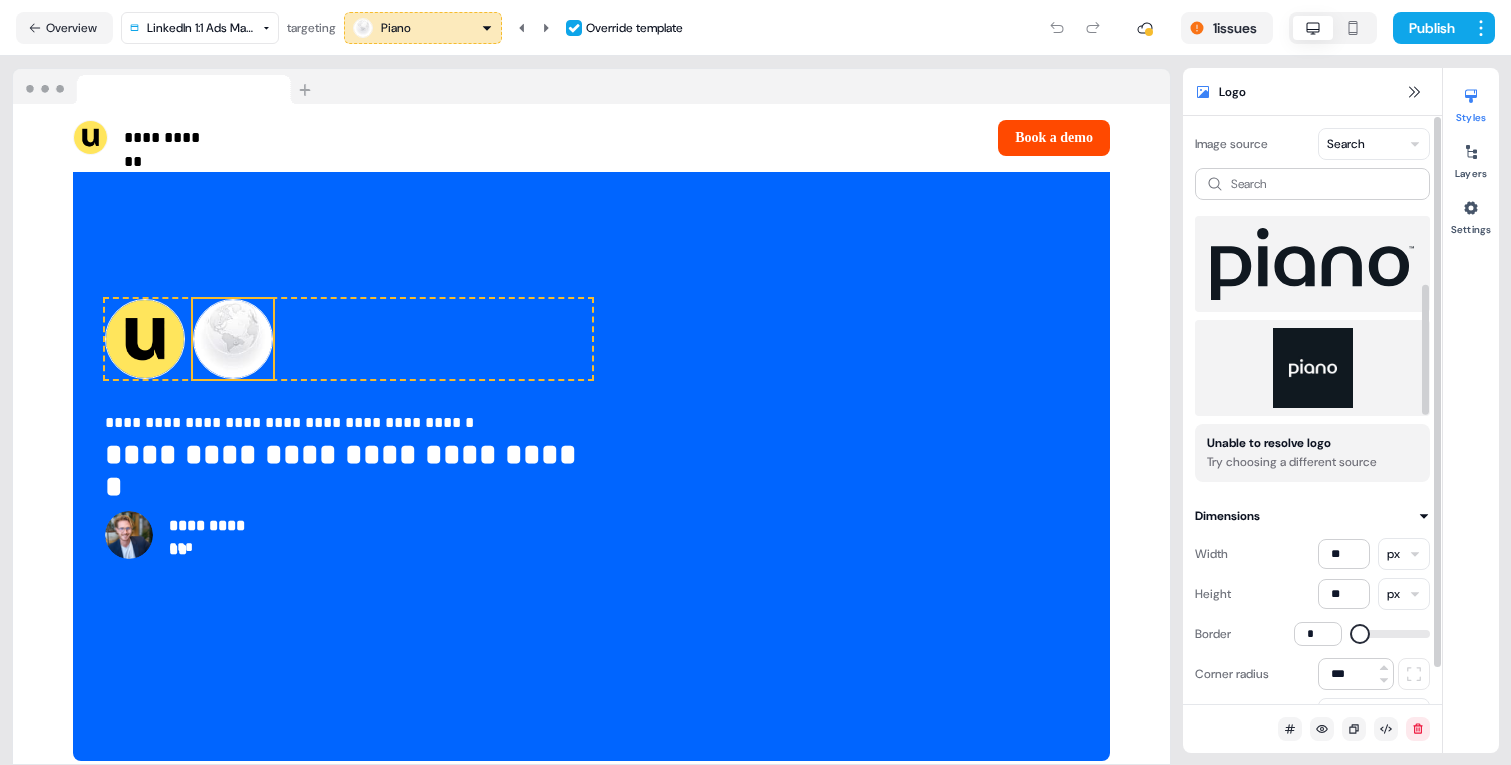 click at bounding box center [1312, 368] 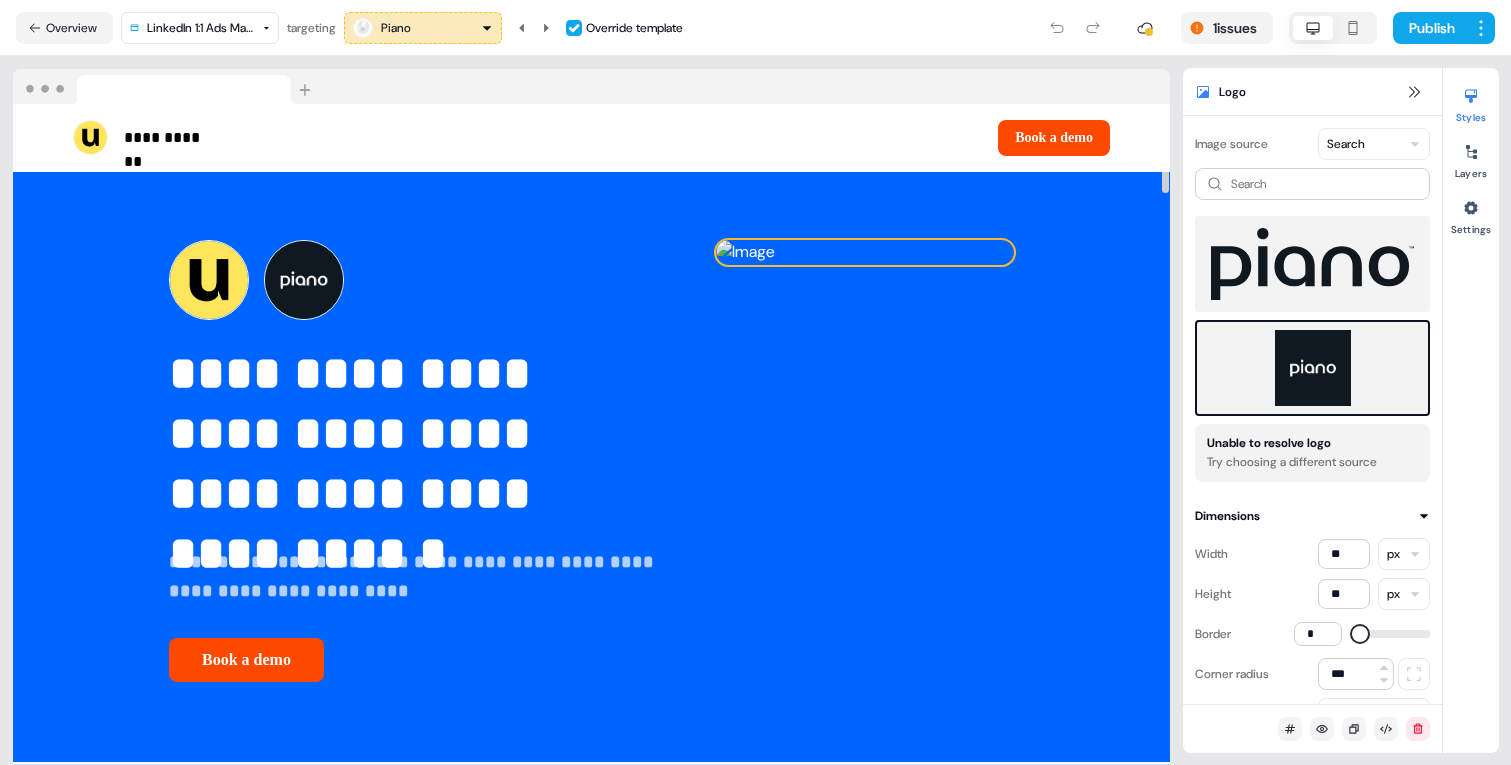 scroll, scrollTop: 0, scrollLeft: 0, axis: both 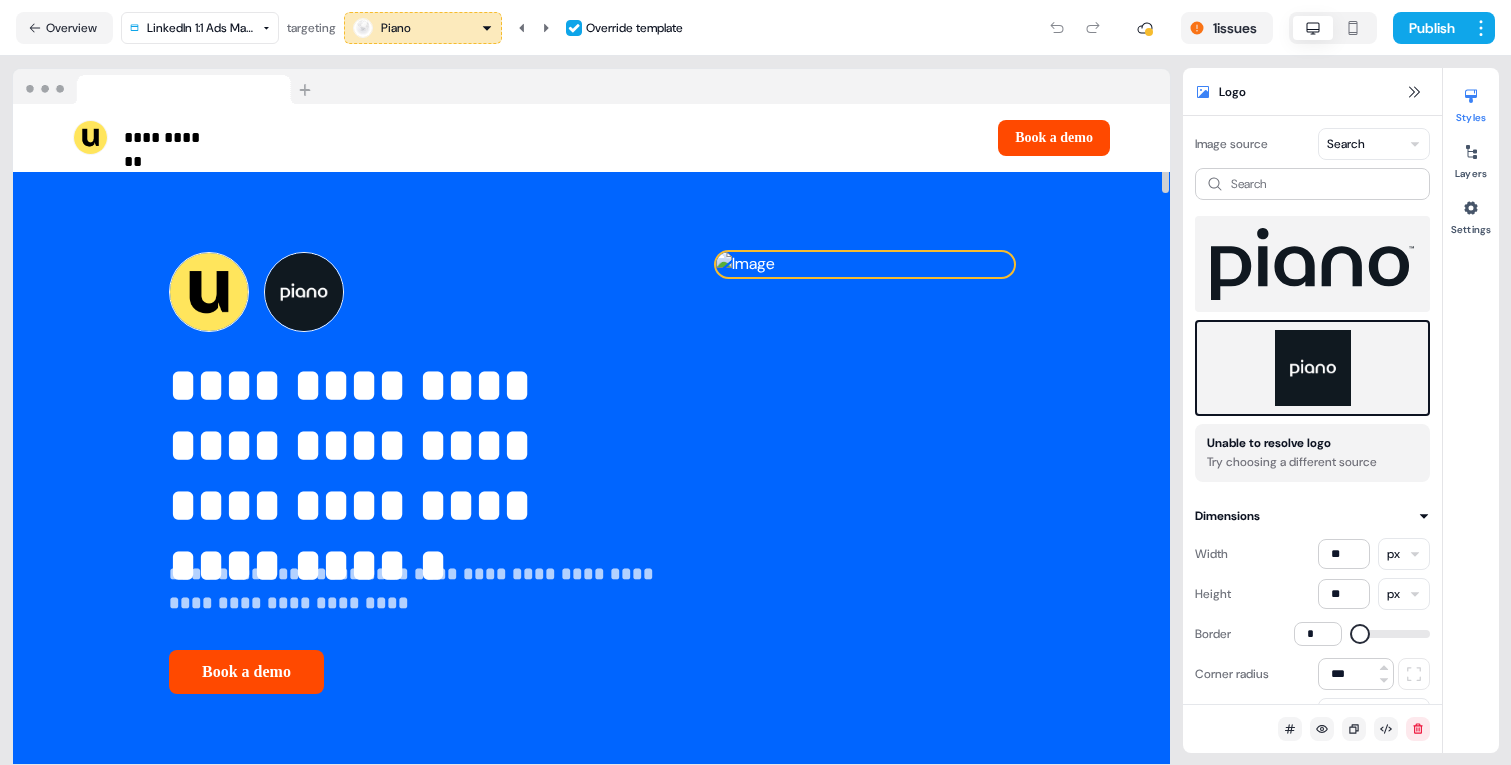 click at bounding box center [865, 264] 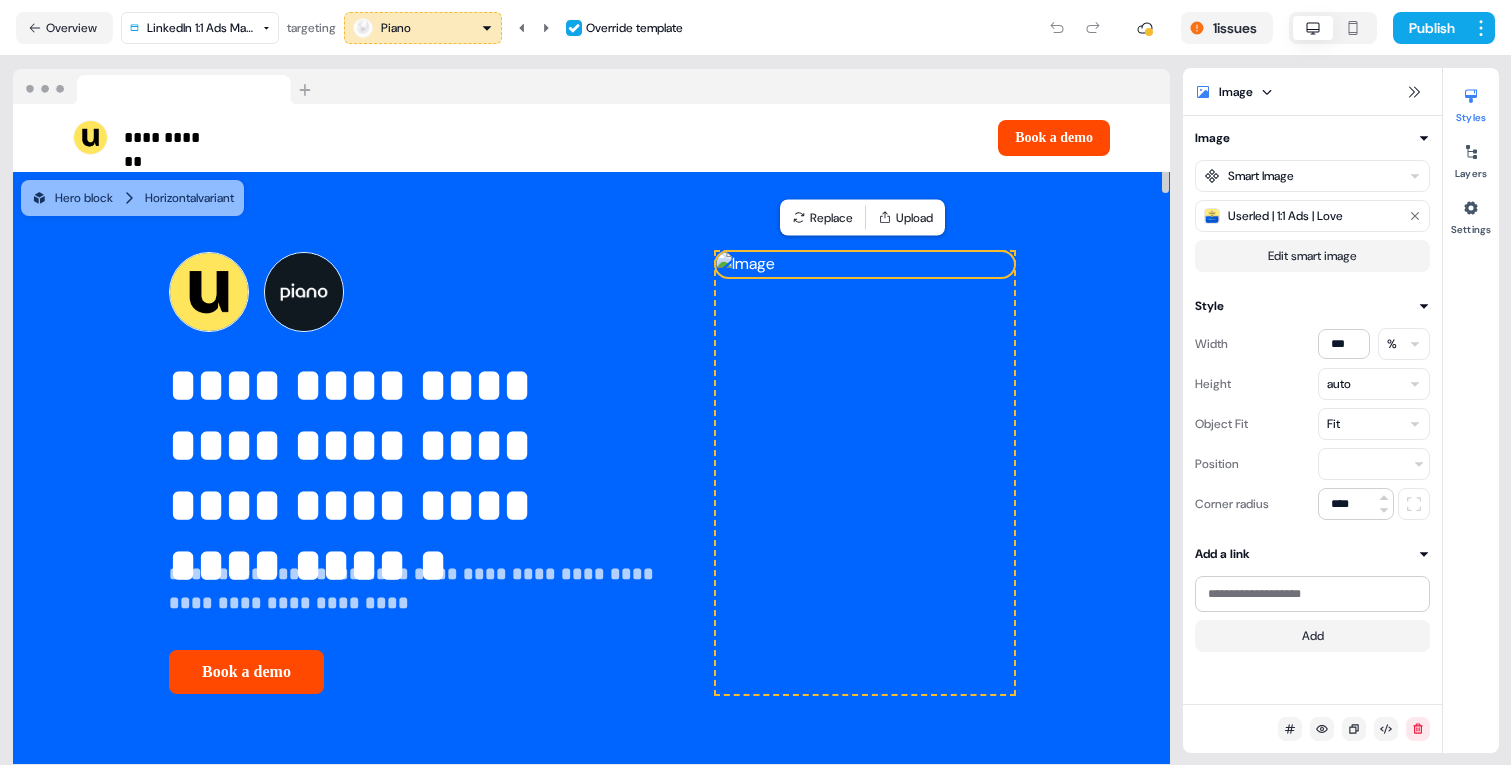 click on "Edit smart image" at bounding box center (1312, 256) 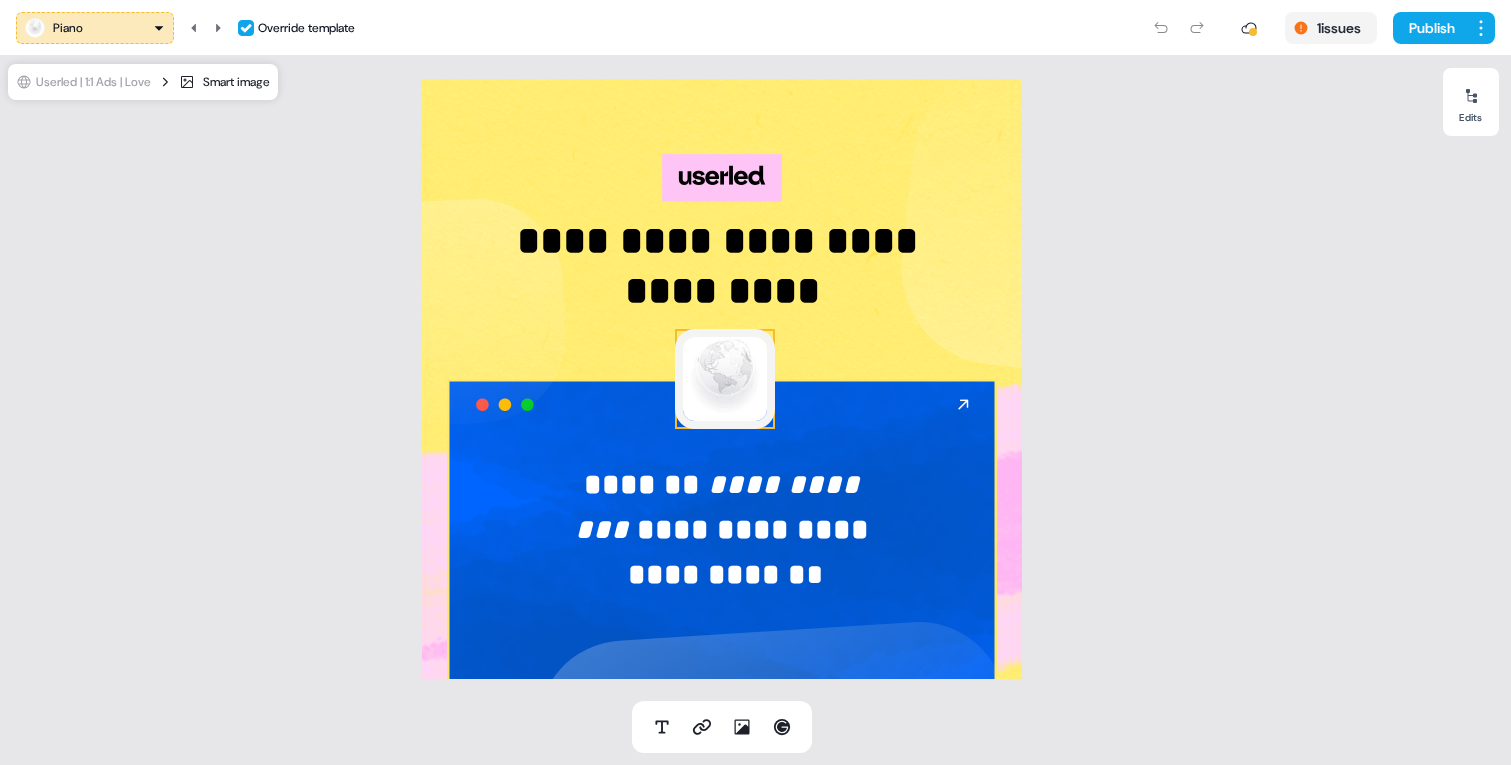 click at bounding box center (725, 379) 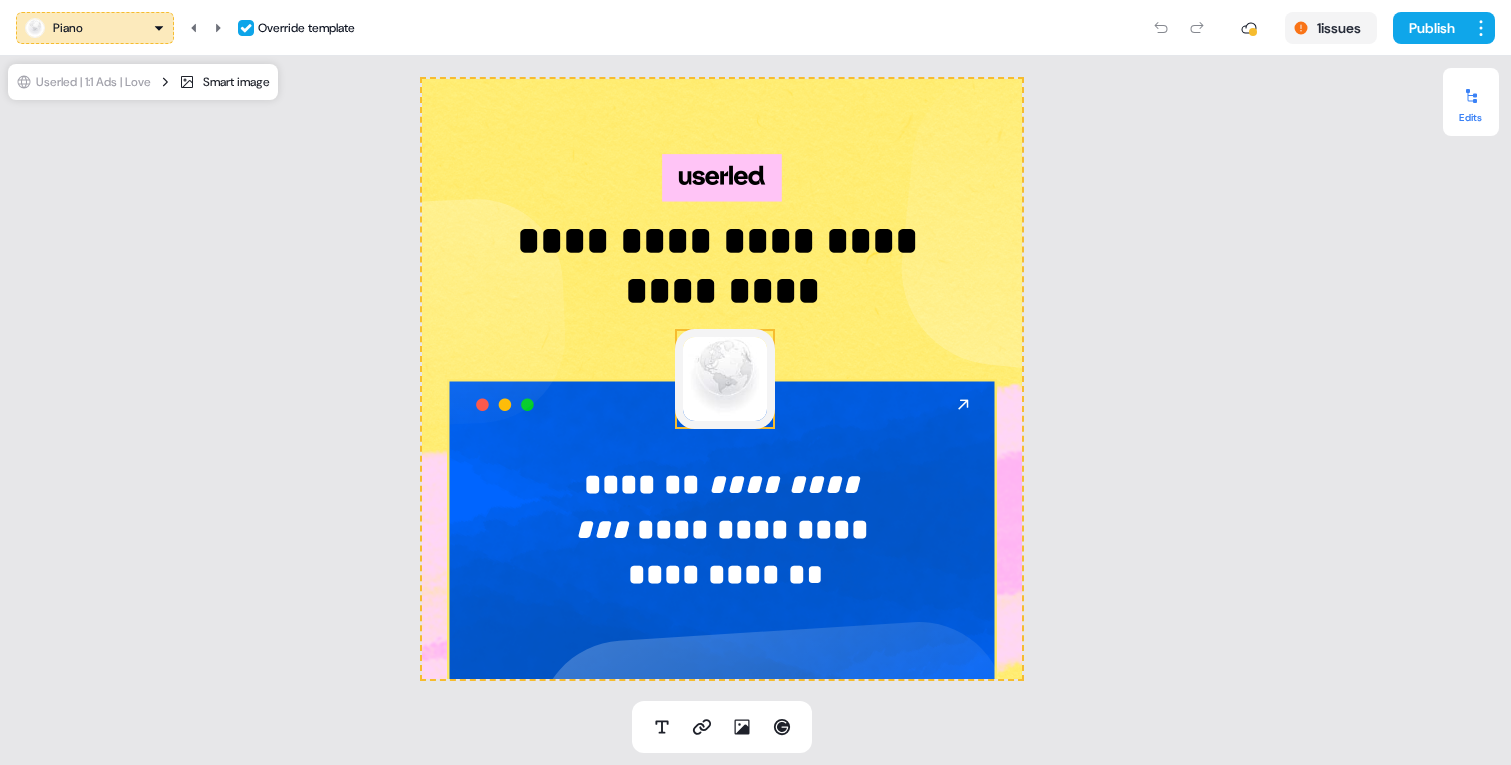 click at bounding box center (1471, 96) 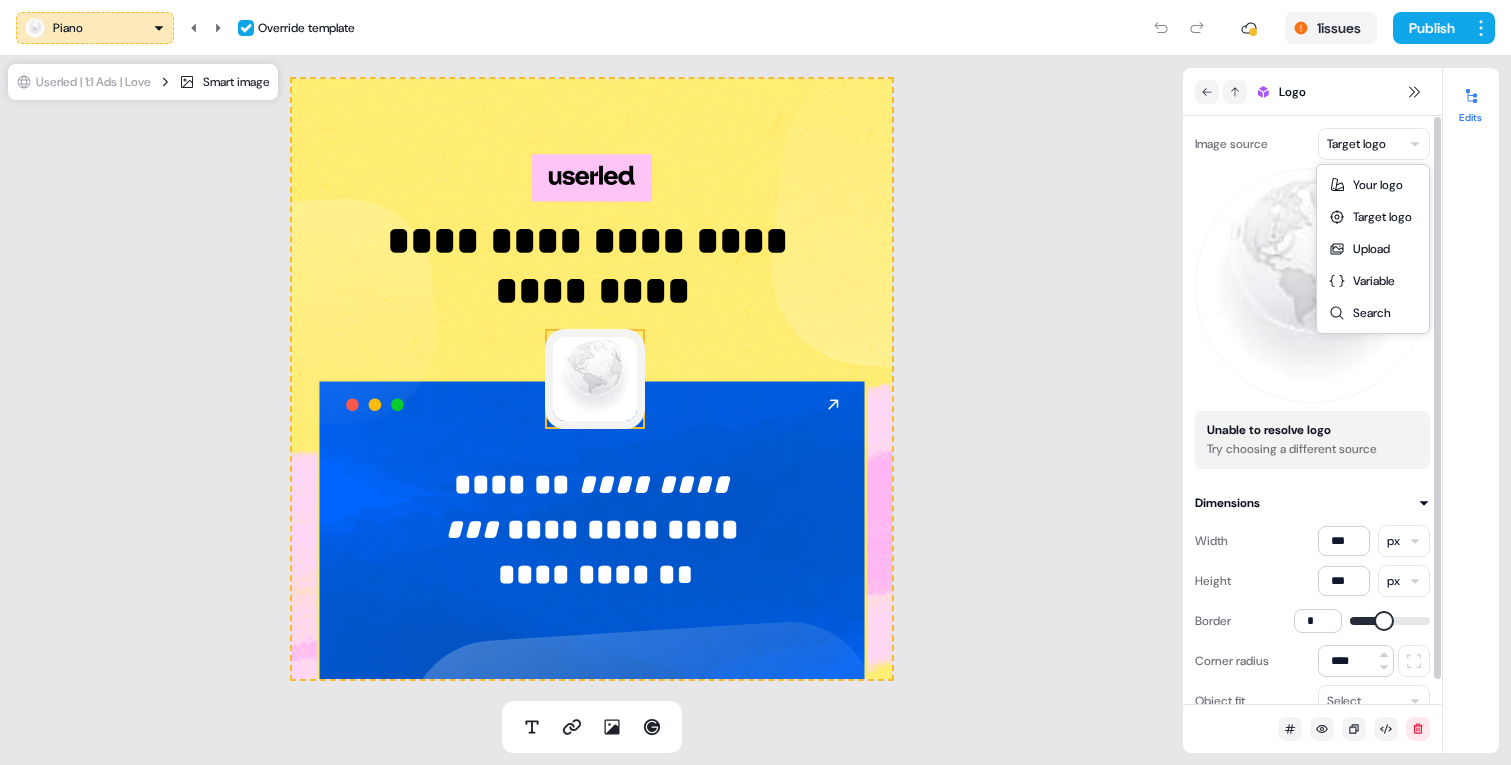 click on "**********" at bounding box center [755, 382] 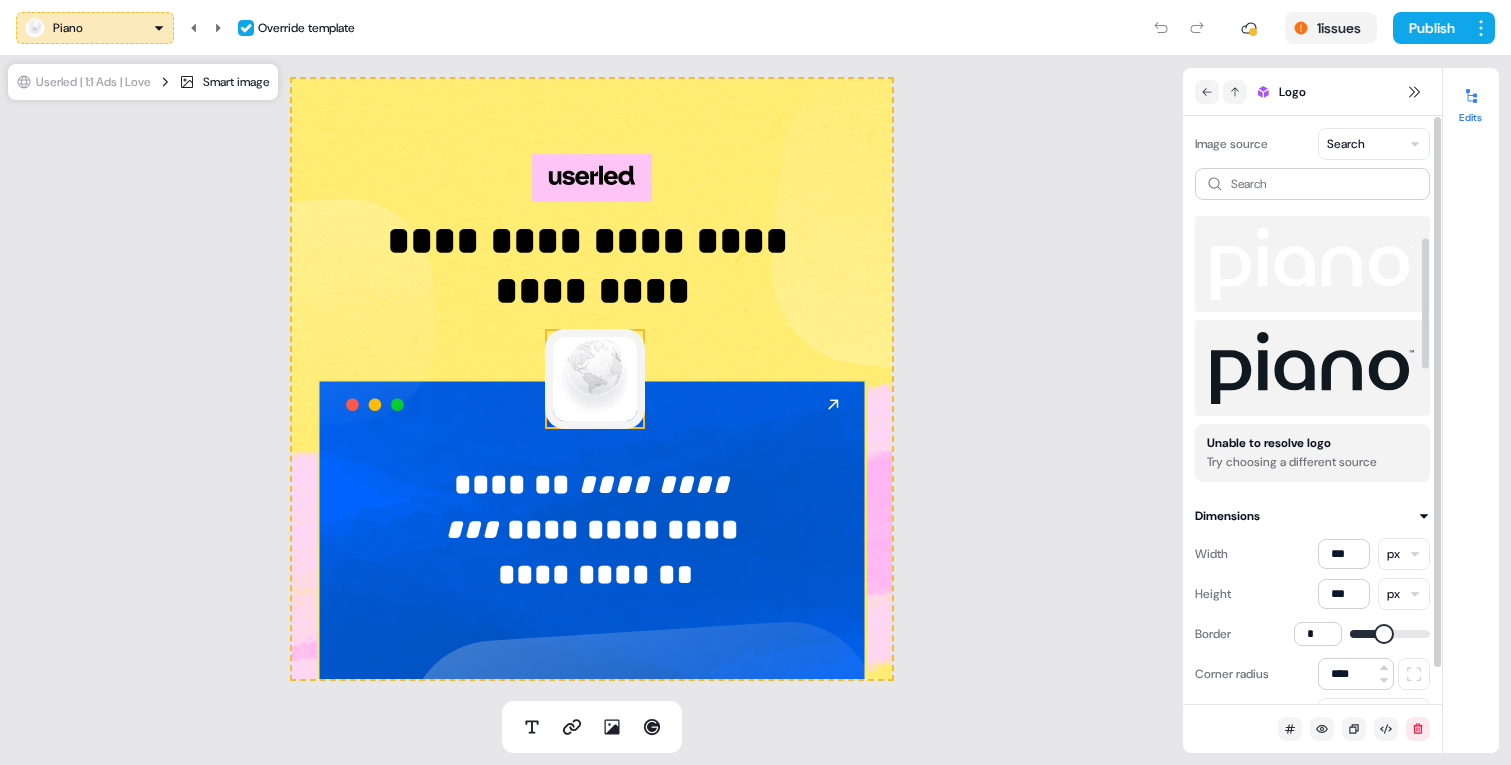 scroll, scrollTop: 104, scrollLeft: 0, axis: vertical 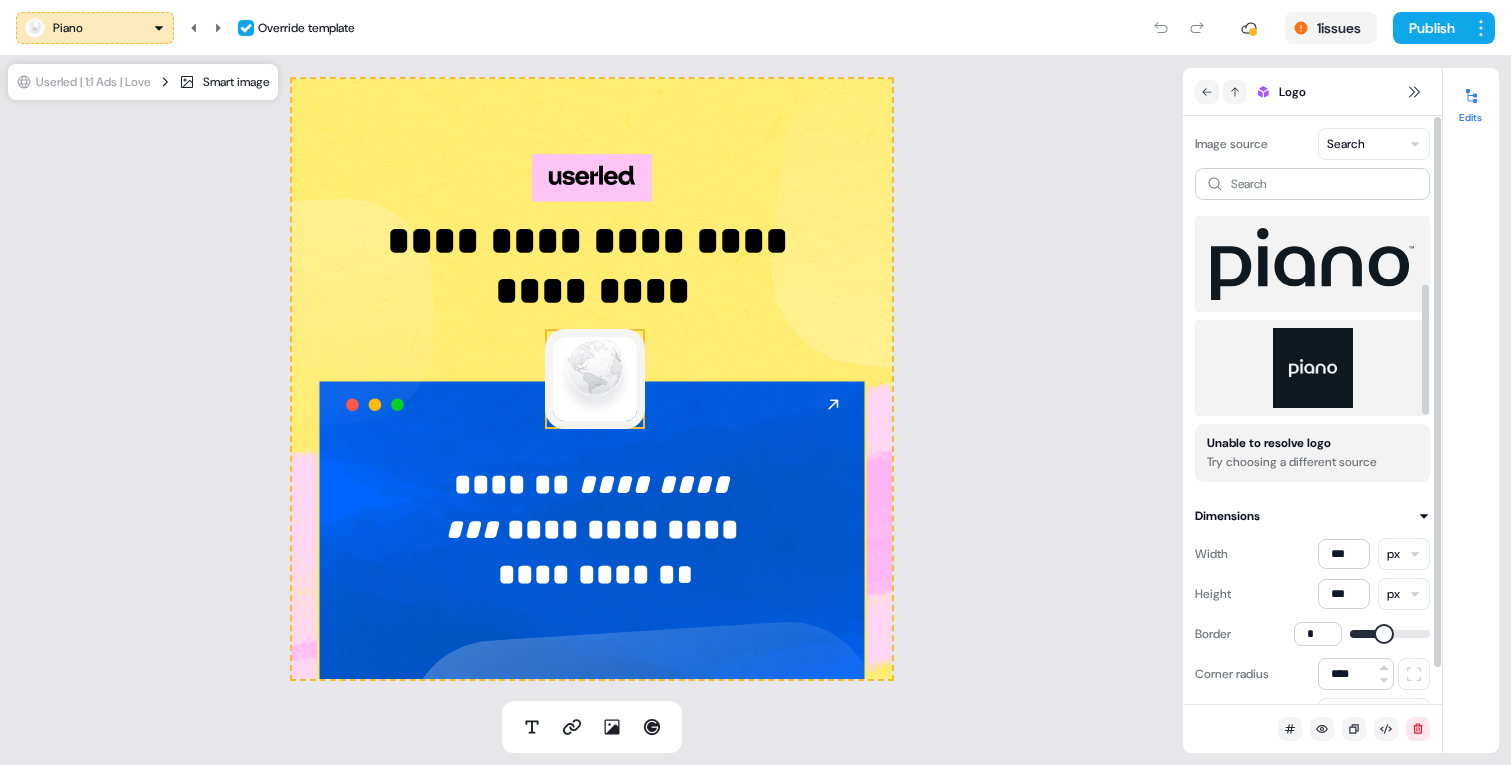 click at bounding box center (1312, 368) 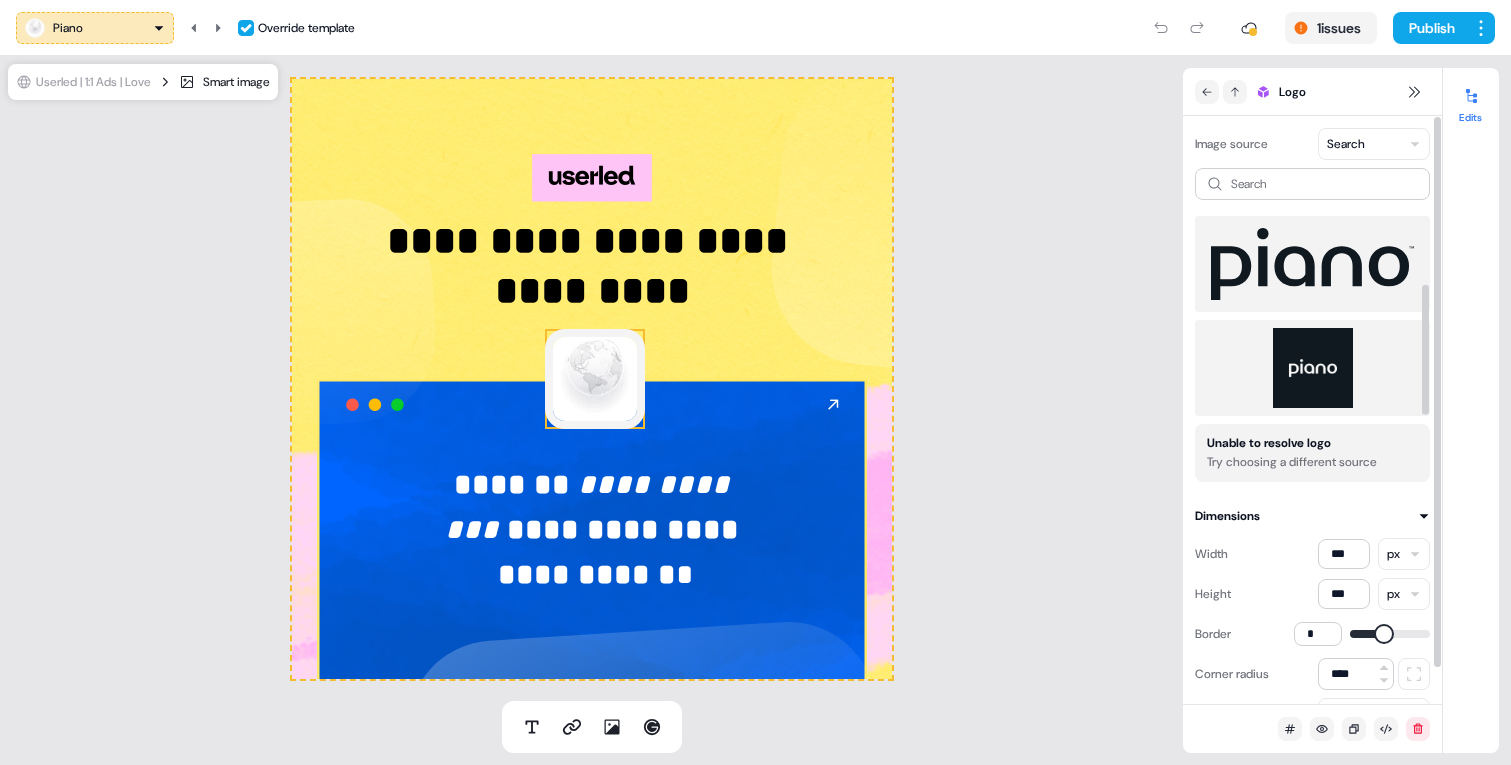 click at bounding box center (1312, 368) 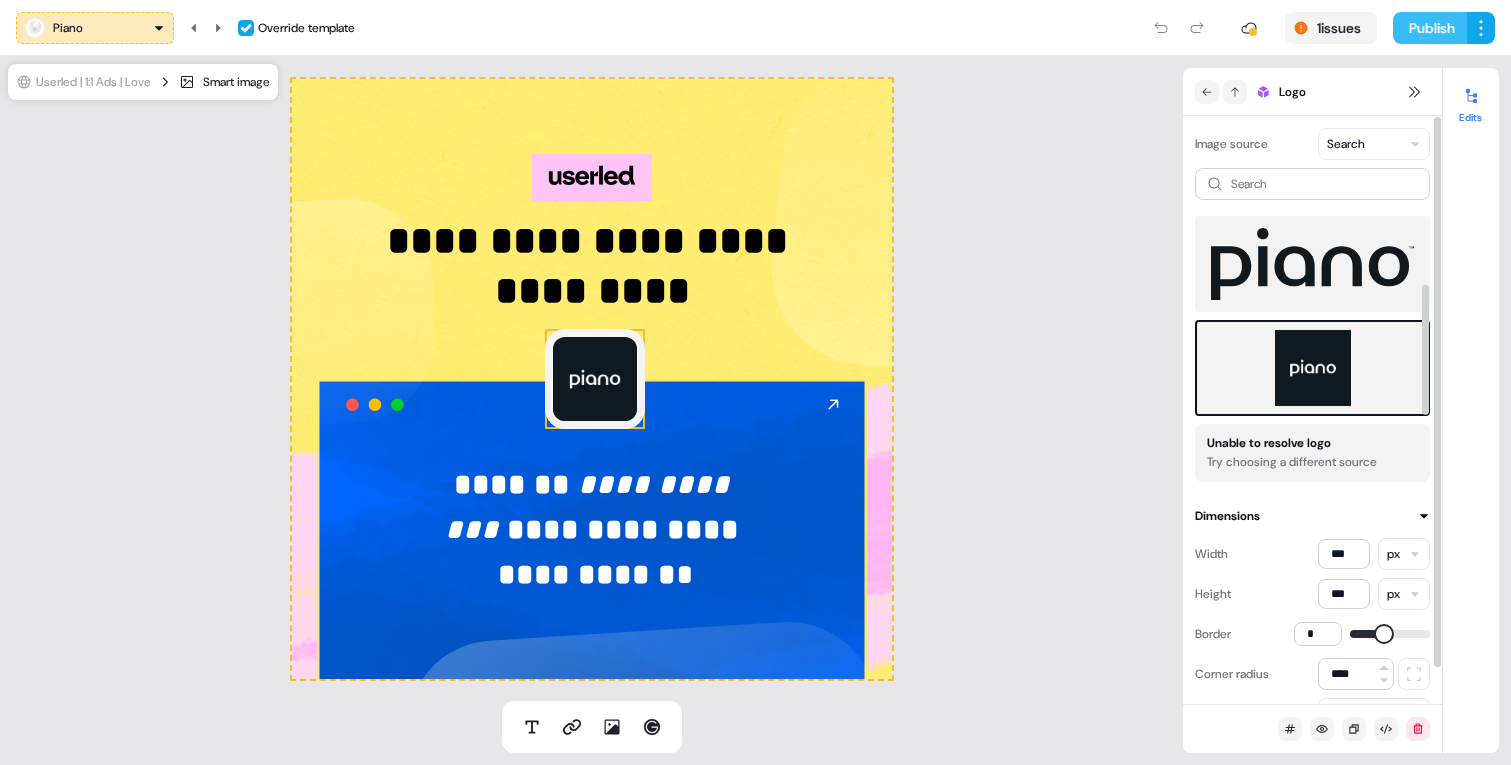 click on "Publish" at bounding box center (1430, 28) 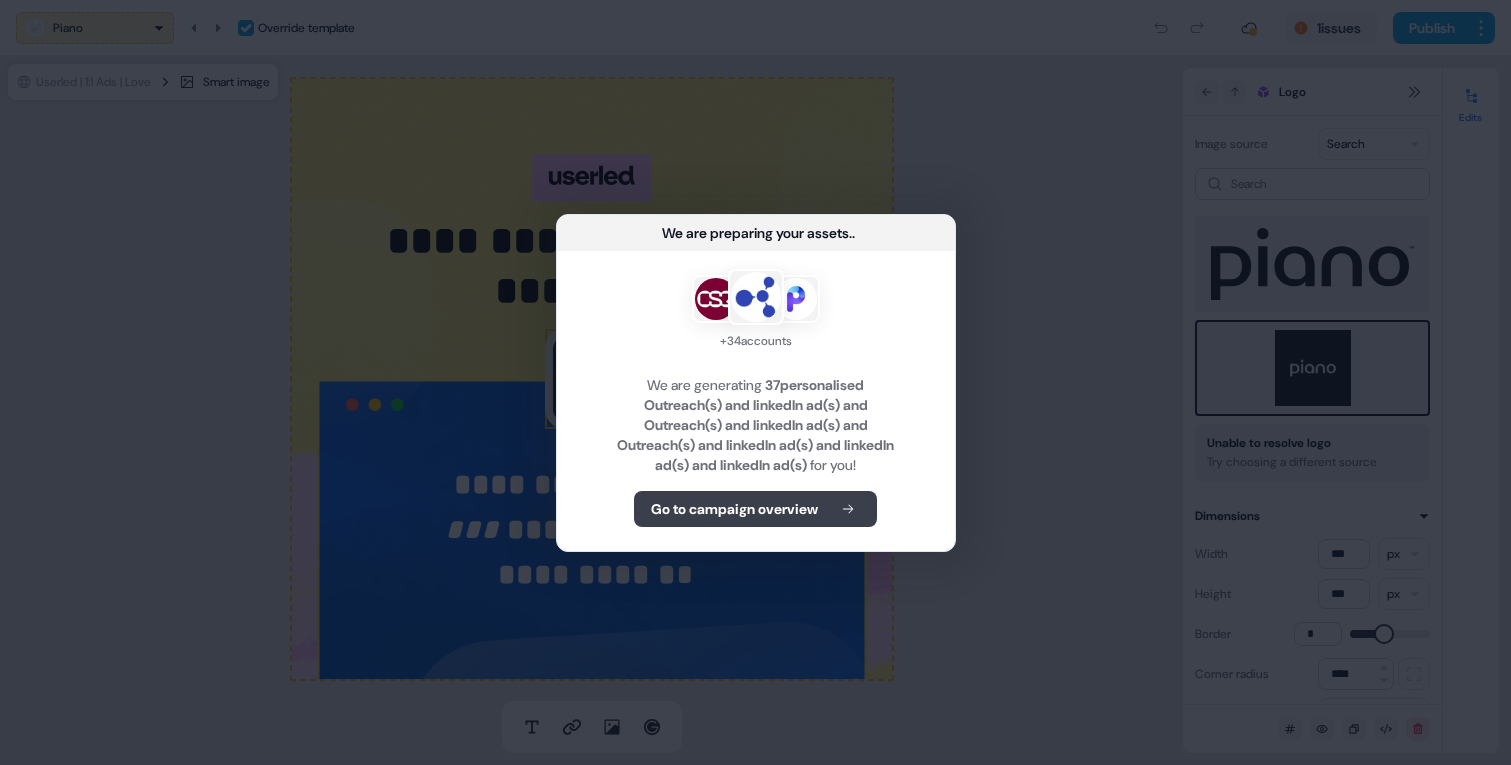 click on "Go to campaign overview" at bounding box center [734, 509] 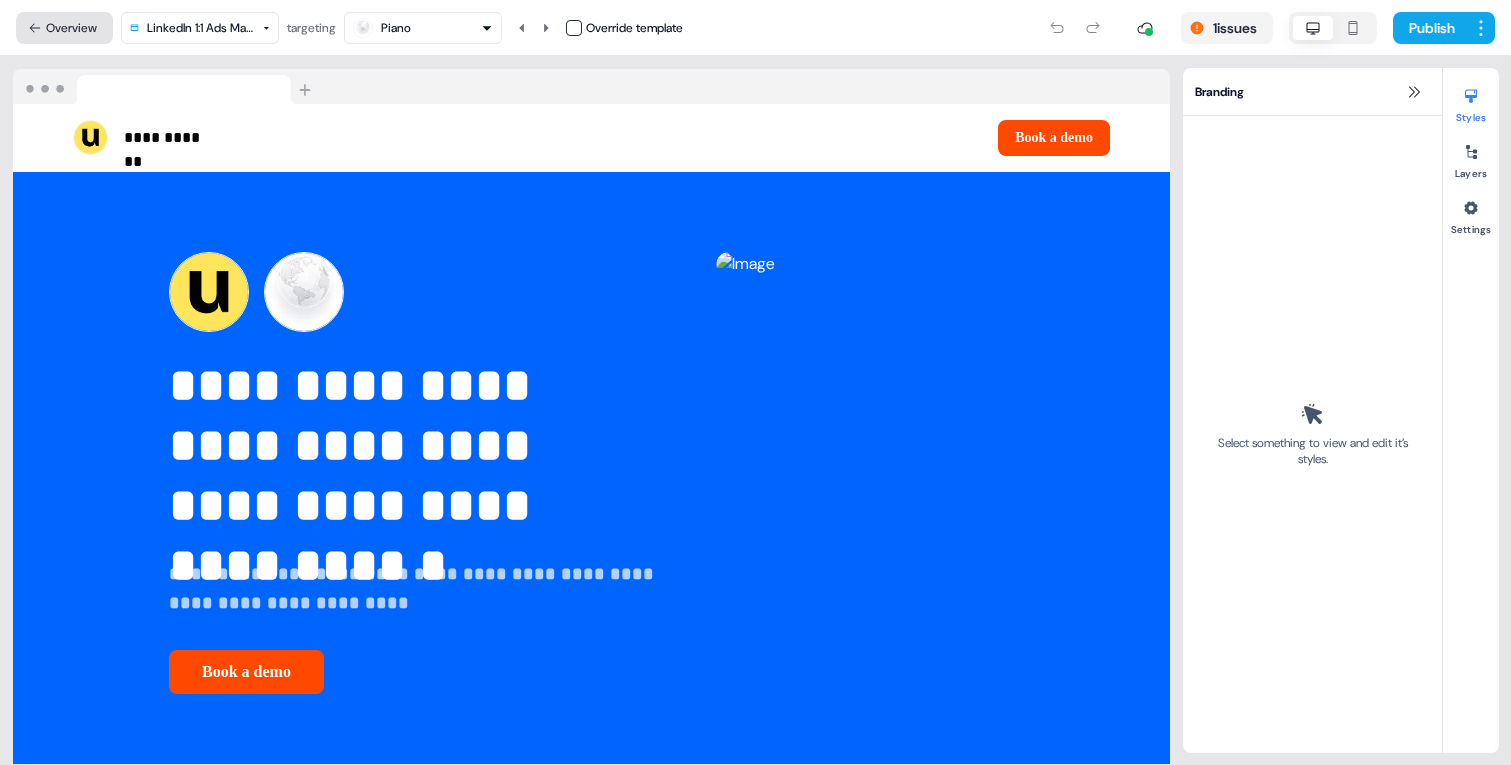 click on "Overview" at bounding box center [64, 28] 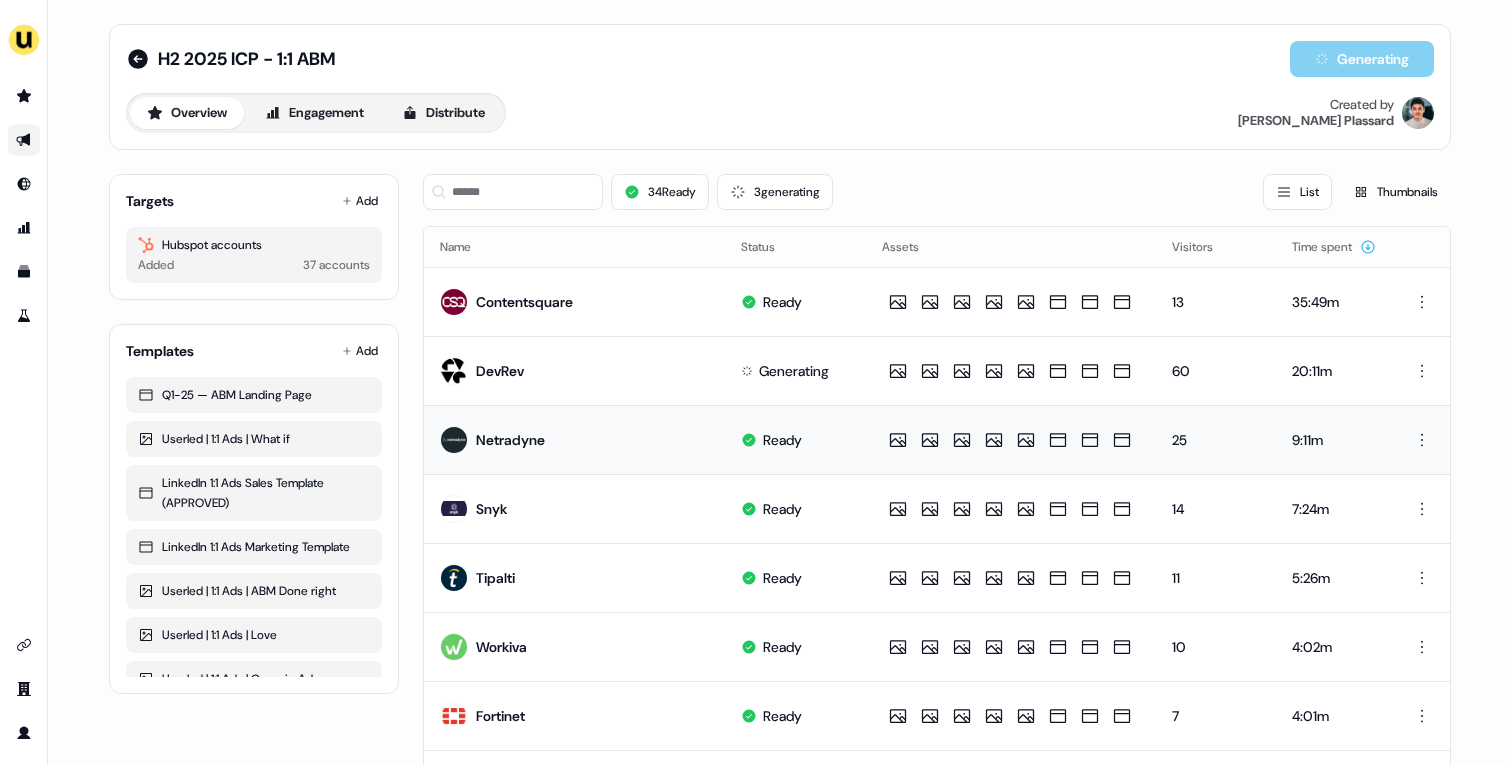 scroll, scrollTop: 946, scrollLeft: 0, axis: vertical 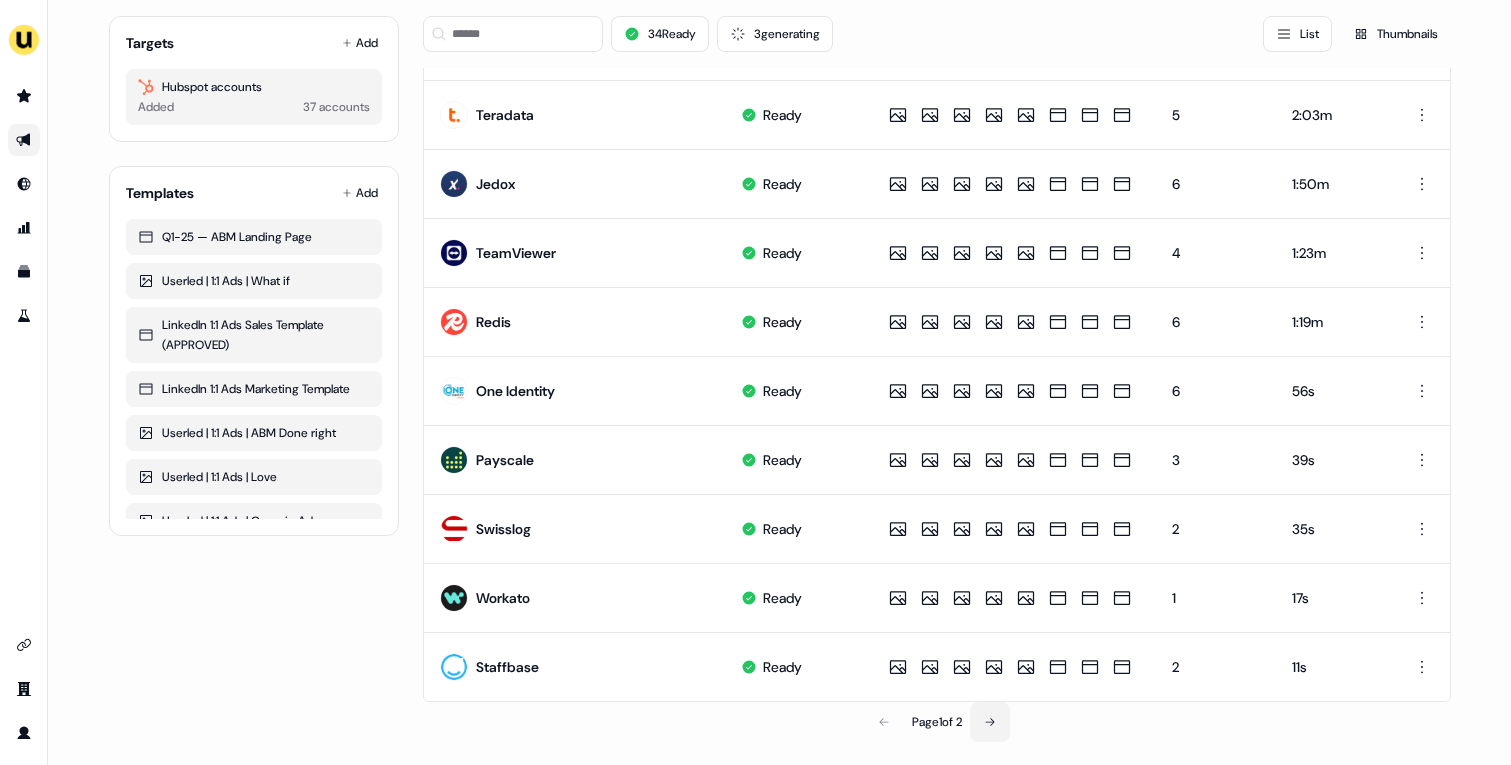 click at bounding box center [990, 722] 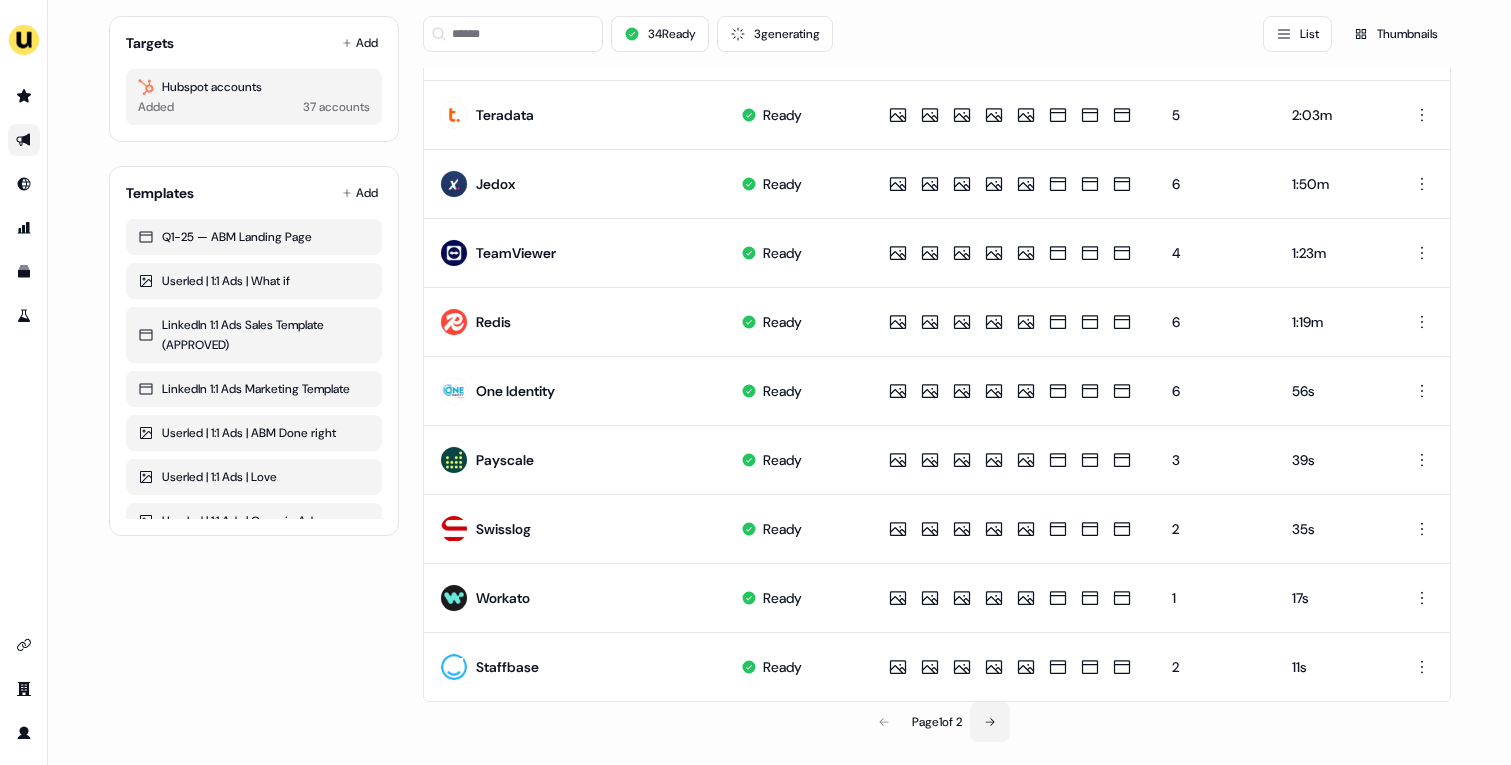scroll, scrollTop: 739, scrollLeft: 0, axis: vertical 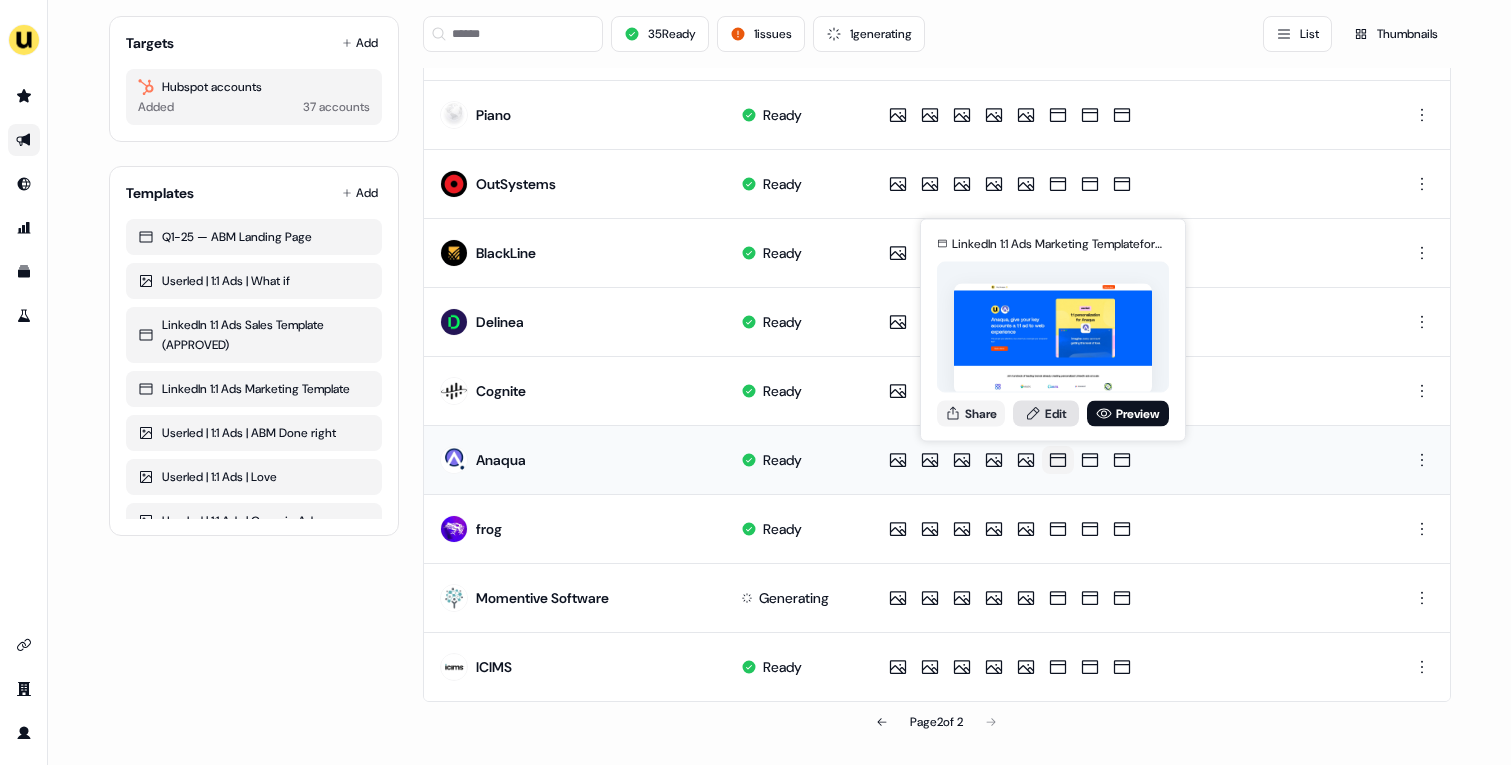 click on "Edit" at bounding box center (1046, 413) 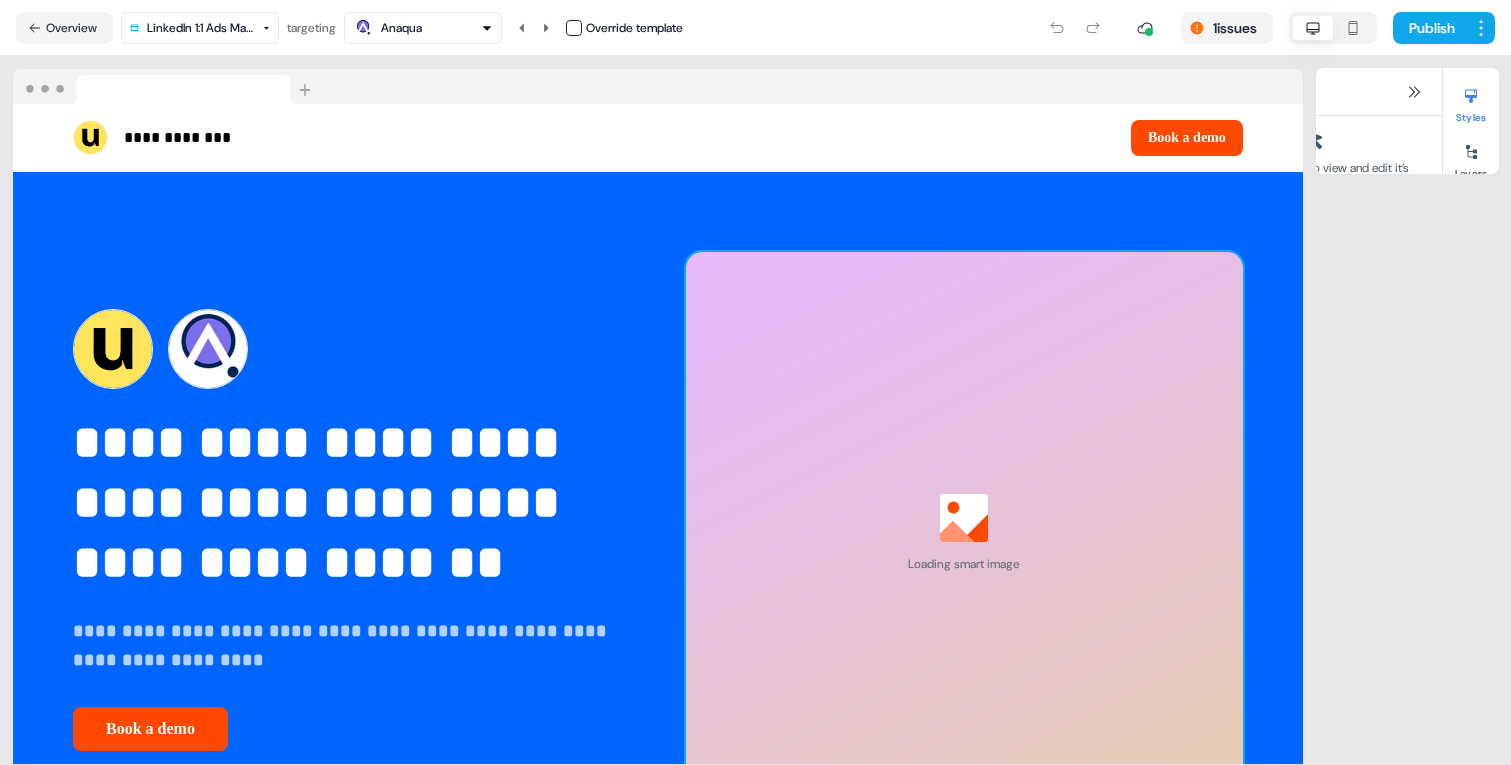 scroll, scrollTop: 0, scrollLeft: 0, axis: both 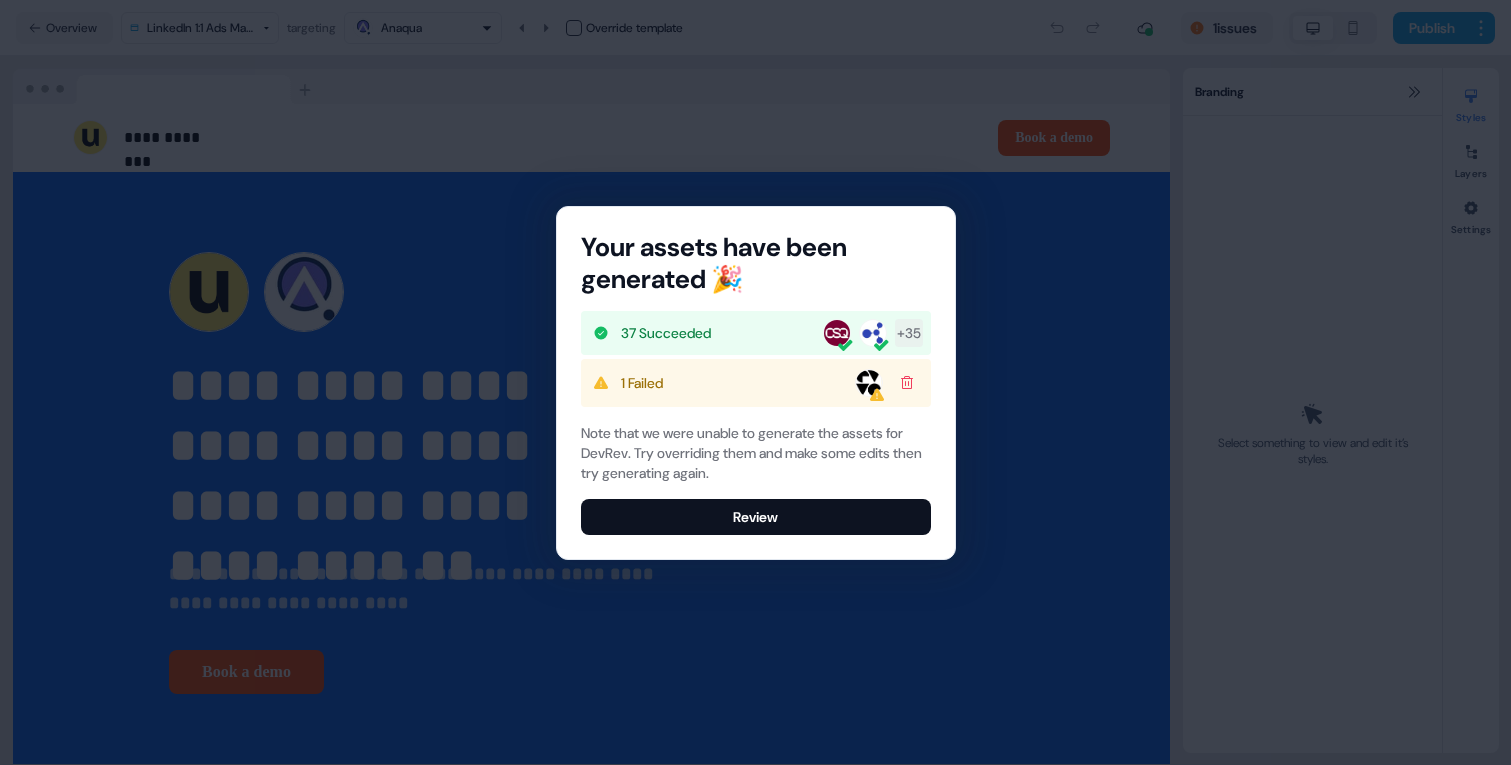 click on "Review" at bounding box center [756, 517] 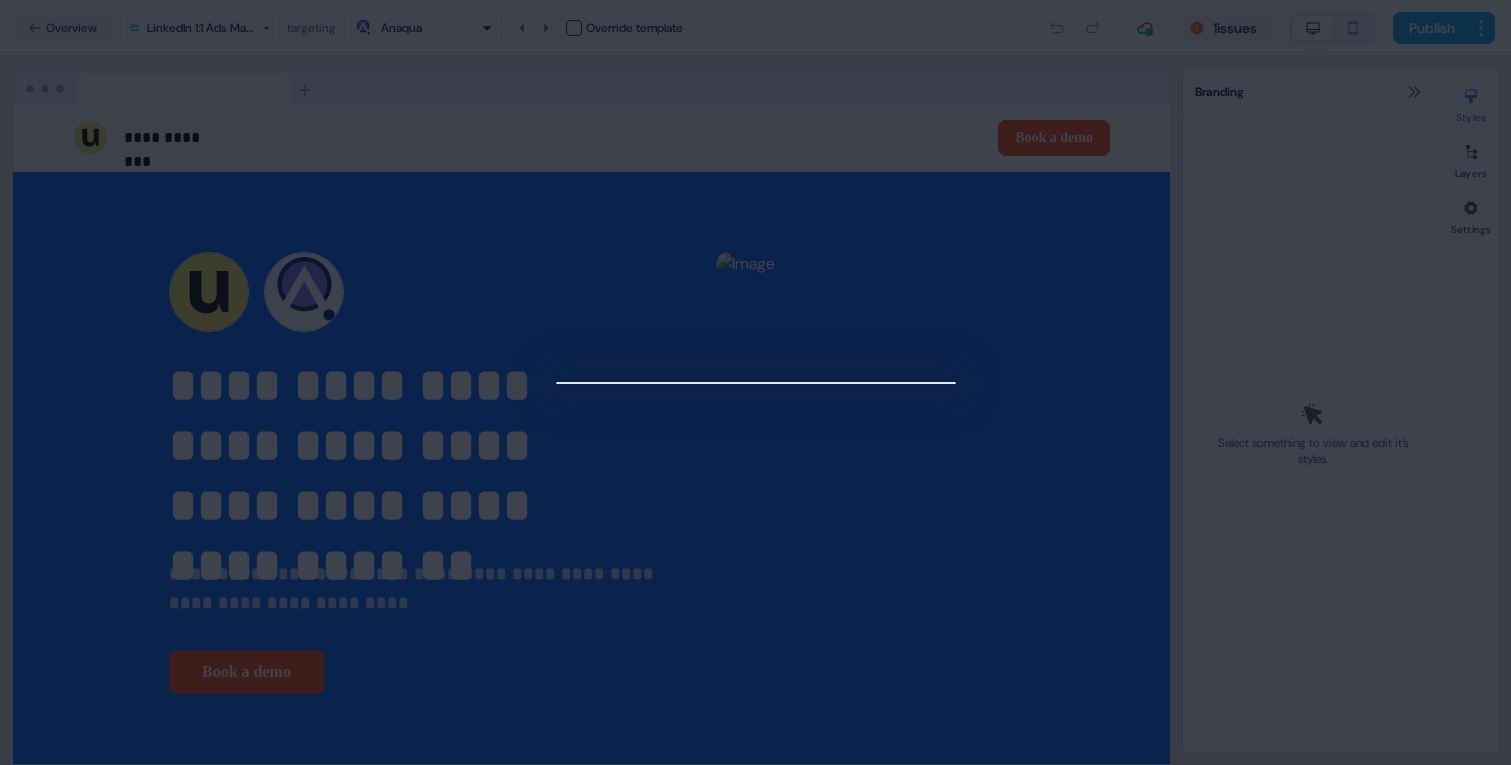 click at bounding box center [755, 382] 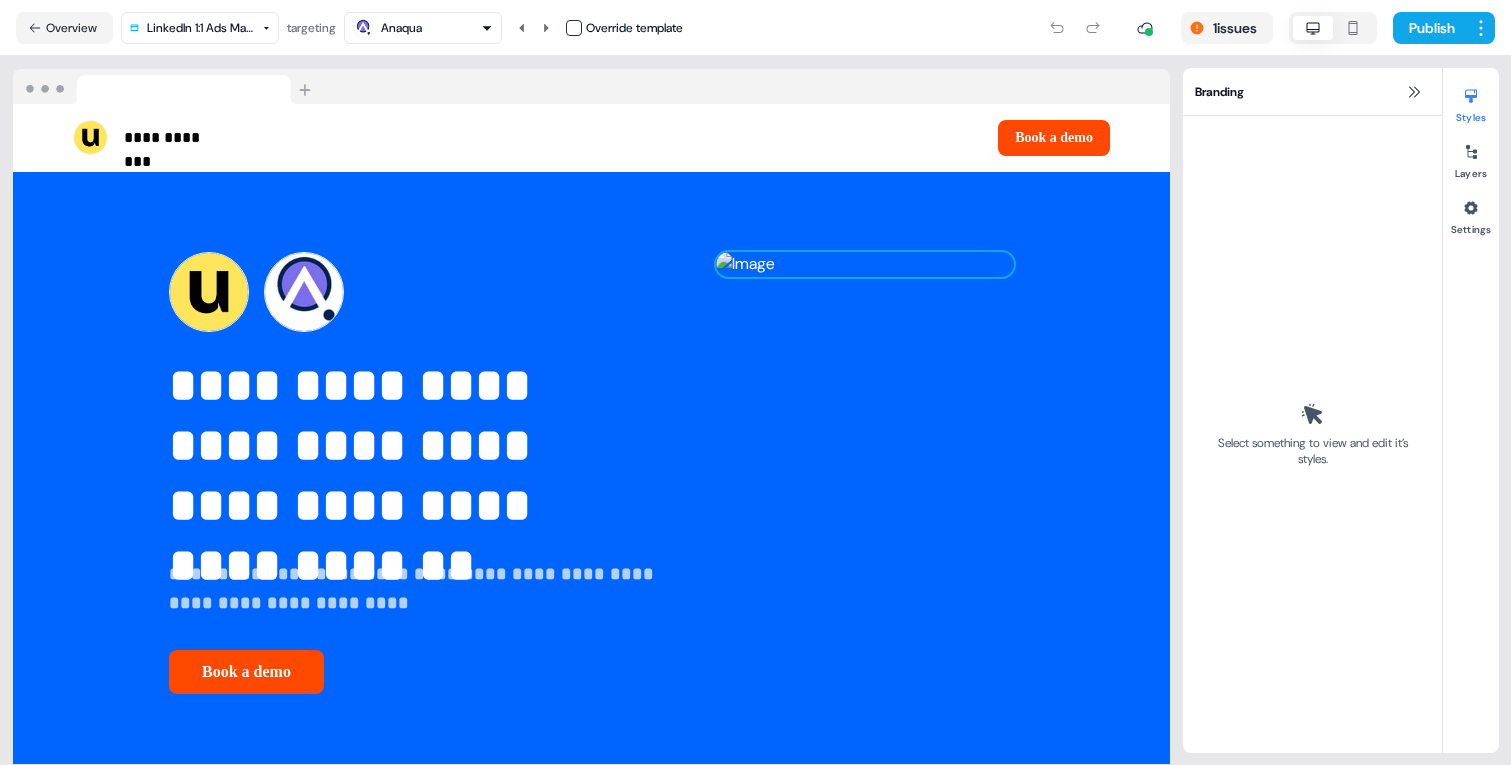 click at bounding box center [865, 264] 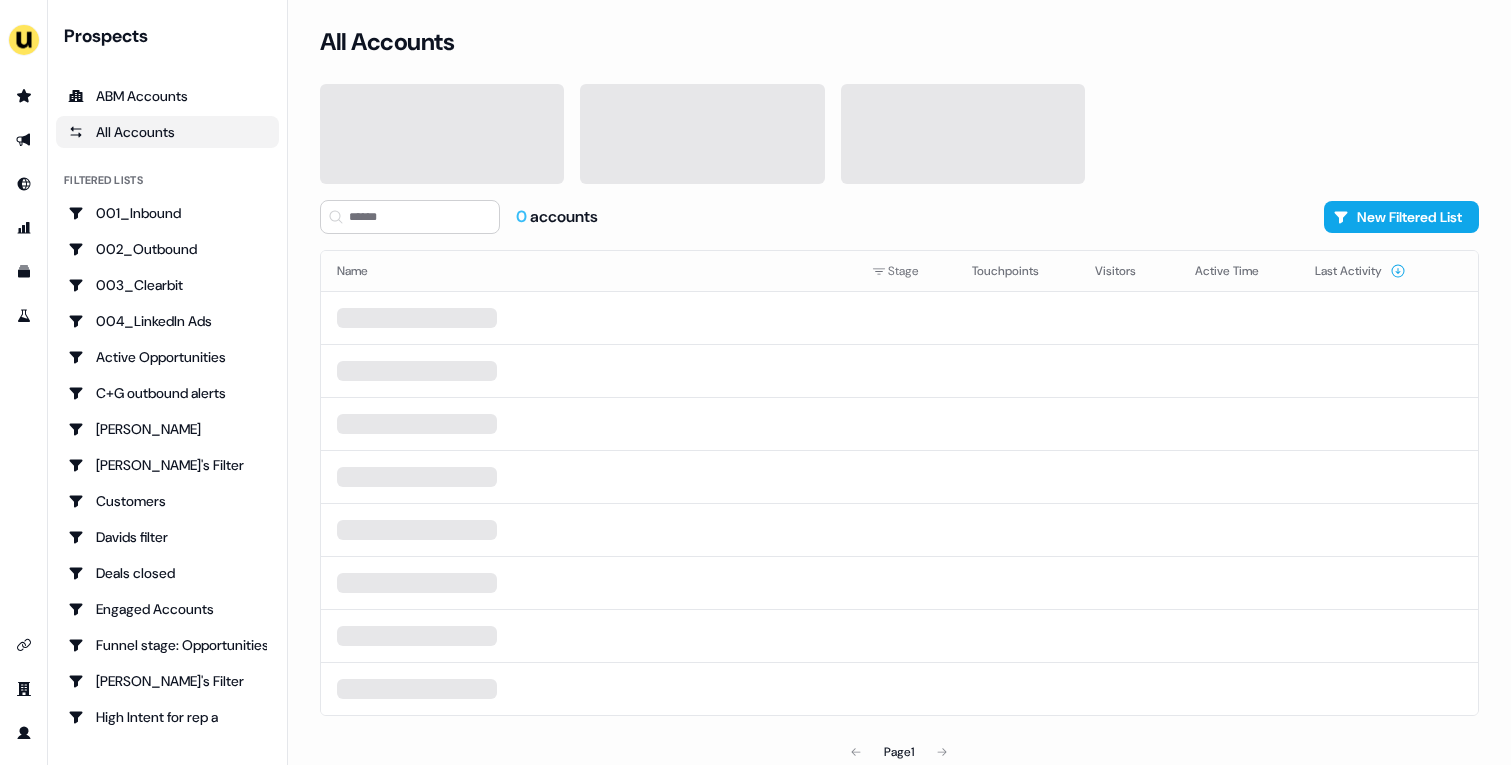 scroll, scrollTop: 0, scrollLeft: 0, axis: both 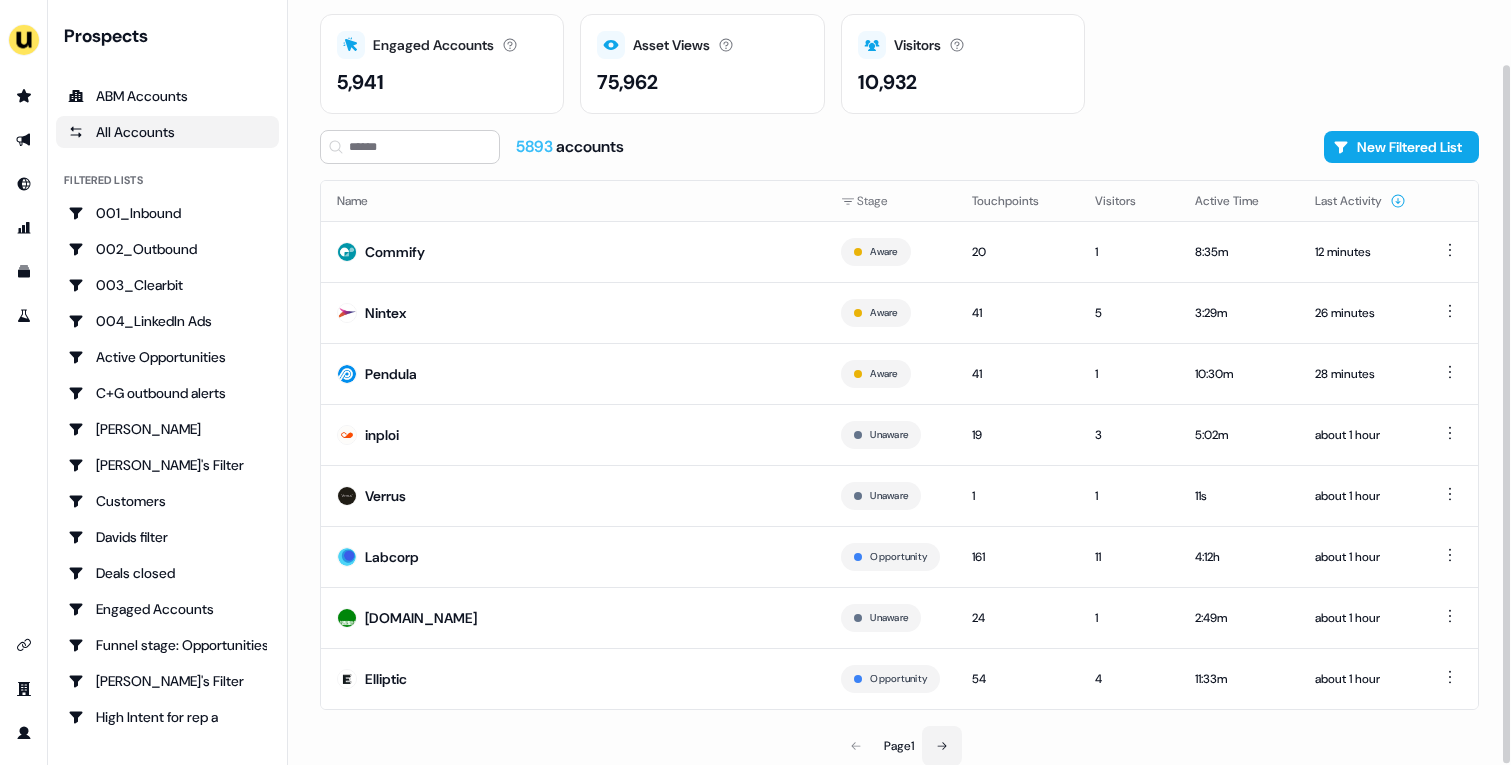 click at bounding box center (942, 746) 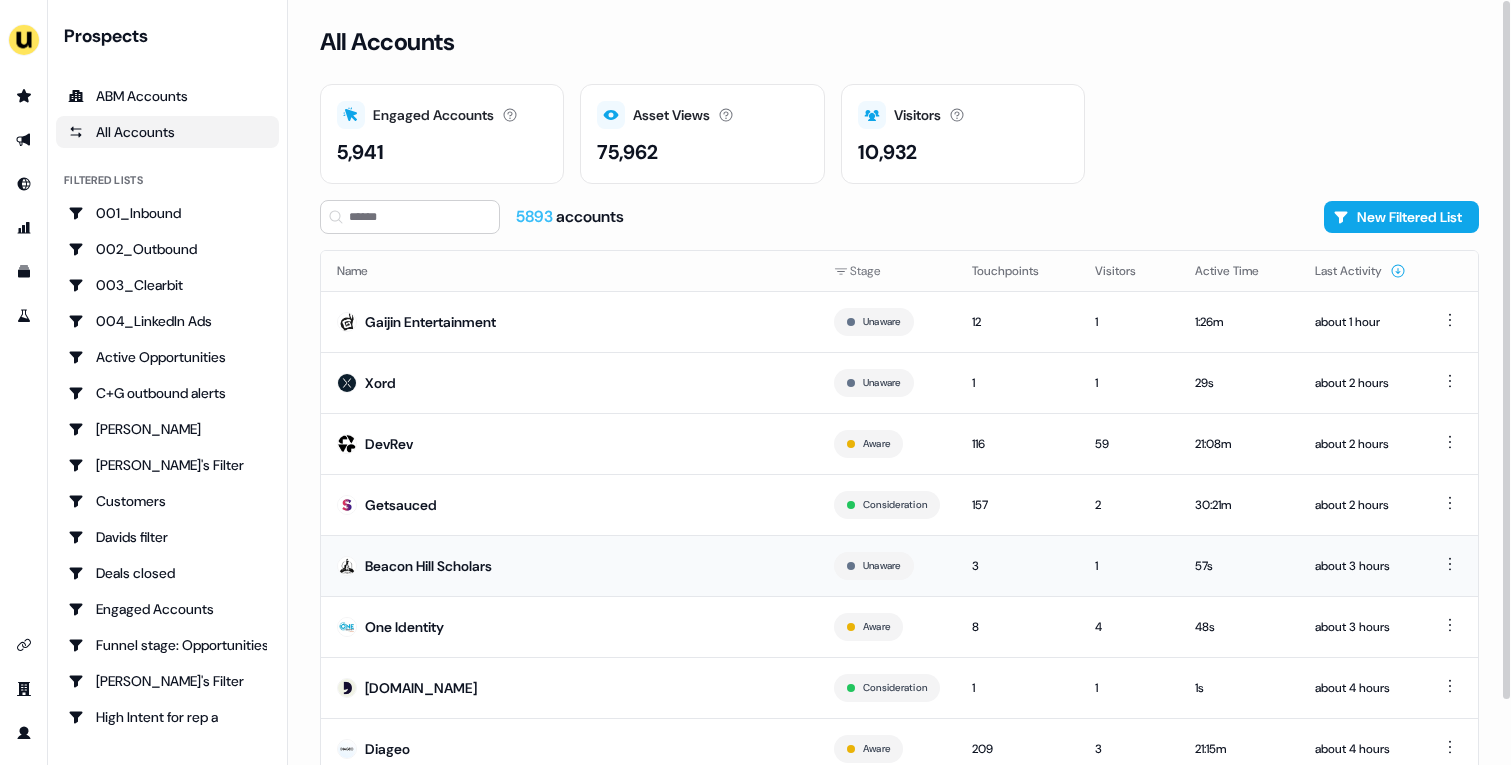 scroll, scrollTop: 70, scrollLeft: 0, axis: vertical 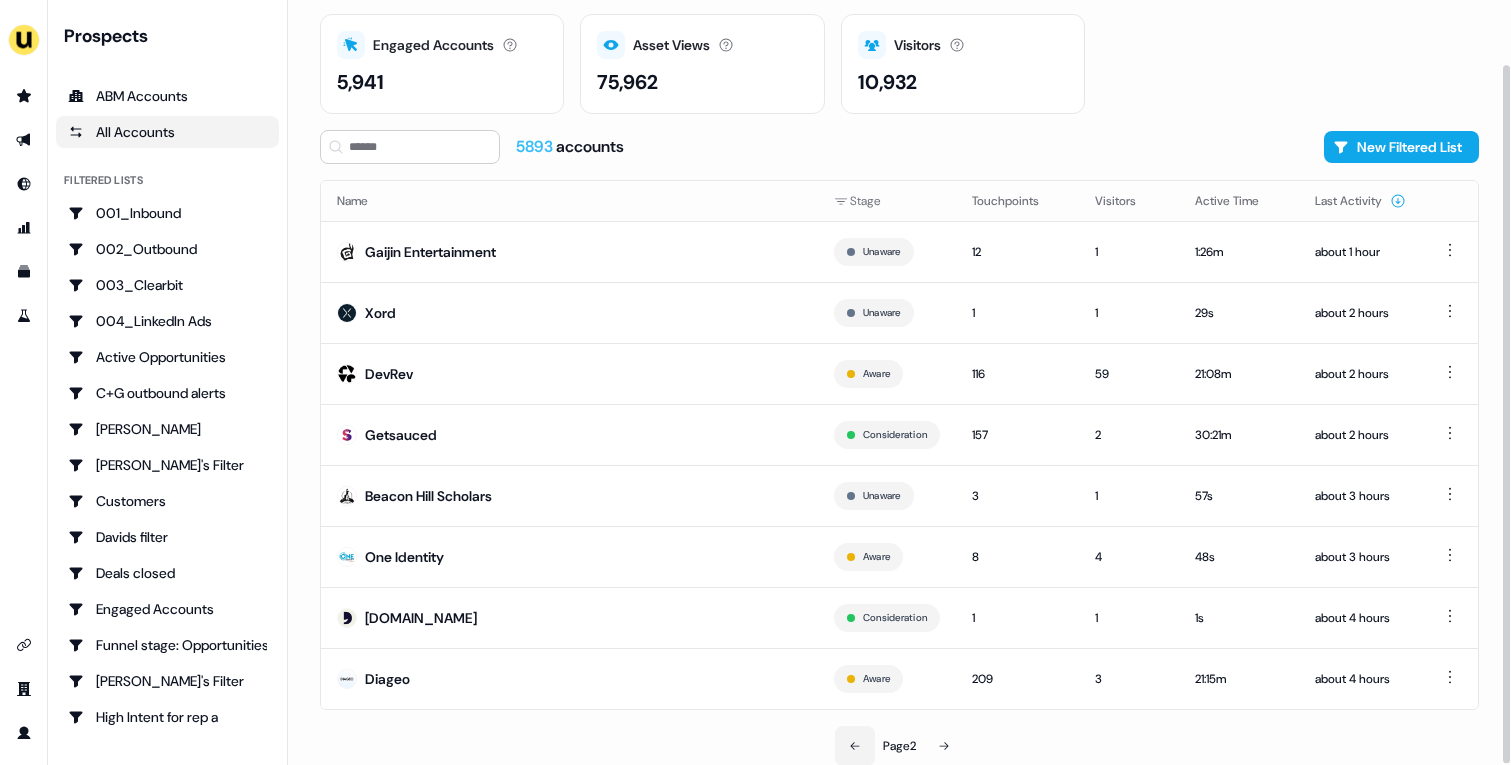 click 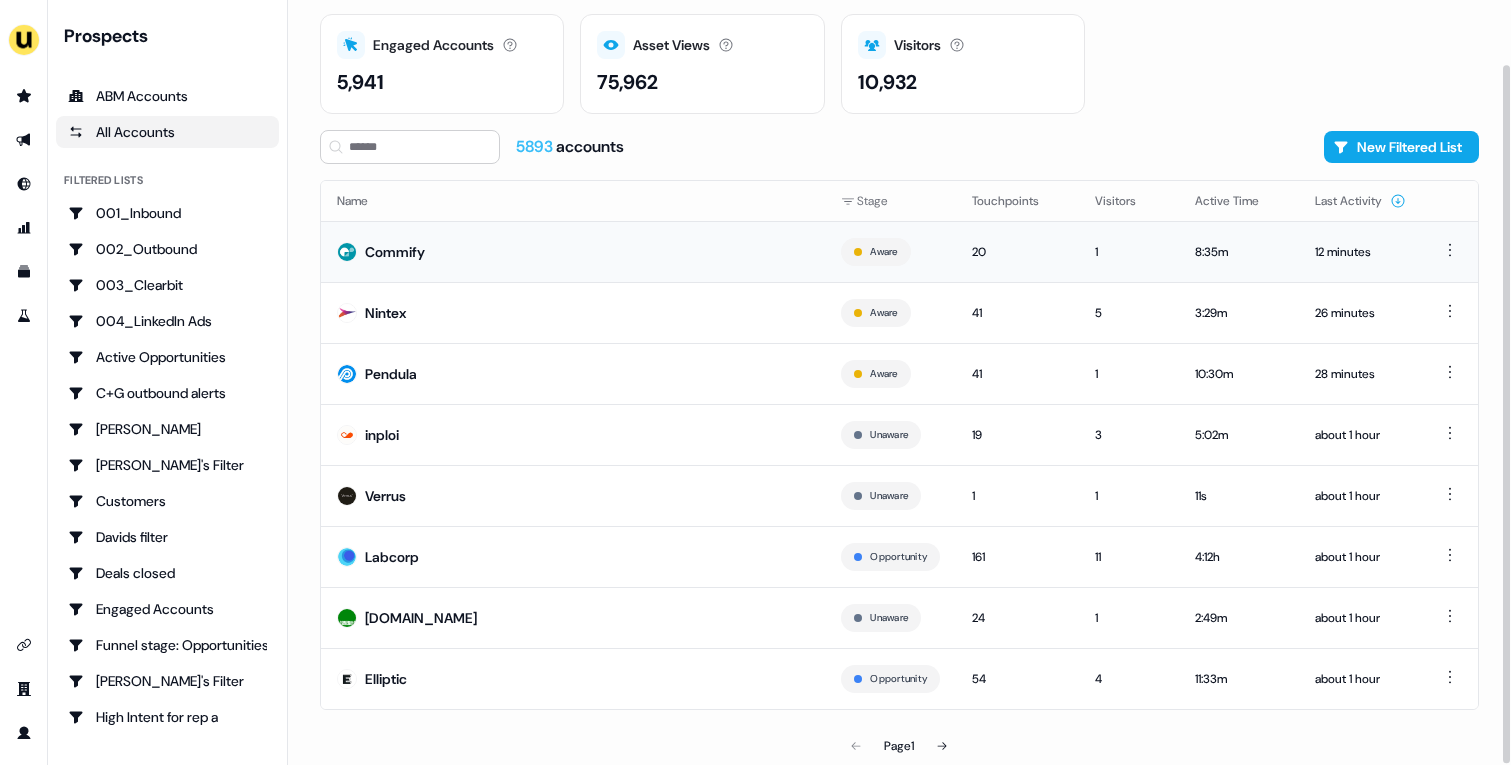 click on "Commify" at bounding box center [573, 251] 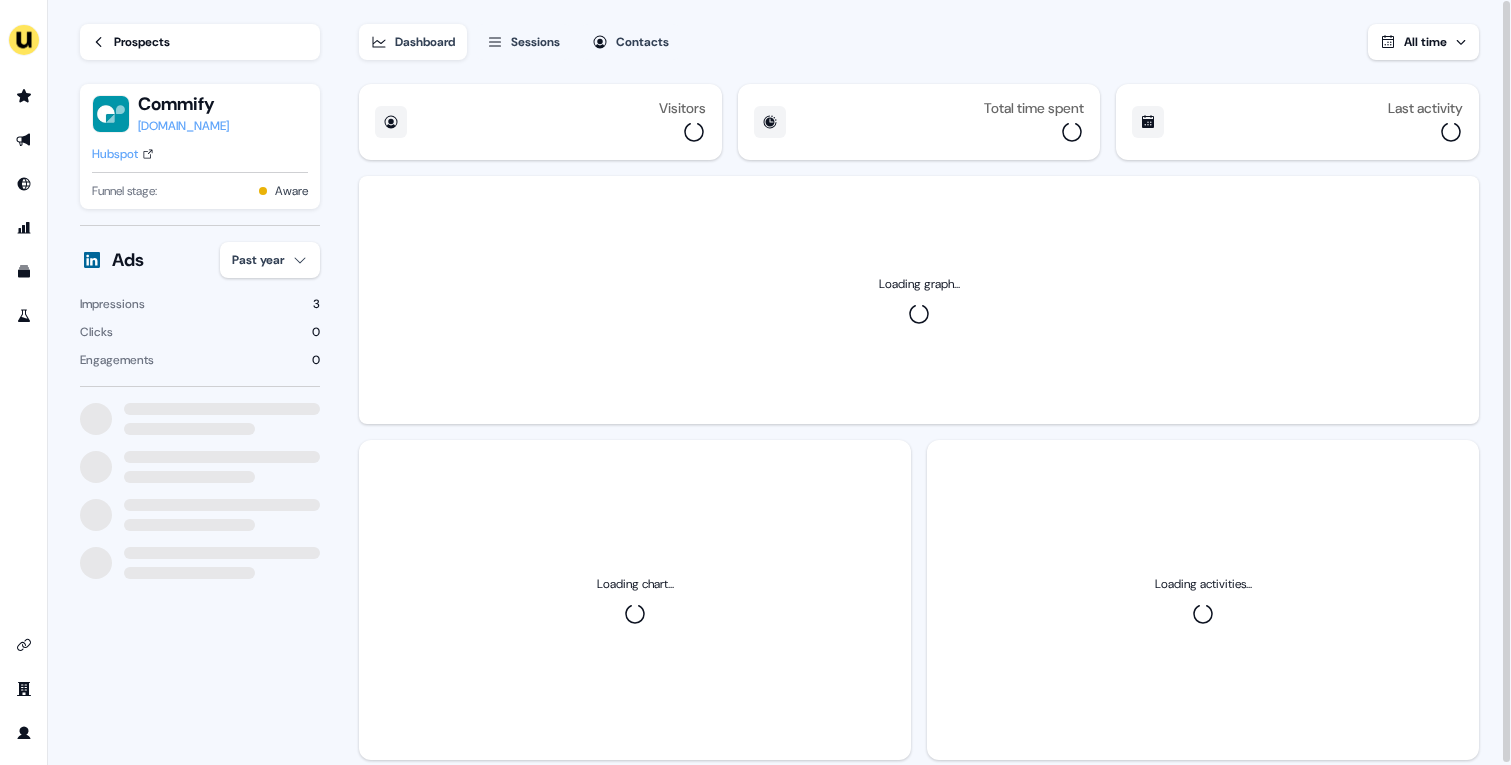 click on "For the best experience switch devices to a bigger screen. Go to Userled.io Loading... Prospects Commify commify.com Hubspot Funnel stage: Aware Ads Past year Impressions 3 Clicks 0 Engagements 0 Dashboard Sessions Contacts All time Visitors Total time spent Last activity Loading graph... Loading chart... Loading activities..." at bounding box center [755, 382] 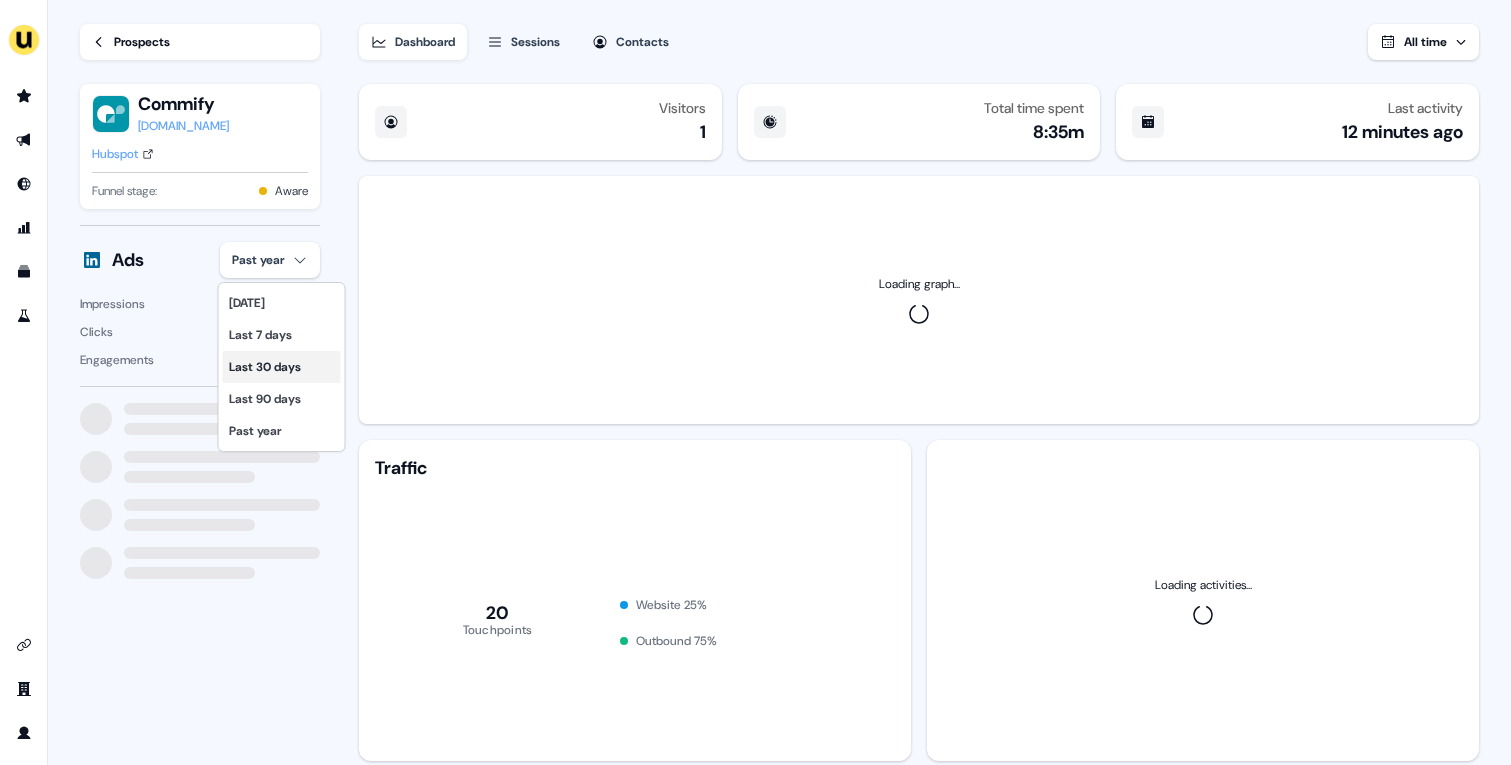 click on "Last 30 days" at bounding box center [282, 367] 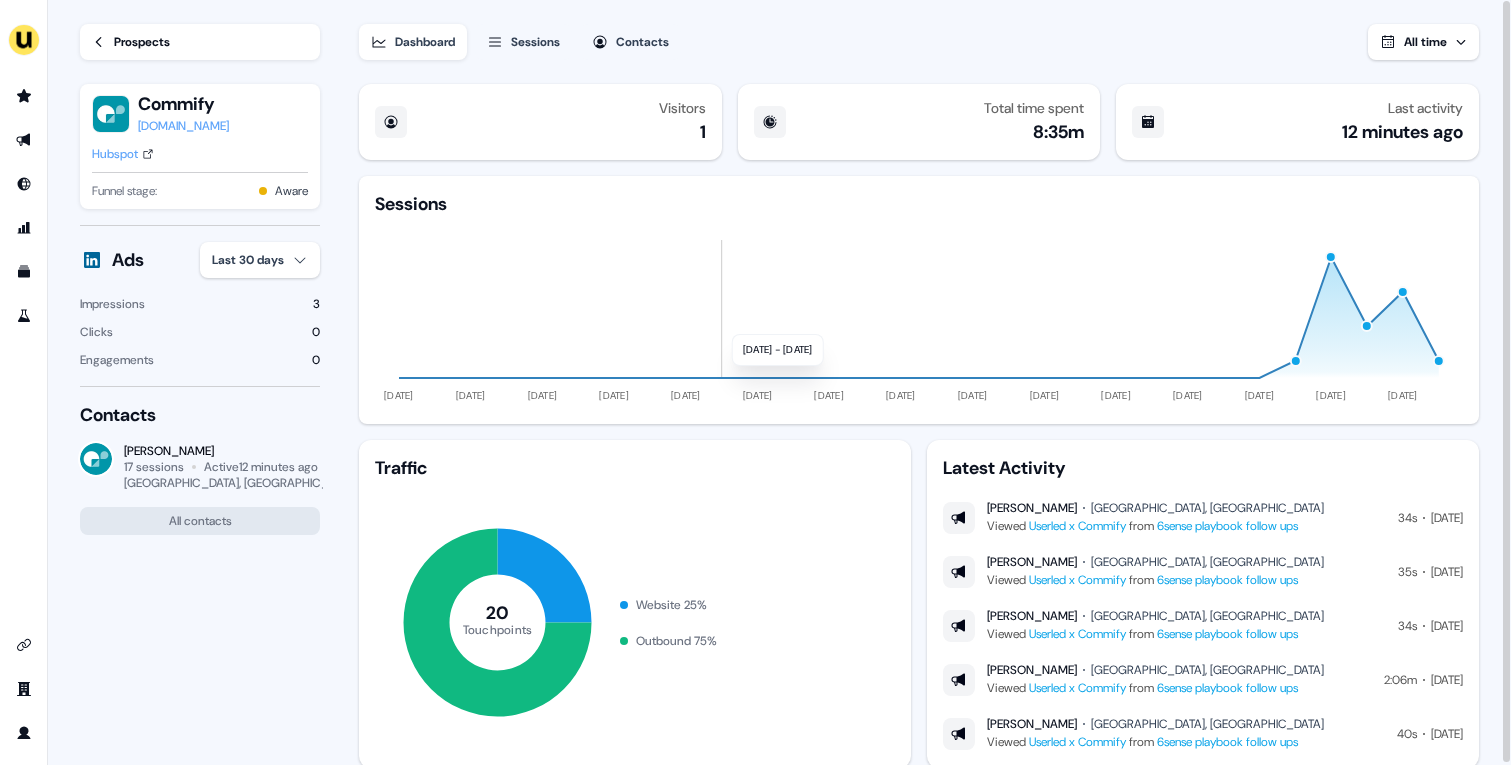 scroll, scrollTop: 57, scrollLeft: 0, axis: vertical 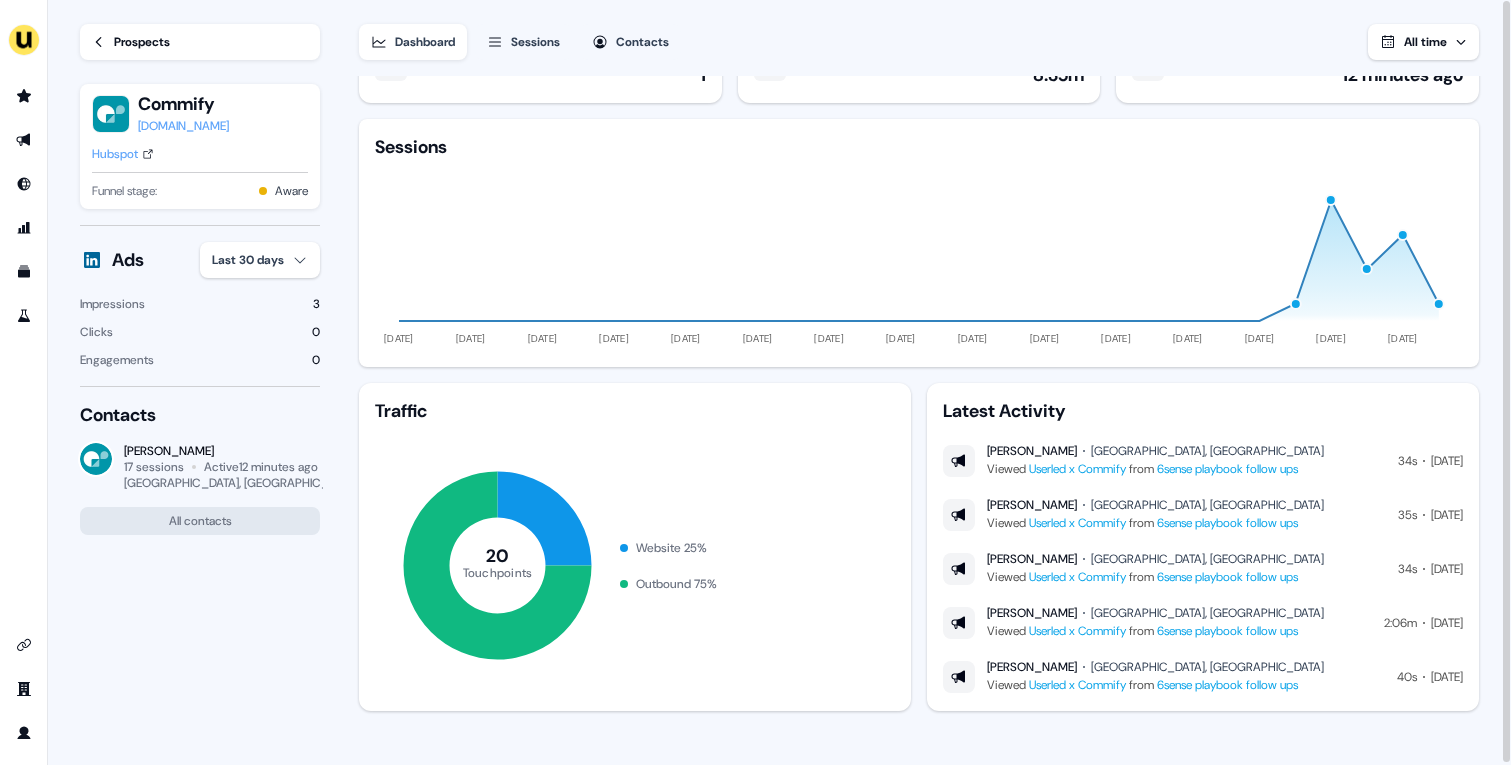 click on "Hubspot" at bounding box center (115, 154) 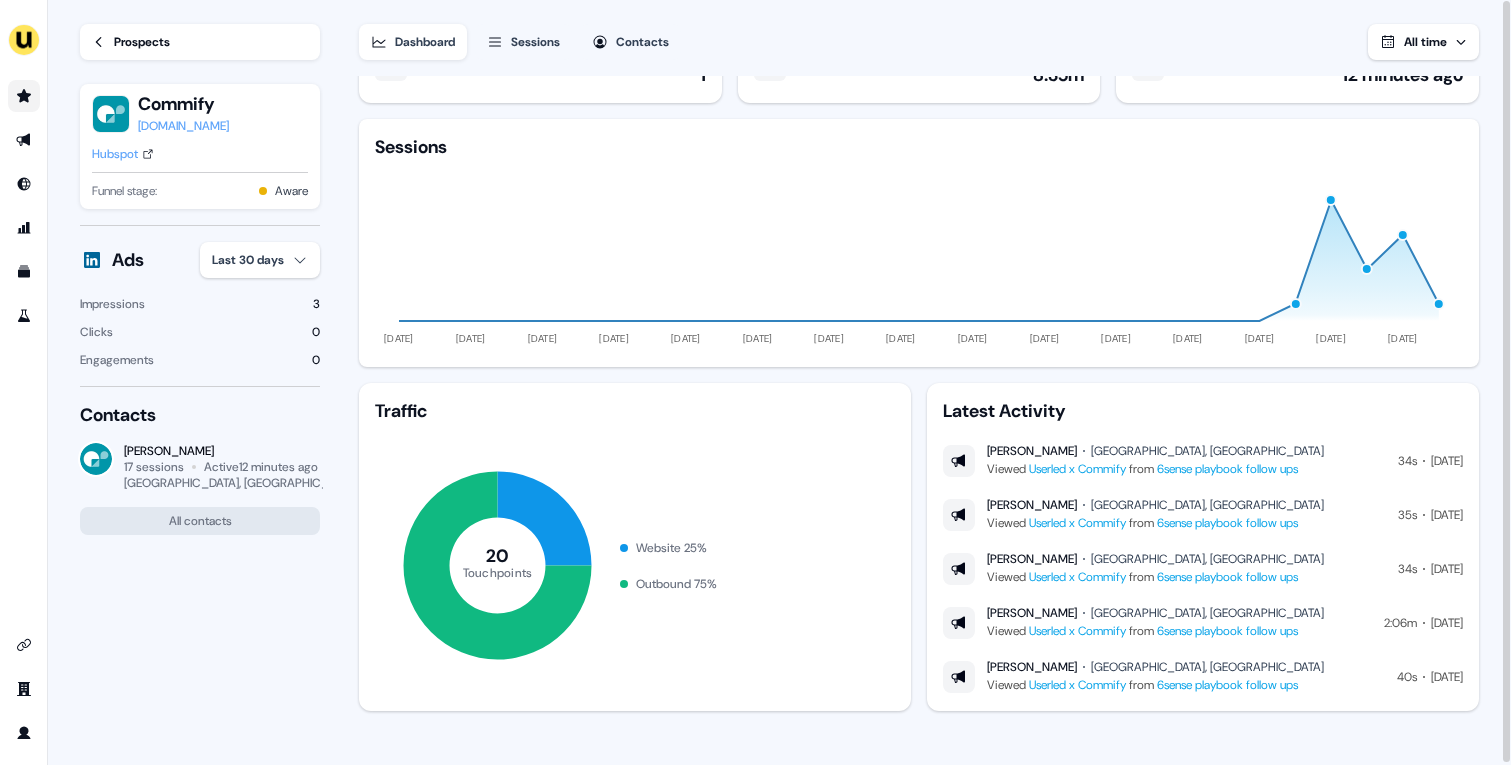 click at bounding box center (24, 96) 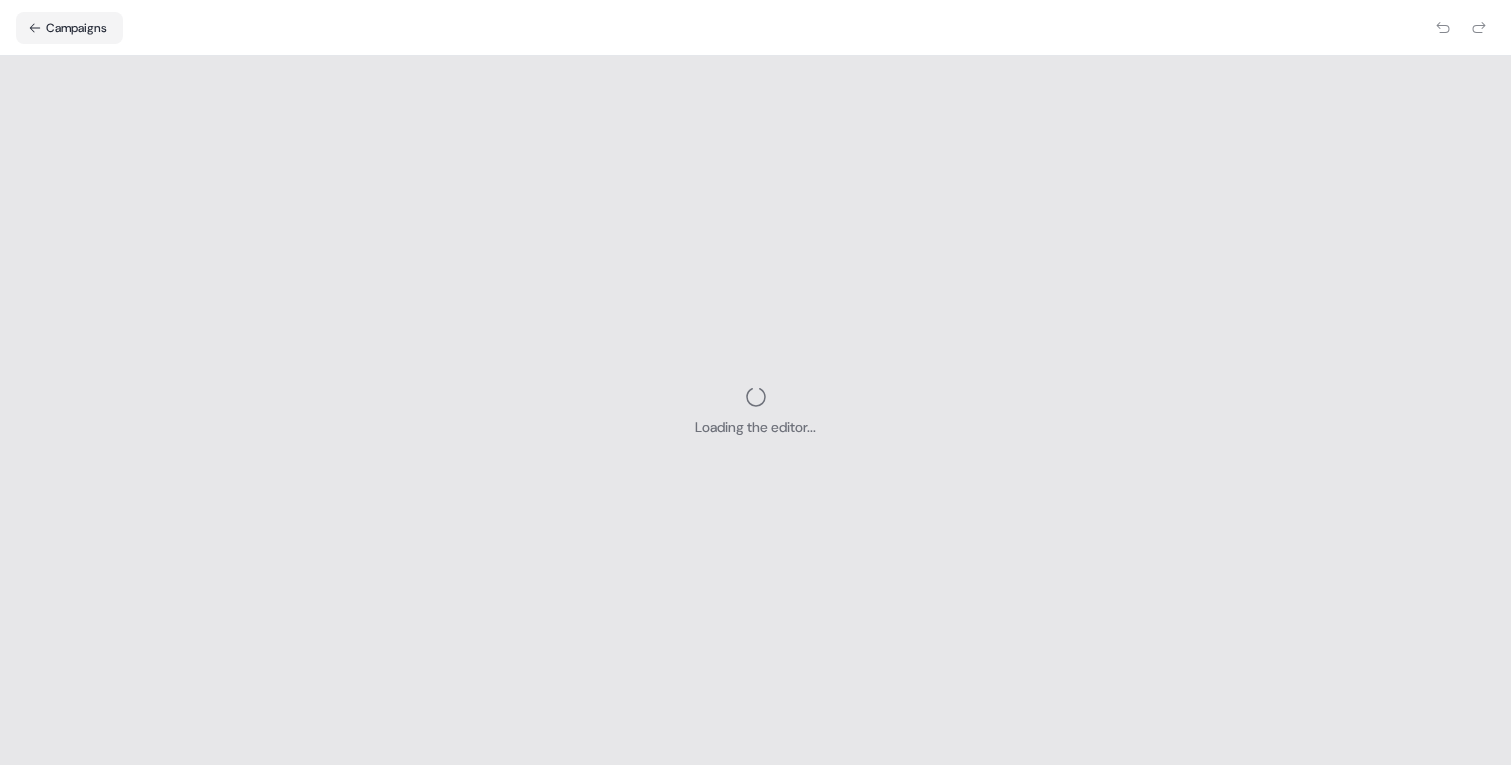 scroll, scrollTop: 0, scrollLeft: 0, axis: both 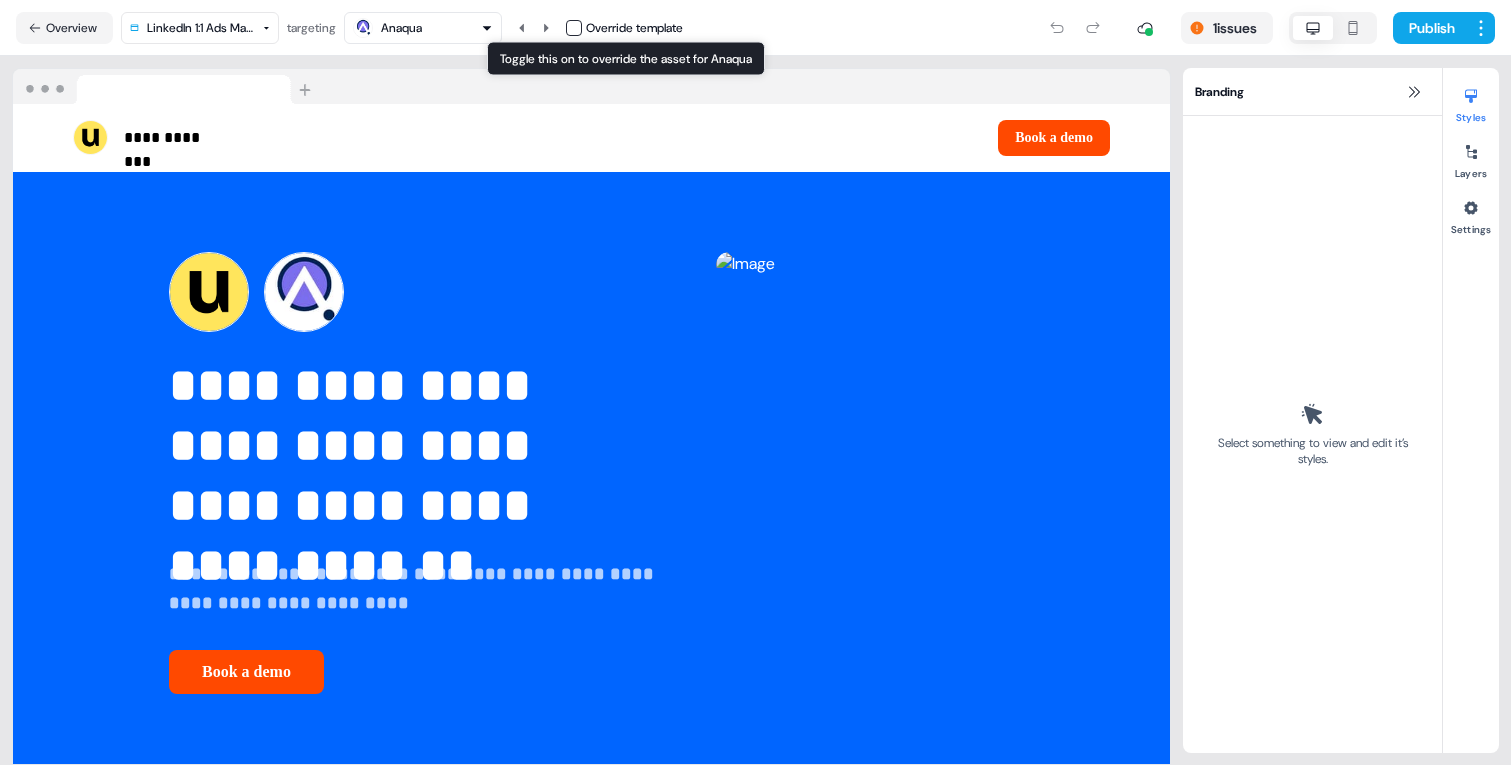click at bounding box center [574, 28] 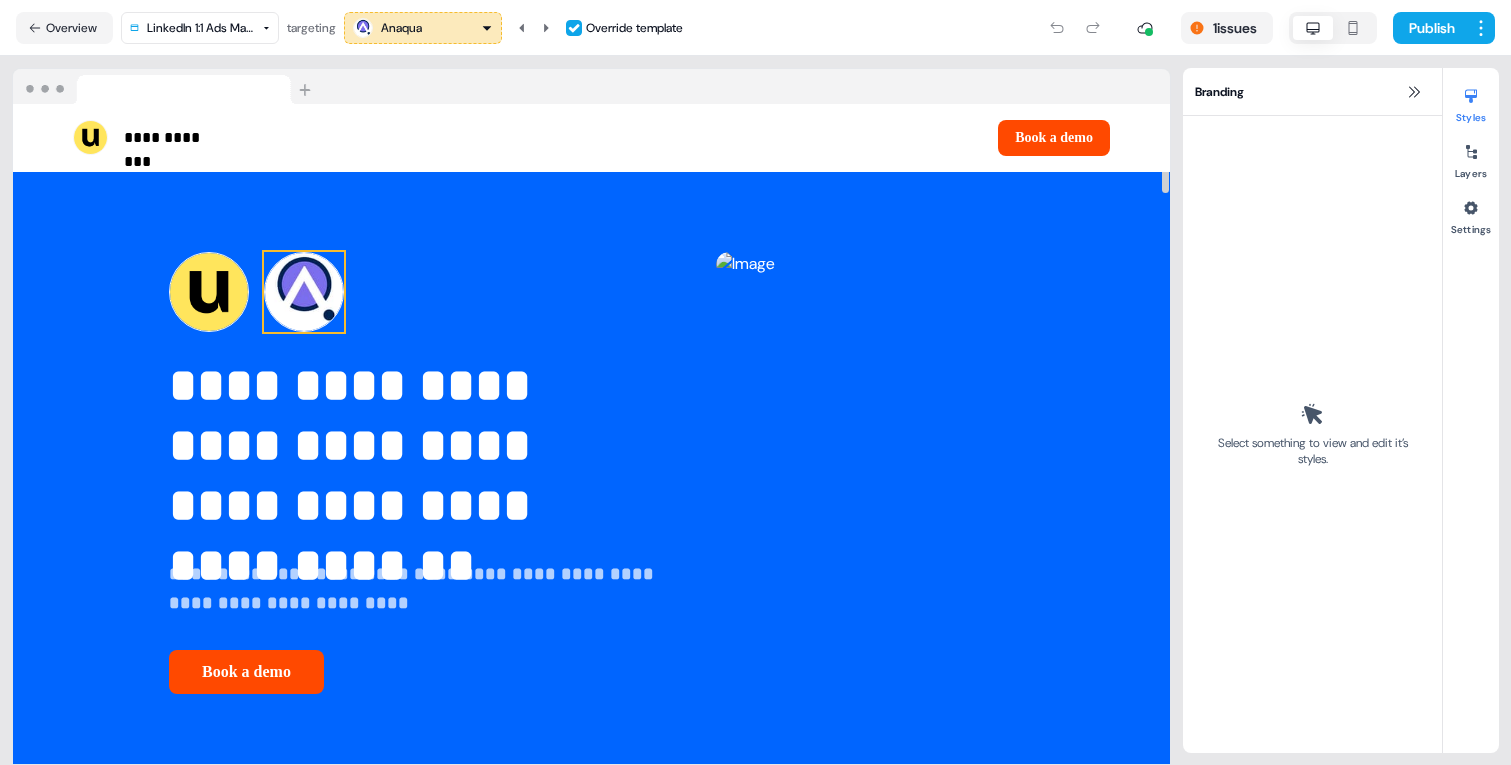 click at bounding box center (304, 292) 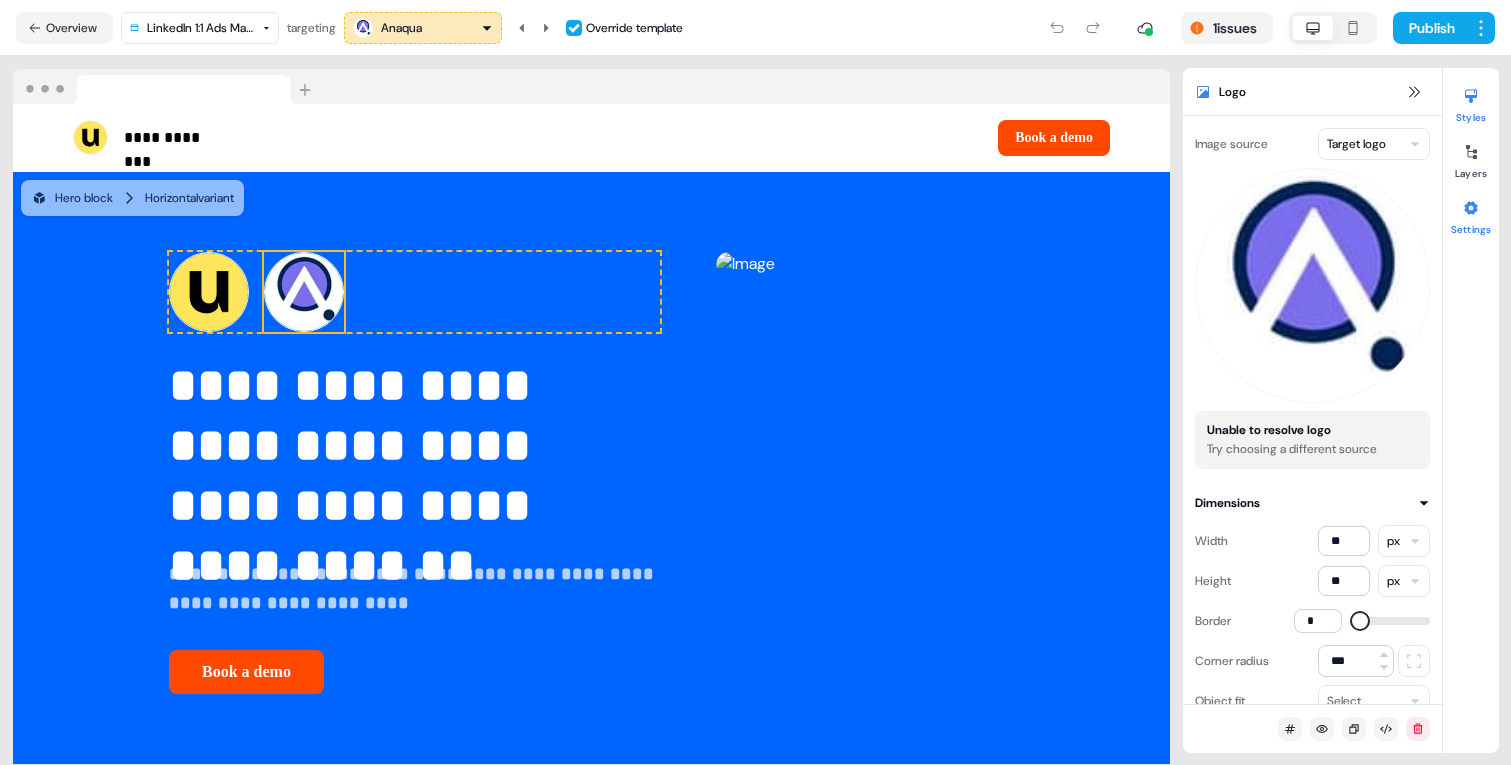 click on "**********" at bounding box center (755, 382) 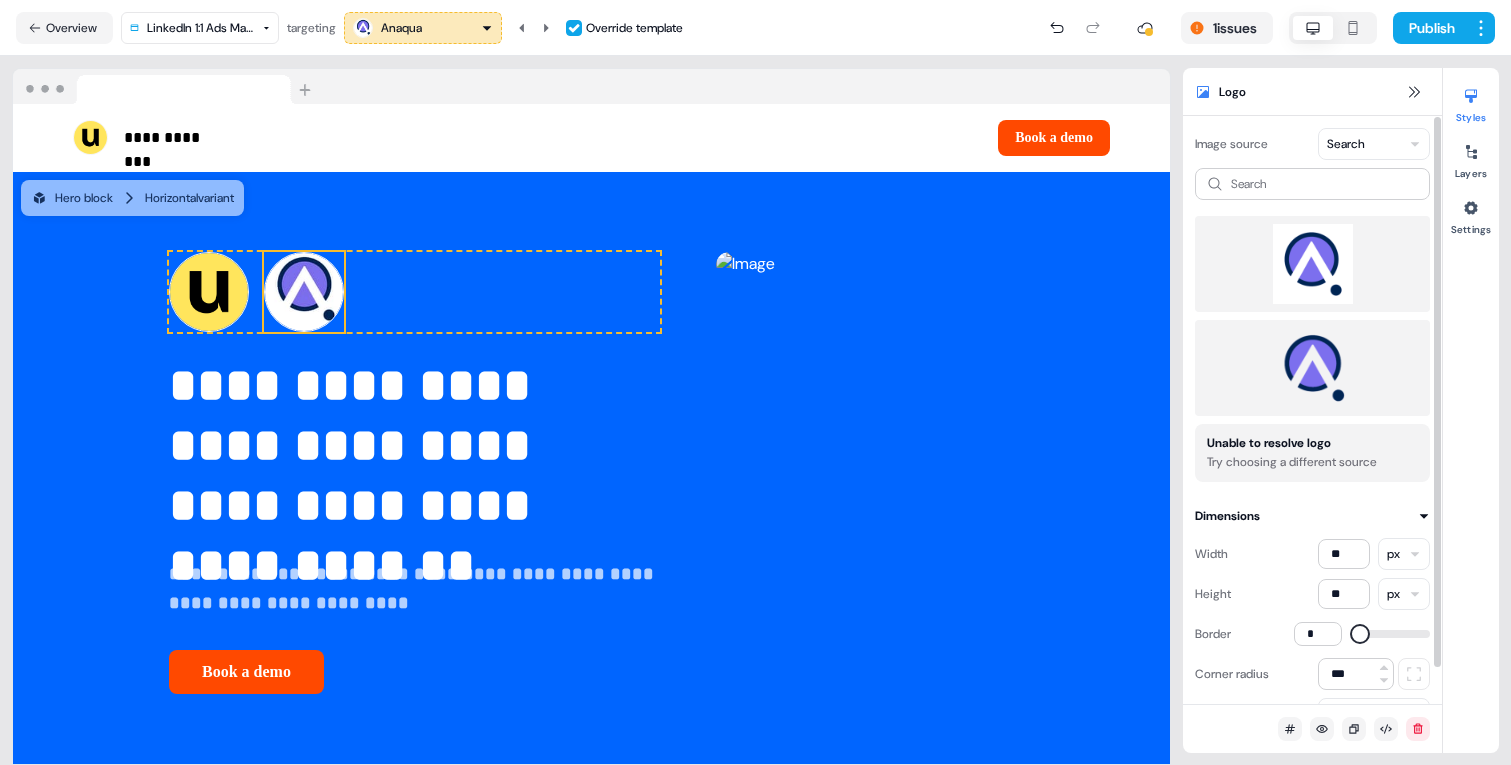 click at bounding box center (1312, 264) 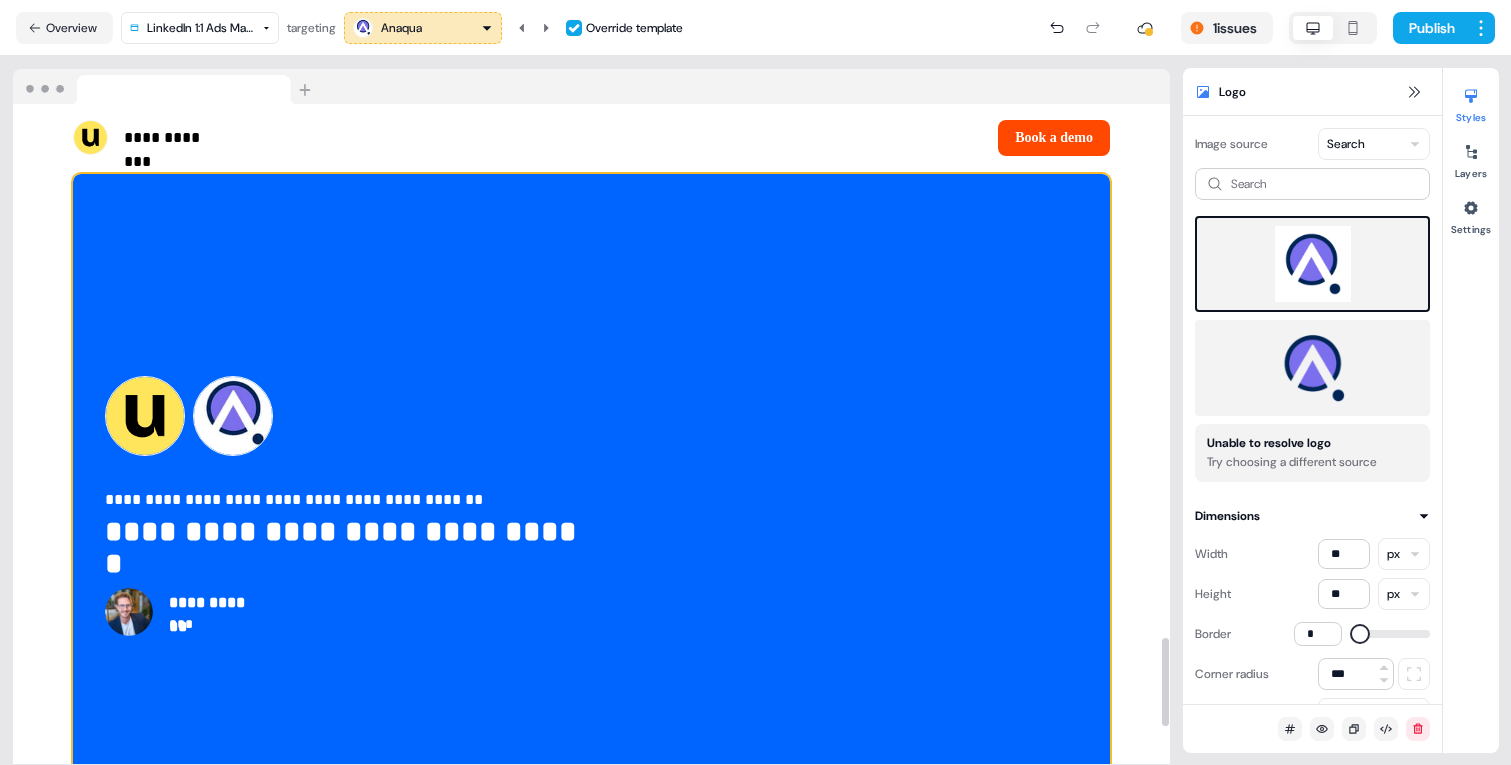 scroll, scrollTop: 3988, scrollLeft: 0, axis: vertical 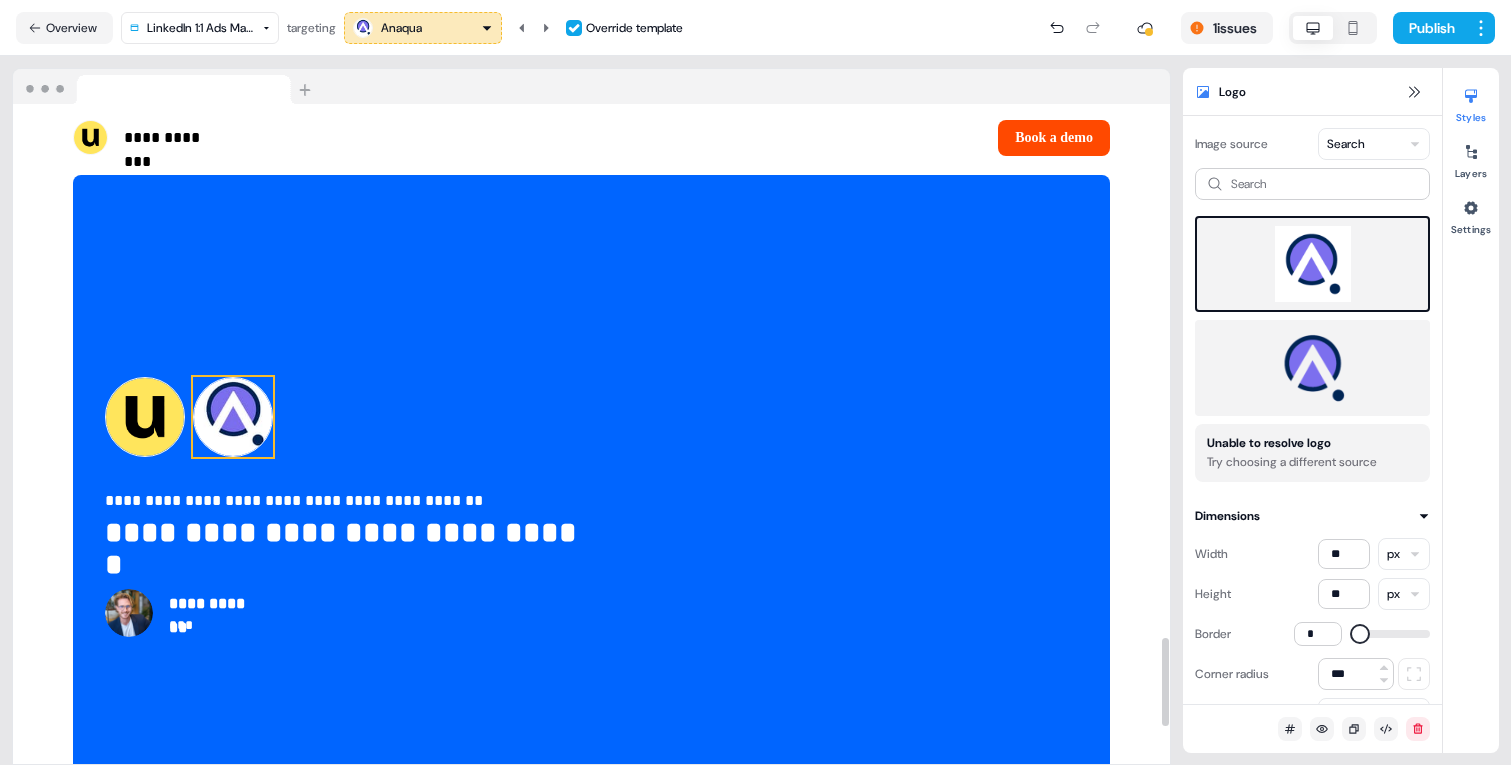 click at bounding box center (233, 417) 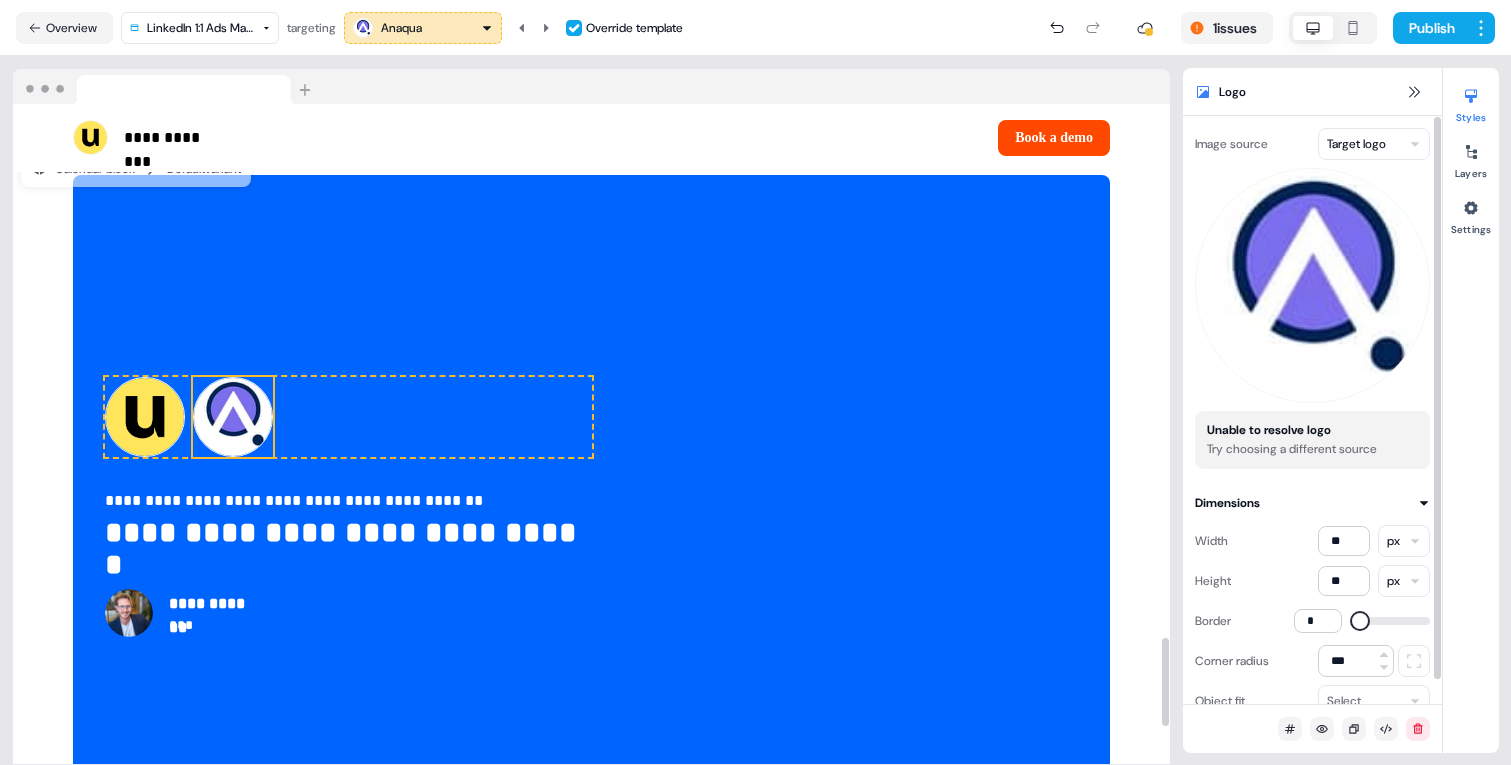 click at bounding box center [1312, 285] 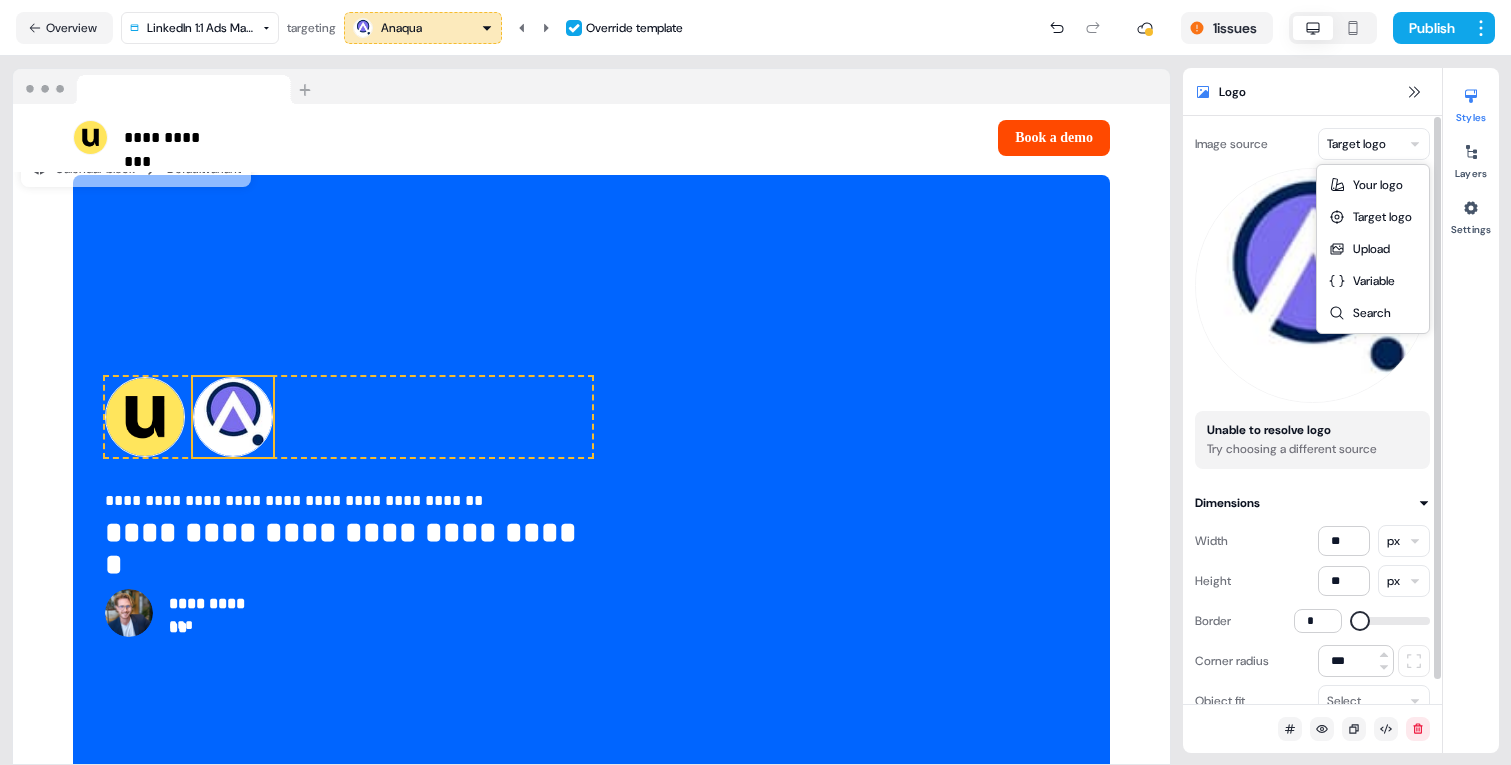 click on "**********" at bounding box center [755, 382] 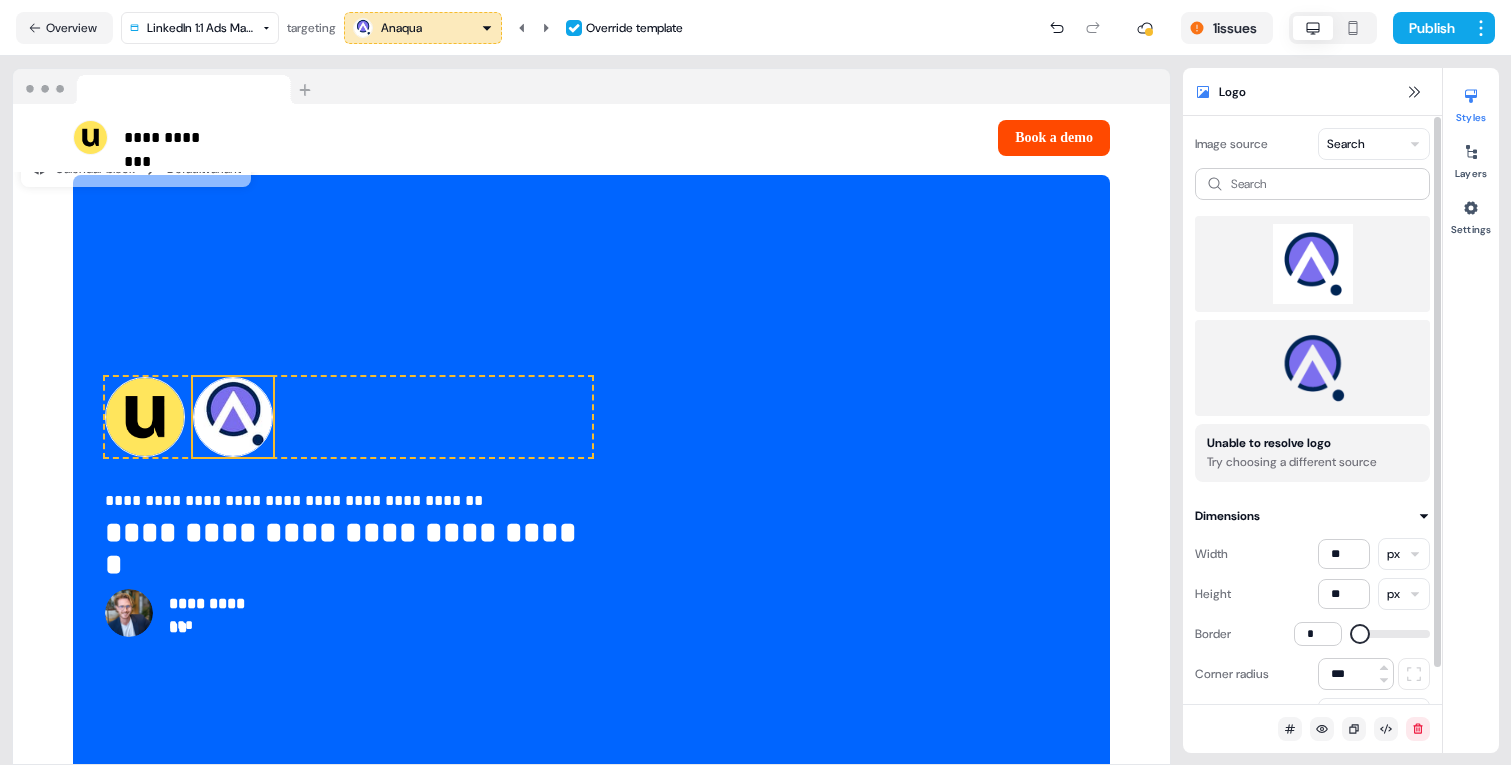 click at bounding box center (1312, 264) 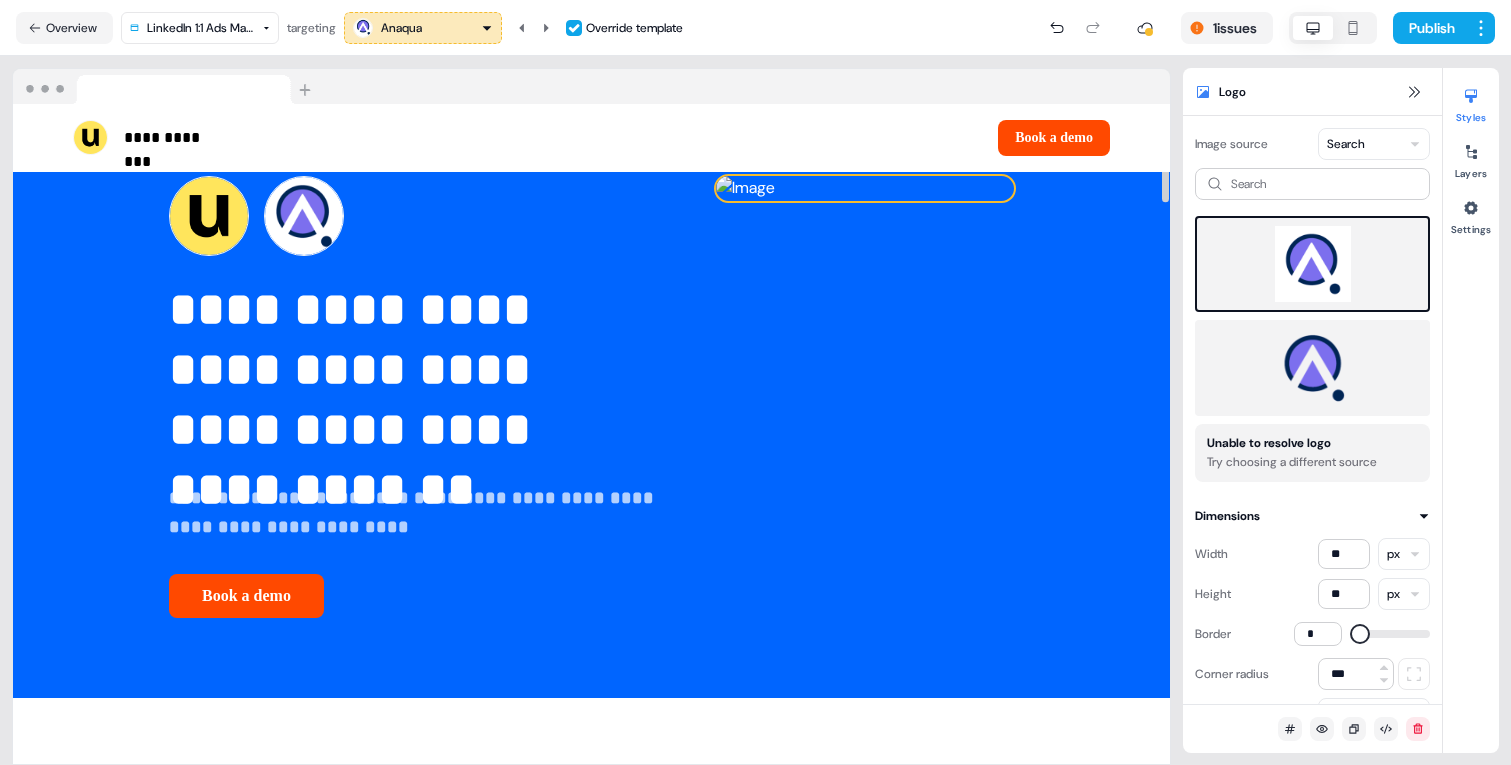 scroll, scrollTop: 70, scrollLeft: 0, axis: vertical 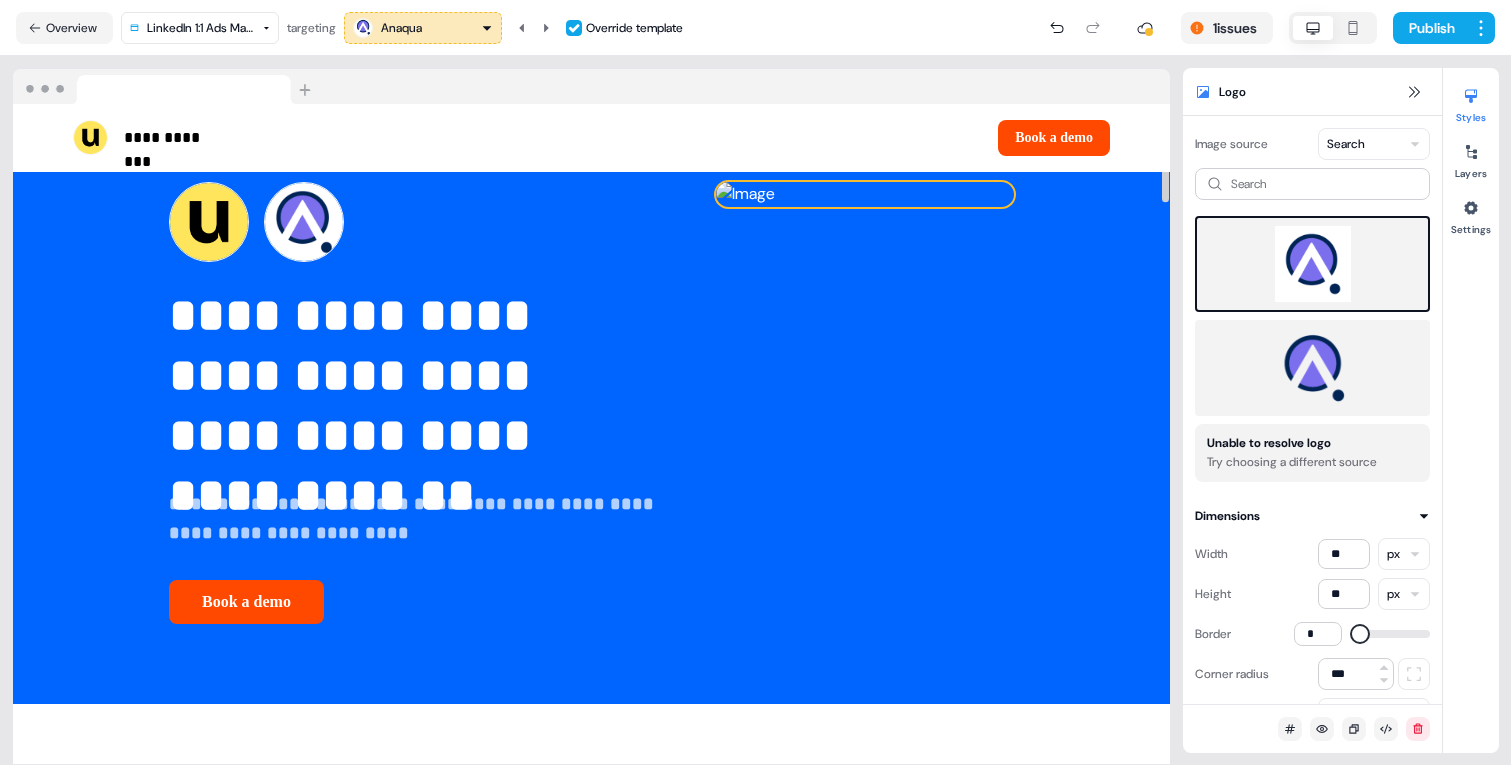 click at bounding box center (865, 194) 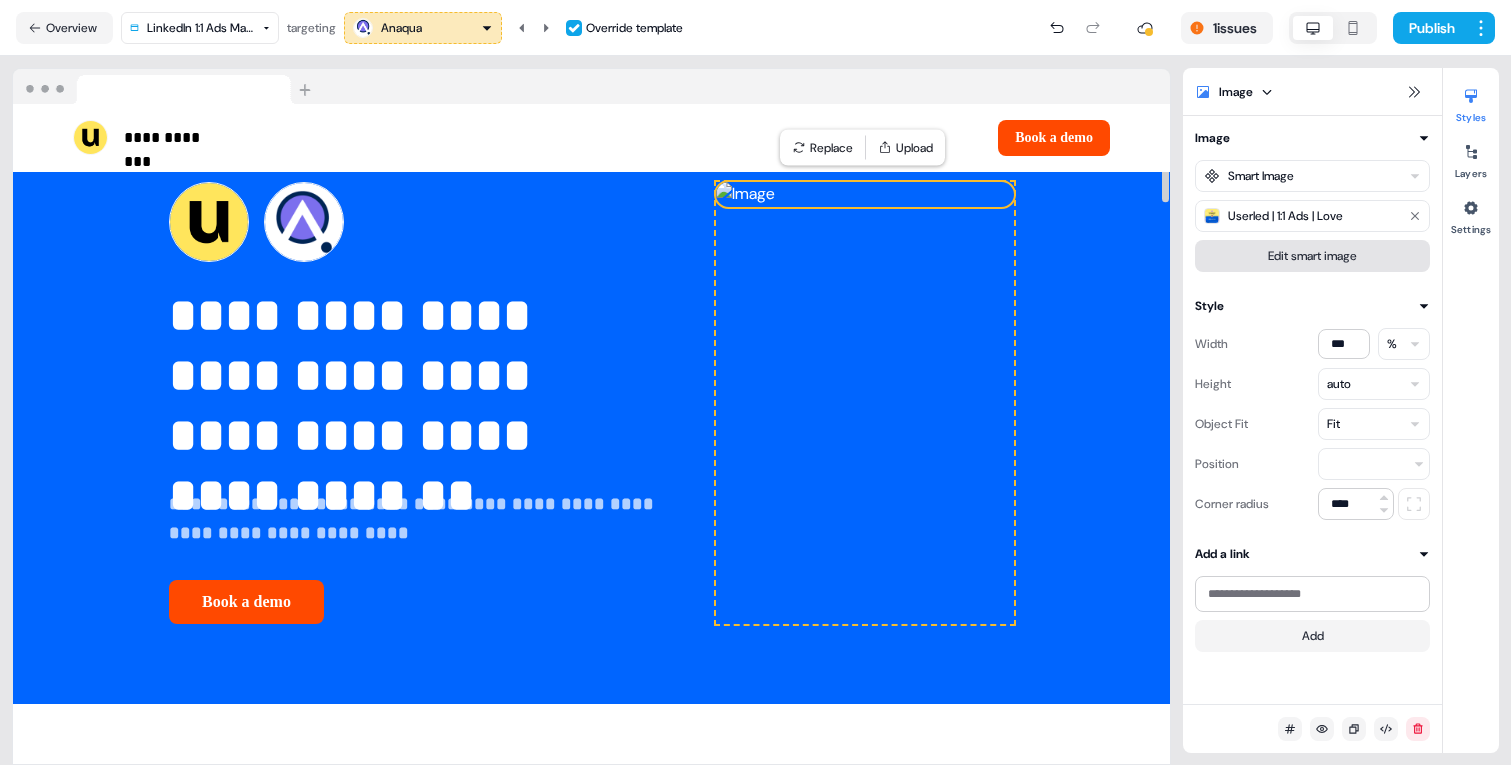 click on "Edit smart image" at bounding box center [1312, 256] 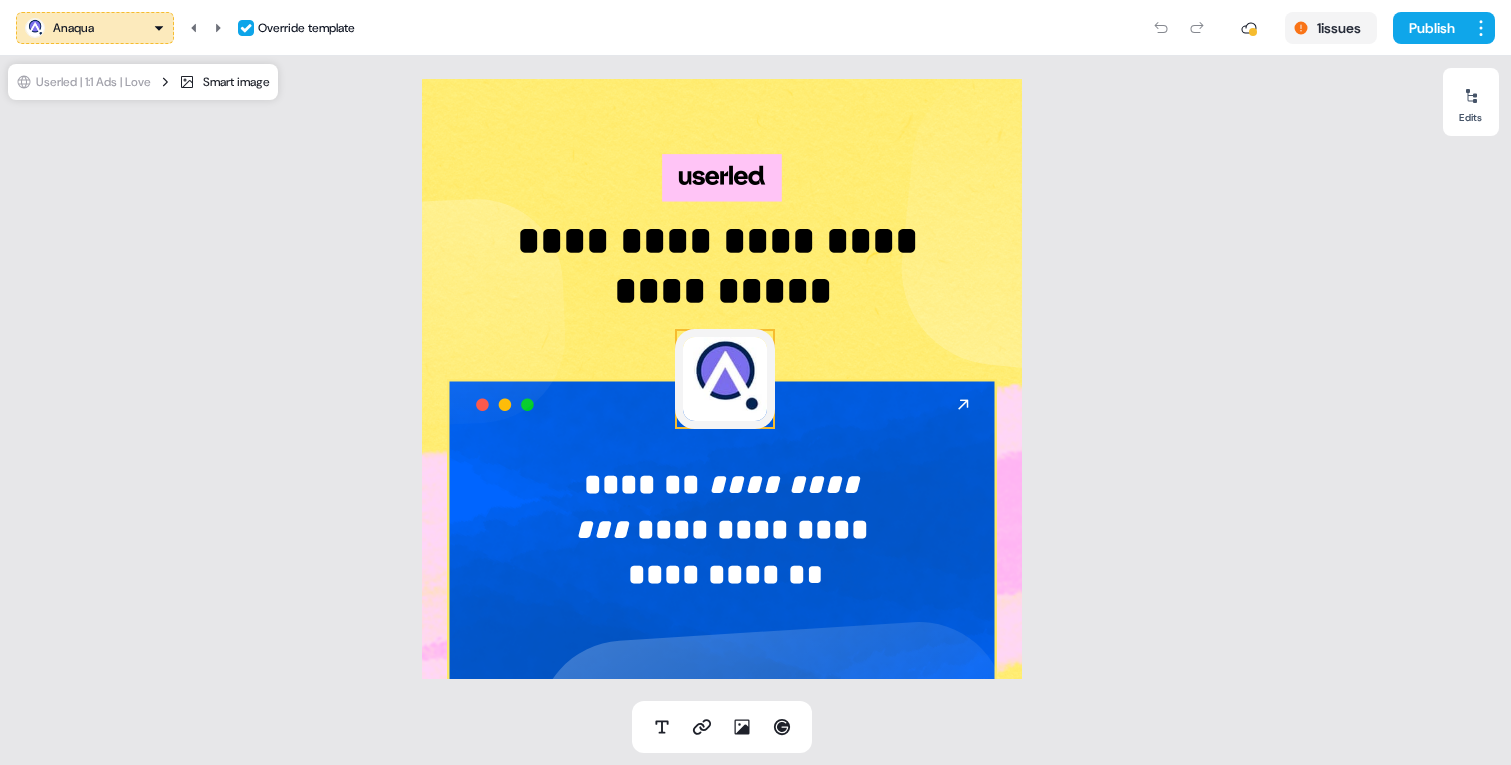 click at bounding box center (725, 379) 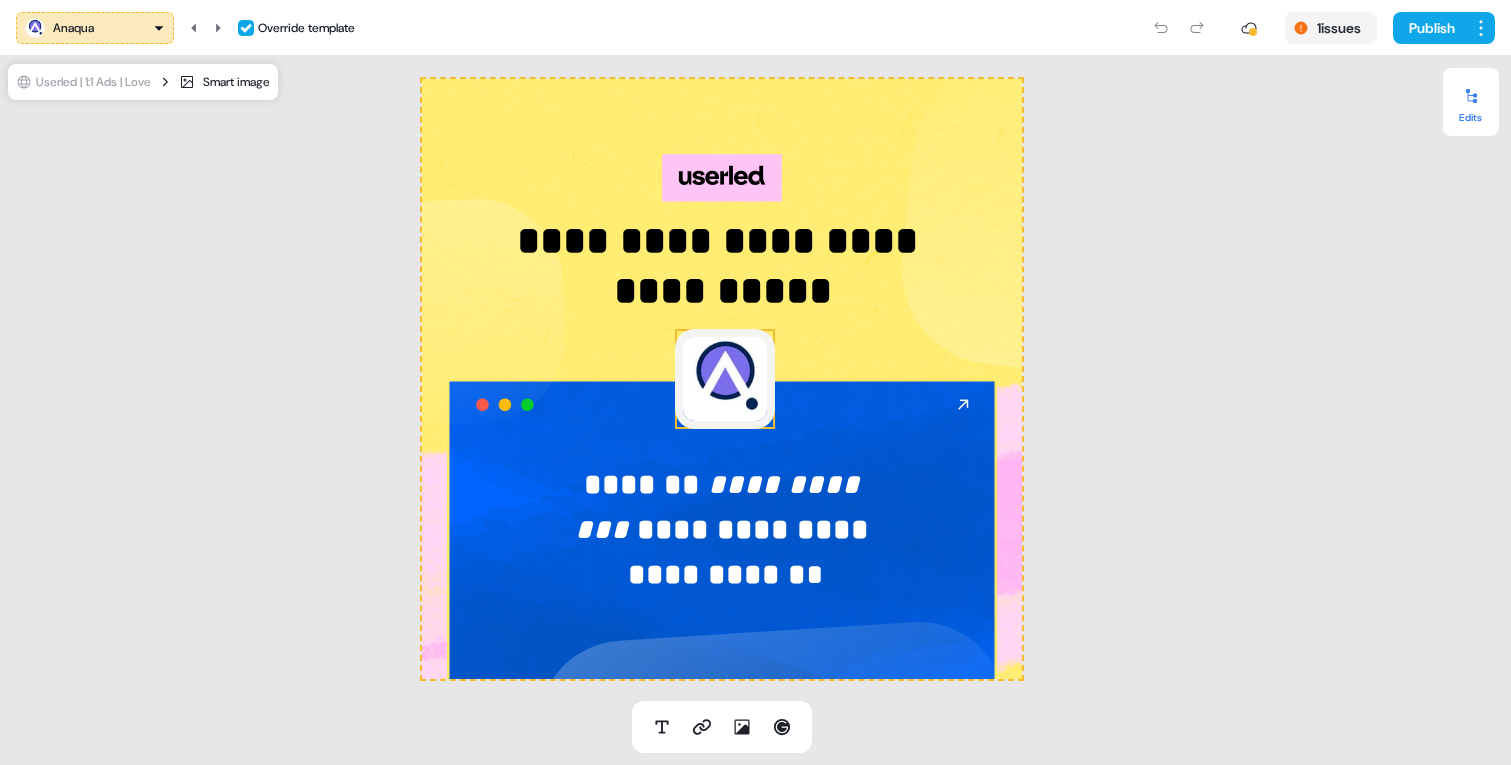 click on "Edits" at bounding box center (1471, 102) 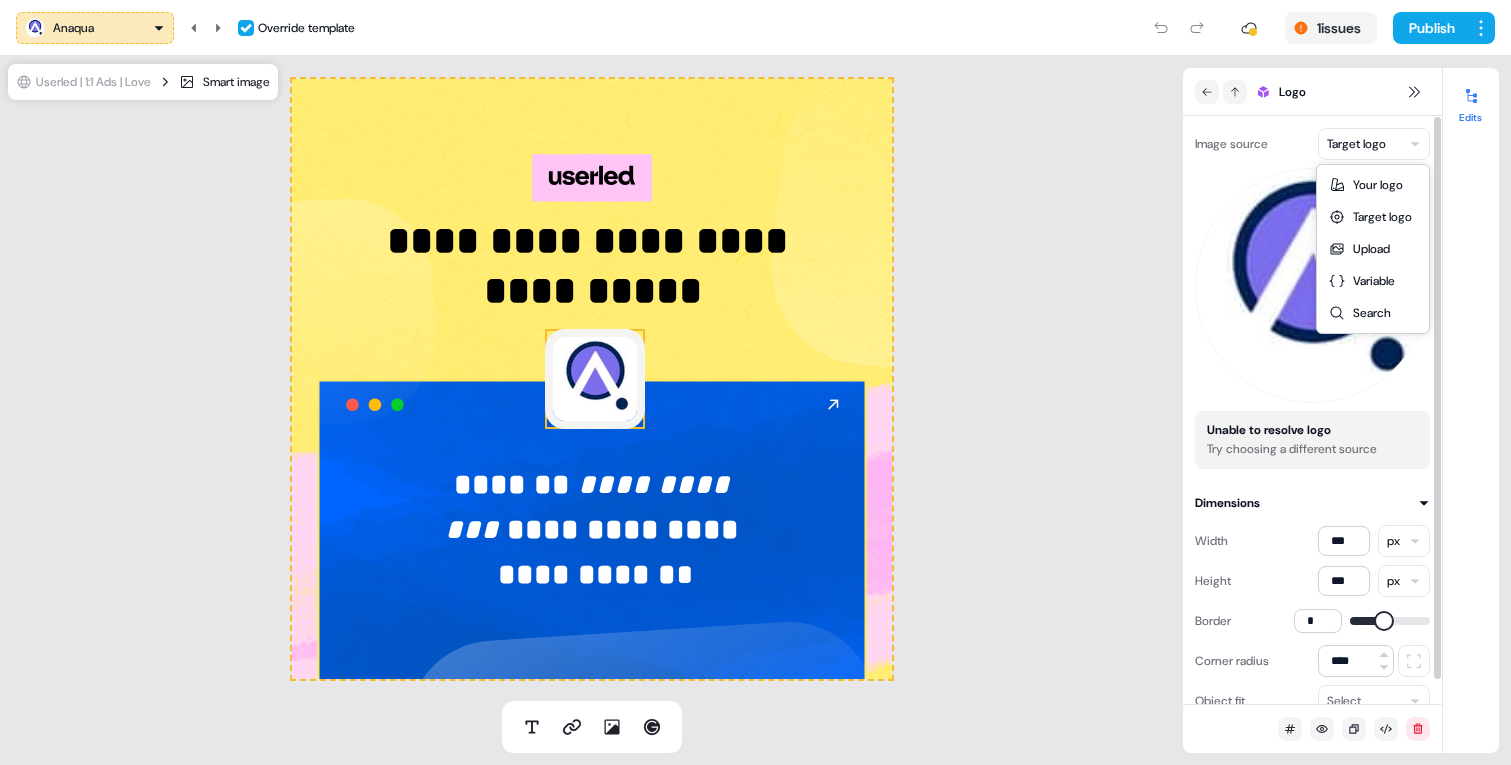 click on "**********" at bounding box center [755, 382] 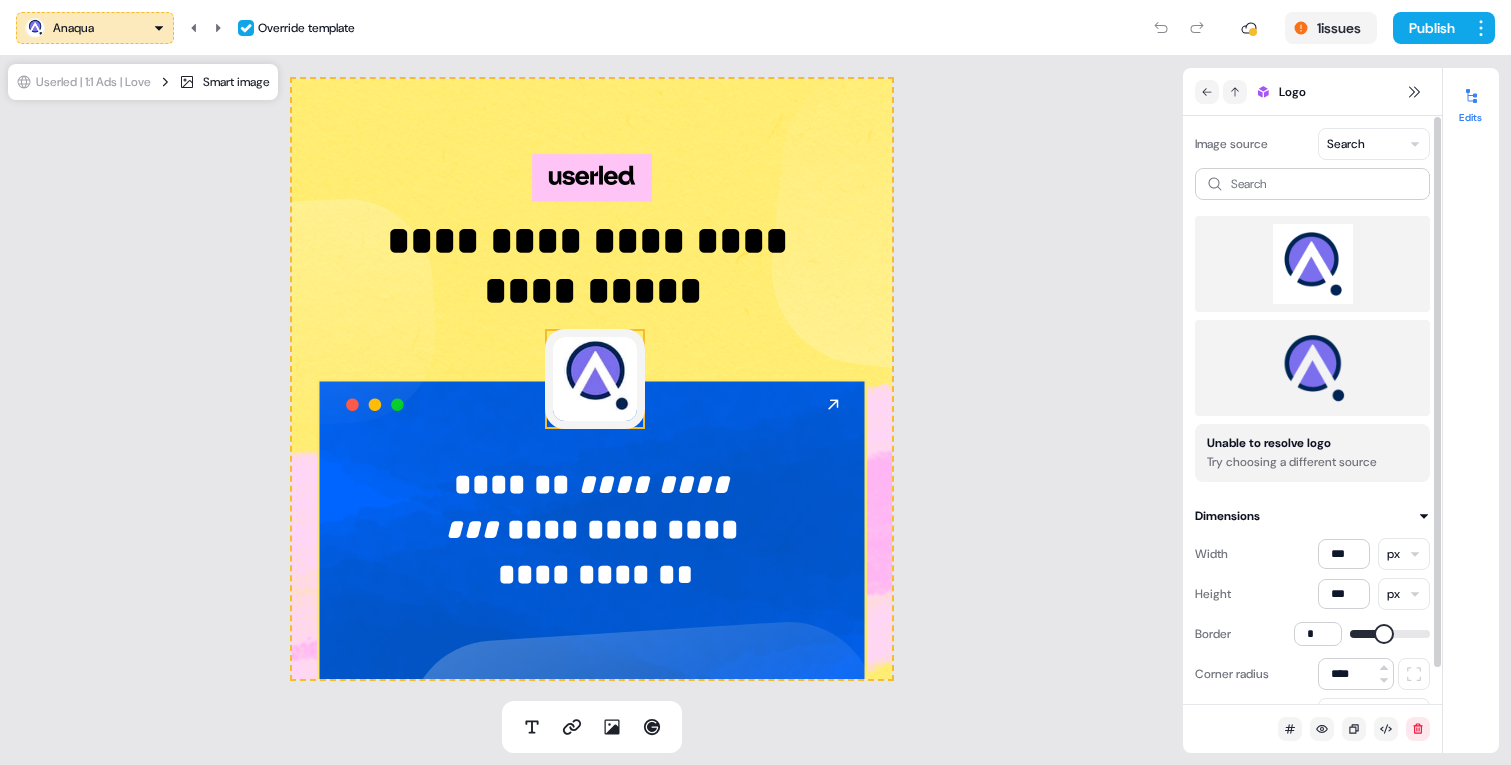 click at bounding box center (1312, 264) 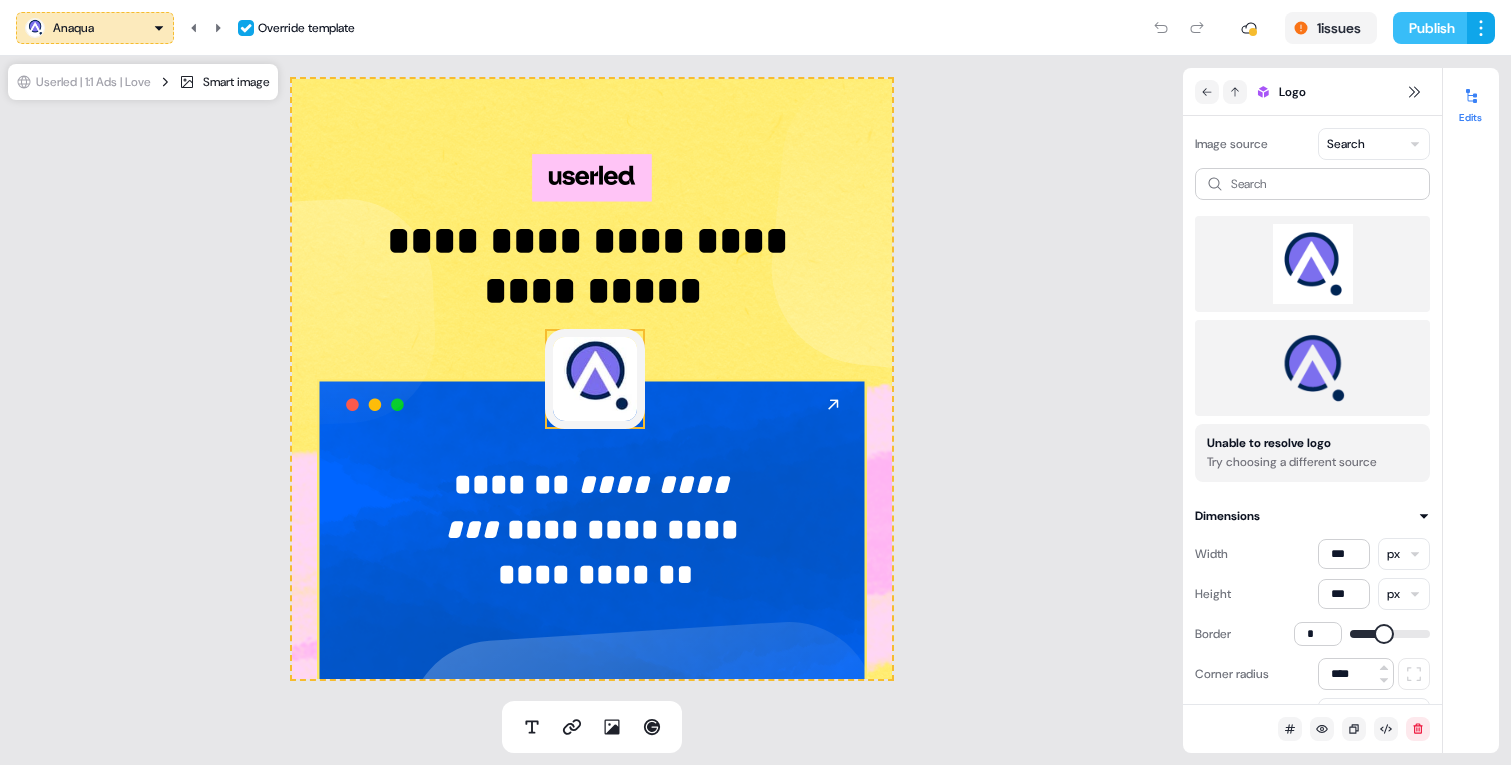 click on "Publish" at bounding box center (1430, 28) 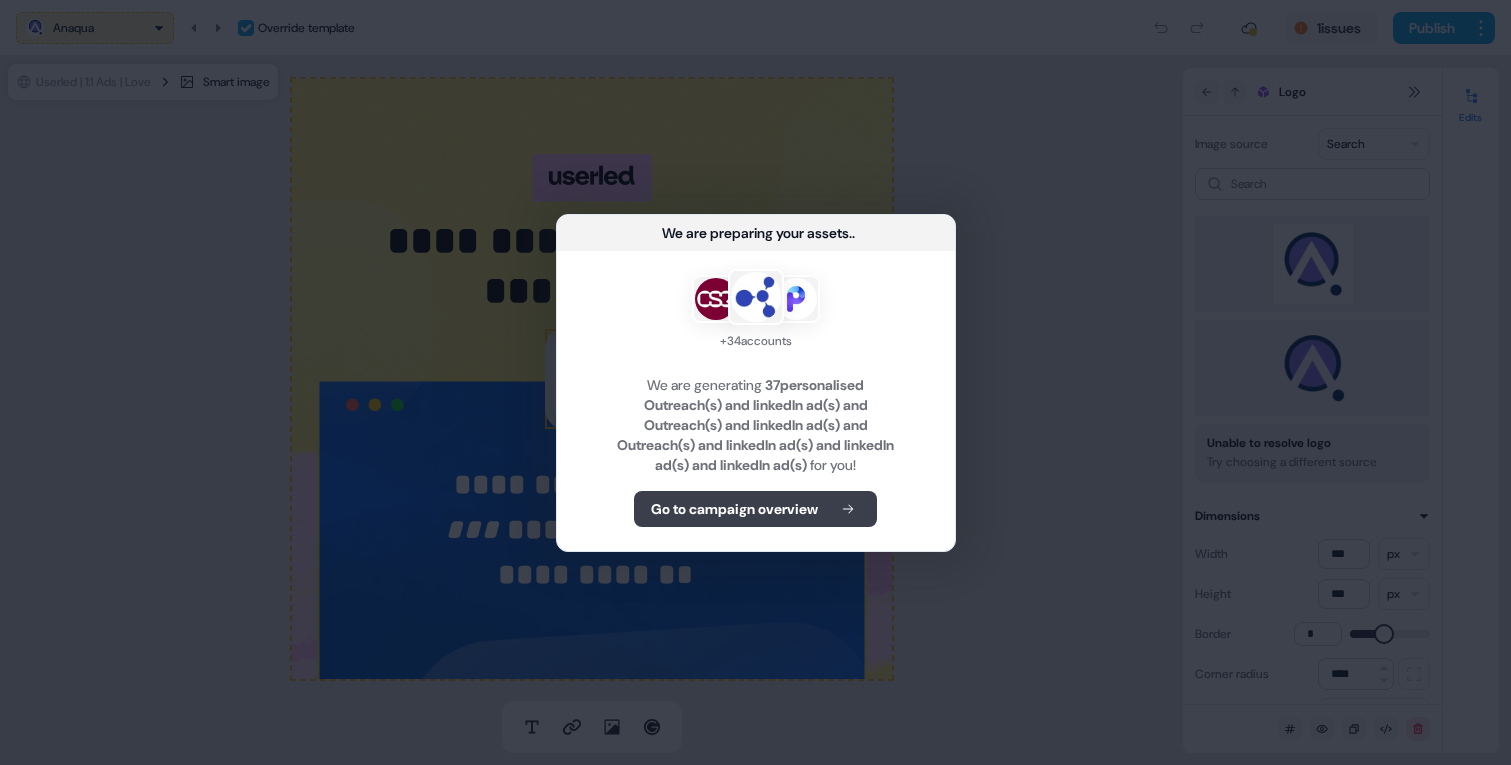 click on "Go to campaign overview" at bounding box center [734, 509] 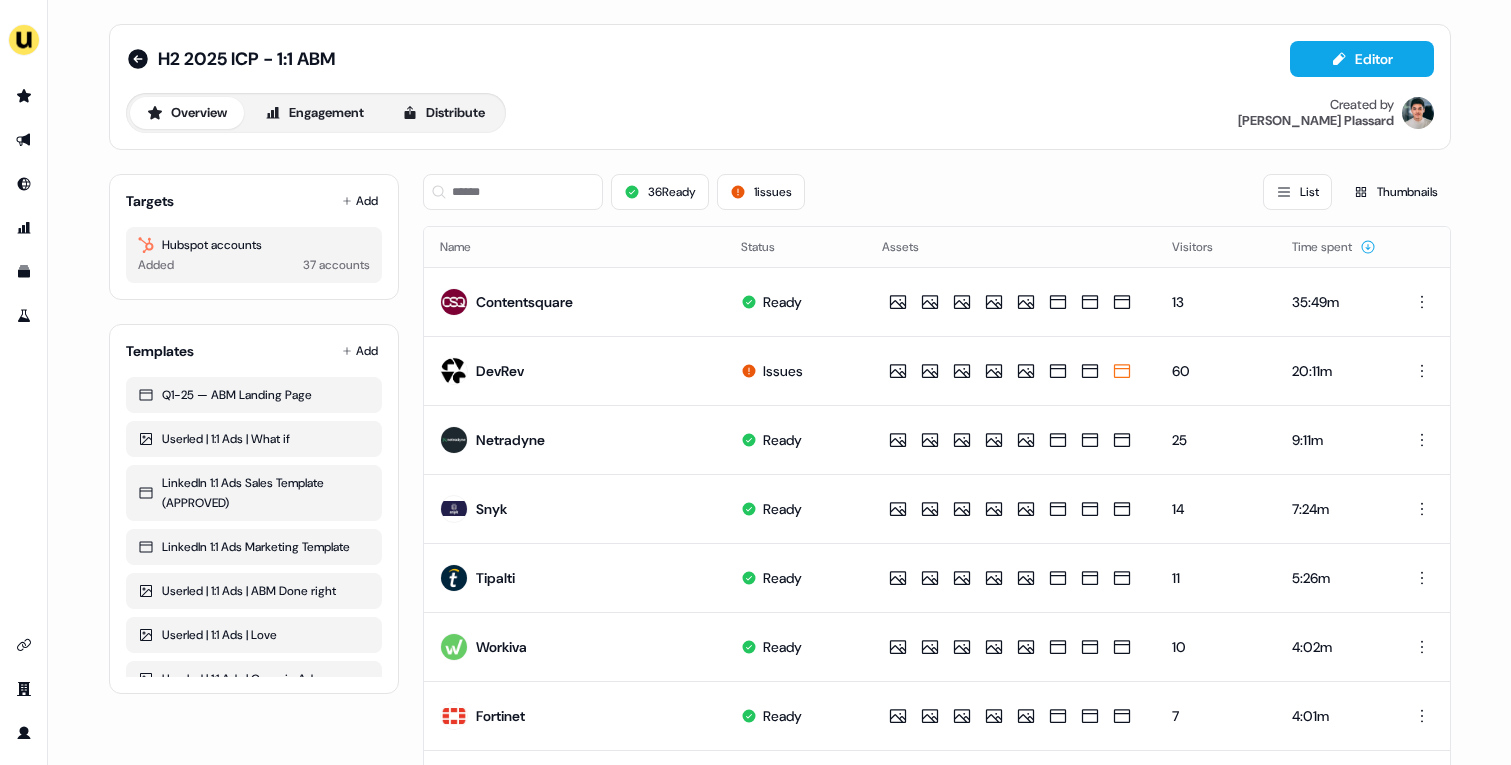scroll, scrollTop: 946, scrollLeft: 0, axis: vertical 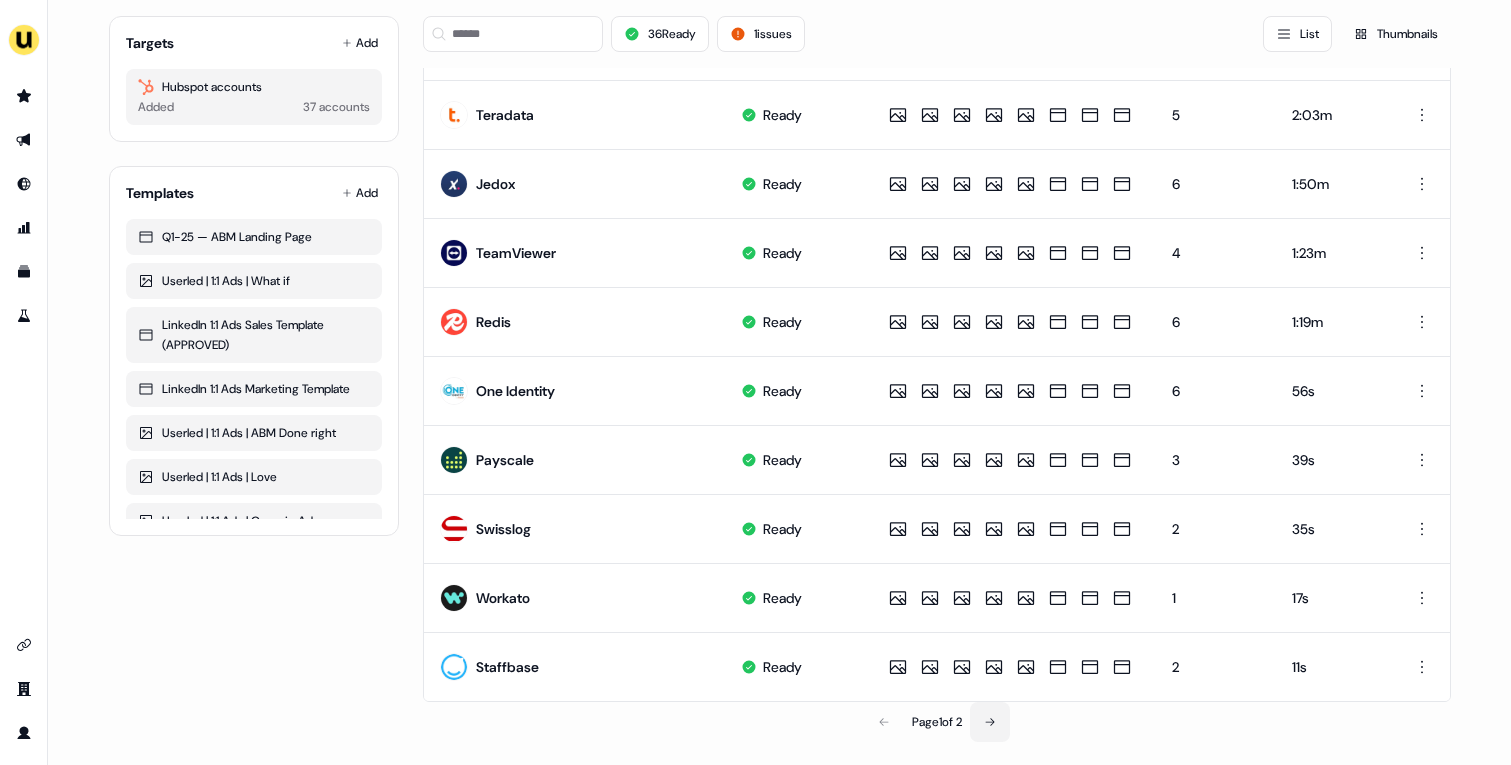 click at bounding box center [990, 722] 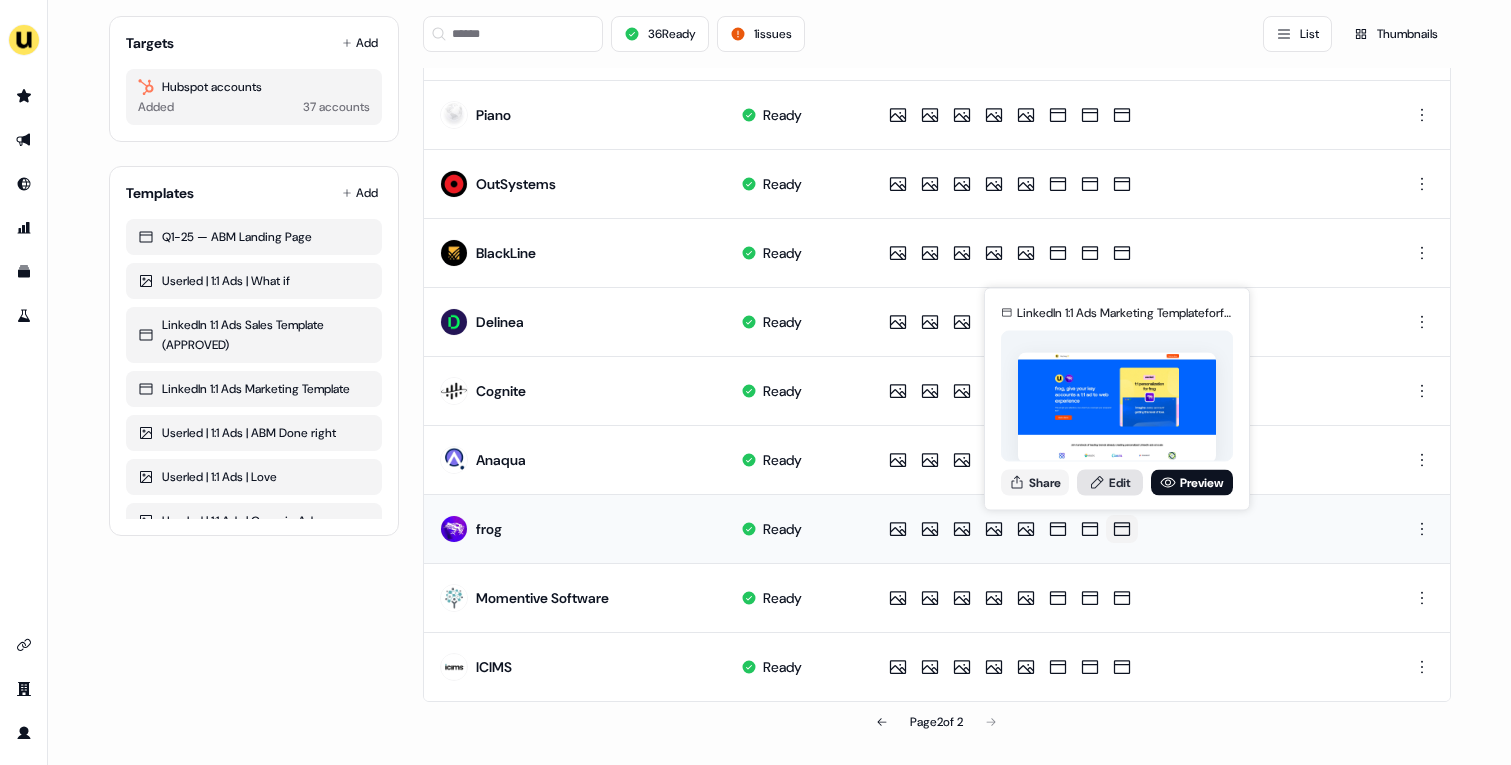 click 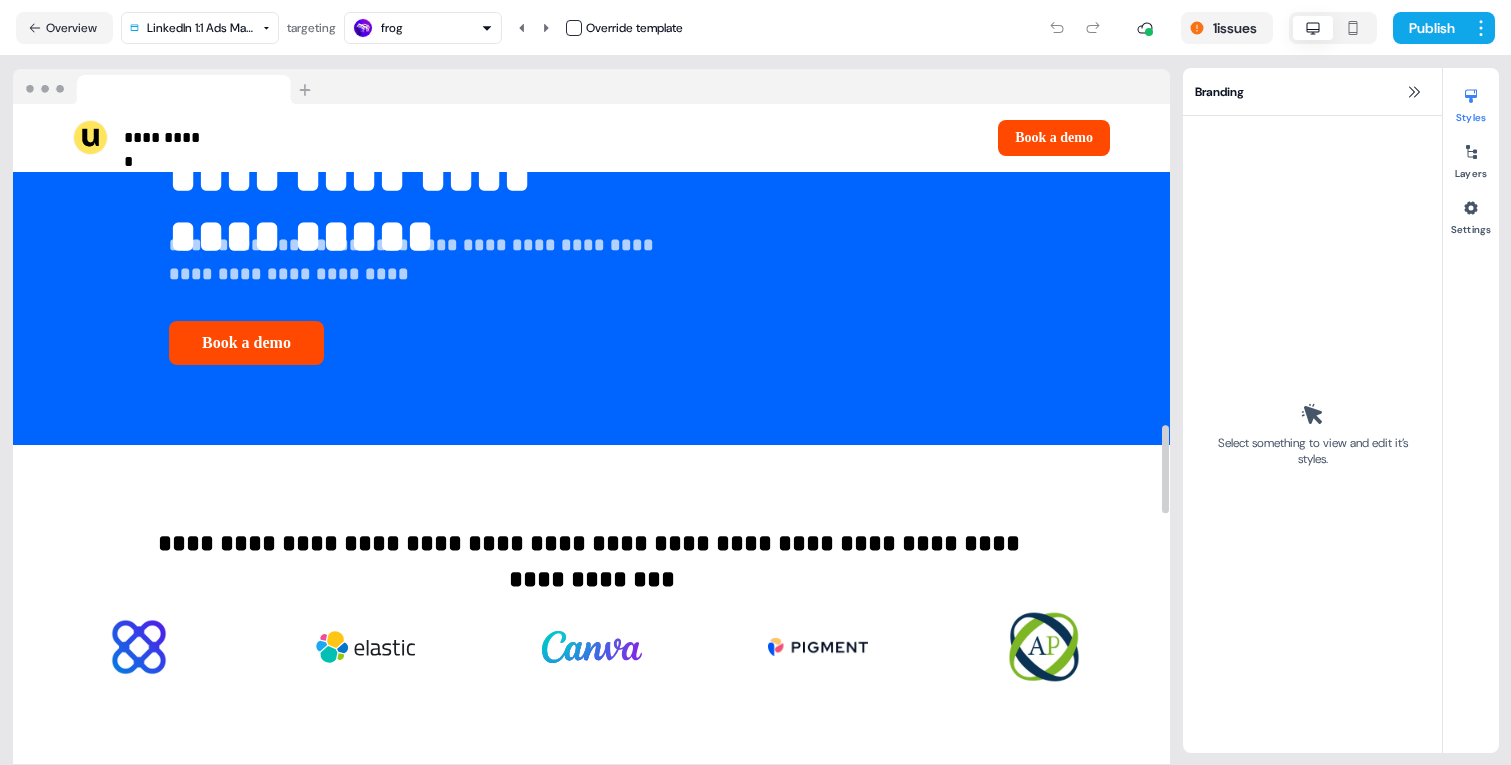scroll, scrollTop: 0, scrollLeft: 0, axis: both 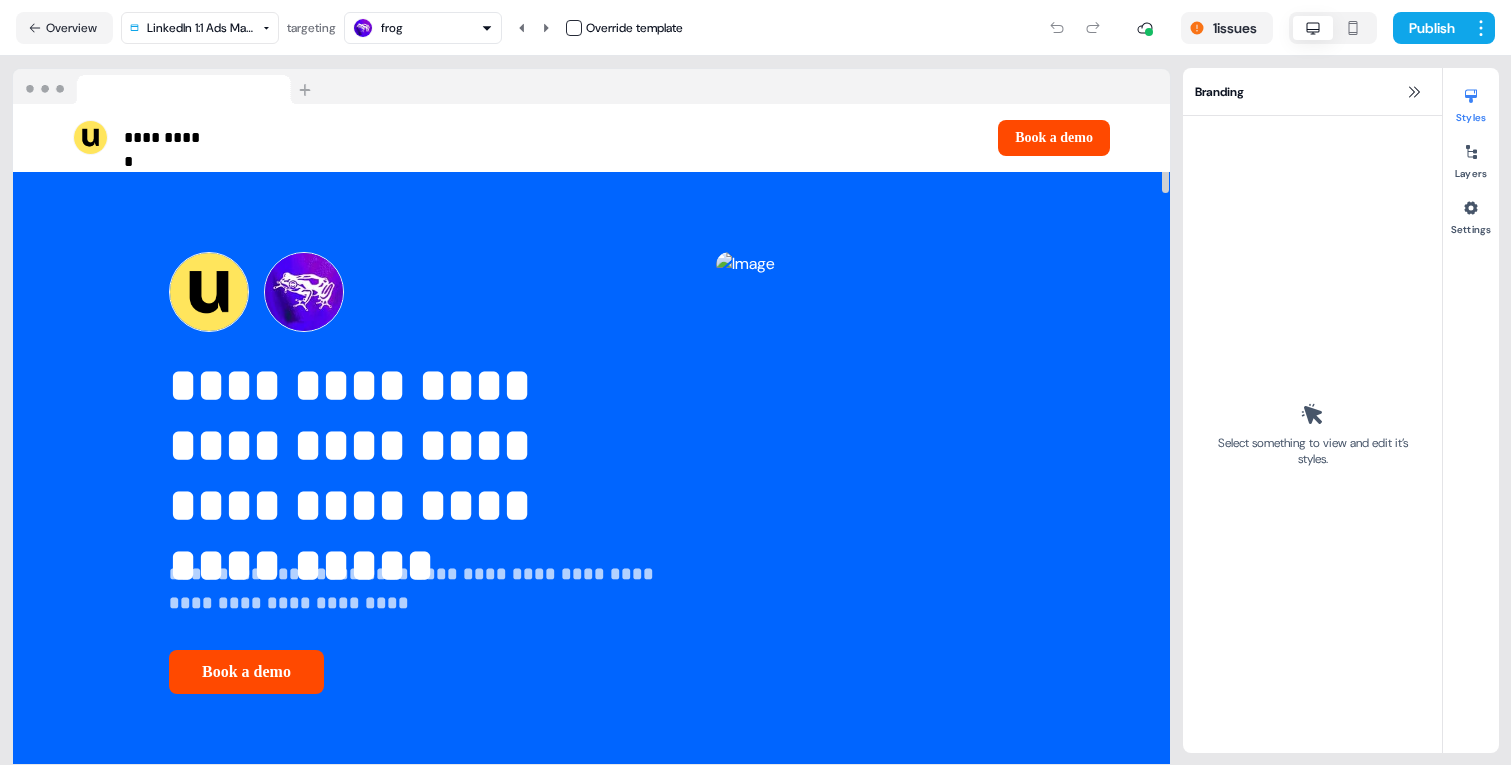 click on "frog" at bounding box center (423, 28) 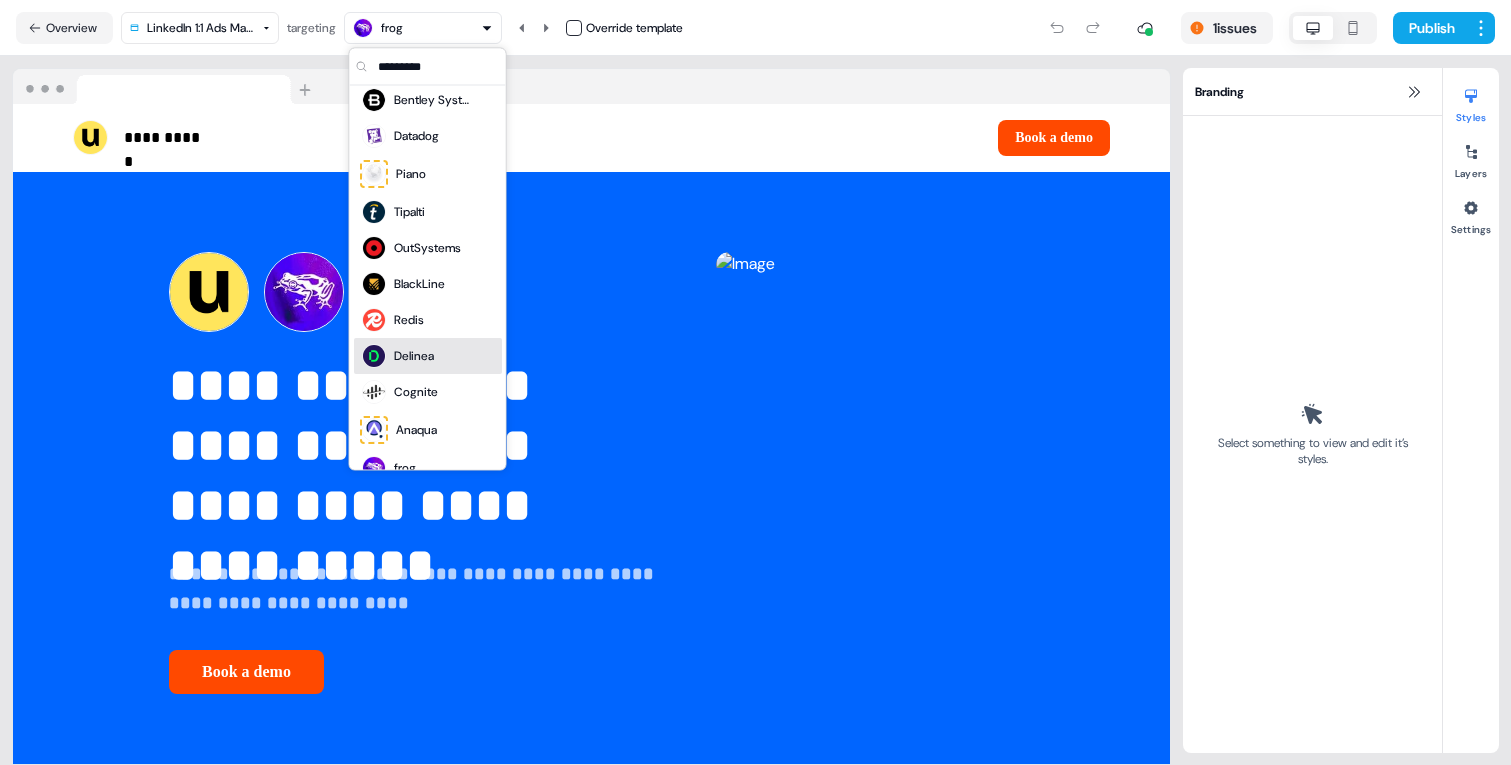 scroll, scrollTop: 256, scrollLeft: 0, axis: vertical 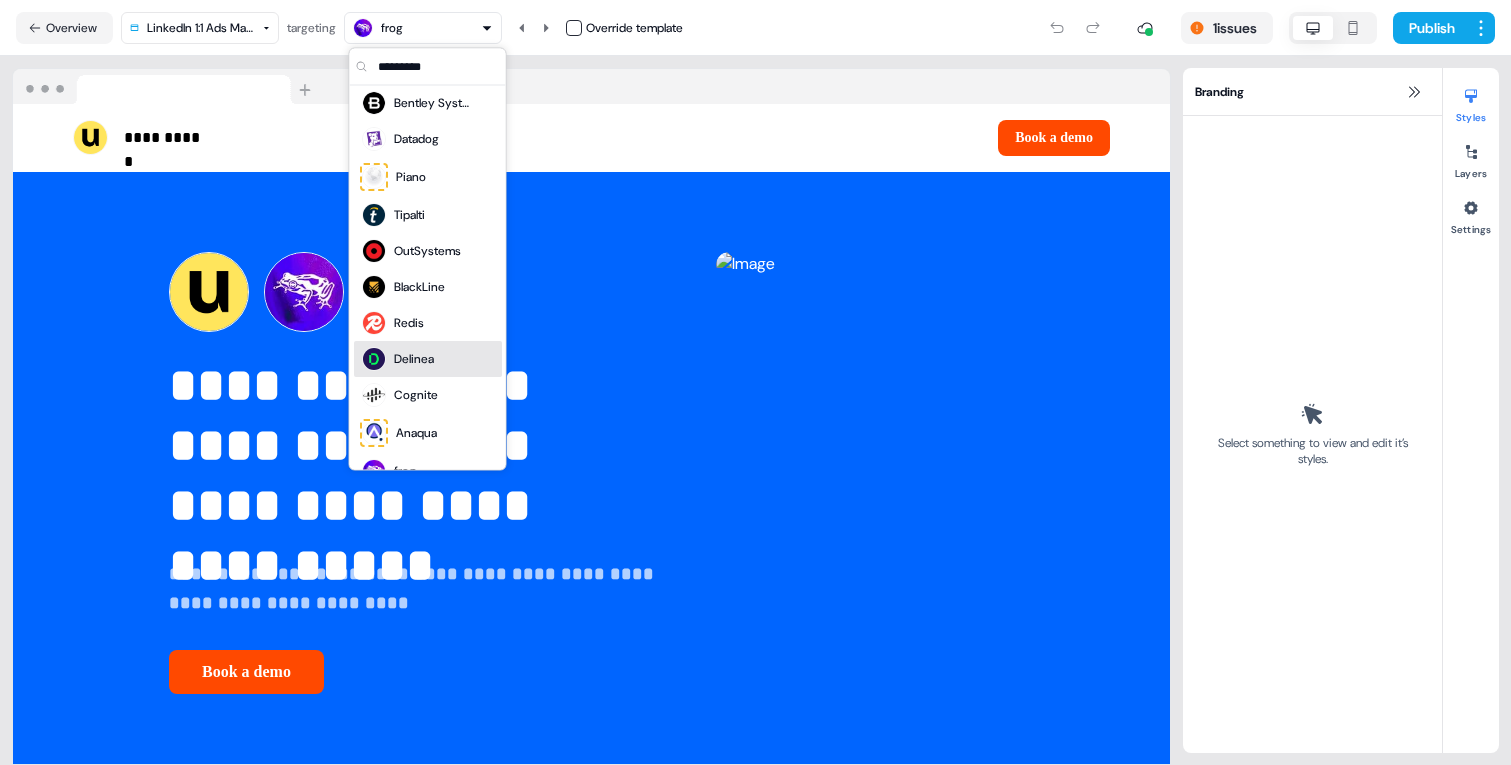 click on "Delinea" at bounding box center (414, 360) 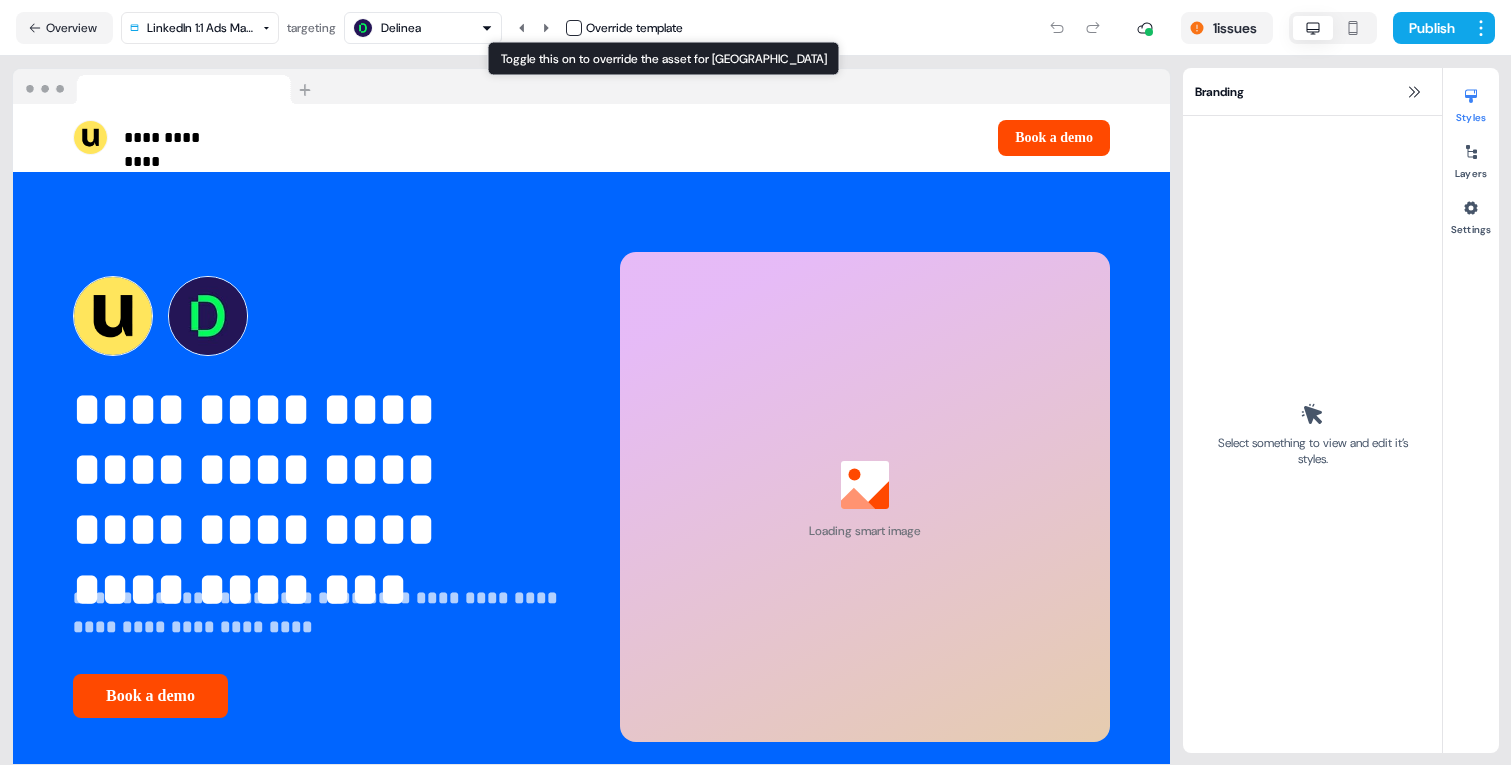 click at bounding box center [574, 28] 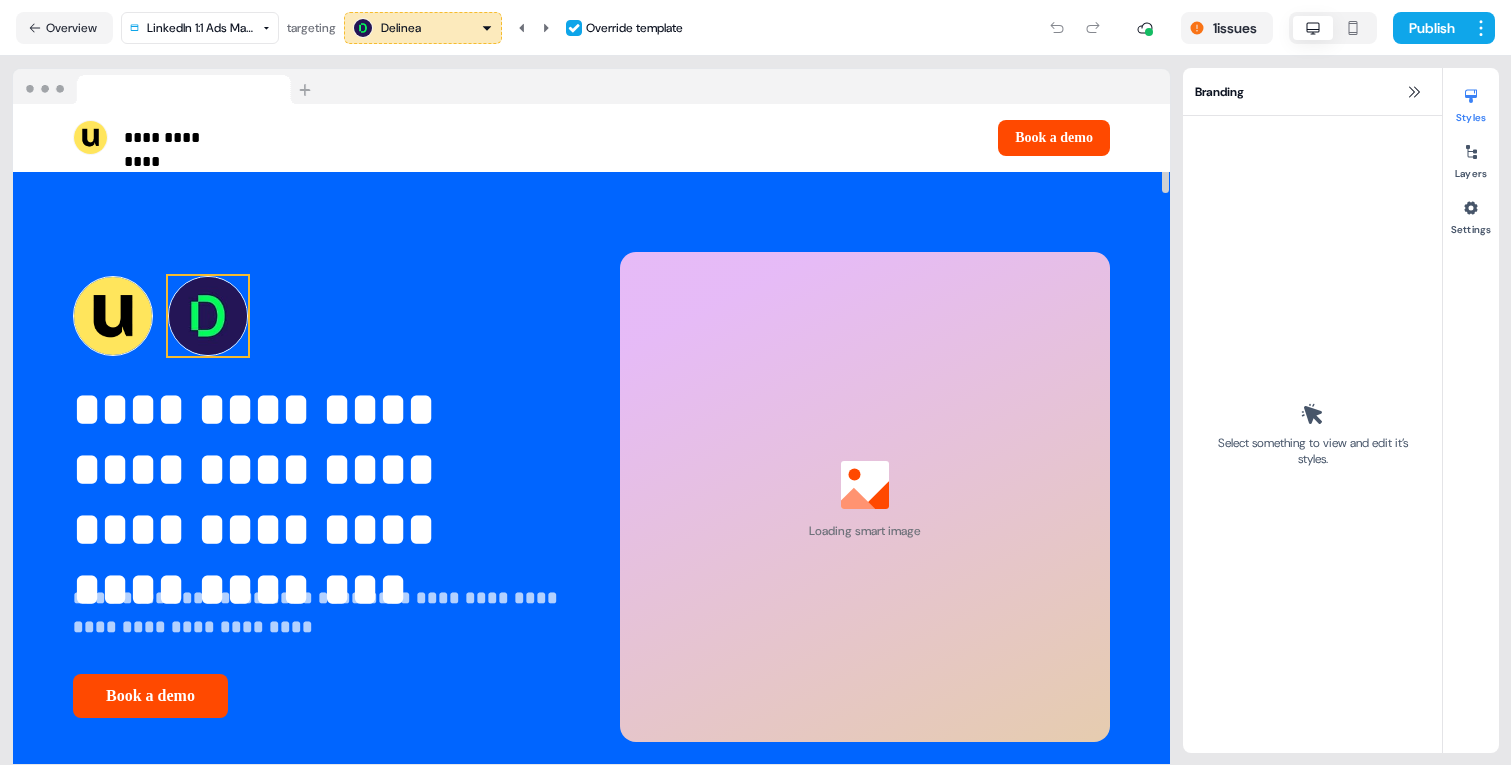 click at bounding box center [208, 316] 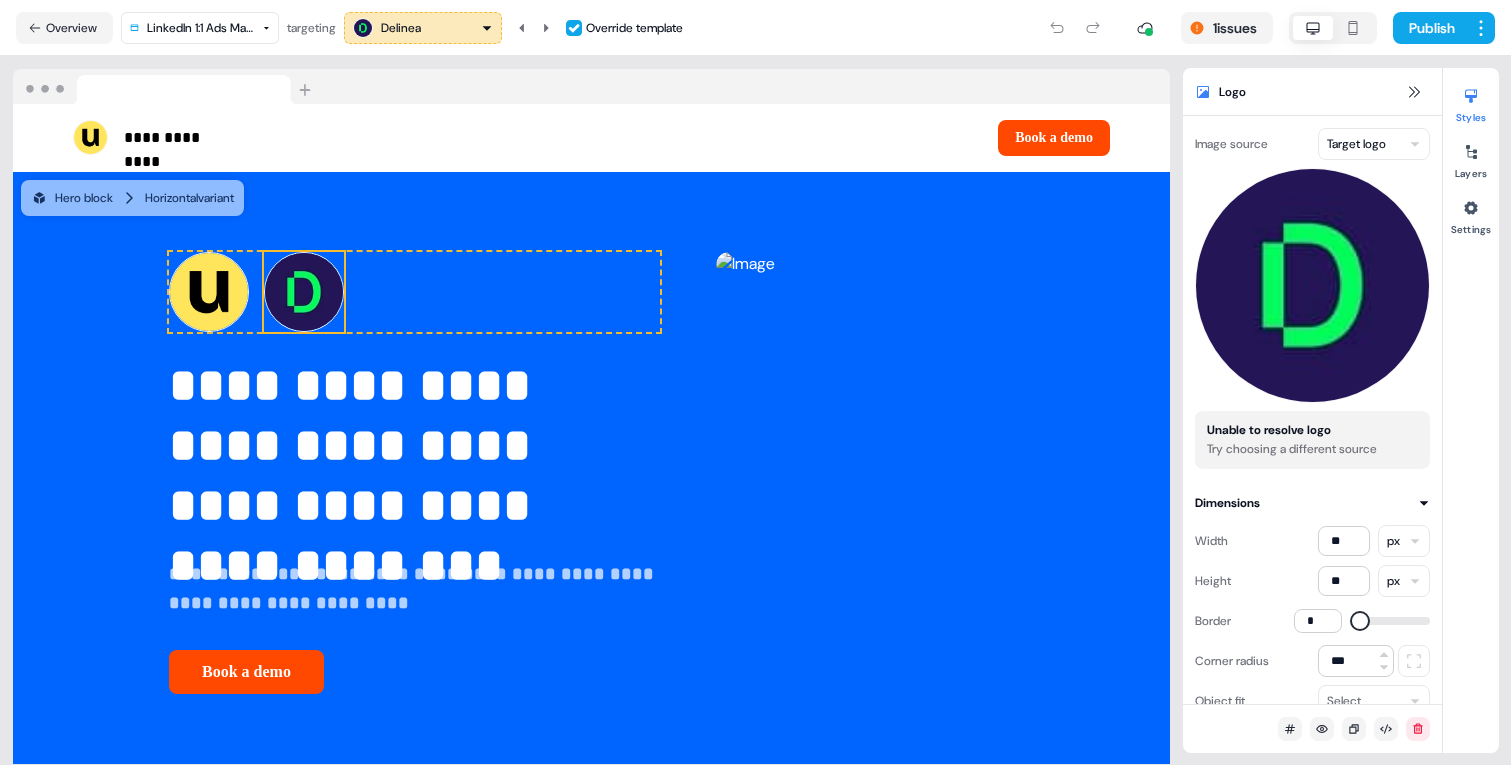 click on "**********" at bounding box center (755, 382) 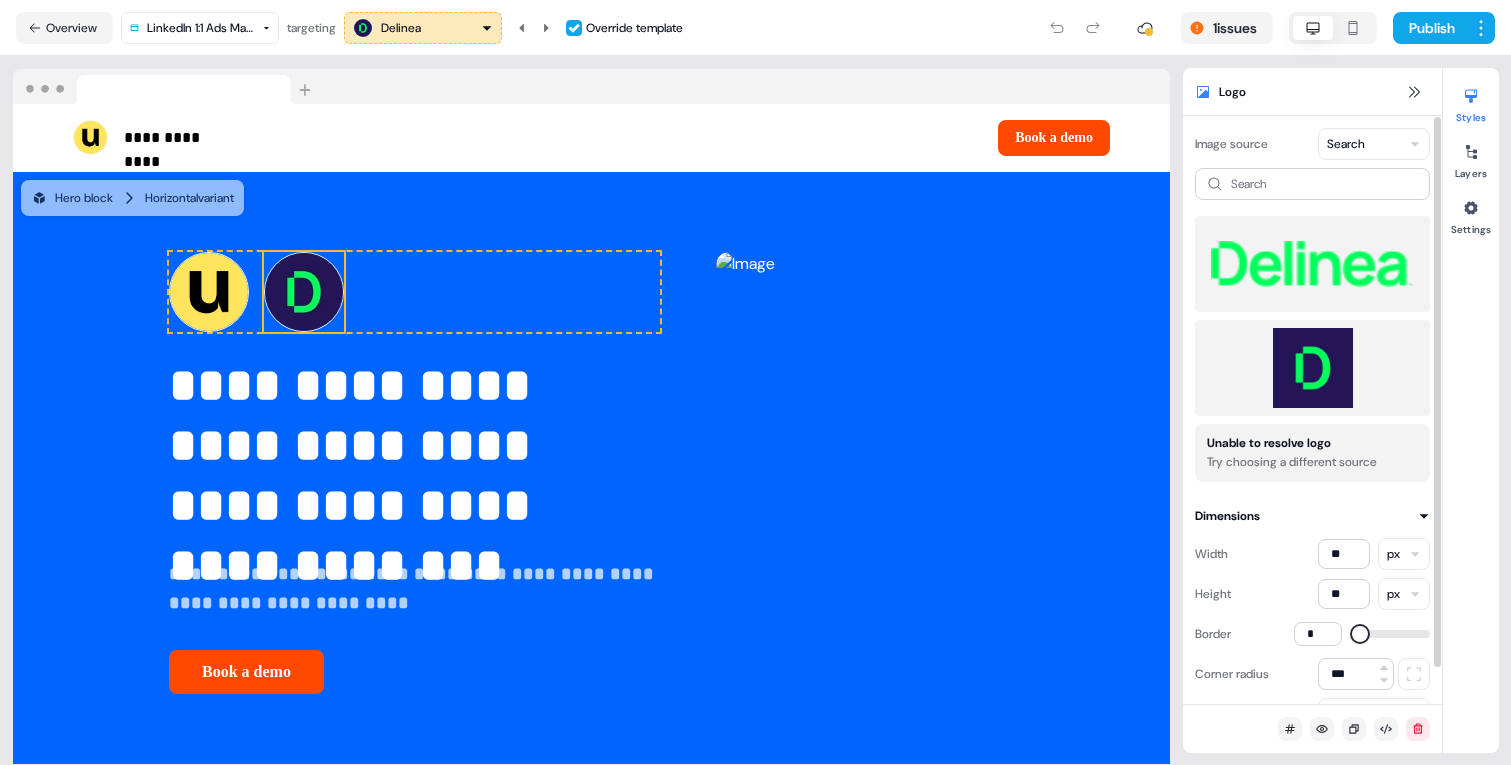 click at bounding box center (1312, 368) 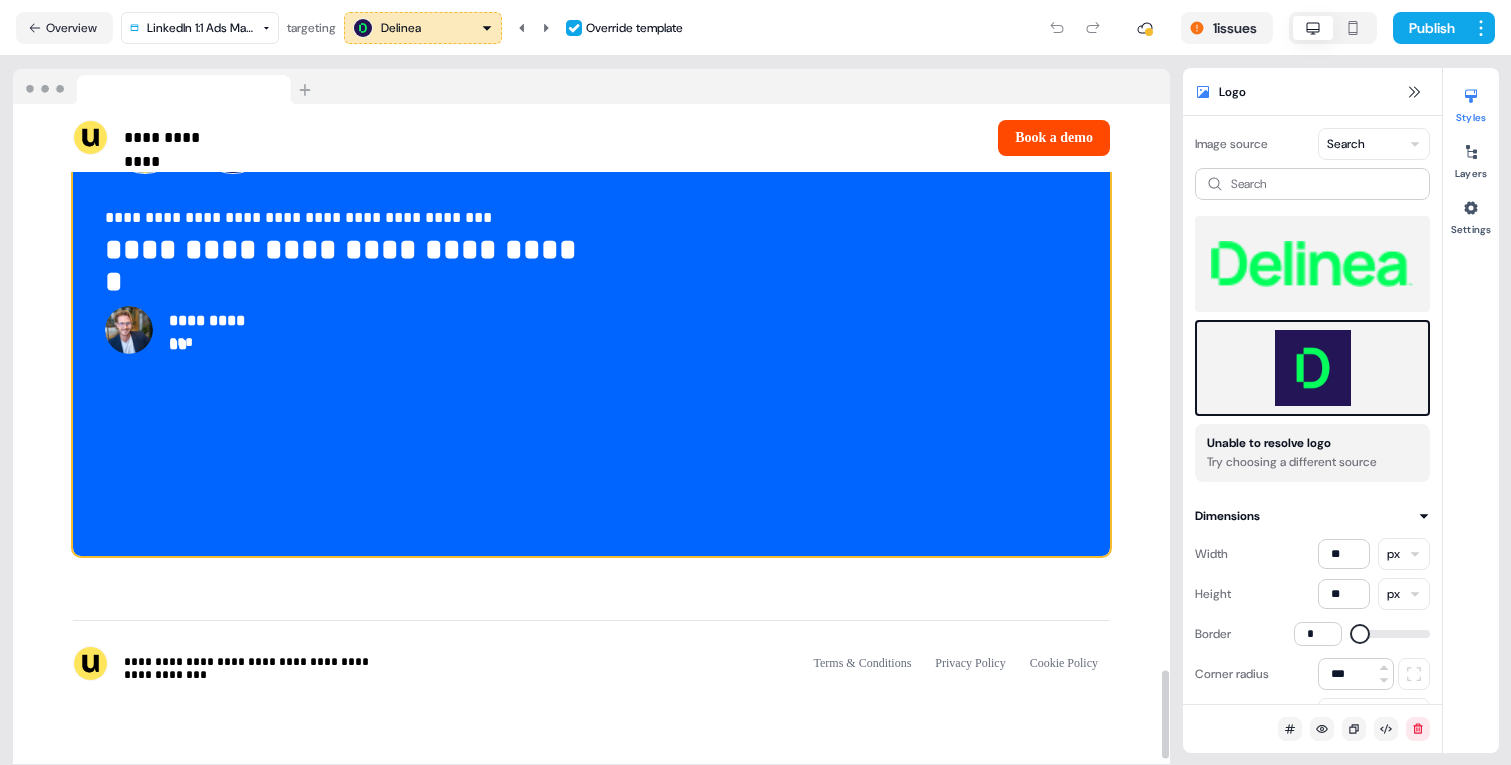 scroll, scrollTop: 3946, scrollLeft: 0, axis: vertical 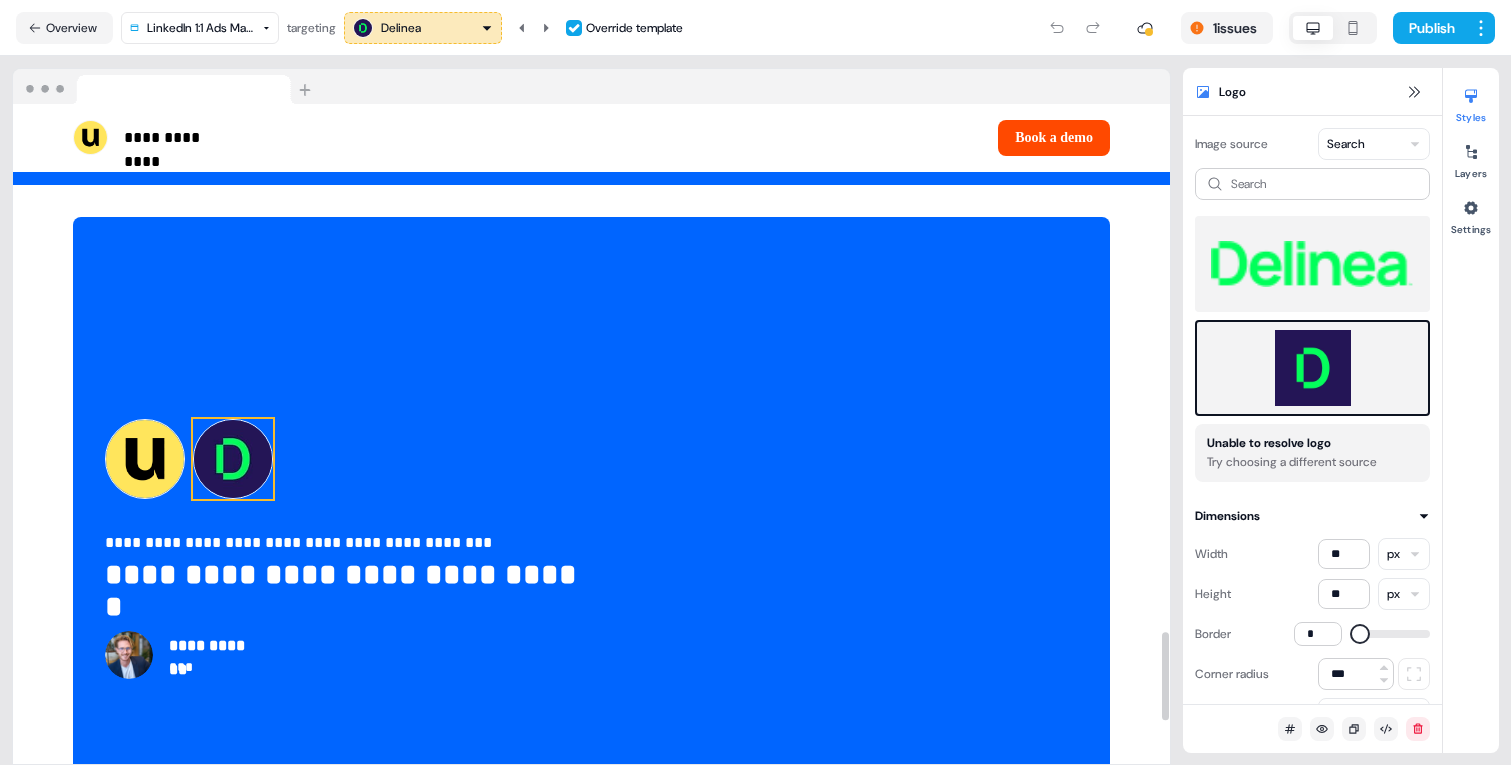click at bounding box center [233, 459] 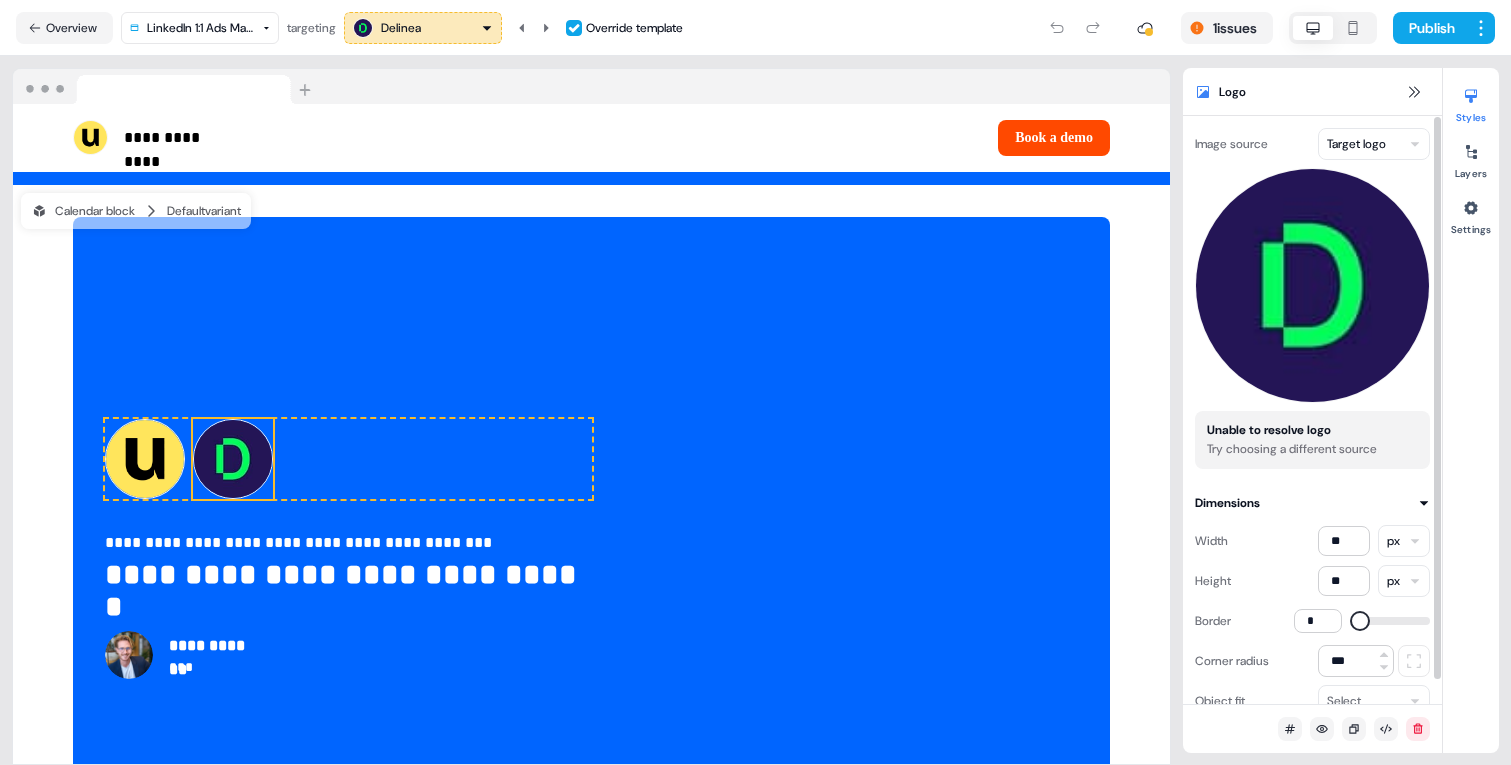 click on "**********" at bounding box center [755, 382] 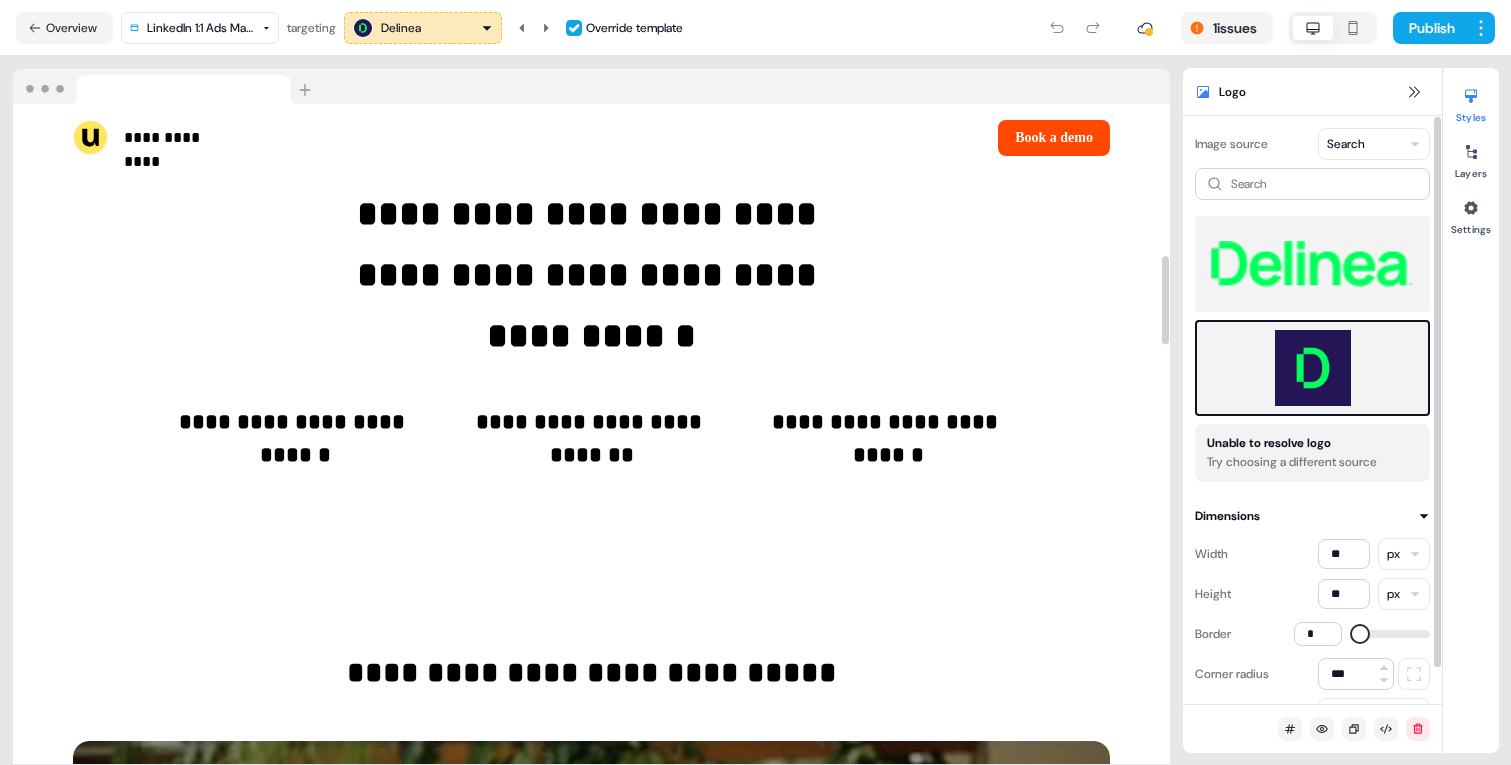 scroll, scrollTop: 0, scrollLeft: 0, axis: both 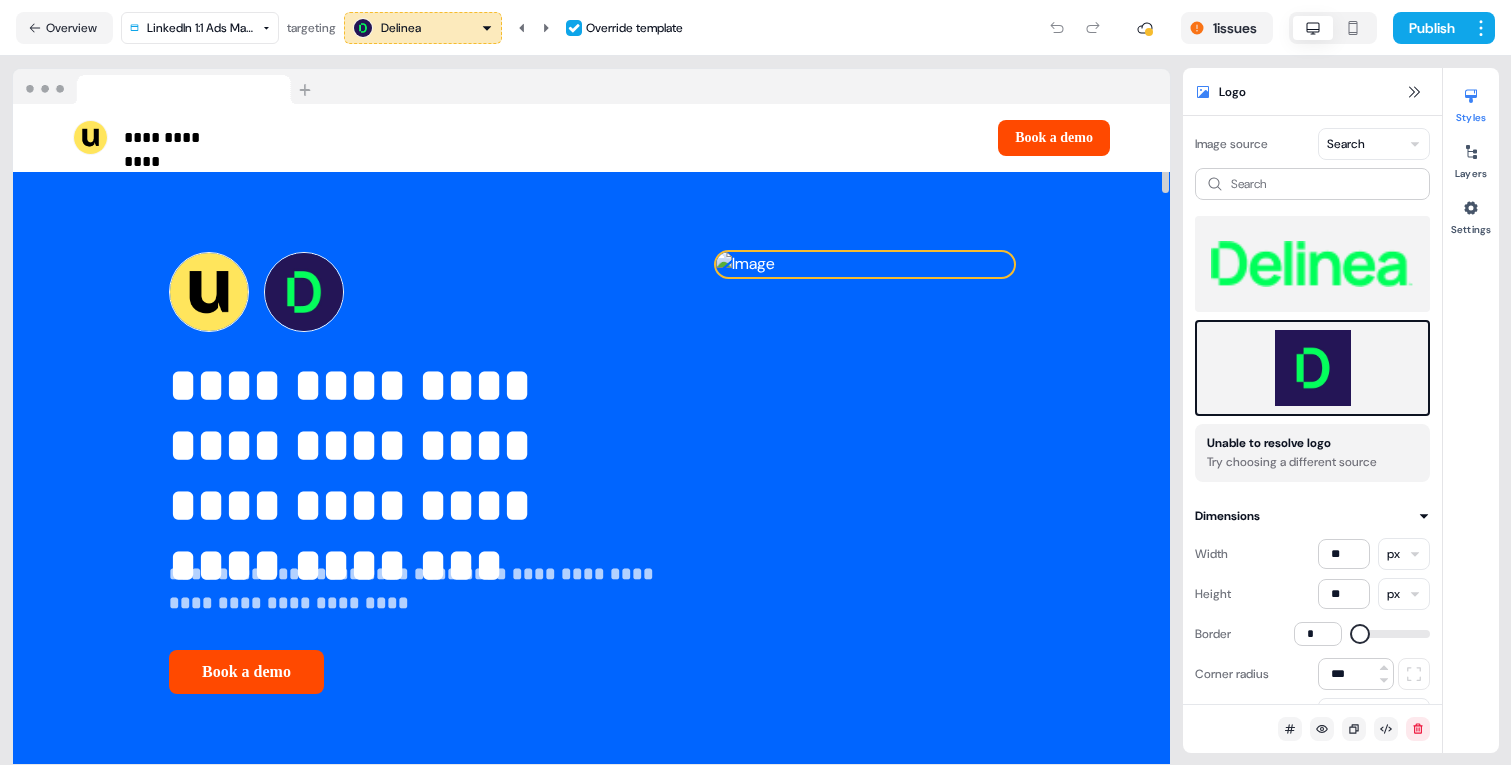 click at bounding box center [865, 264] 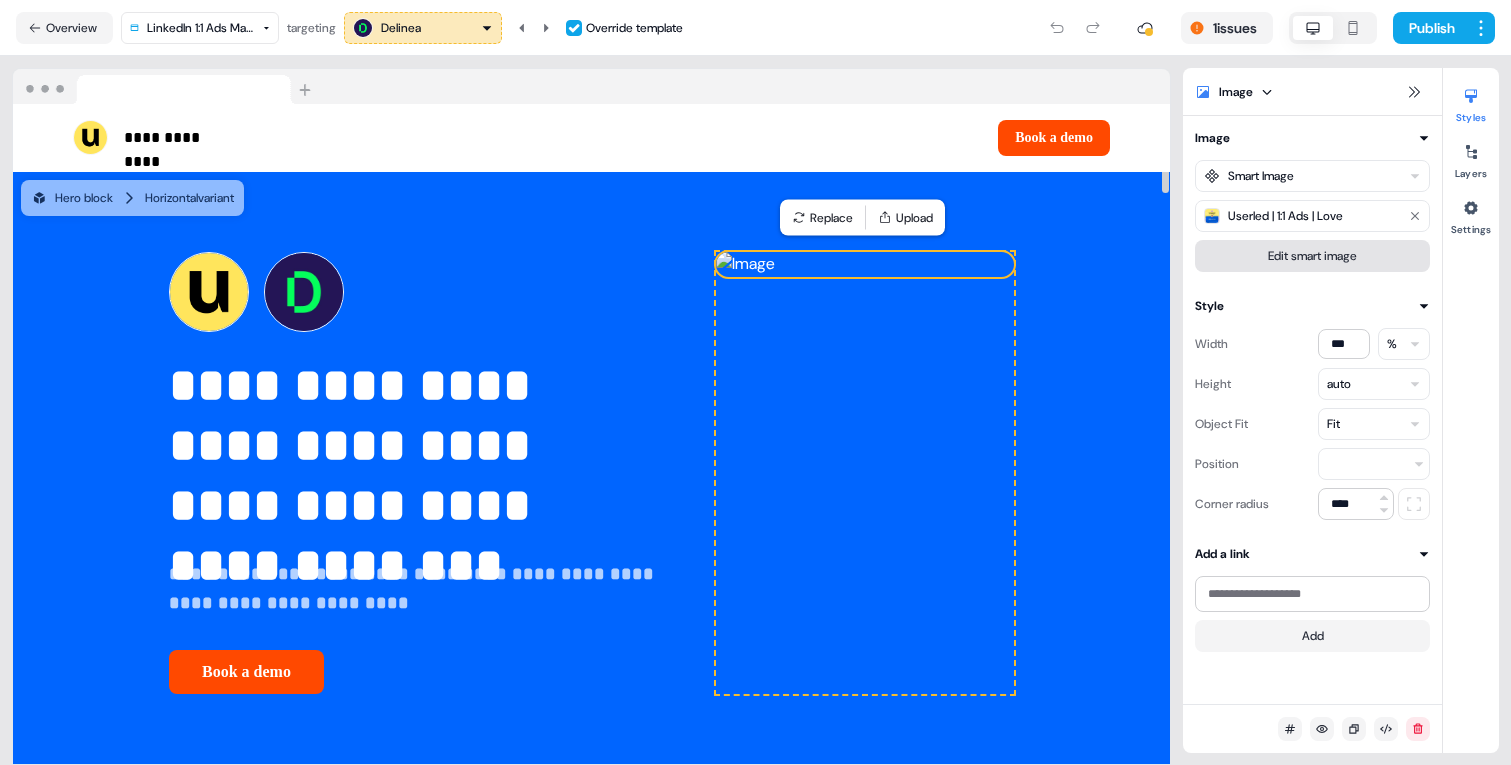 click on "Edit smart image" at bounding box center [1312, 256] 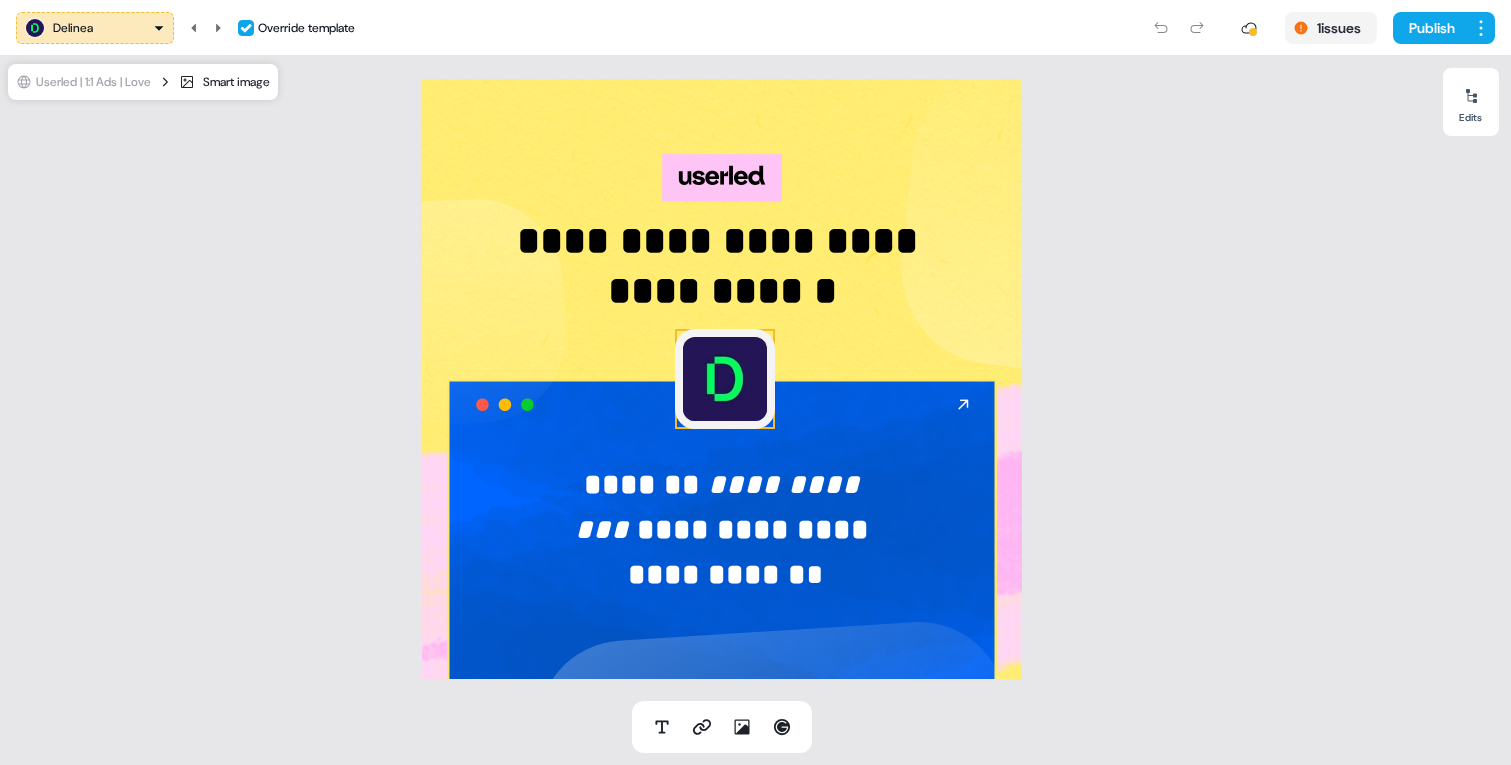 click at bounding box center (725, 379) 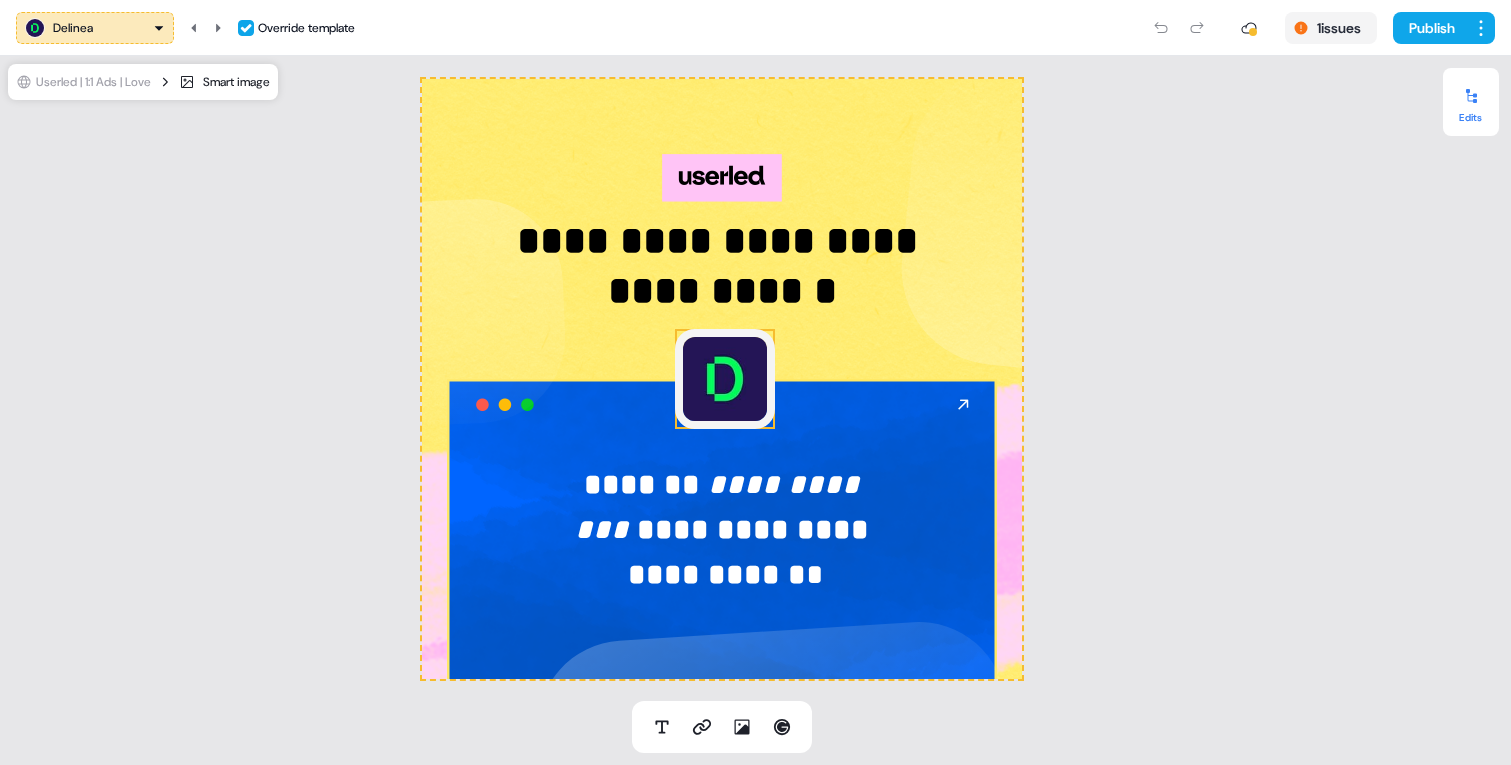 click on "Edits" at bounding box center [1471, 102] 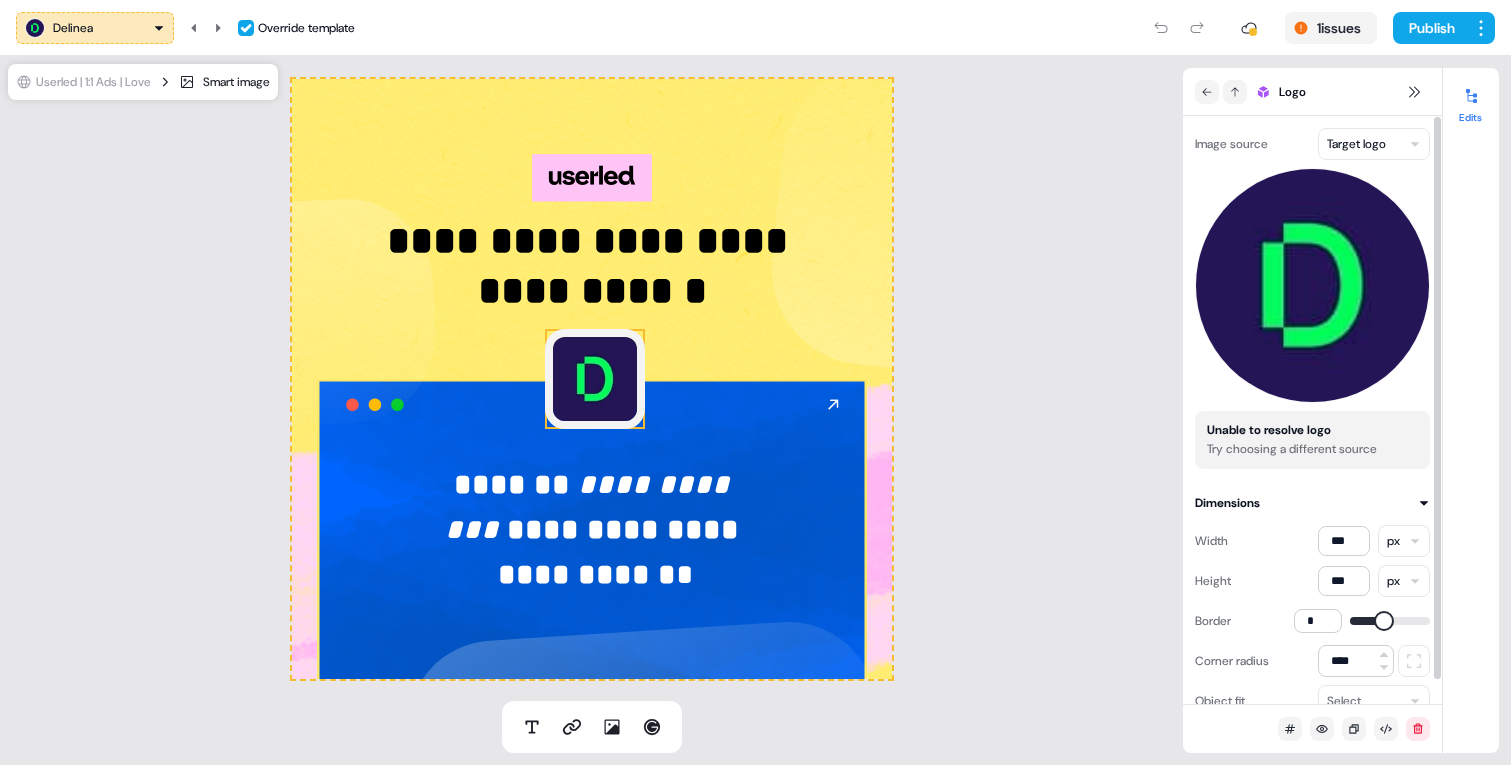 click on "**********" at bounding box center (755, 382) 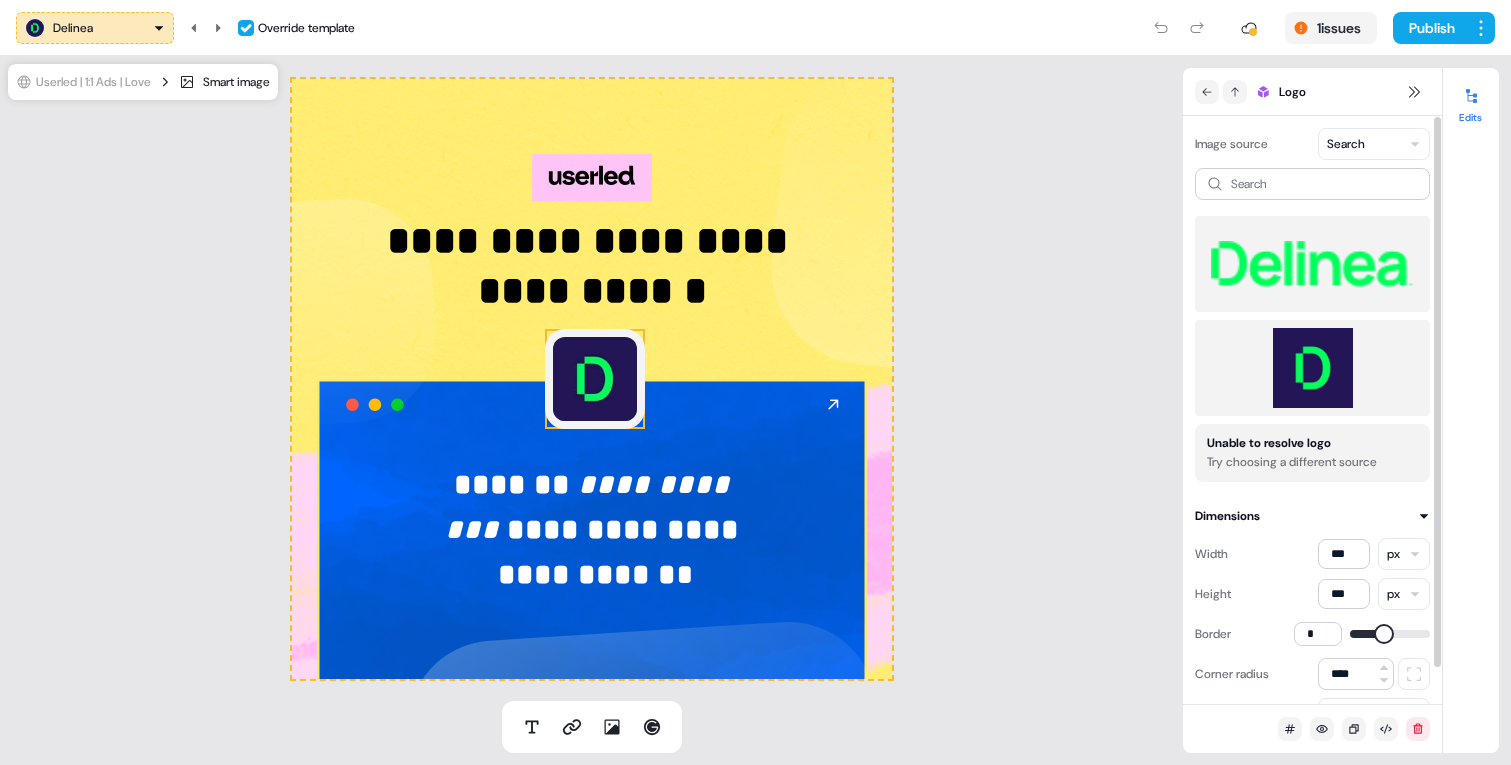 click at bounding box center [1312, 368] 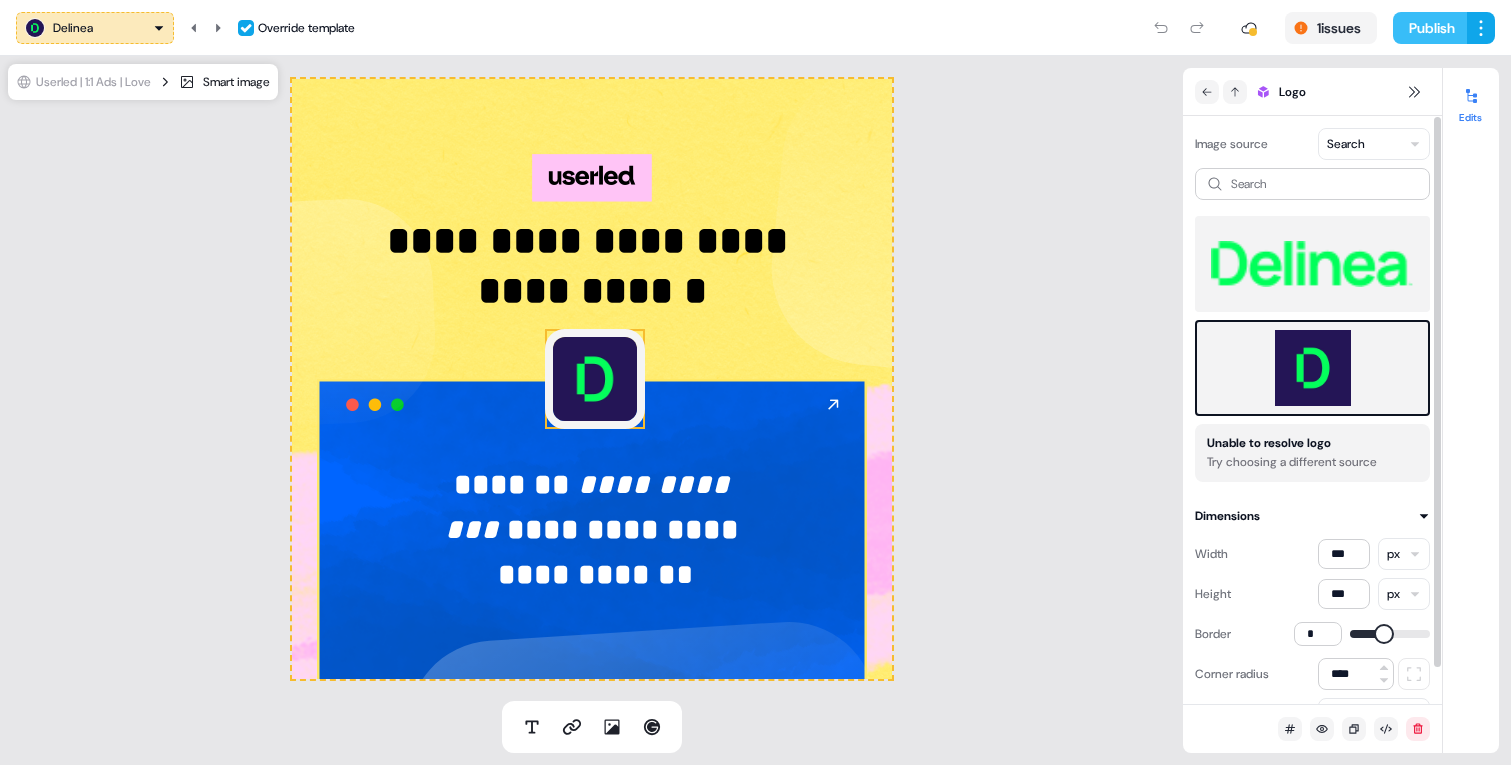 click on "Publish" at bounding box center [1430, 28] 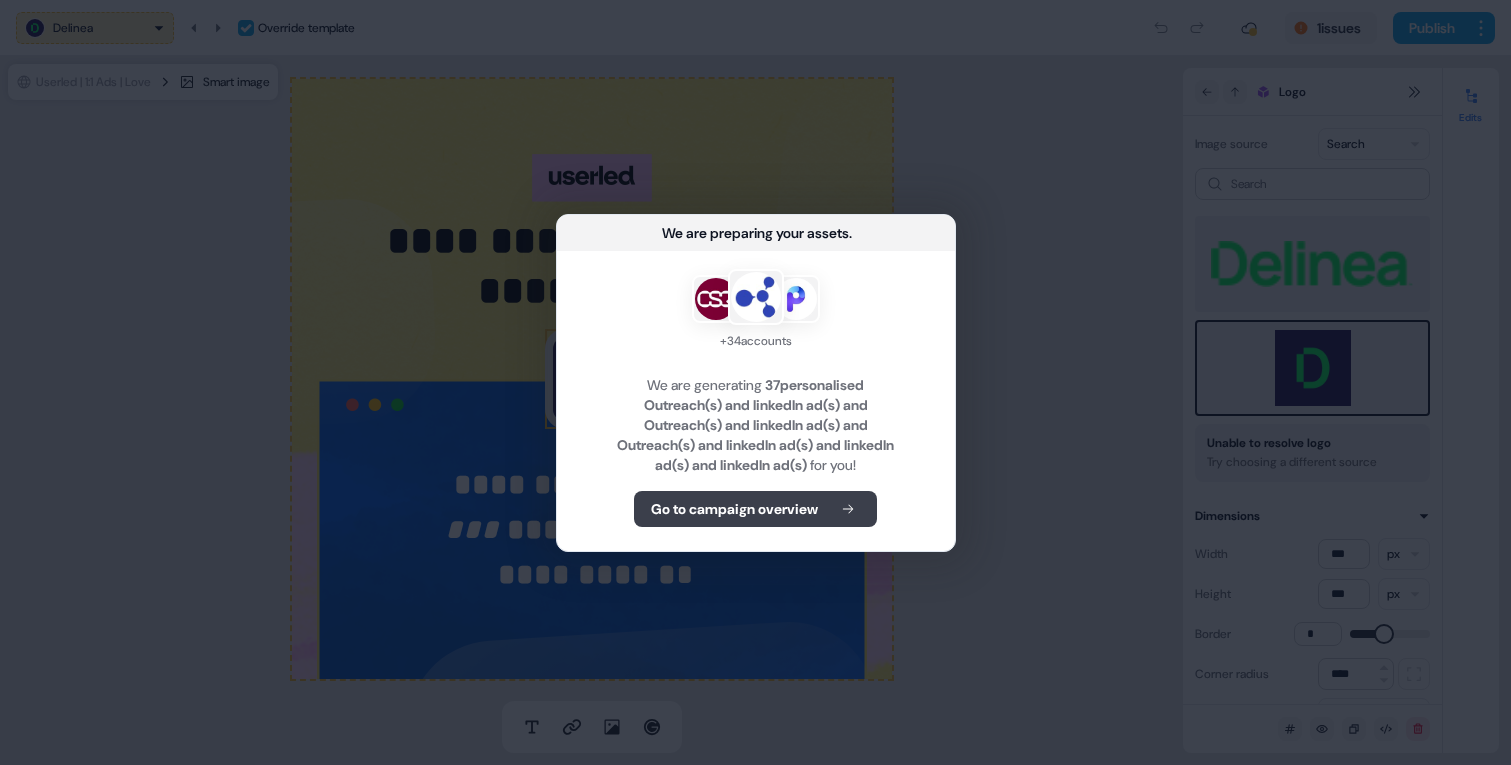 click on "Go to campaign overview" at bounding box center (734, 509) 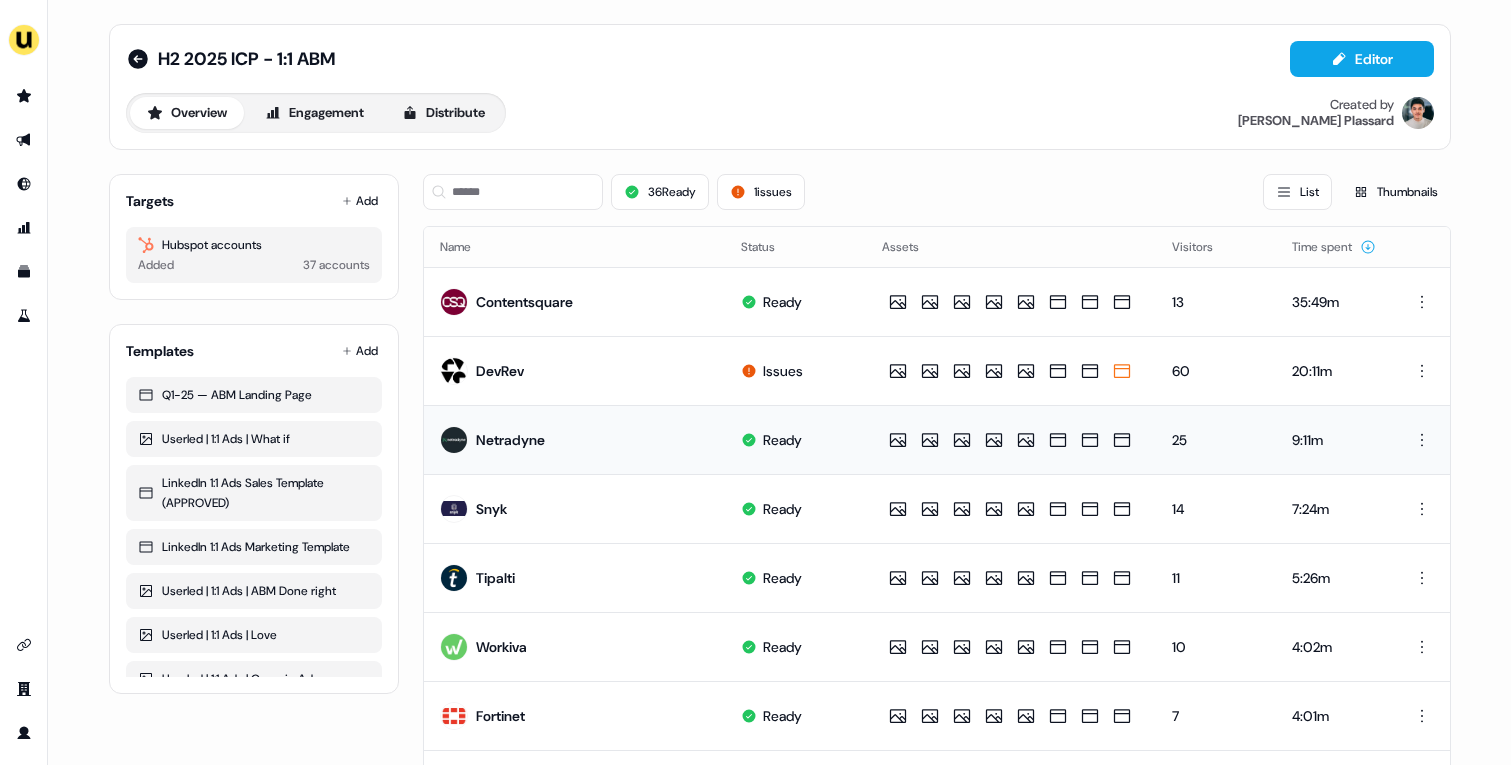 scroll, scrollTop: 946, scrollLeft: 0, axis: vertical 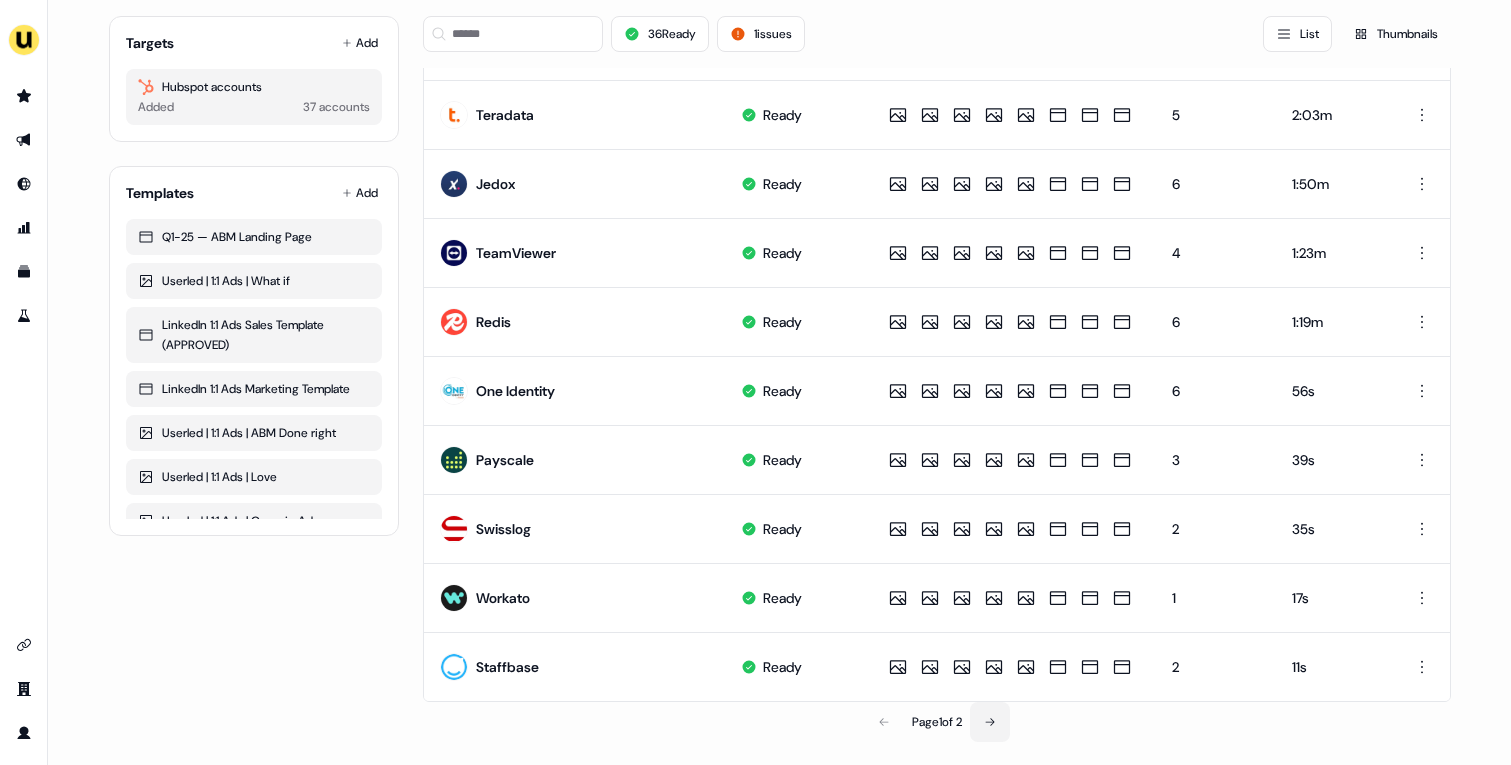 click at bounding box center (990, 722) 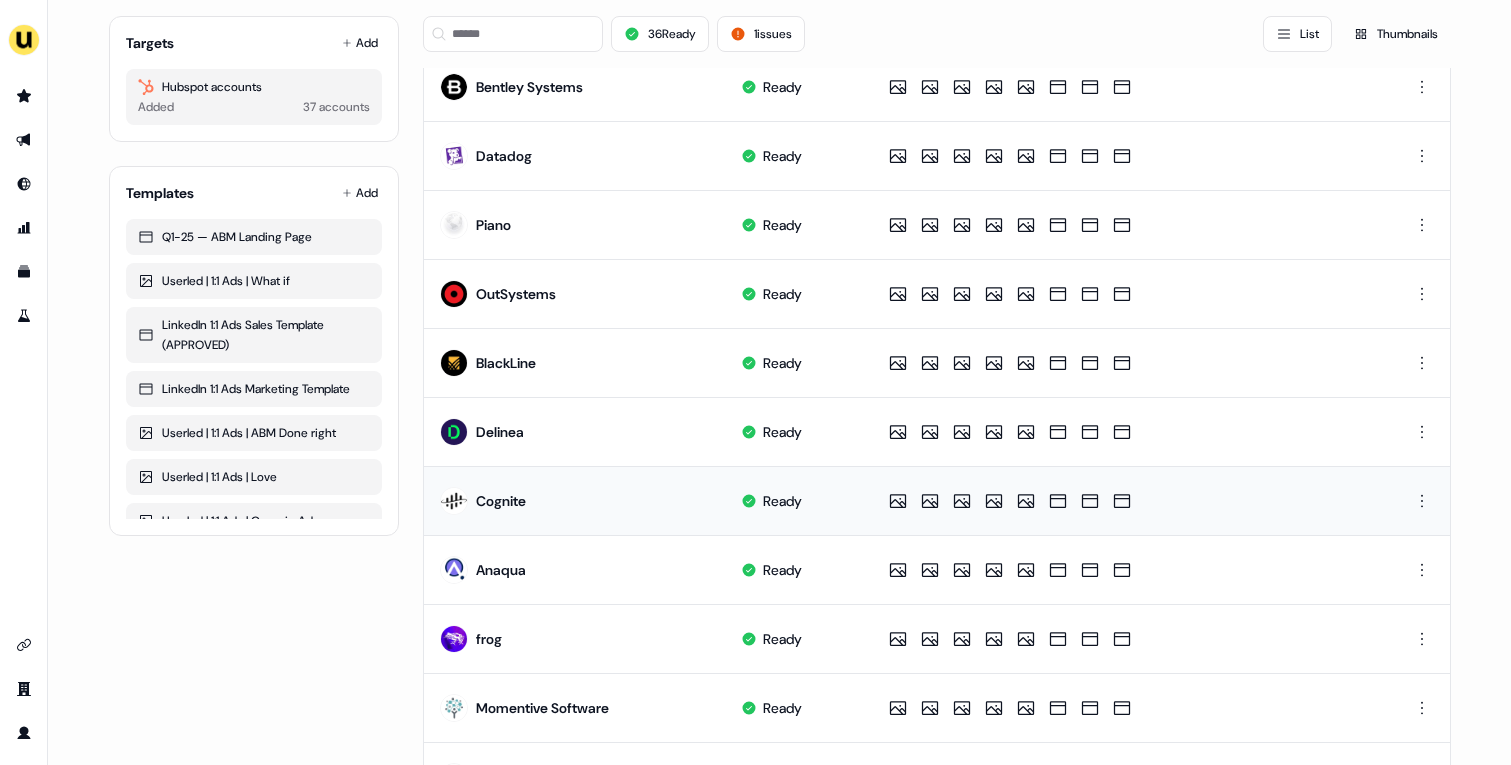 scroll, scrollTop: 627, scrollLeft: 0, axis: vertical 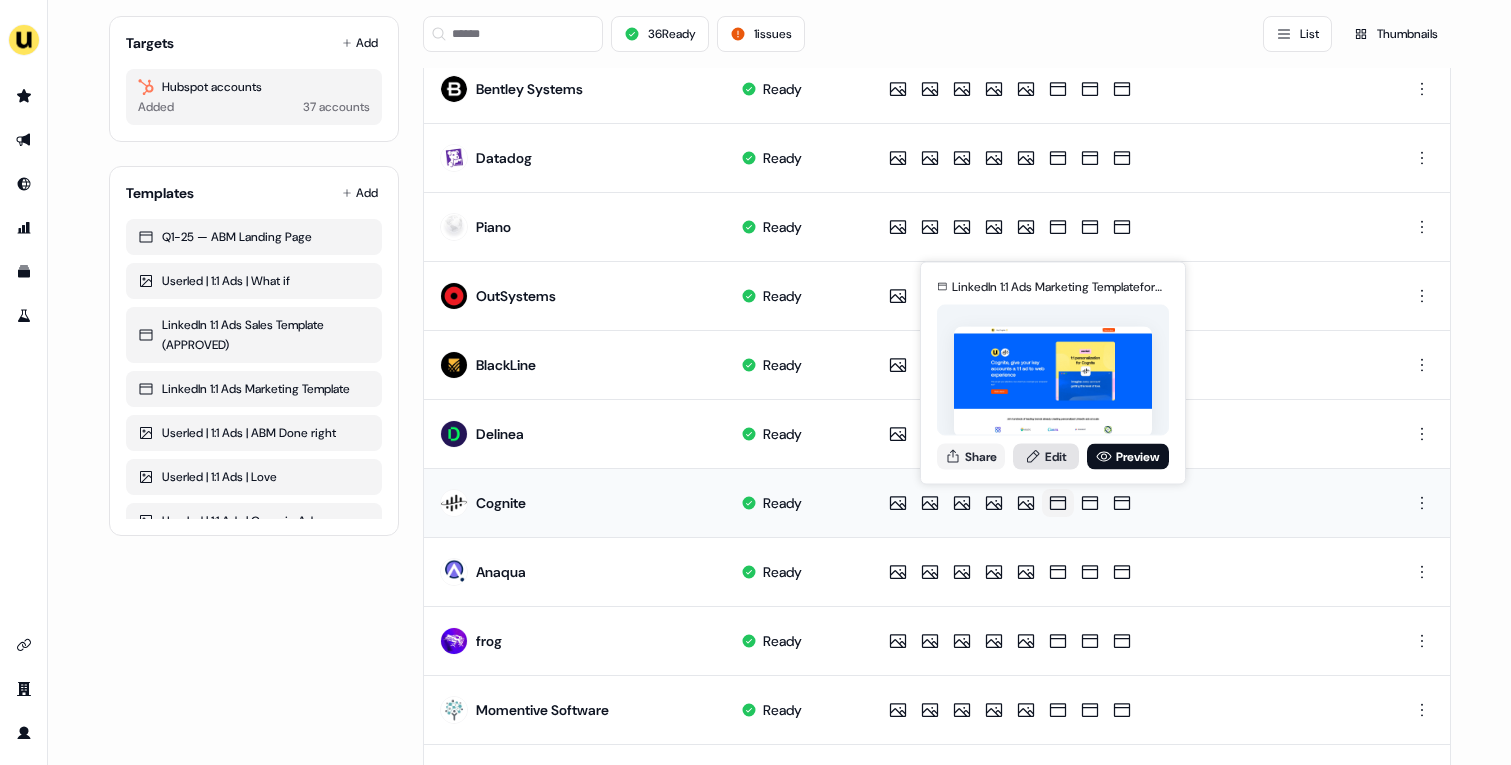 click on "Edit" at bounding box center (1046, 456) 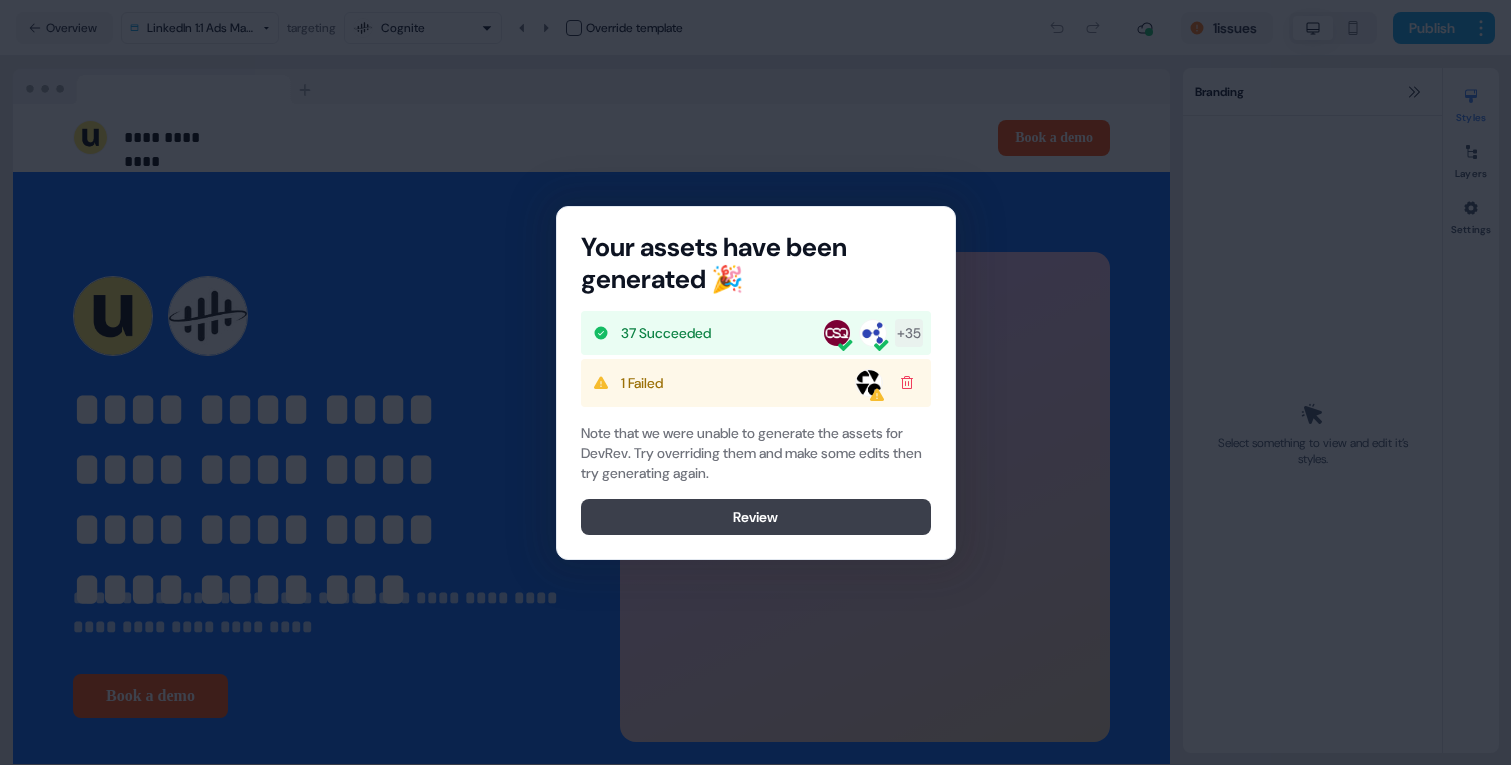 click on "Review" at bounding box center (756, 517) 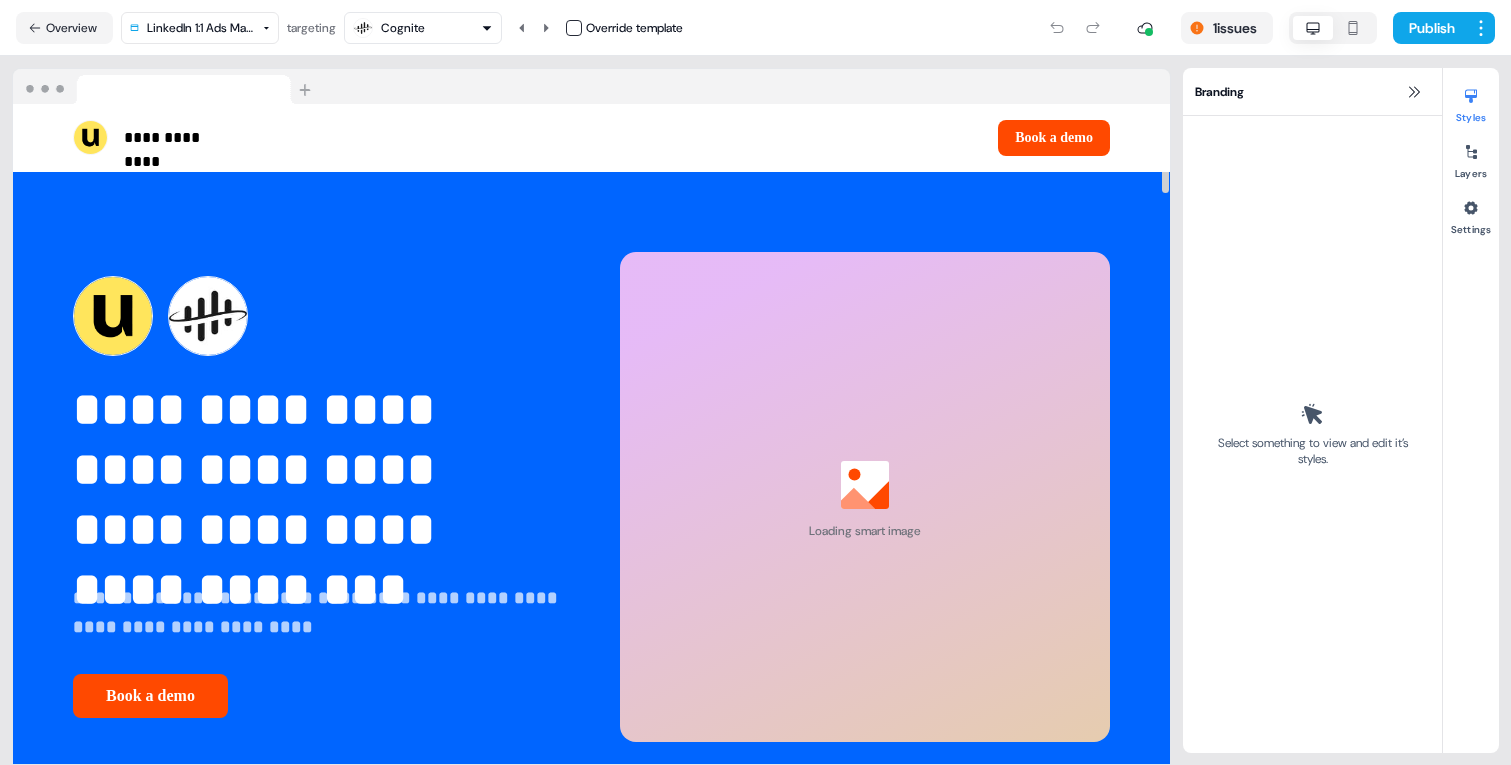 click on "Override template" at bounding box center [624, 28] 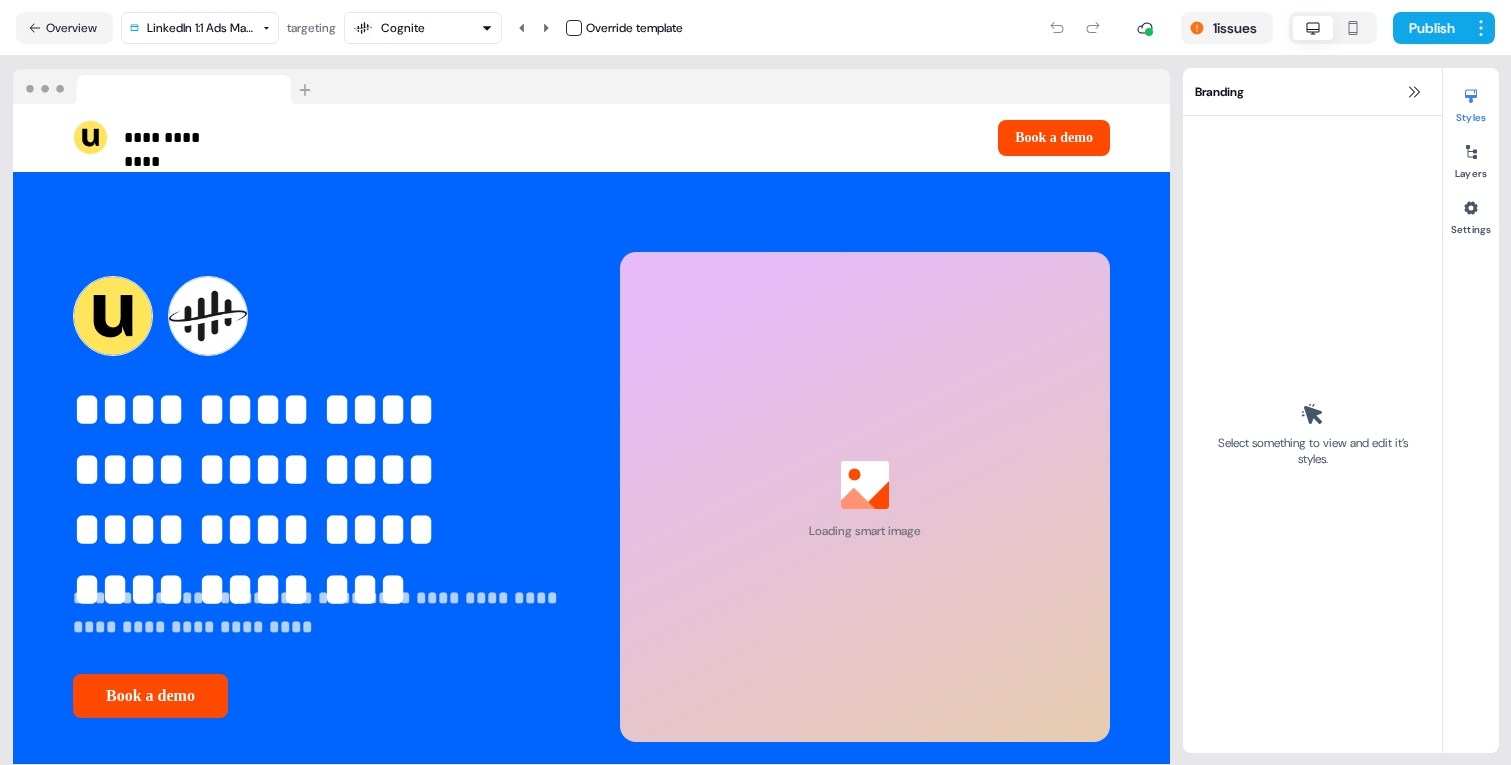click at bounding box center [574, 28] 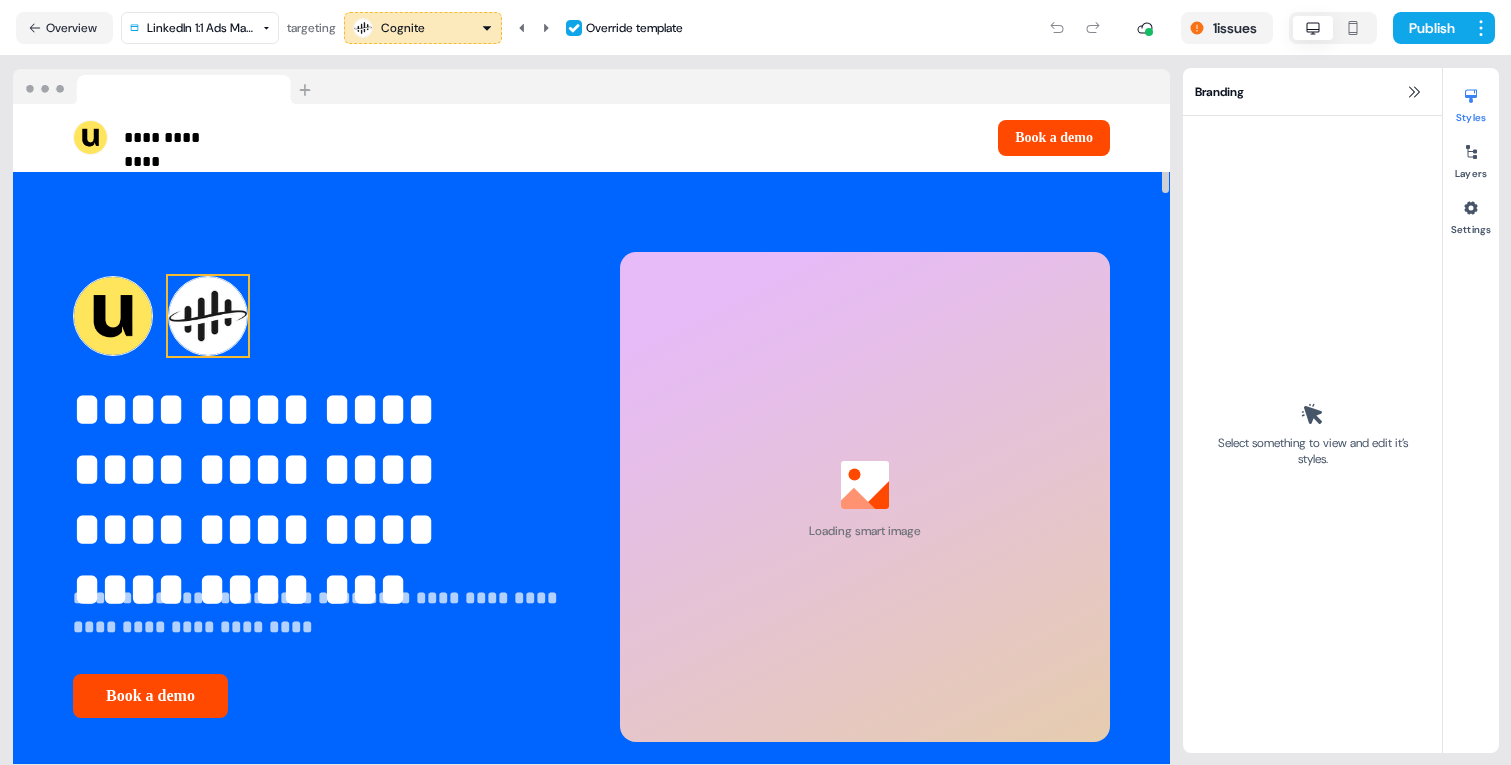 click at bounding box center [208, 316] 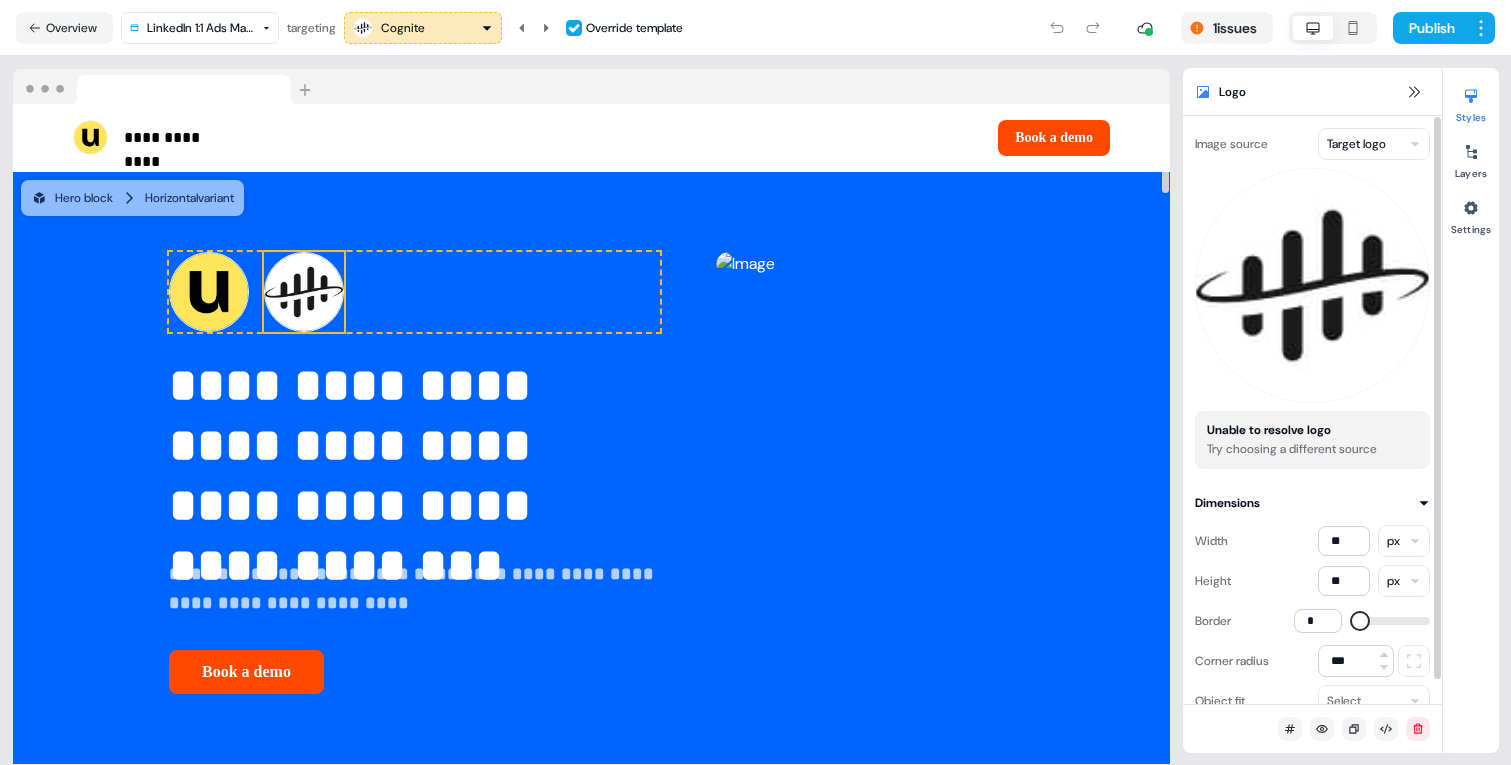 click on "**********" at bounding box center (755, 382) 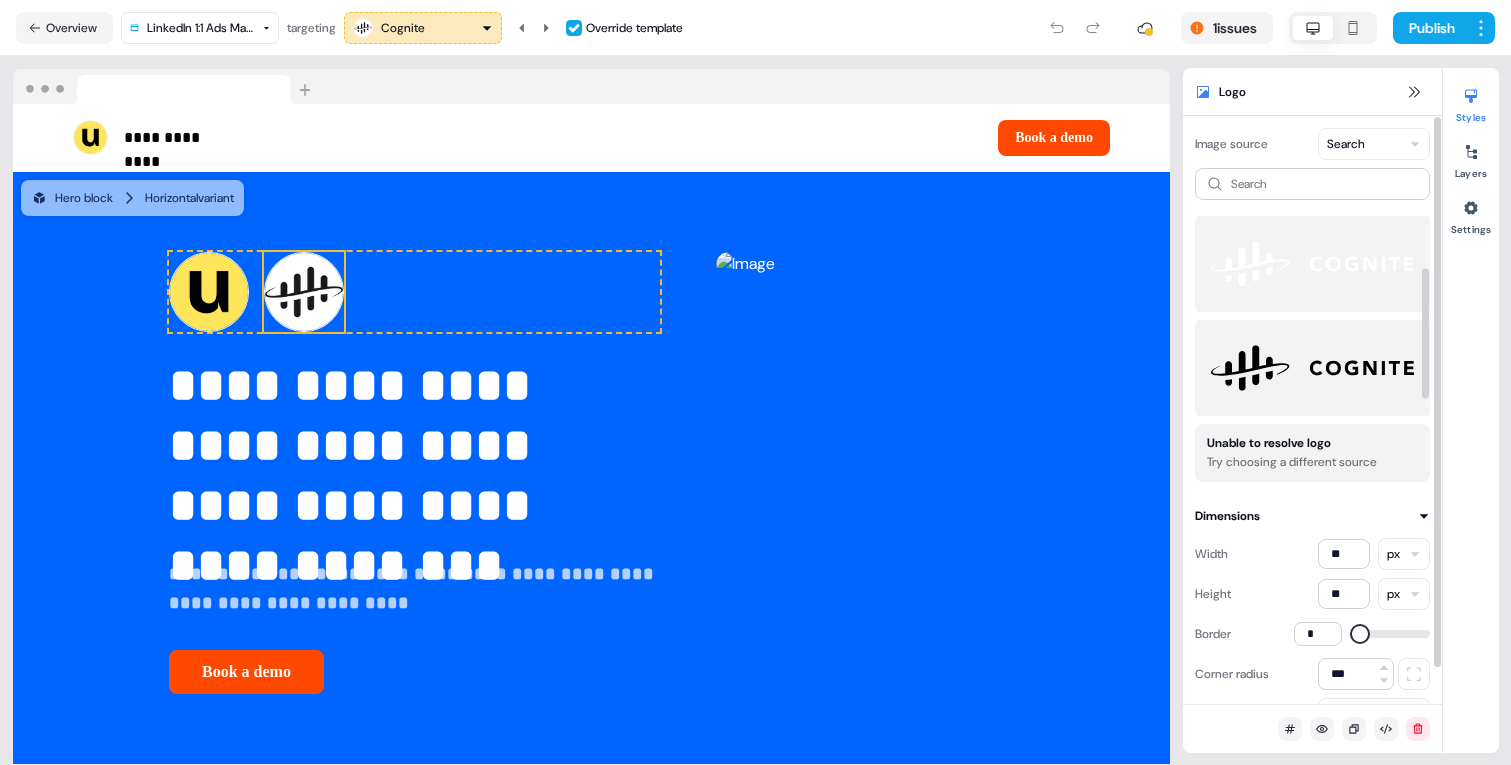 scroll, scrollTop: 99, scrollLeft: 0, axis: vertical 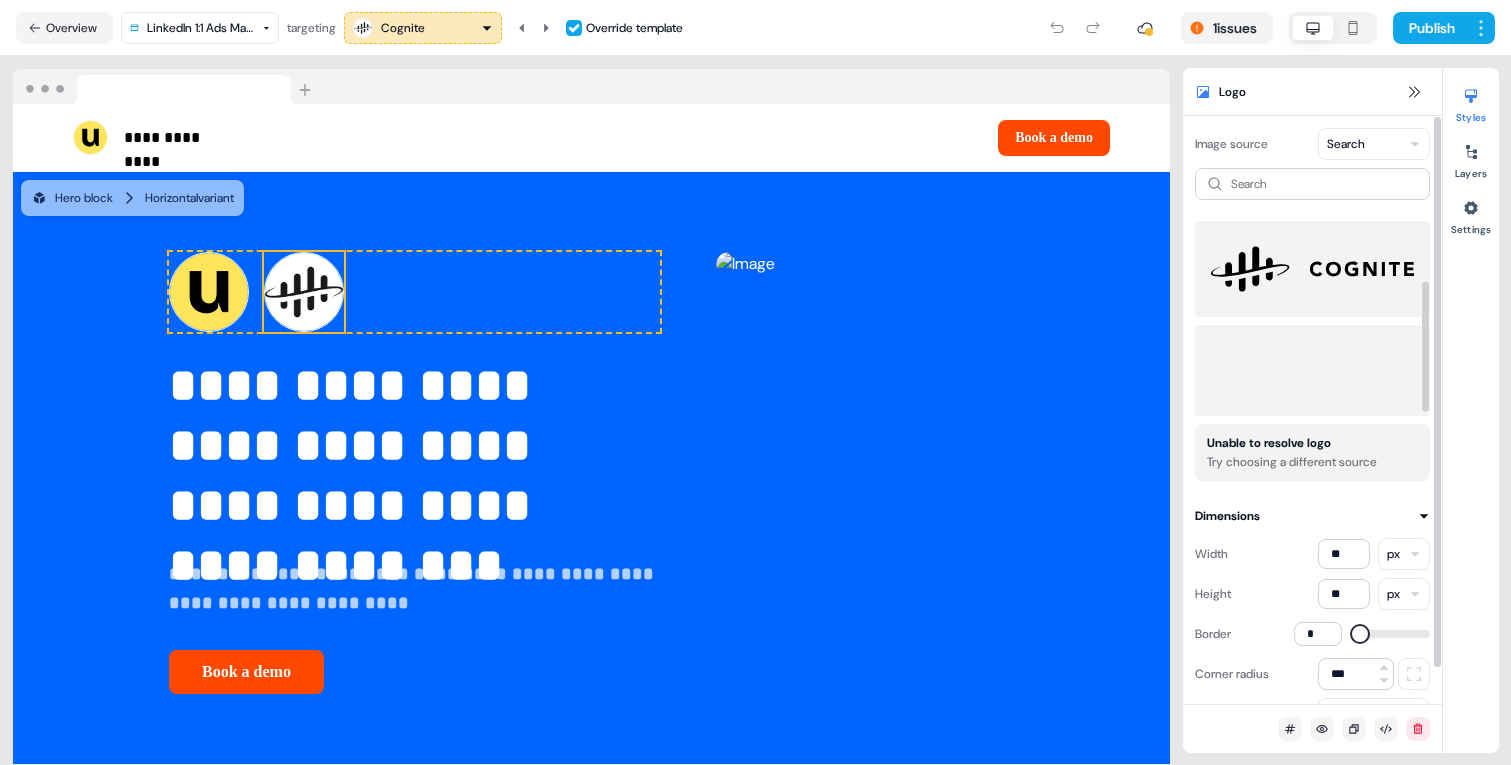 click at bounding box center [1312, 373] 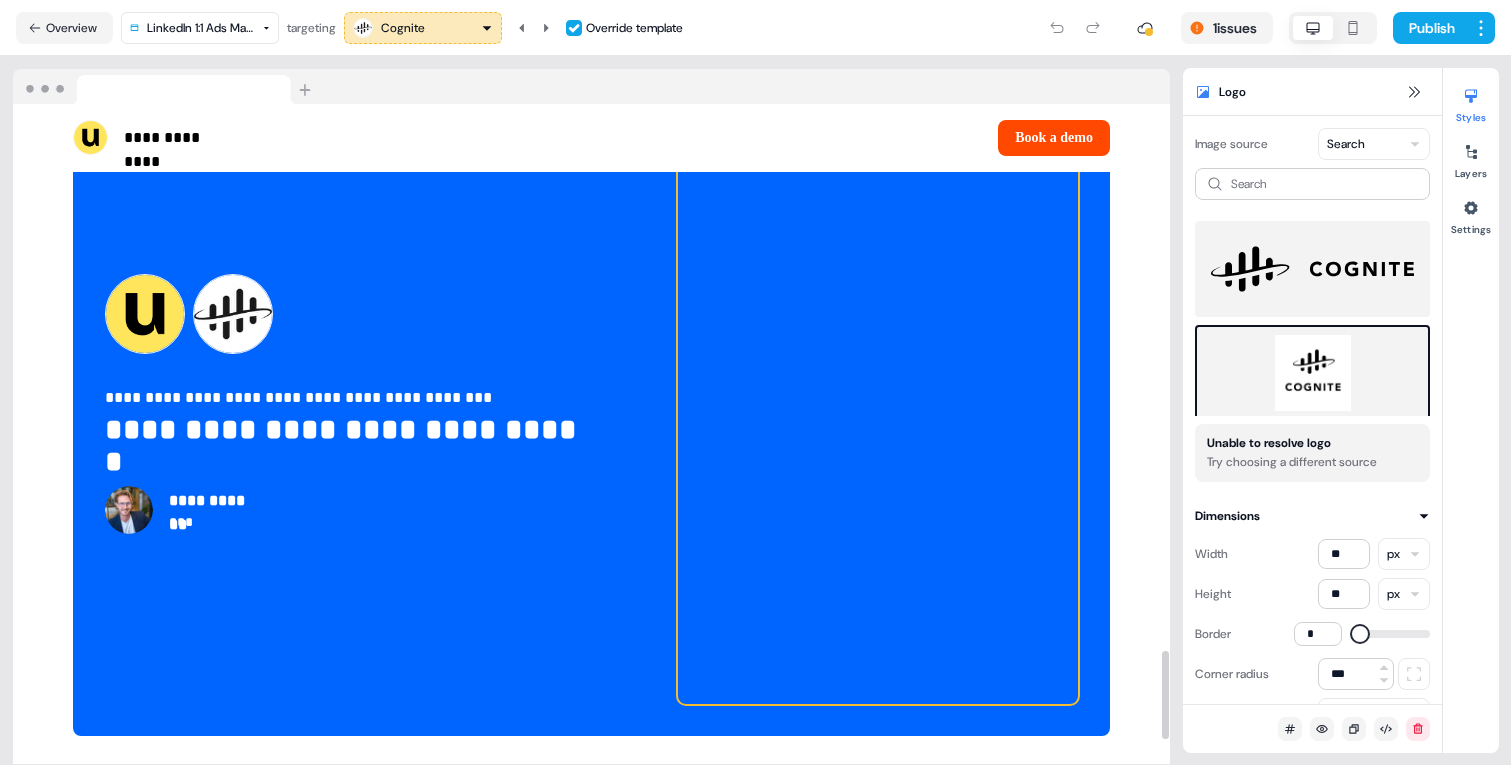 scroll, scrollTop: 4085, scrollLeft: 0, axis: vertical 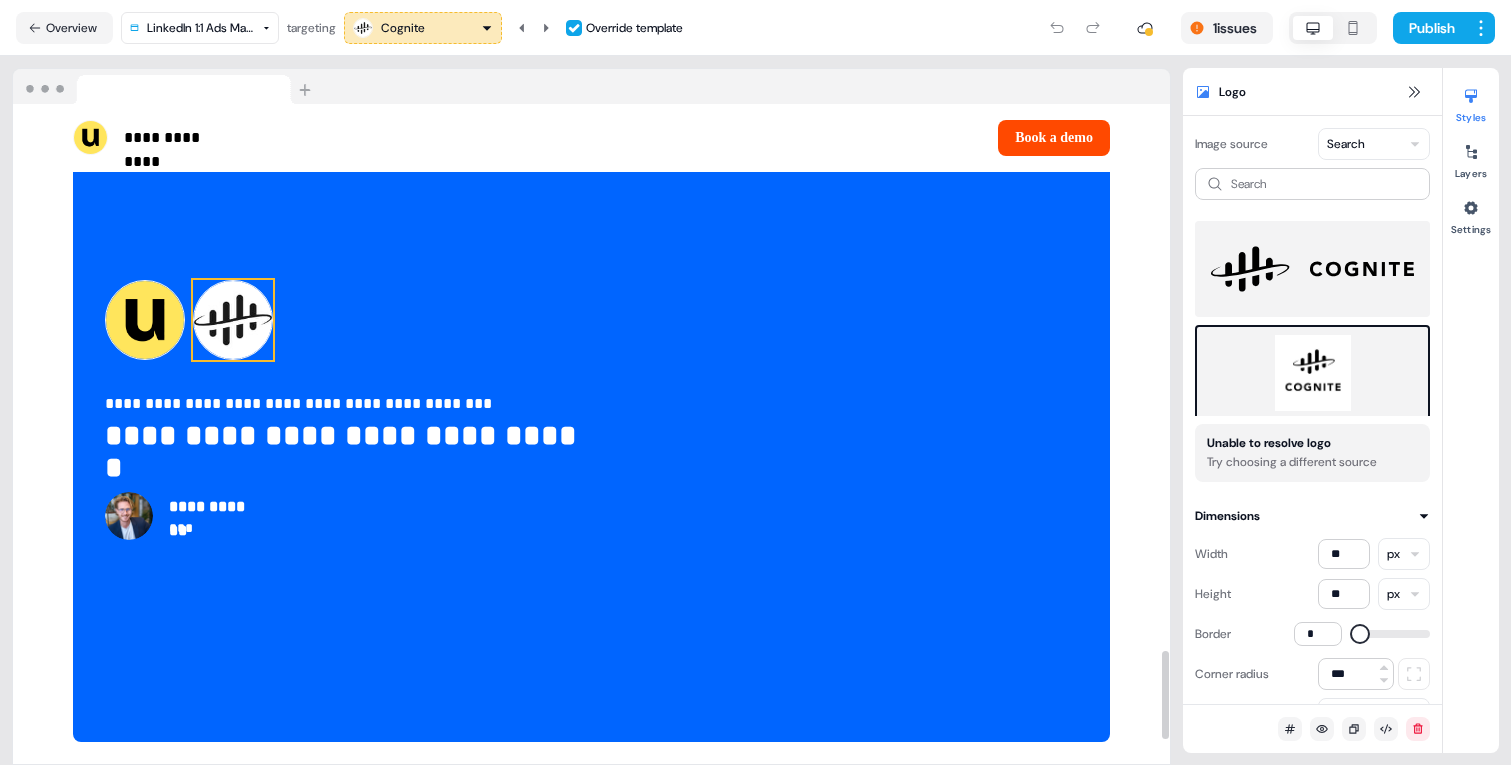 click at bounding box center (233, 320) 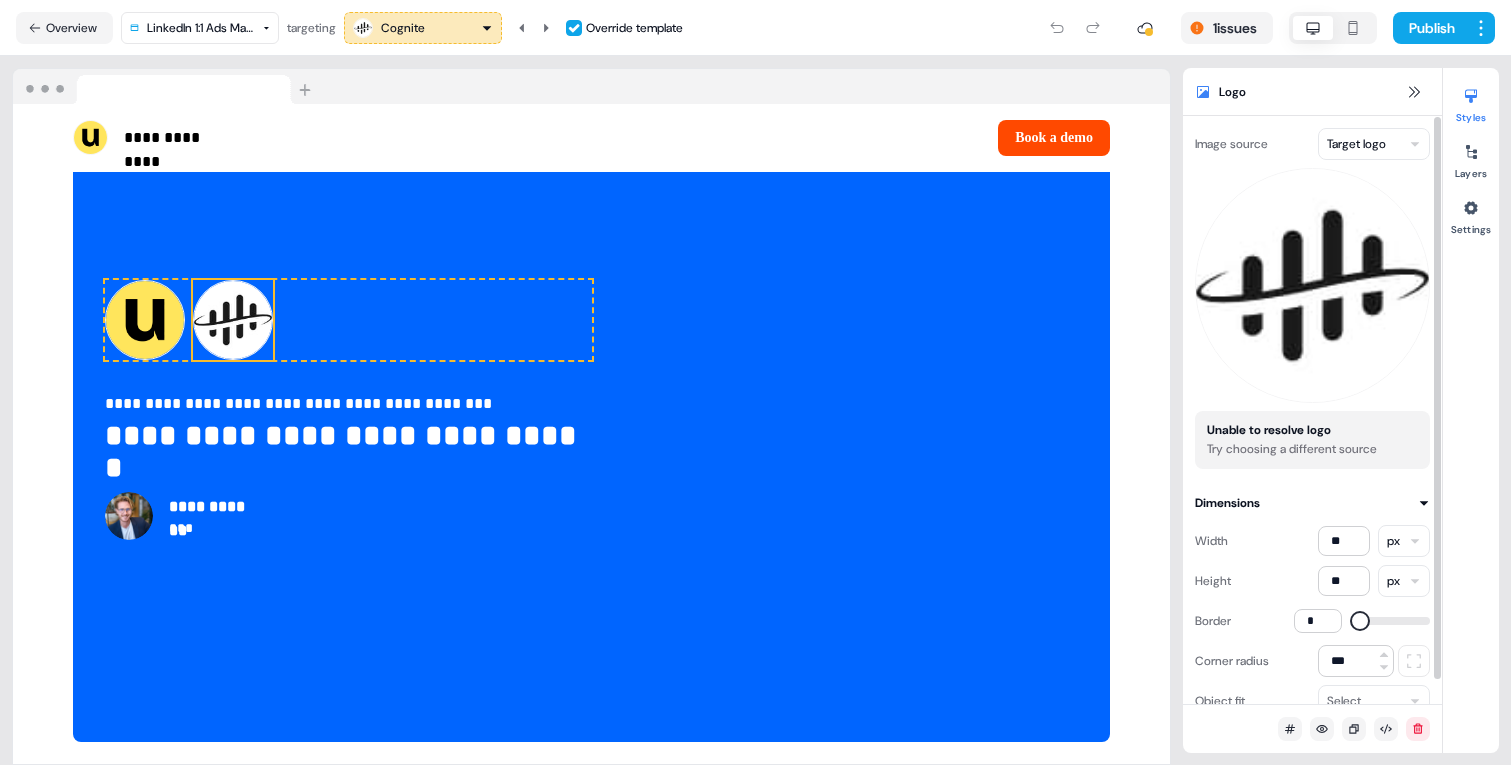click on "**********" at bounding box center [755, 382] 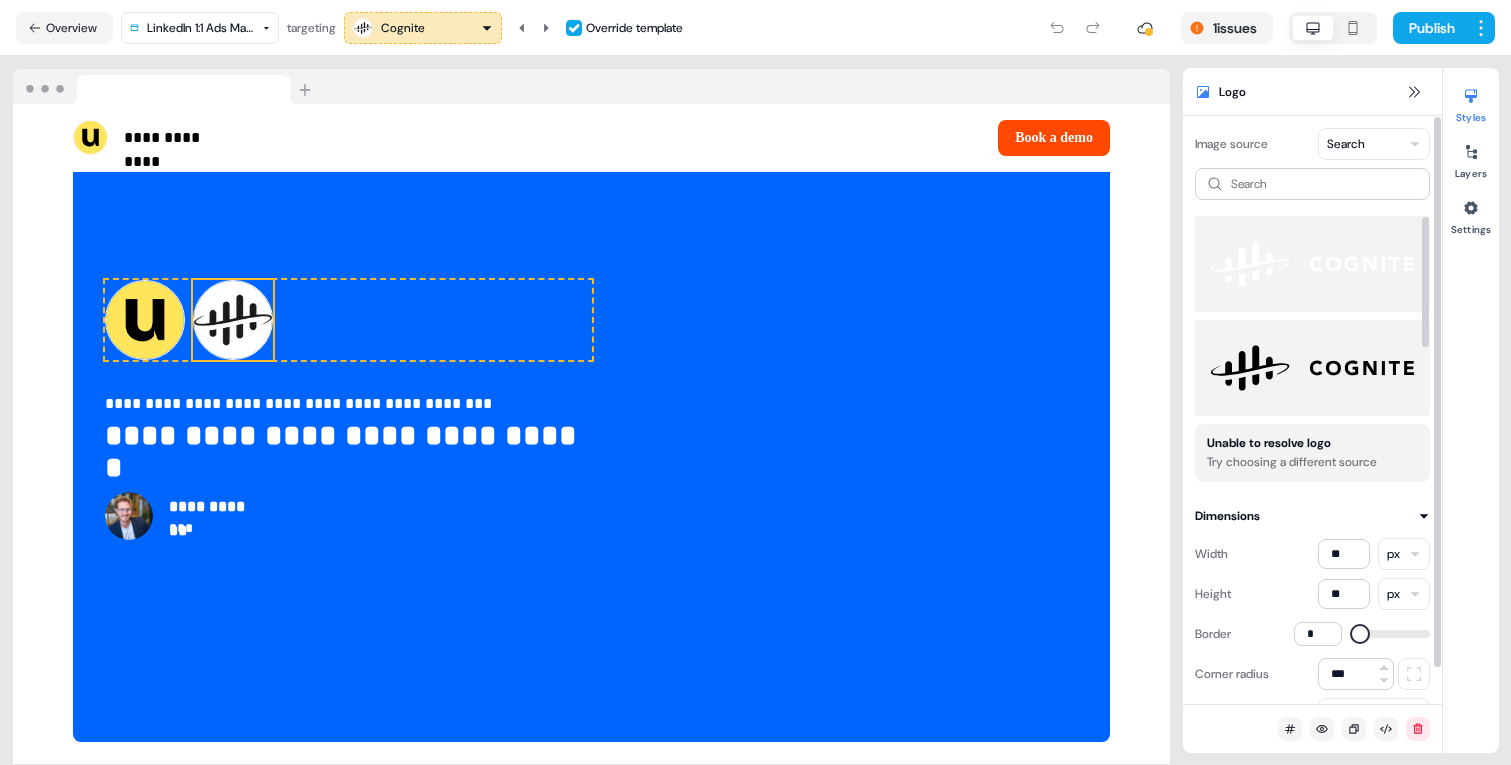click at bounding box center [1312, 368] 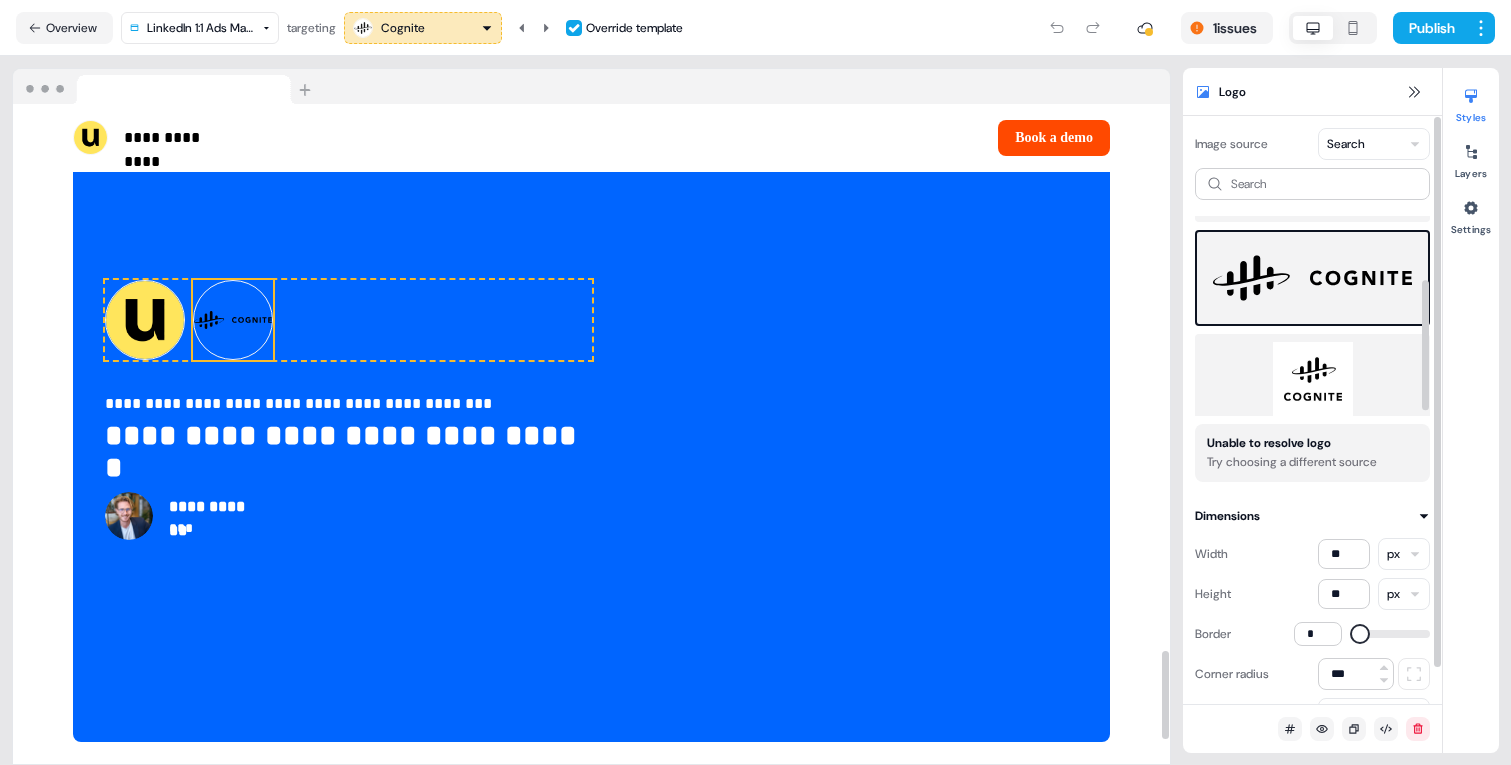 scroll, scrollTop: 98, scrollLeft: 0, axis: vertical 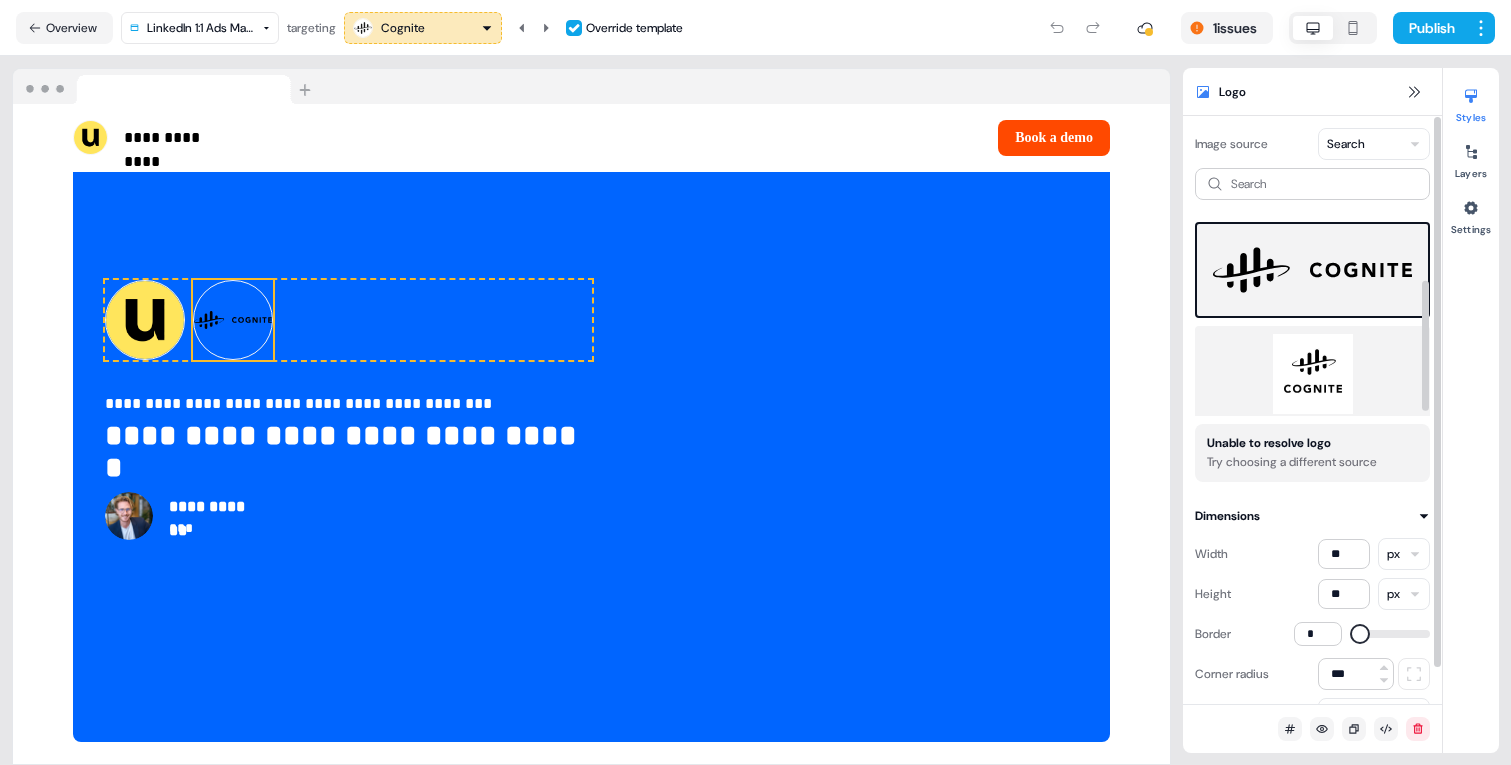 click at bounding box center (1312, 374) 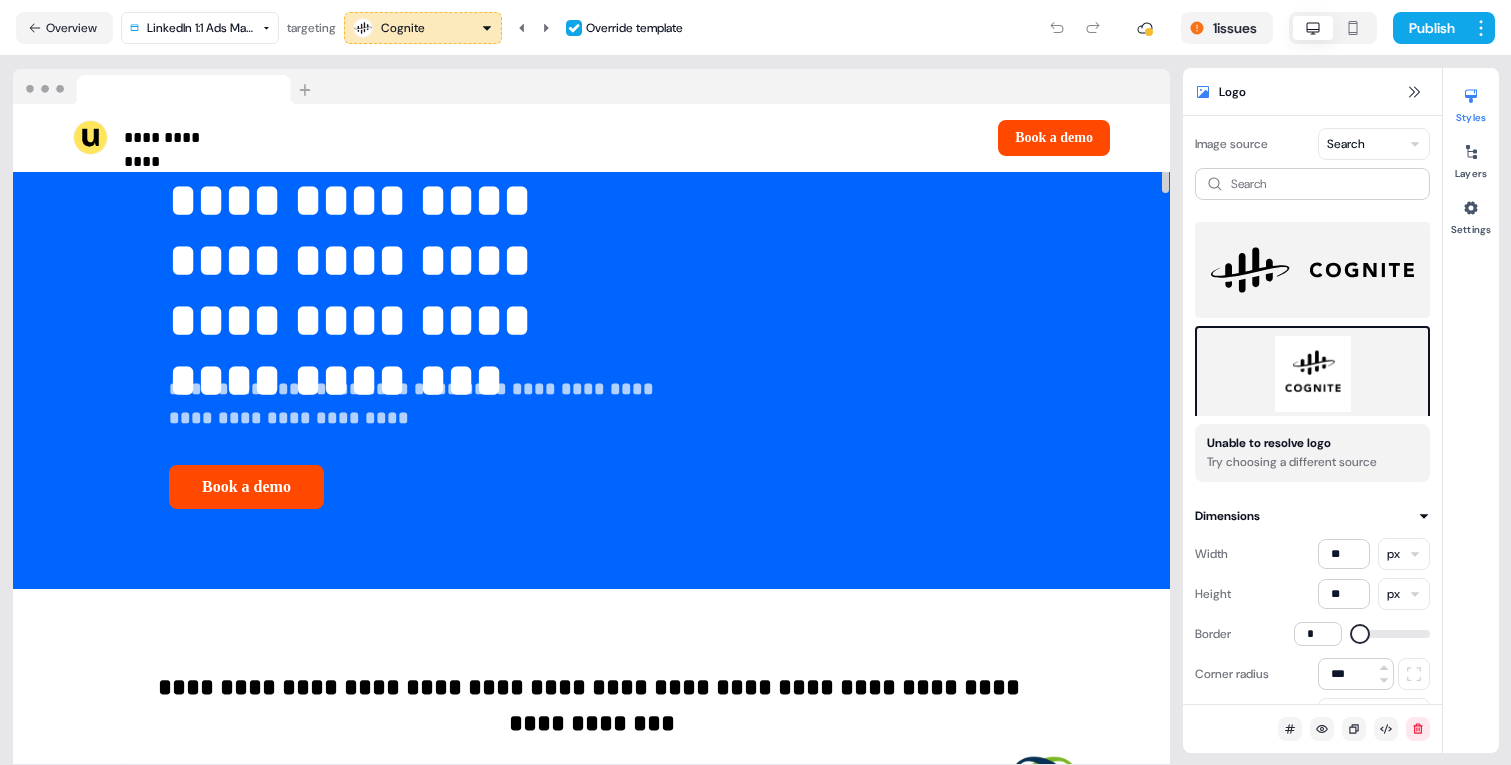 scroll, scrollTop: 0, scrollLeft: 0, axis: both 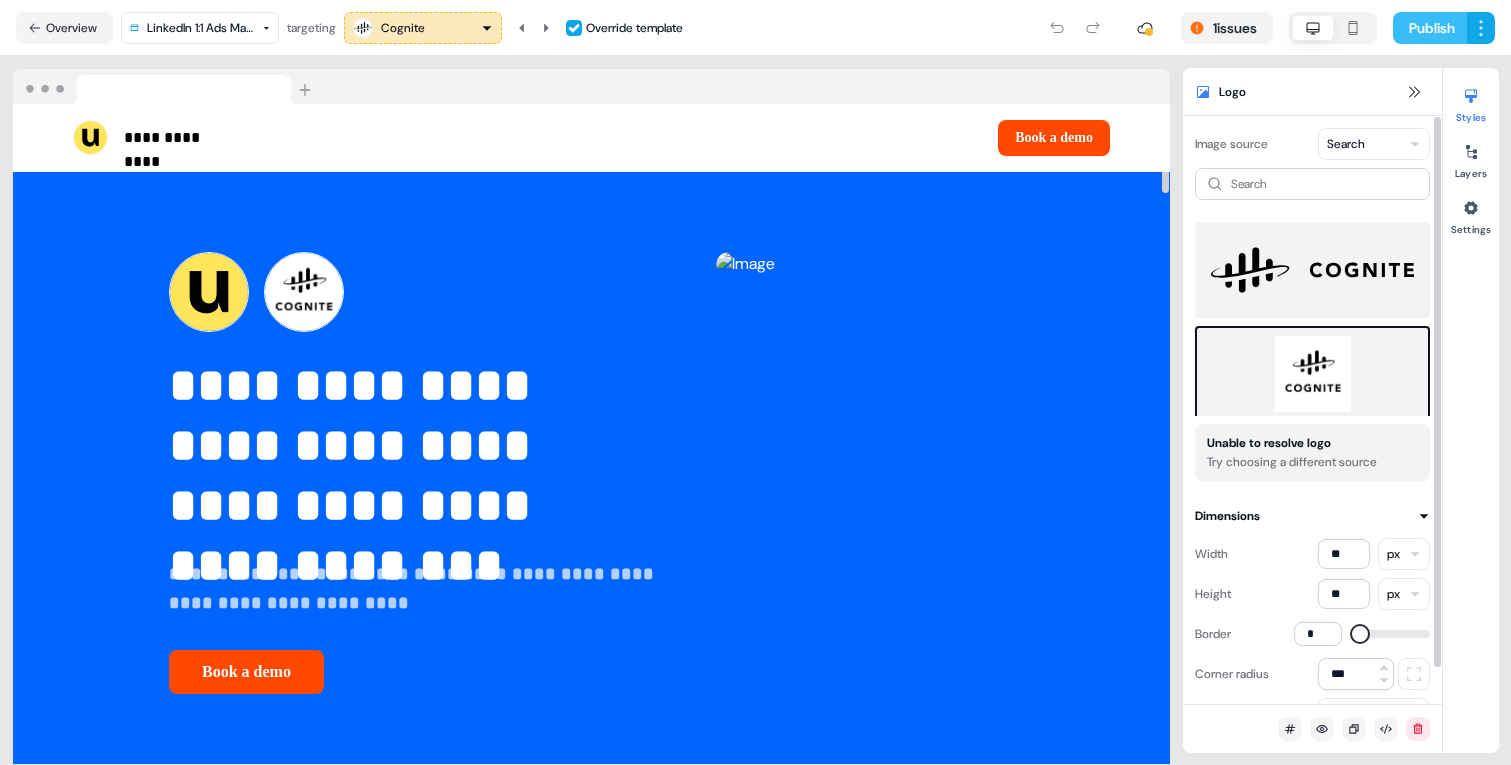click on "Publish" at bounding box center [1430, 28] 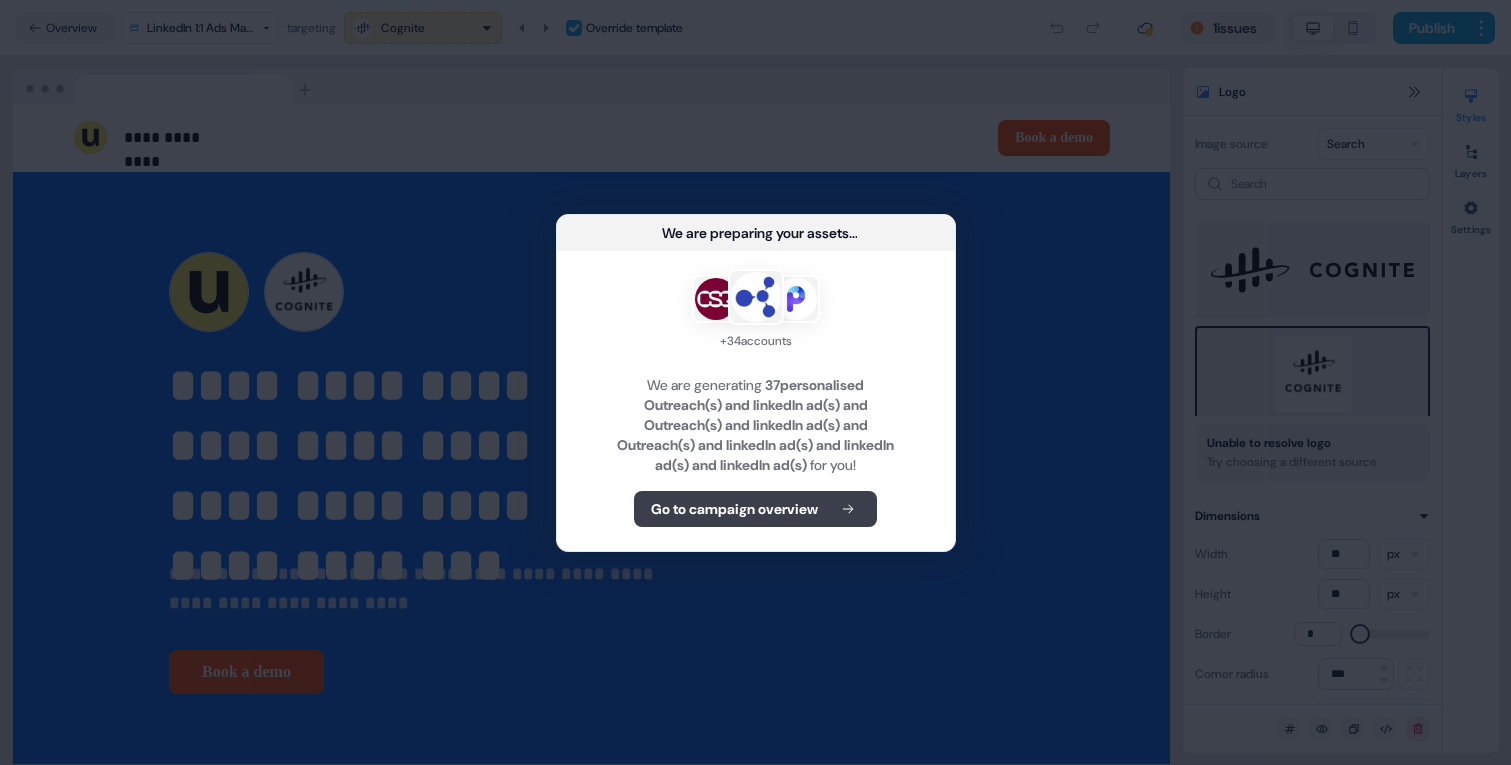 click on "Go to campaign overview" at bounding box center [734, 509] 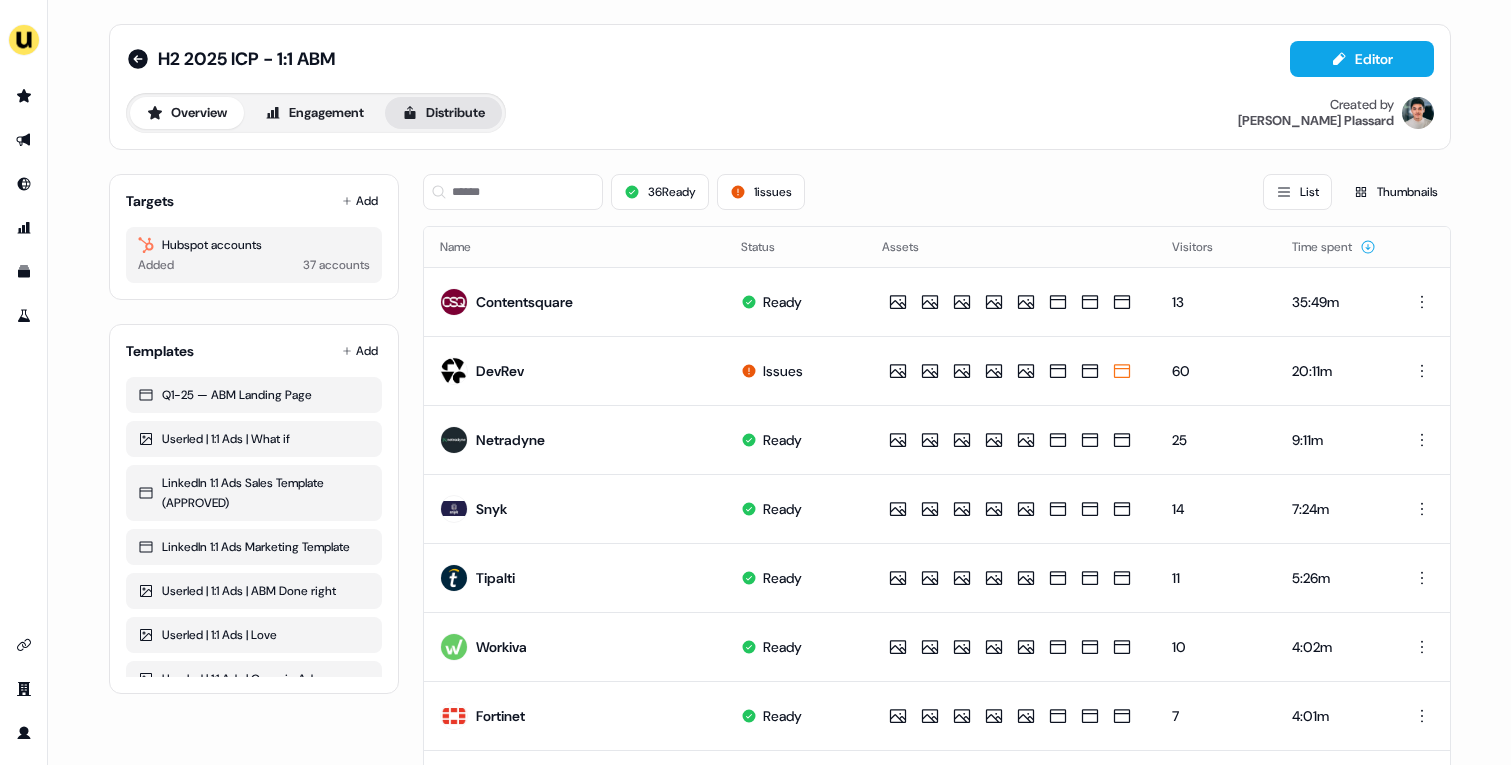 click 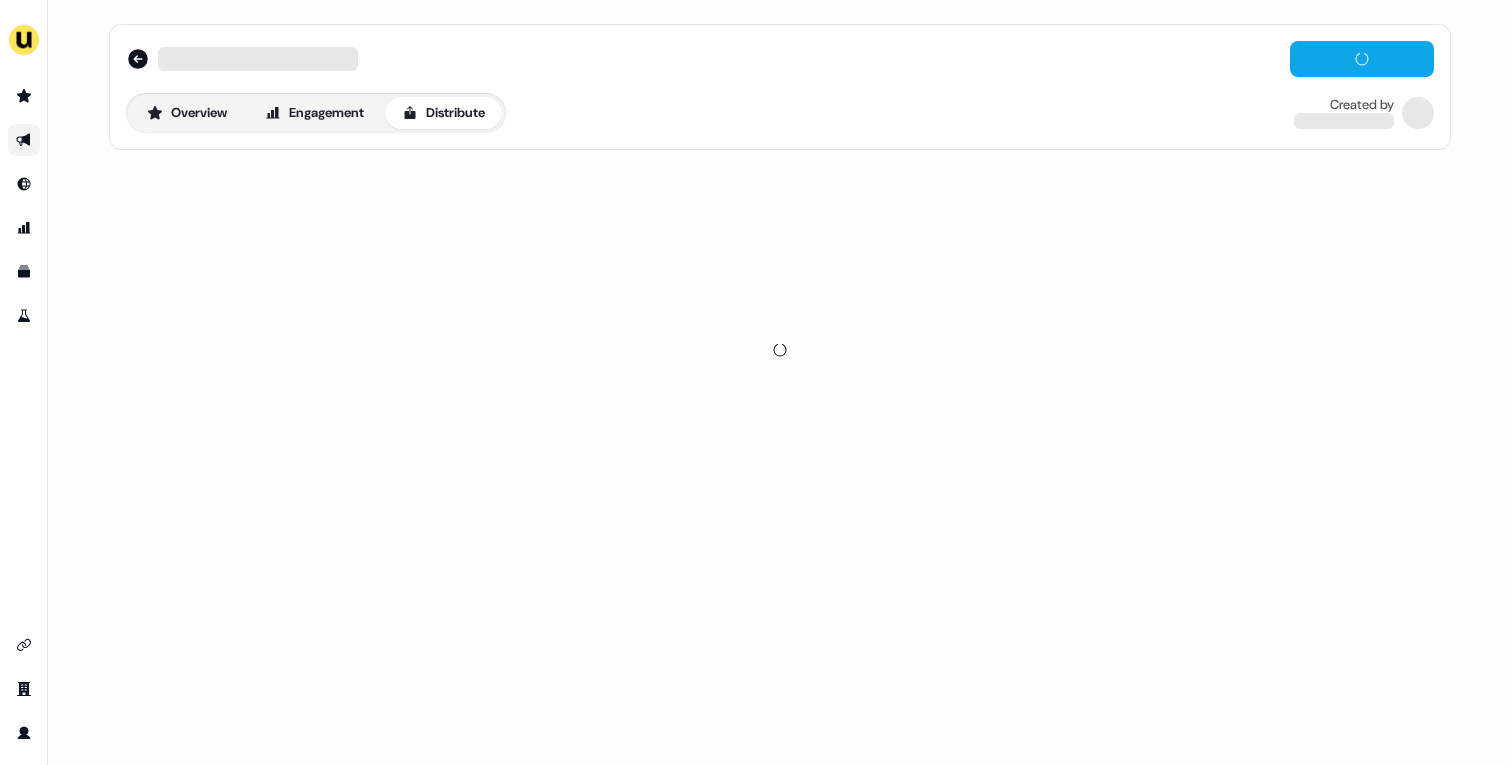 scroll, scrollTop: 0, scrollLeft: 0, axis: both 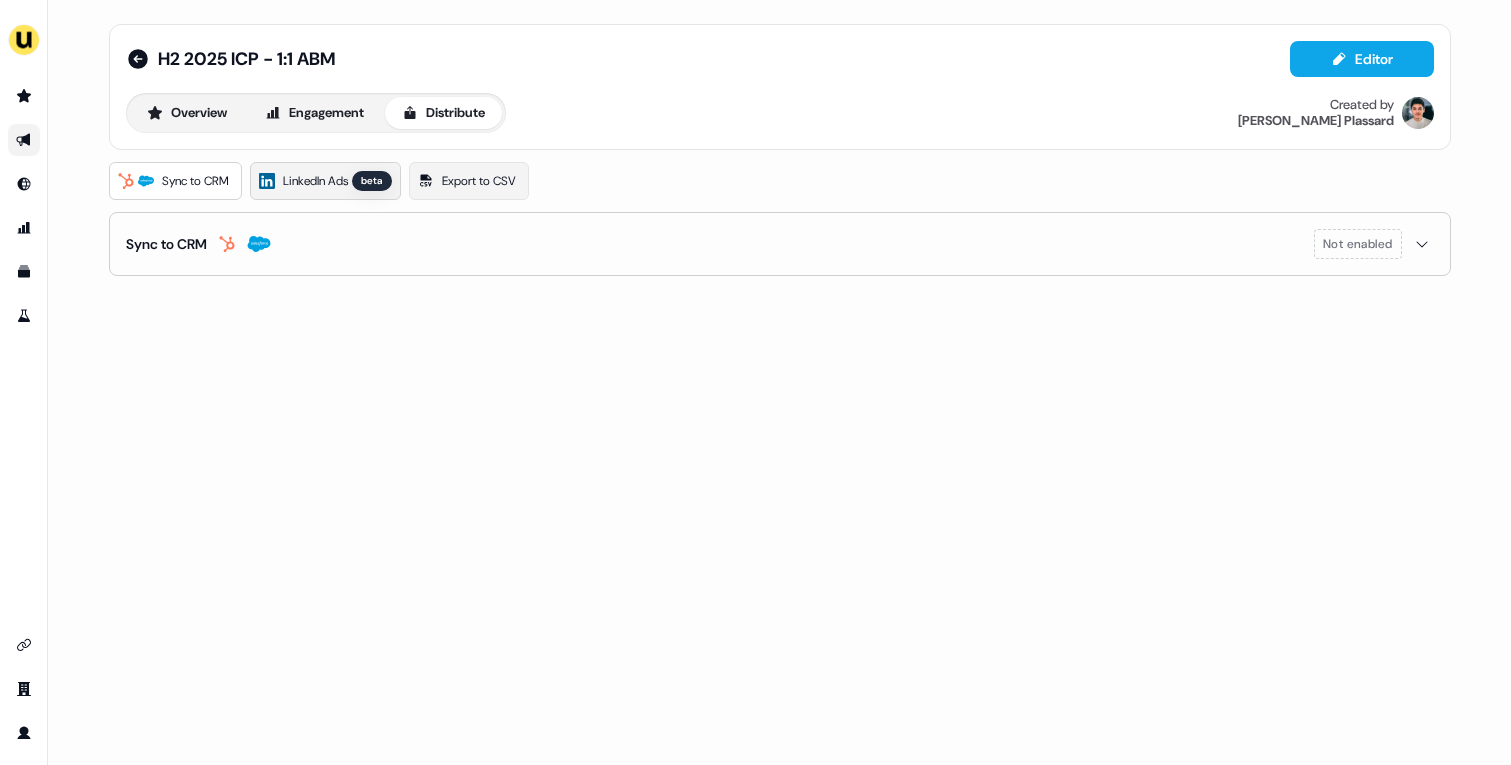 click on "LinkedIn Ads" at bounding box center [315, 181] 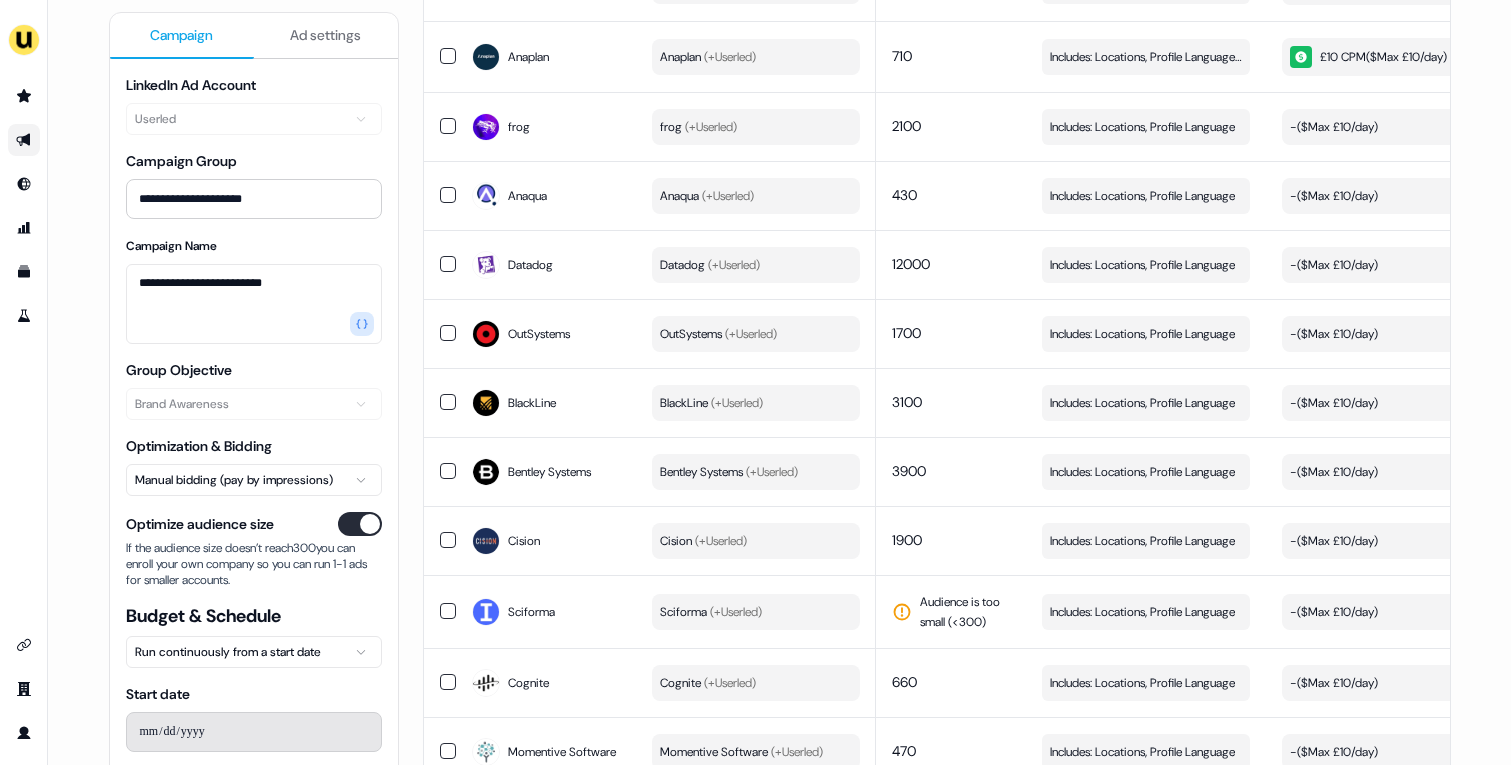 scroll, scrollTop: 1944, scrollLeft: 0, axis: vertical 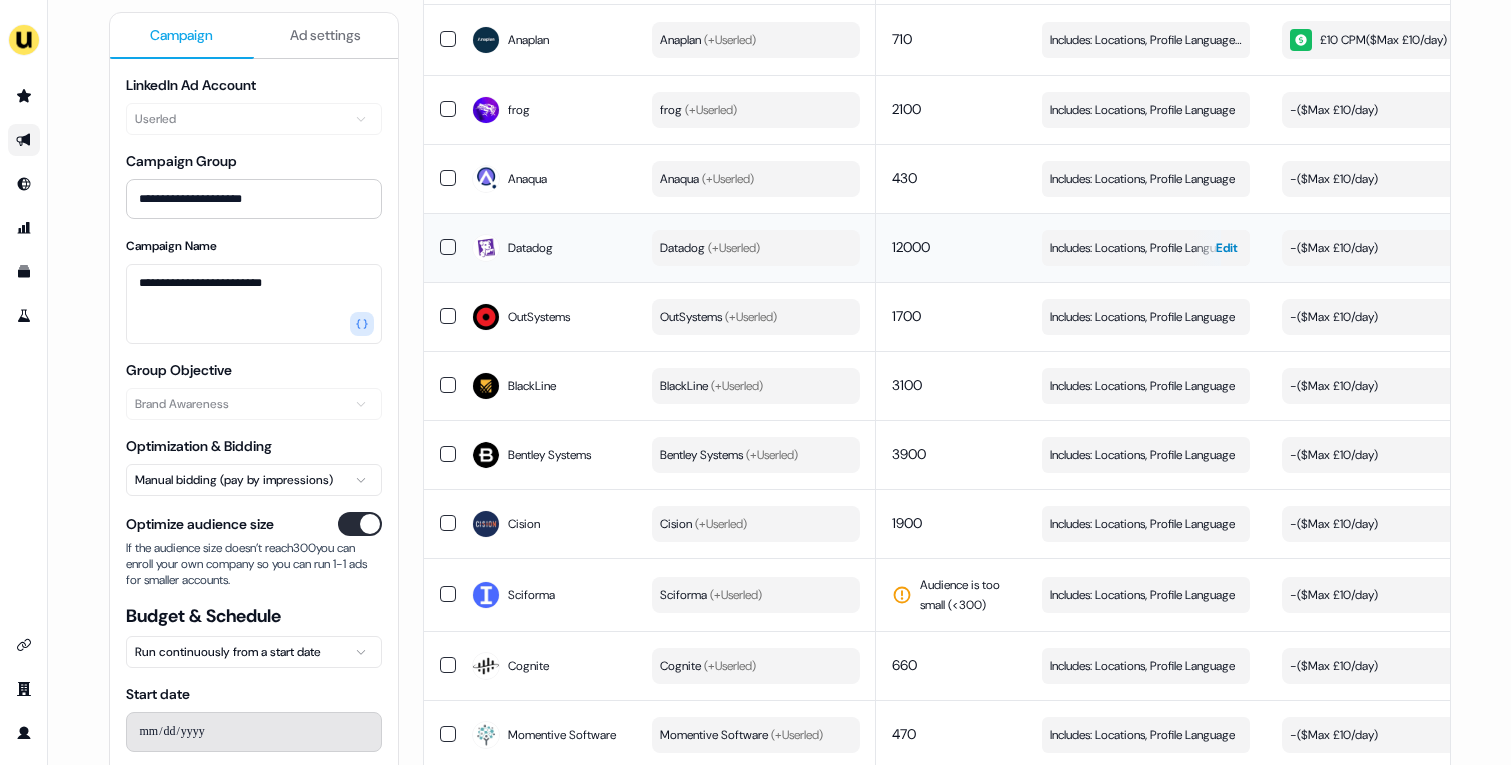 click on "Includes: Locations, Profile Language" at bounding box center (1142, 248) 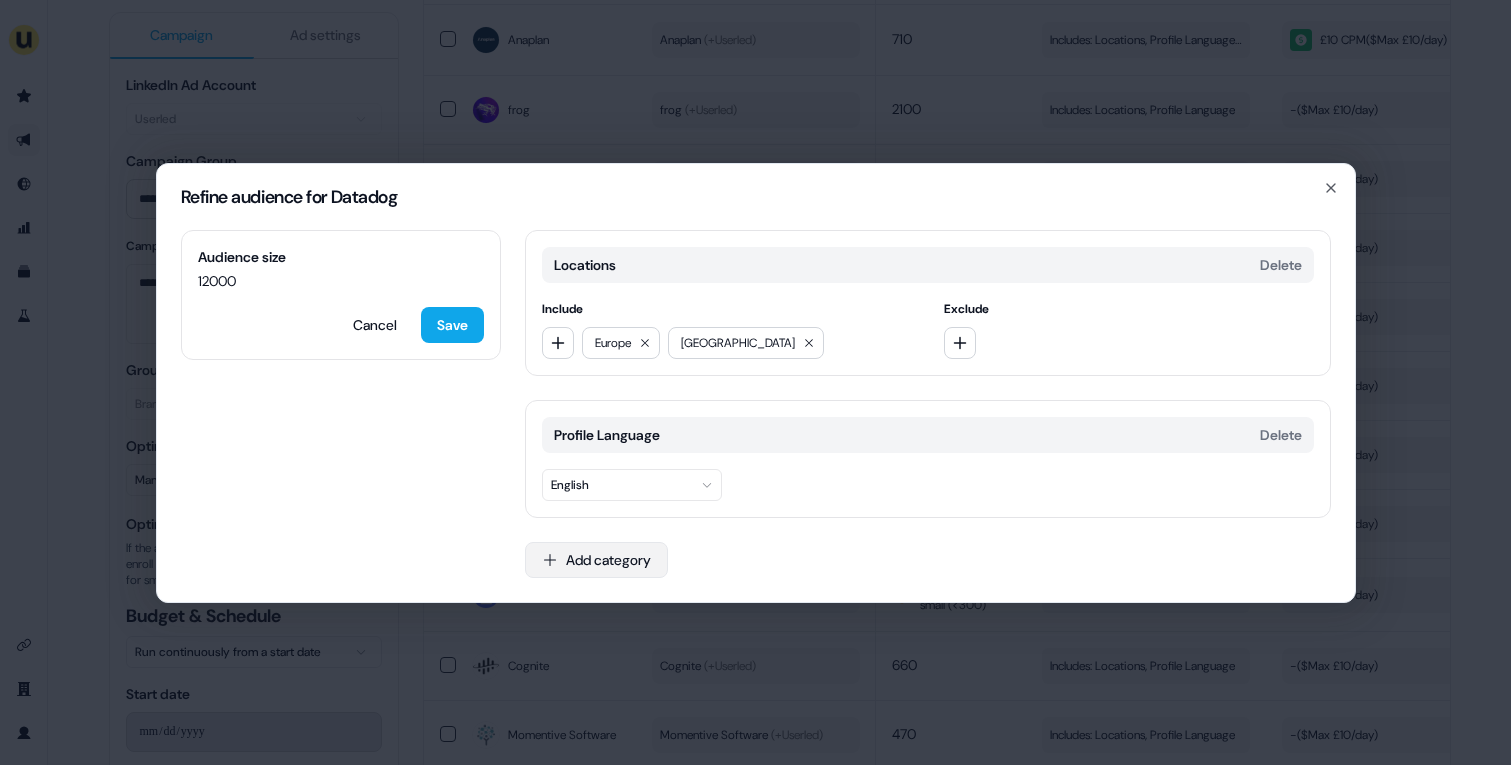 click on "Add category" at bounding box center (596, 560) 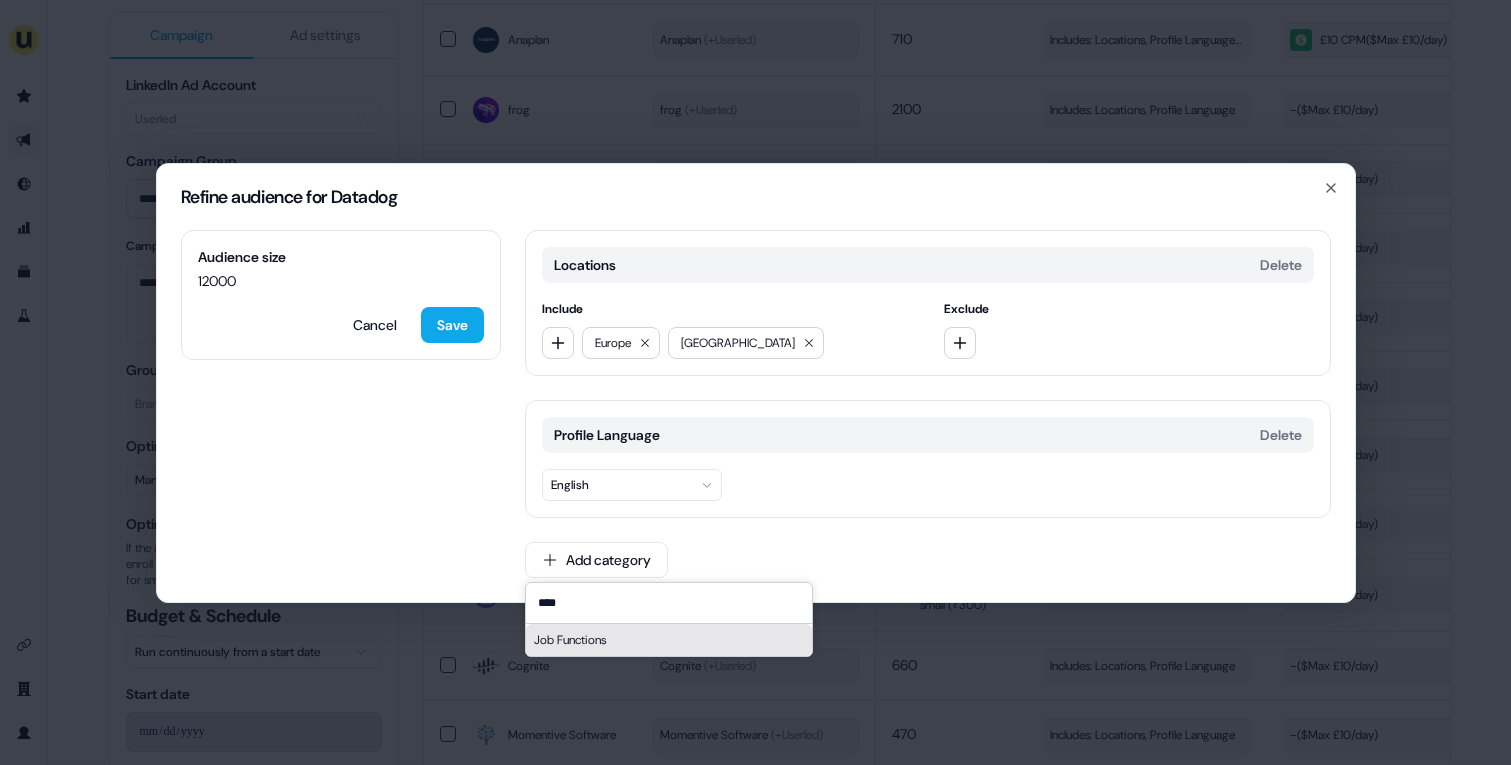 type on "****" 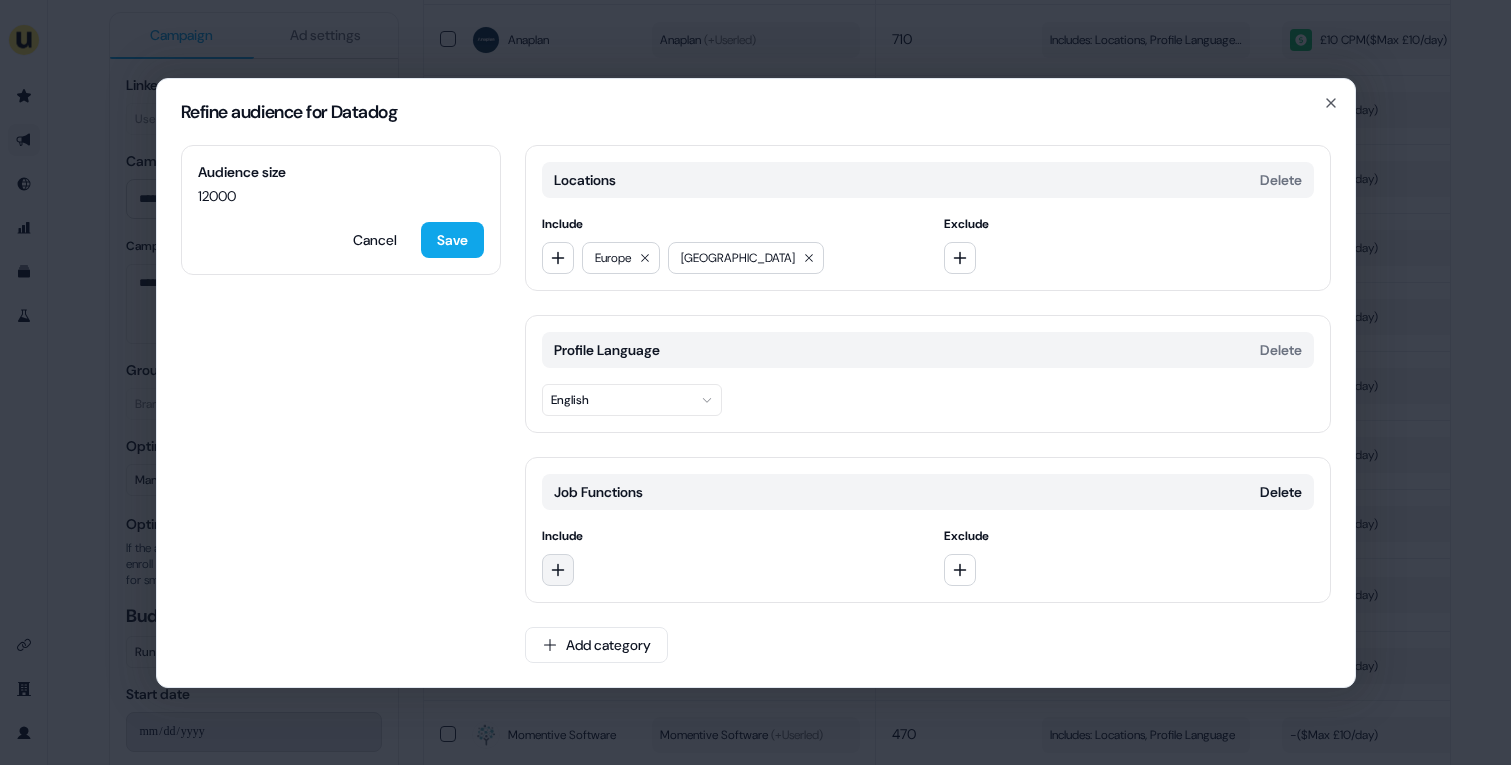 click at bounding box center (558, 570) 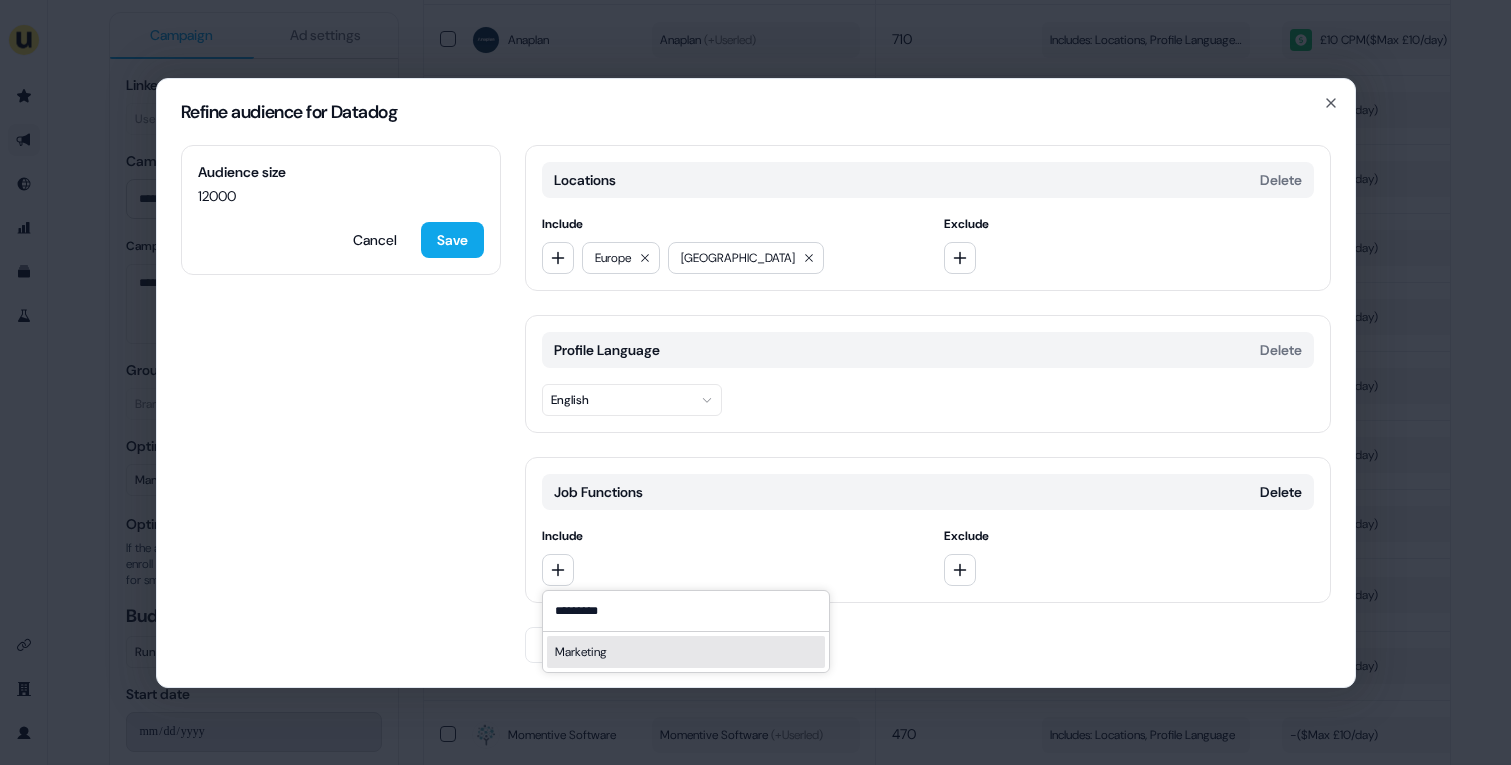 type on "*********" 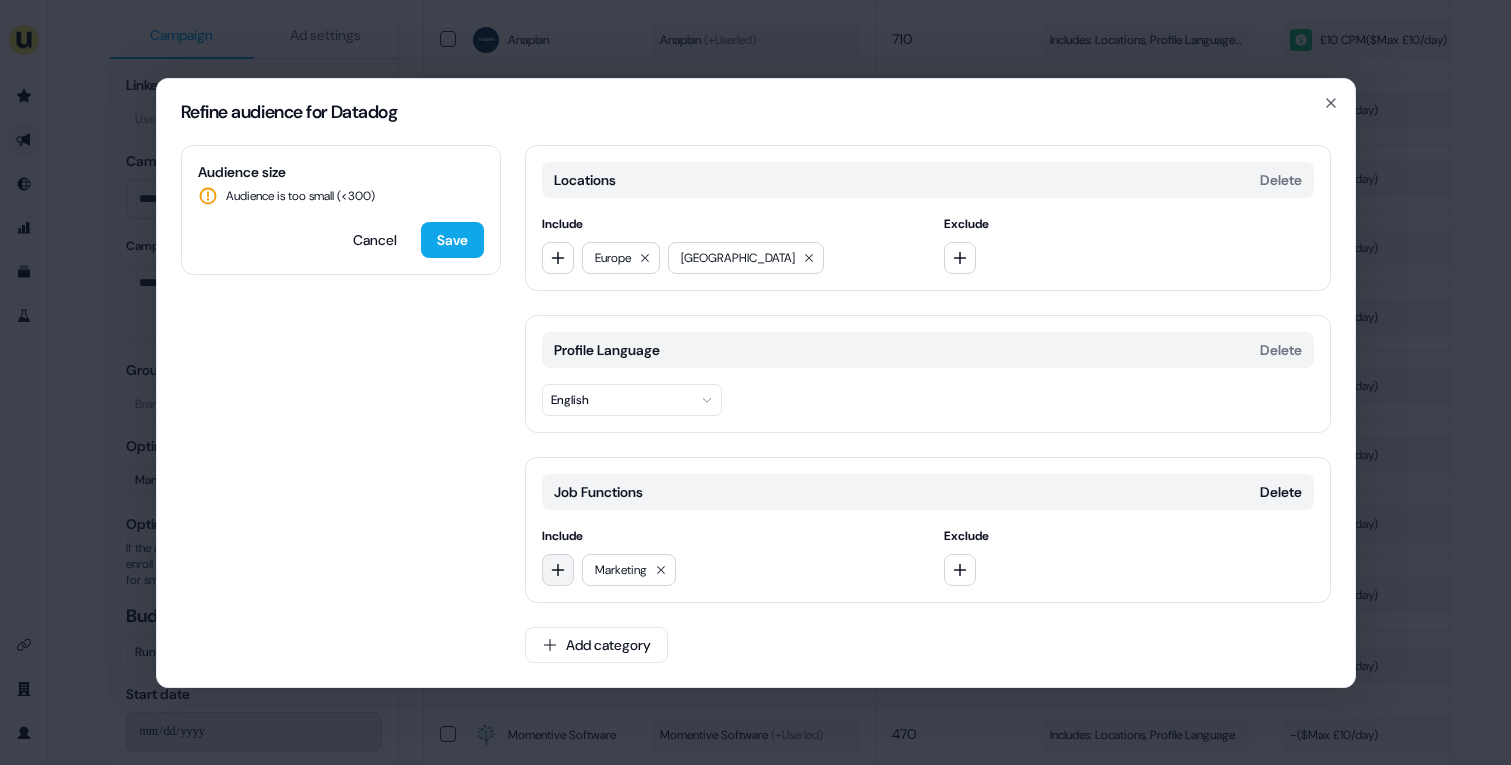 click 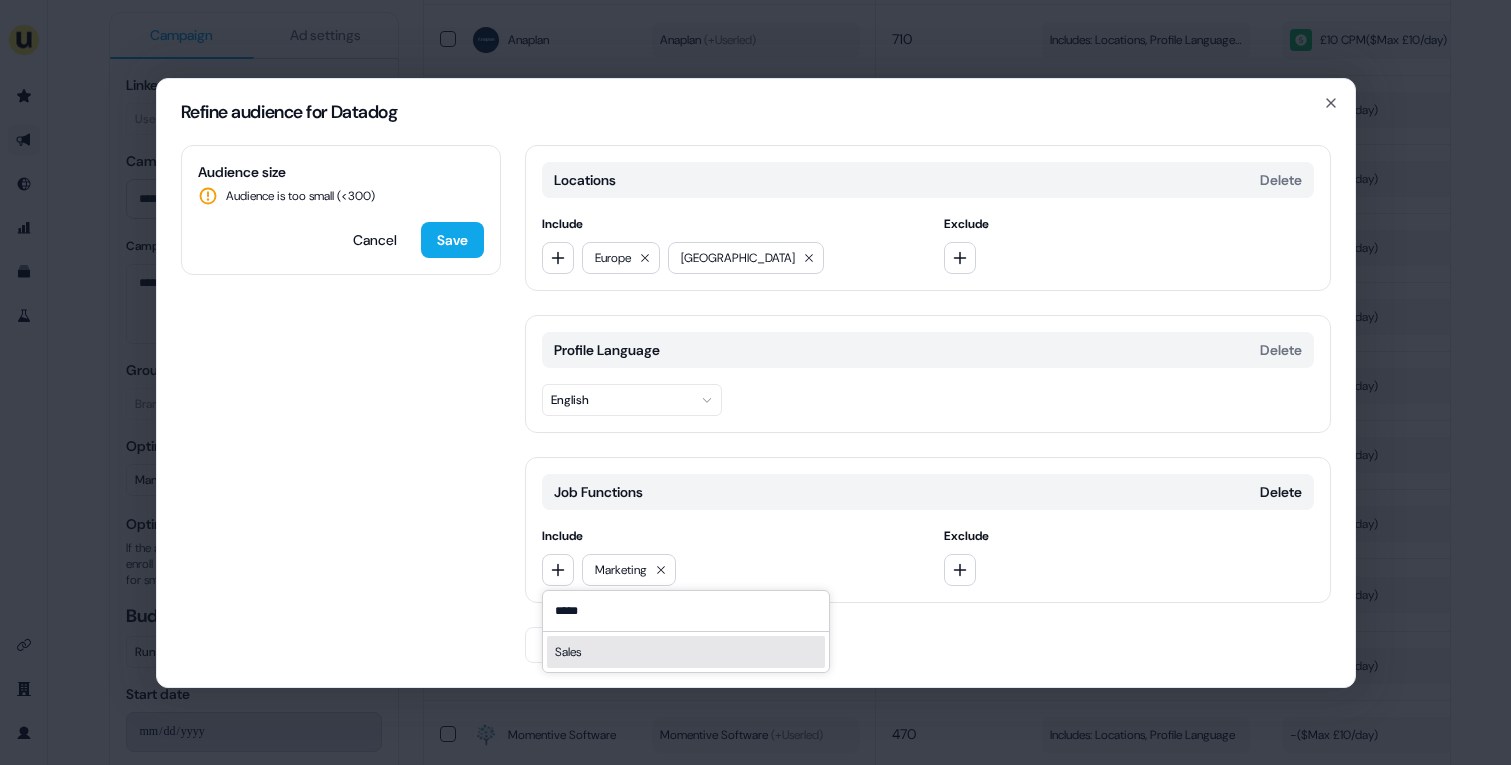 type on "*****" 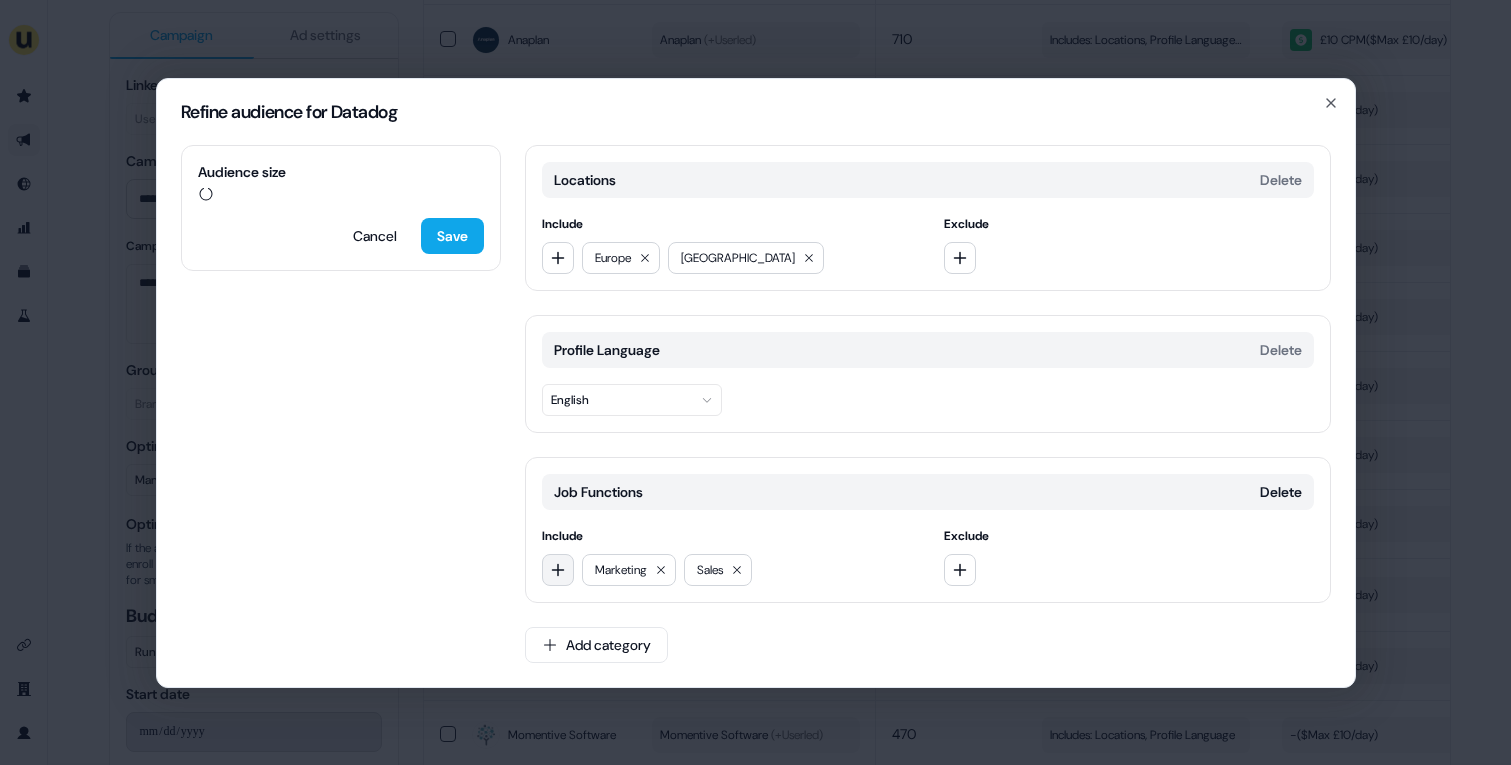 click at bounding box center [558, 570] 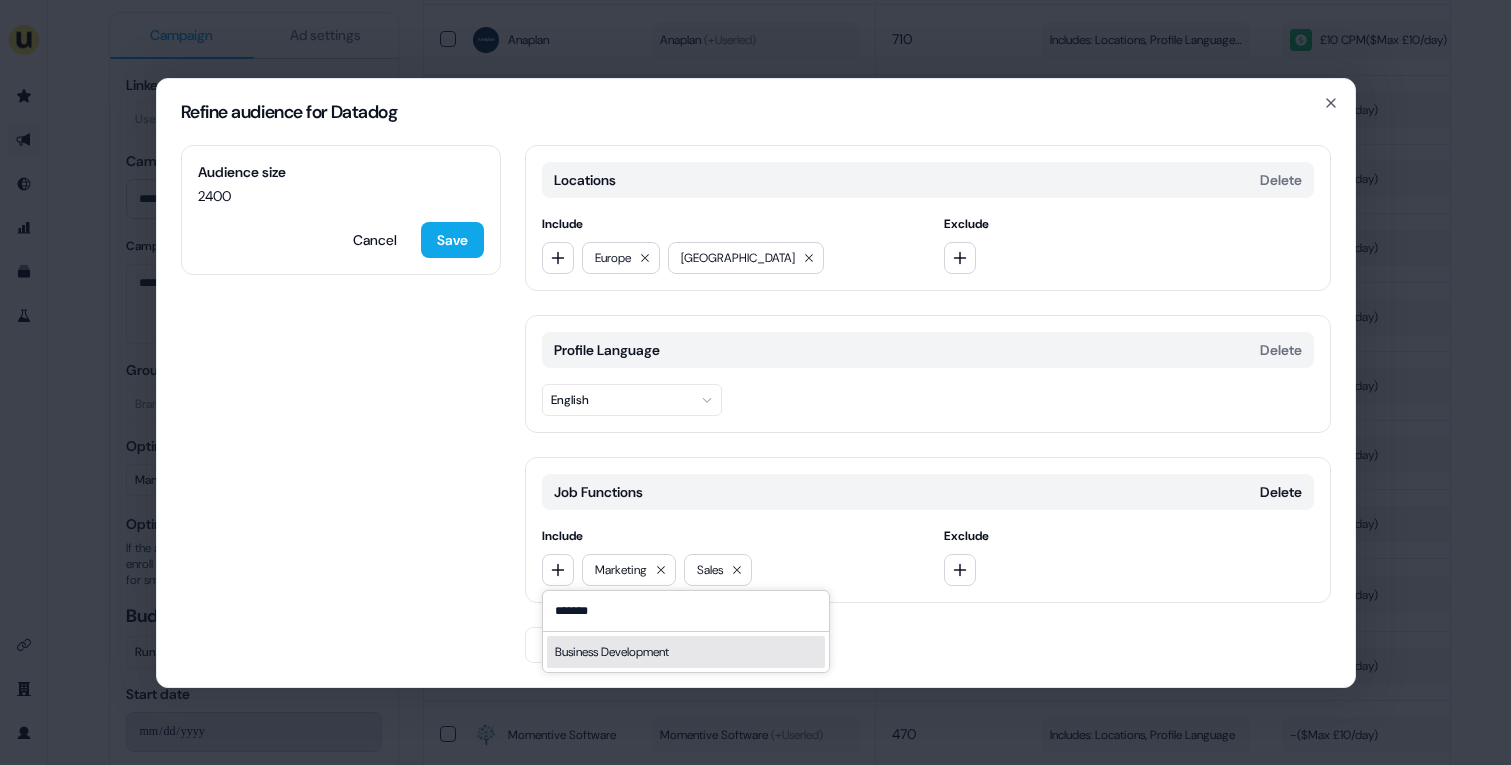 type on "*******" 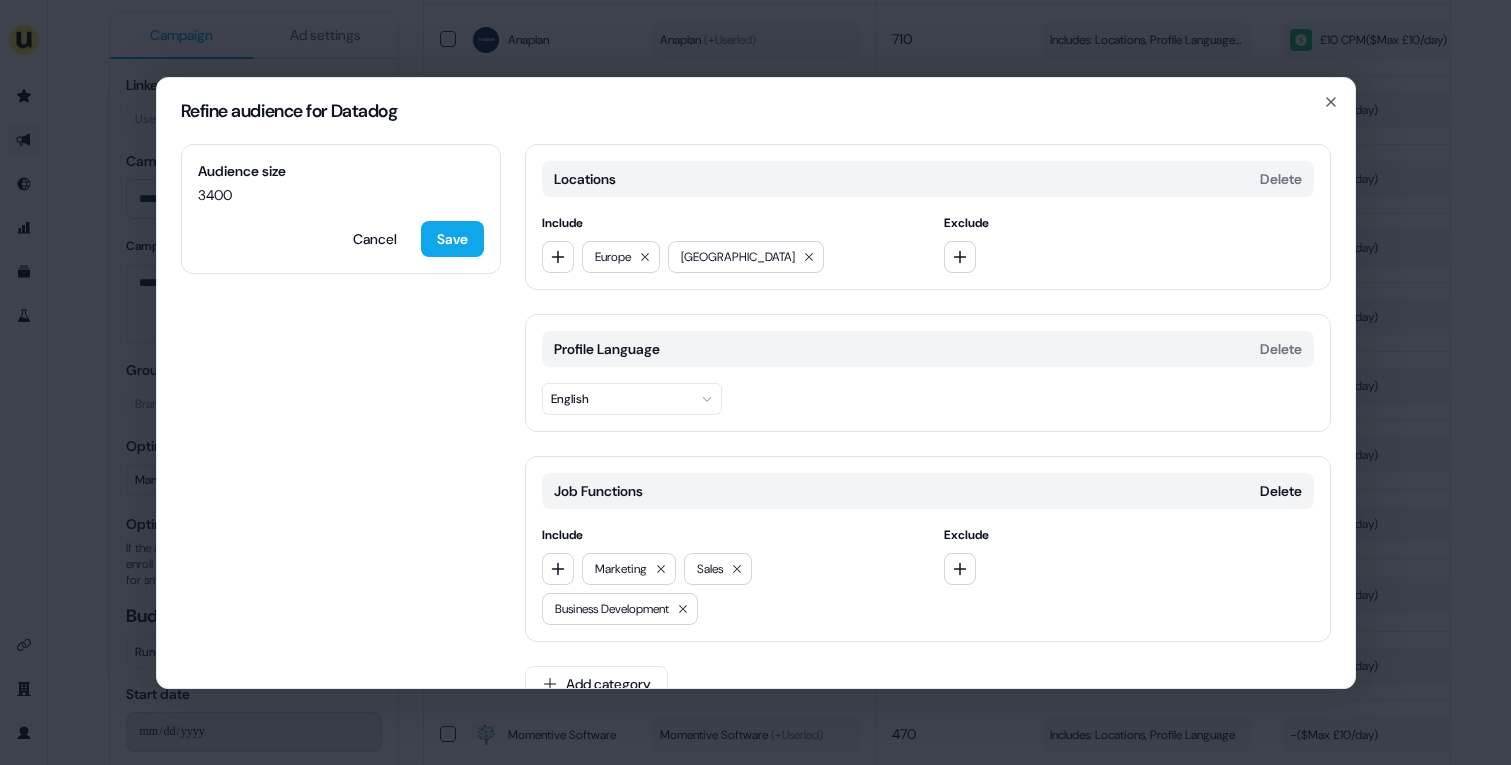 scroll, scrollTop: 38, scrollLeft: 0, axis: vertical 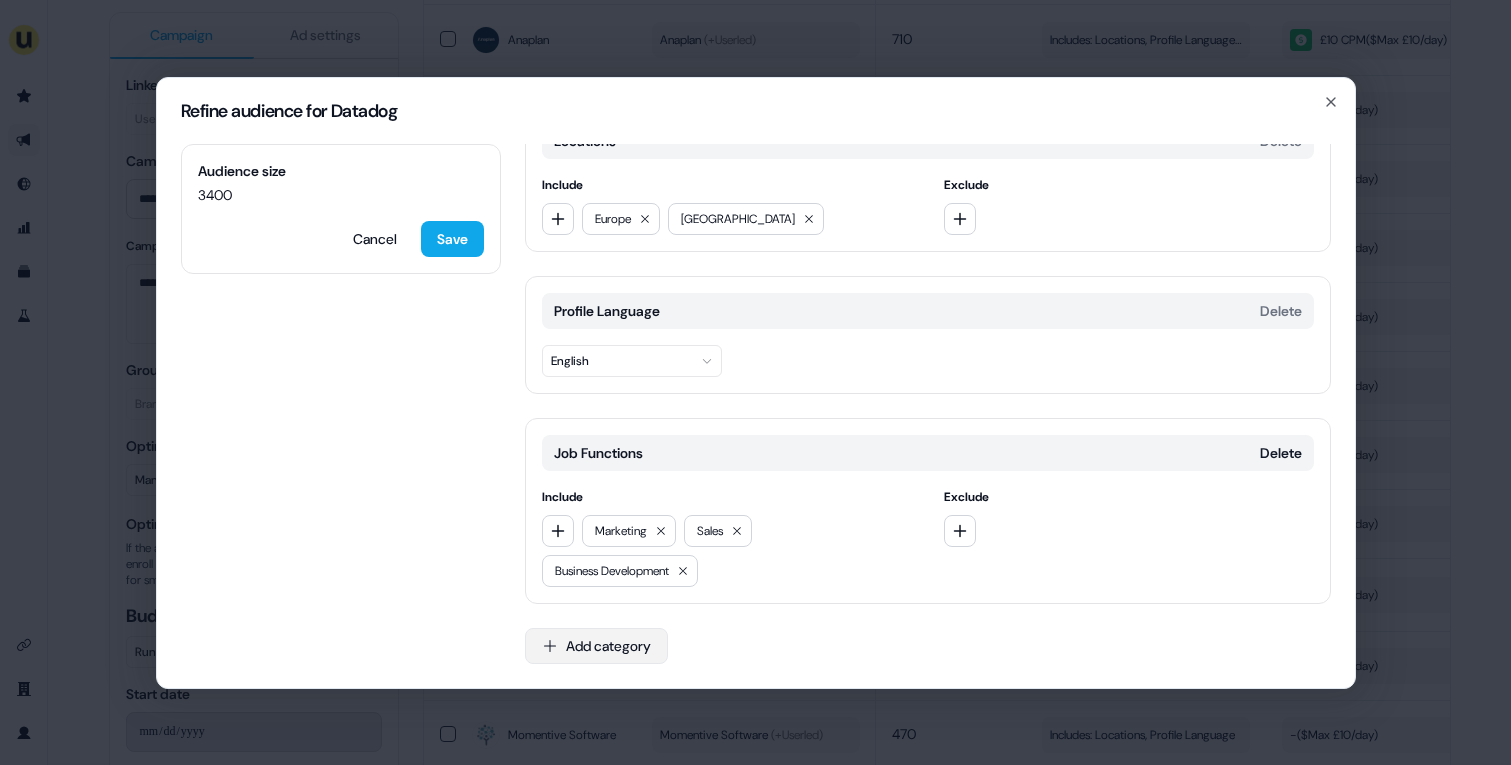 click on "Add category" at bounding box center [596, 646] 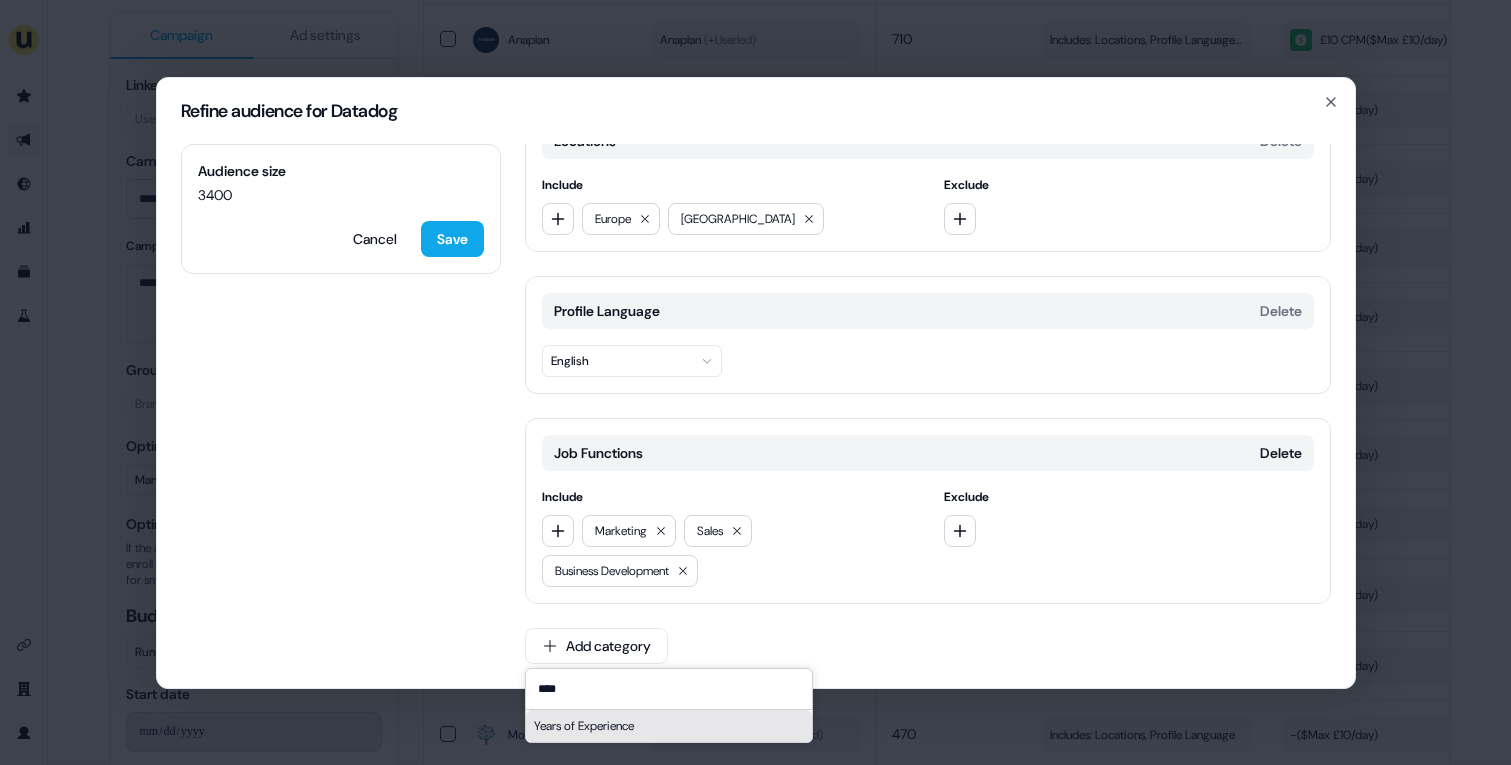 type on "****" 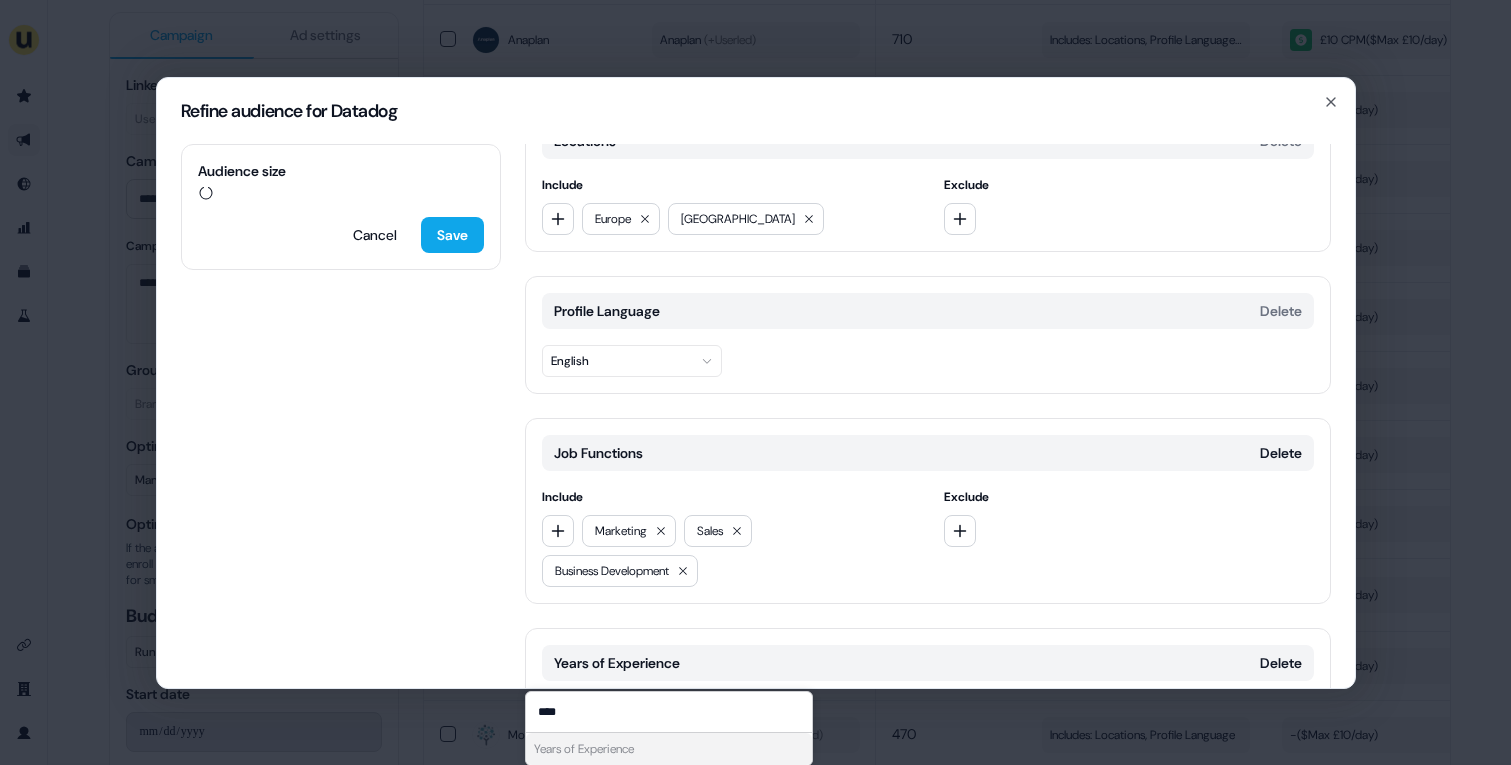 scroll, scrollTop: 180, scrollLeft: 0, axis: vertical 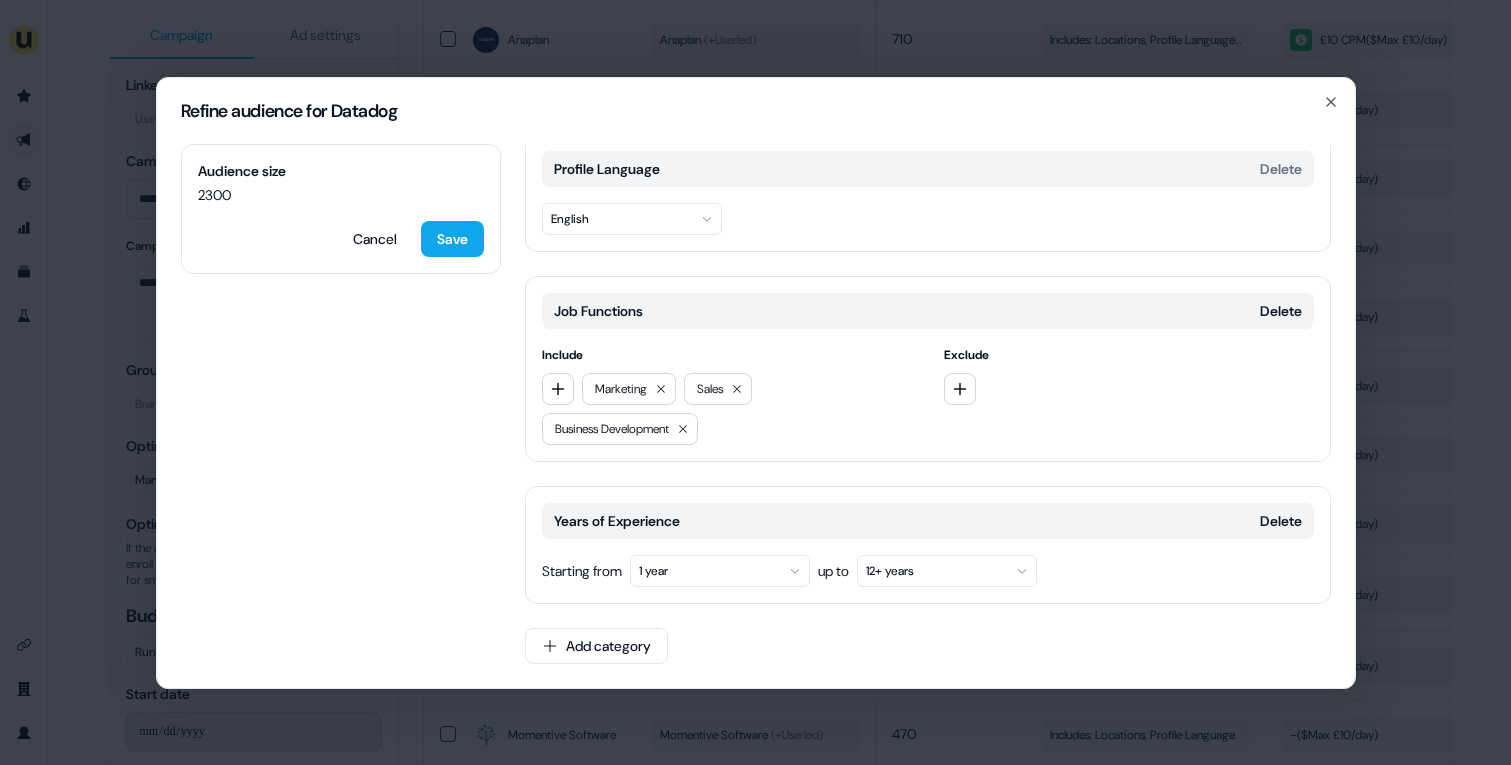 click on "1 year" at bounding box center [720, 571] 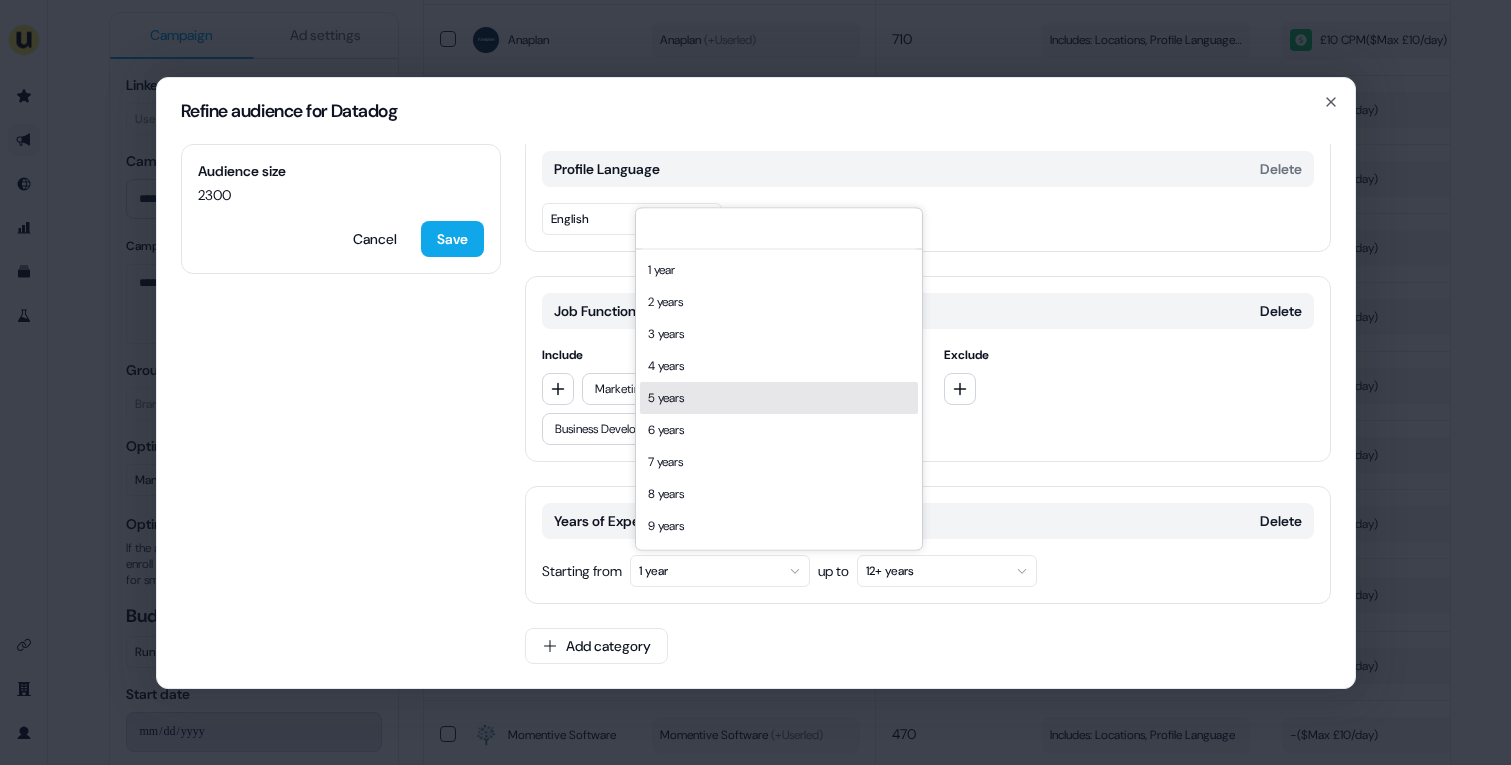 click on "5 years" at bounding box center [779, 398] 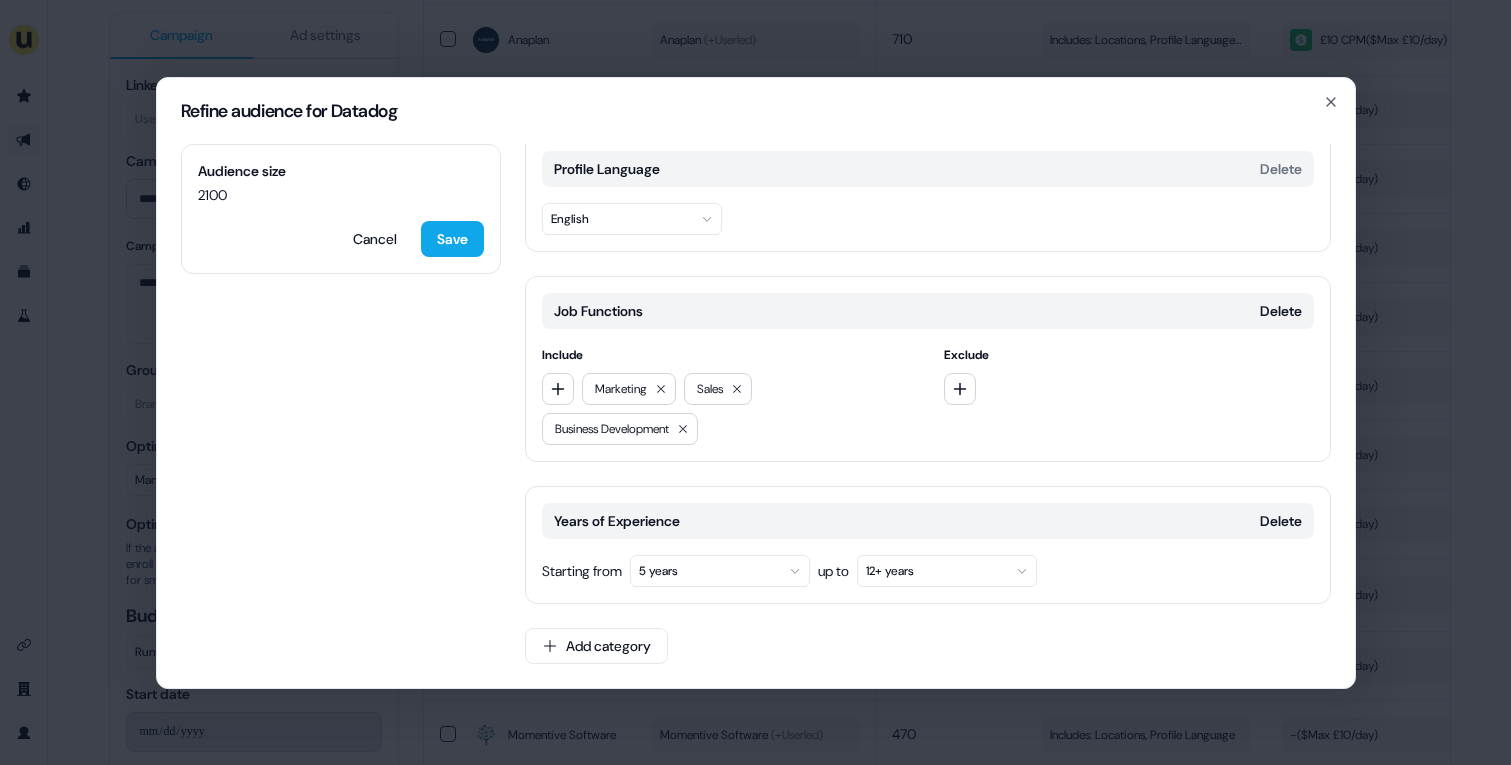 click on "Years of Experience Delete Starting from 5 years up to 12+ years" at bounding box center [928, 545] 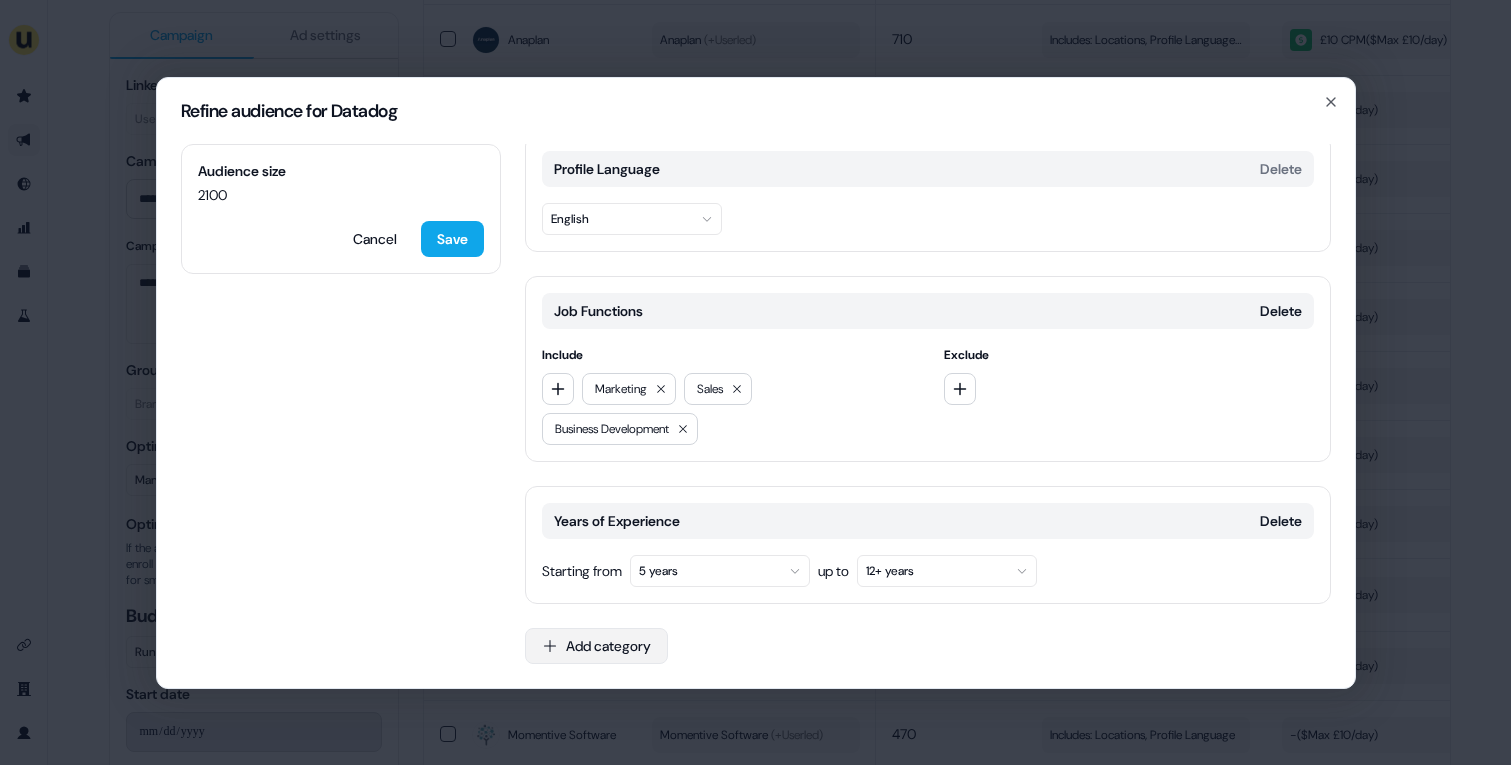 click on "Add category" at bounding box center (596, 646) 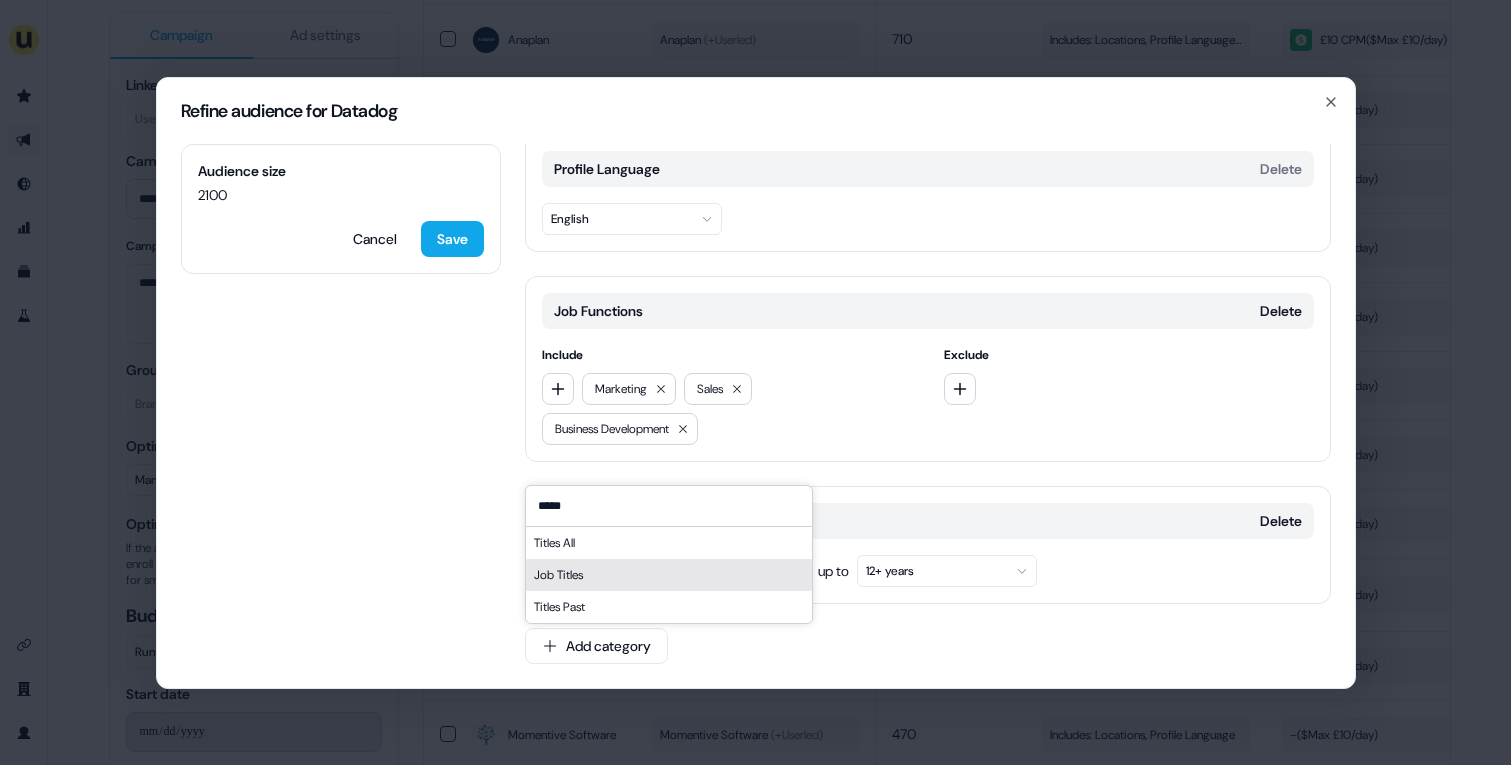 type on "*****" 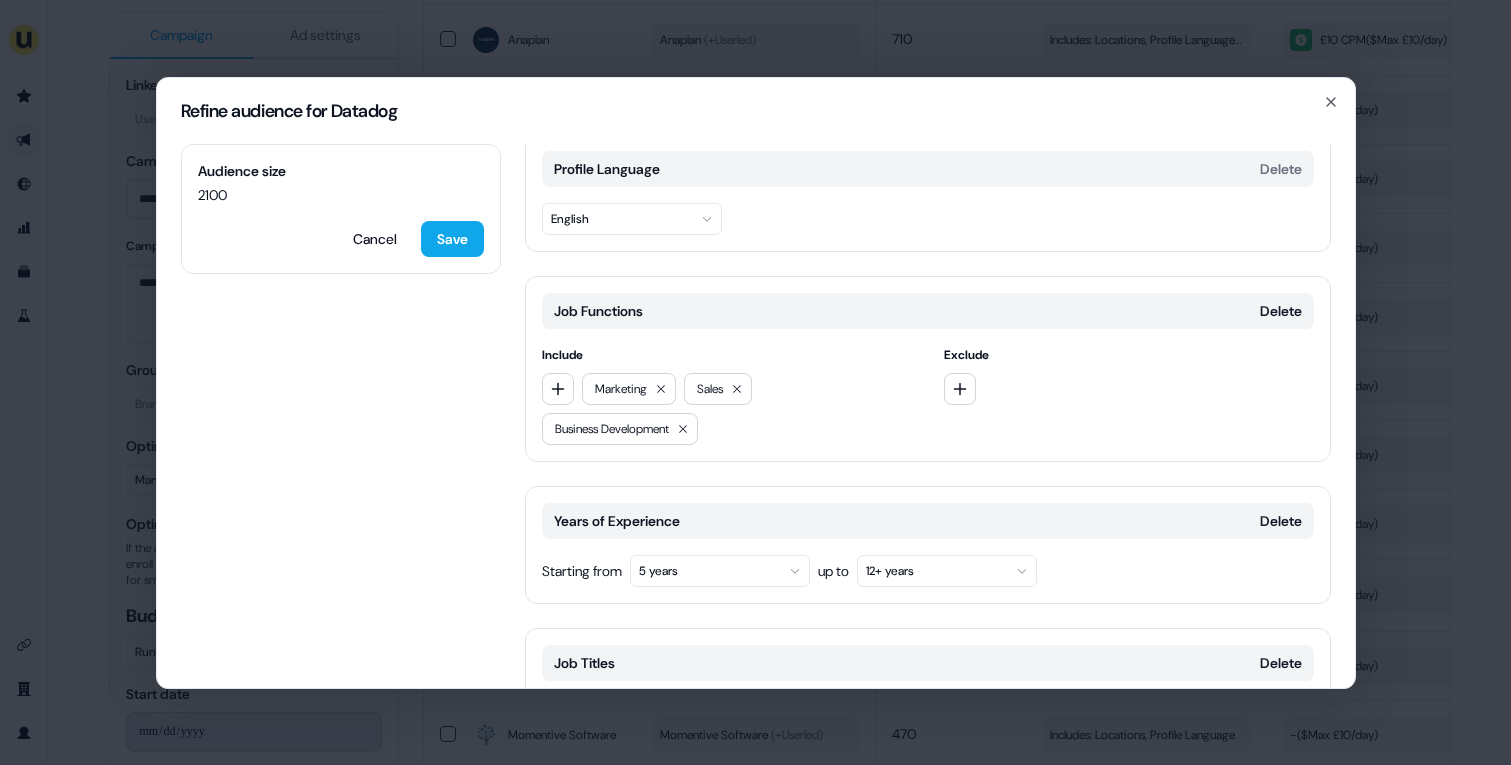 scroll, scrollTop: 350, scrollLeft: 0, axis: vertical 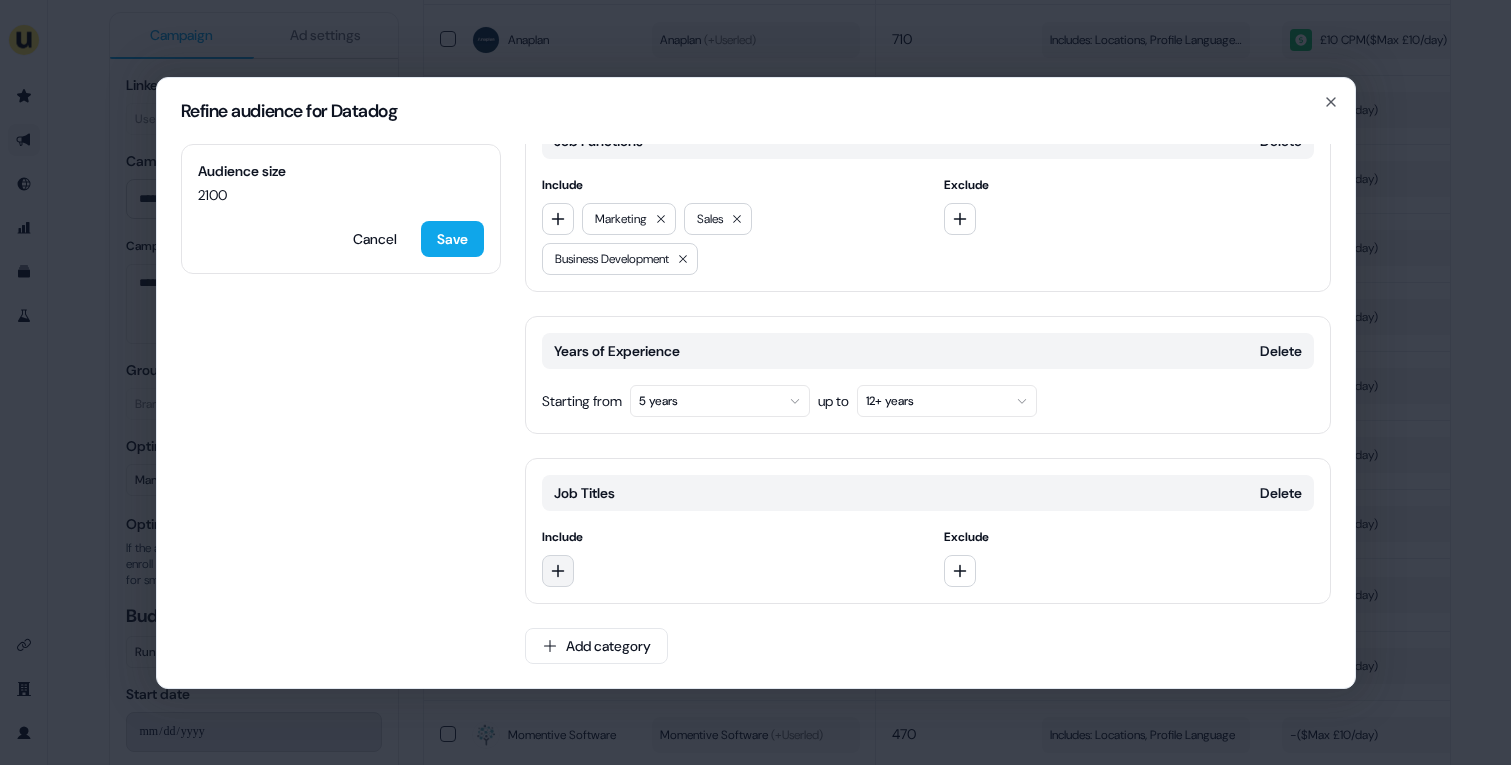 click 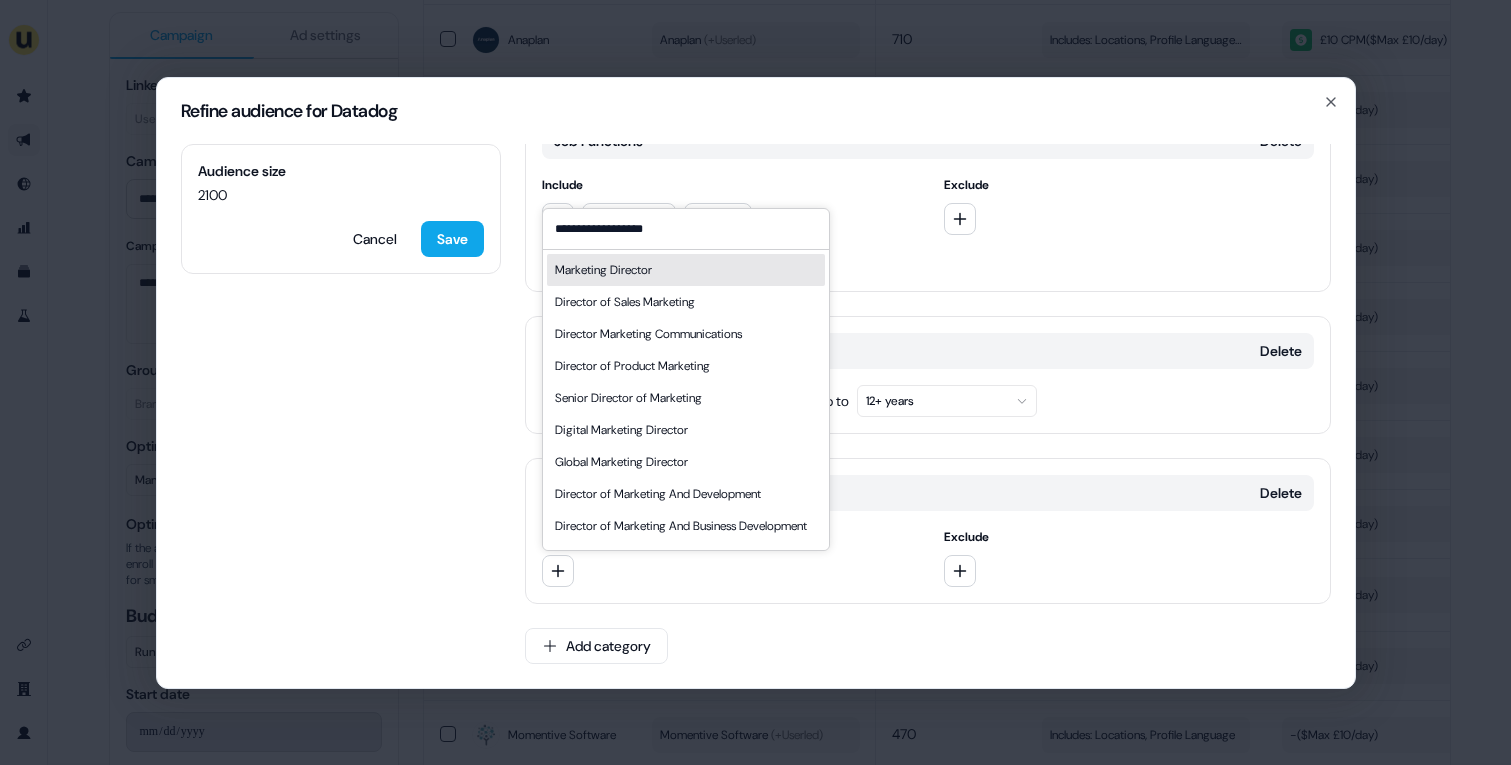 type on "**********" 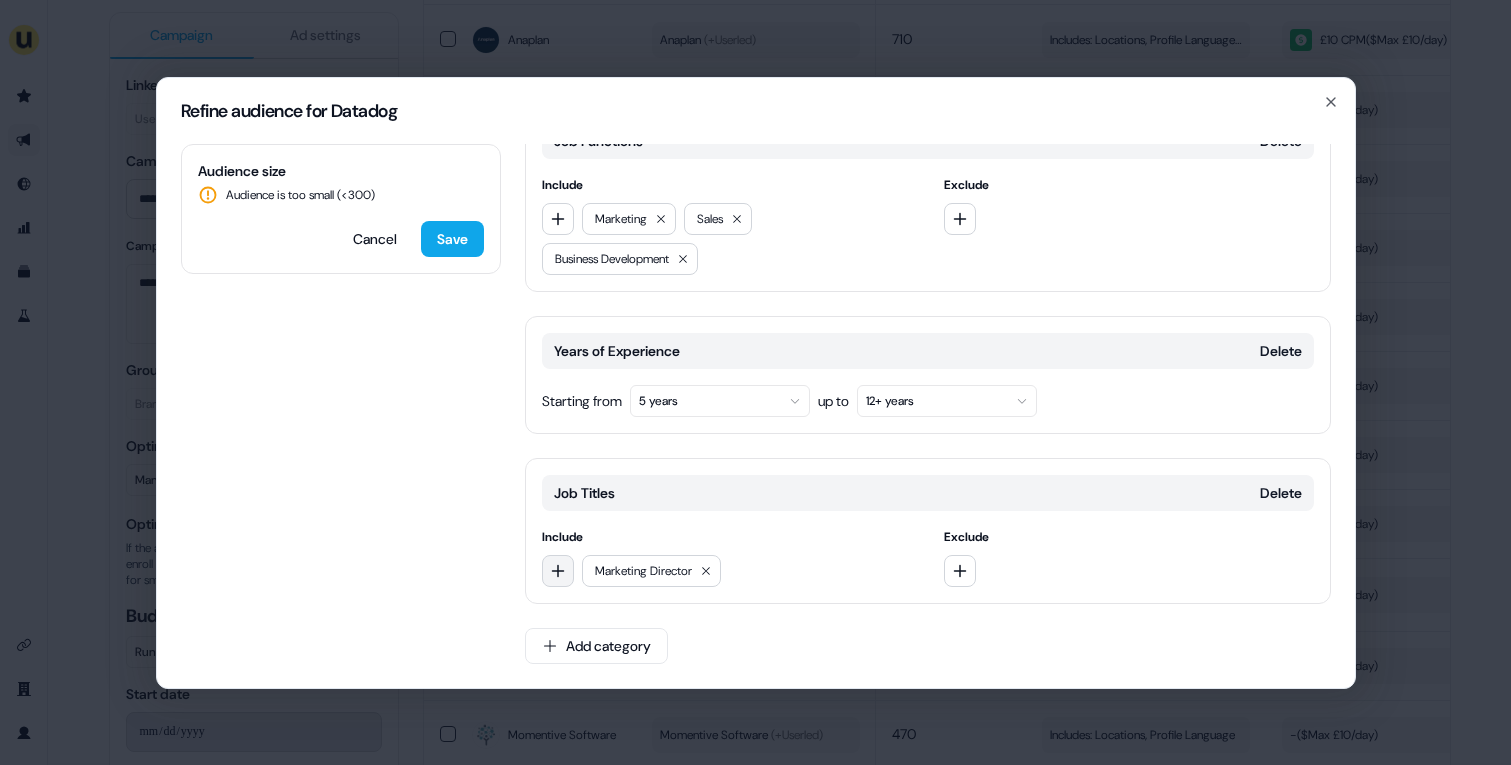 click at bounding box center (558, 571) 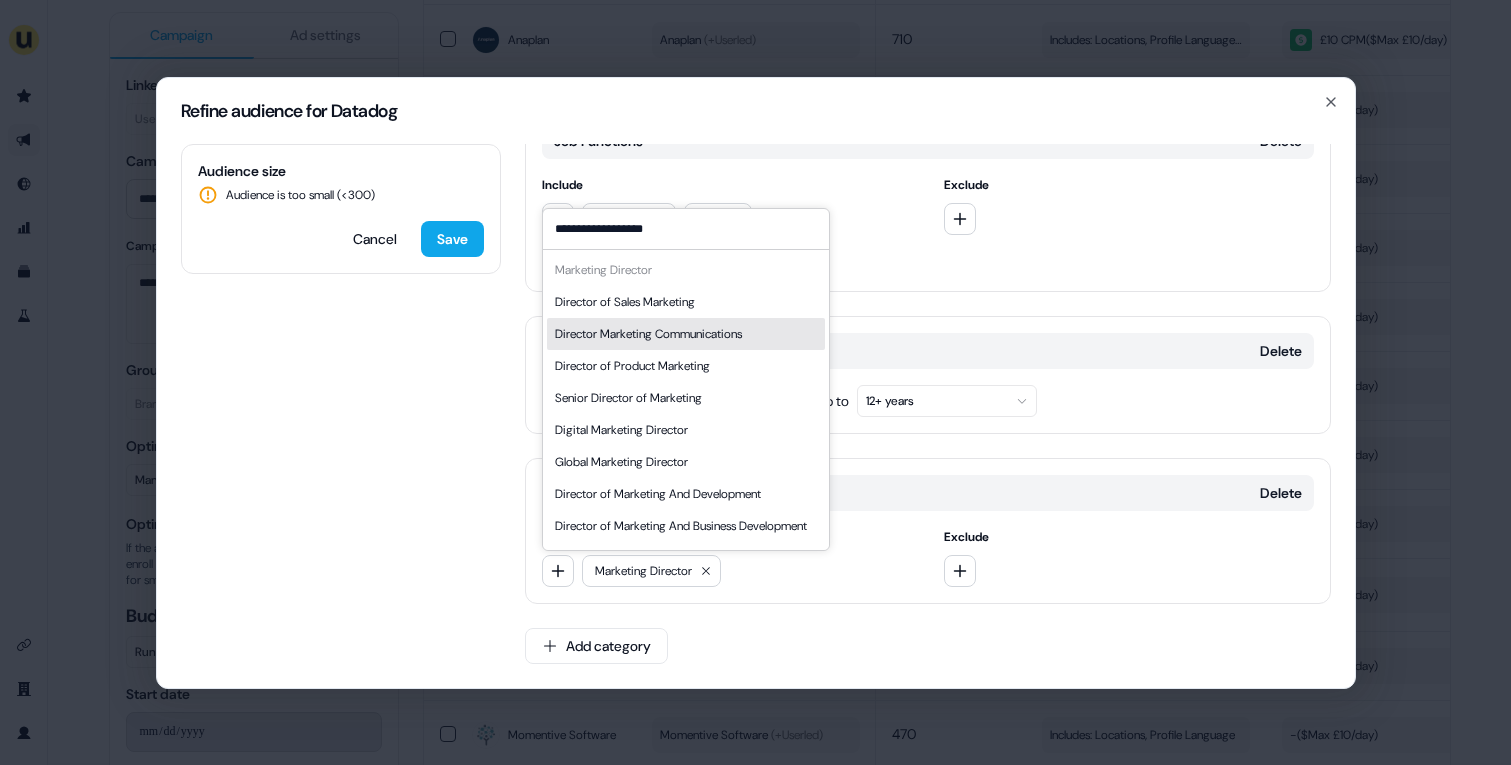 type on "**********" 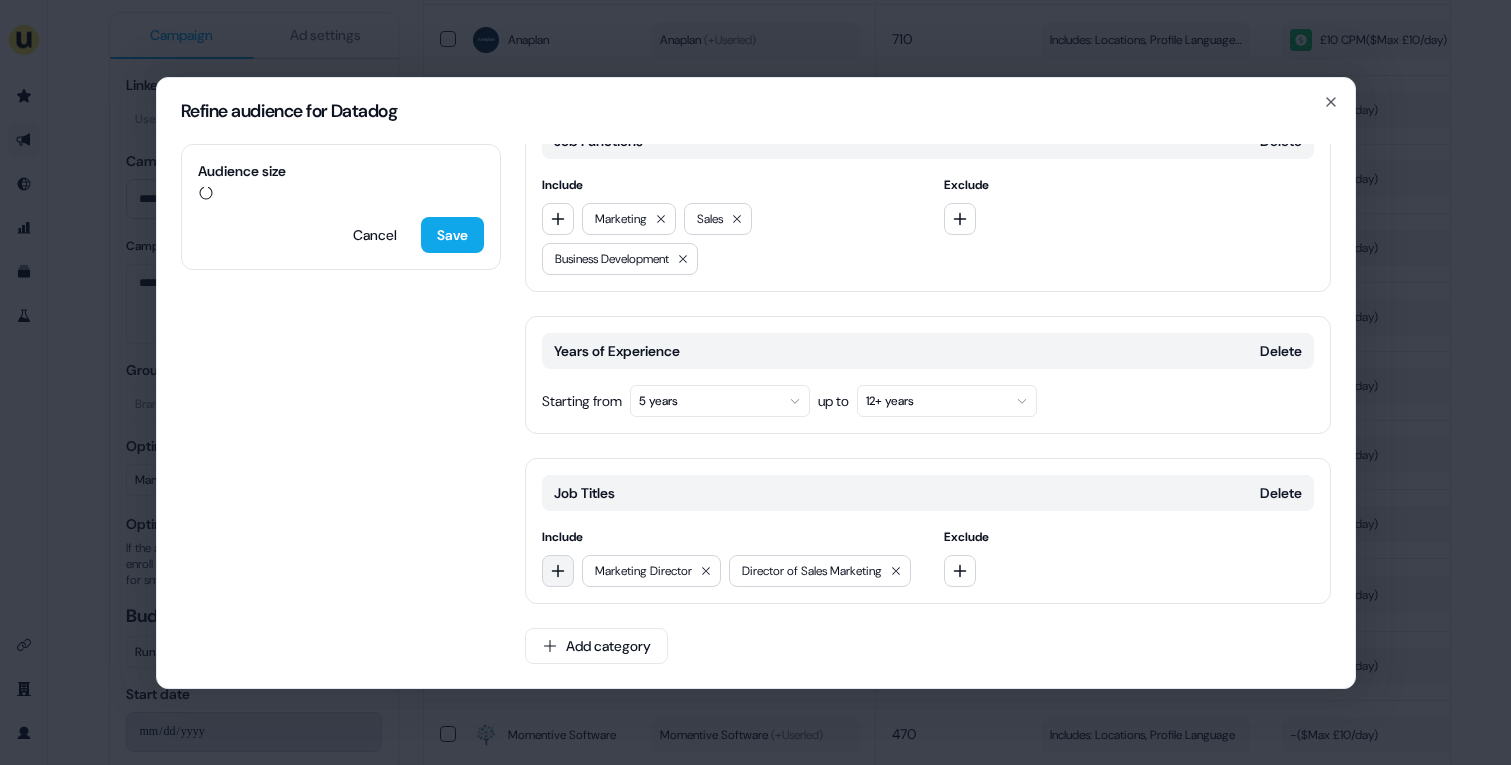 click at bounding box center [558, 571] 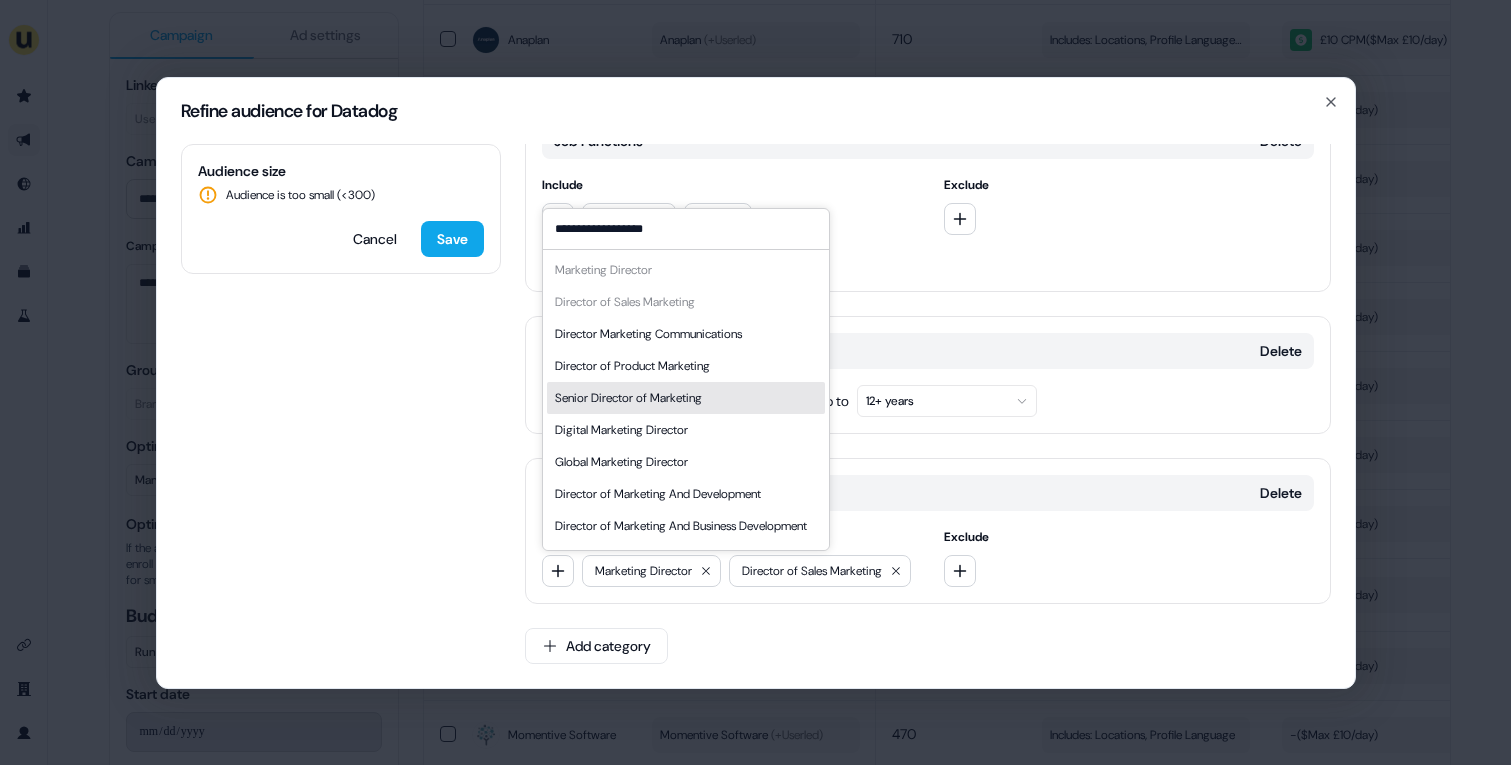 type on "**********" 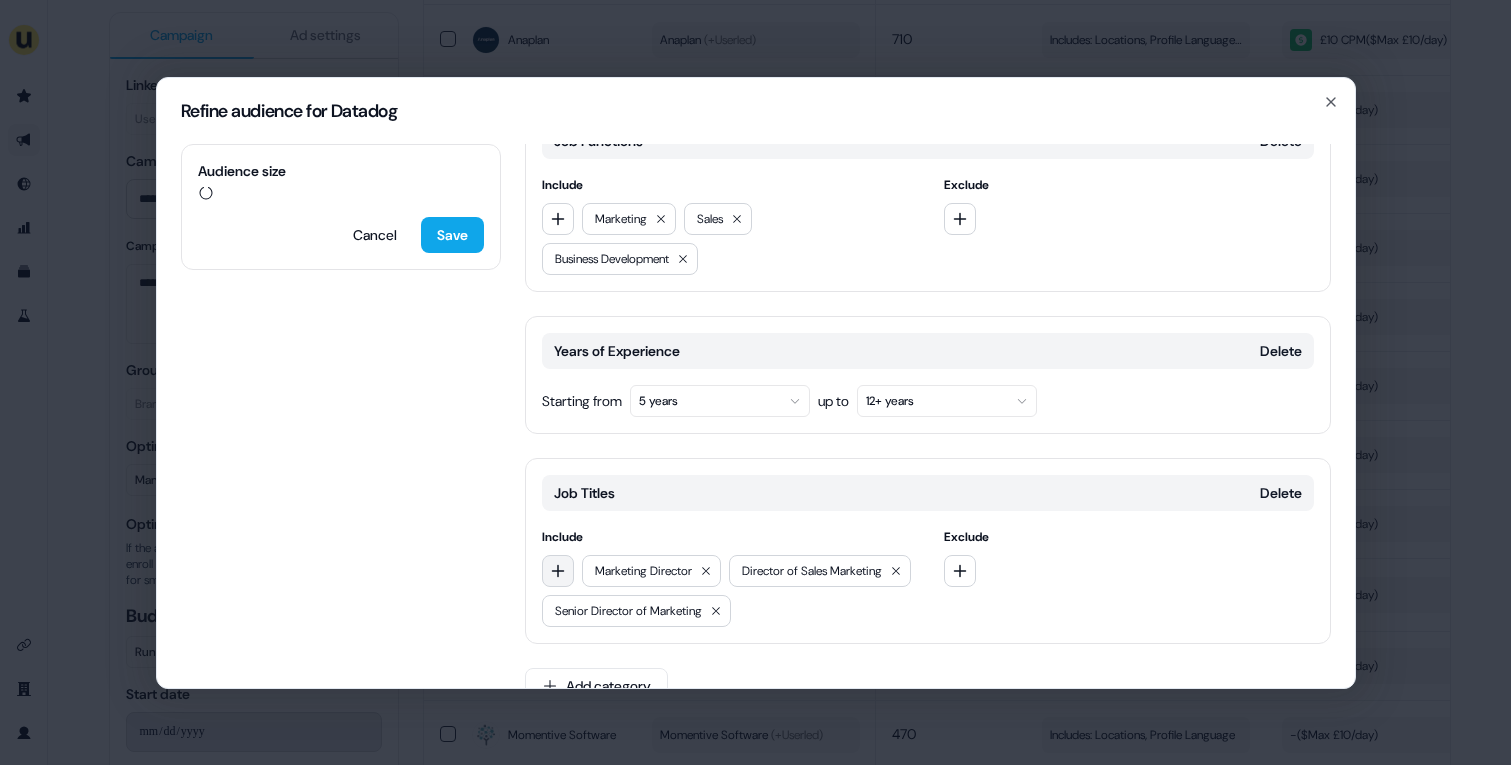 click 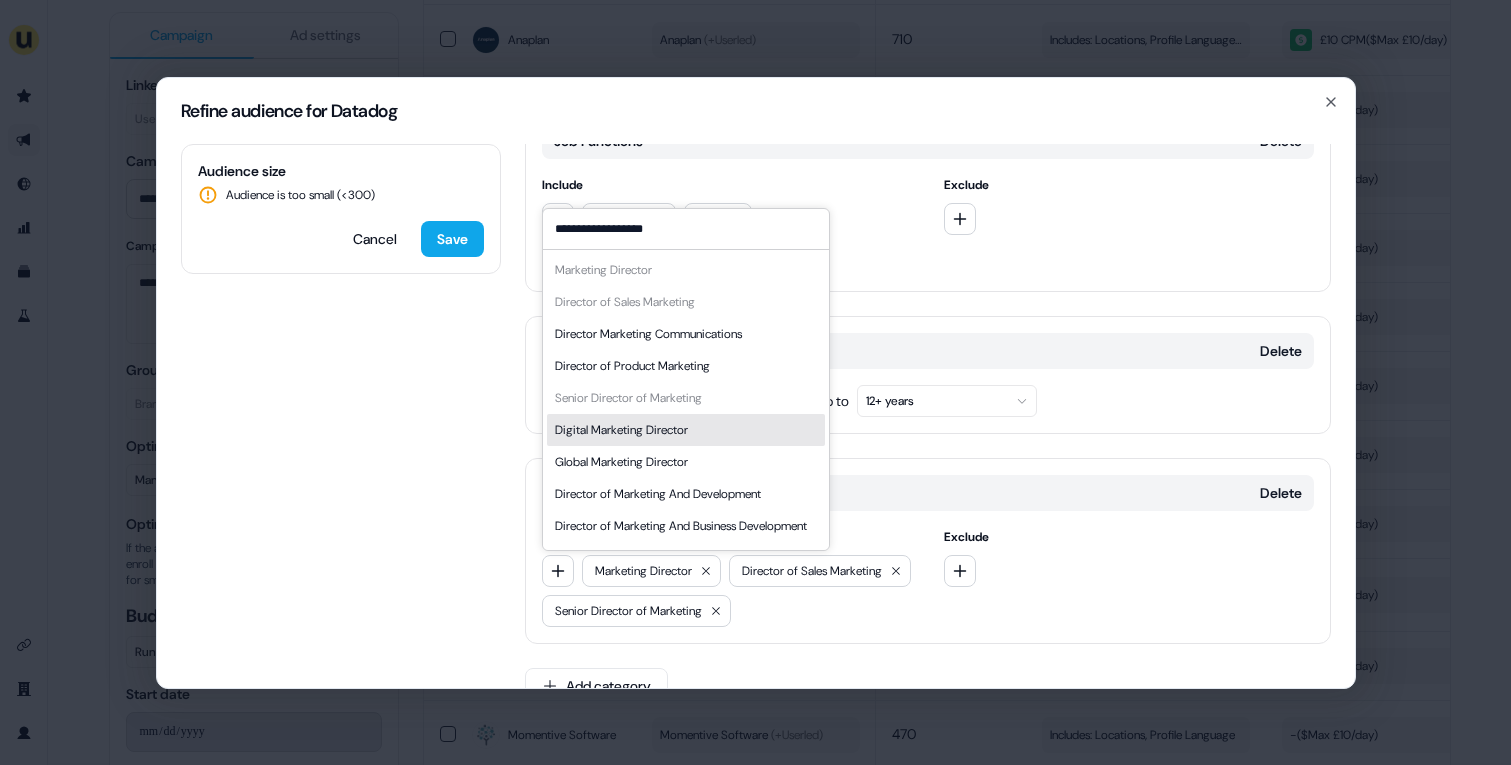 type on "**********" 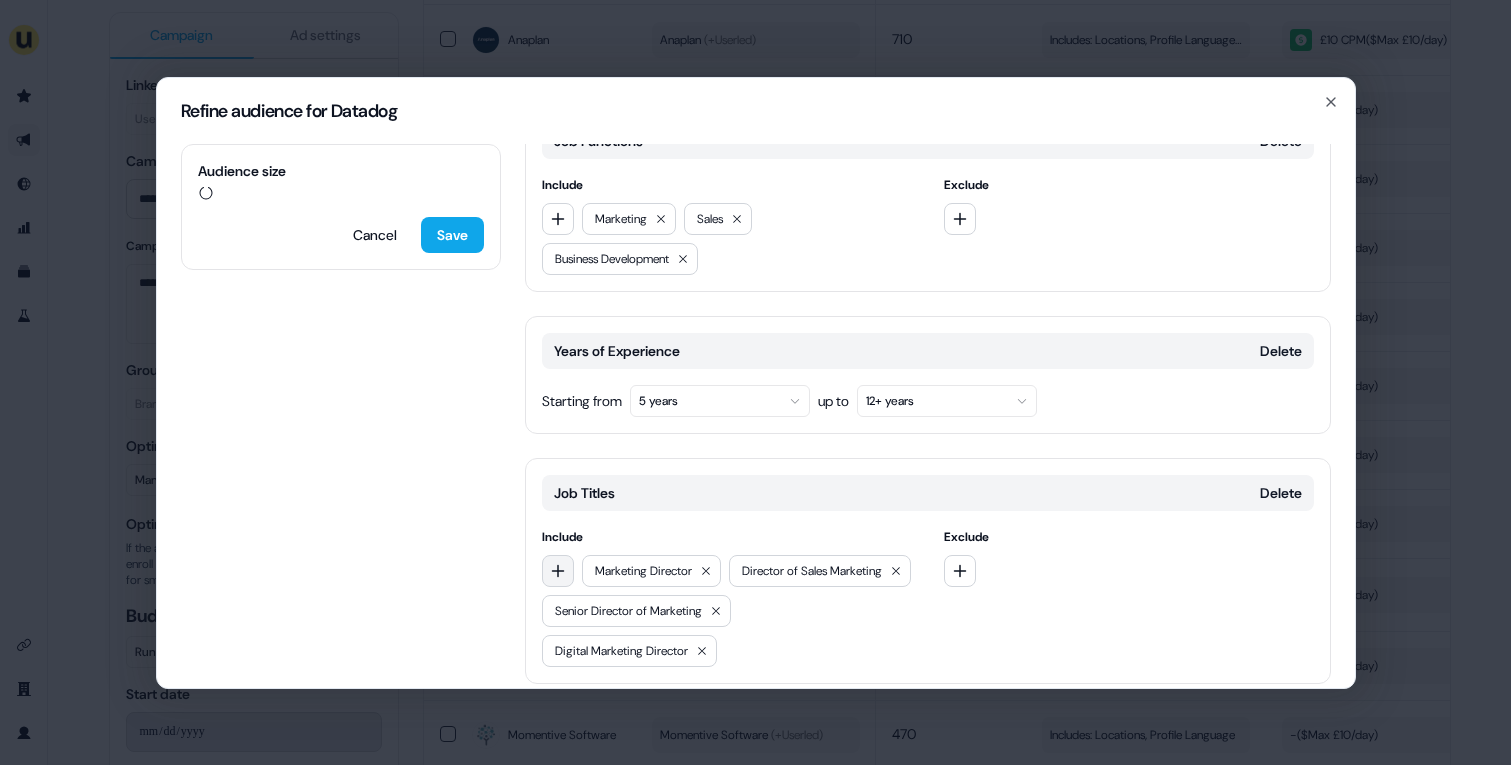 click at bounding box center [558, 571] 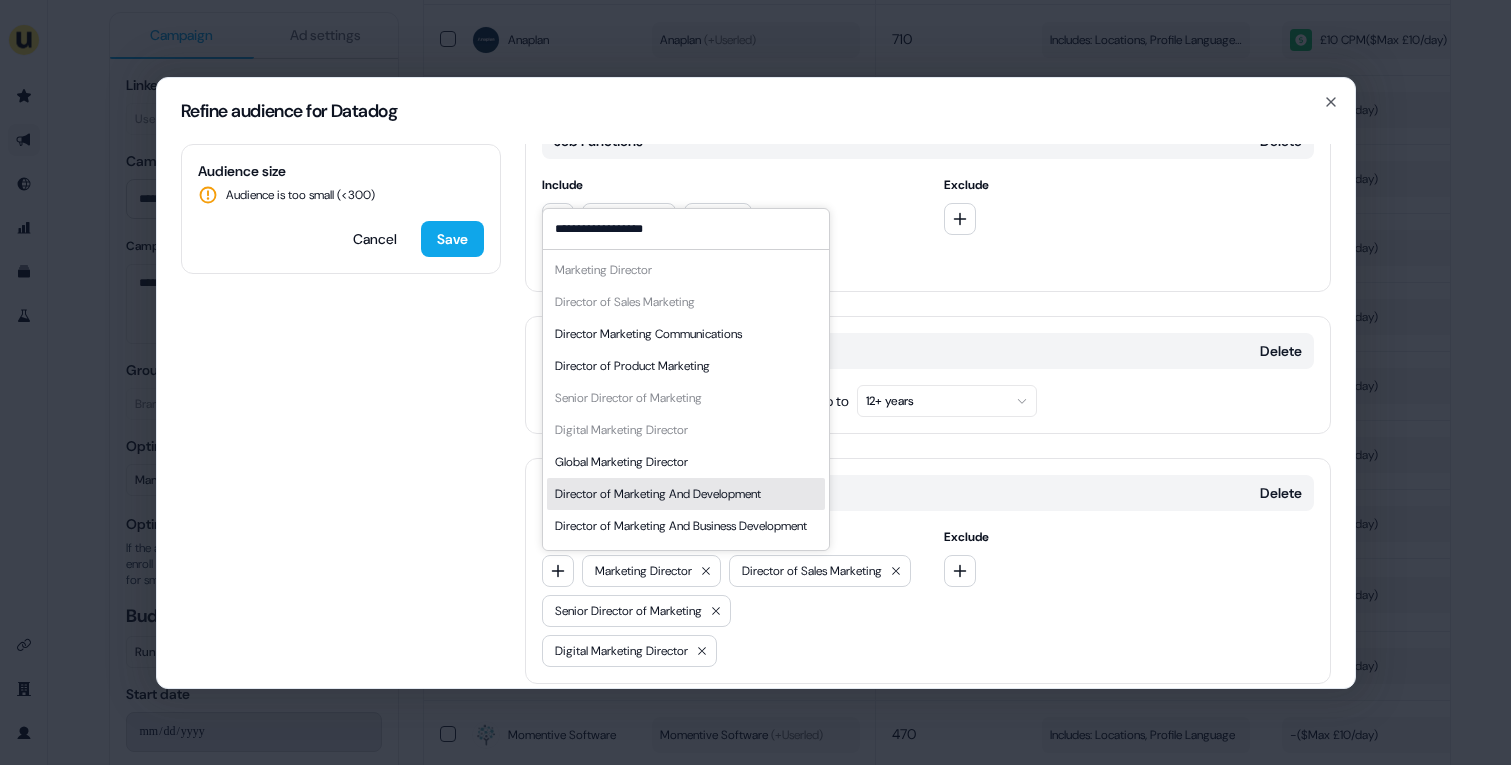 type on "**********" 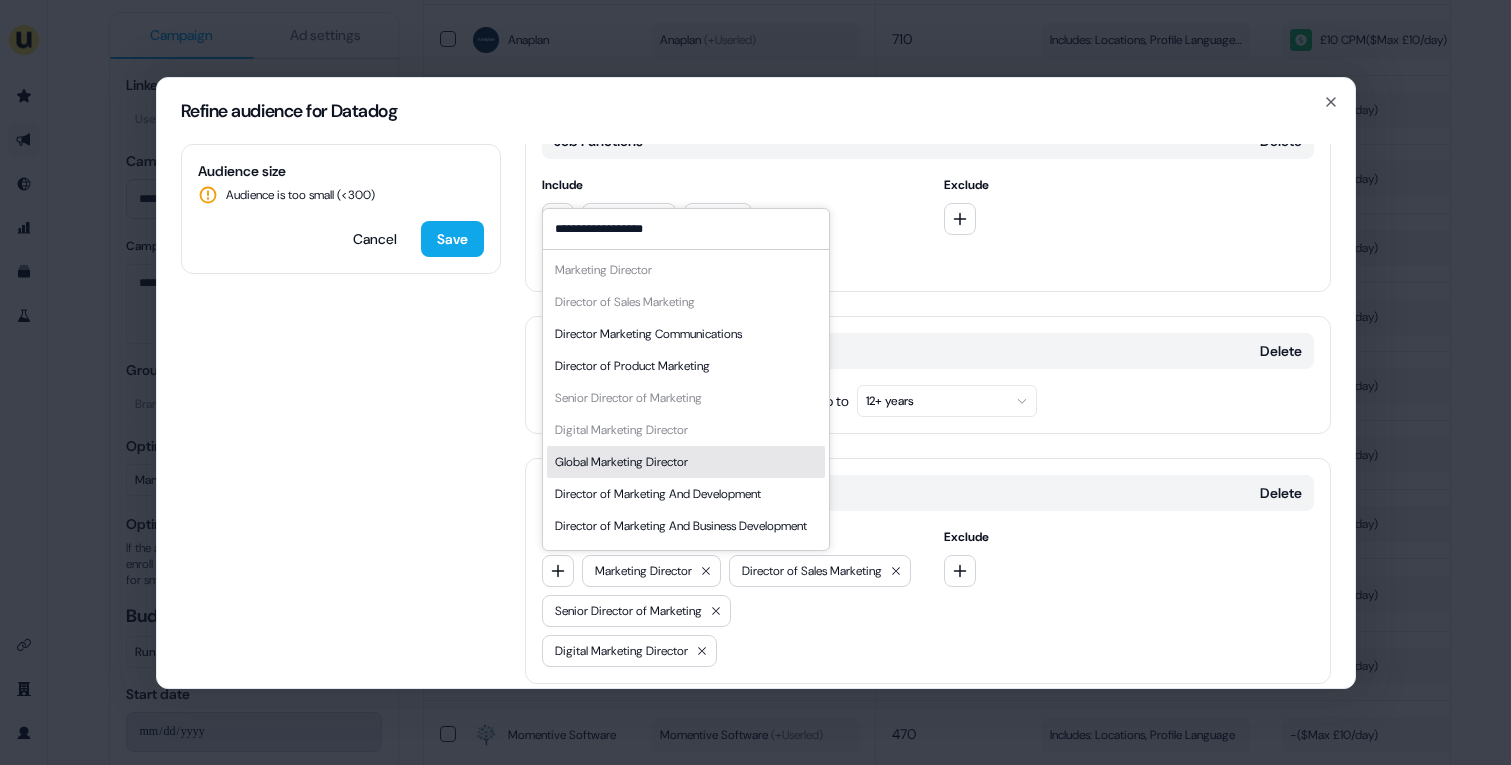 click on "Global Marketing Director" at bounding box center (686, 462) 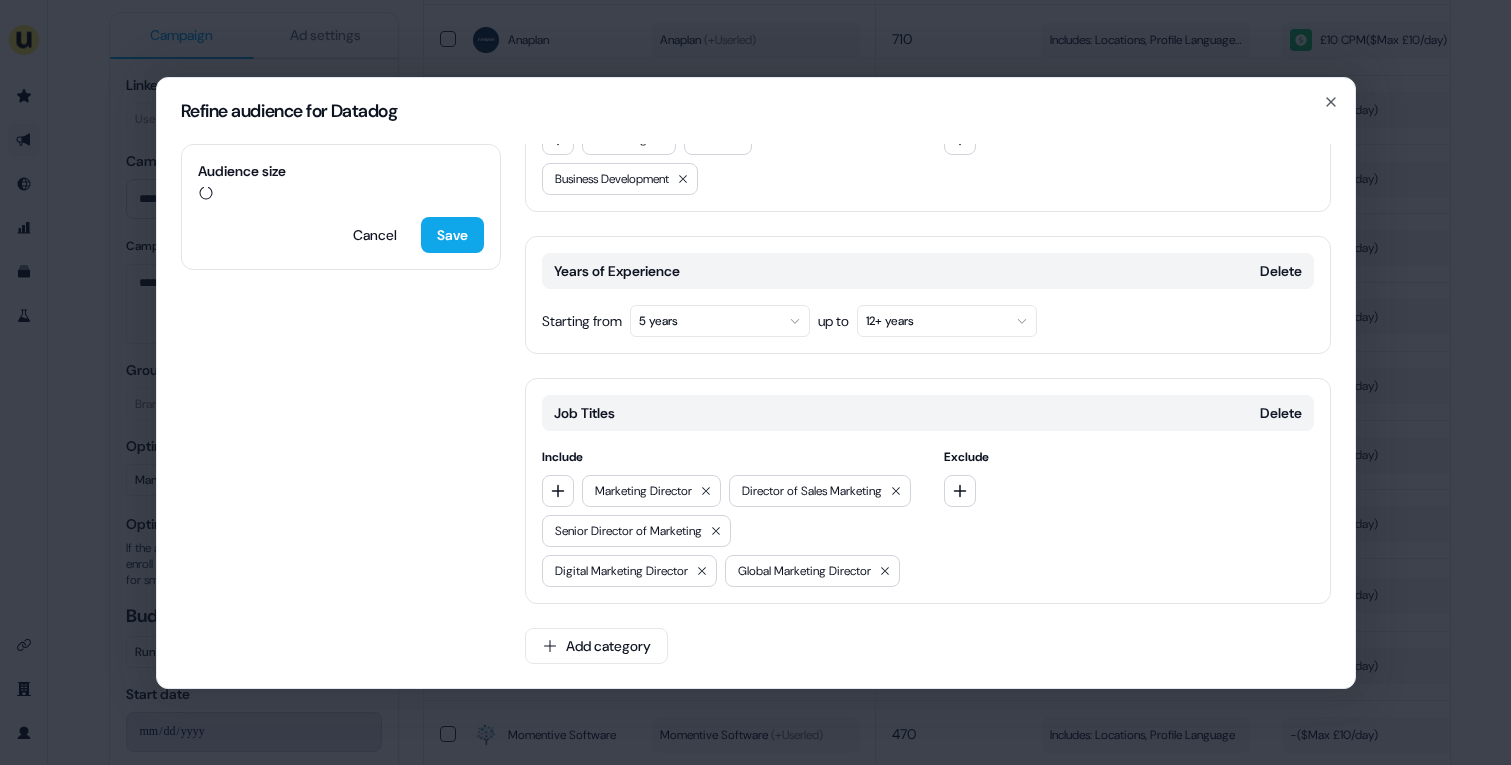 scroll, scrollTop: 510, scrollLeft: 0, axis: vertical 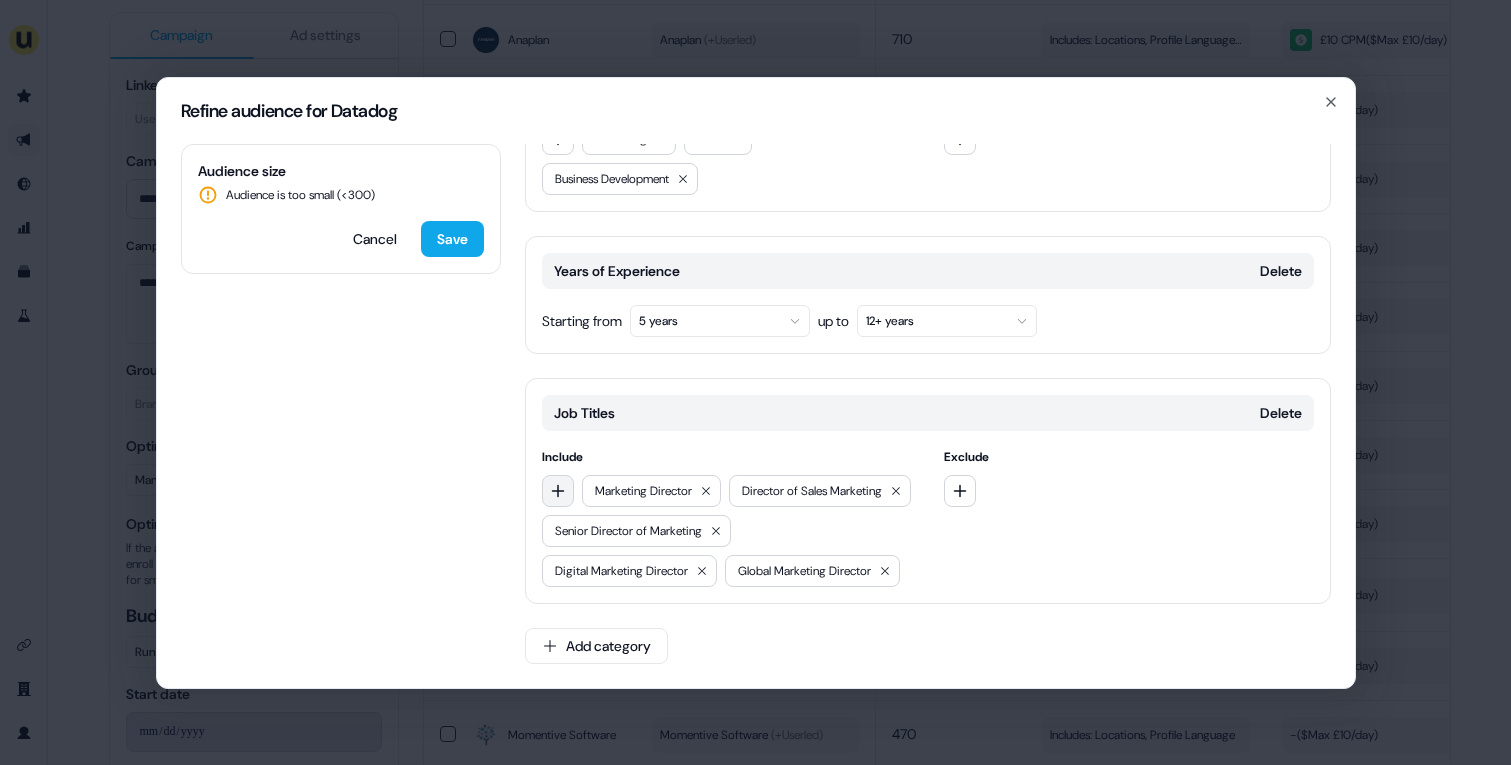 click 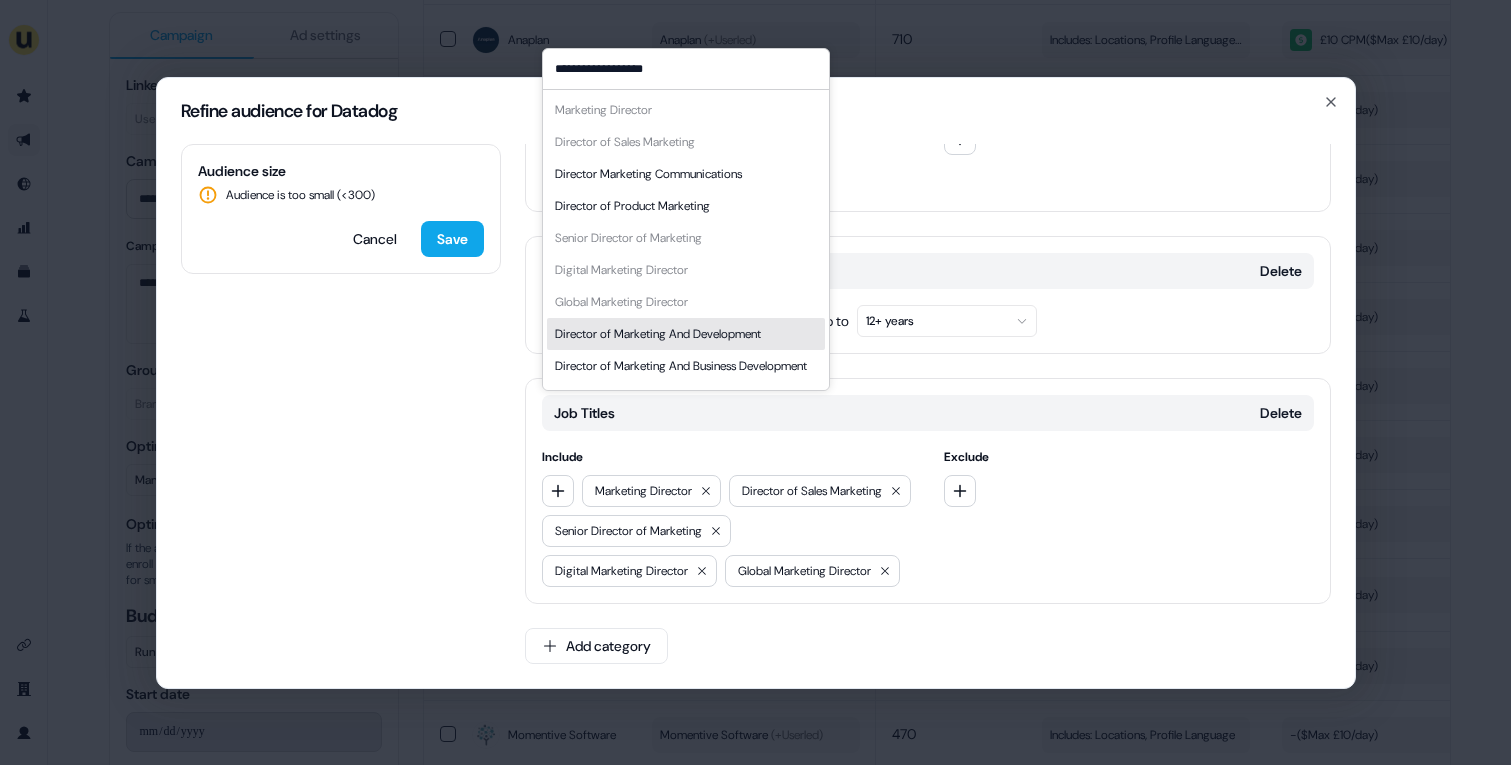 type on "**********" 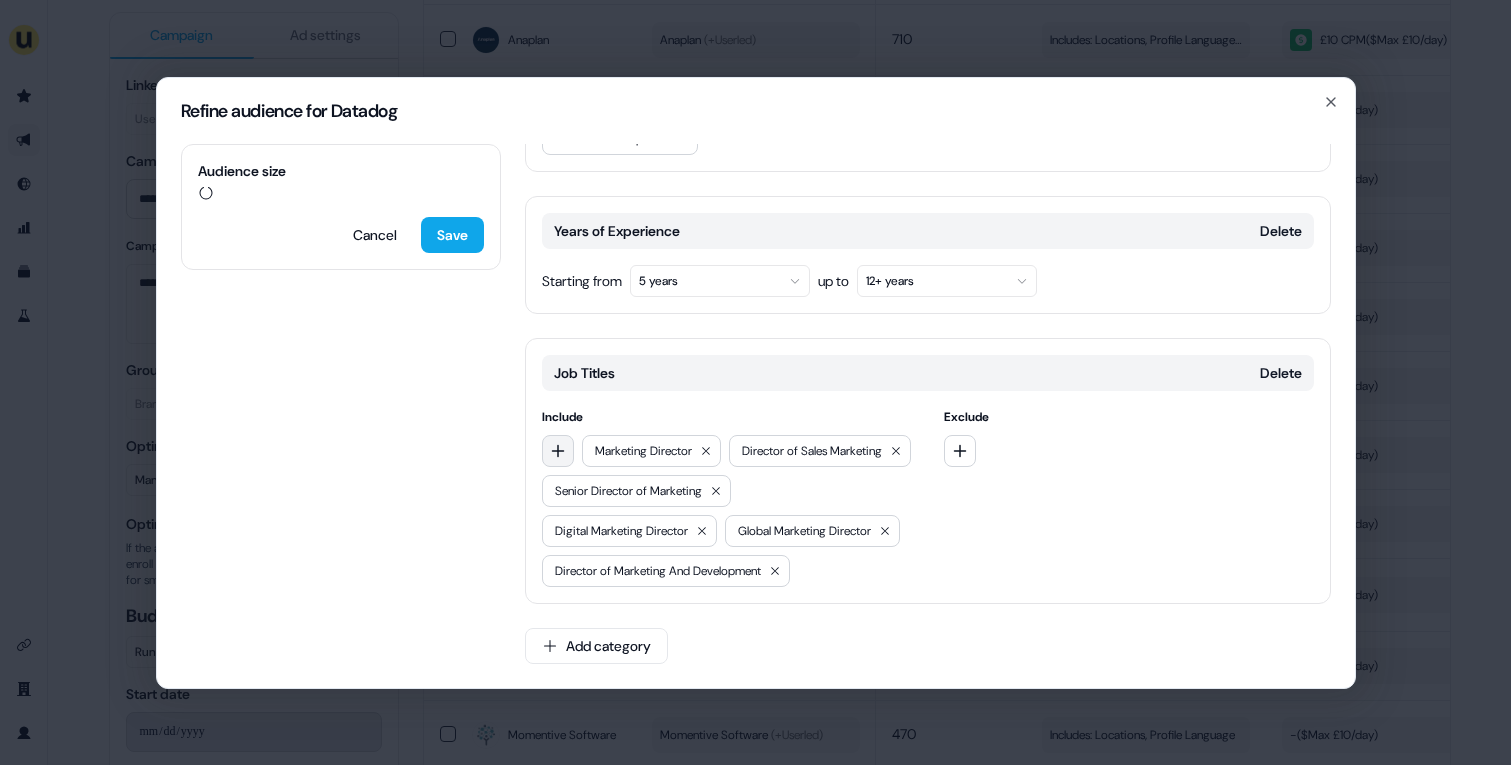 click 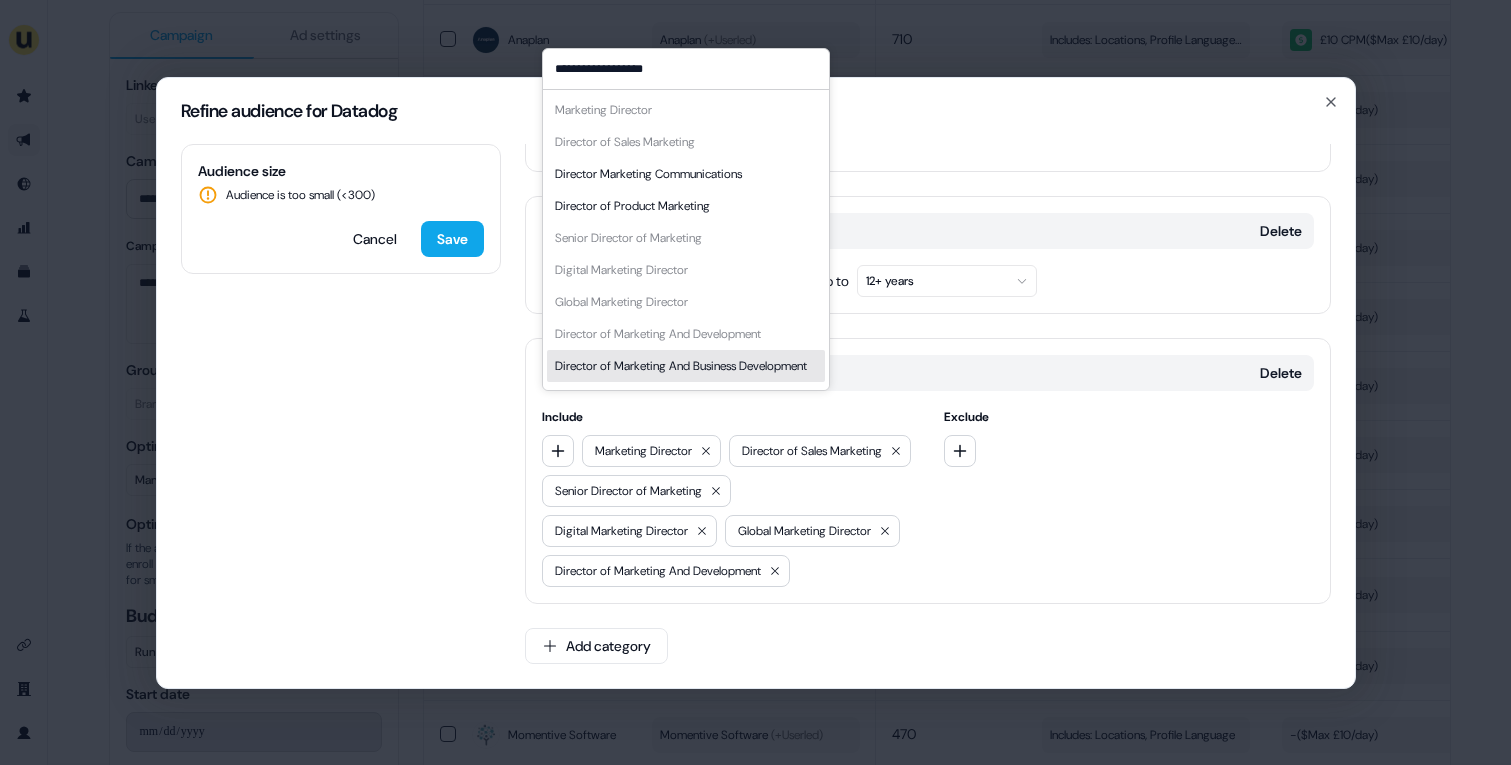 type on "**********" 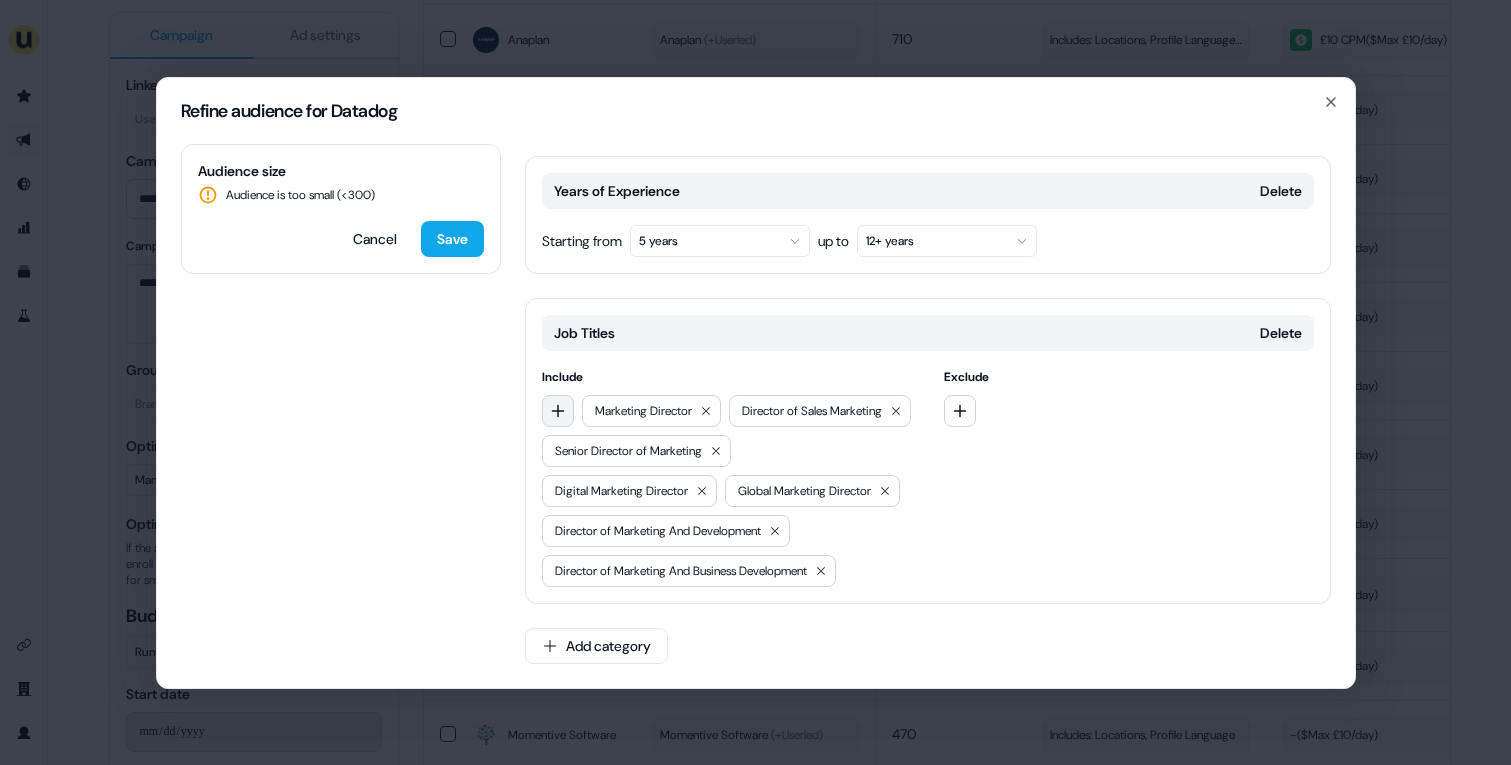 click at bounding box center [558, 411] 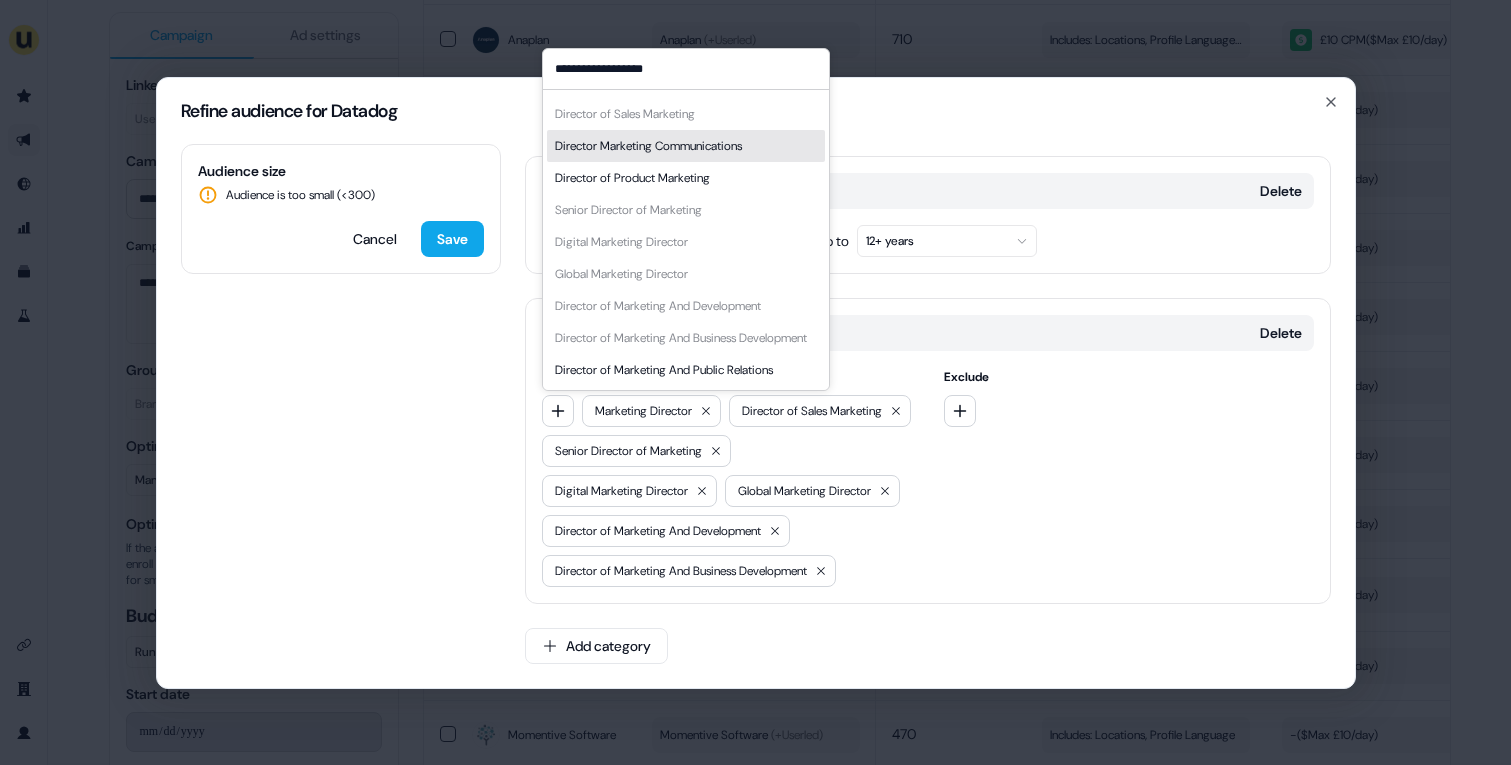 scroll, scrollTop: 47, scrollLeft: 0, axis: vertical 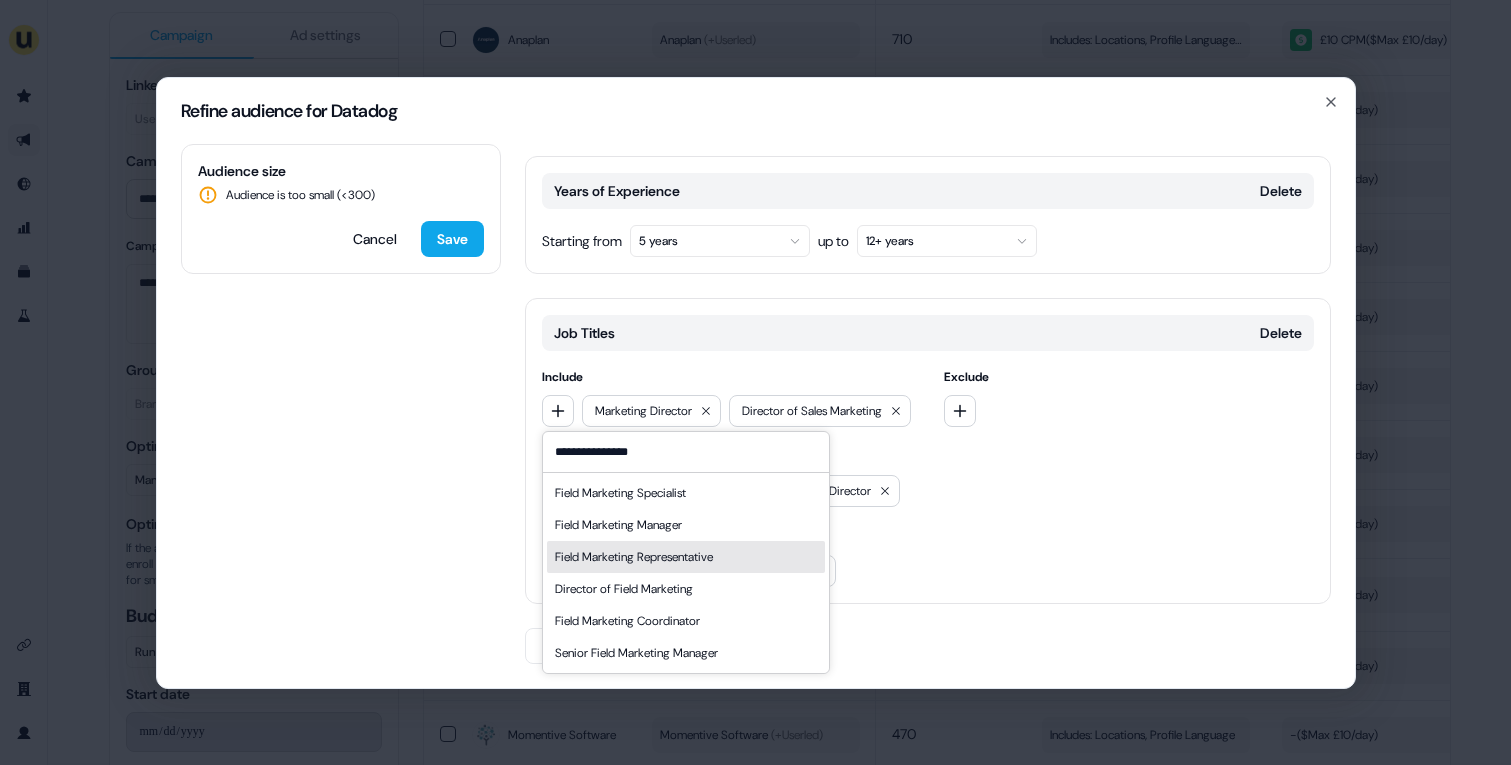 type on "**********" 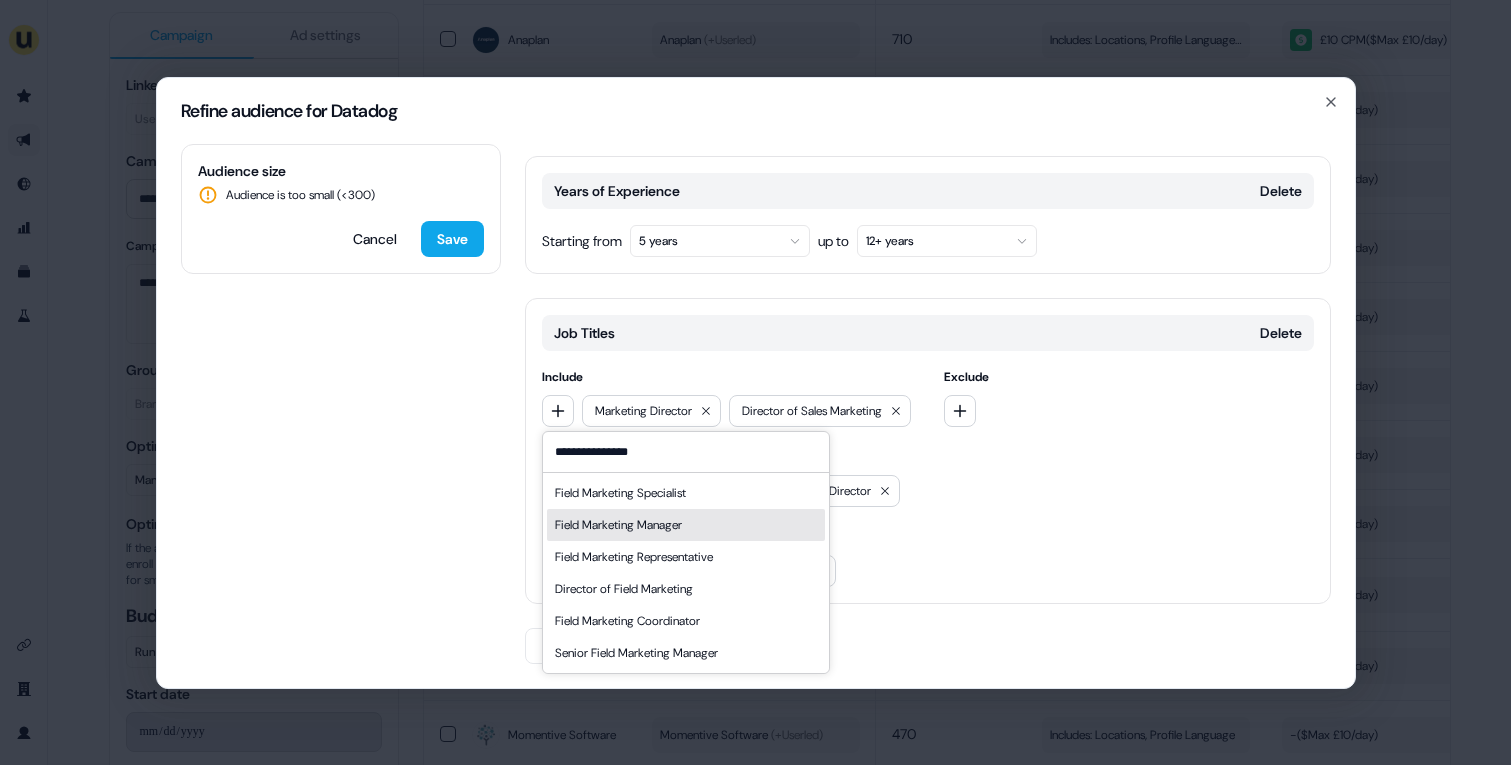click on "Field Marketing Manager" at bounding box center [686, 525] 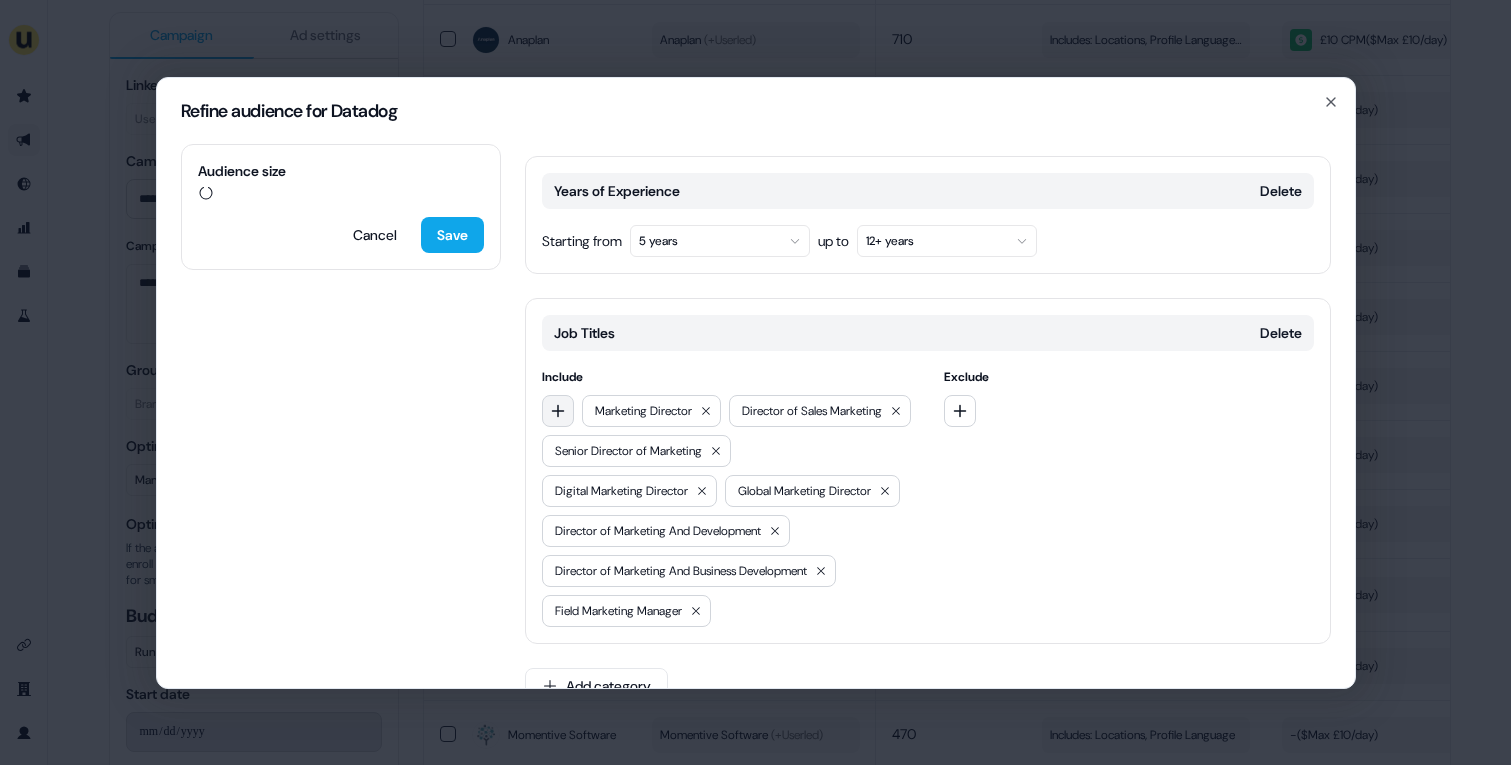 click at bounding box center [558, 411] 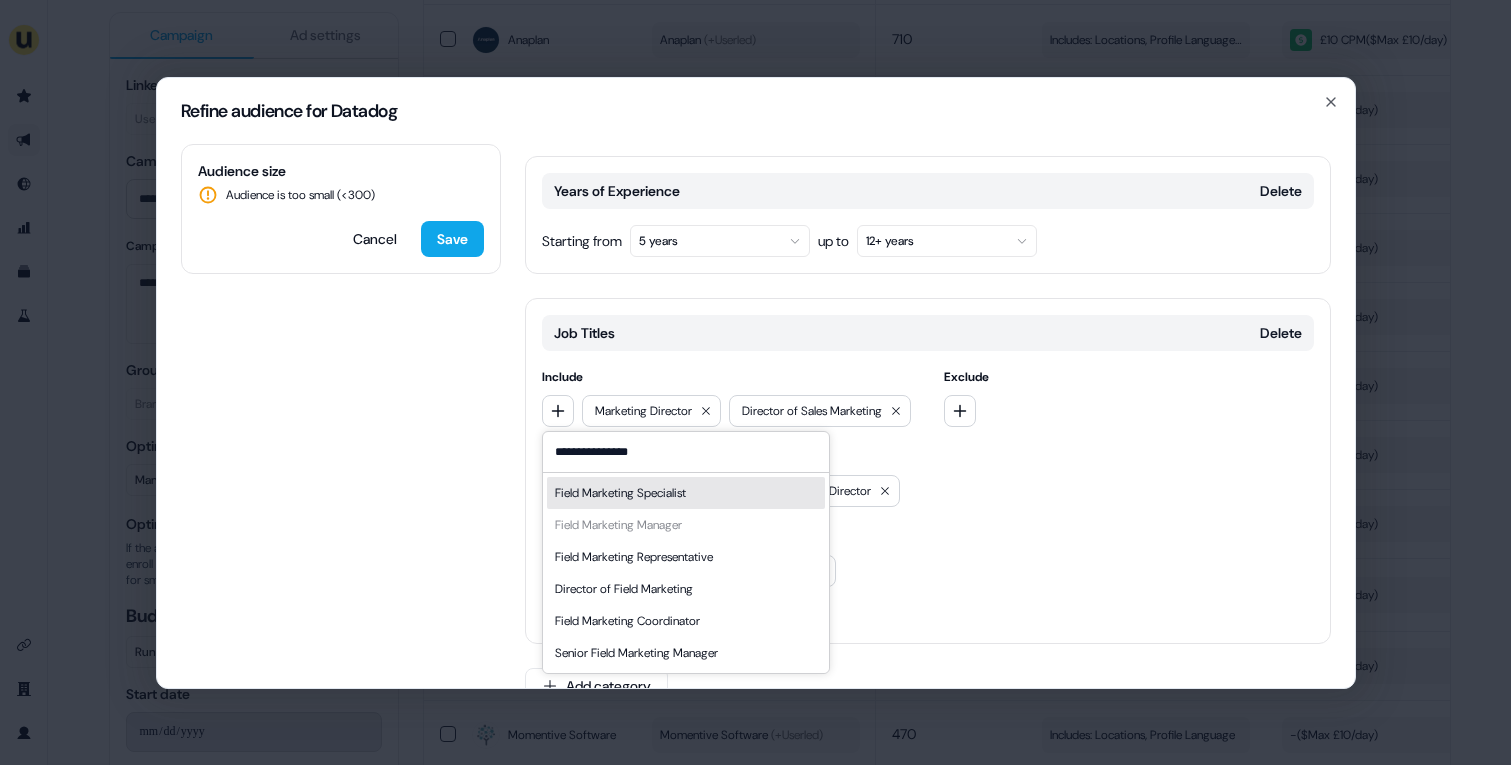 type on "**********" 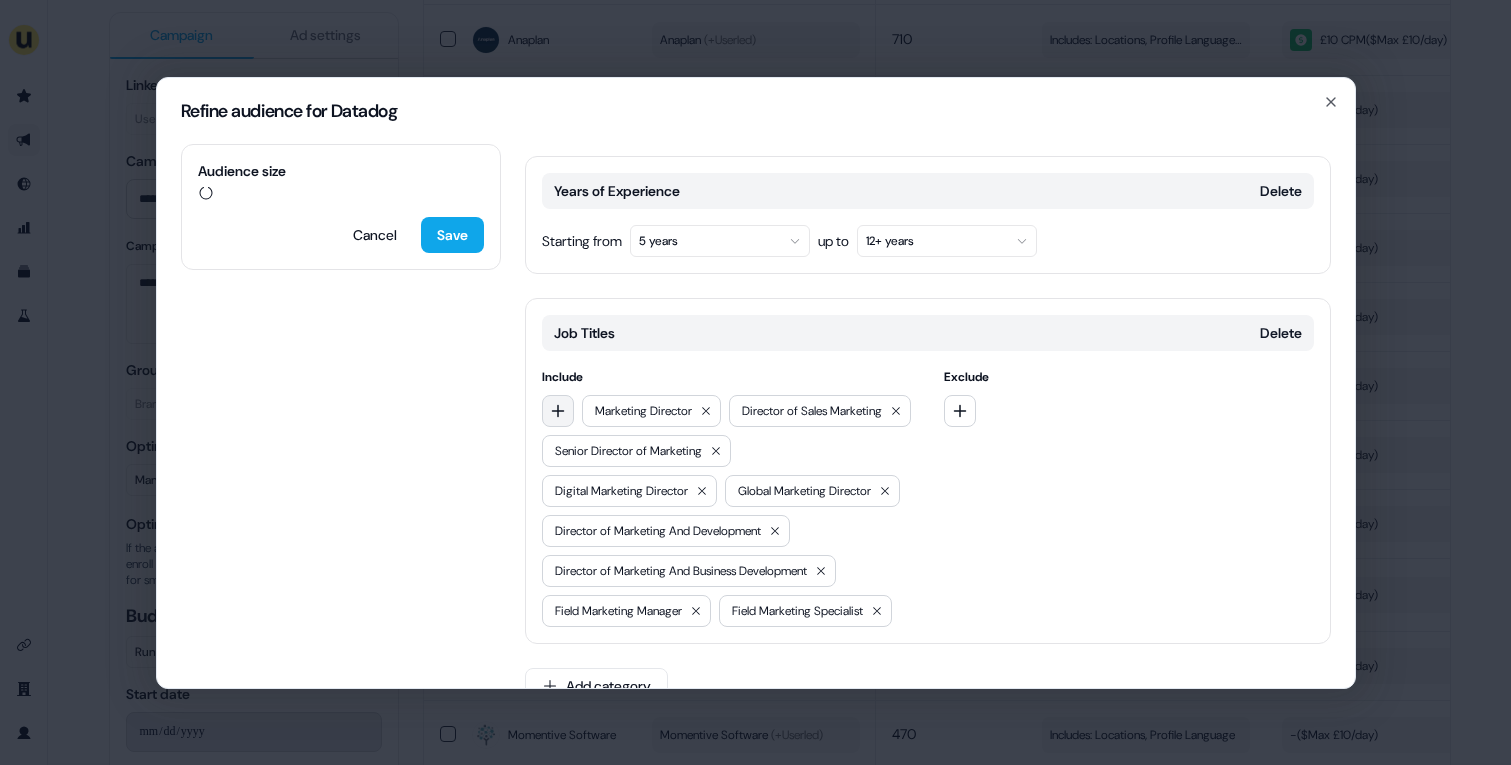 click at bounding box center (558, 411) 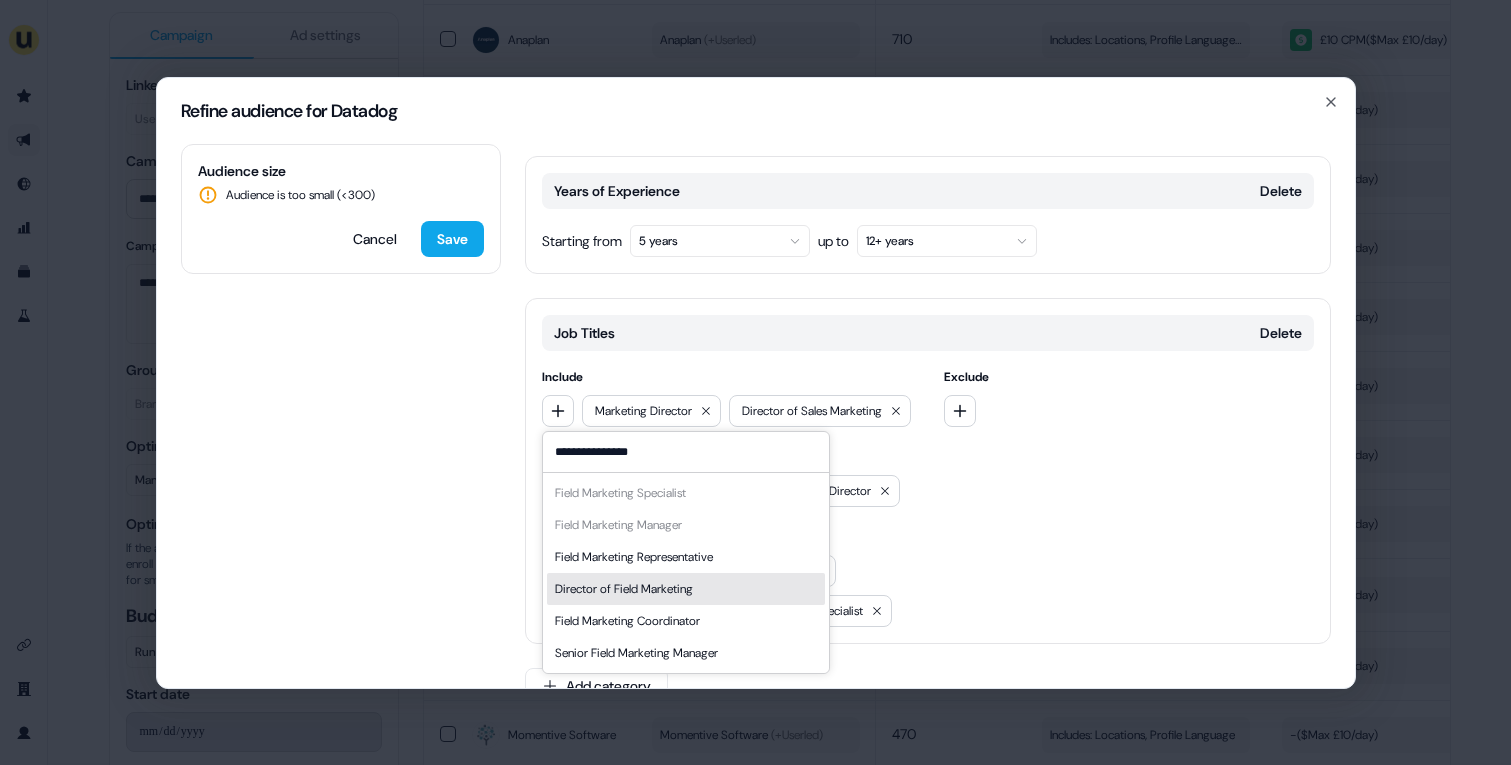 type on "**********" 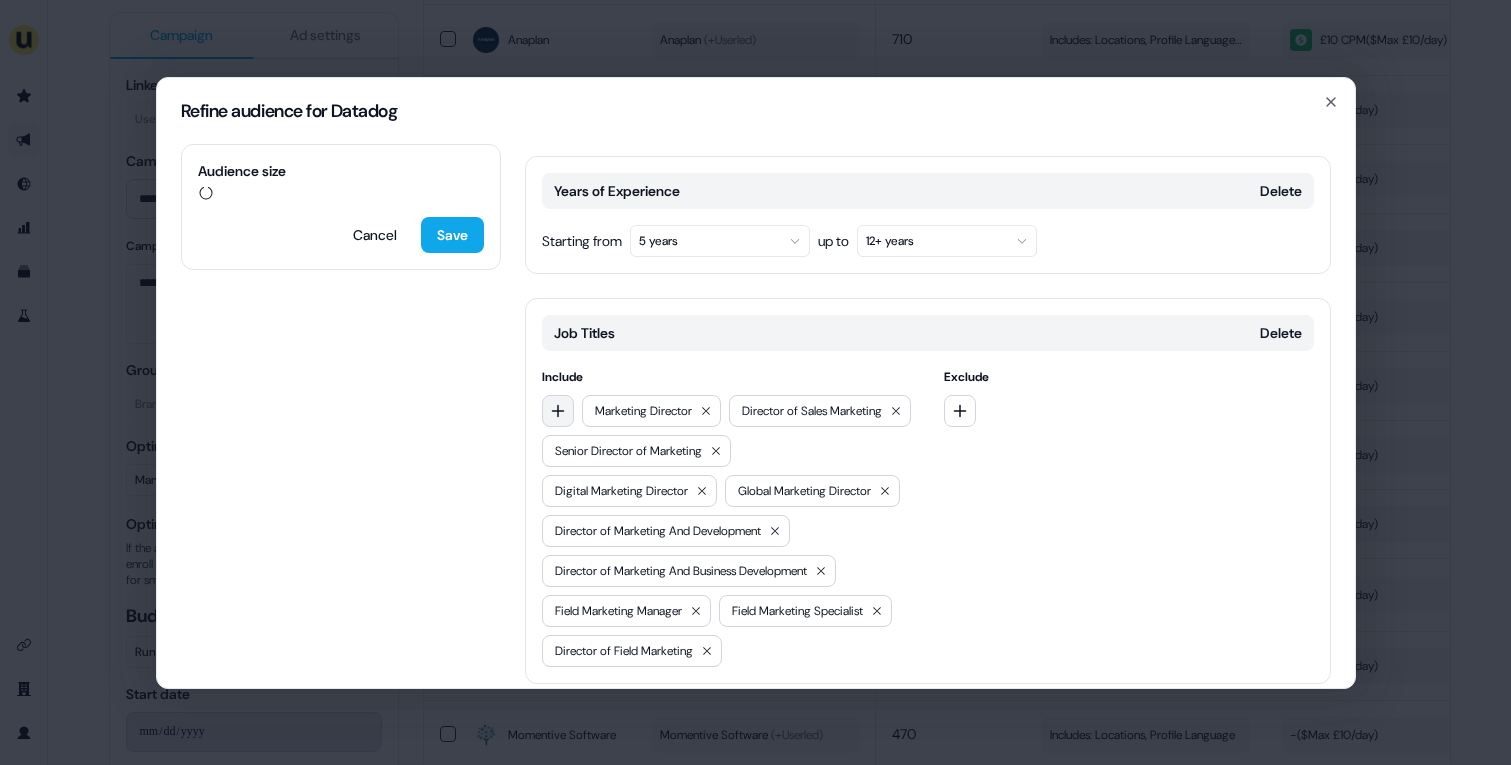 click at bounding box center (558, 411) 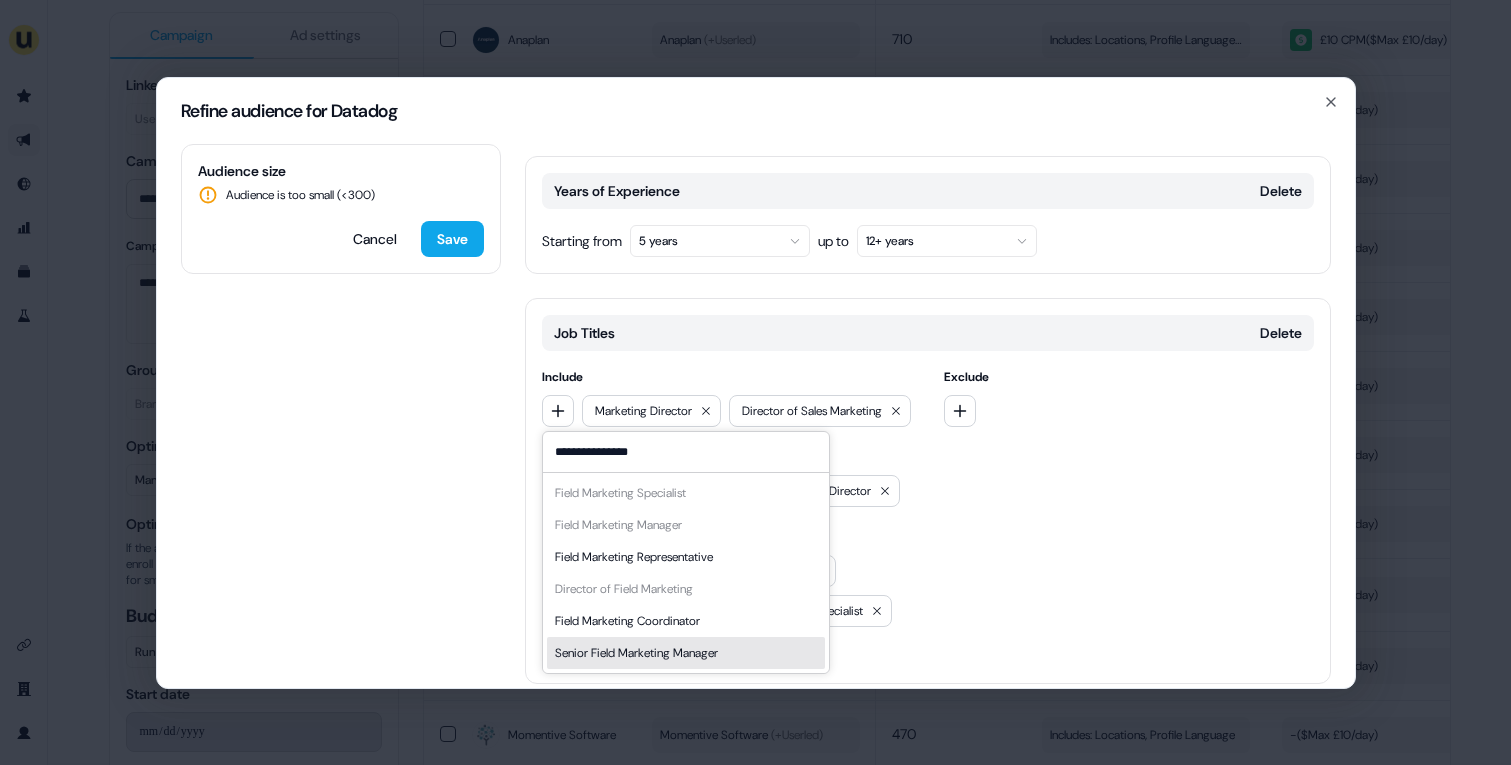 type on "**********" 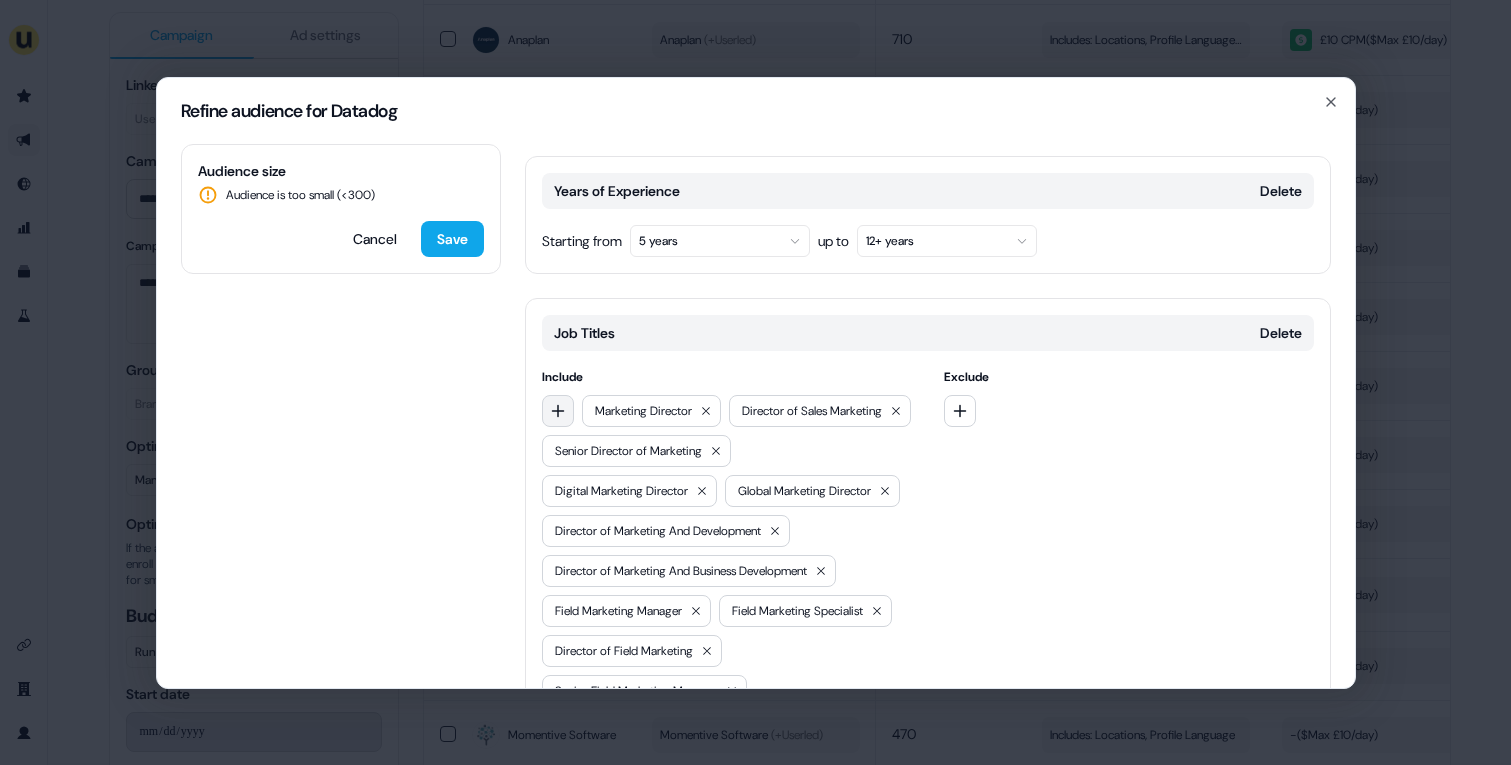click 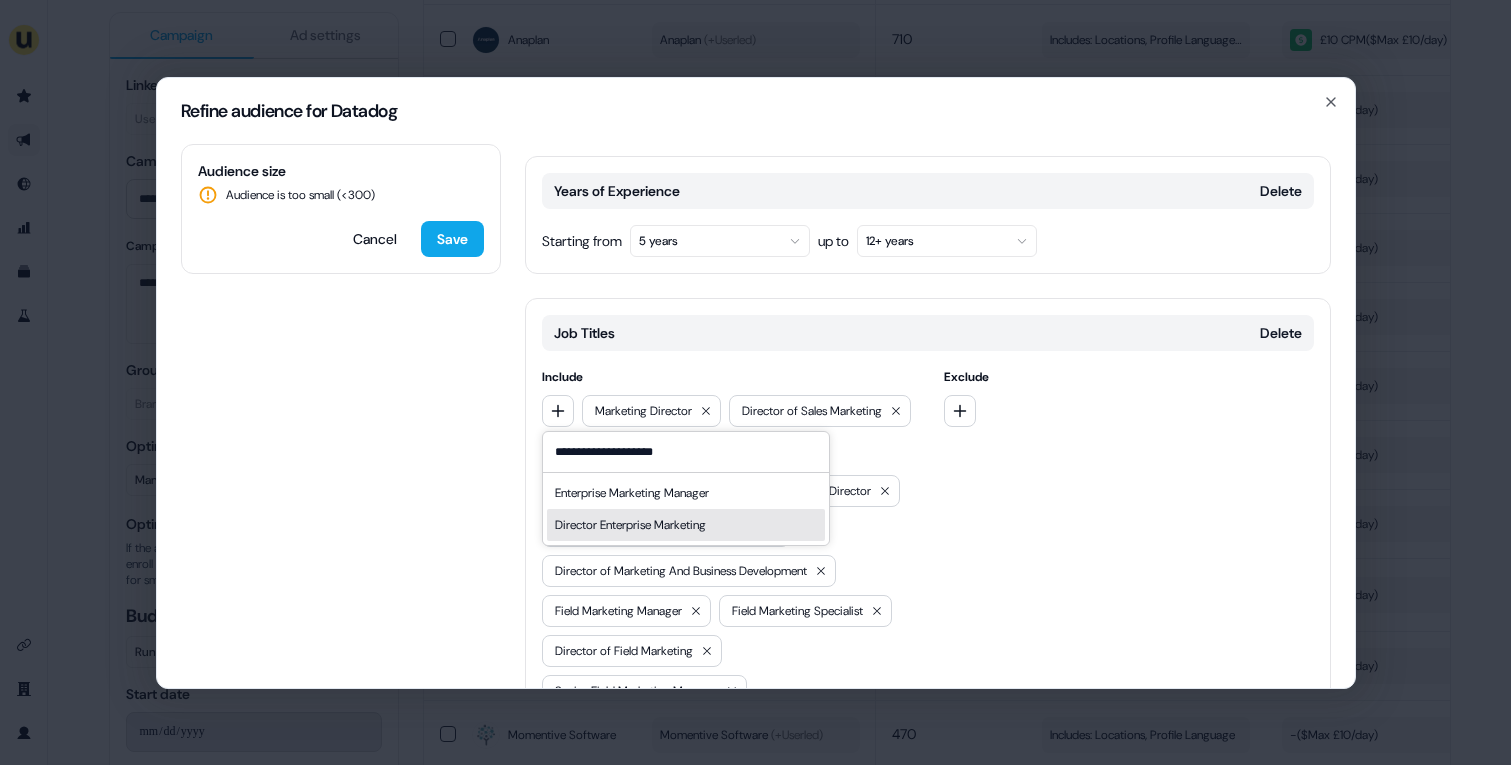 type on "**********" 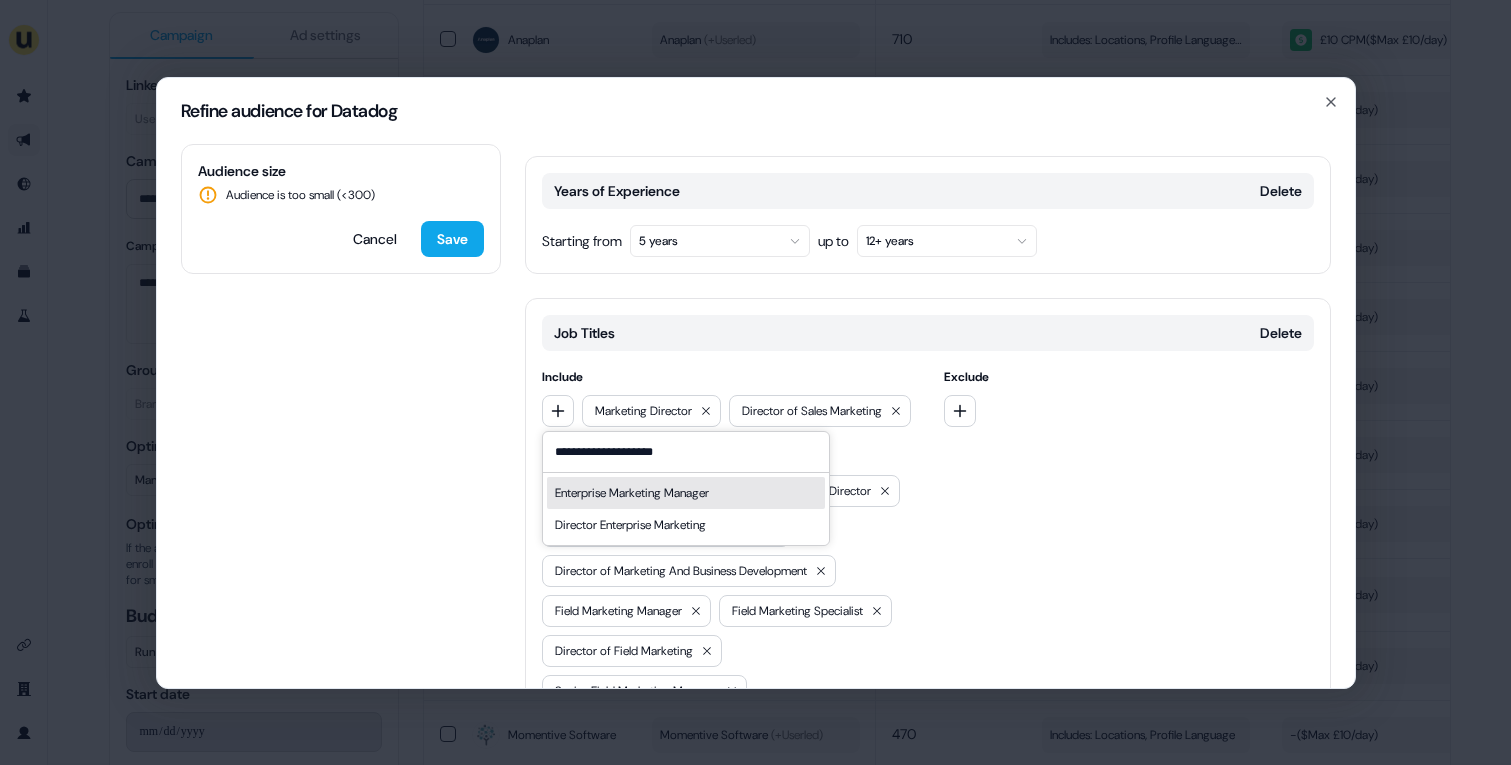 click on "Enterprise Marketing Manager" at bounding box center [686, 493] 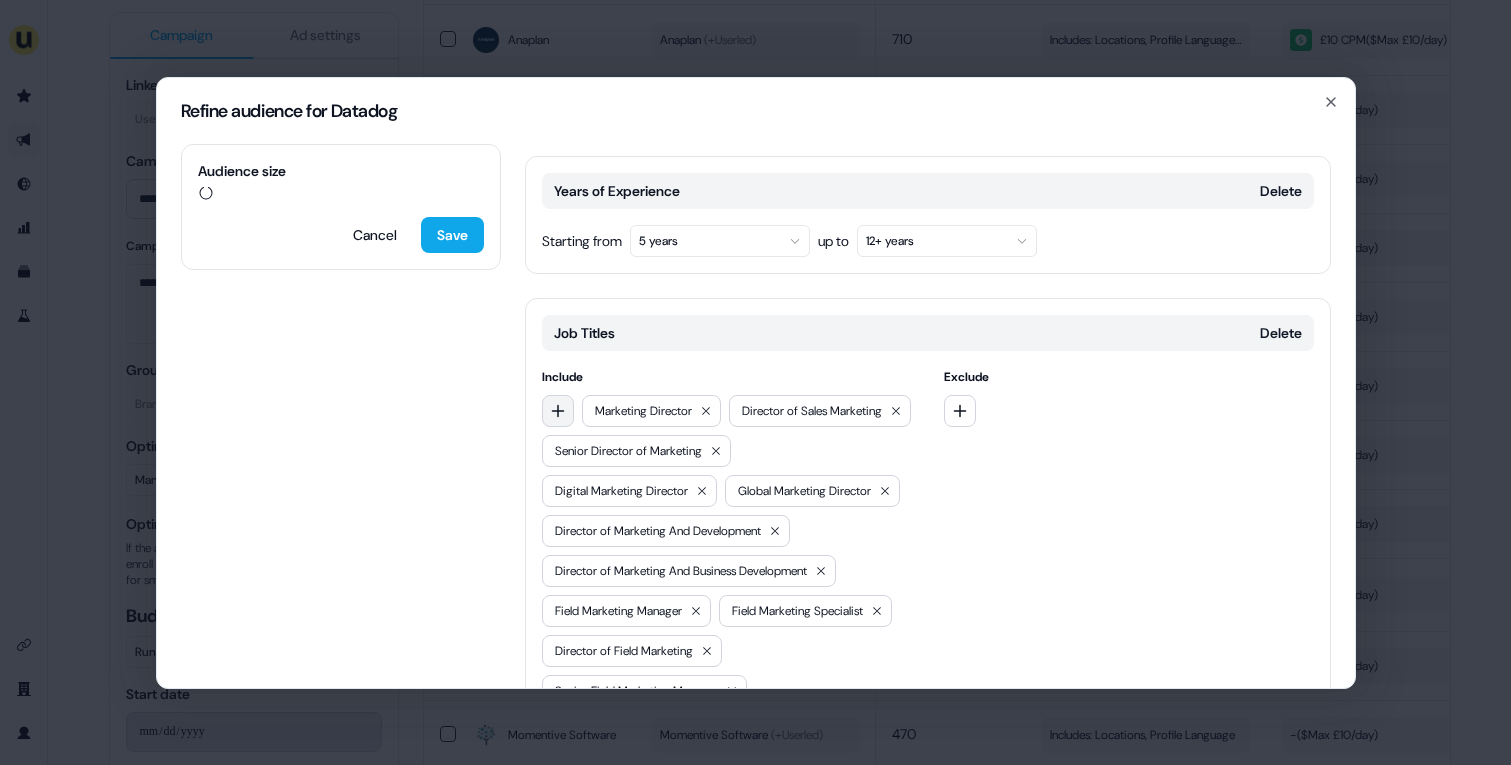 click at bounding box center (558, 411) 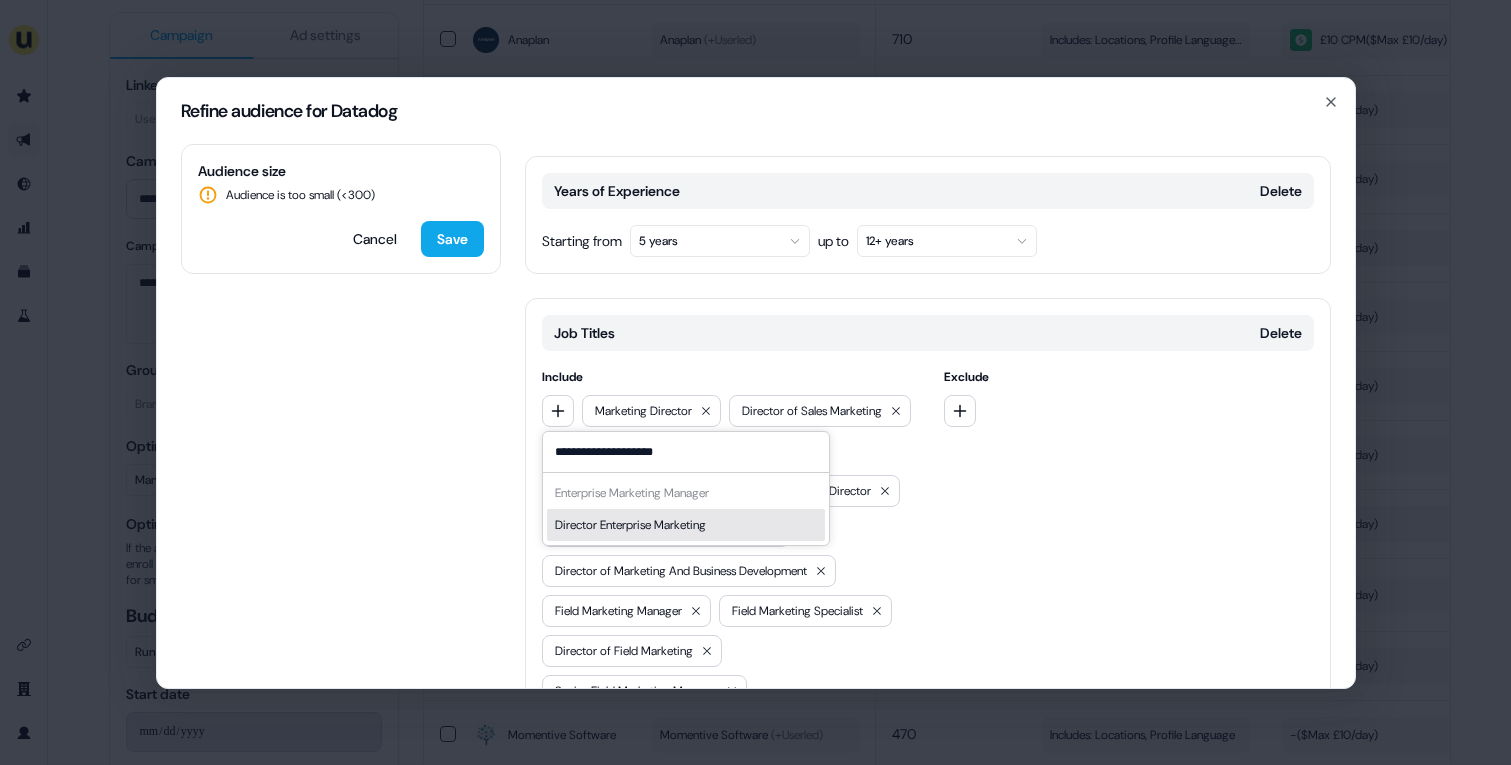 type on "**********" 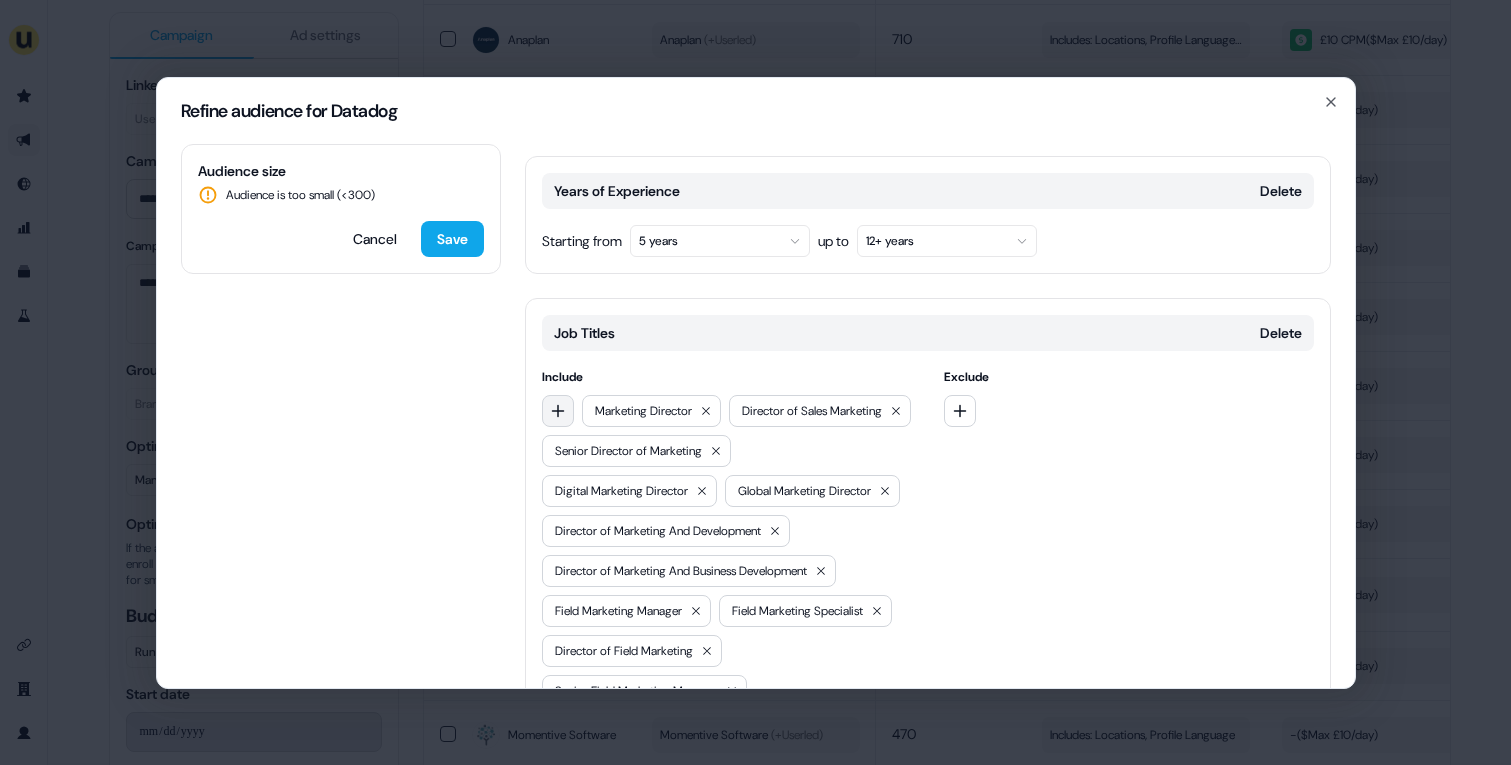 click 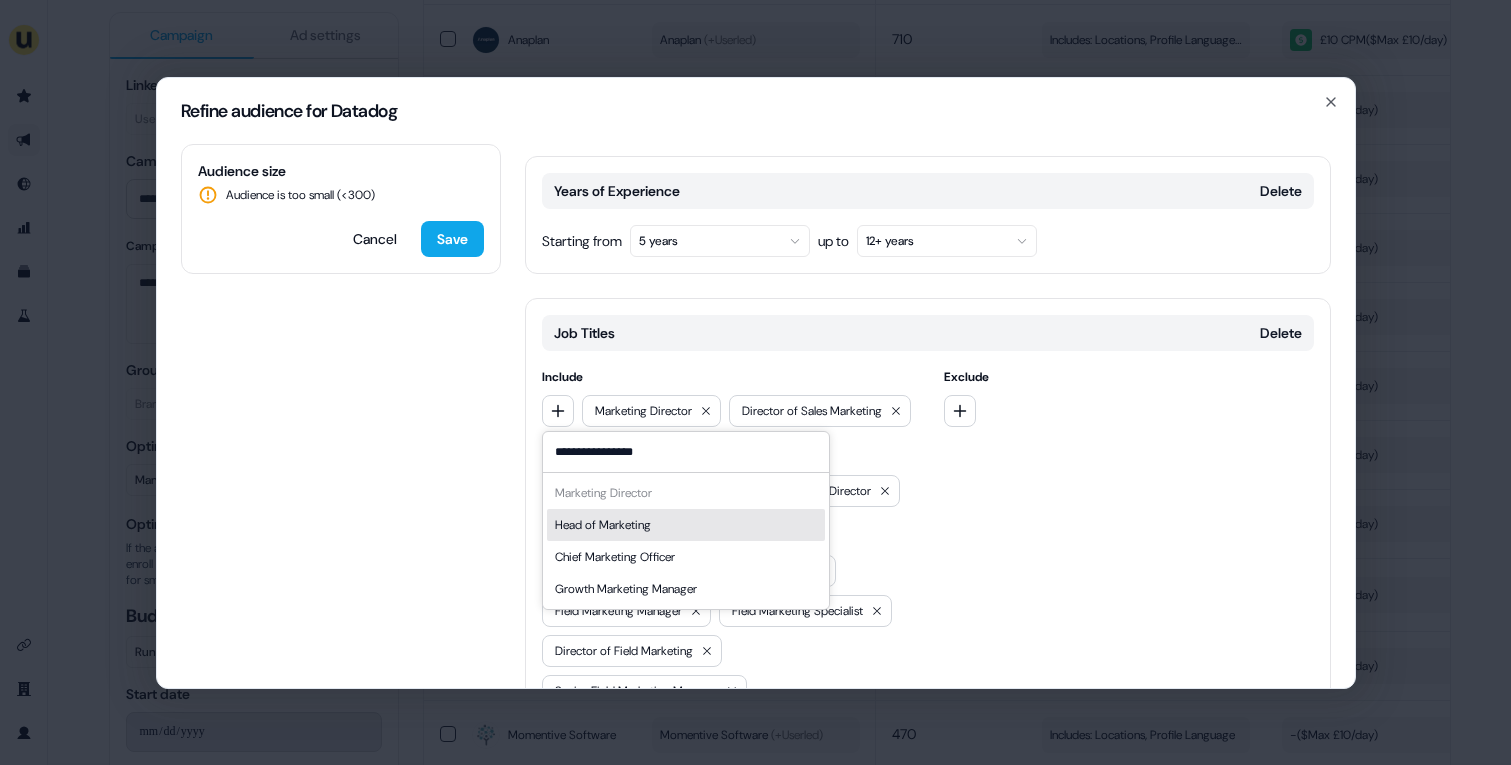 type on "**********" 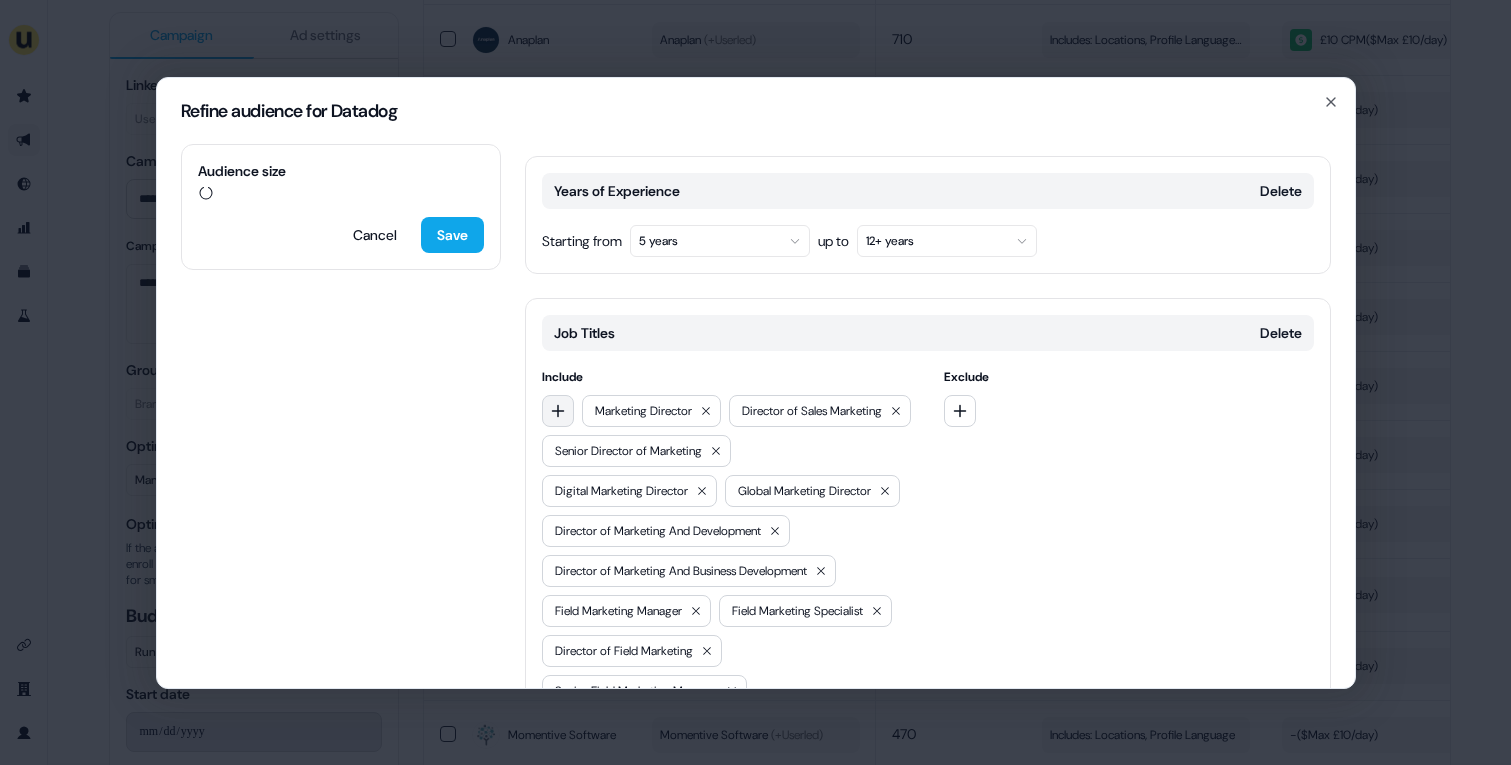 click 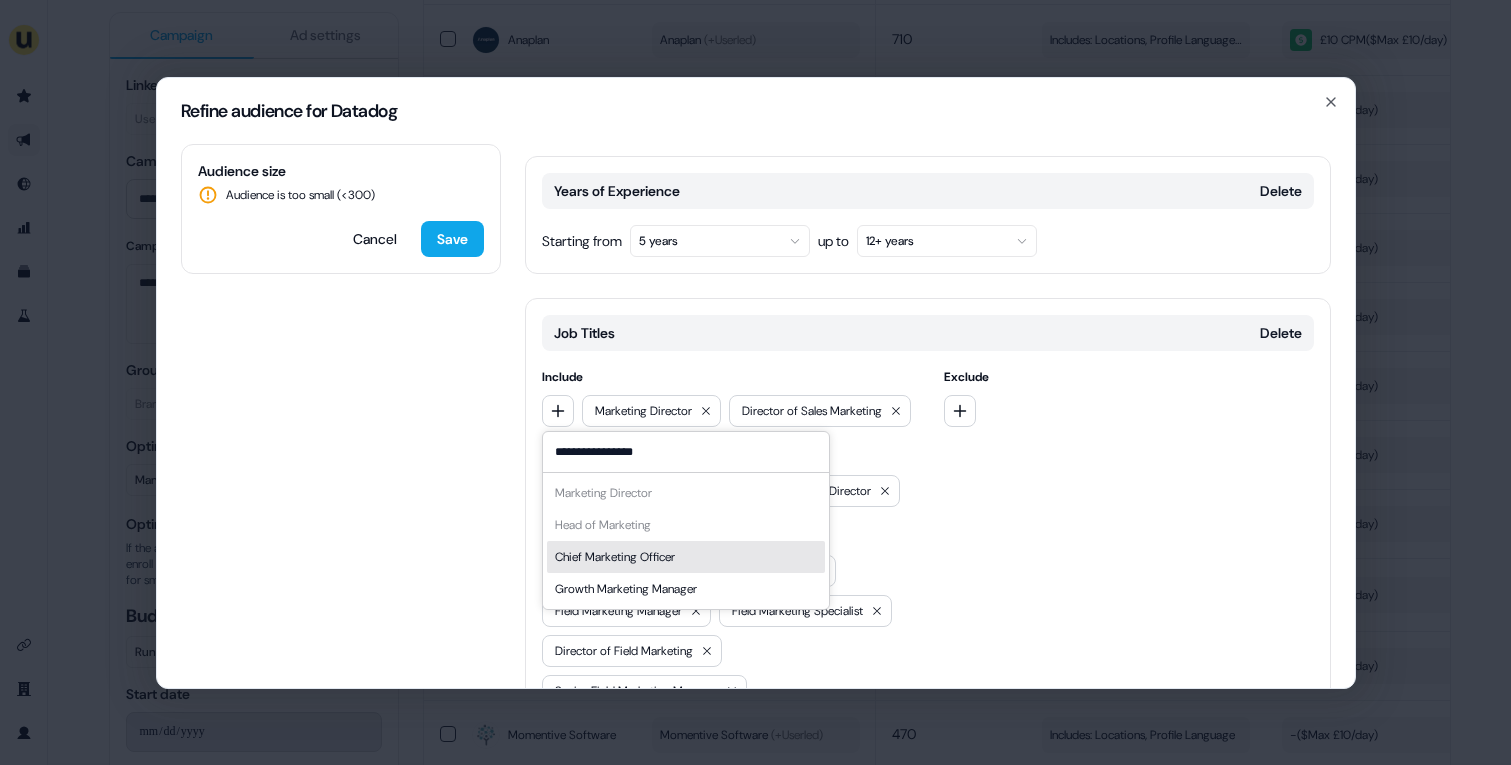 type on "**********" 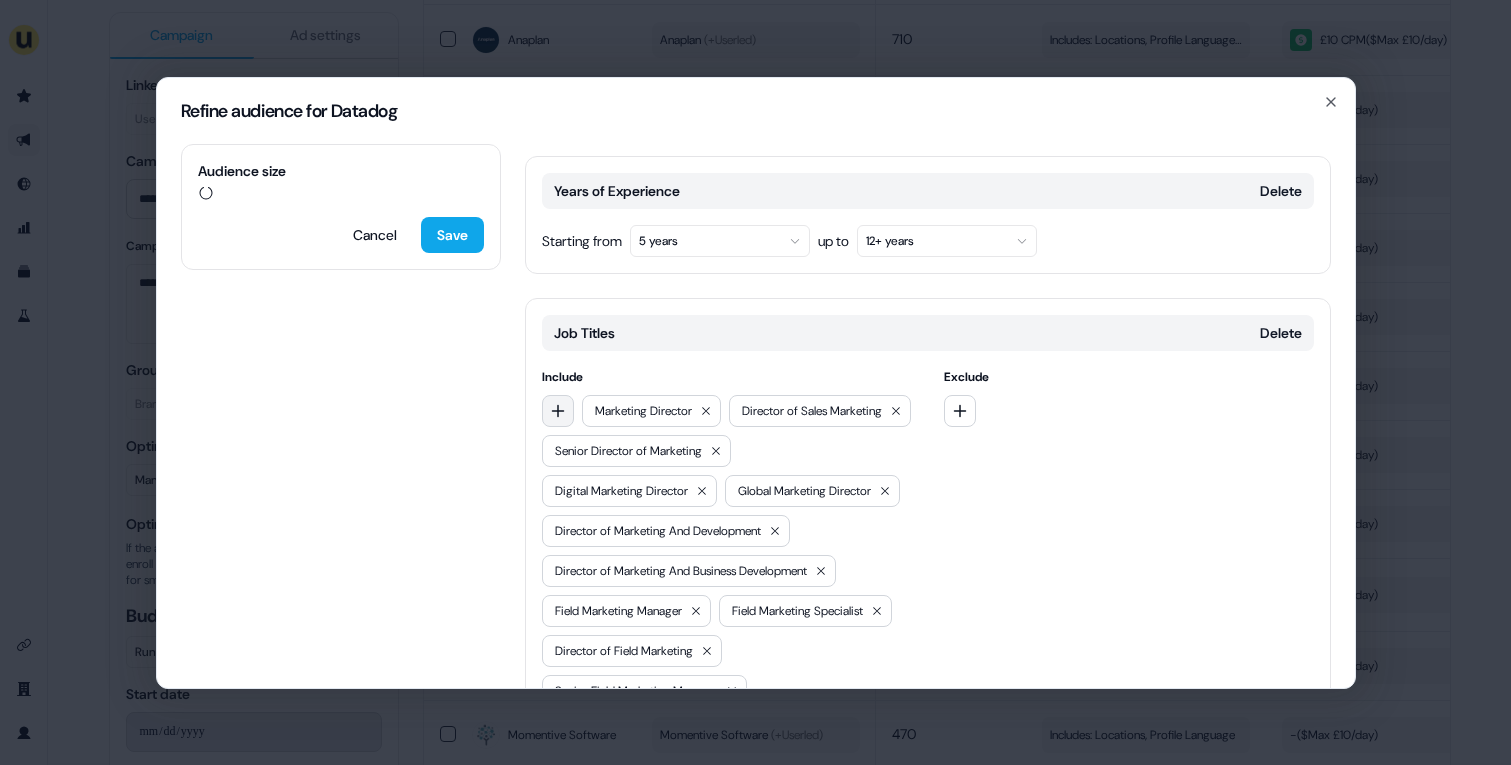 click at bounding box center (558, 411) 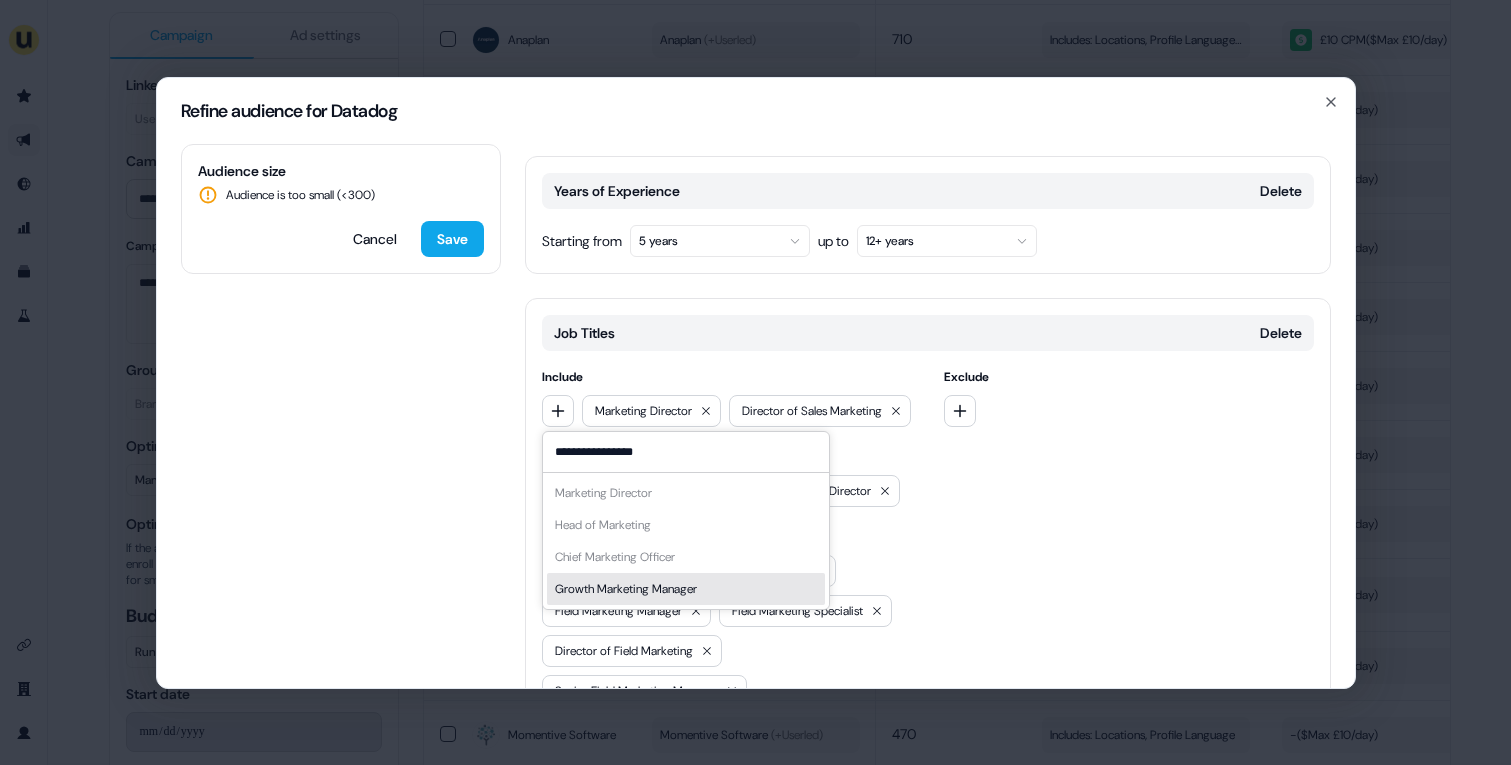 type on "**********" 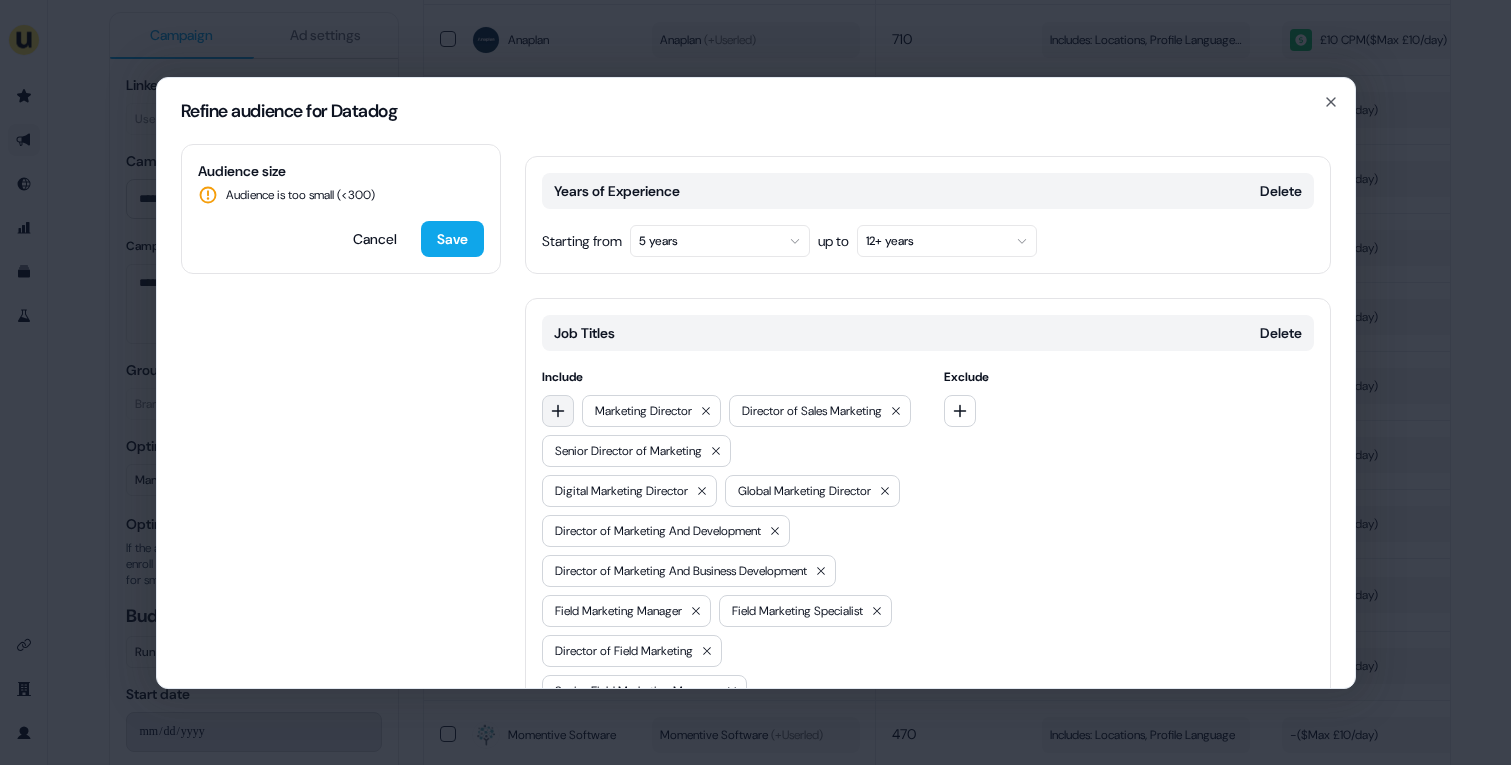 click 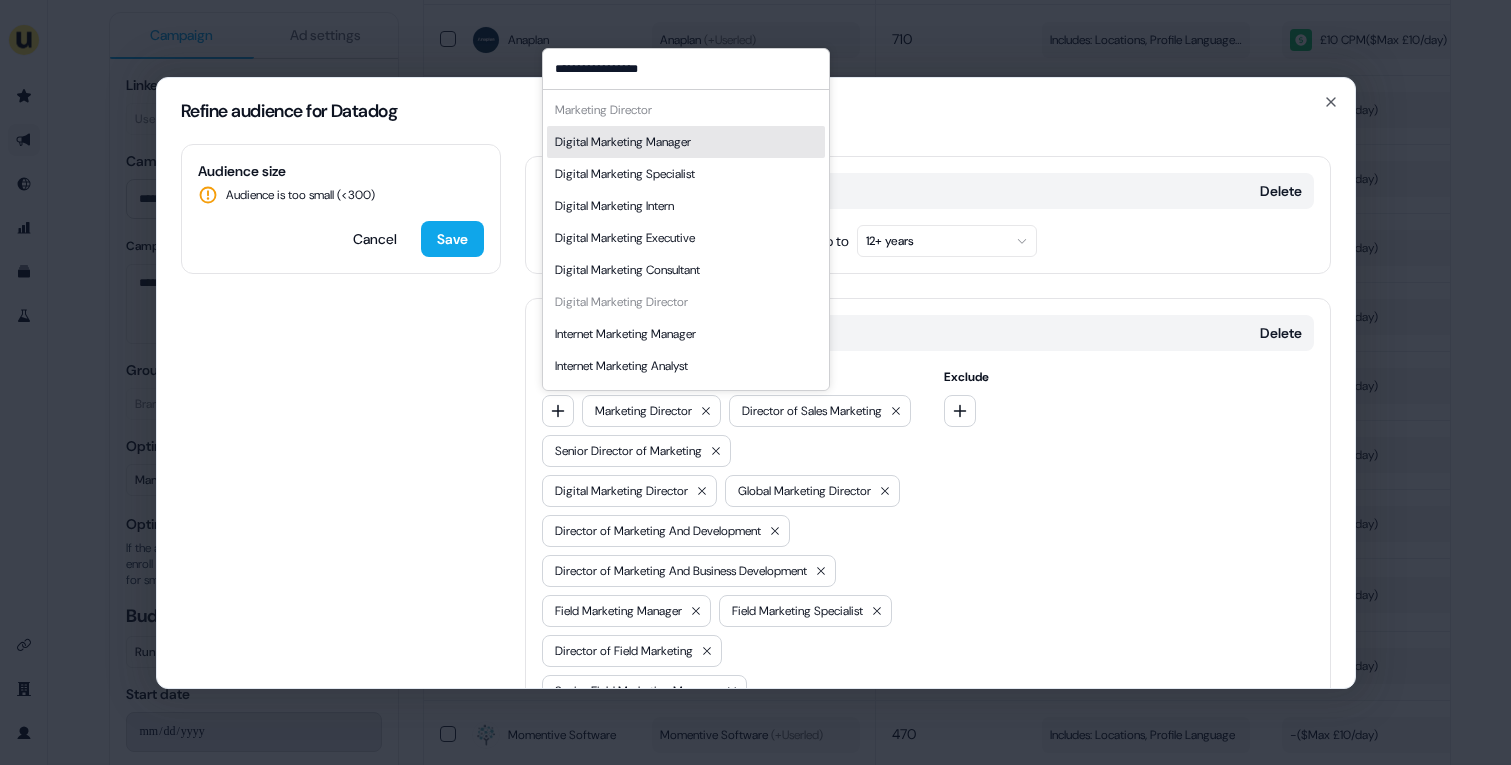 type on "**********" 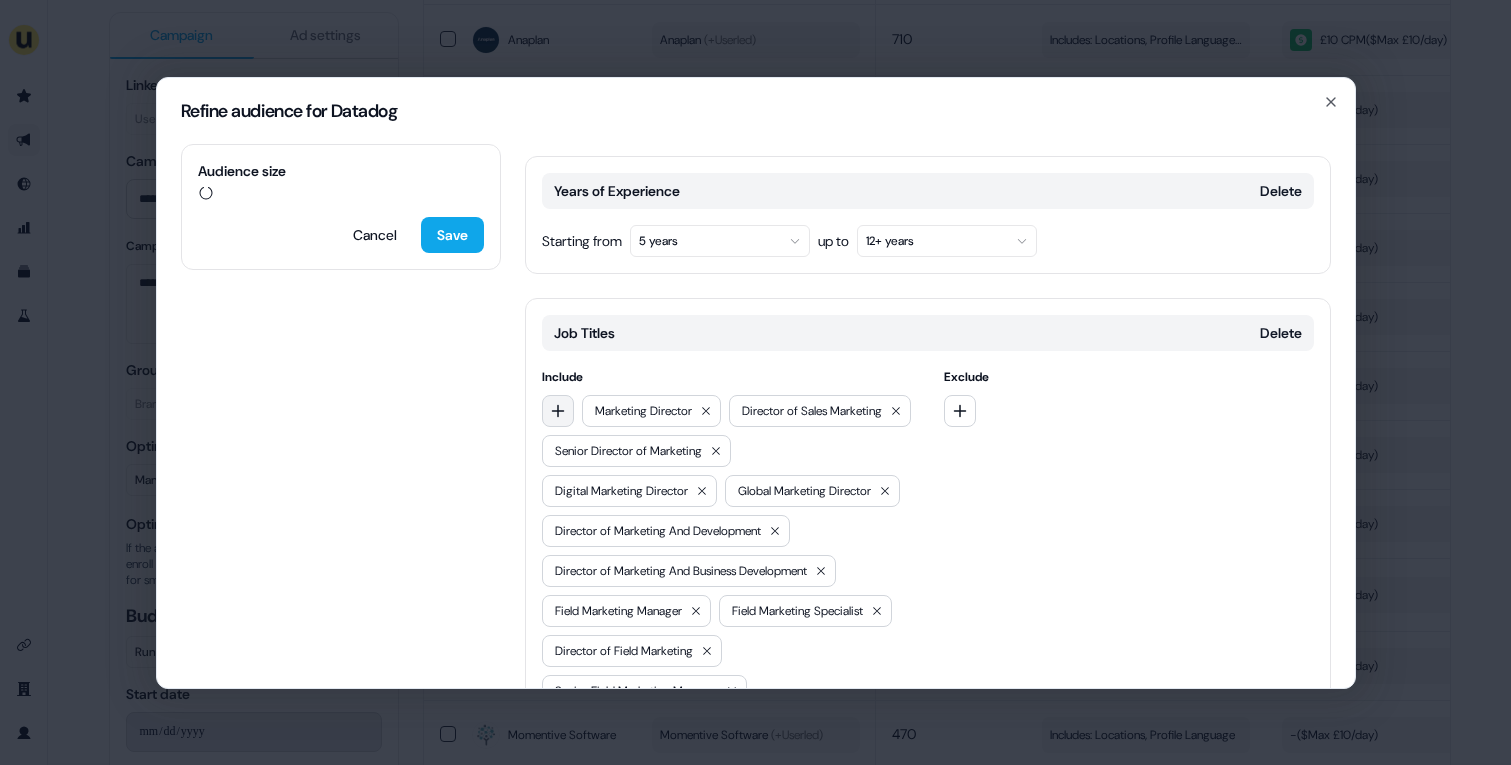click 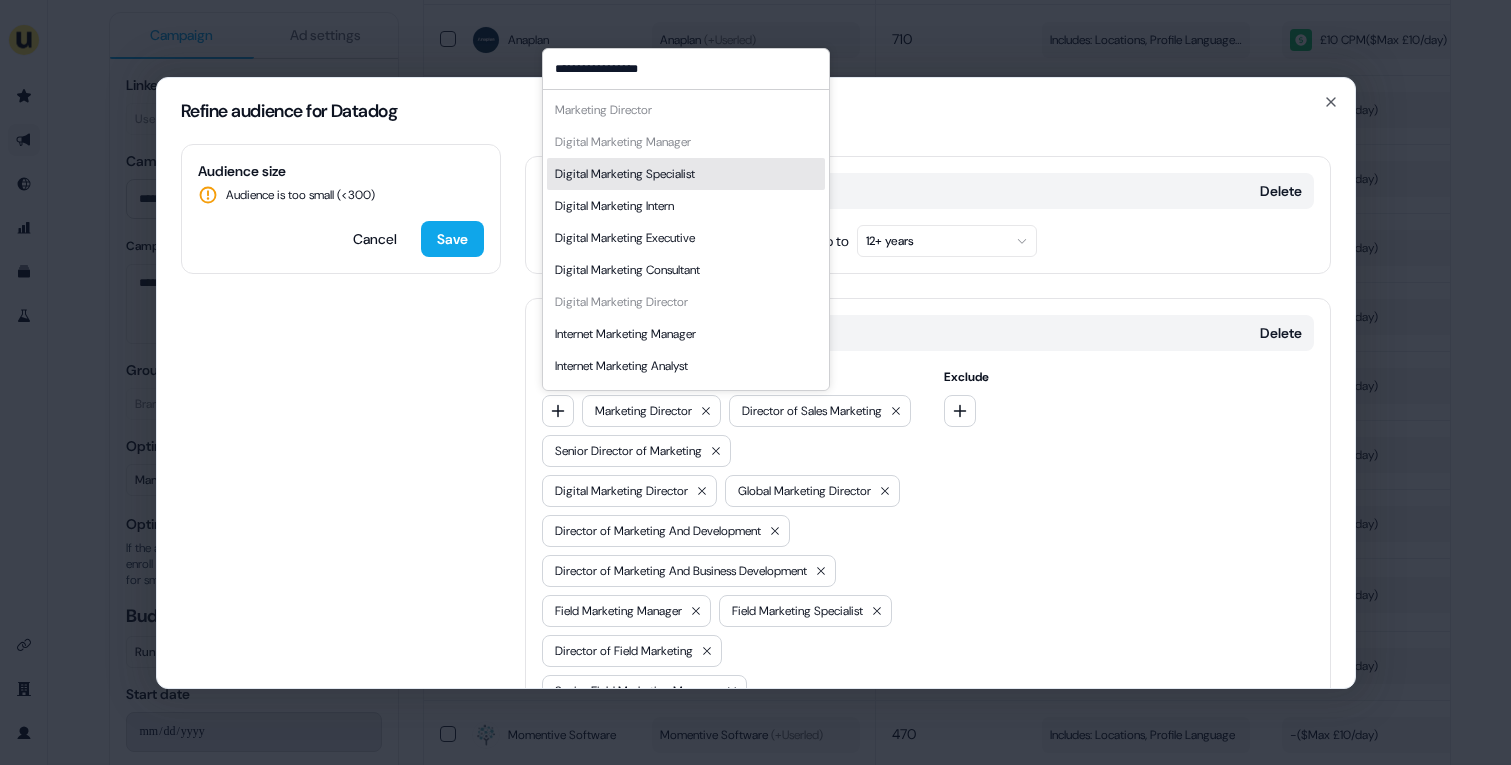 type on "**********" 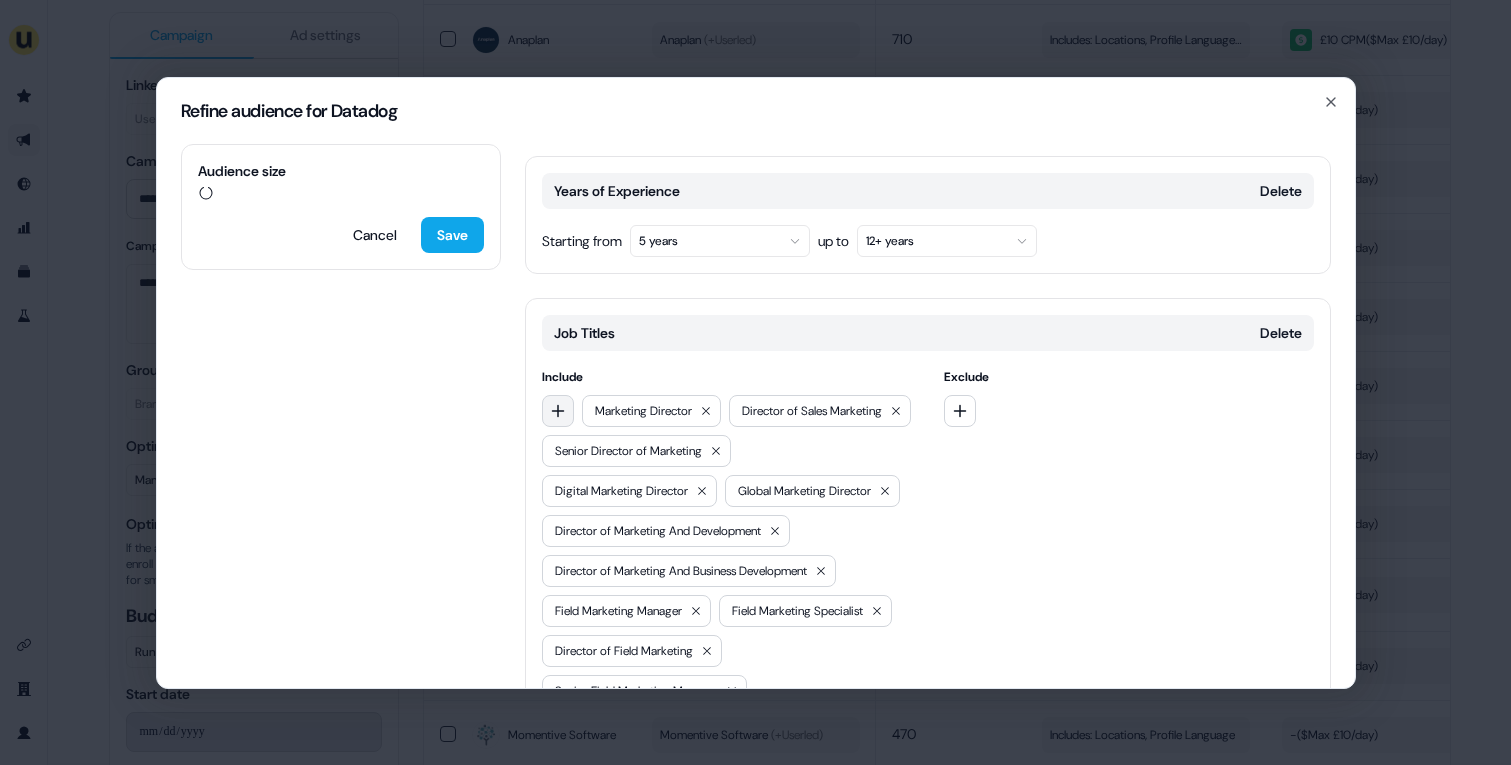 click 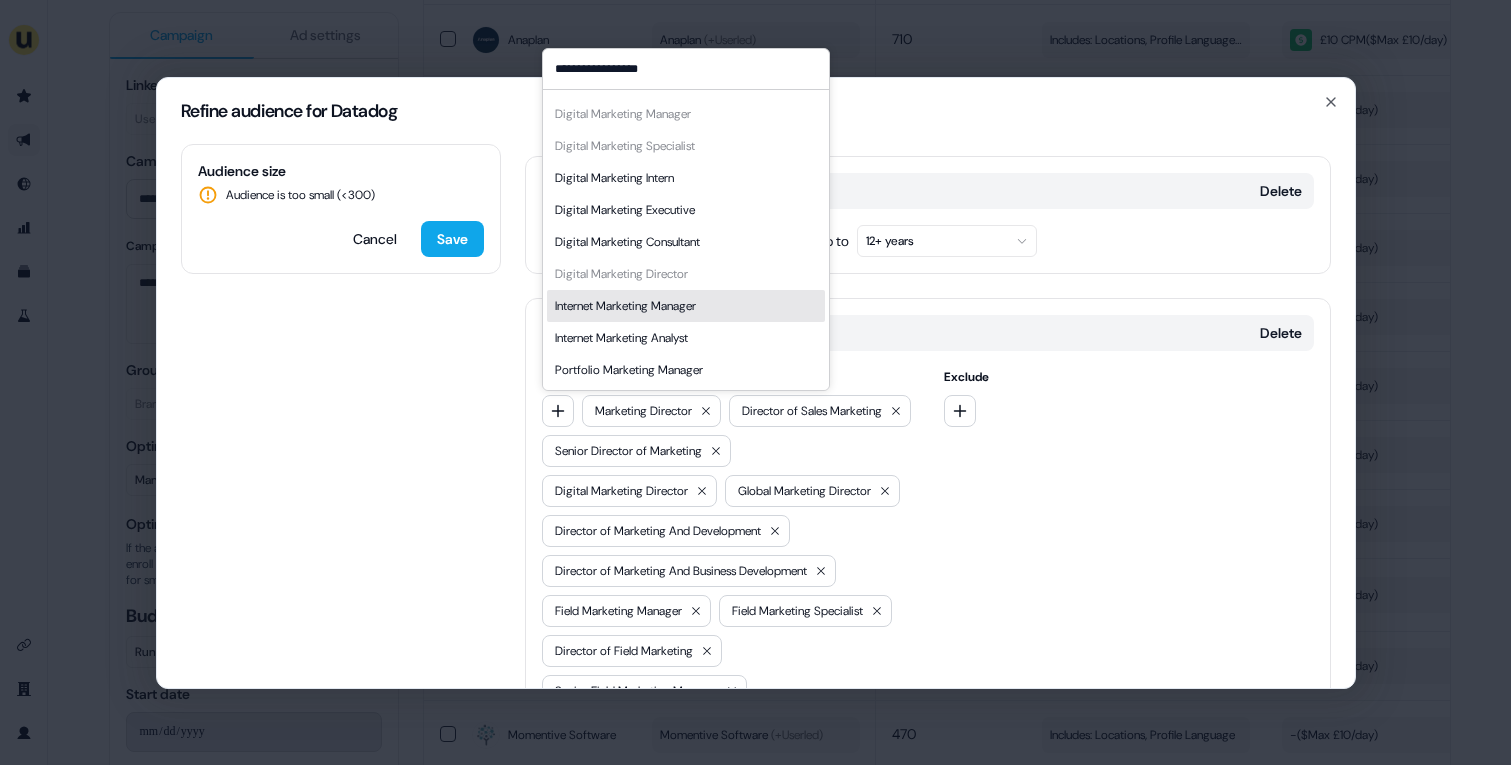 scroll, scrollTop: 0, scrollLeft: 0, axis: both 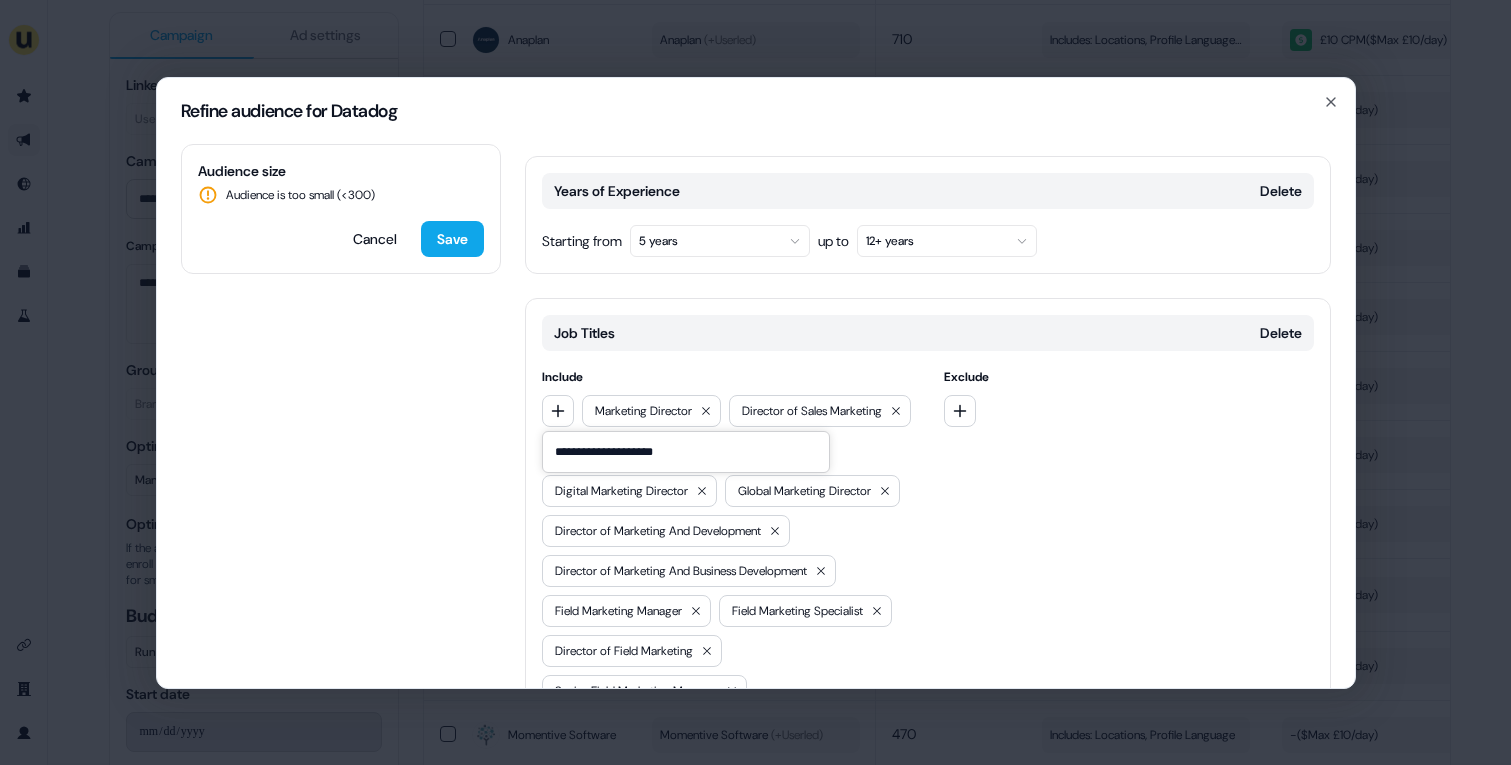 click on "**********" at bounding box center (686, 452) 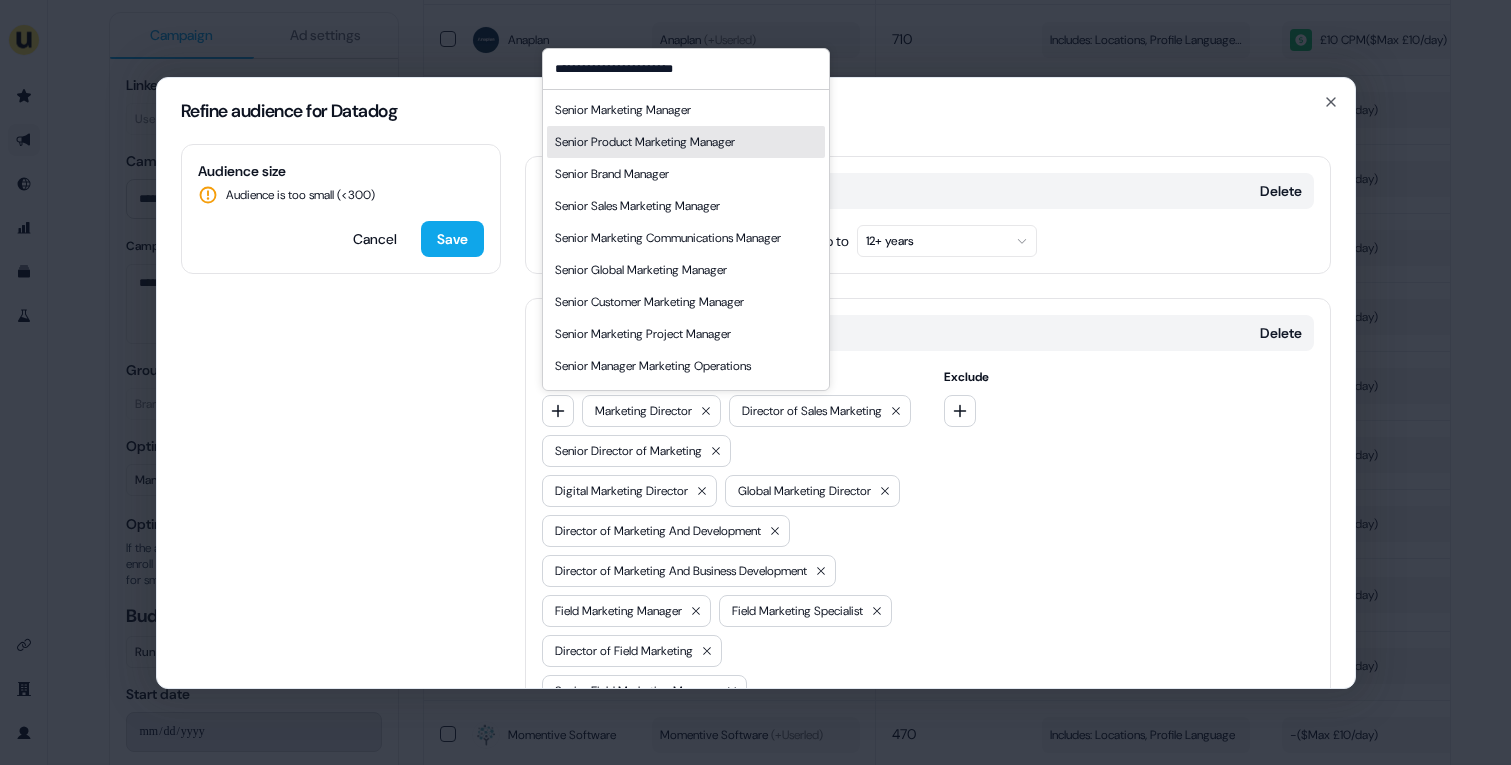 type on "**********" 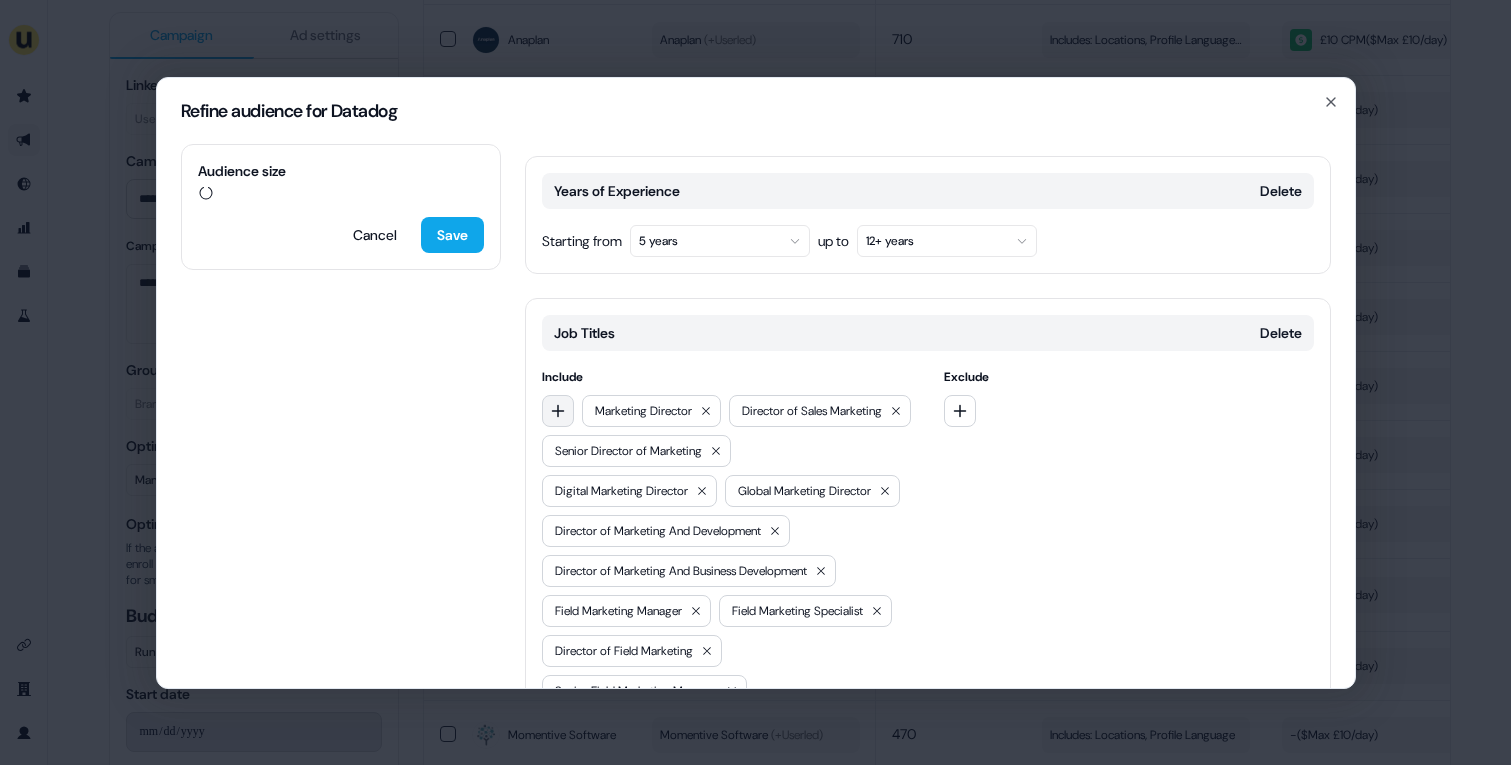 click at bounding box center [558, 411] 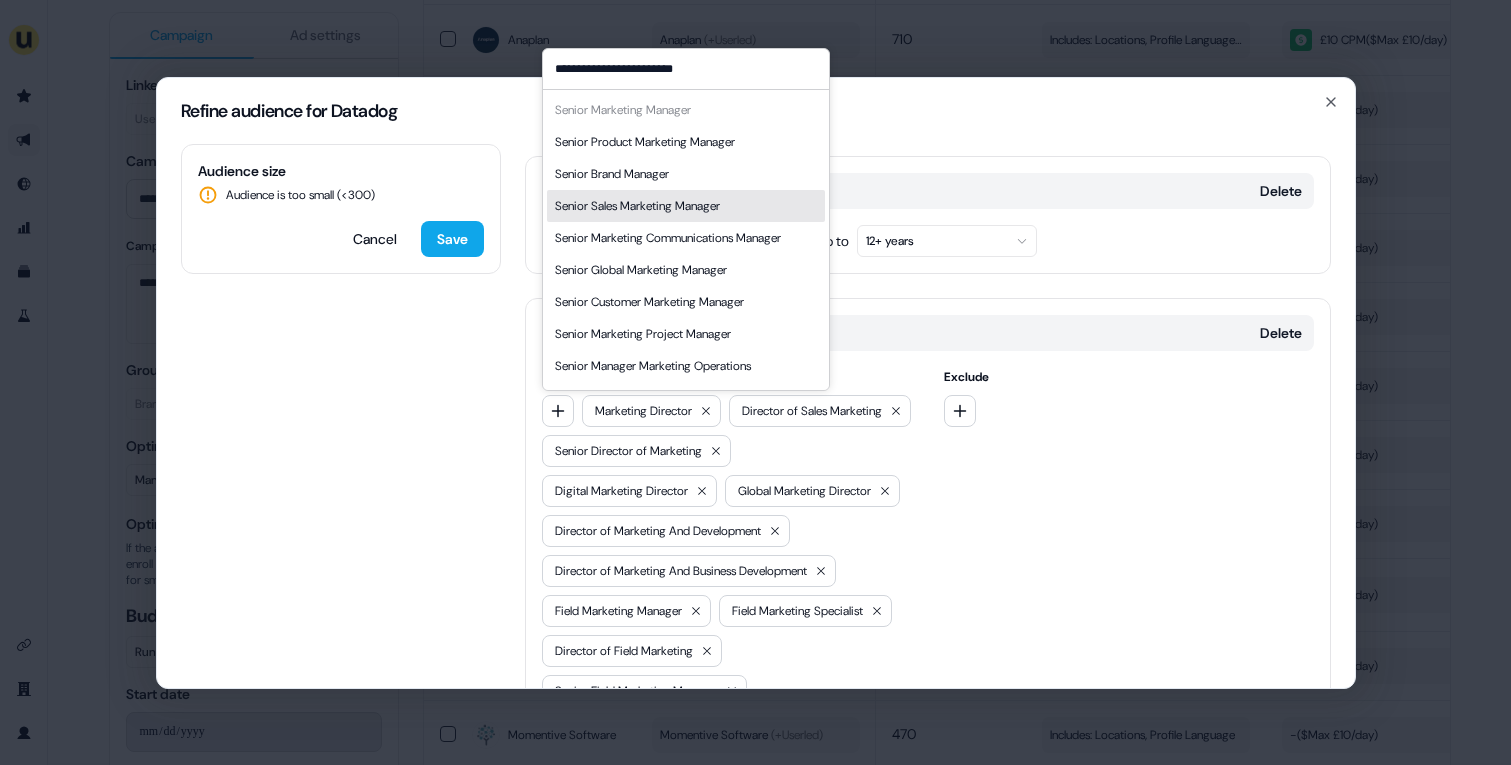 type on "**********" 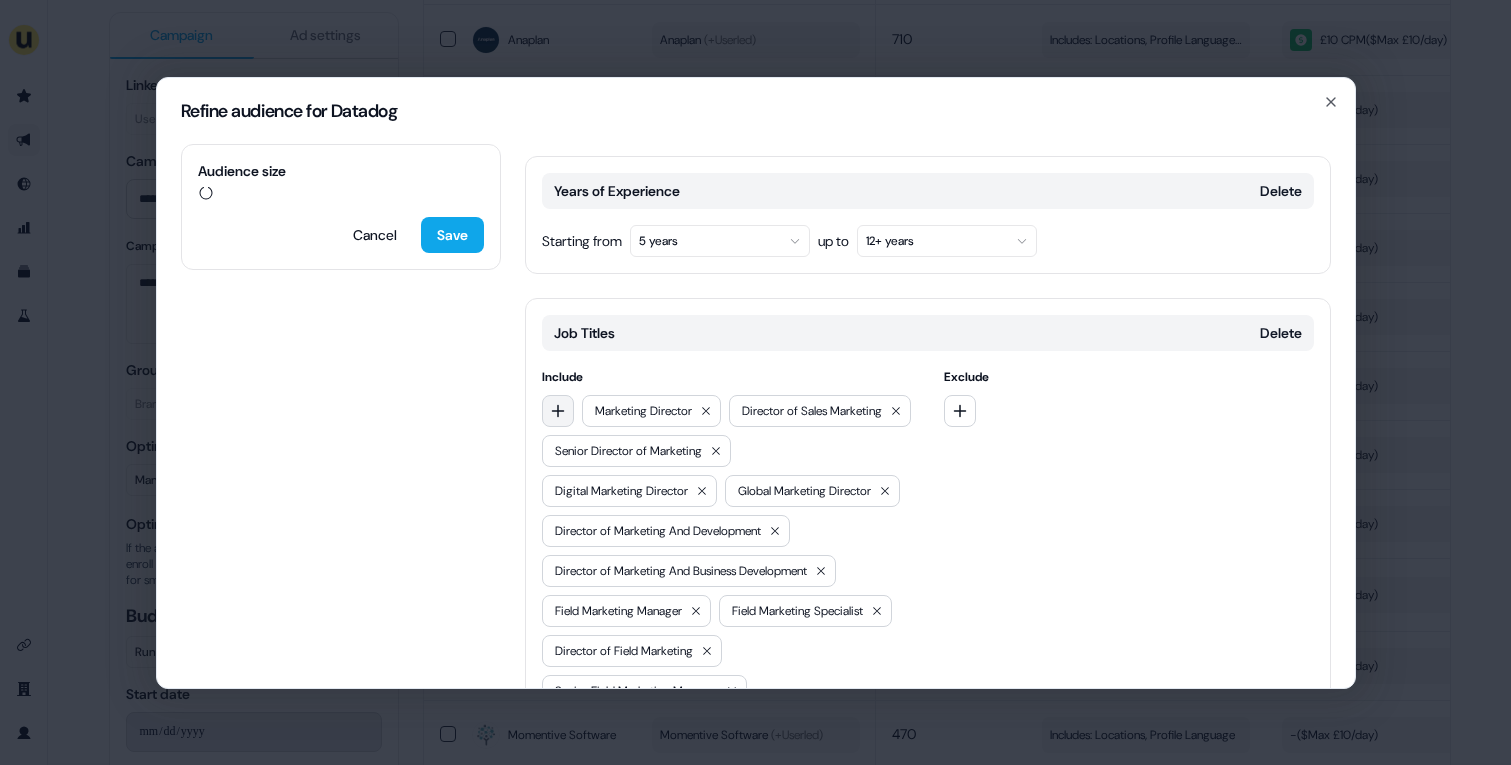 click at bounding box center (558, 411) 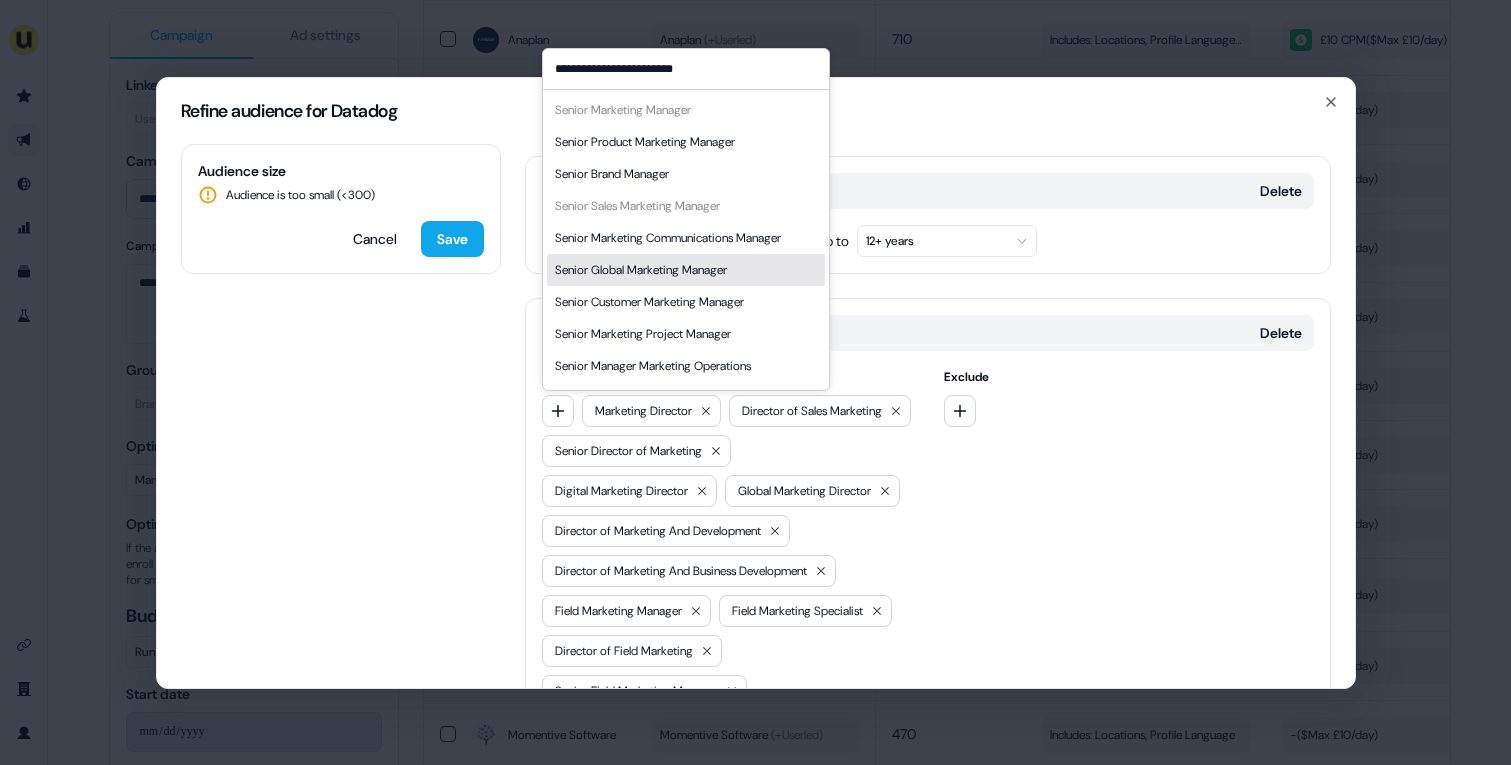 type on "**********" 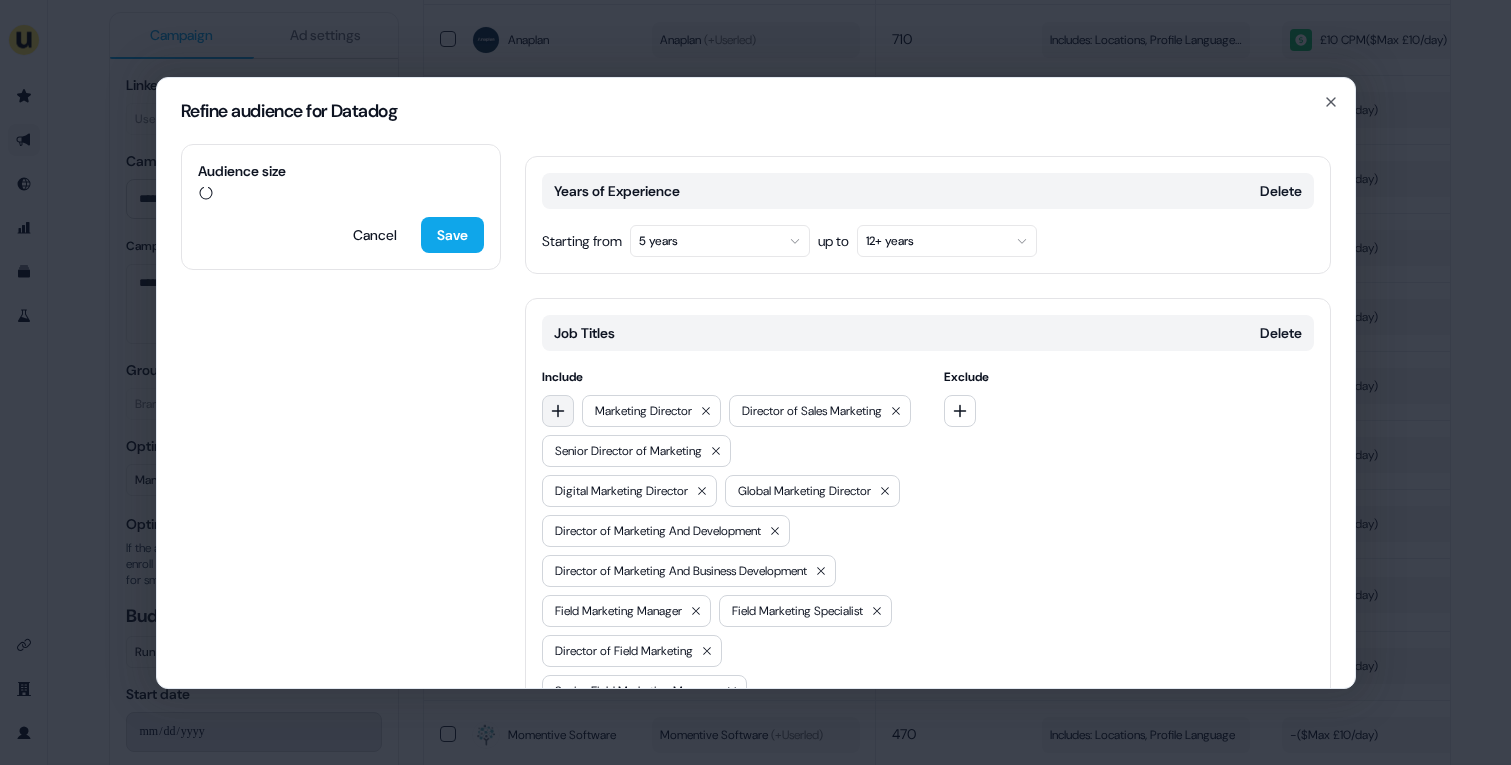 click 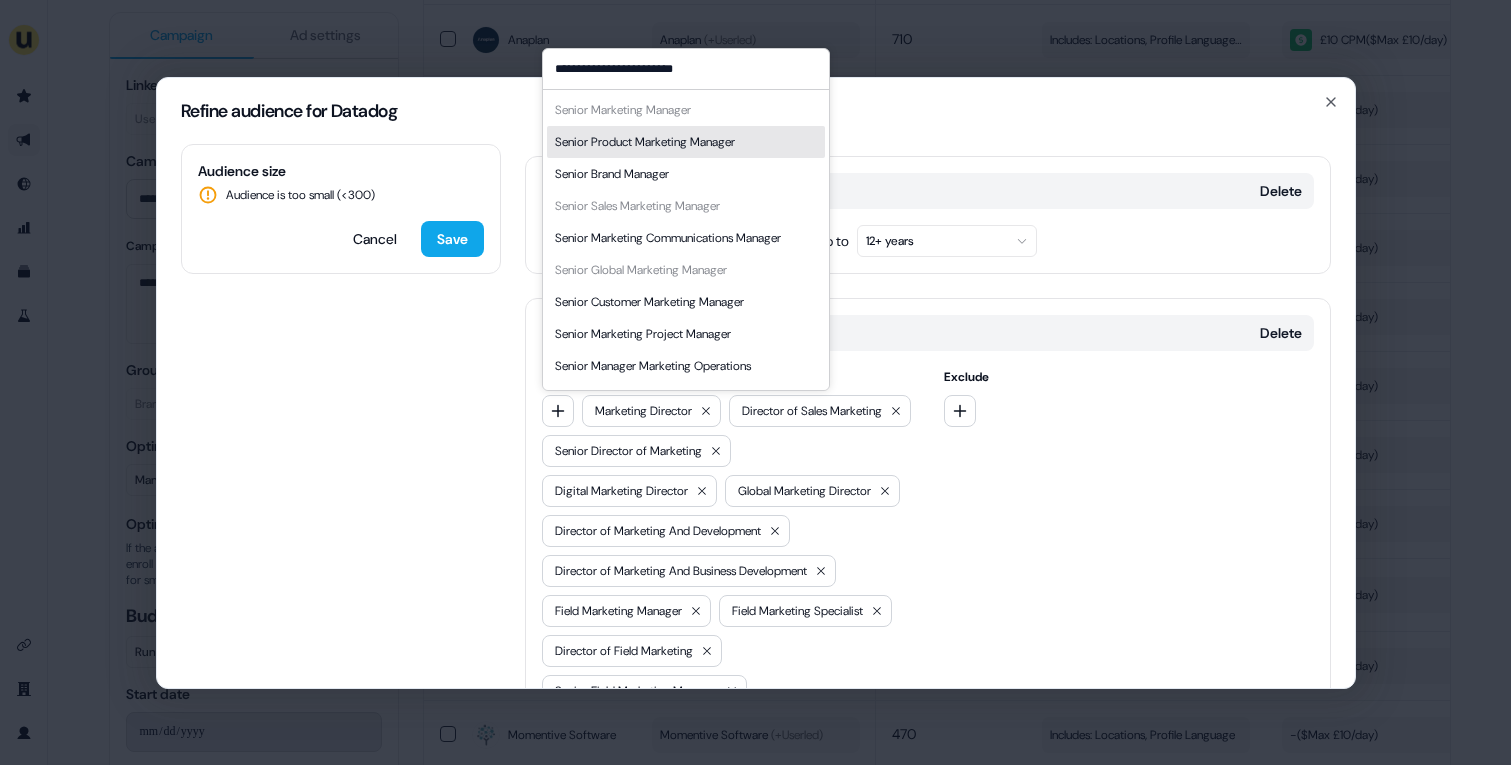 scroll, scrollTop: 48, scrollLeft: 0, axis: vertical 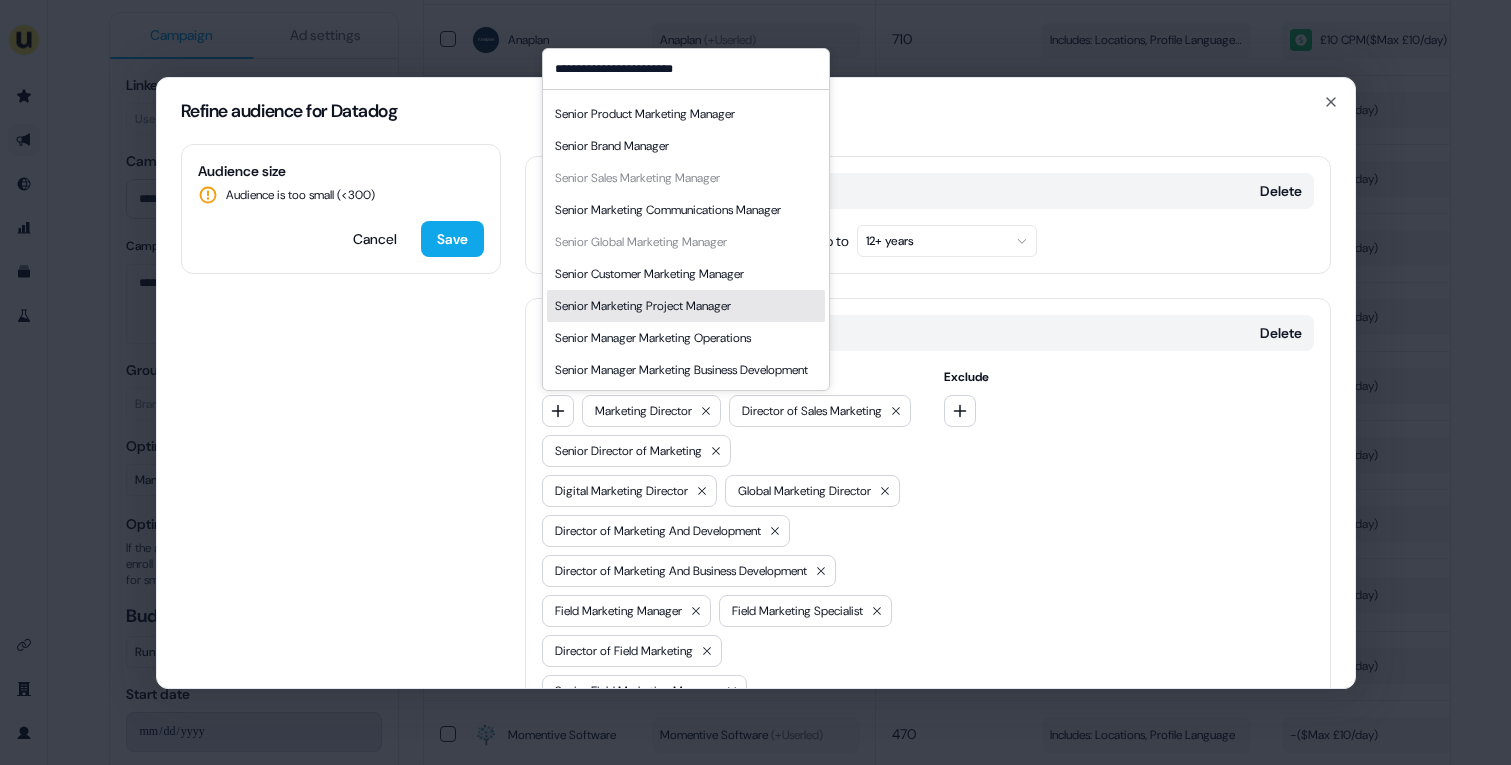 type on "**********" 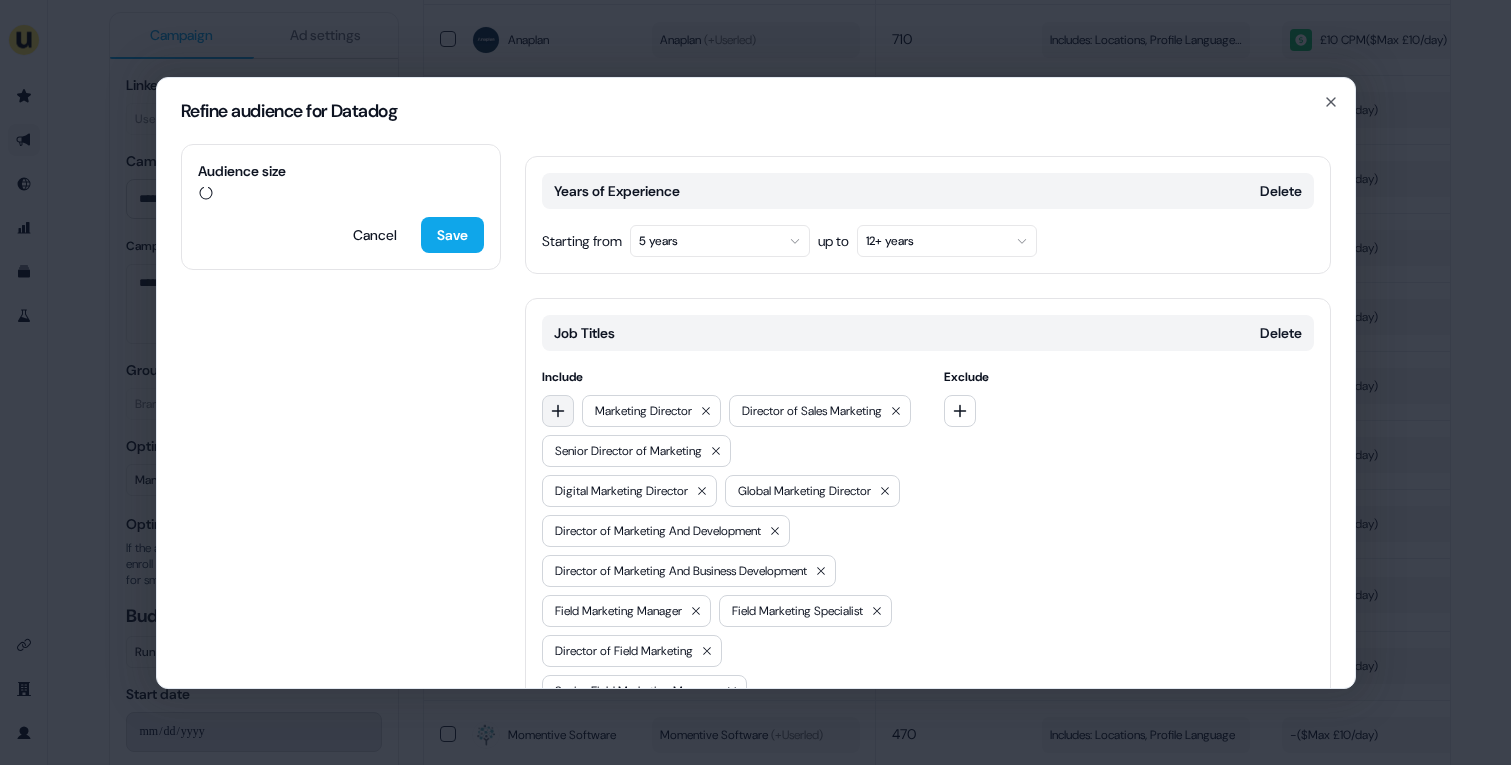 click 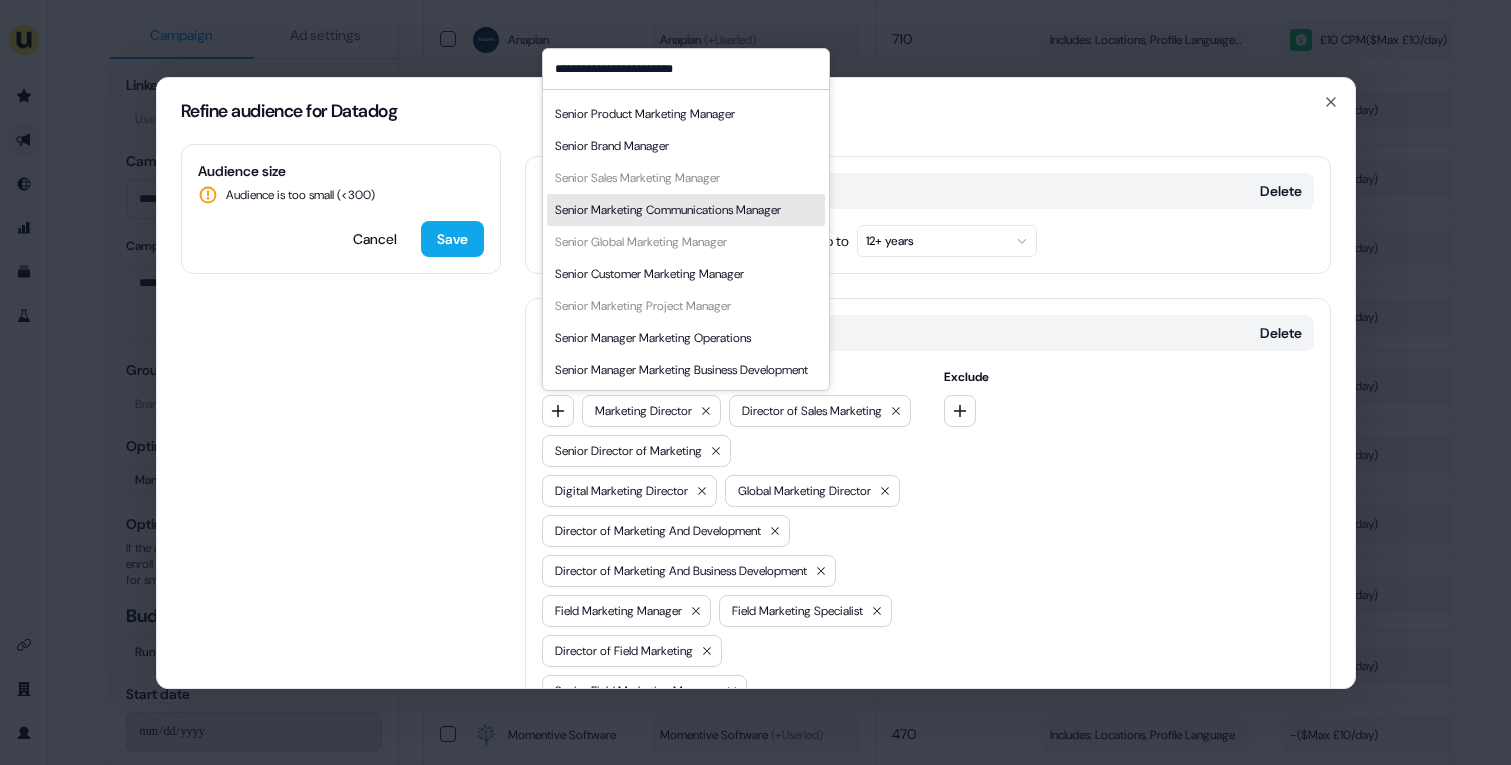 scroll, scrollTop: 48, scrollLeft: 0, axis: vertical 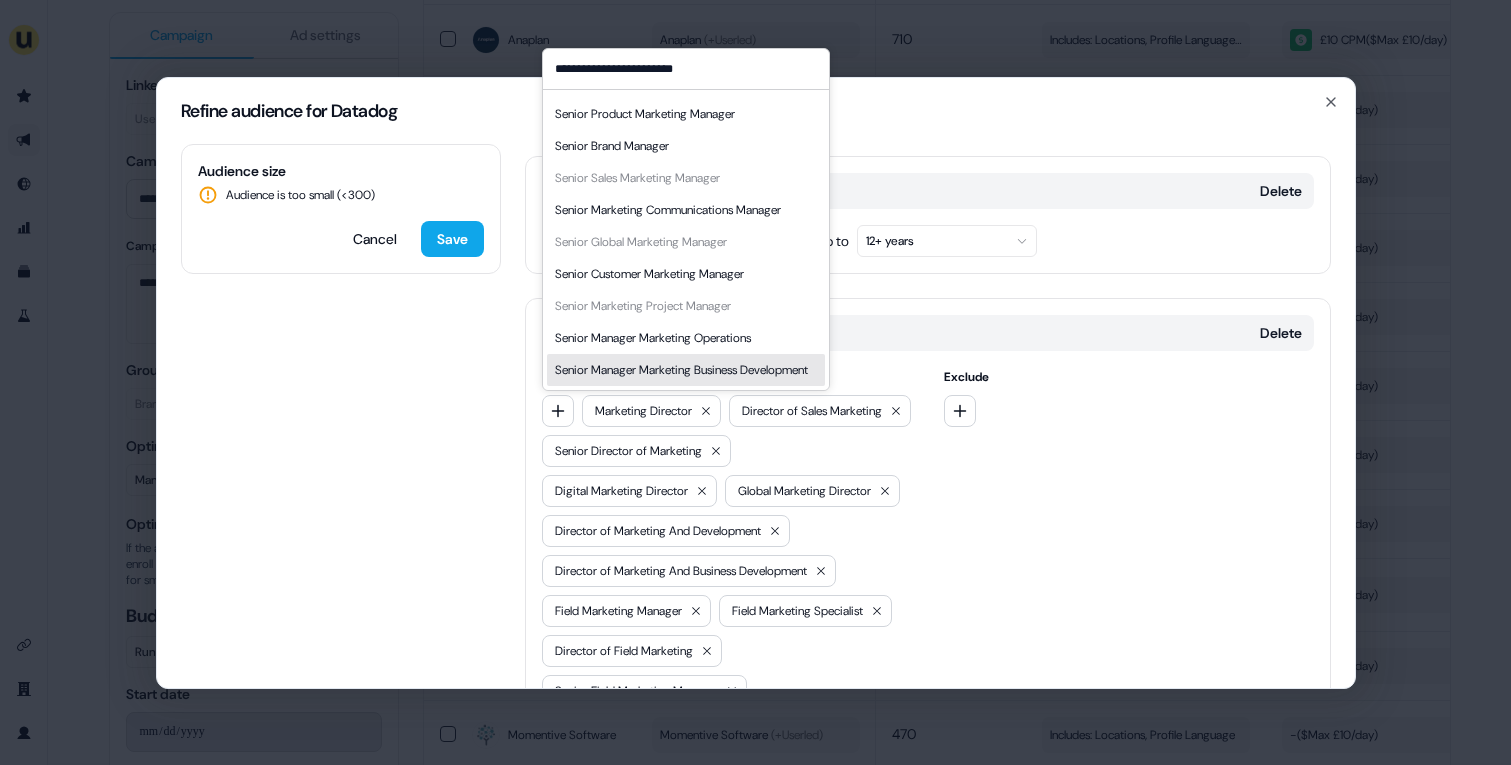 type on "**********" 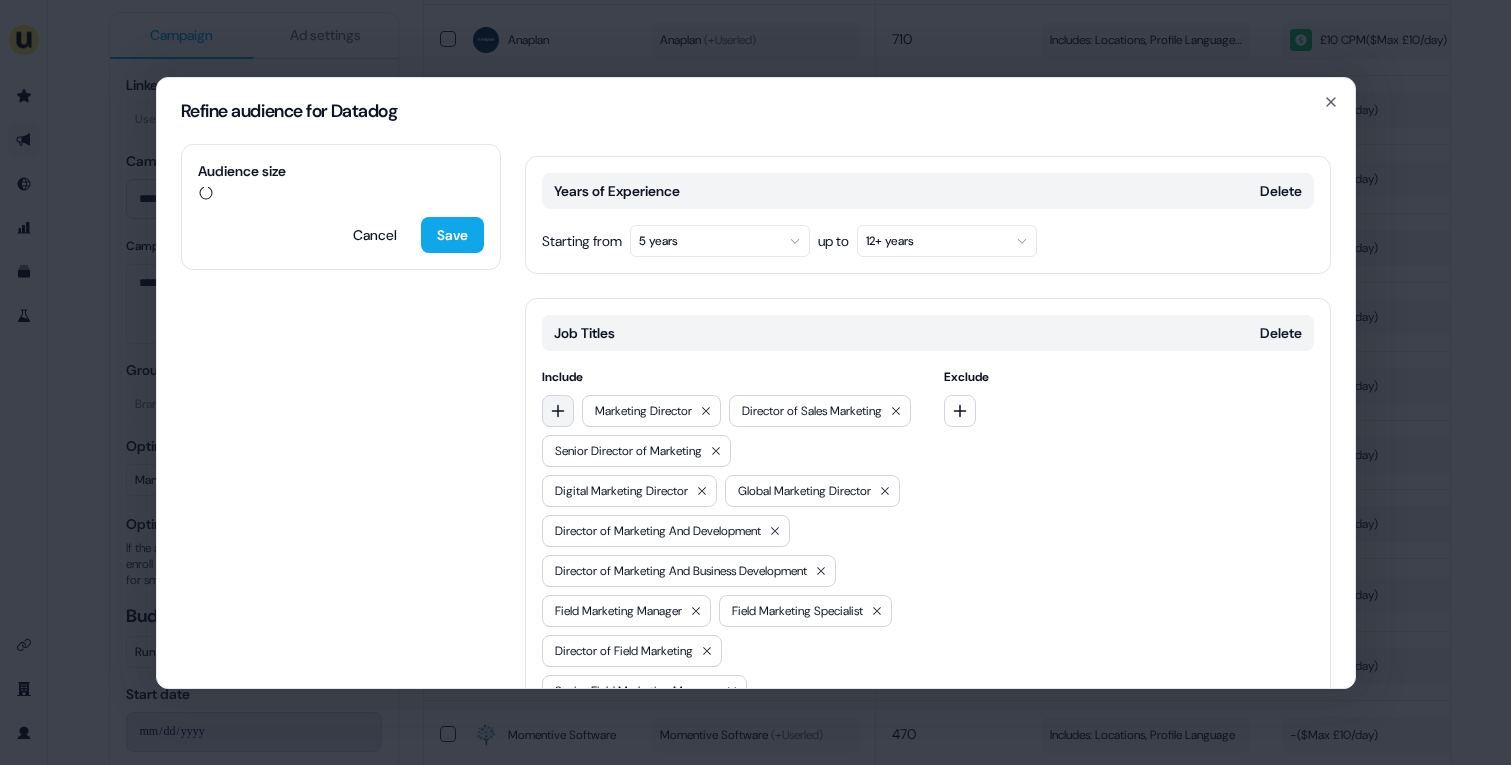 click at bounding box center [558, 411] 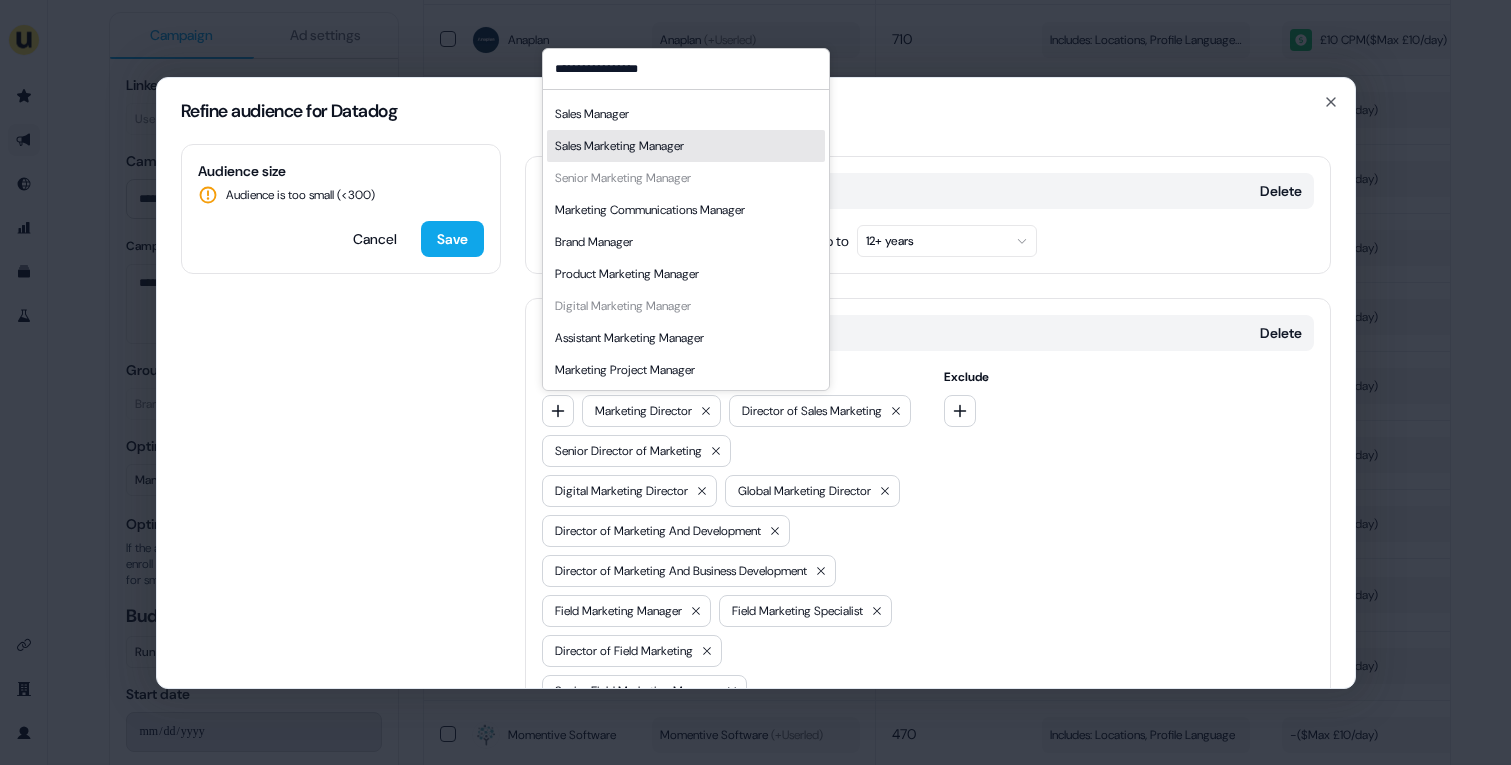 scroll, scrollTop: 0, scrollLeft: 0, axis: both 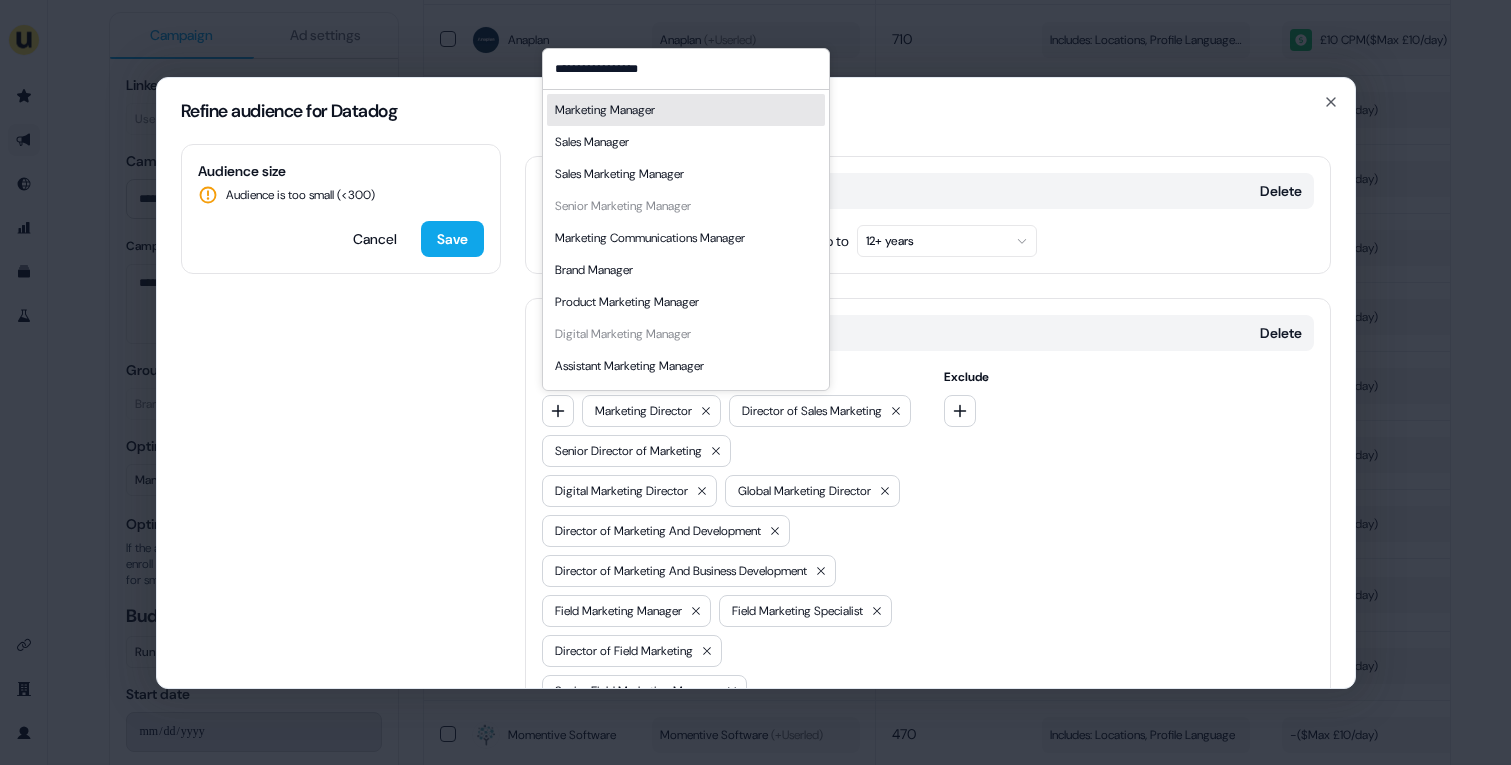 type on "**********" 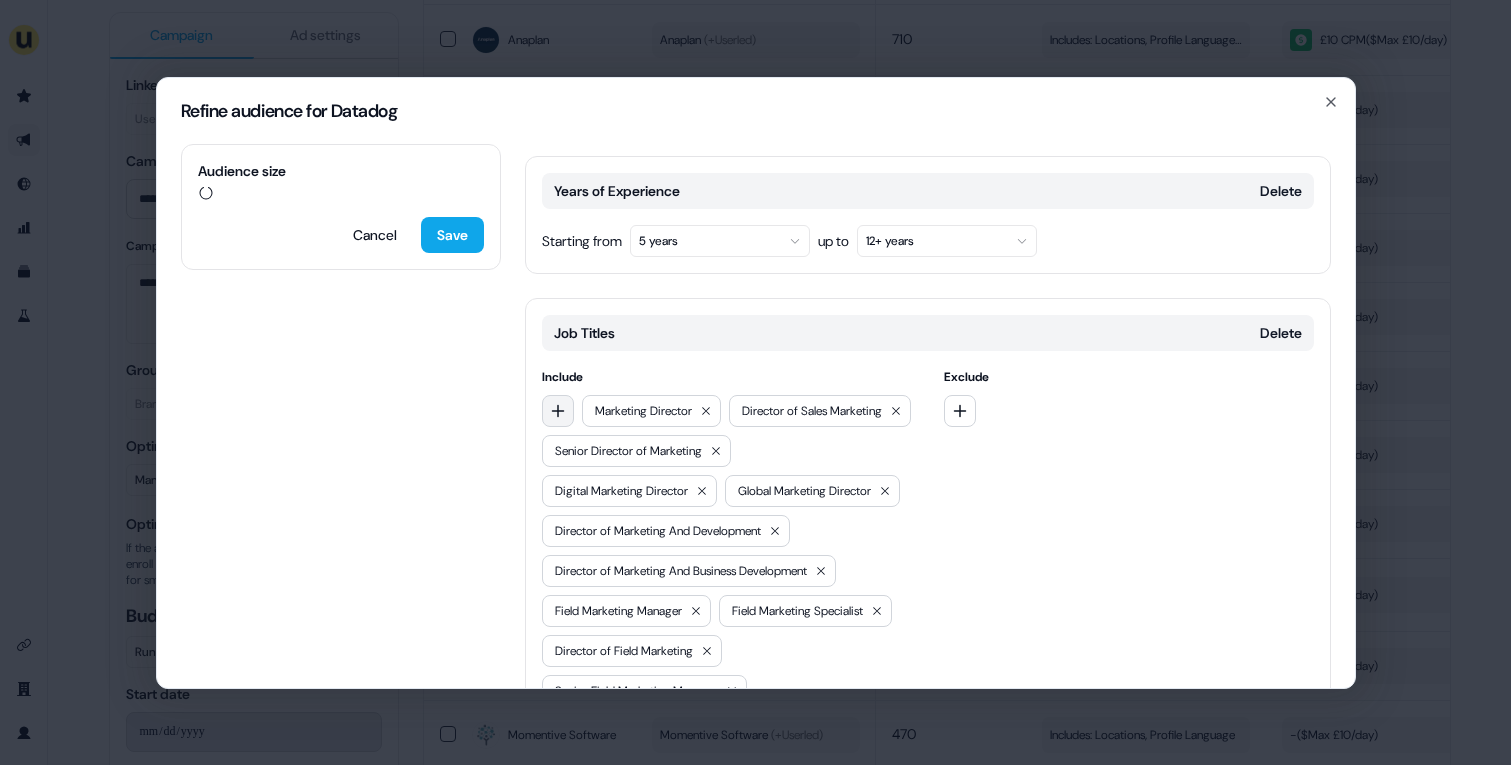 click 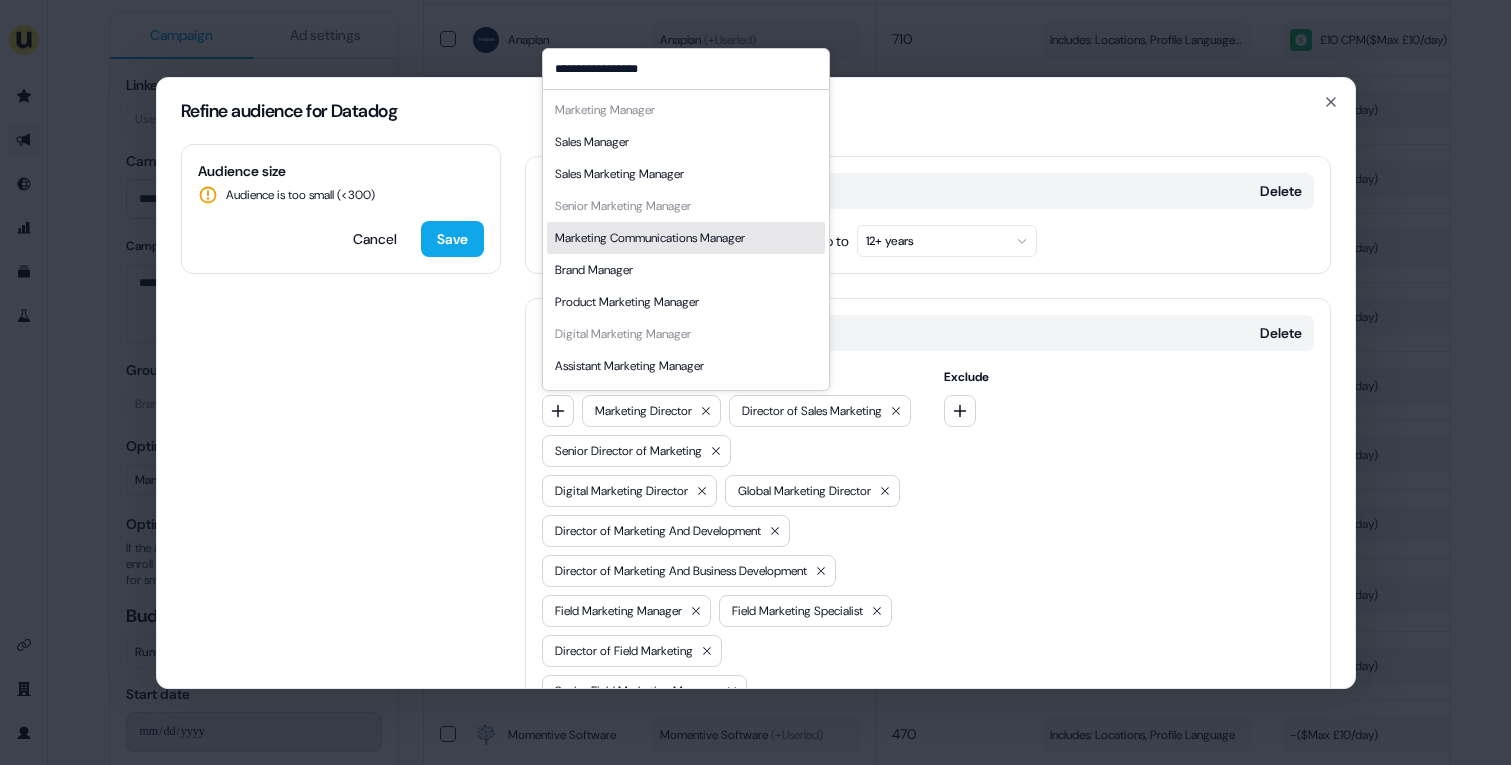 type on "**********" 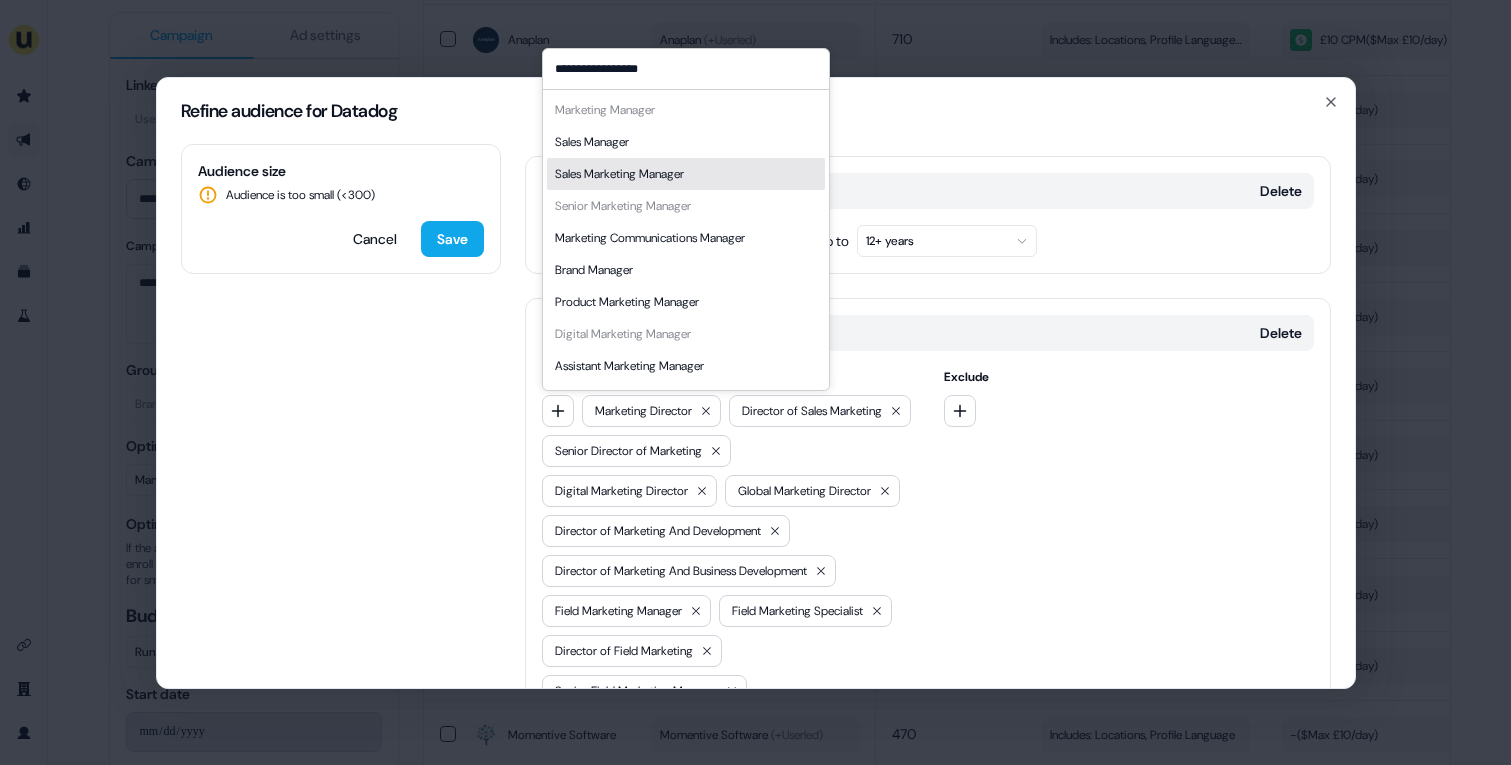click on "Sales Marketing Manager" at bounding box center (686, 174) 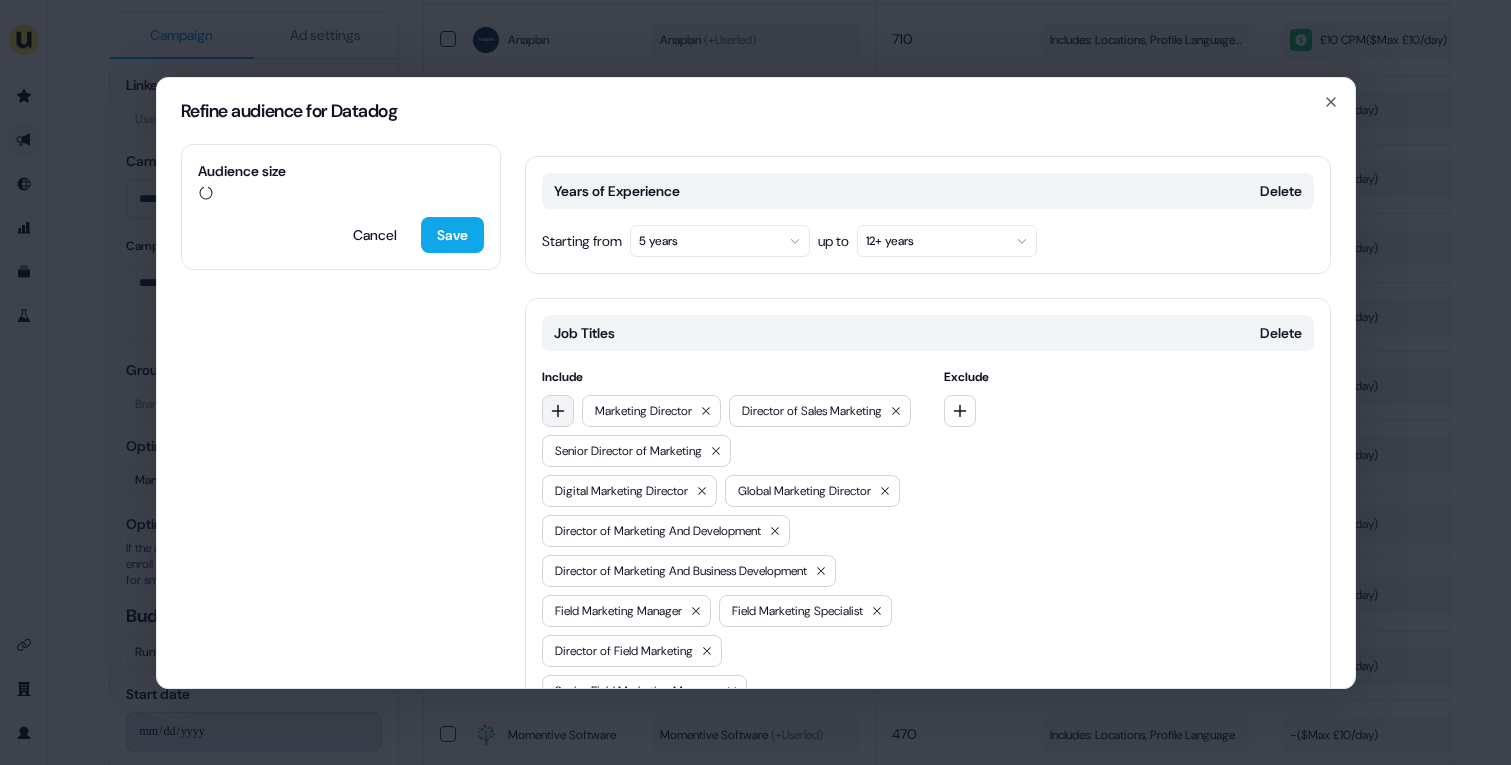 click 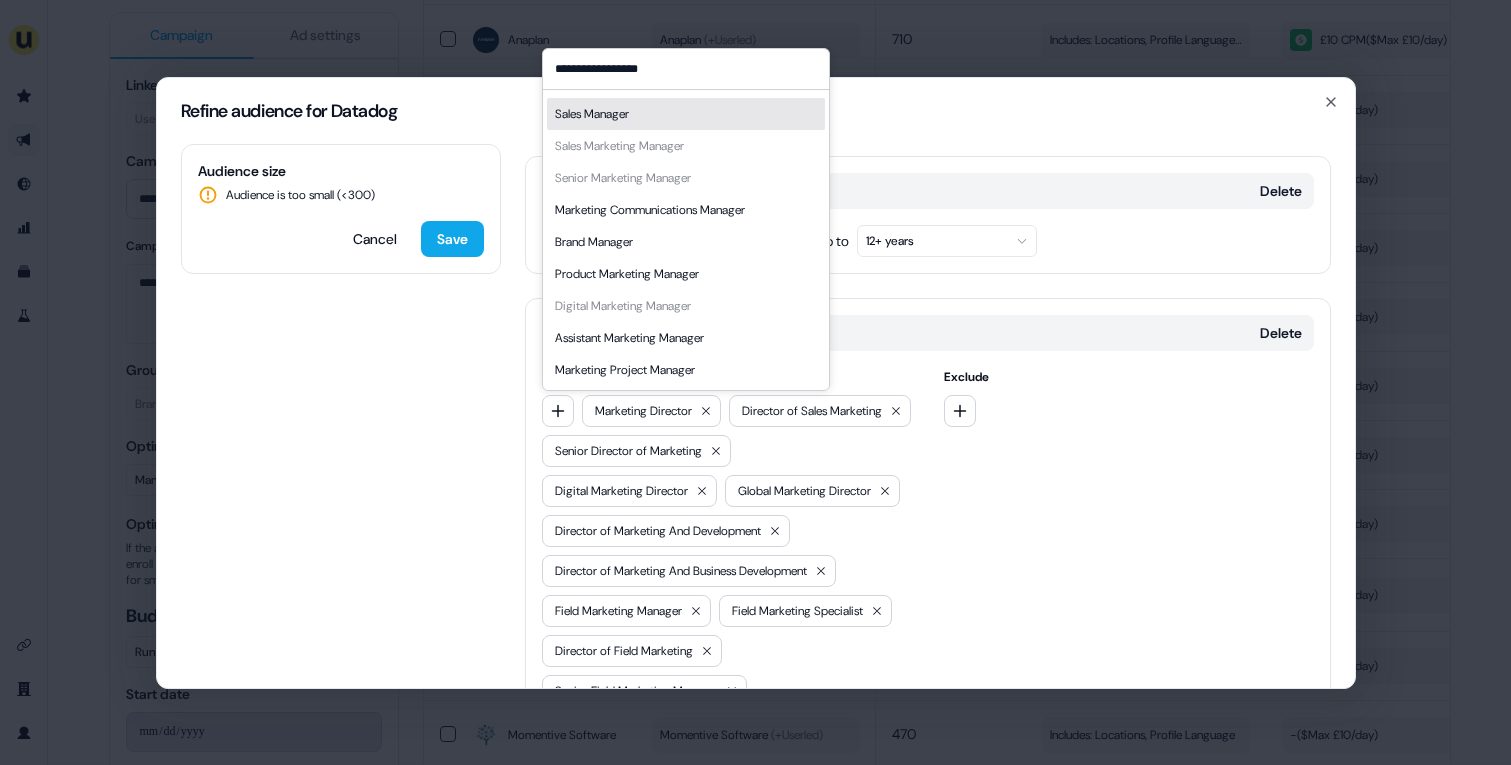 scroll, scrollTop: 0, scrollLeft: 0, axis: both 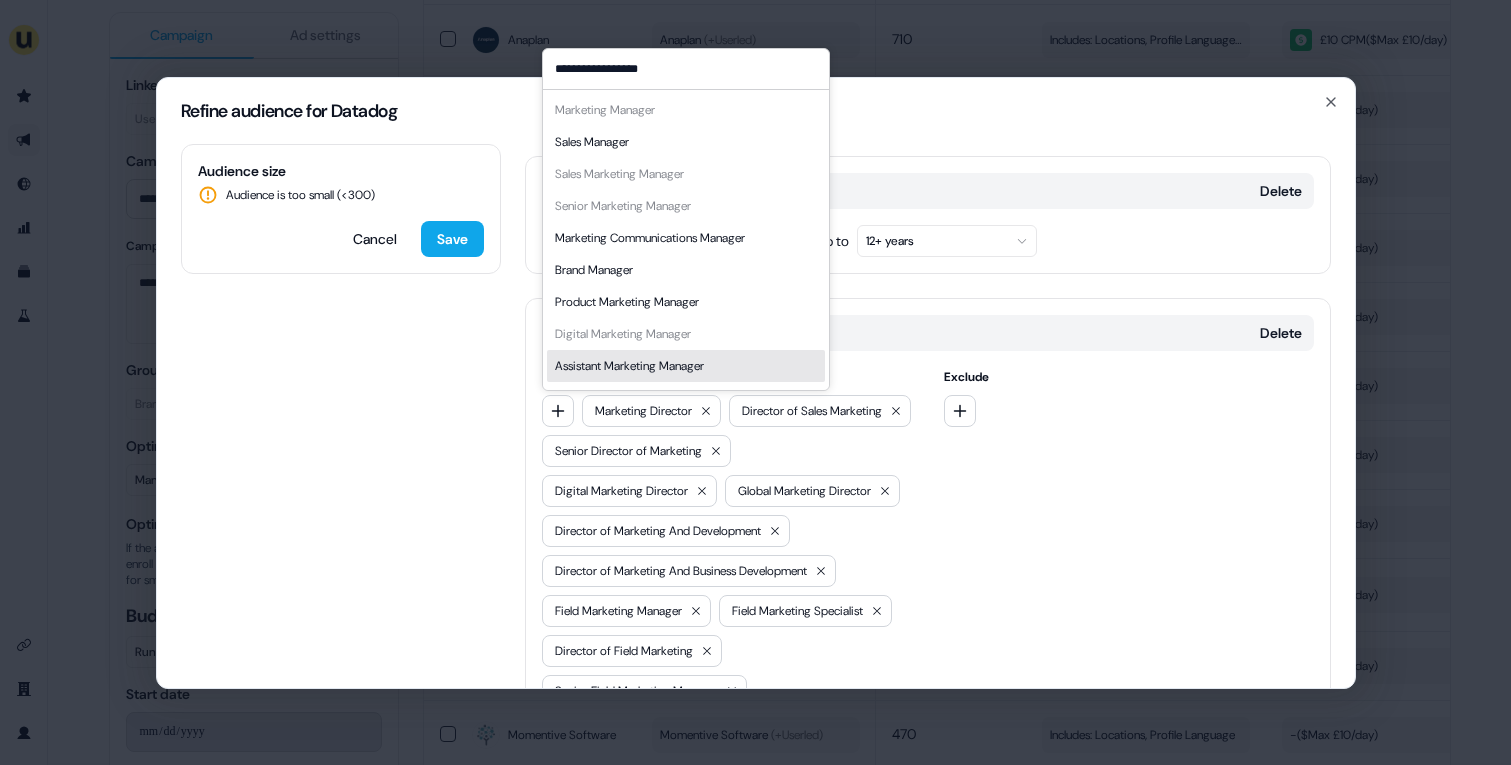 type on "**********" 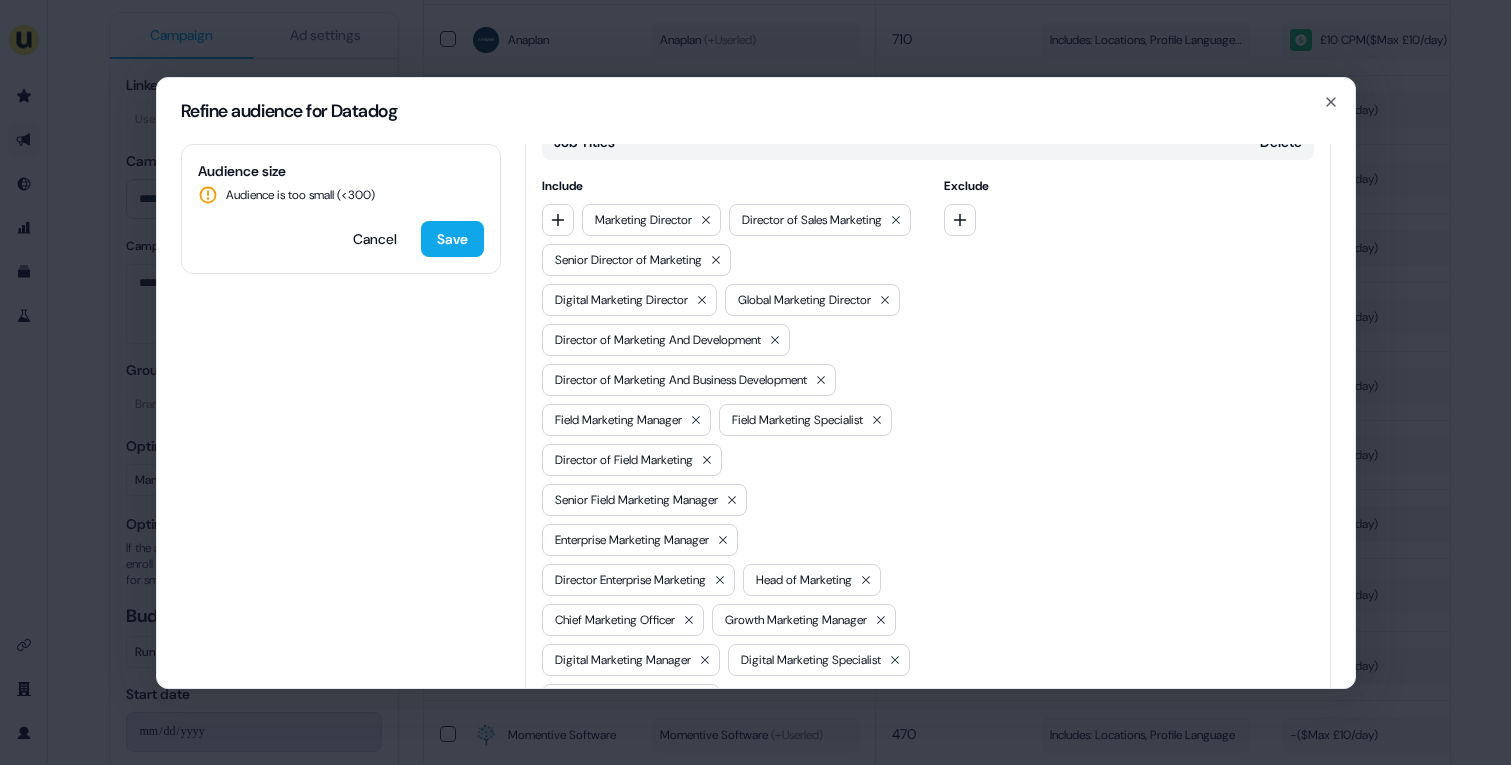 scroll, scrollTop: 712, scrollLeft: 0, axis: vertical 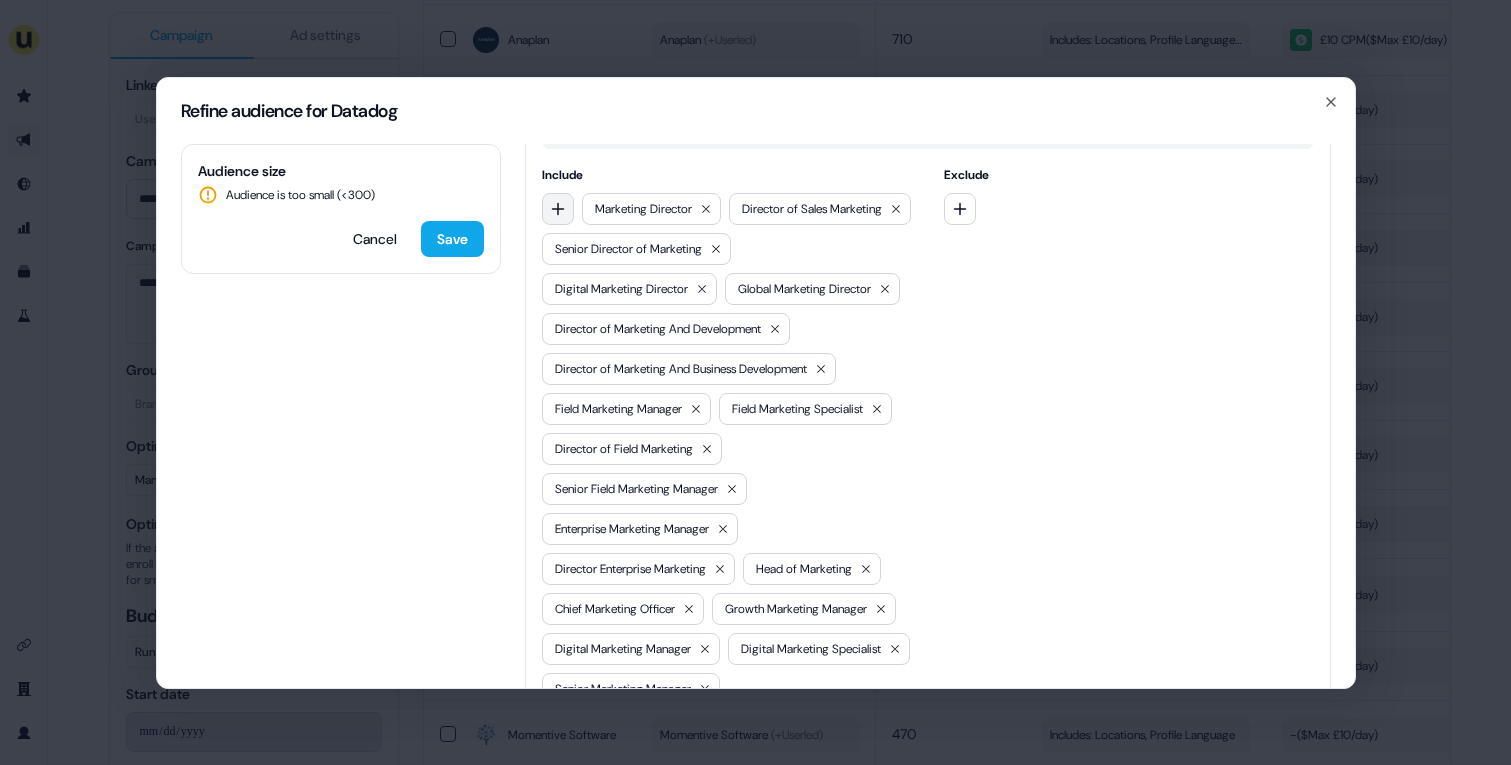 click 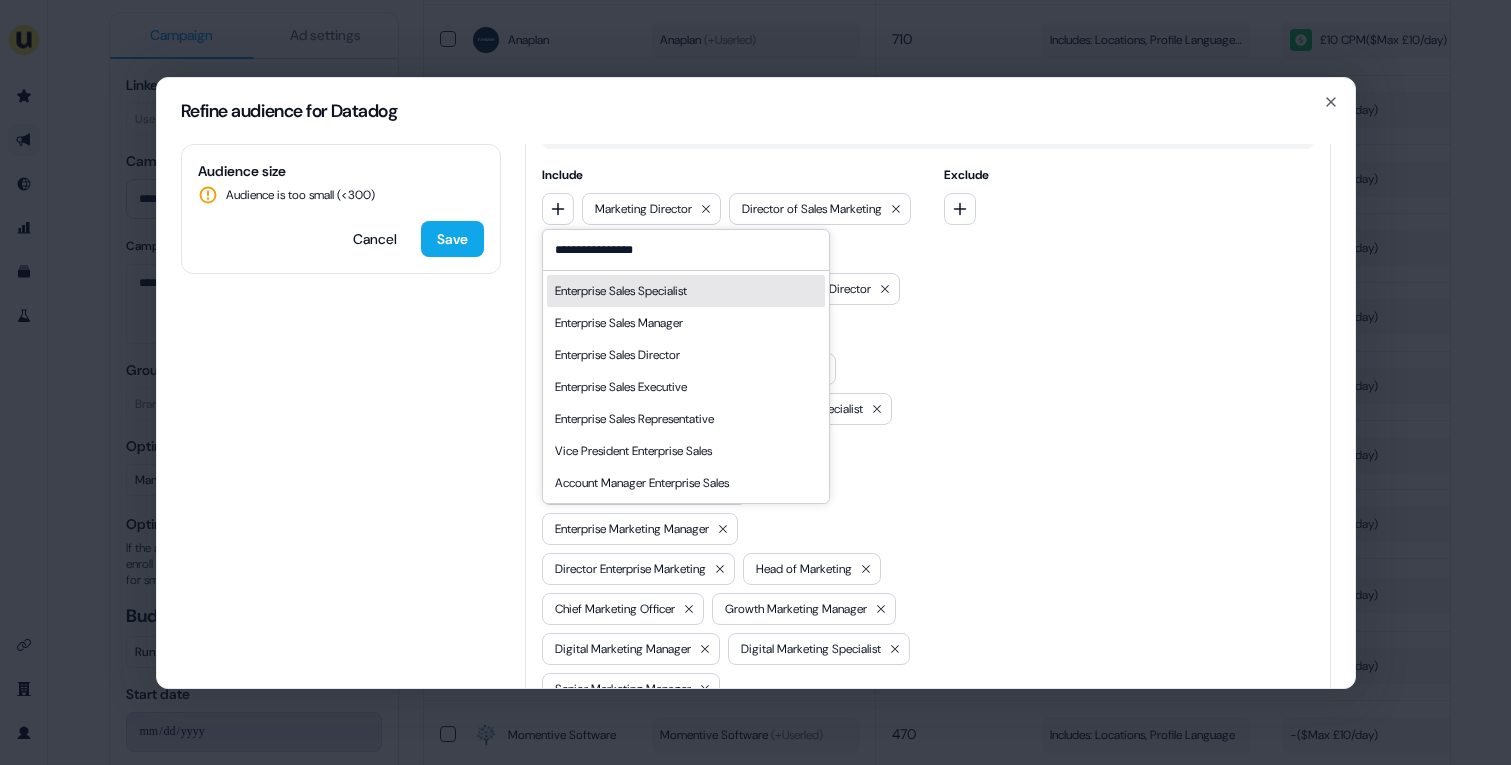 type on "**********" 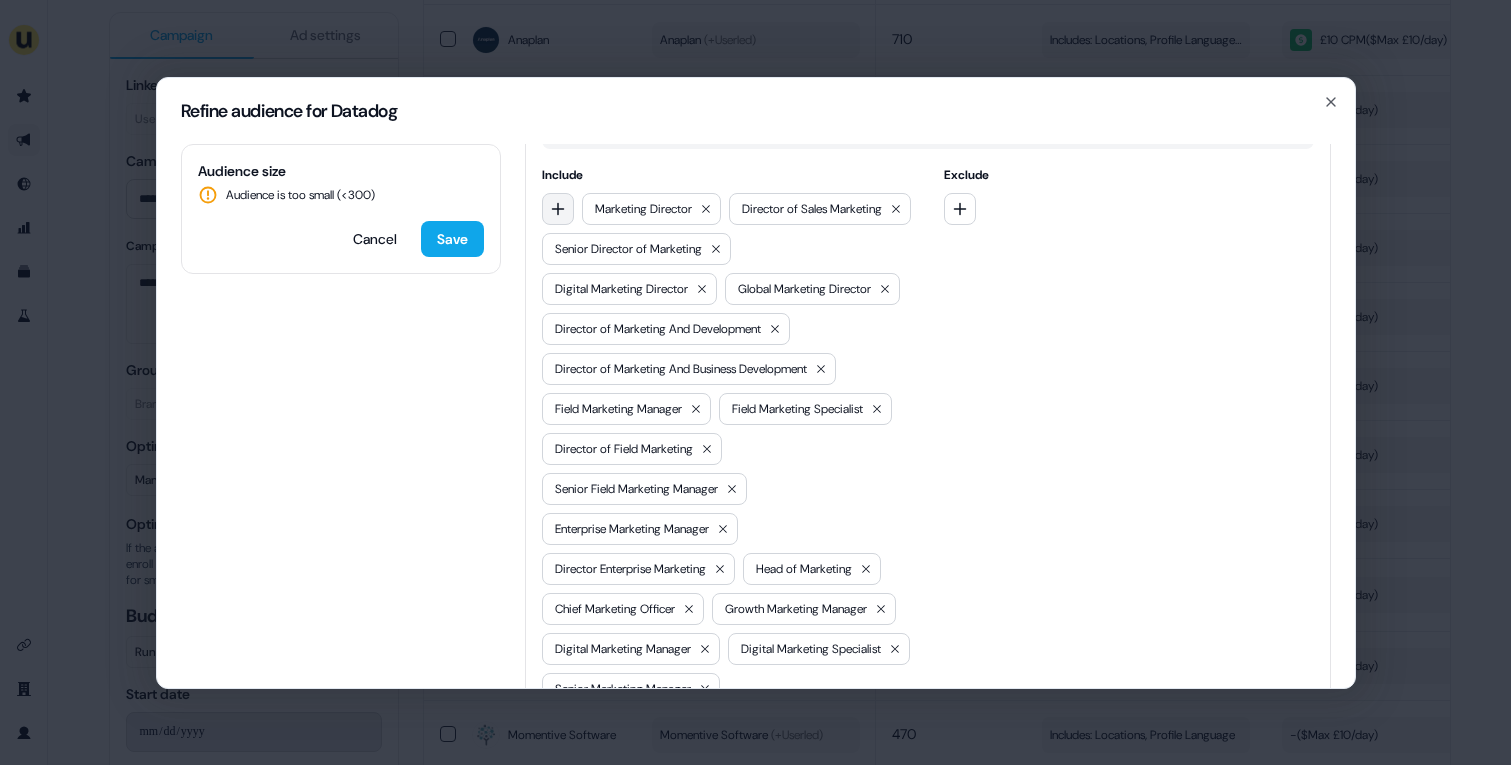 click 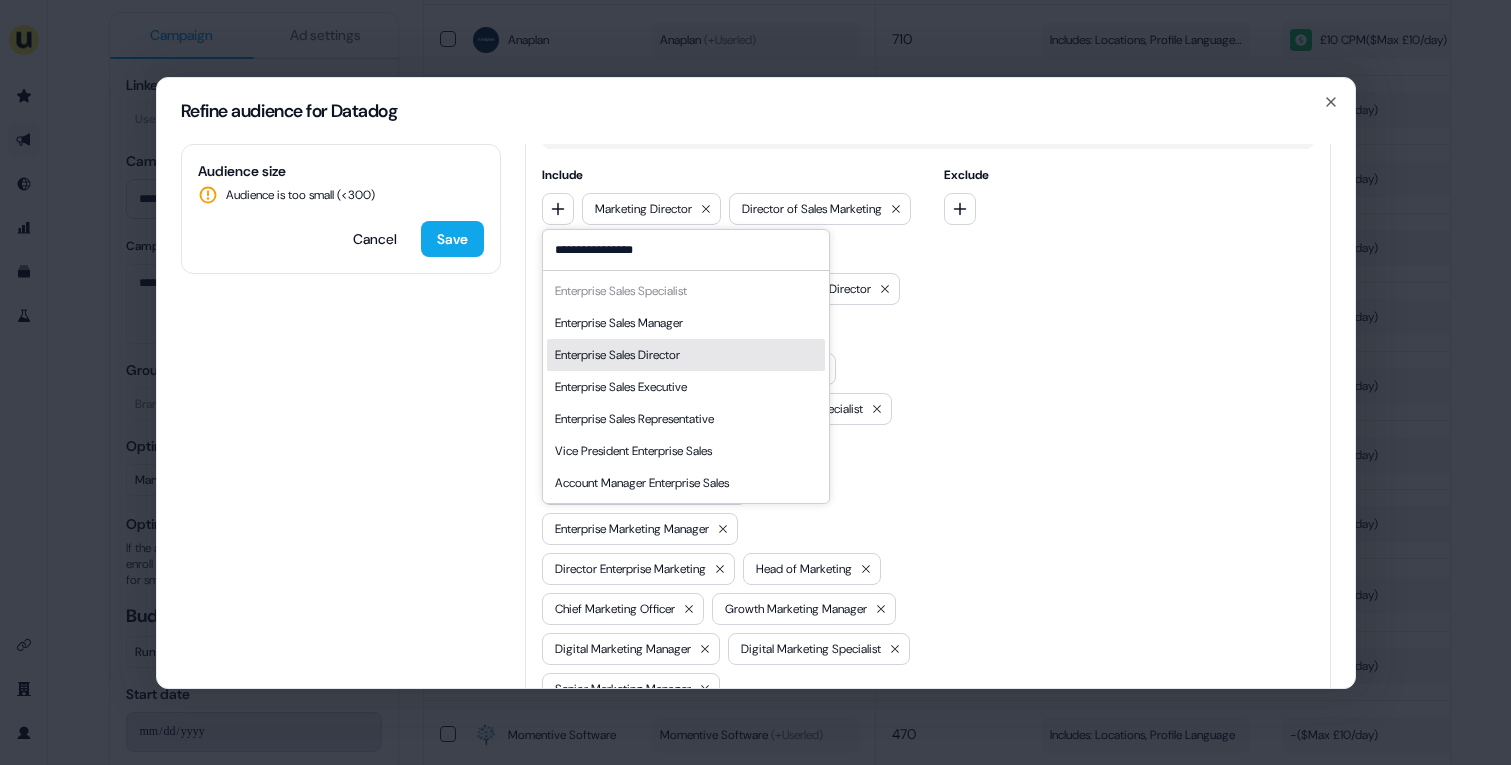 type on "**********" 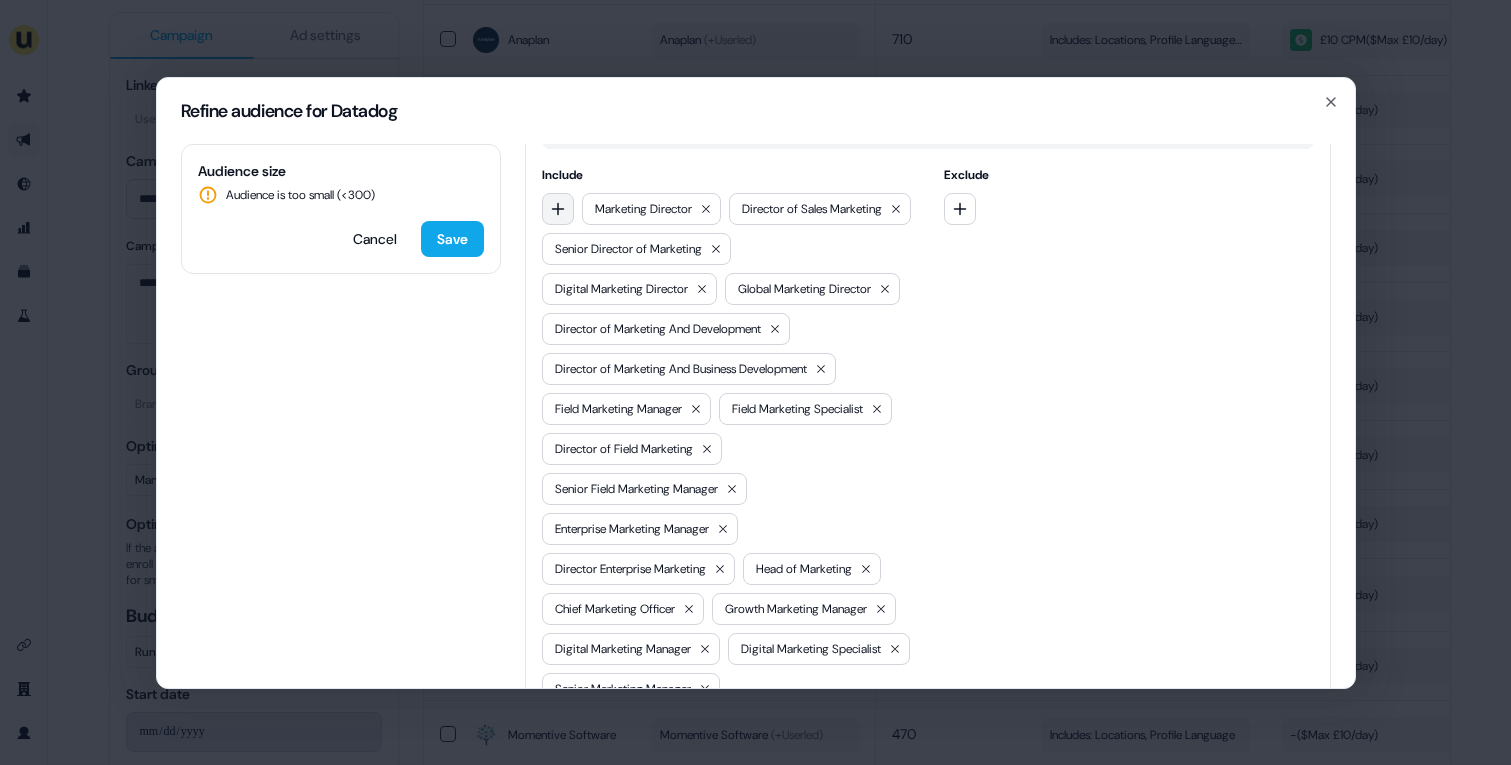 click 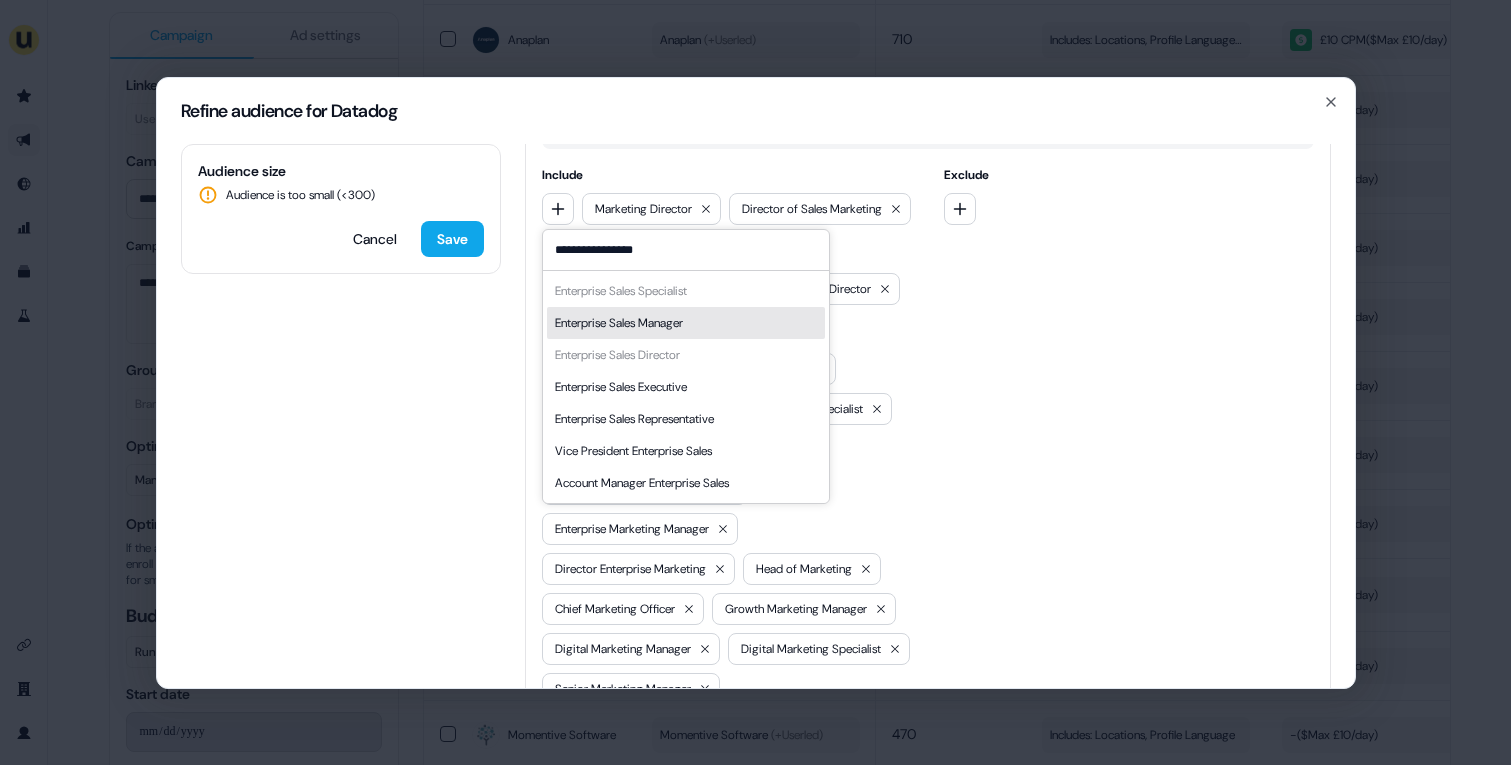 type on "**********" 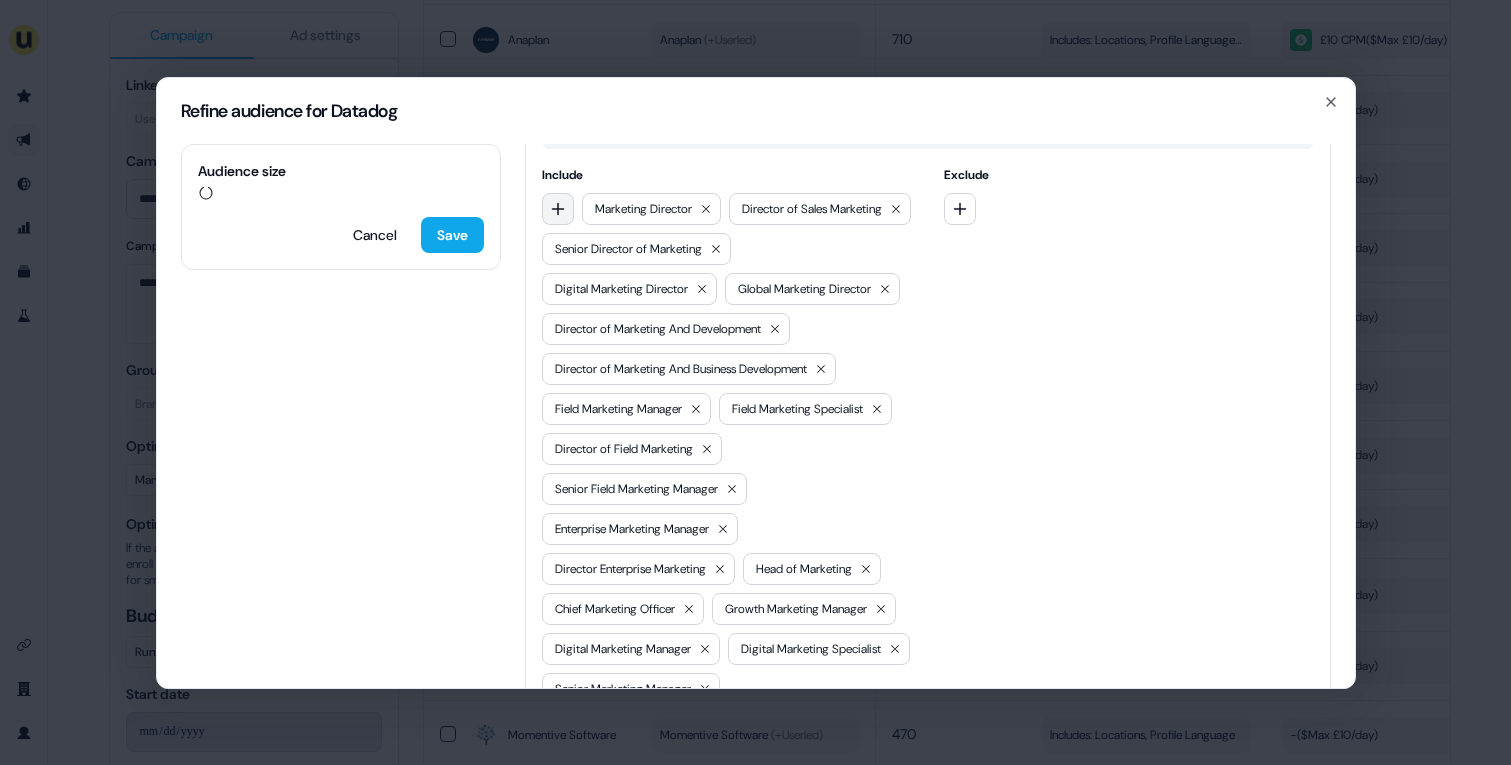 click at bounding box center [558, 209] 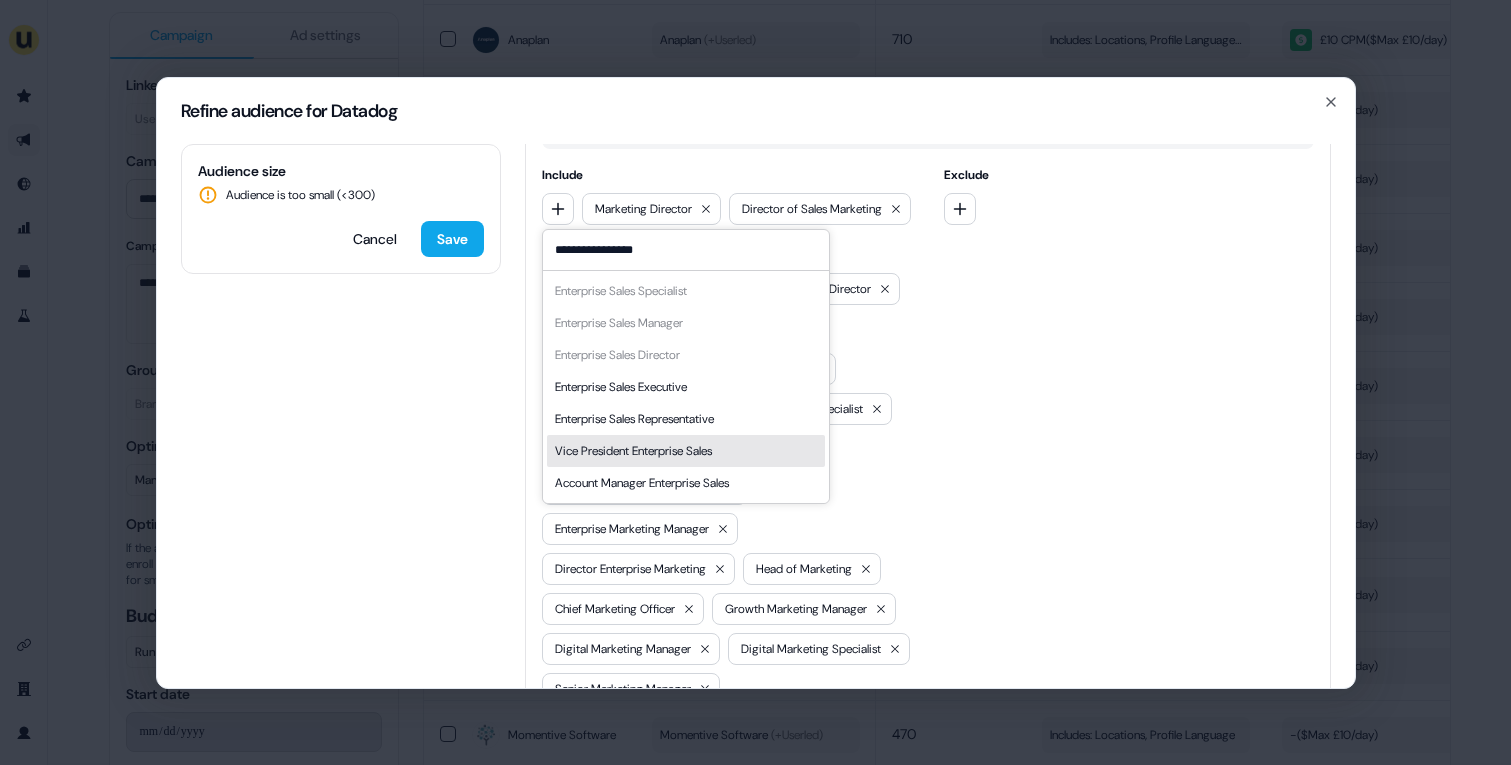 type on "**********" 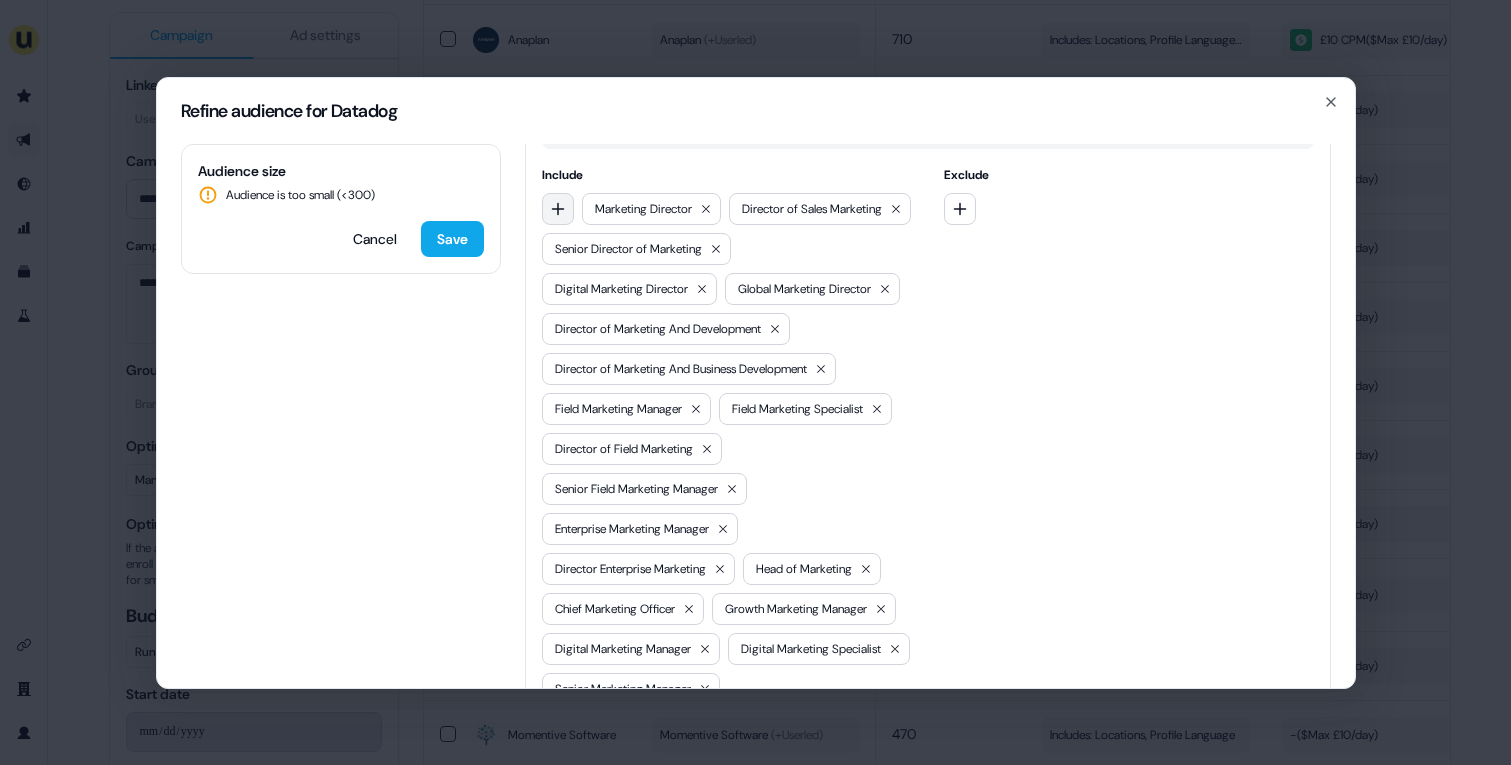 click 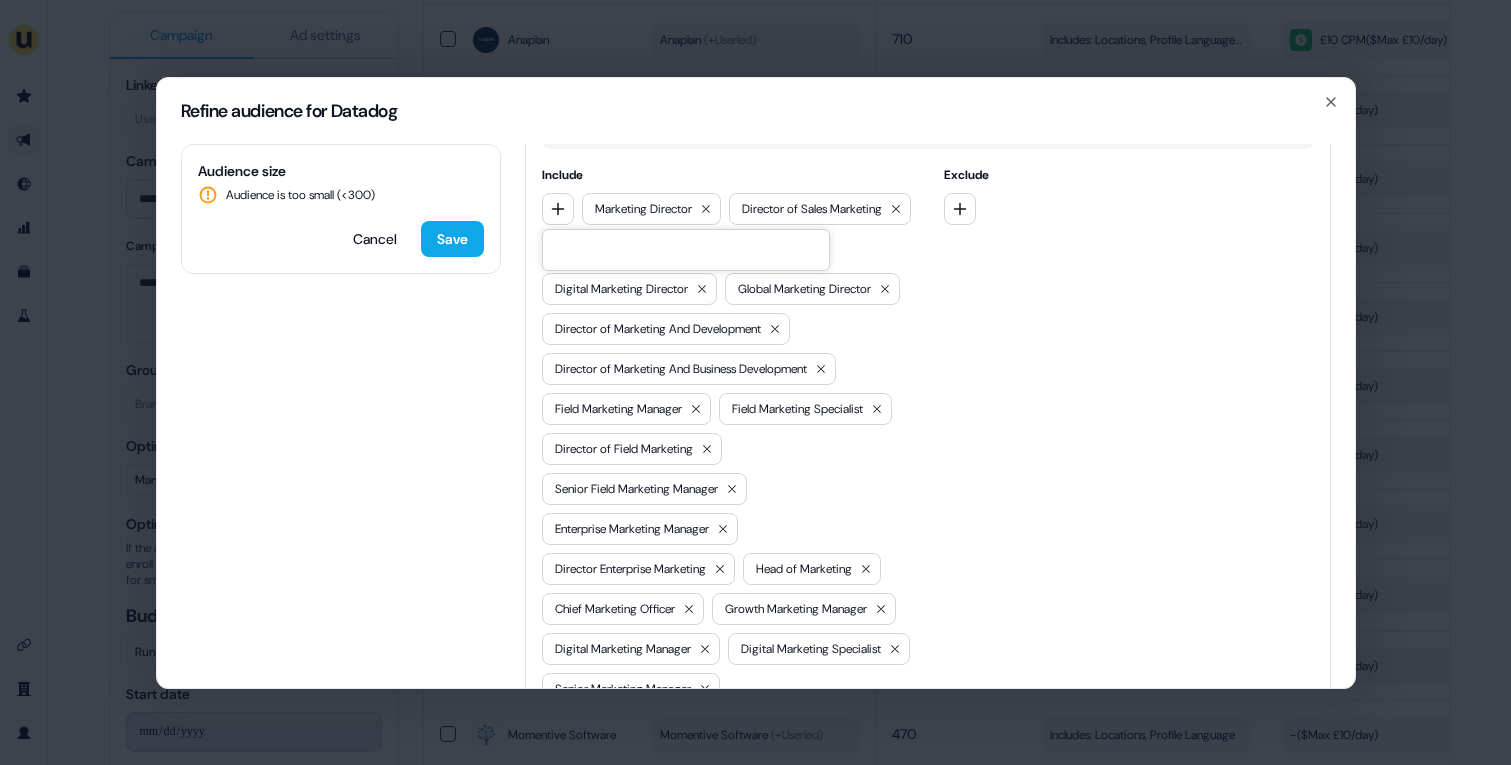 click on "Exclude" at bounding box center (1129, 595) 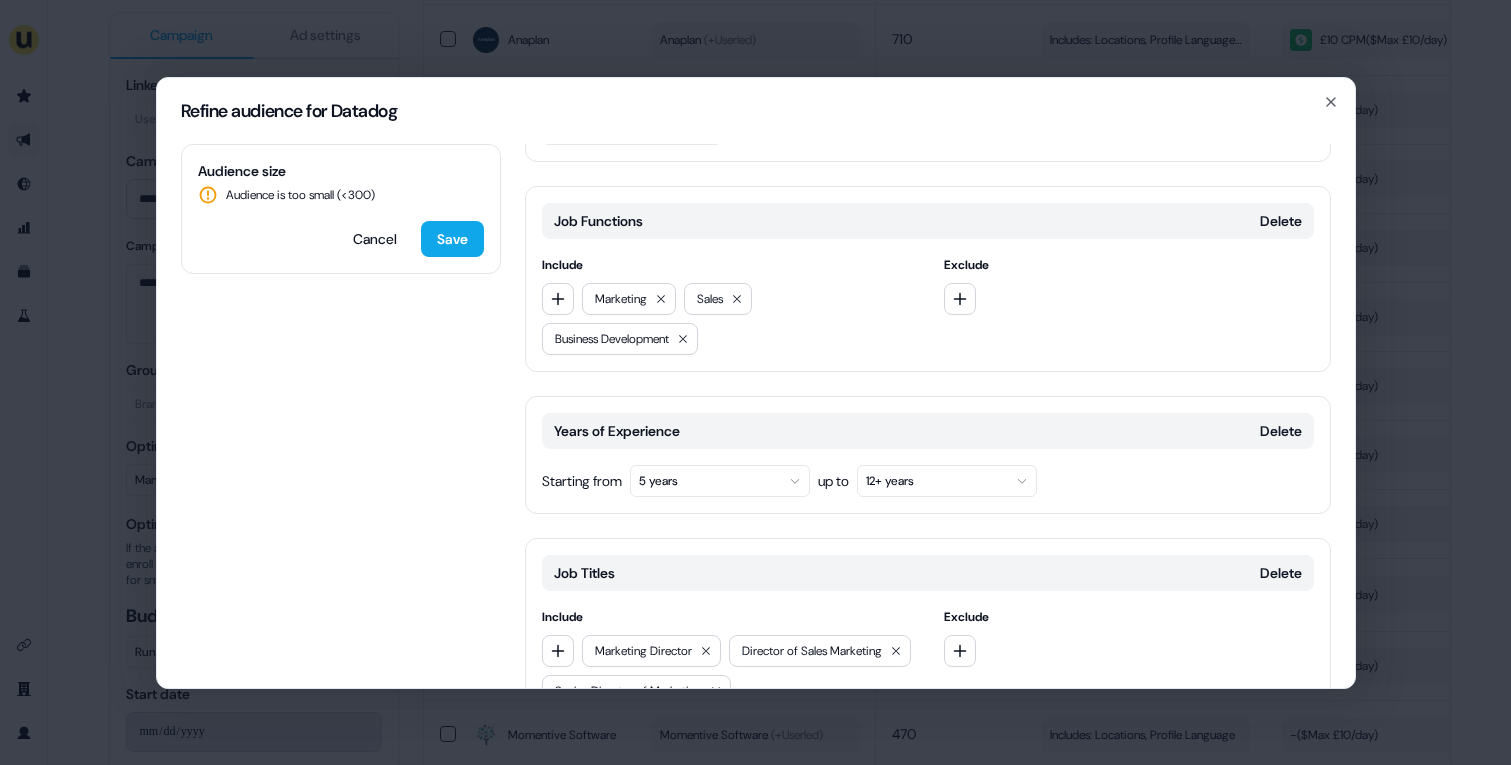 scroll, scrollTop: 265, scrollLeft: 0, axis: vertical 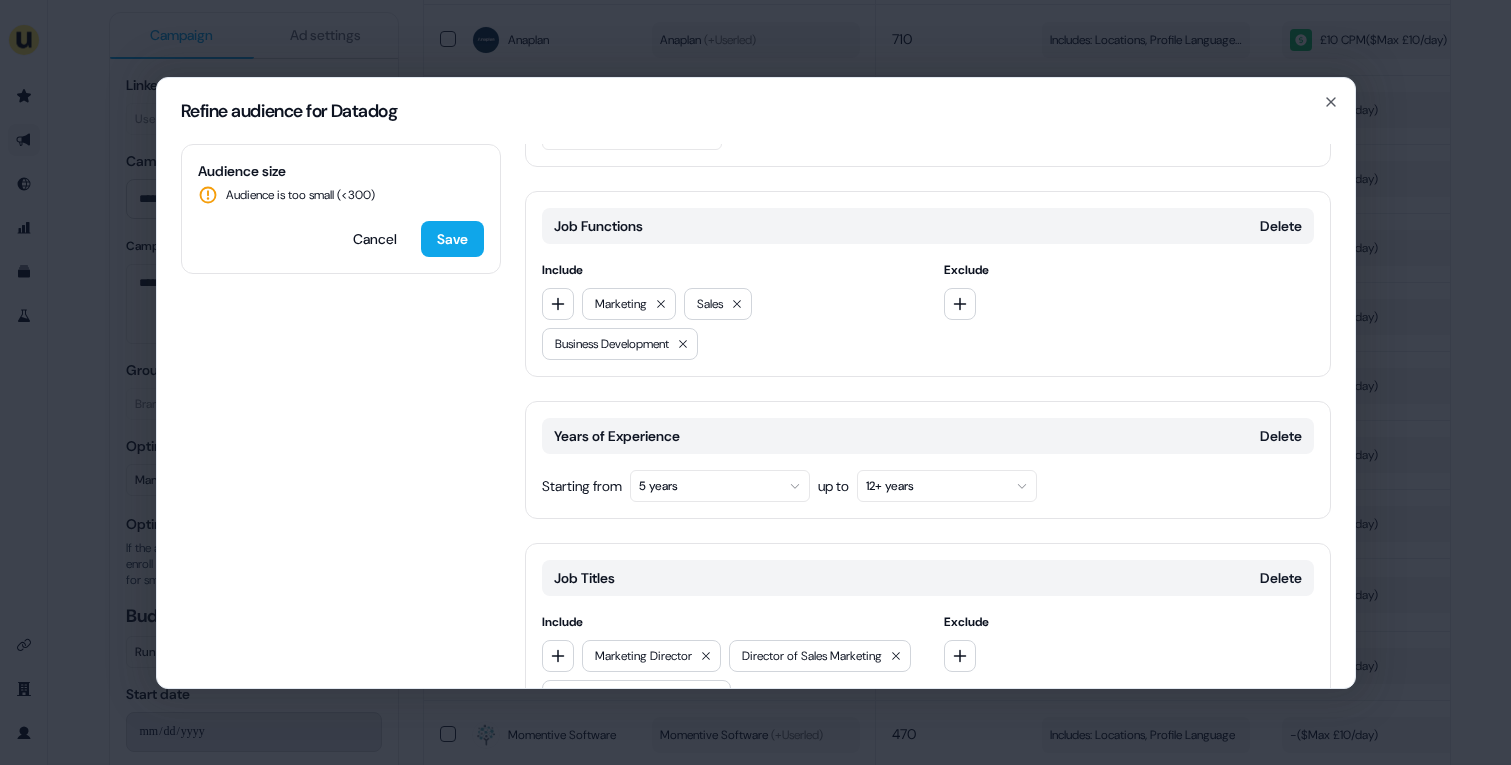 click on "Marketing" at bounding box center [629, 304] 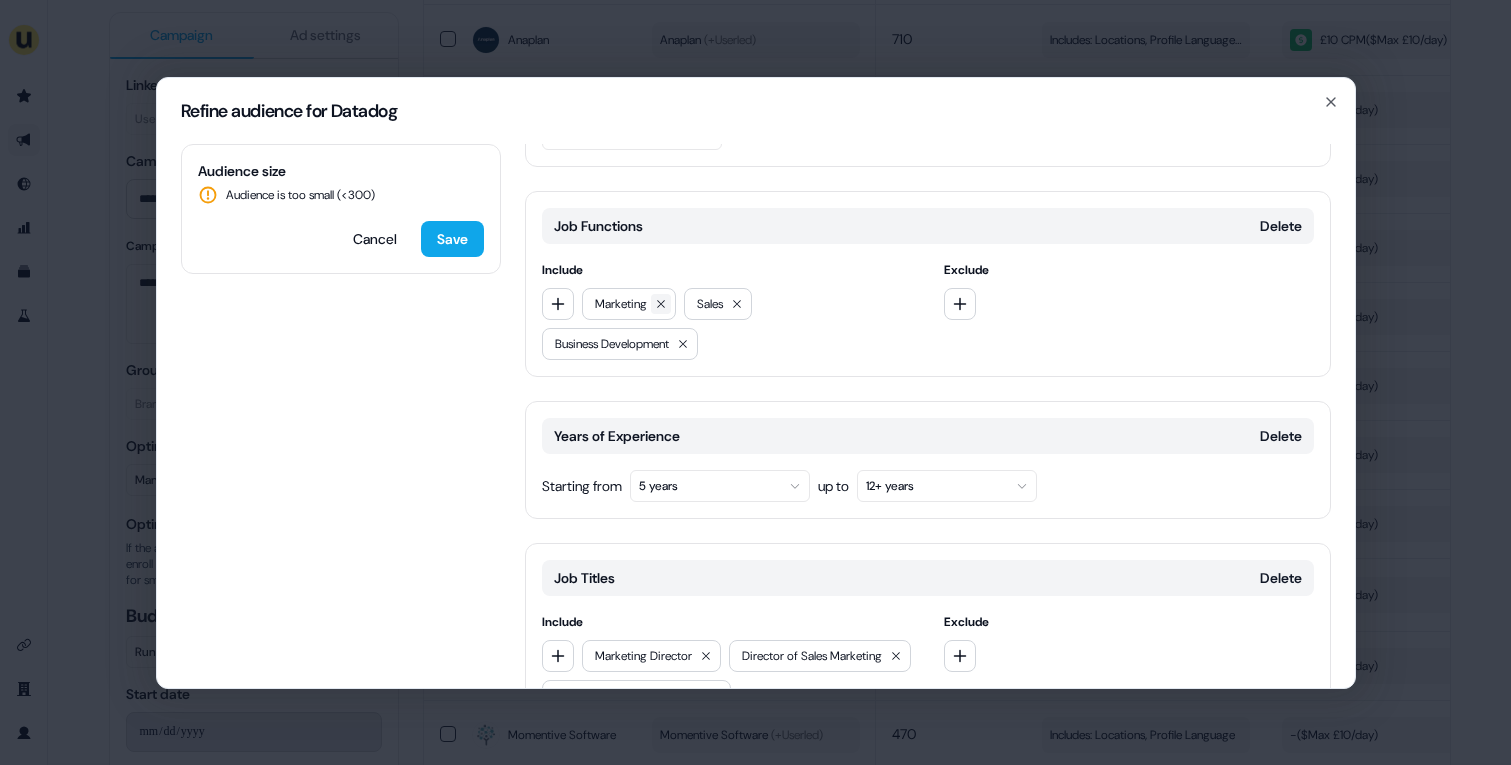 click 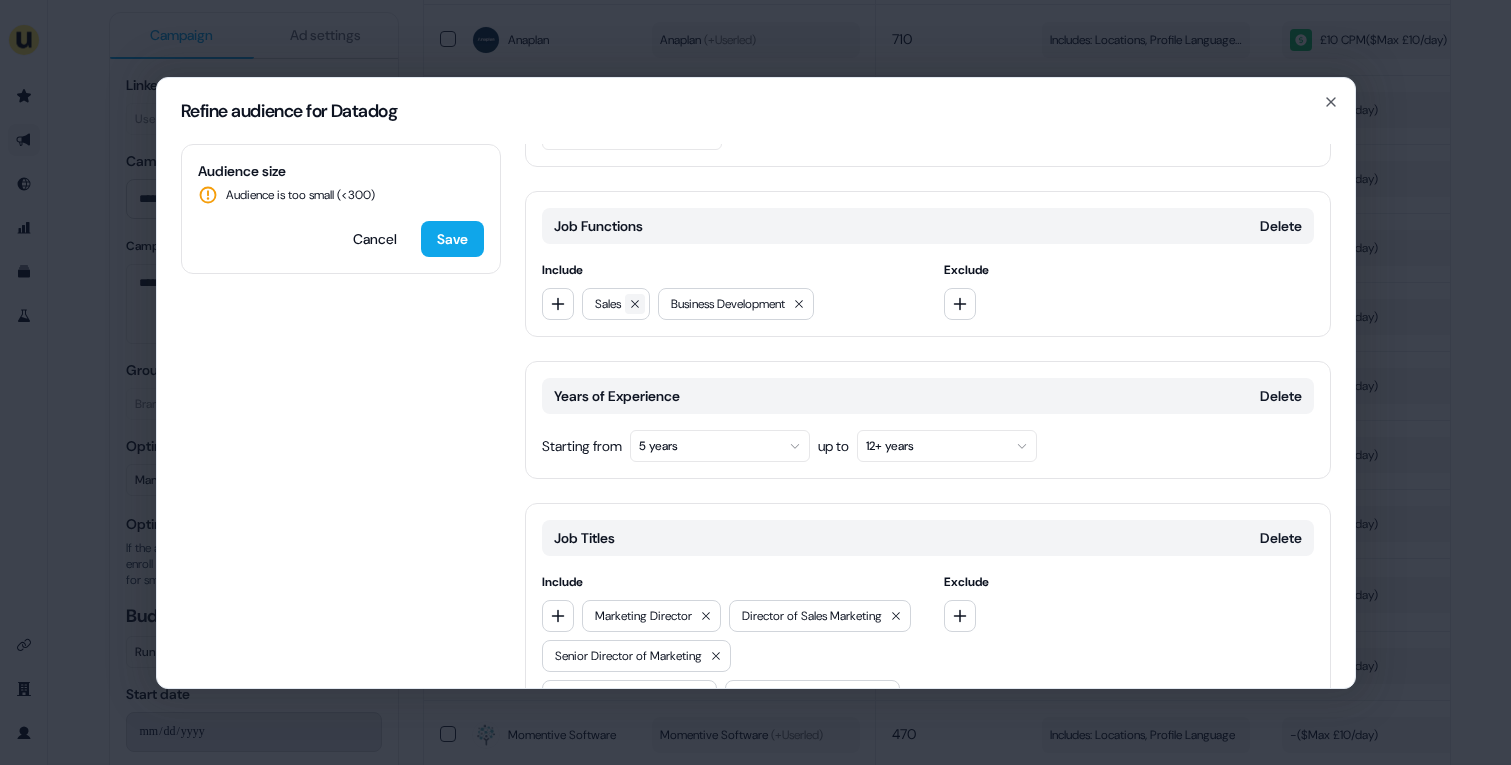 click 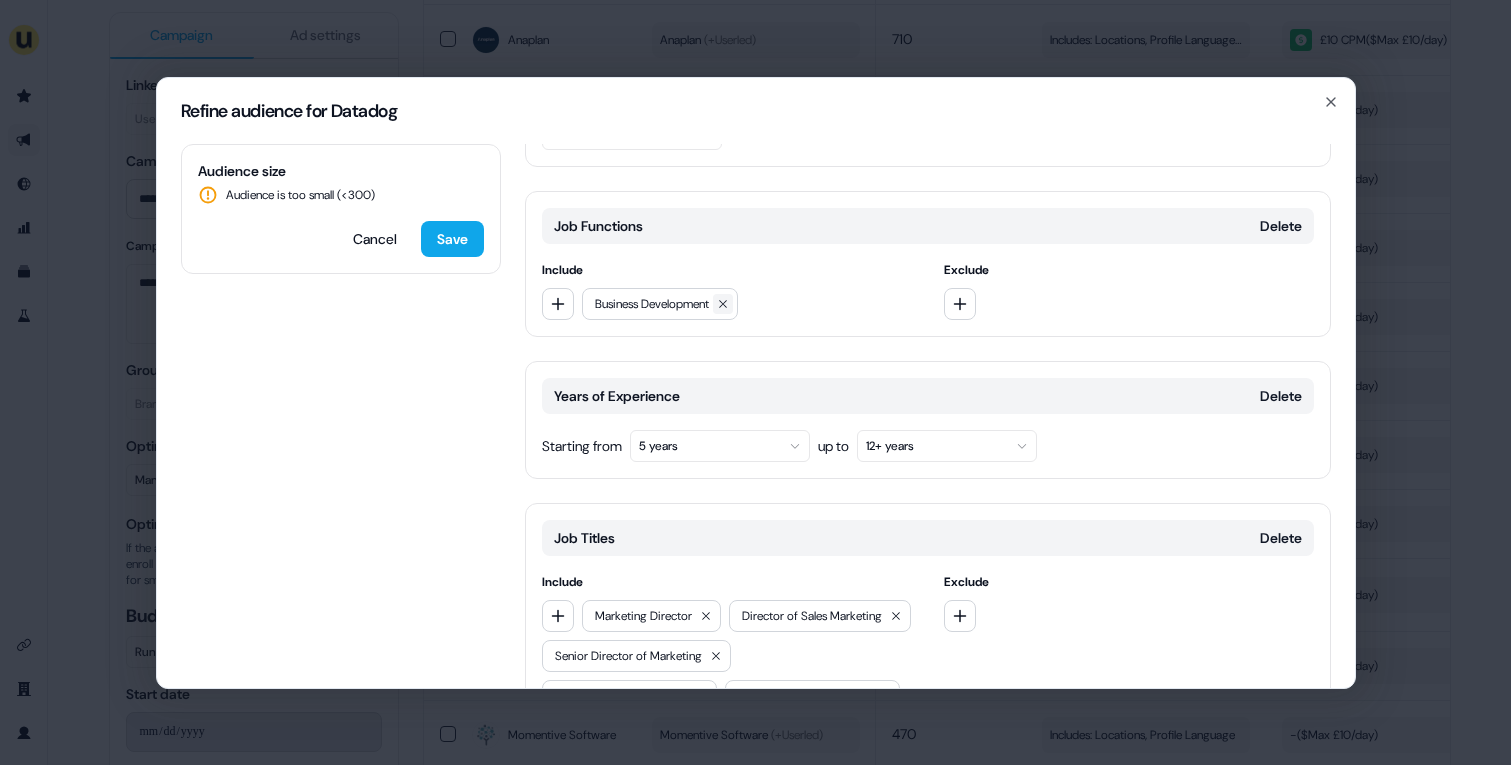 click 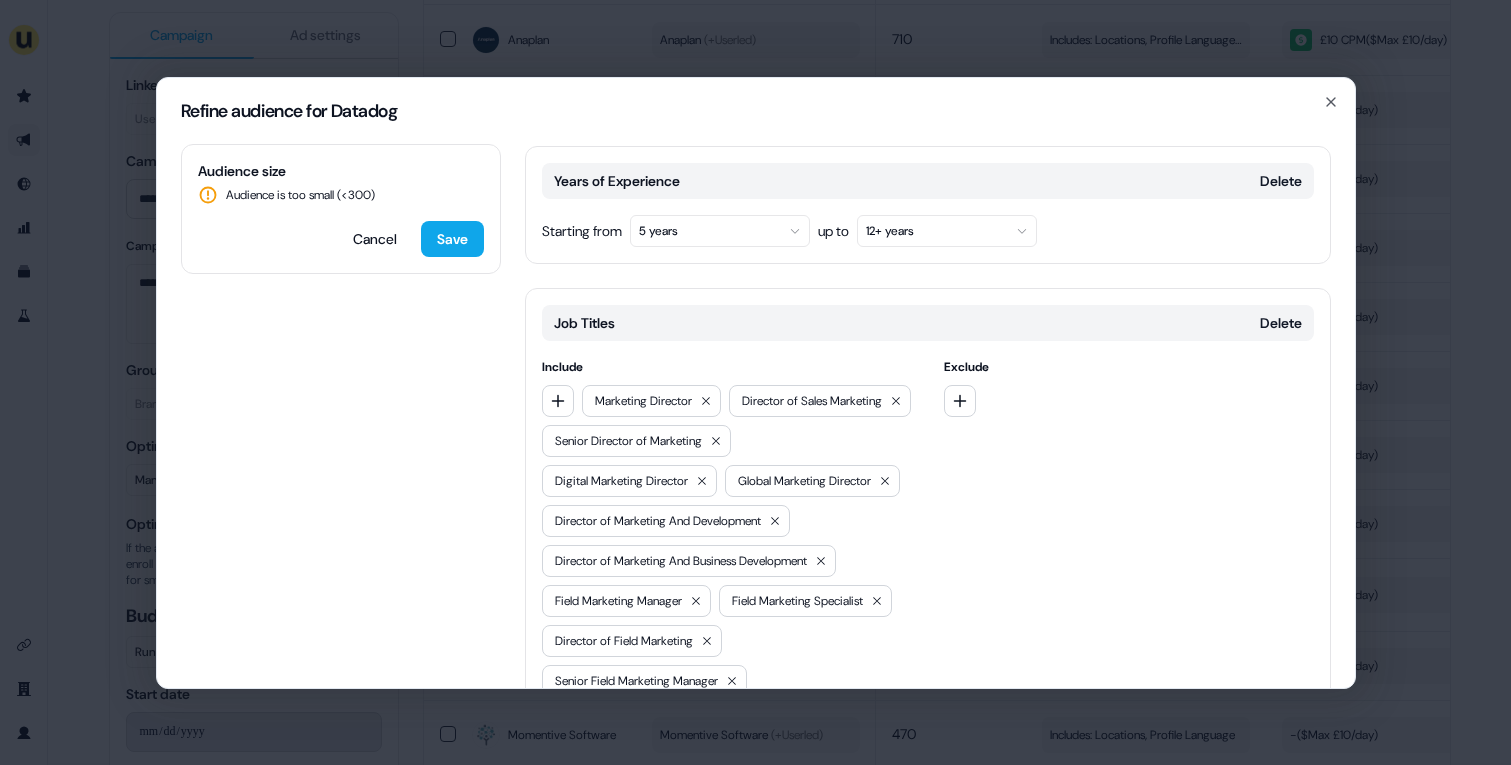 scroll, scrollTop: 473, scrollLeft: 0, axis: vertical 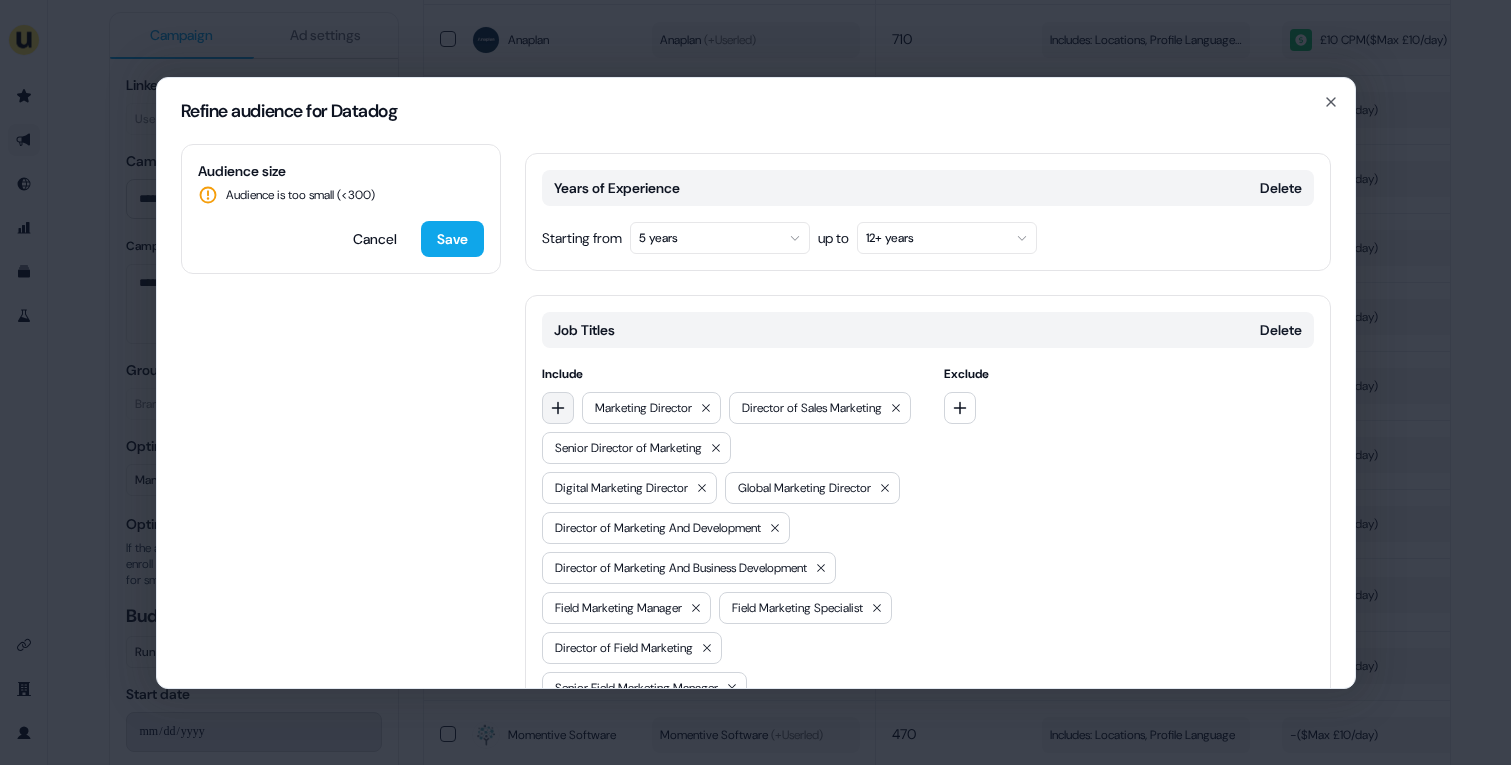 click 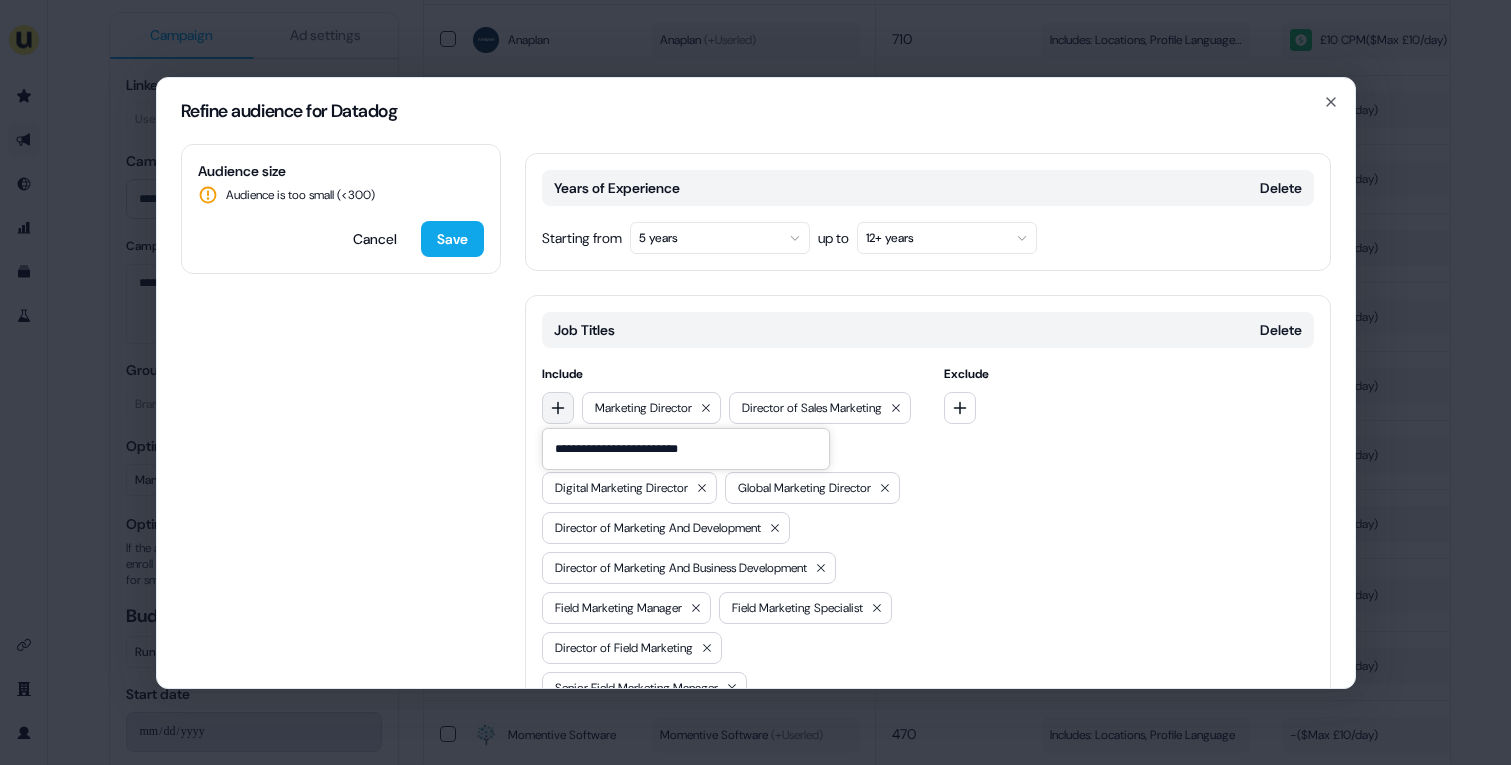 type on "**********" 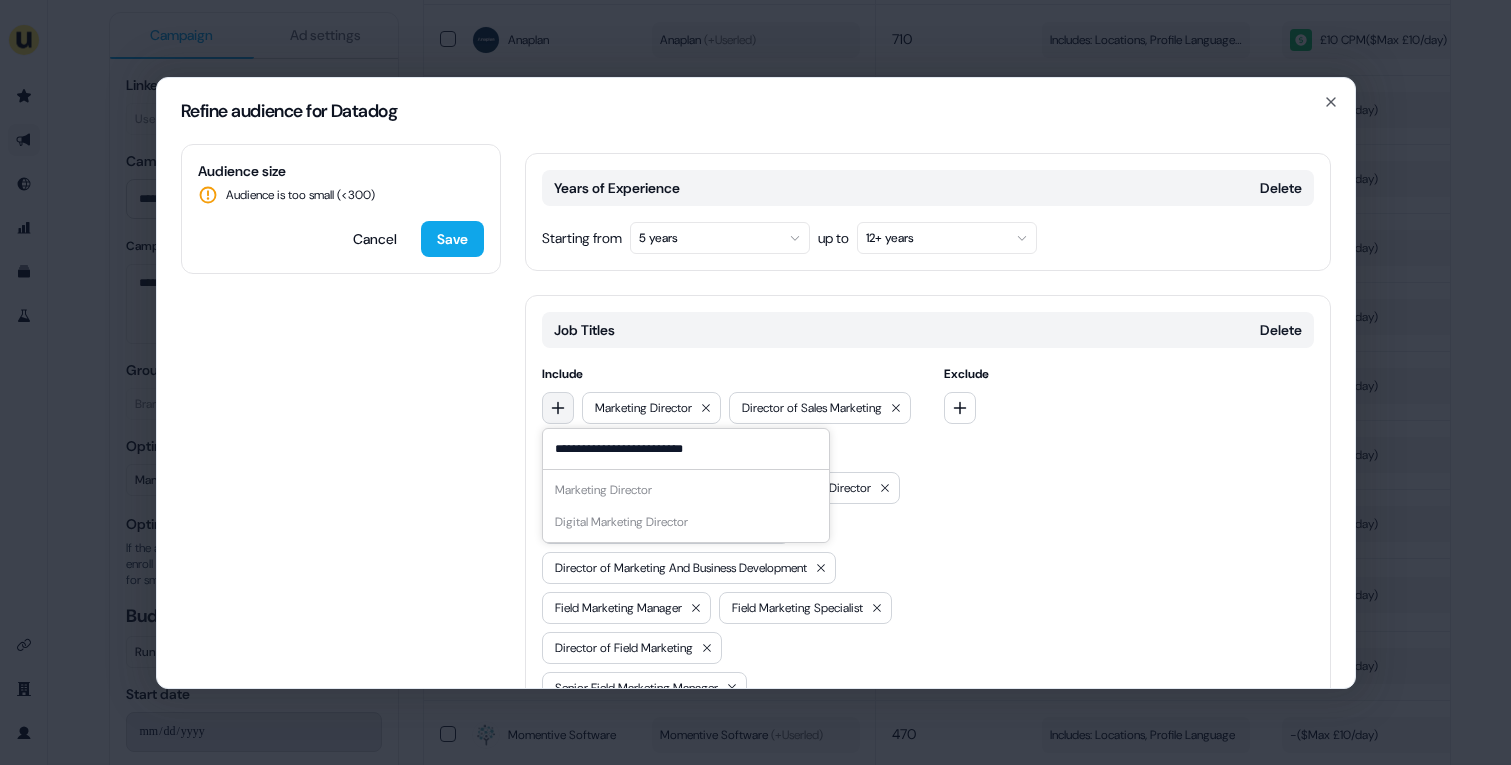 type 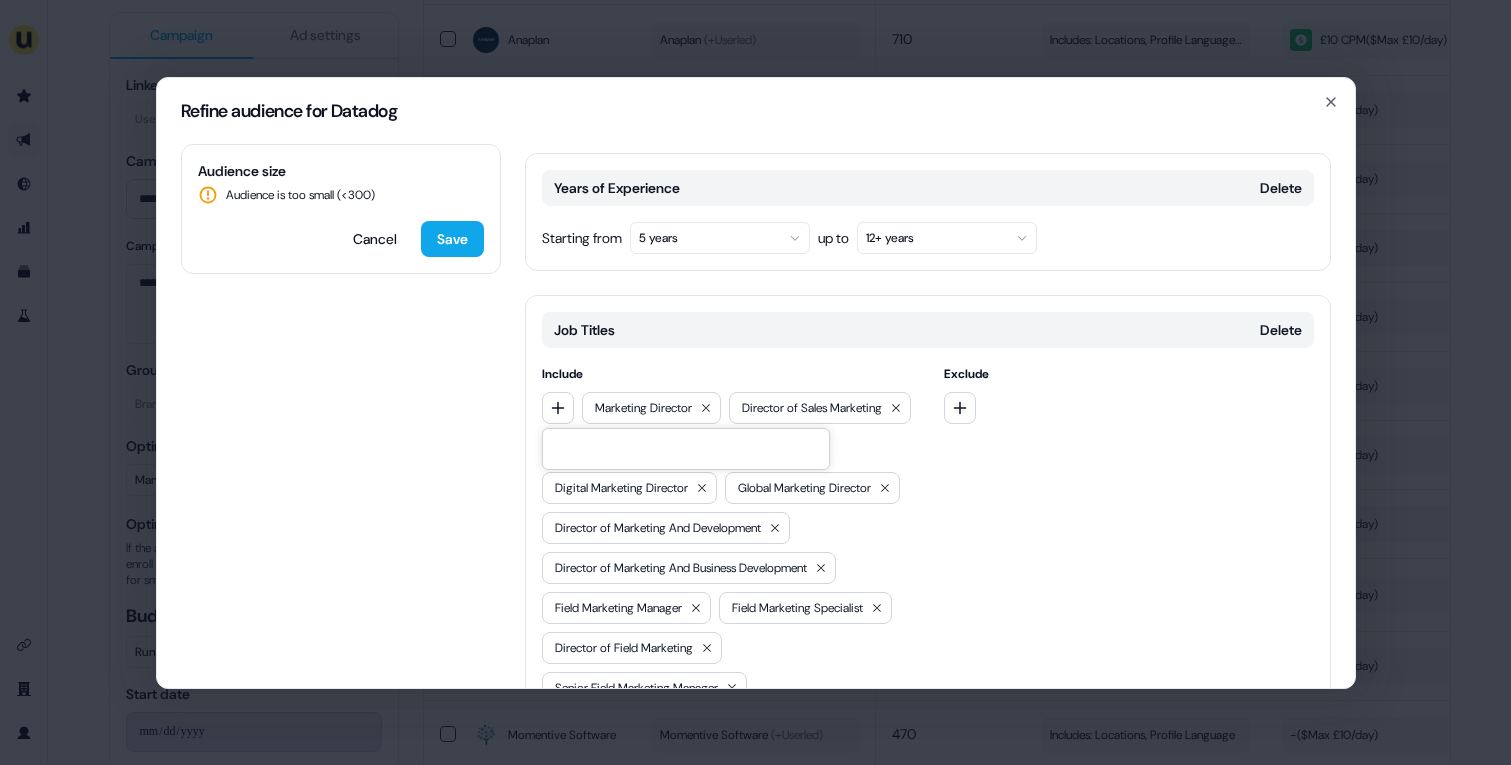 click on "5 years" at bounding box center [720, 238] 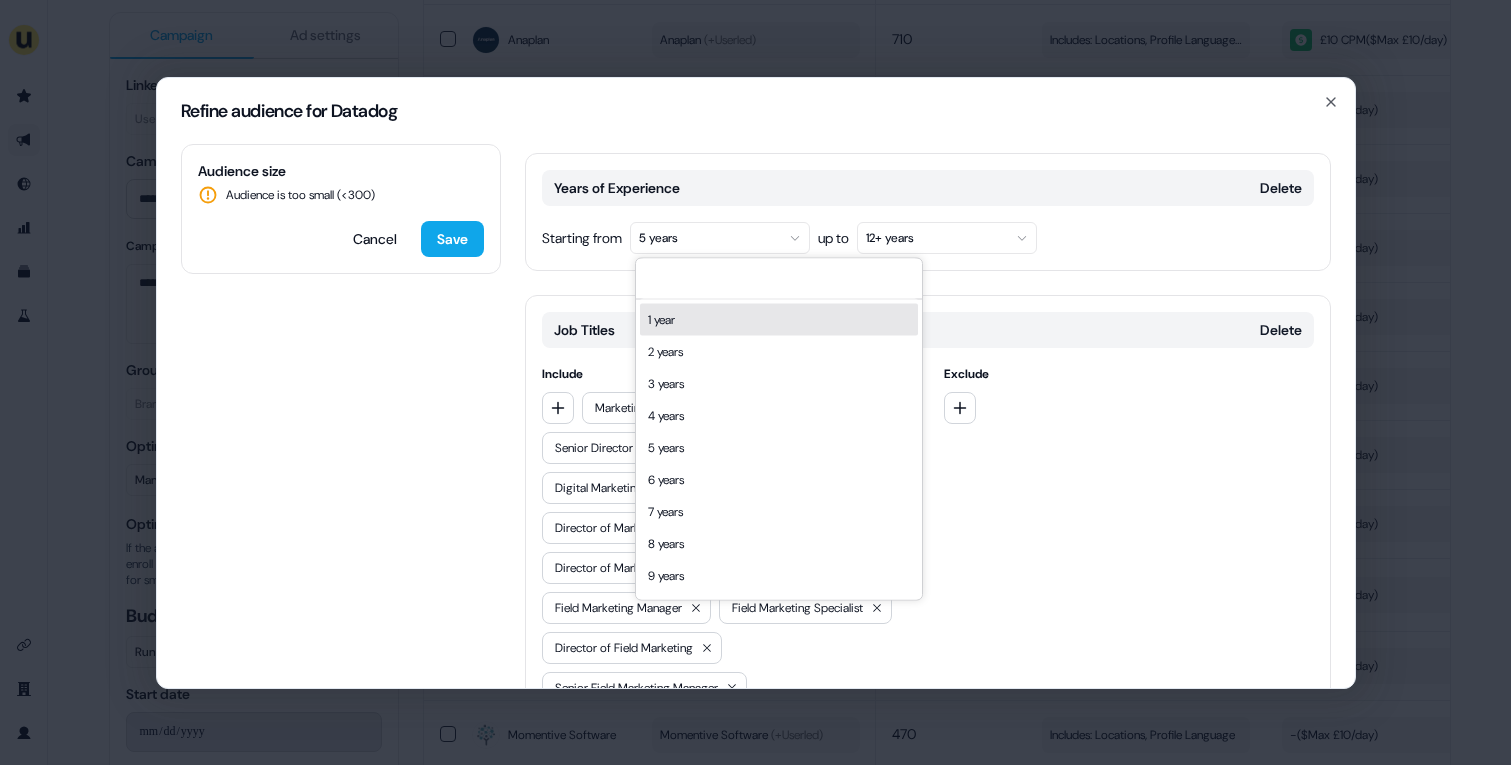 click on "Job Titles Delete" at bounding box center (928, 330) 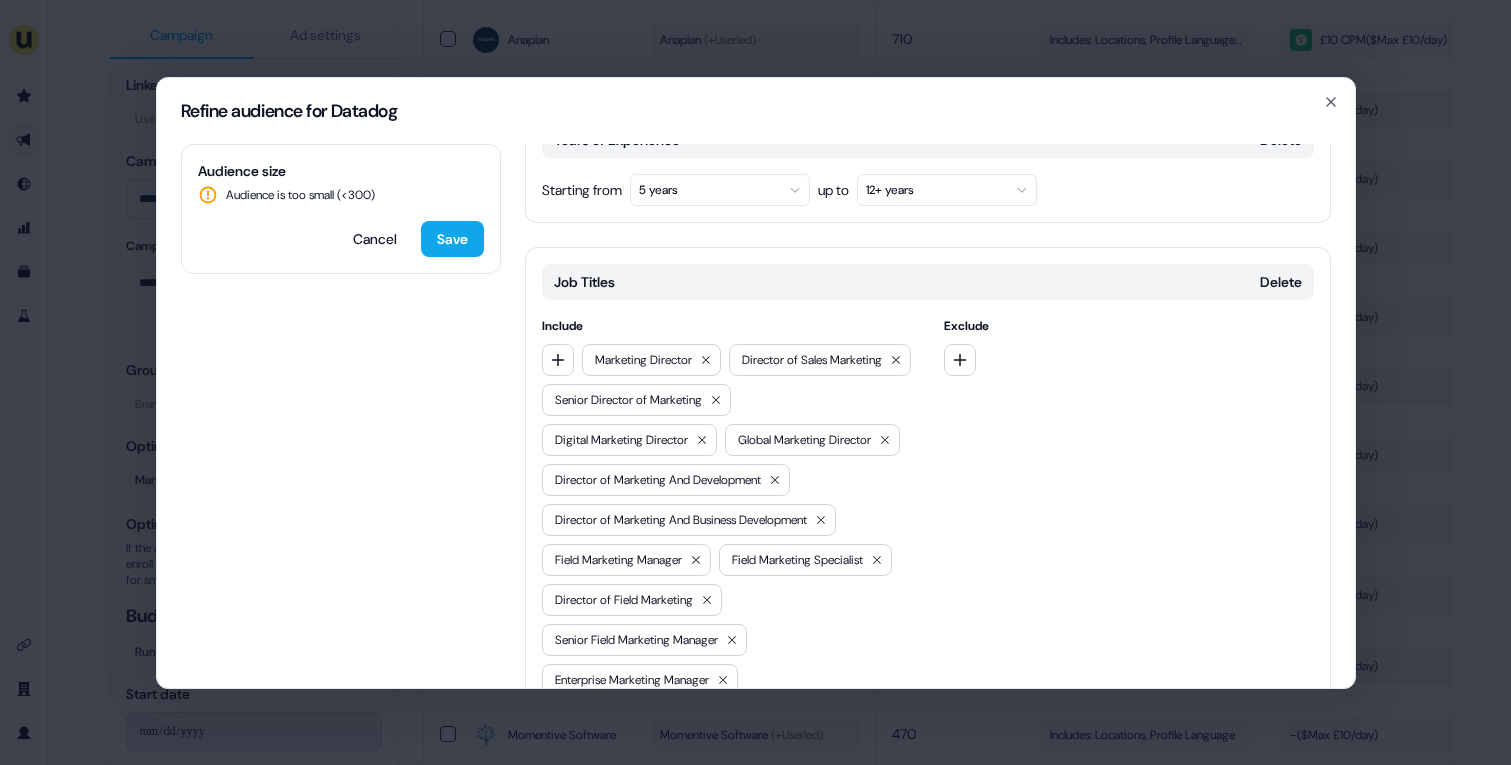 scroll, scrollTop: 551, scrollLeft: 0, axis: vertical 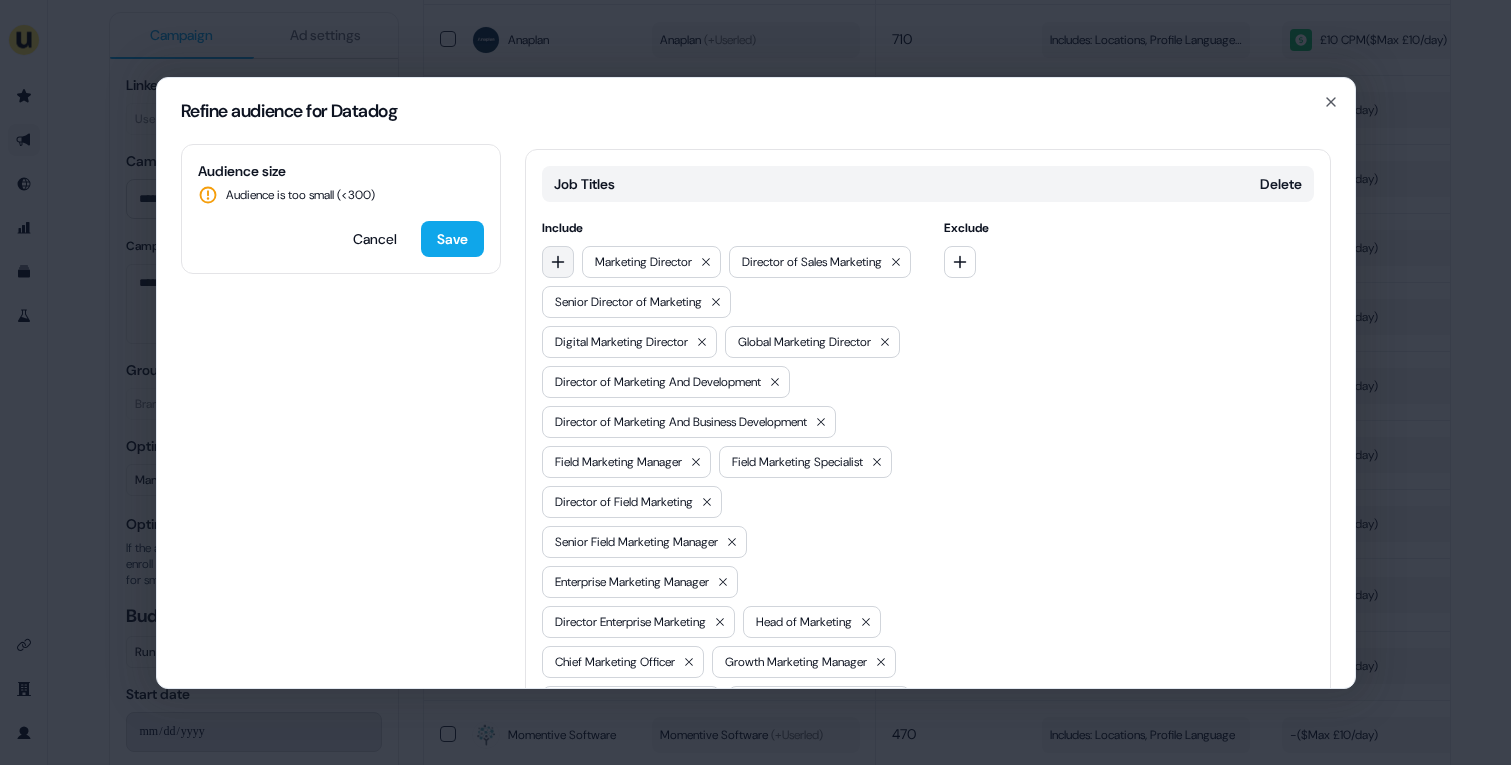 click 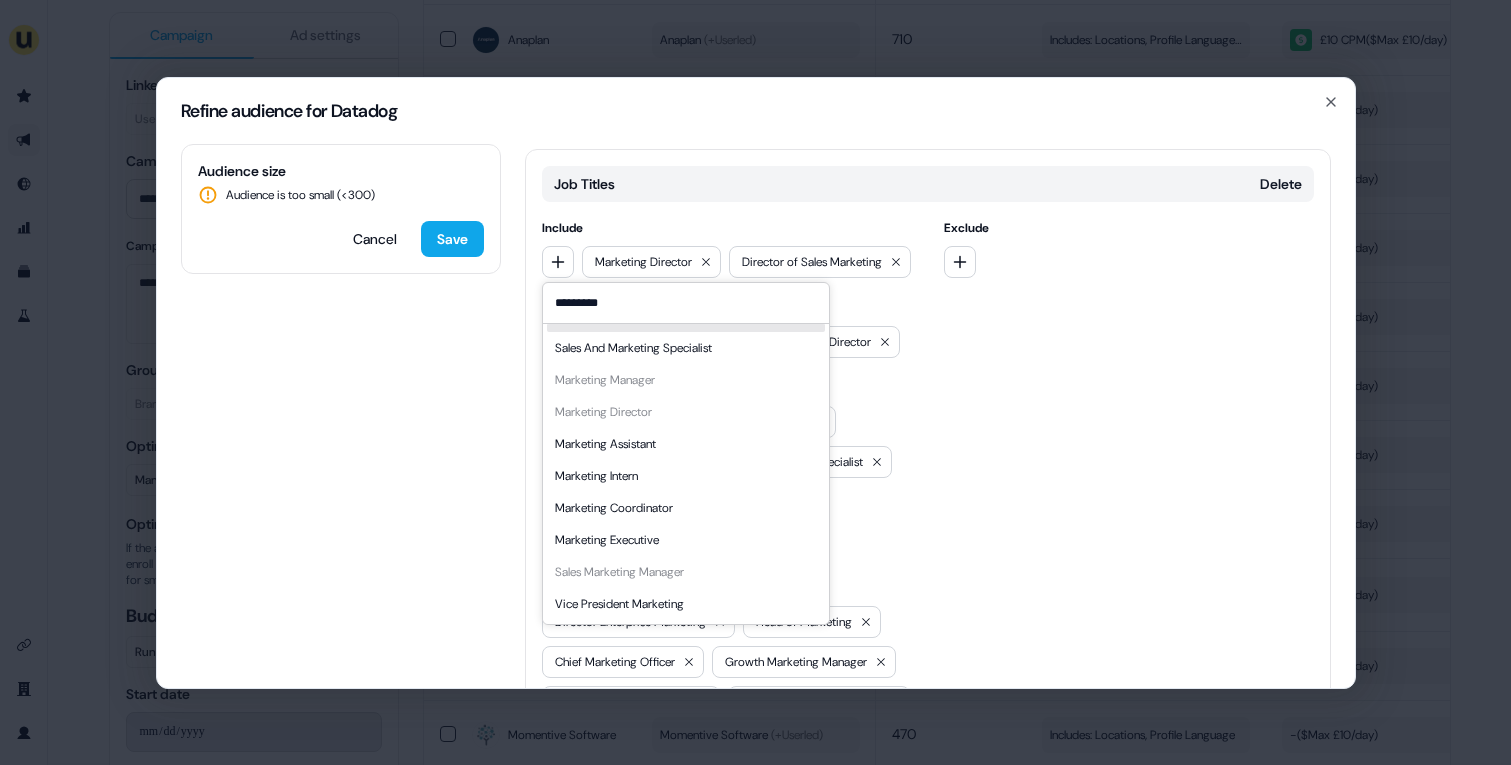 scroll, scrollTop: 0, scrollLeft: 0, axis: both 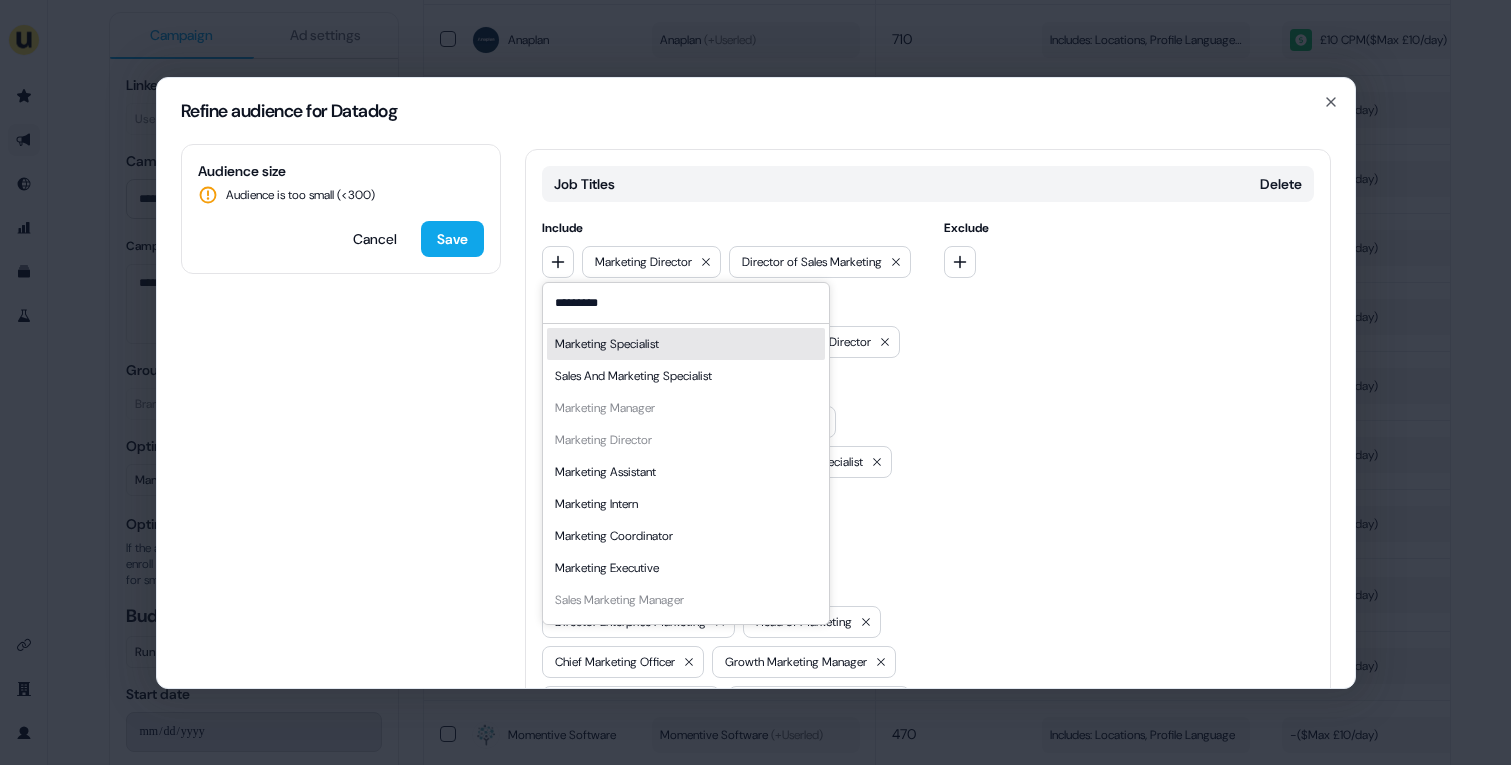 type on "*********" 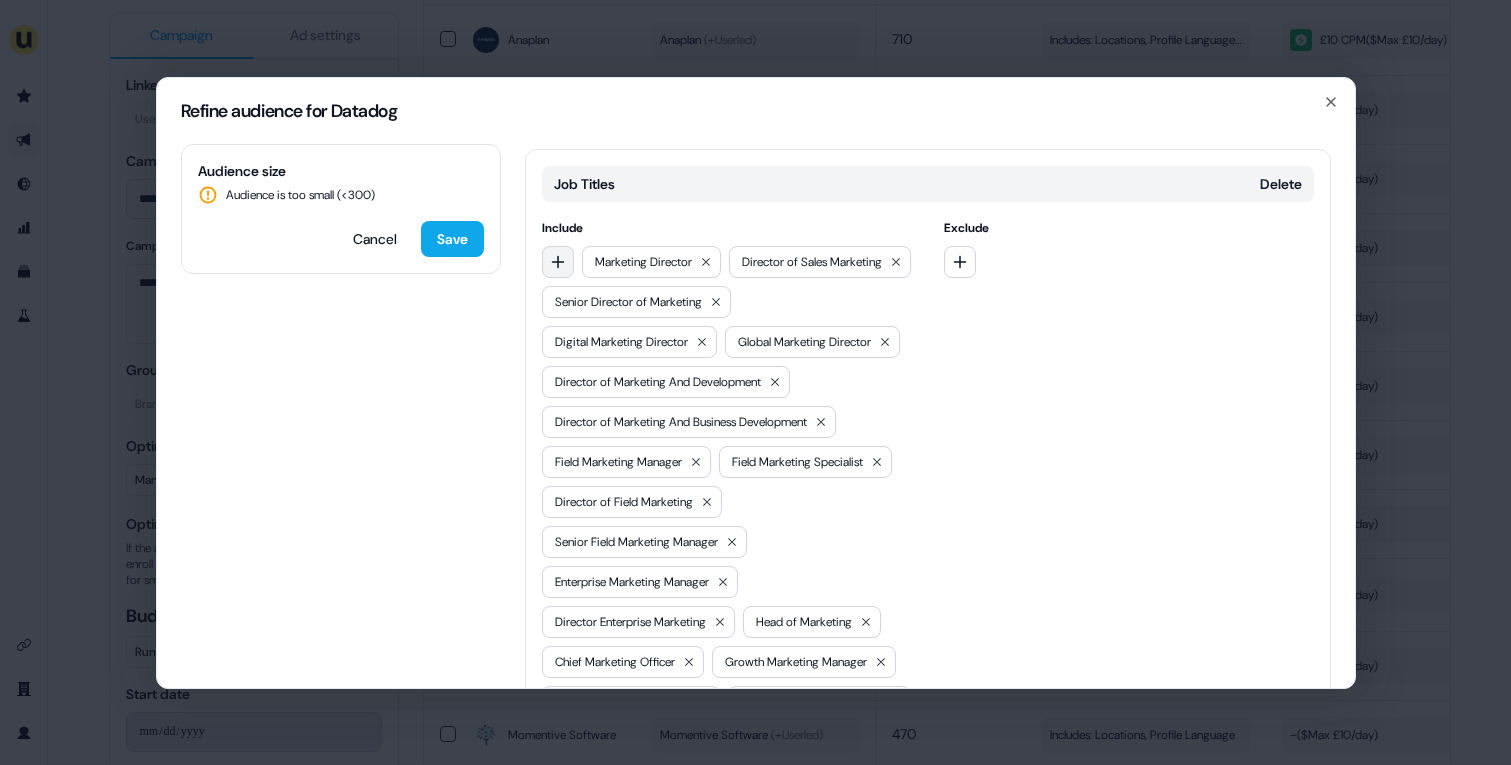 click 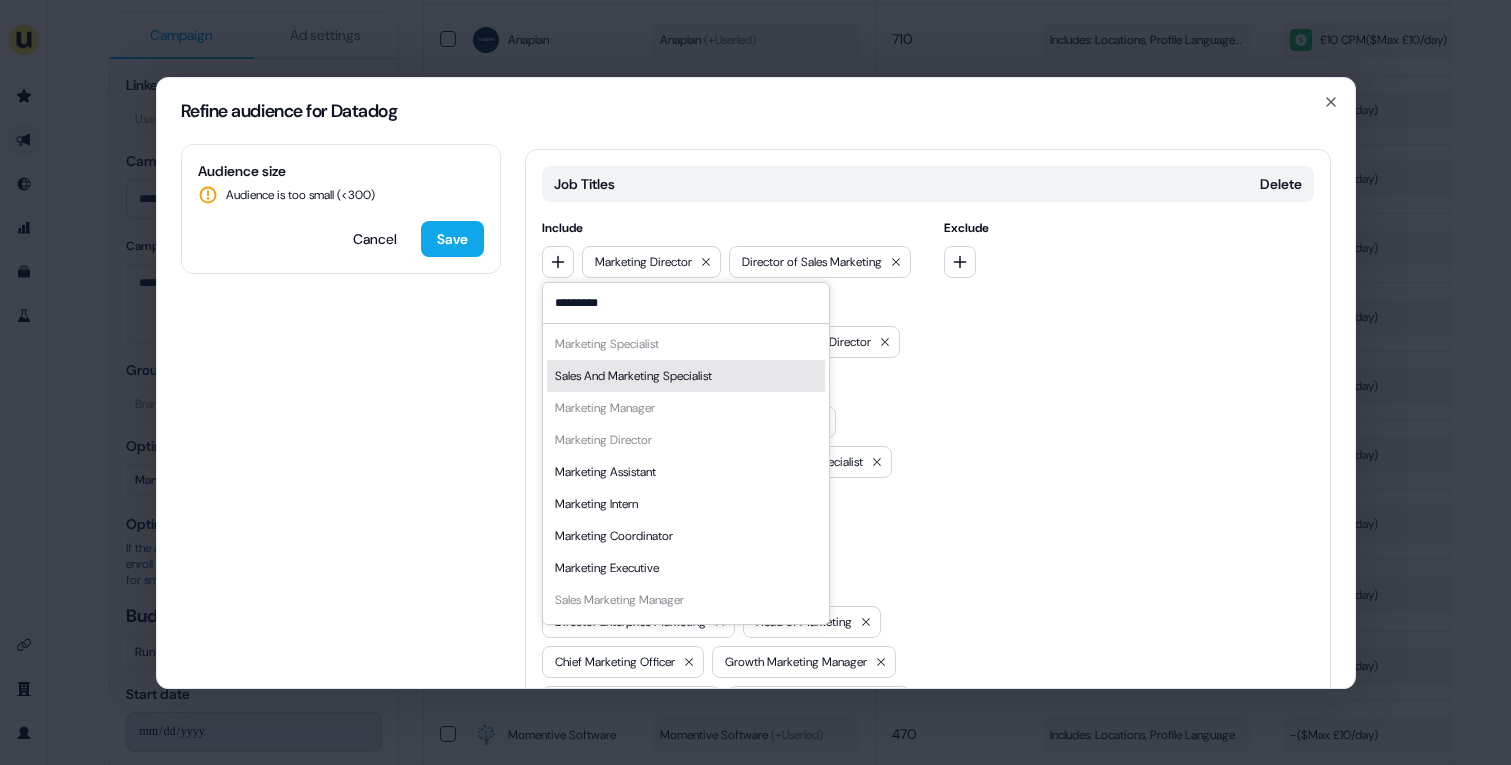 scroll, scrollTop: 28, scrollLeft: 0, axis: vertical 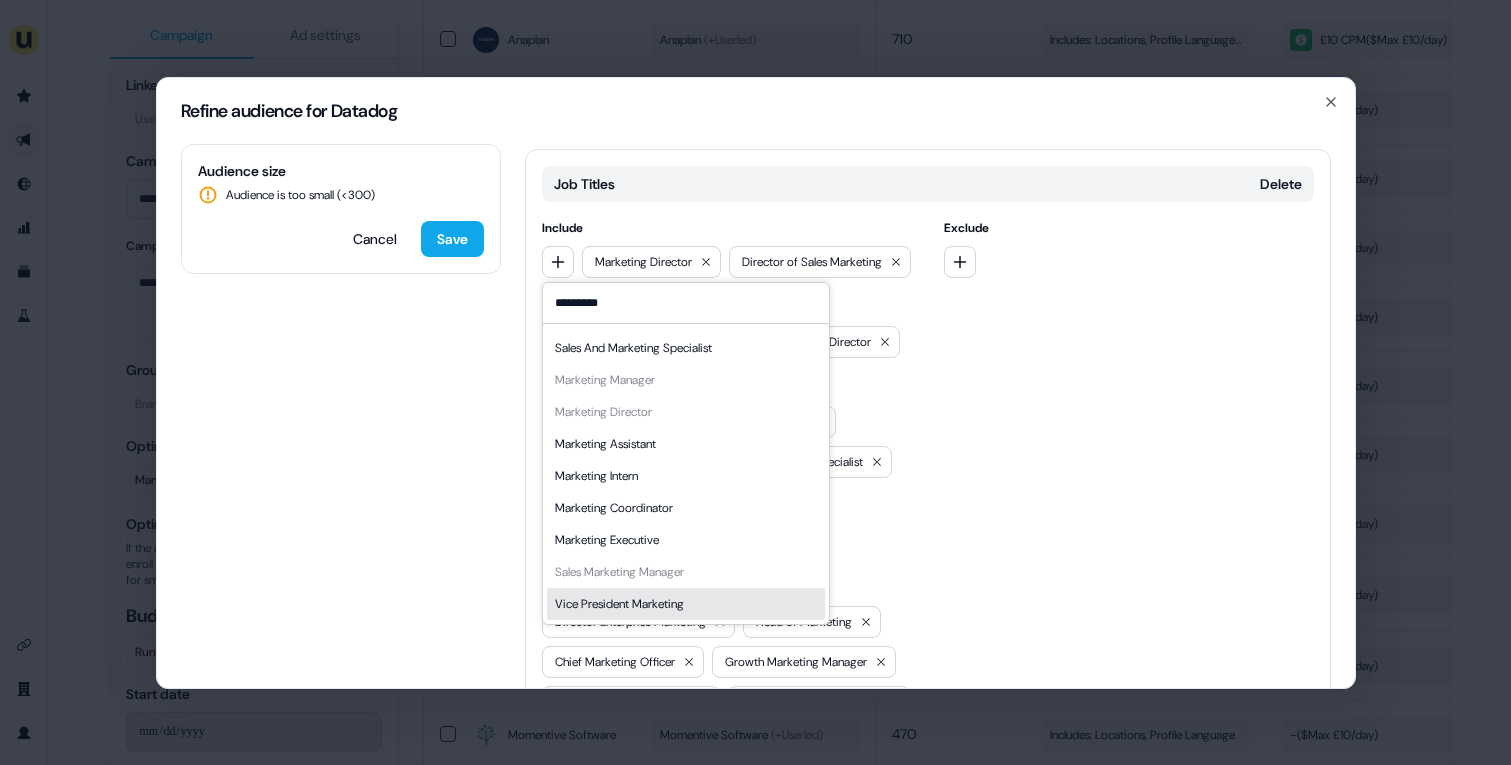 type on "*********" 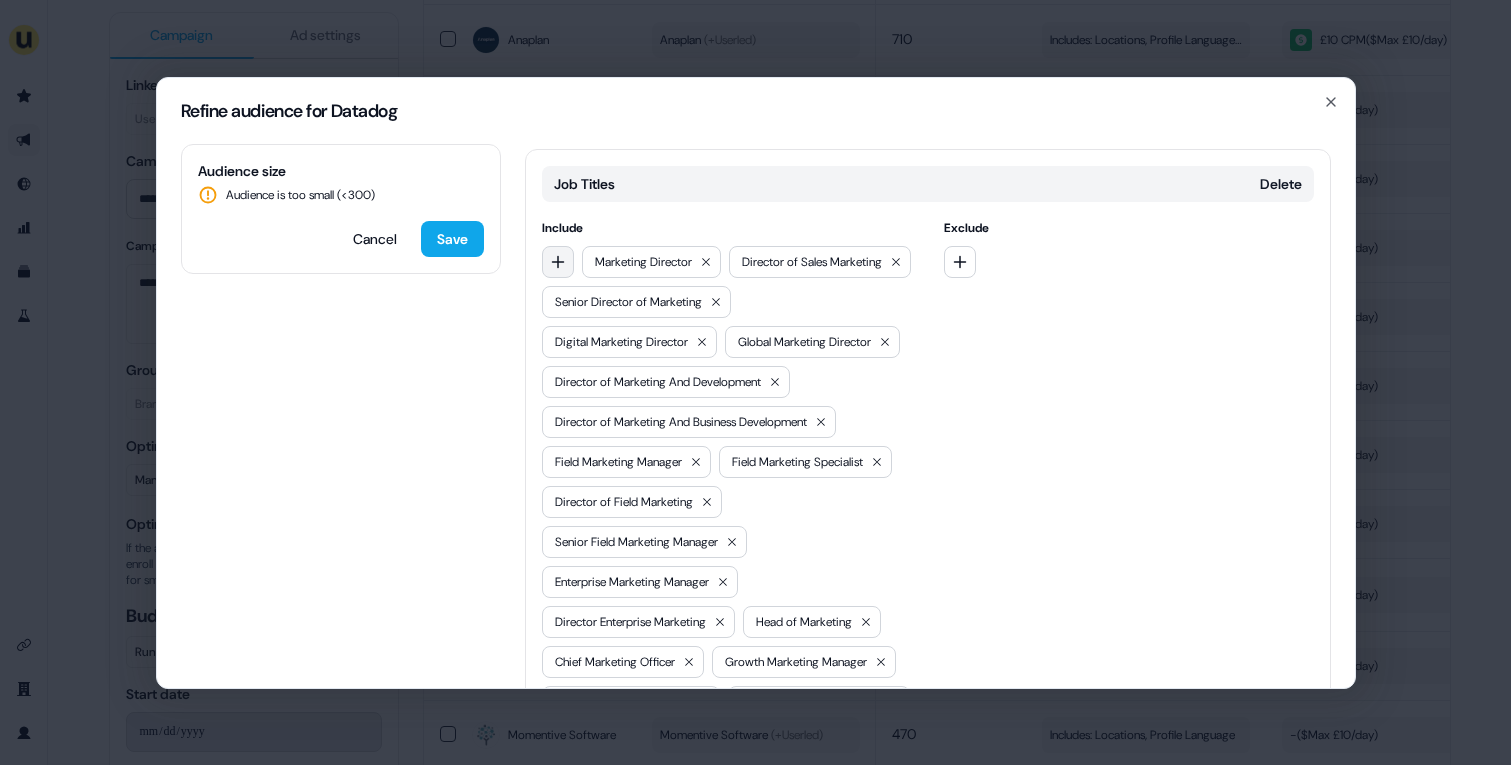 click at bounding box center (558, 262) 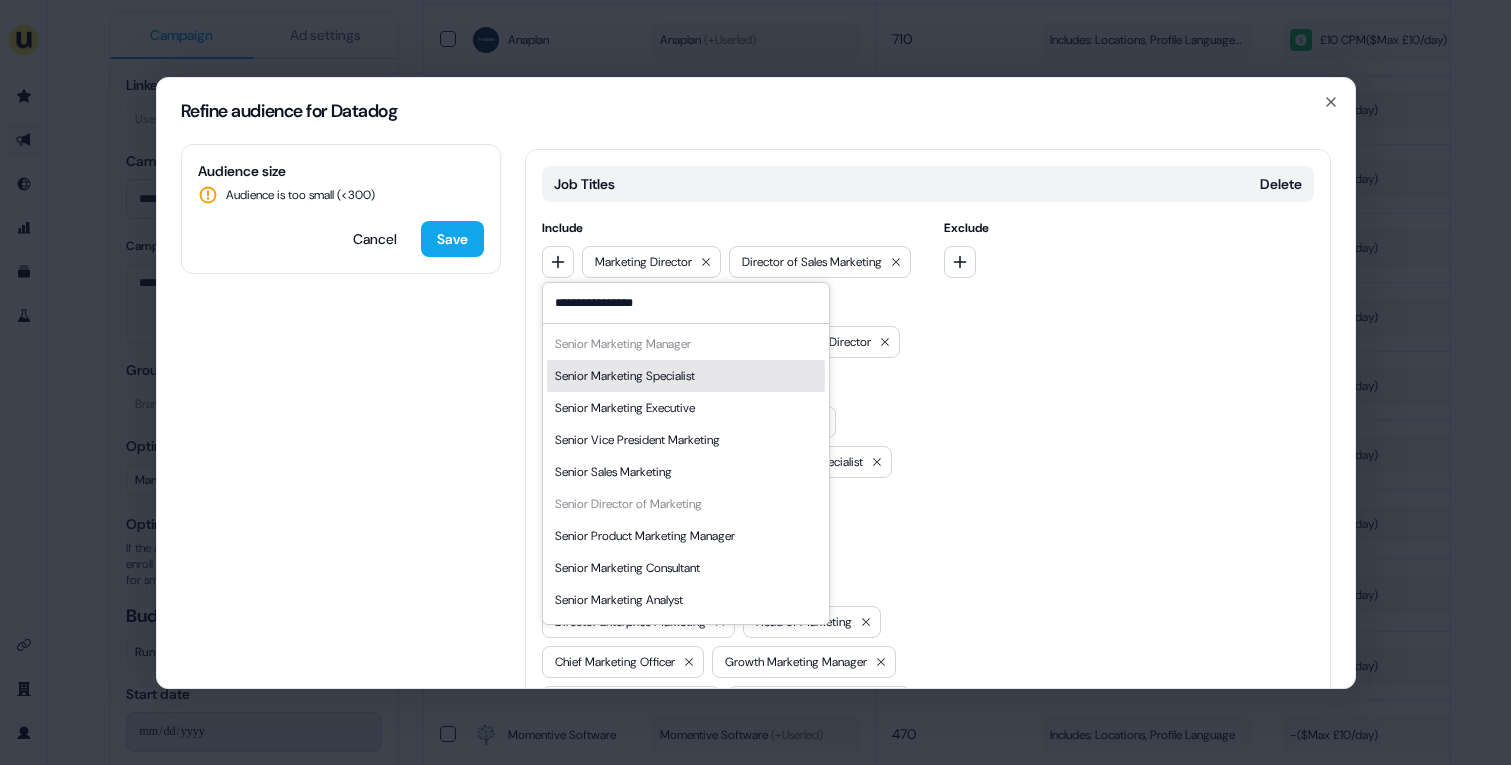type on "**********" 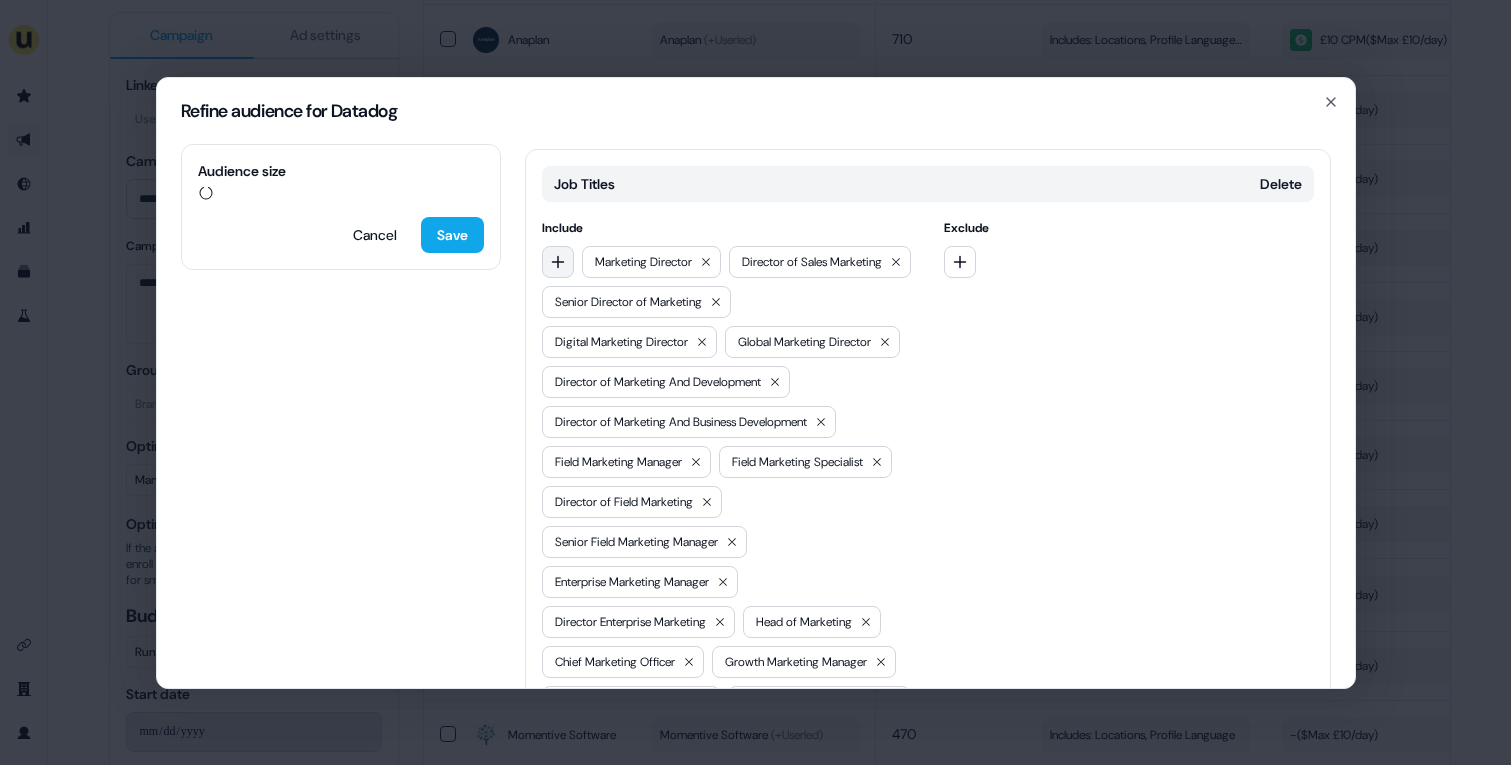 click 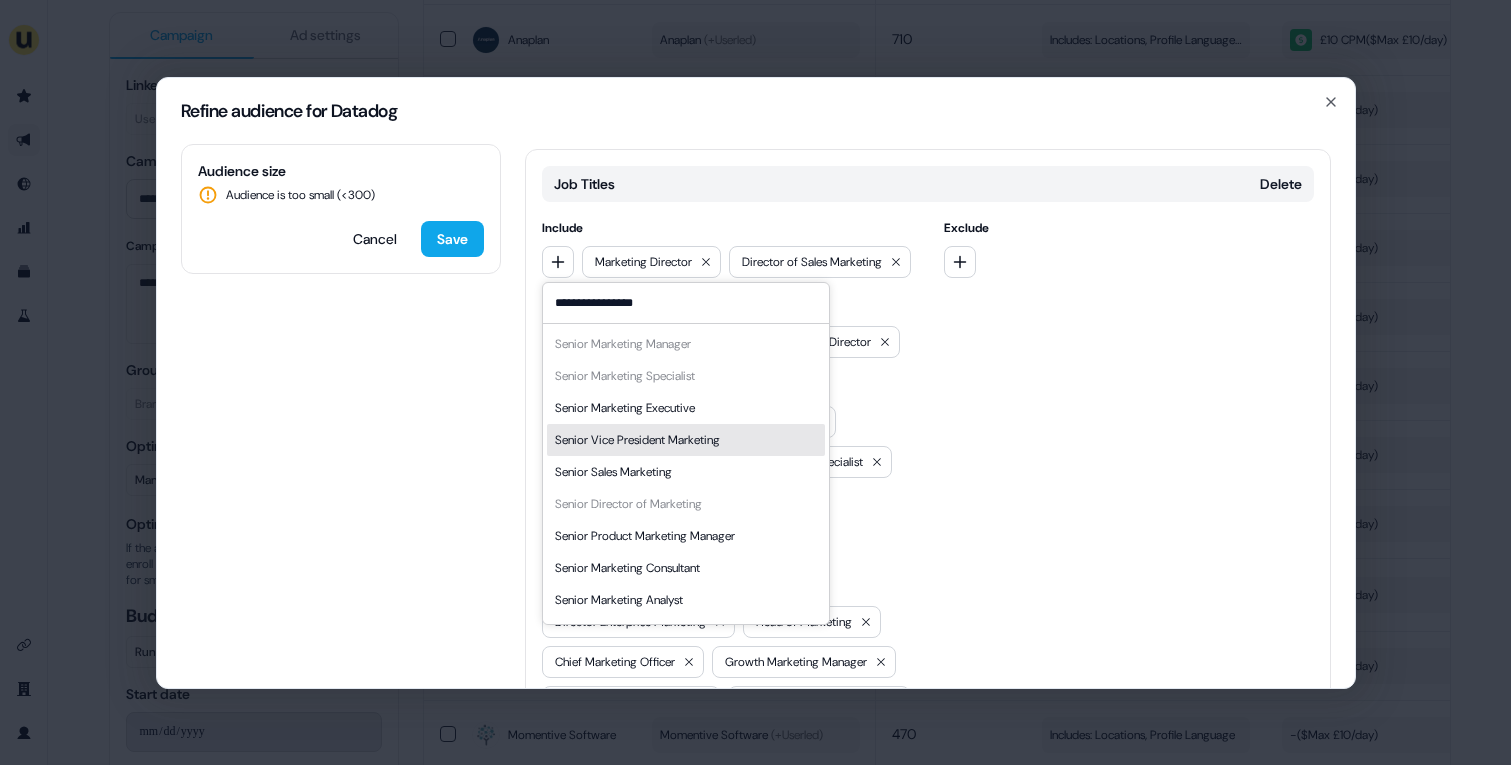 type on "**********" 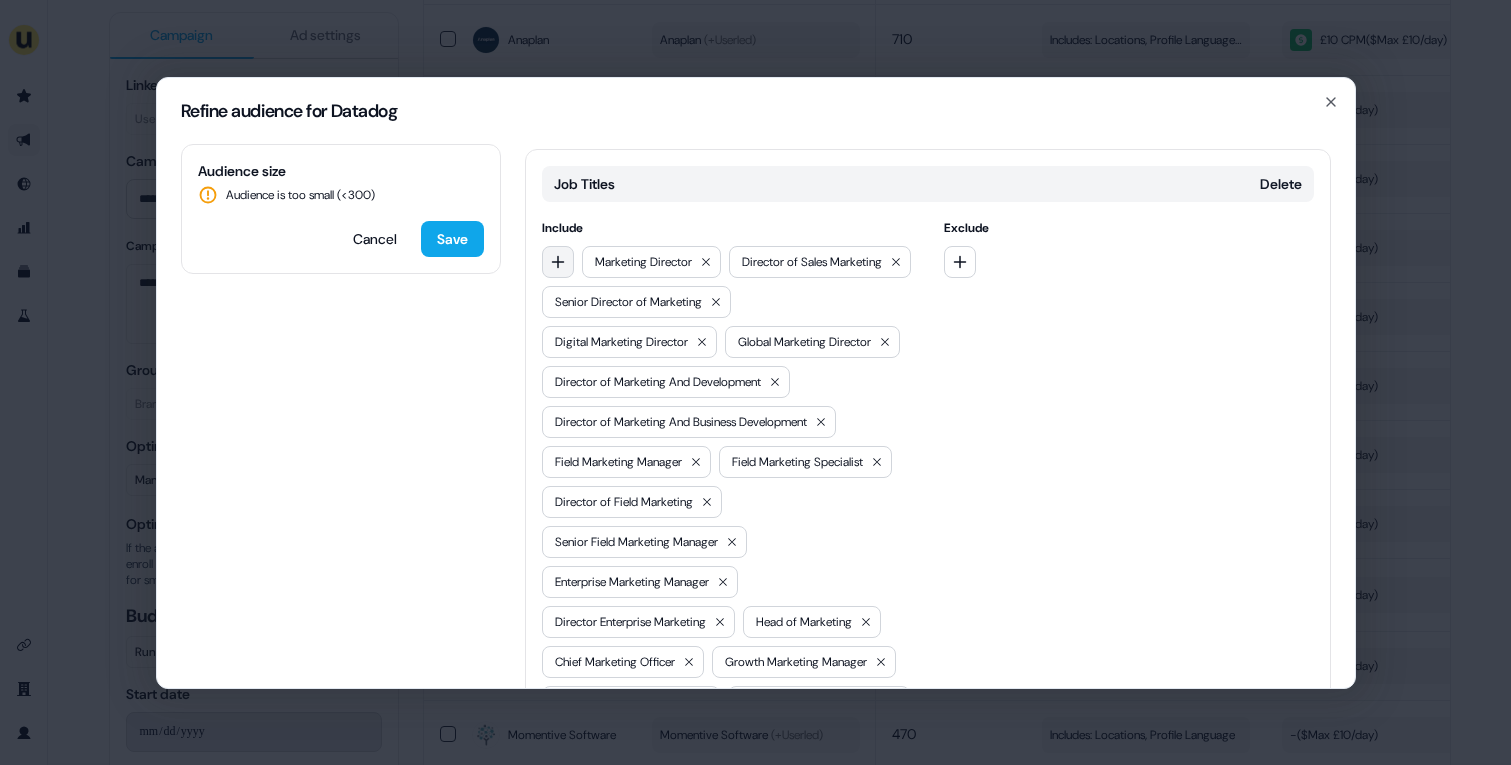 click 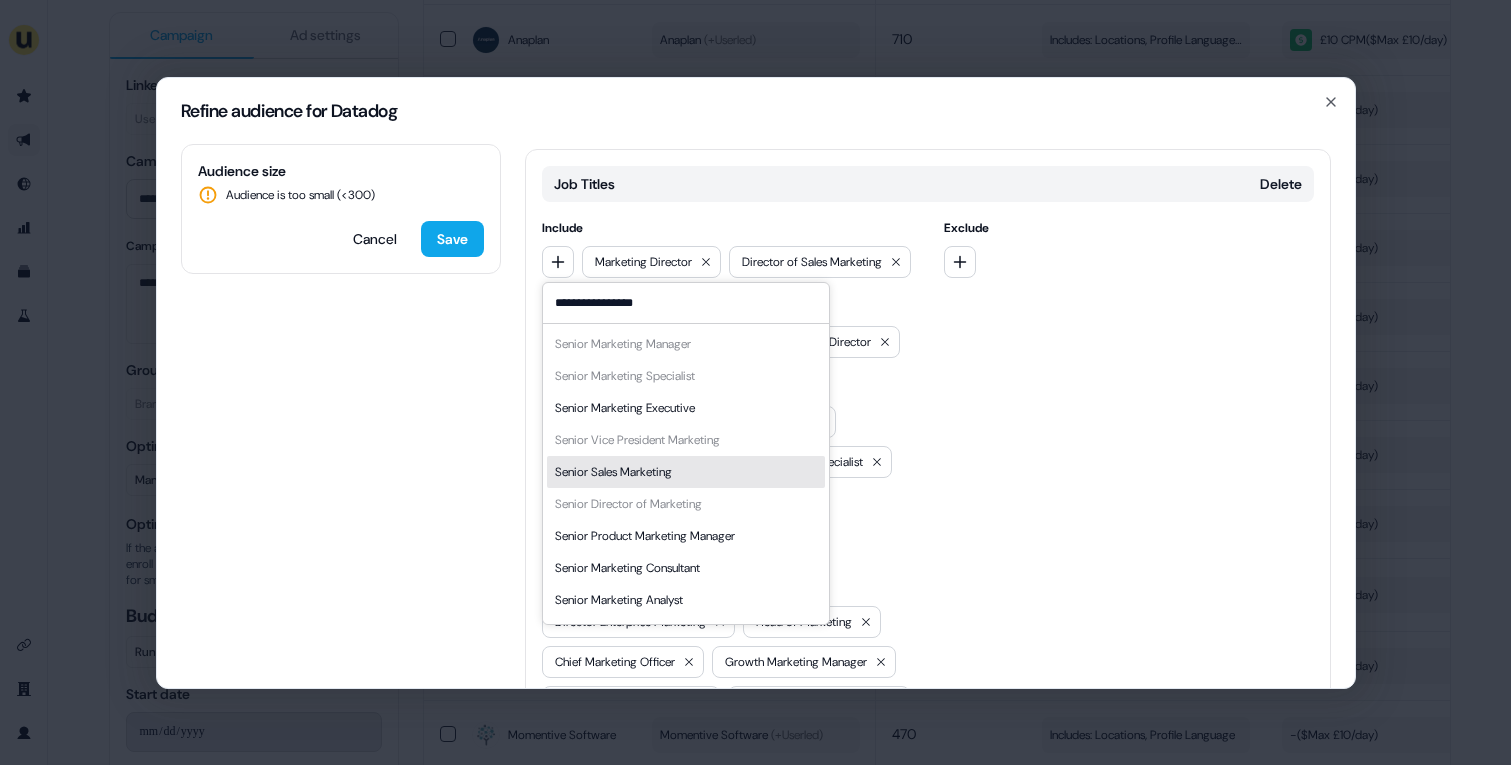 type on "**********" 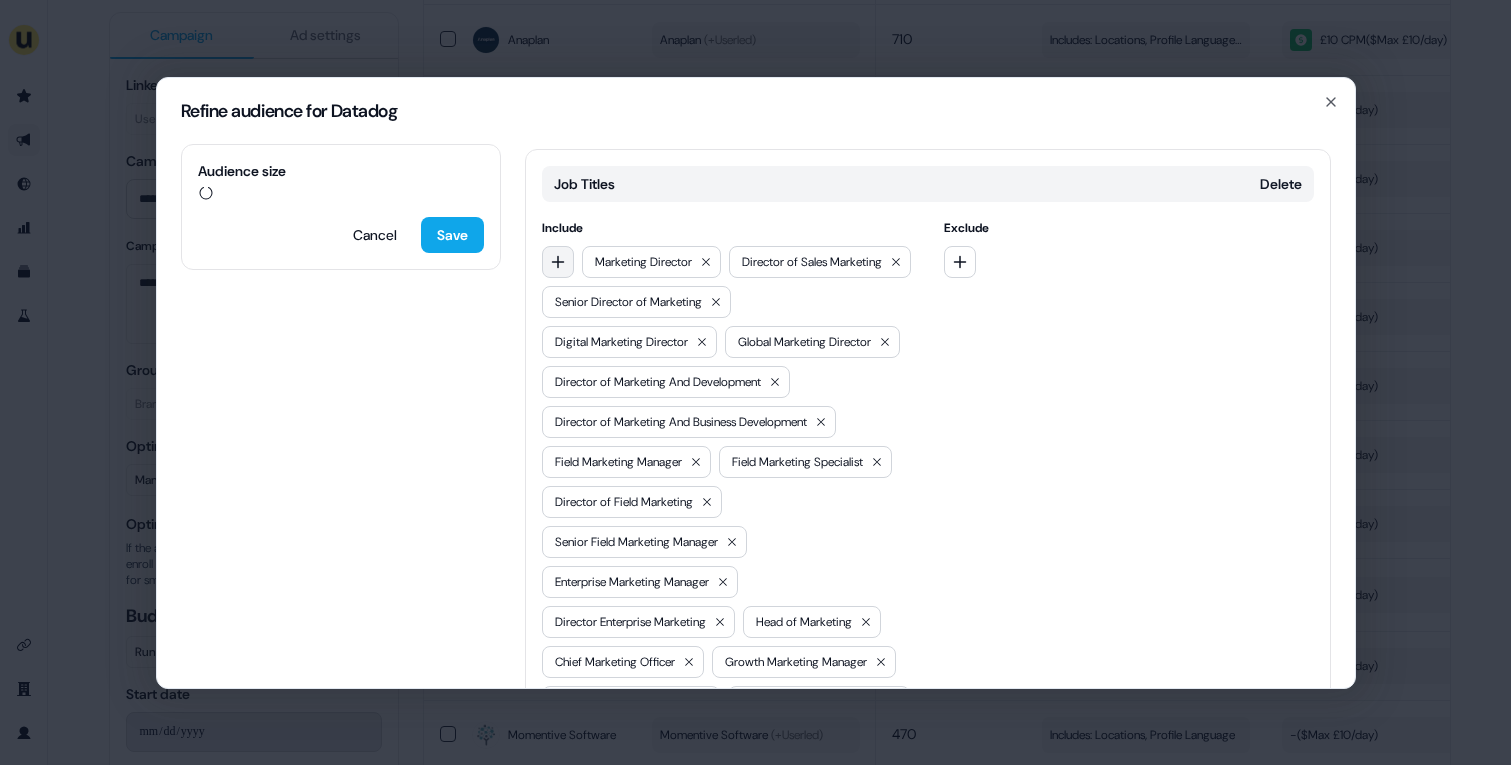 click at bounding box center (558, 262) 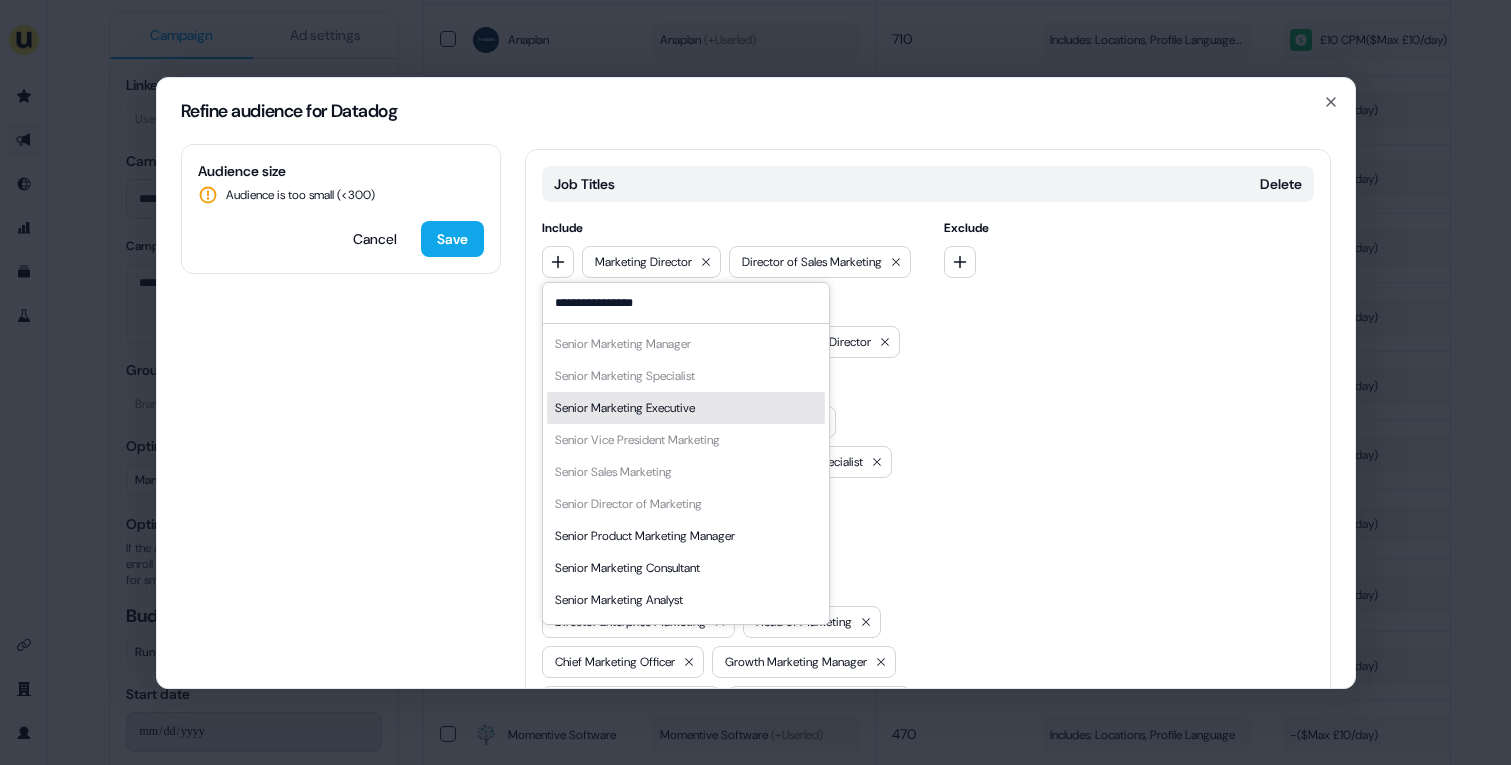 scroll, scrollTop: 28, scrollLeft: 0, axis: vertical 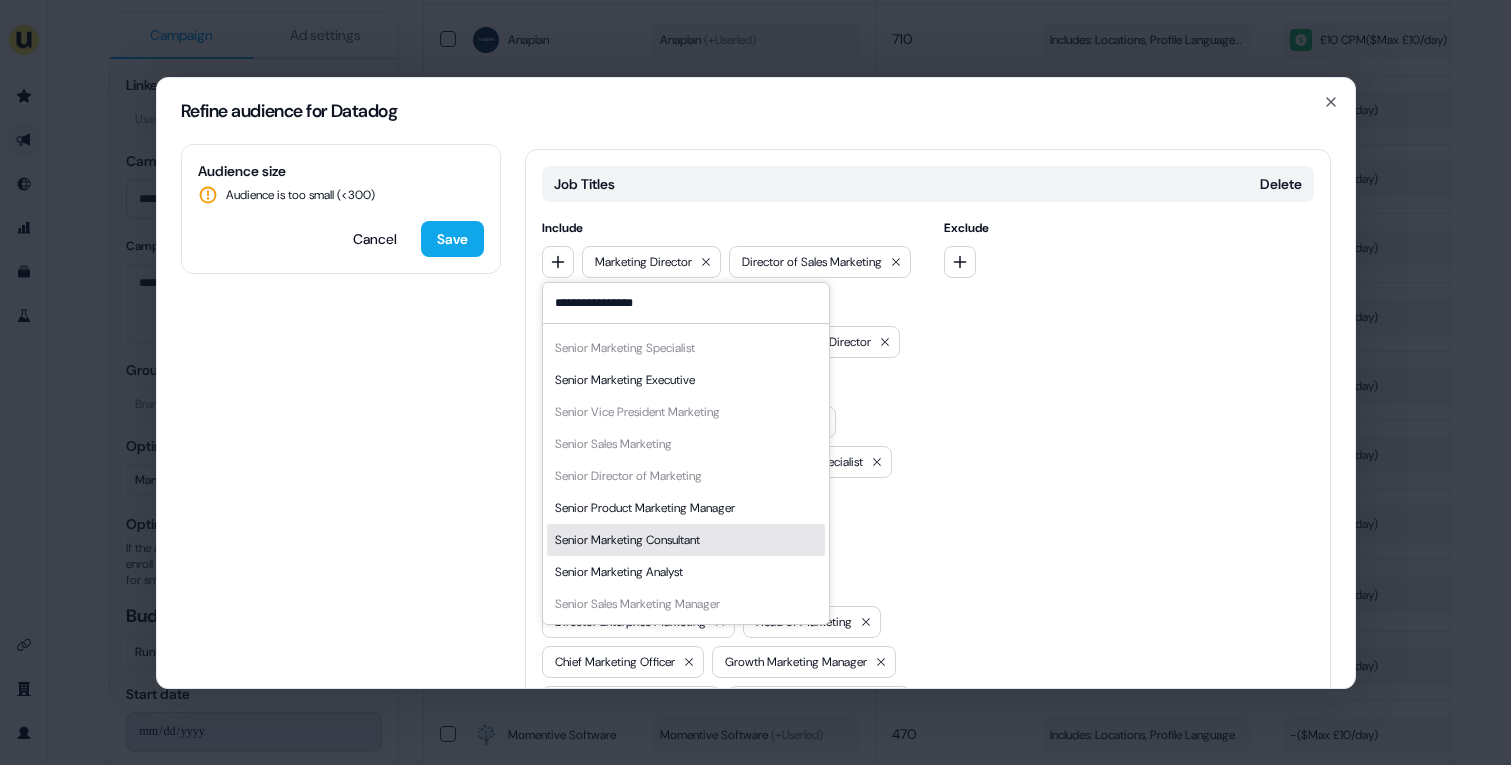 type on "**********" 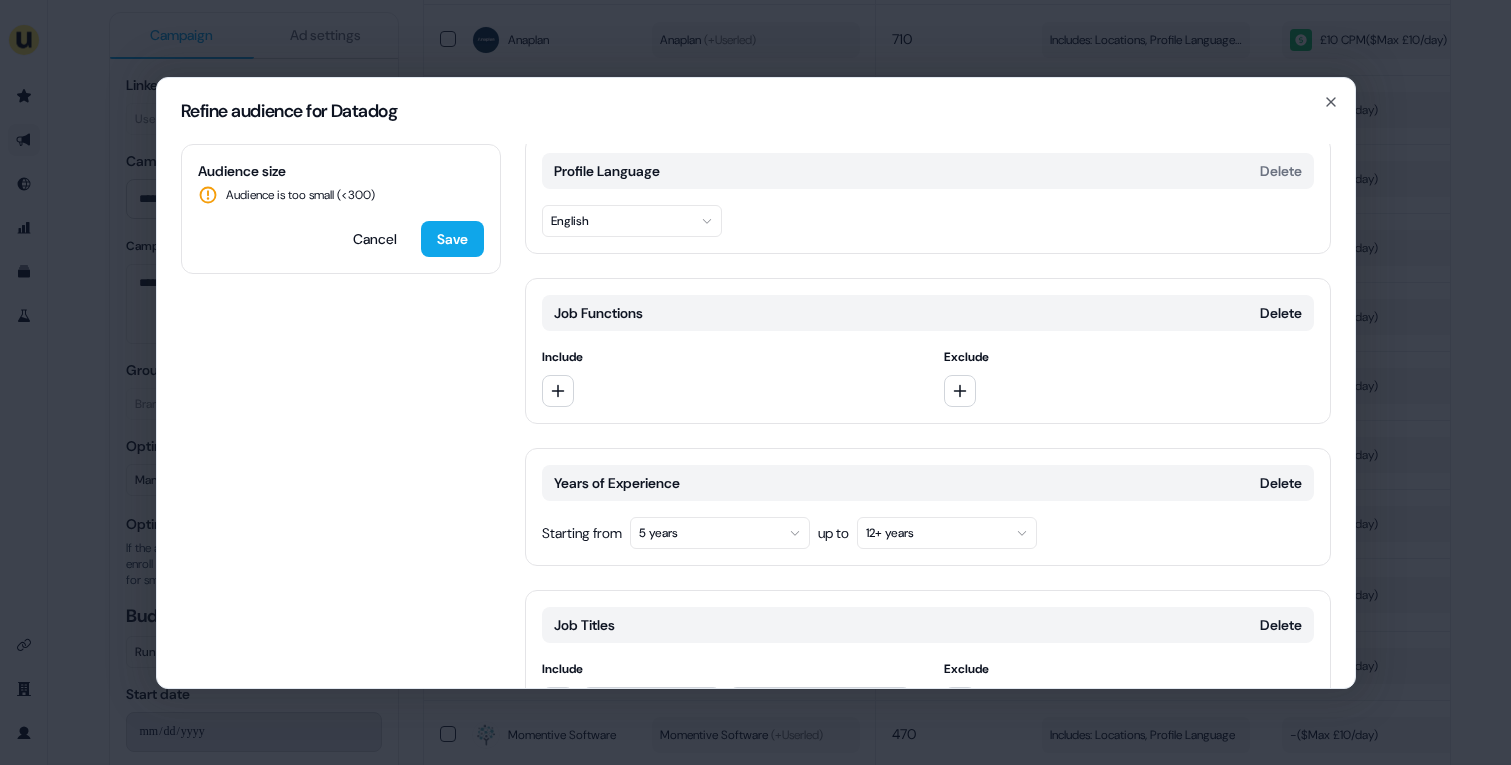 scroll, scrollTop: 0, scrollLeft: 0, axis: both 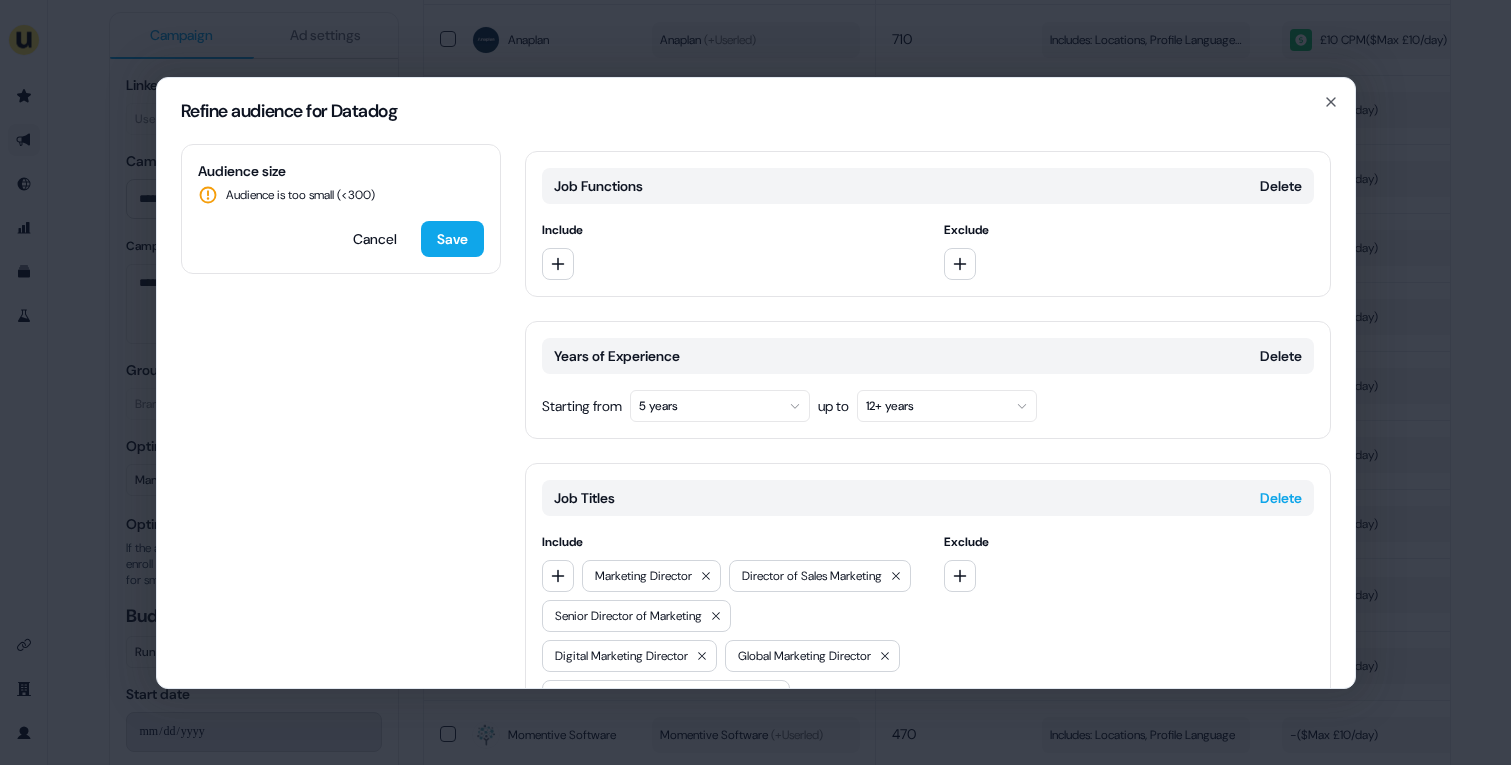 click on "Delete" at bounding box center (1281, 498) 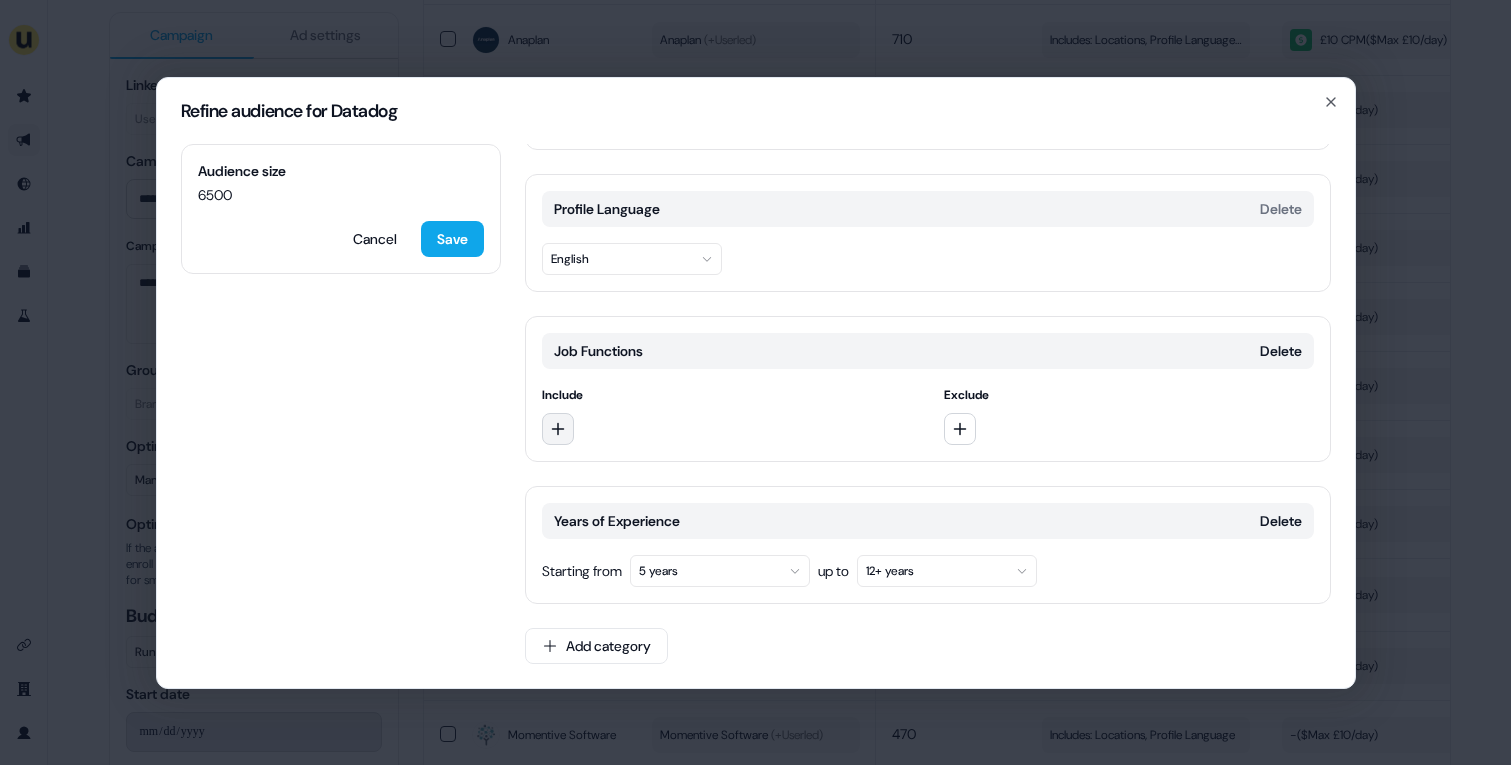 click 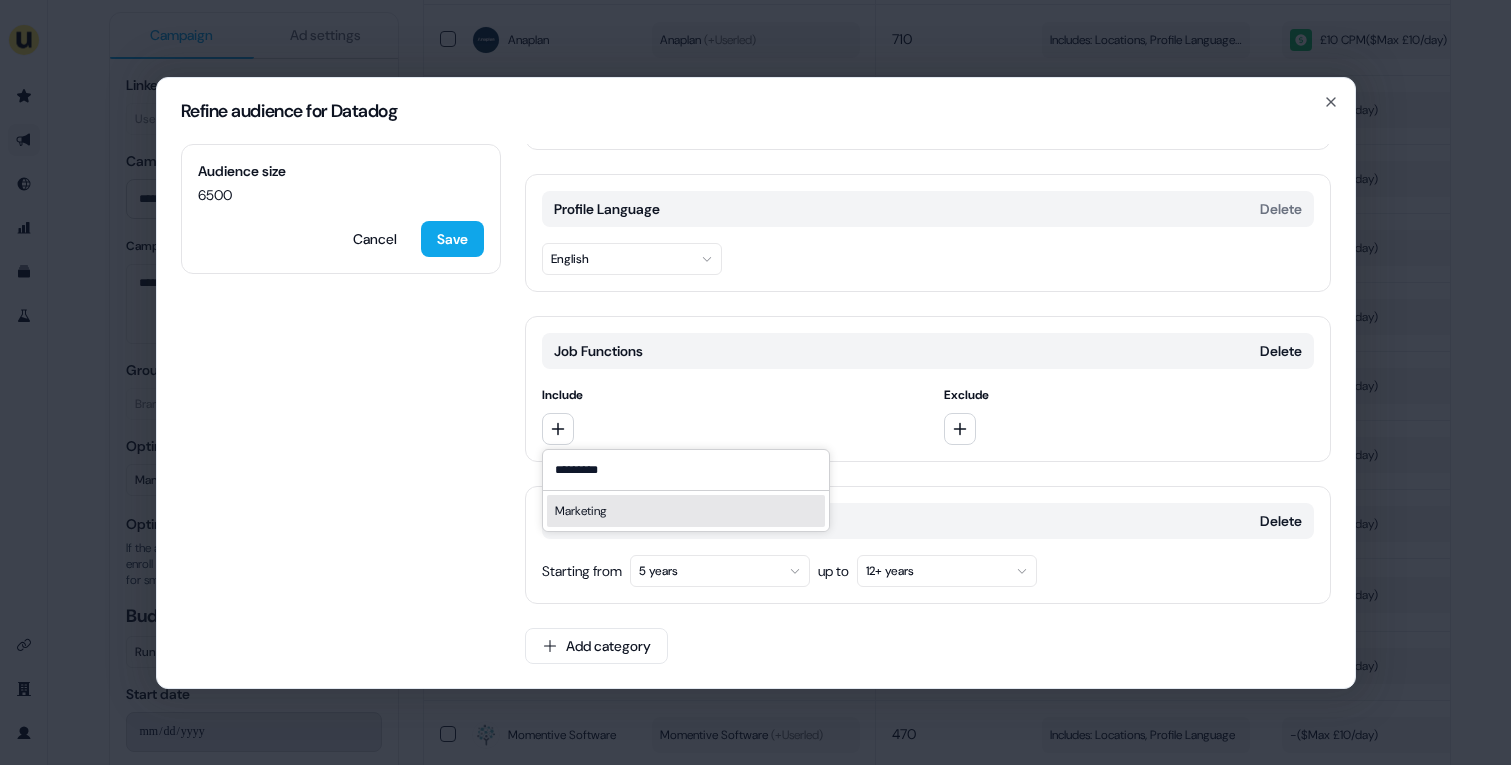 type on "*********" 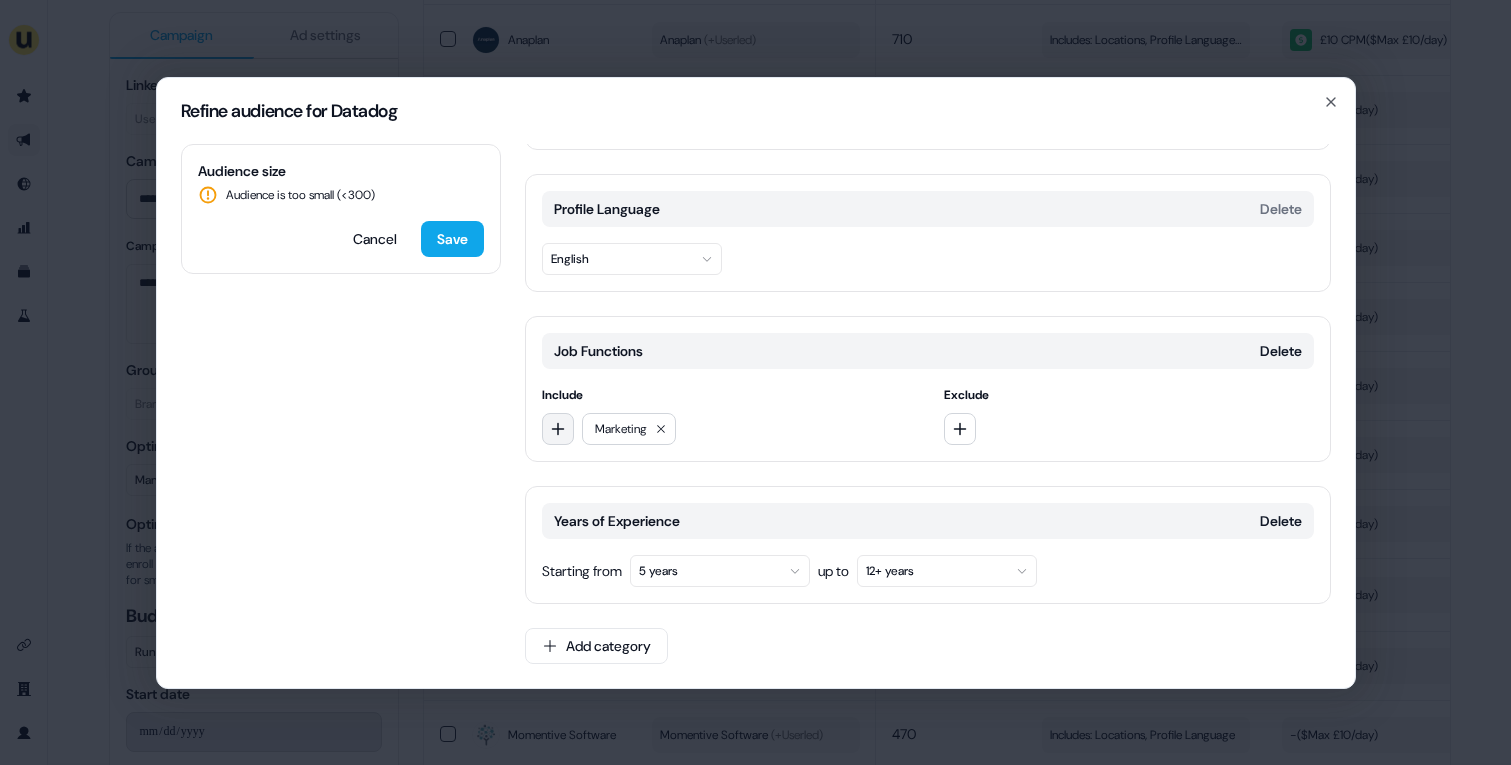 click 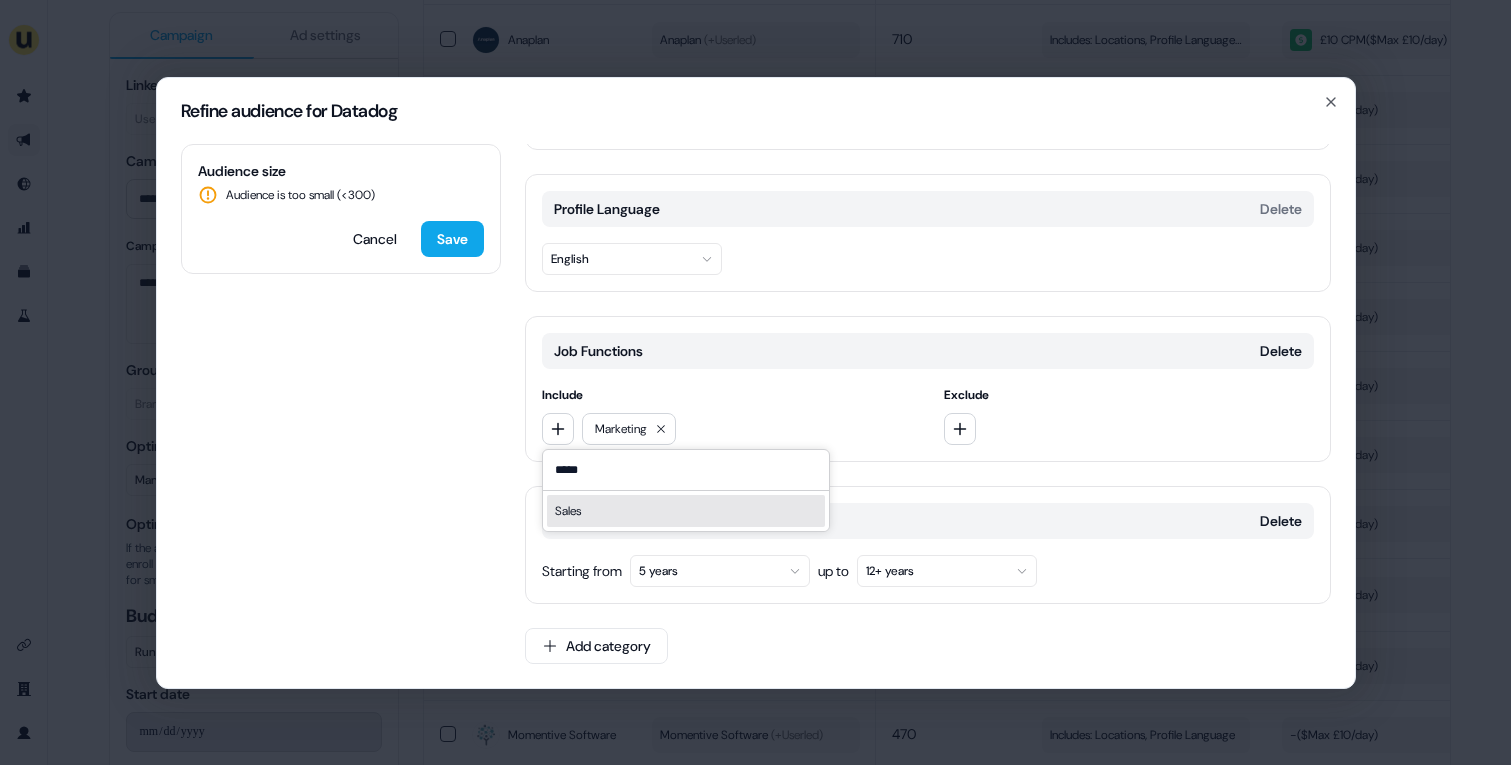 type on "*****" 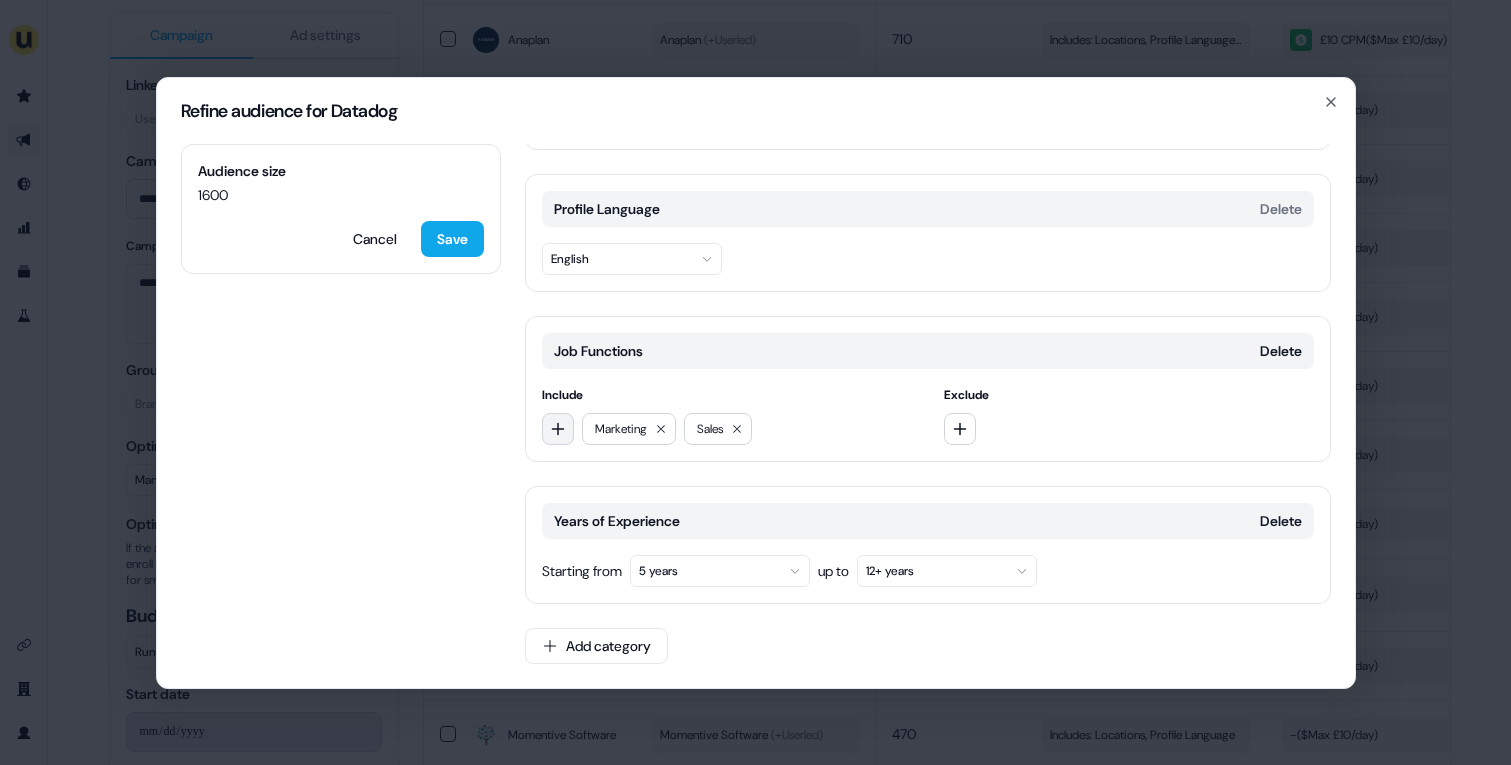 click at bounding box center (558, 429) 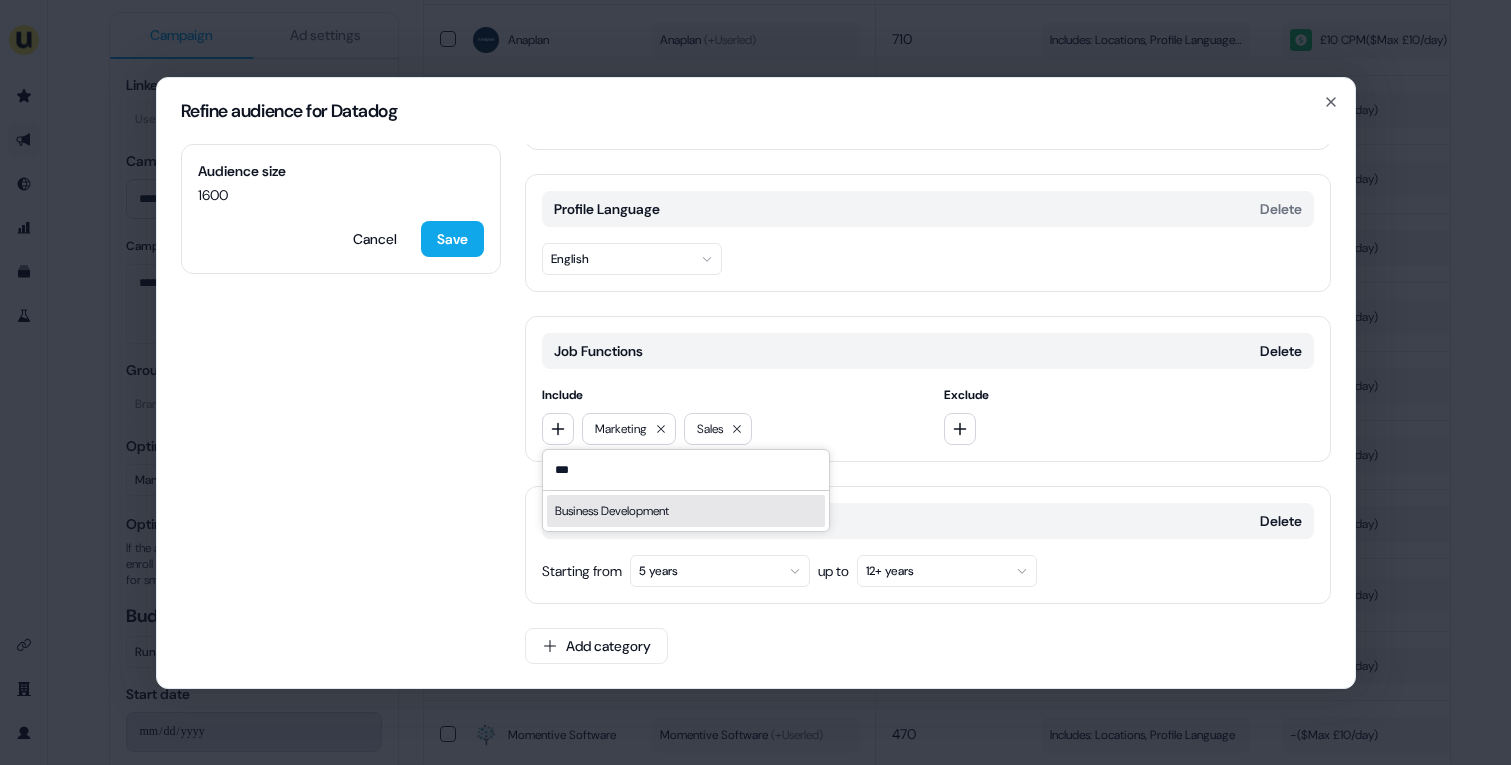 type on "***" 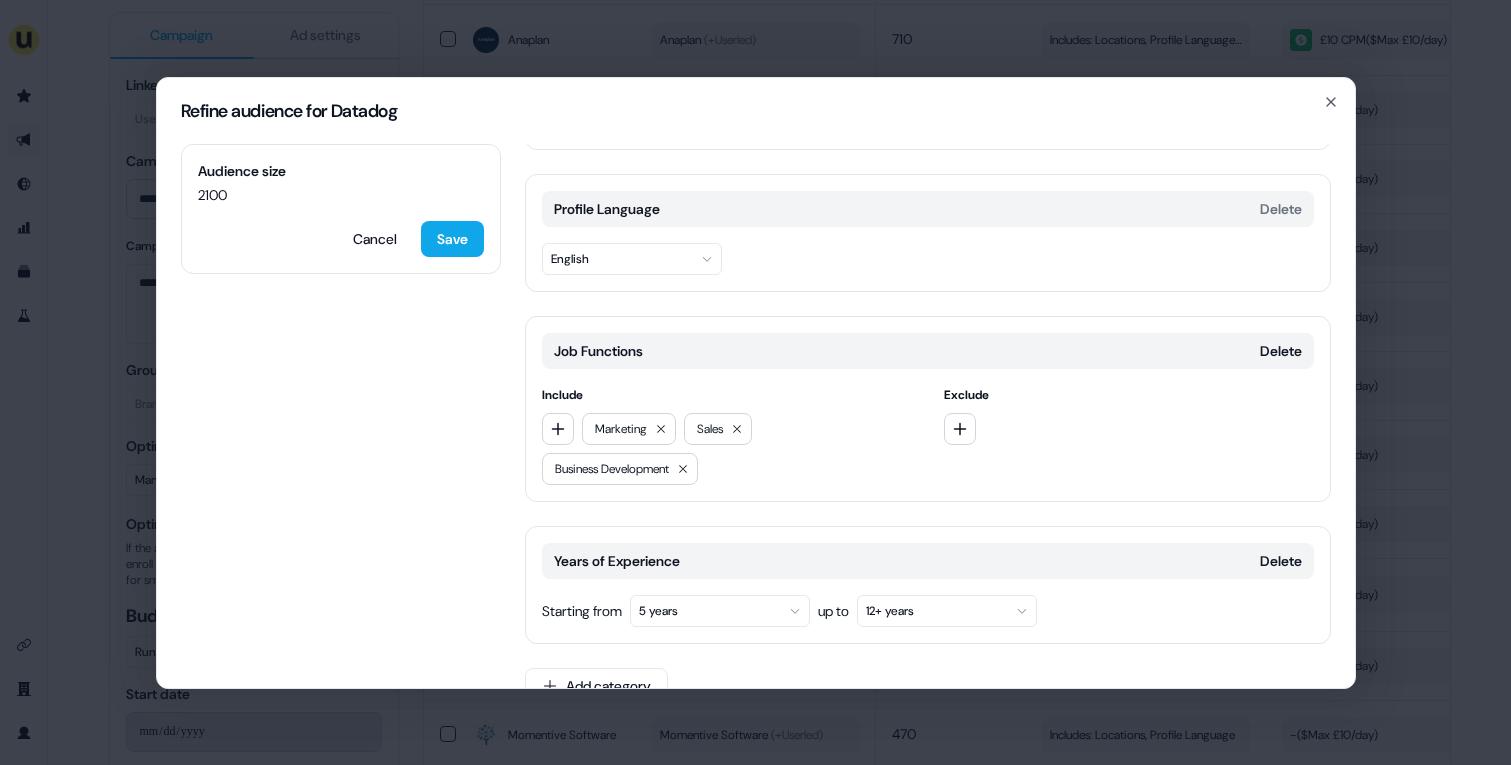 scroll, scrollTop: 180, scrollLeft: 0, axis: vertical 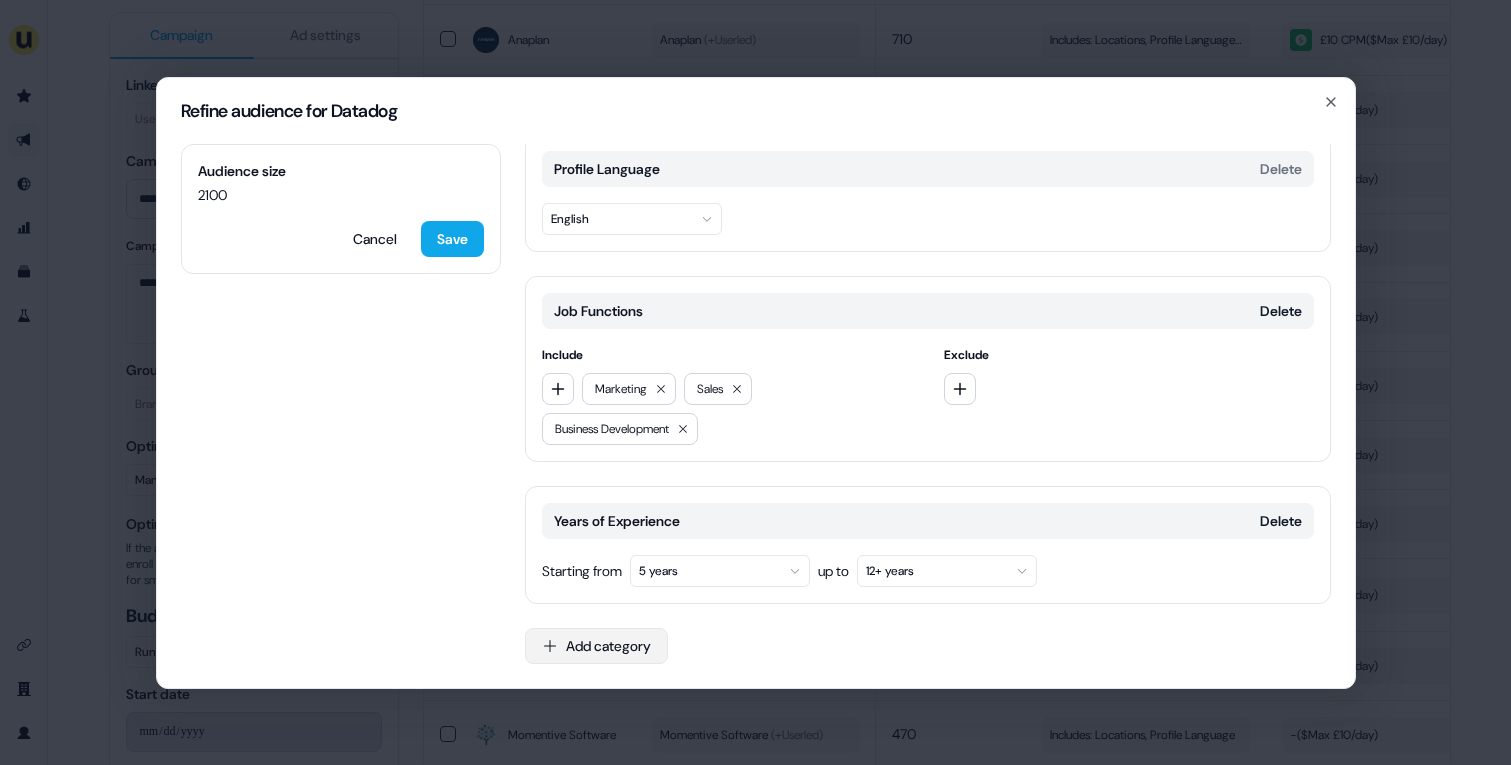 click on "Add category" at bounding box center [596, 646] 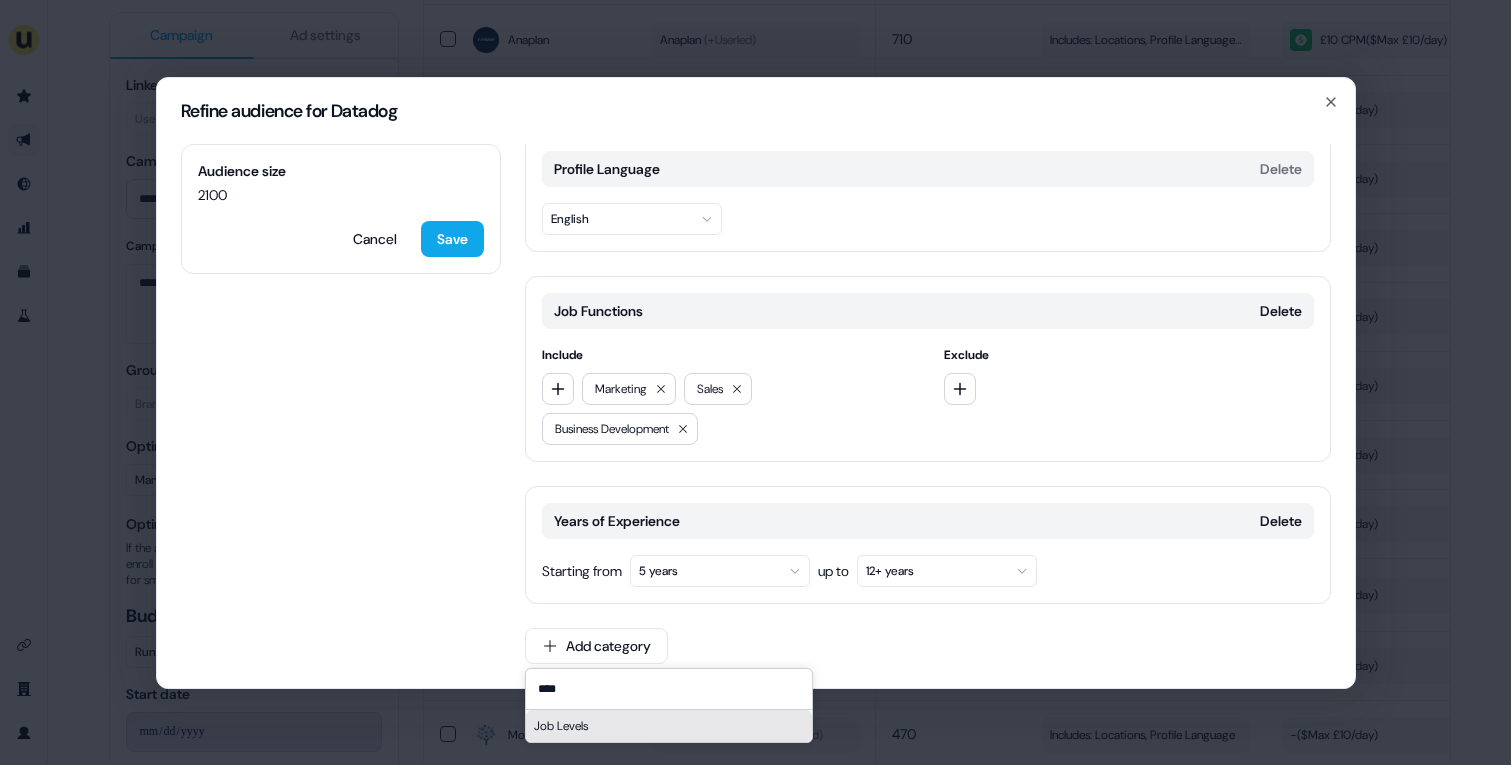 type on "****" 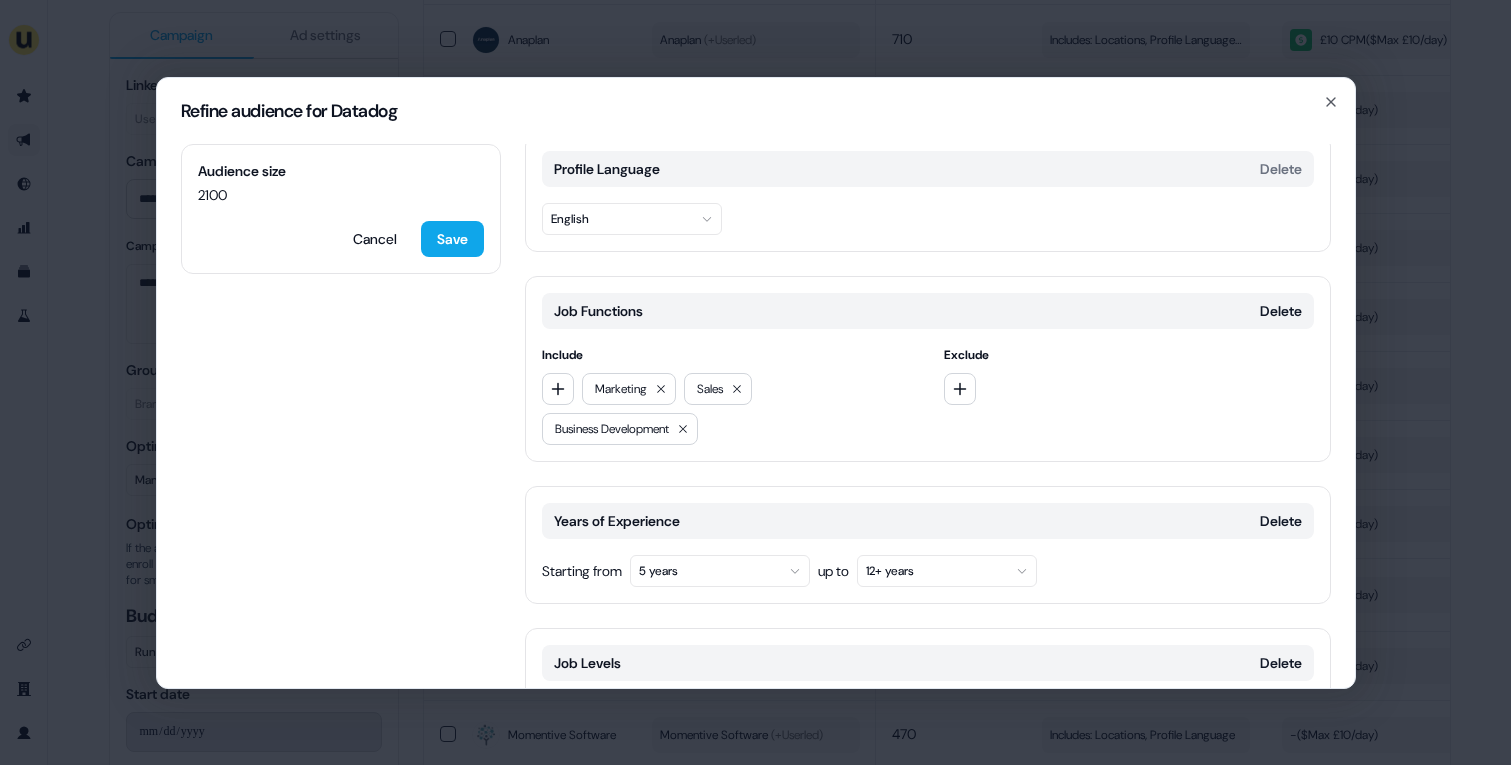 scroll, scrollTop: 350, scrollLeft: 0, axis: vertical 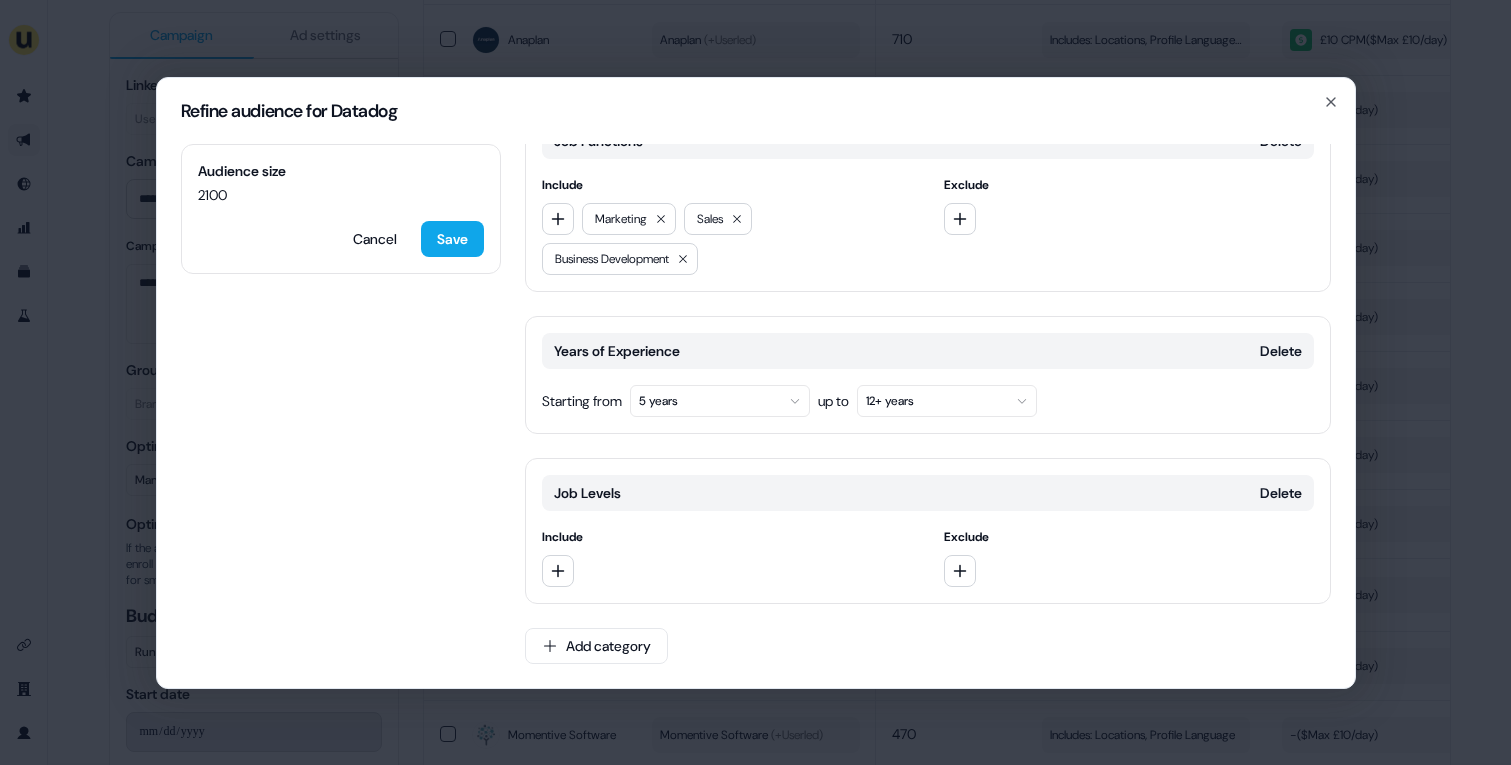 click at bounding box center (727, 571) 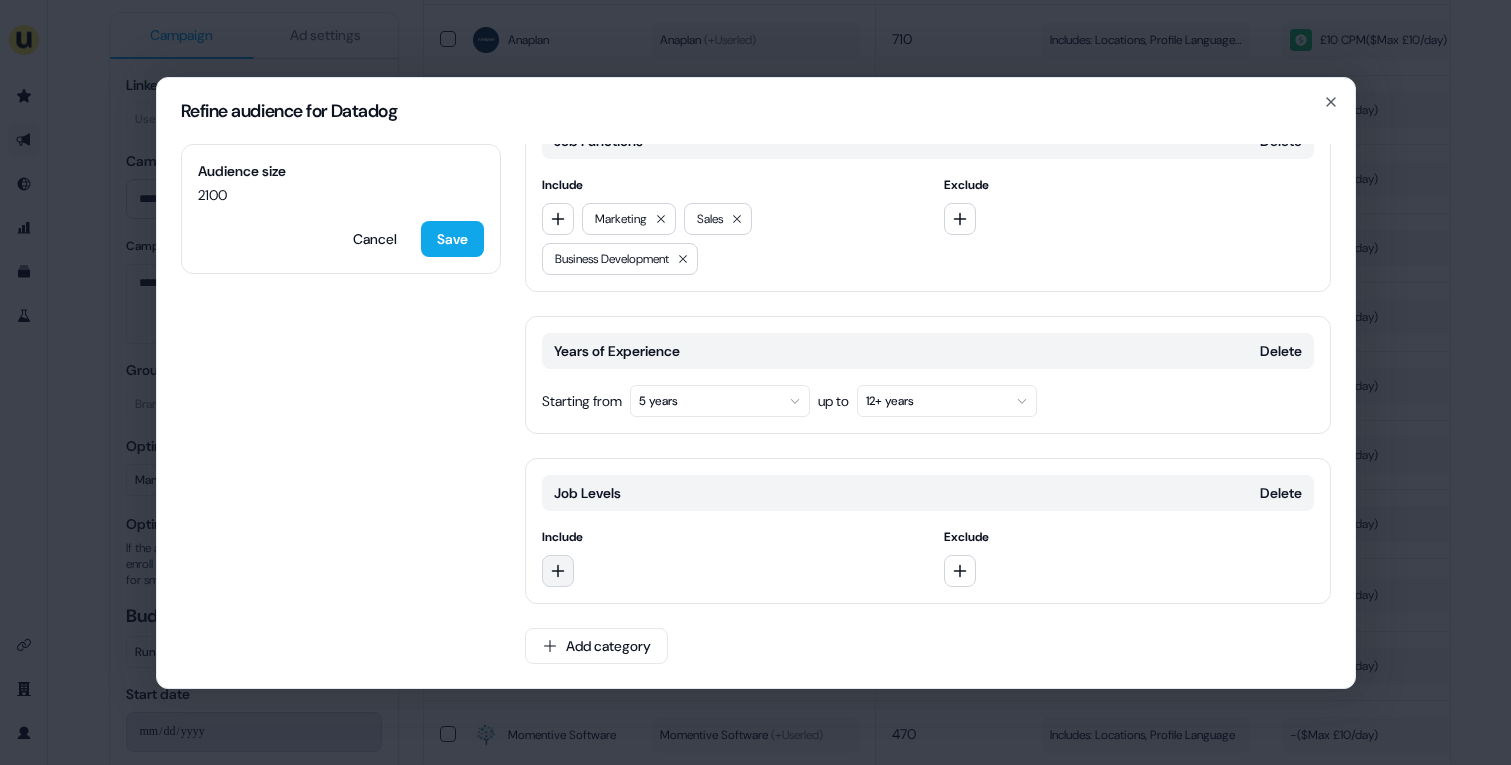 click 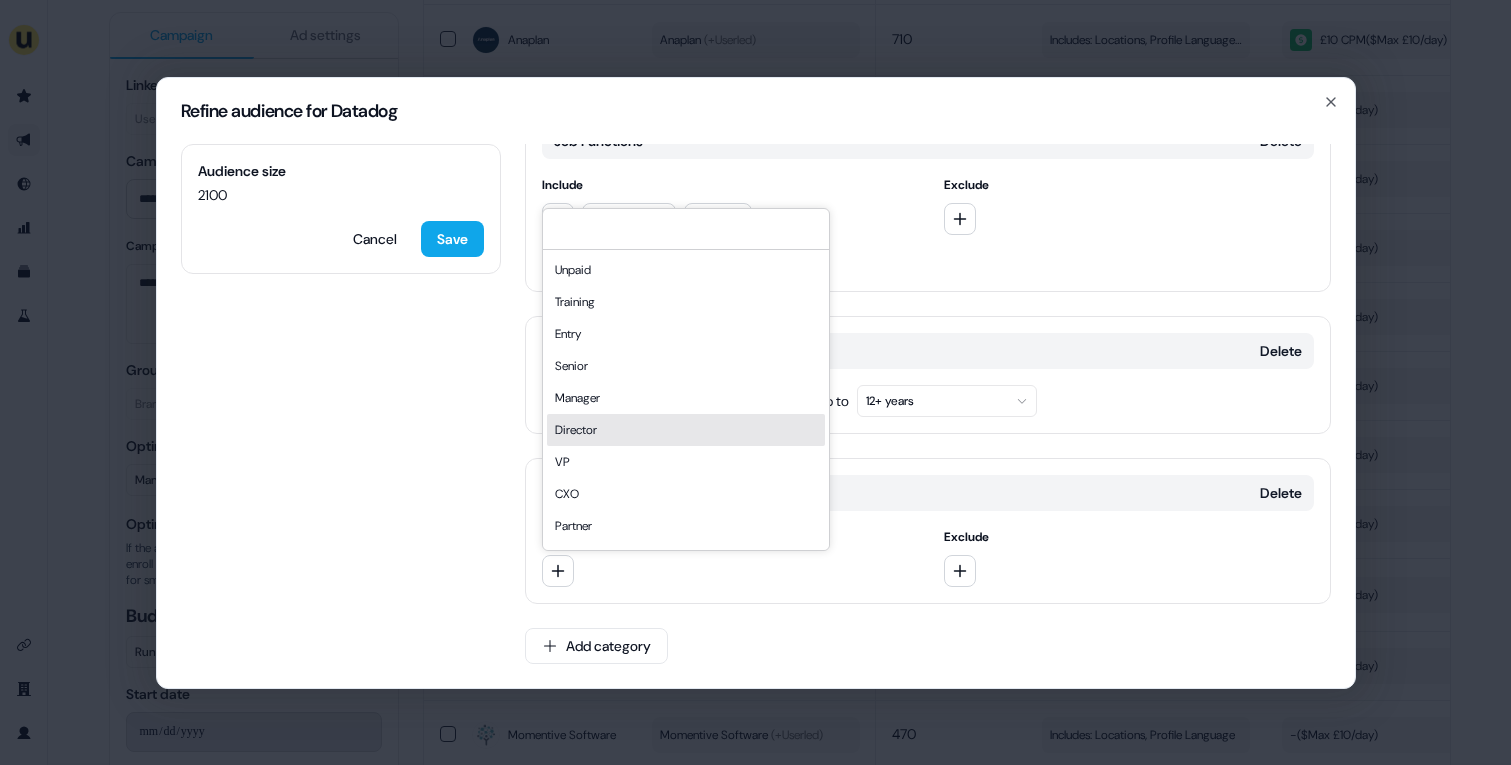 click on "Director" at bounding box center [686, 430] 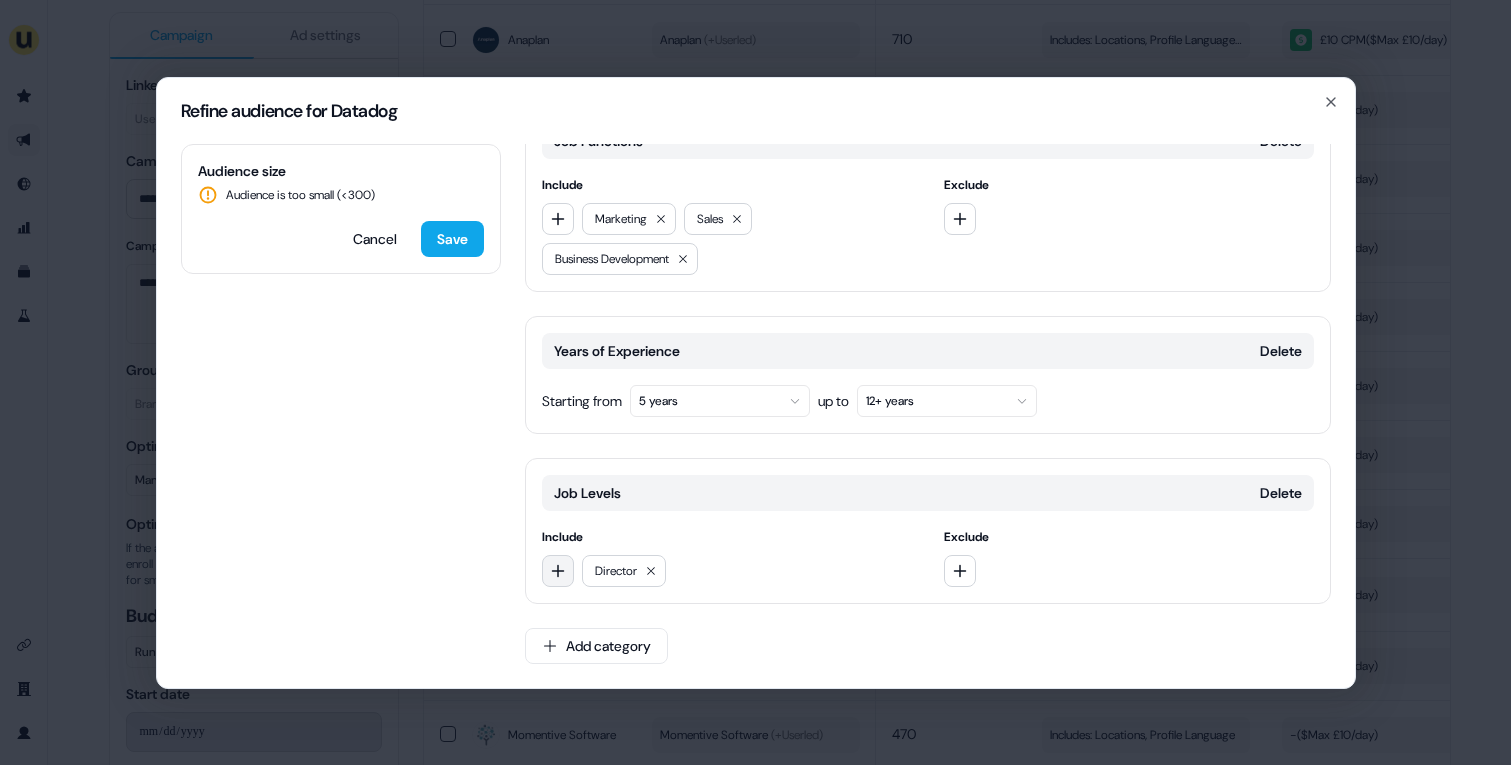 click 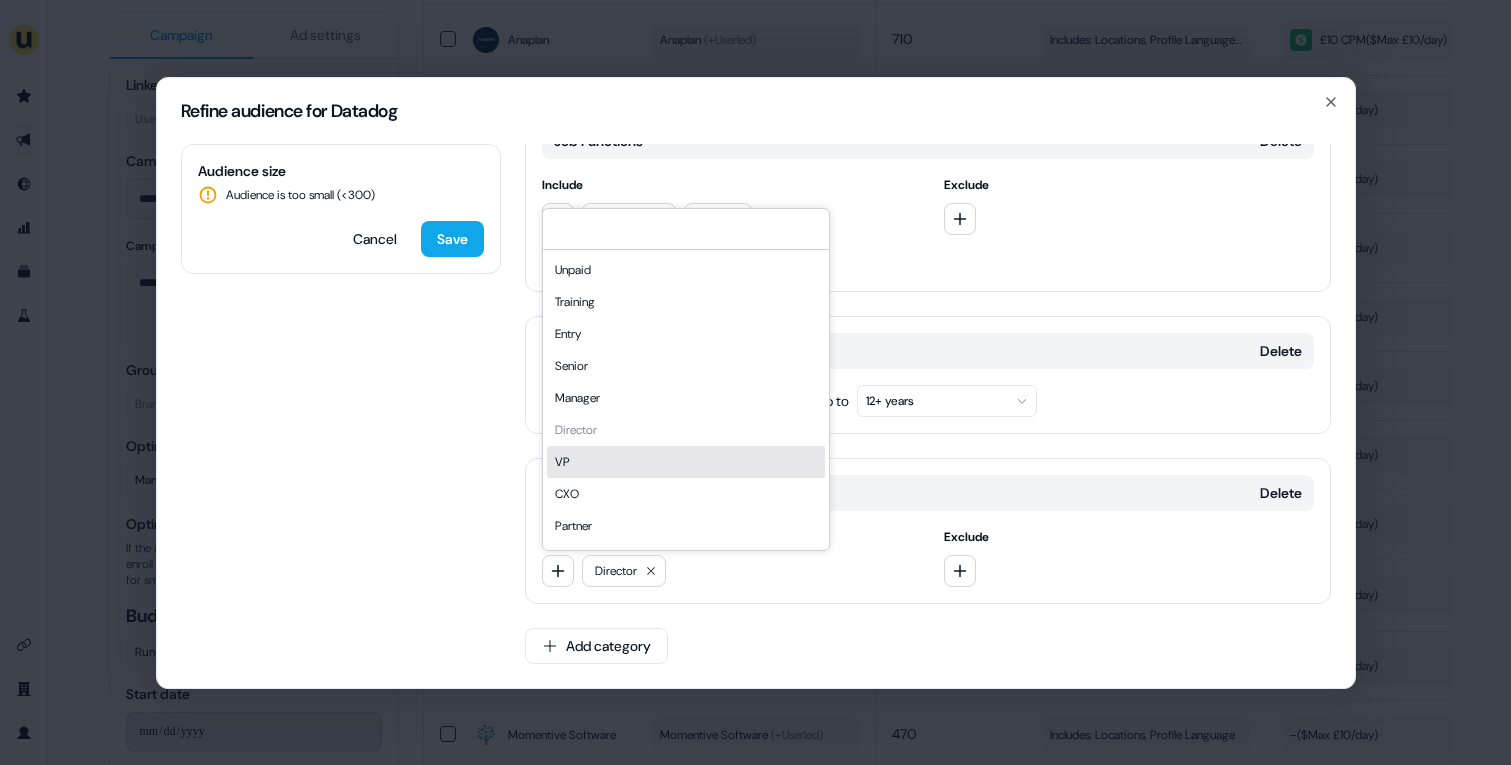 click on "VP" at bounding box center (686, 462) 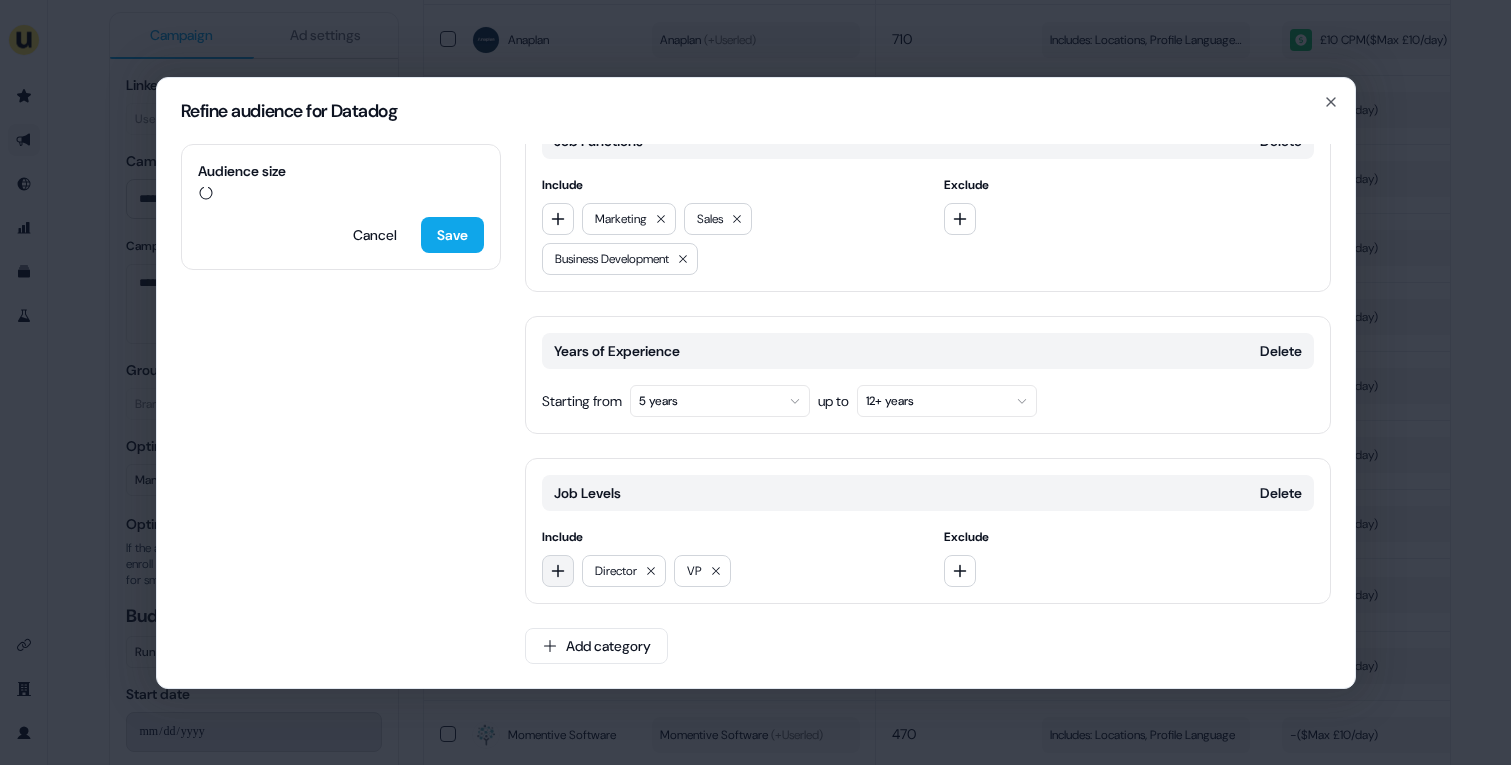 click 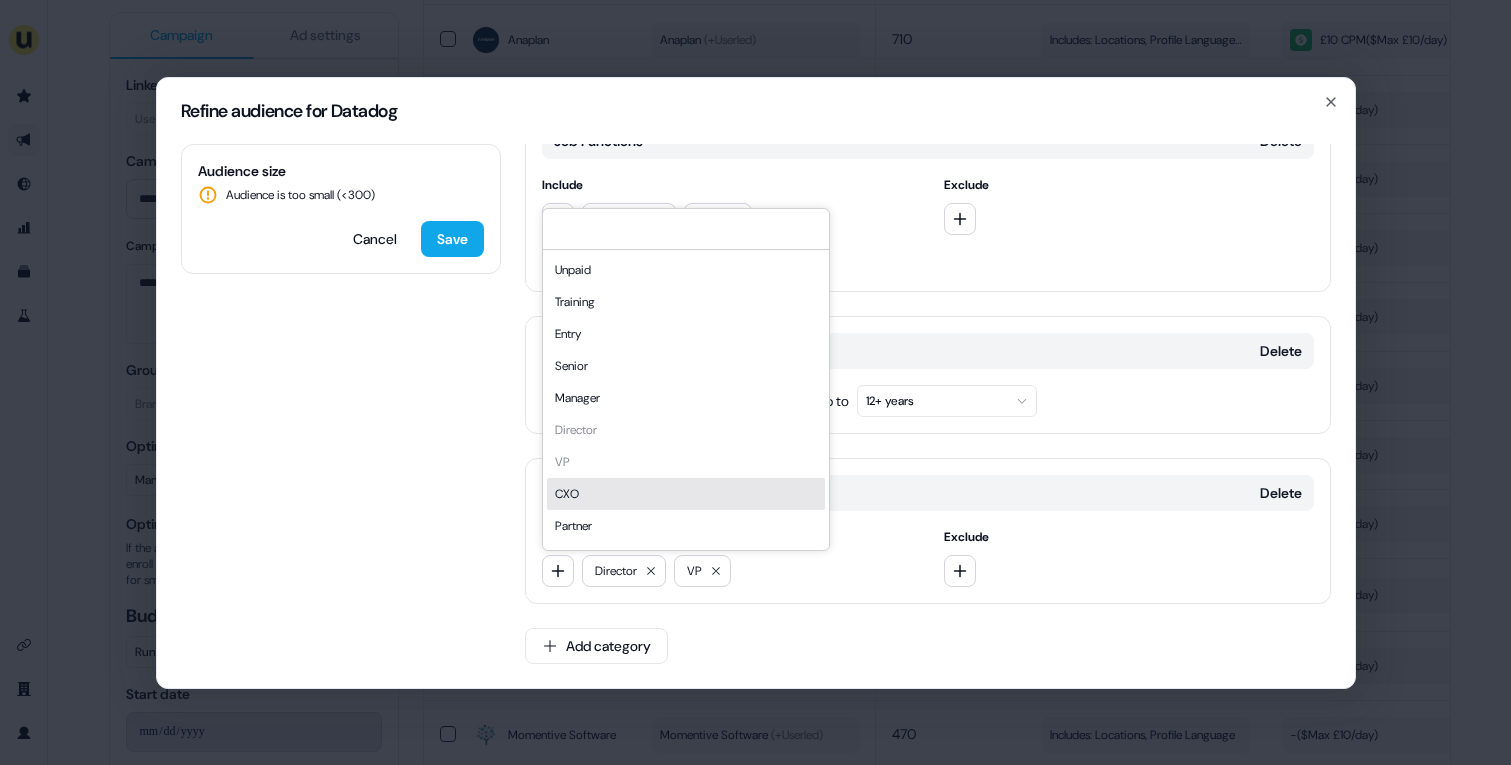 click on "CXO" at bounding box center (686, 494) 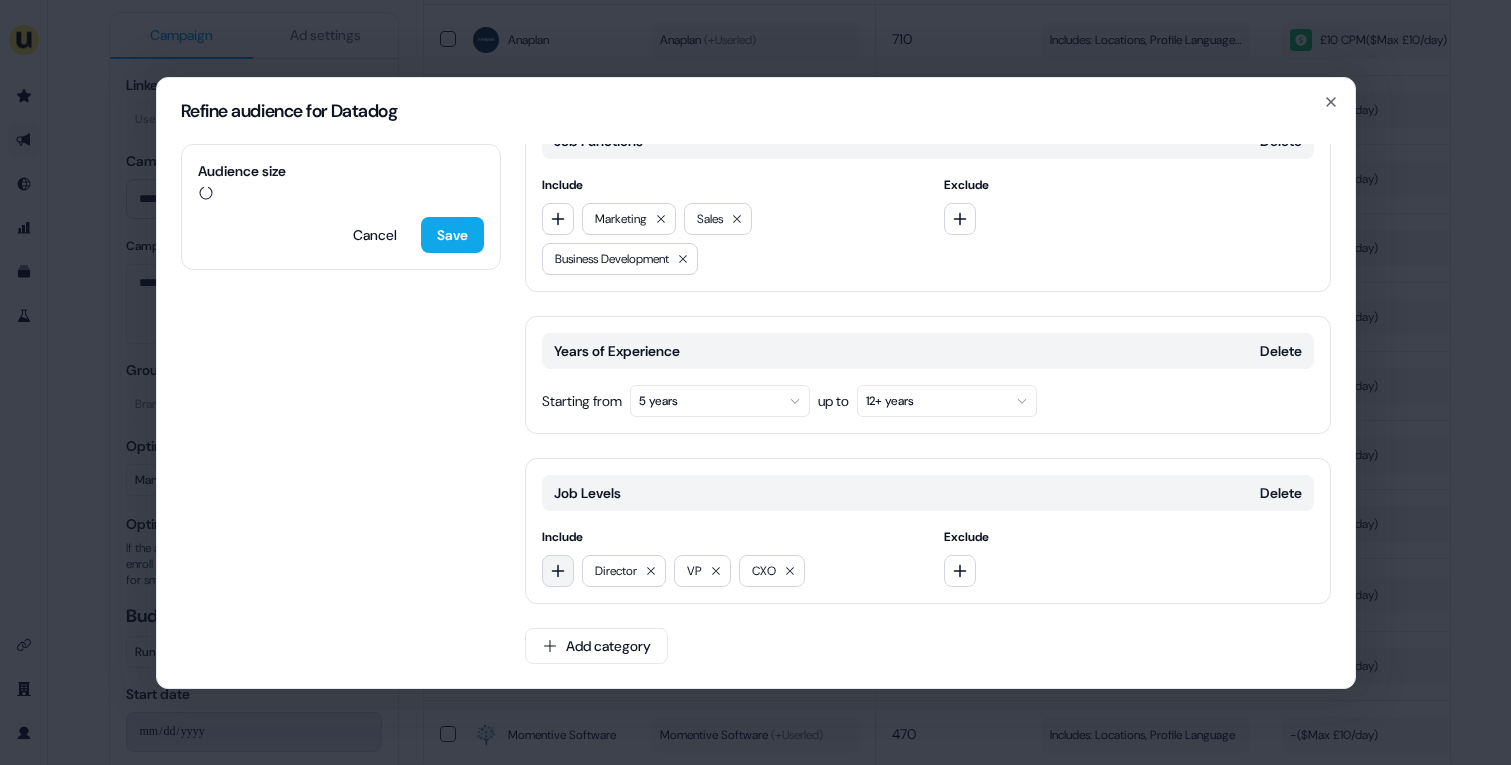 click at bounding box center (558, 571) 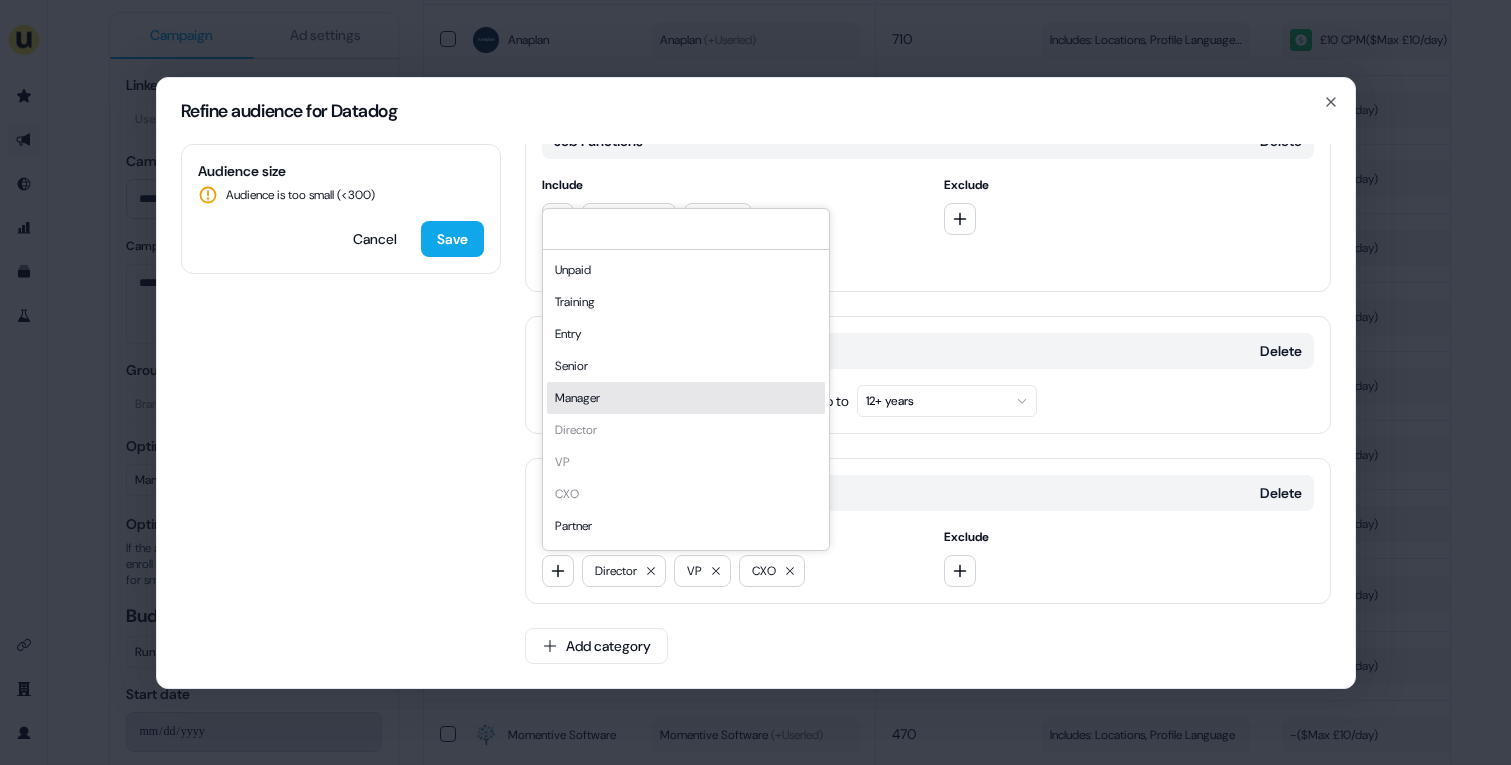click on "Manager" at bounding box center [686, 398] 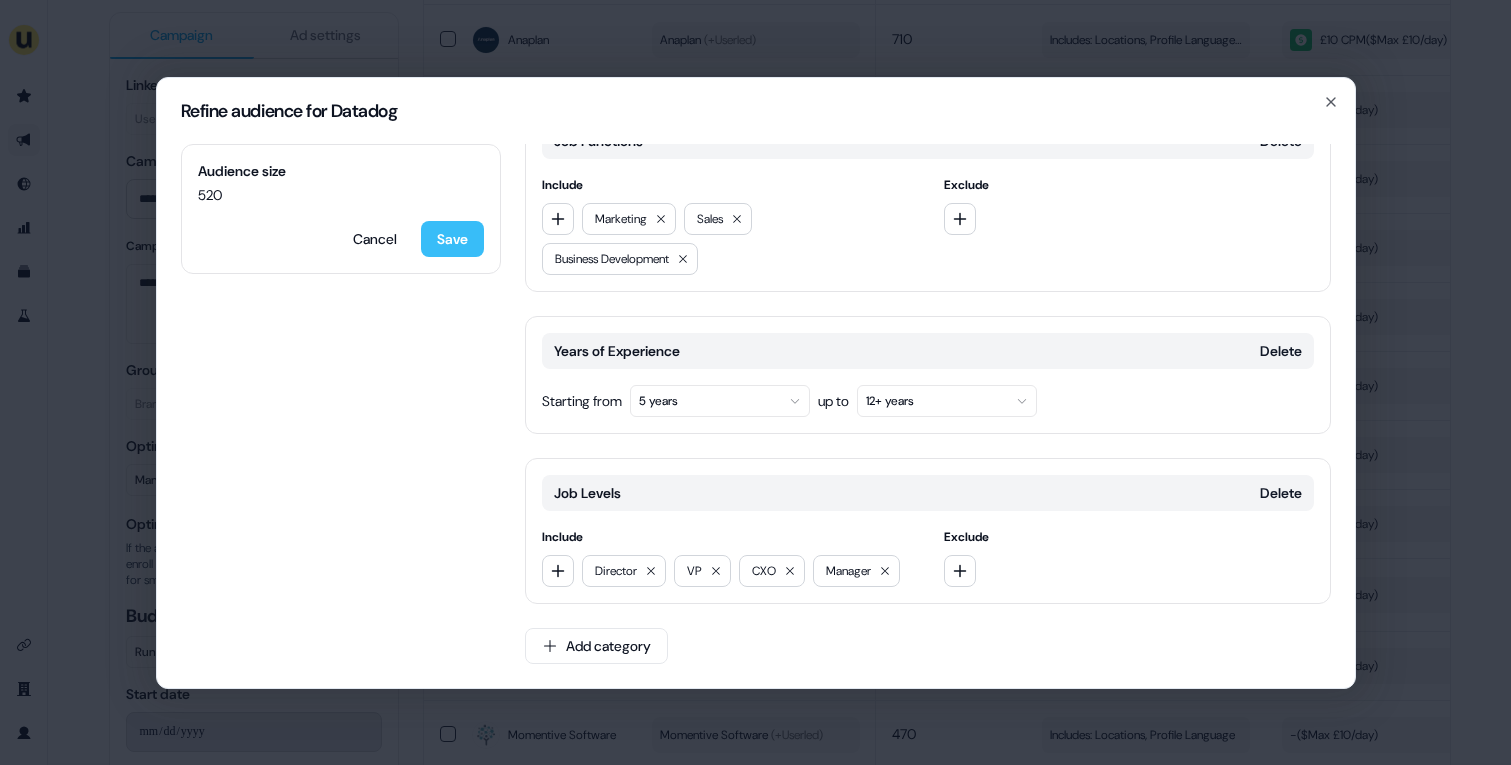 click on "Save" at bounding box center (452, 239) 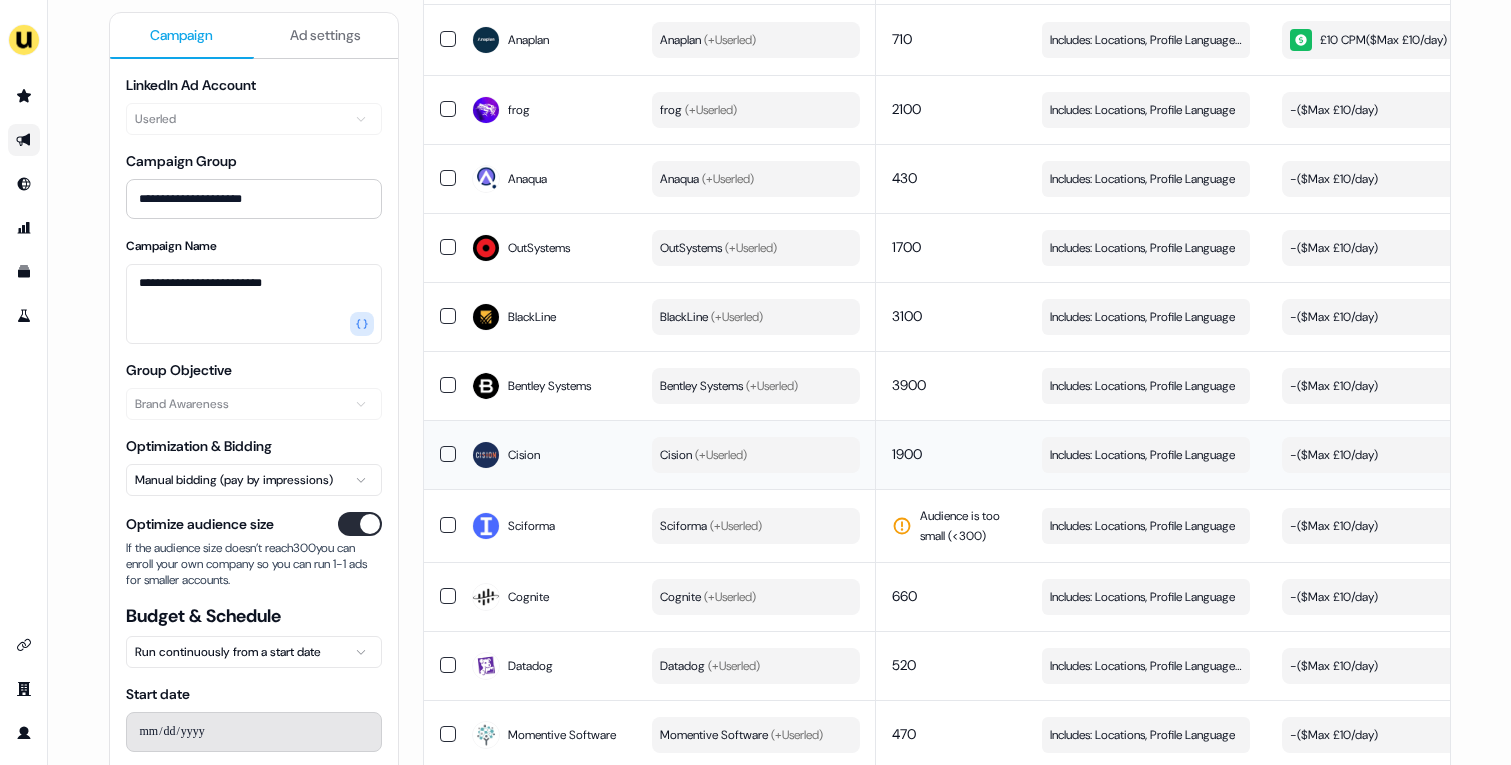 scroll, scrollTop: 2089, scrollLeft: 0, axis: vertical 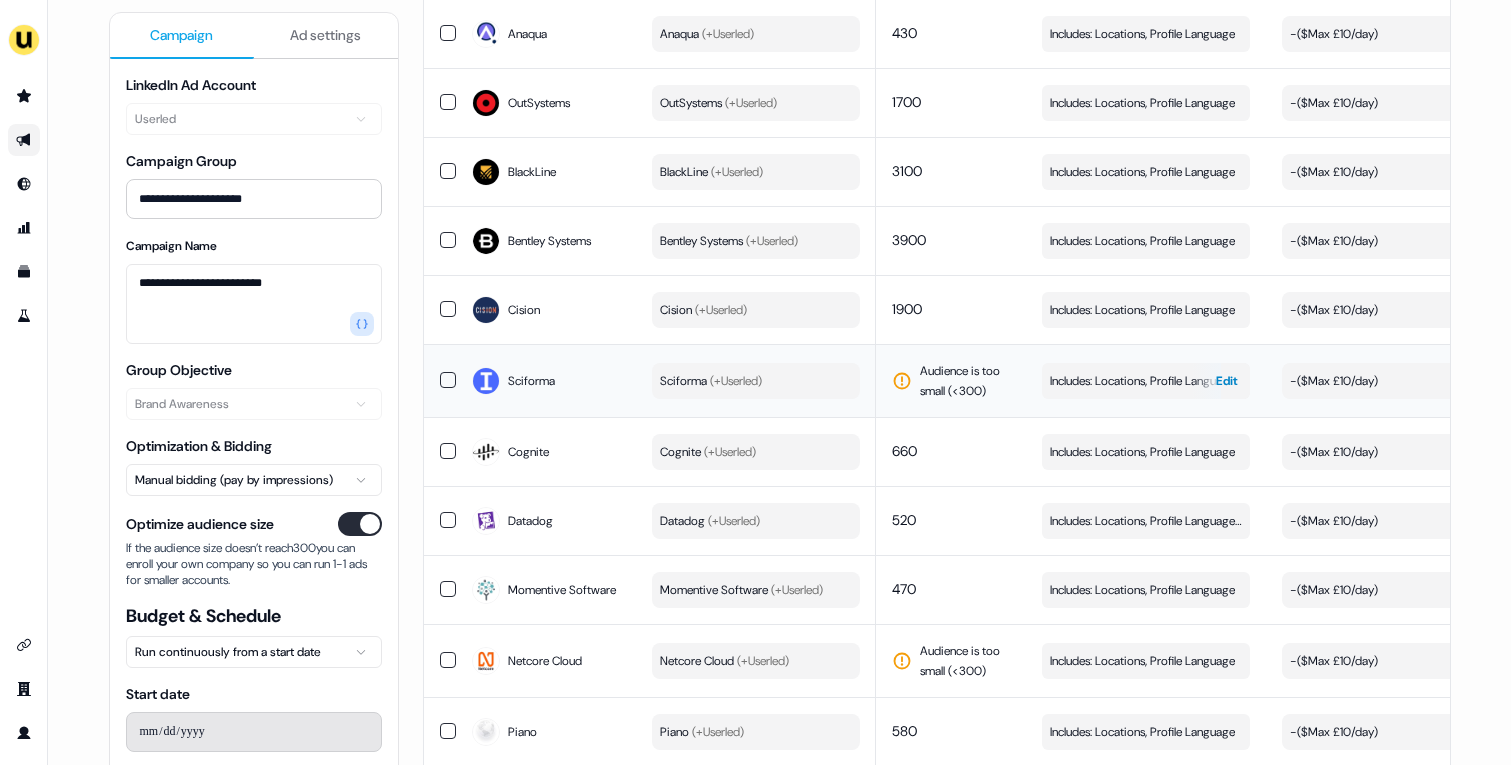 click on "Includes: Locations, Profile Language" at bounding box center [1142, 381] 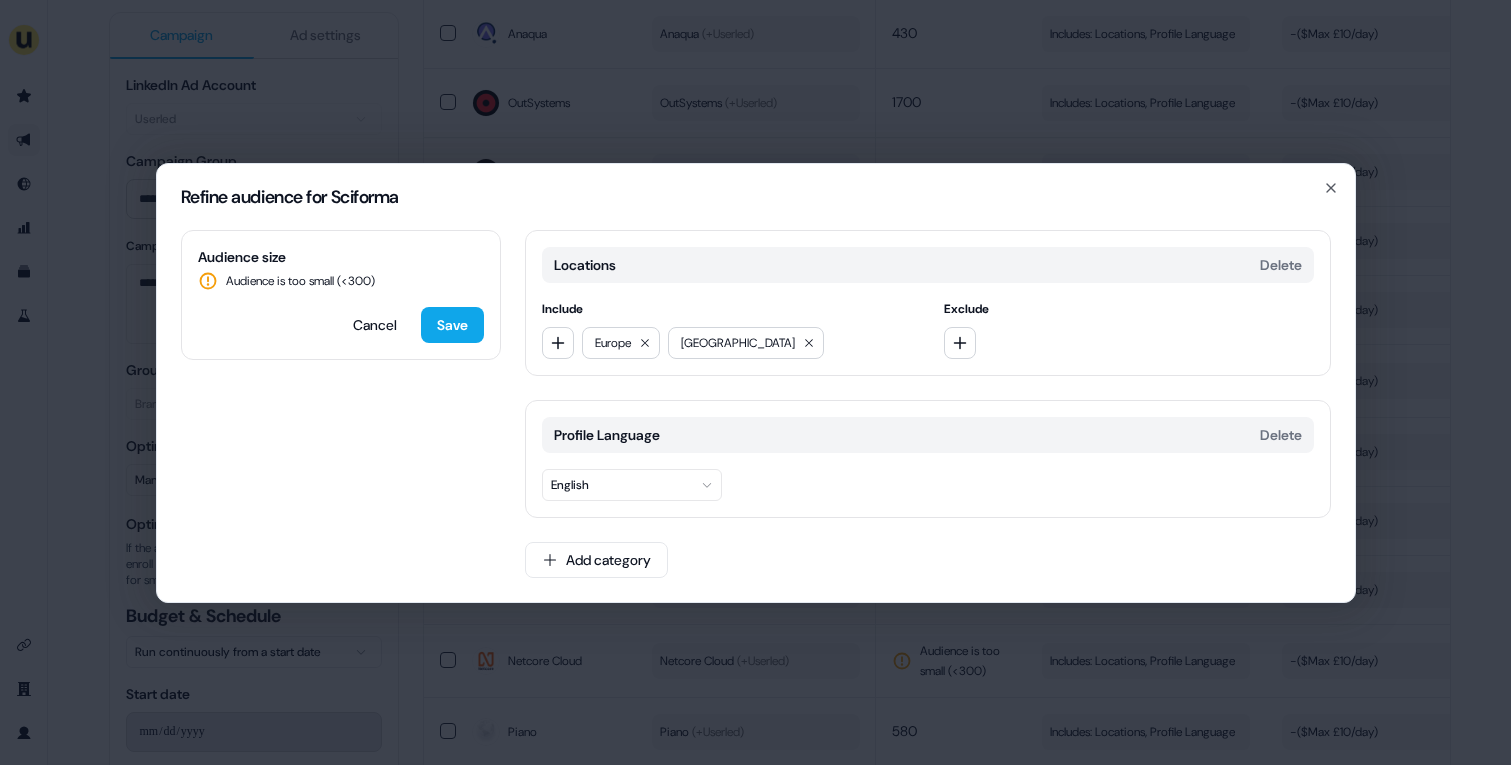 type 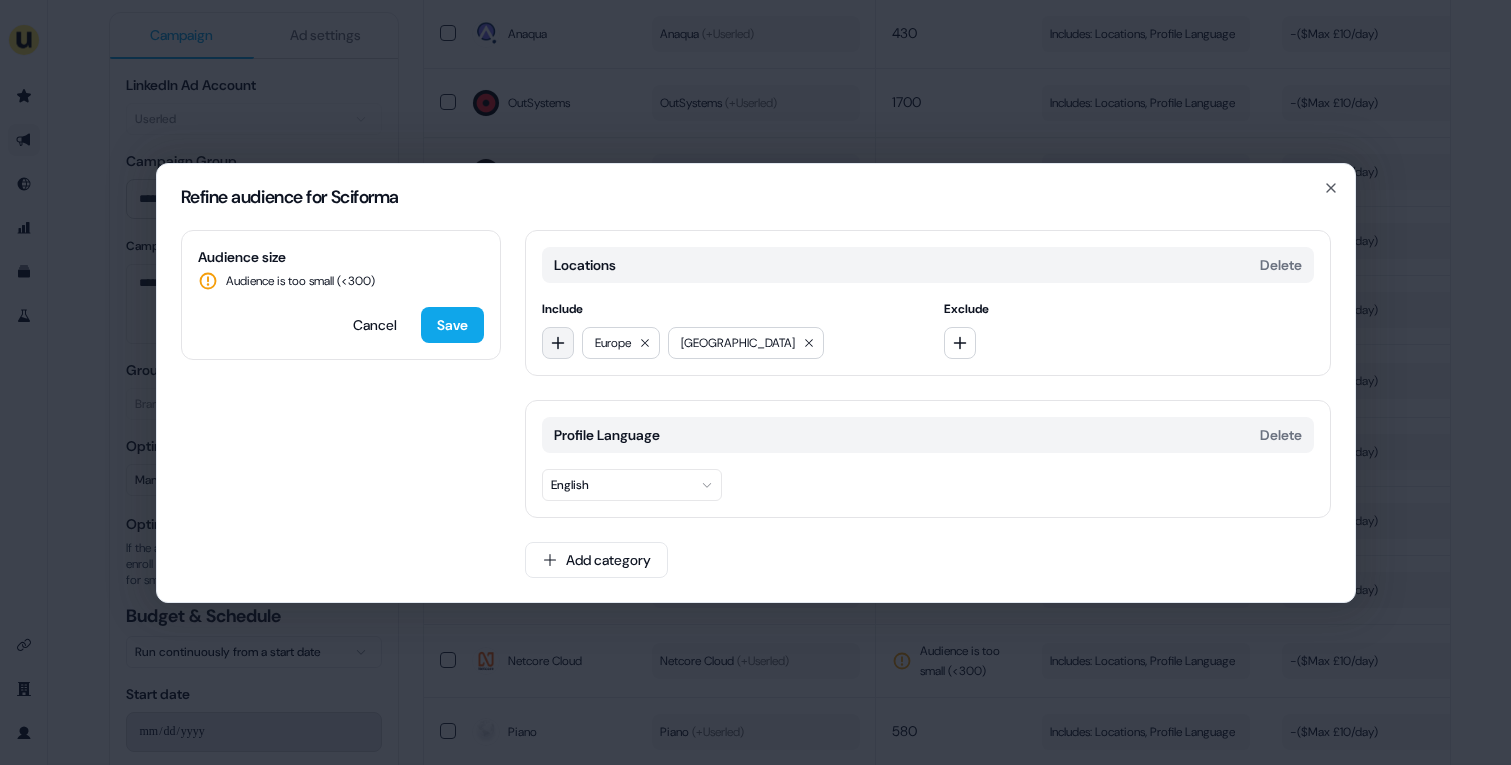 click 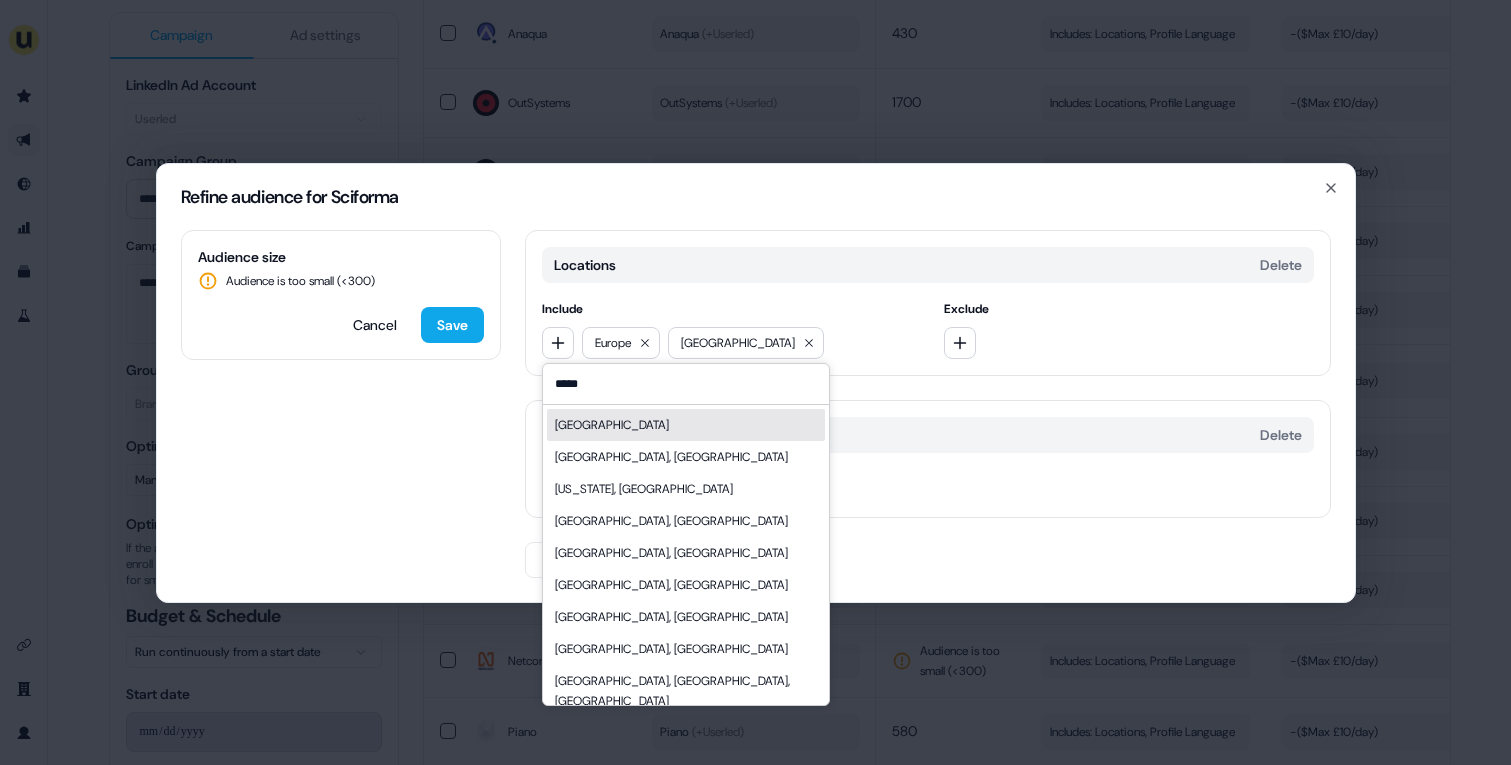 type on "*****" 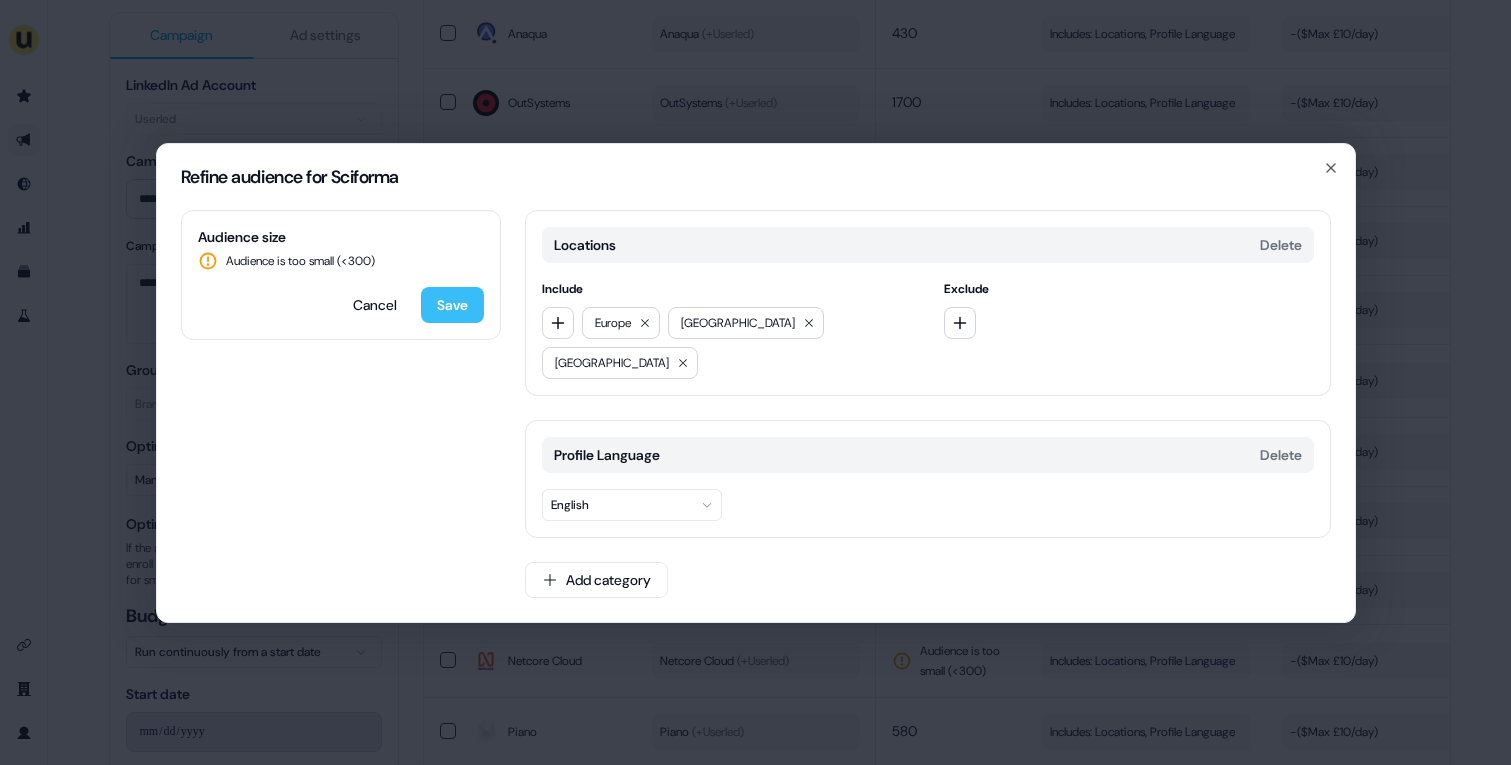 click on "Save" at bounding box center (452, 305) 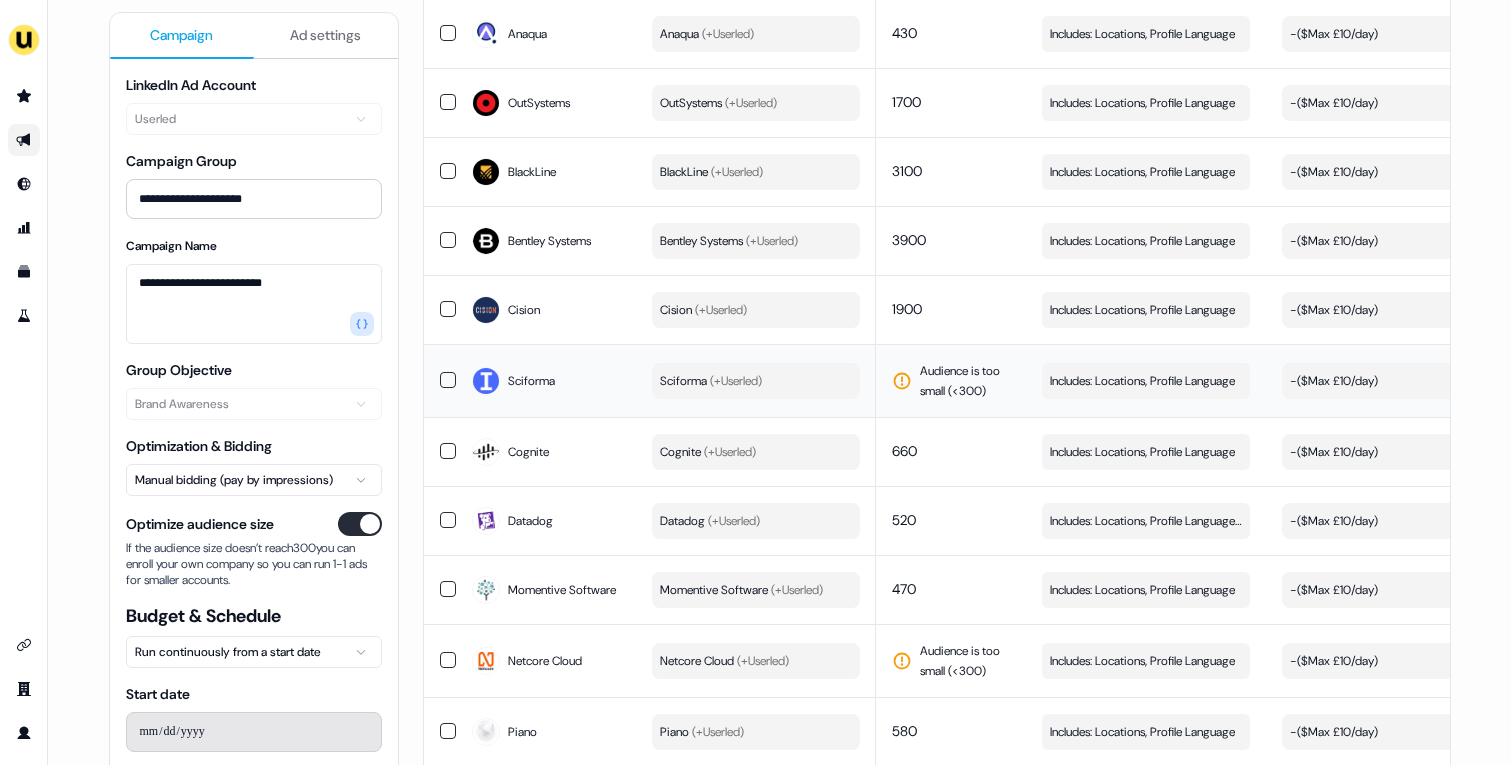 scroll, scrollTop: 0, scrollLeft: 406, axis: horizontal 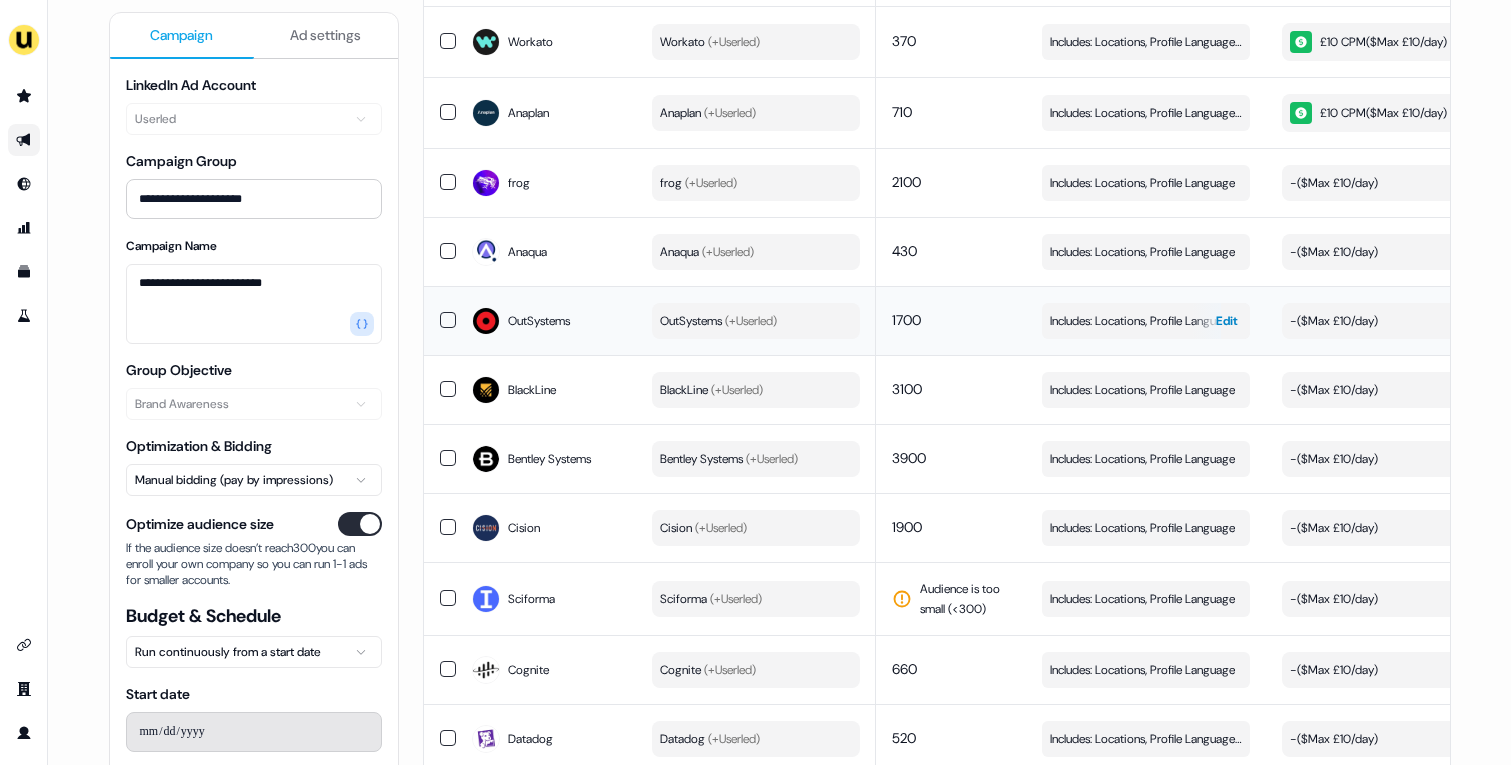 click on "Includes: Locations, Profile Language" at bounding box center [1142, 321] 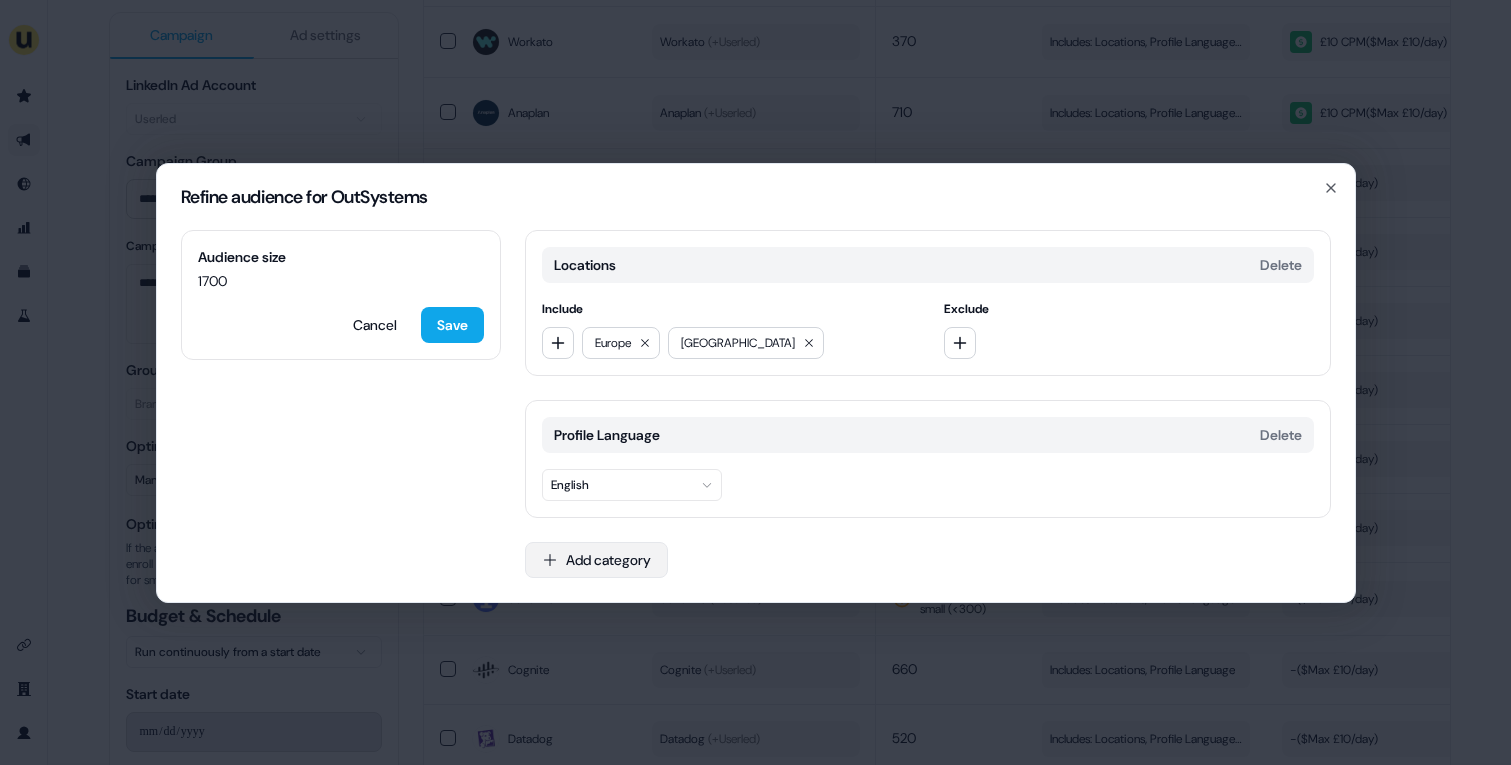 click on "Add category" at bounding box center [596, 560] 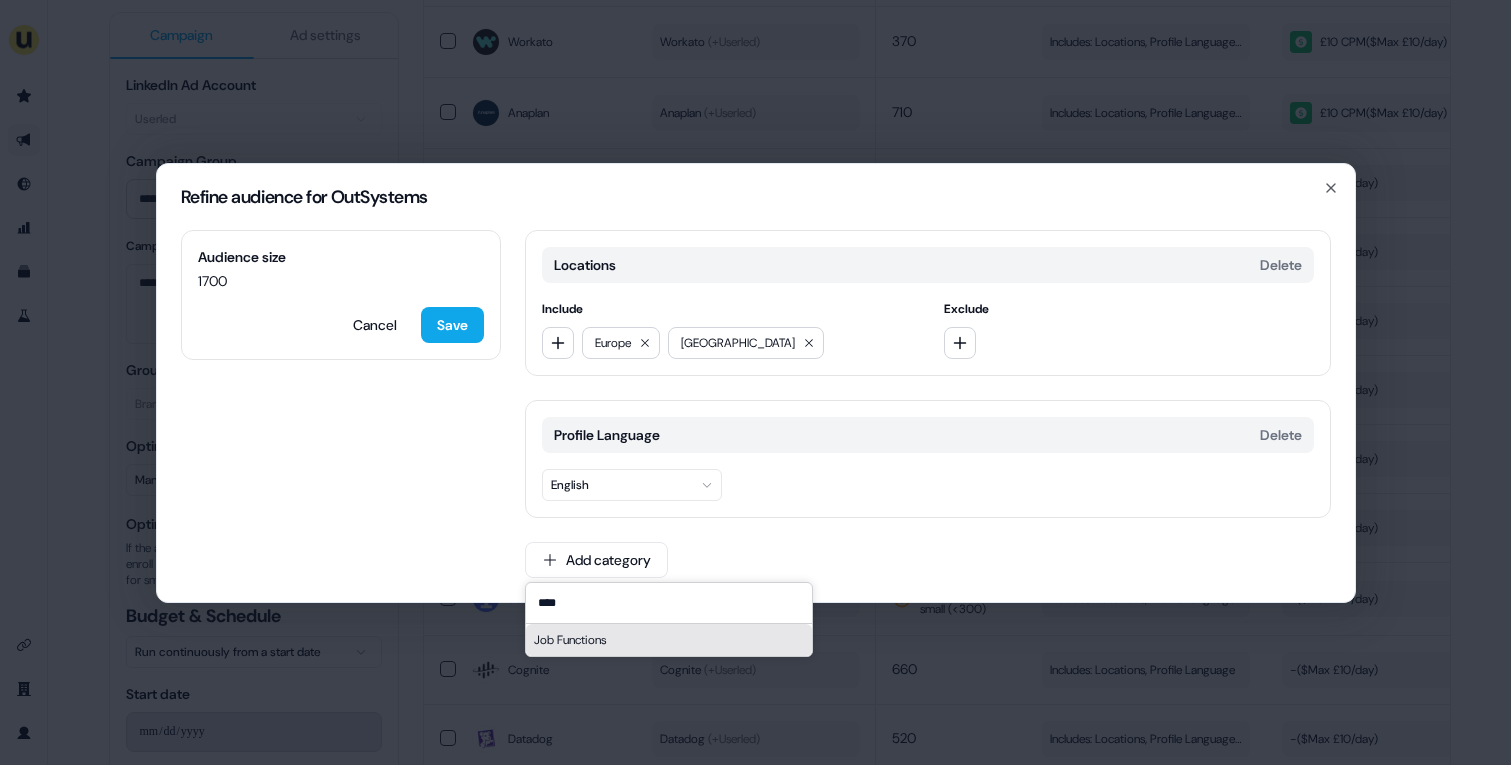 type on "****" 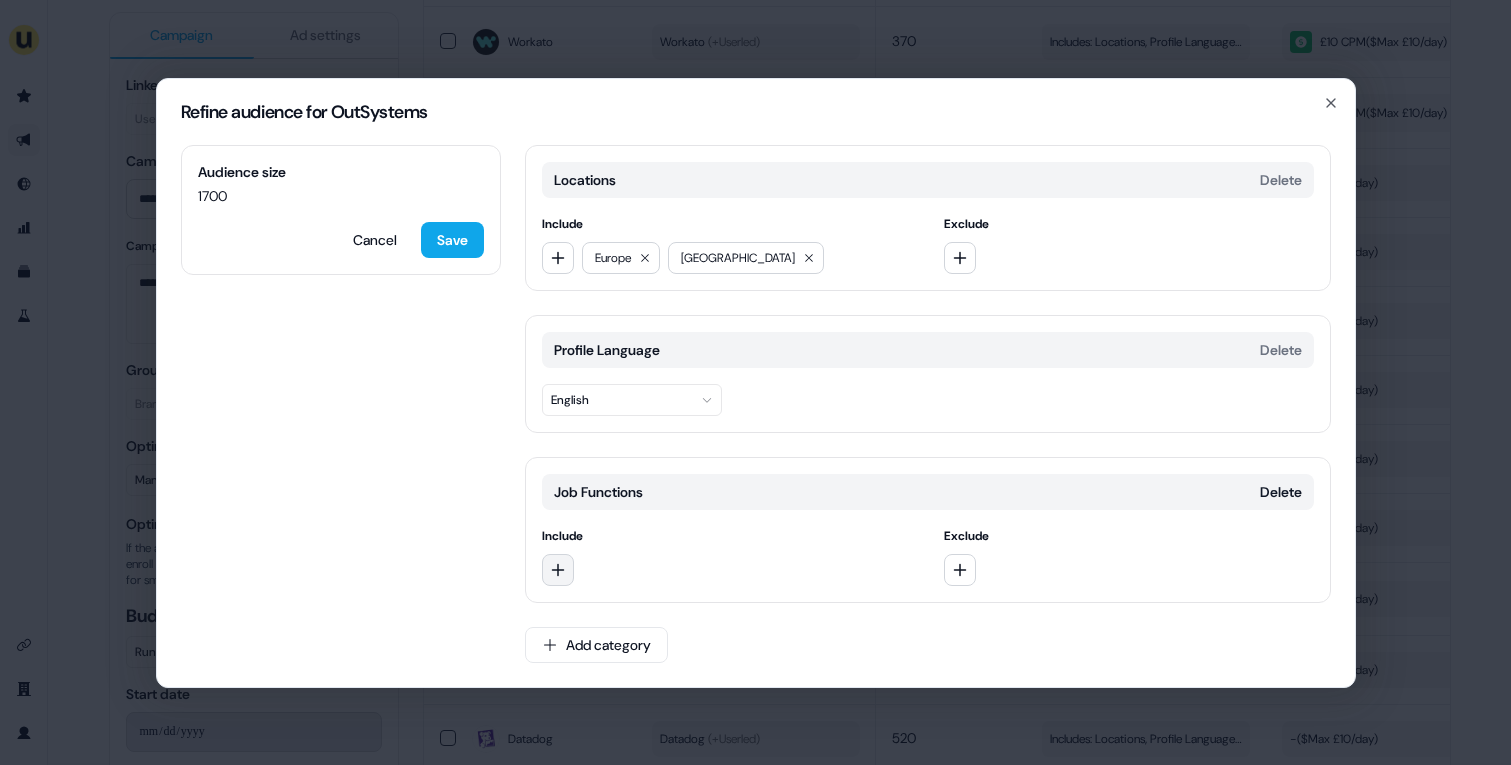 click 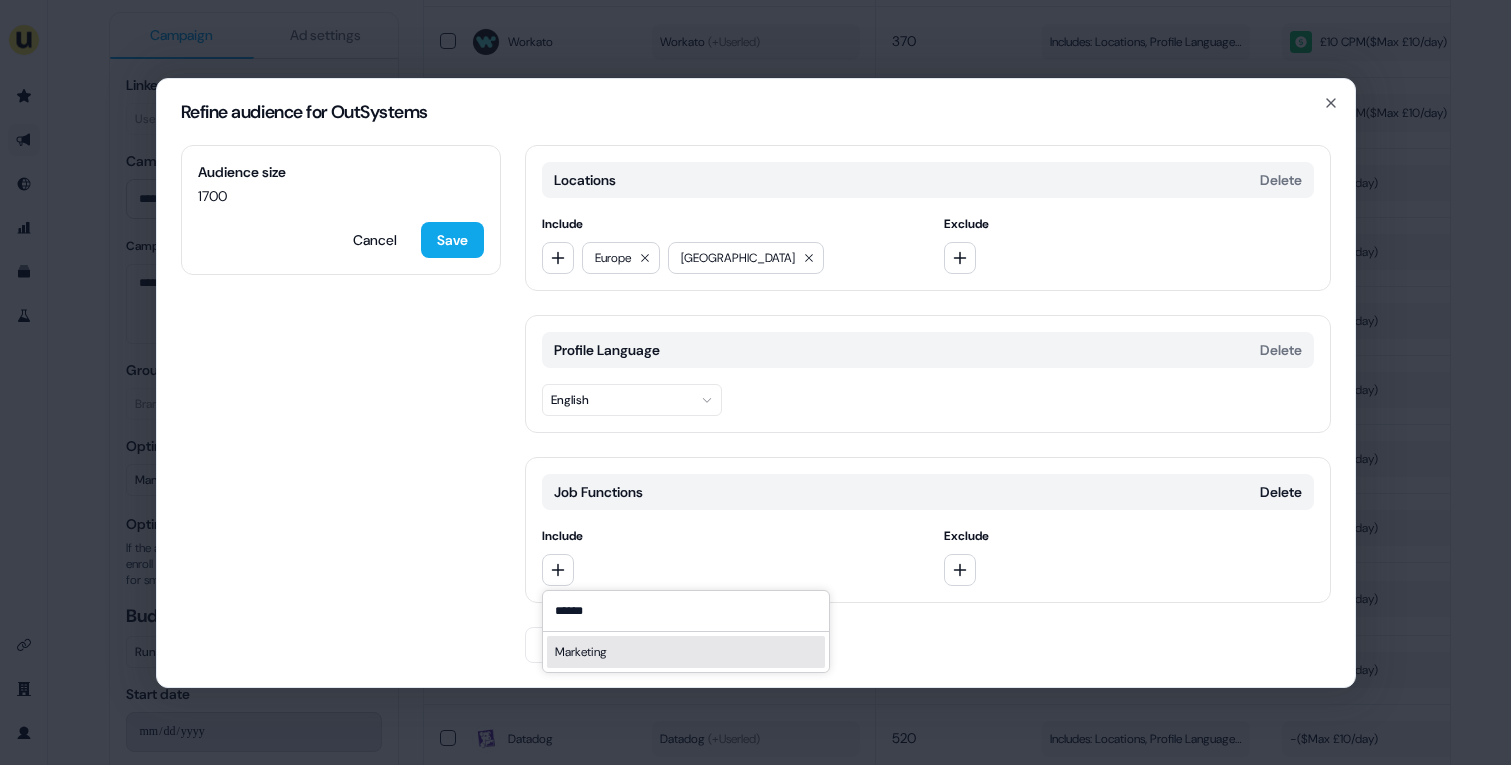type on "******" 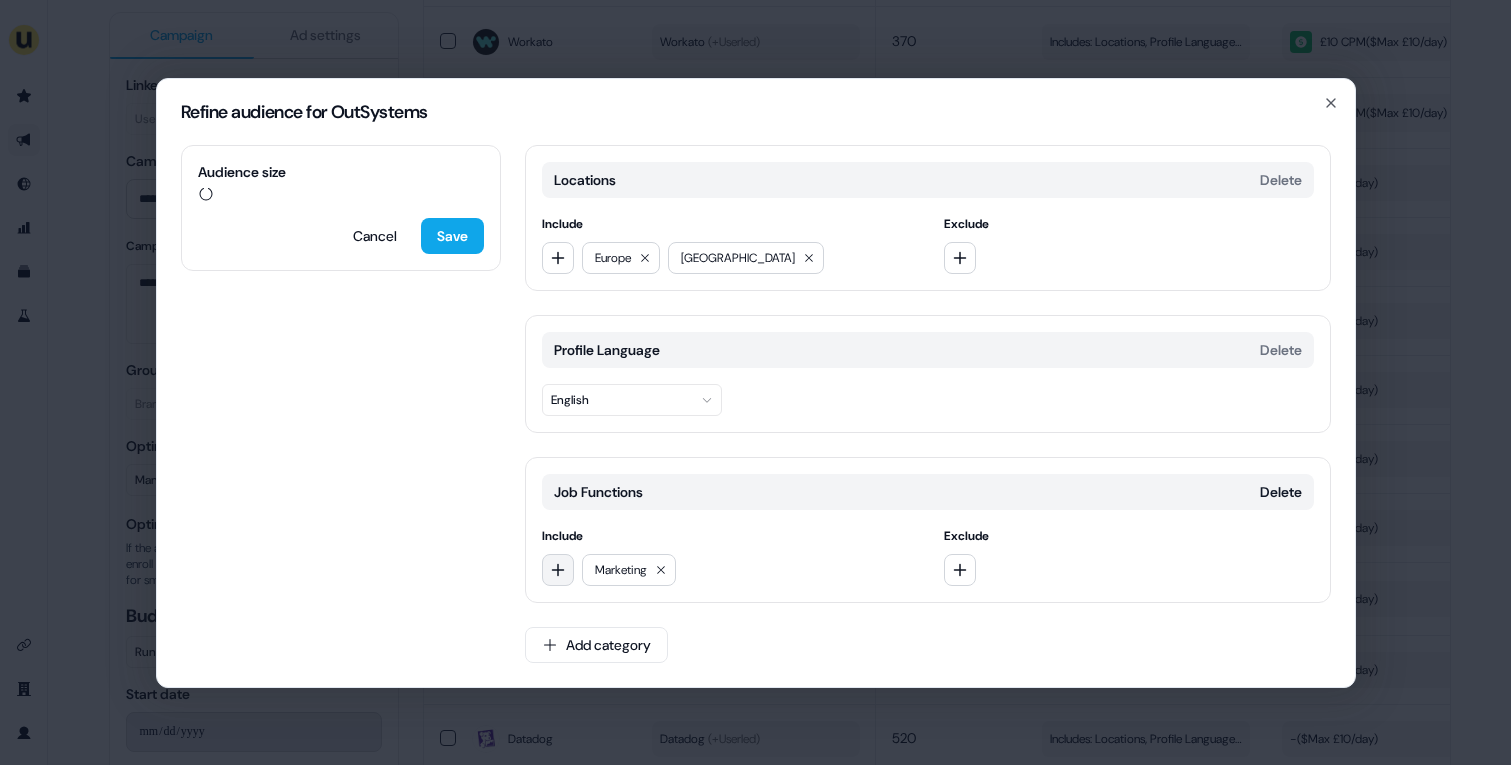 click at bounding box center (558, 570) 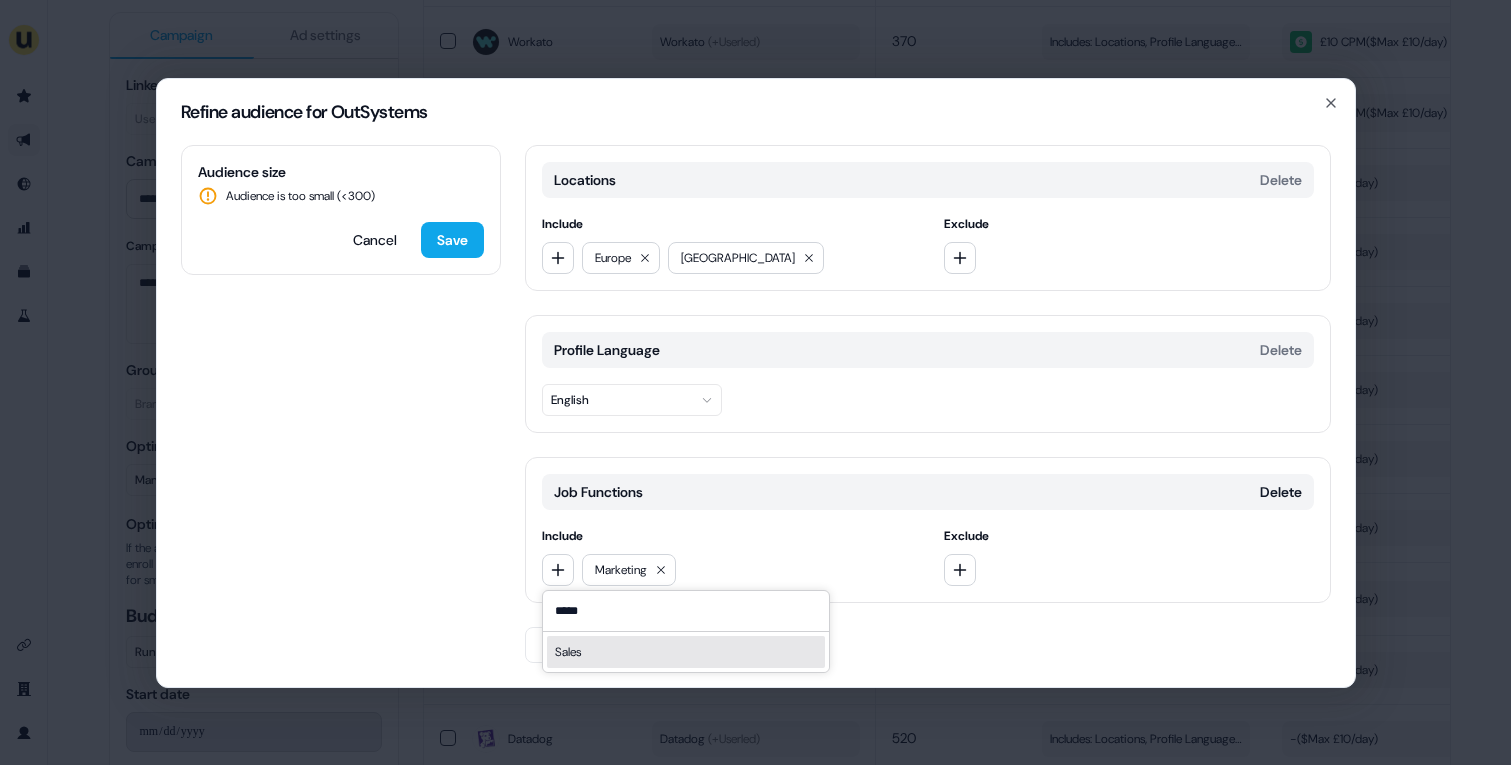 type on "*****" 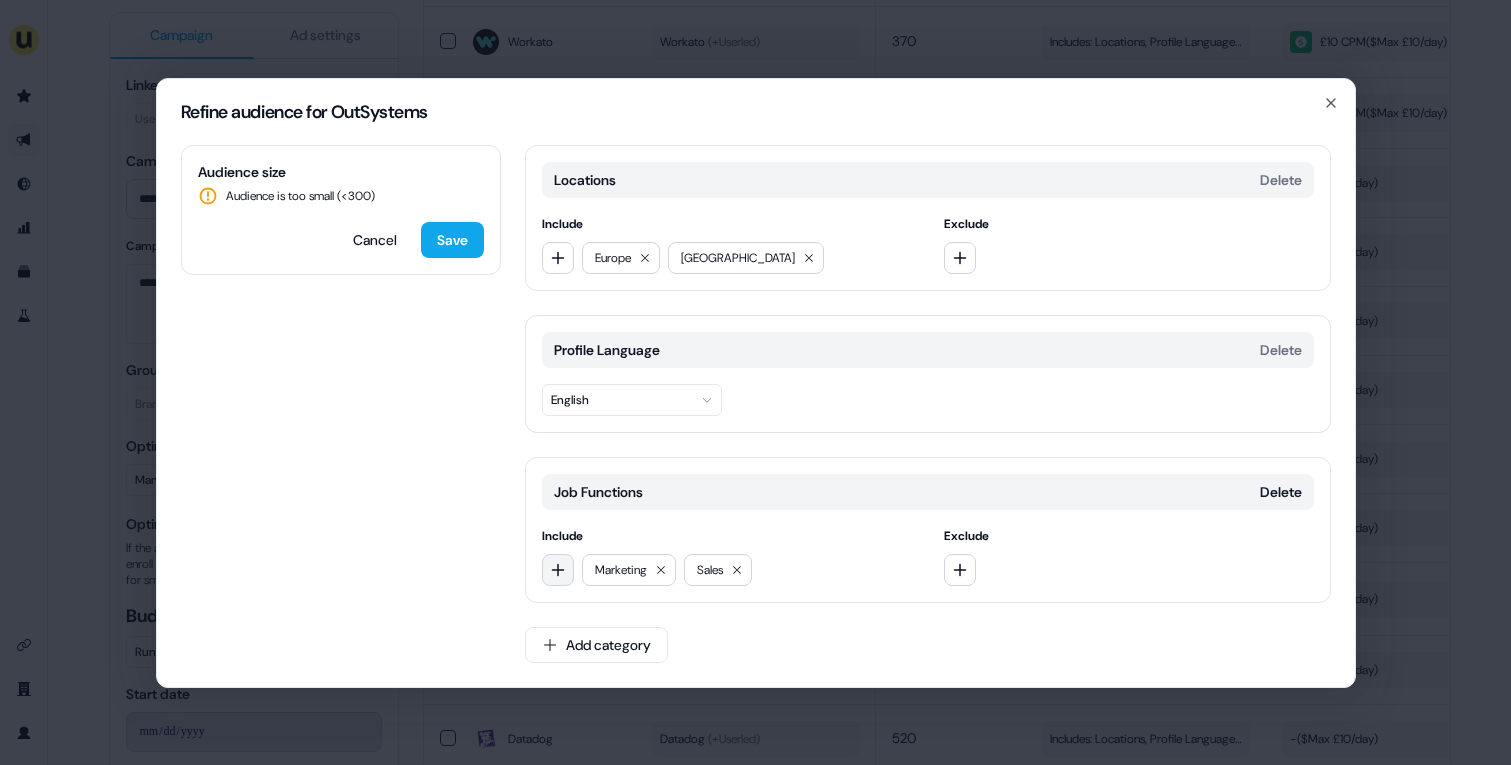 click 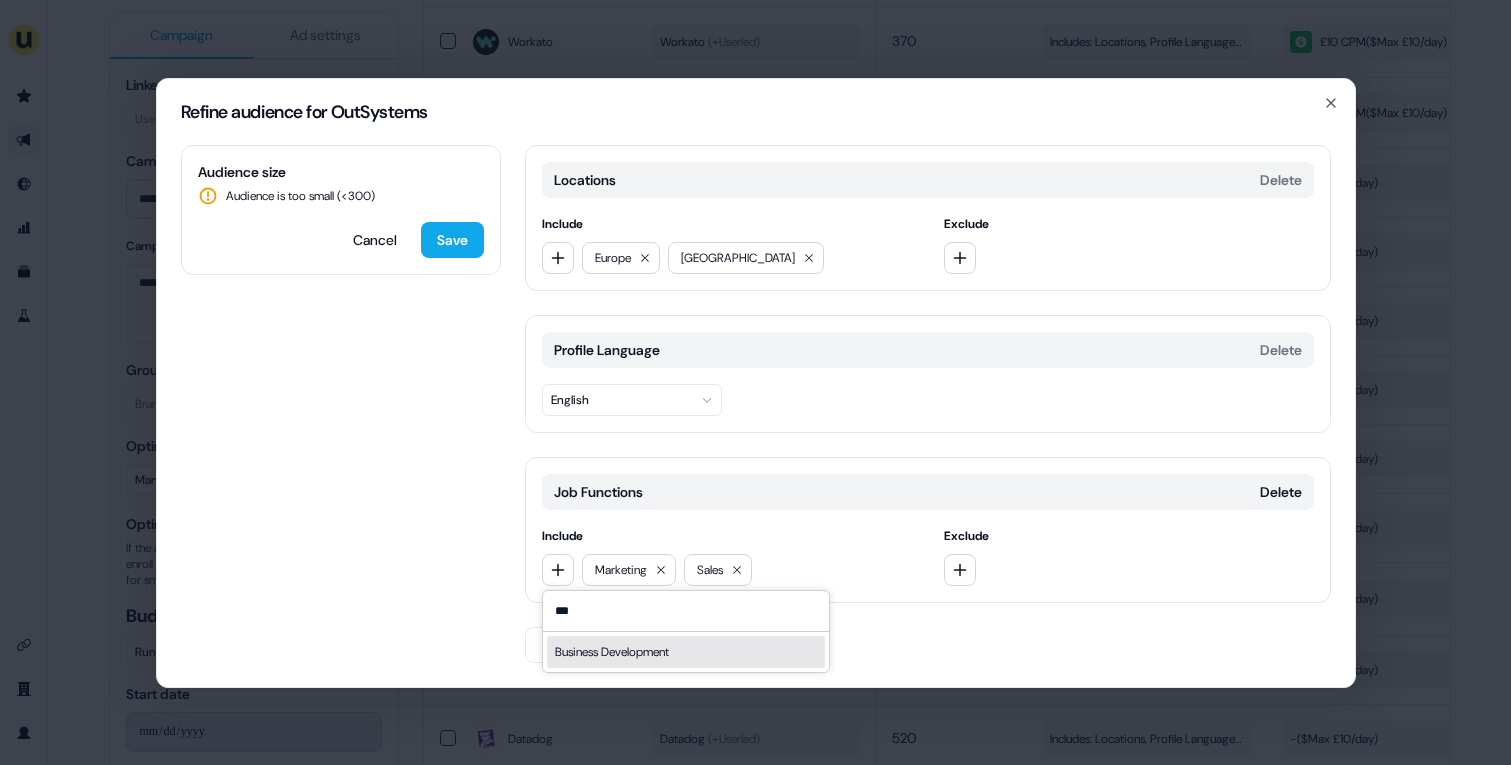 type on "***" 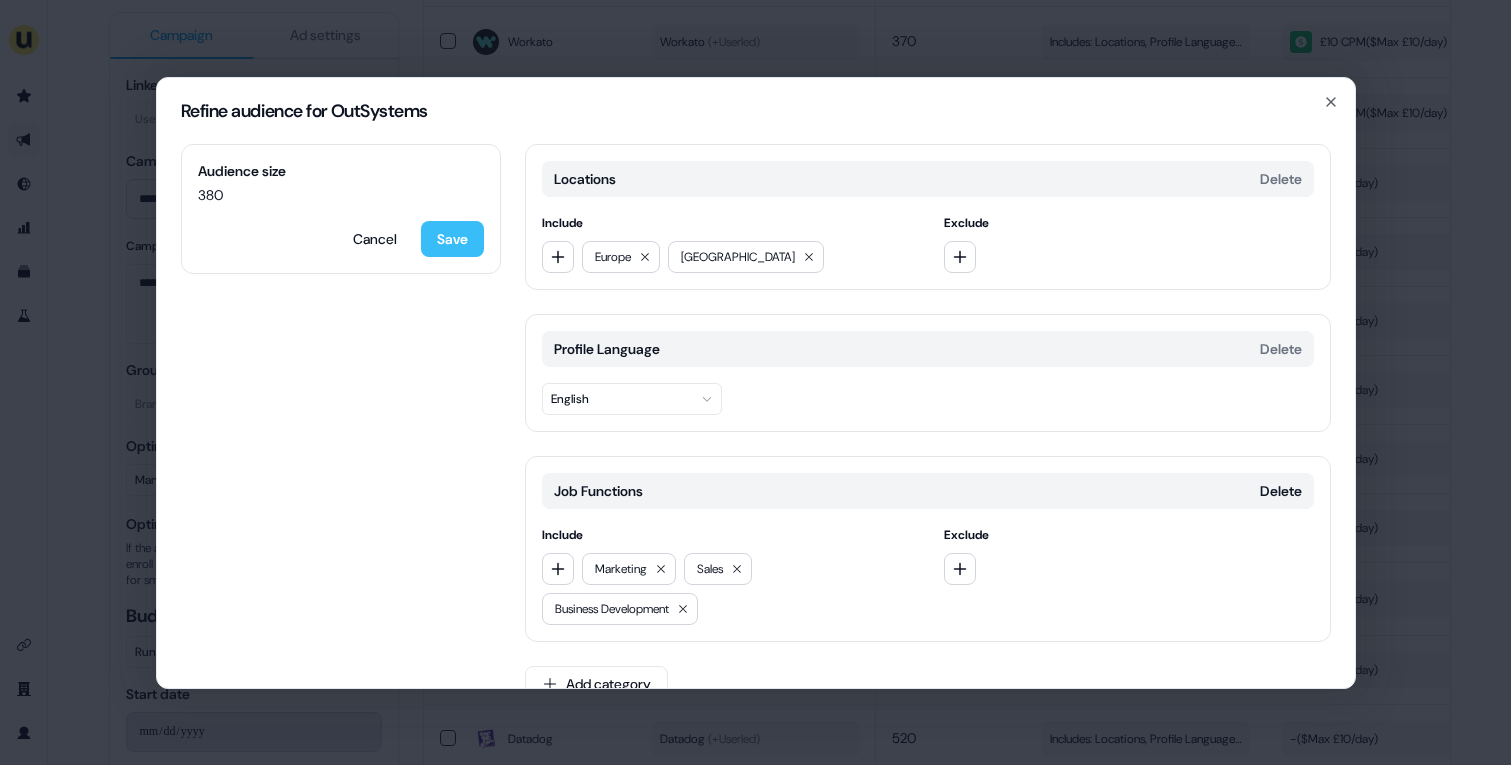 click on "Save" at bounding box center (452, 239) 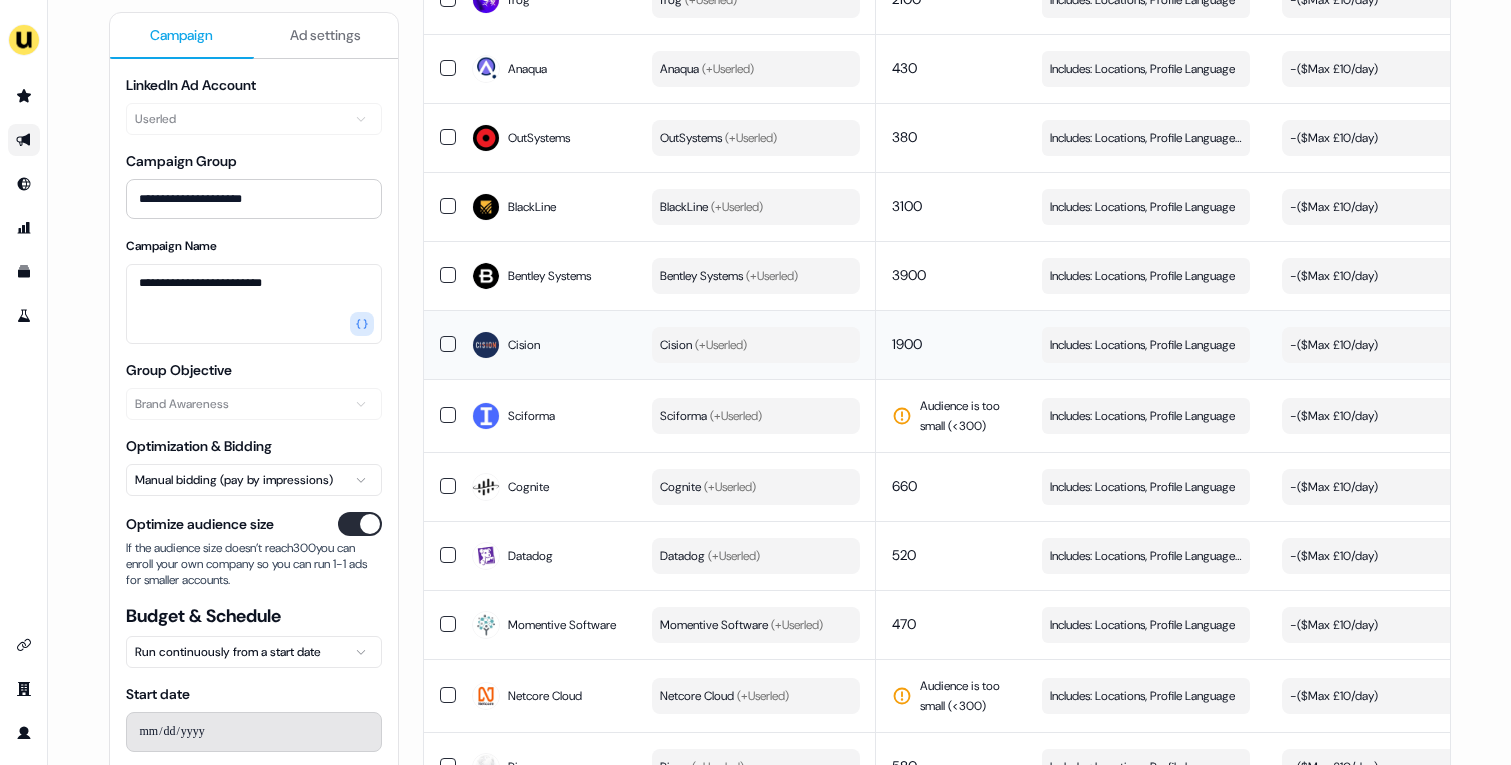 scroll, scrollTop: 2059, scrollLeft: 0, axis: vertical 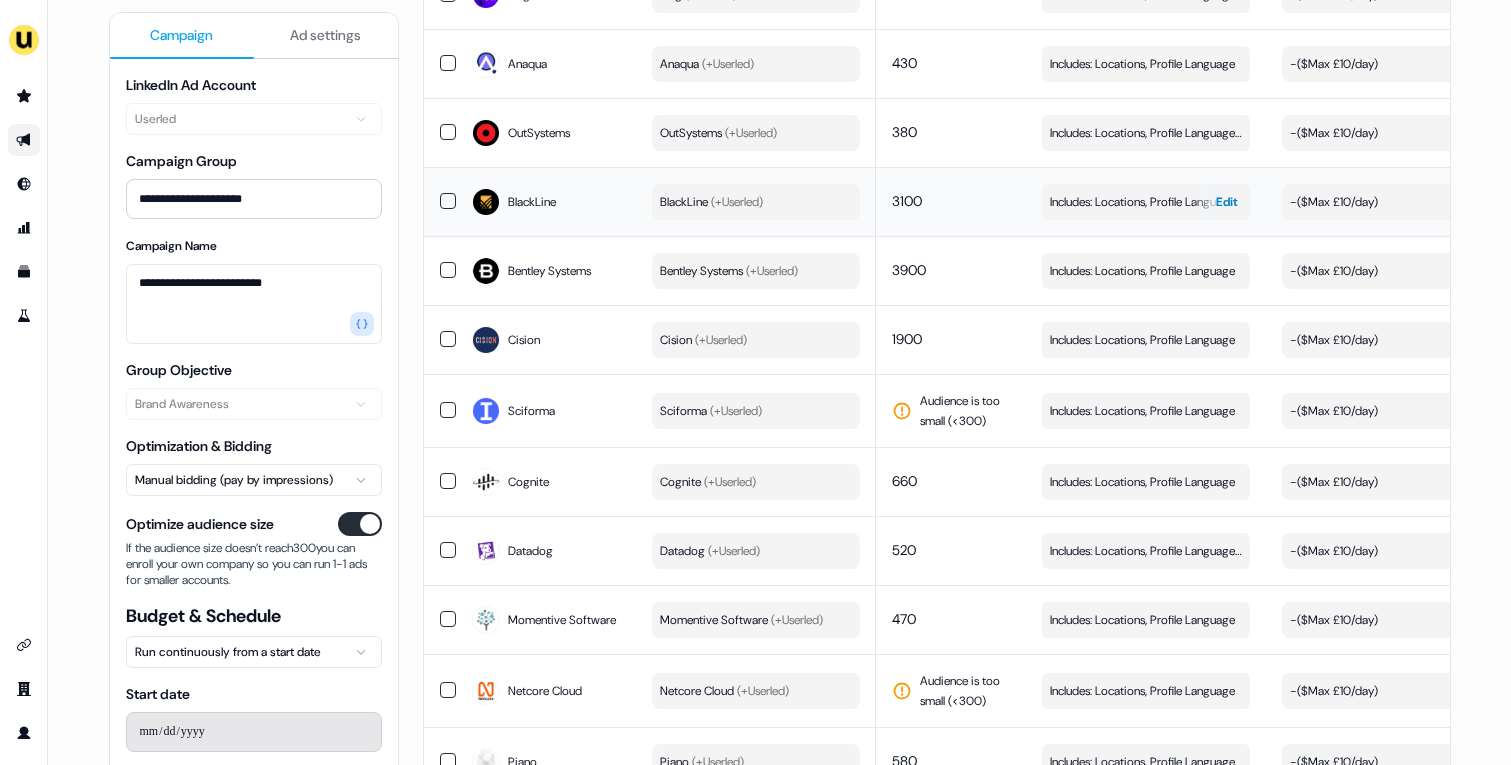 click on "Includes: Locations, Profile Language" at bounding box center [1142, 202] 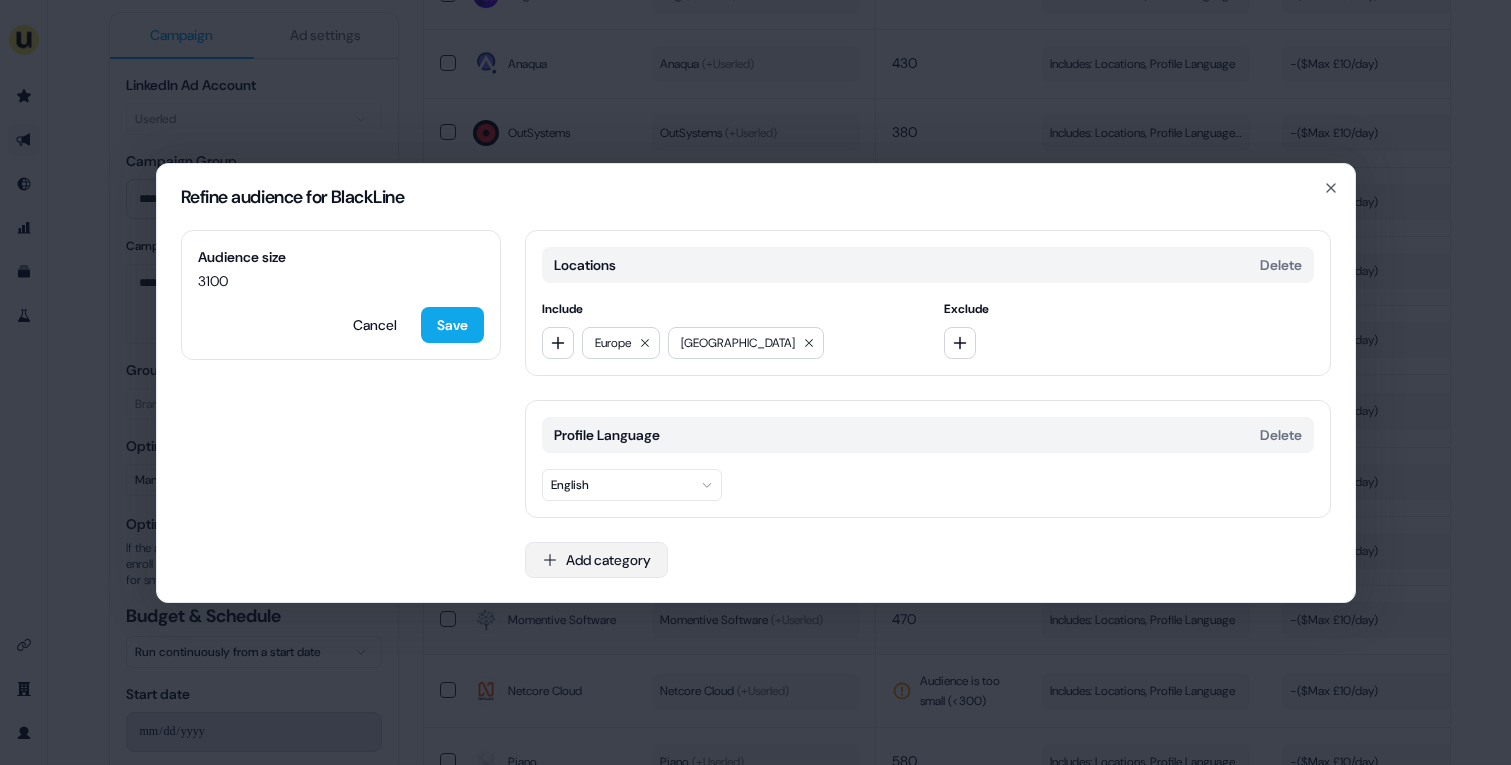click on "Add category" at bounding box center (596, 560) 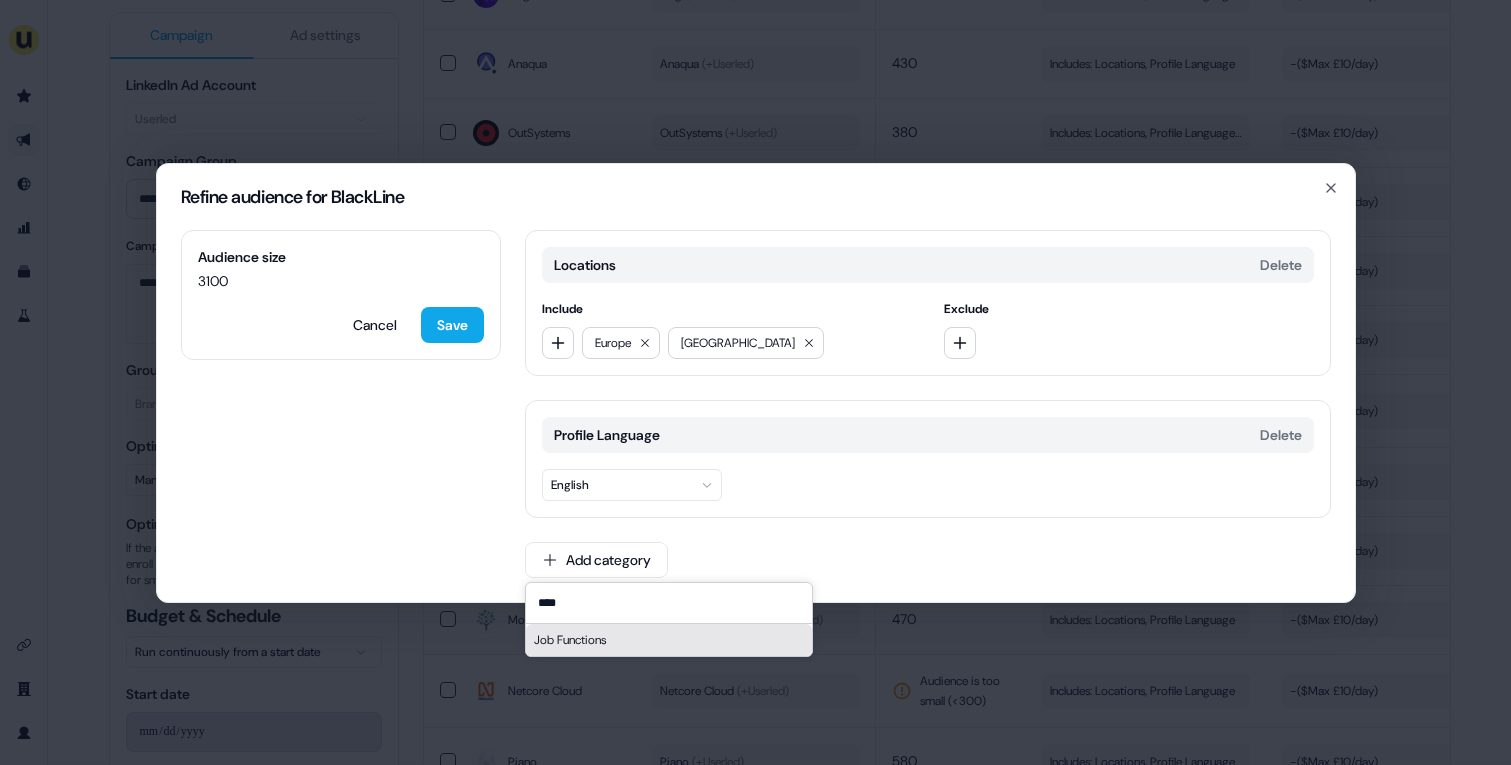 type on "****" 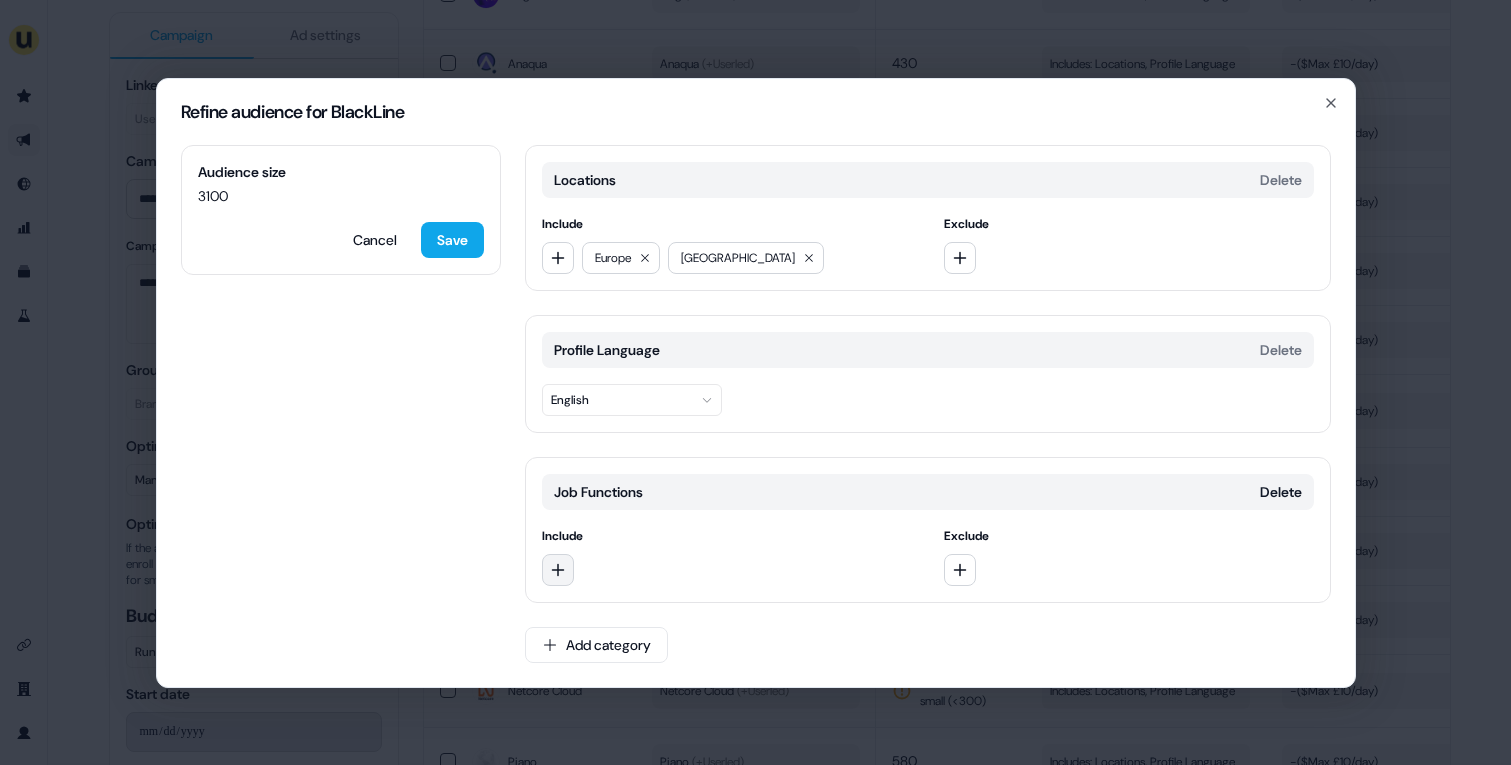 click at bounding box center [558, 570] 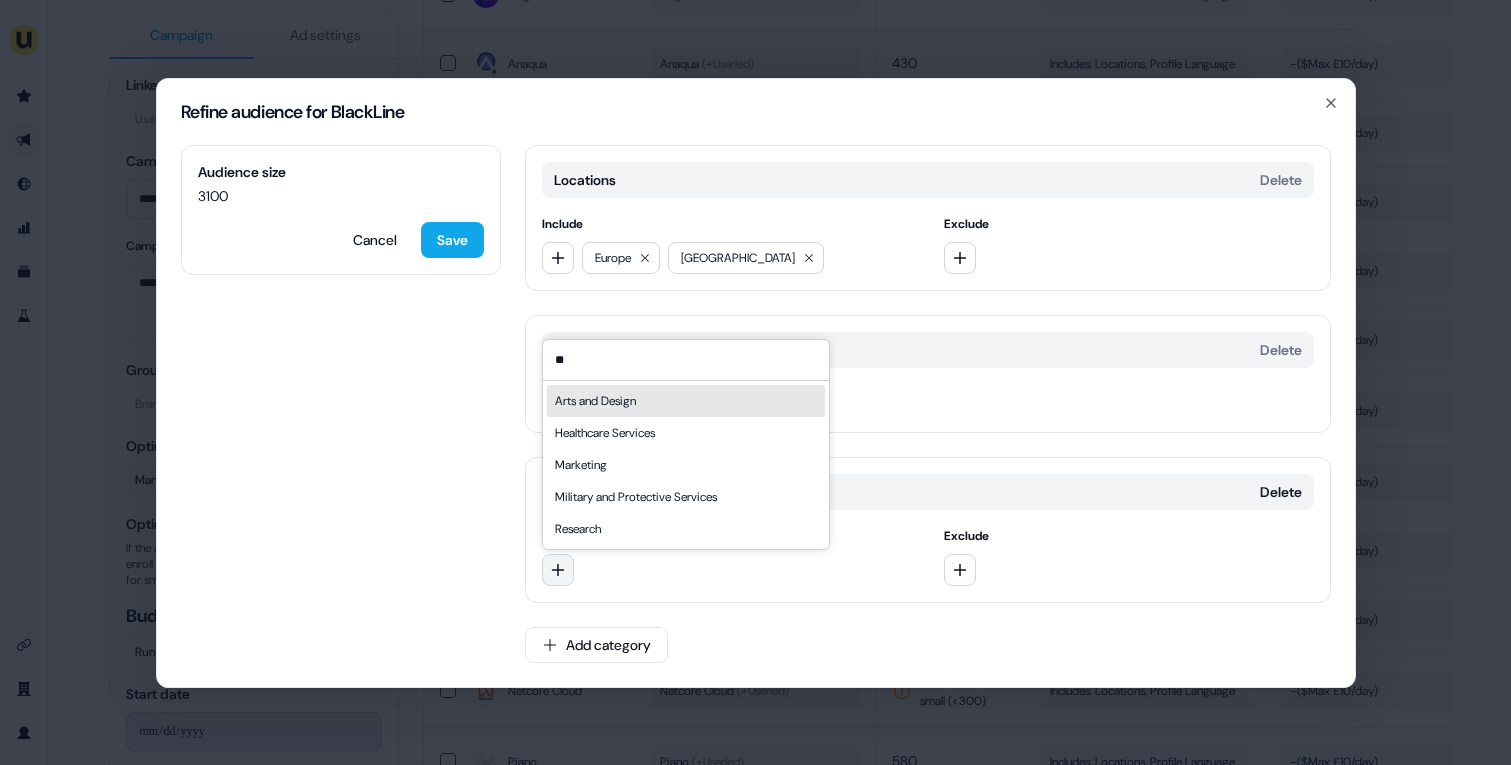 type on "*" 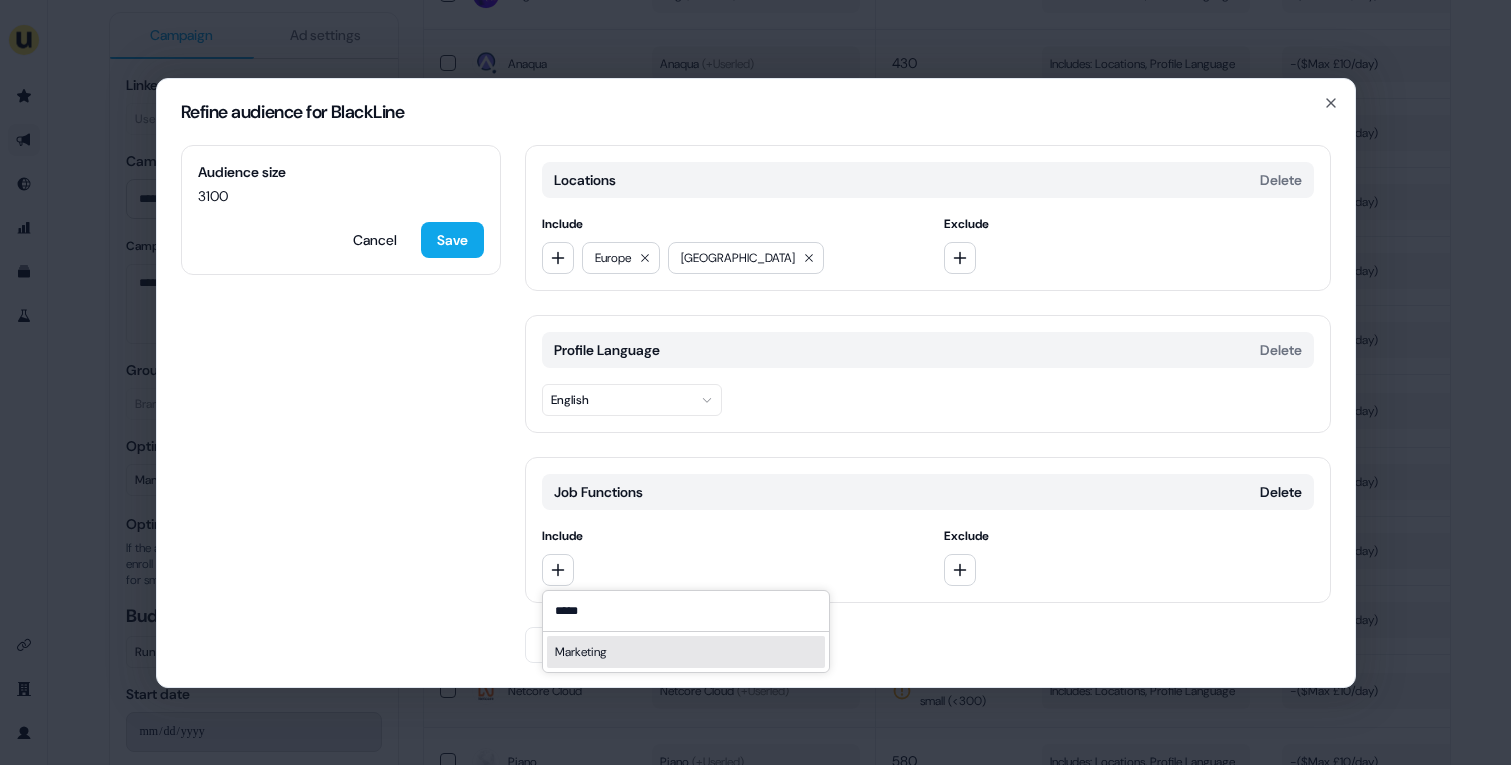 type on "*****" 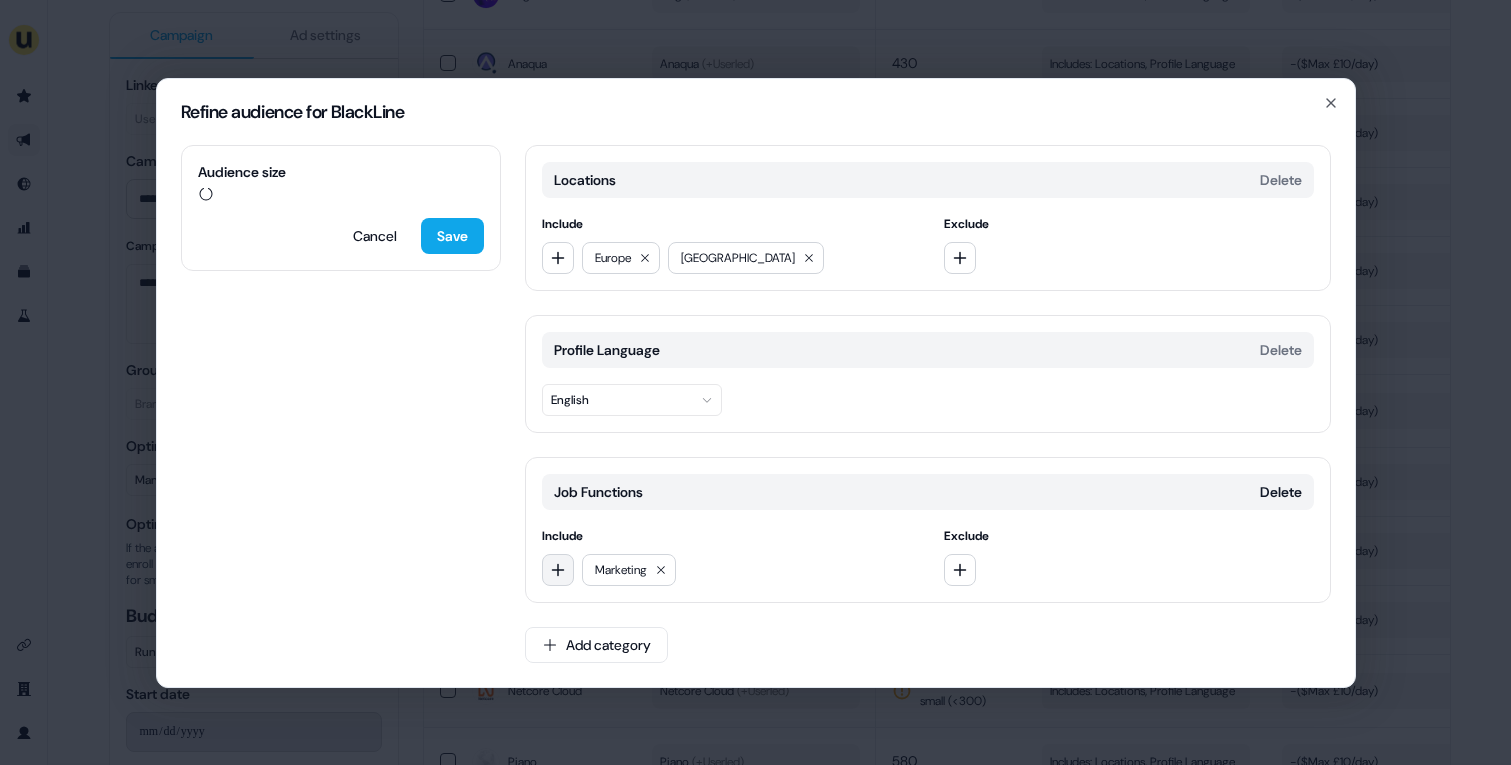 click at bounding box center [558, 570] 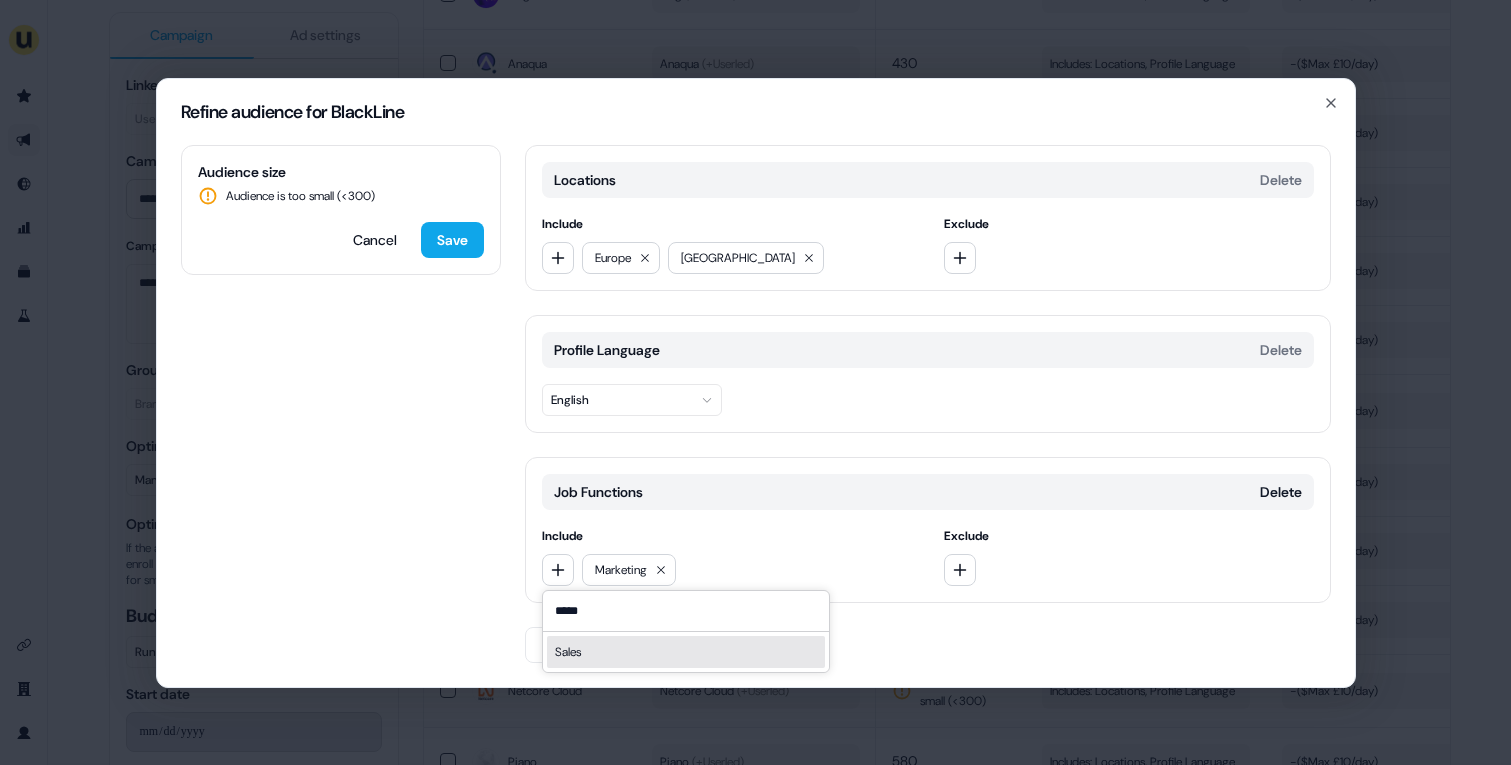 type on "*****" 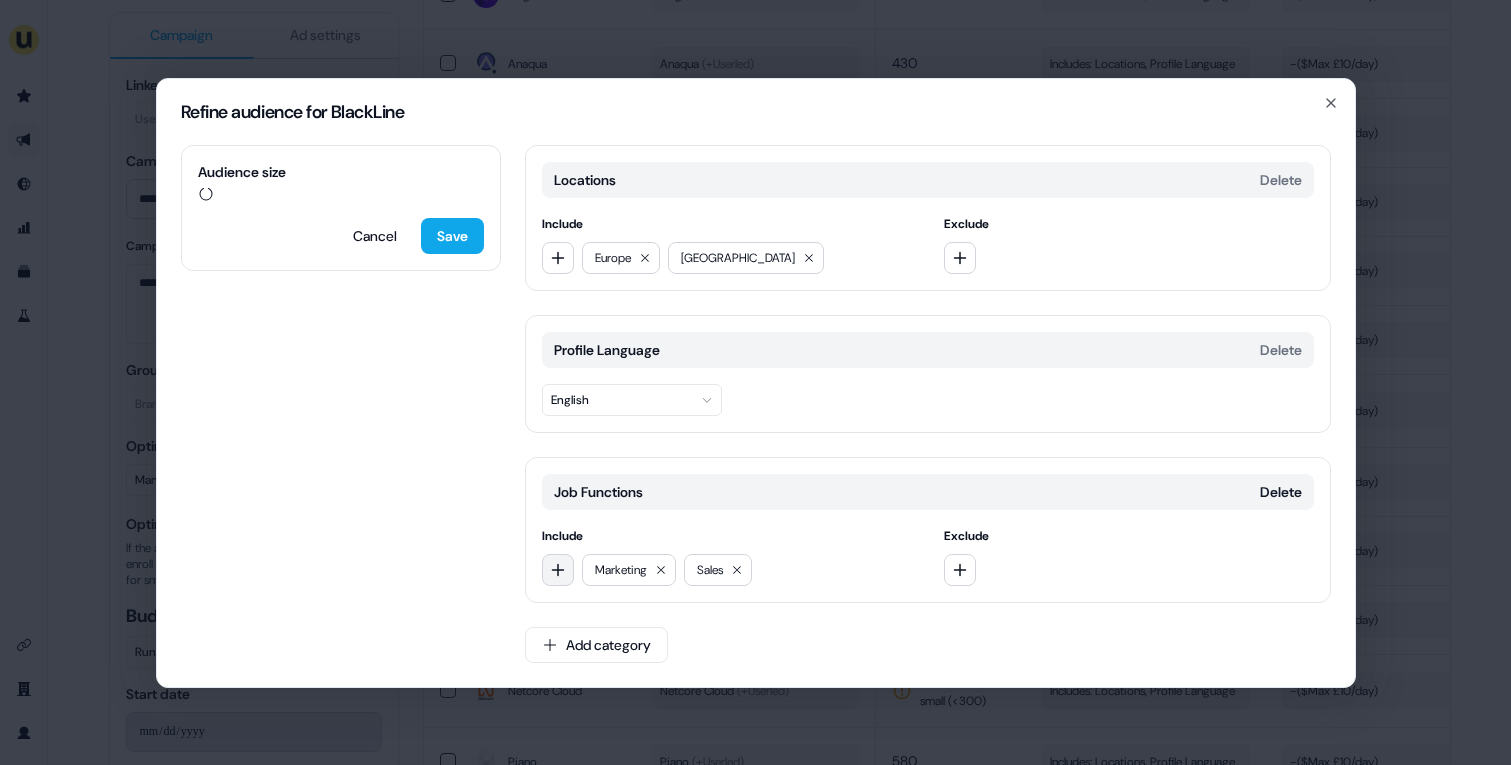 click at bounding box center [558, 570] 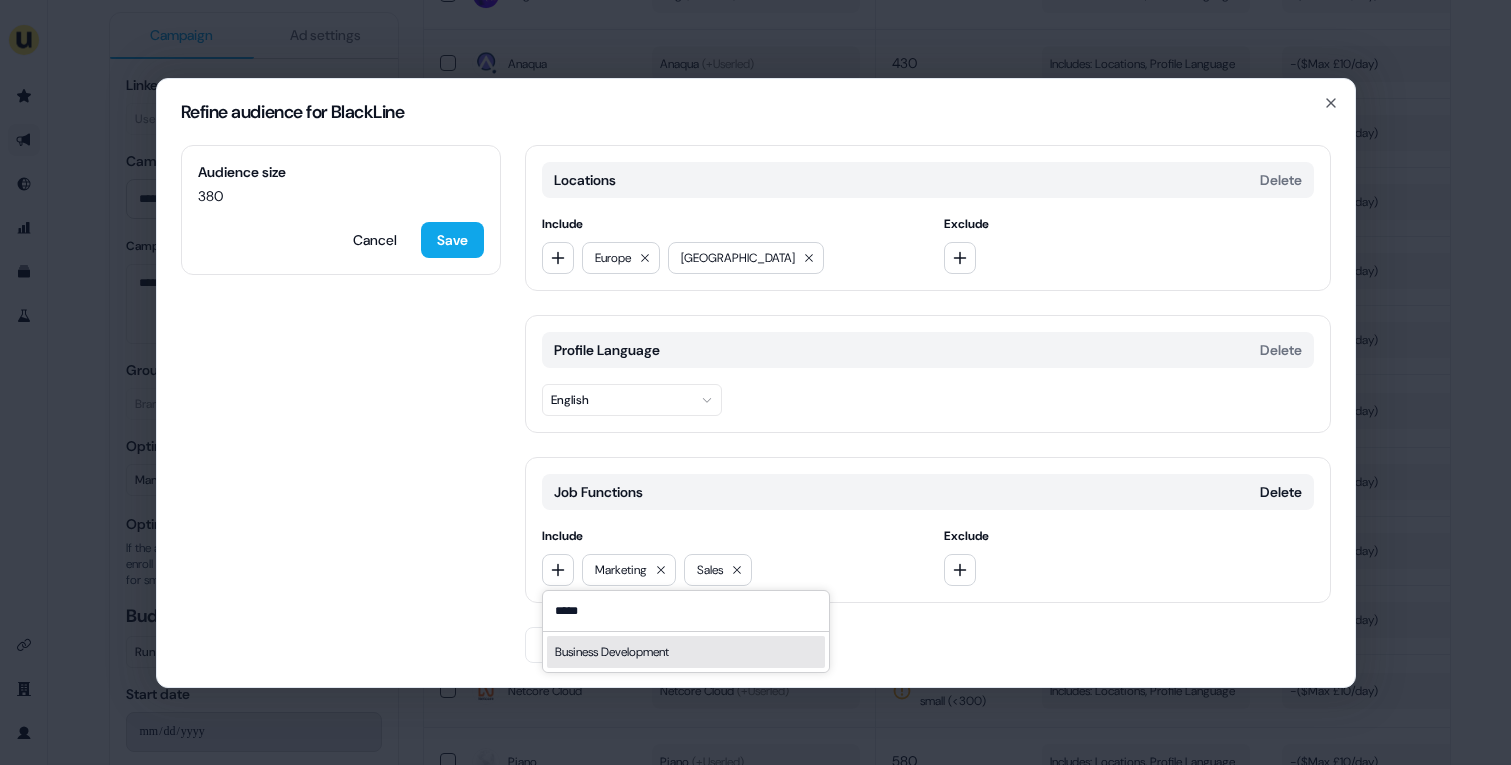 type on "*****" 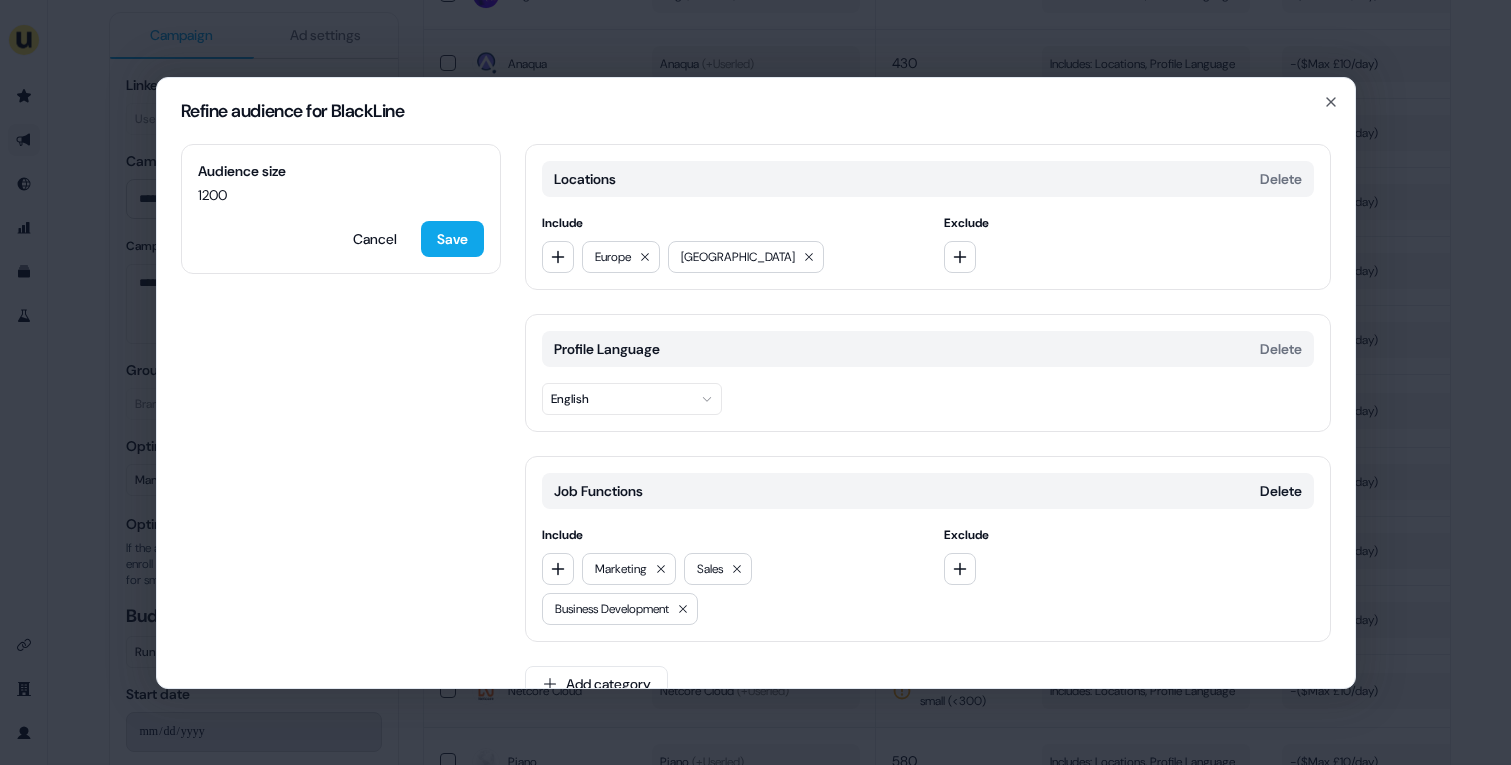 scroll, scrollTop: 38, scrollLeft: 0, axis: vertical 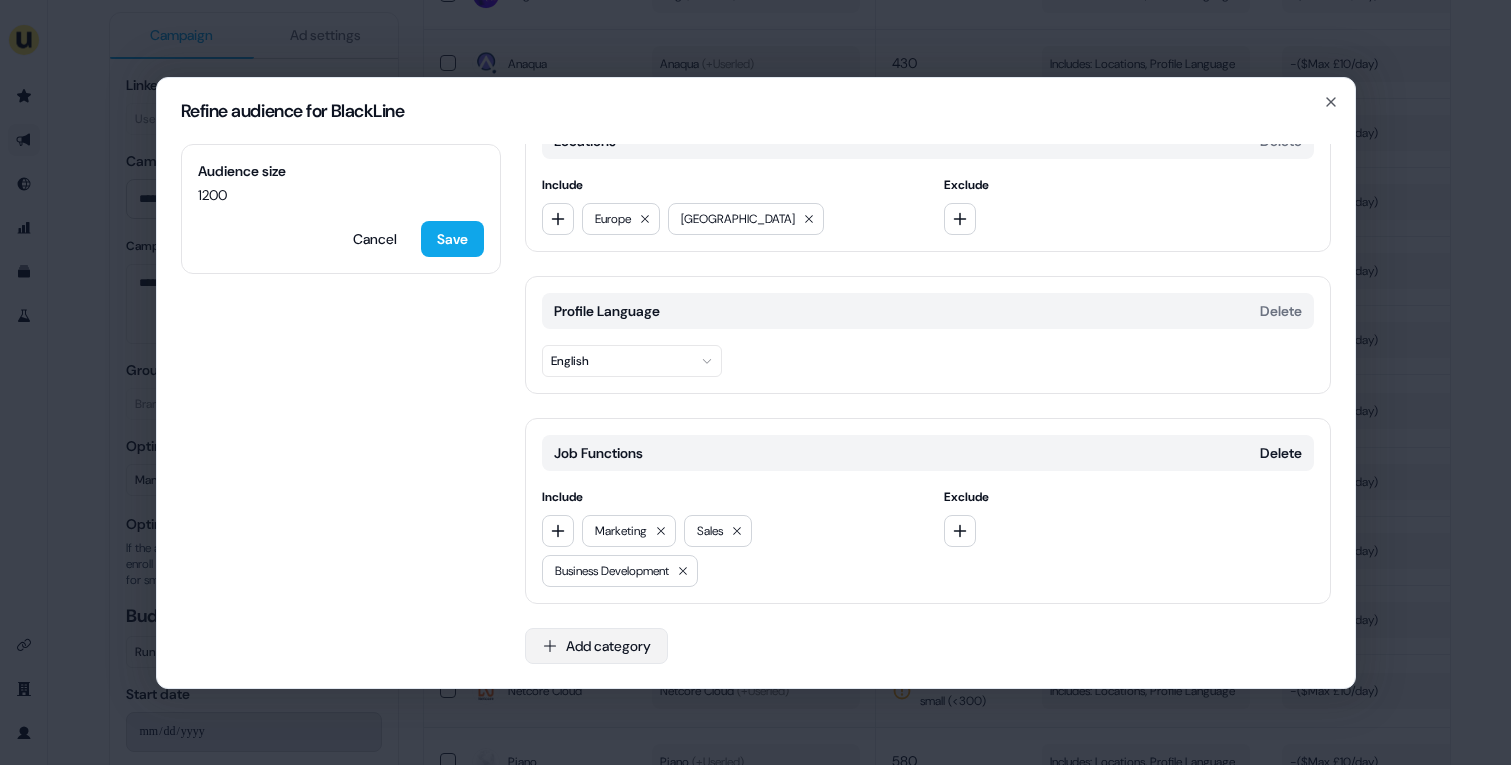 click on "Add category" at bounding box center (596, 646) 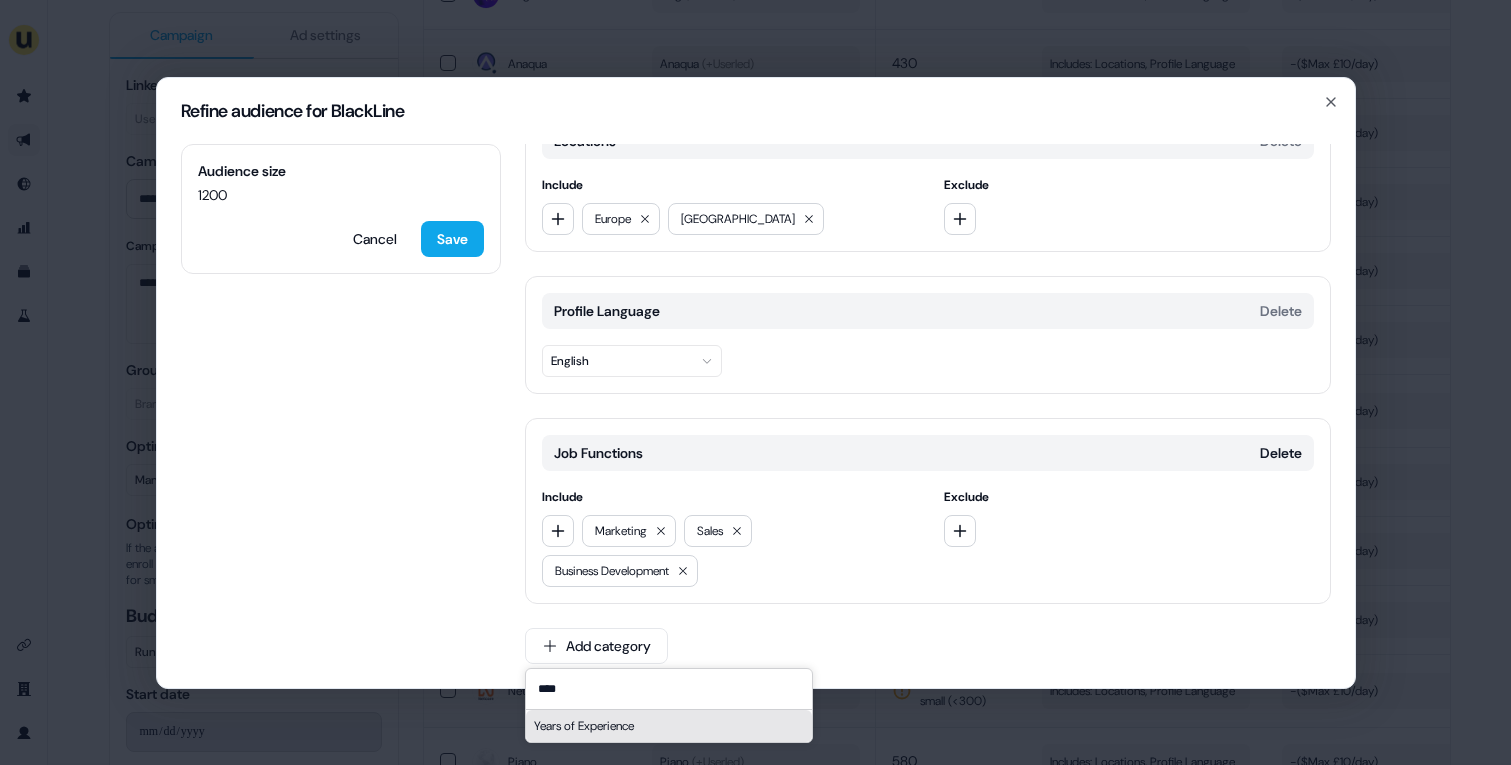 type on "****" 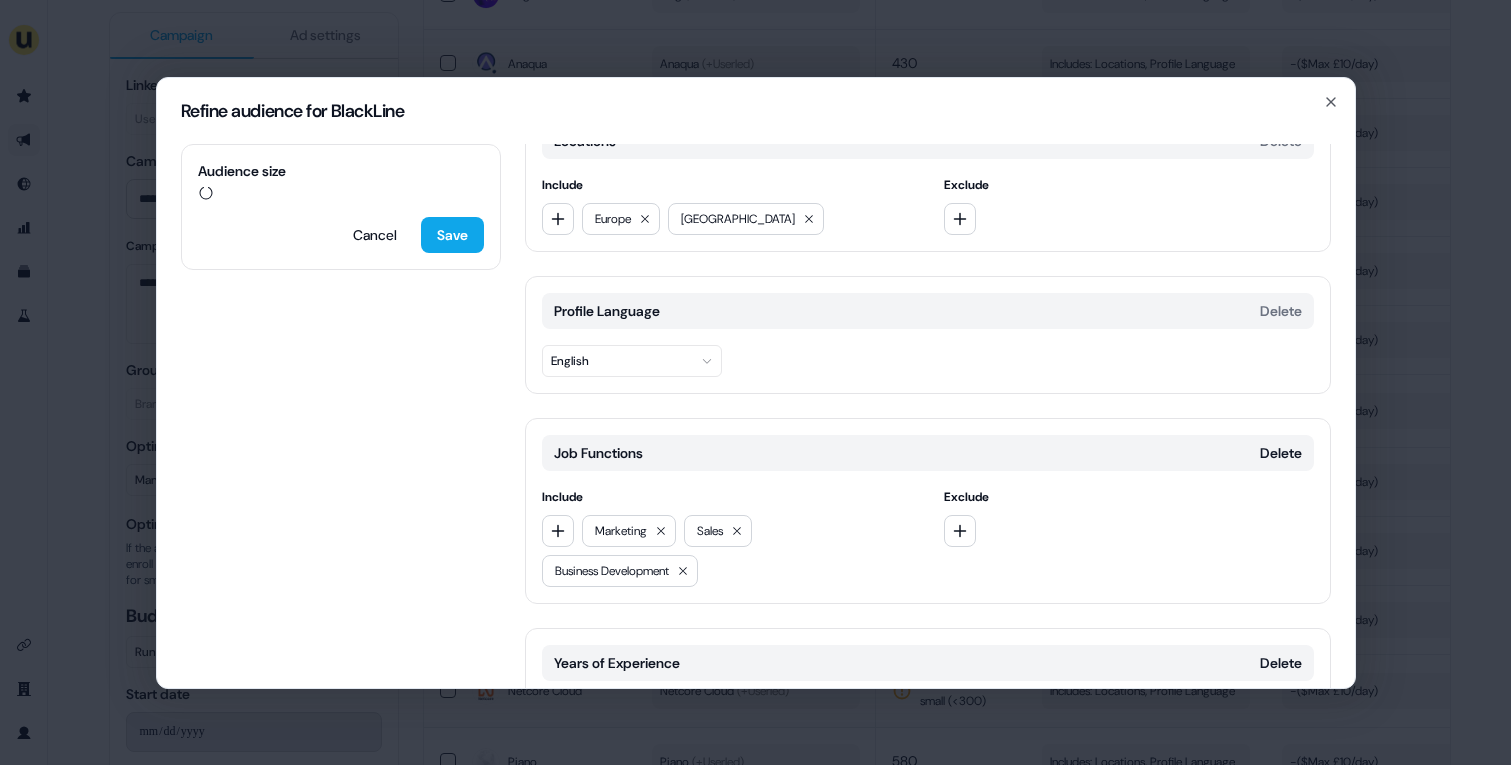 scroll, scrollTop: 180, scrollLeft: 0, axis: vertical 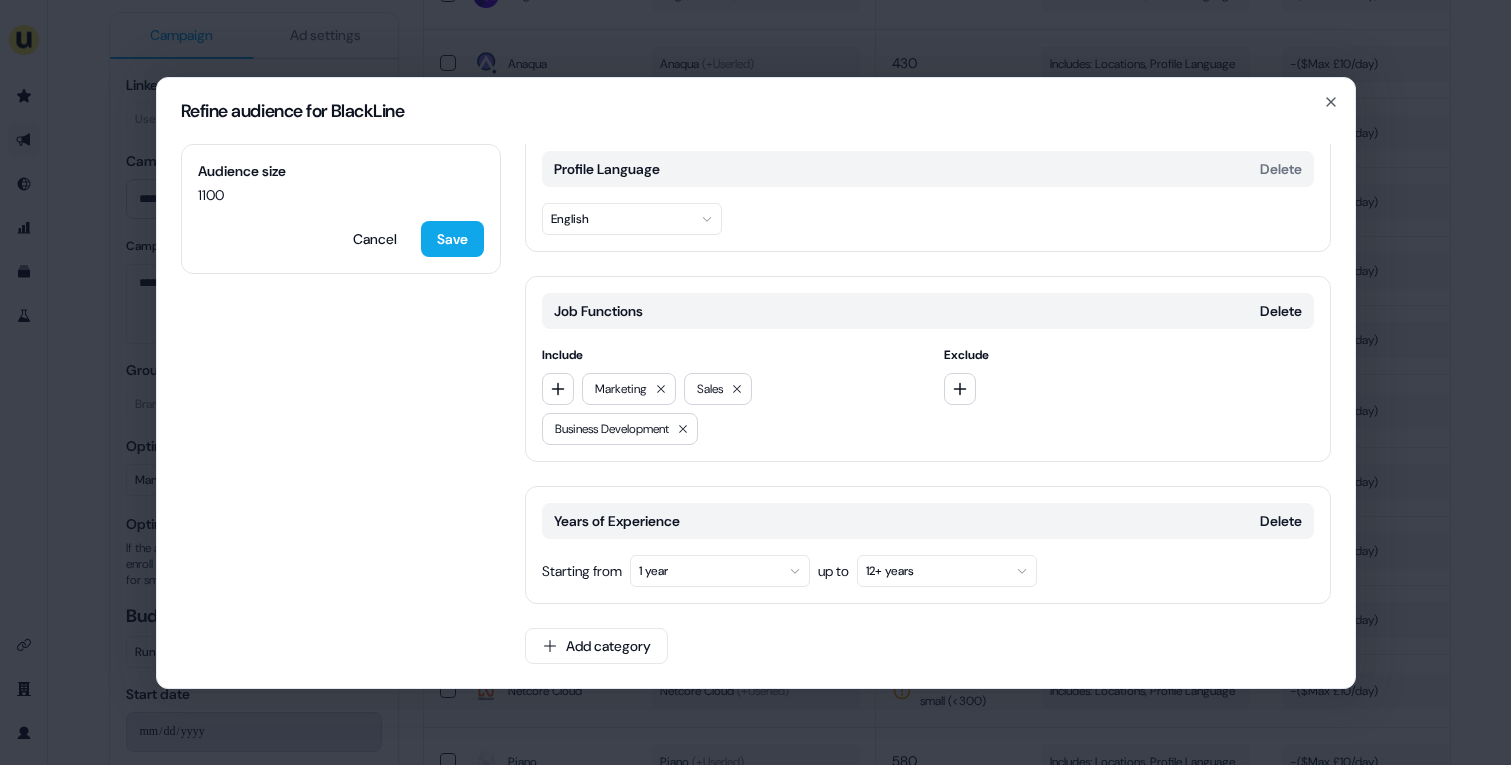 click on "1 year" at bounding box center [720, 571] 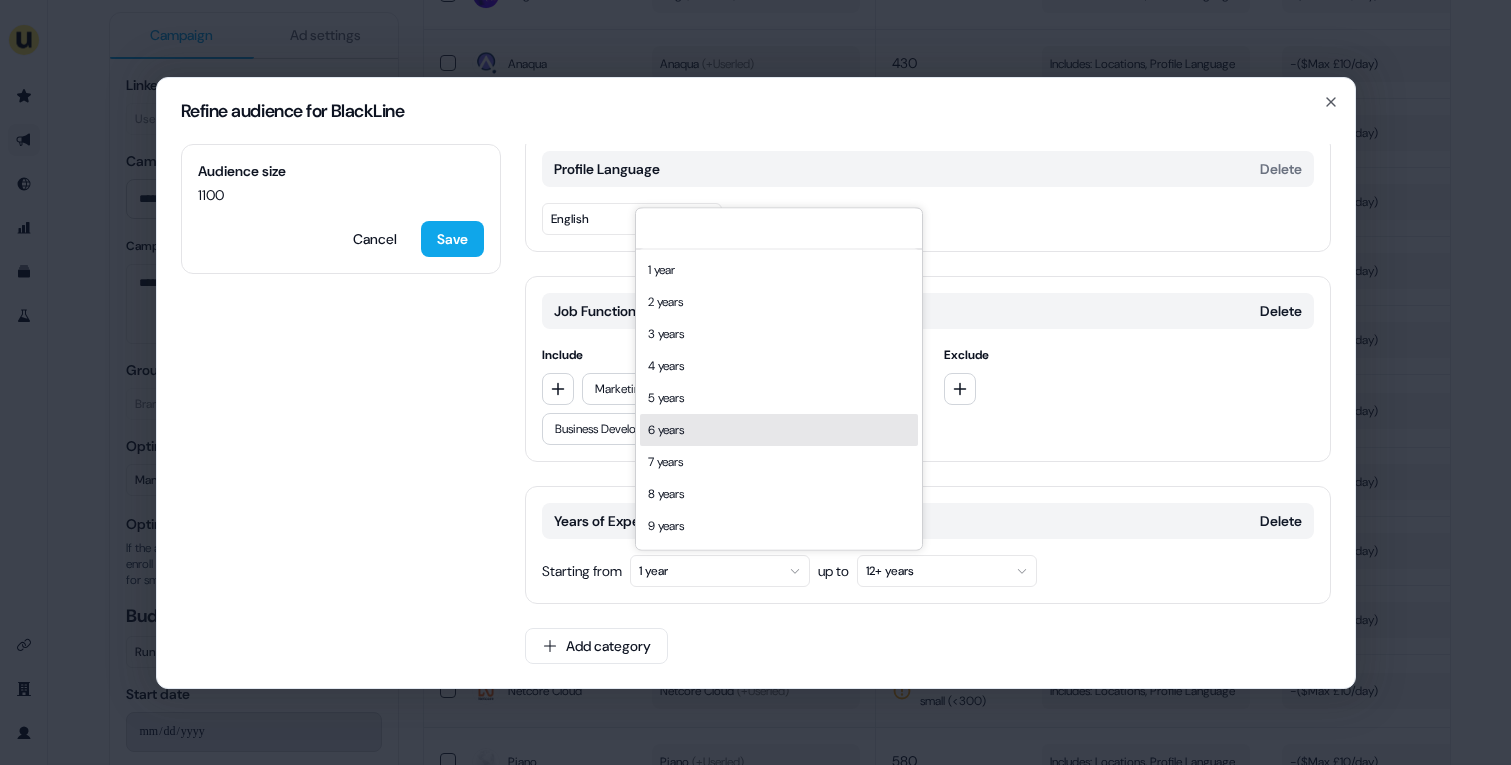 click on "5 years" at bounding box center [779, 398] 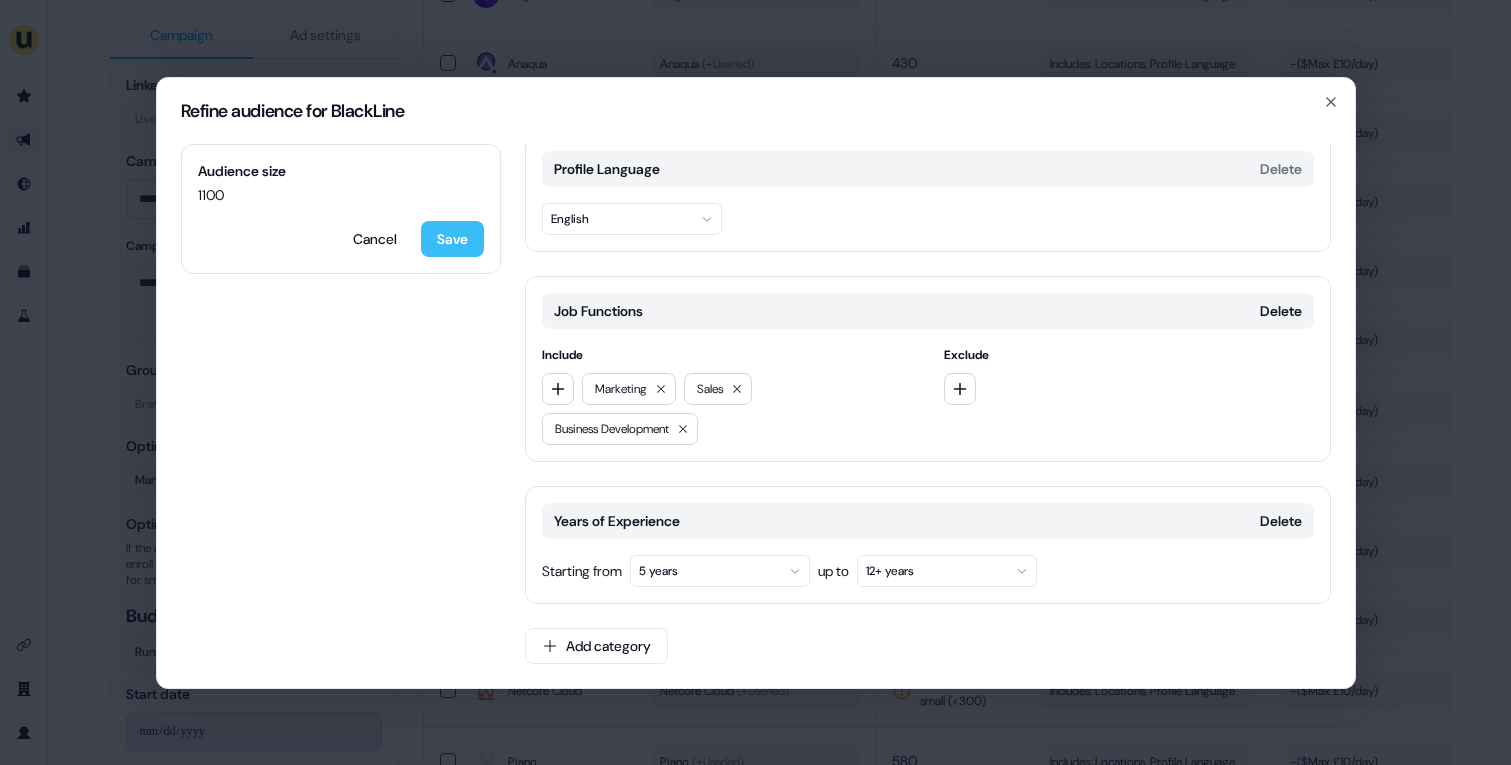 click on "Save" at bounding box center (452, 239) 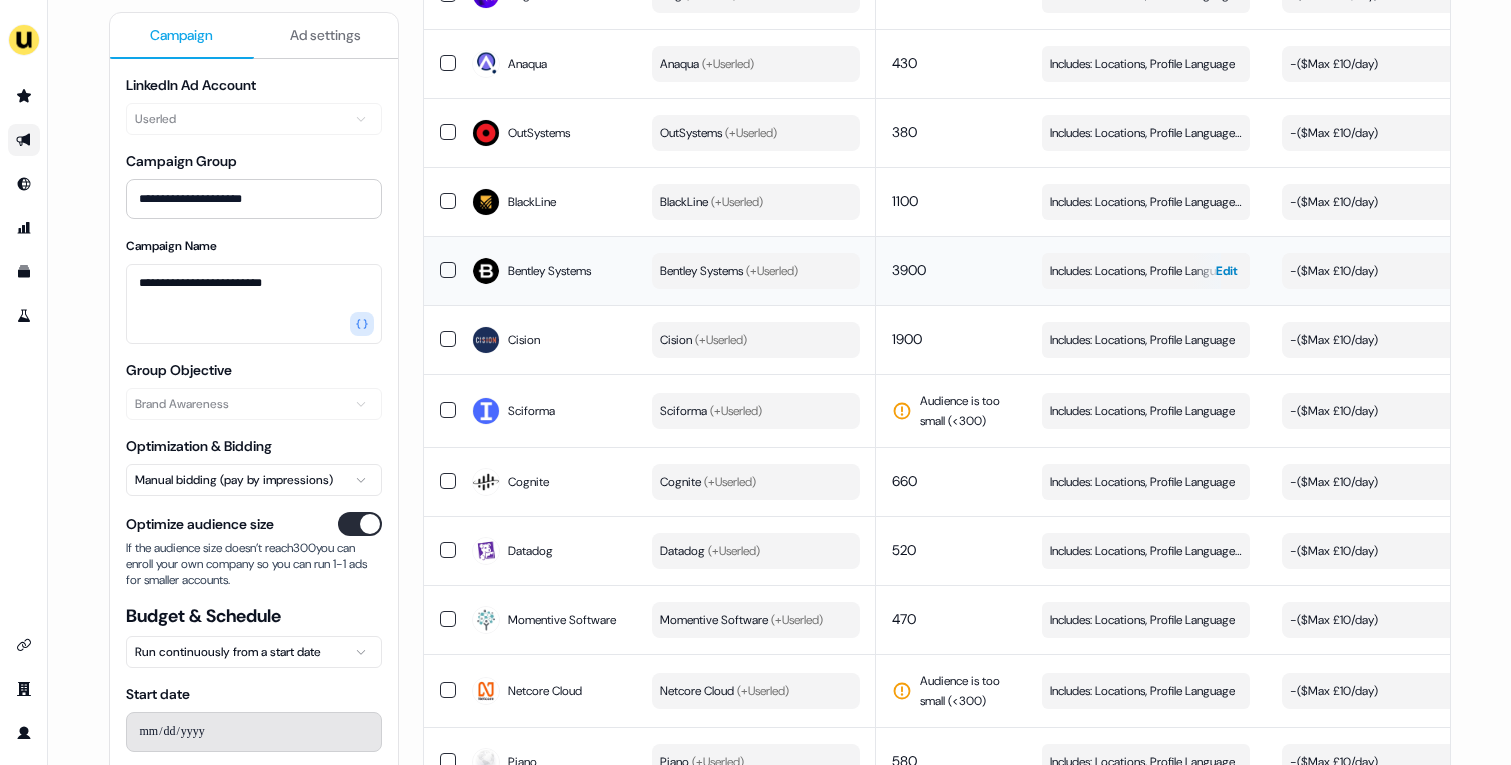click on "Includes: Locations, Profile Language Edit" at bounding box center (1146, 271) 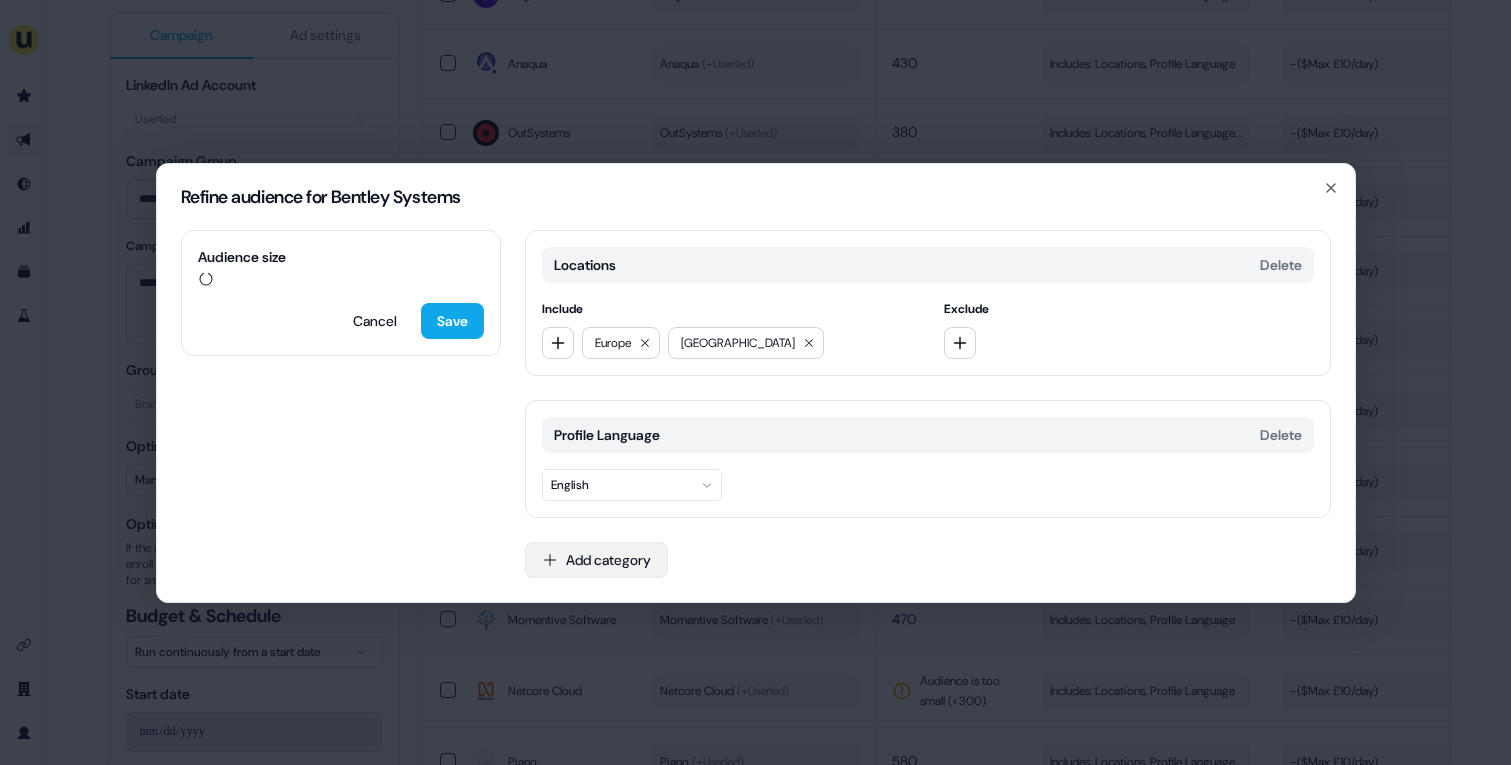 click on "Add category" at bounding box center [596, 560] 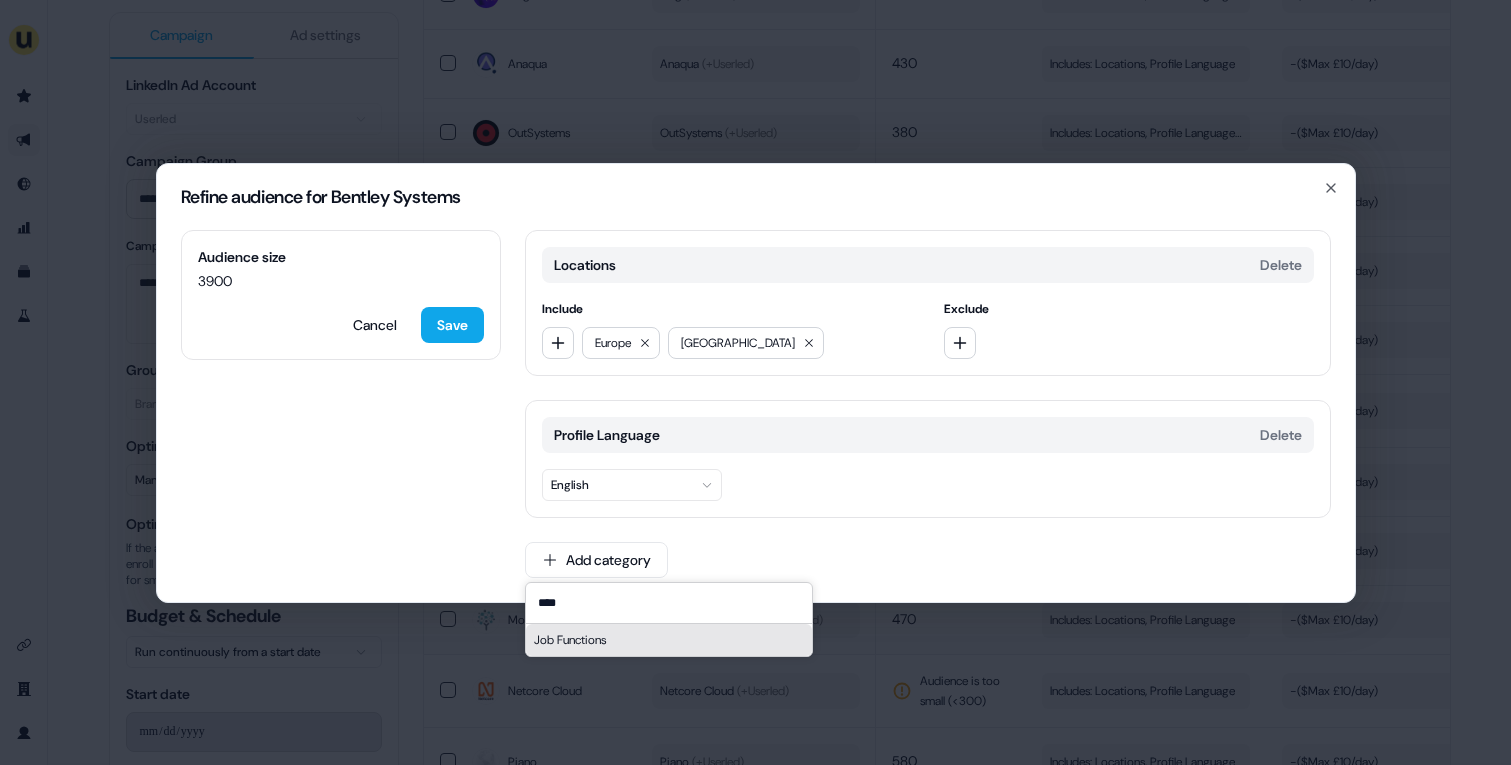 type on "****" 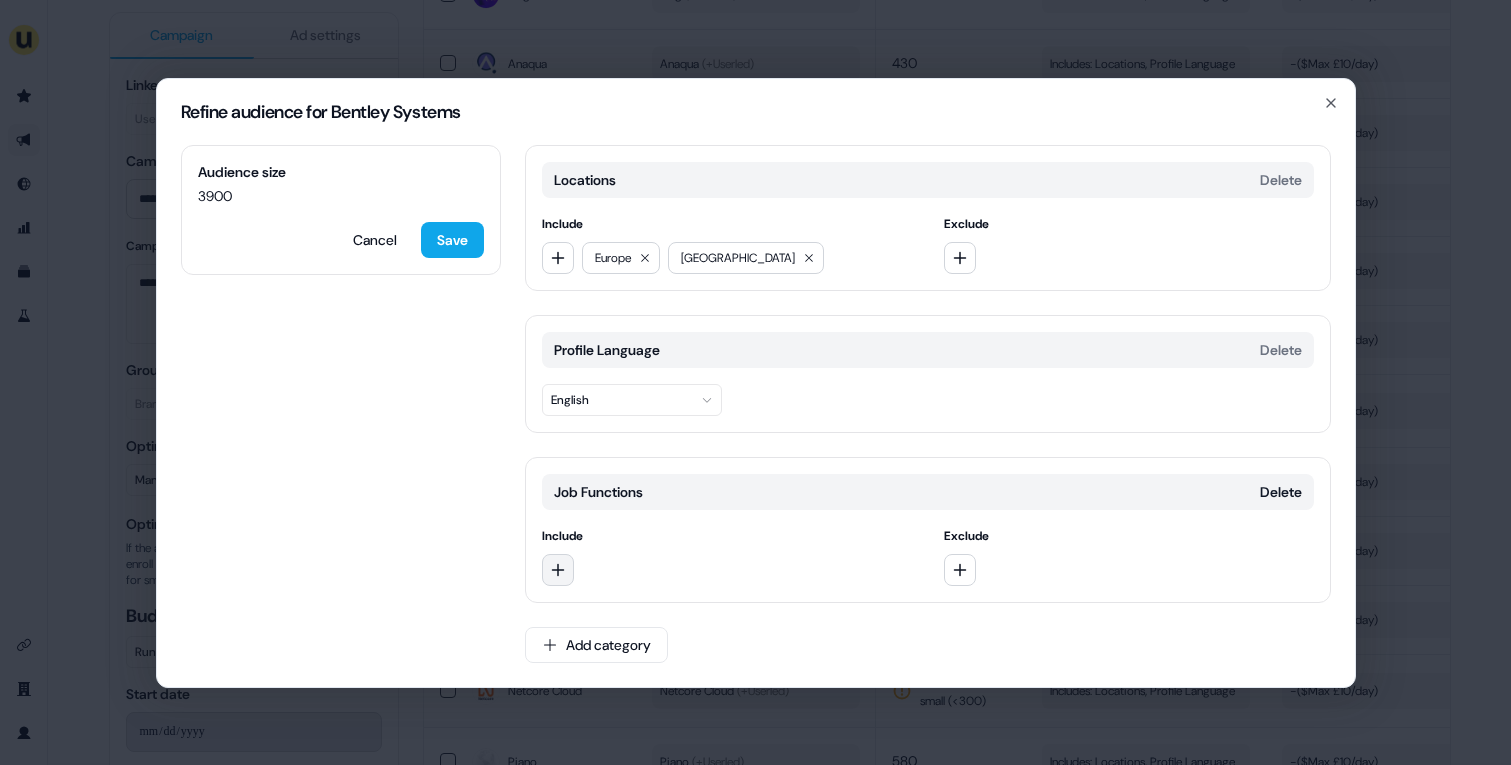 click 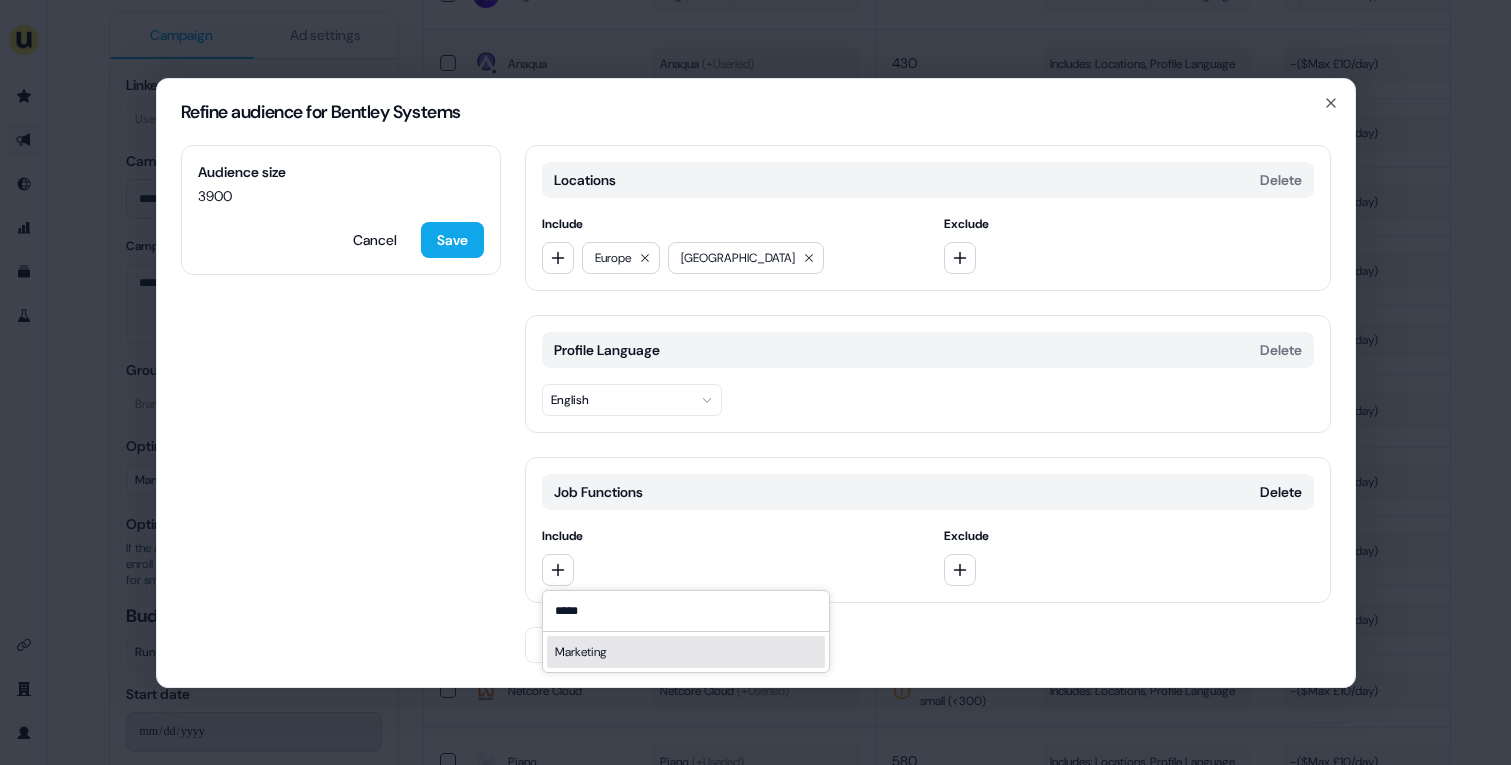 type on "*****" 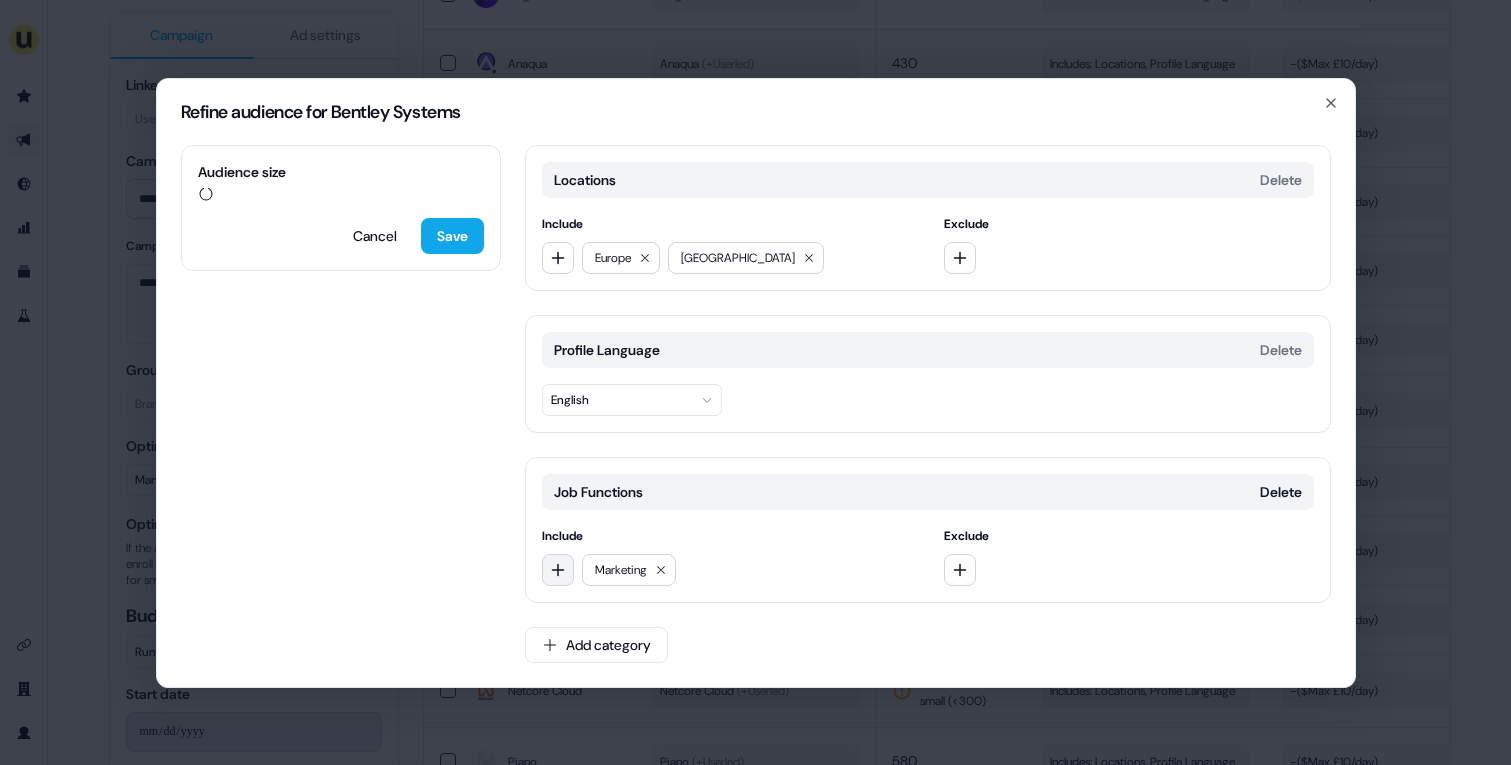 click at bounding box center (558, 570) 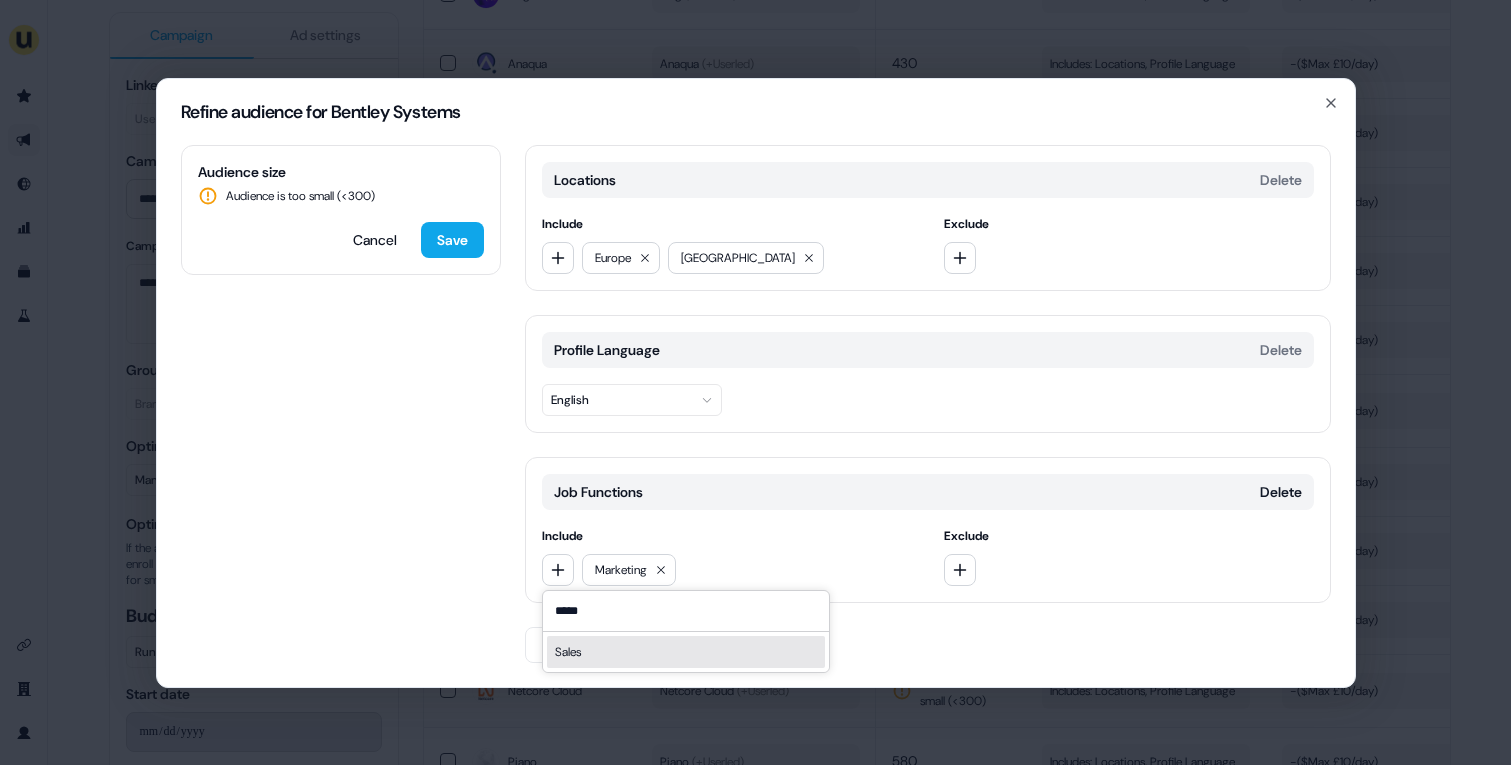 type on "*****" 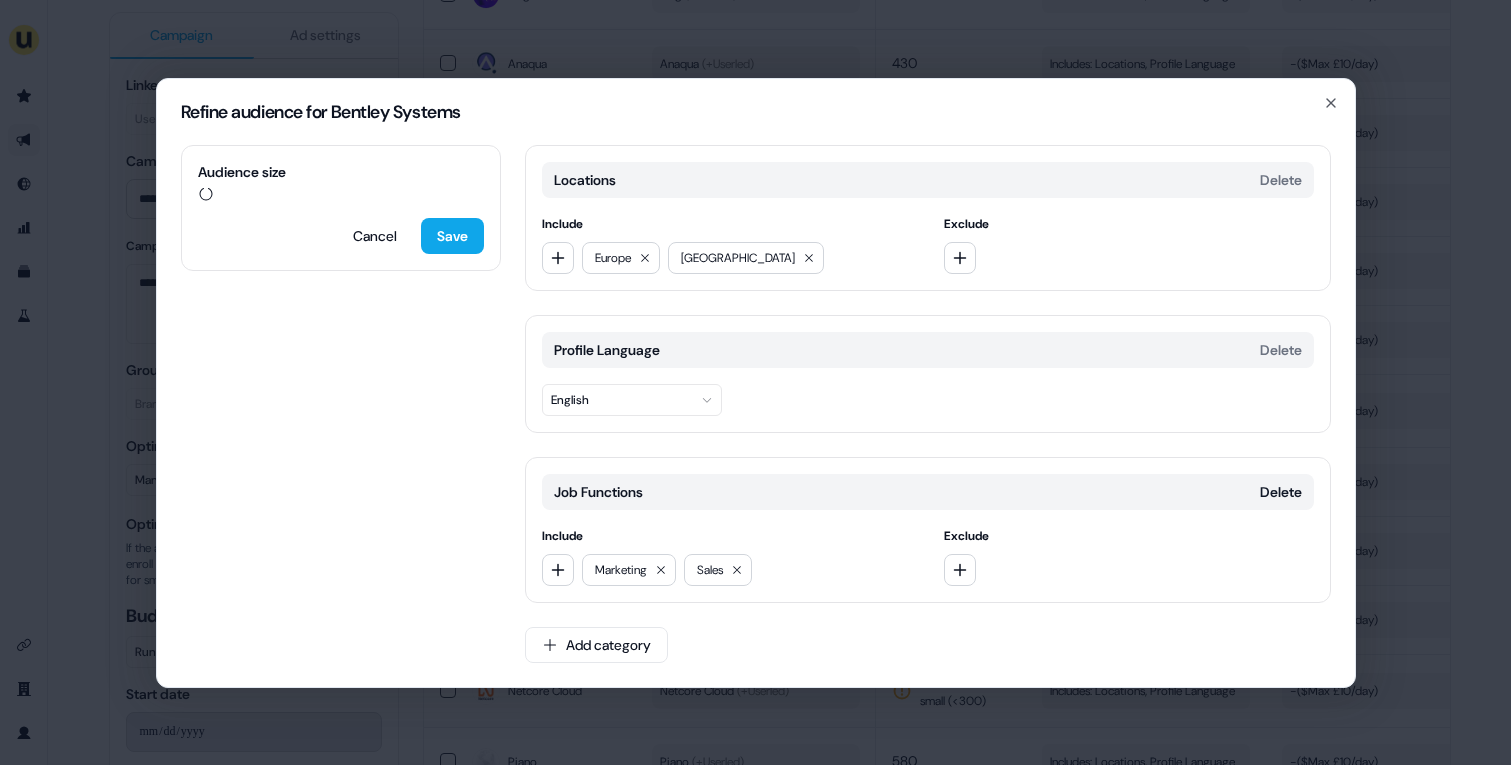 click on "Include Marketing Sales" at bounding box center [727, 556] 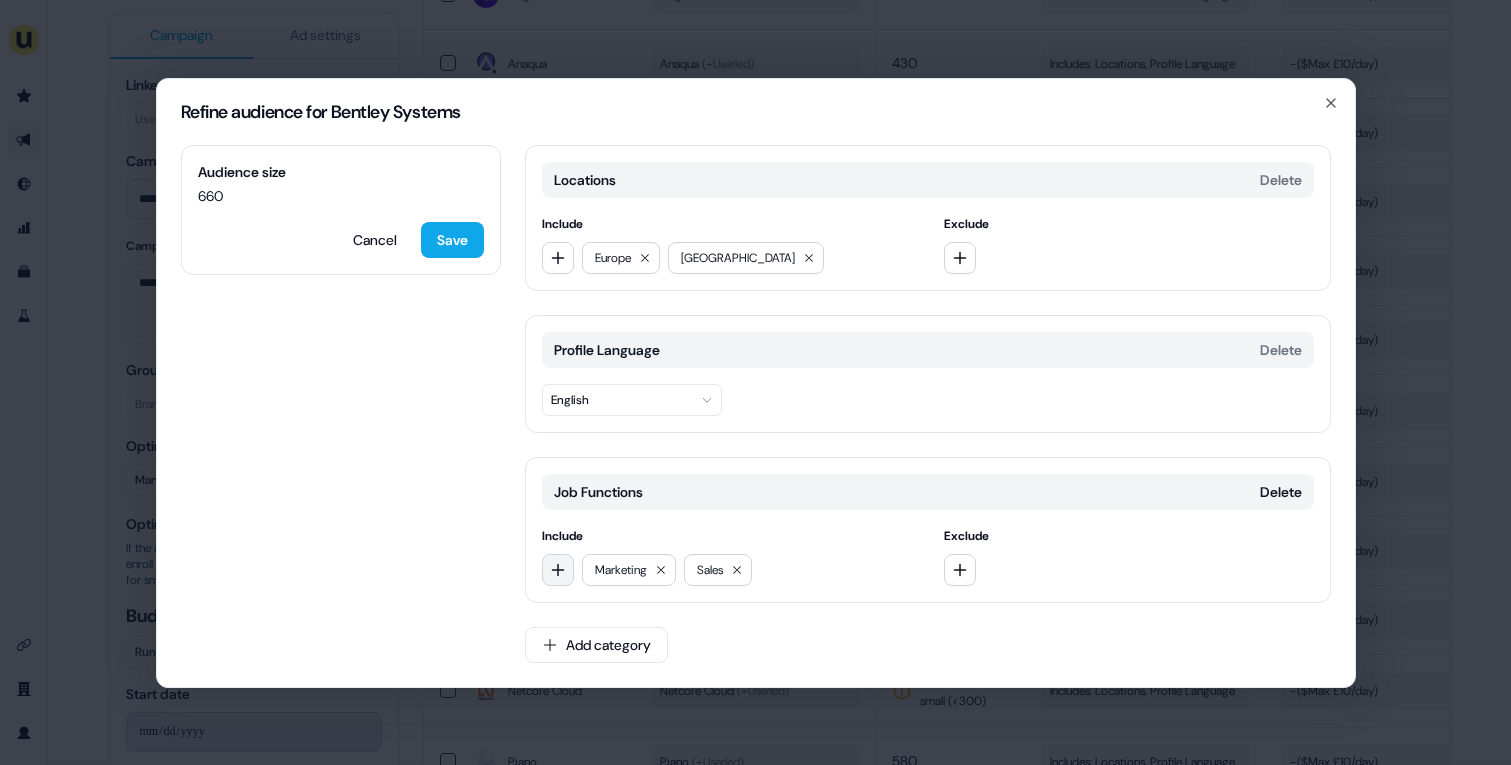 click 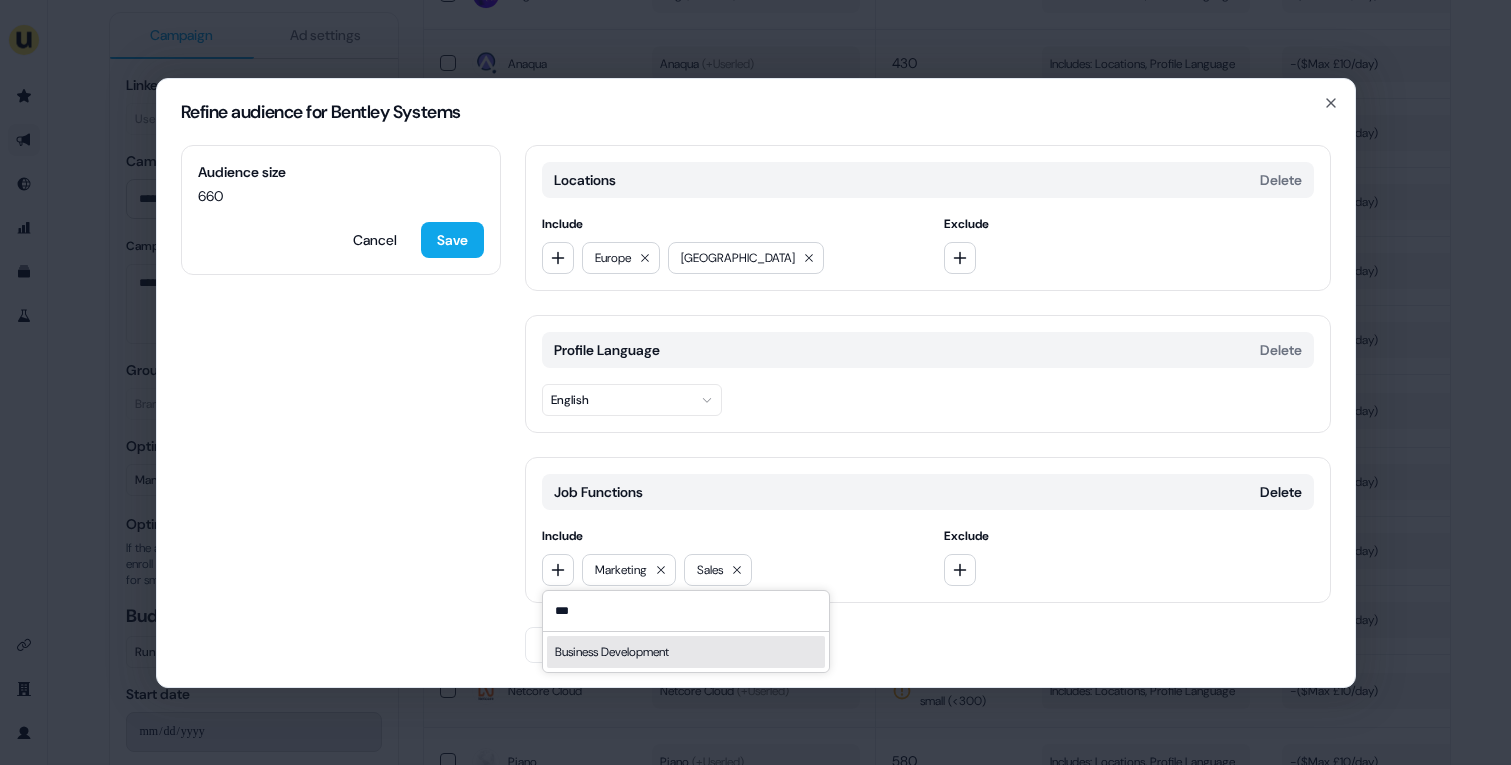 type on "***" 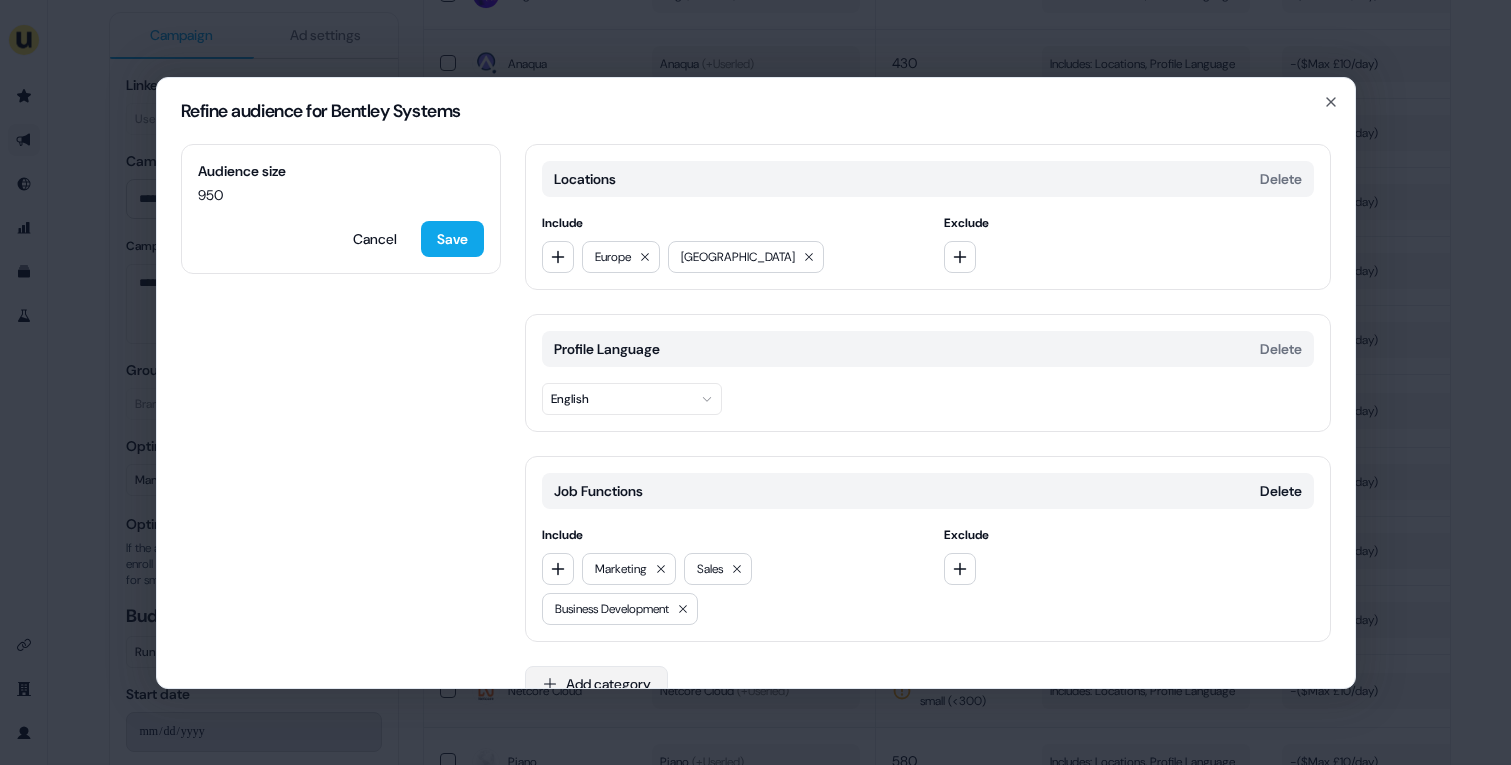 click on "Add category" at bounding box center (596, 684) 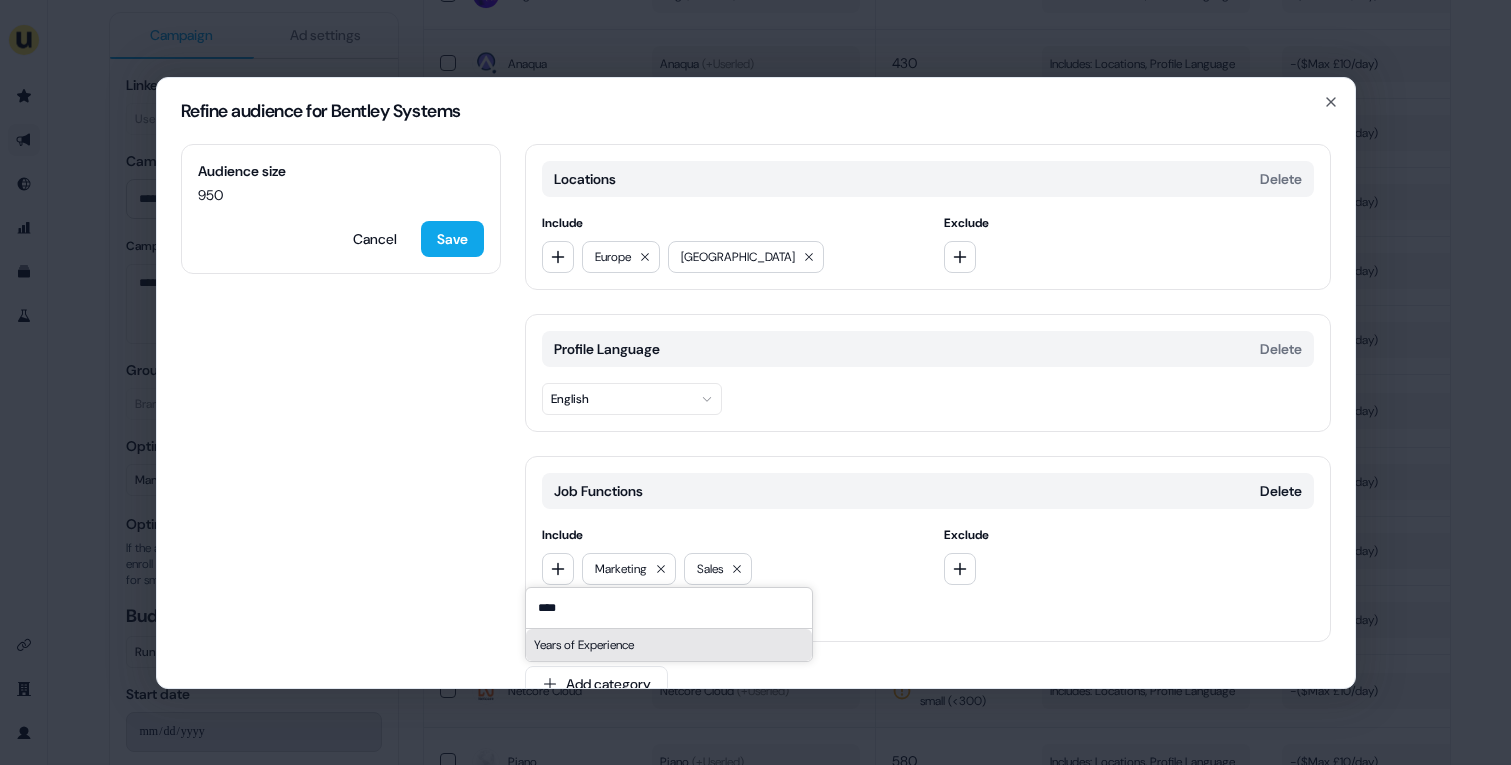 type on "****" 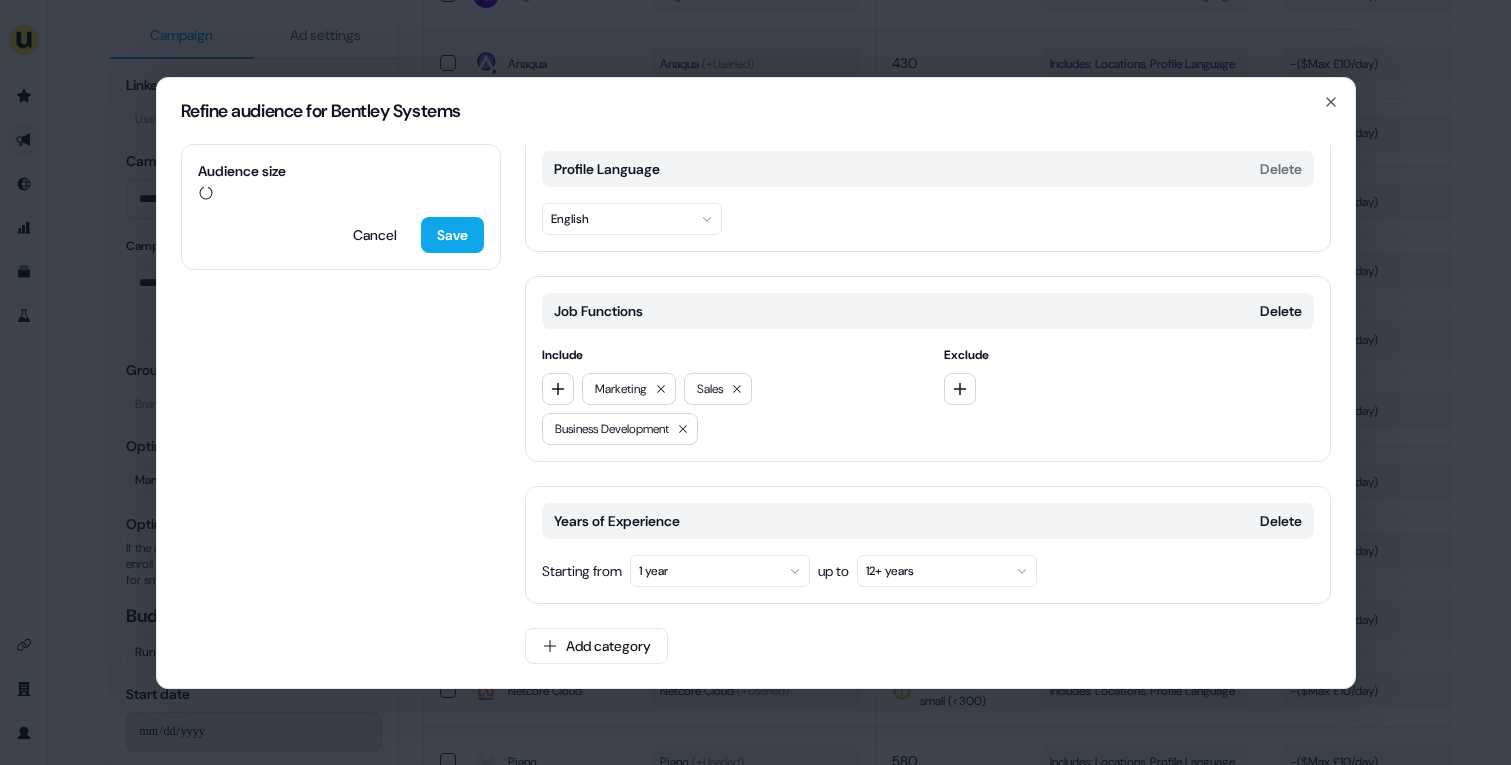 scroll, scrollTop: 179, scrollLeft: 0, axis: vertical 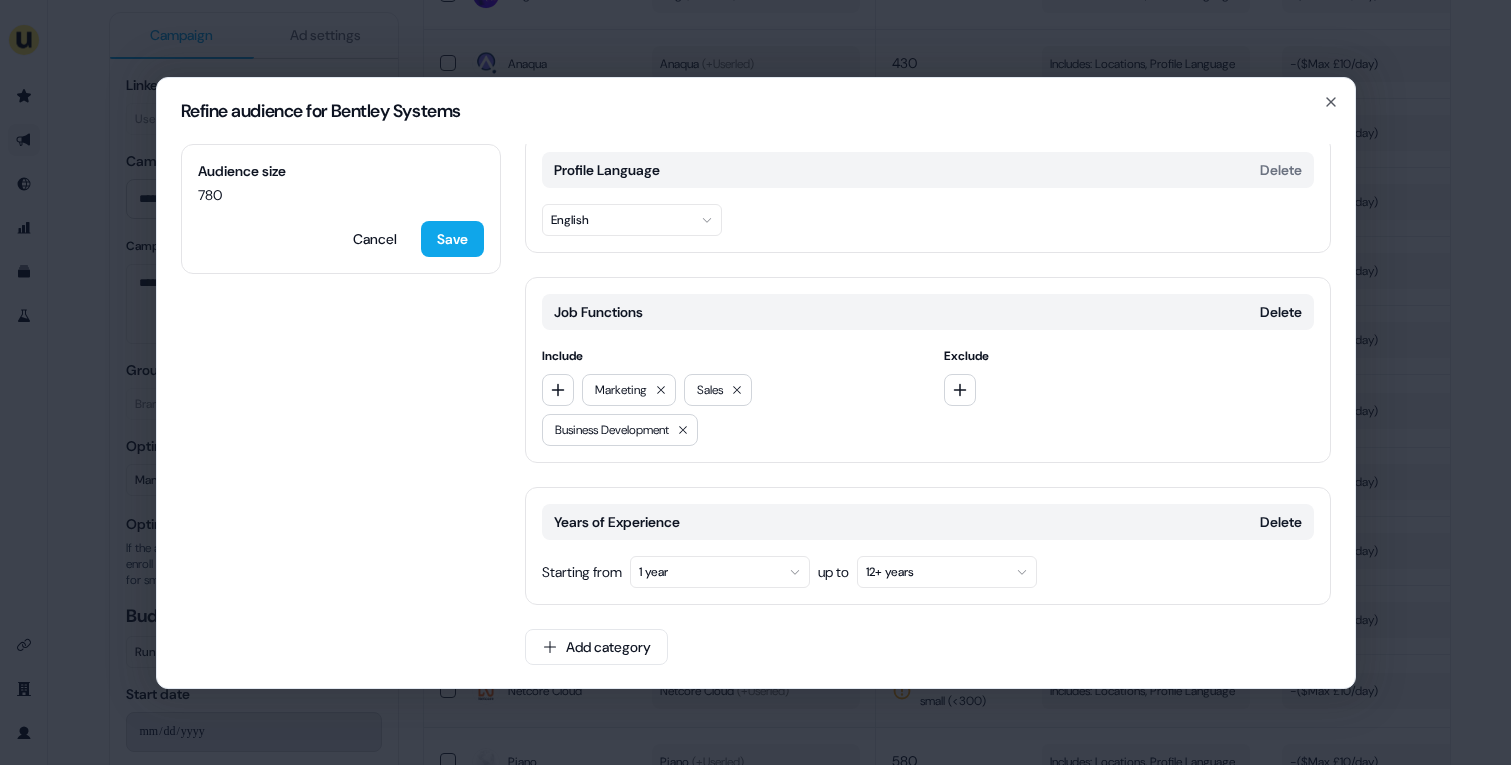 click on "1 year" at bounding box center [720, 572] 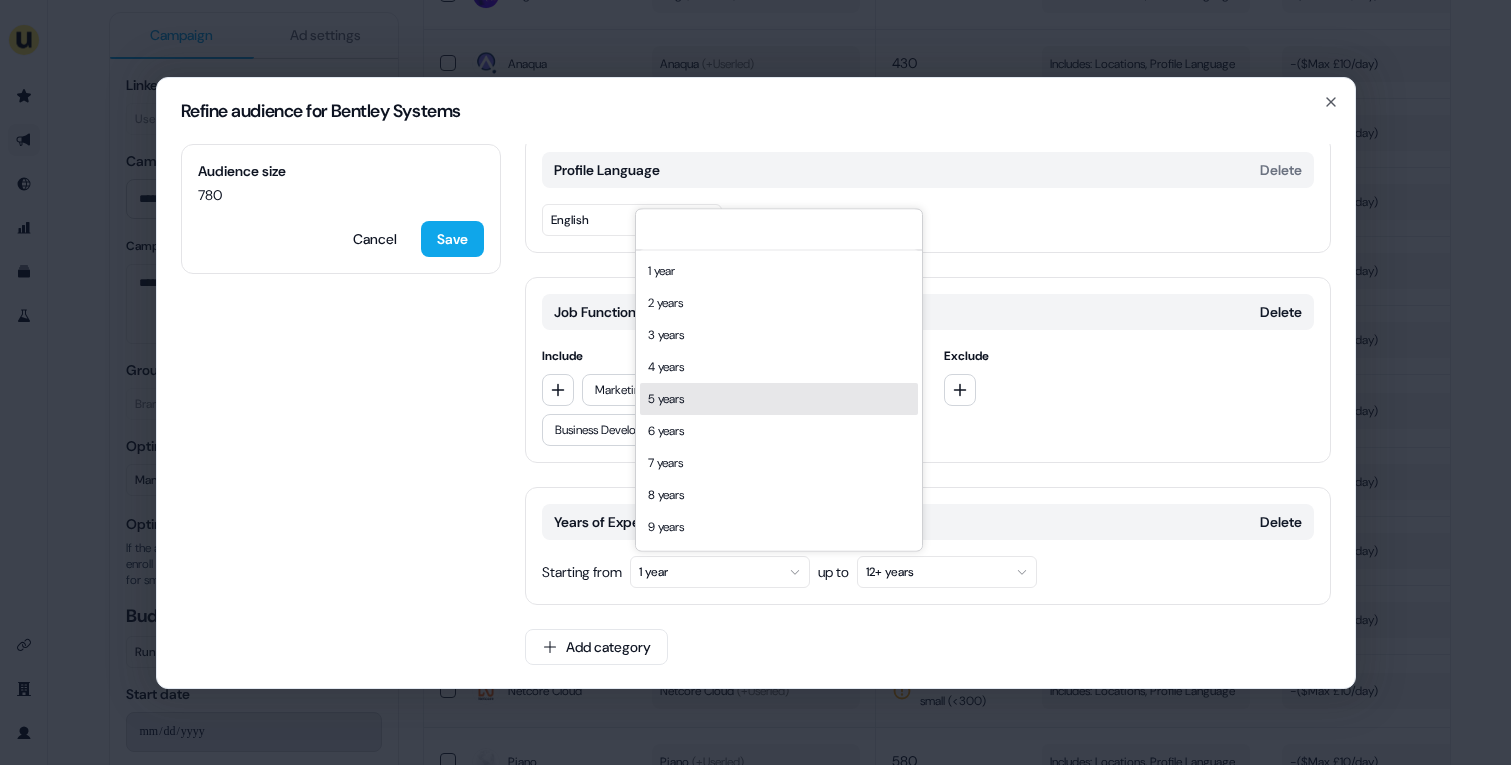 click on "5 years" at bounding box center (779, 399) 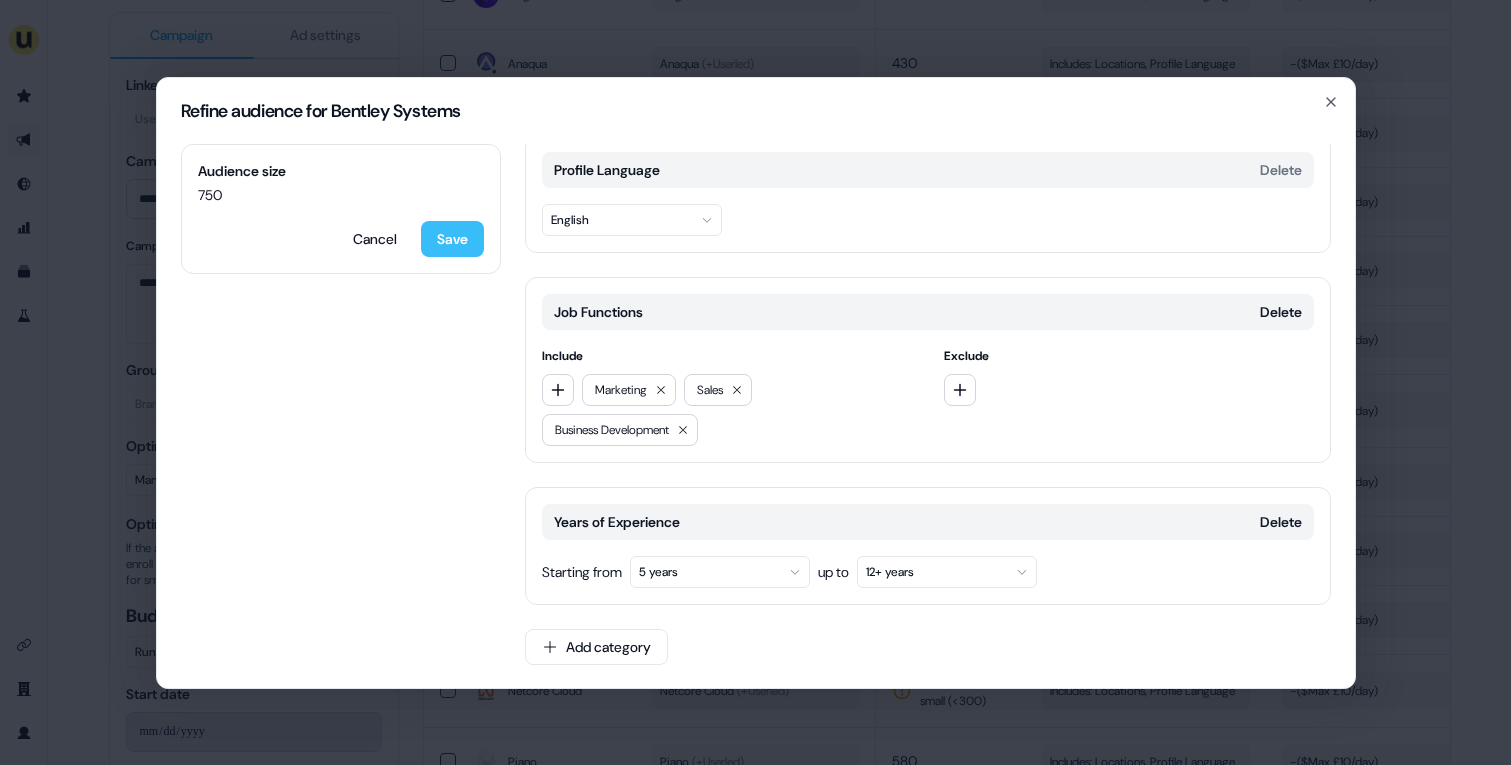 click on "Save" at bounding box center (452, 239) 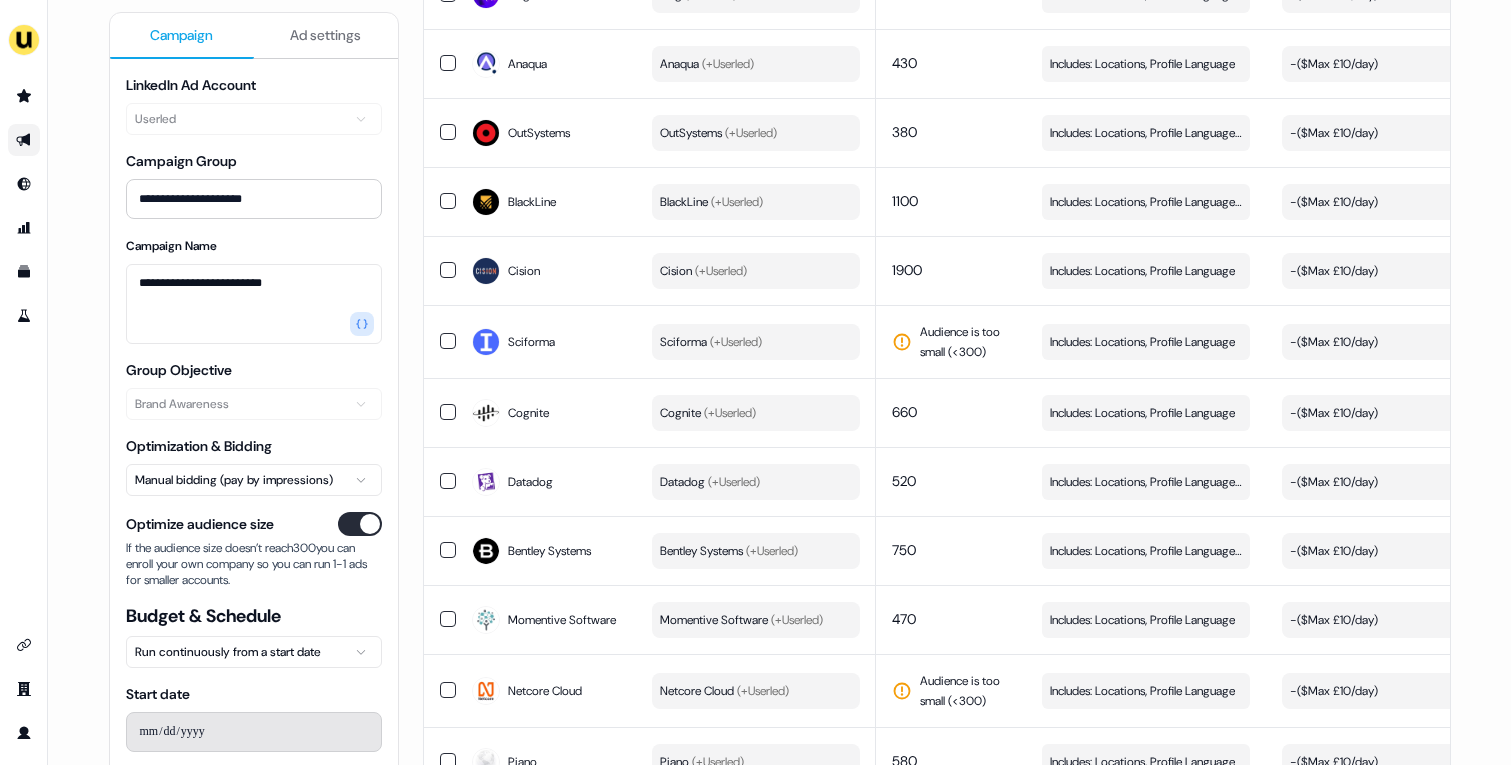 scroll, scrollTop: 2230, scrollLeft: 0, axis: vertical 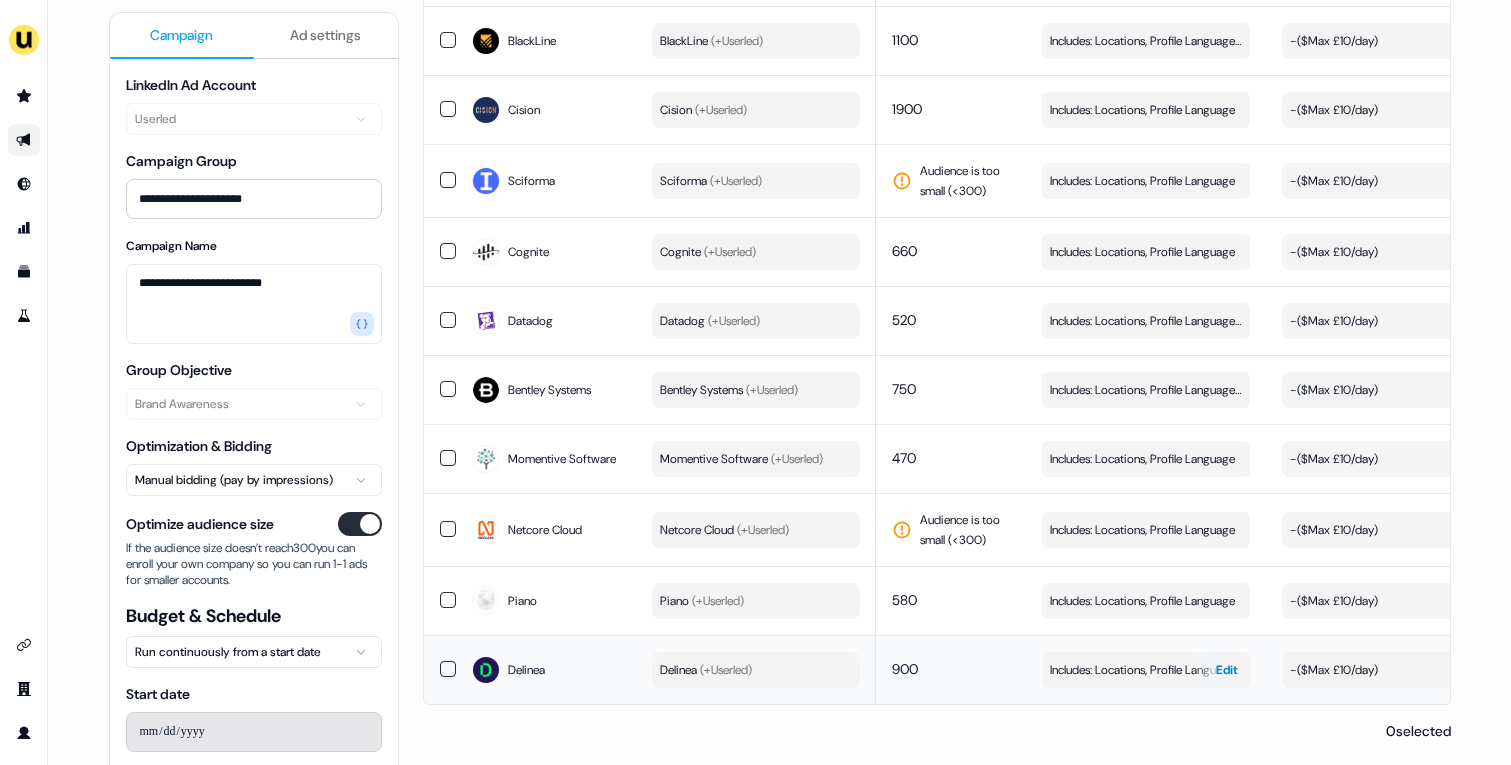 click on "Includes: Locations, Profile Language" at bounding box center [1142, 670] 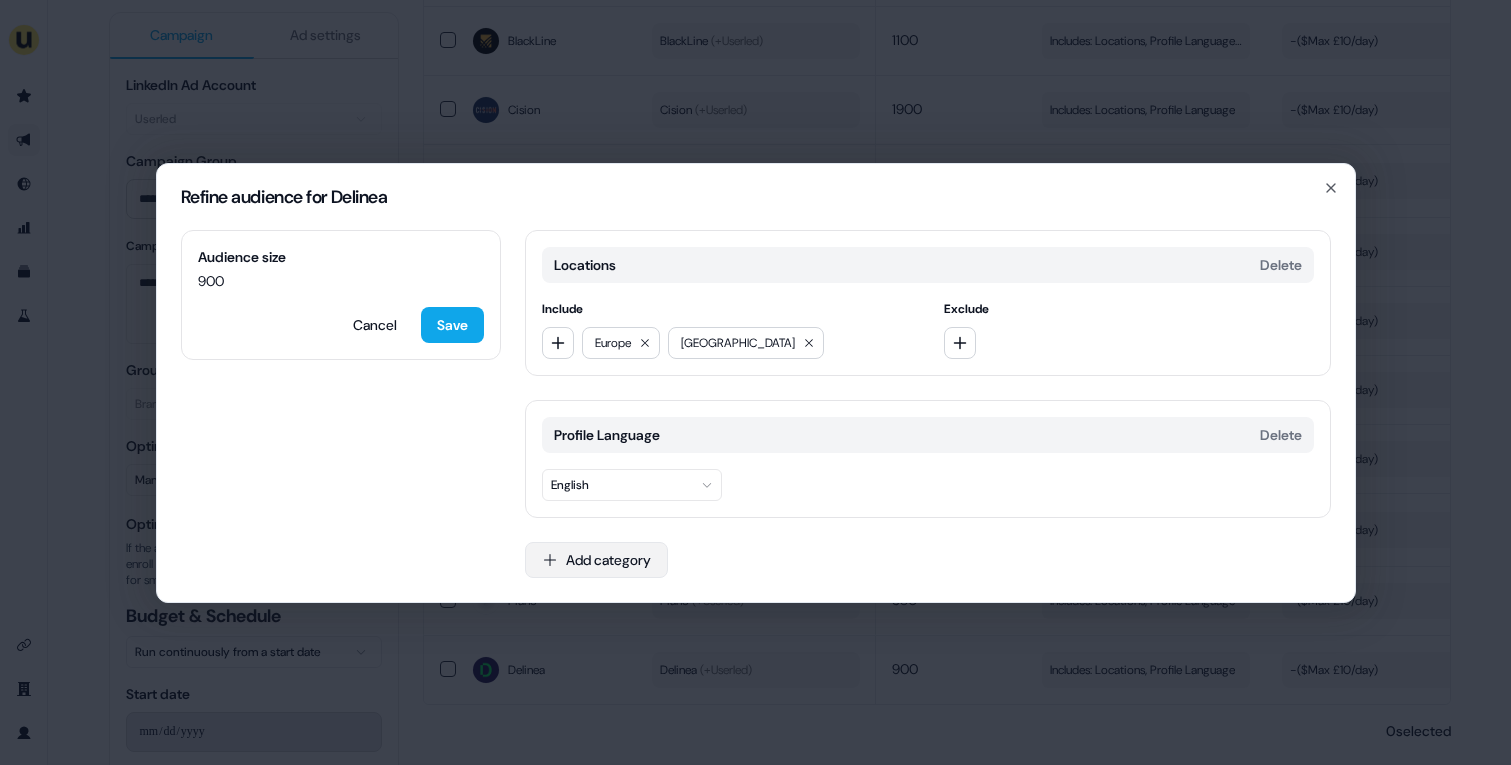 click on "Add category" at bounding box center [596, 560] 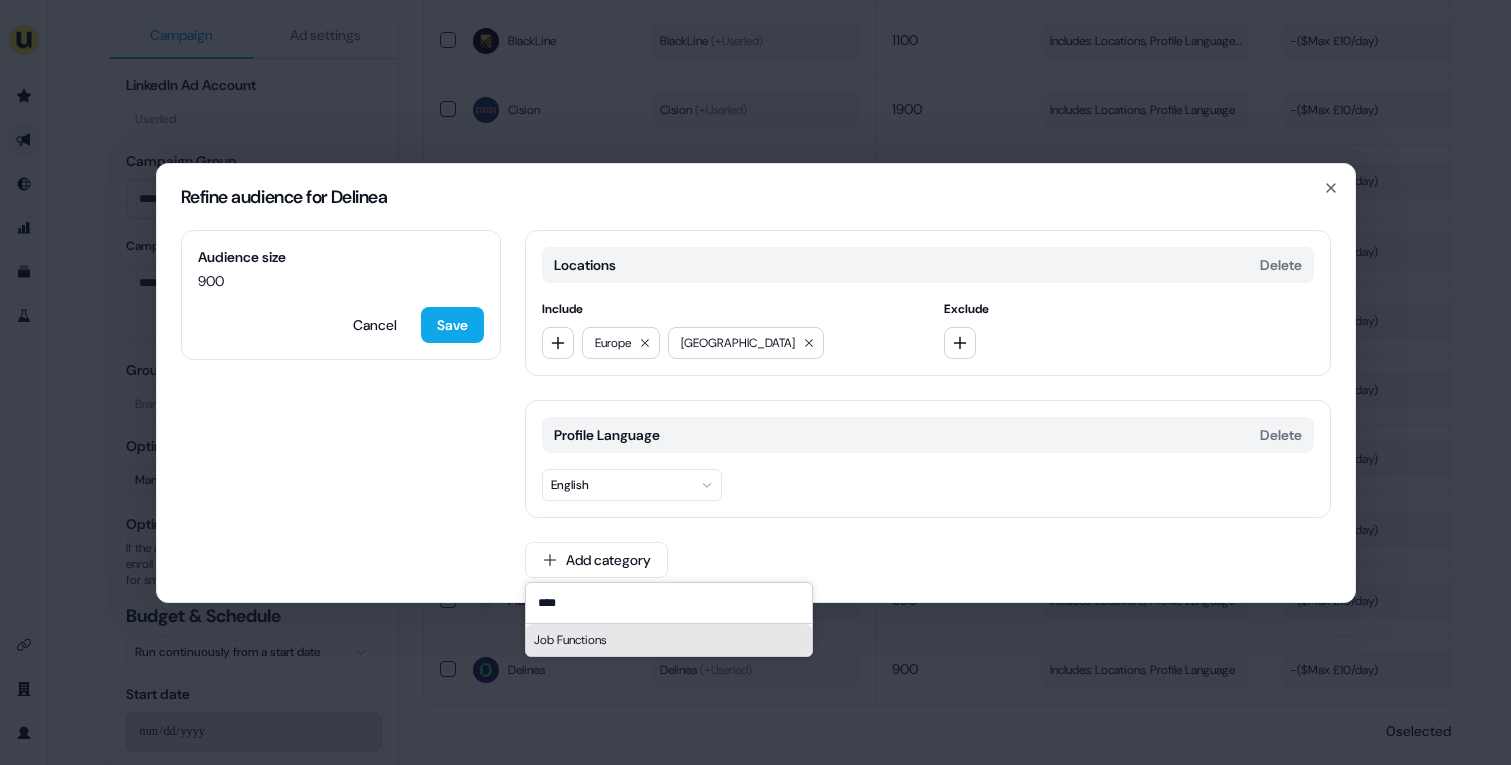 type on "****" 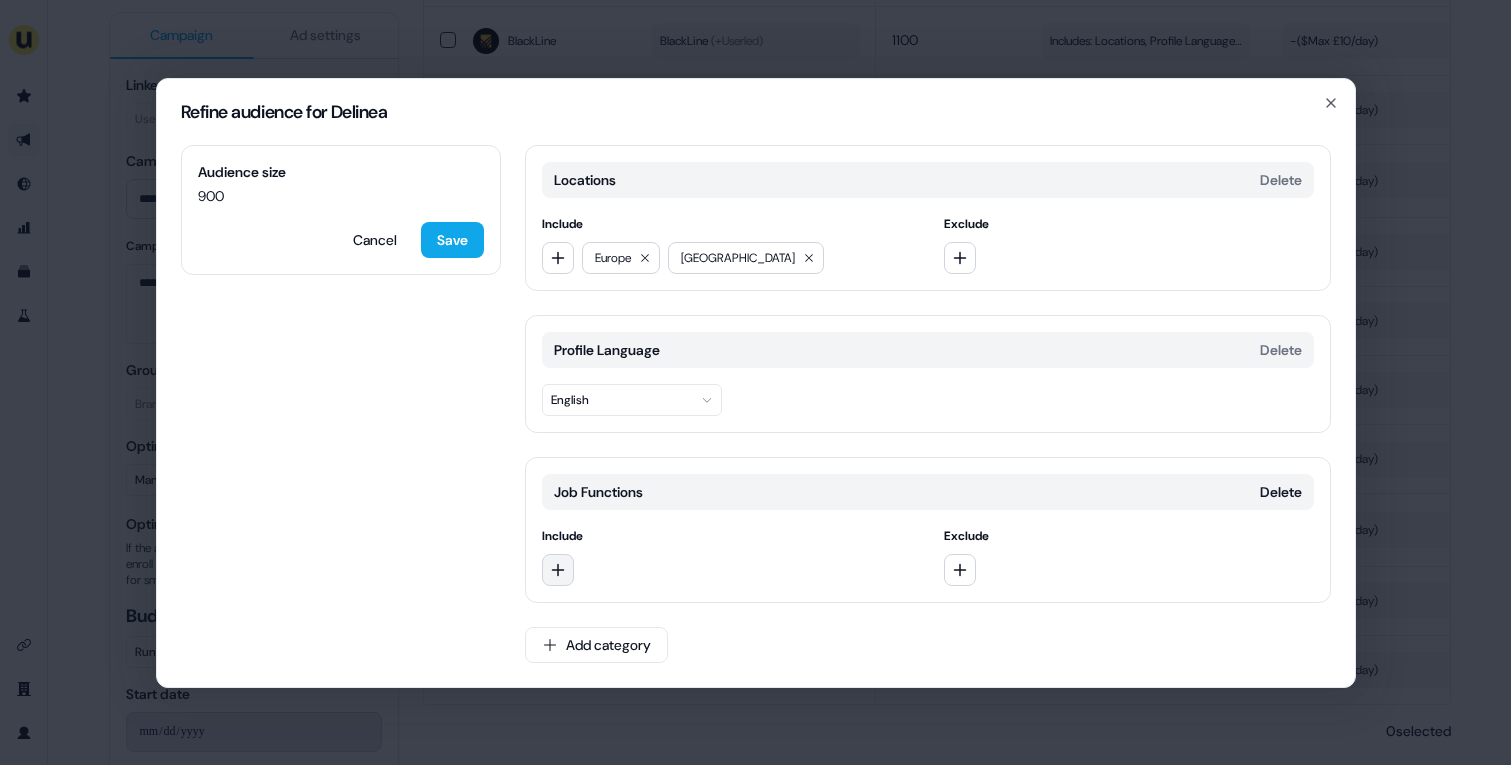 click 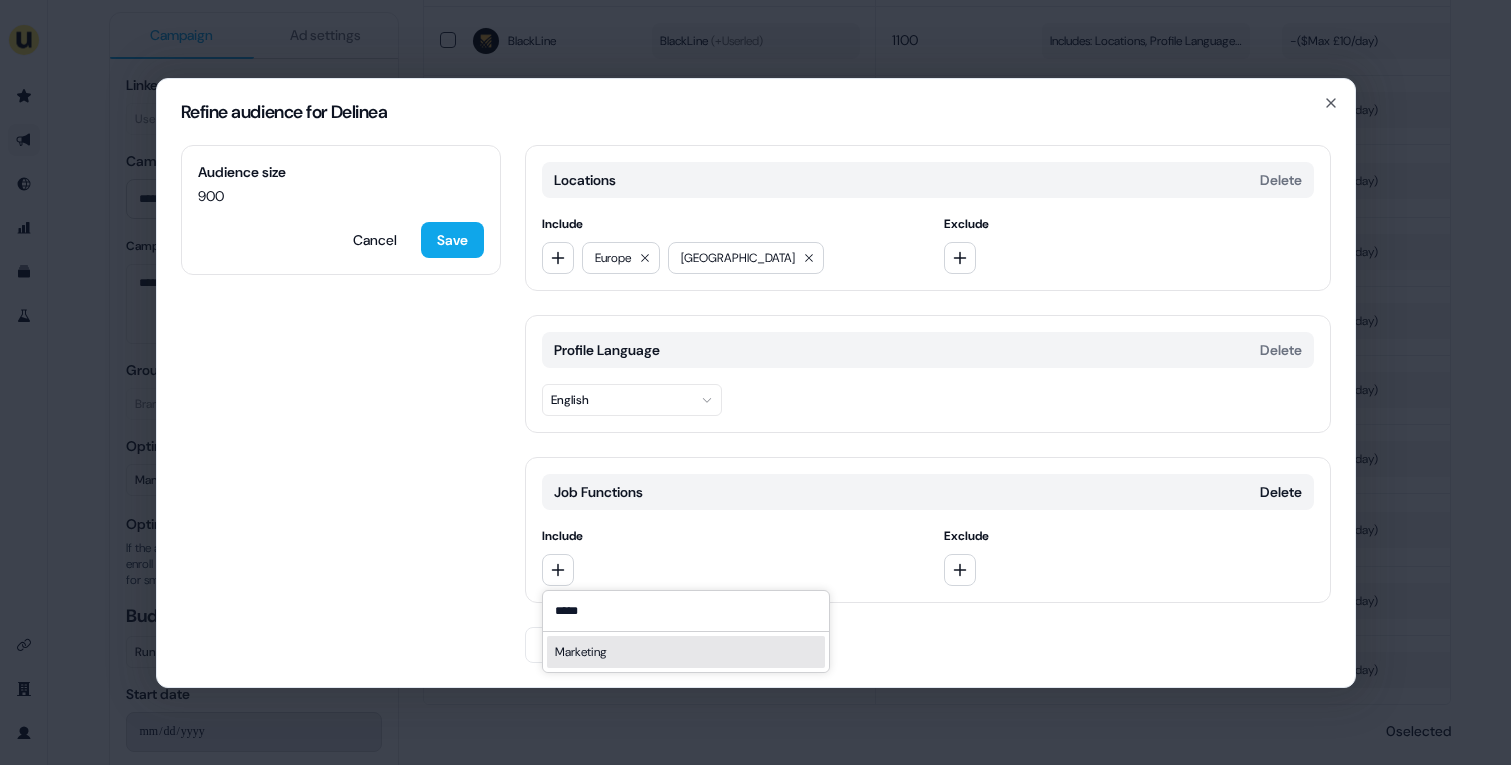 type on "*****" 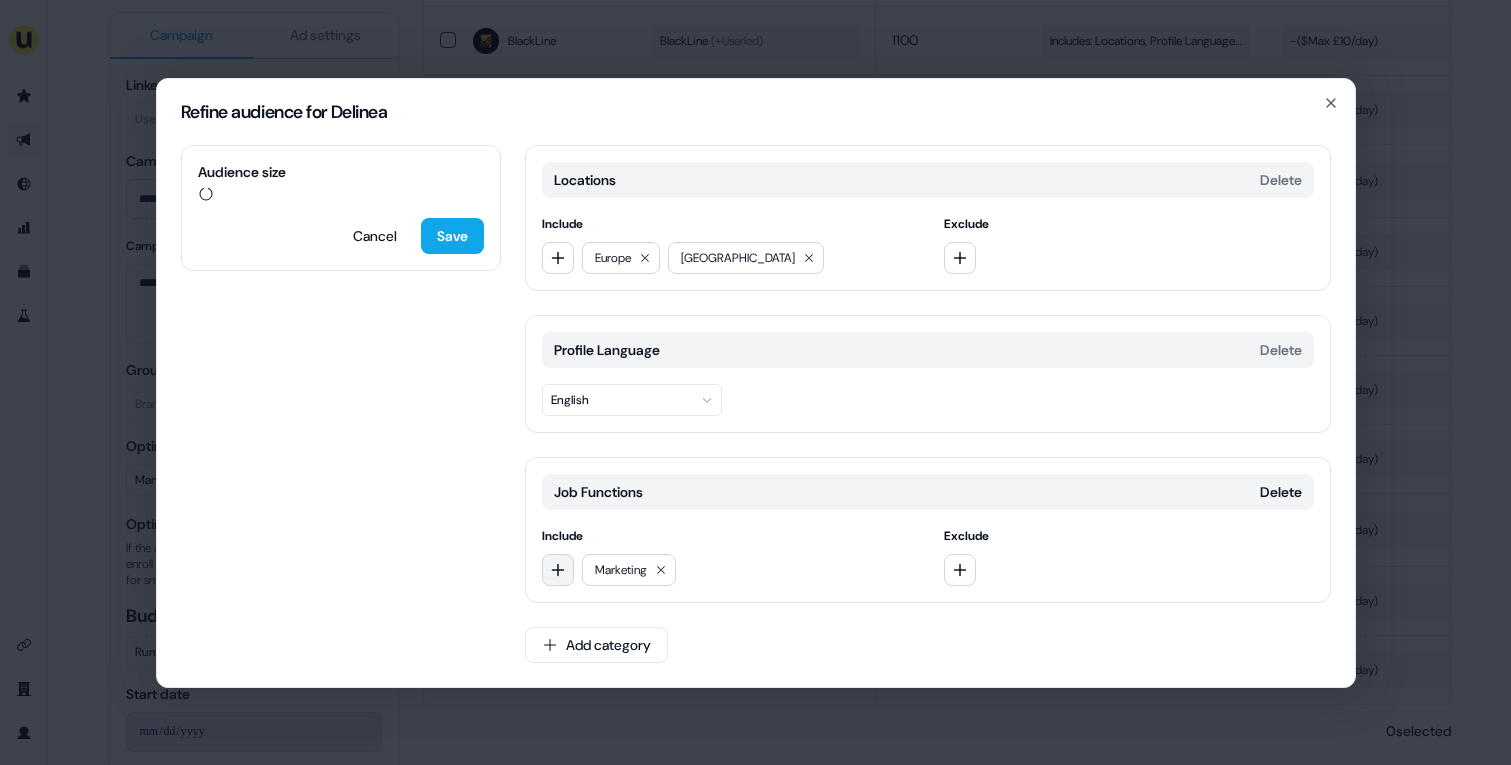 click at bounding box center (558, 570) 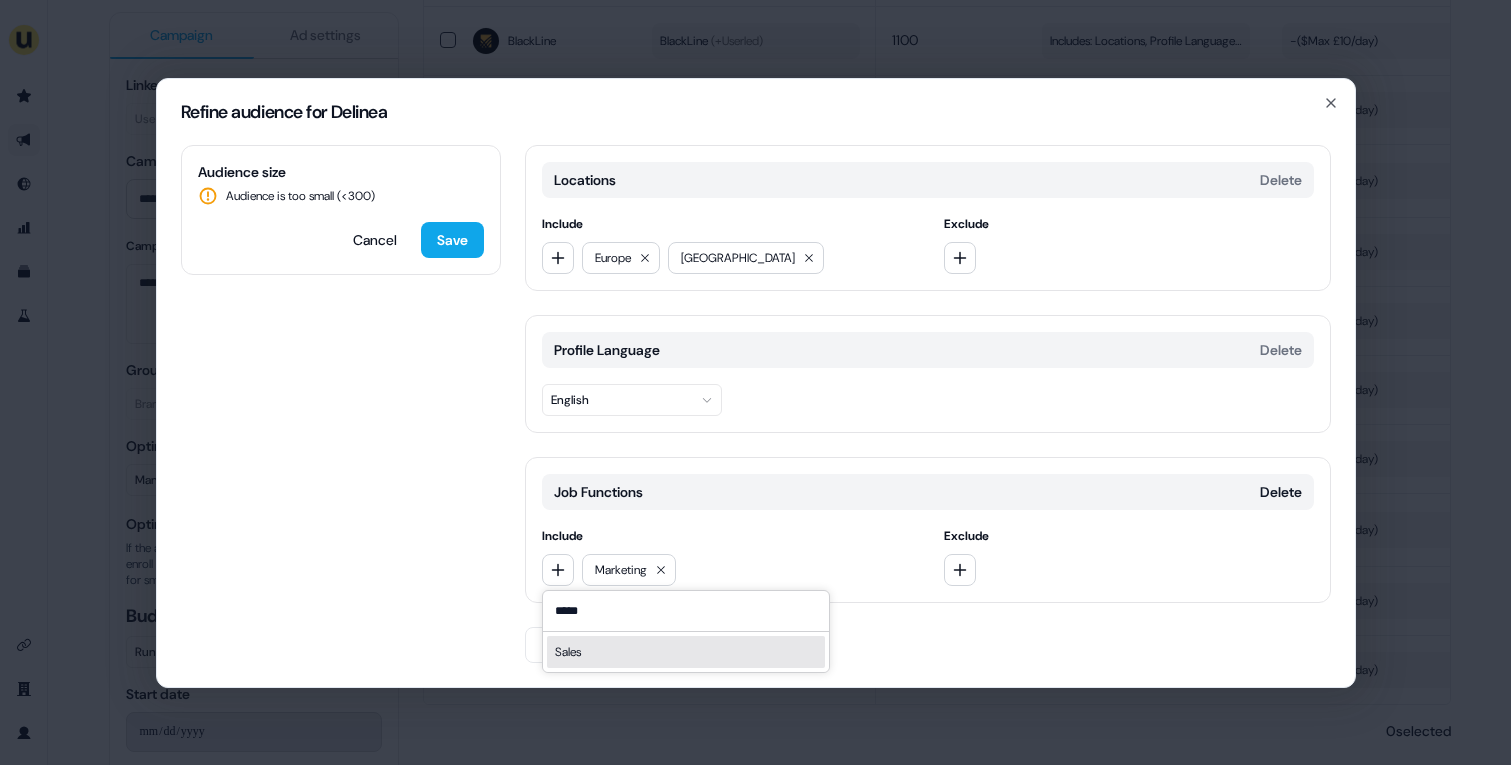 type on "*****" 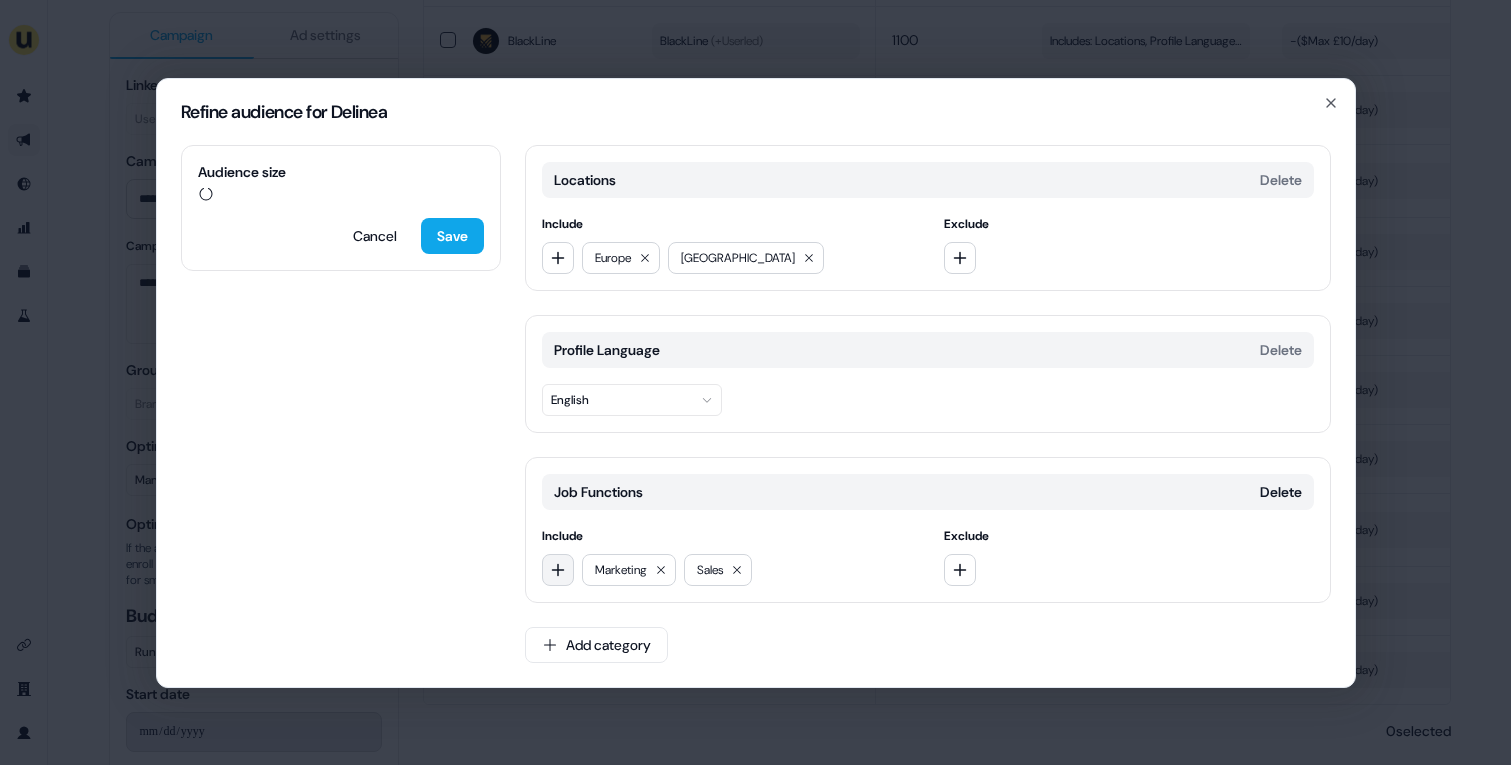 click 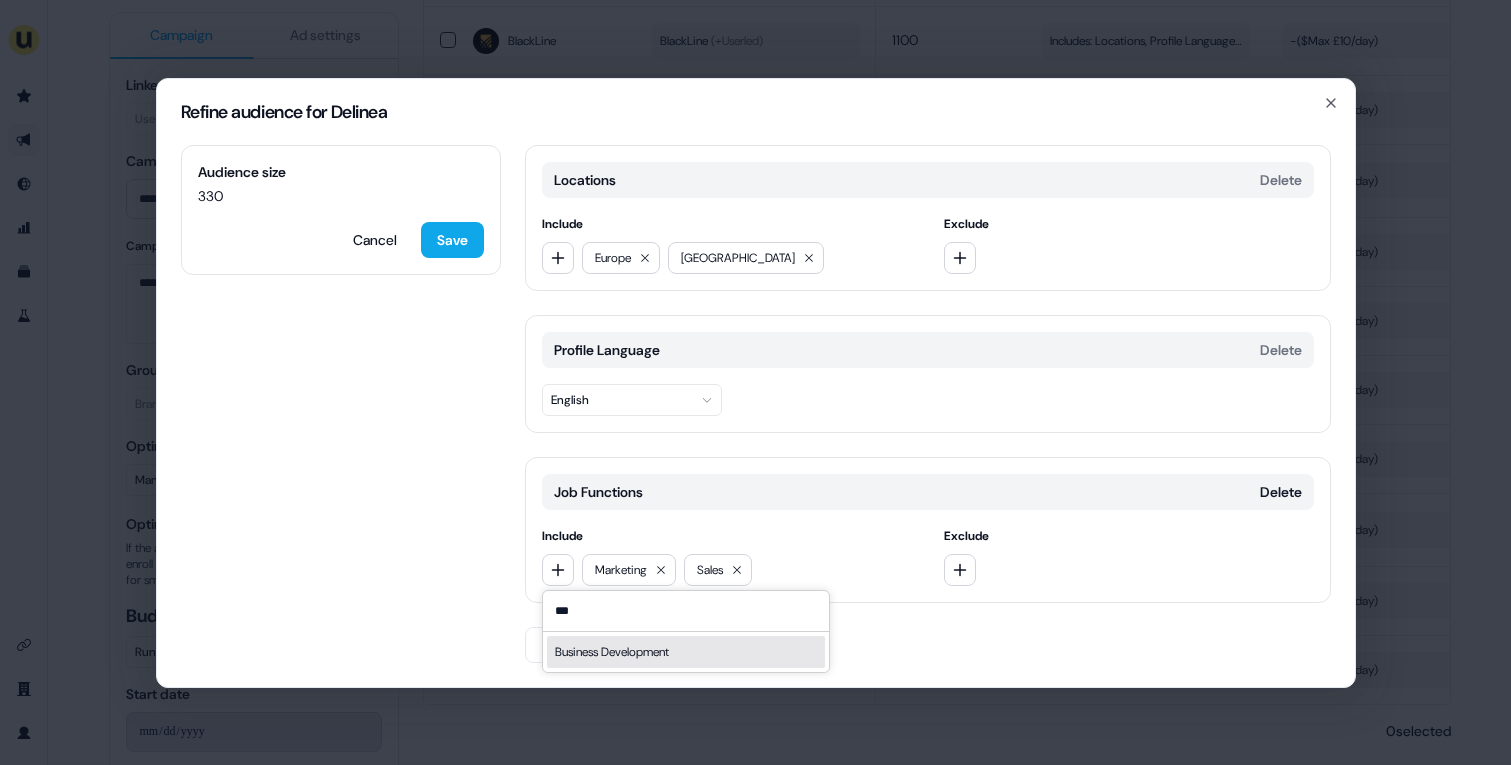 type on "***" 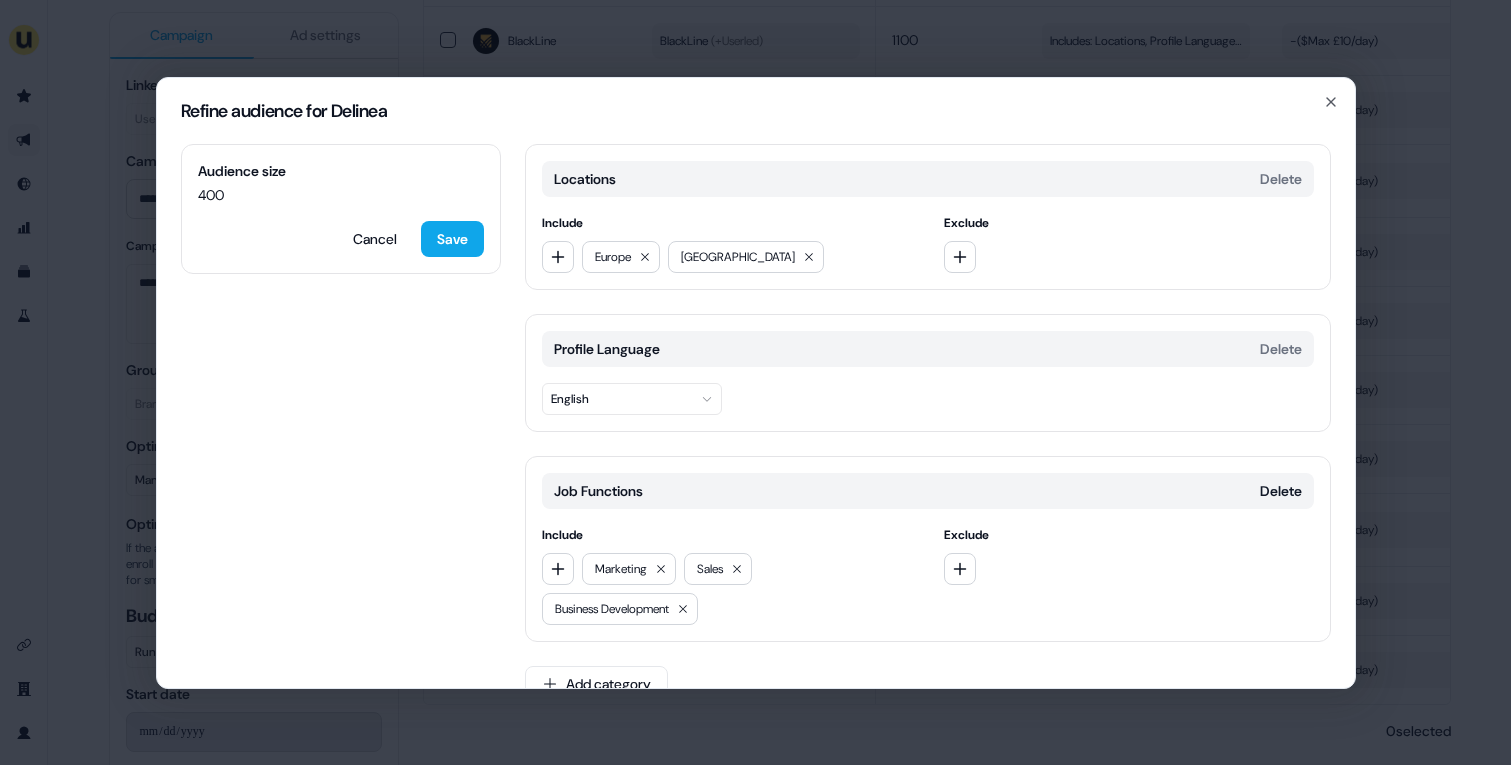 scroll, scrollTop: 38, scrollLeft: 0, axis: vertical 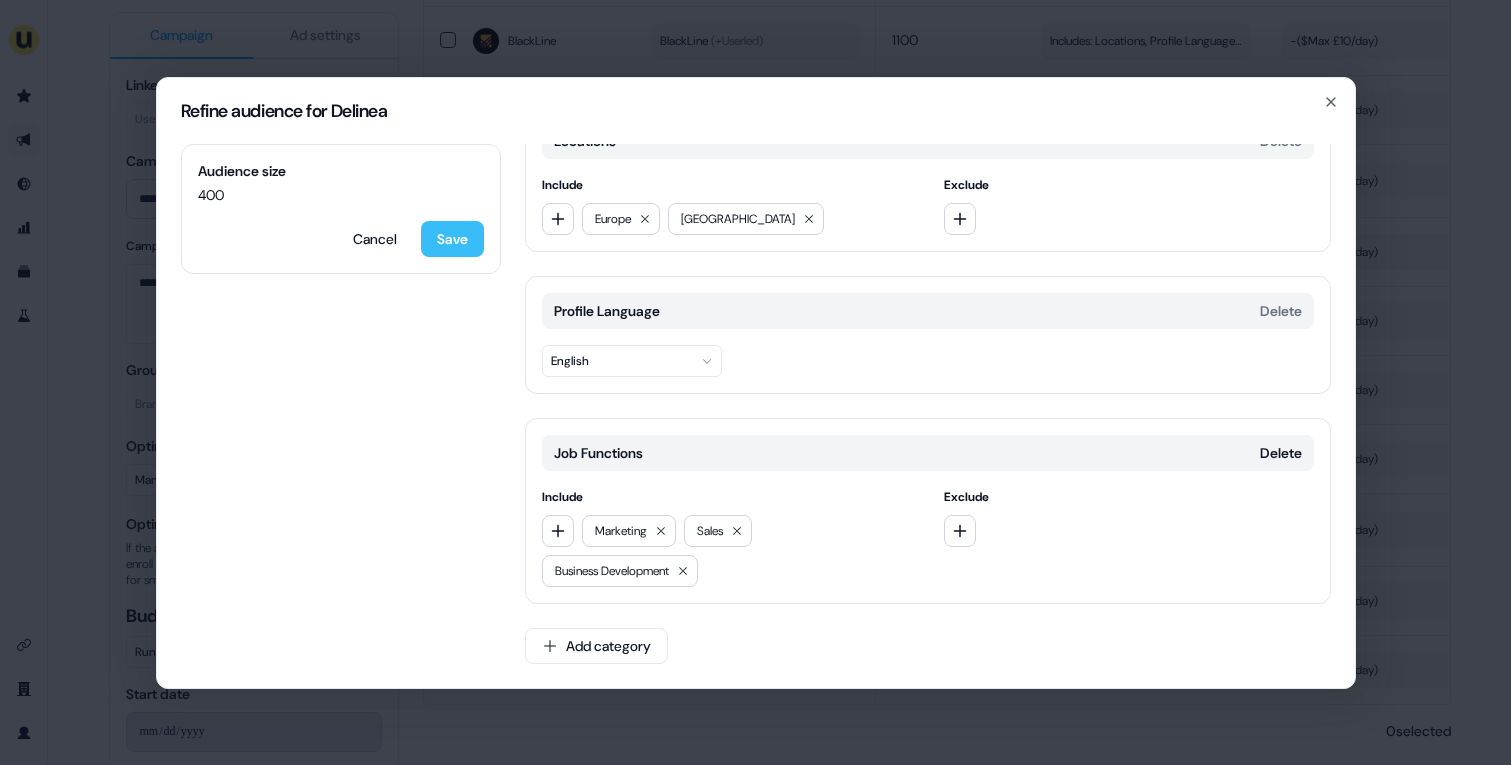 click on "Save" at bounding box center [452, 239] 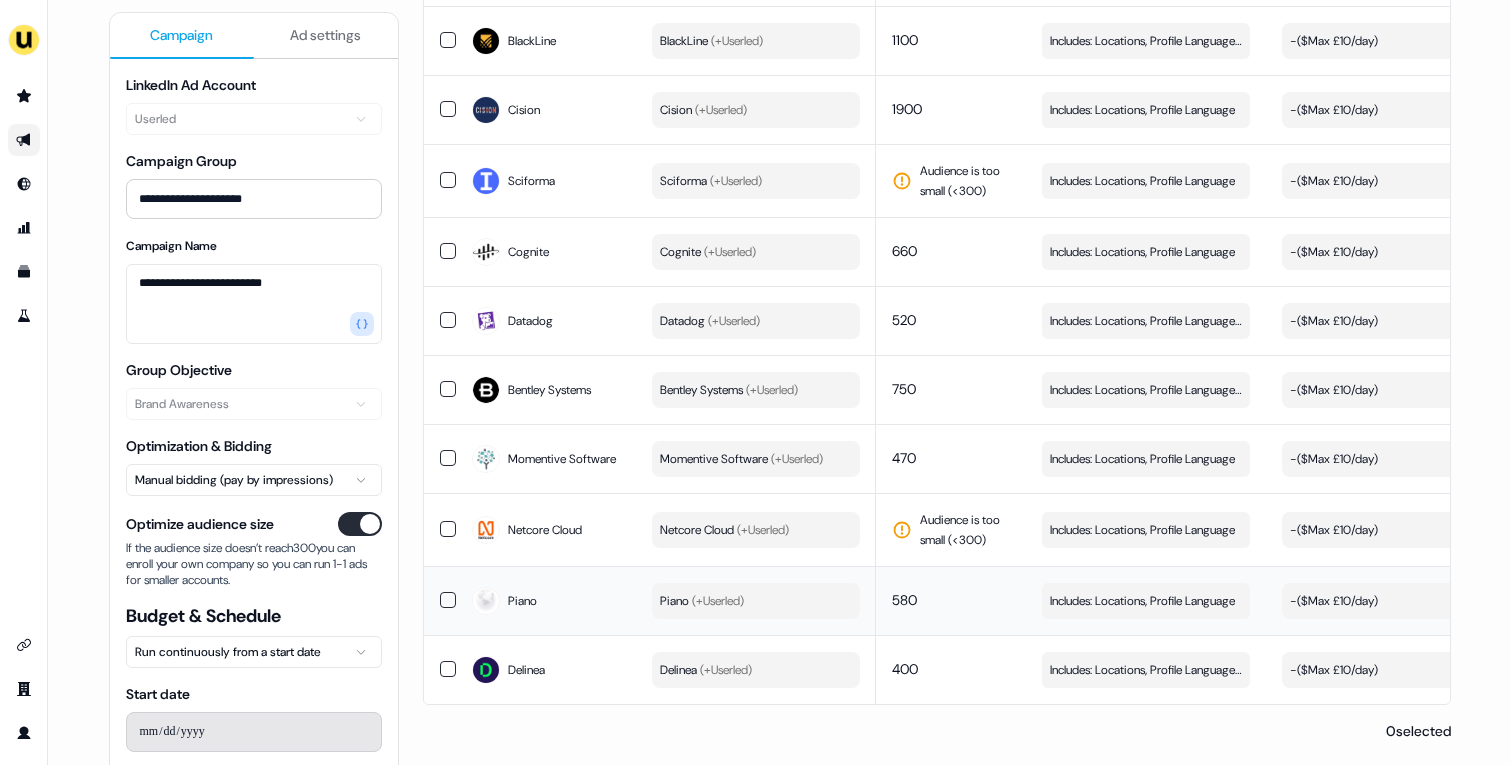 click on "(+  Userled )" at bounding box center [716, 601] 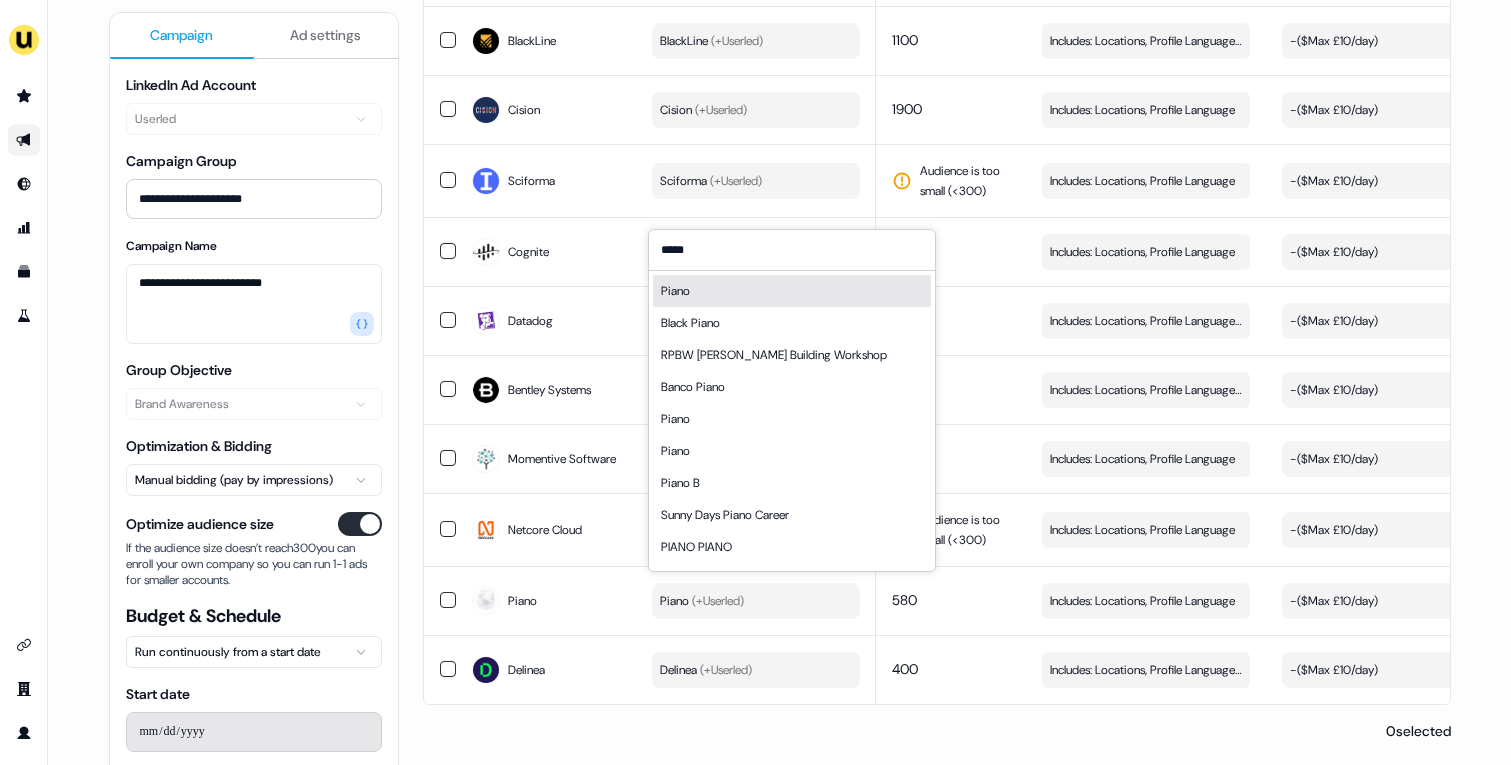 type on "*****" 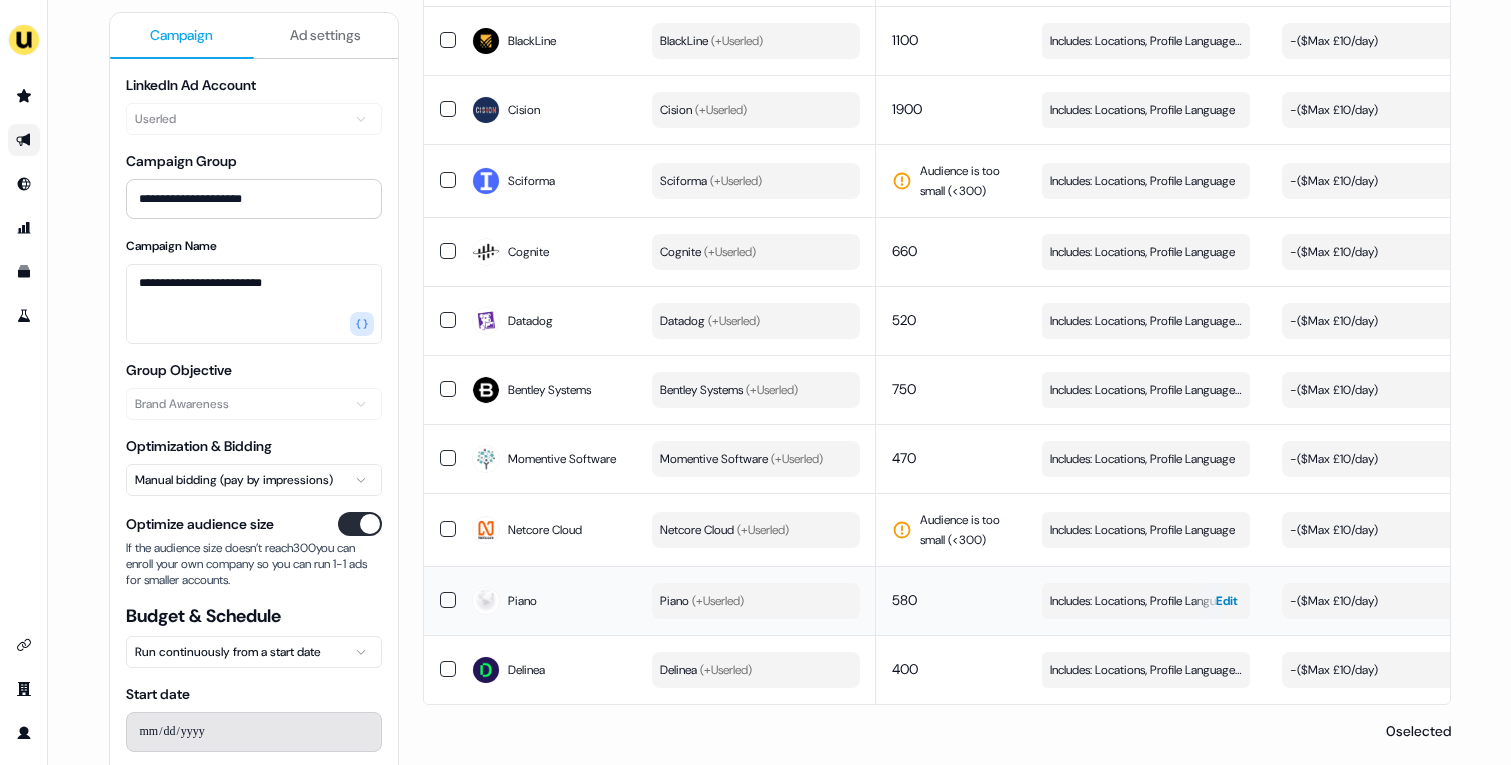 click on "Includes: Locations, Profile Language" at bounding box center (1142, 601) 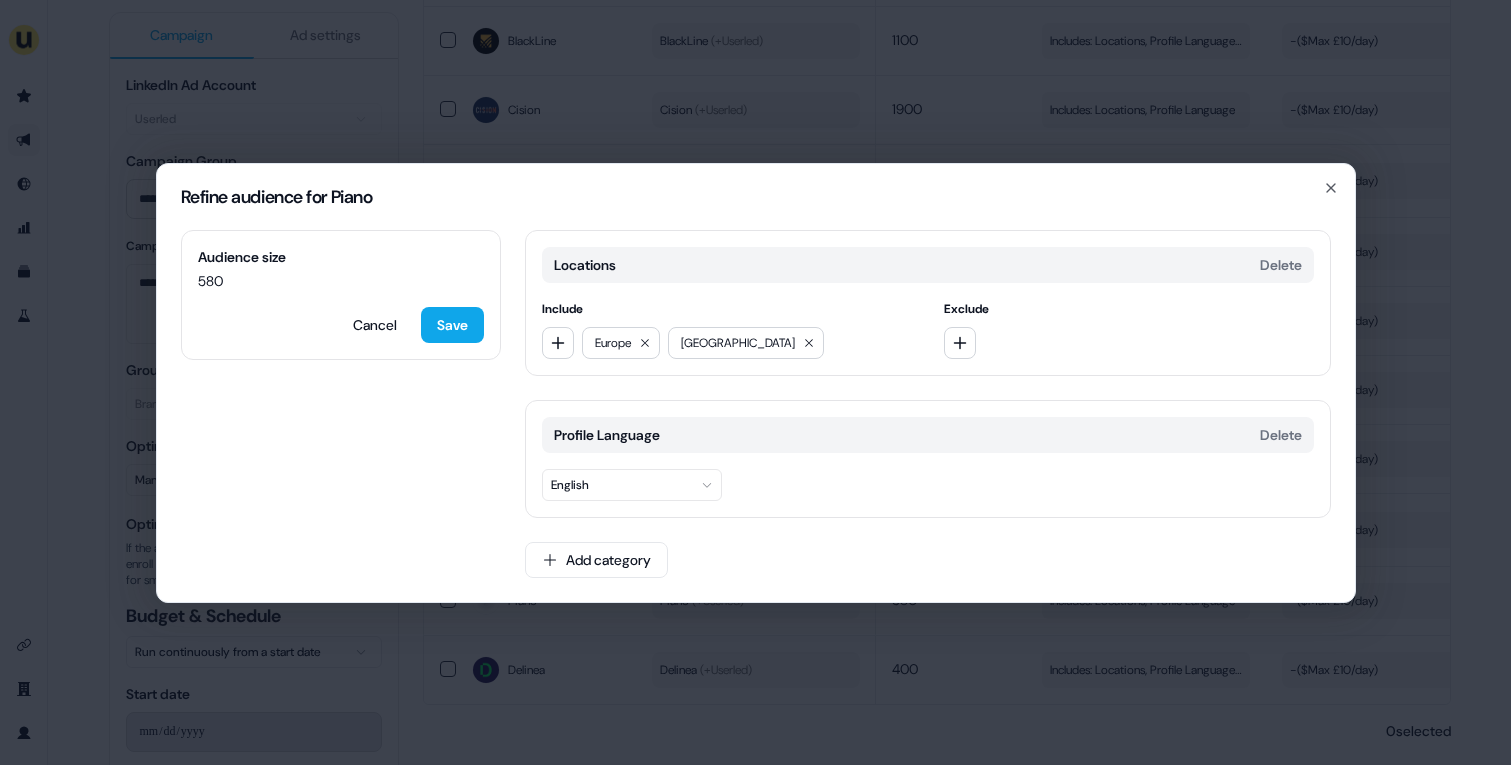 click on "Refine audience for Piano Audience size 580 Cancel Save Locations Delete Include Europe North America Exclude Profile Language Delete English Add category Close" at bounding box center [755, 382] 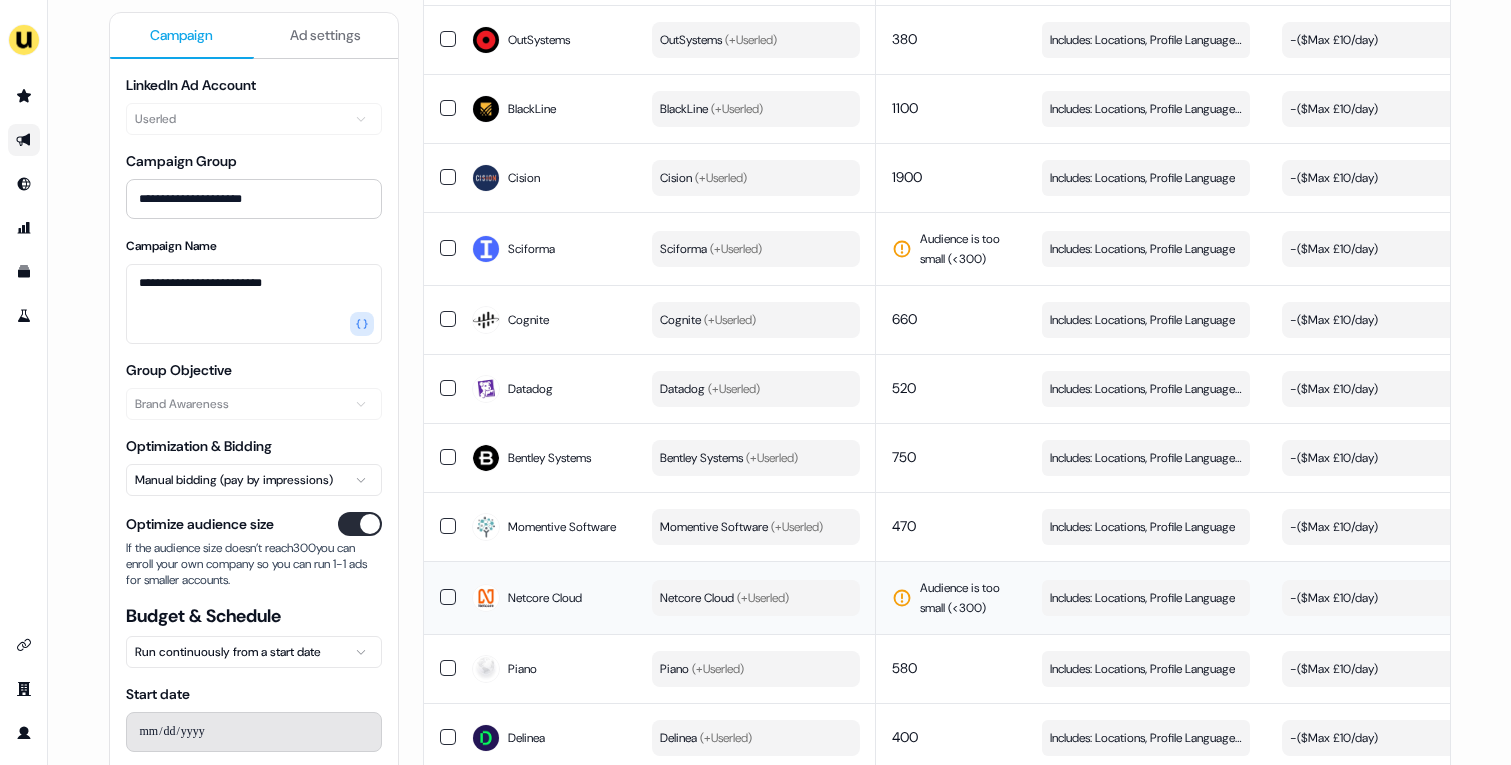 scroll, scrollTop: 2149, scrollLeft: 0, axis: vertical 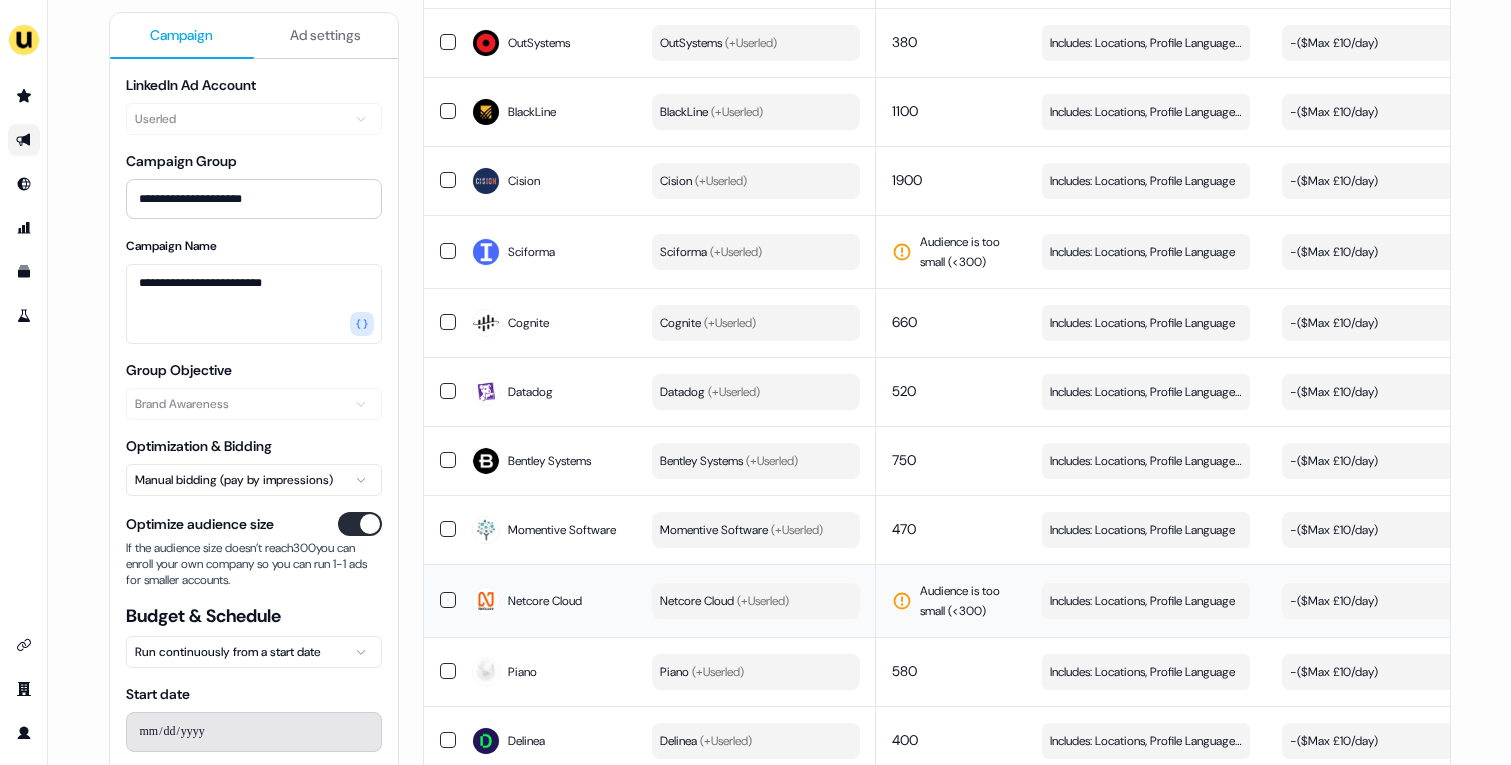 click on "Netcore Cloud   (+  Userled )" at bounding box center (724, 601) 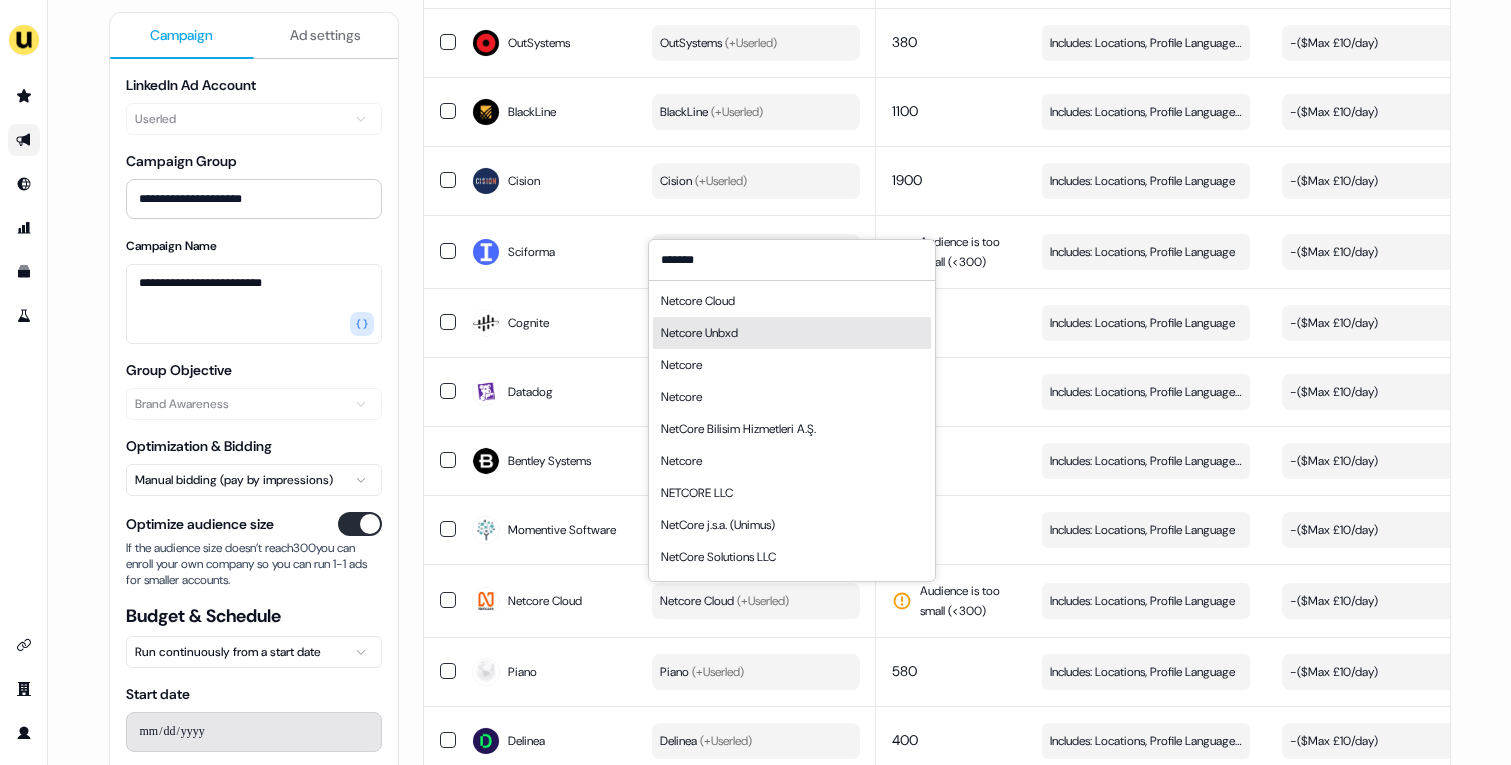 type on "*******" 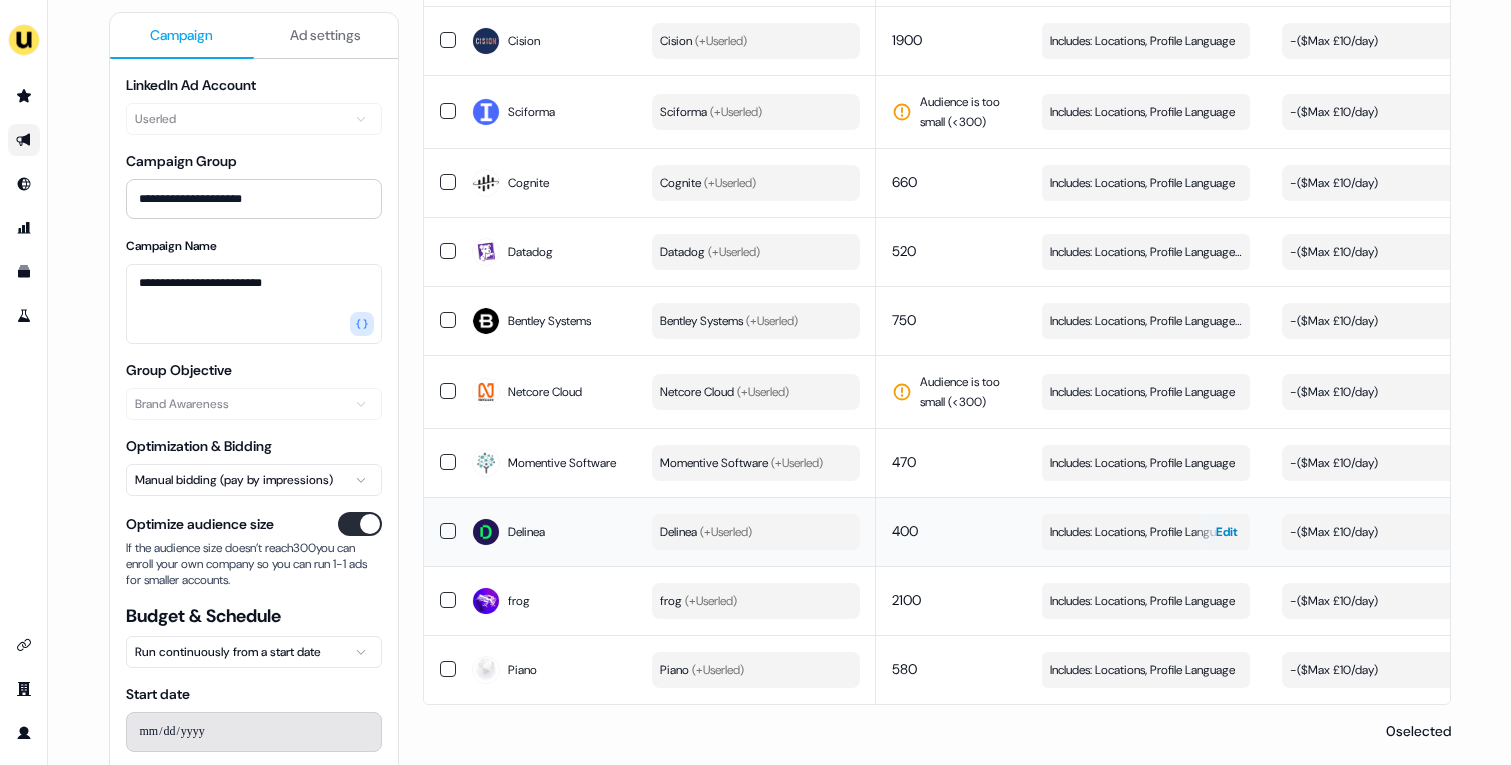 scroll, scrollTop: 2230, scrollLeft: 0, axis: vertical 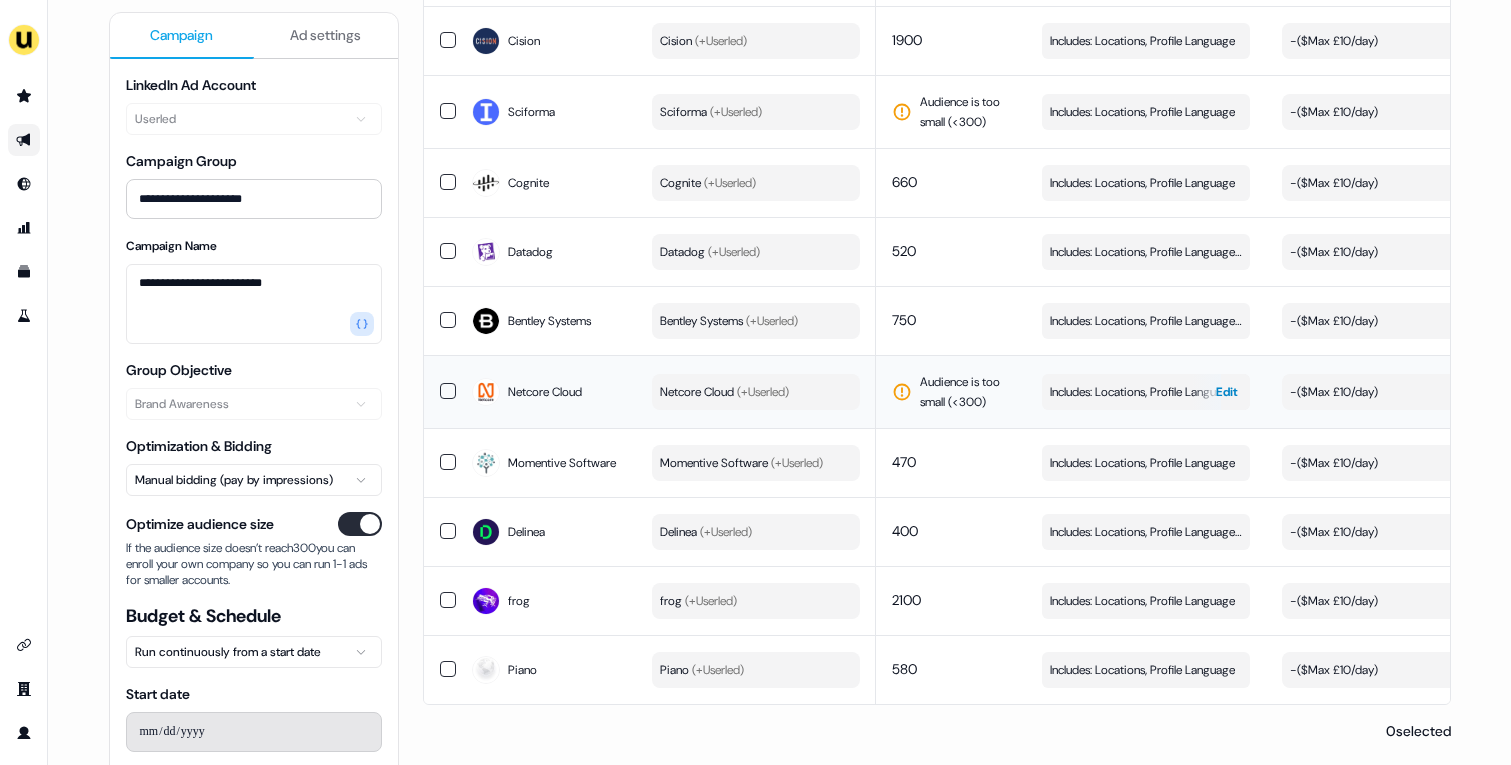 click on "Includes: Locations, Profile Language" at bounding box center (1142, 392) 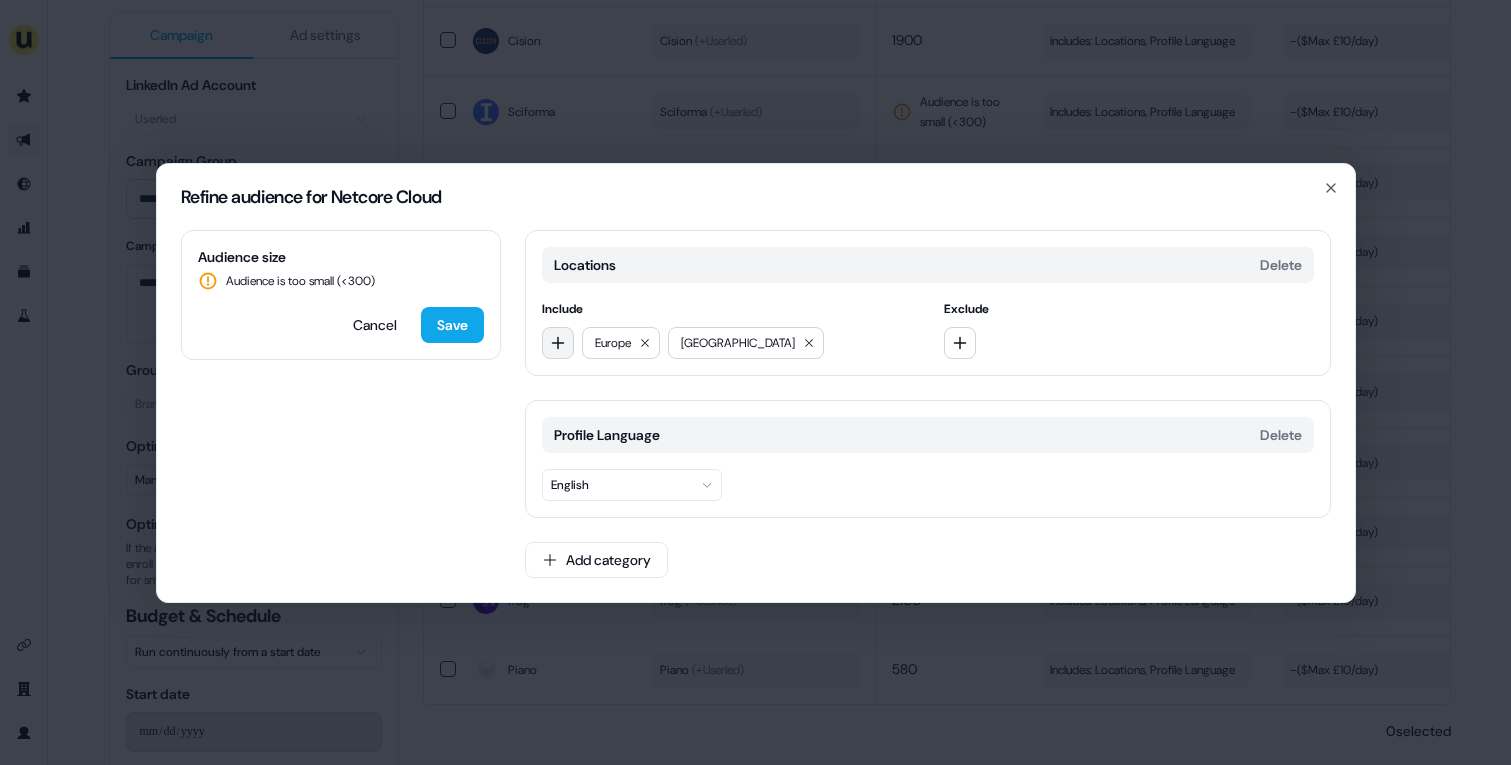 click 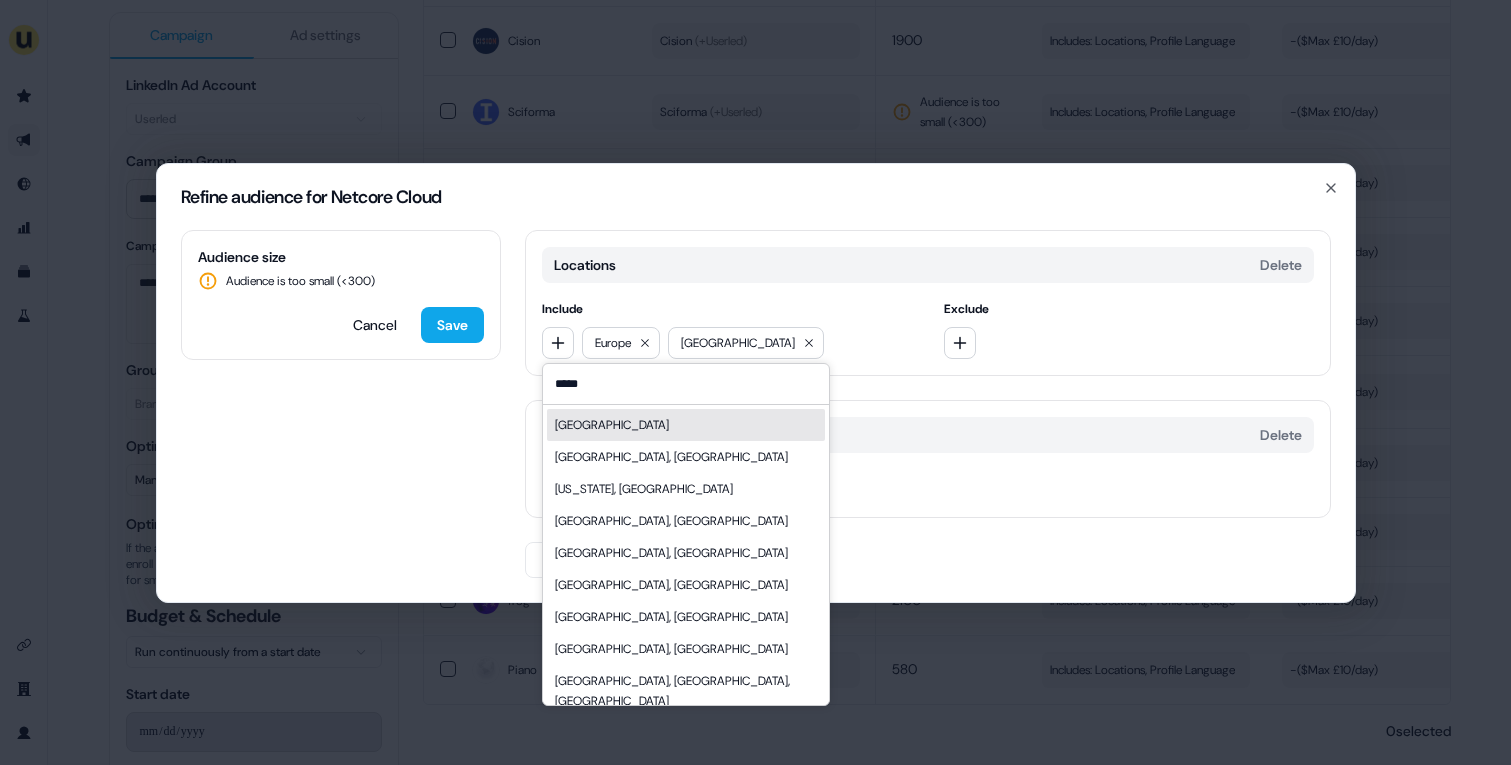 type on "*****" 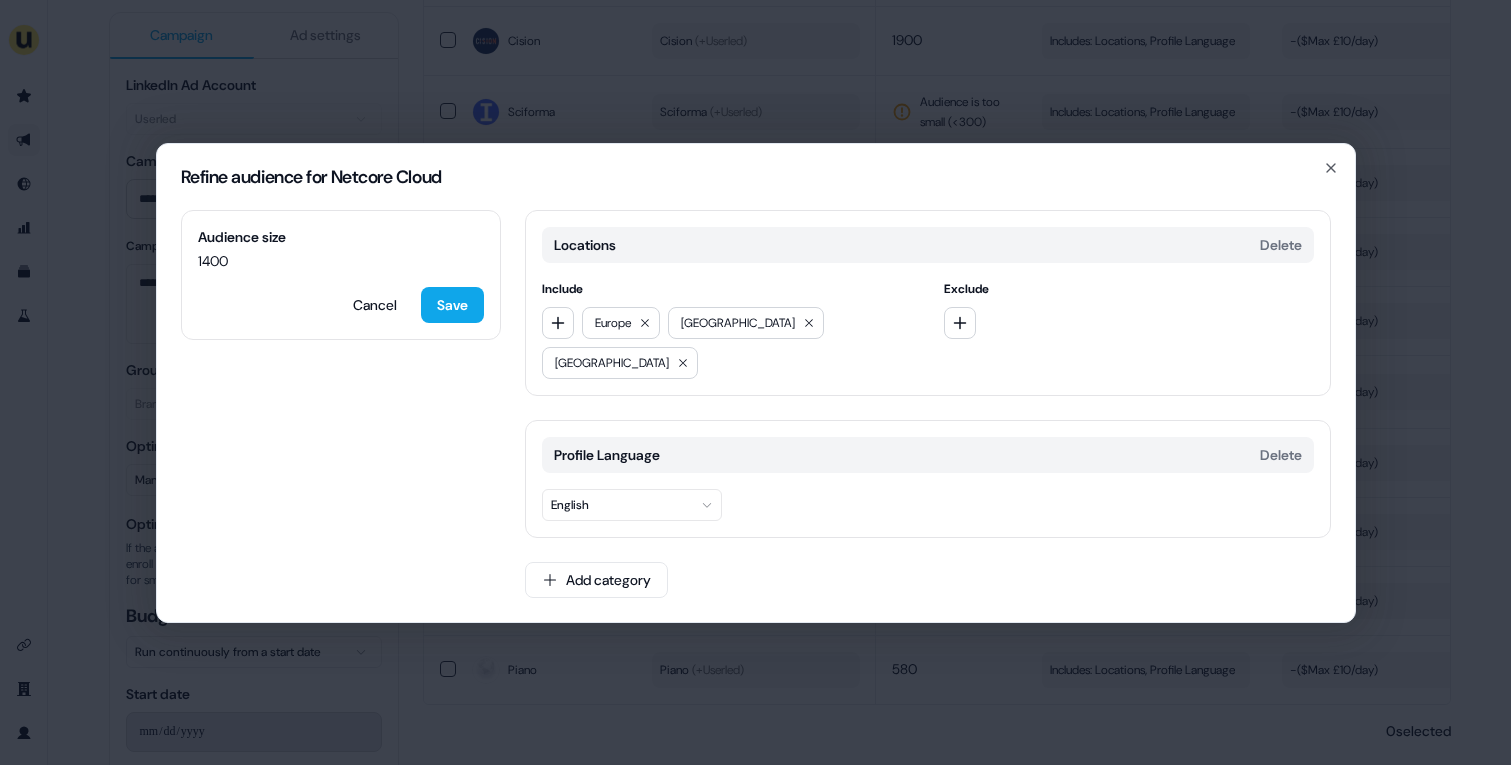 click on "Profile Language Delete" at bounding box center (928, 455) 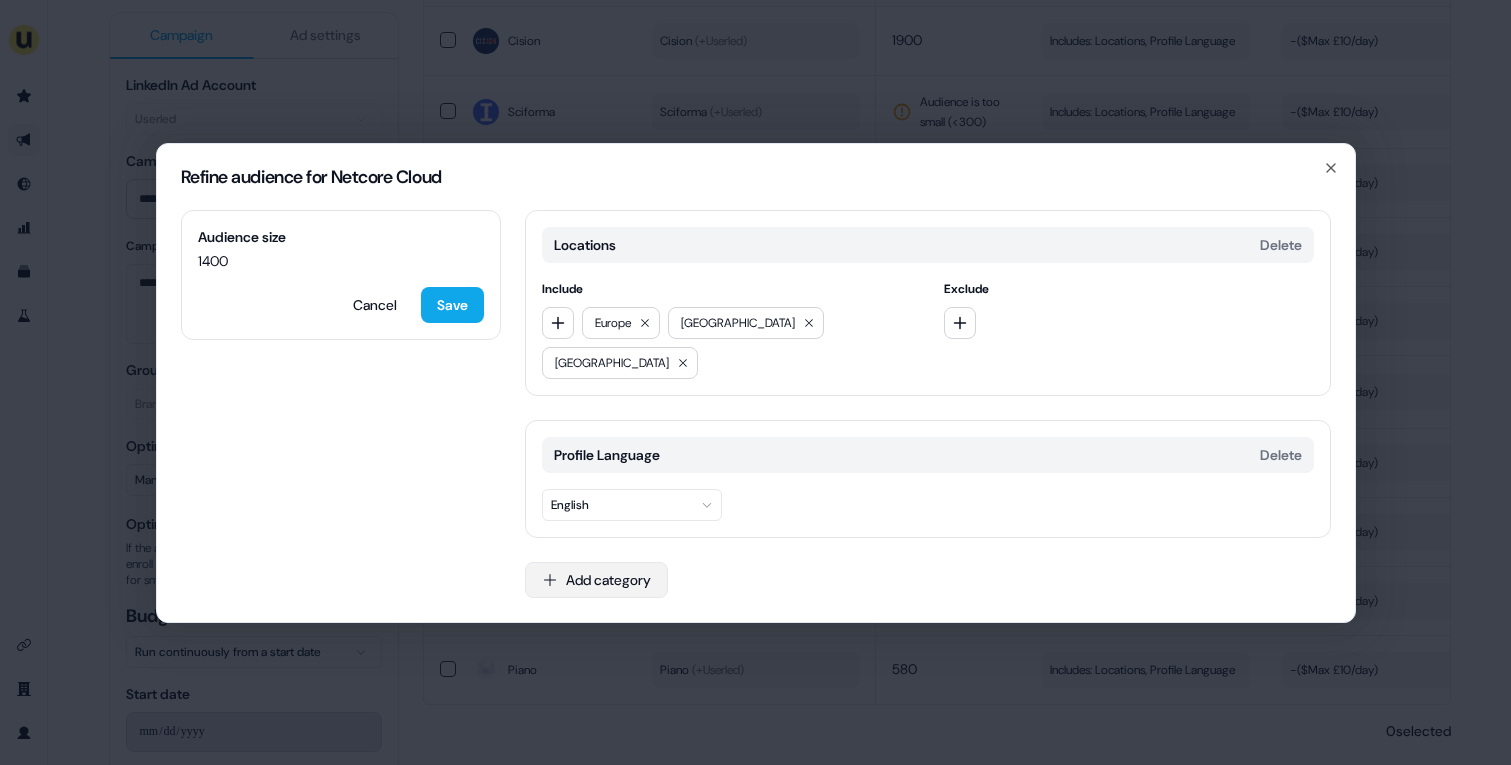click on "Add category" at bounding box center (596, 580) 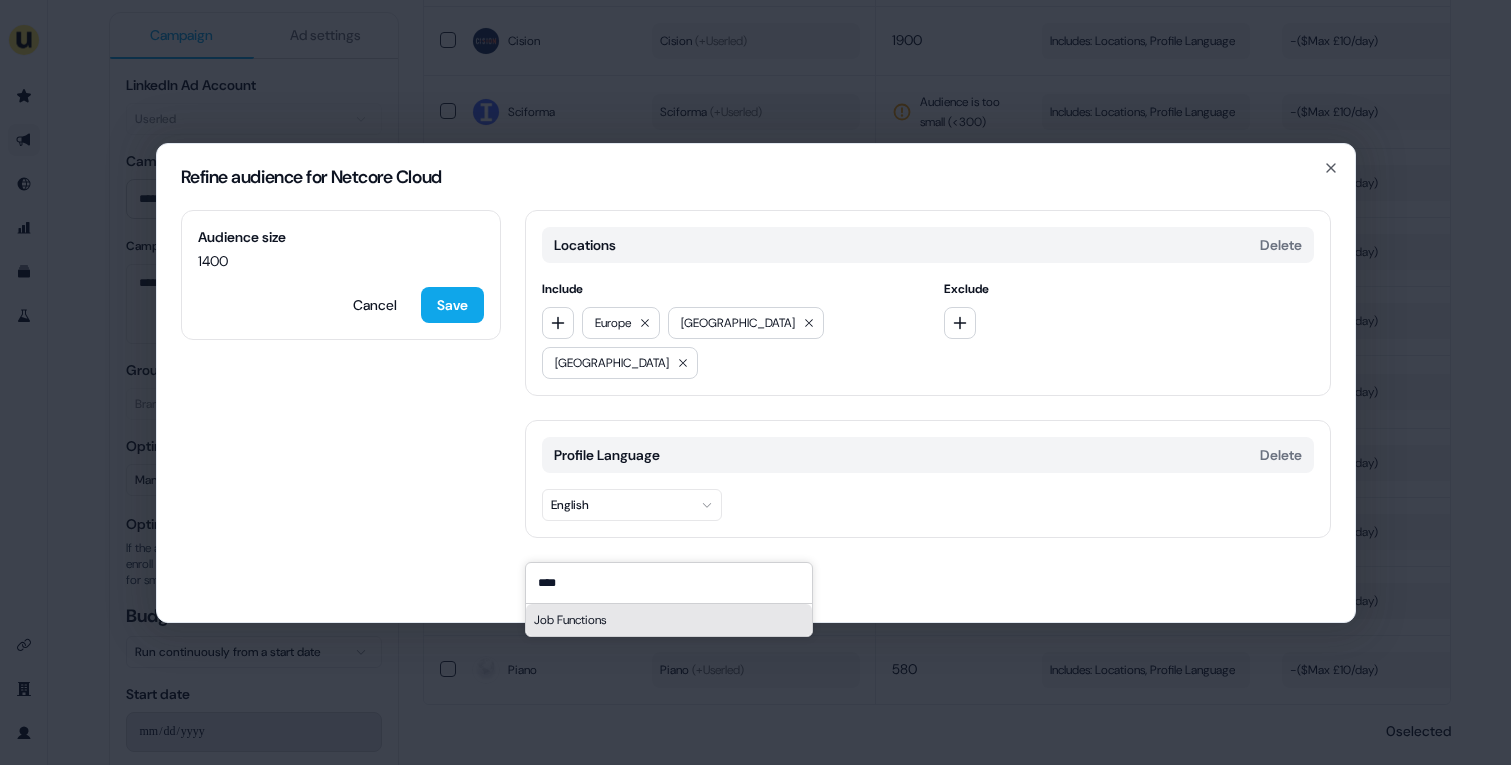 type on "****" 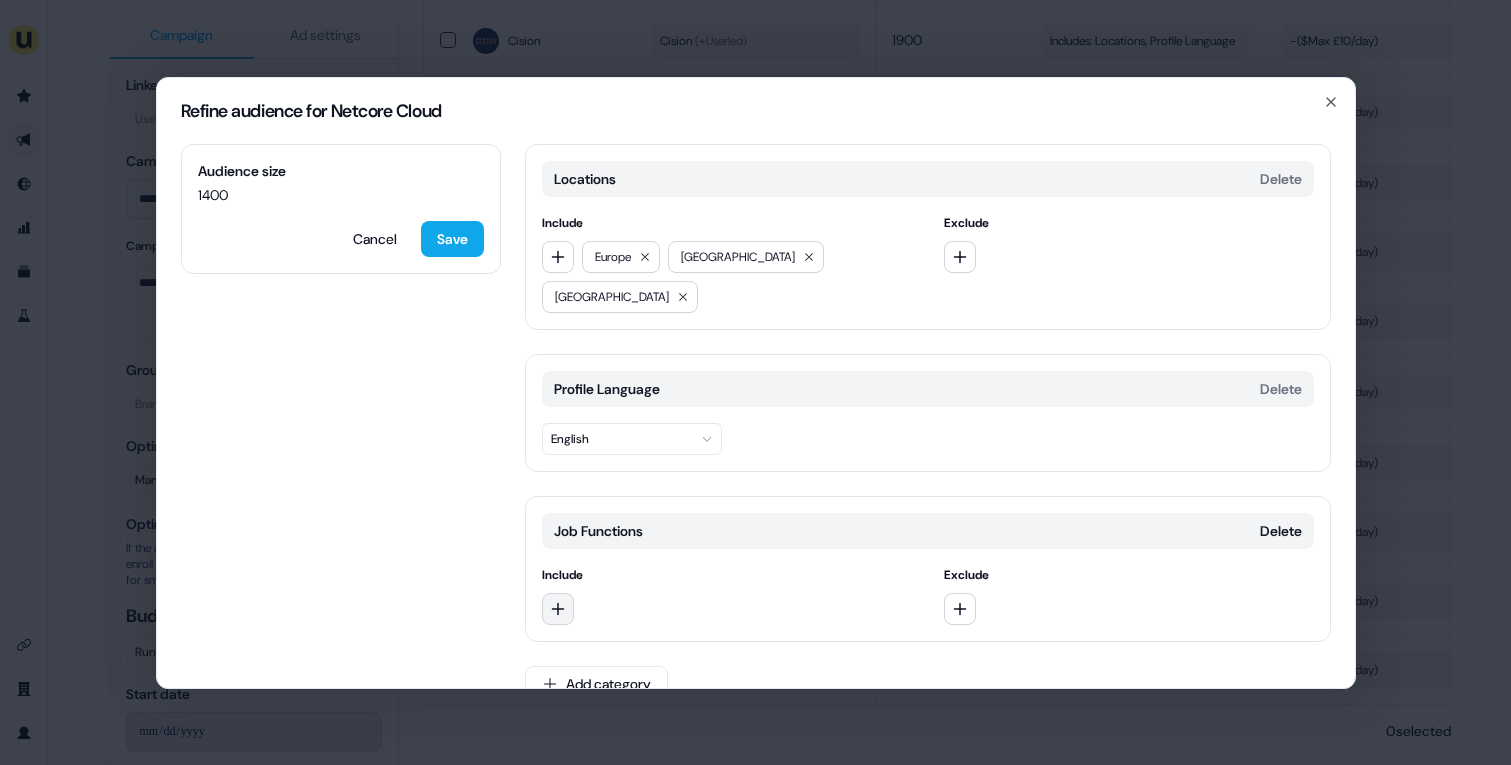 click at bounding box center [558, 609] 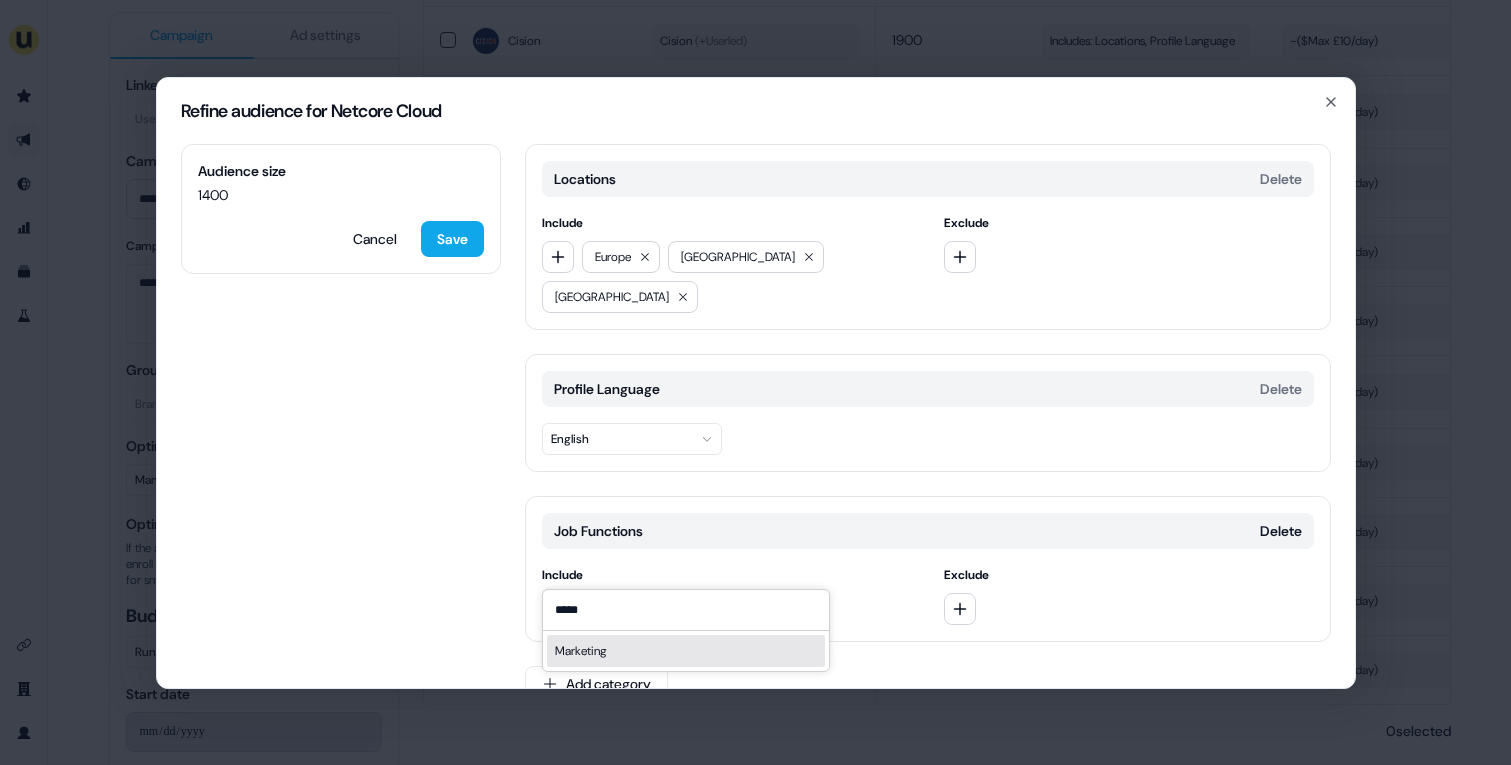 type on "*****" 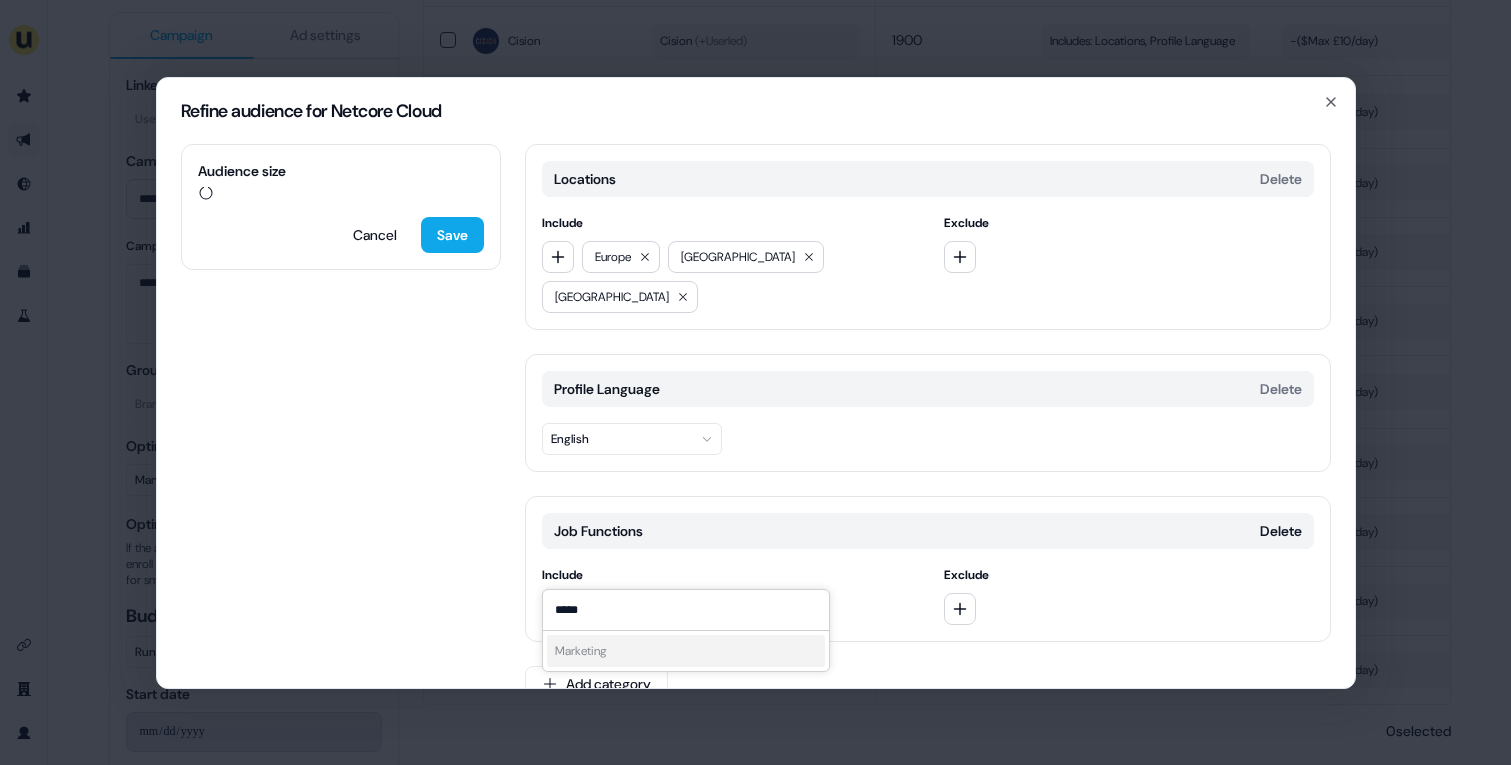 click 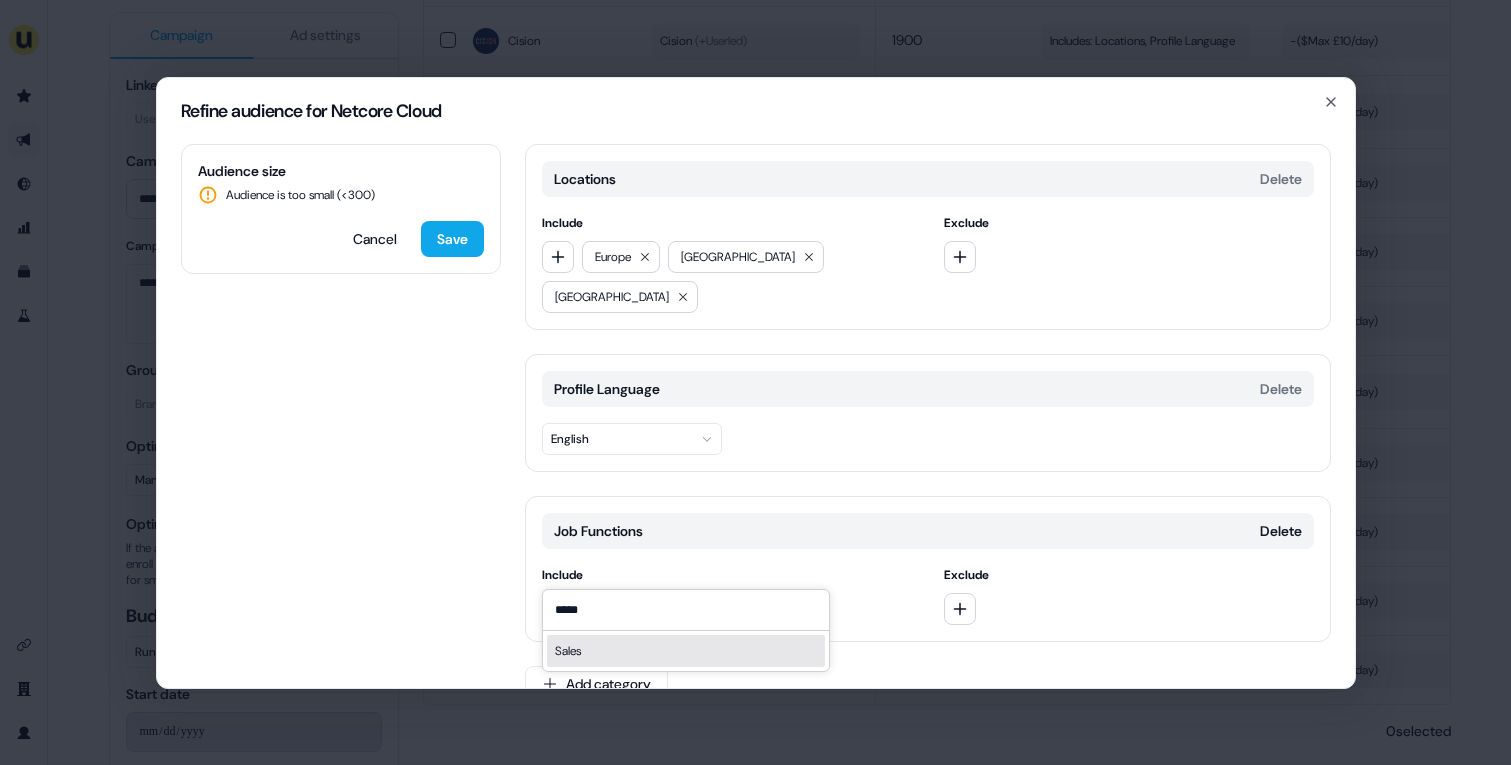 type on "*****" 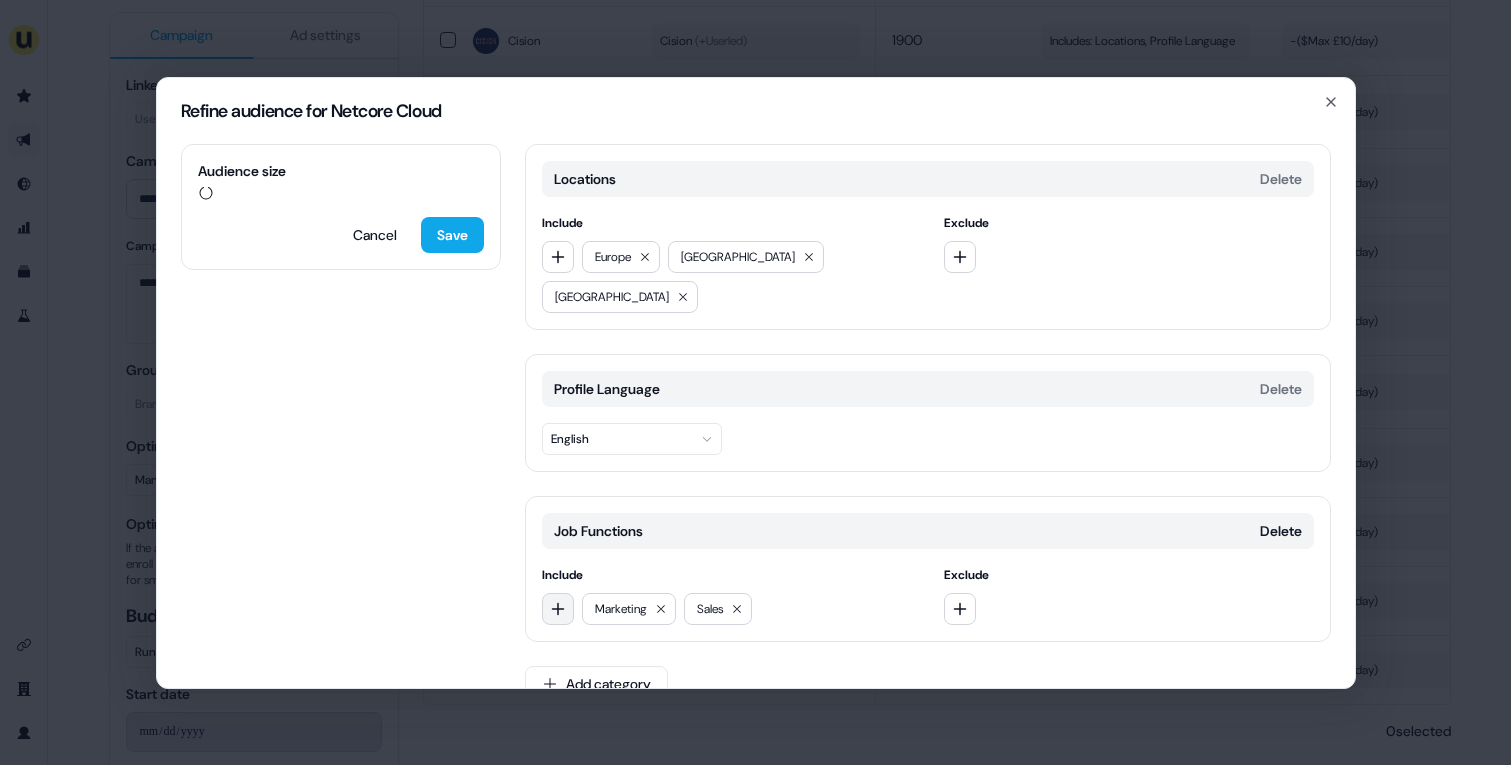 click 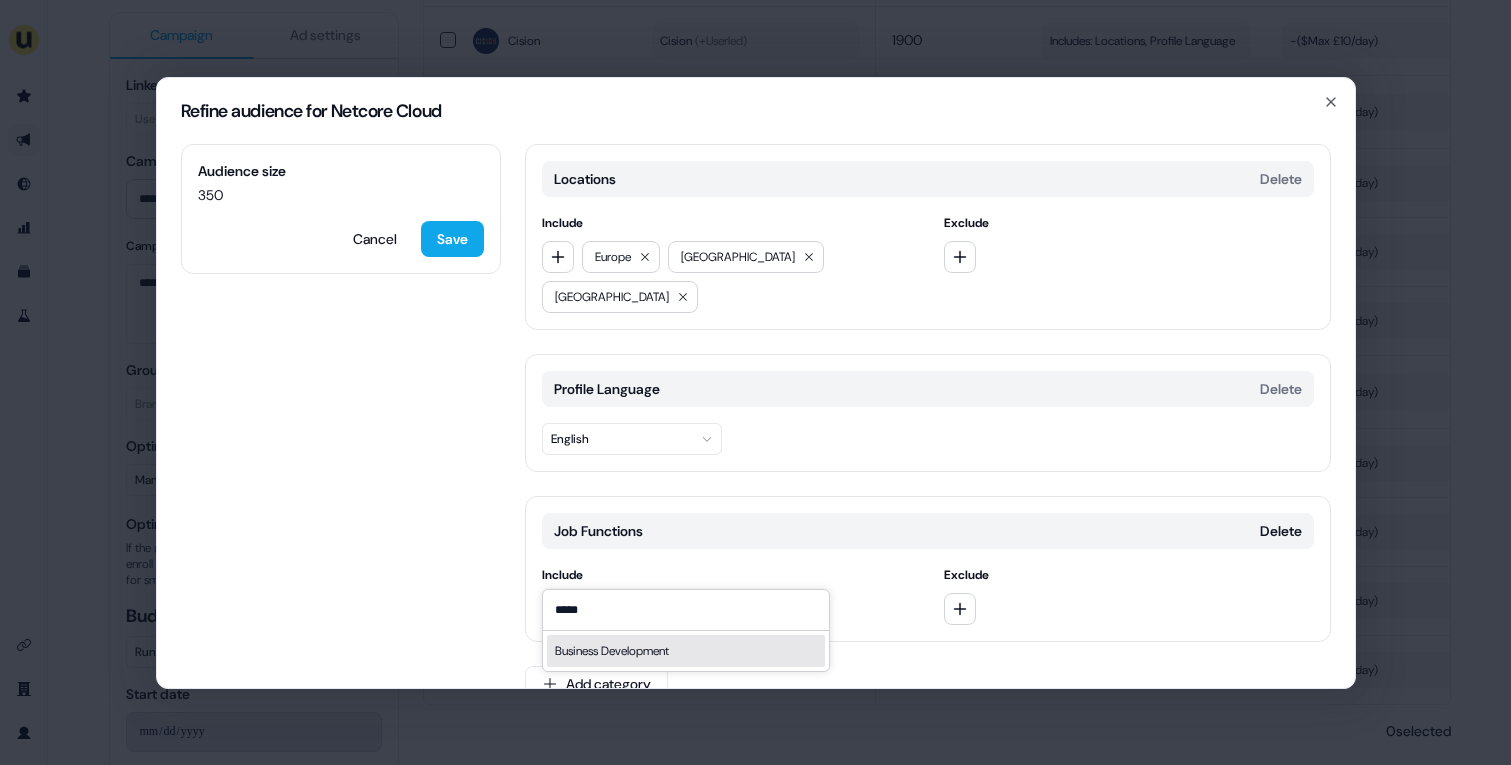 type on "*****" 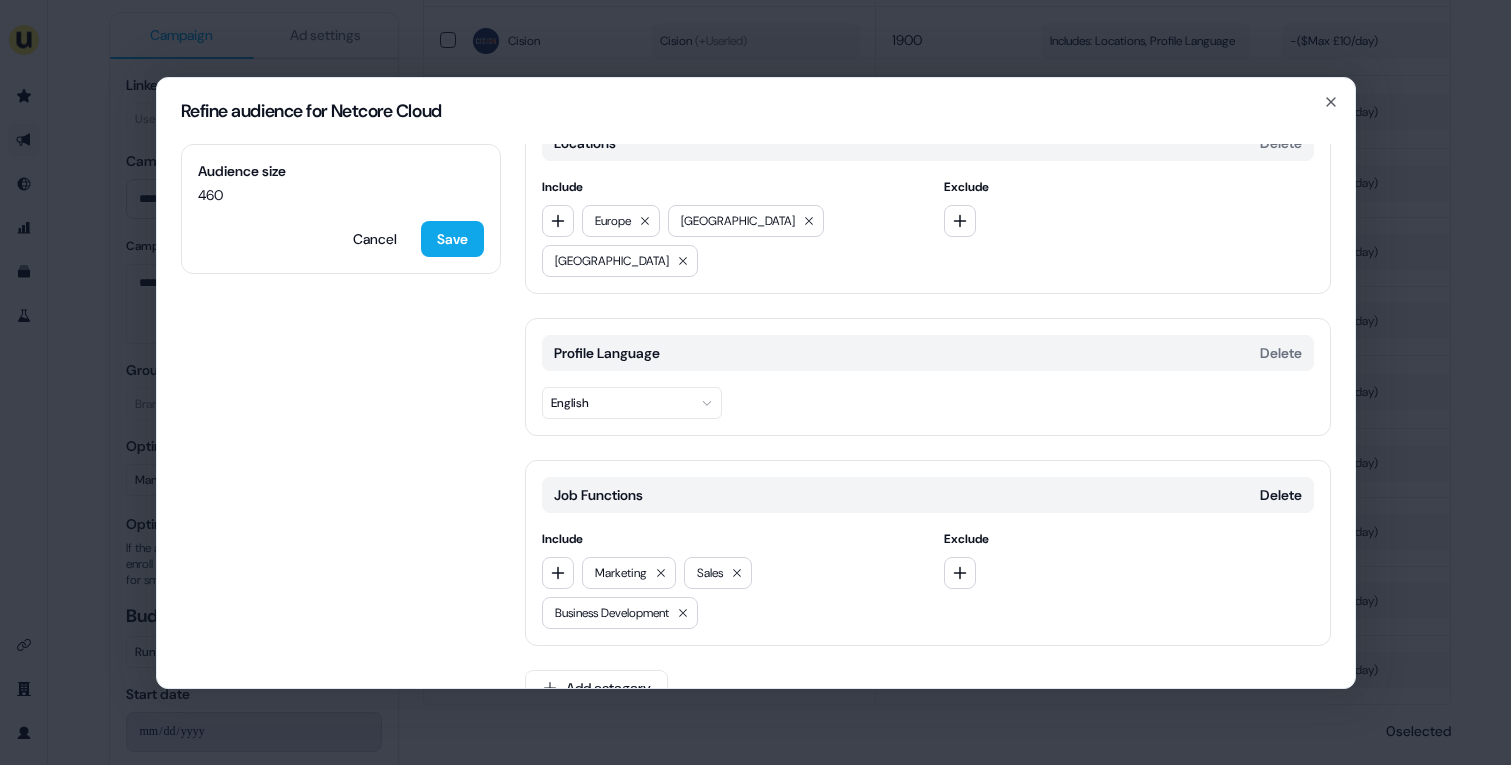 scroll, scrollTop: 38, scrollLeft: 0, axis: vertical 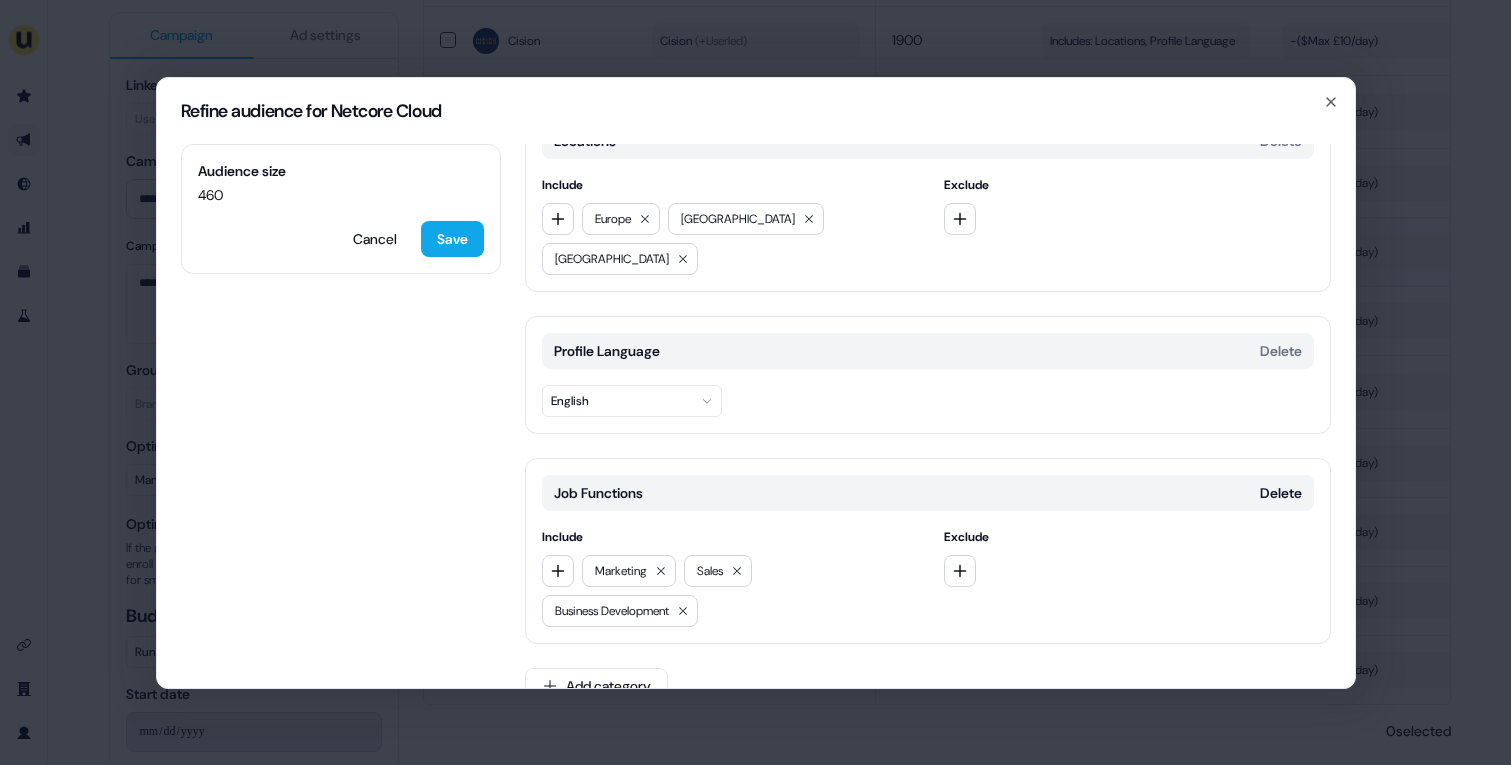 click on "Save" at bounding box center (452, 239) 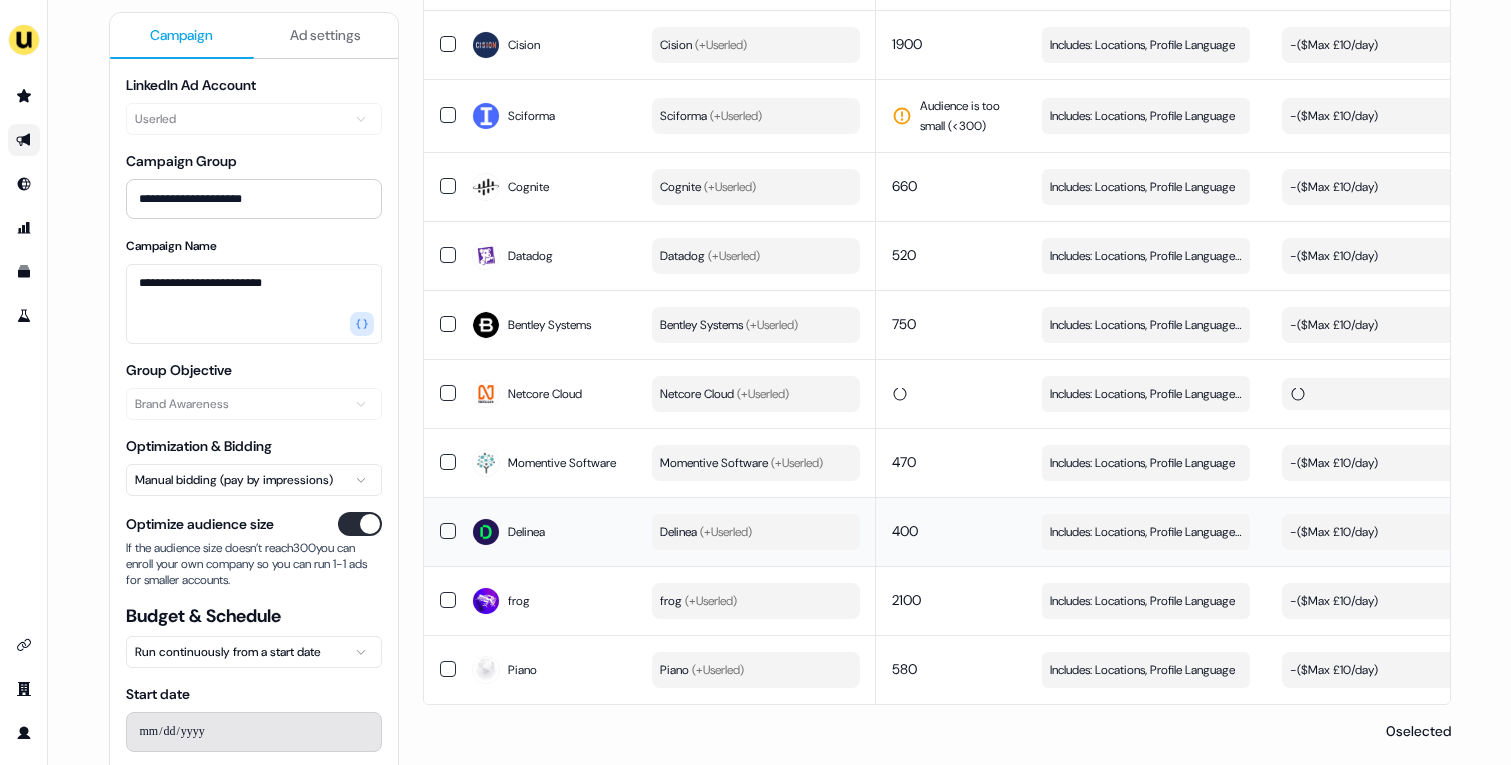 scroll, scrollTop: 2226, scrollLeft: 0, axis: vertical 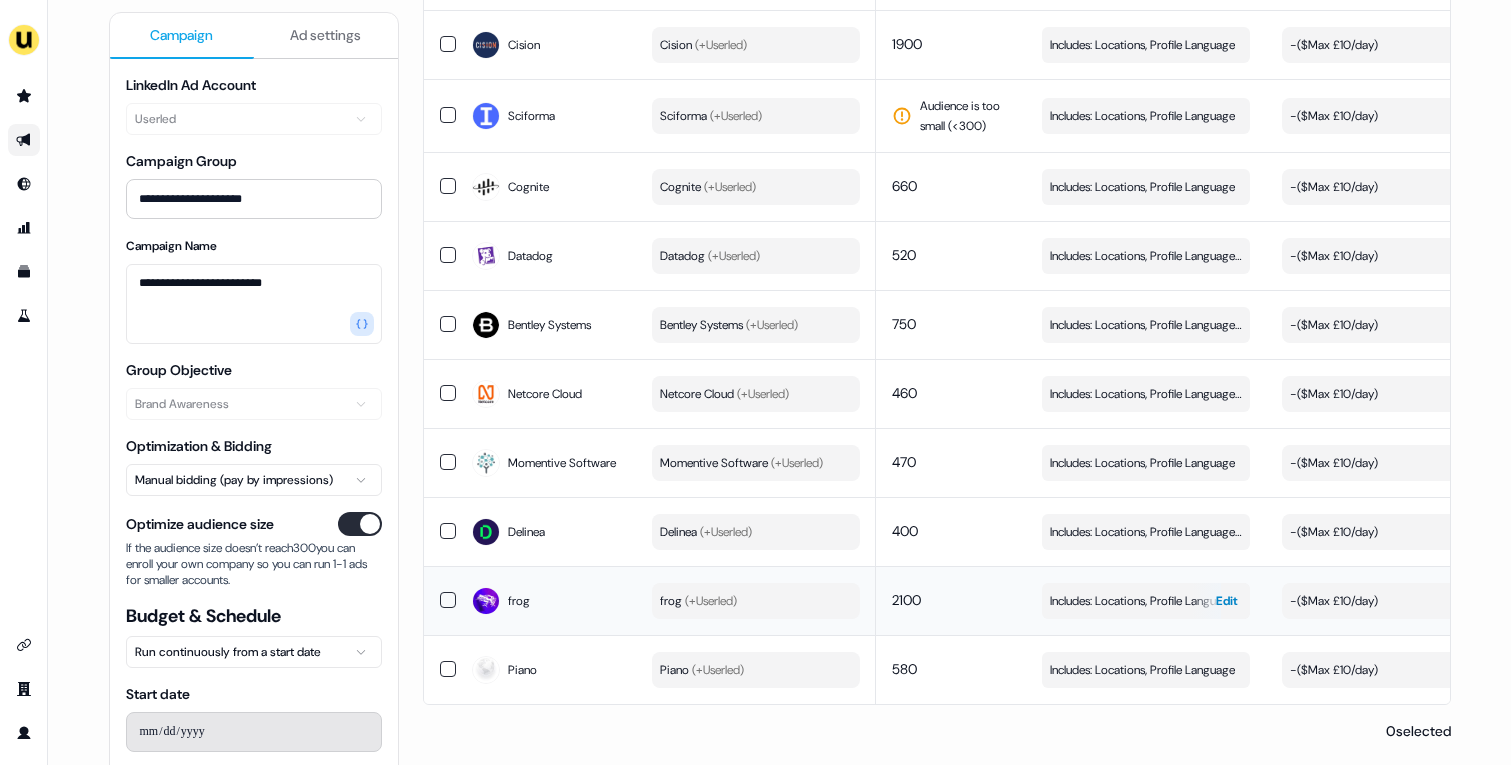click on "Includes: Locations, Profile Language Edit" at bounding box center (1146, 601) 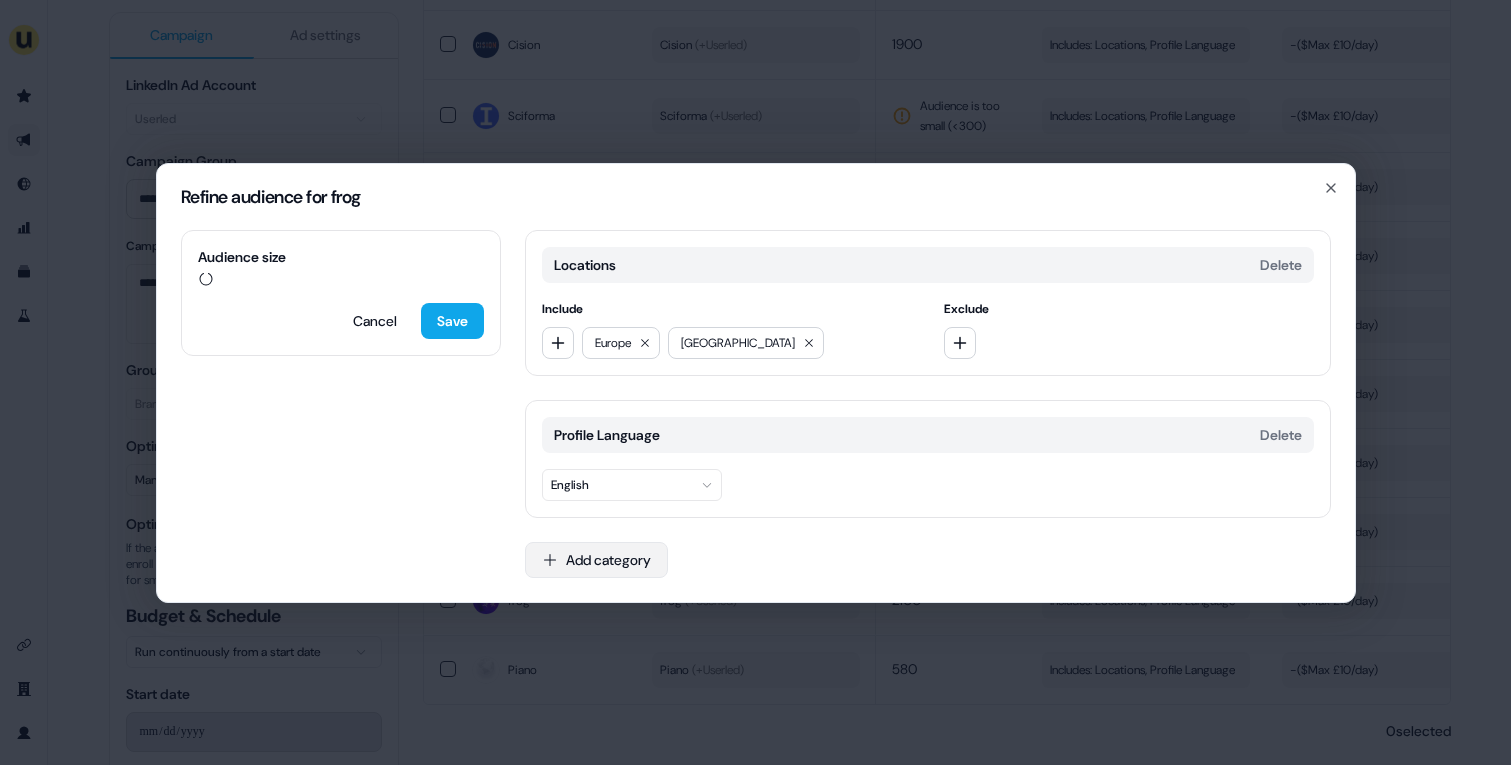 click on "Add category" at bounding box center [596, 560] 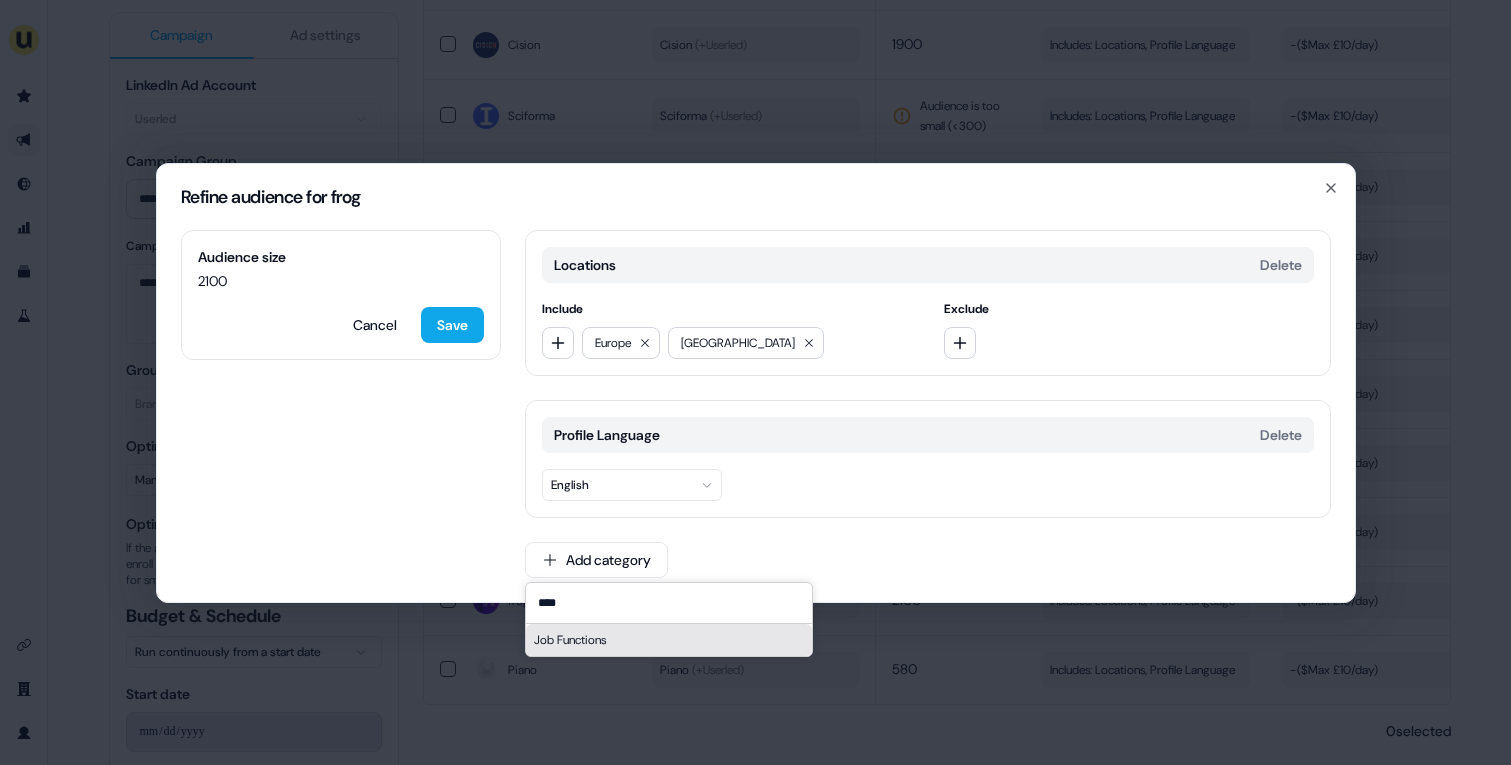 type on "****" 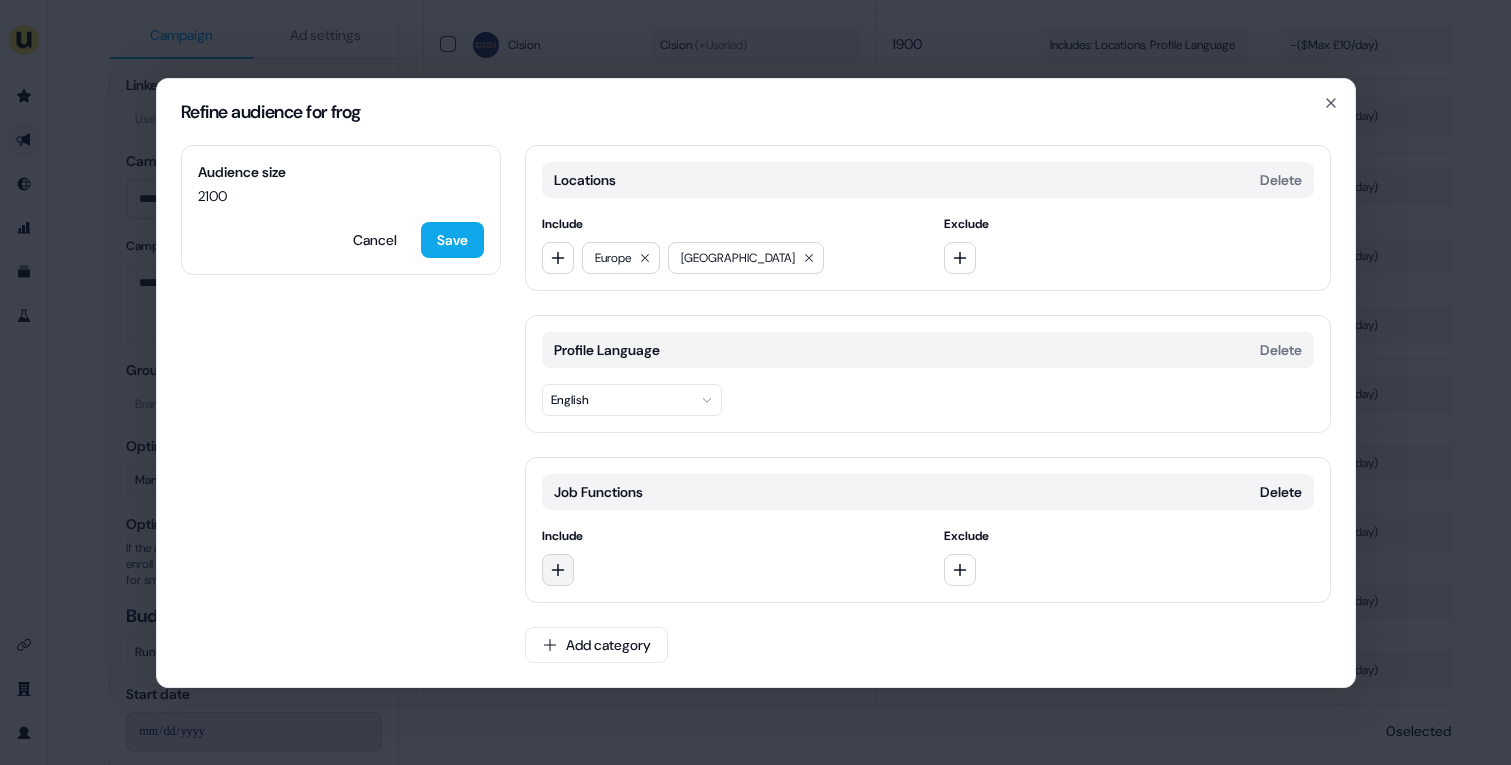 click 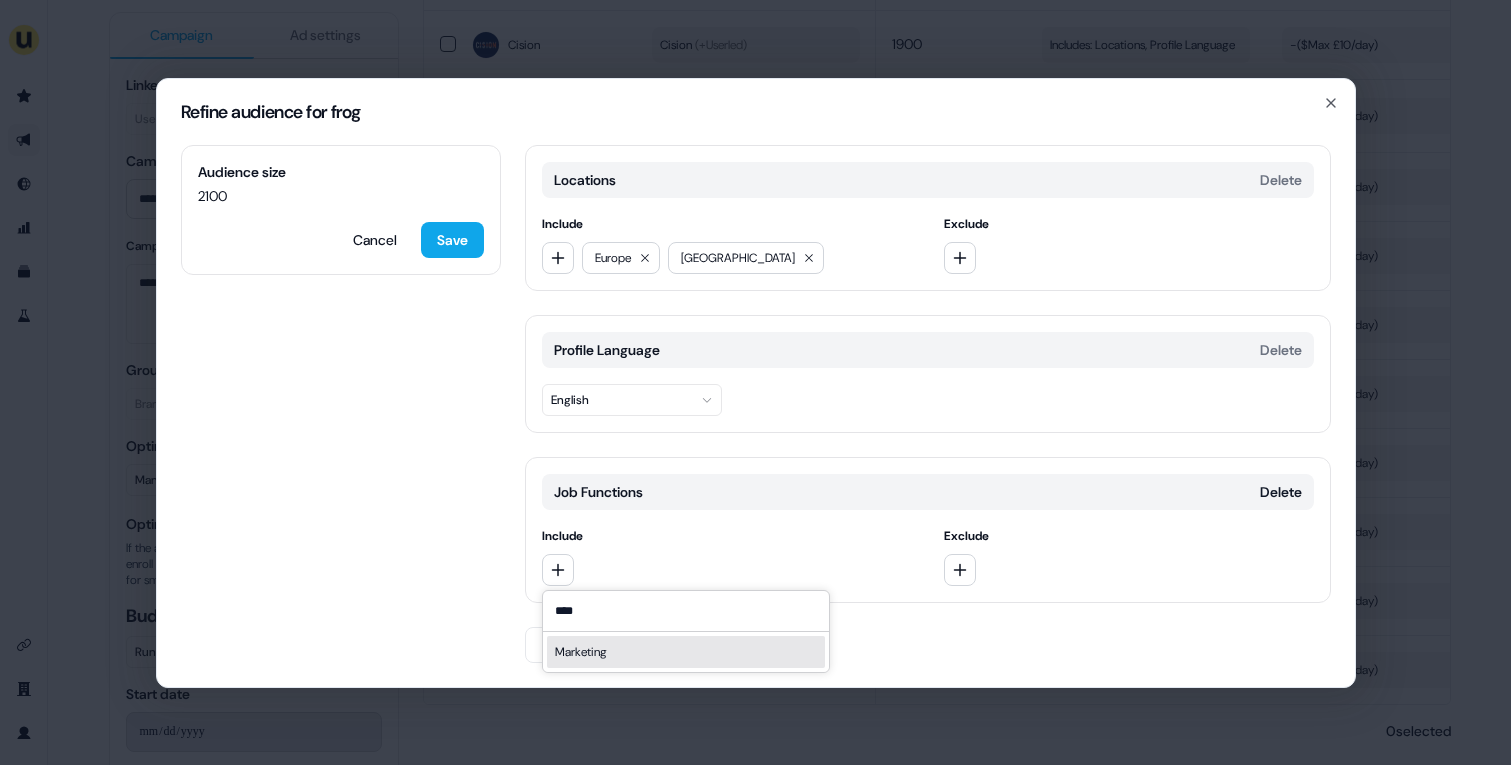 type on "****" 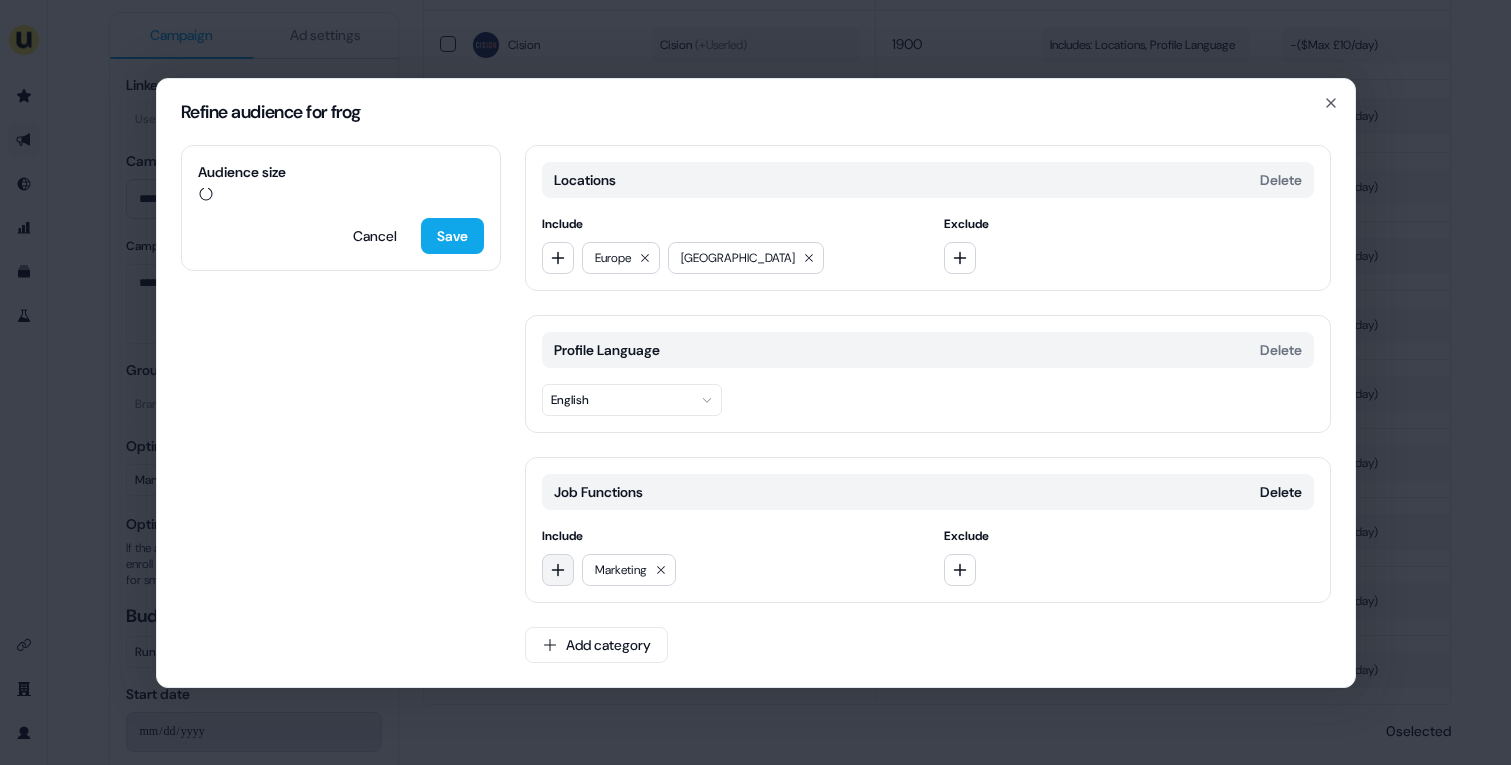 click at bounding box center [558, 570] 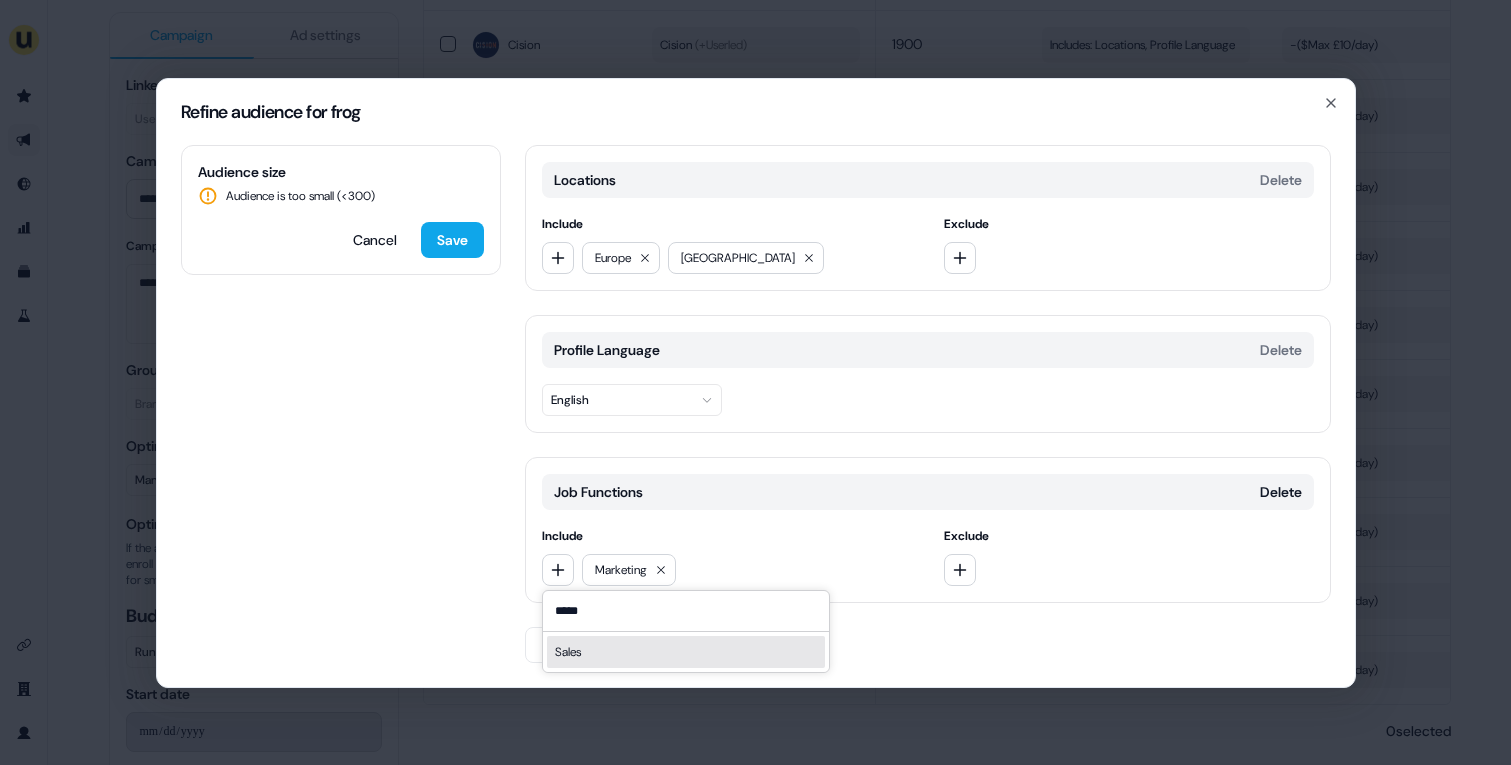 type on "*****" 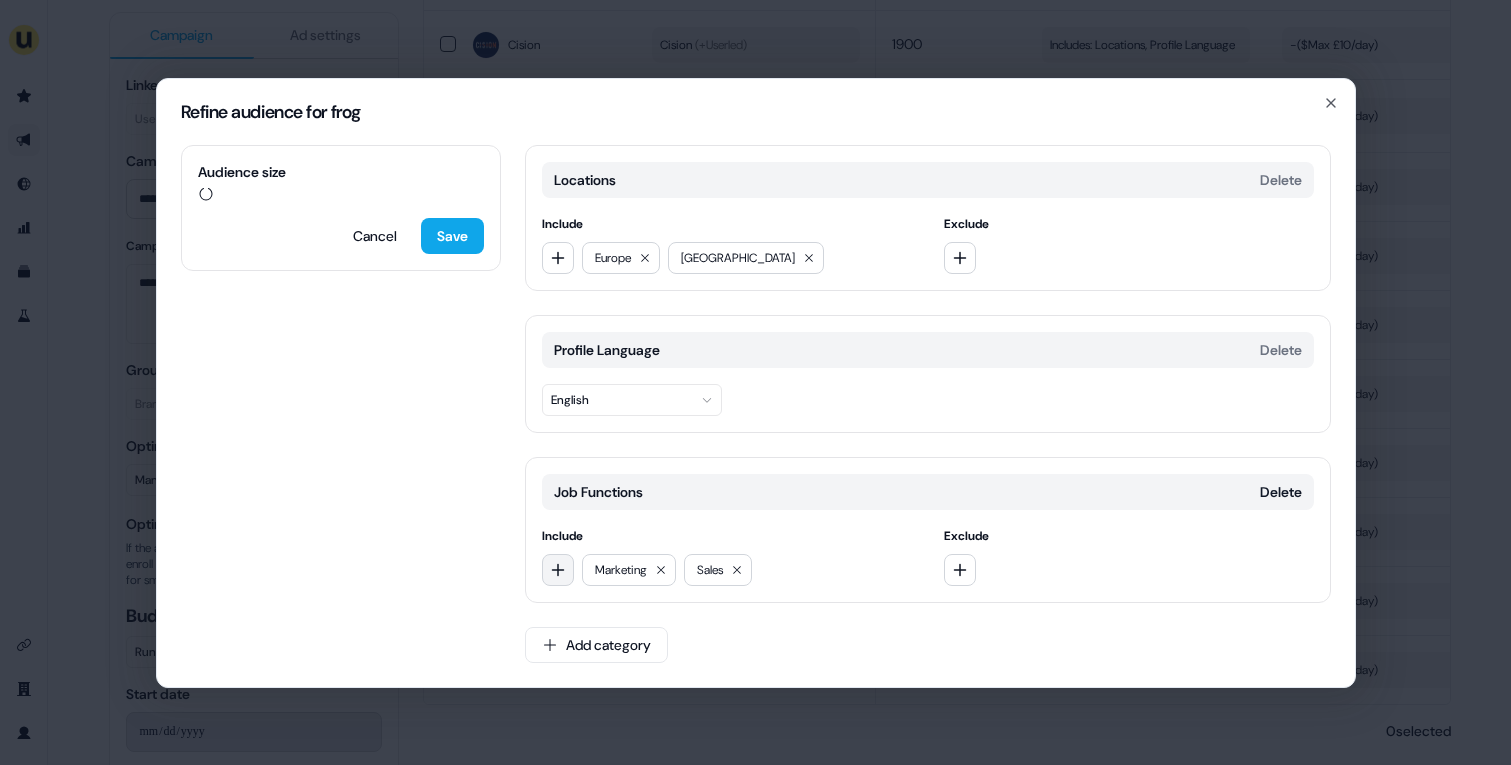 click 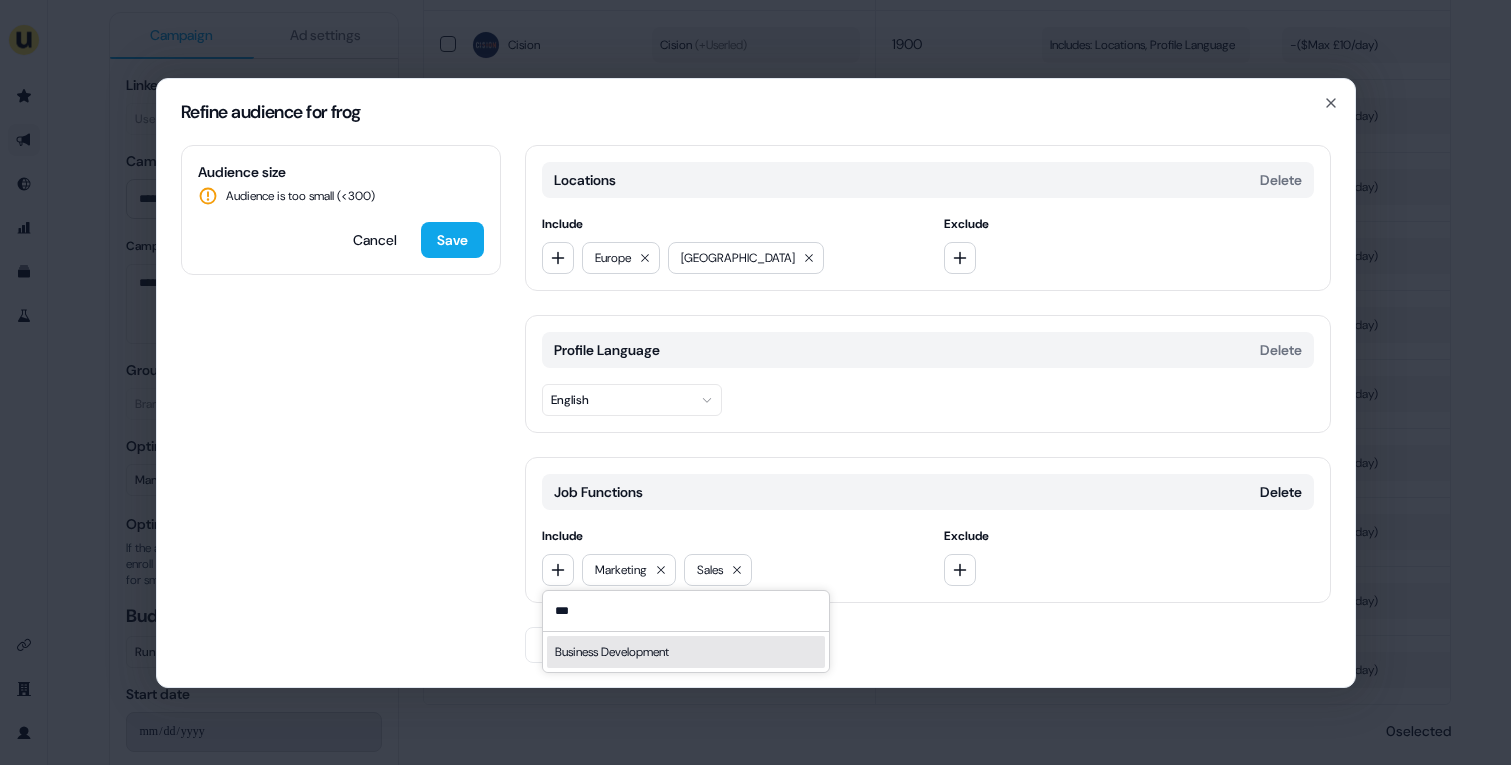 type on "***" 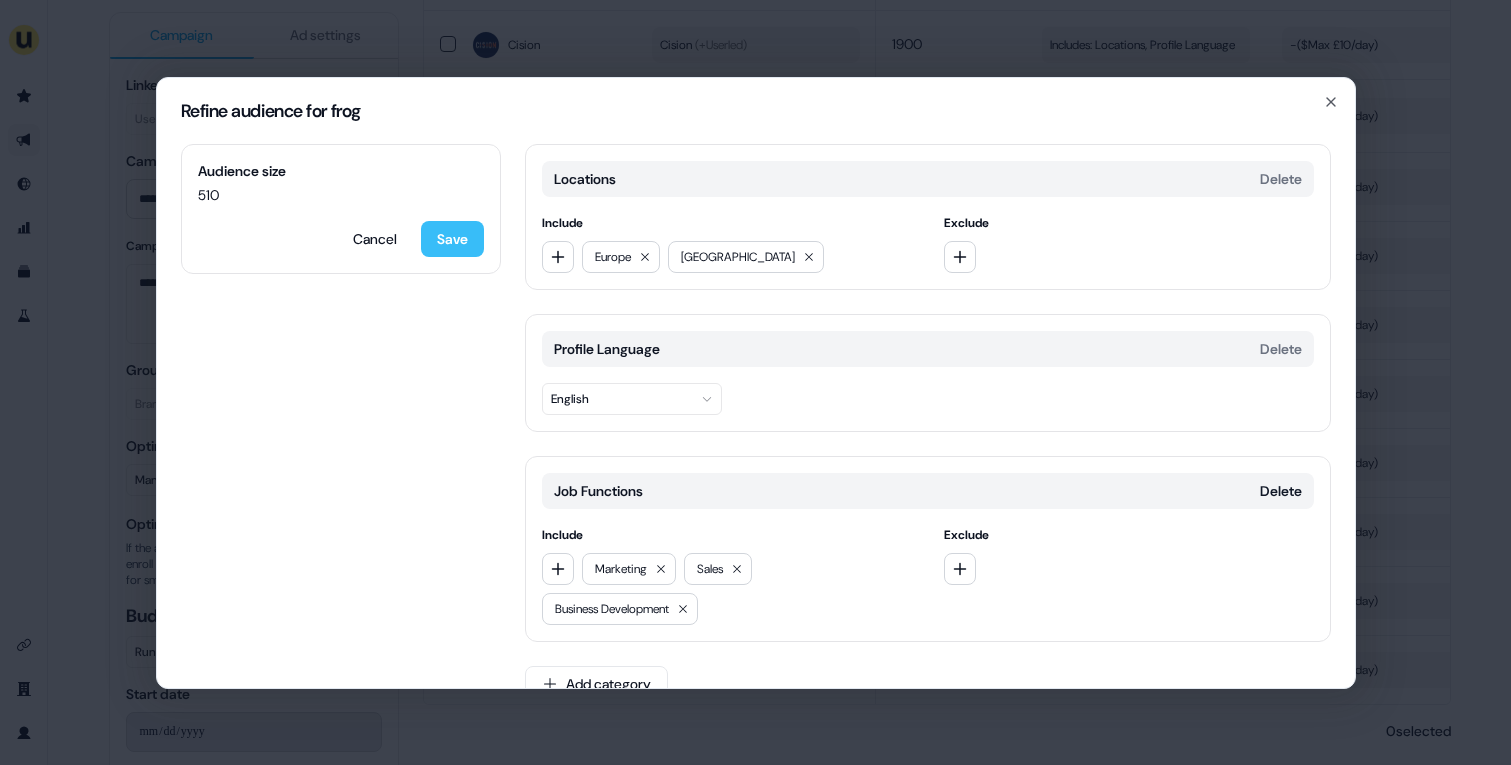 click on "Save" at bounding box center [452, 239] 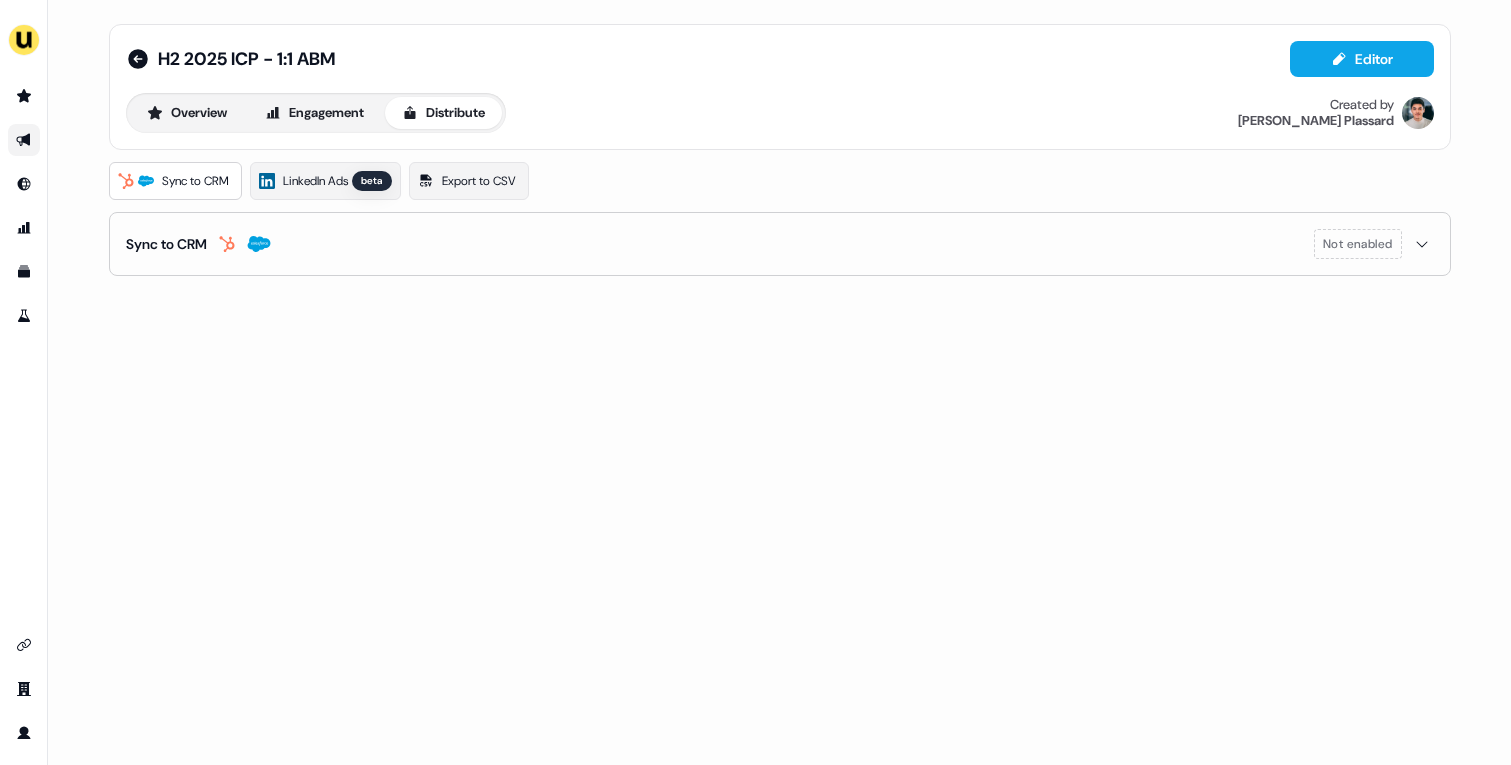 scroll, scrollTop: 0, scrollLeft: 0, axis: both 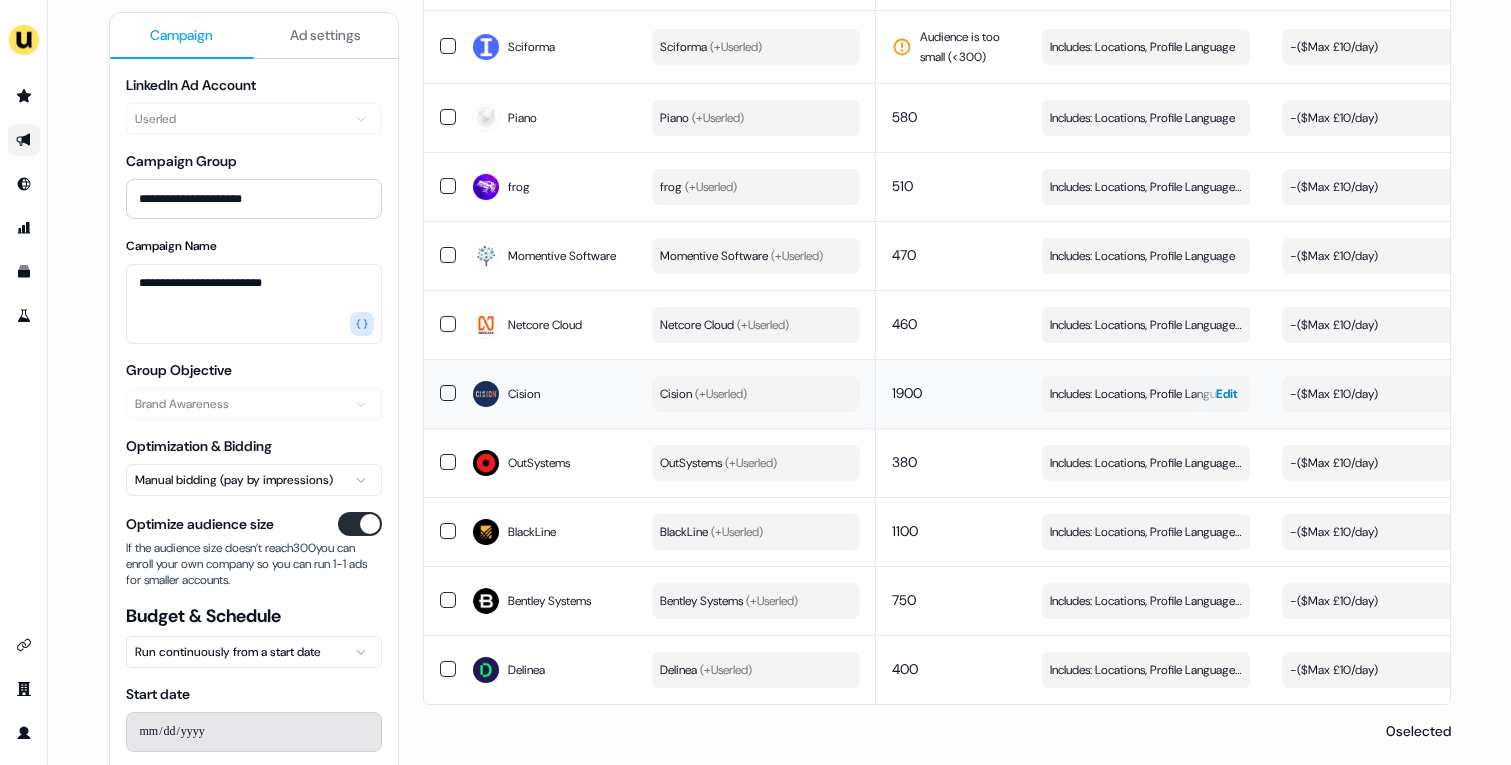 click on "Includes: Locations, Profile Language" at bounding box center (1142, 394) 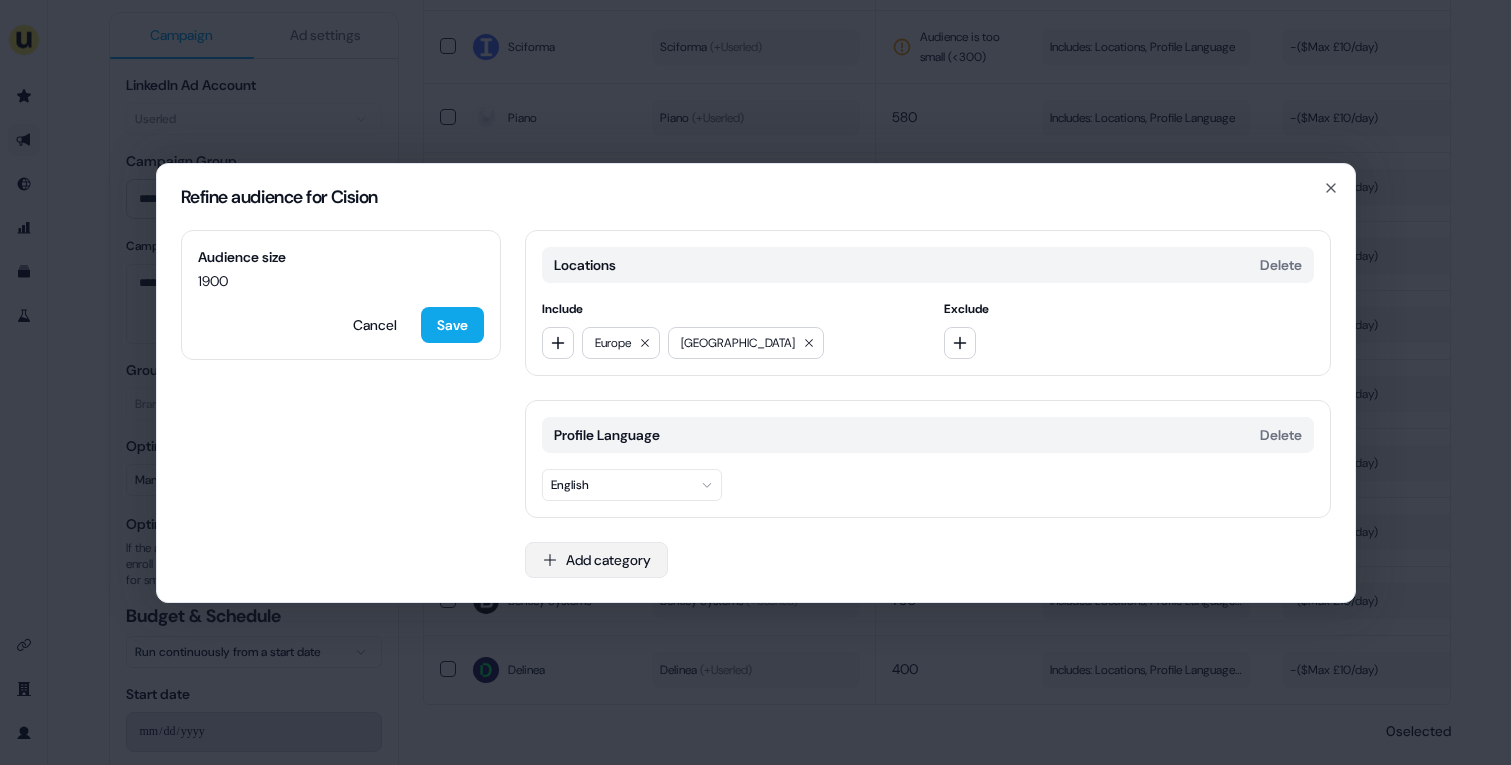 click on "Add category" at bounding box center [596, 560] 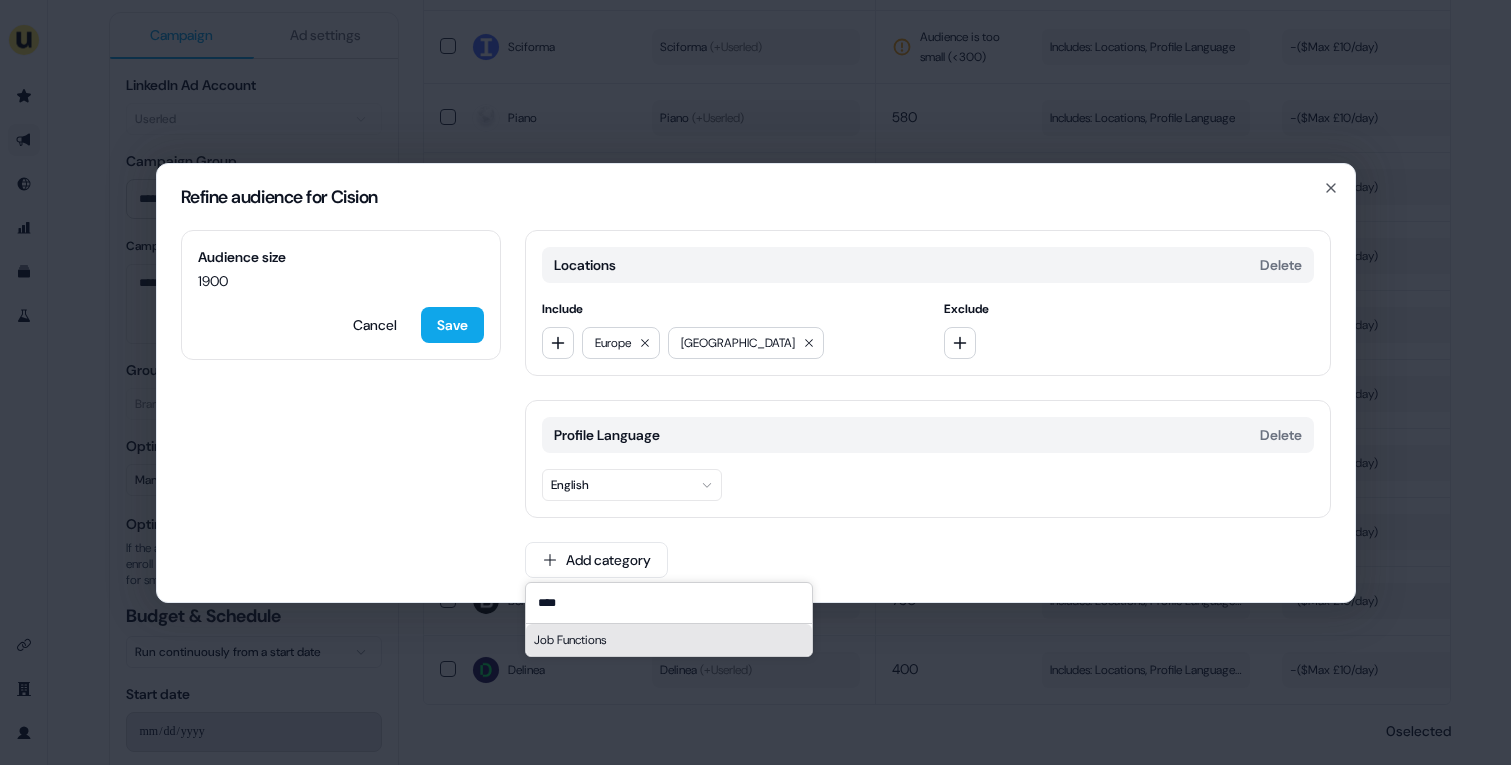 type on "****" 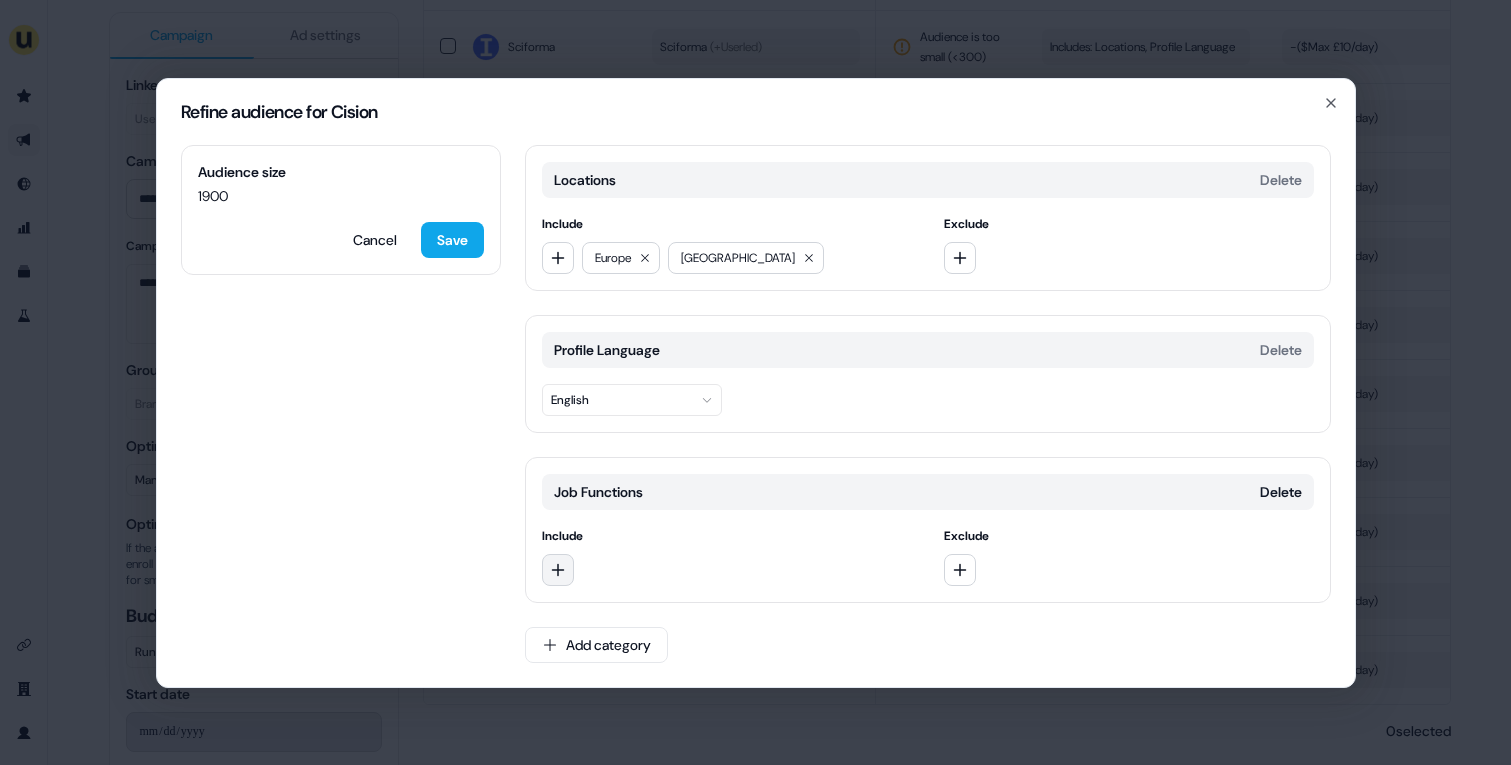 click 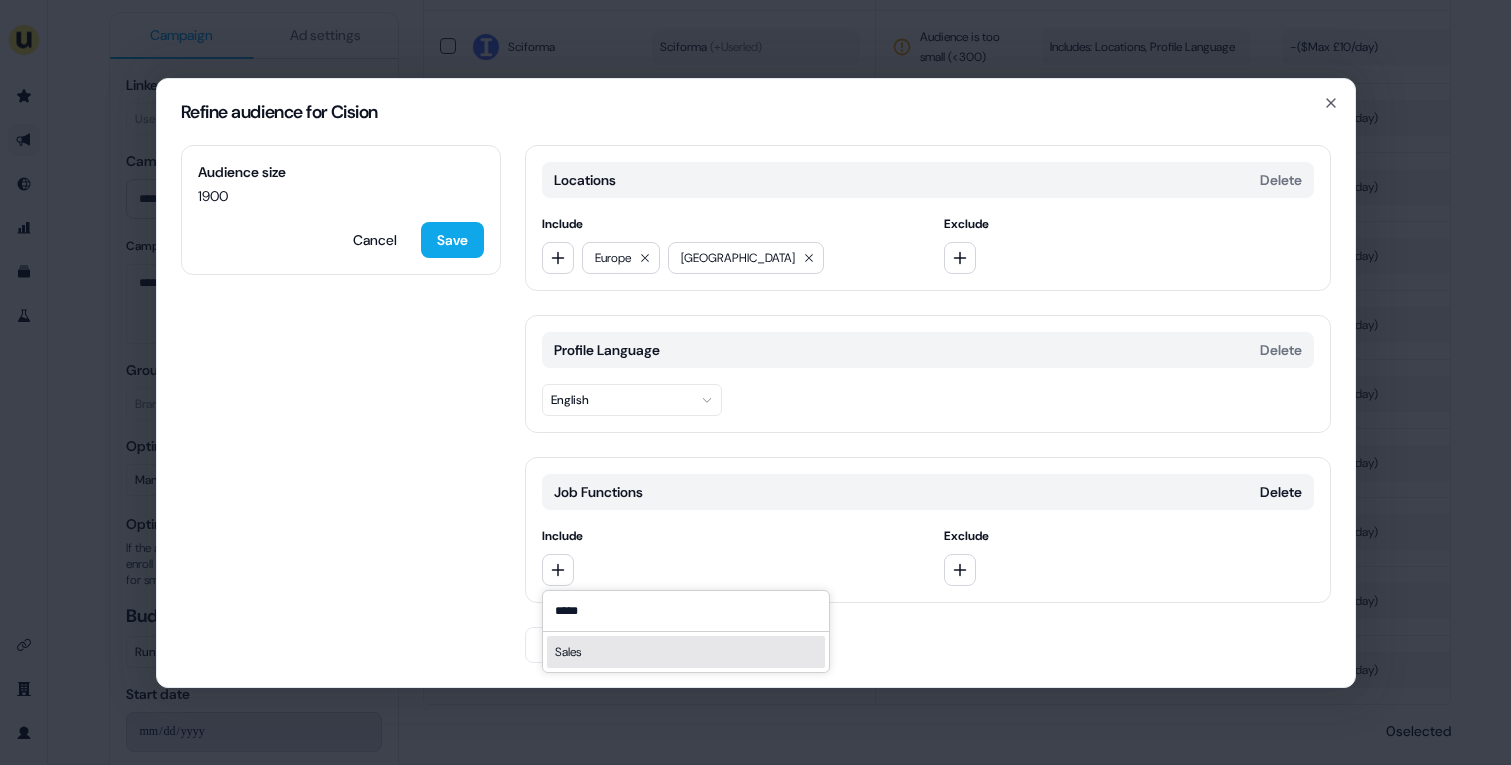 type on "*****" 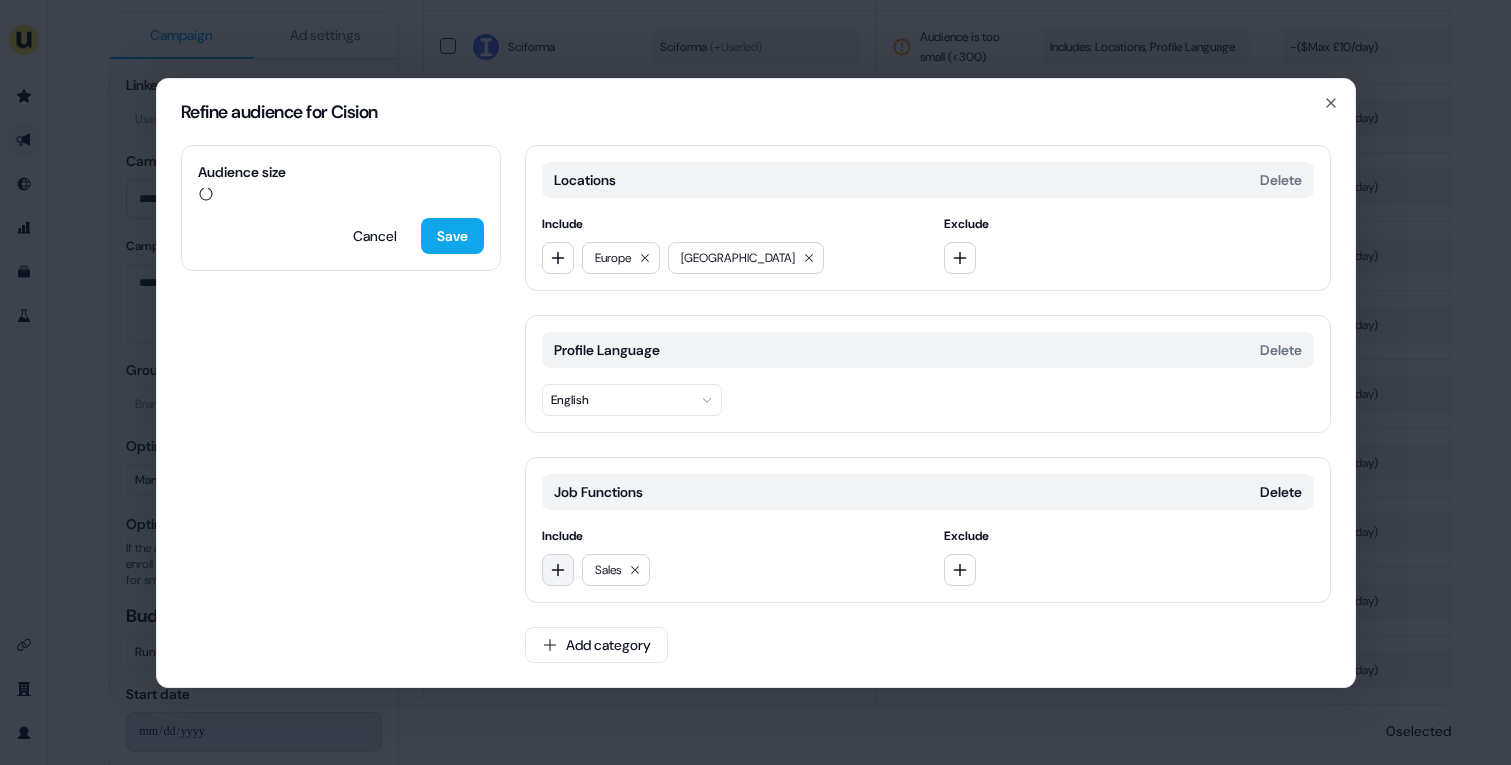 click at bounding box center (558, 570) 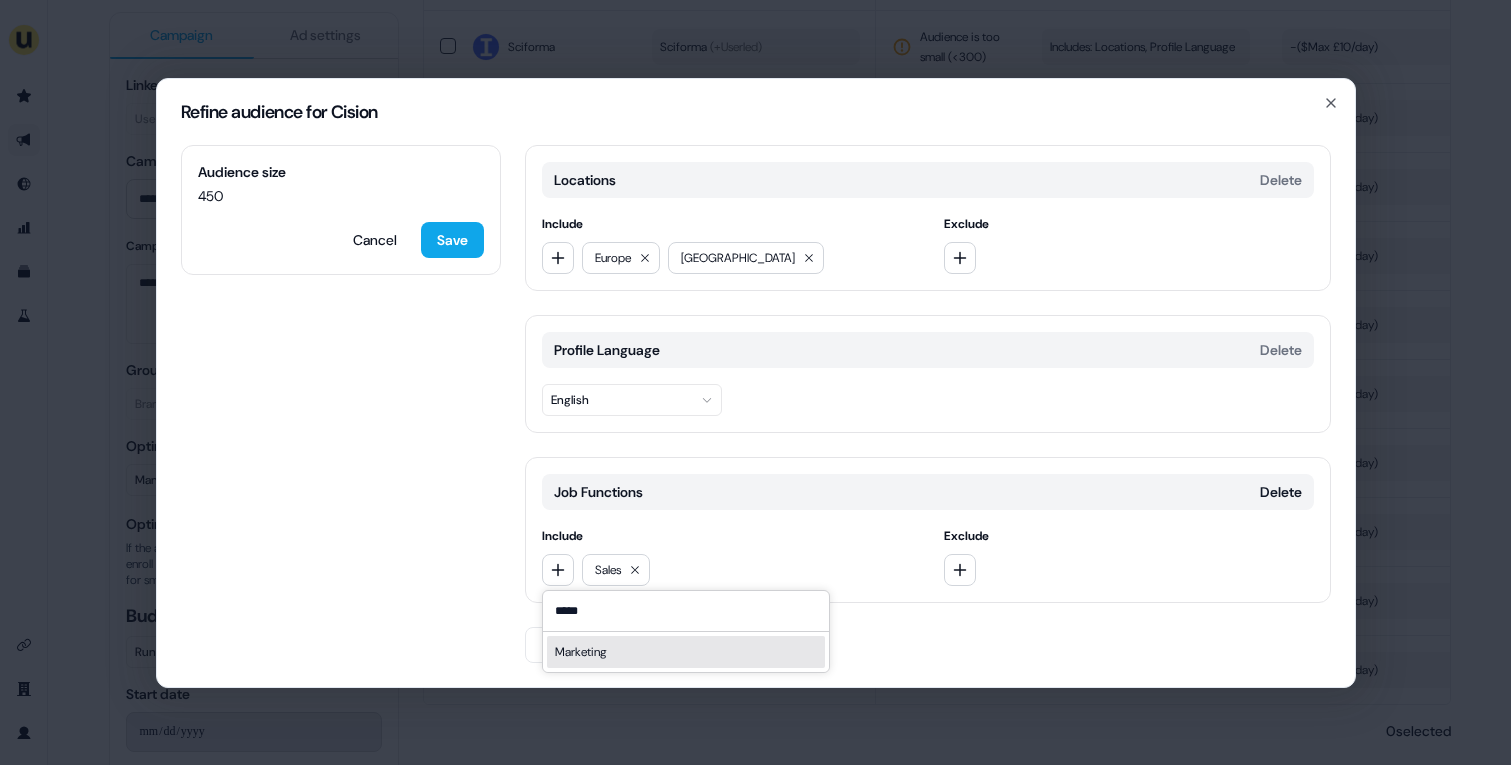 type on "*****" 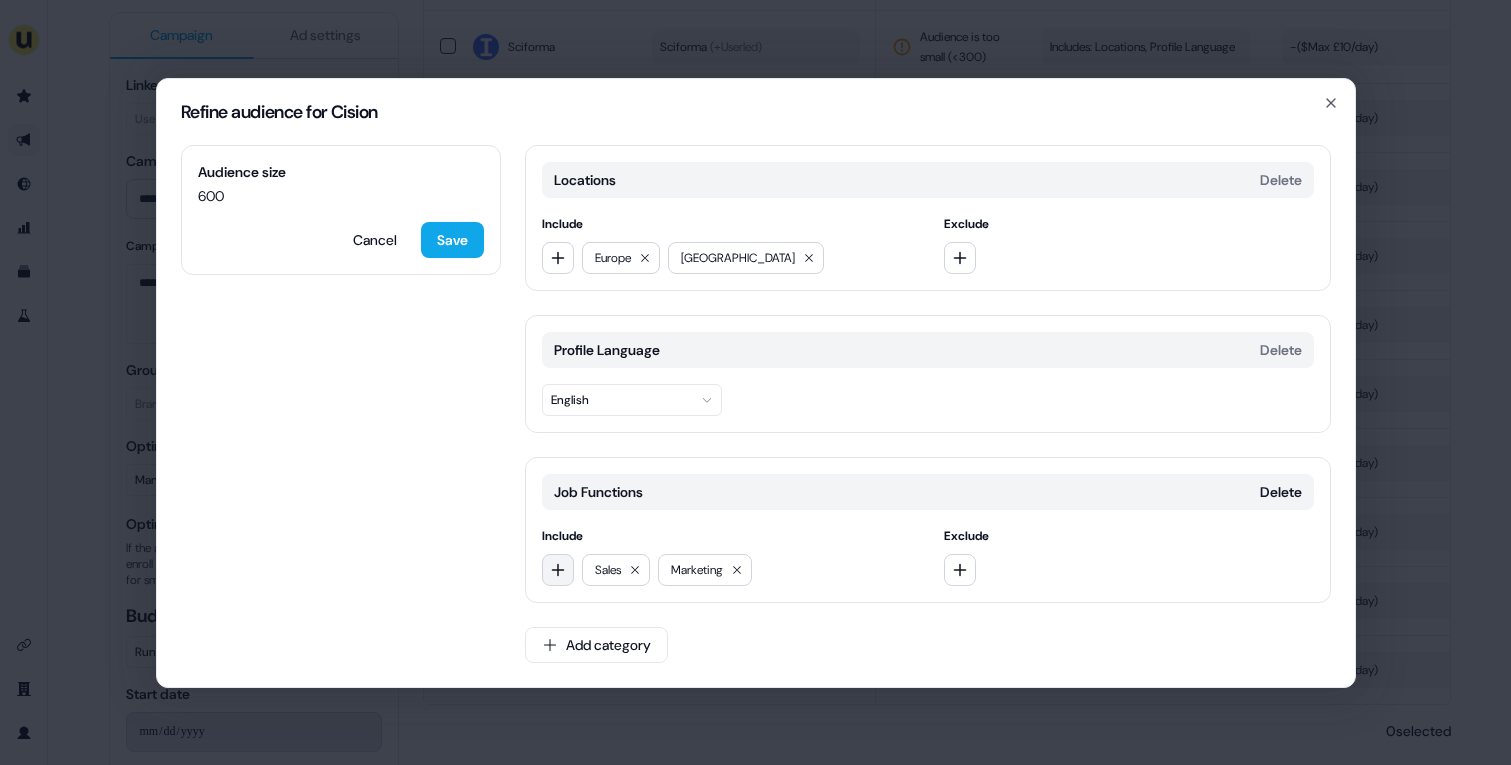 click 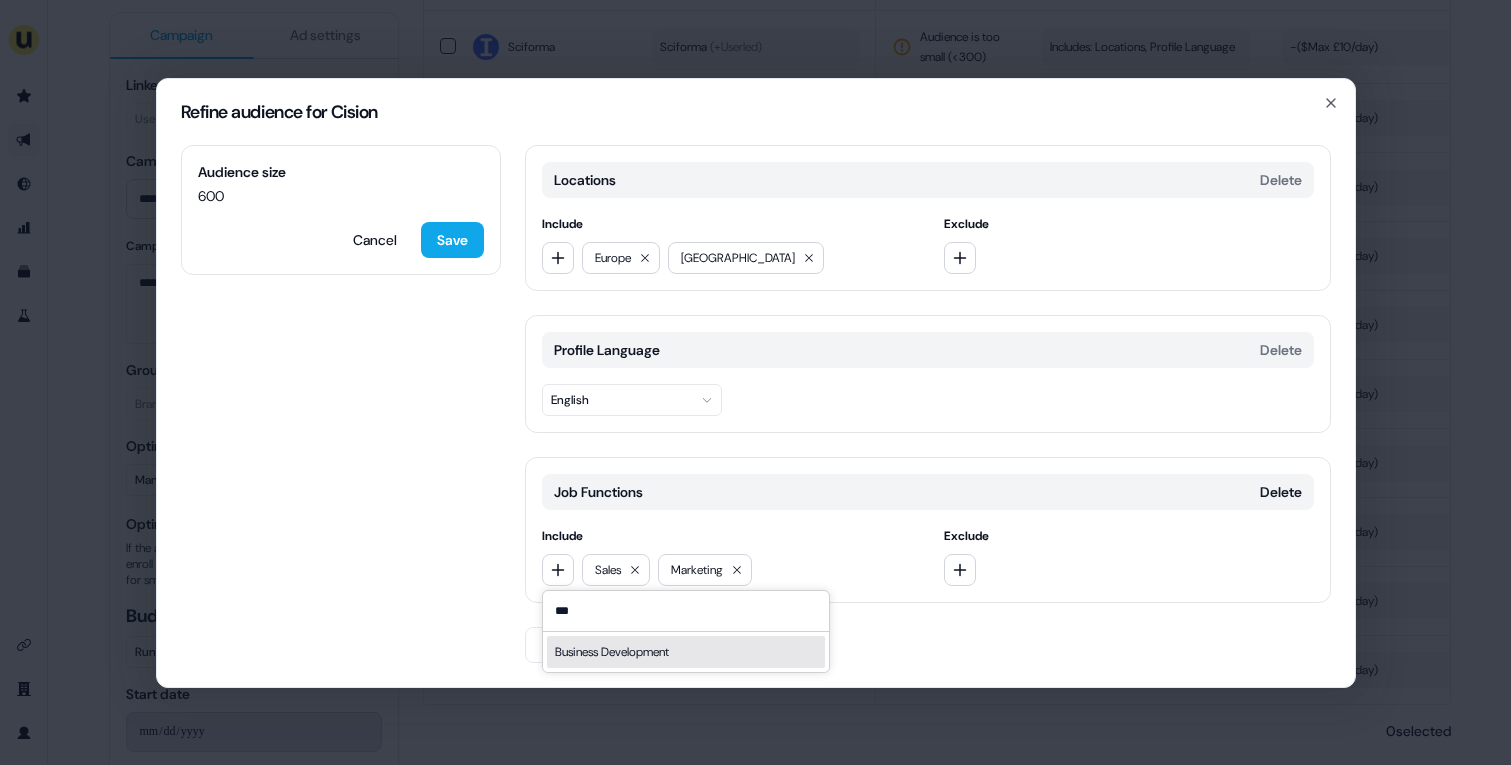 type on "***" 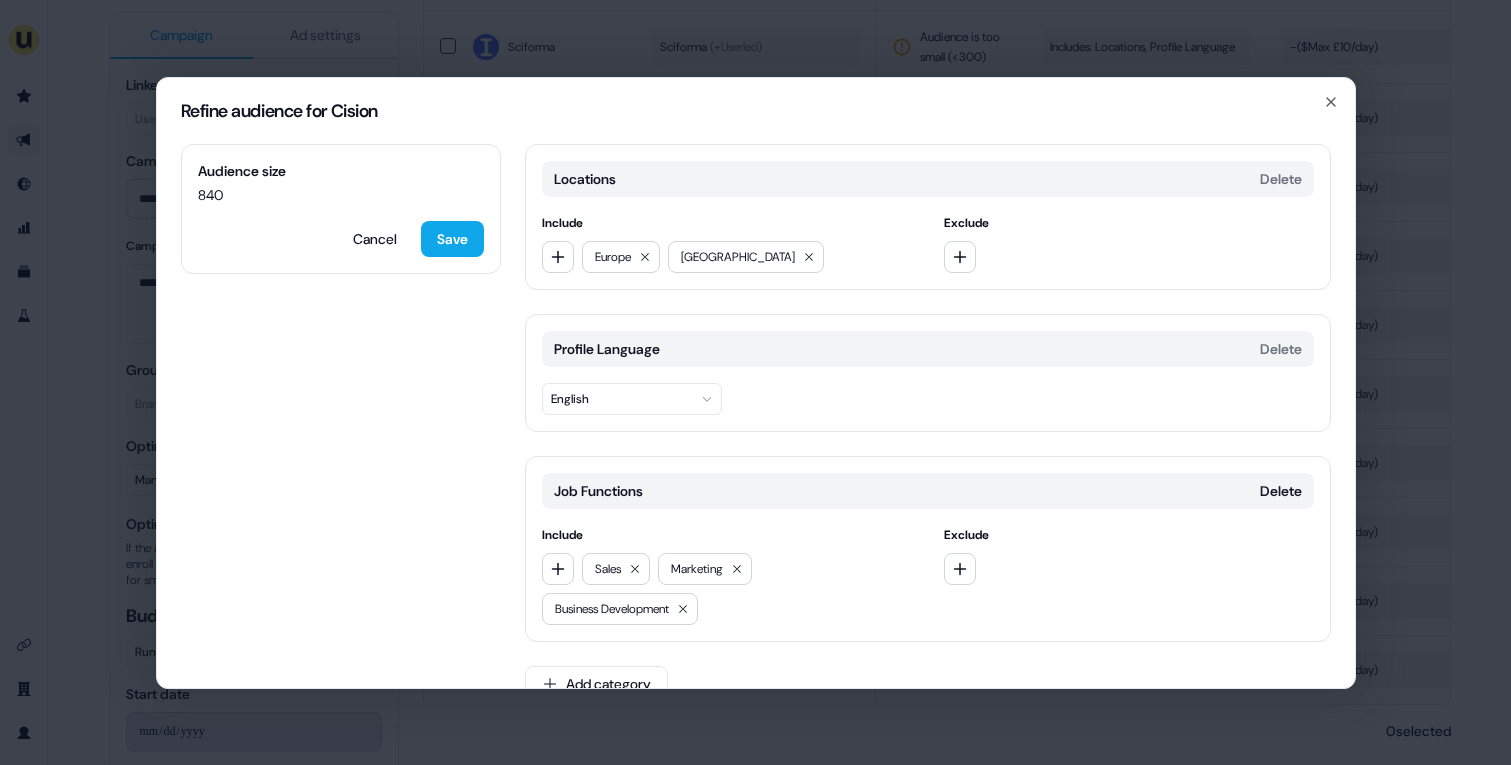 scroll, scrollTop: 38, scrollLeft: 0, axis: vertical 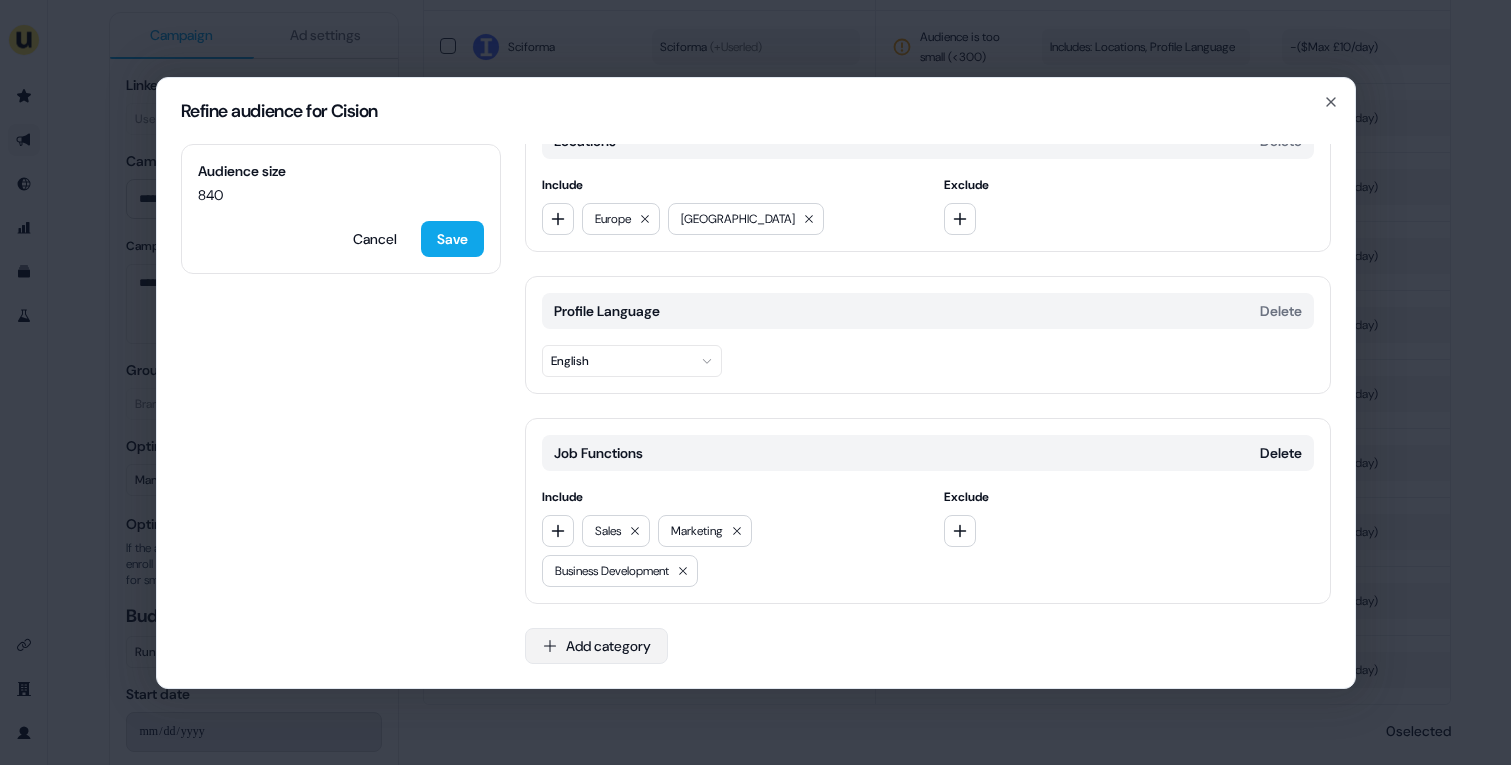 click on "Add category" at bounding box center [596, 646] 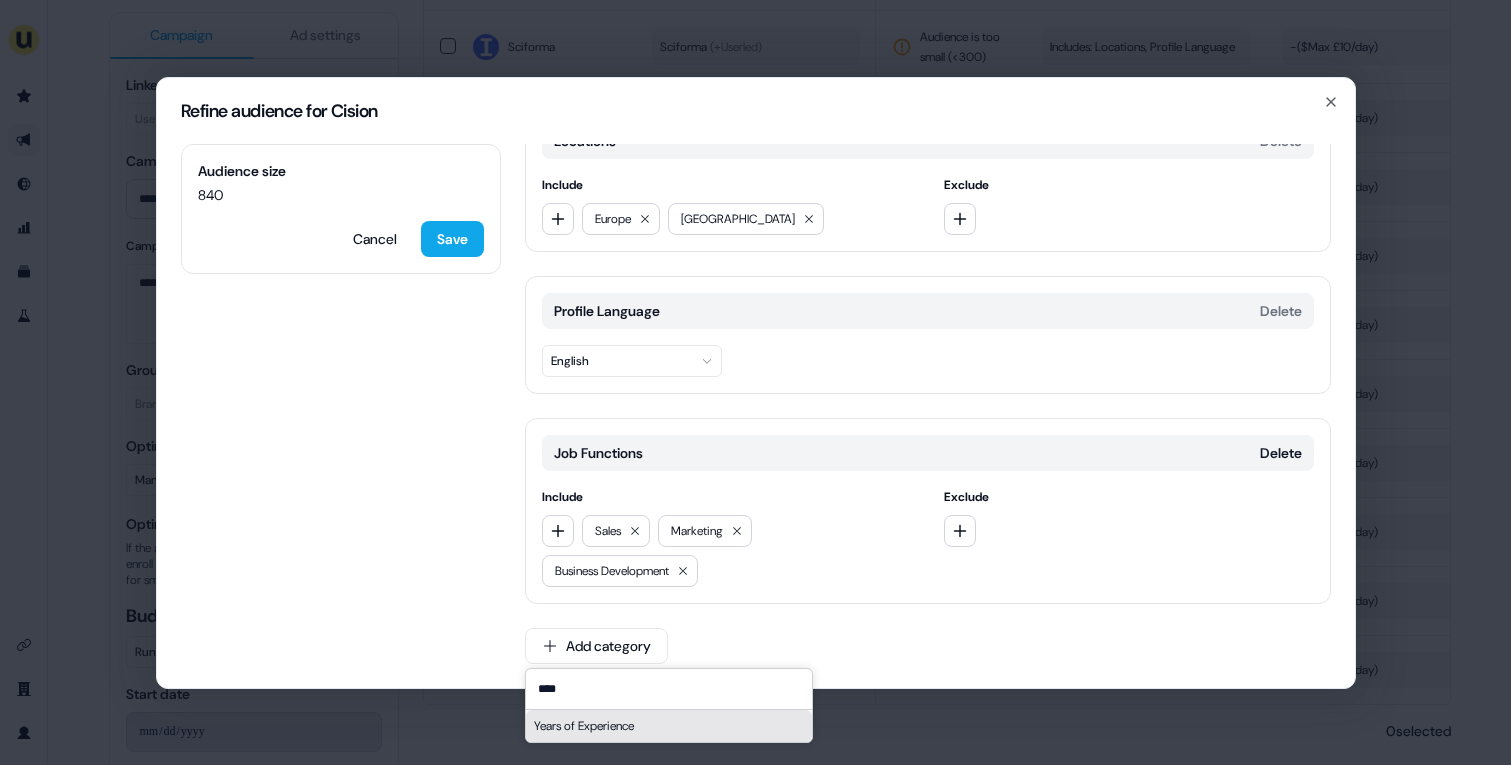 type on "****" 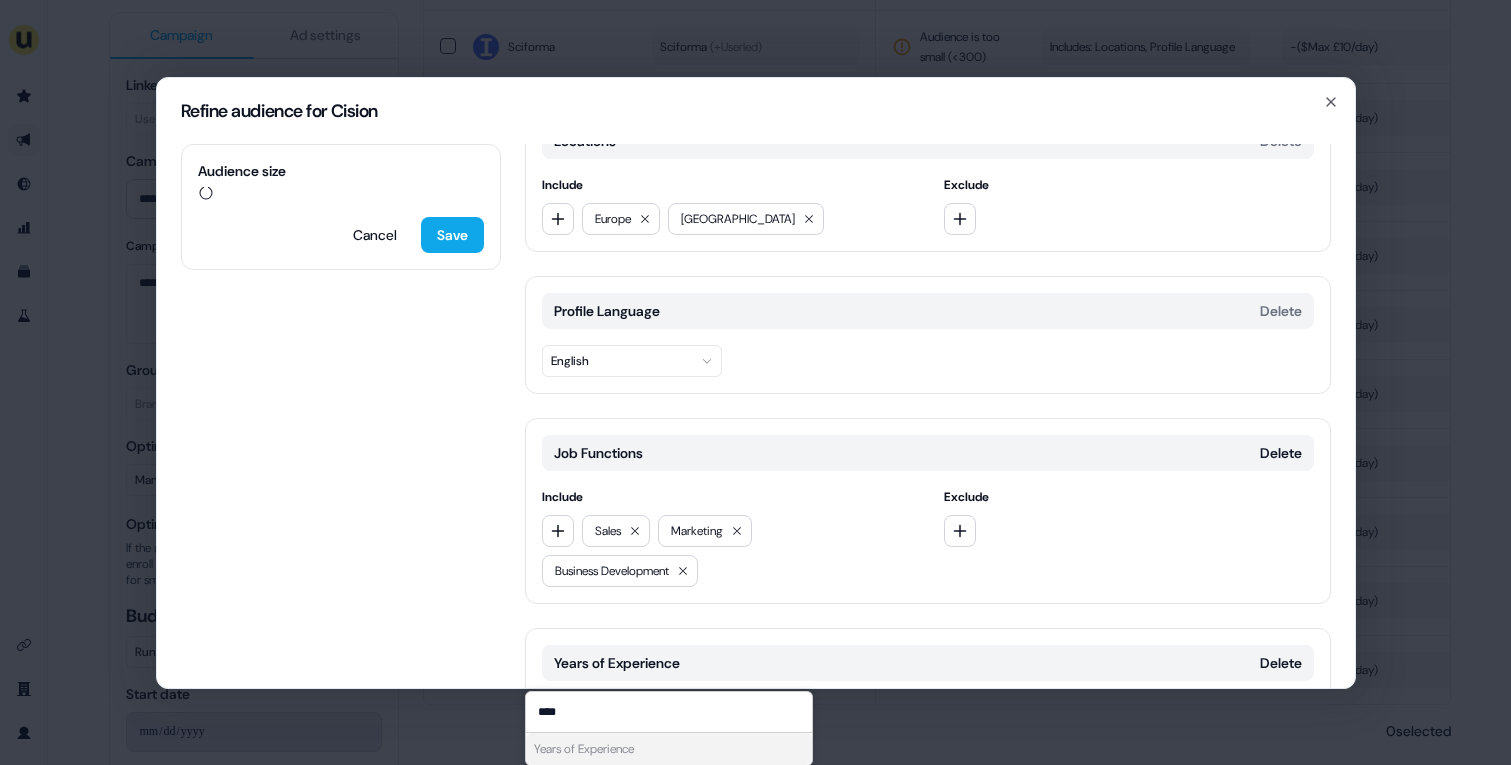 scroll, scrollTop: 180, scrollLeft: 0, axis: vertical 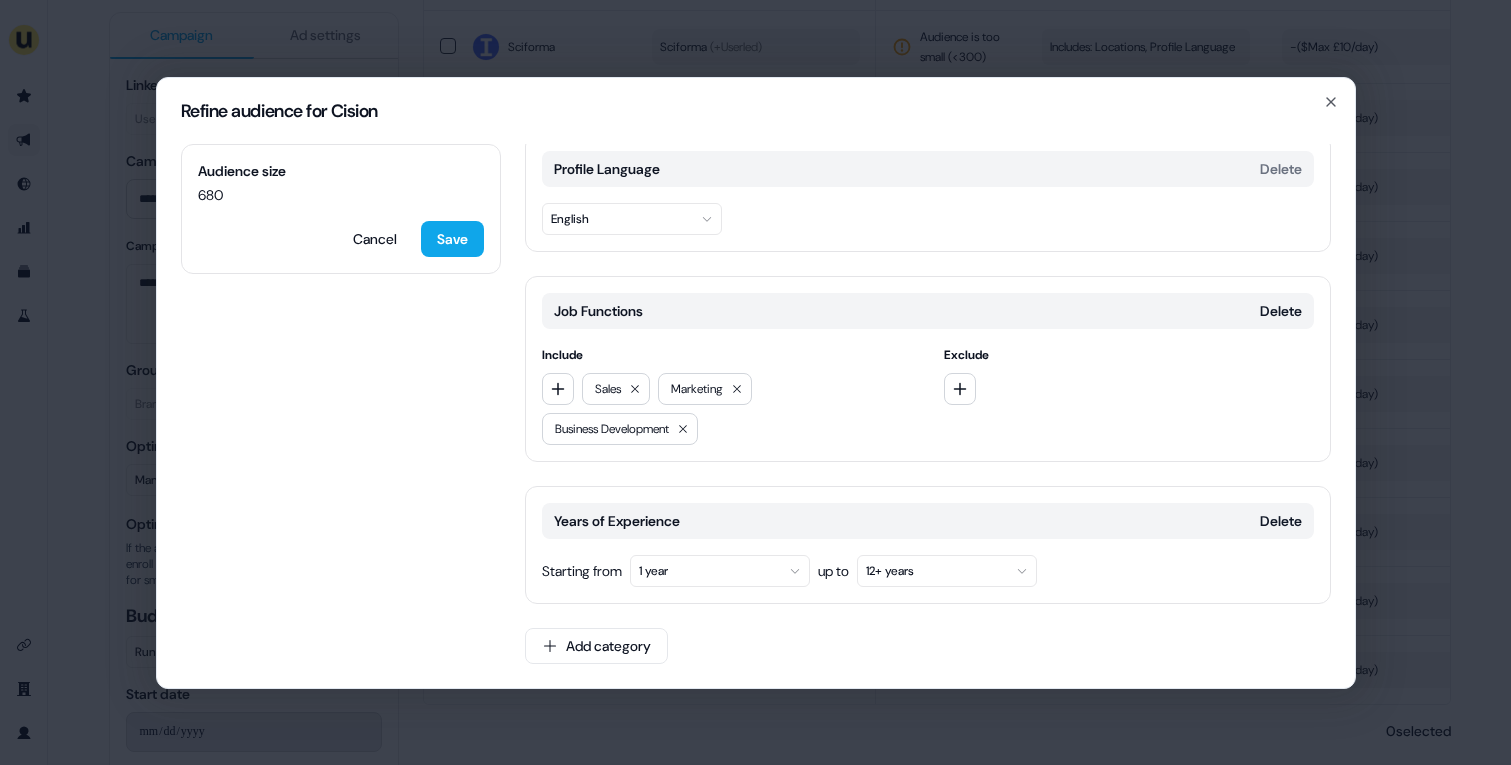 click on "1 year" at bounding box center (720, 571) 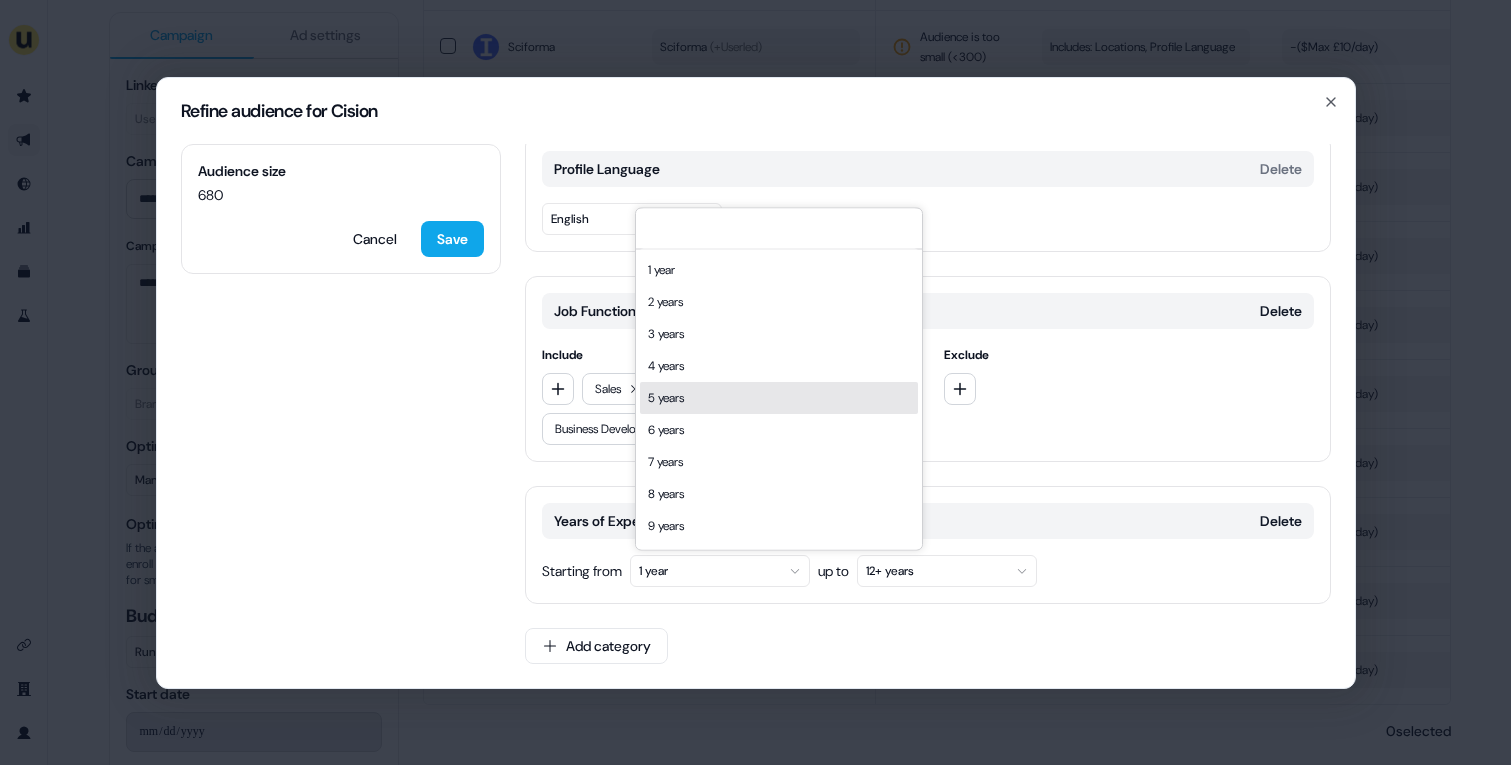 click on "5 years" at bounding box center (779, 398) 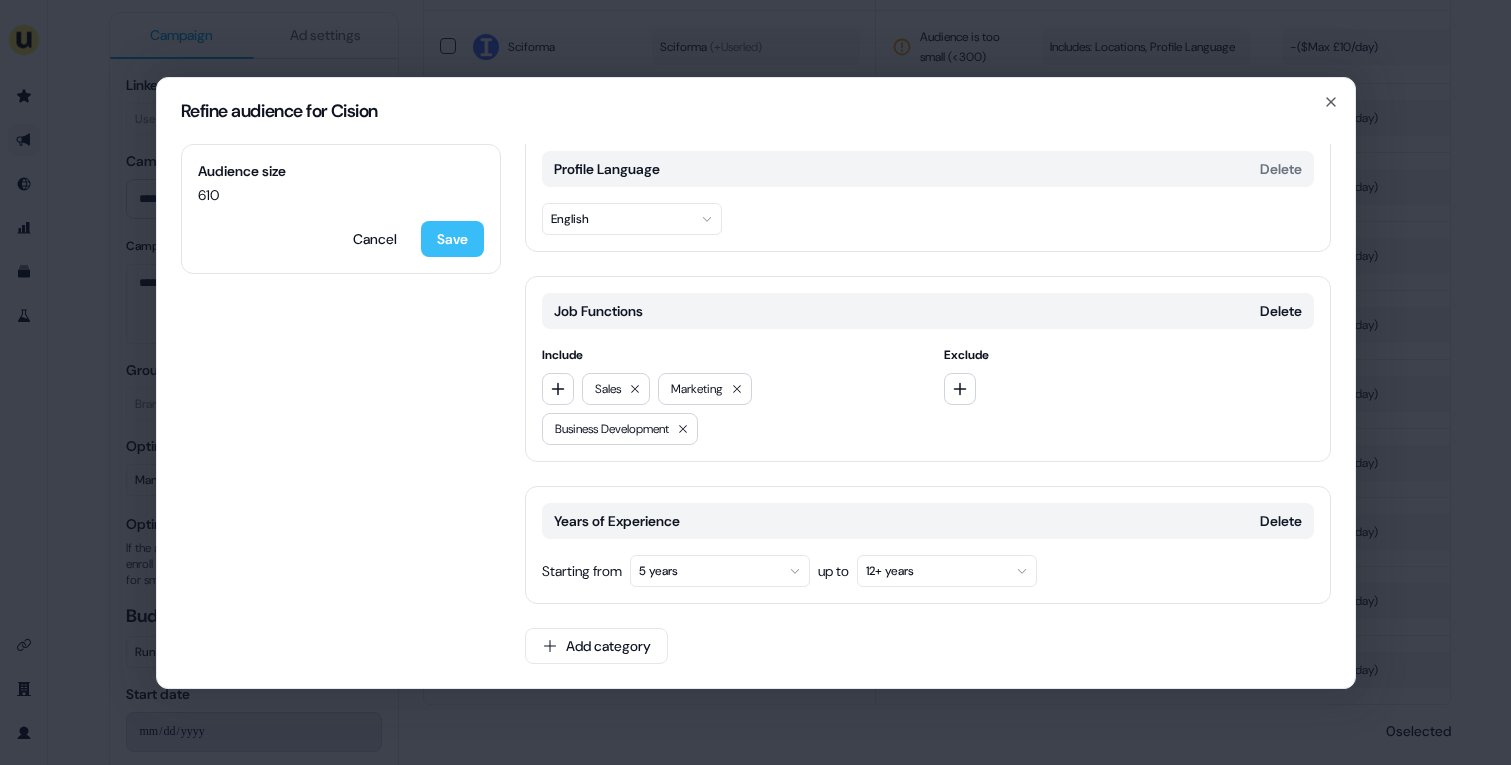 click on "Save" at bounding box center (452, 239) 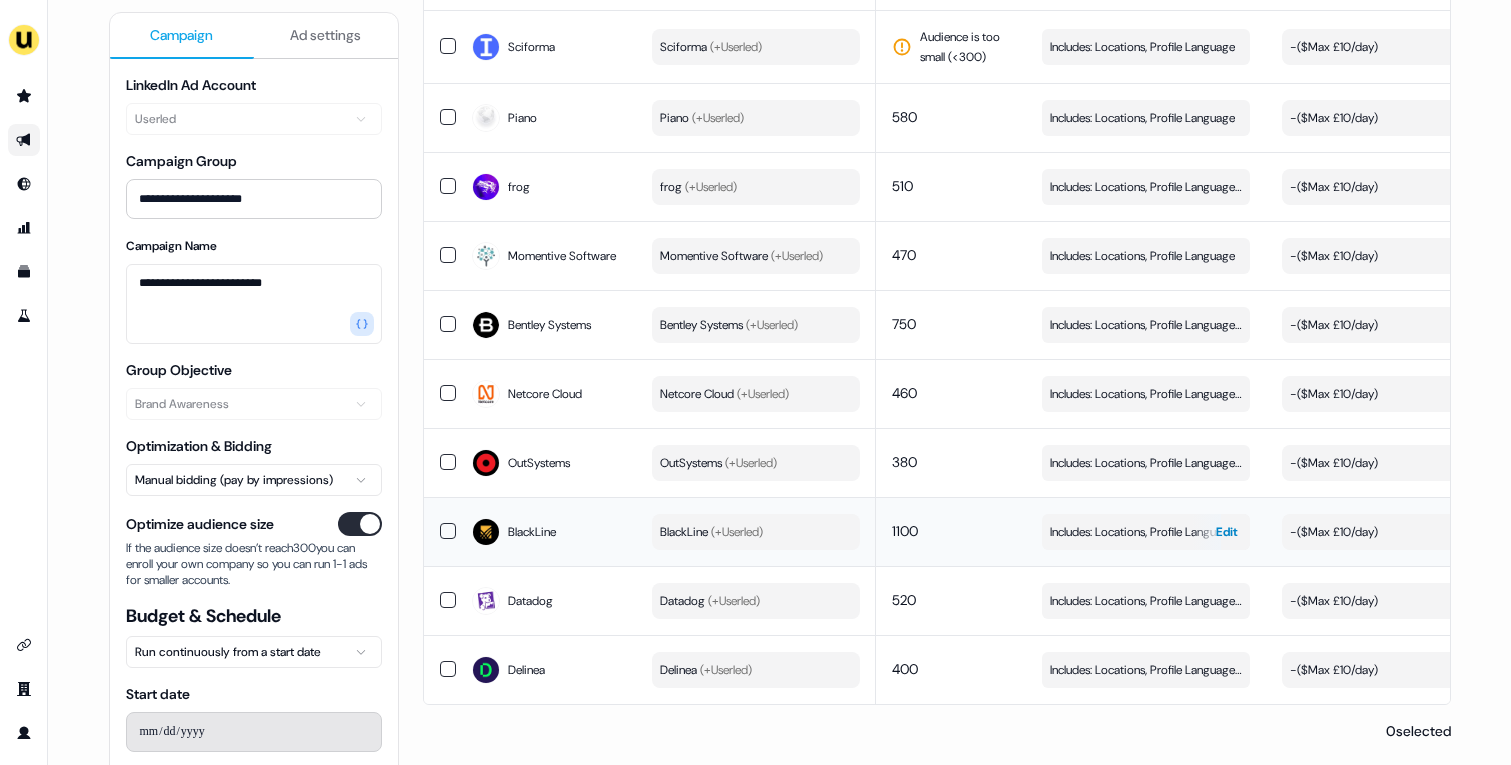 click on "Includes: Locations, Profile Language, Job Functions, Years of Experience" at bounding box center [1146, 532] 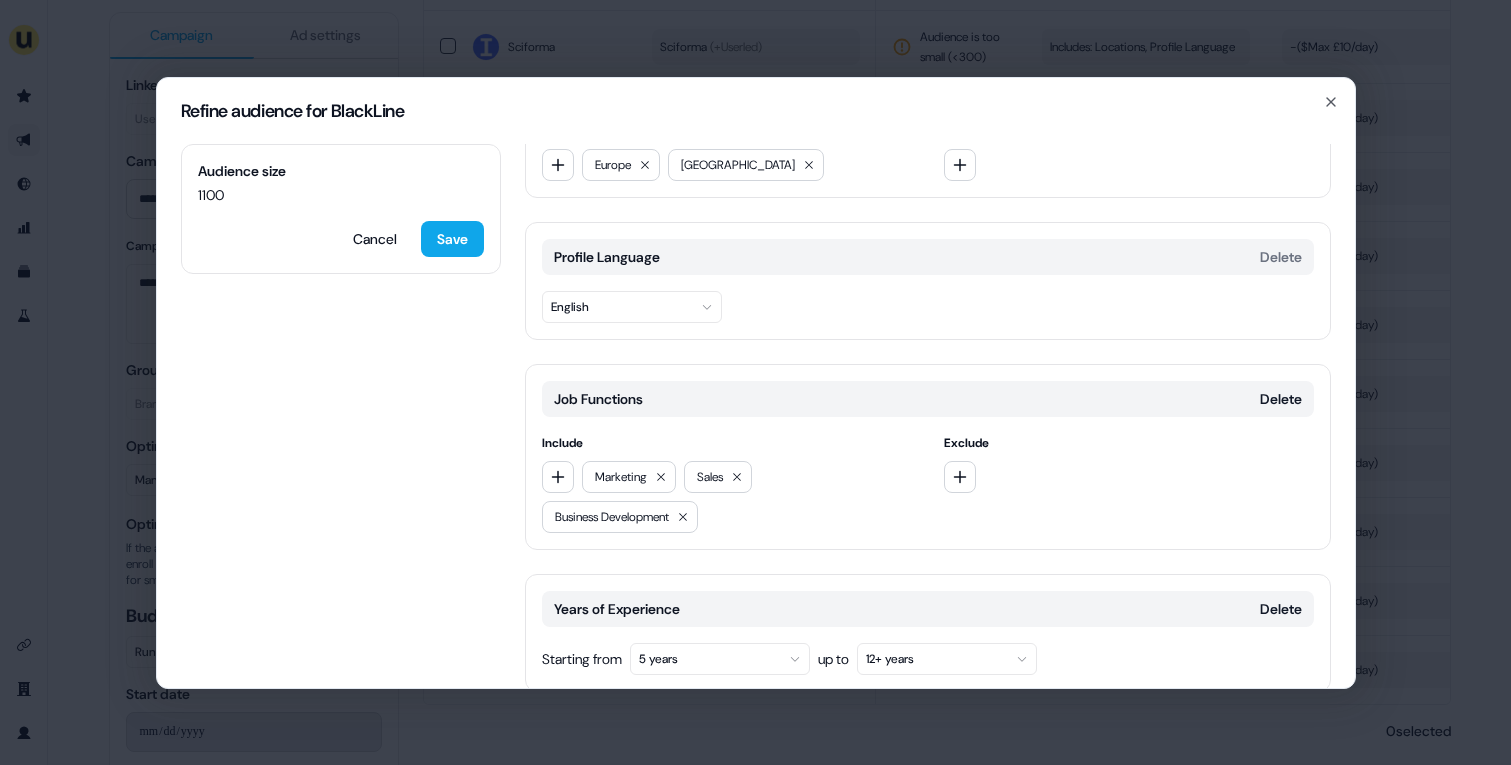 scroll, scrollTop: 180, scrollLeft: 0, axis: vertical 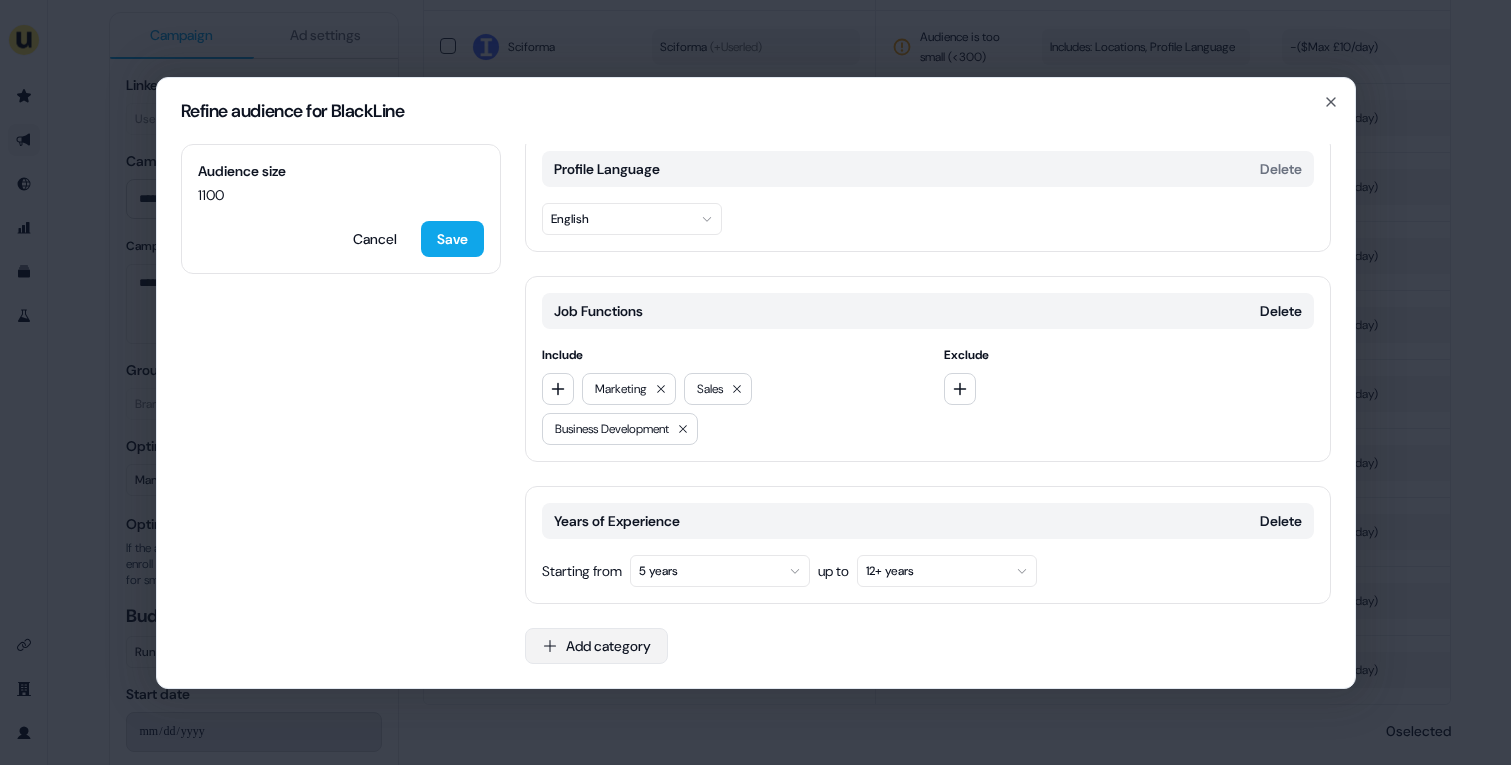 click on "Add category" at bounding box center [596, 646] 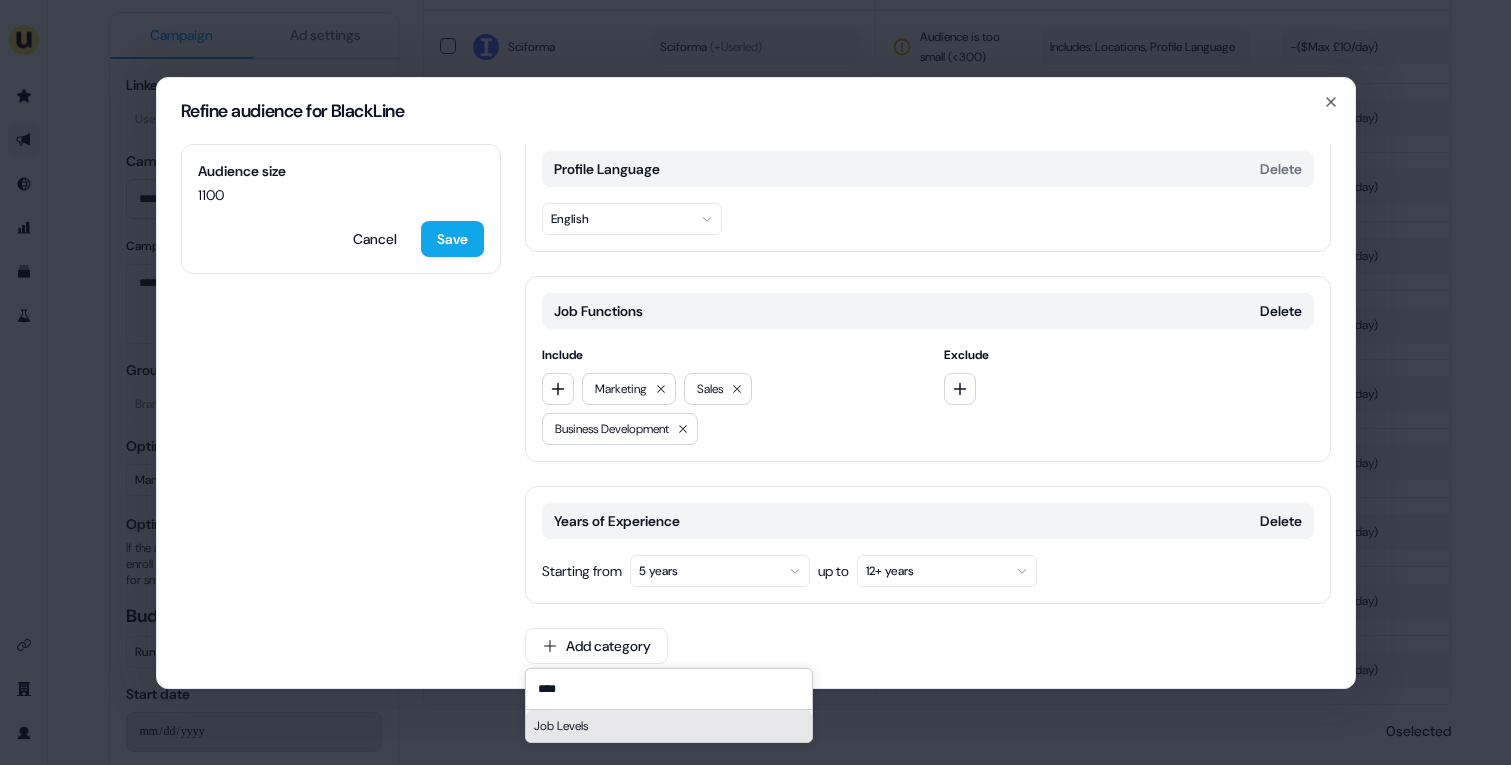 type on "****" 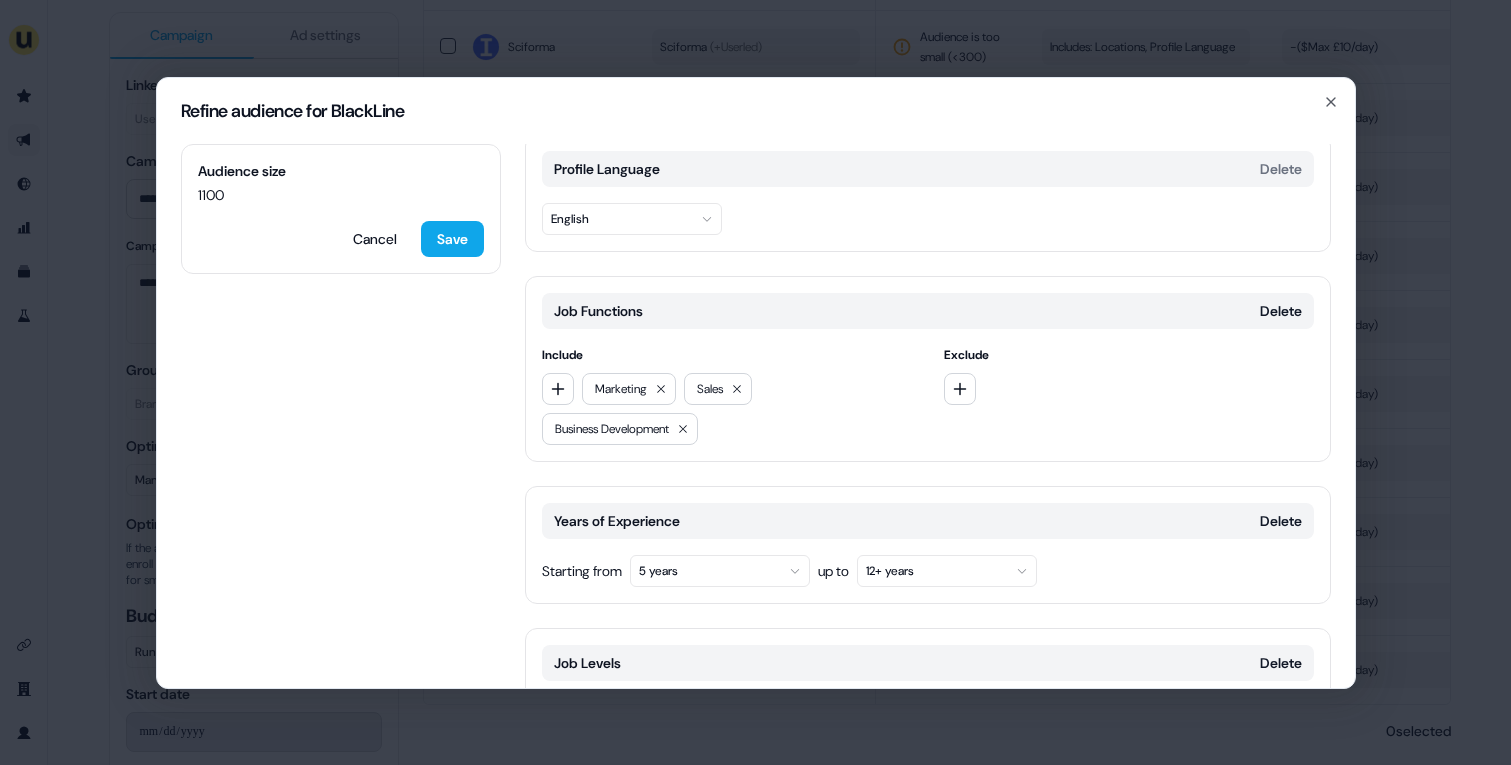scroll, scrollTop: 350, scrollLeft: 0, axis: vertical 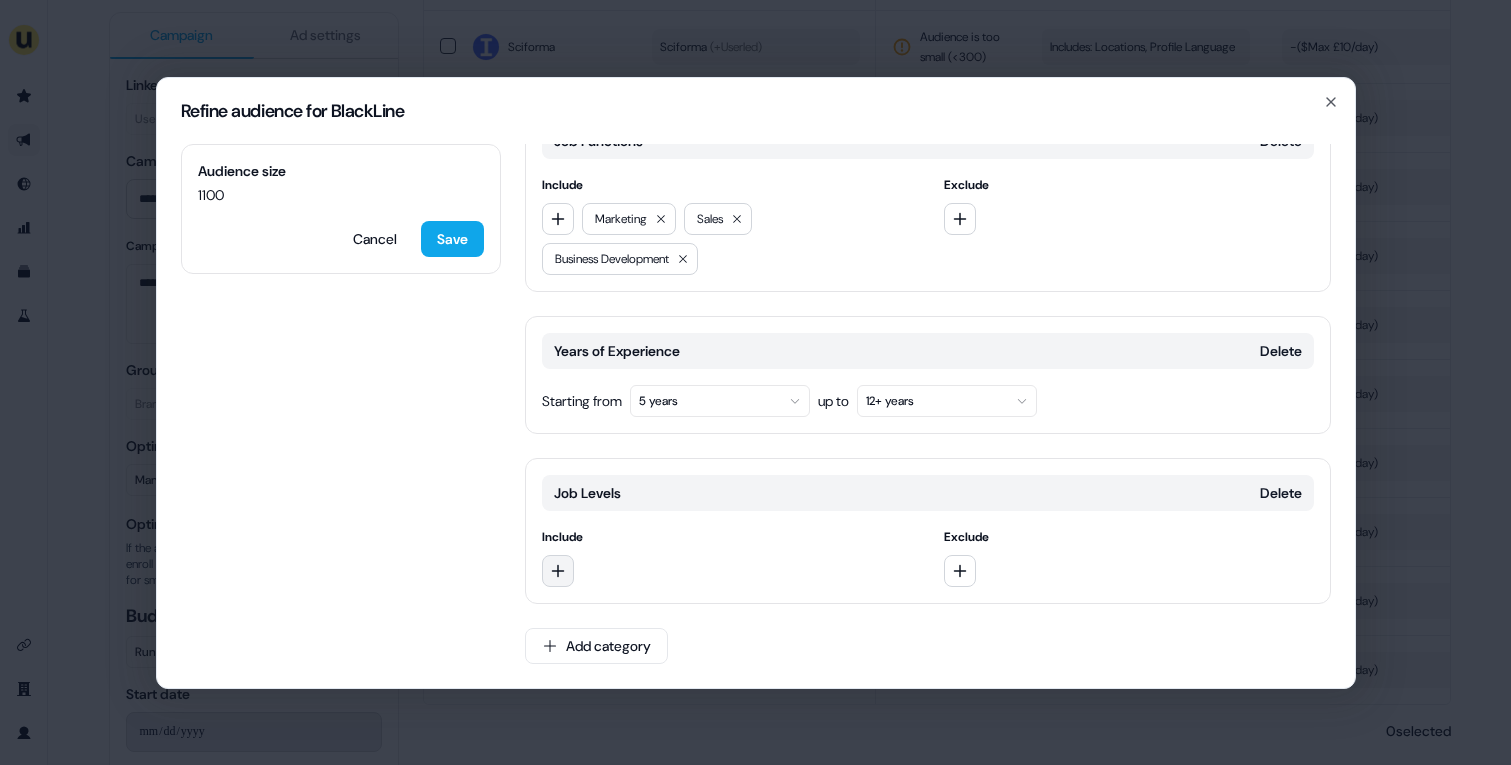 click 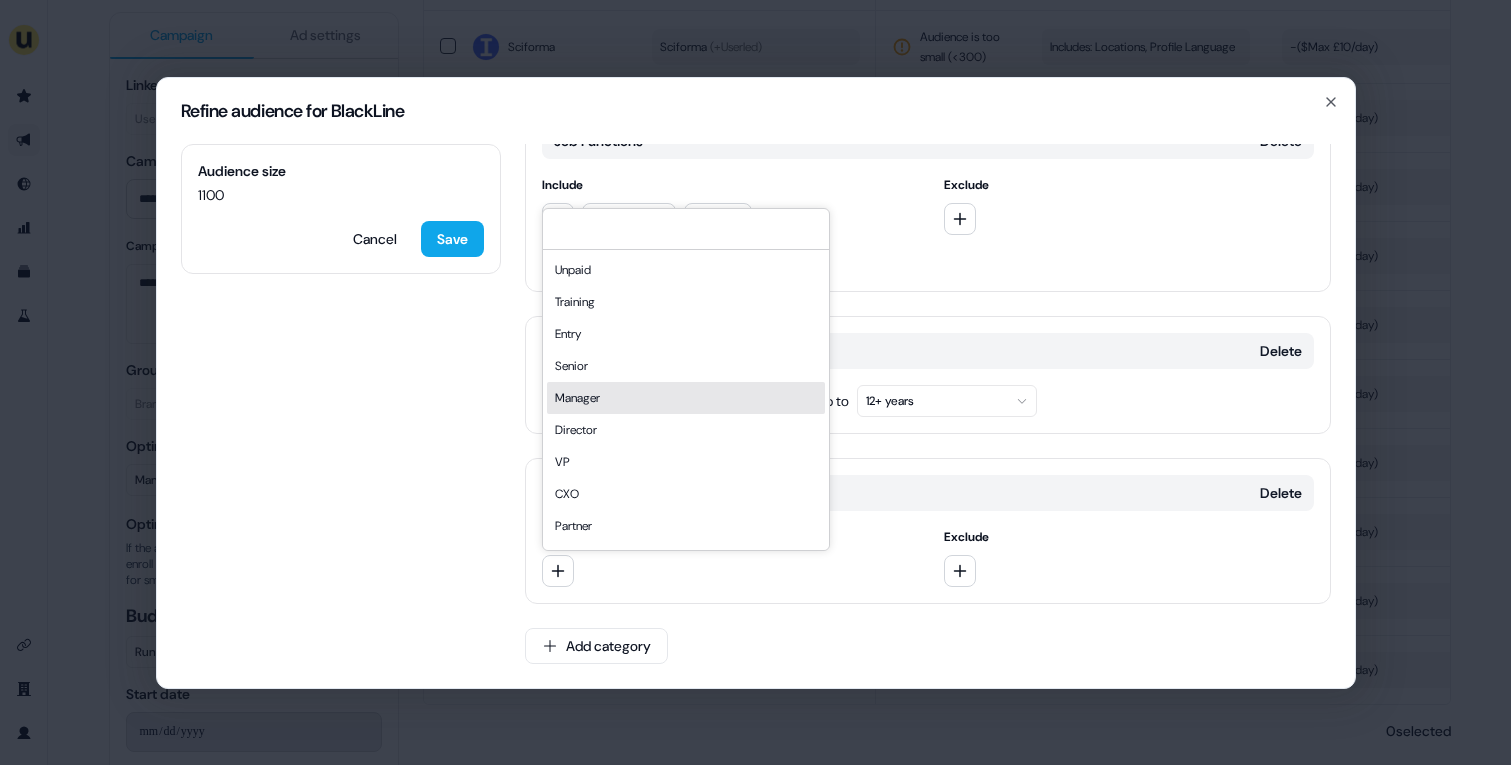 click on "Manager" at bounding box center [686, 398] 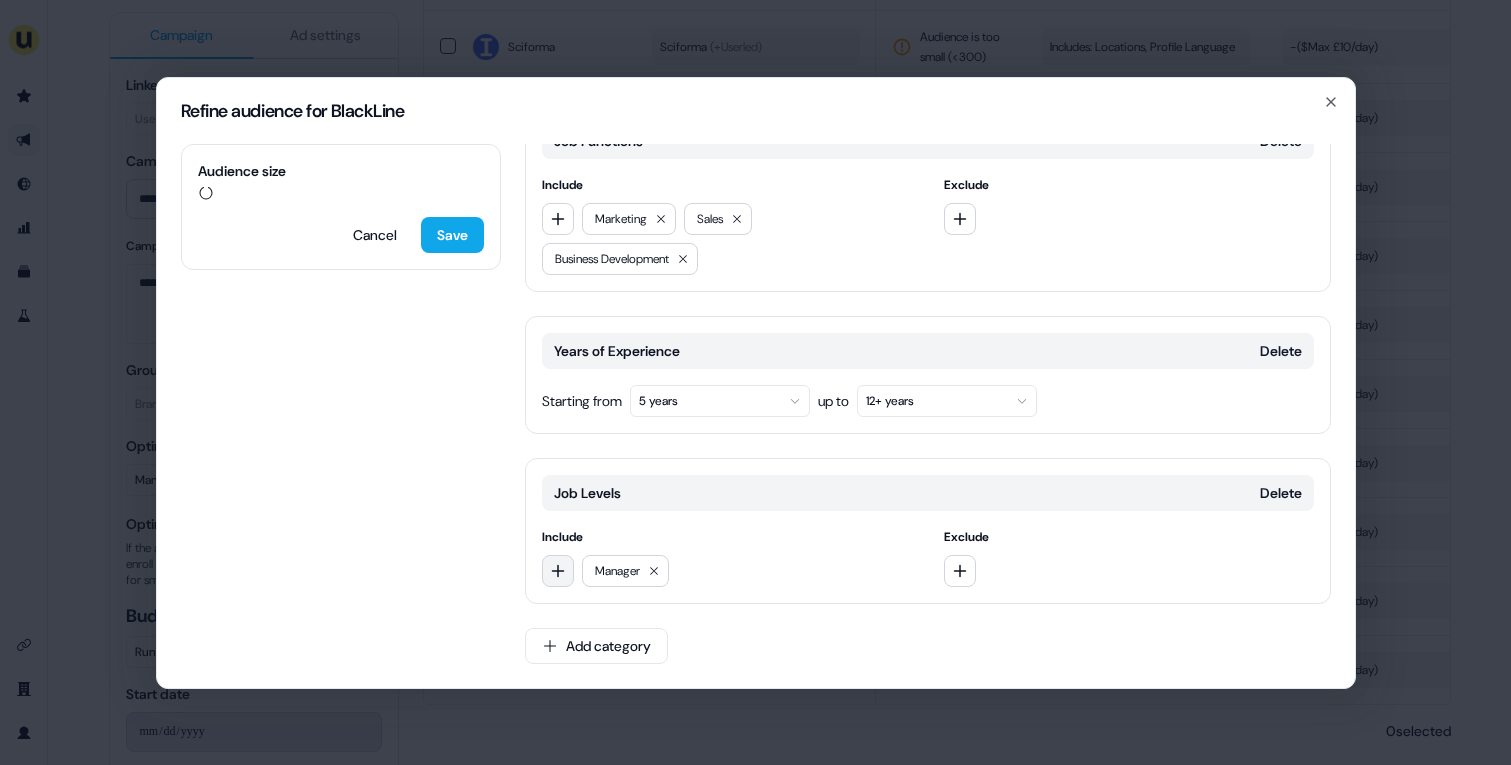 click 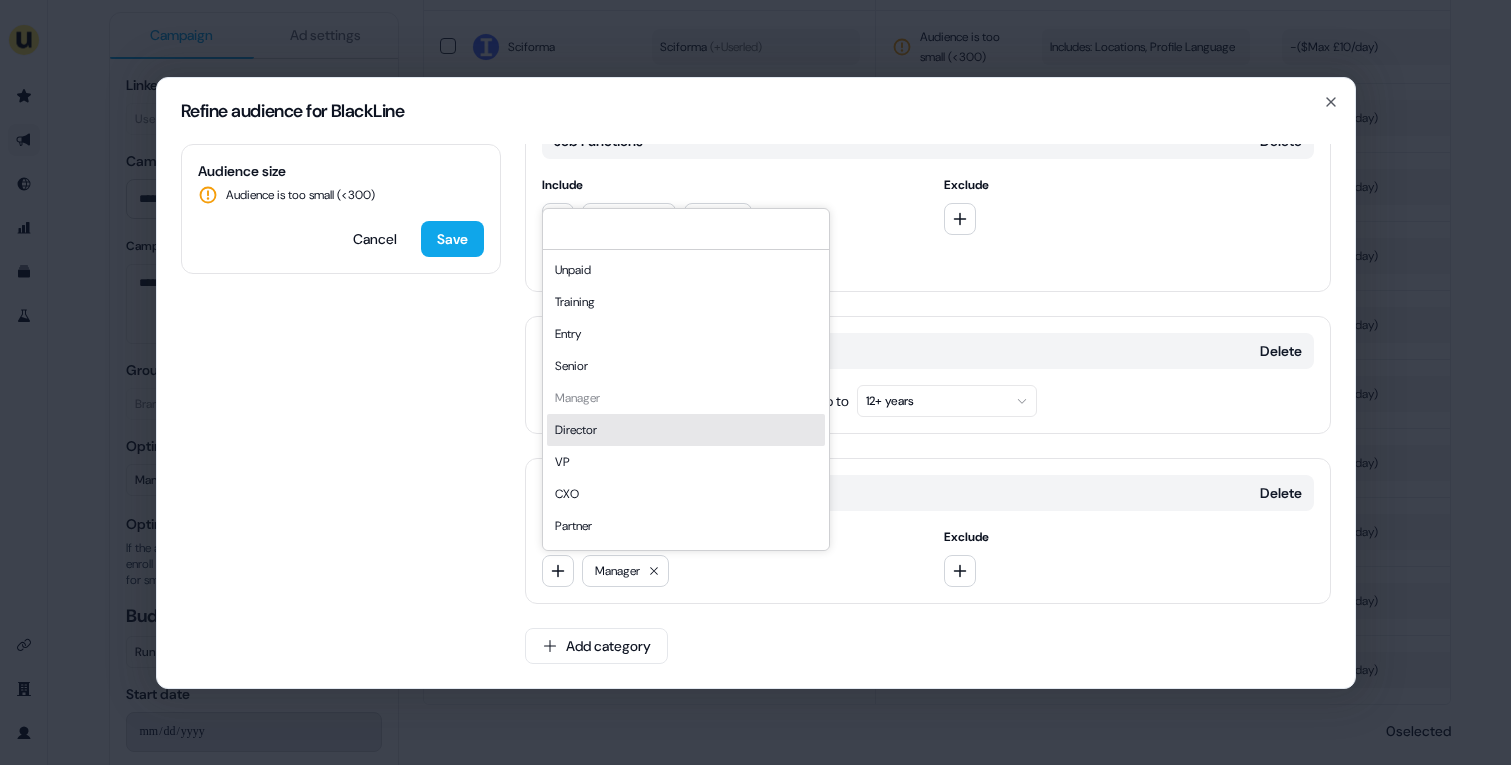 click on "Director" at bounding box center [686, 430] 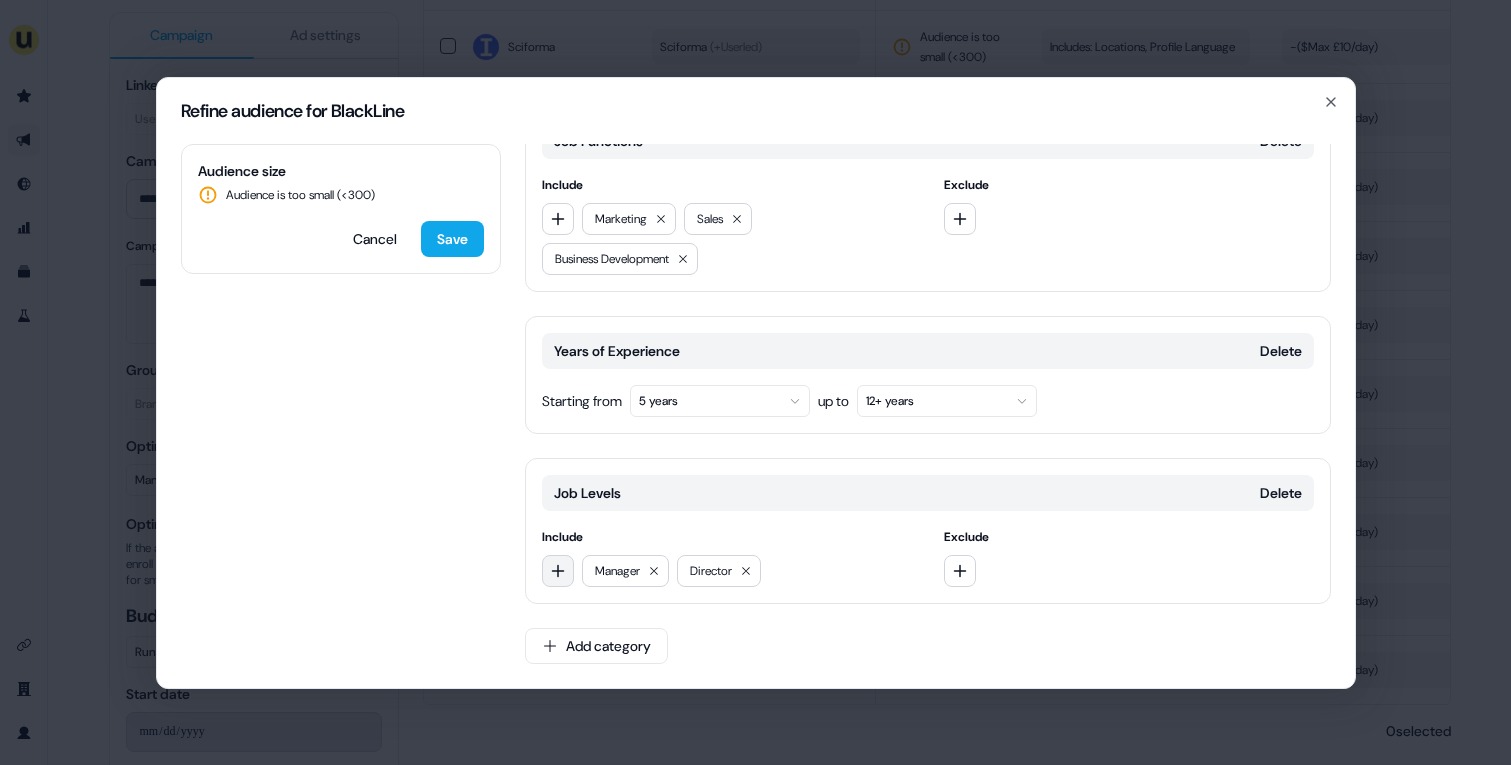 click 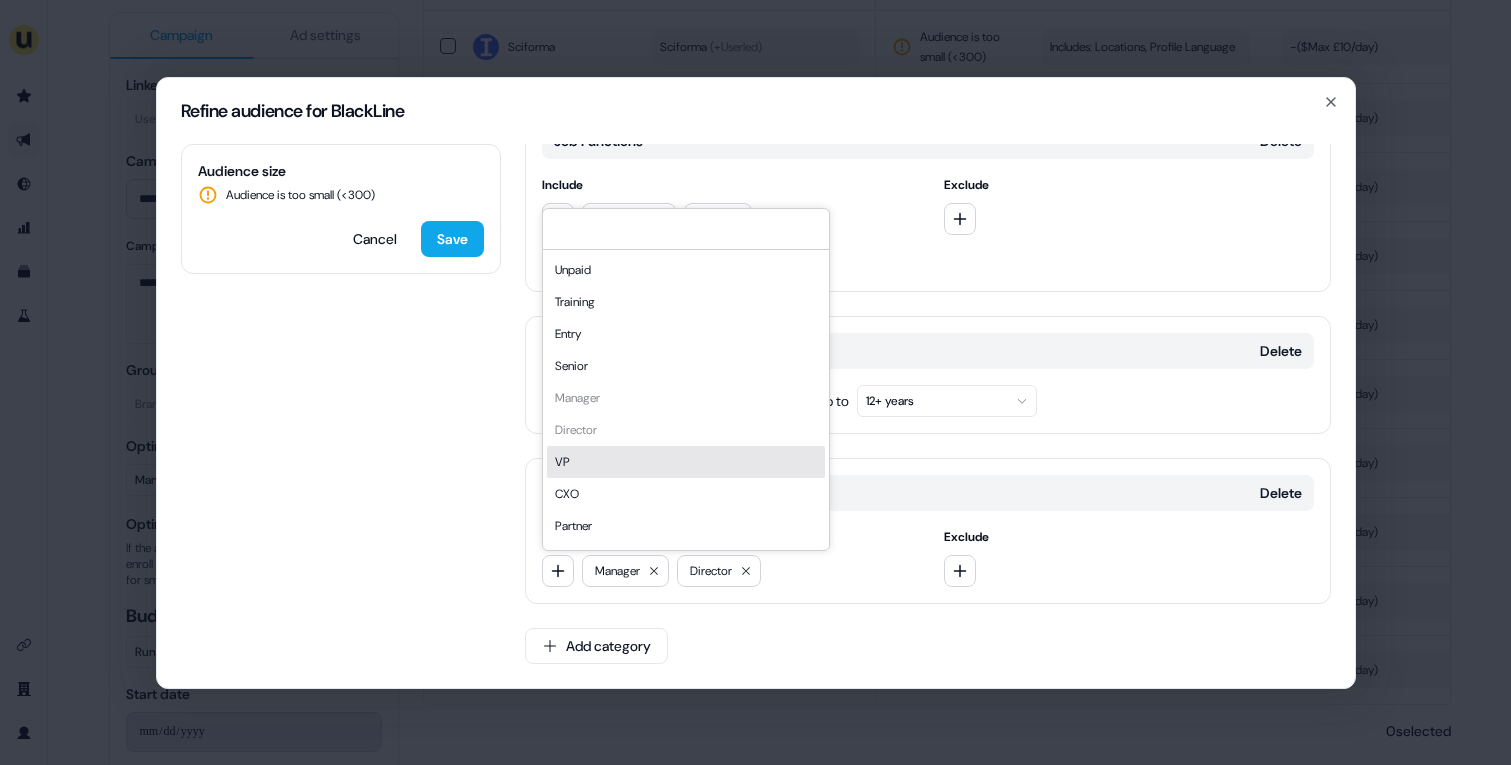 click on "VP" at bounding box center [686, 462] 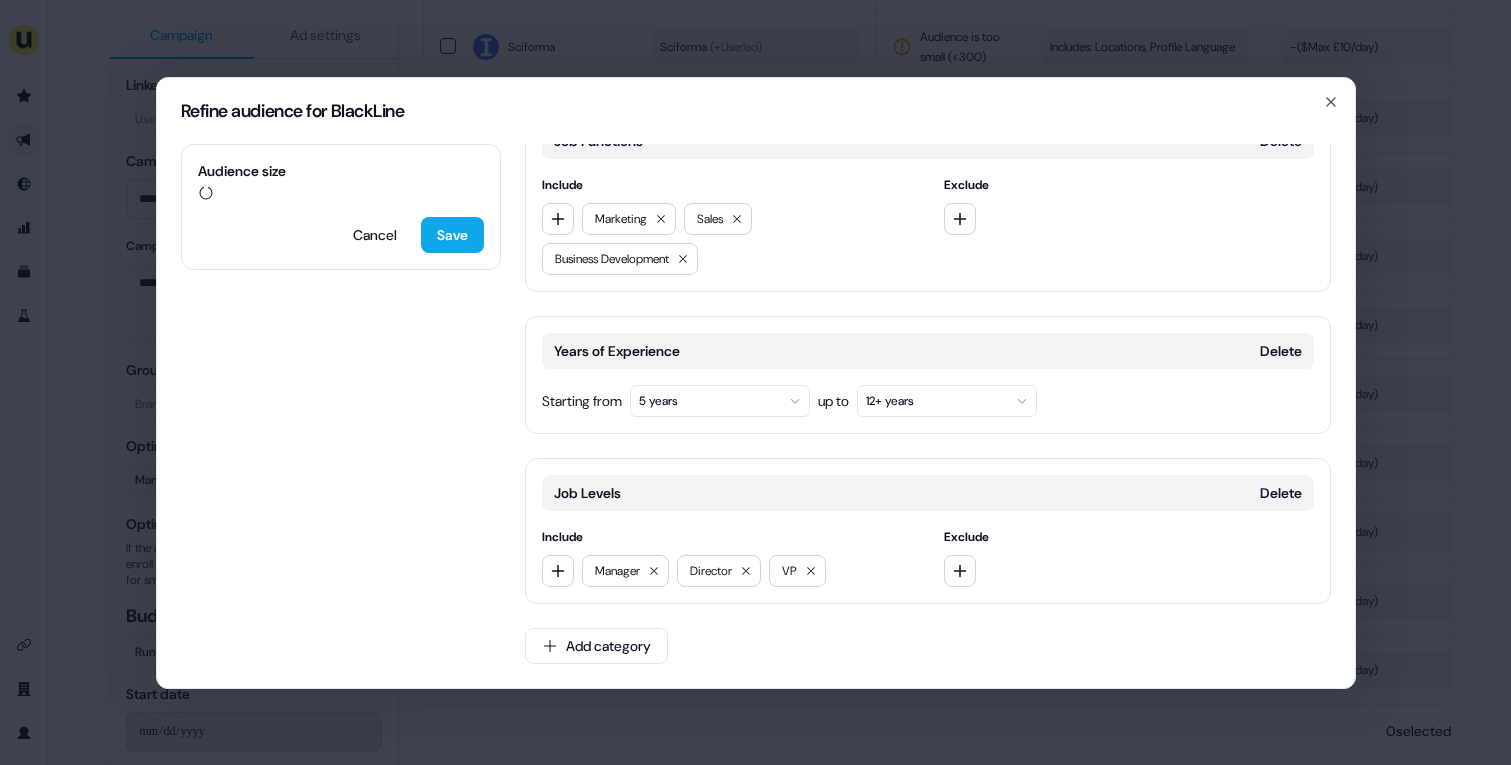 click on "Manager Director VP" at bounding box center [727, 571] 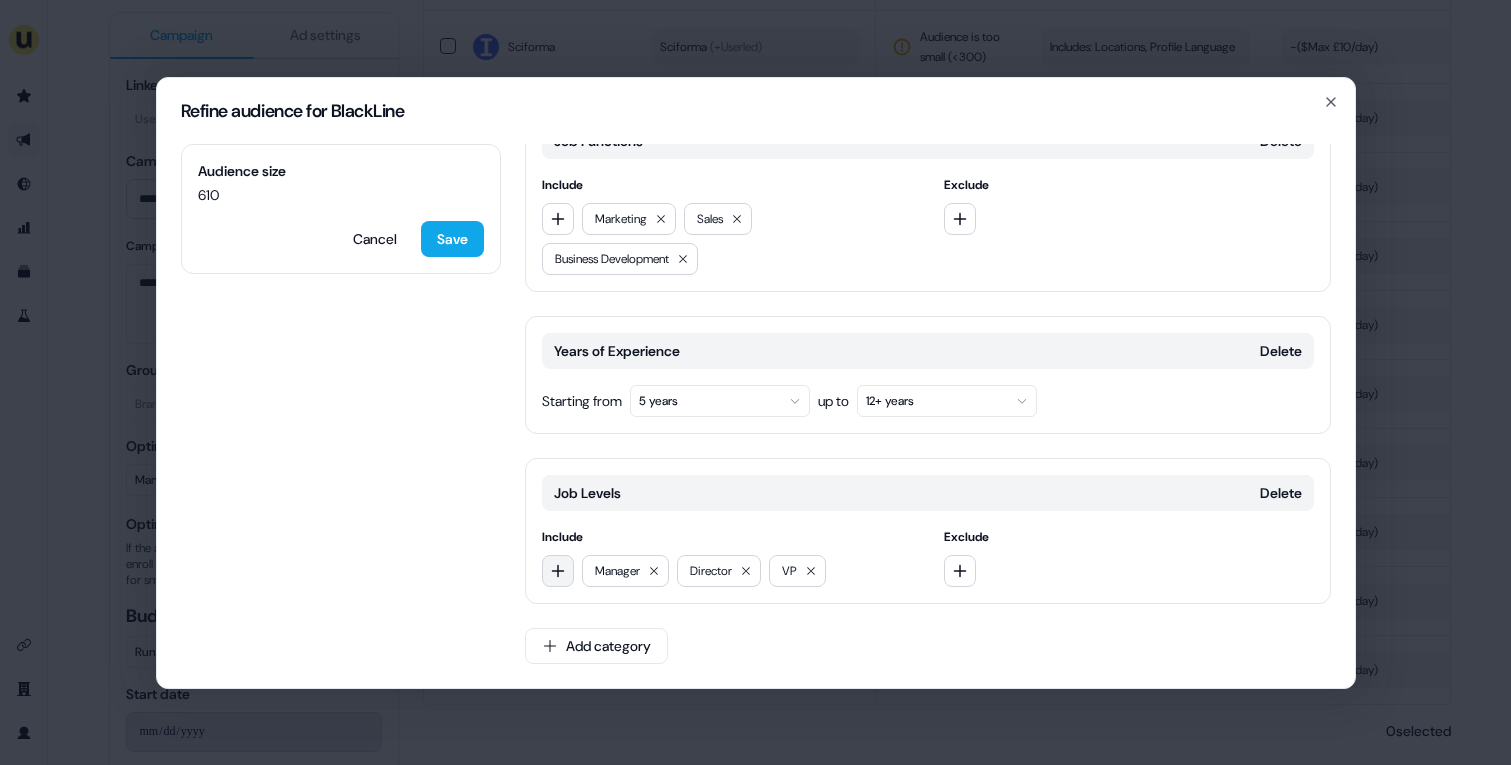 click at bounding box center (558, 571) 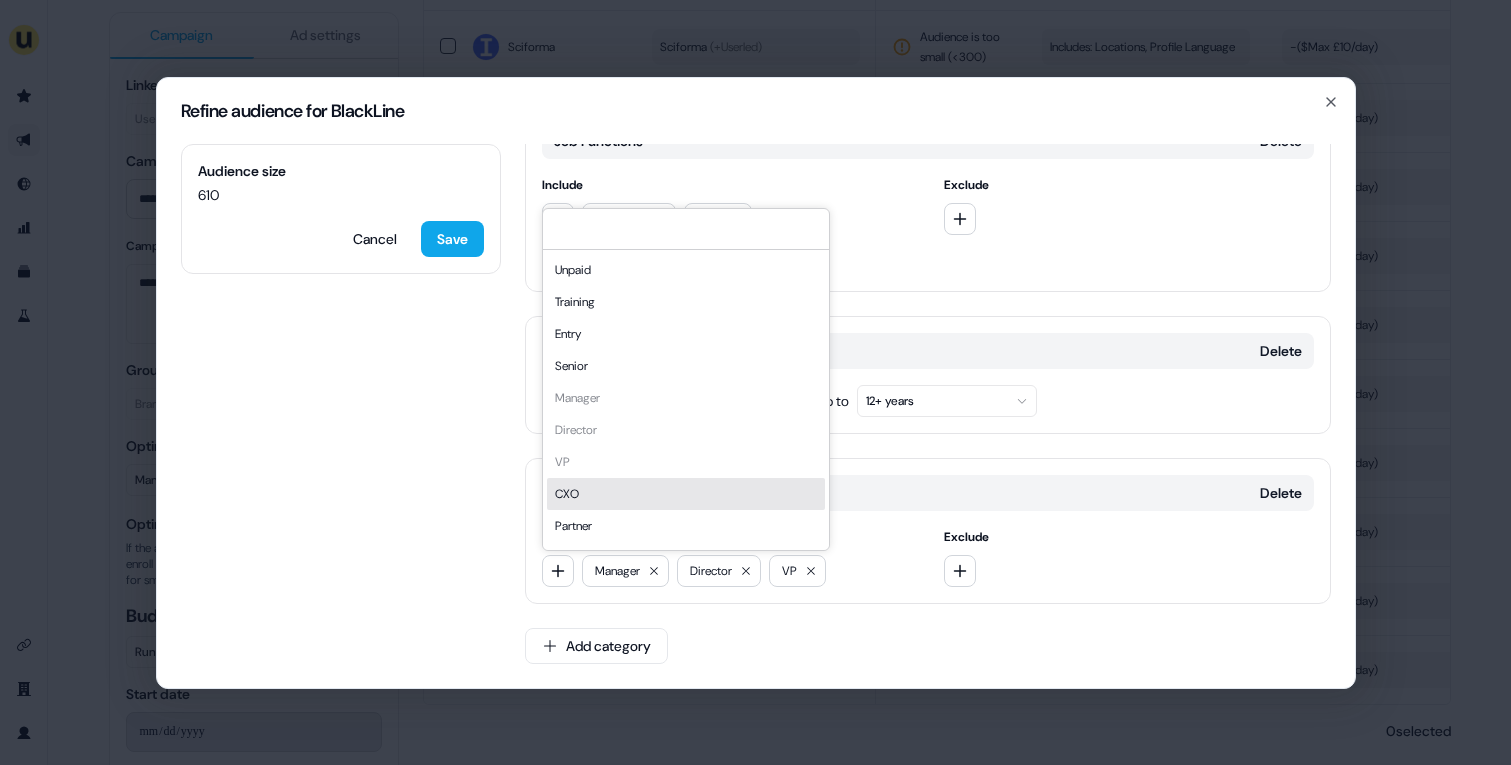 click on "CXO" at bounding box center [686, 494] 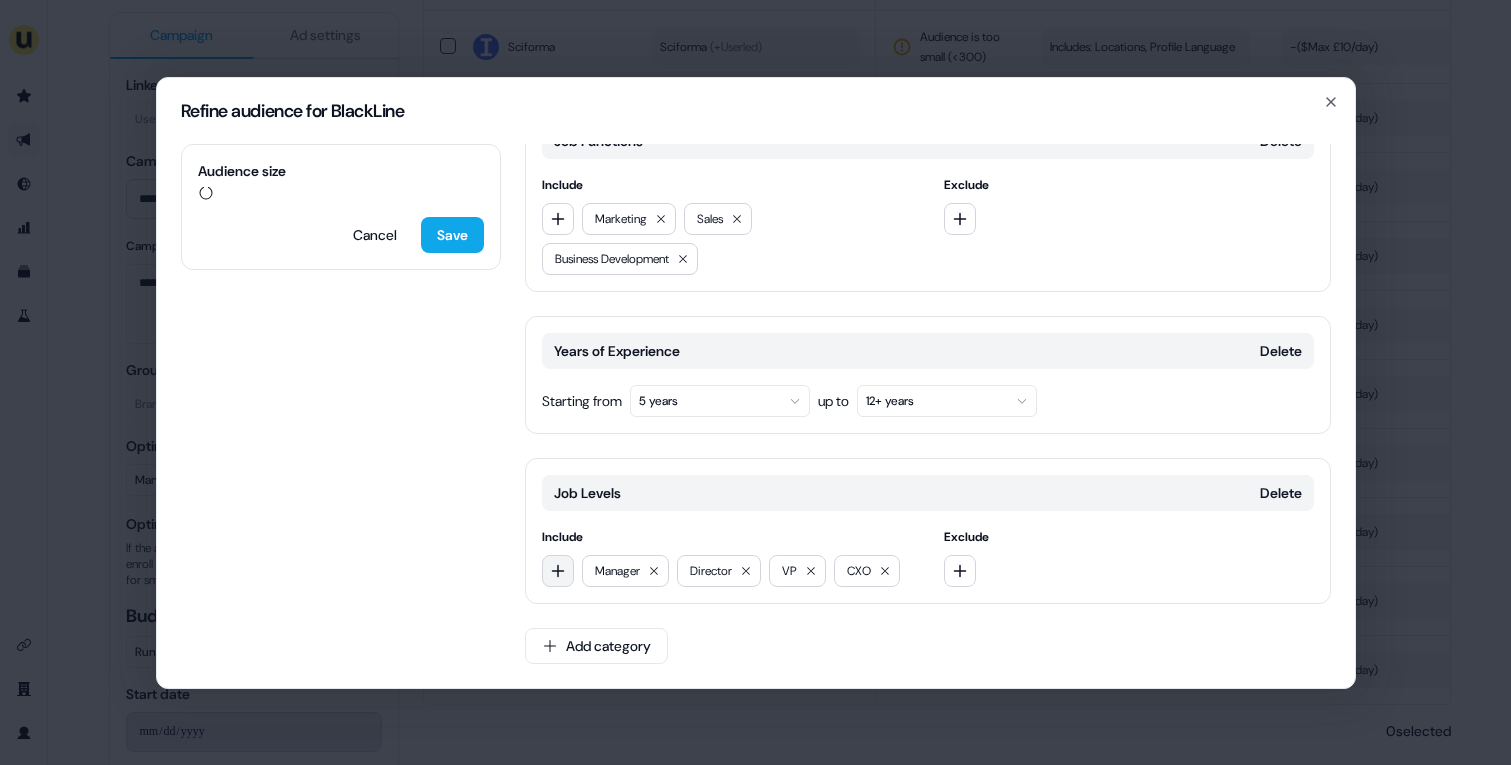 click 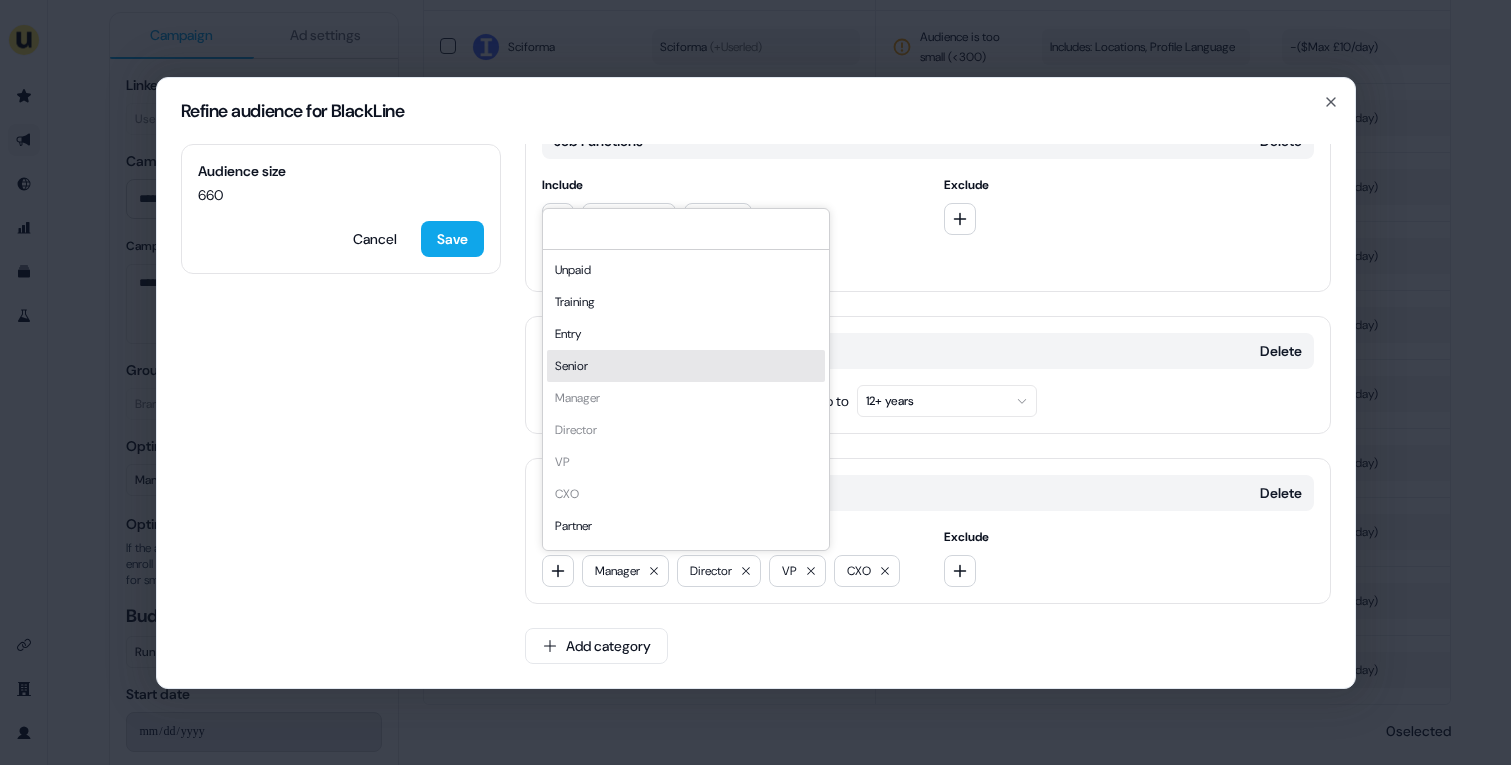 click on "Senior" at bounding box center (686, 366) 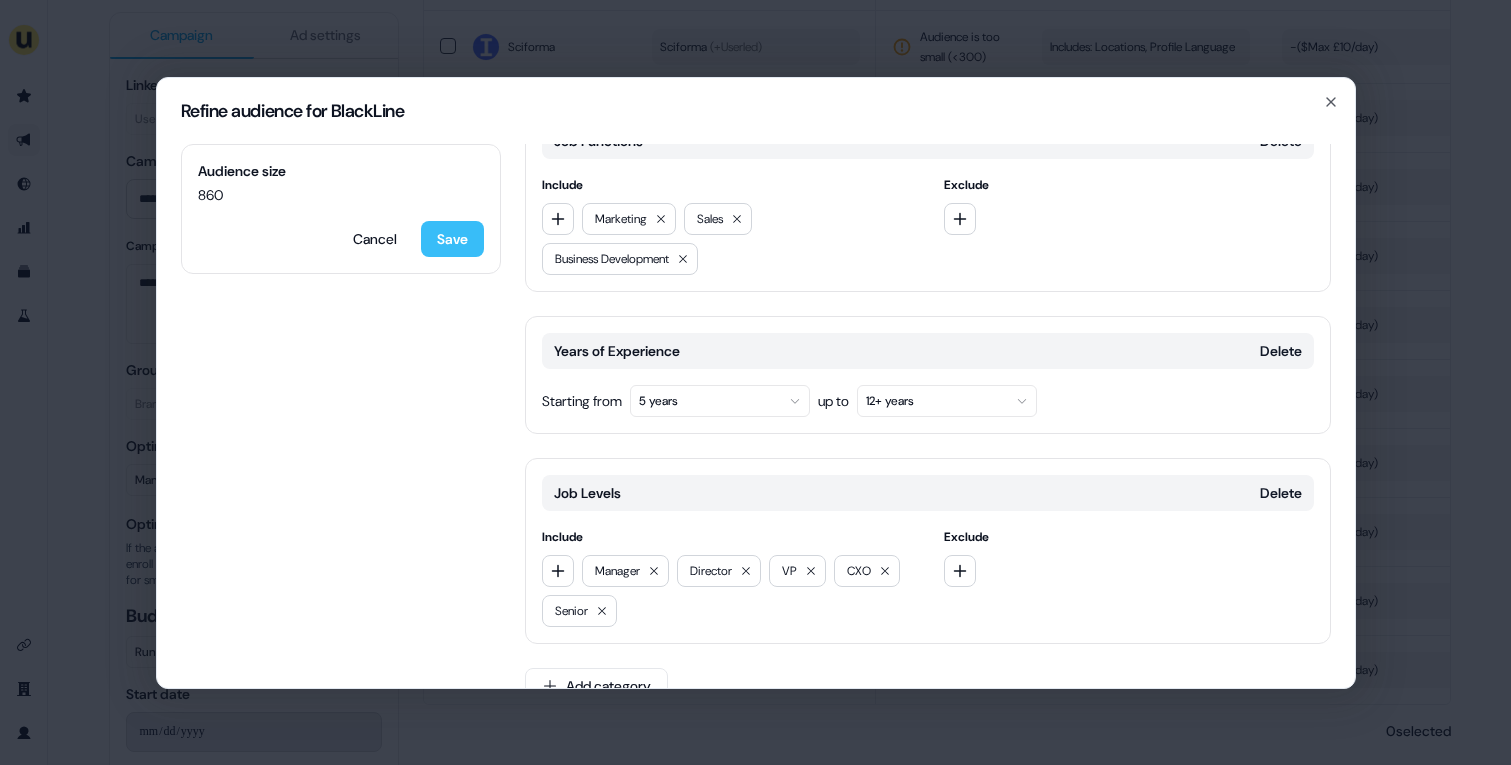 click on "Save" at bounding box center (452, 239) 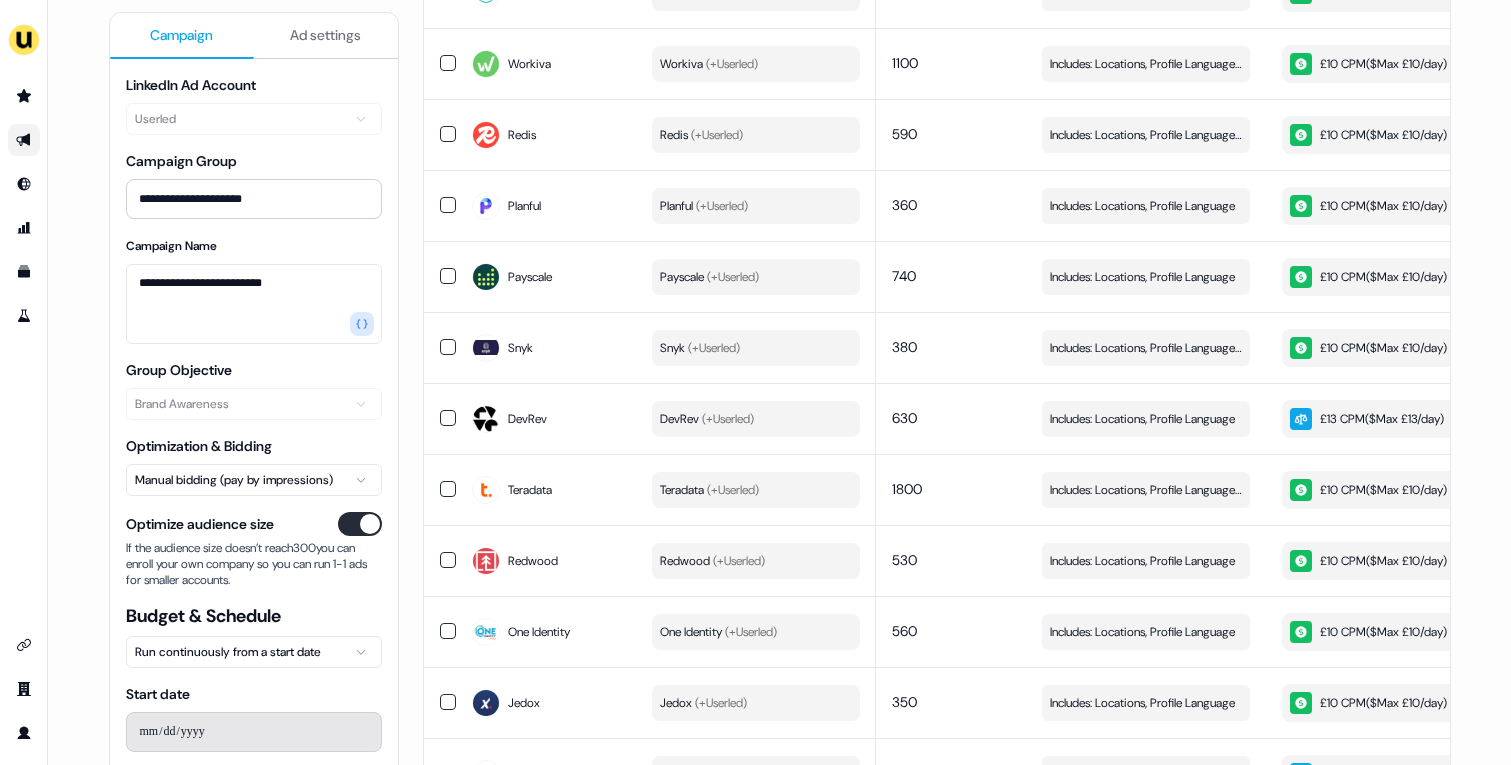 scroll, scrollTop: 13, scrollLeft: 0, axis: vertical 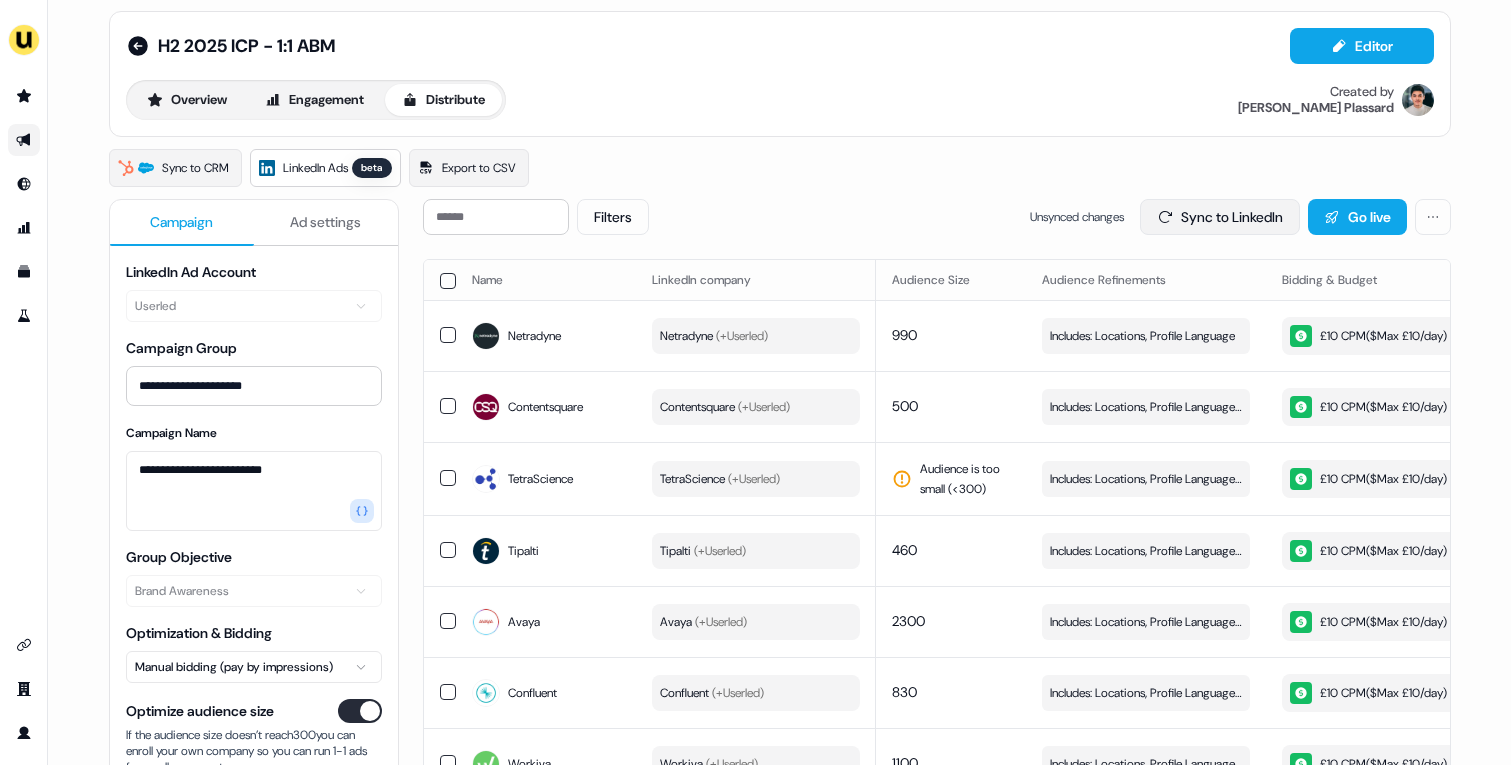 click on "Sync to LinkedIn" at bounding box center [1220, 217] 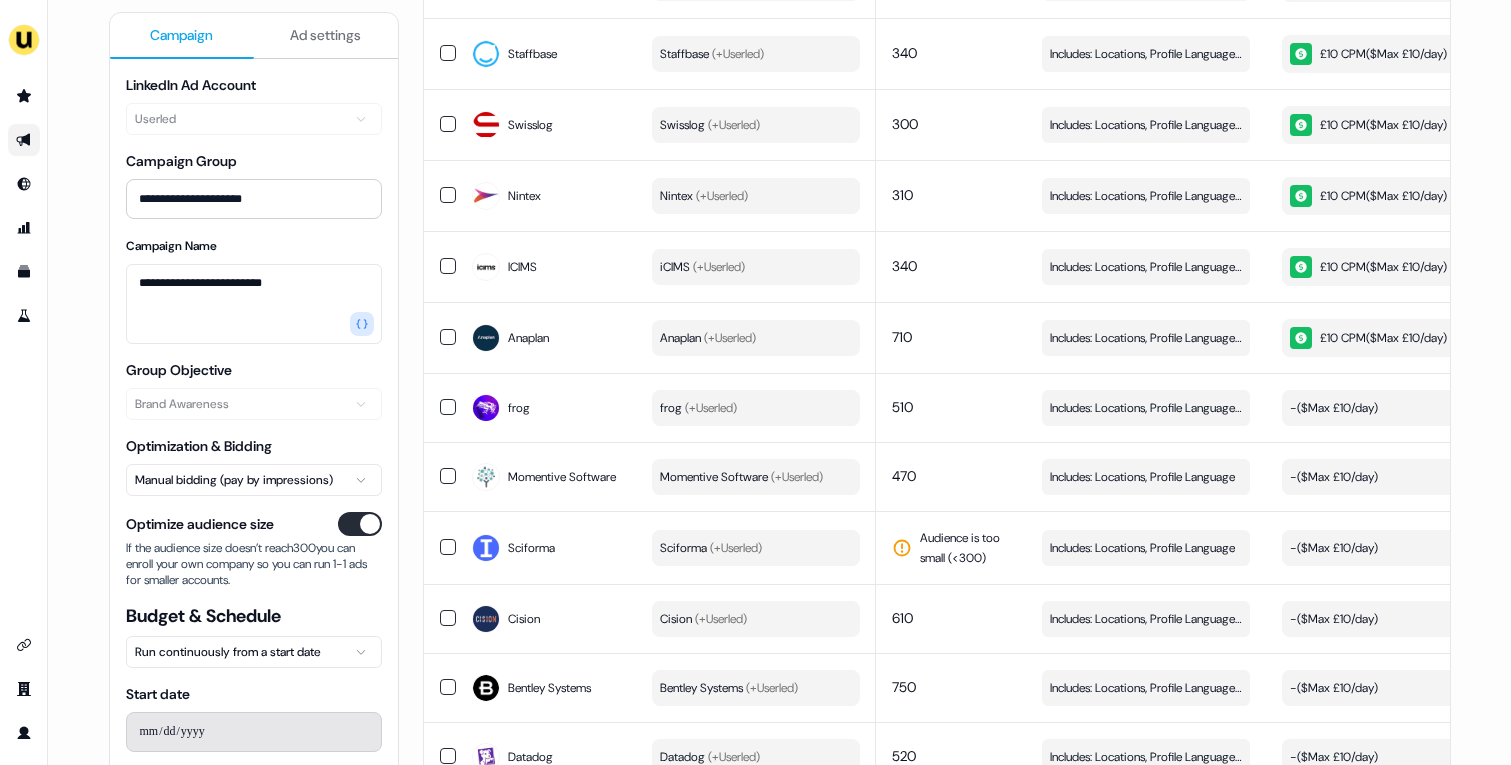 scroll, scrollTop: 2226, scrollLeft: 0, axis: vertical 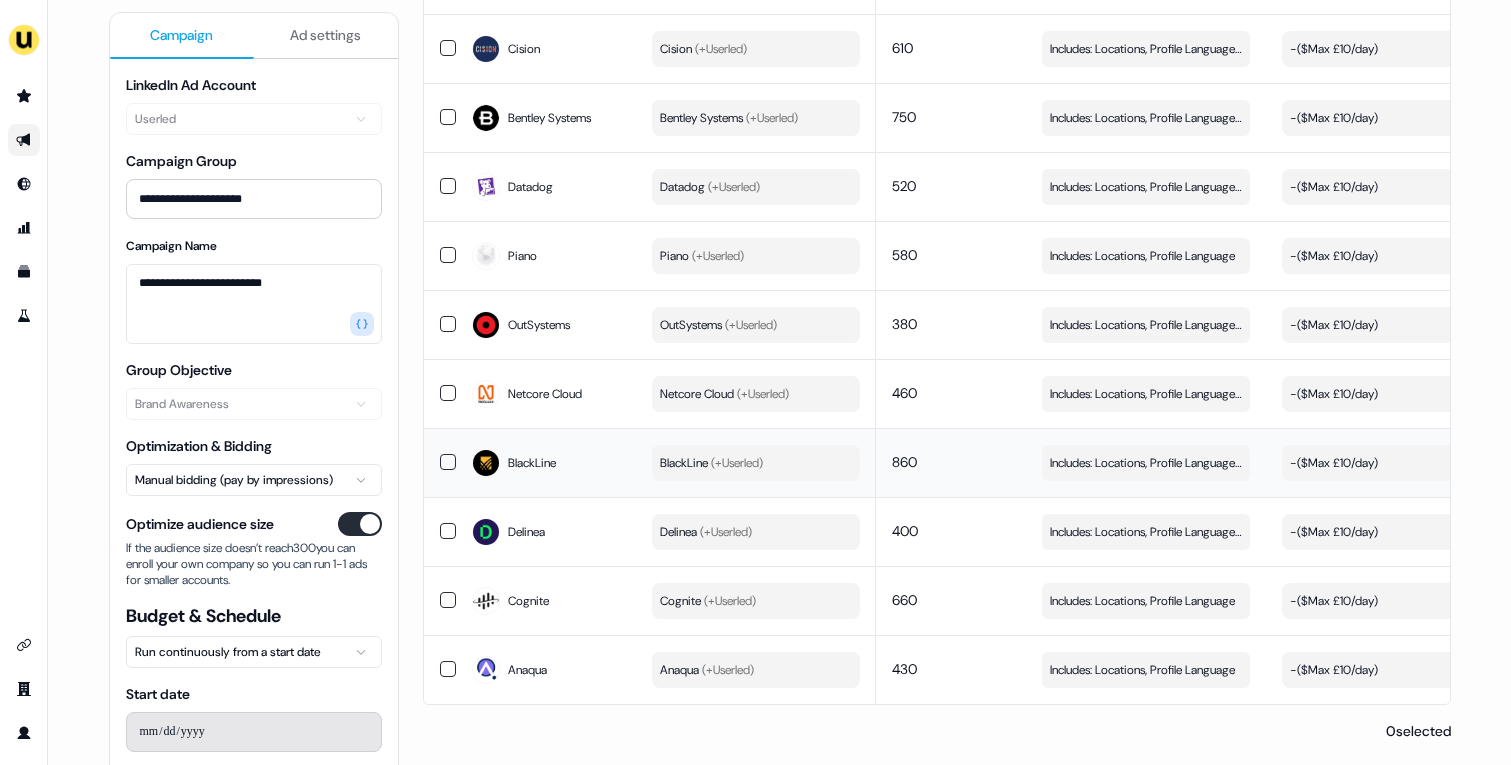 click on "-  ($ Max £10/day )" at bounding box center [1334, 463] 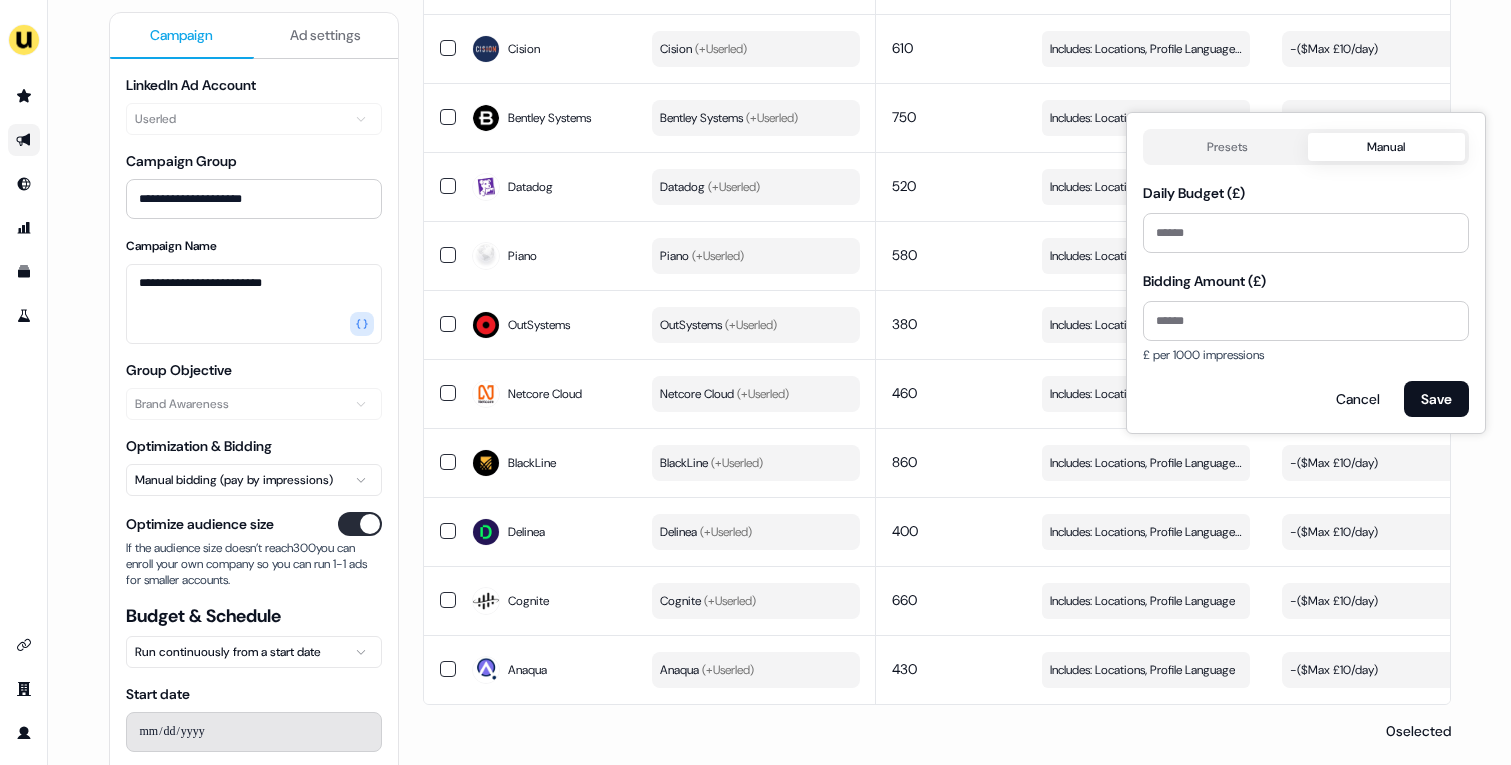 click on "Presets Manual Daily Budget (£) ** Bidding Amount (£) £   per 1000 impressions Cancel Save" at bounding box center (1306, 273) 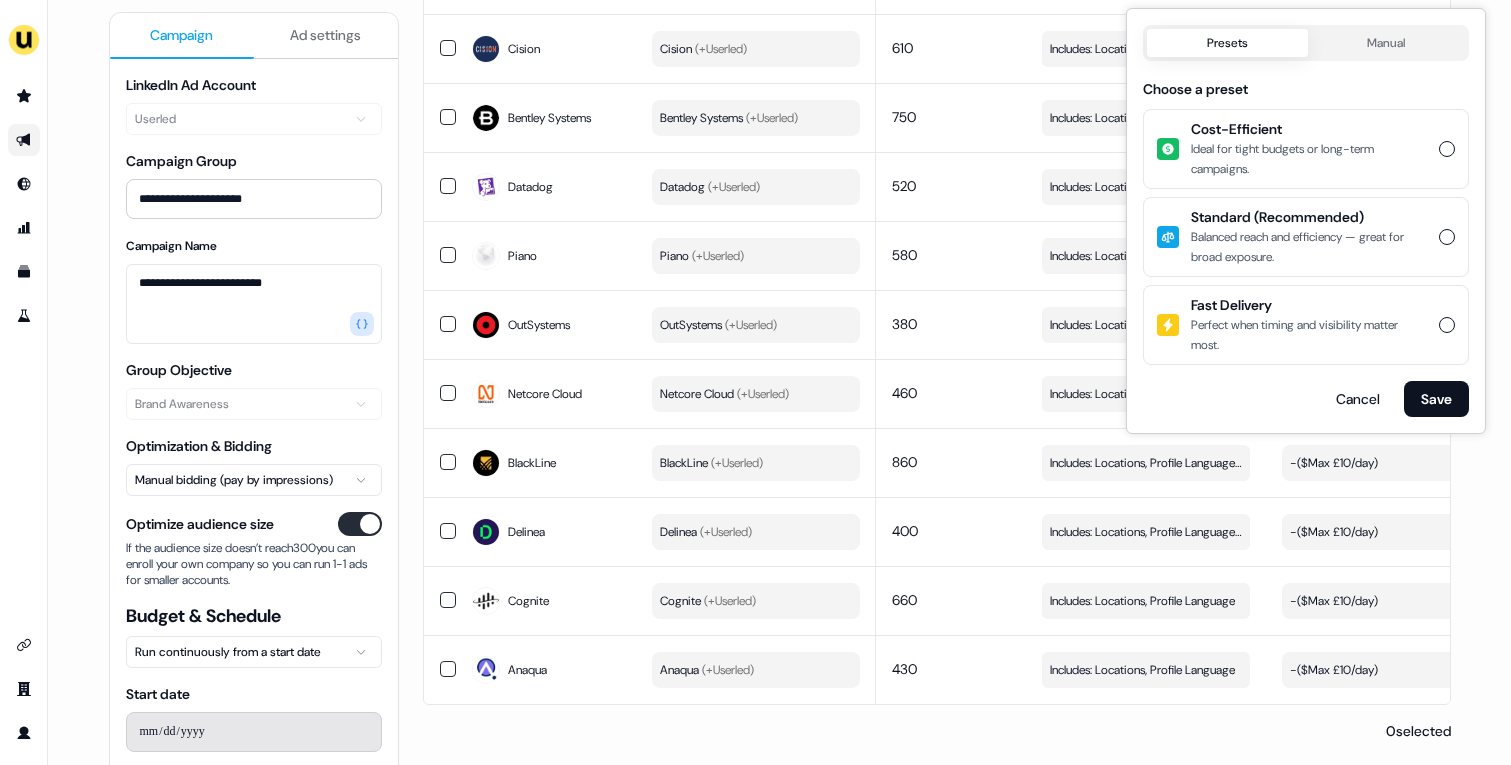 click on "Ideal for tight budgets or long-term campaigns." at bounding box center (1309, 159) 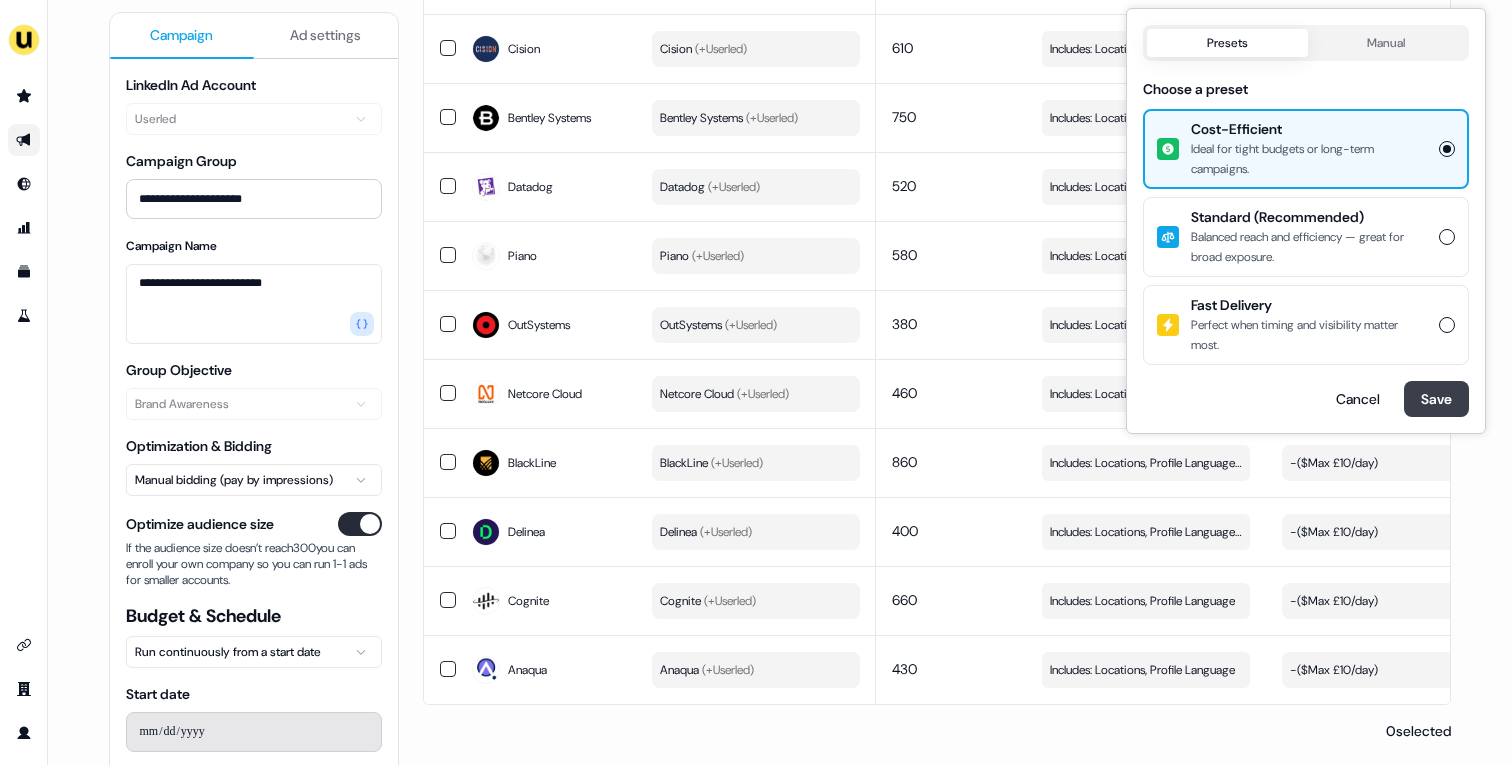 click on "Save" at bounding box center [1436, 399] 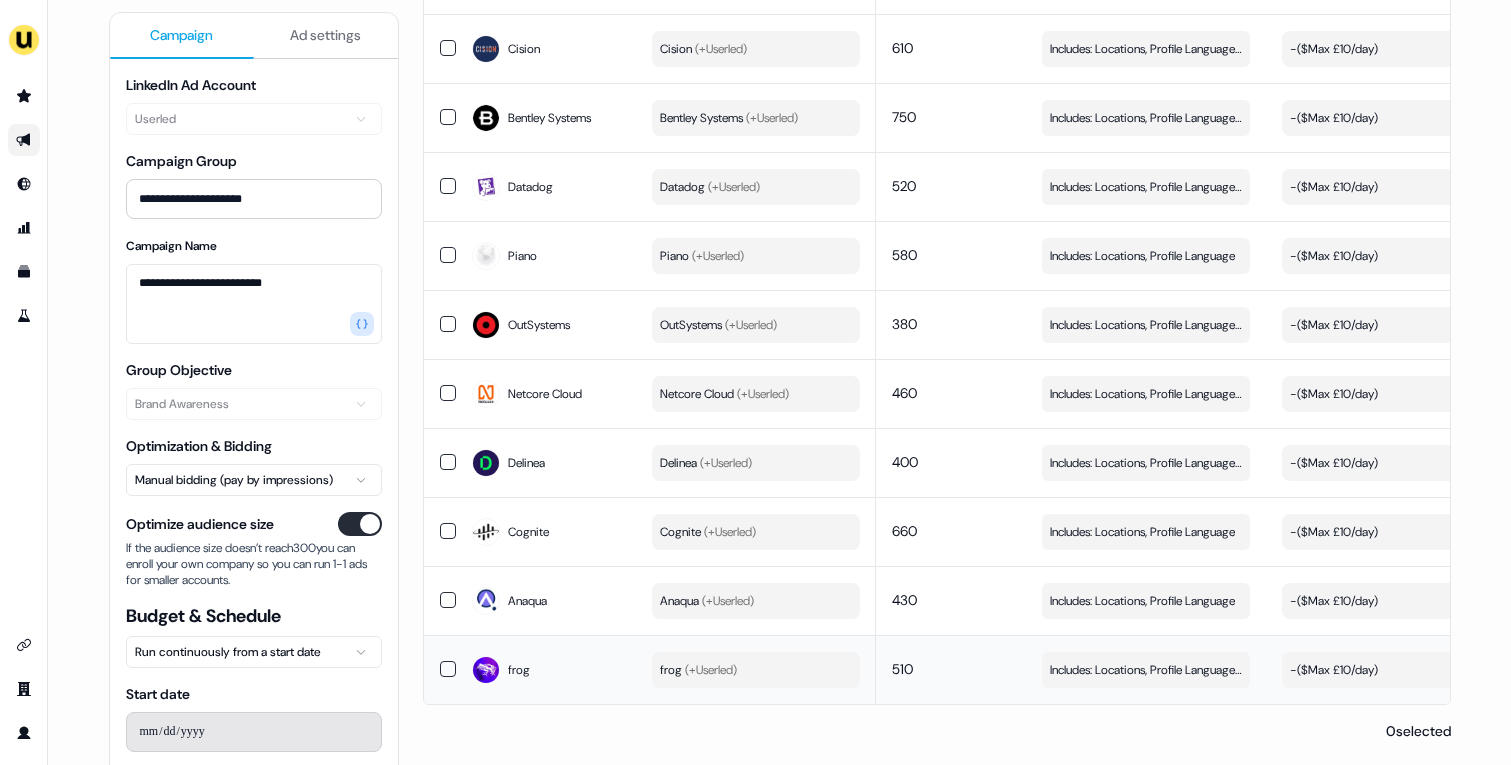click at bounding box center (448, 669) 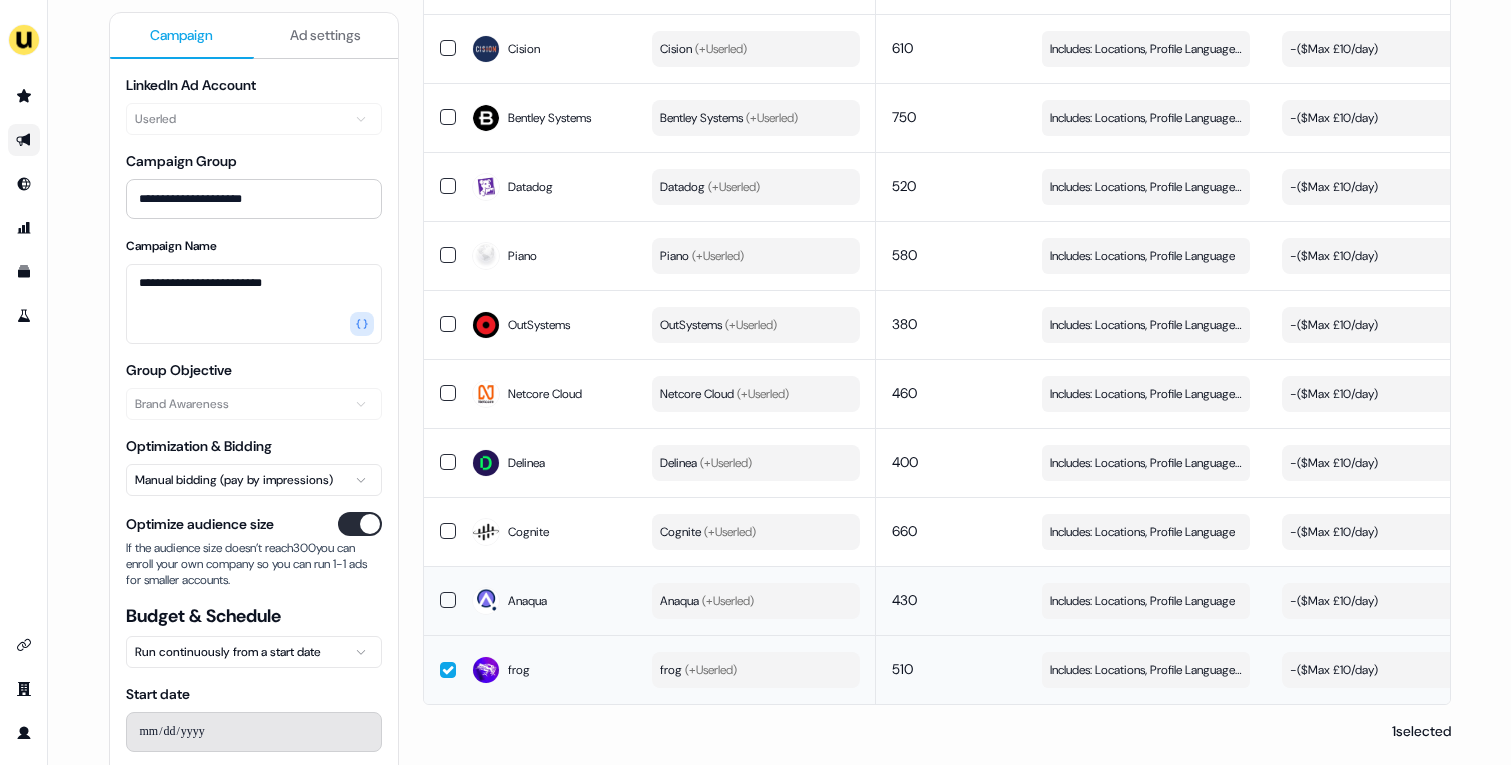 click at bounding box center [440, 600] 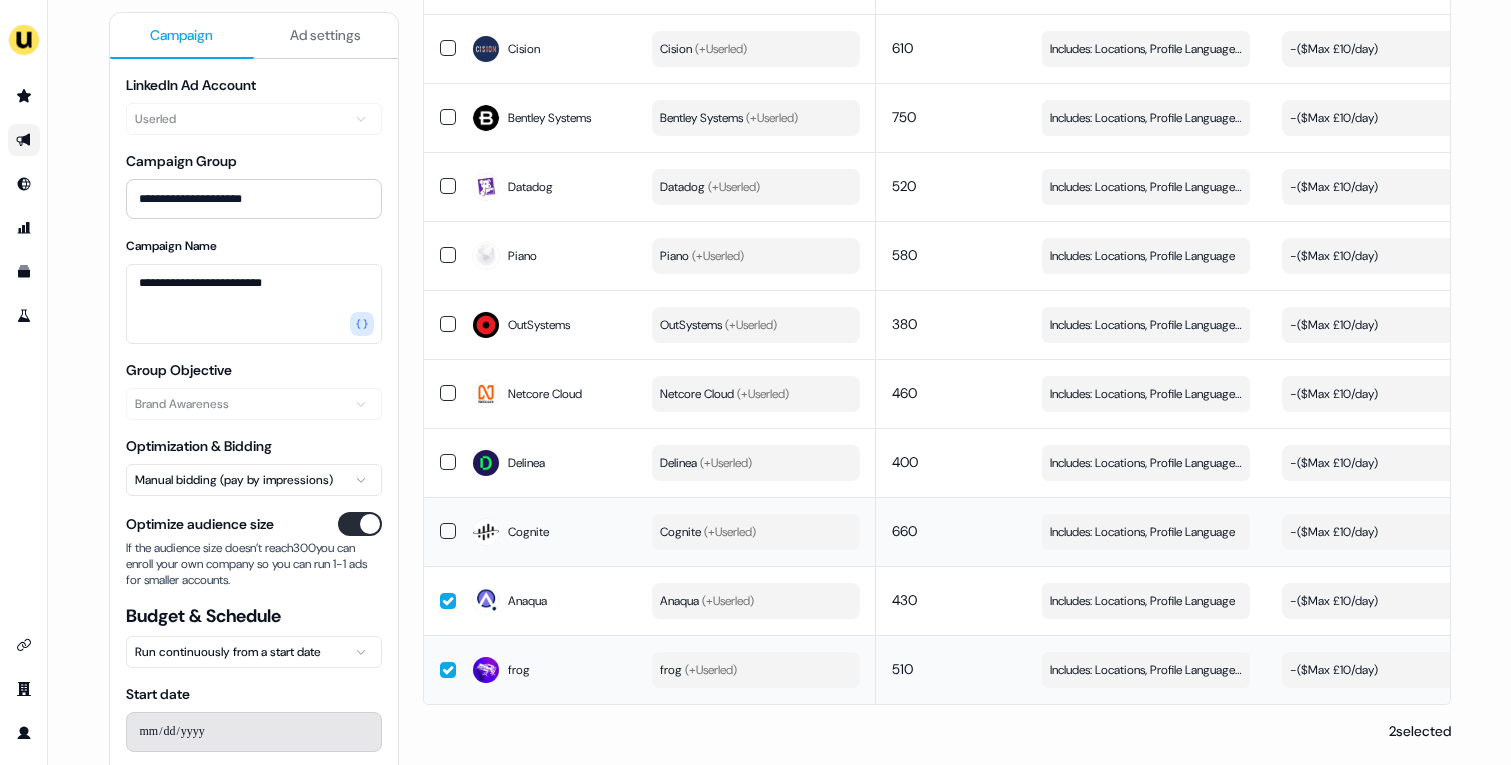 click at bounding box center (440, 531) 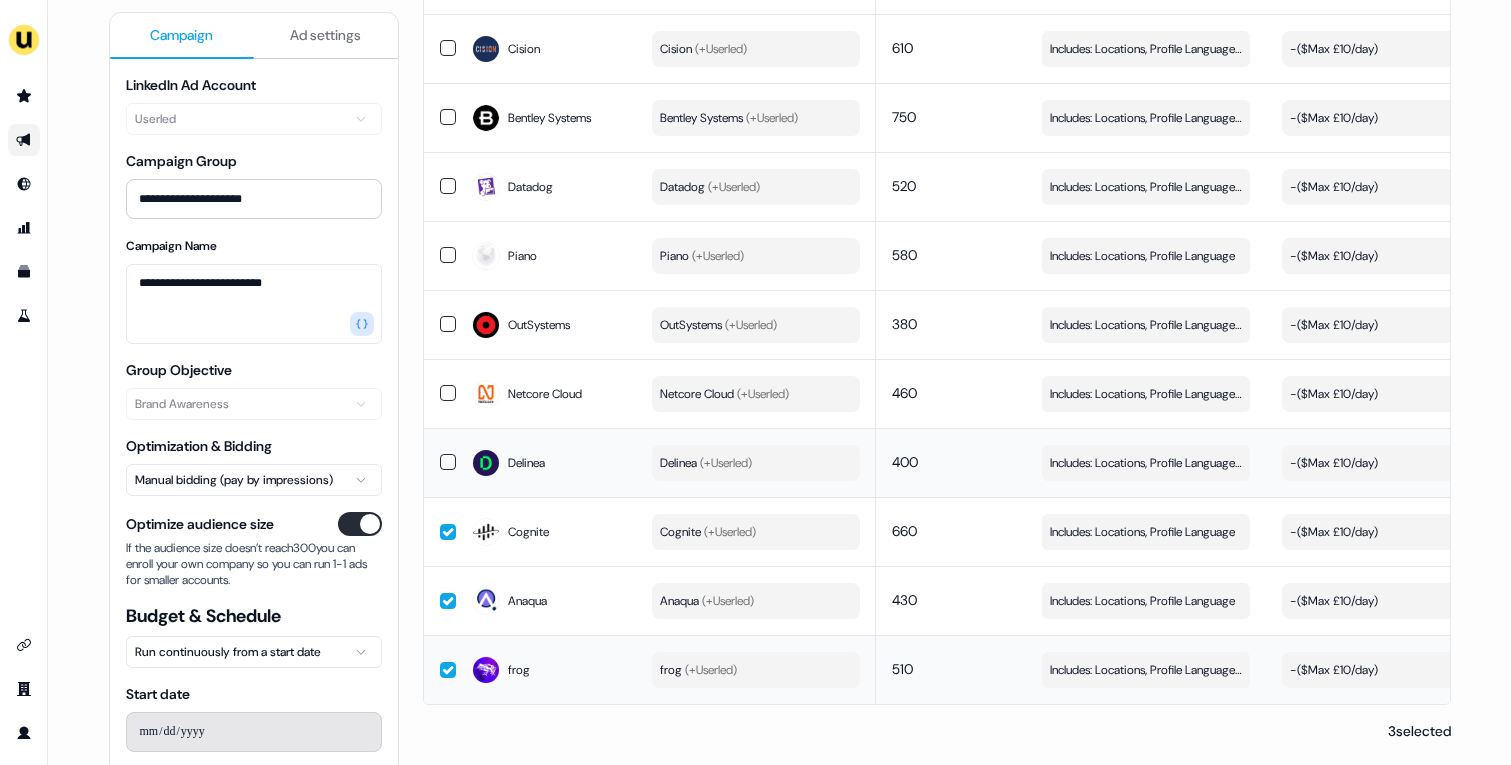 click at bounding box center [448, 462] 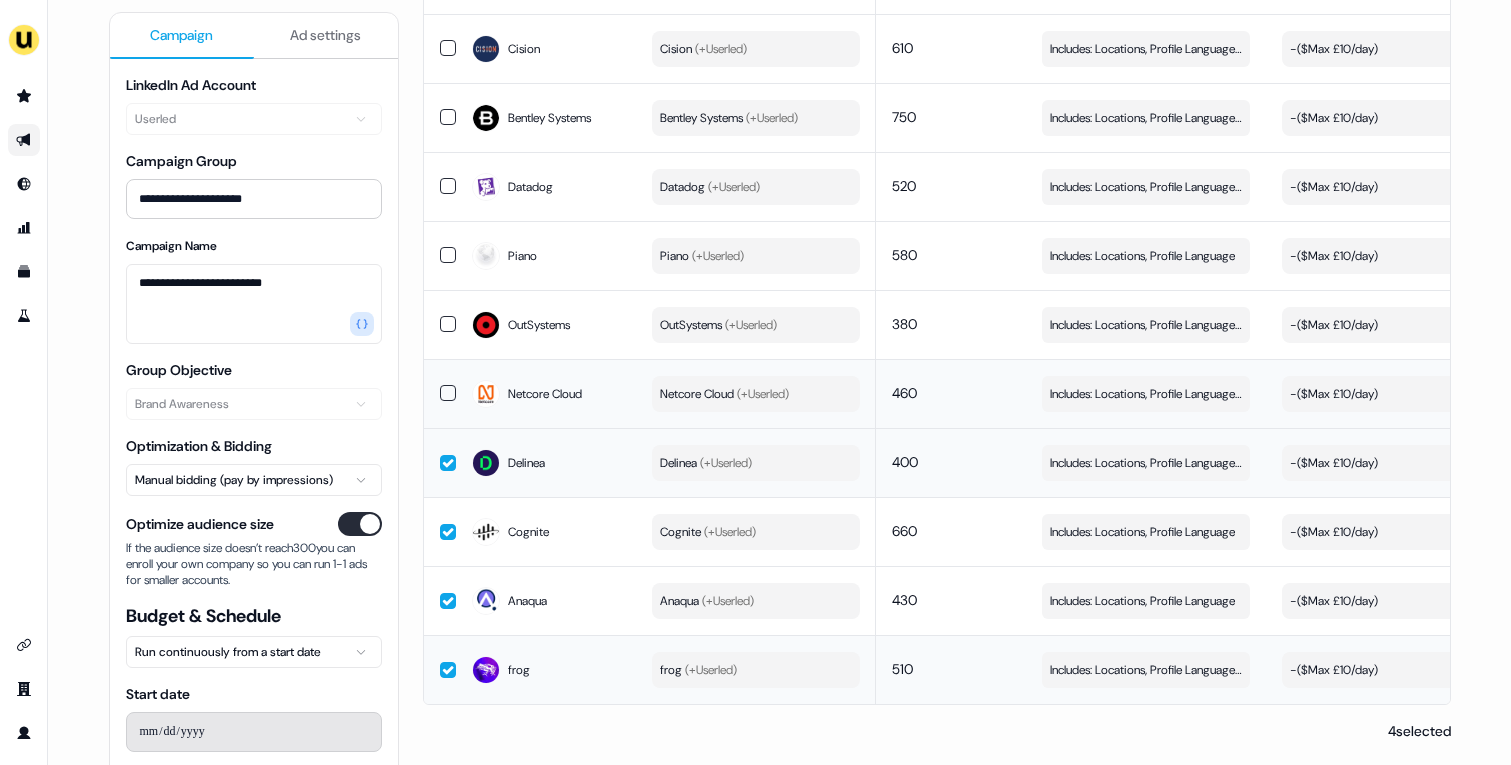 click at bounding box center (448, 393) 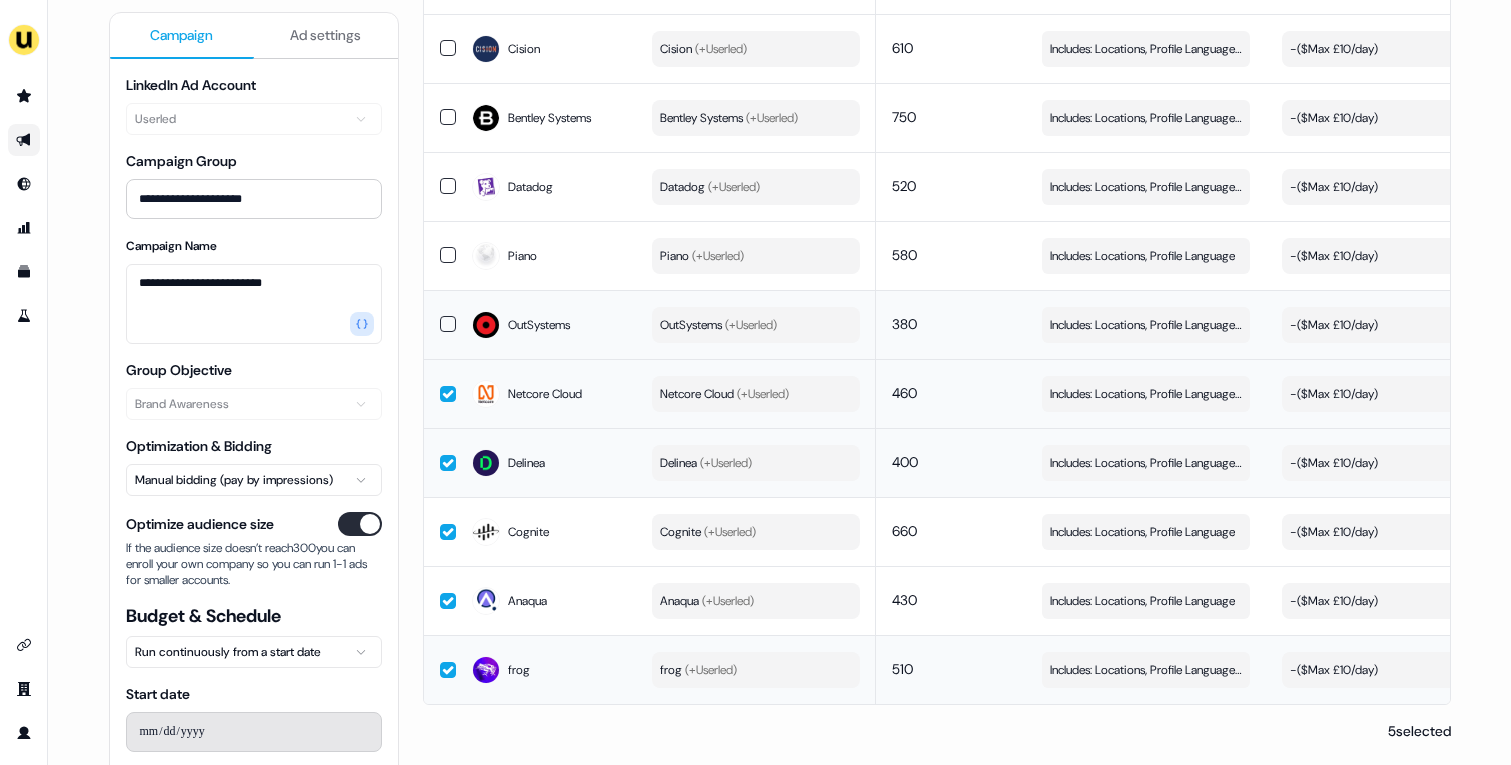 click at bounding box center (448, 324) 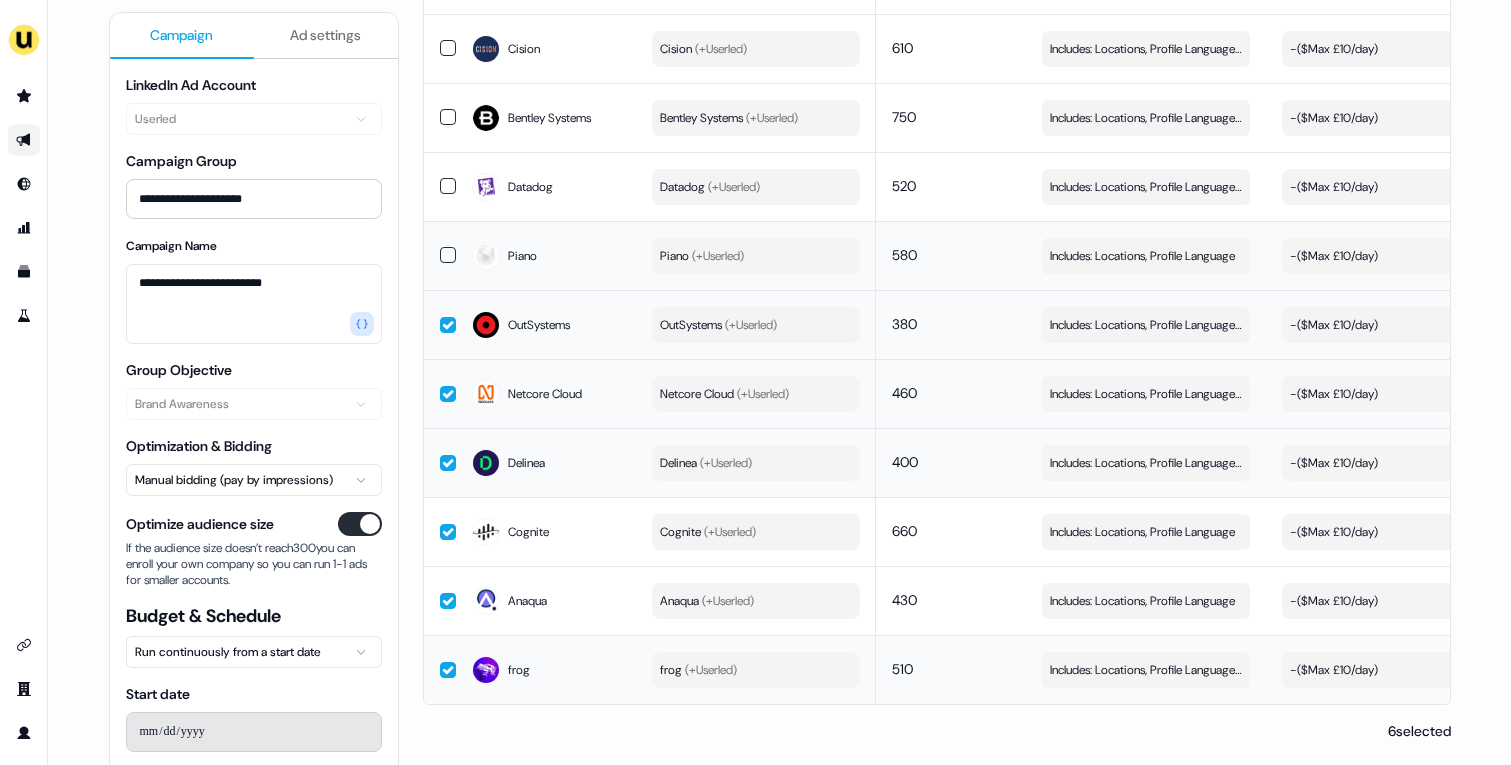 click at bounding box center (448, 255) 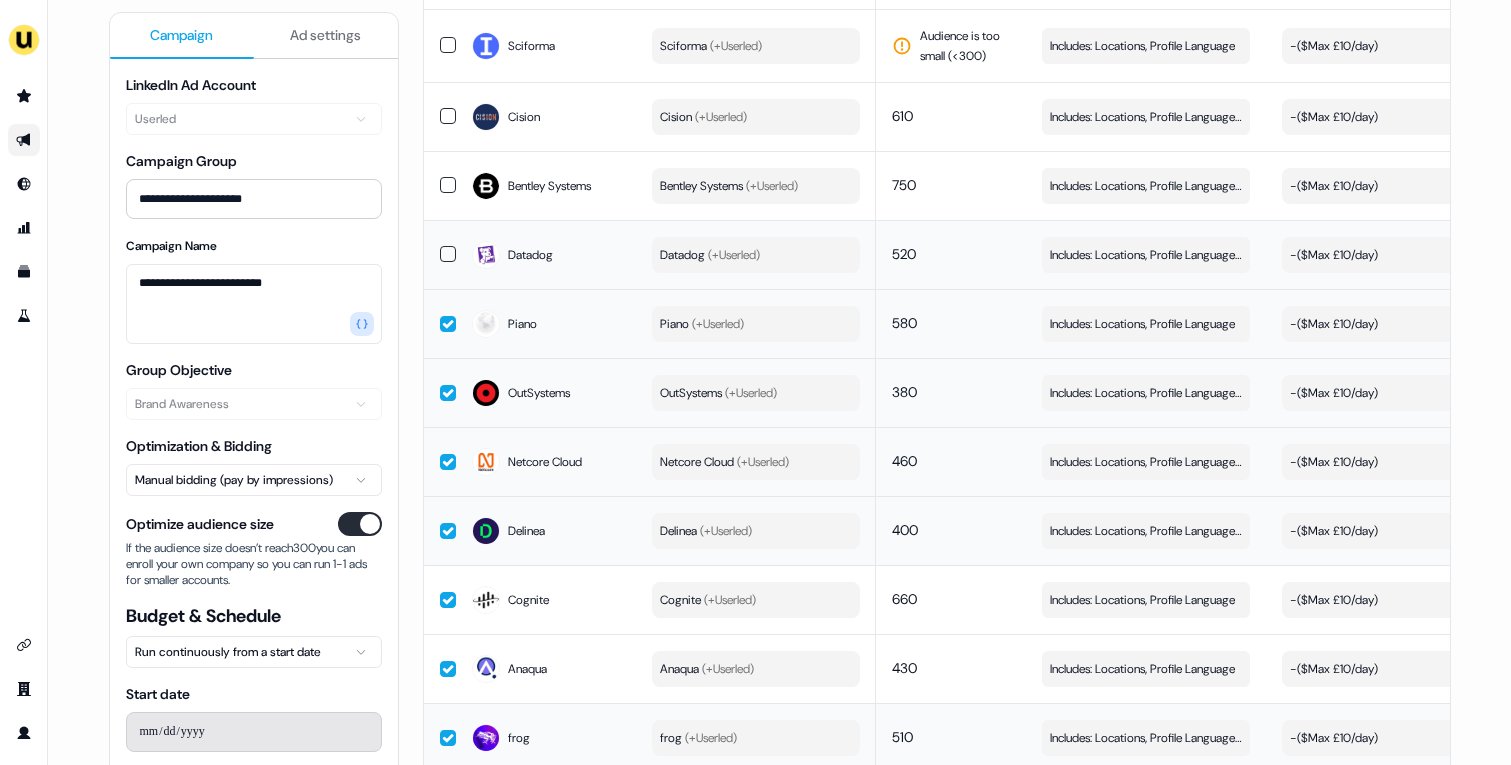 click at bounding box center (448, 254) 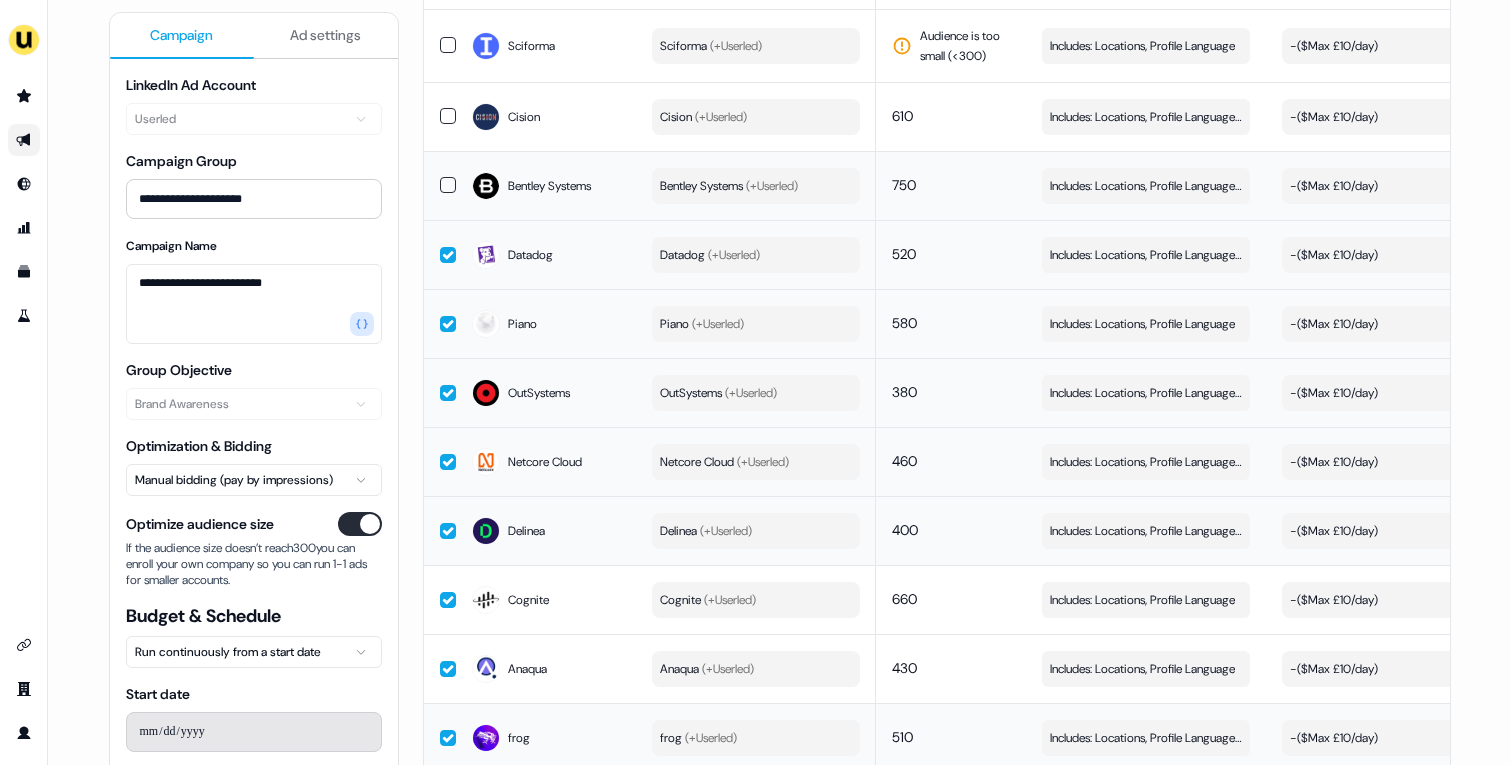 click at bounding box center [440, 185] 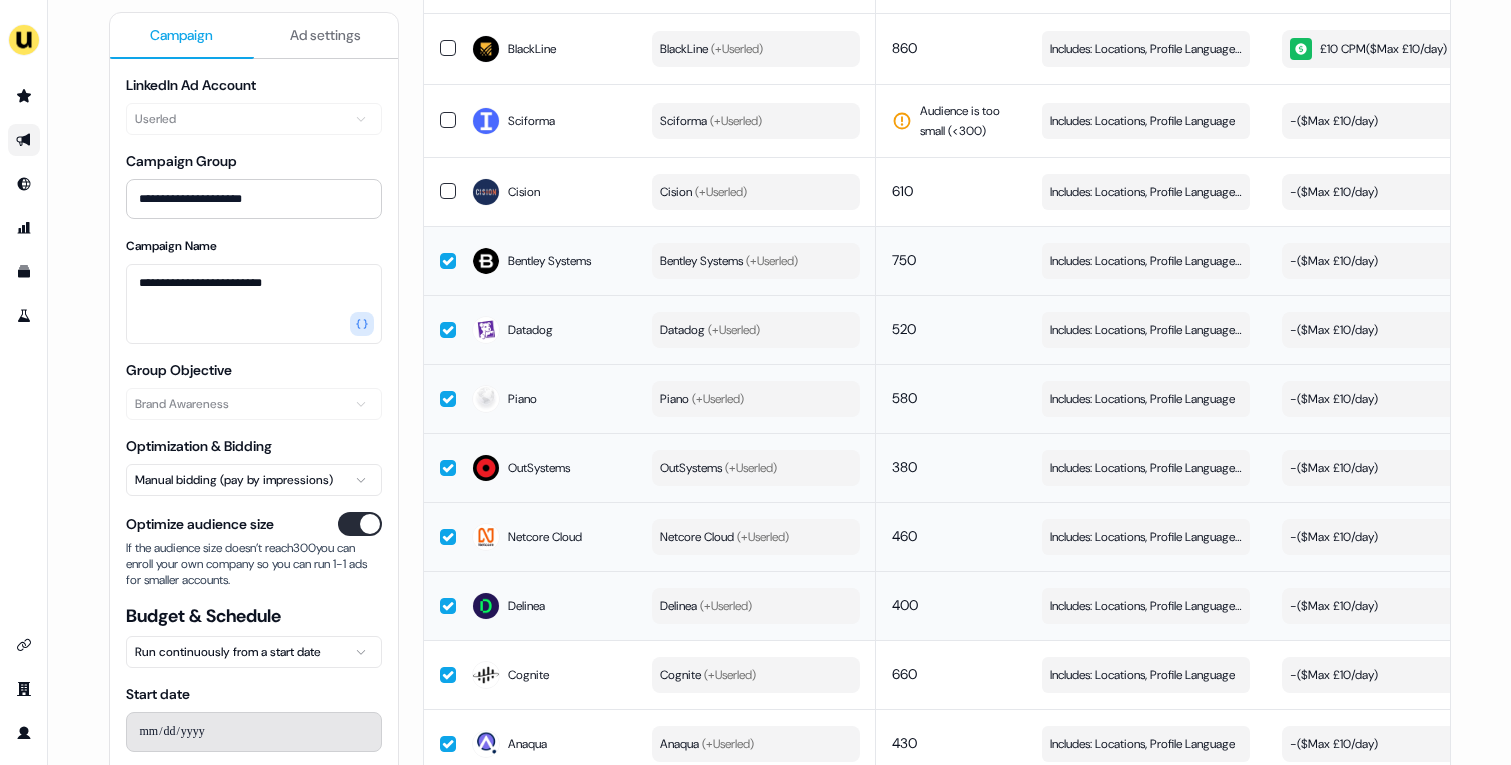 scroll, scrollTop: 2068, scrollLeft: 0, axis: vertical 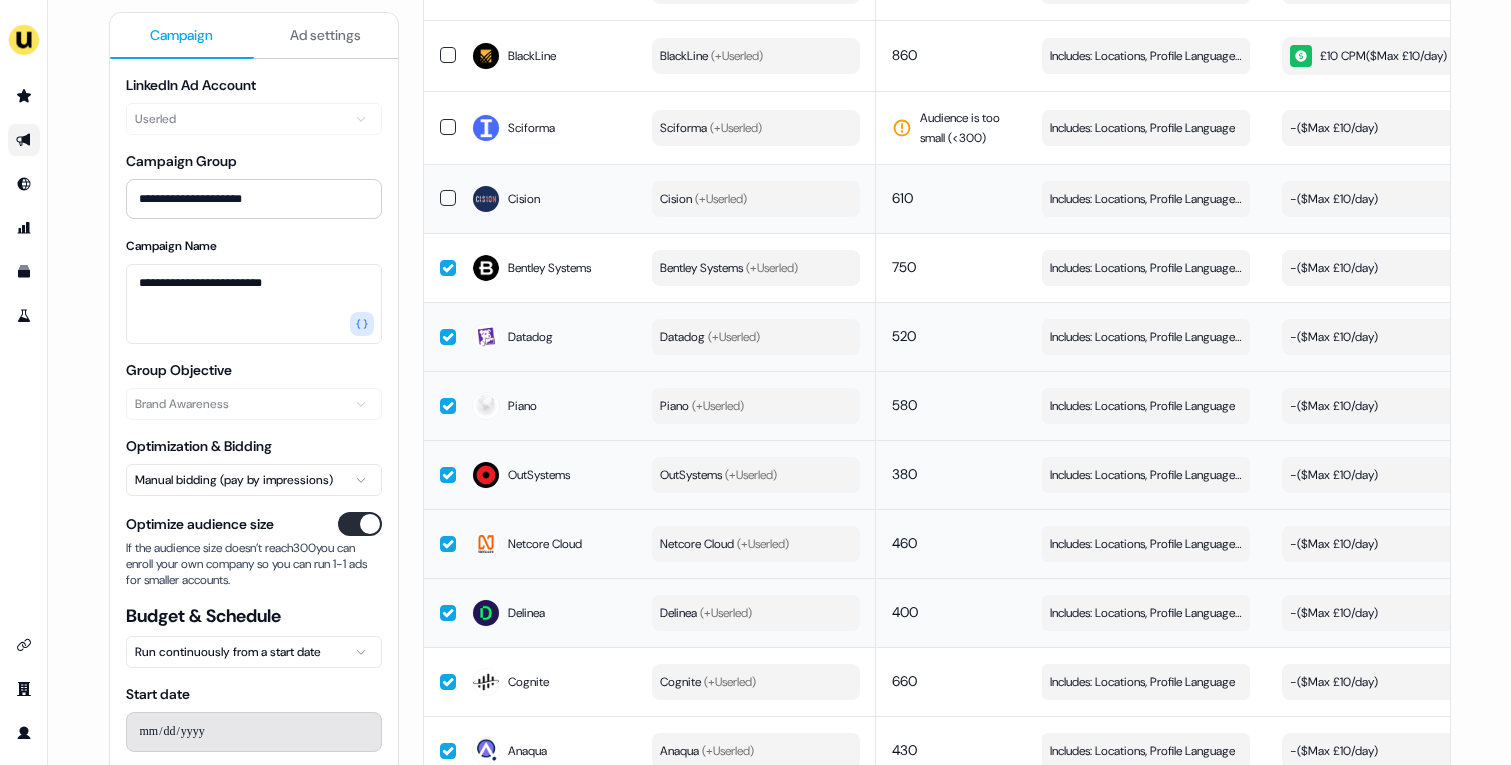 click at bounding box center (448, 198) 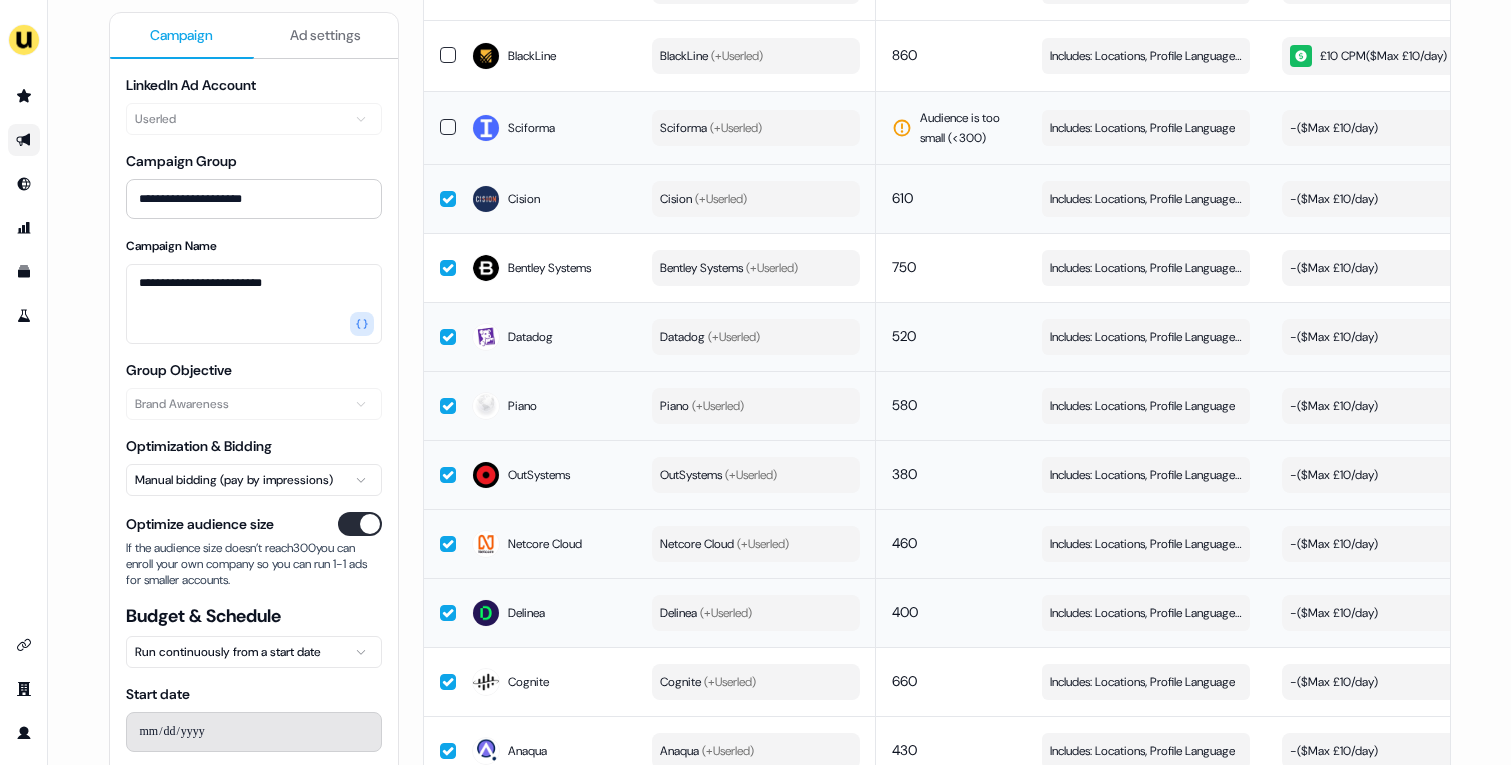 click at bounding box center (440, 127) 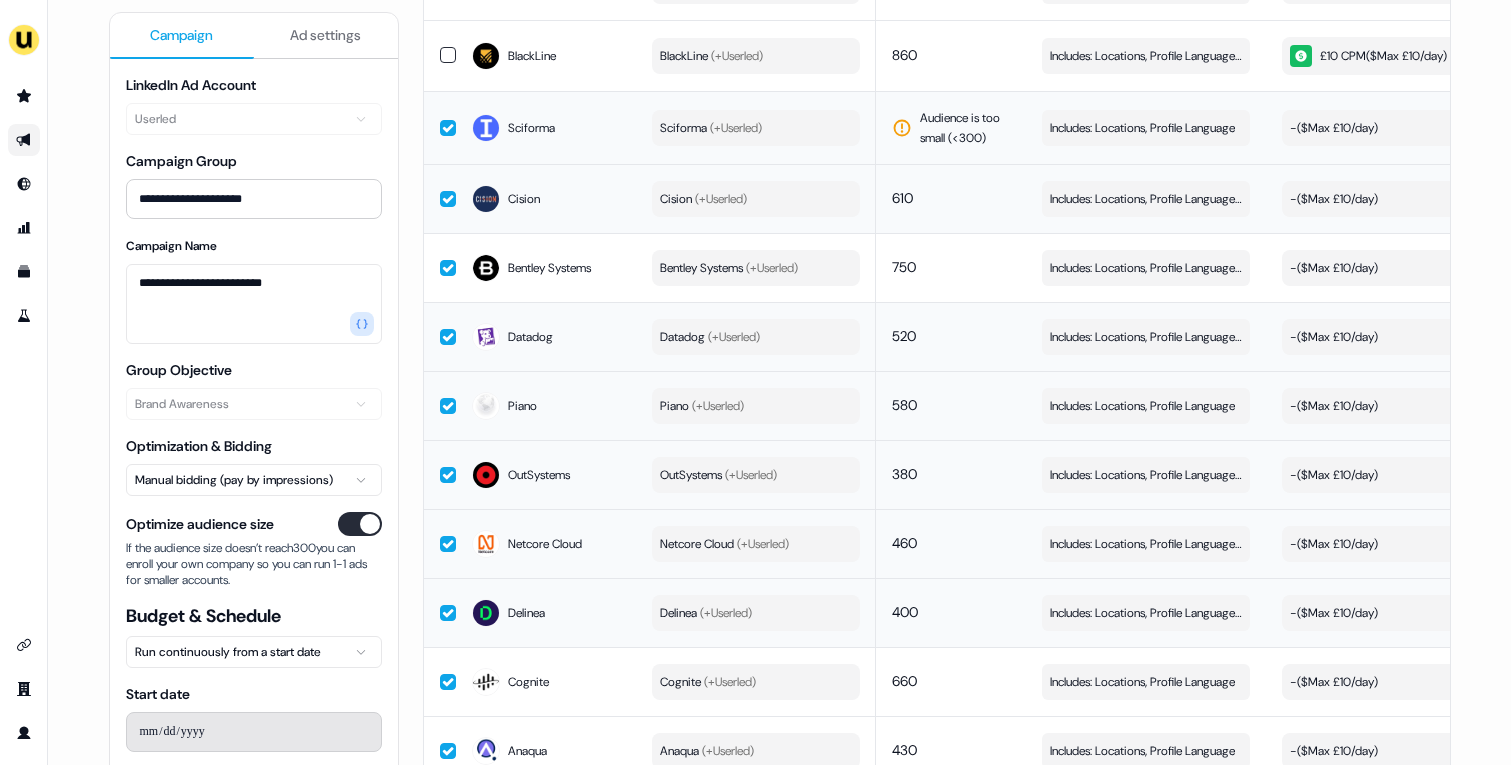 click at bounding box center [448, 128] 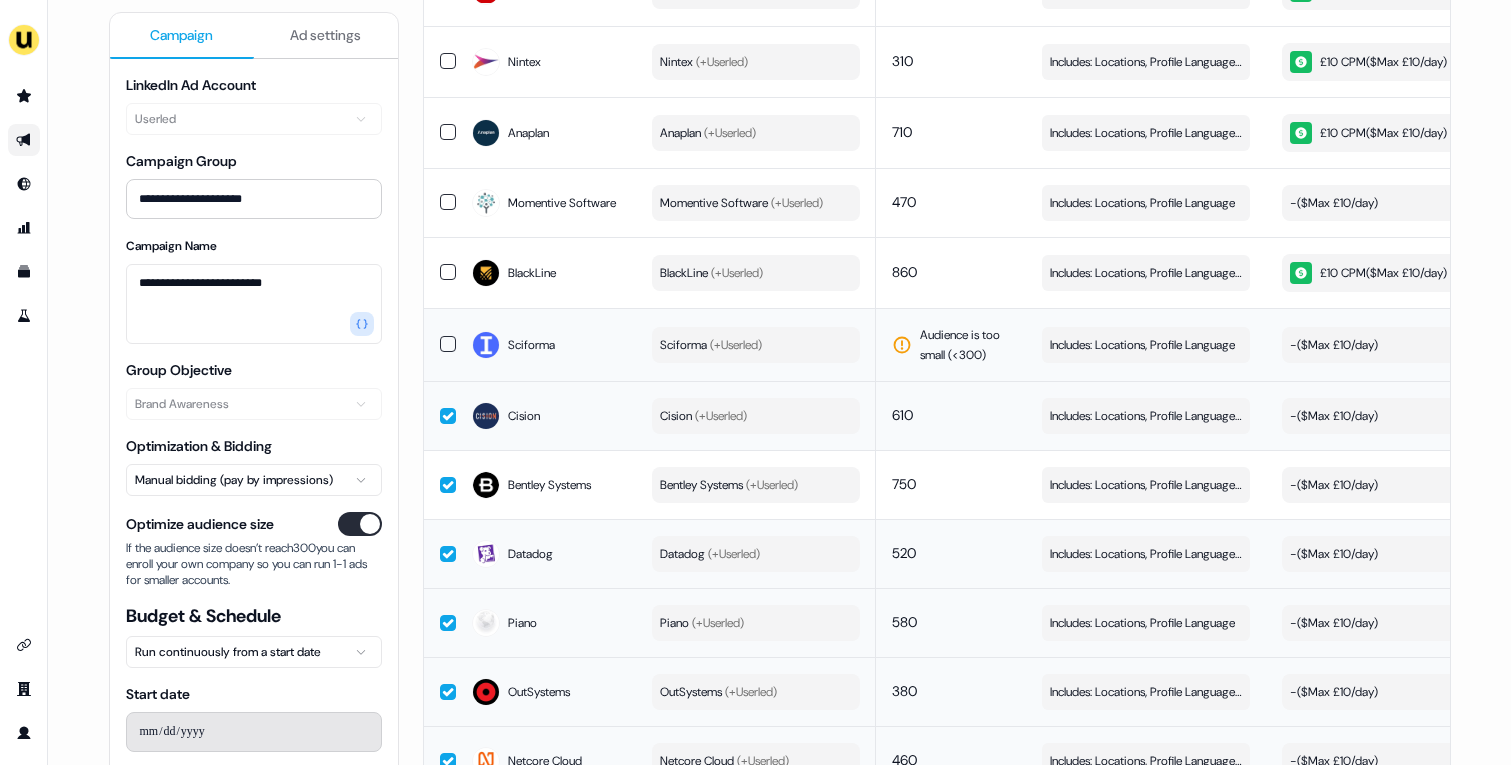 scroll, scrollTop: 1850, scrollLeft: 0, axis: vertical 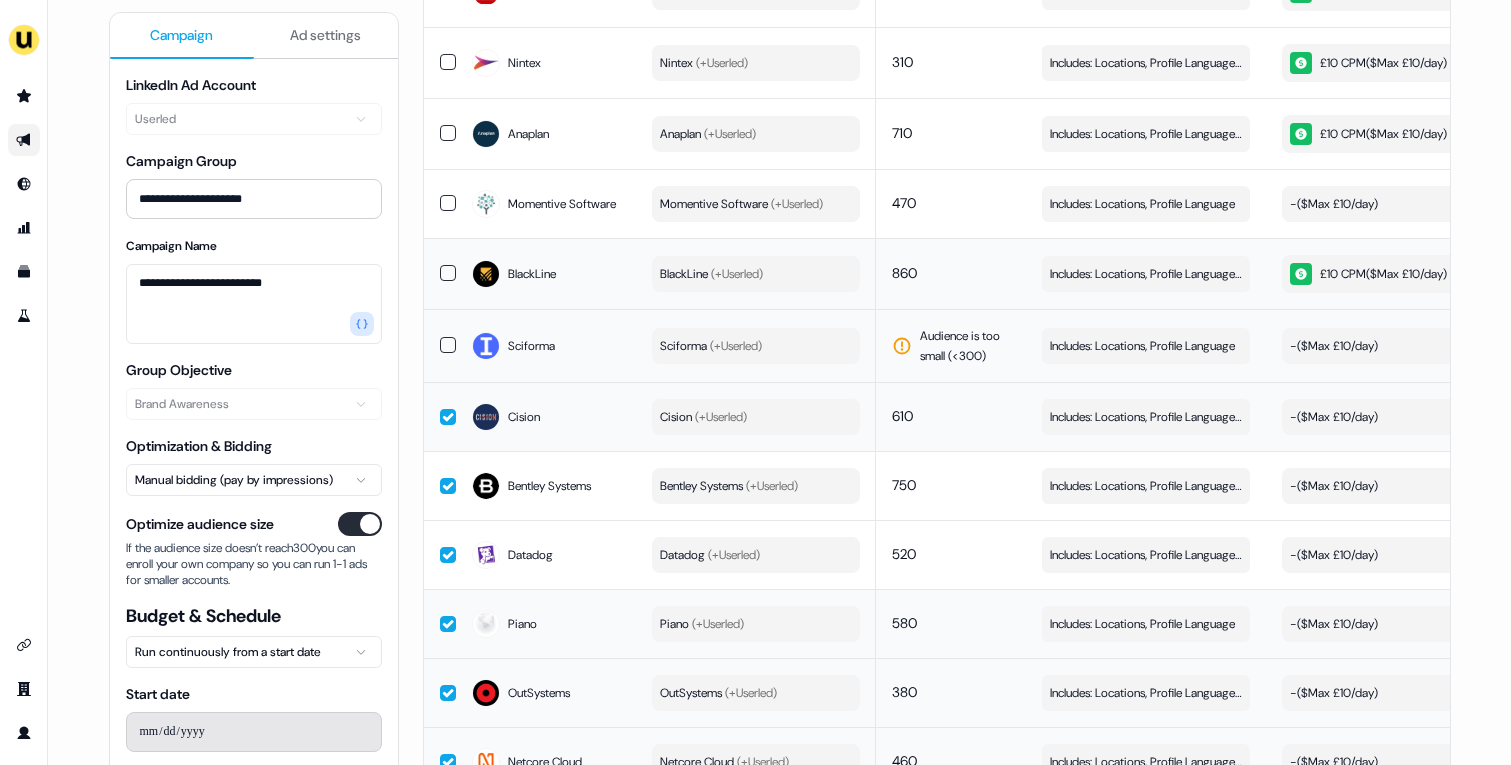 click at bounding box center (448, 273) 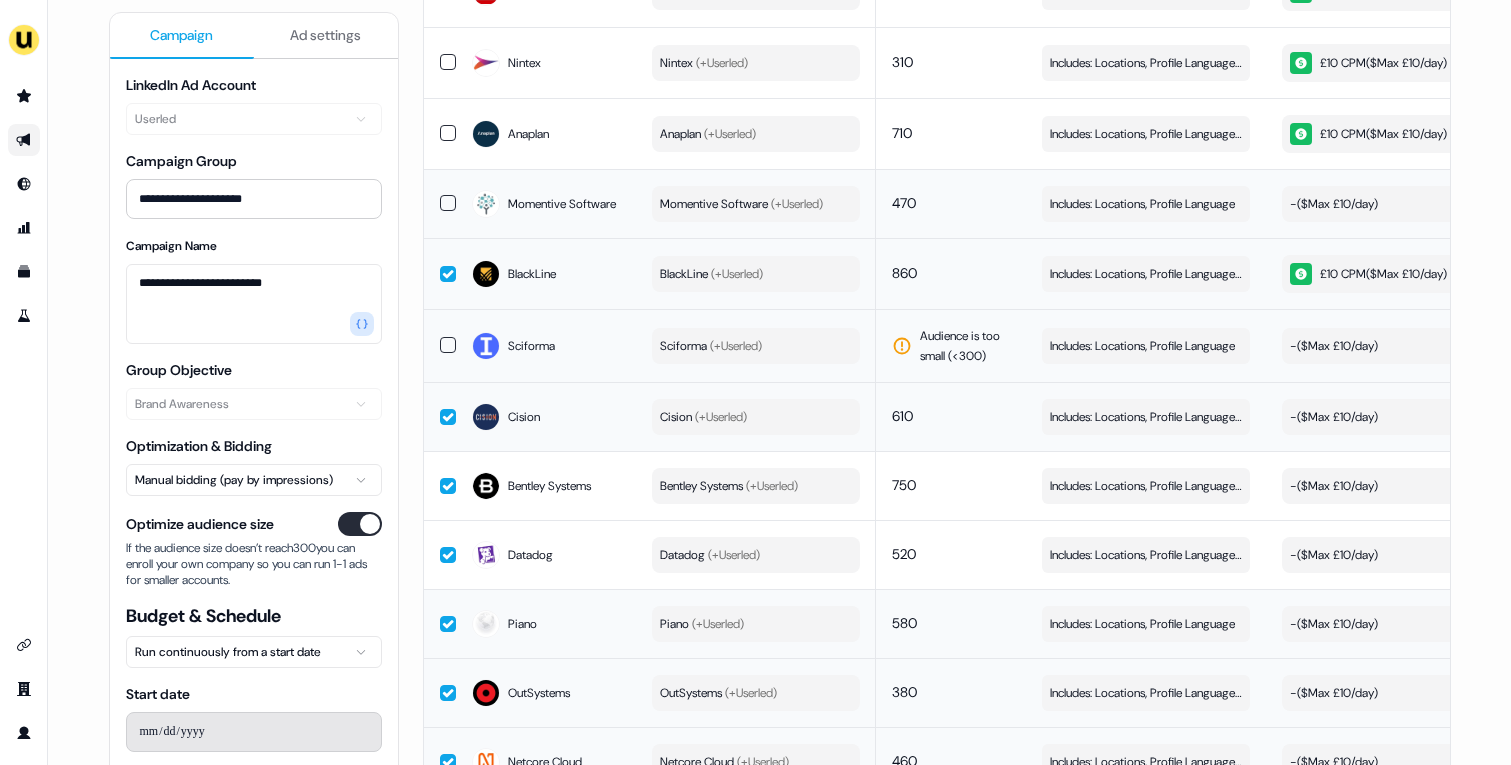 click at bounding box center [440, 203] 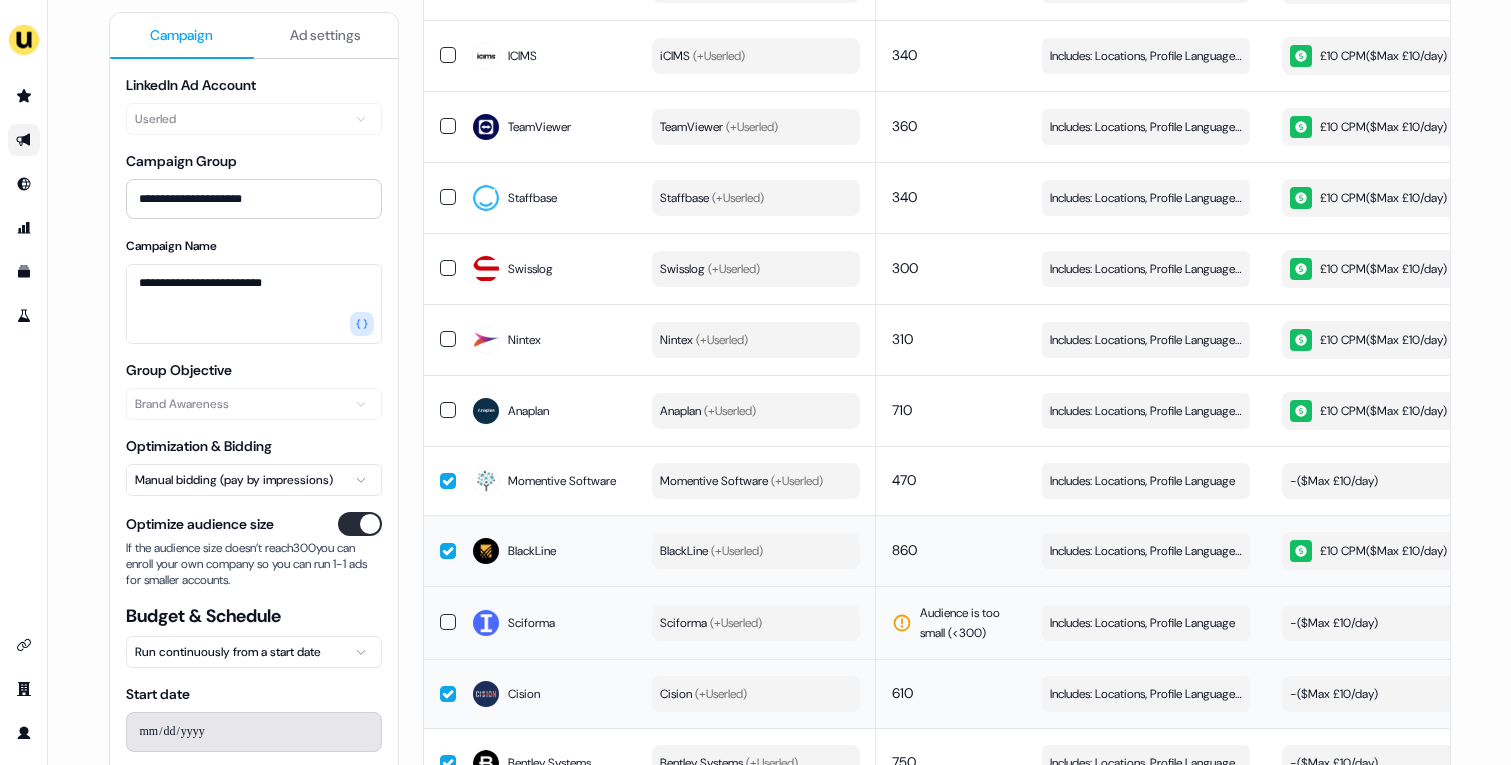 scroll, scrollTop: 1689, scrollLeft: 0, axis: vertical 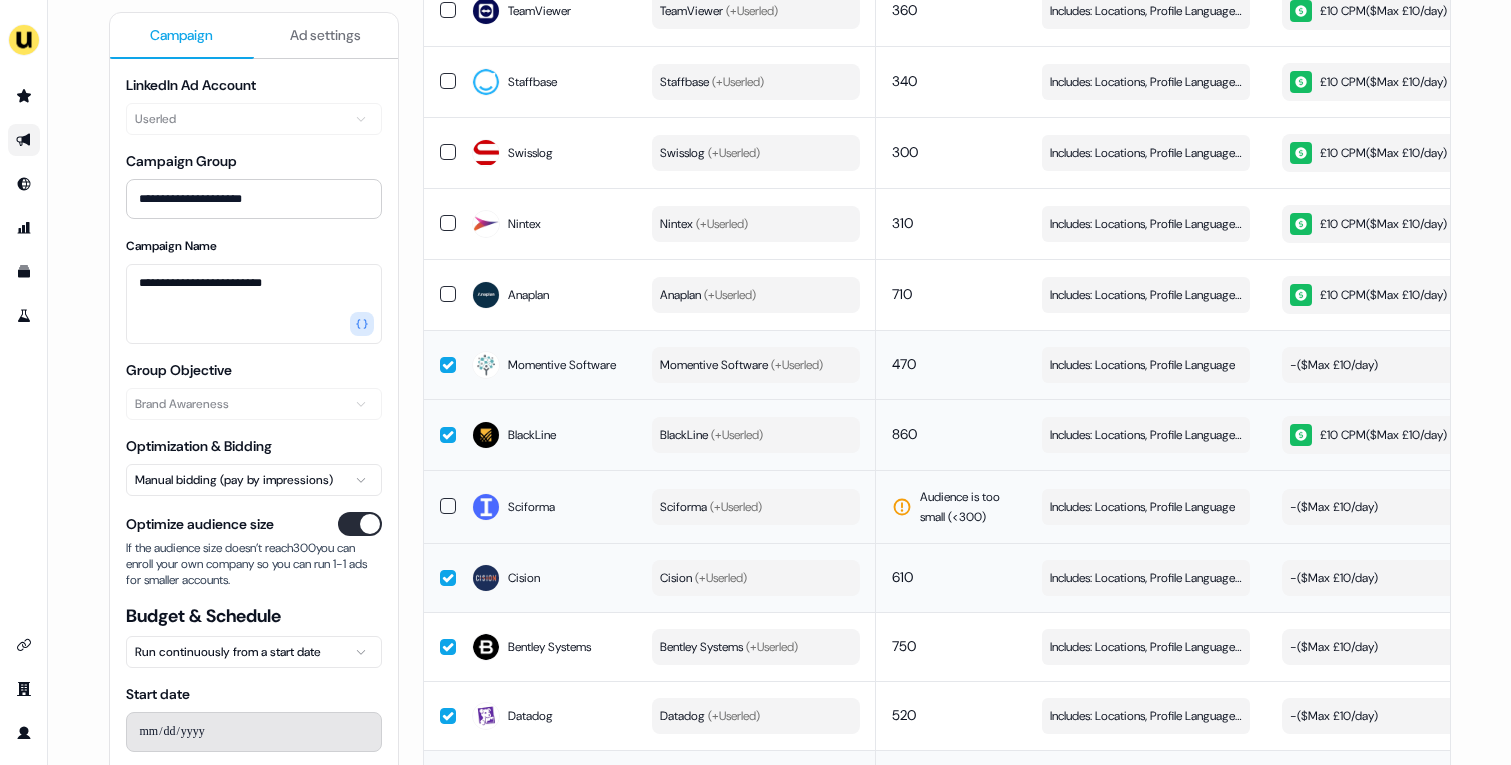 click on "-  ($ Max £10/day )" at bounding box center (1334, 365) 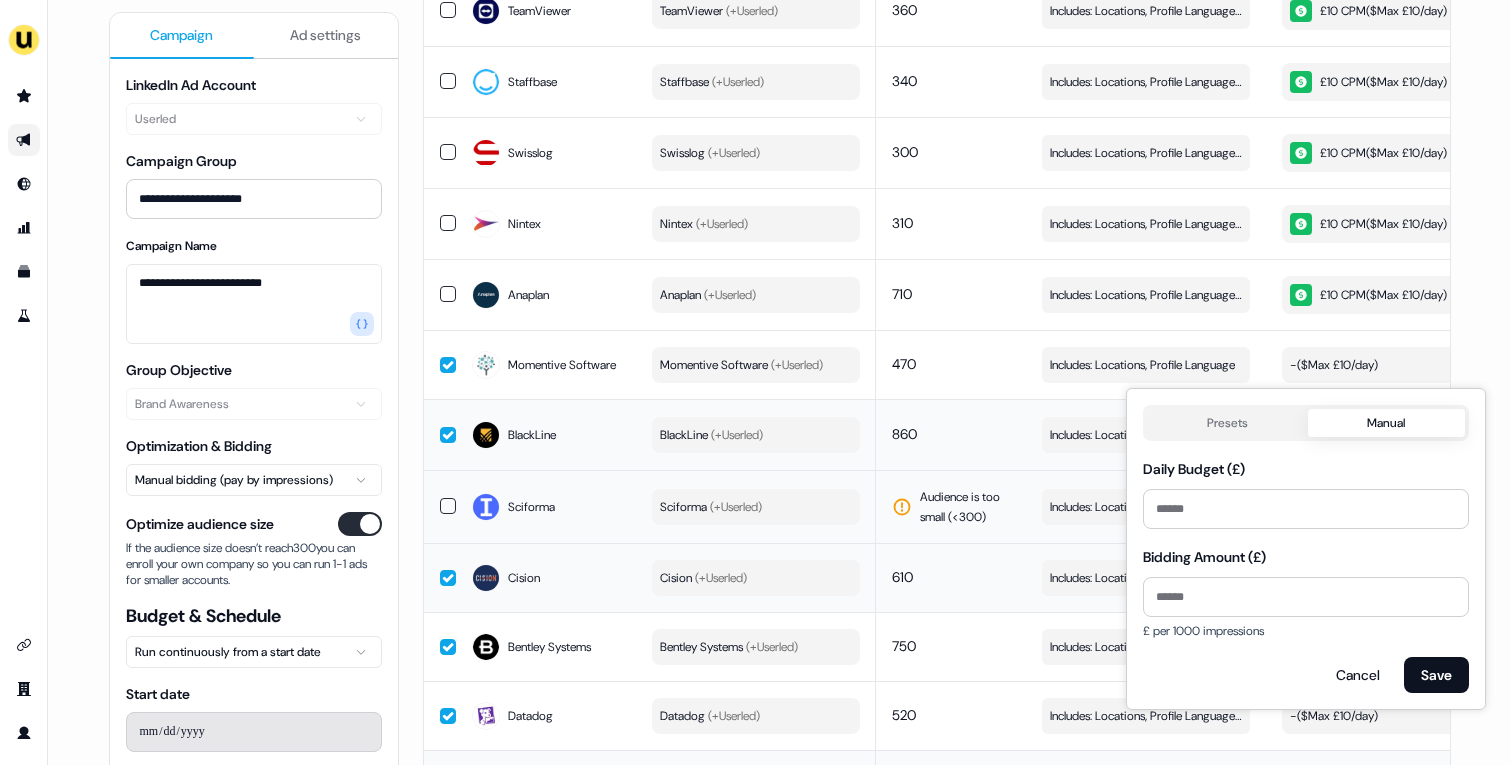 click on "Presets" at bounding box center (1227, 423) 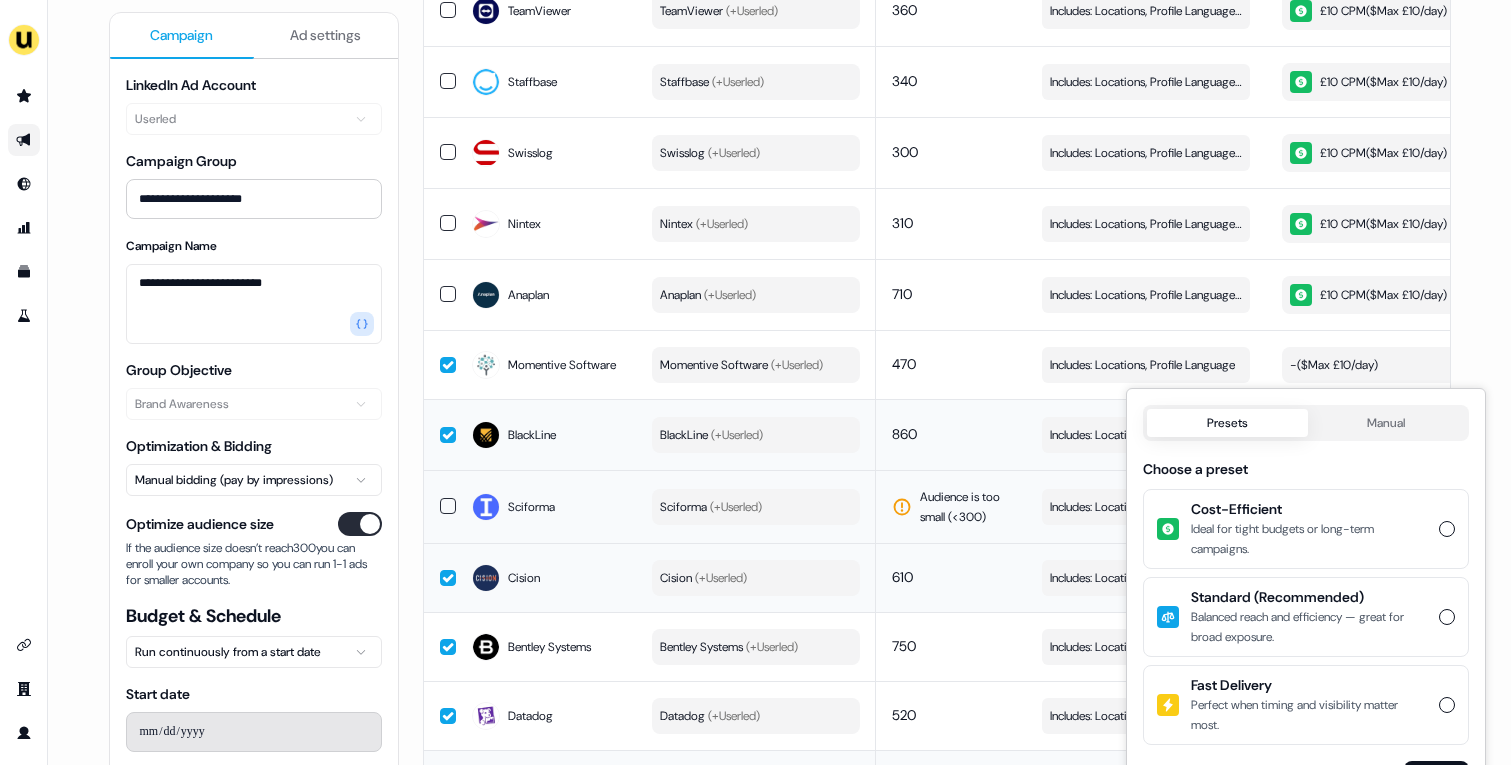 click on "Ideal for tight budgets or long-term campaigns." at bounding box center [1309, 539] 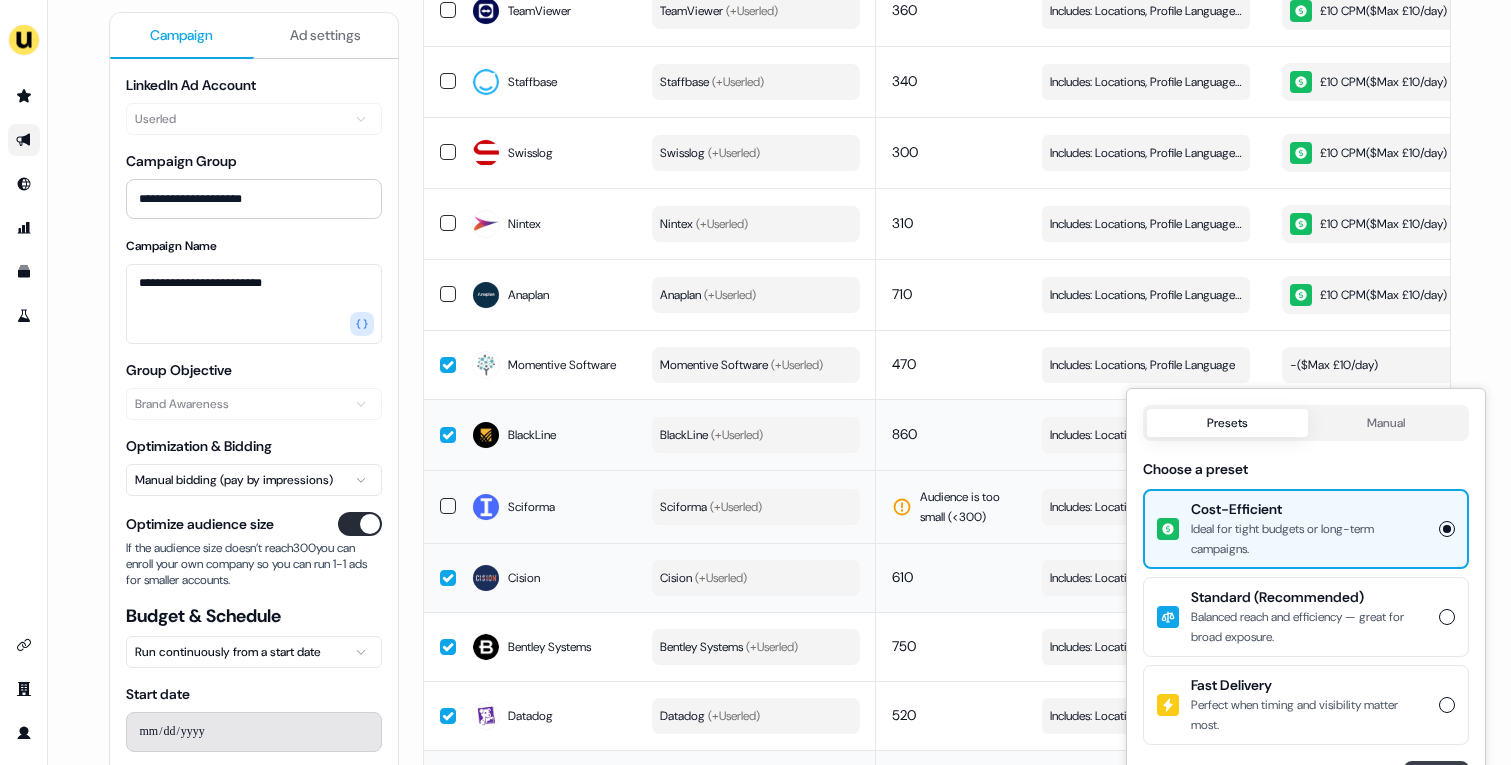click on "Save" at bounding box center [1436, 779] 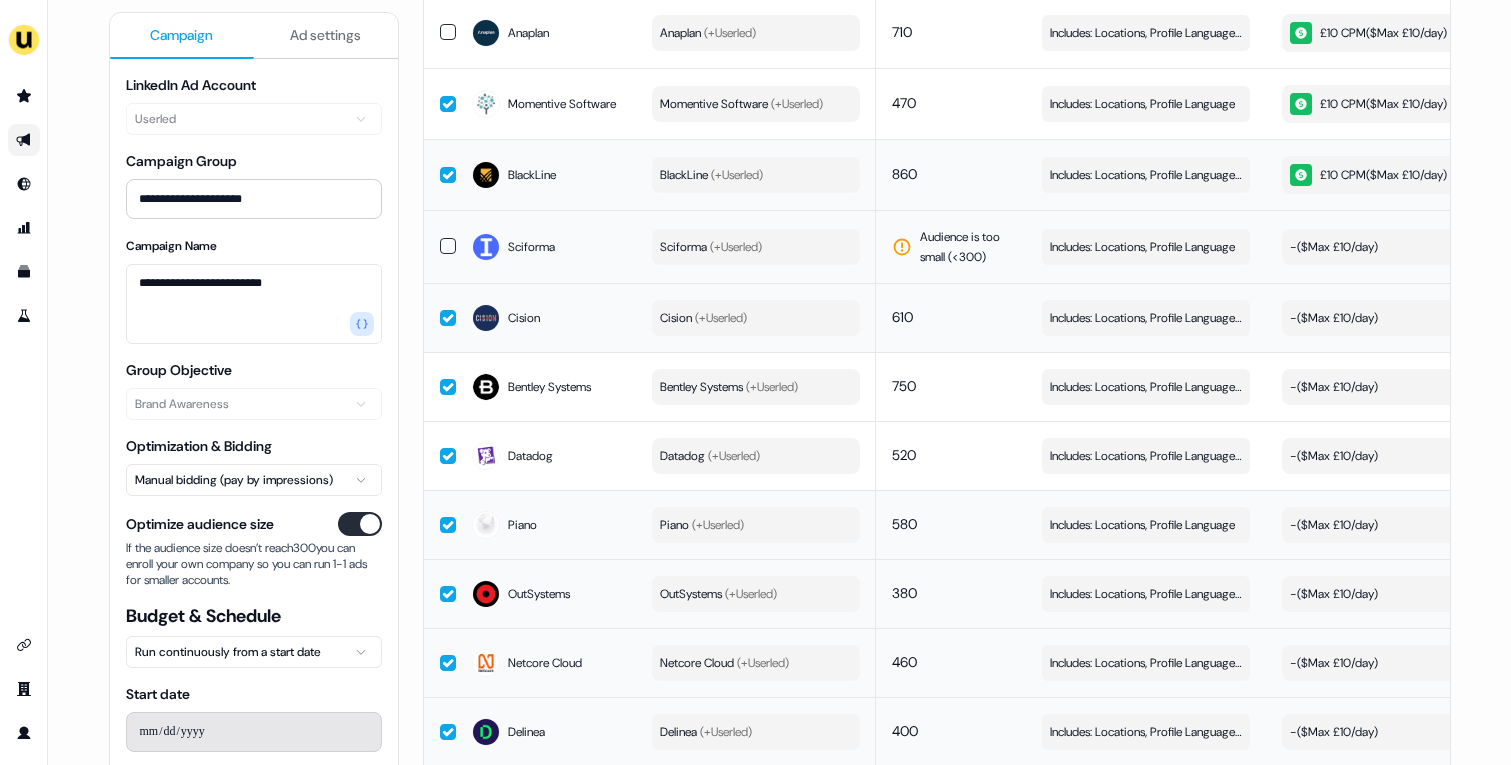 scroll, scrollTop: 1972, scrollLeft: 0, axis: vertical 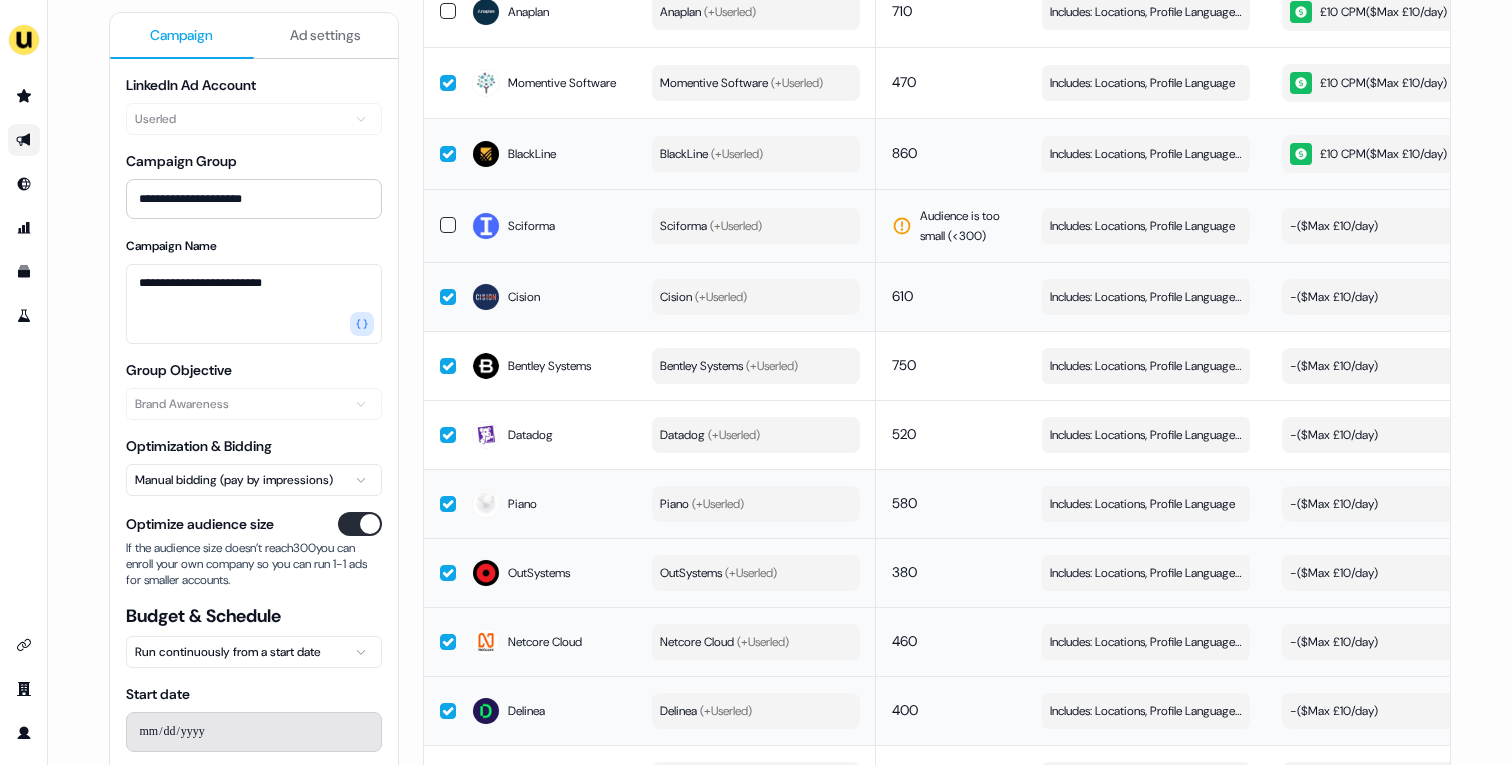 click on "-  ($ Max £10/day )" at bounding box center (1334, 297) 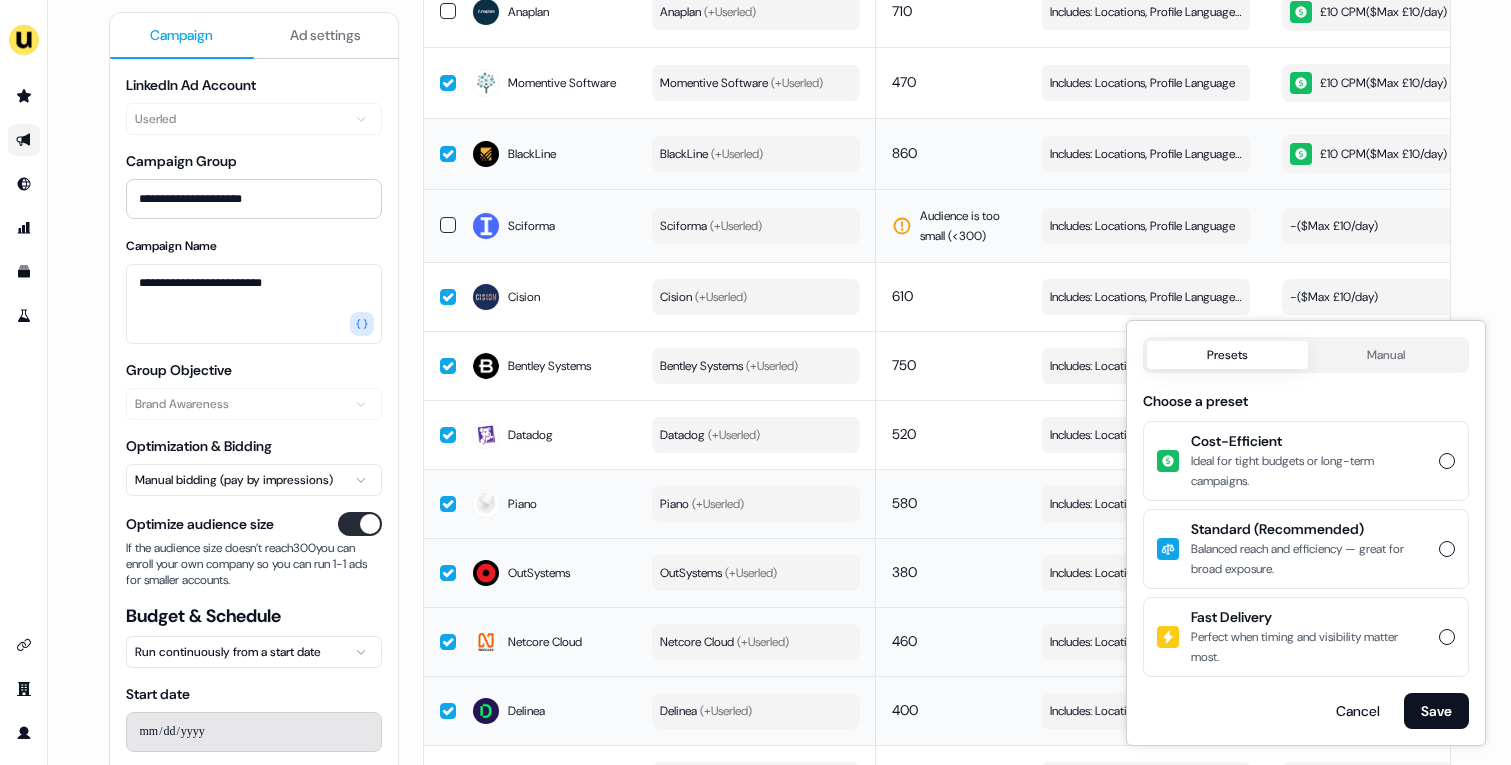 click on "Presets" at bounding box center [1227, 355] 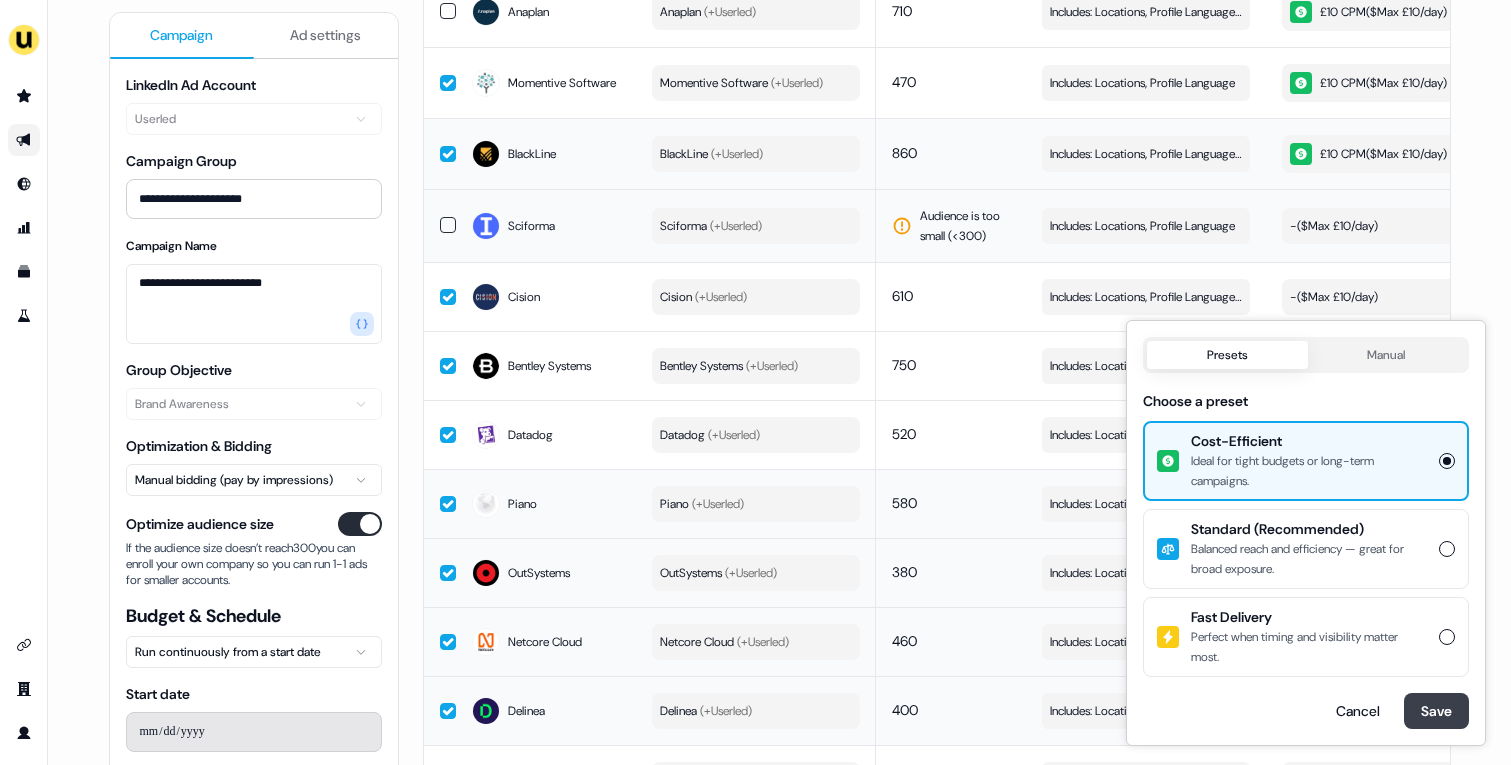 click on "Save" at bounding box center (1436, 711) 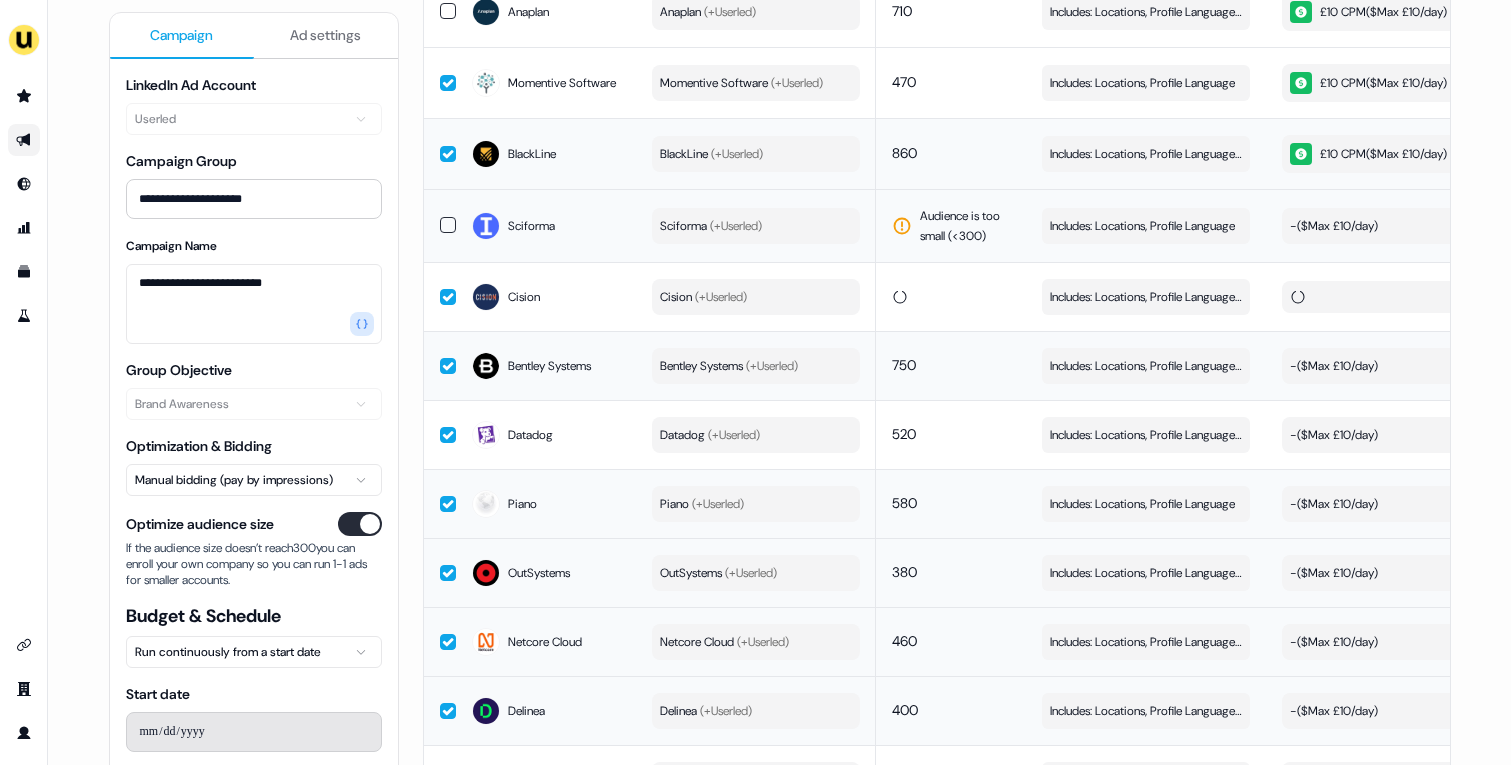 click on "-  ($ Max £10/day )" at bounding box center (1334, 366) 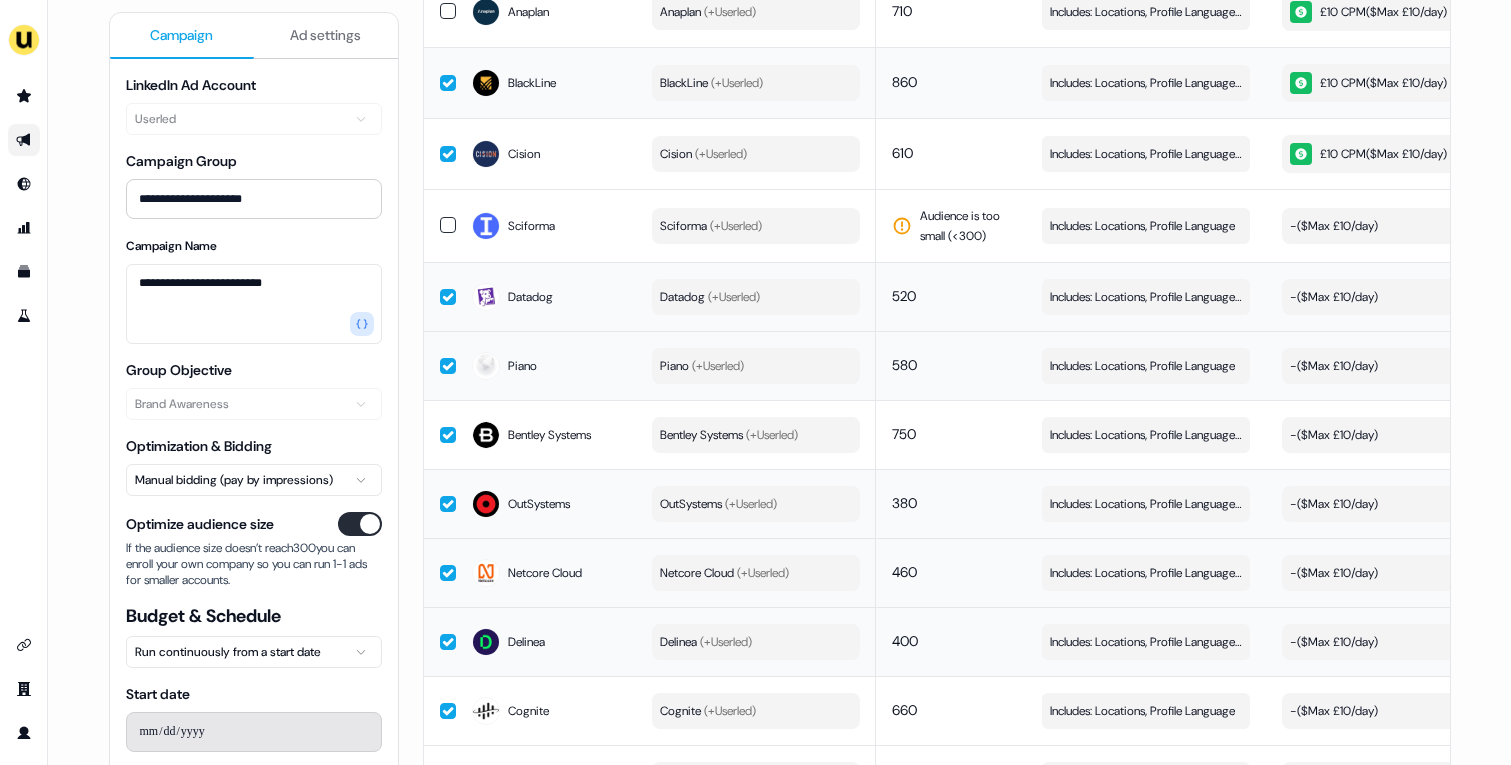 click on "-  ($ Max £10/day )" at bounding box center (1334, 297) 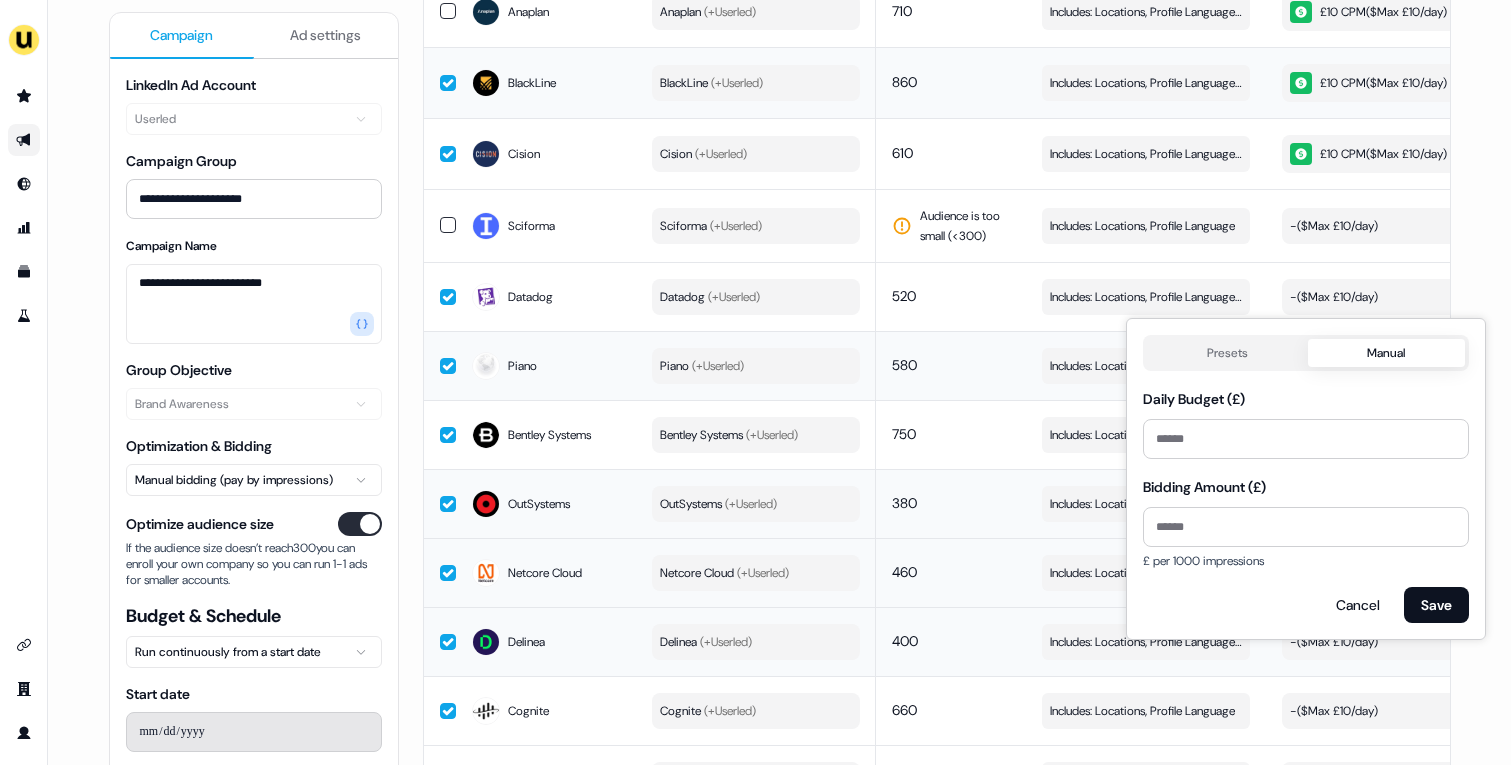 click on "Presets" at bounding box center (1227, 353) 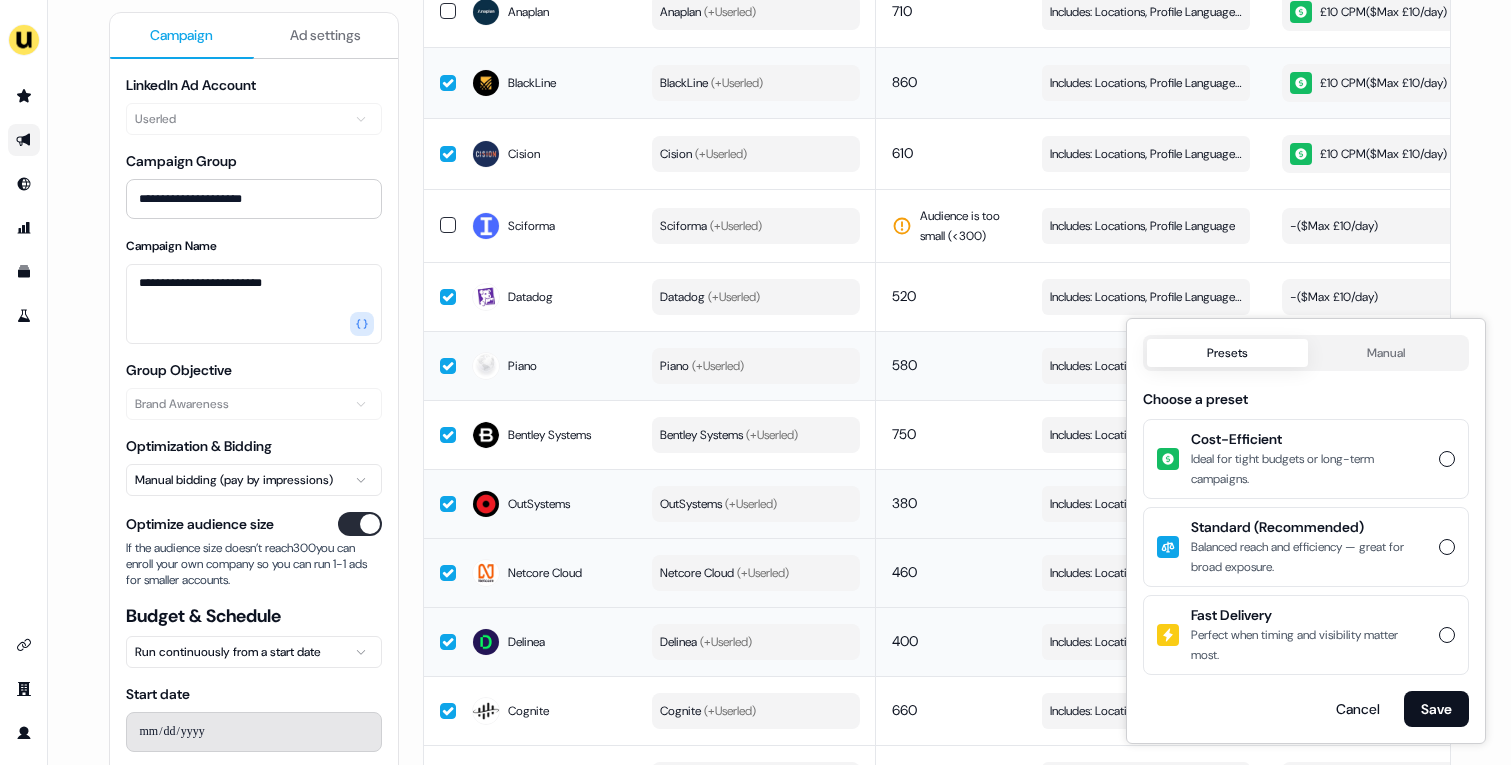 click on "Cost-Efficient Ideal for tight budgets or long-term campaigns." at bounding box center [1447, 459] 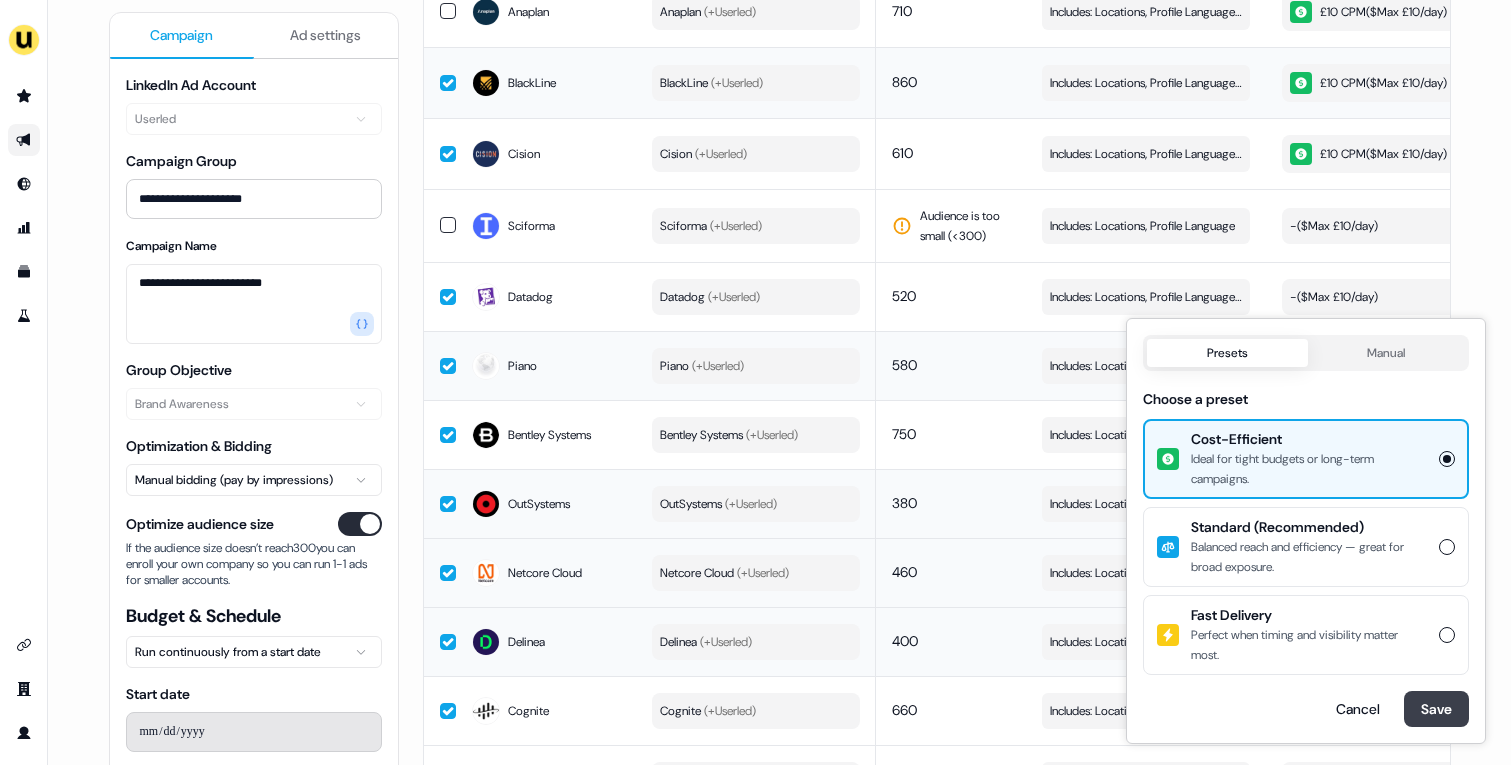 click on "Save" at bounding box center [1436, 709] 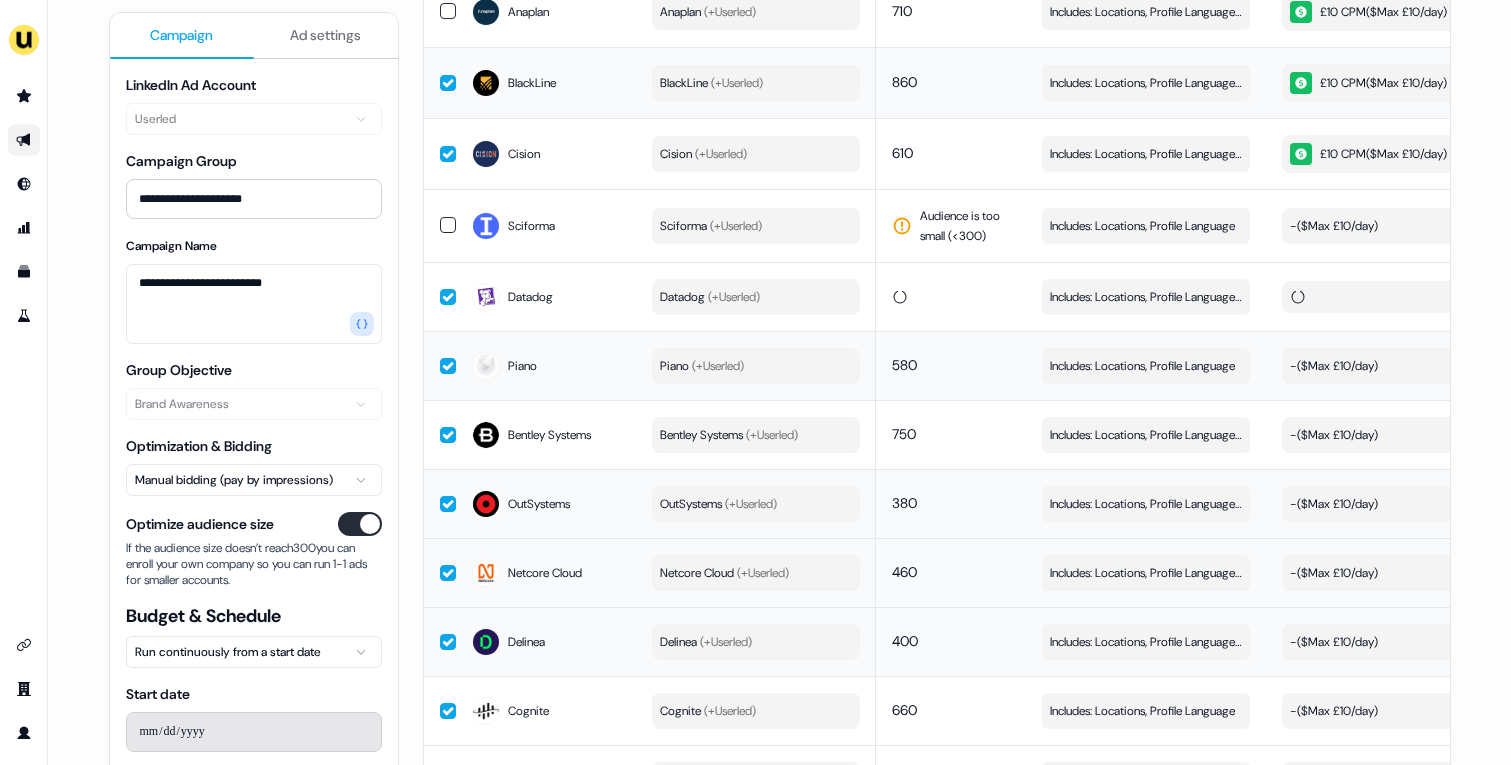 scroll, scrollTop: 2230, scrollLeft: 0, axis: vertical 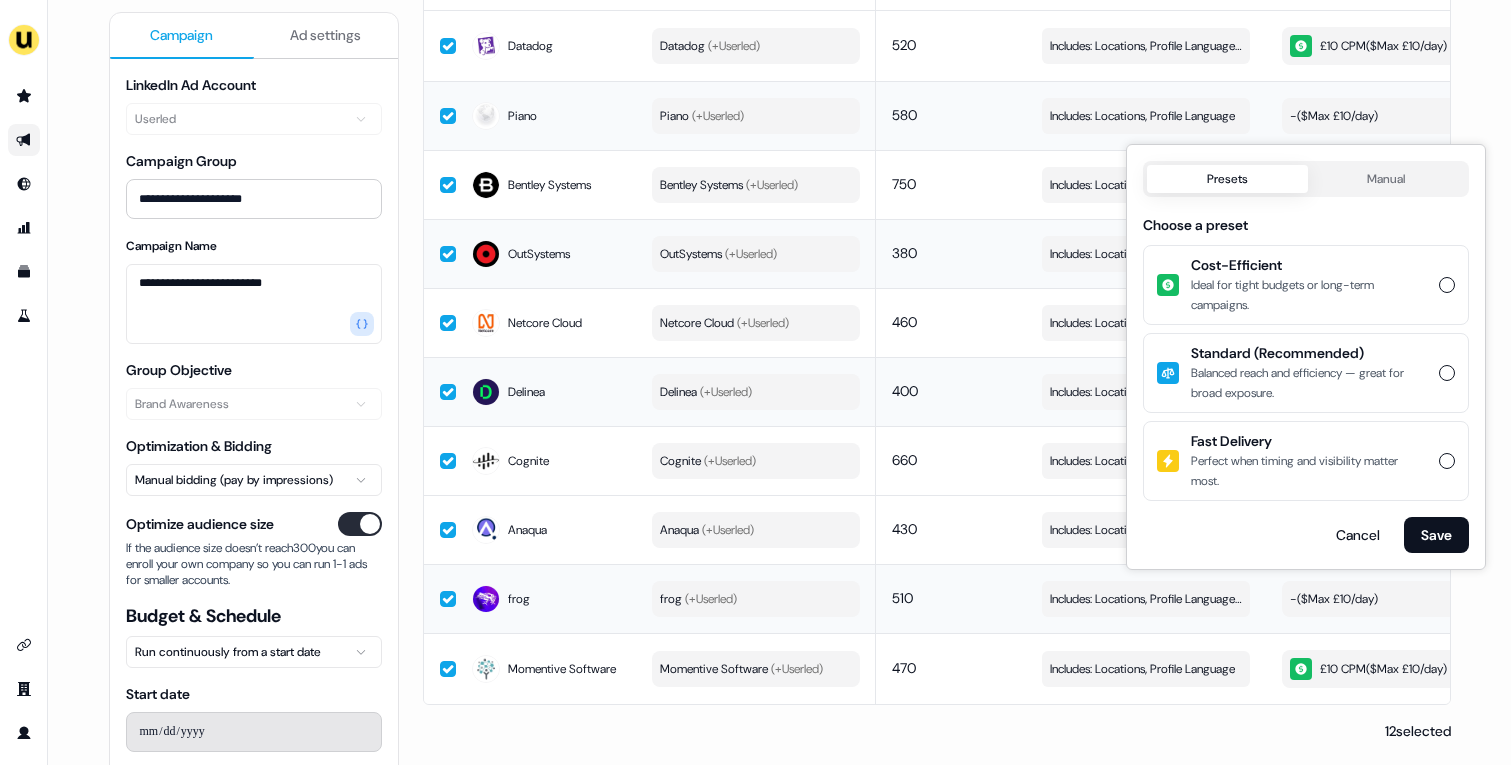 click on "Presets Manual Choose a preset Cost-Efficient Ideal for tight budgets or long-term campaigns. Standard (Recommended) Balanced reach and efficiency — great for broad exposure. Fast Delivery Perfect when timing and visibility matter most. Cancel Save" at bounding box center (1306, 357) 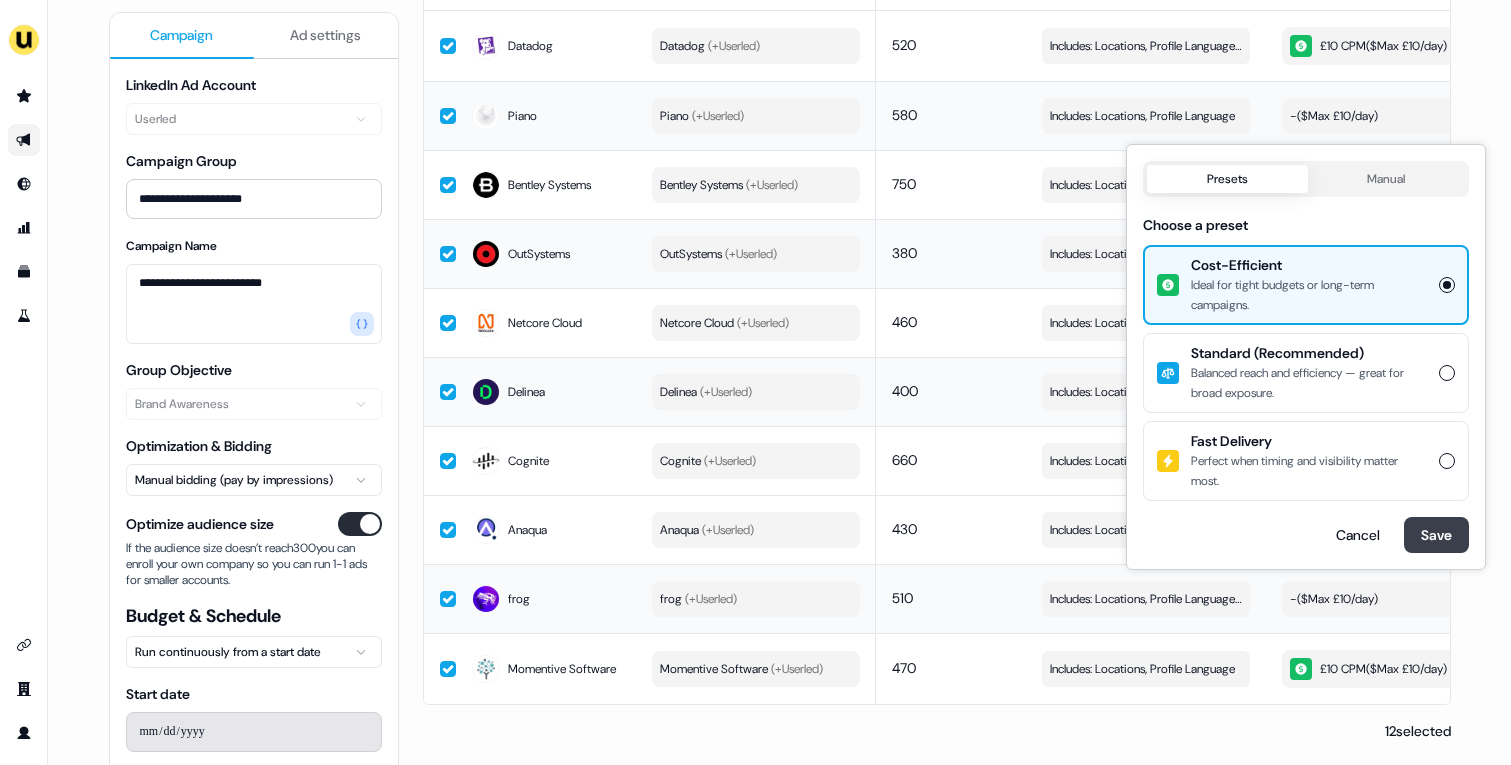 click on "Save" at bounding box center [1436, 535] 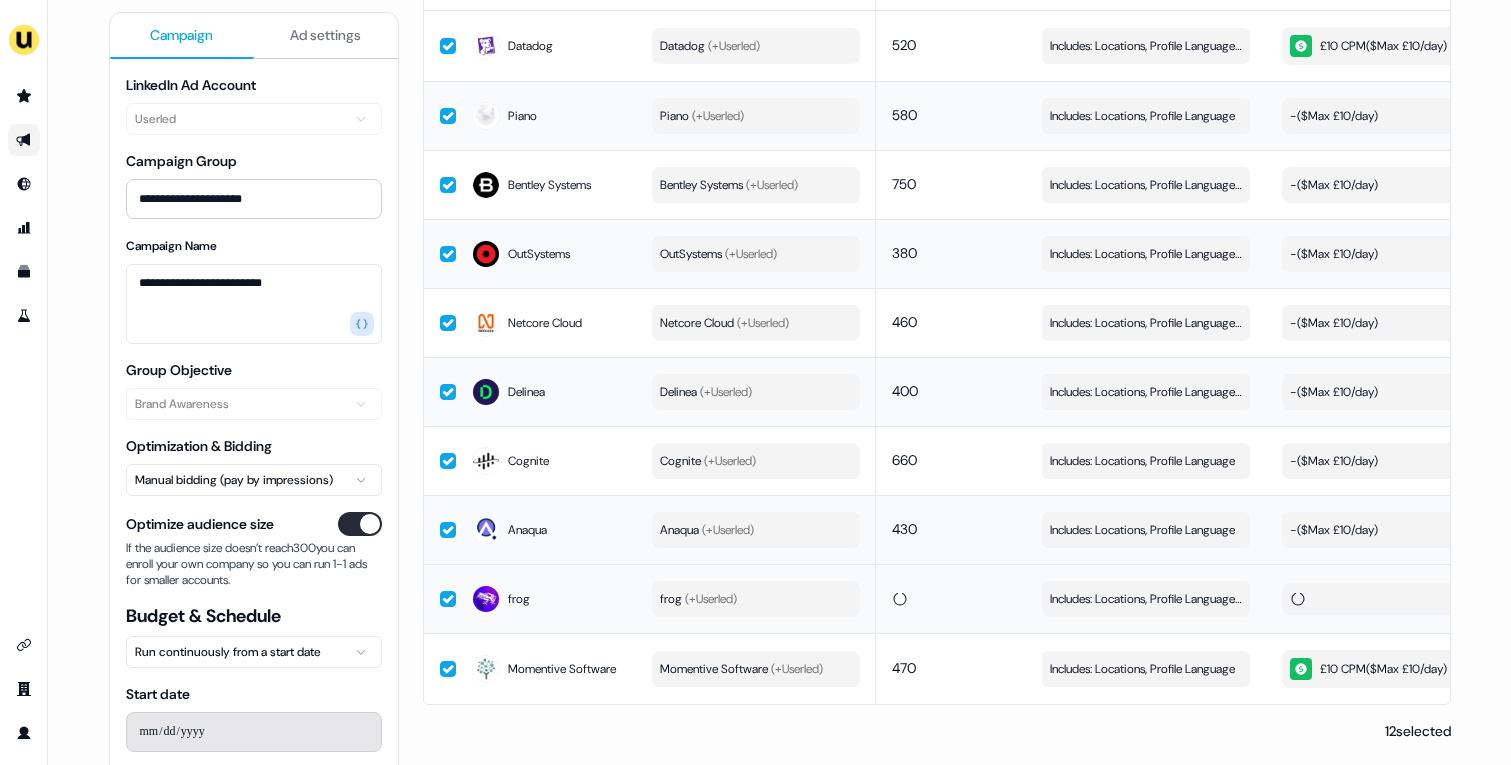 click on "-  ($ Max £10/day )" at bounding box center [1334, 530] 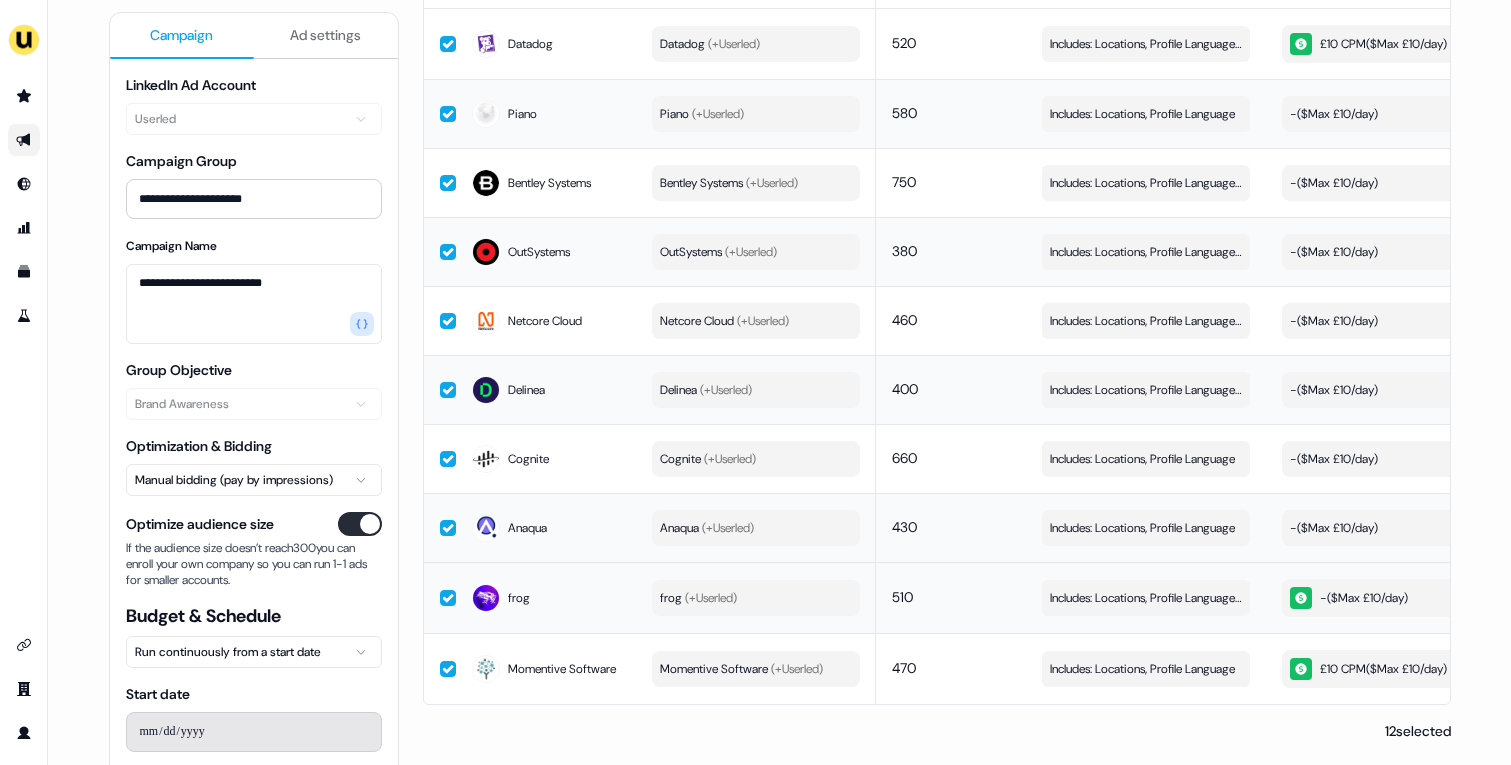 click on "-  ($ Max £10/day )" at bounding box center (1334, 528) 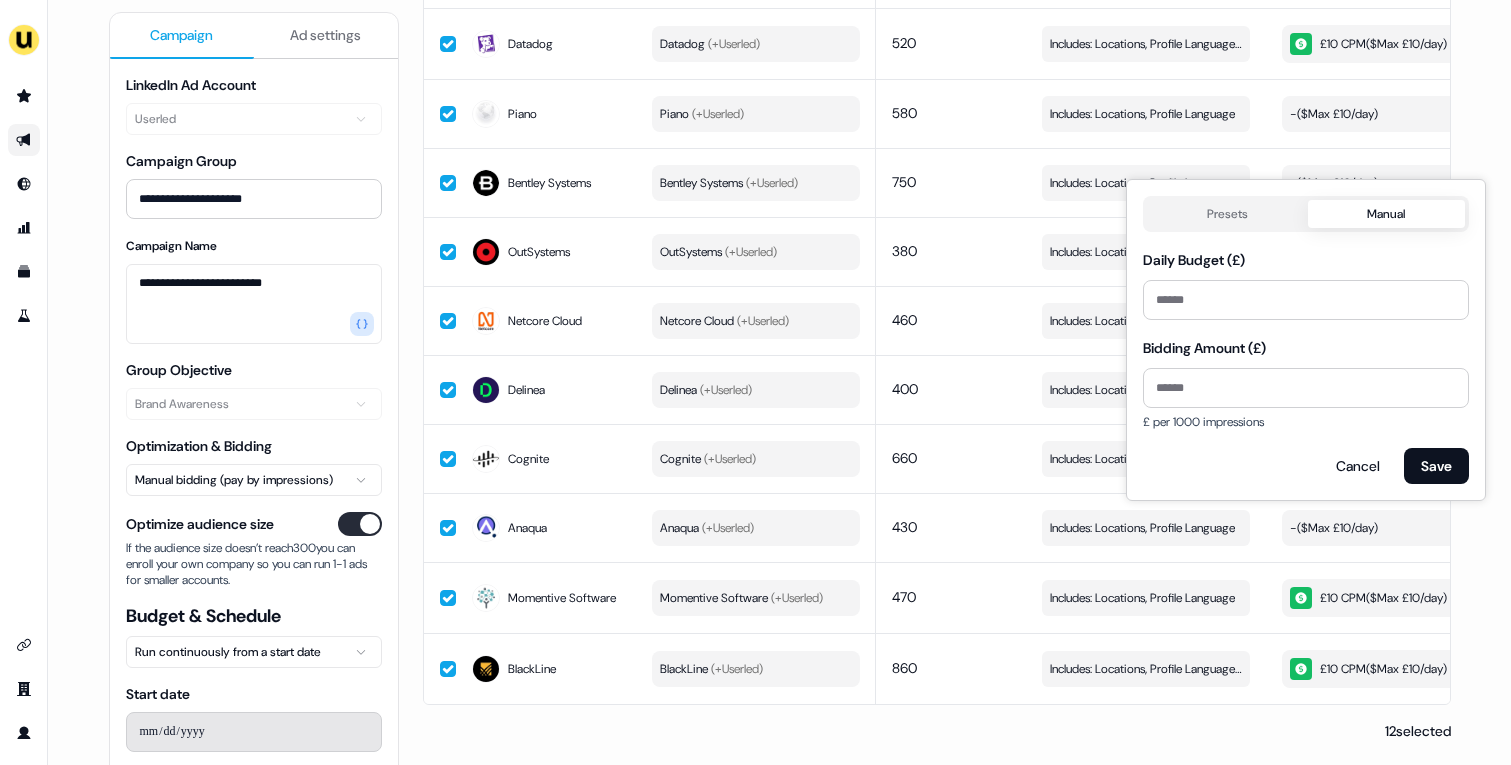 click on "Presets Manual Daily Budget (£) ** Bidding Amount (£) £   per 1000 impressions Cancel Save" at bounding box center [1306, 340] 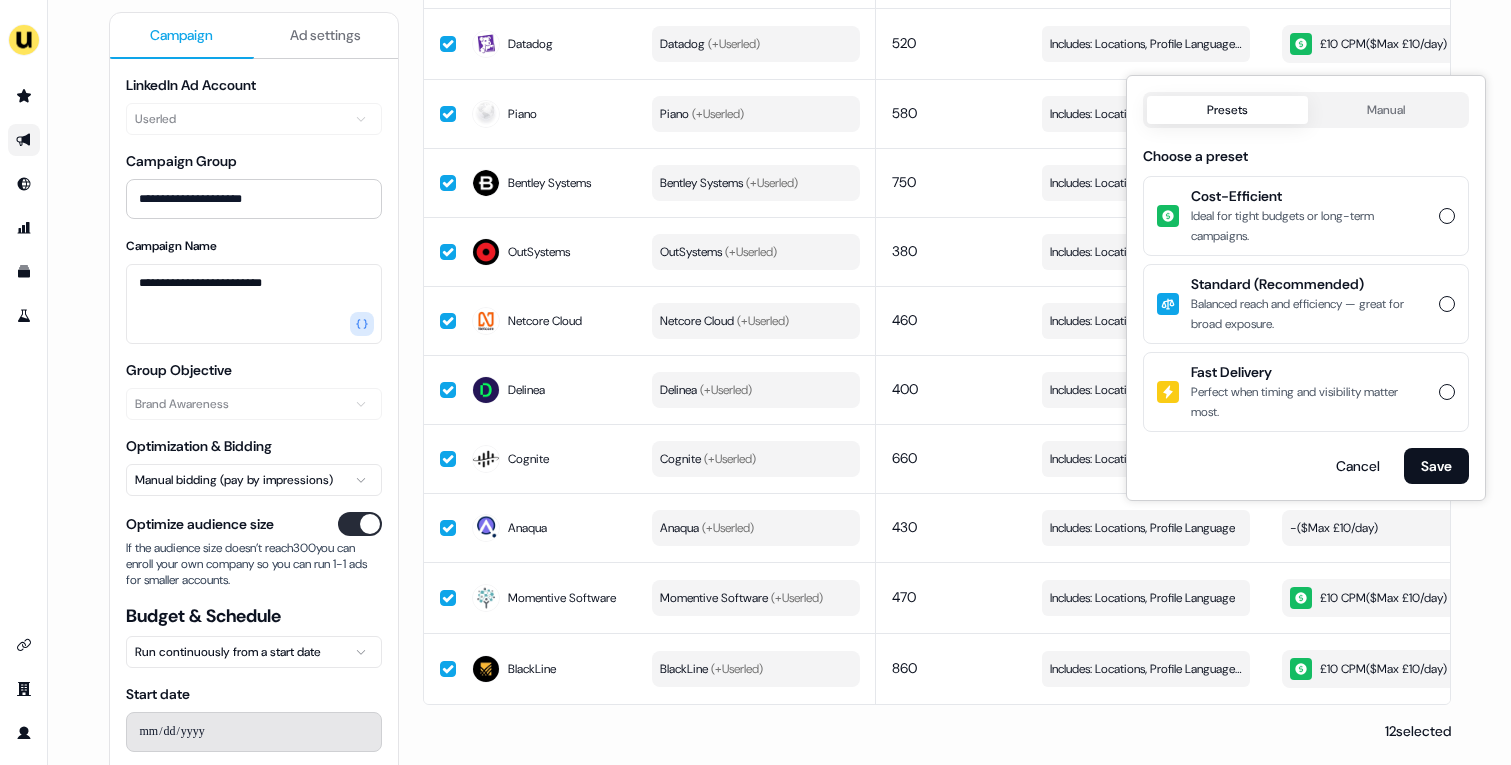 click on "Ideal for tight budgets or long-term campaigns." at bounding box center [1309, 226] 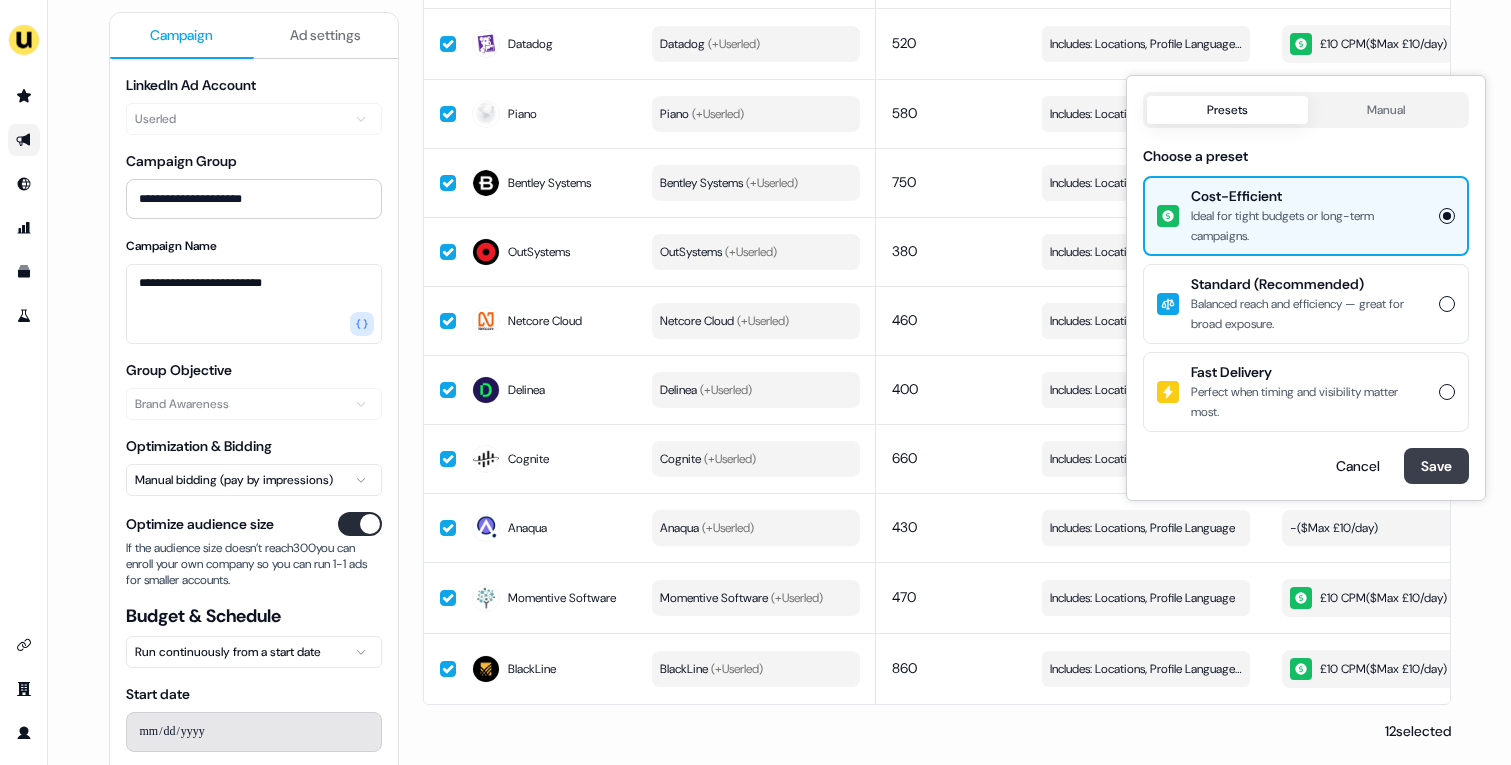 click on "Save" at bounding box center (1436, 466) 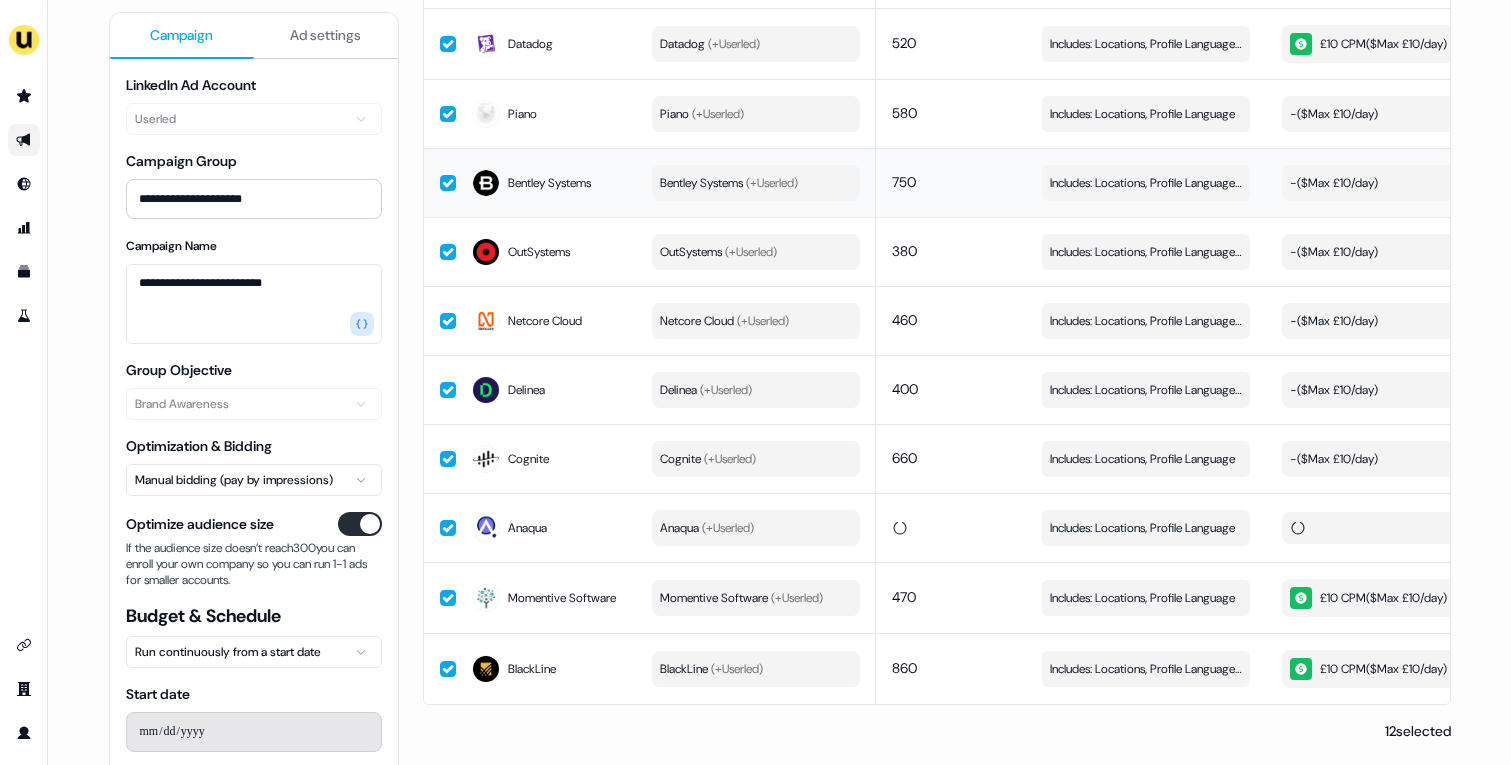 click on "-  ($ Max £10/day )" at bounding box center (1334, 183) 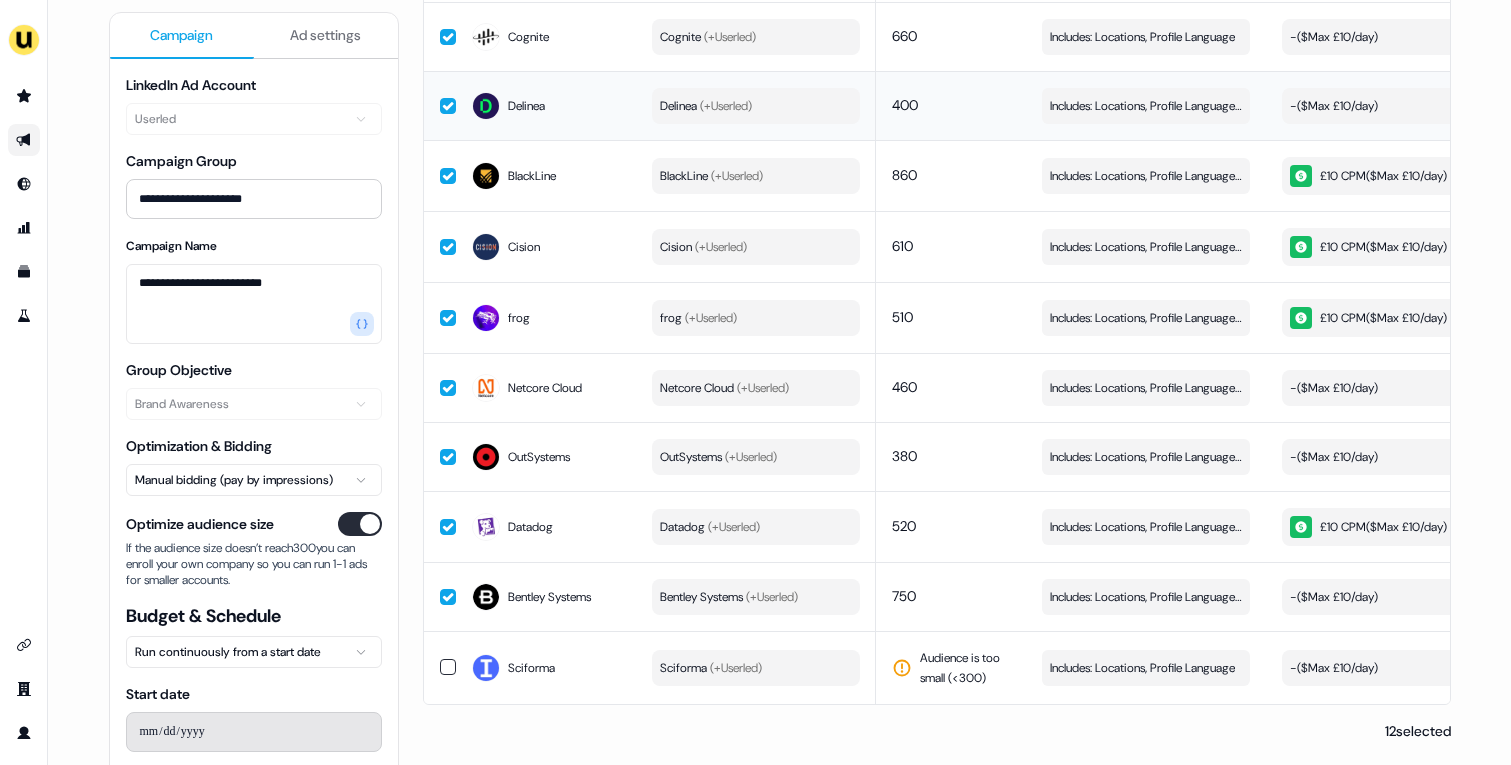 click on "-  ($ Max £10/day )" at bounding box center [1386, 106] 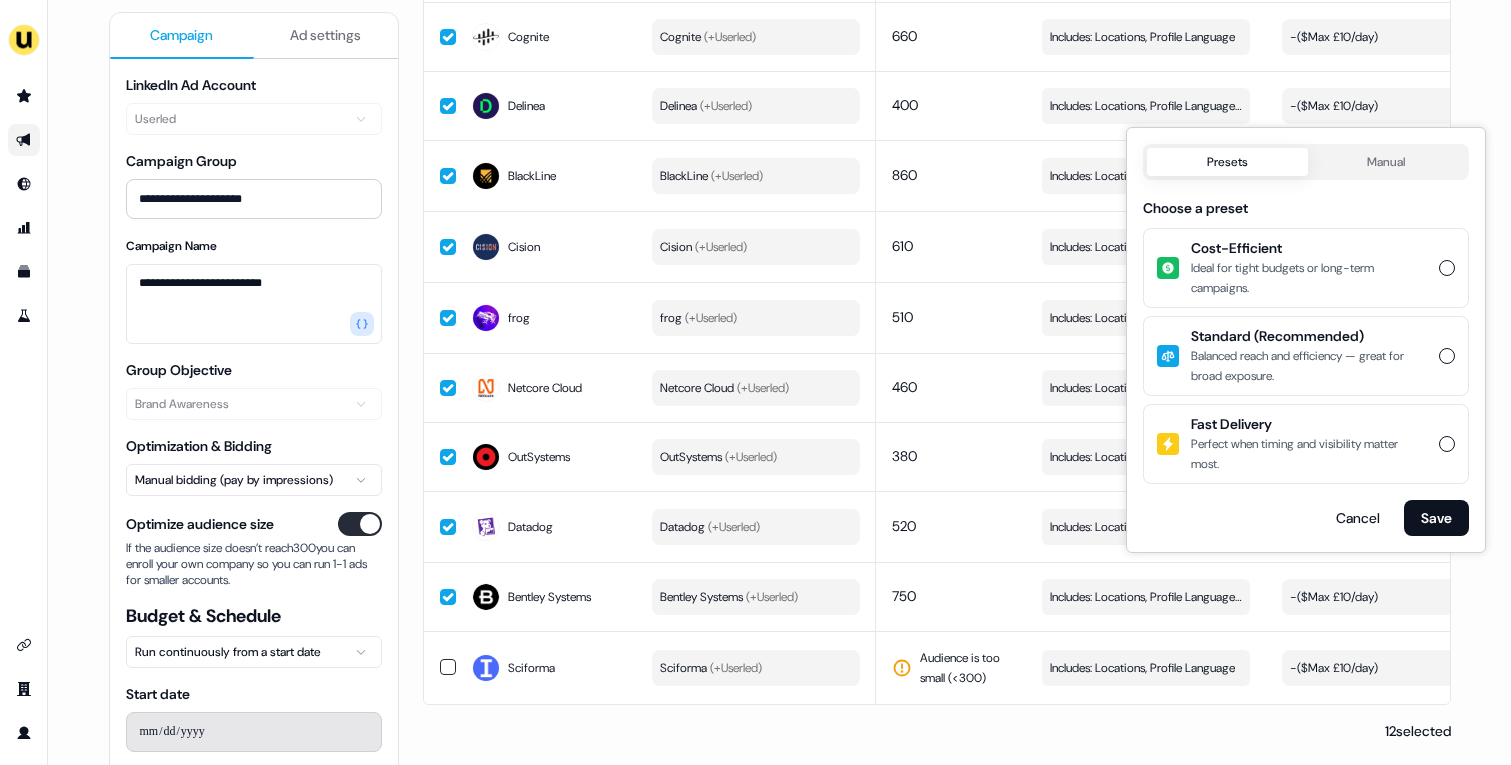click on "Presets" at bounding box center (1227, 162) 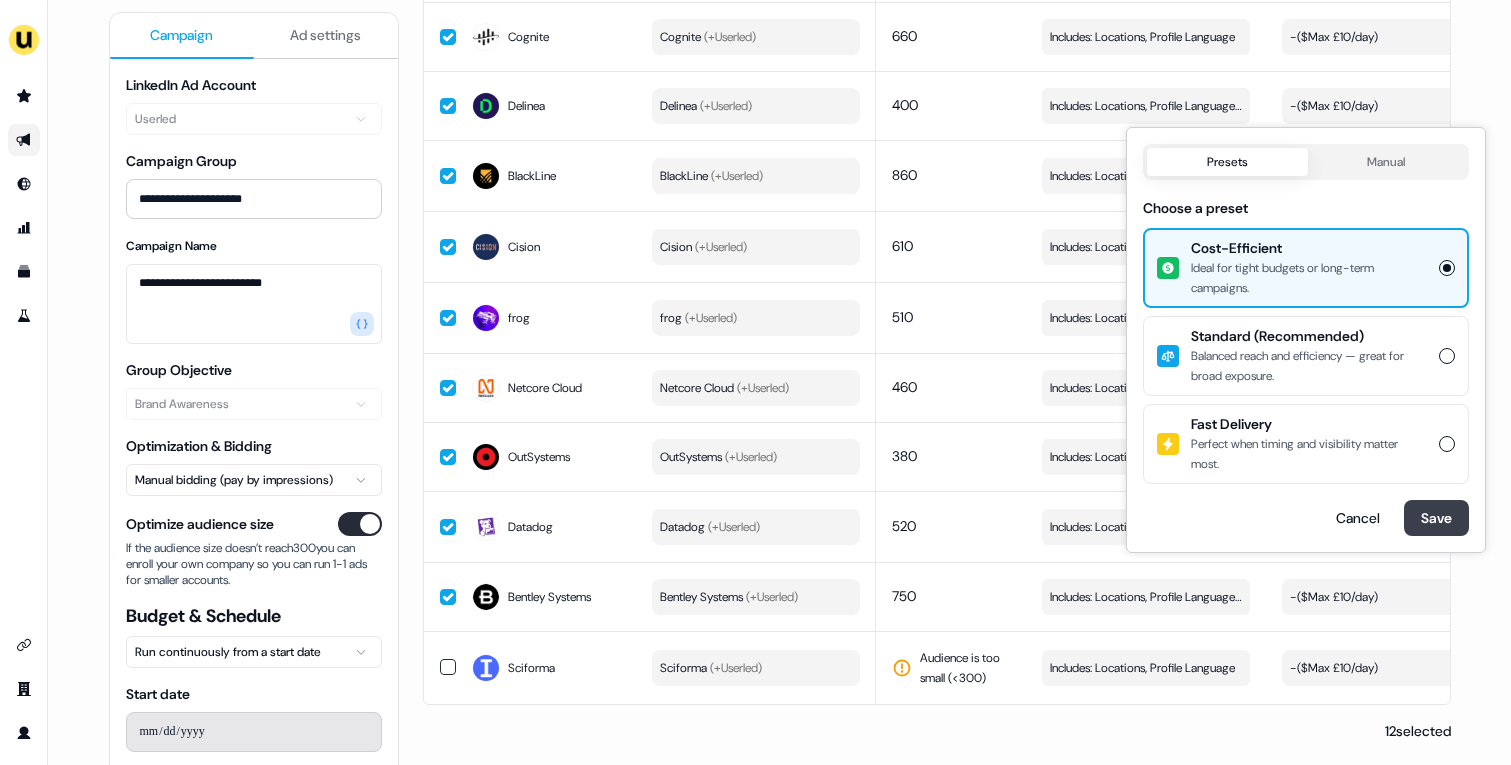 click on "Save" at bounding box center (1436, 518) 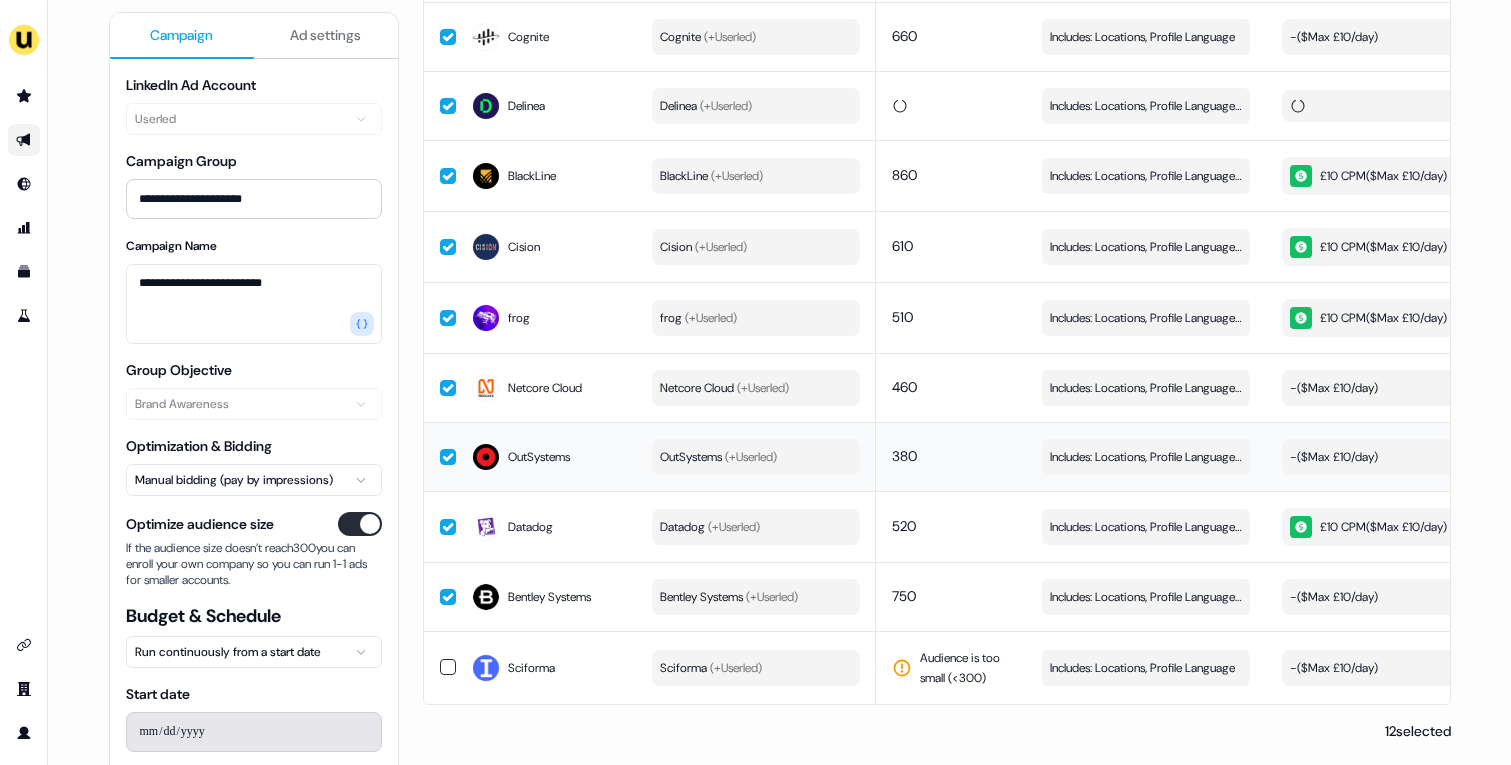 click on "-  ($ Max £10/day )" at bounding box center [1334, 457] 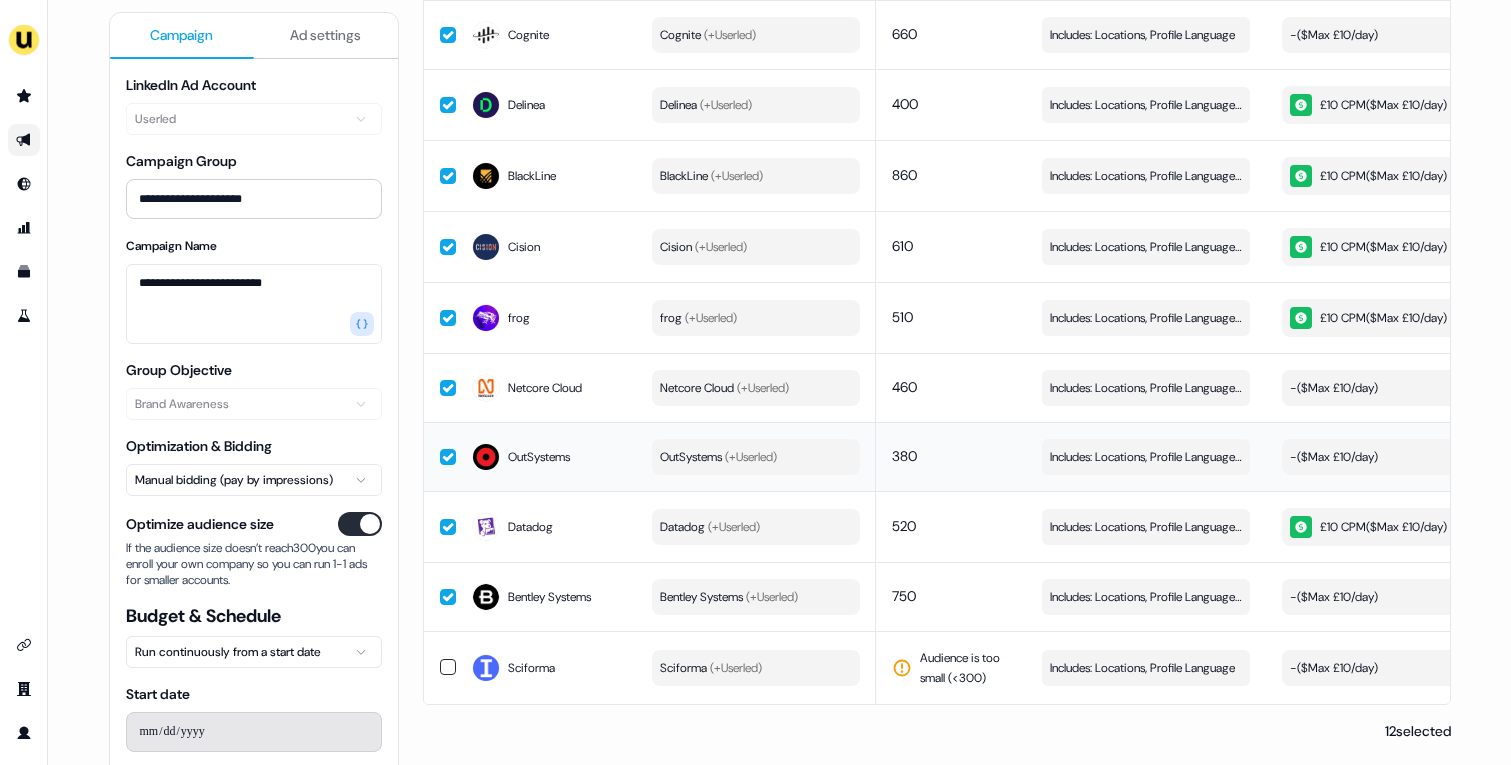 click on "-  ($ Max £10/day )" at bounding box center (1334, 457) 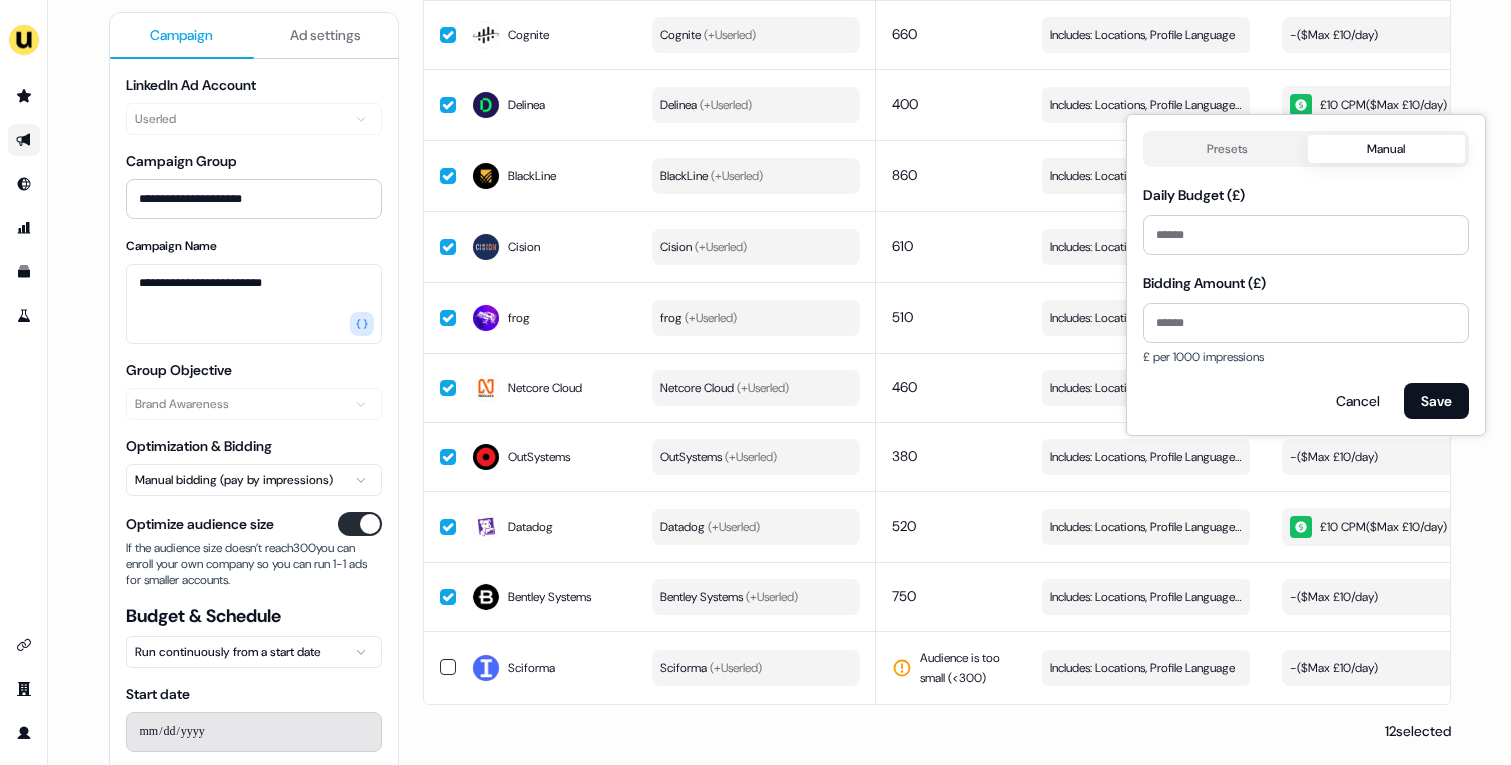 click on "Presets Manual" at bounding box center (1306, 149) 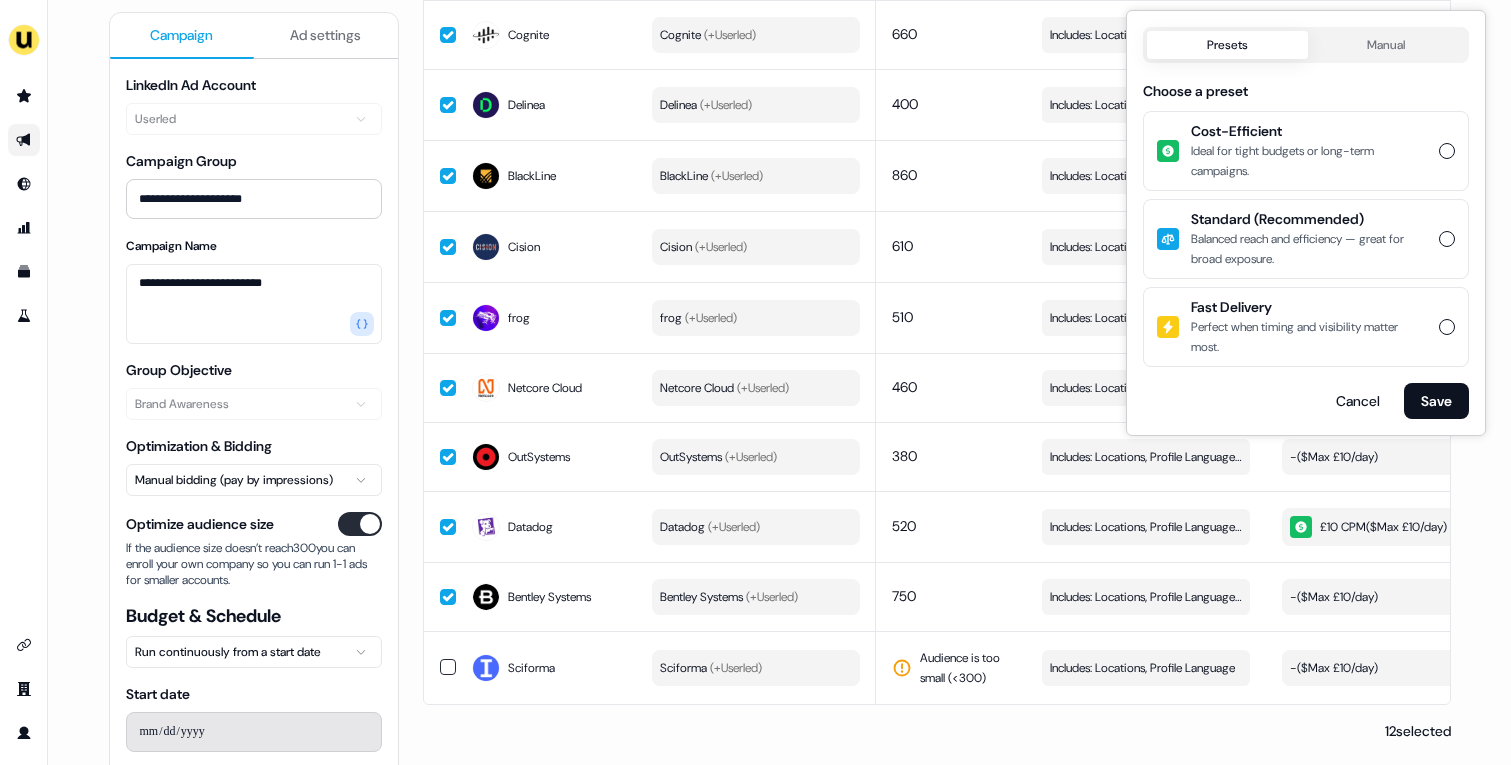 click on "Ideal for tight budgets or long-term campaigns." at bounding box center (1309, 161) 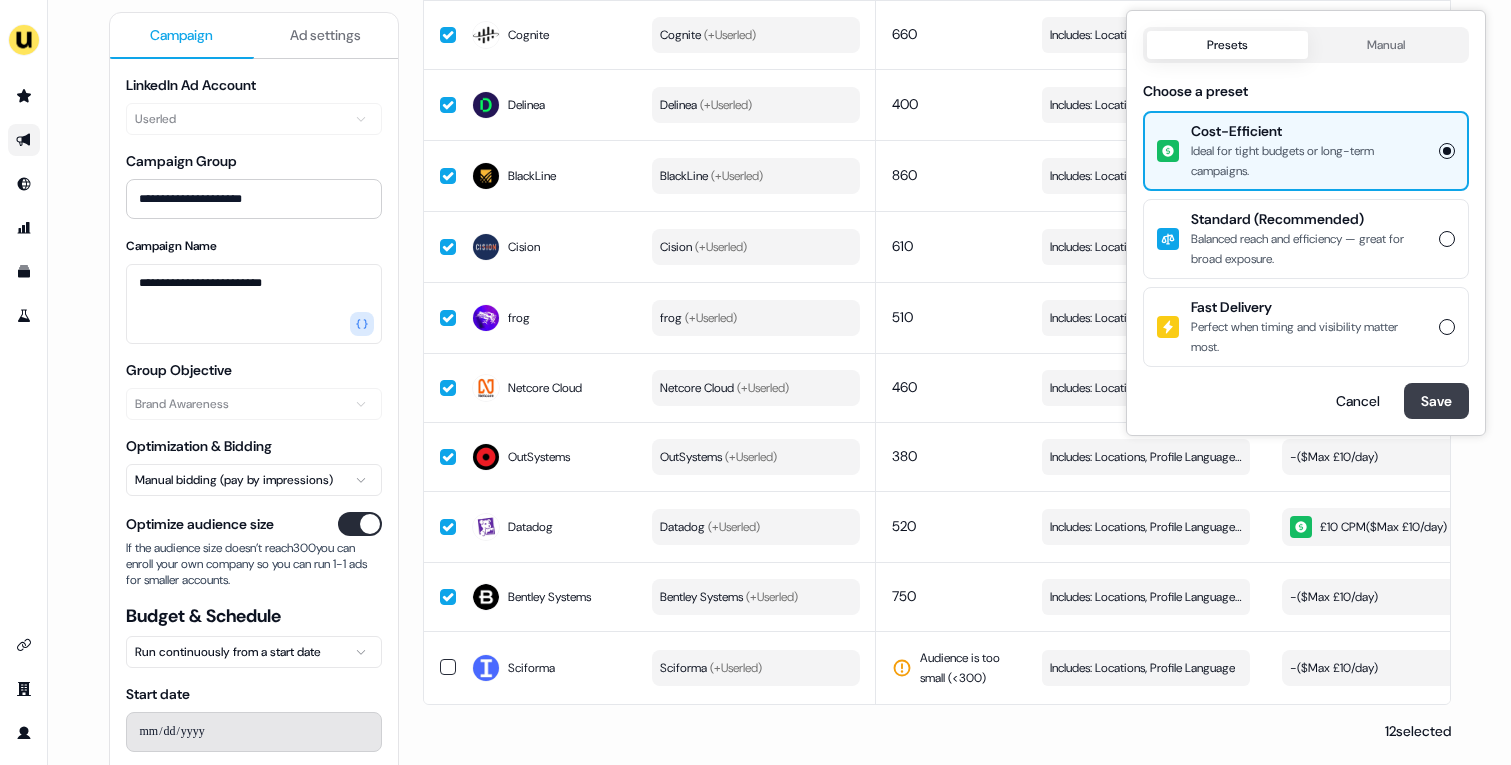 click on "Save" at bounding box center (1436, 401) 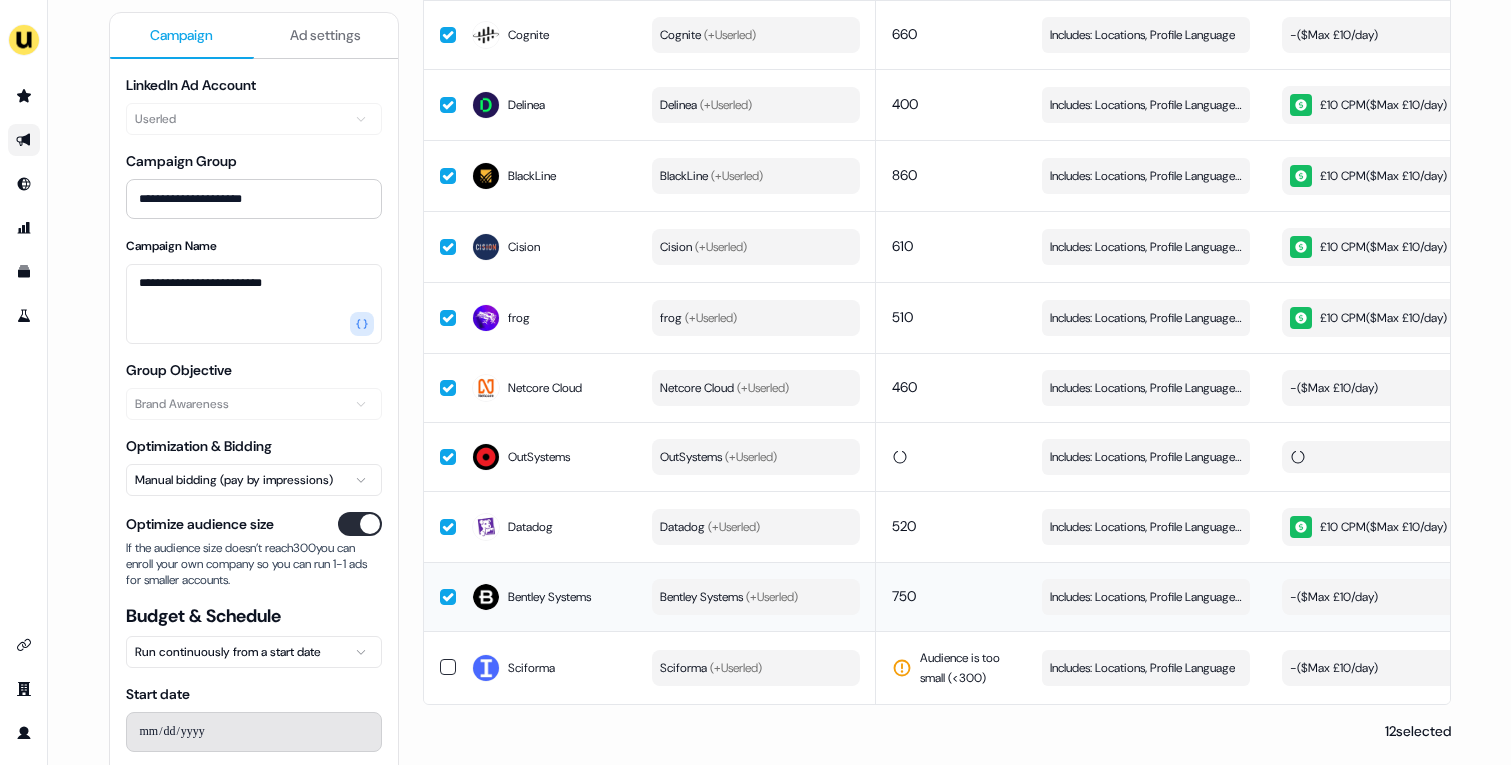 click on "-  ($ Max £10/day )" at bounding box center [1334, 597] 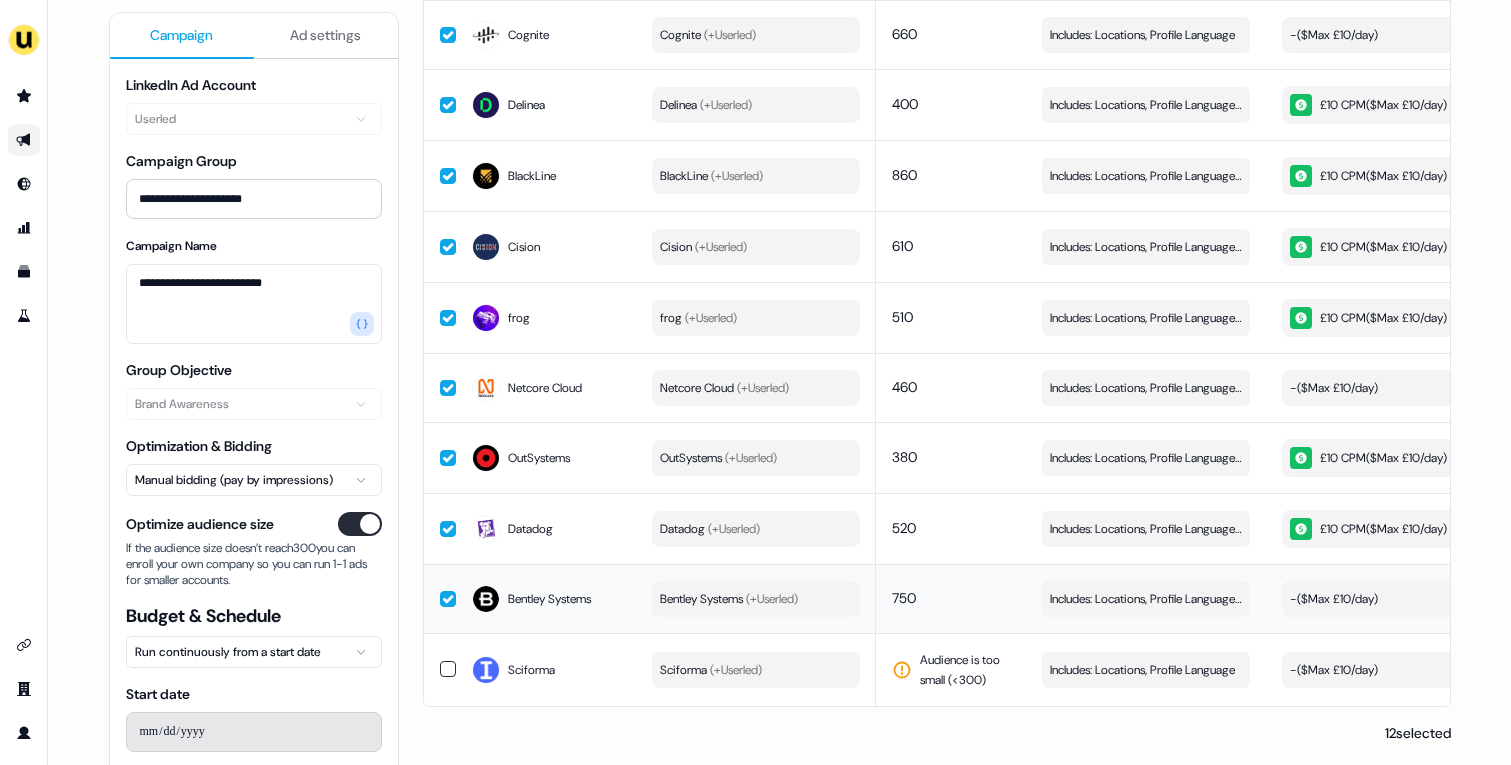 click on "-  ($ Max £10/day )" at bounding box center [1334, 599] 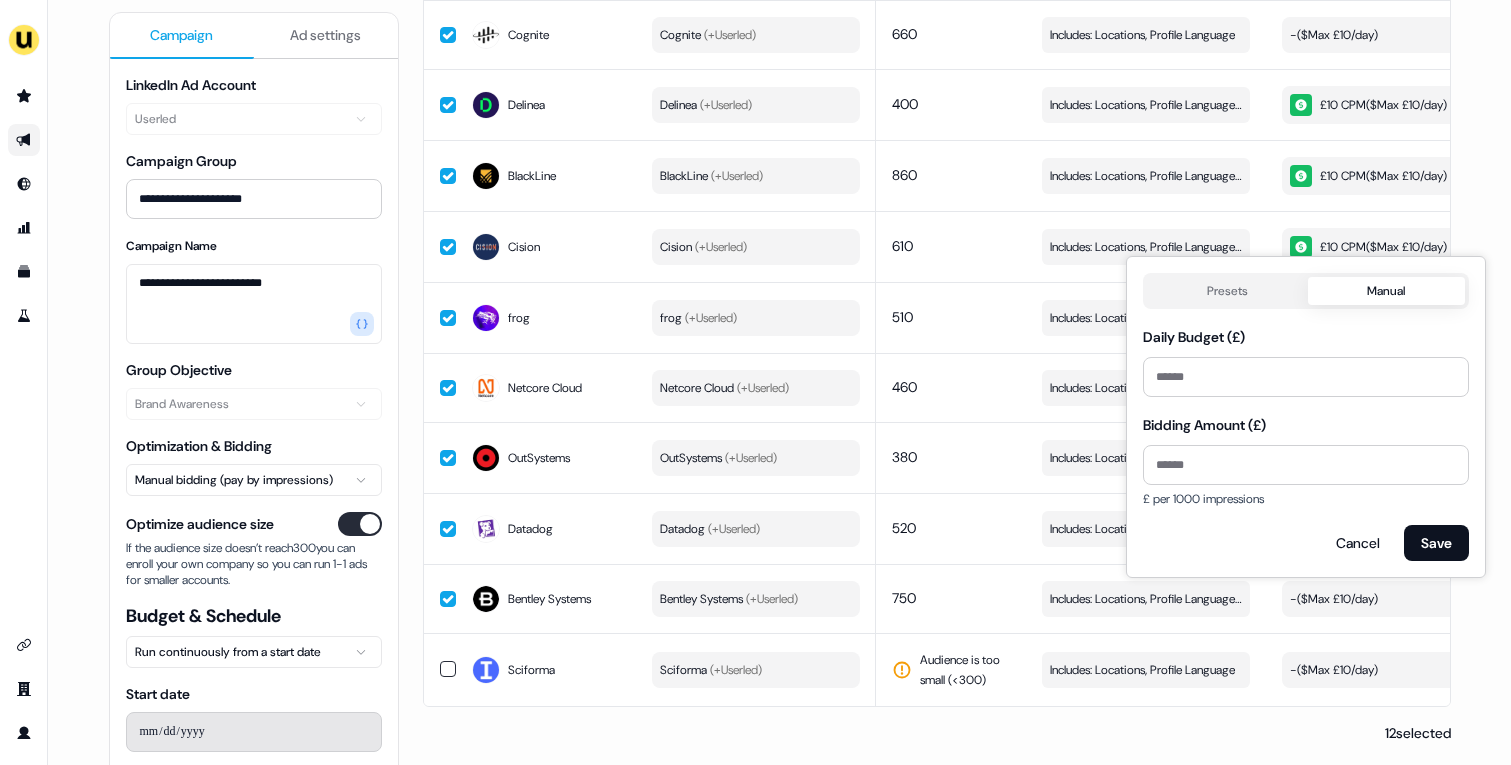 click on "Presets Manual Daily Budget (£) ** Bidding Amount (£) £   per 1000 impressions Cancel Save" at bounding box center (1306, 417) 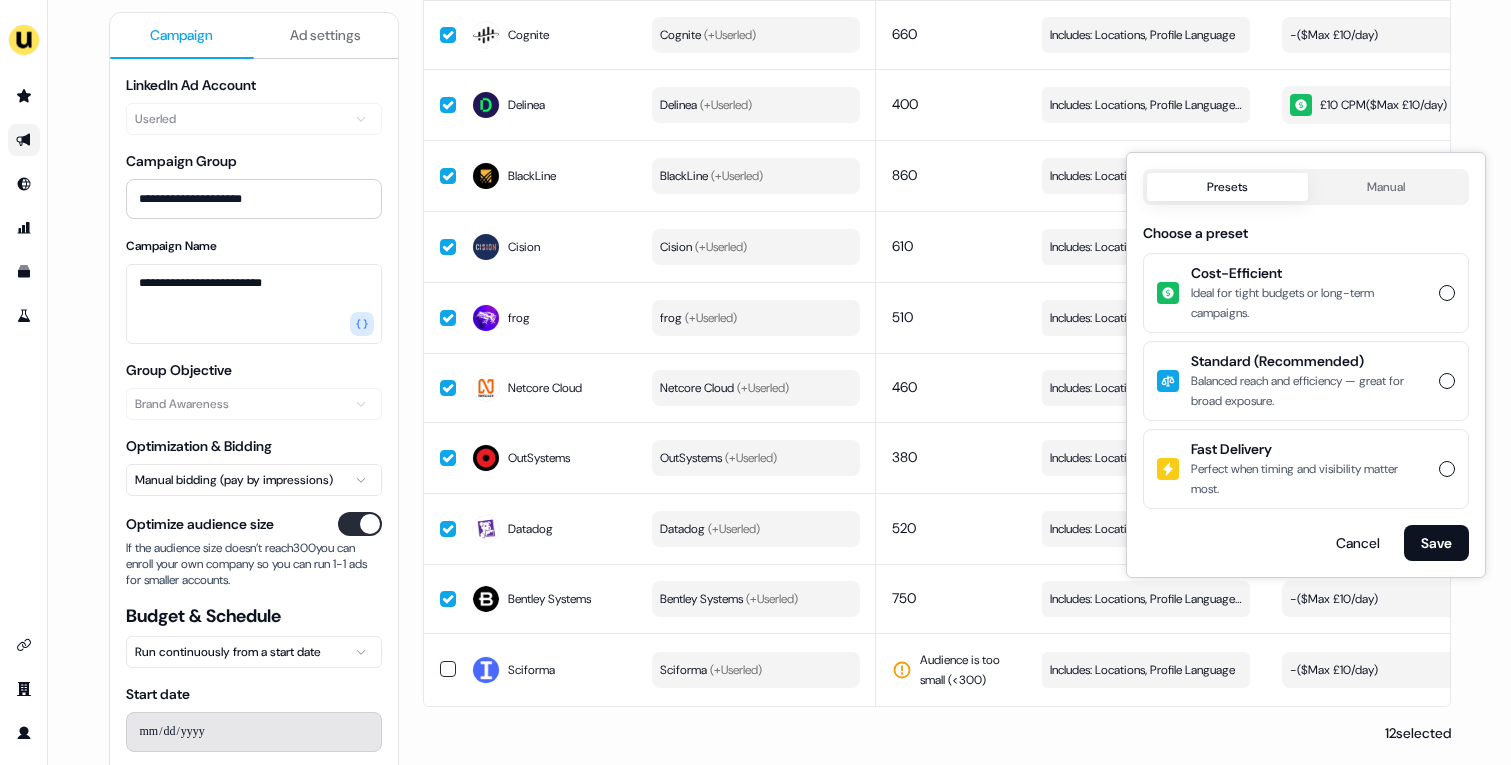click on "Ideal for tight budgets or long-term campaigns." at bounding box center [1309, 303] 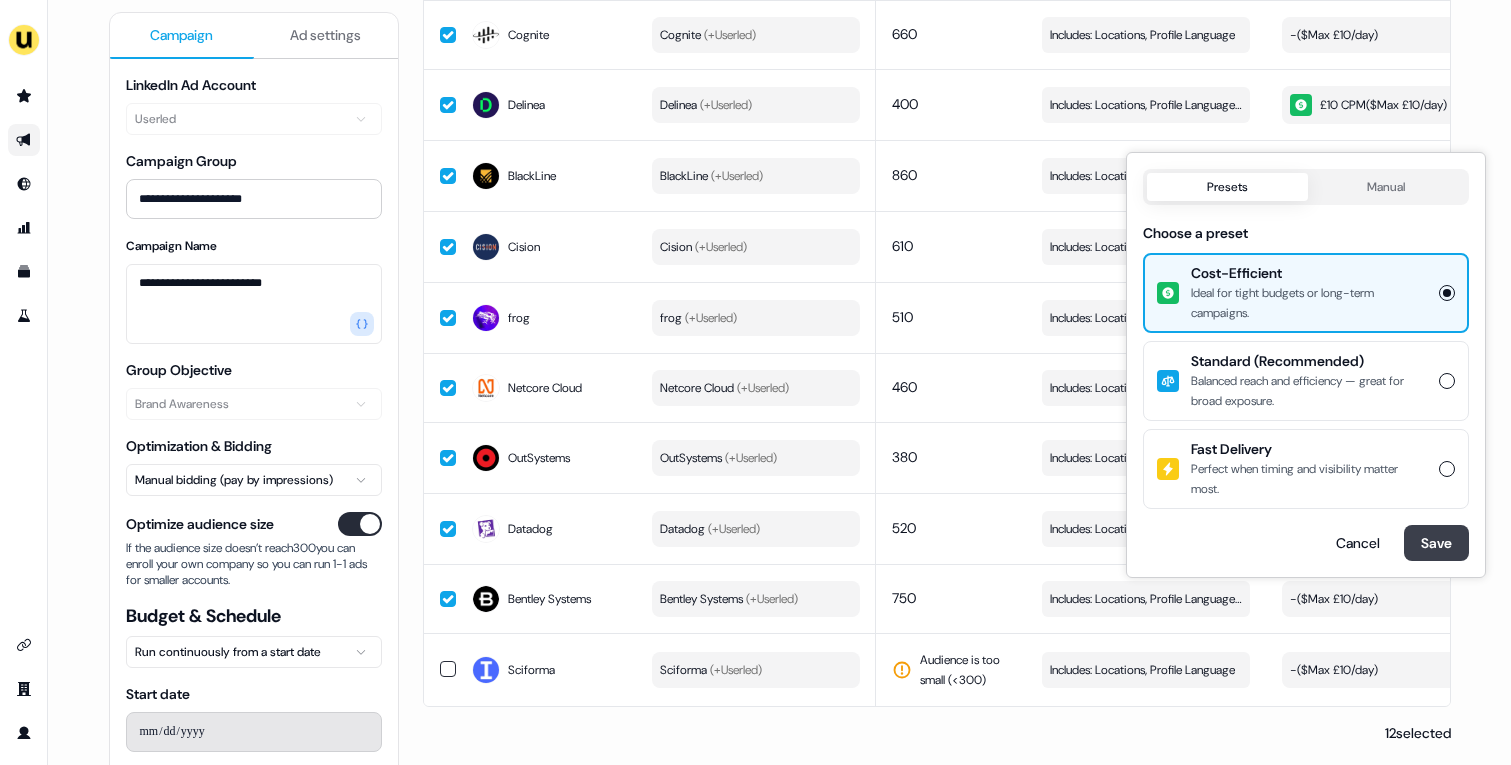 click on "Save" at bounding box center [1436, 543] 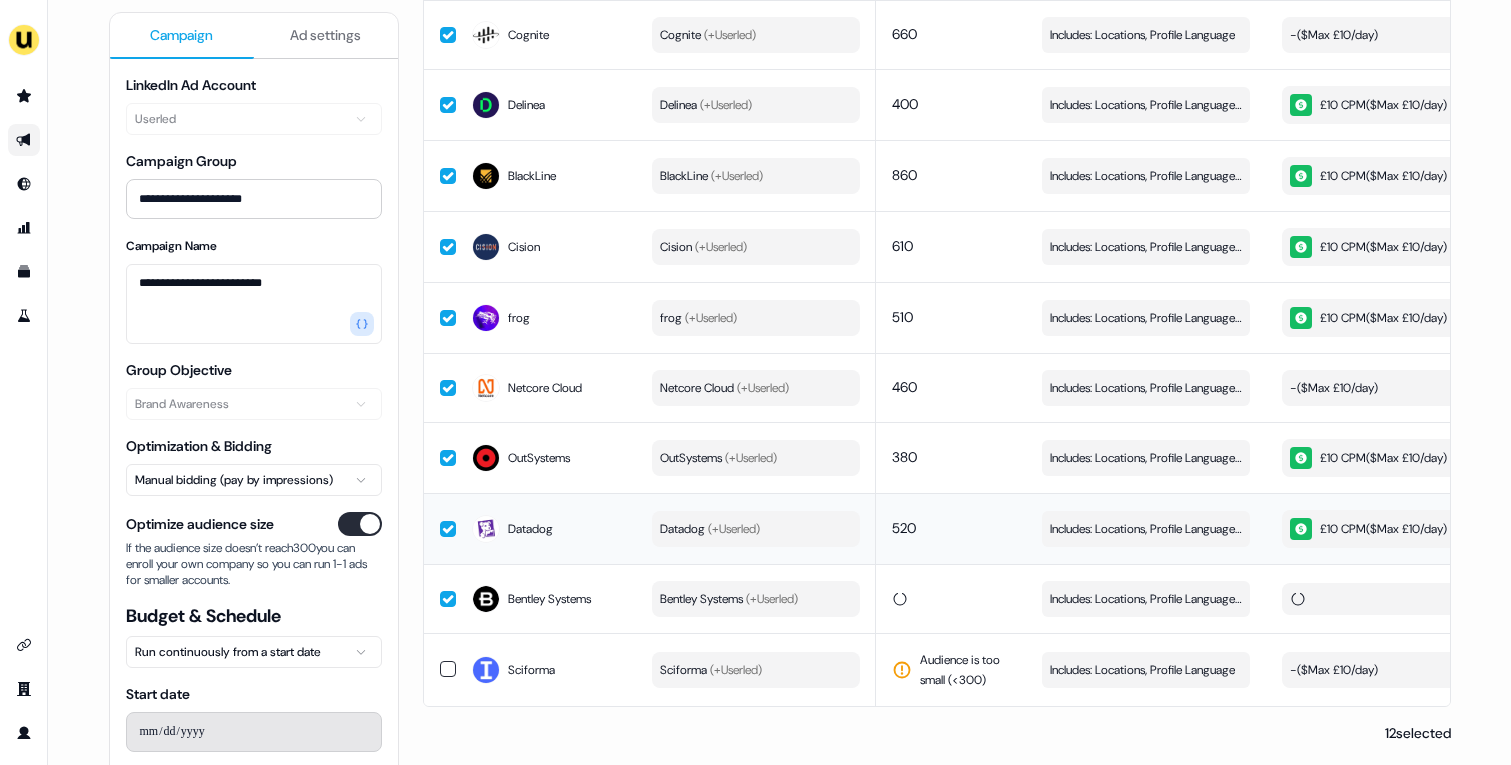 scroll, scrollTop: 2240, scrollLeft: 0, axis: vertical 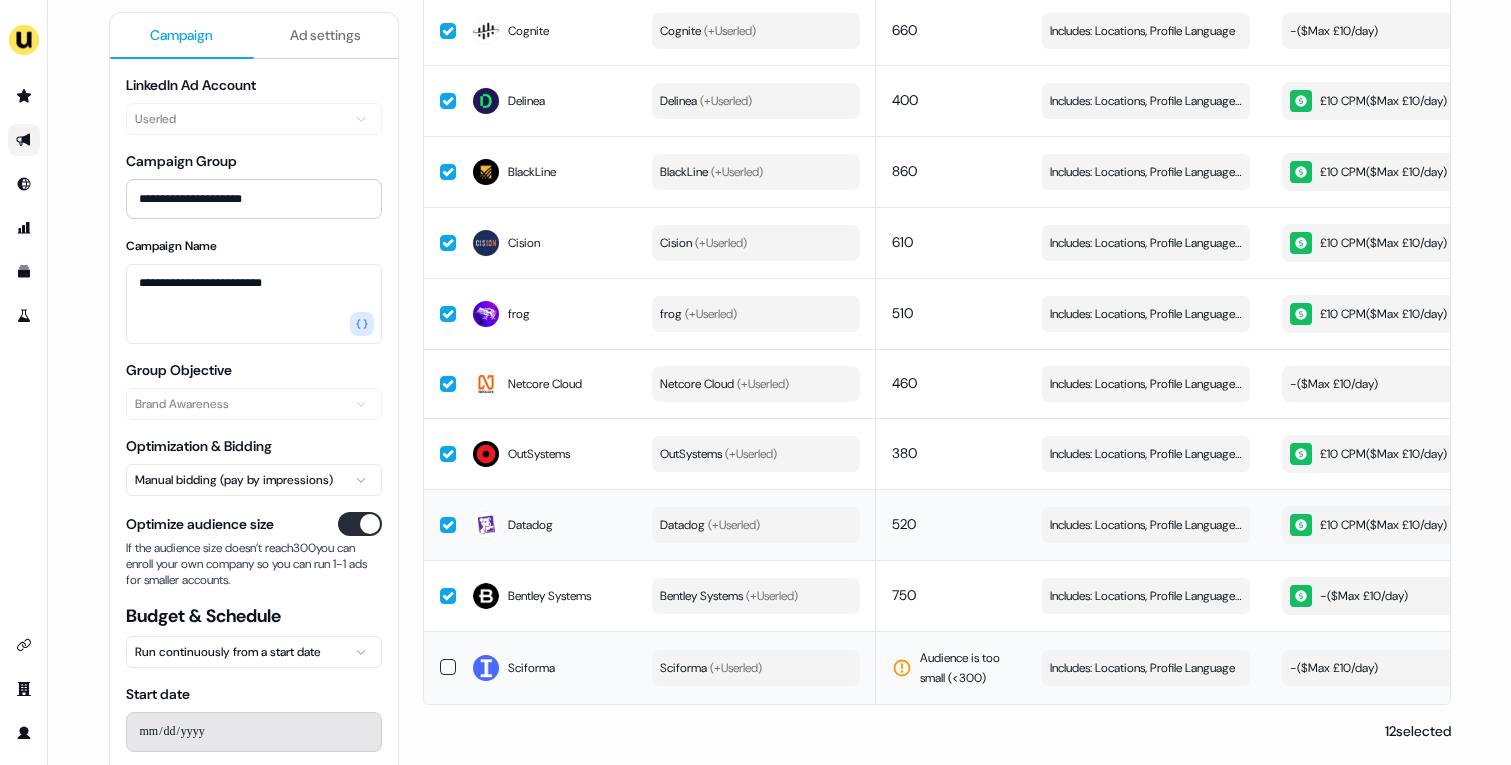 click on "-  ($ Max £10/day )" at bounding box center (1334, 668) 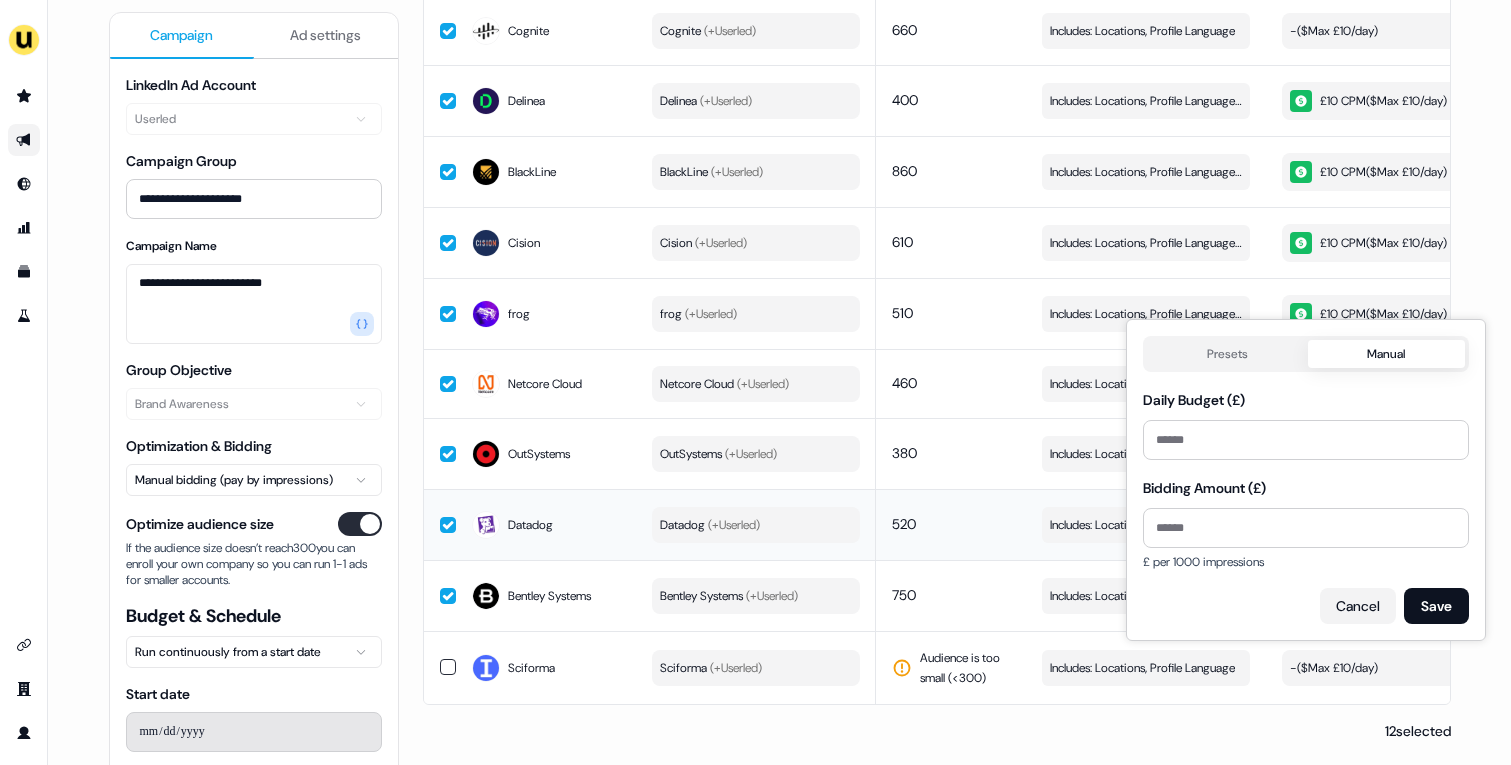click on "Cancel" at bounding box center (1358, 606) 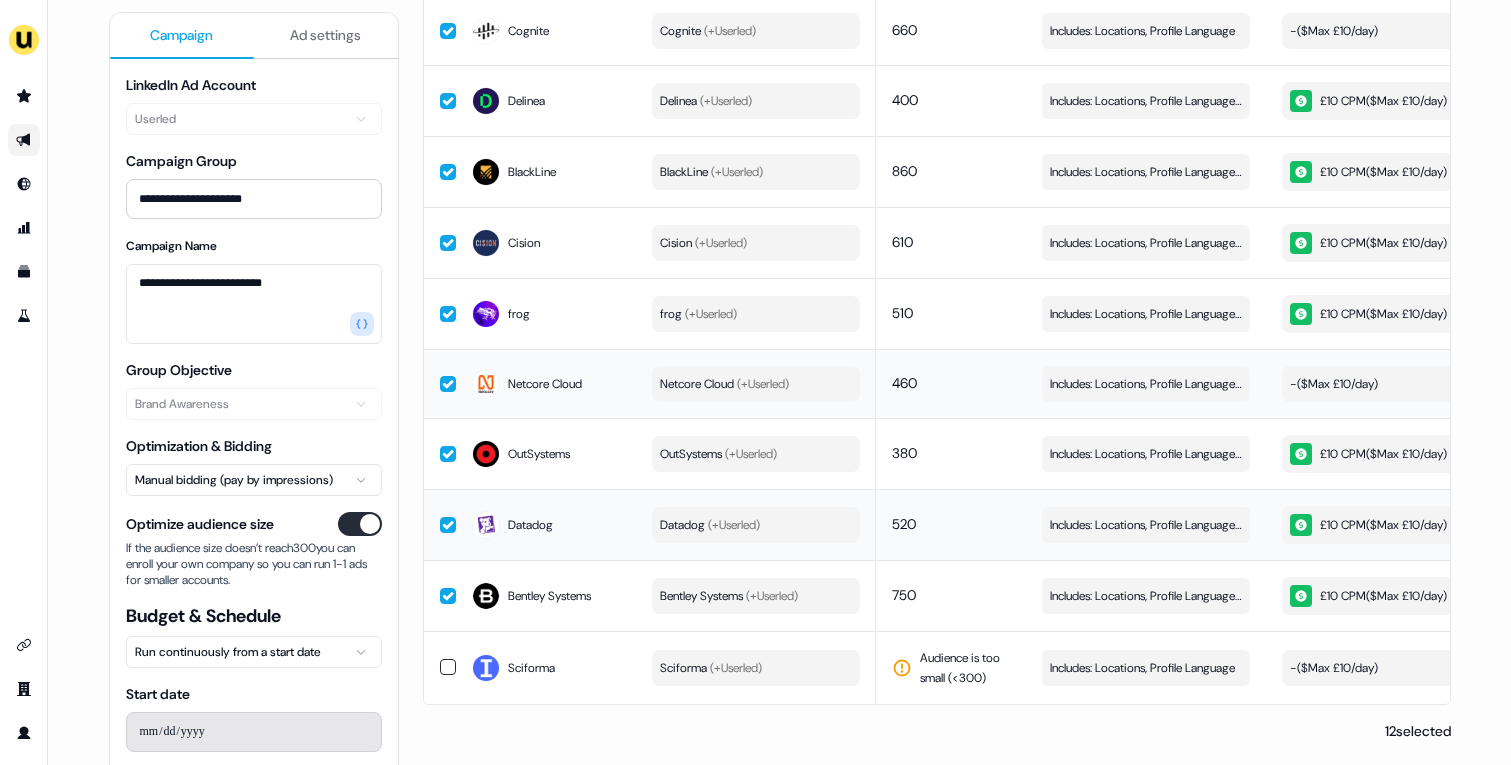 click on "-  ($ Max £10/day )" at bounding box center [1334, 384] 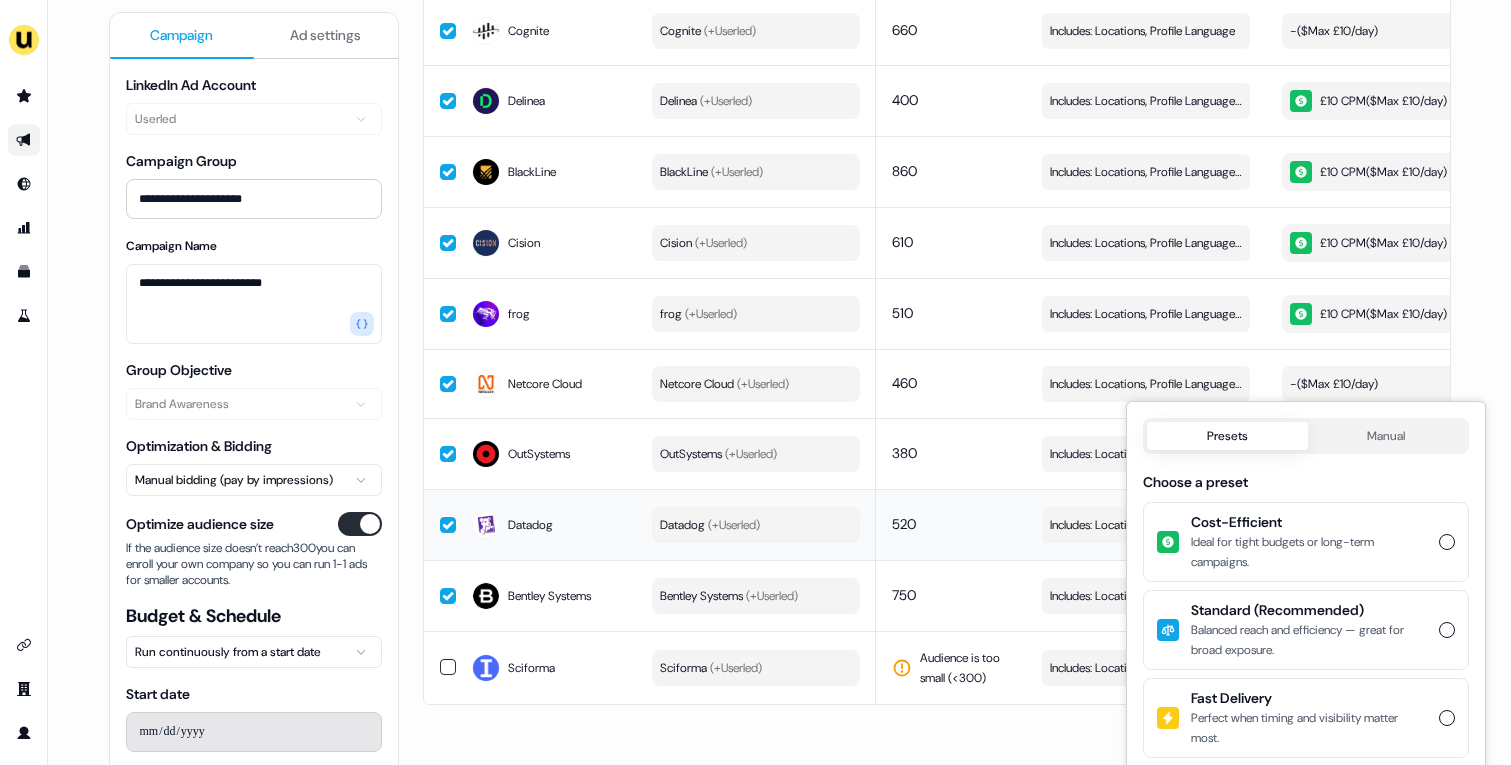 click on "Presets" at bounding box center (1227, 436) 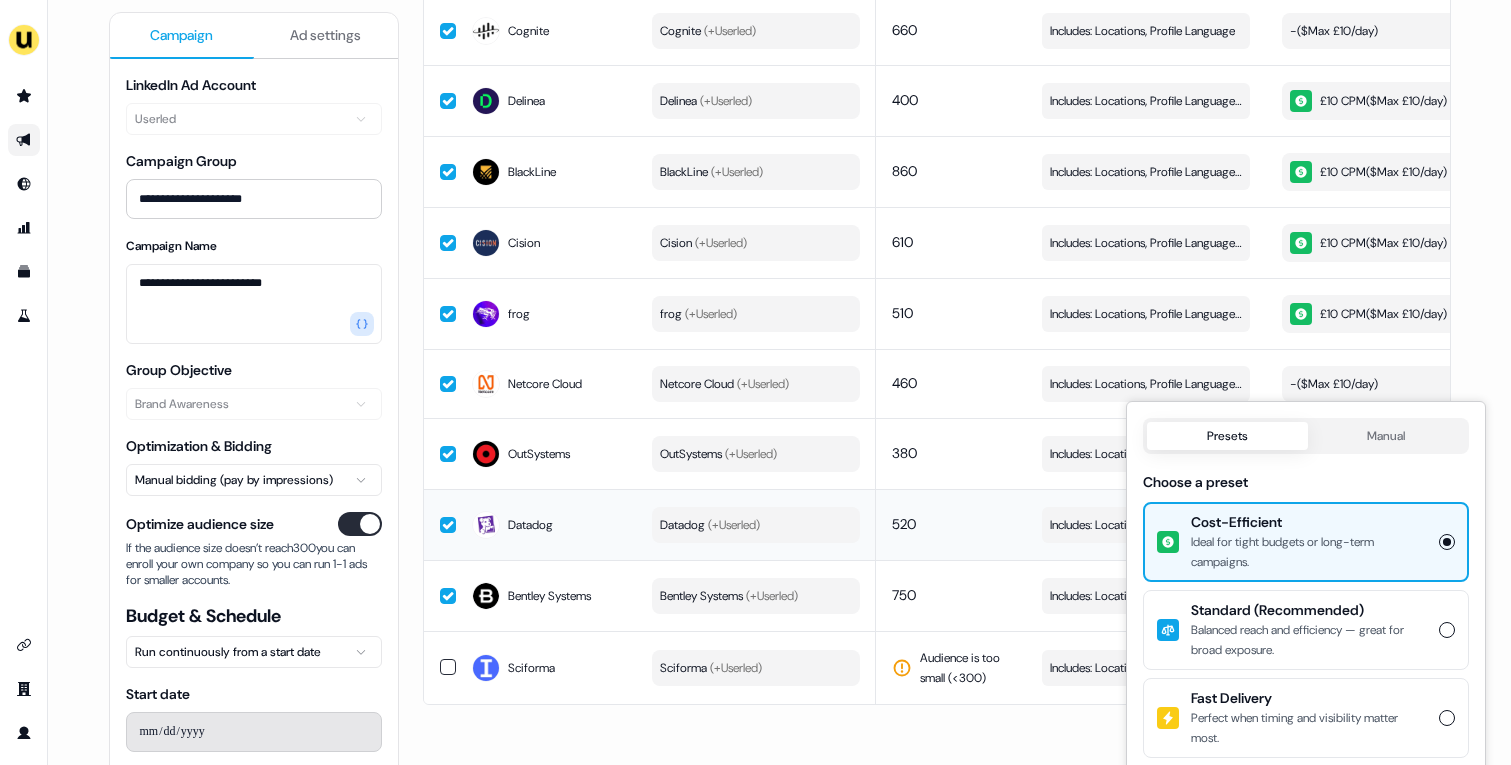 scroll, scrollTop: 2242, scrollLeft: 0, axis: vertical 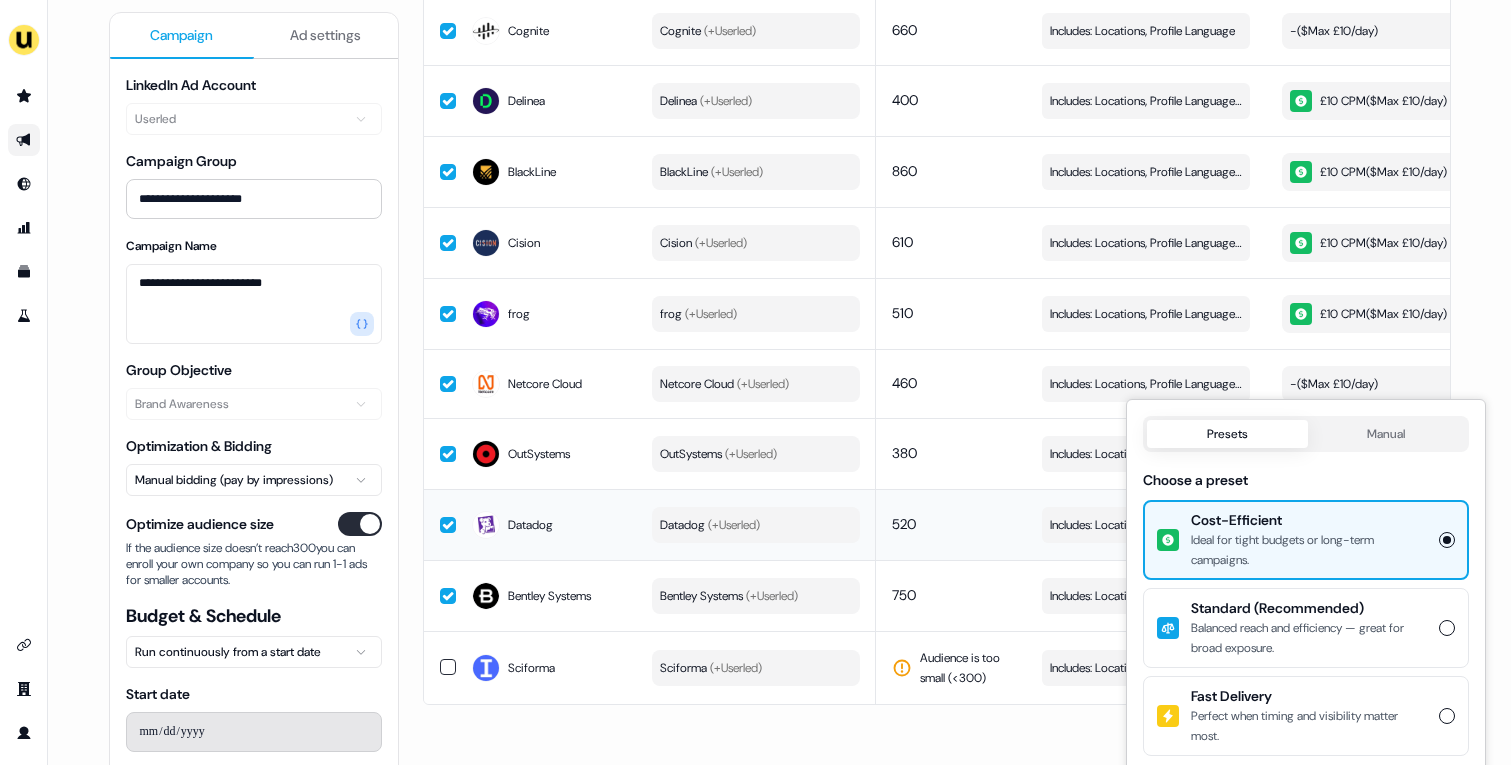 click on "12  selected" at bounding box center [937, 731] 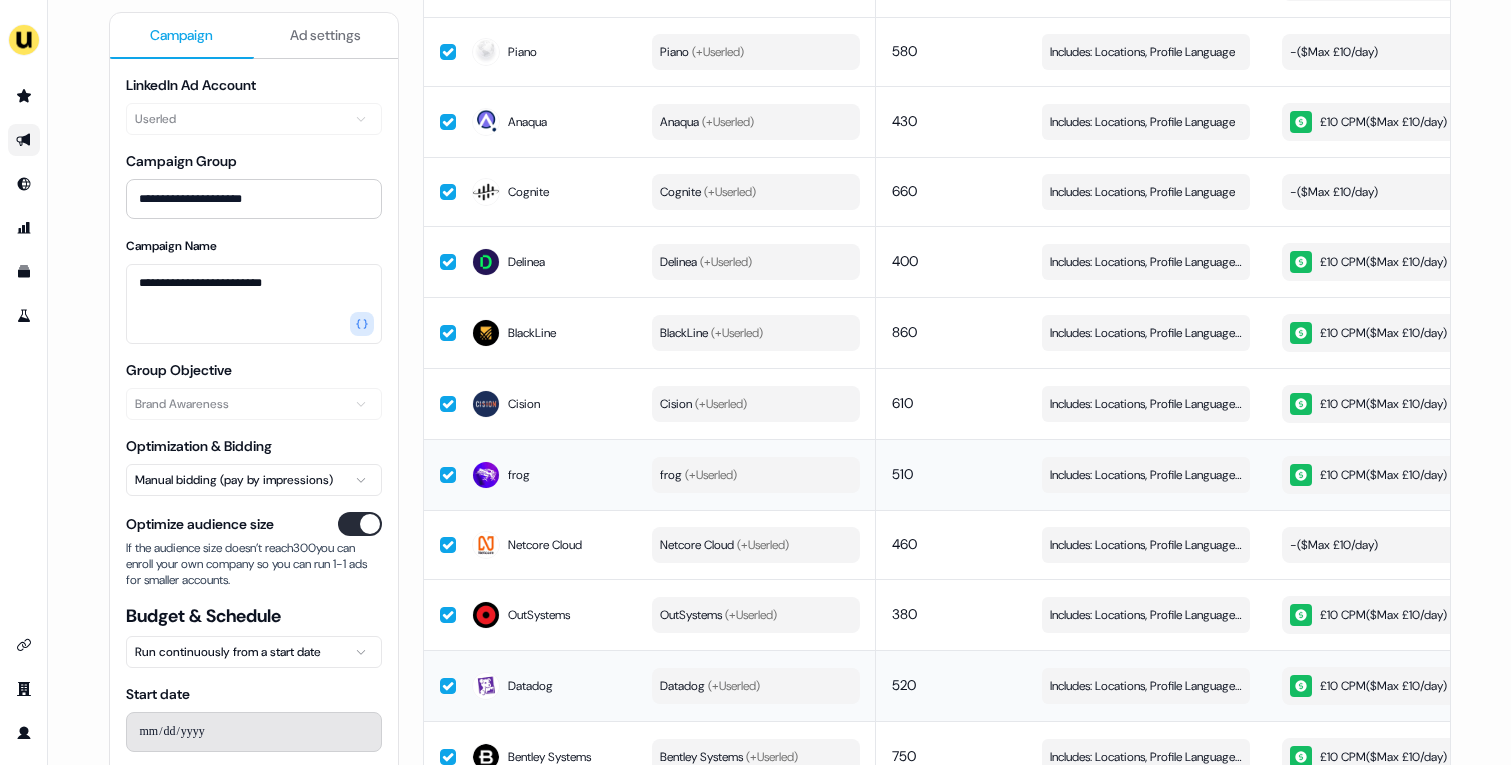 scroll, scrollTop: 2067, scrollLeft: 0, axis: vertical 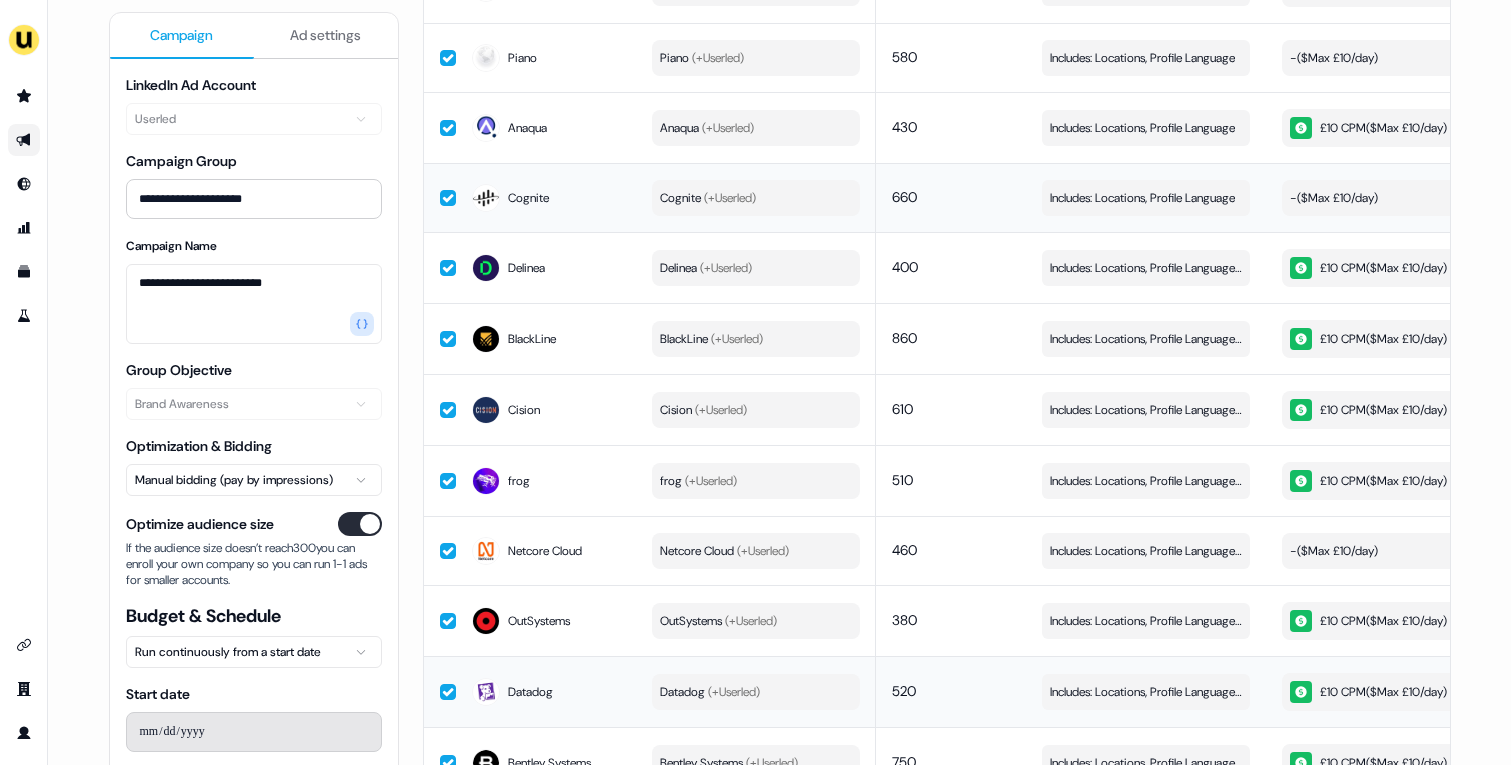 click on "-  ($ Max £10/day )" at bounding box center (1334, 198) 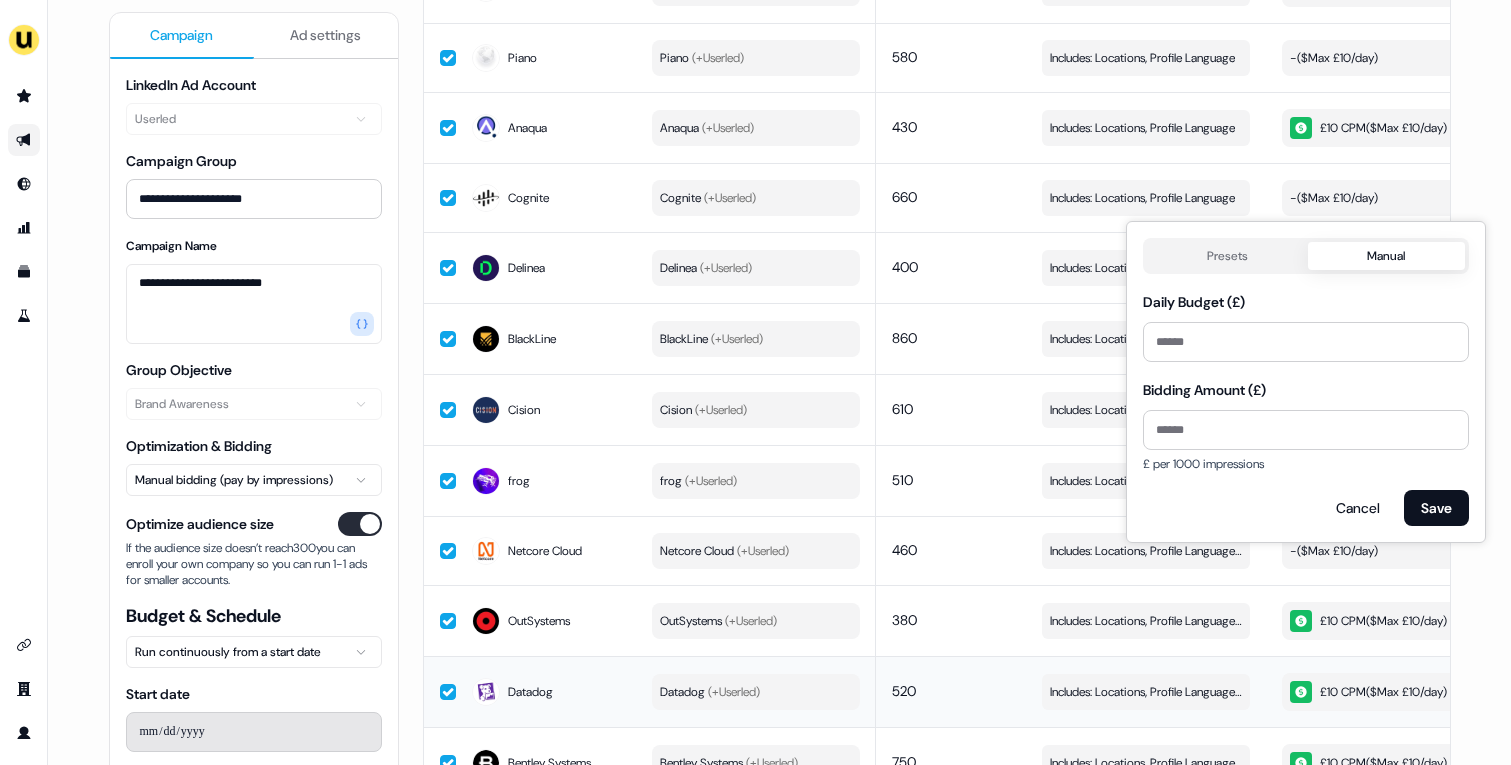 click on "Presets Manual Daily Budget (£) ** Bidding Amount (£) £   per 1000 impressions Cancel Save" at bounding box center (1306, 382) 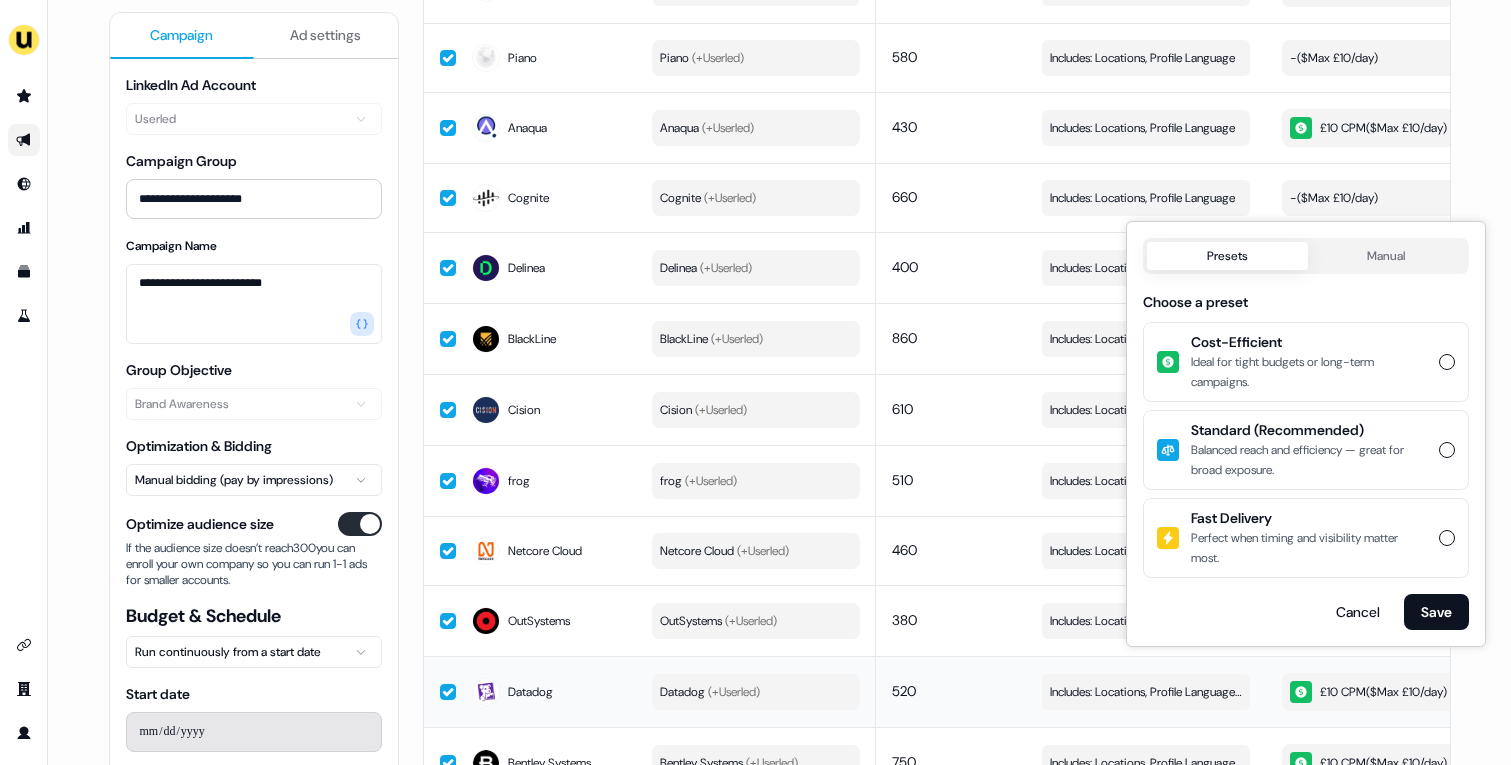 click on "Cost-Efficient" at bounding box center (1309, 342) 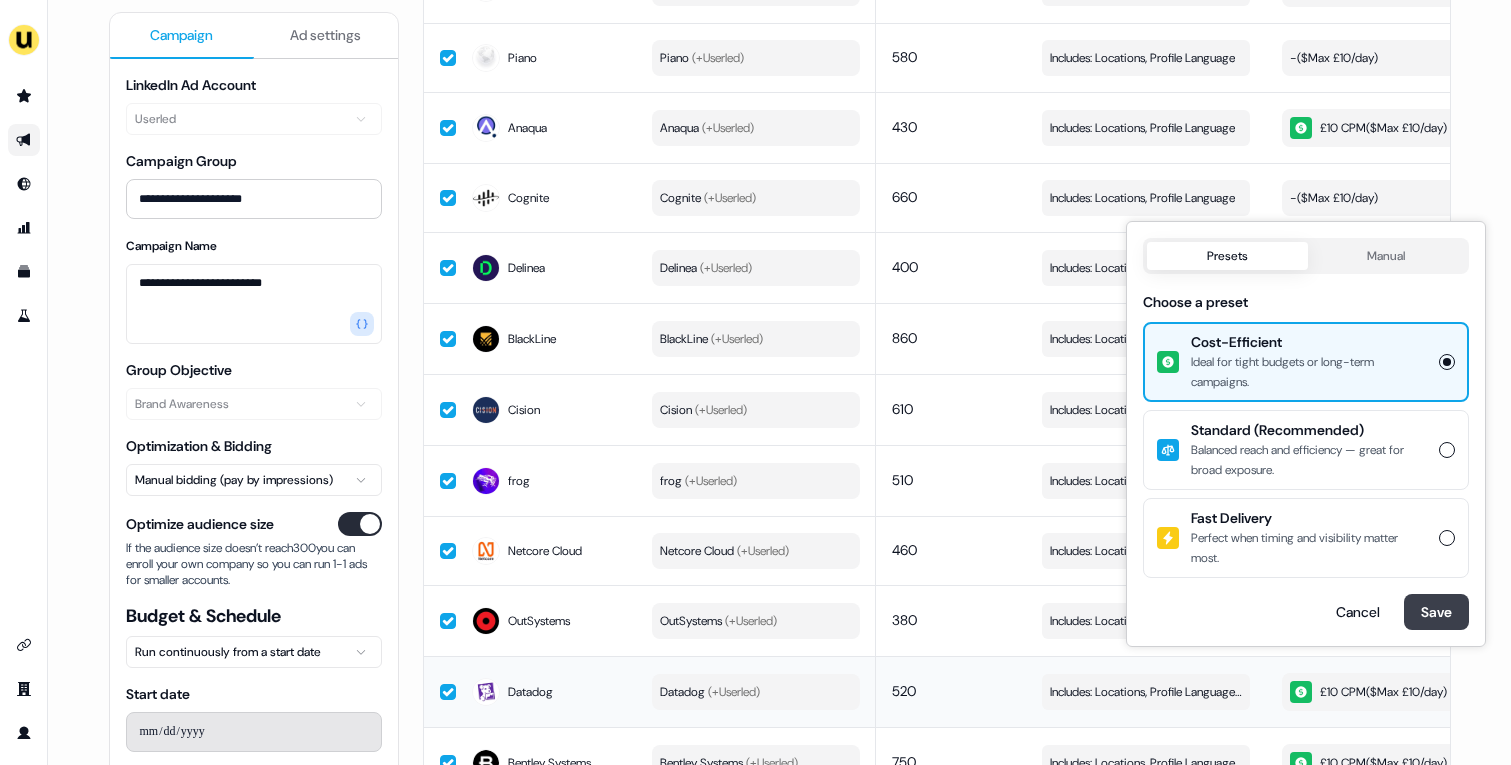 click on "Save" at bounding box center (1436, 612) 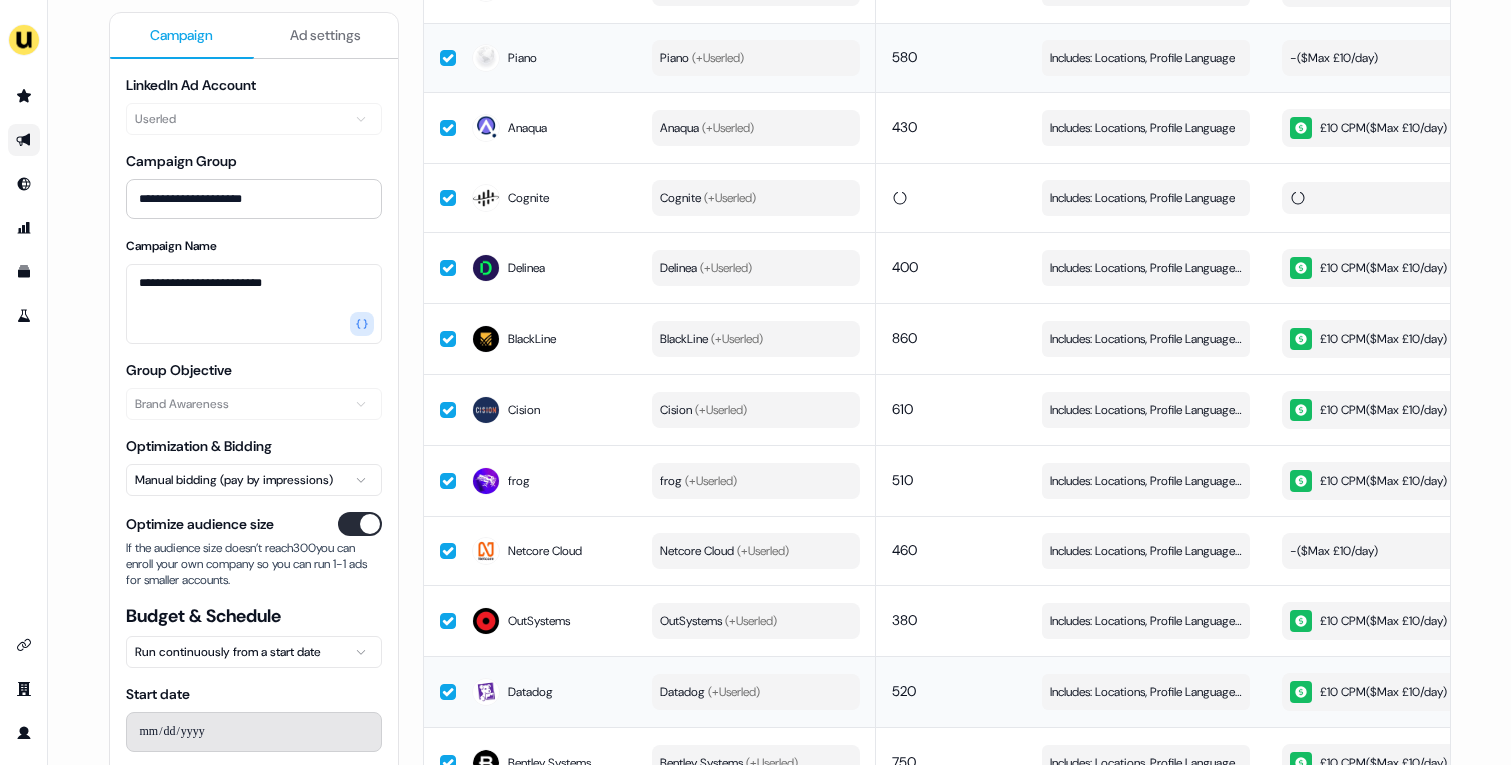 click on "-  ($ Max £10/day )" at bounding box center [1334, 58] 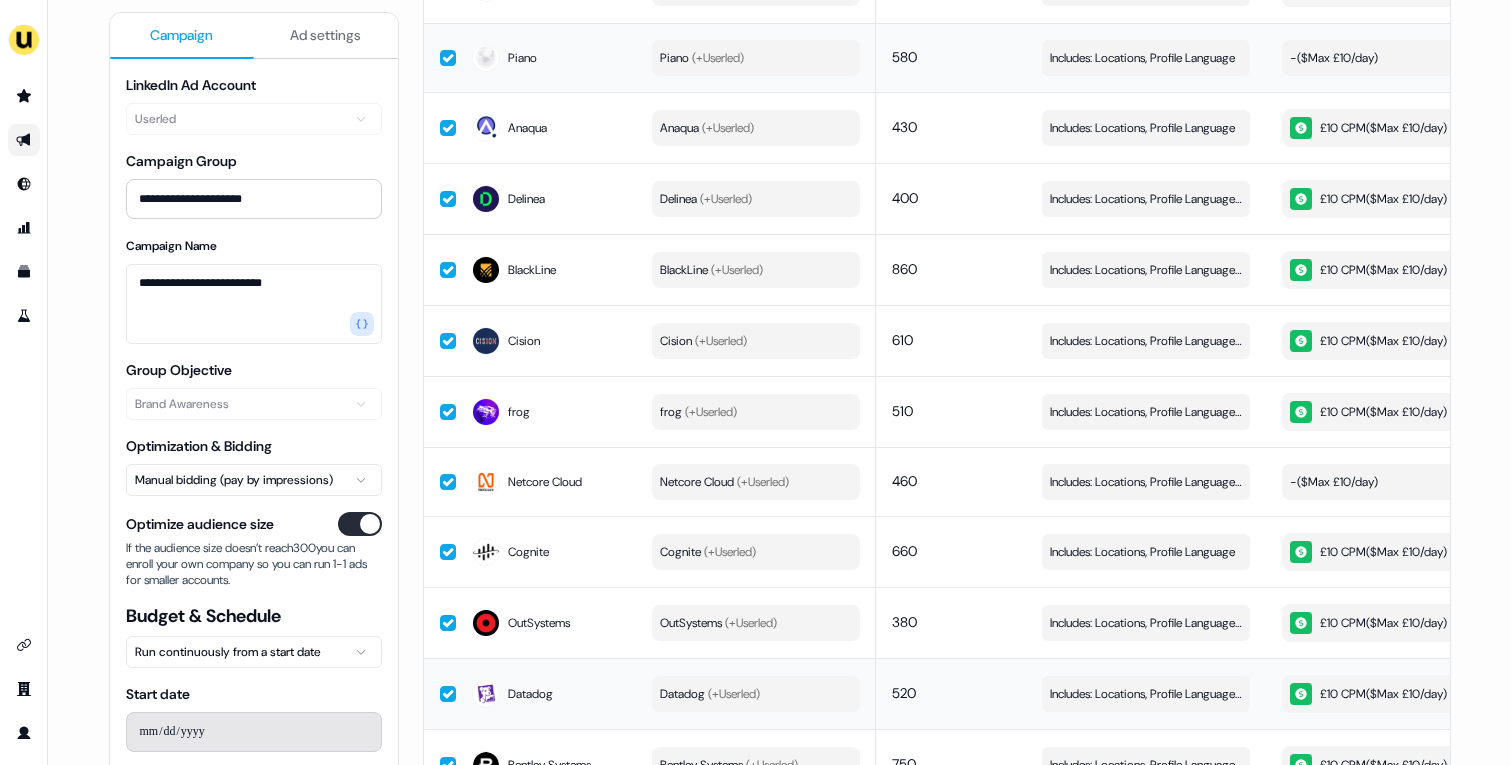 click on "-  ($ Max £10/day )" at bounding box center [1334, 58] 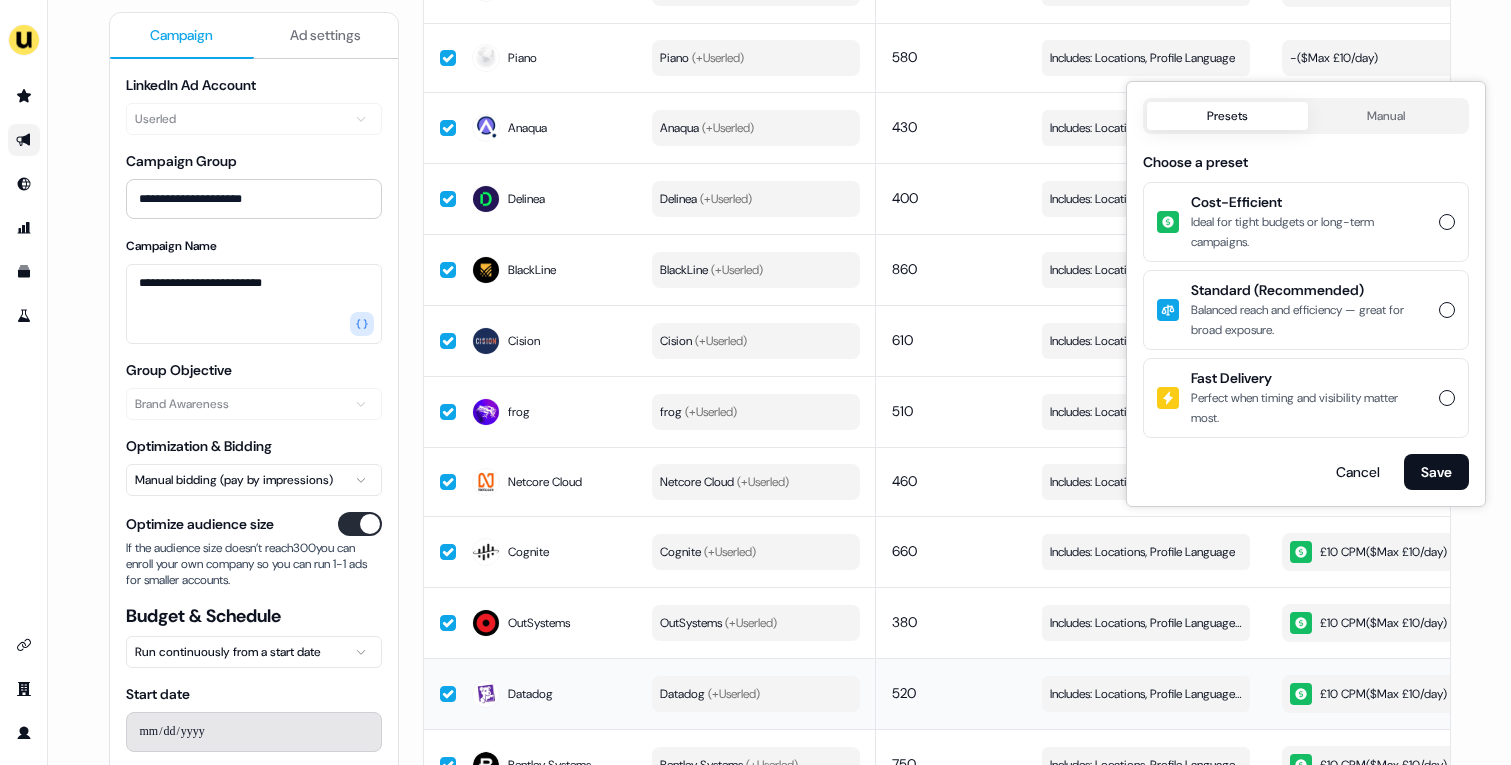 click on "Presets" at bounding box center (1227, 116) 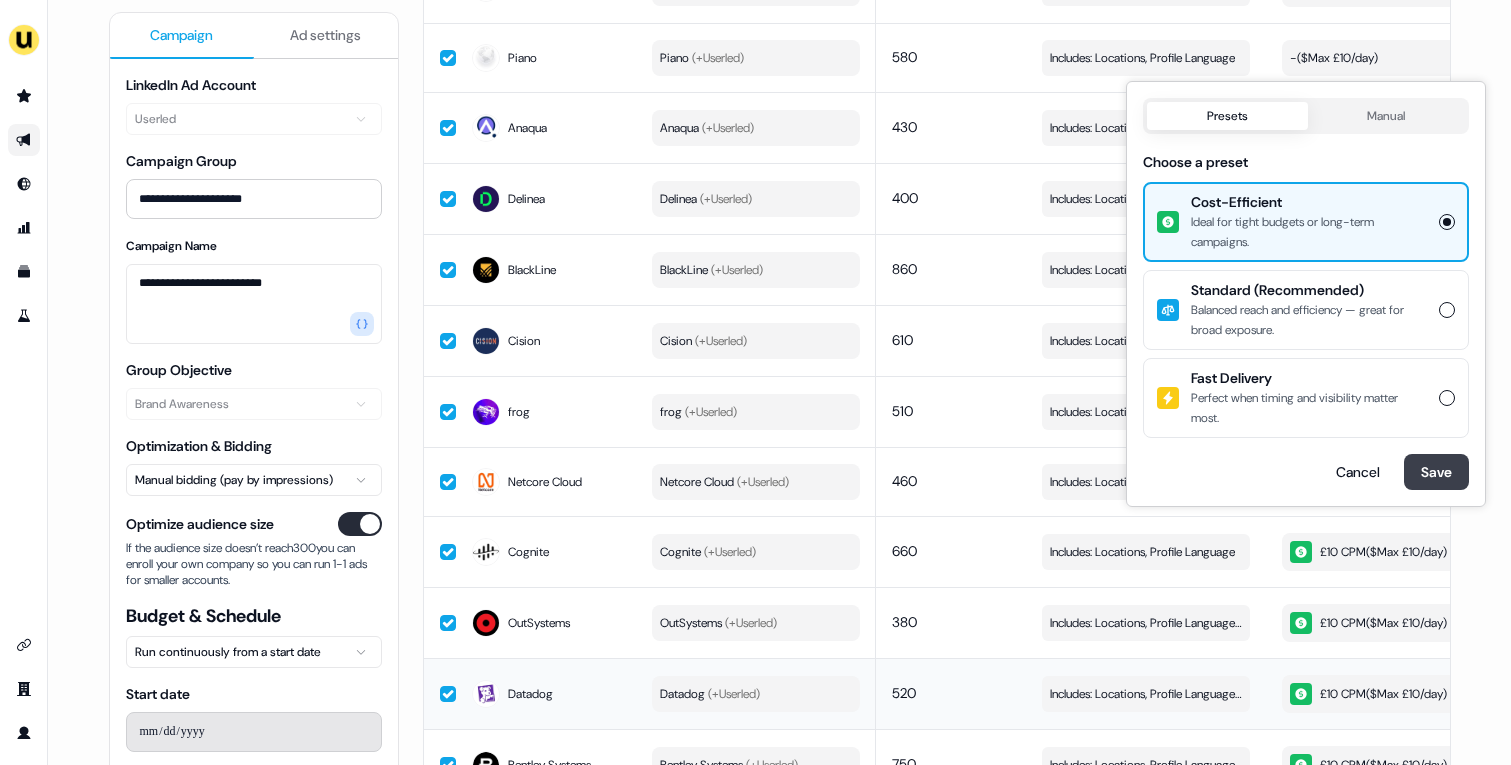click on "Save" at bounding box center [1436, 472] 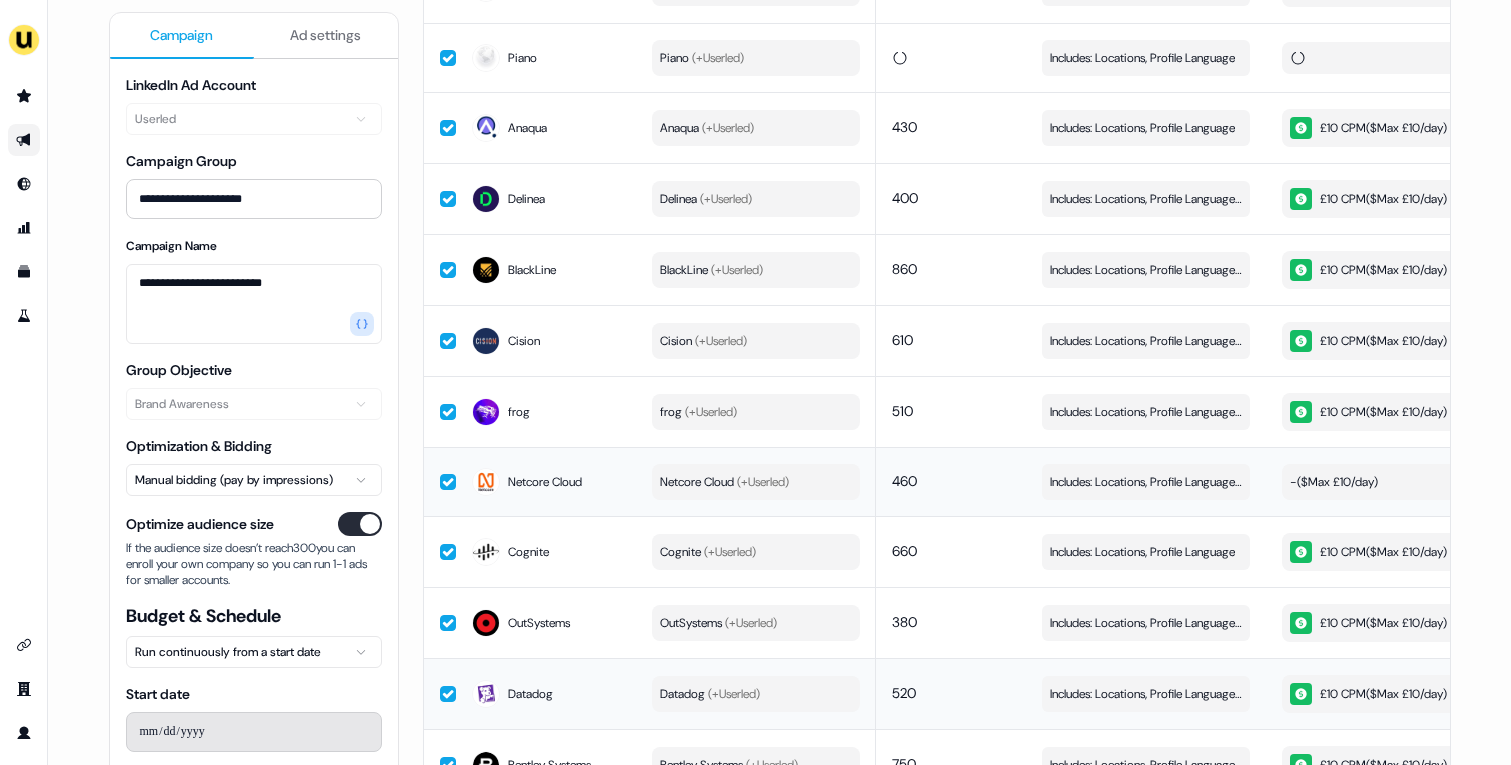 click on "-  ($ Max £10/day )" at bounding box center [1334, 482] 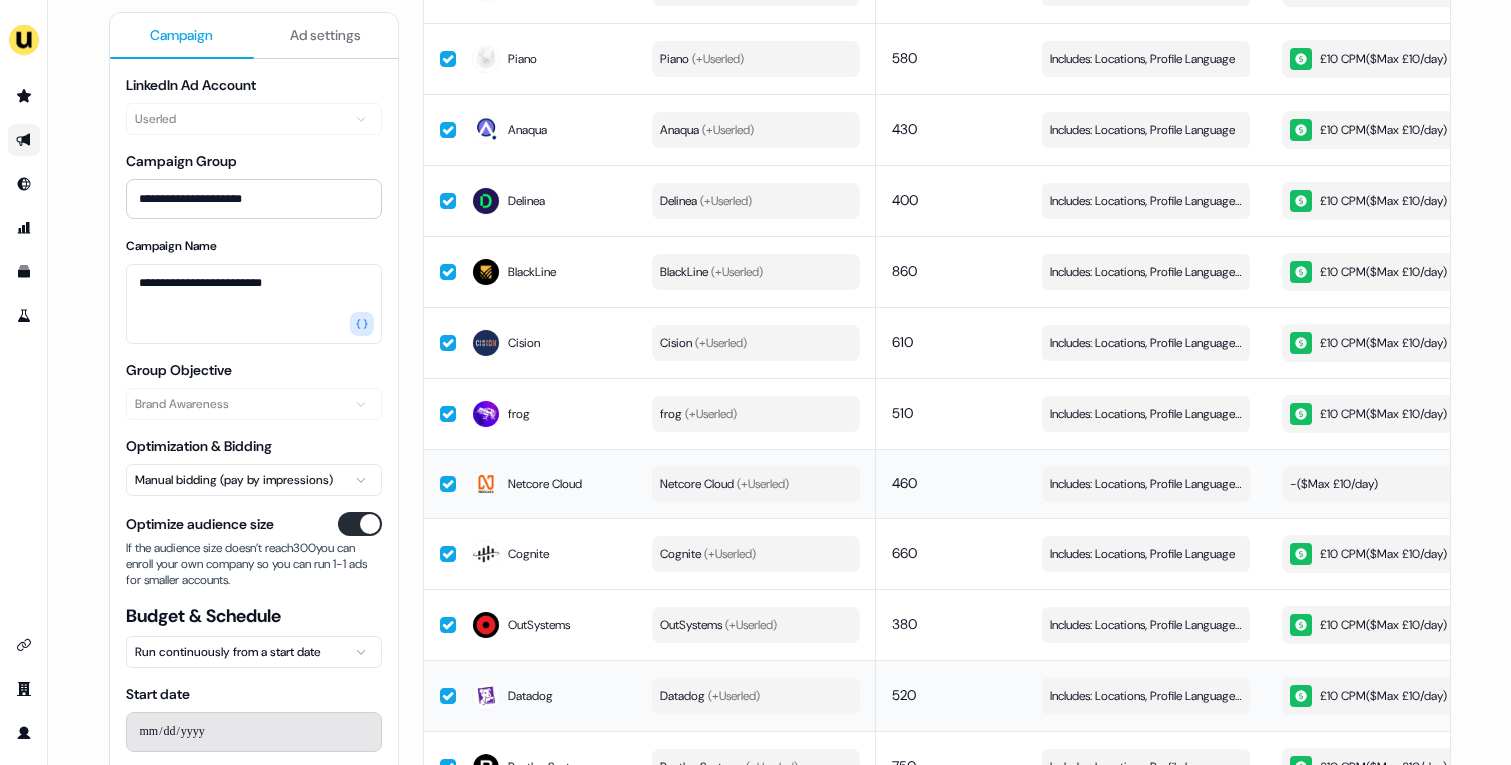 click on "-  ($ Max £10/day )" at bounding box center [1334, 484] 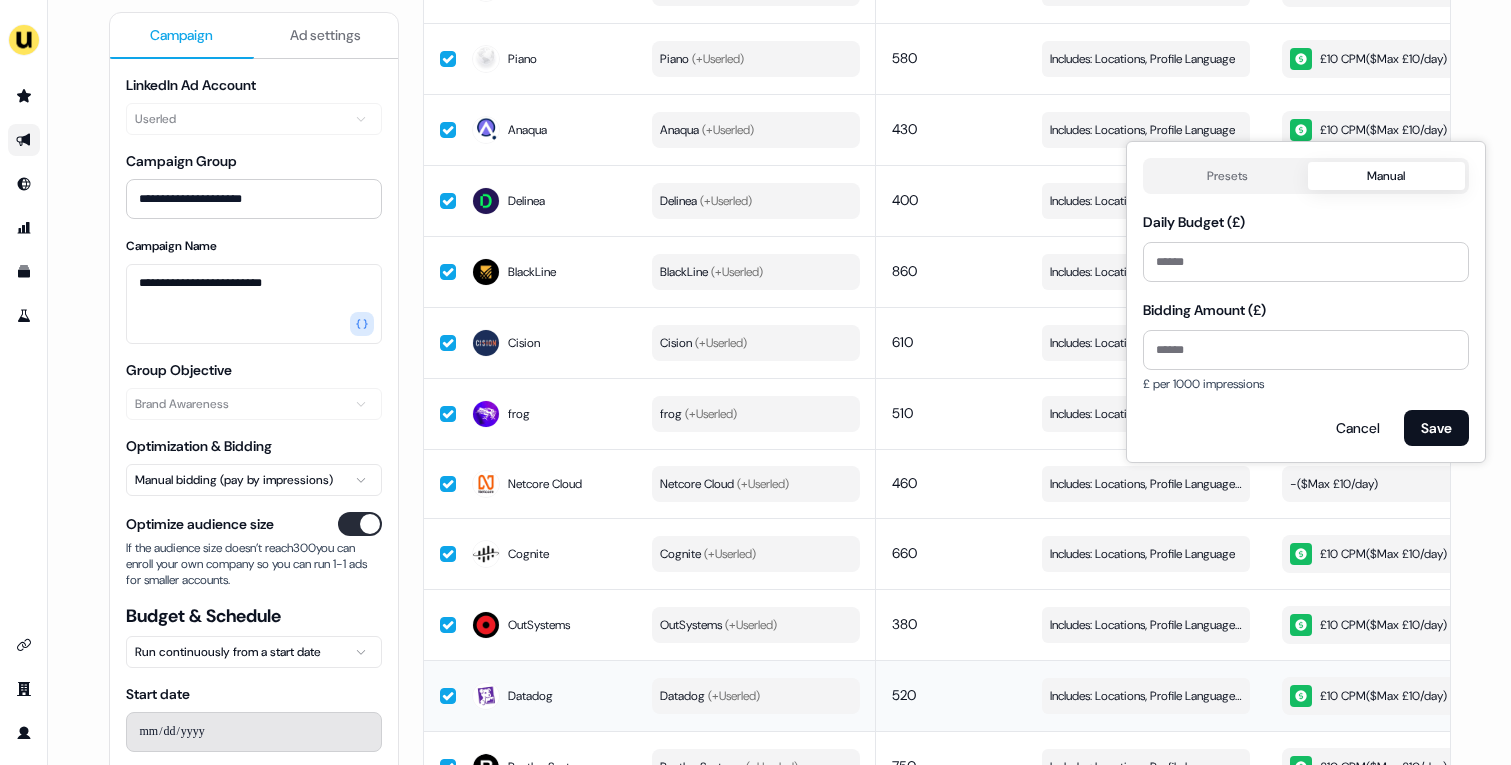 click on "Presets Manual" at bounding box center [1306, 176] 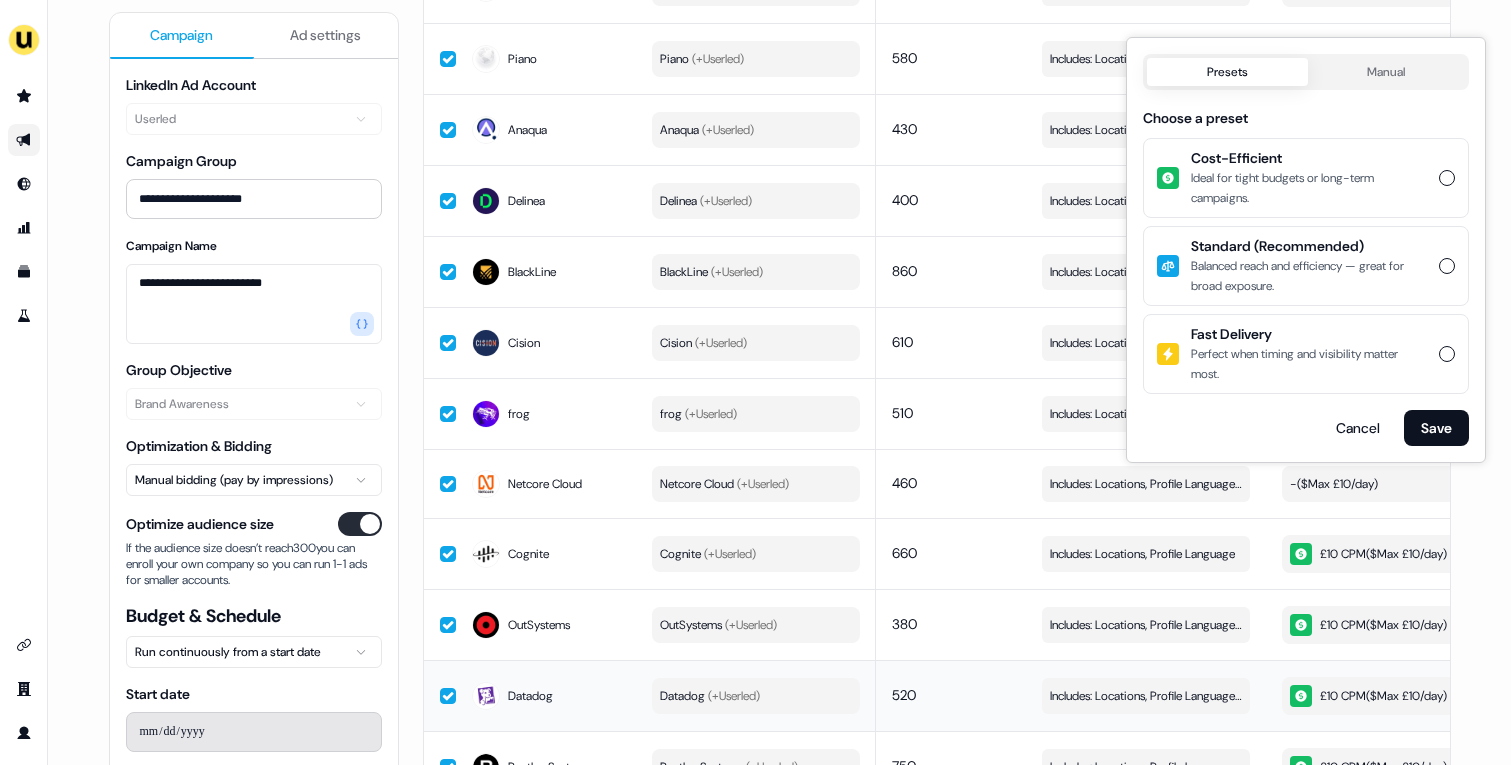 click on "Presets Manual Choose a preset Cost-Efficient Ideal for tight budgets or long-term campaigns. Standard (Recommended) Balanced reach and efficiency — great for broad exposure. Fast Delivery Perfect when timing and visibility matter most. Cancel Save" at bounding box center [1306, 250] 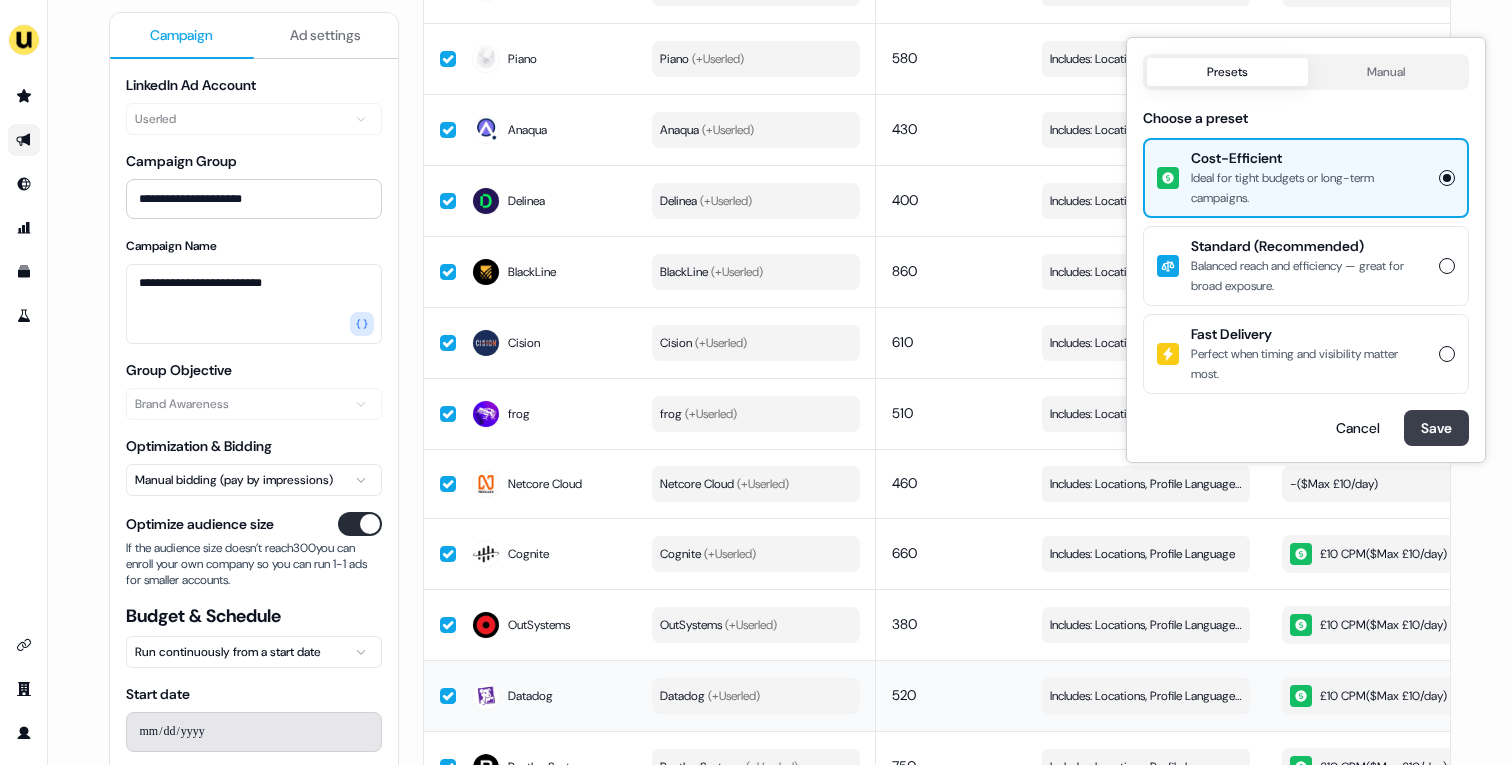 click on "Save" at bounding box center (1436, 428) 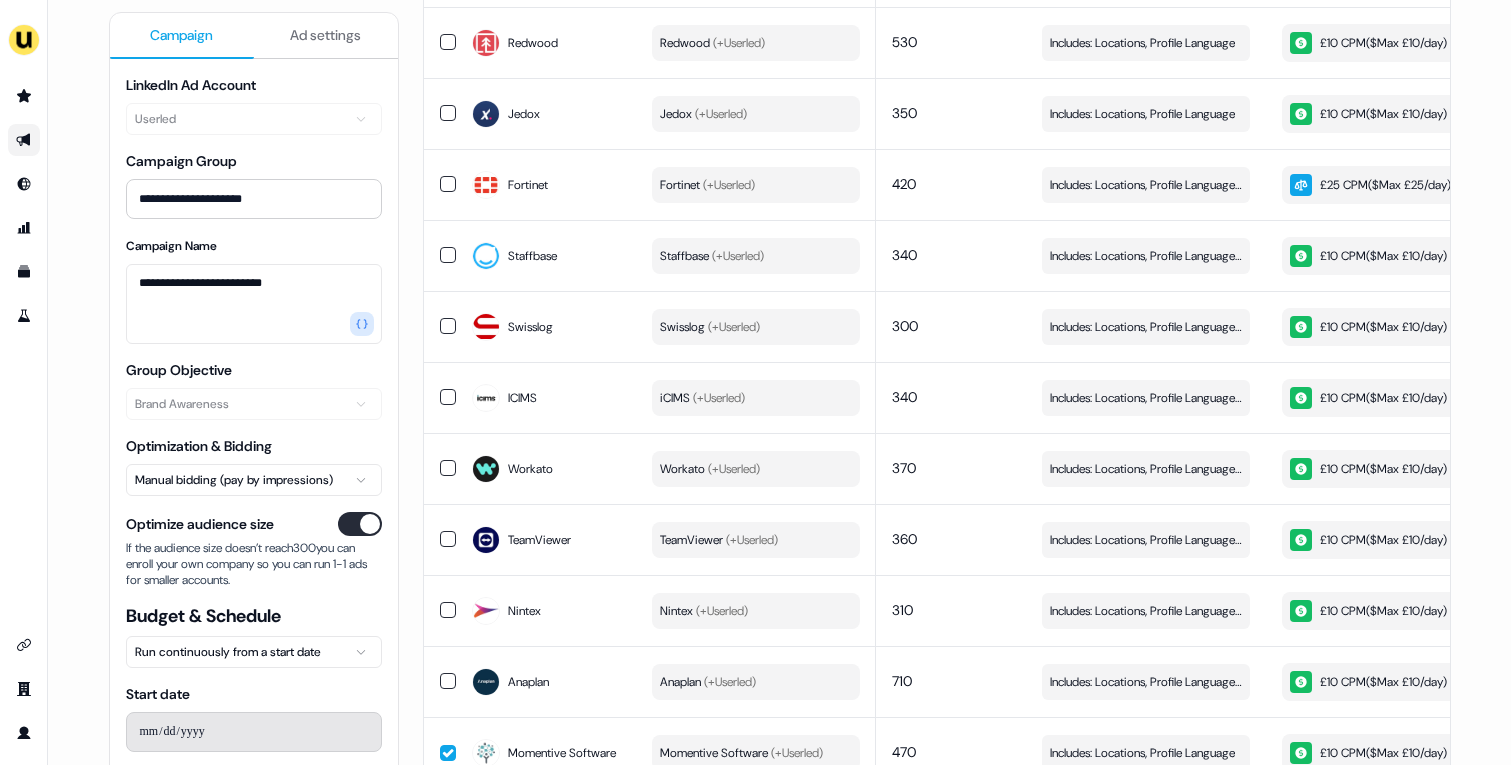 scroll, scrollTop: 1291, scrollLeft: 0, axis: vertical 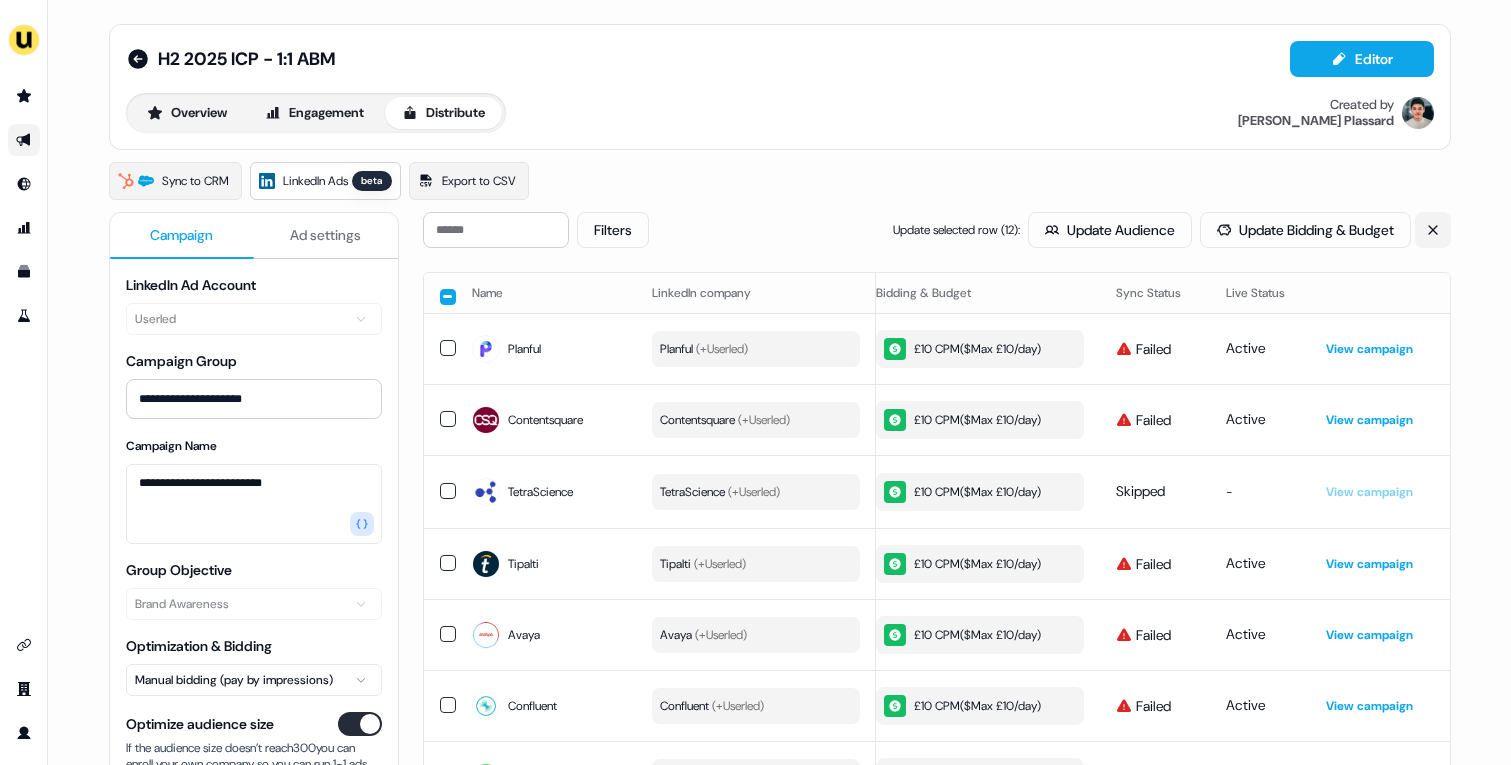 click at bounding box center [1433, 230] 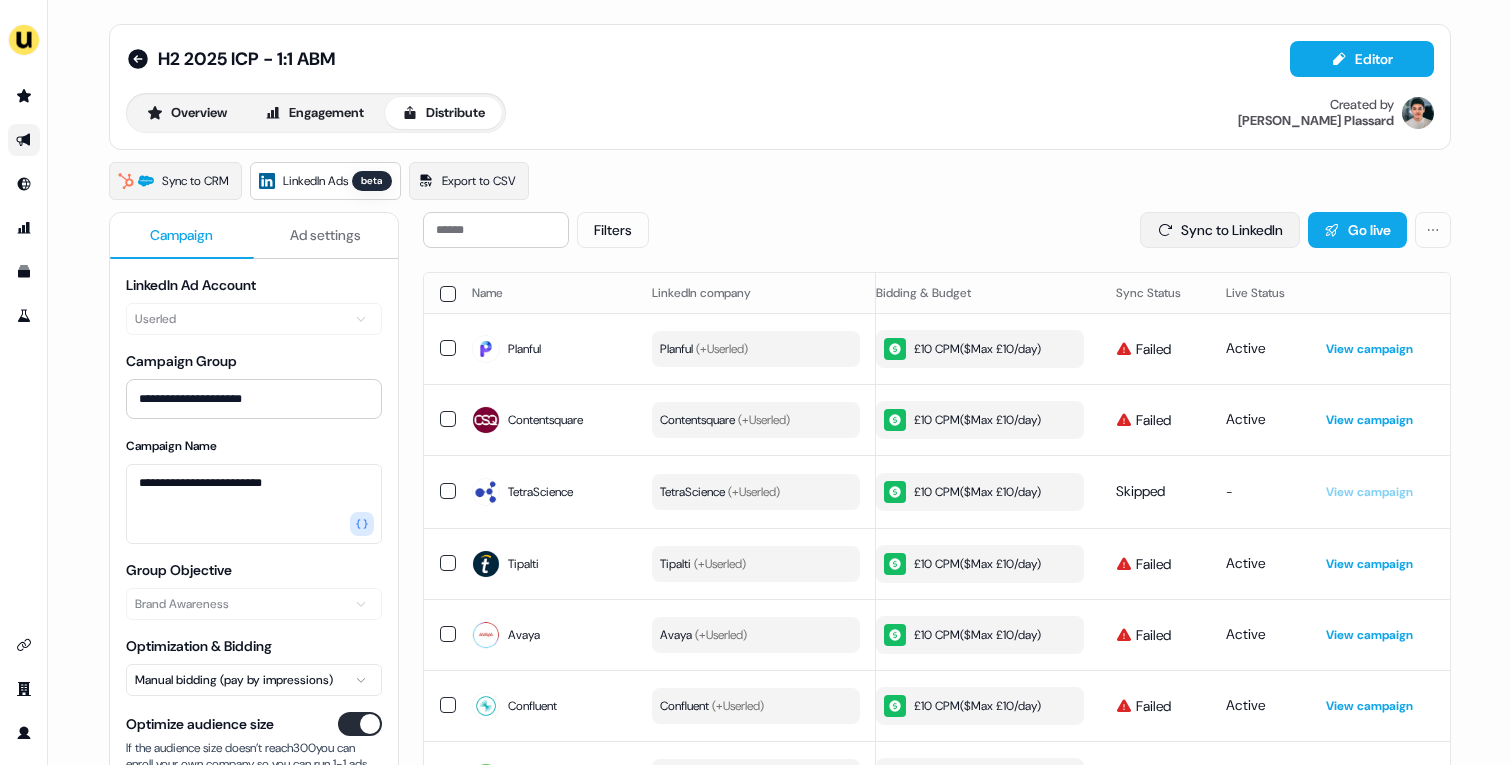 click on "Sync to LinkedIn" at bounding box center (1220, 230) 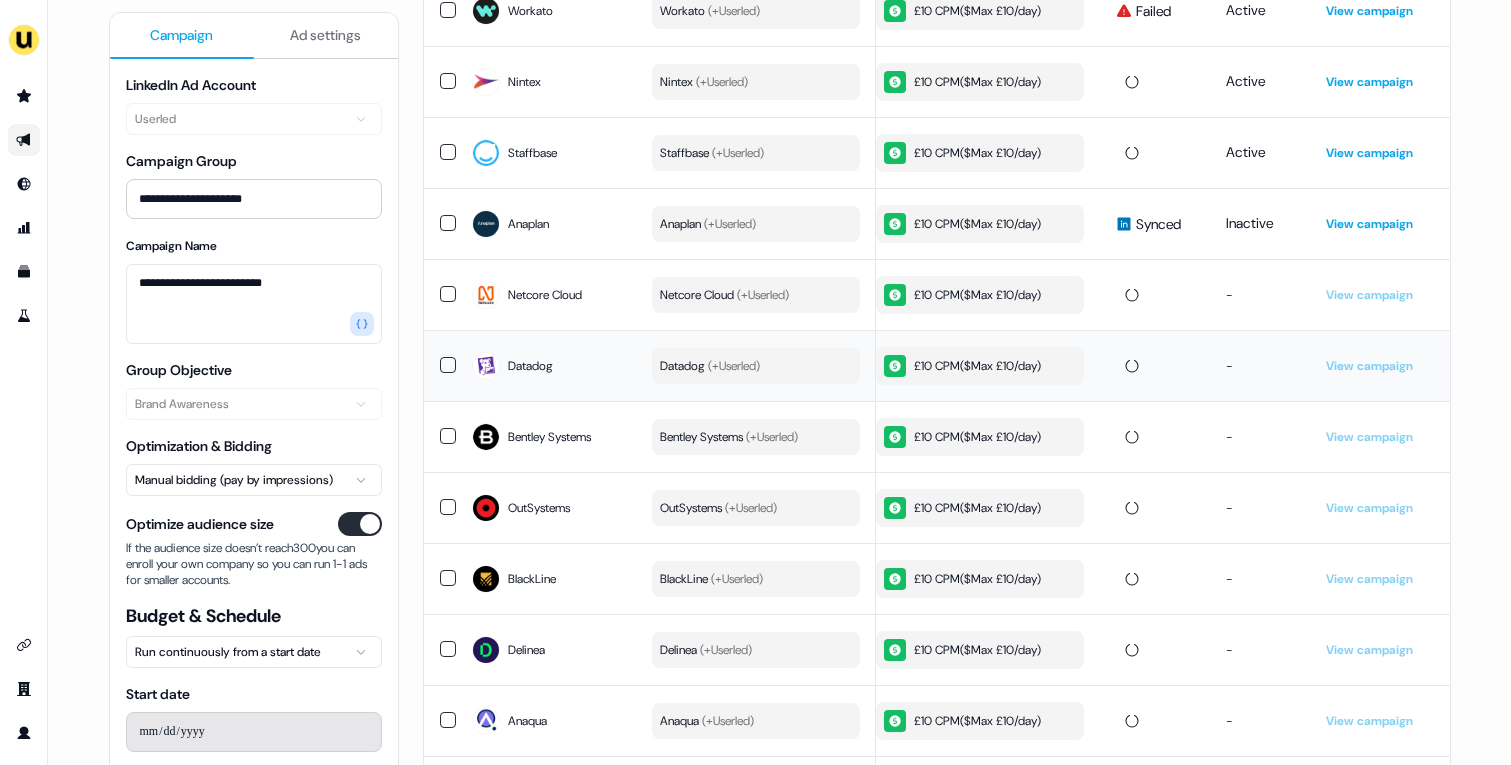 scroll, scrollTop: 1412, scrollLeft: 0, axis: vertical 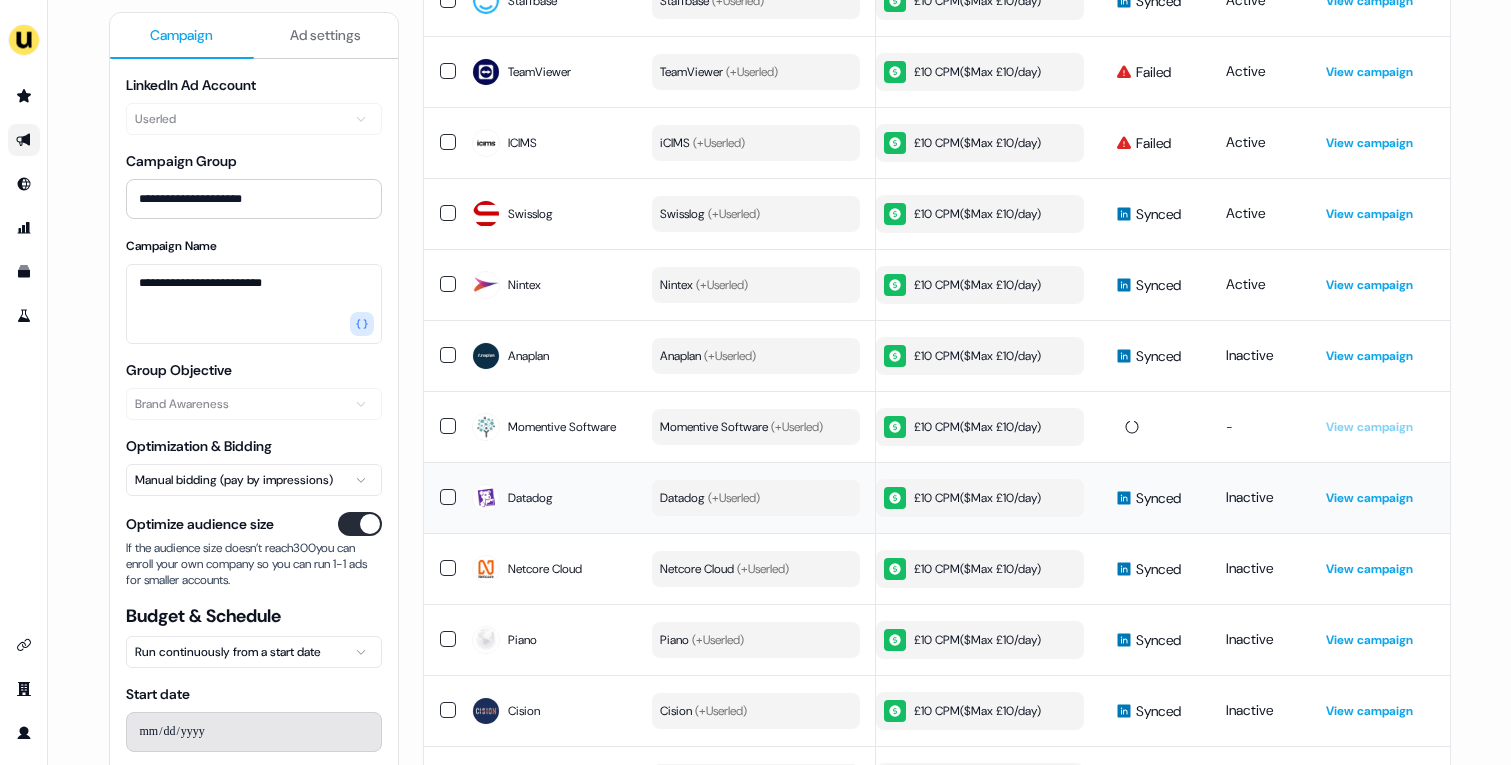 click on "View campaign" at bounding box center (1369, 498) 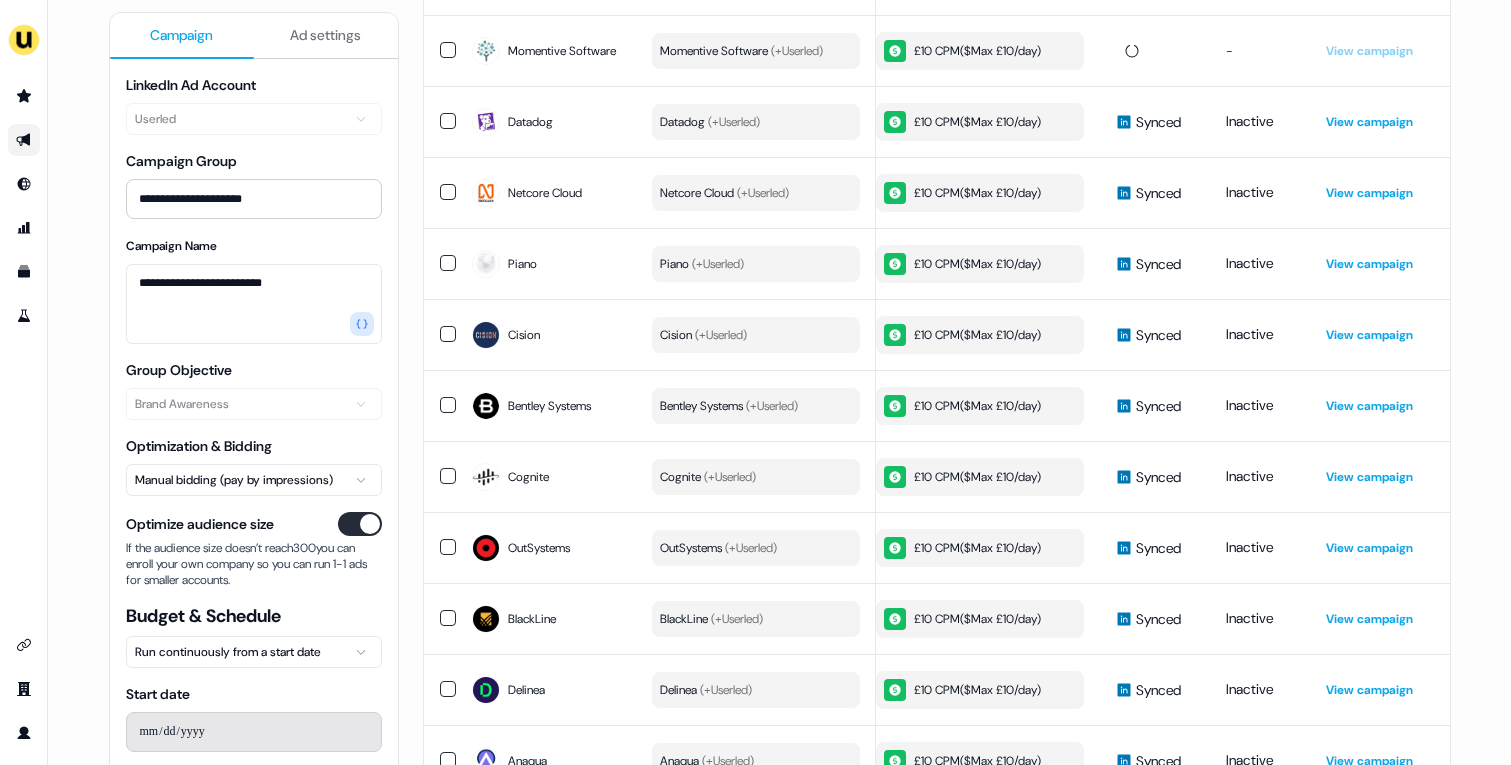 scroll, scrollTop: 2248, scrollLeft: 0, axis: vertical 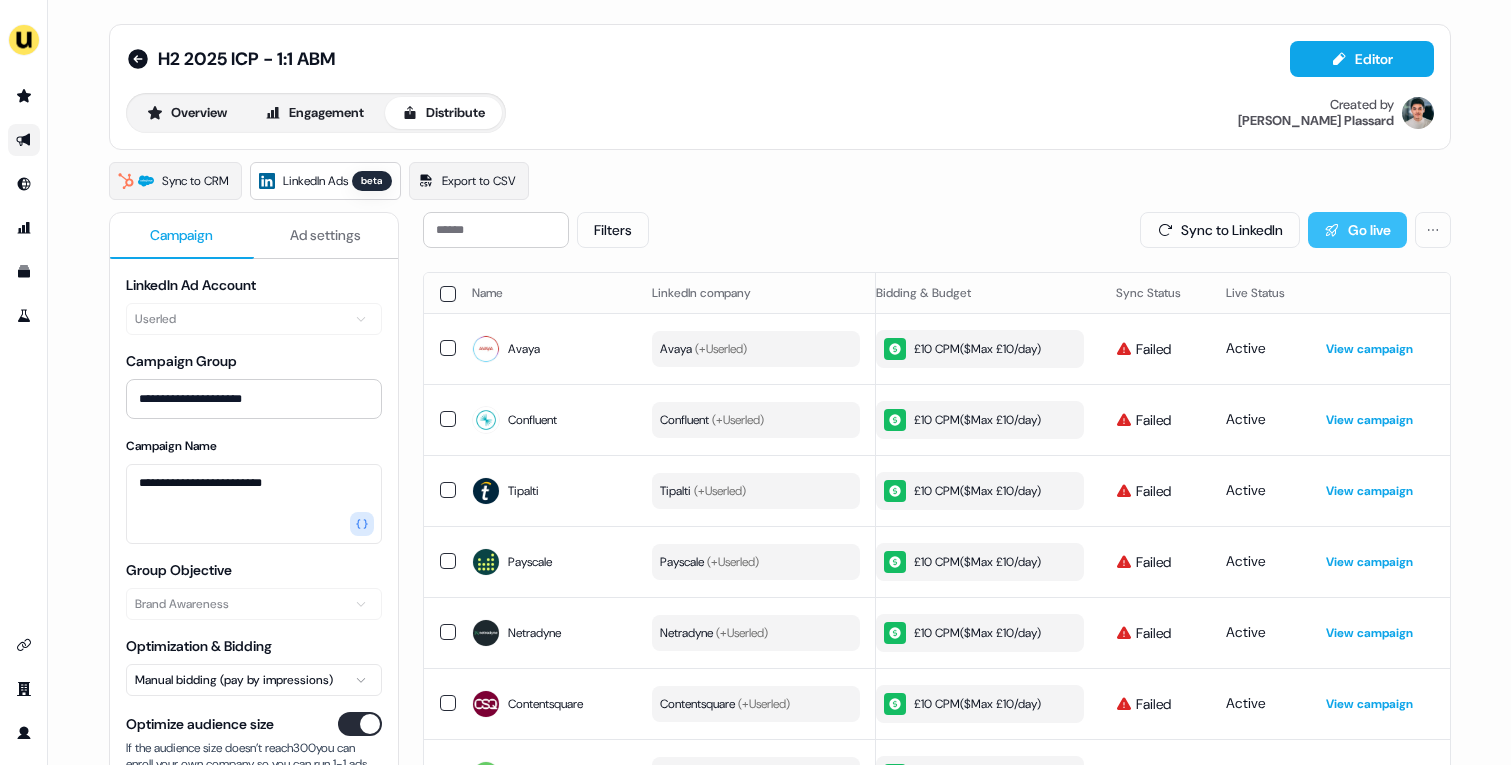 click on "Go live" at bounding box center [1357, 230] 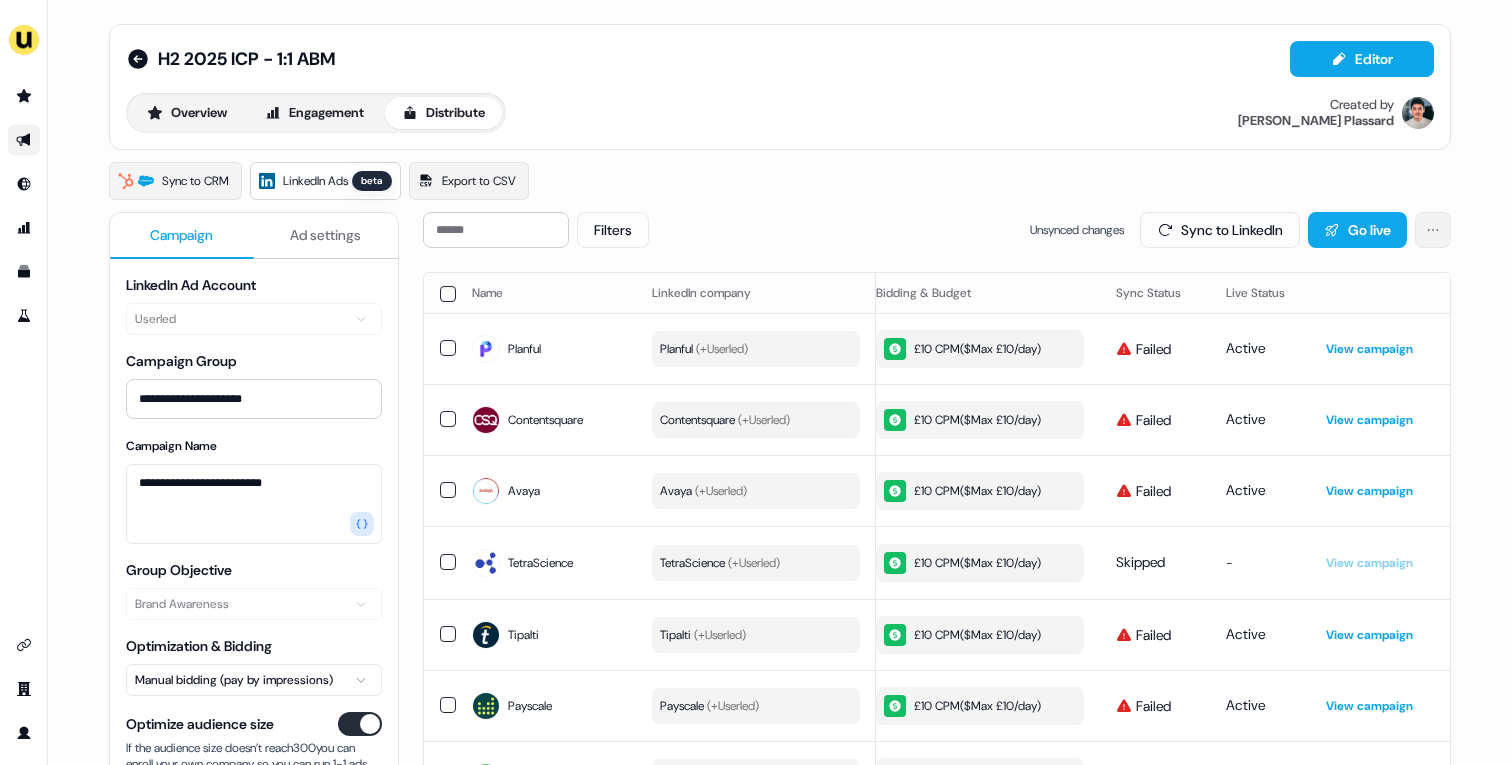 click on "**********" at bounding box center [755, 382] 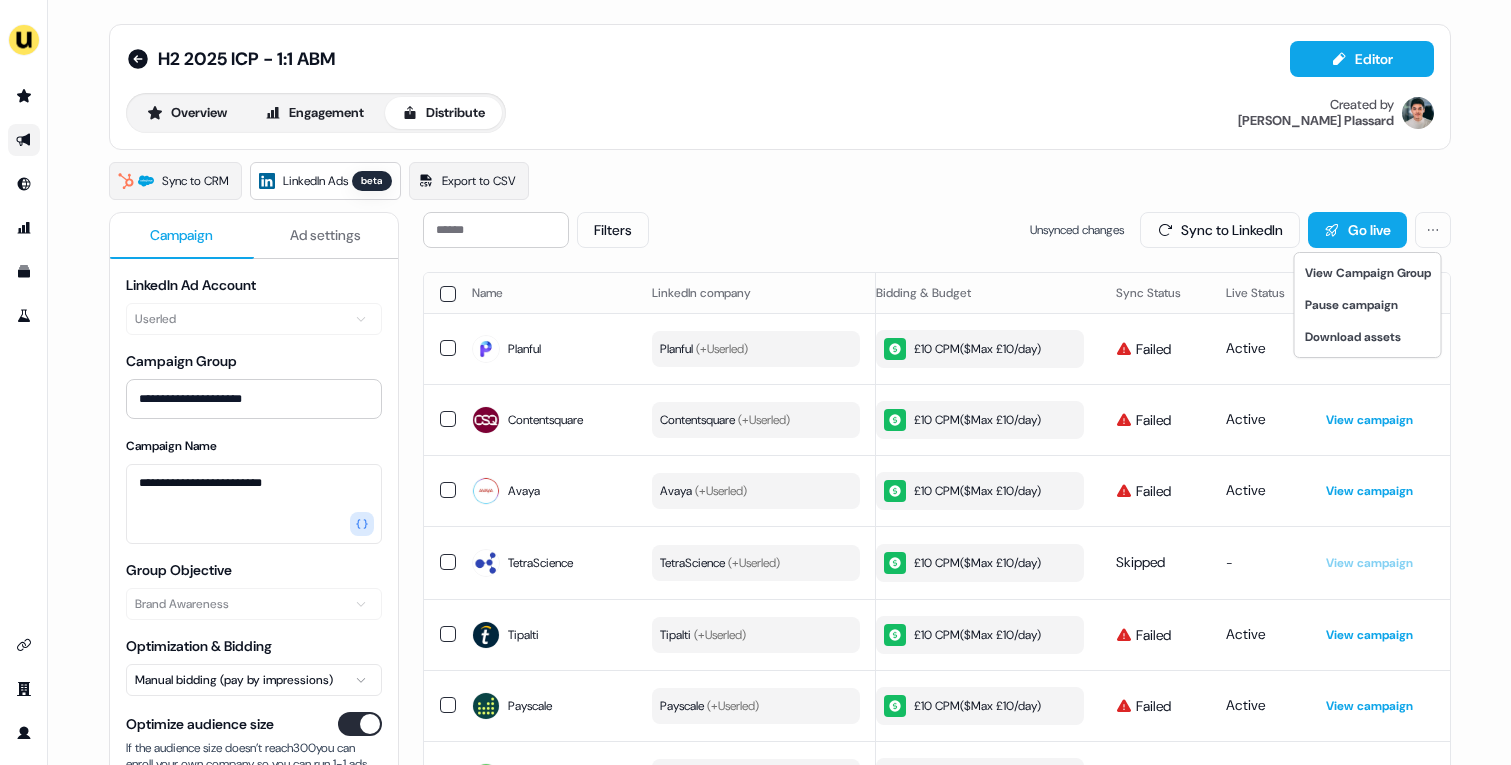 click on "**********" at bounding box center (755, 382) 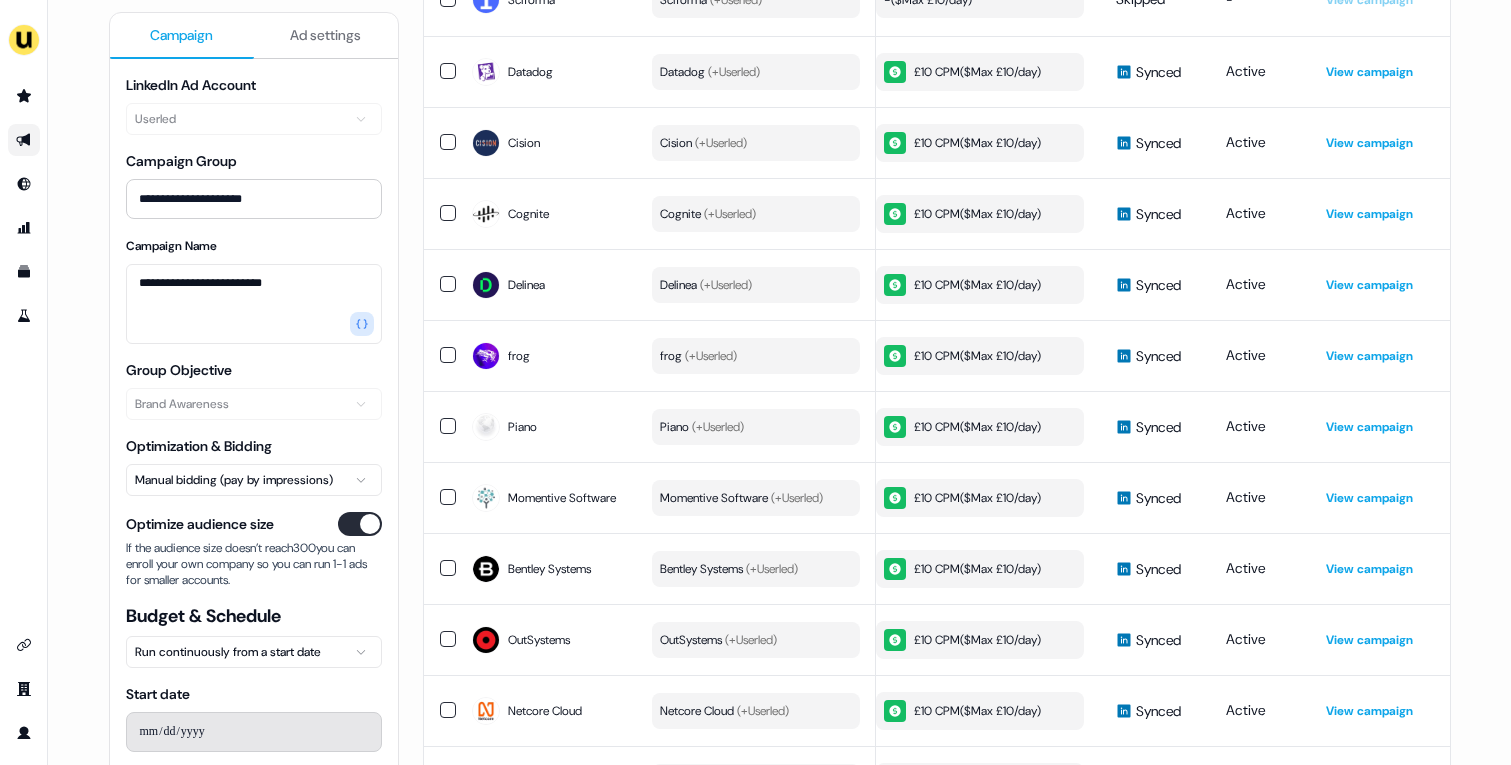 scroll, scrollTop: 2248, scrollLeft: 0, axis: vertical 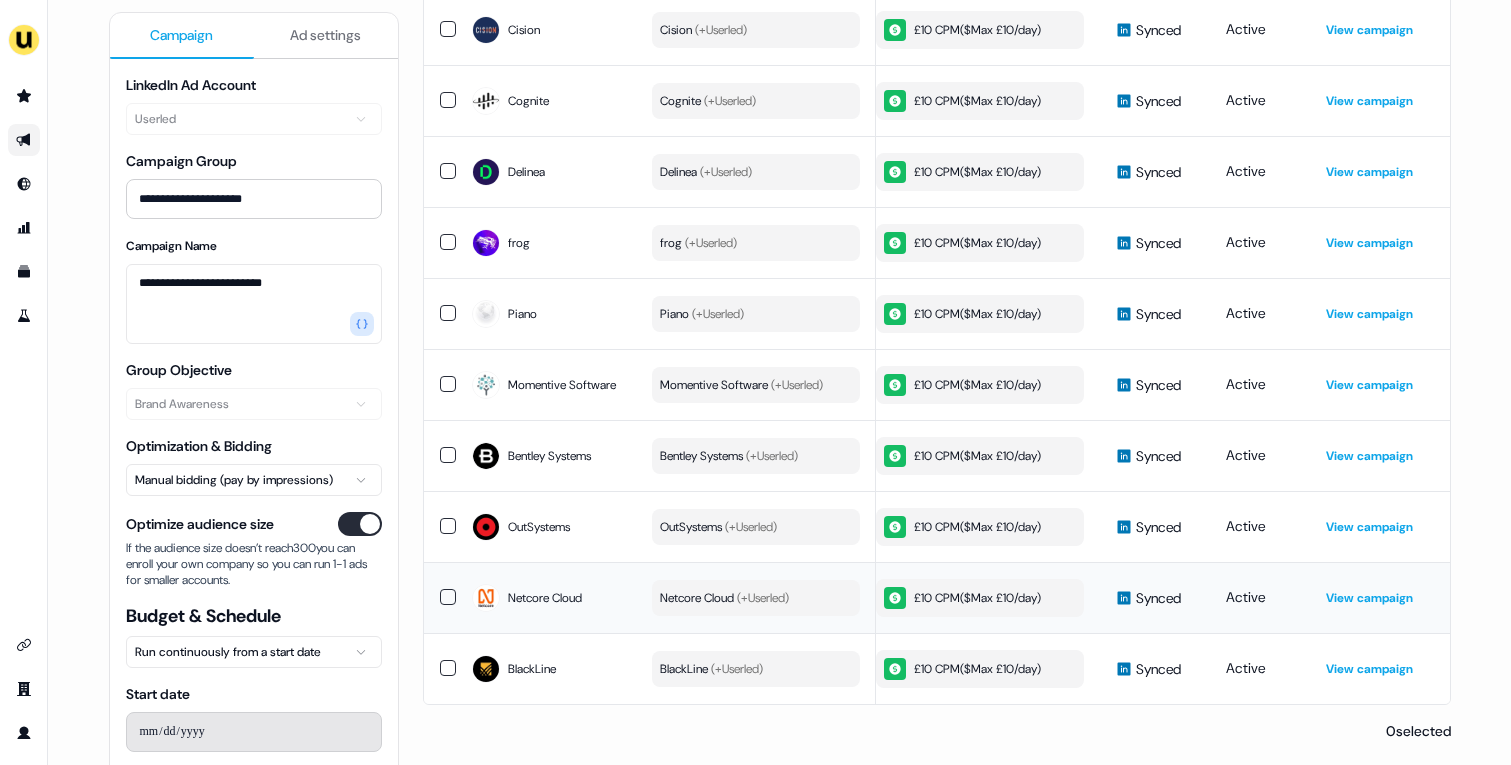 click on "View campaign" at bounding box center (1369, 598) 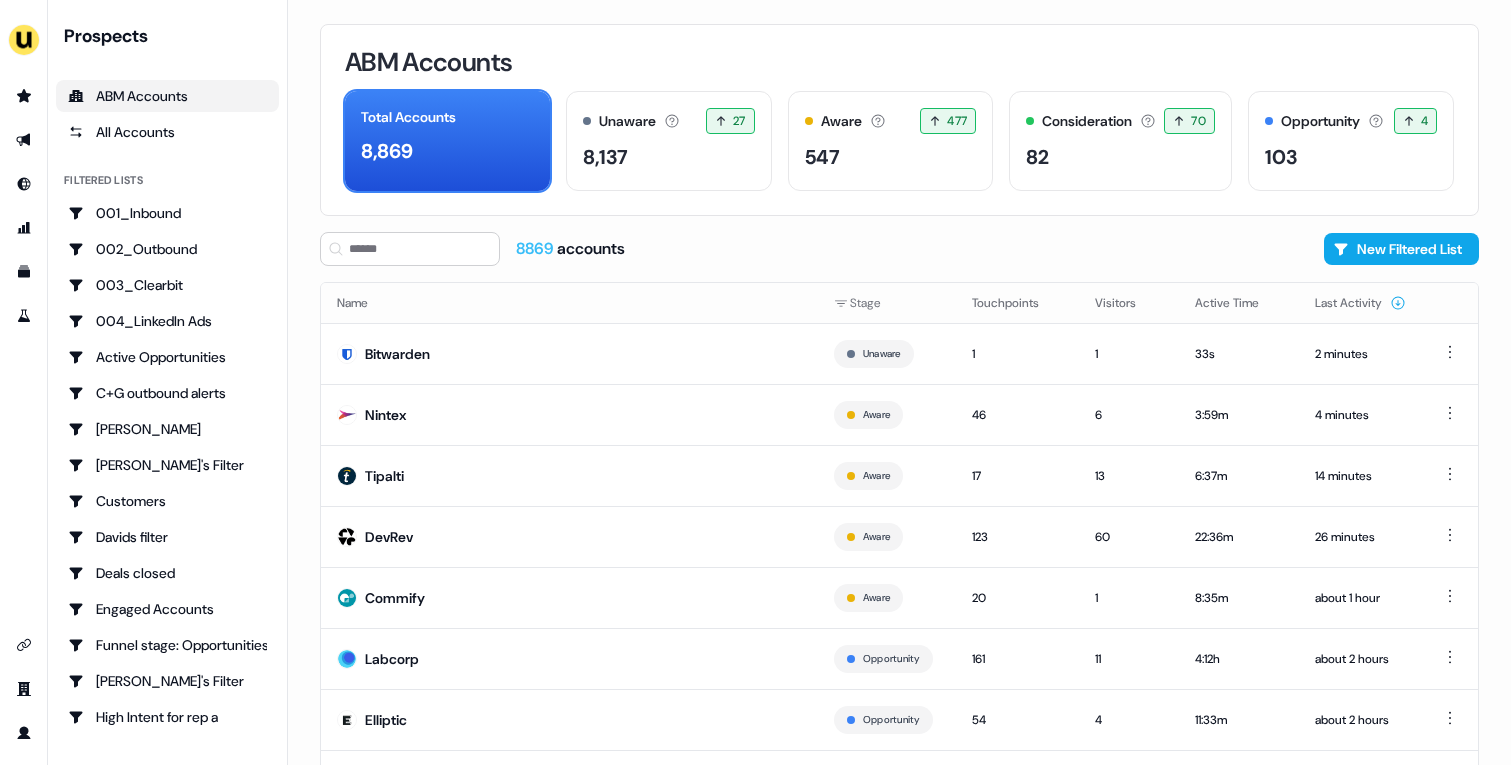 scroll, scrollTop: 0, scrollLeft: 0, axis: both 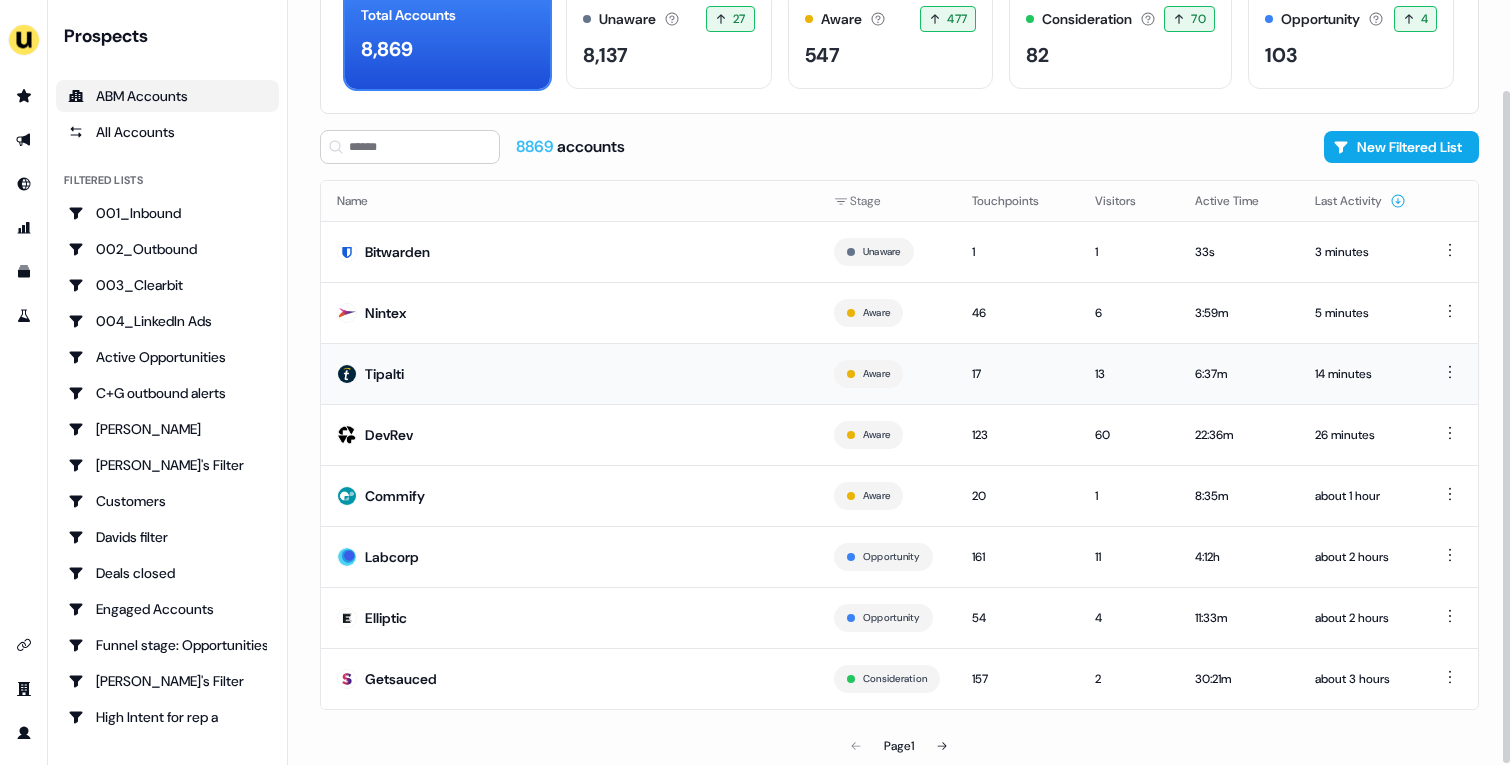 click on "Tipalti" at bounding box center (569, 373) 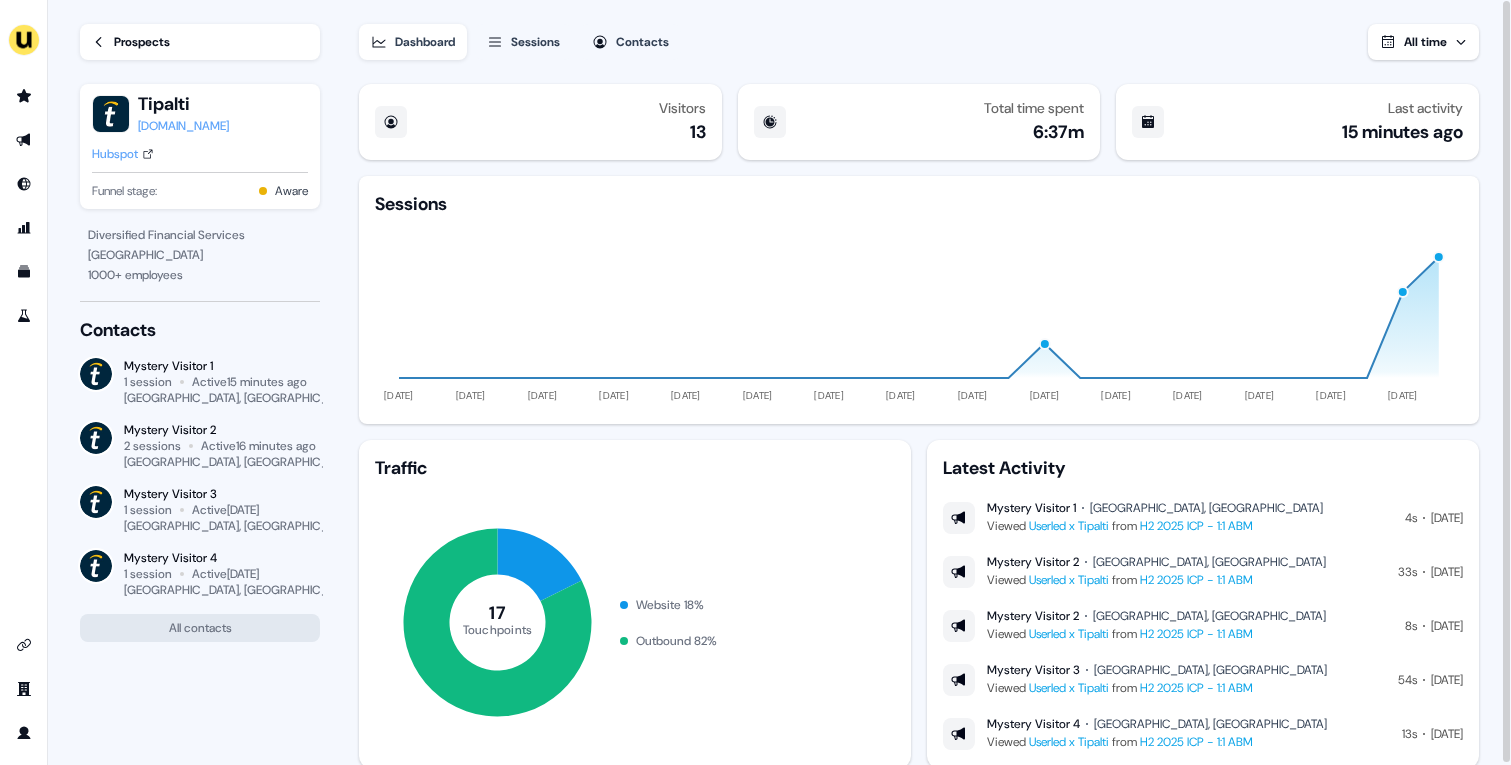click on "Hubspot" at bounding box center (115, 154) 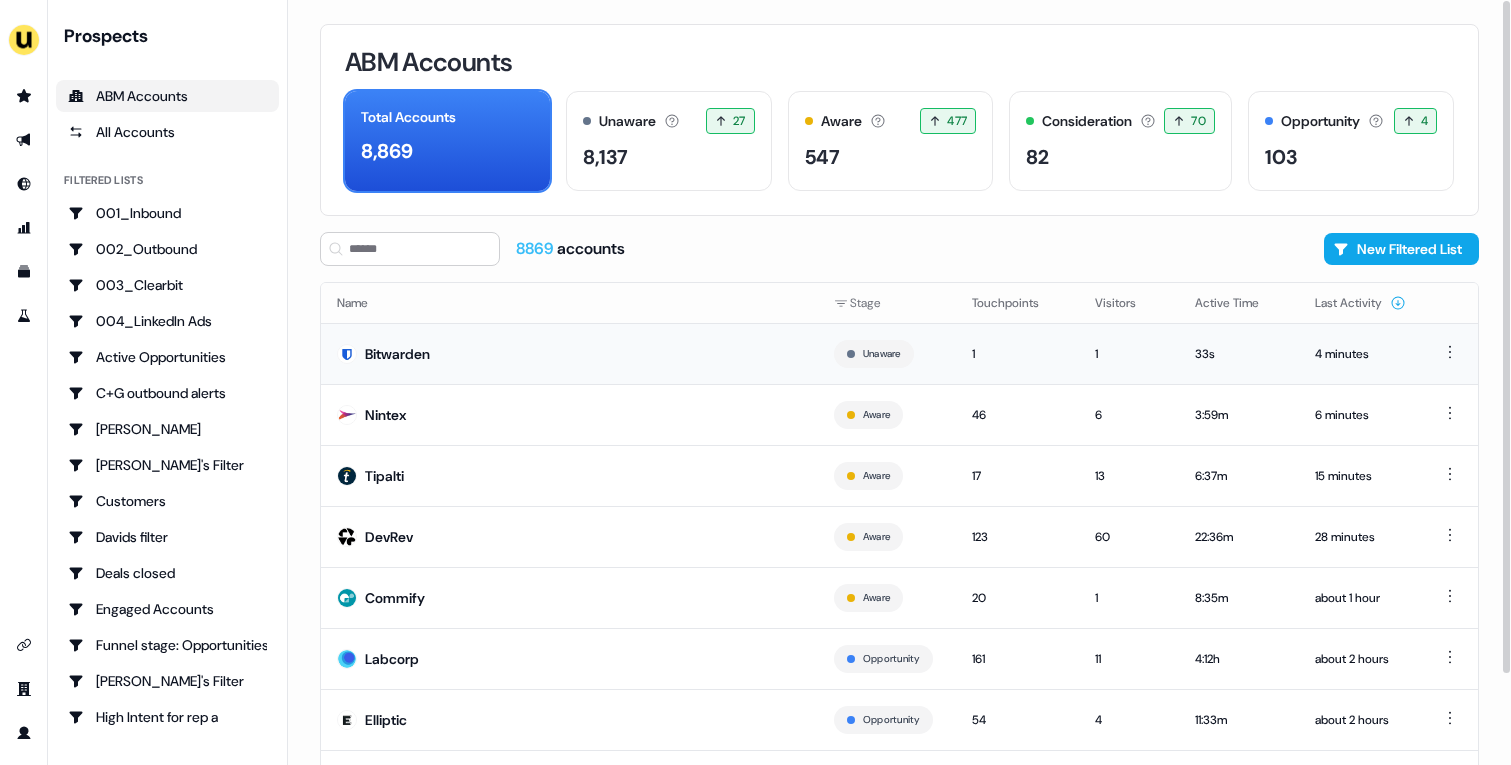 click on "Bitwarden" at bounding box center [569, 353] 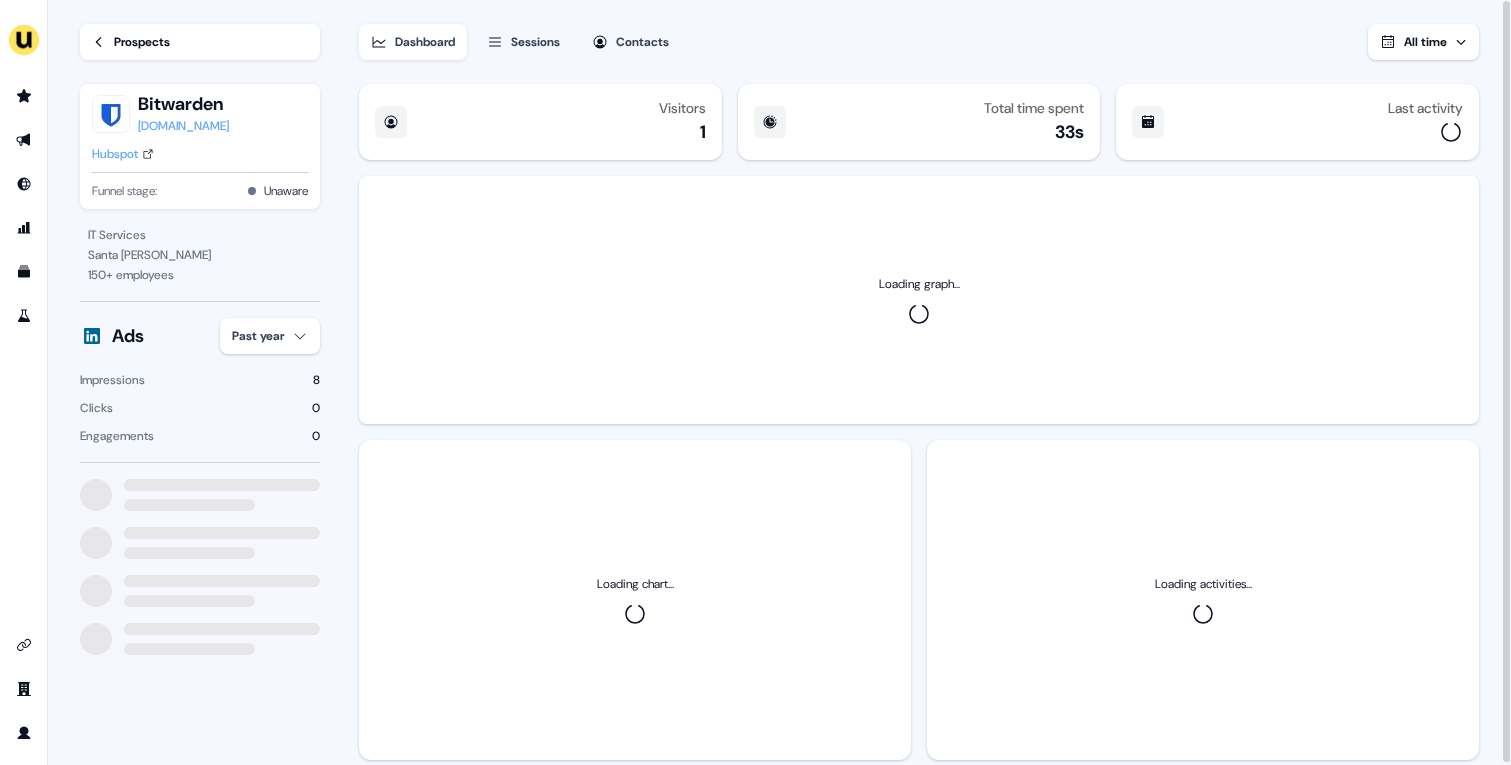 click on "For the best experience switch devices to a bigger screen. Go to [DOMAIN_NAME] Loading... Prospects Bitwarden [DOMAIN_NAME] Hubspot Funnel stage: Unaware IT Services Santa [PERSON_NAME] 150 + employees Ads Past year Impressions 8 Clicks 0 Engagements 0 Dashboard Sessions Contacts All time Visitors 1 Total time spent 33s Last activity Loading graph... Loading chart... Loading activities... 08" at bounding box center [755, 382] 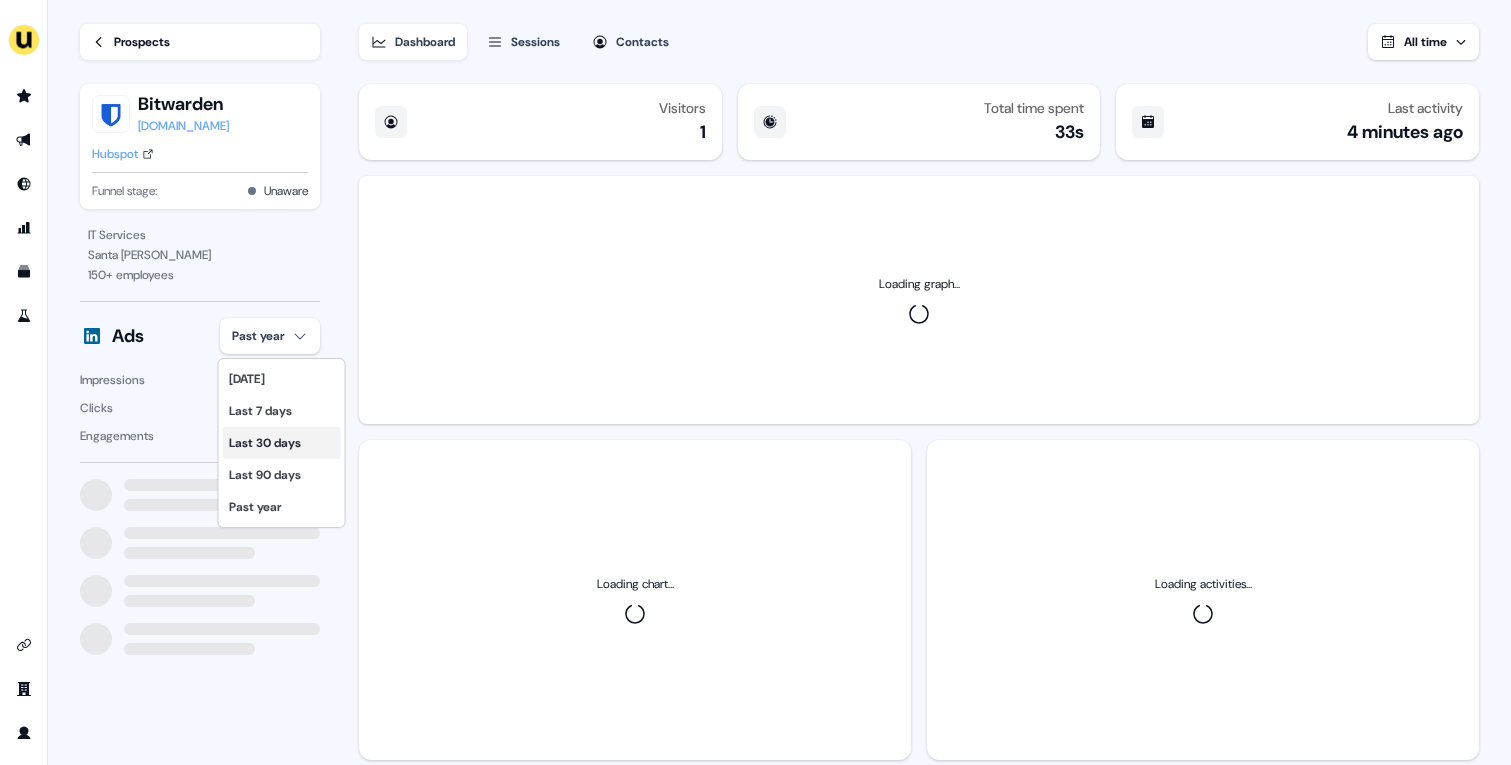 click on "Last 30 days" at bounding box center (282, 443) 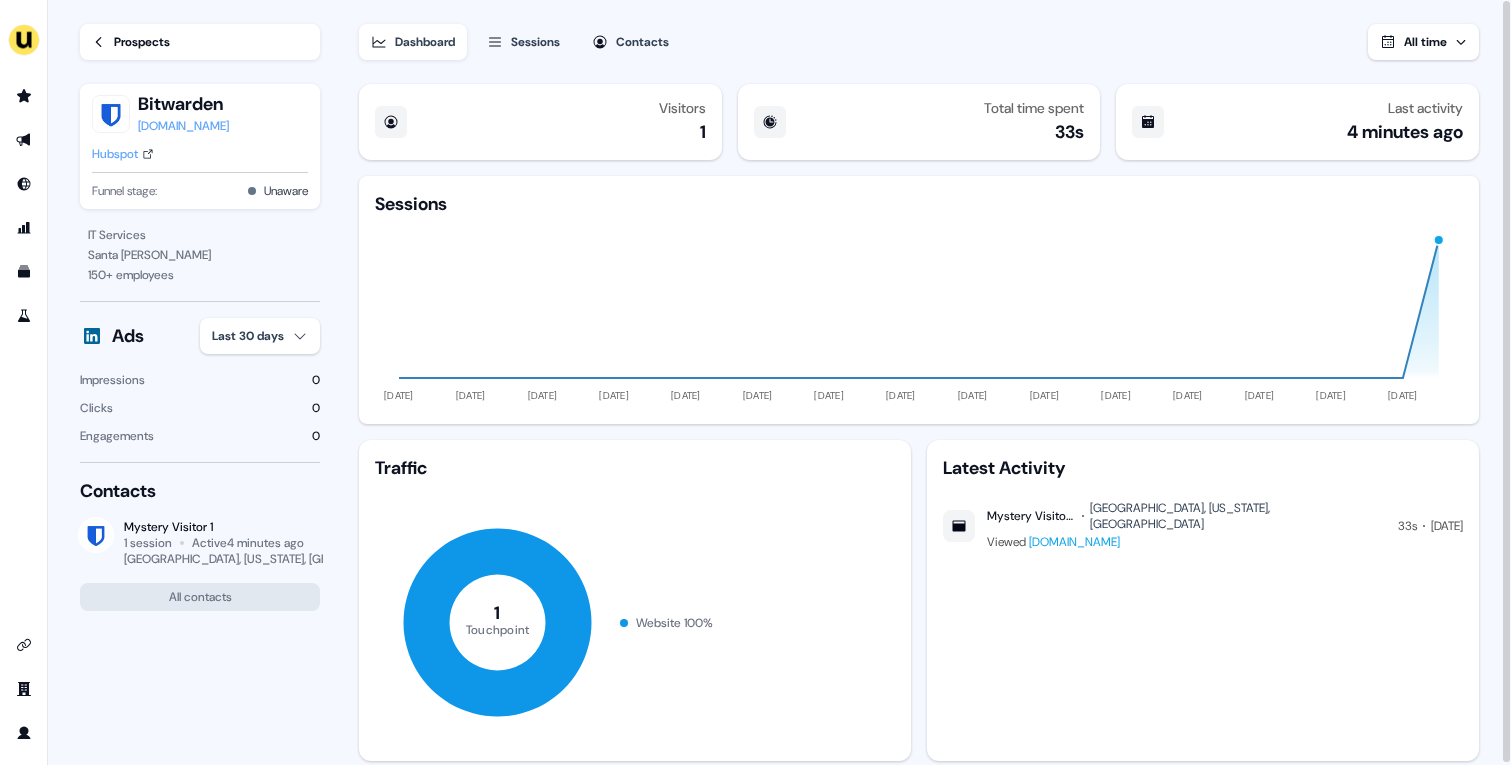click on "Hubspot" at bounding box center (115, 154) 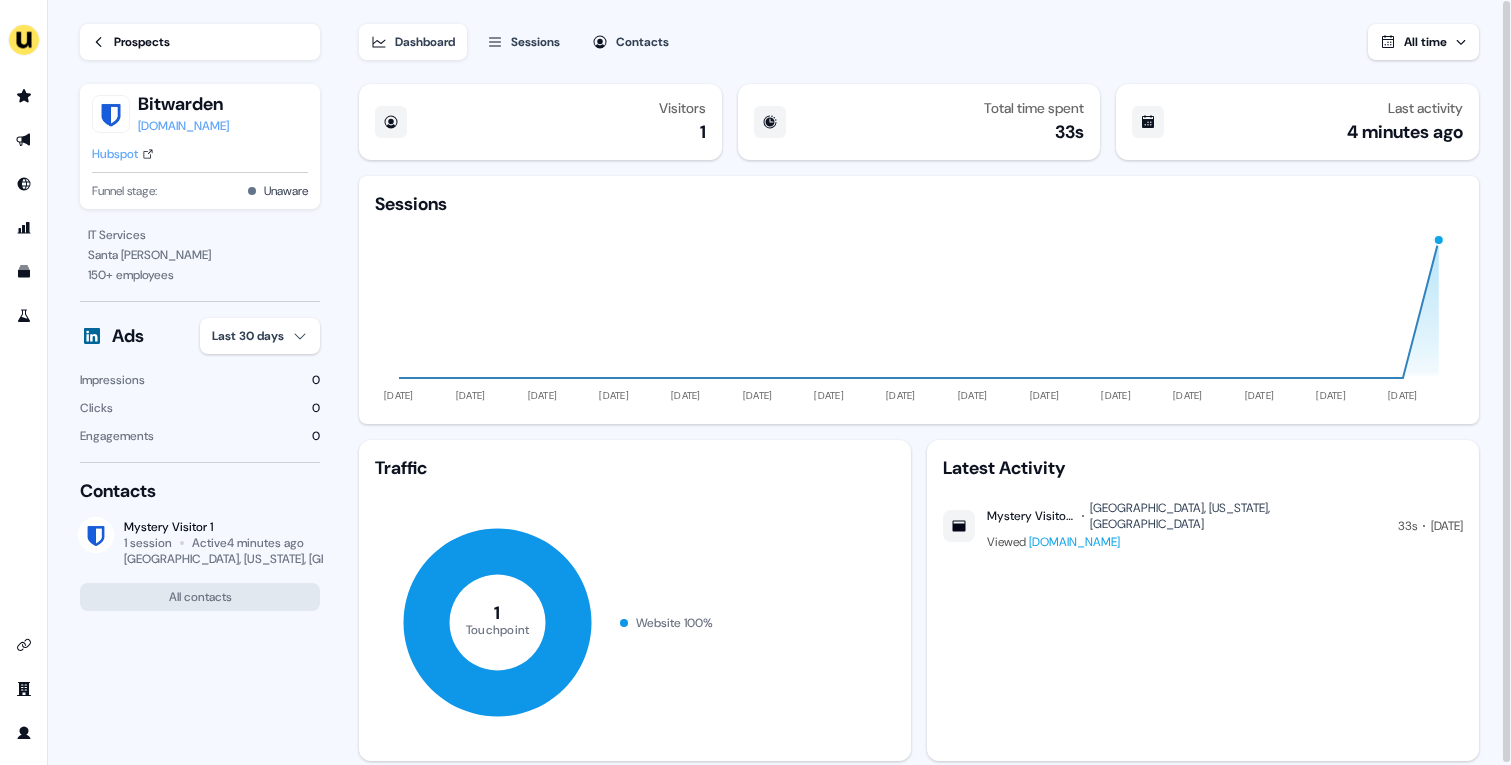 click on "Prospects" at bounding box center (200, 42) 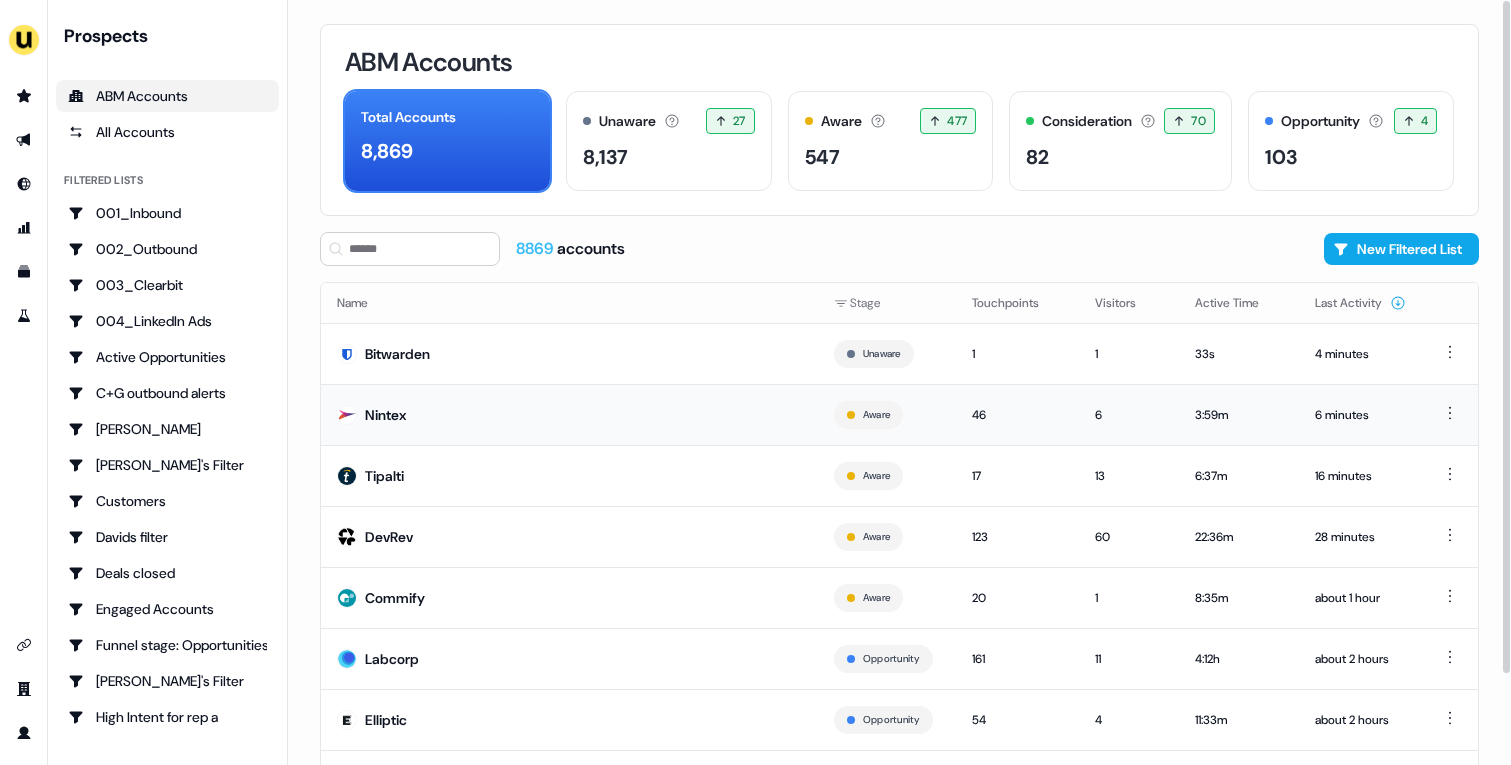 click on "Nintex" at bounding box center [569, 414] 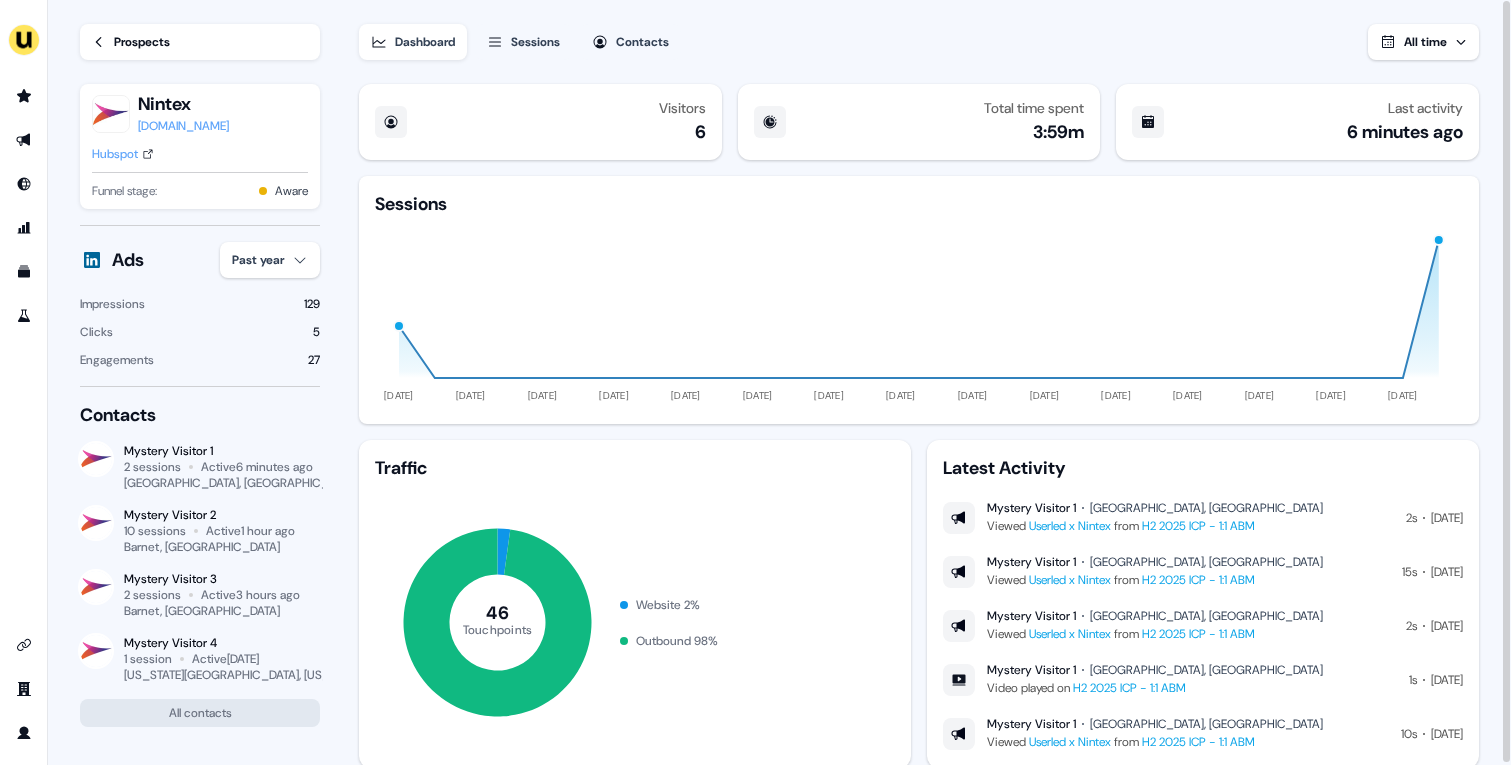 click on "Hubspot" at bounding box center (115, 154) 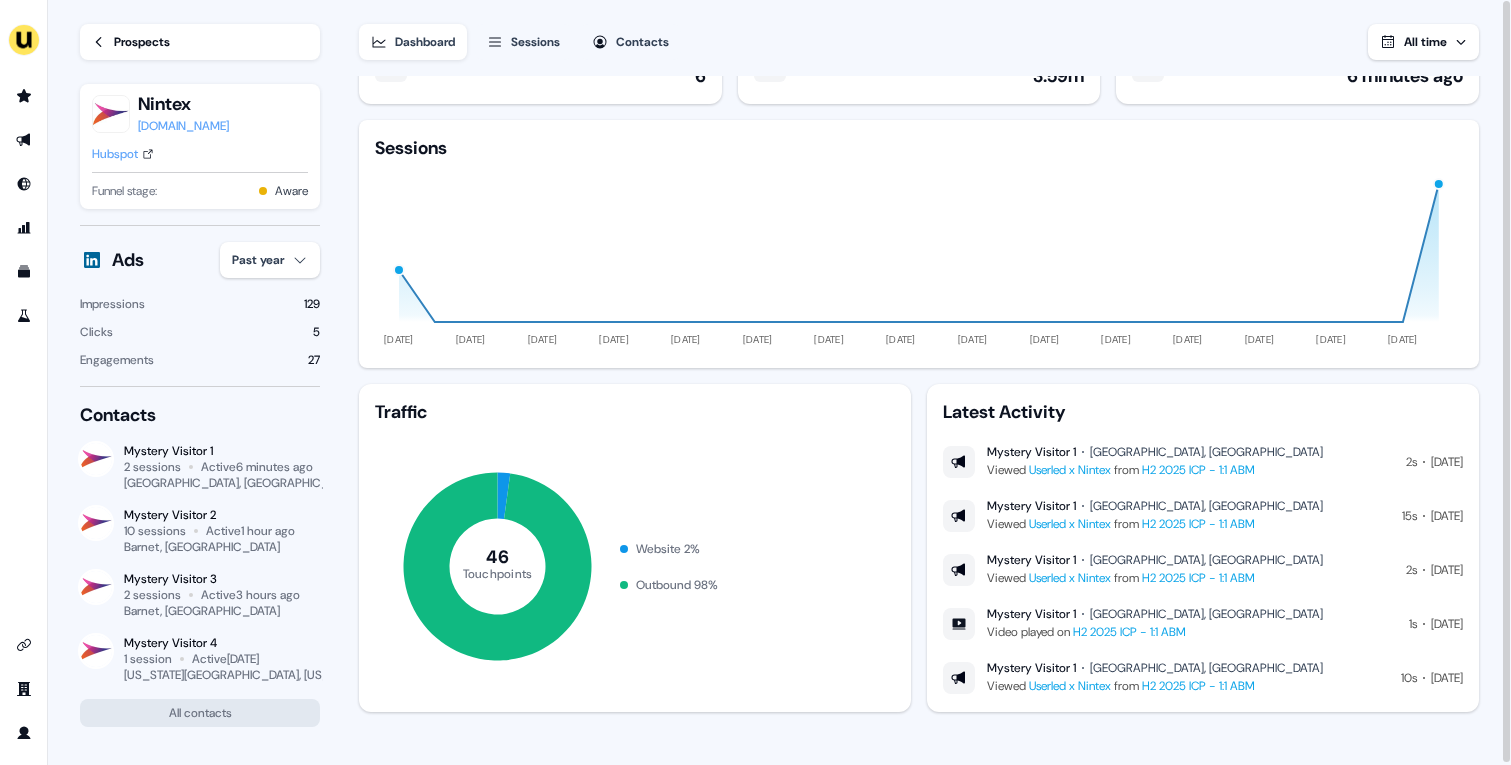 scroll, scrollTop: 0, scrollLeft: 0, axis: both 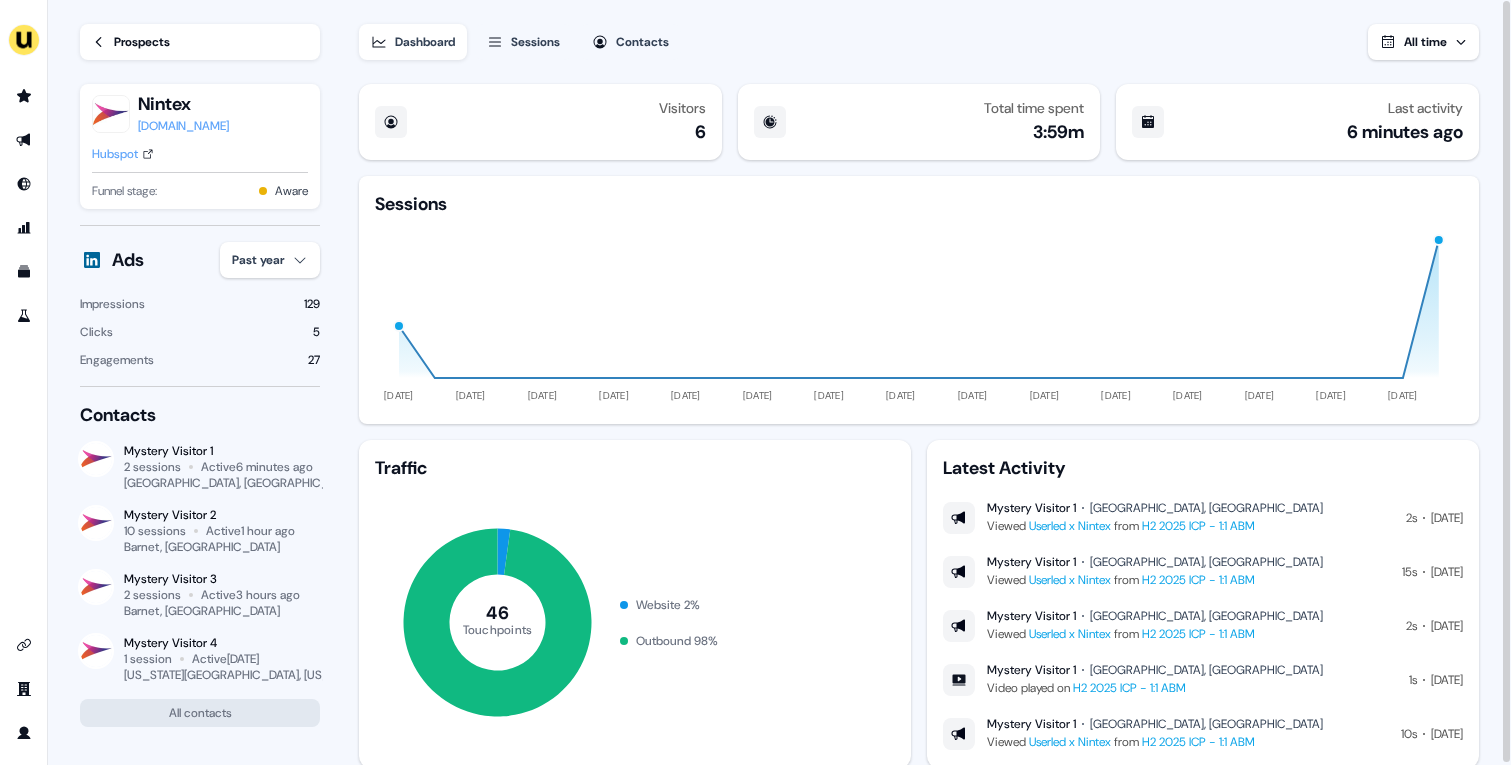 click on "Sessions" at bounding box center [535, 42] 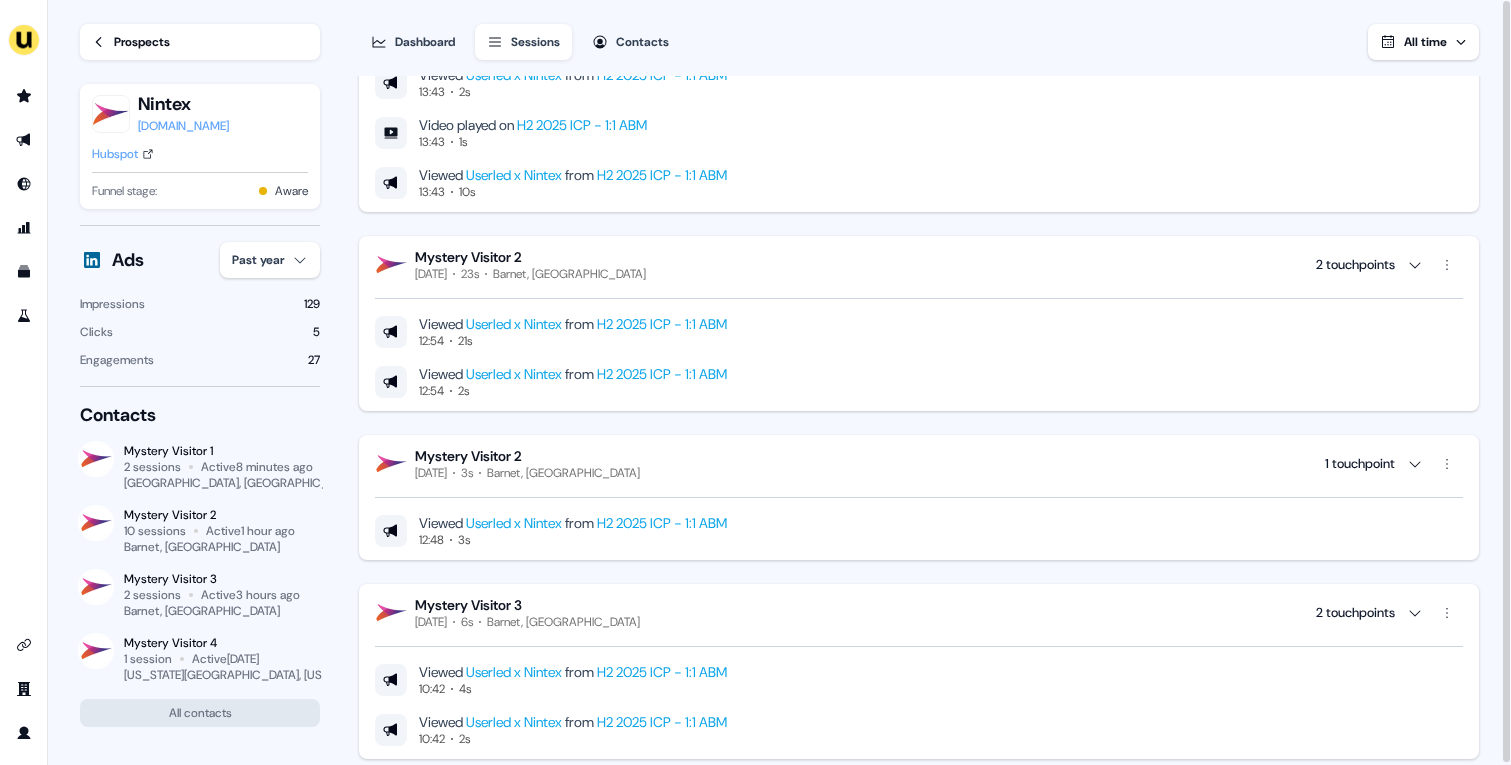 scroll, scrollTop: 0, scrollLeft: 0, axis: both 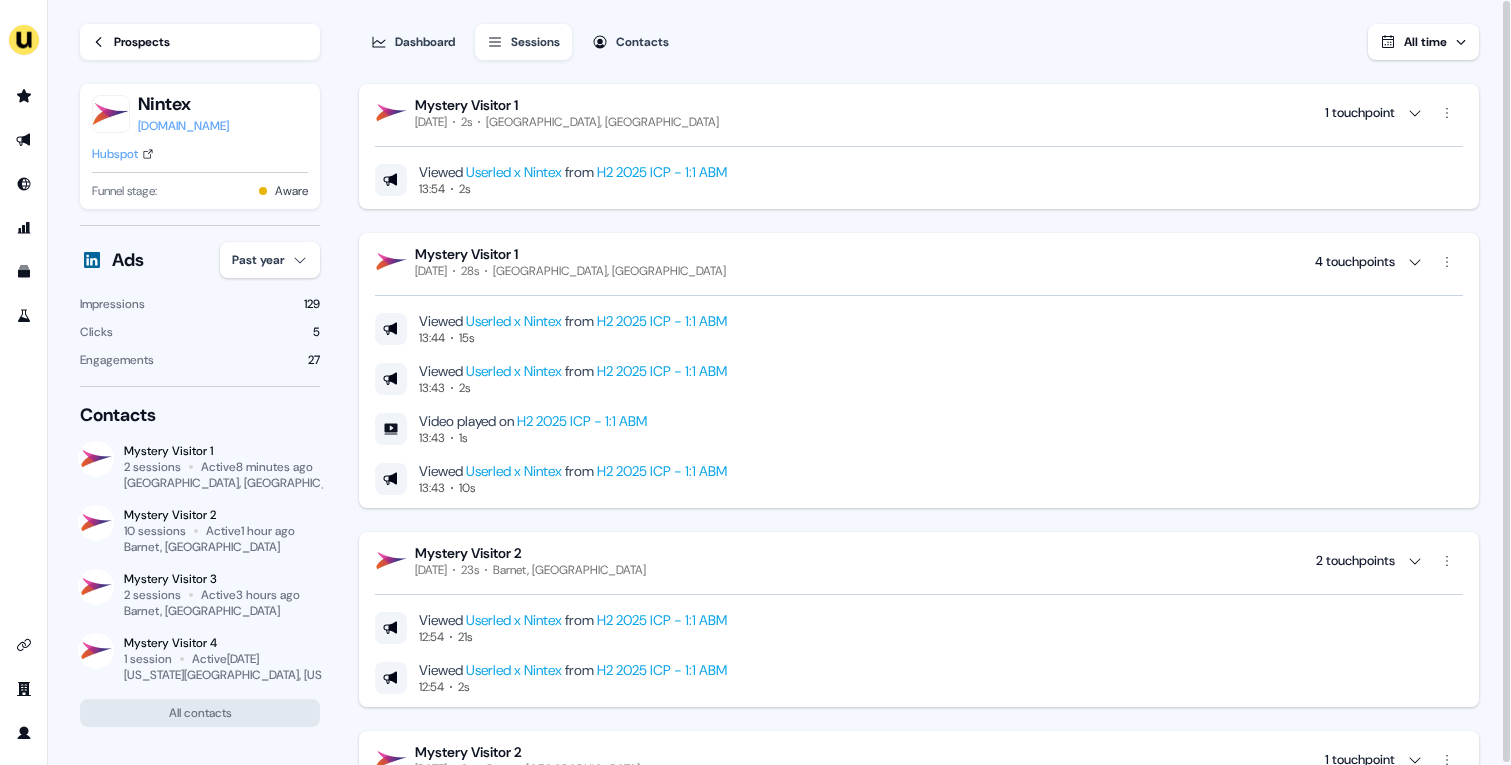 type 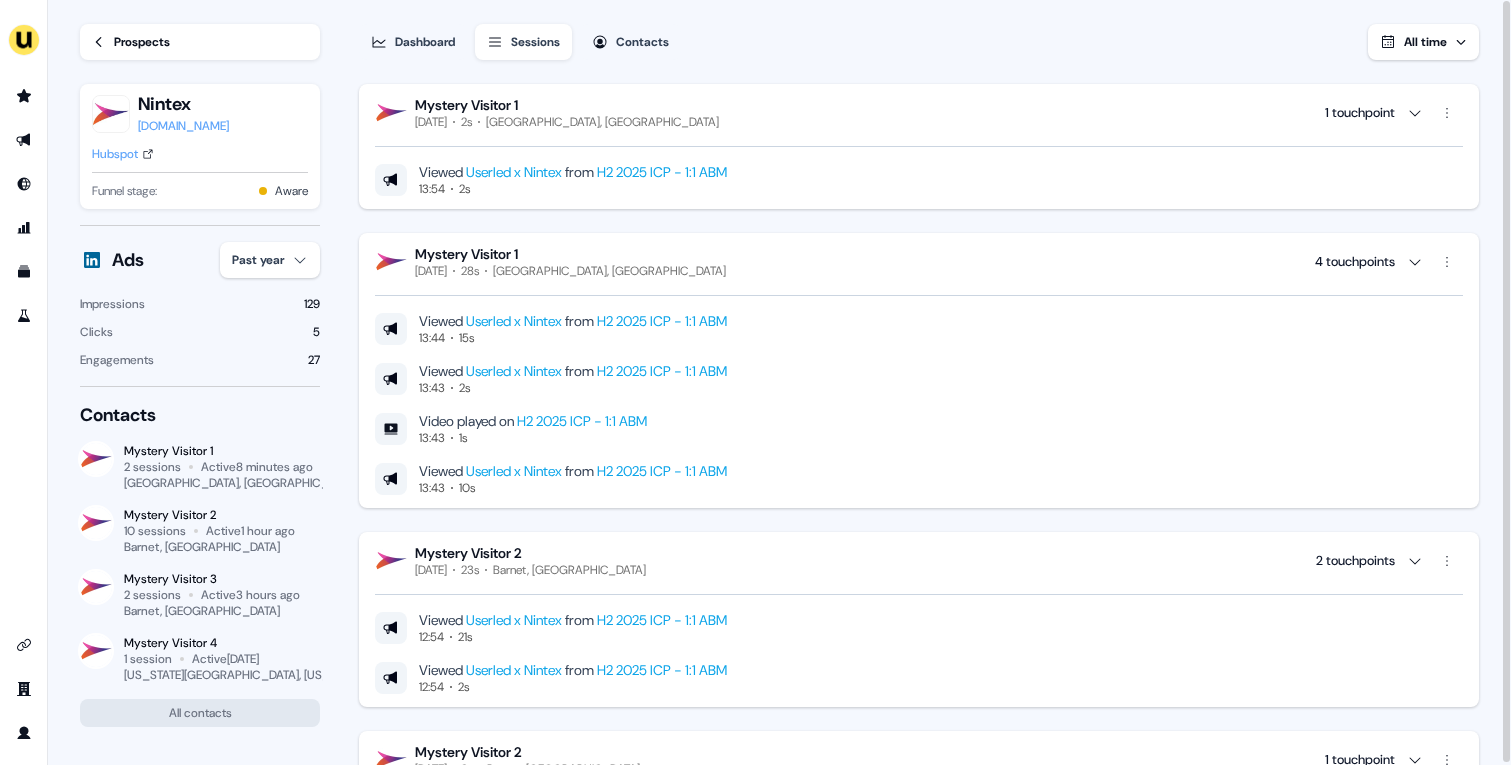 click on "Prospects" at bounding box center [142, 42] 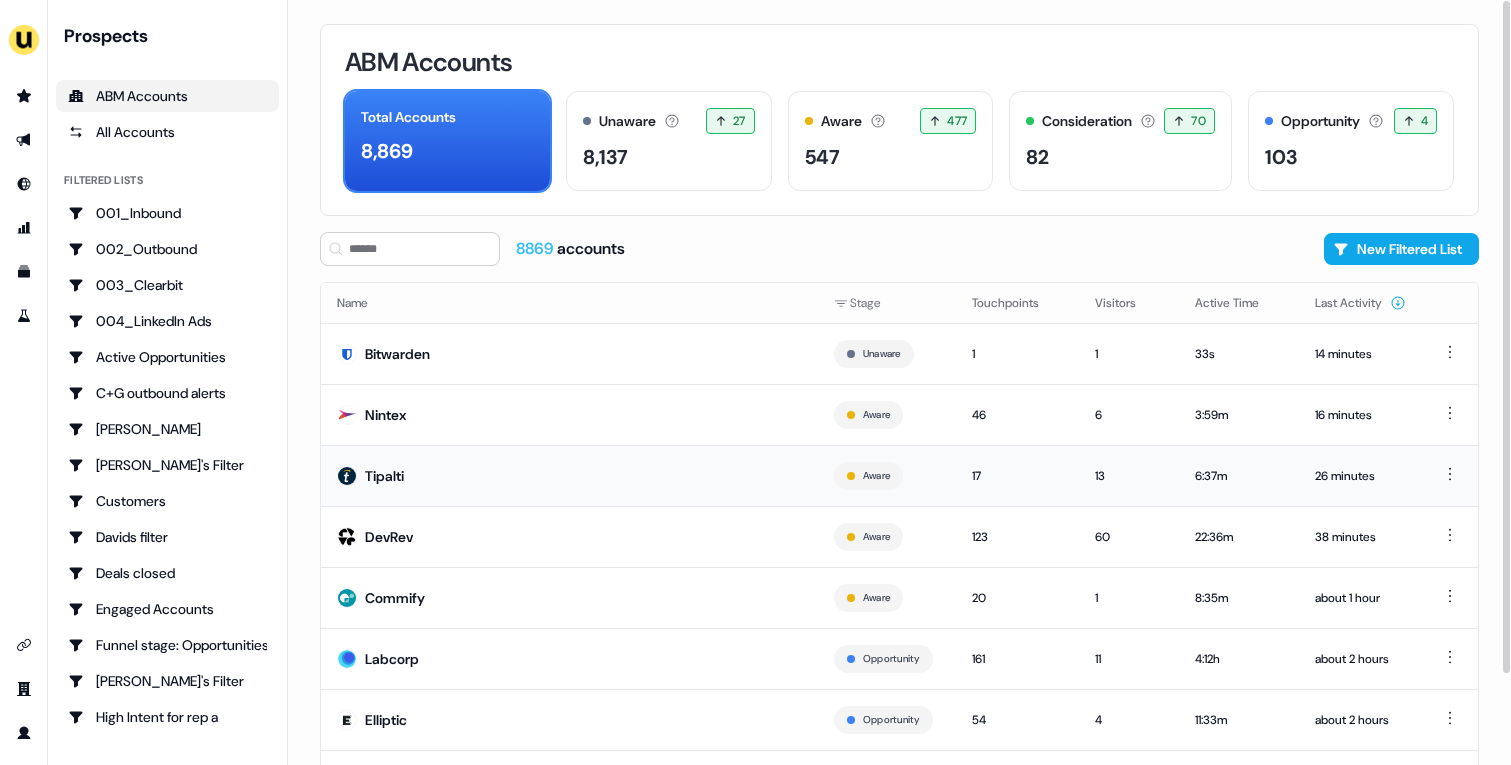 click on "Tipalti" at bounding box center [569, 475] 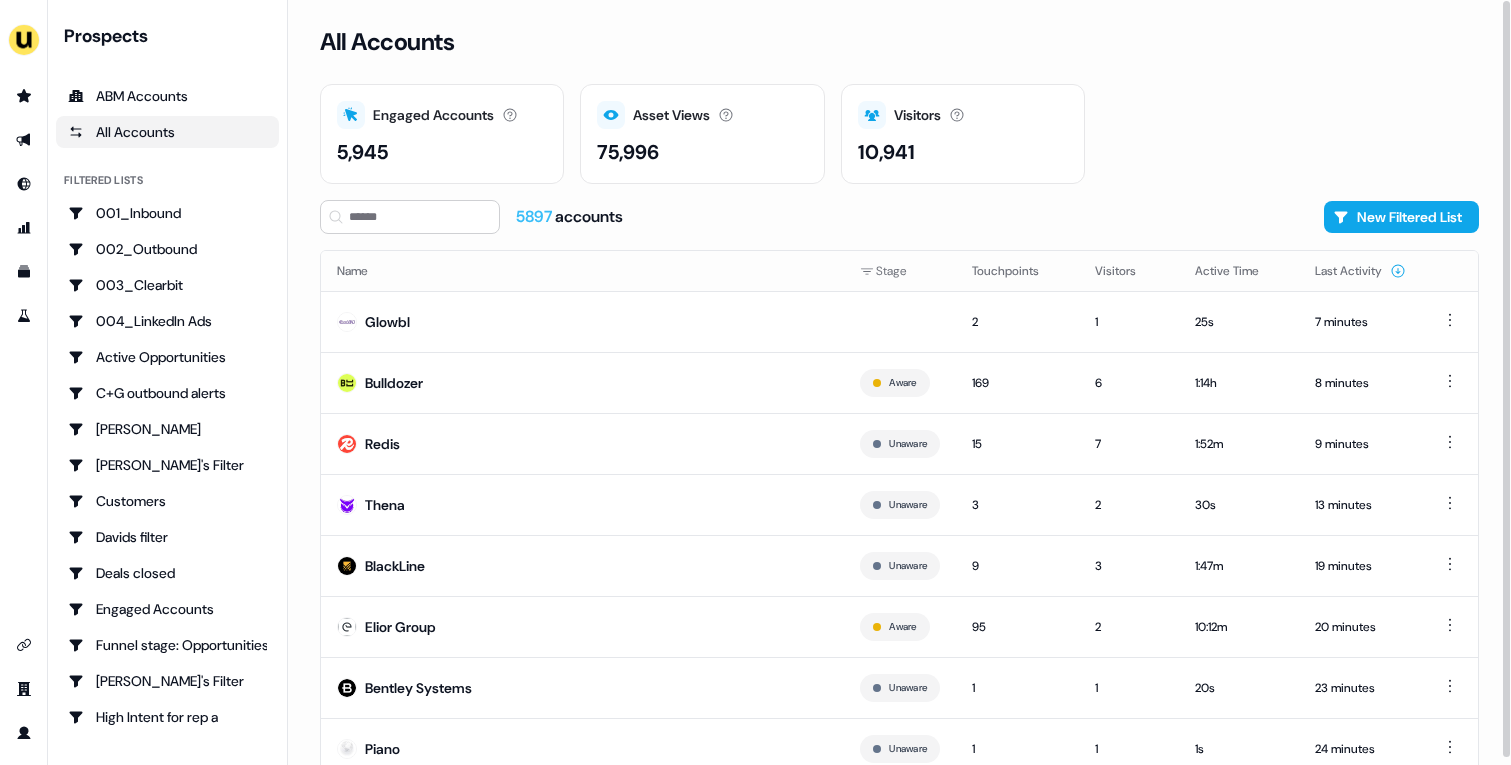 scroll, scrollTop: 0, scrollLeft: 0, axis: both 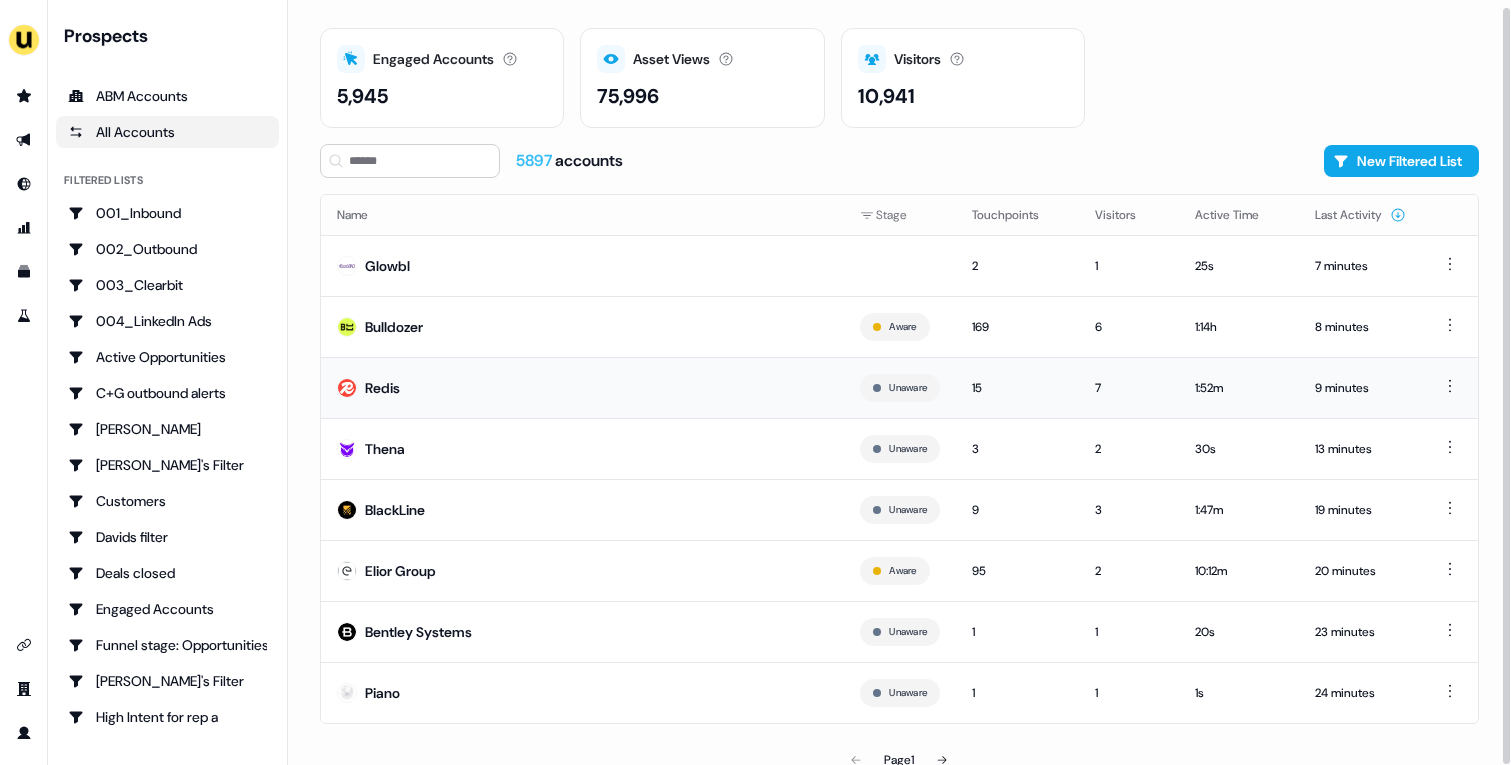 click on "Redis" at bounding box center (582, 387) 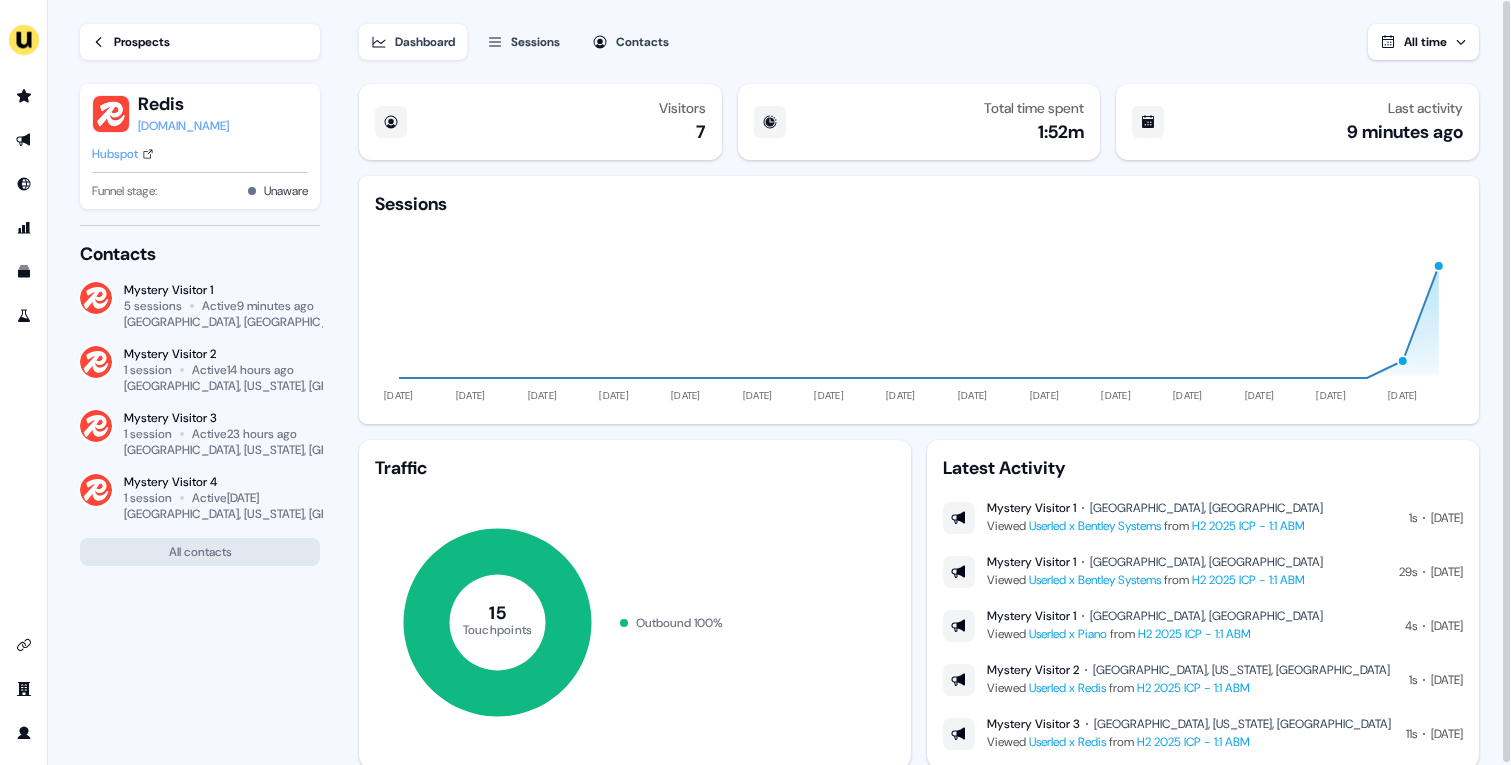 click on "Prospects" at bounding box center [200, 42] 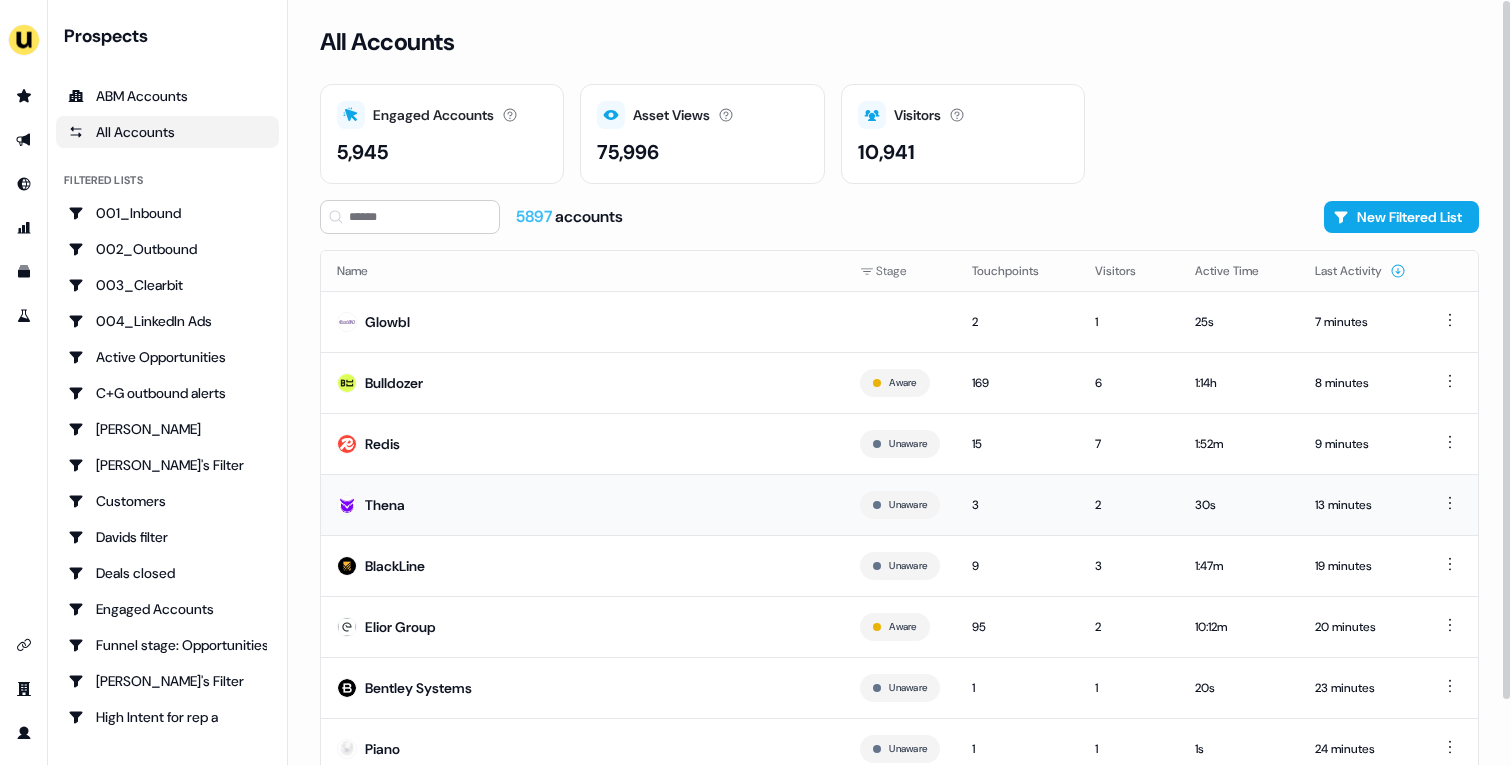 click on "Thena" at bounding box center [582, 504] 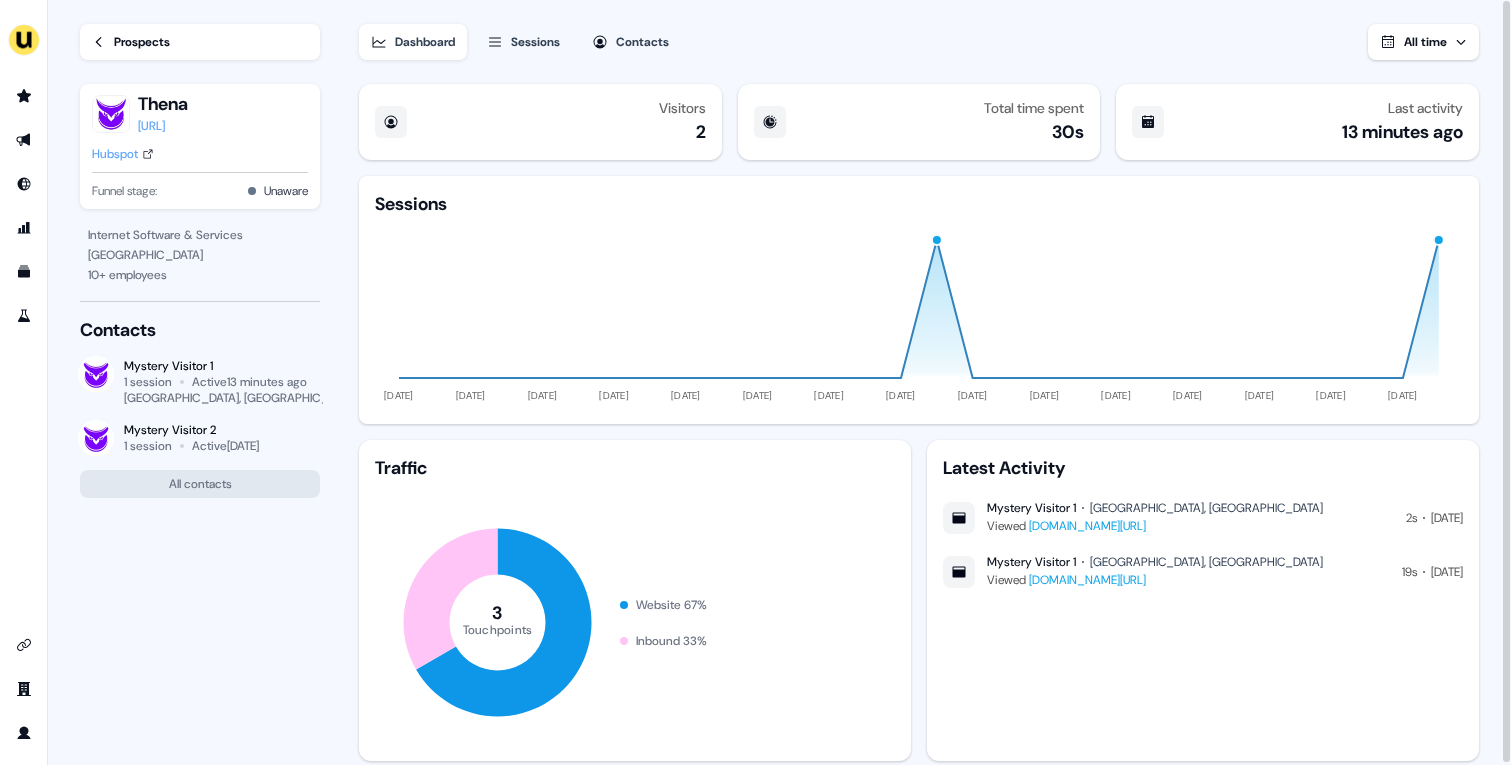 click on "Prospects" at bounding box center (142, 42) 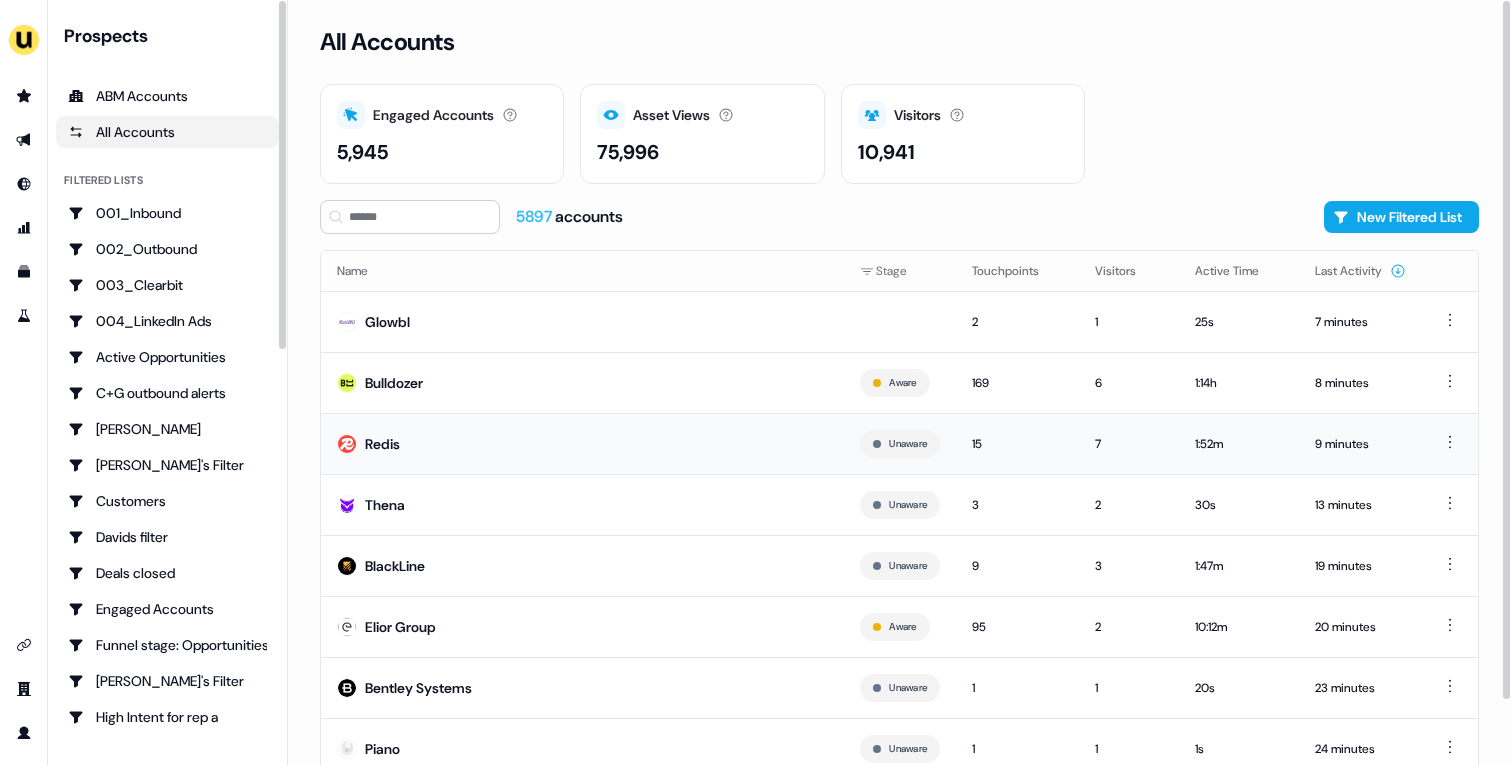 scroll, scrollTop: 70, scrollLeft: 0, axis: vertical 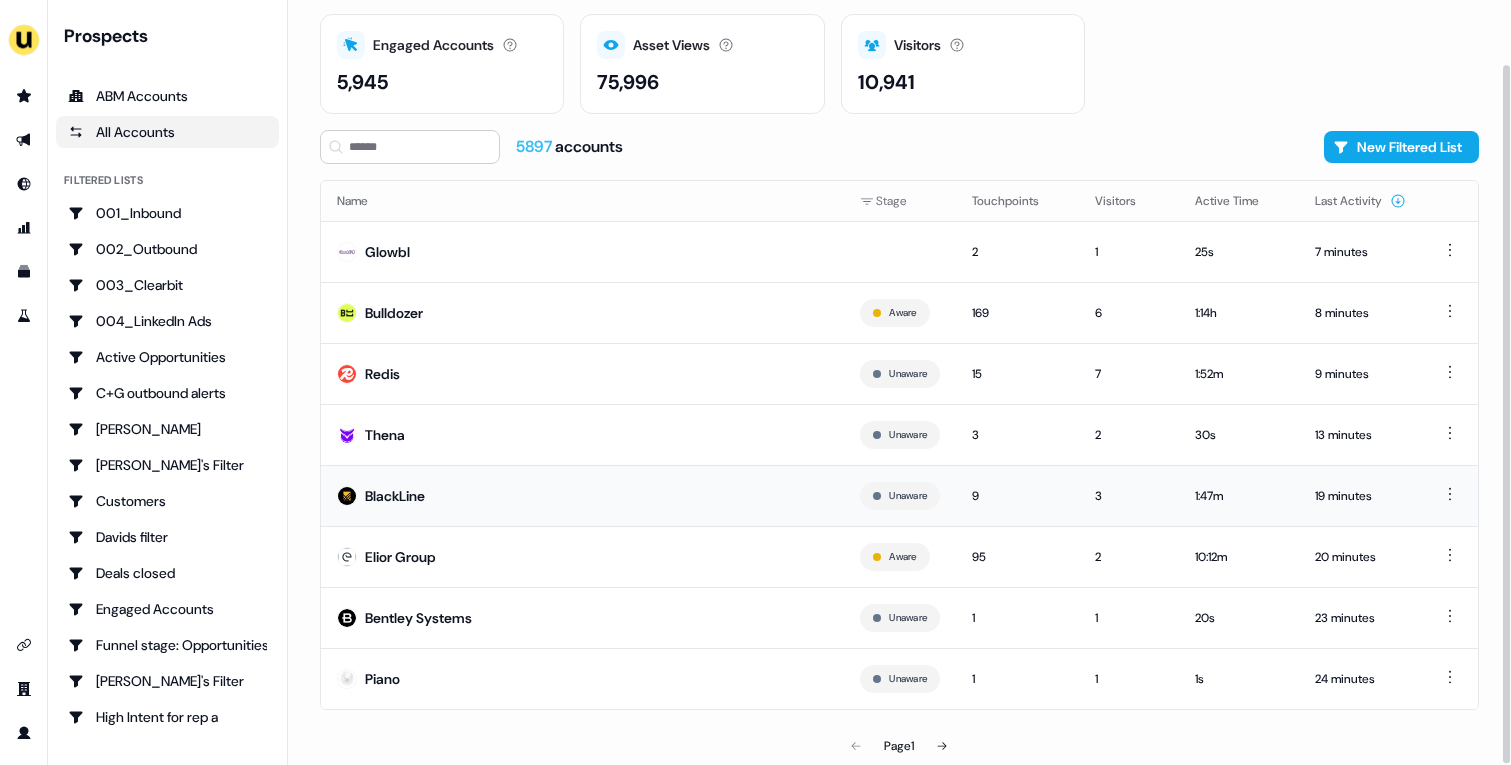 click on "BlackLine" at bounding box center (582, 495) 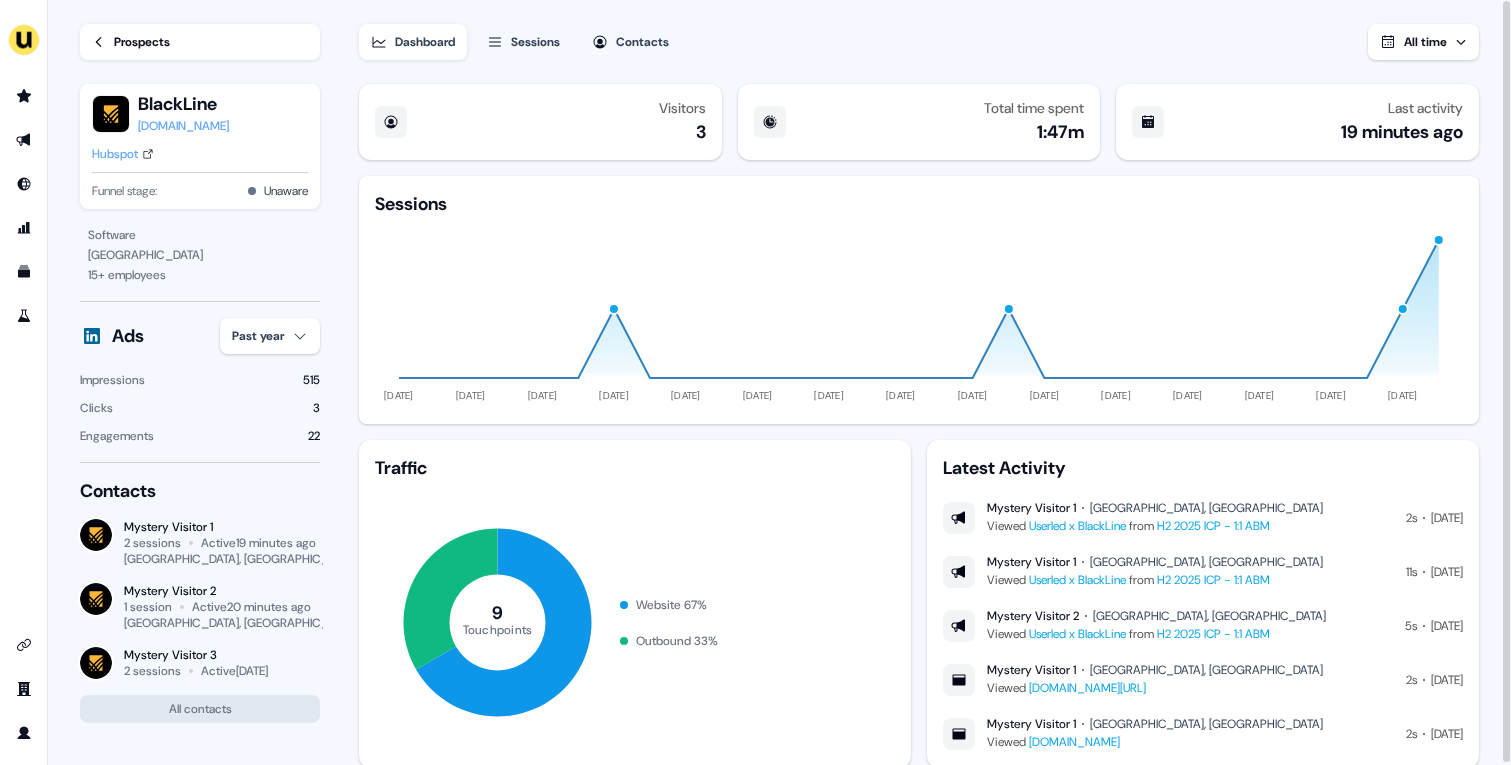 click on "Prospects" at bounding box center [200, 42] 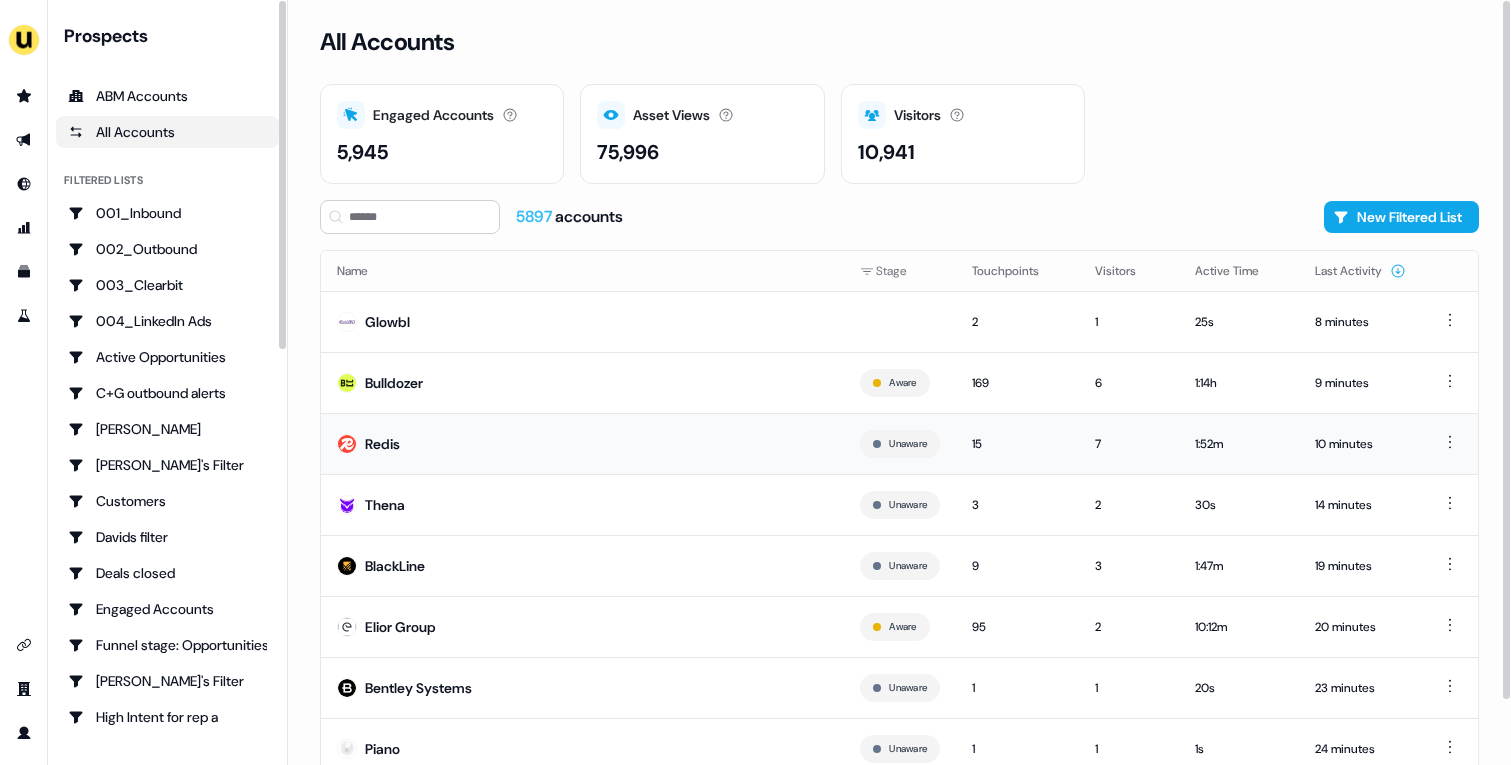 scroll, scrollTop: 70, scrollLeft: 0, axis: vertical 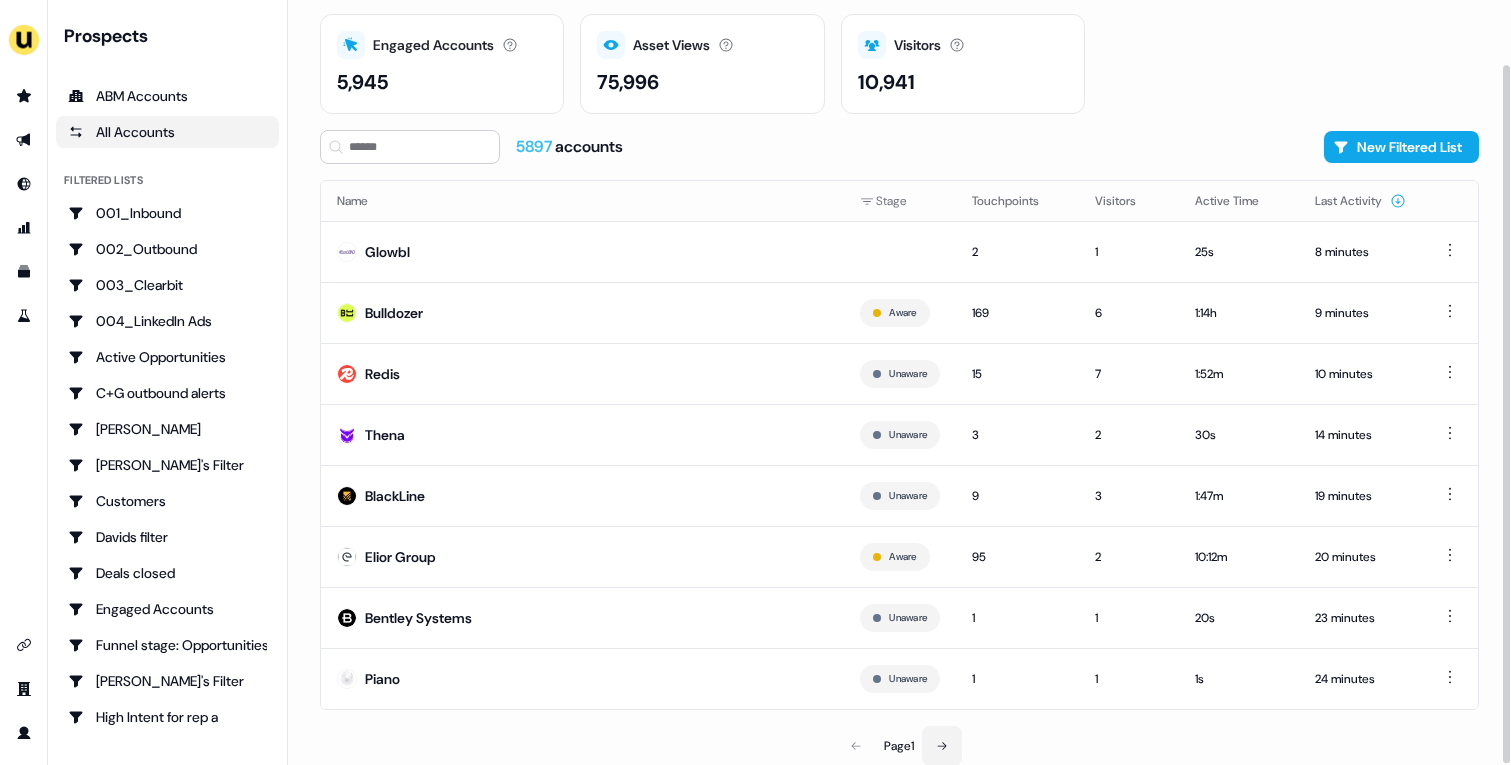 click 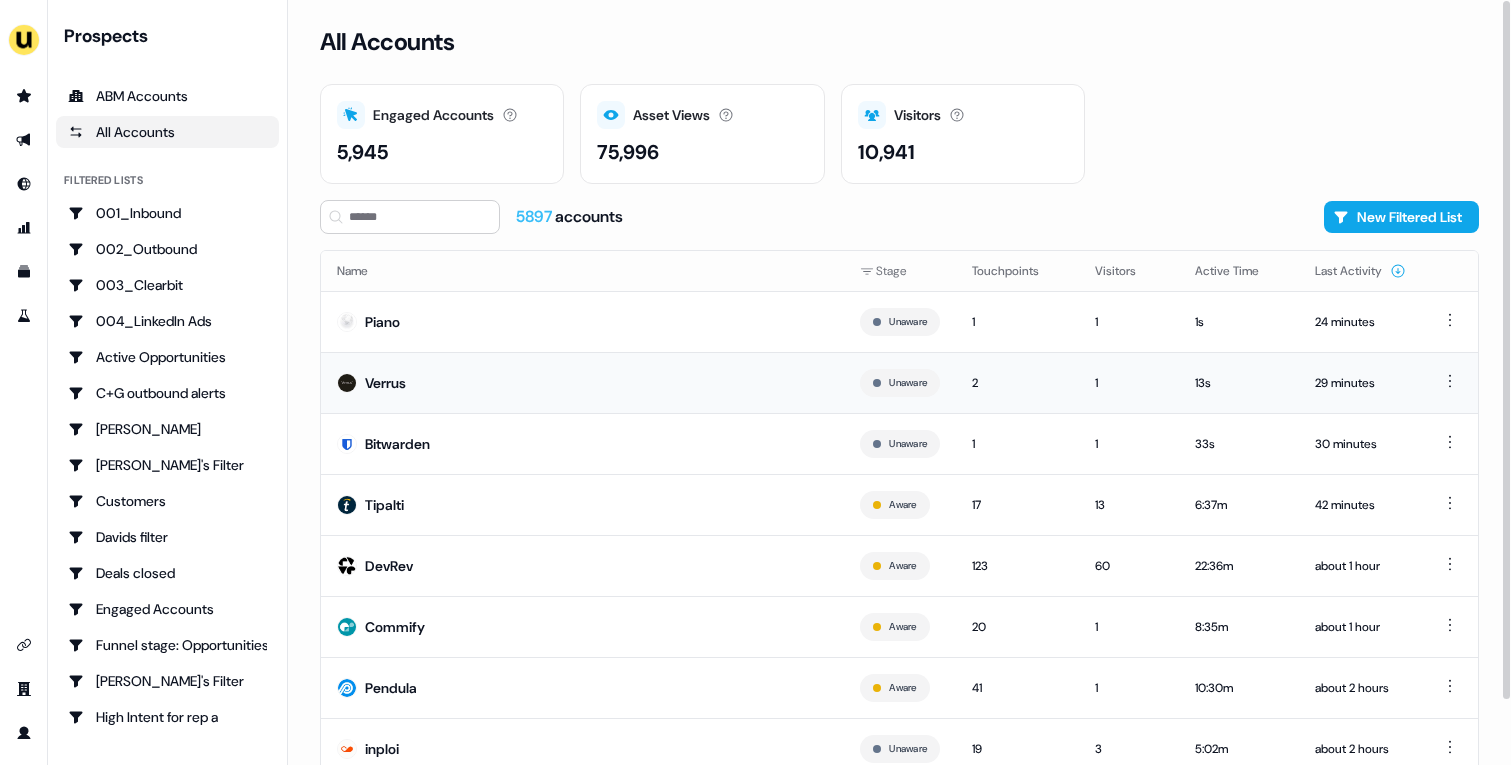 scroll, scrollTop: 70, scrollLeft: 0, axis: vertical 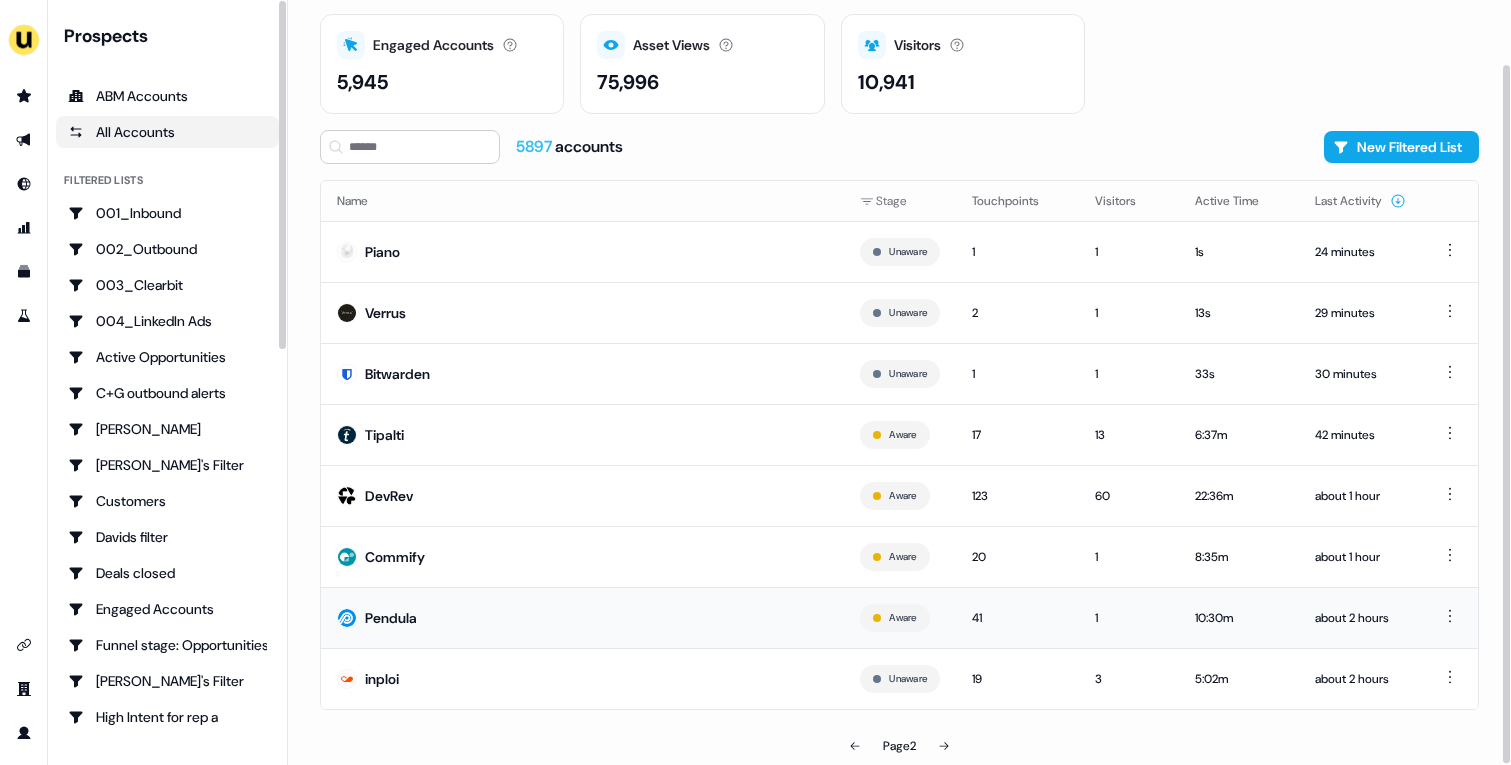 click on "Pendula" at bounding box center (582, 617) 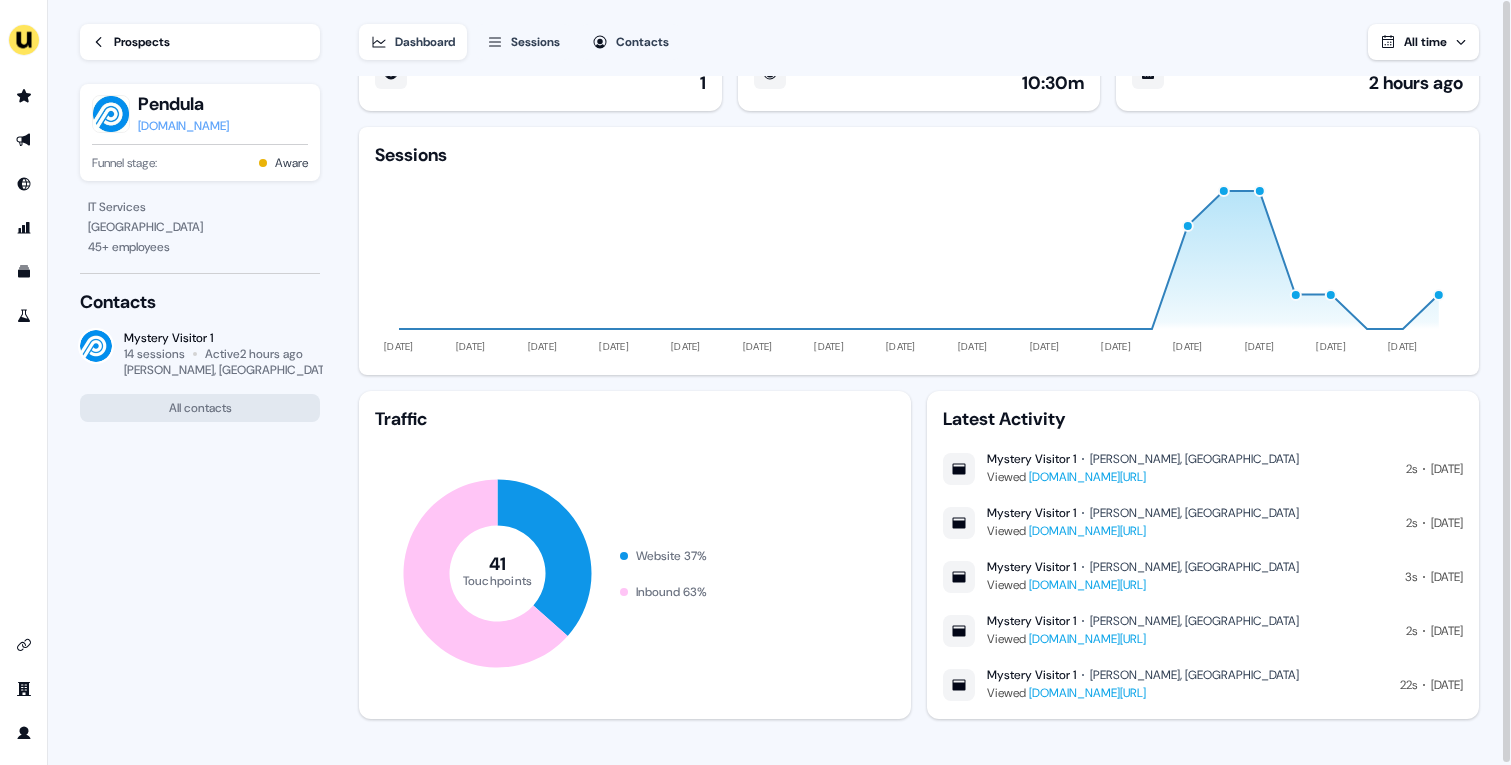 scroll, scrollTop: 57, scrollLeft: 0, axis: vertical 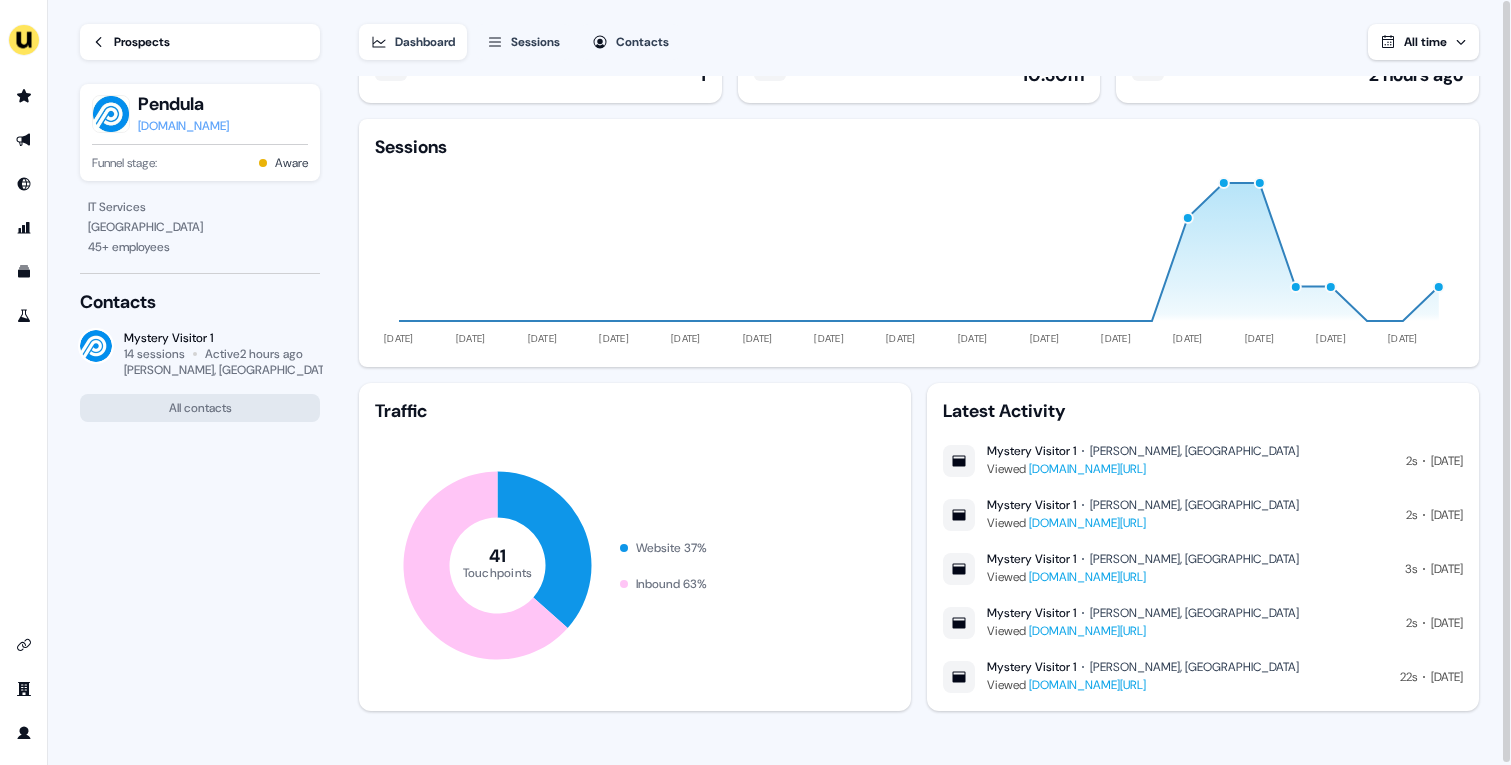 click on "[DOMAIN_NAME]" at bounding box center [183, 126] 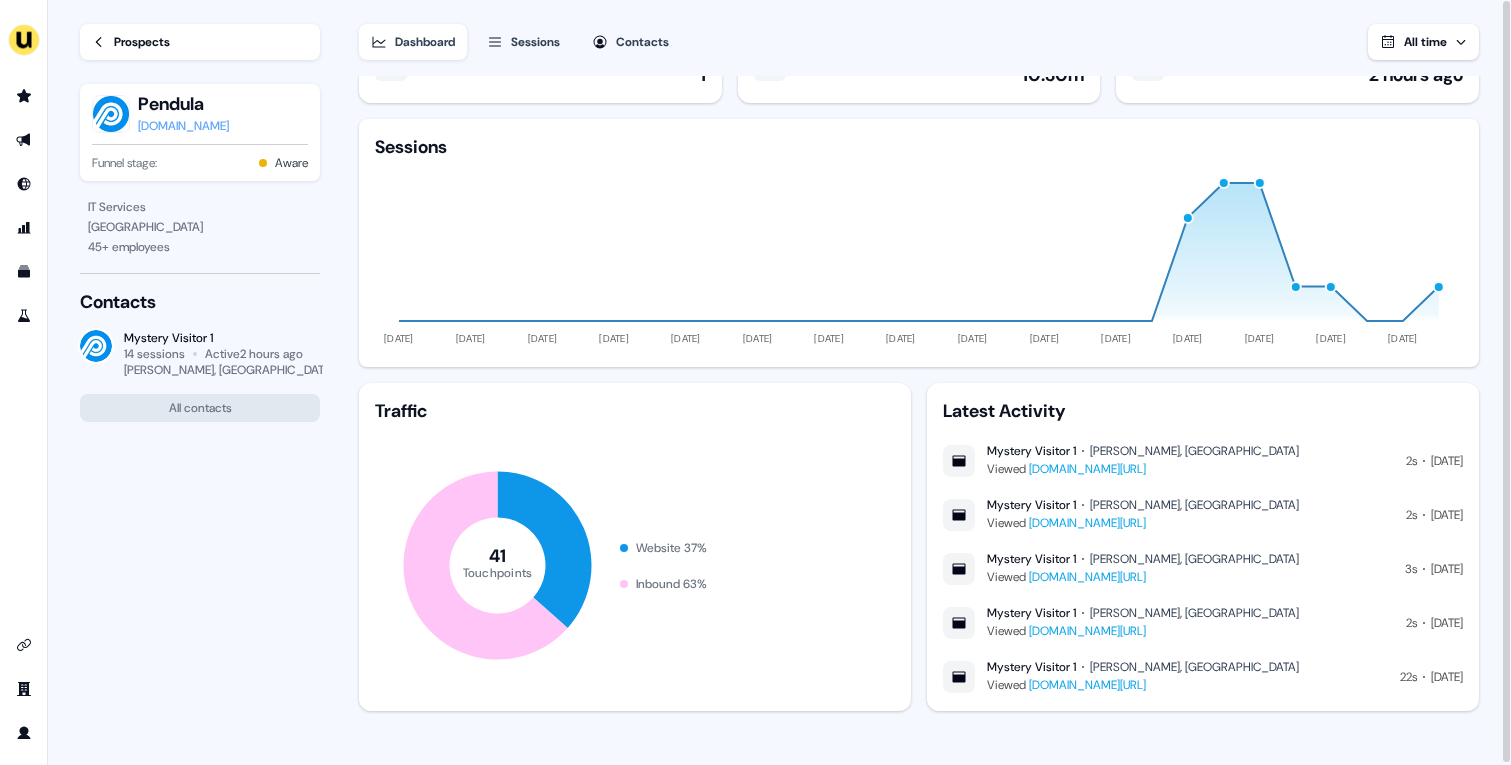 click on "Sessions" at bounding box center (535, 42) 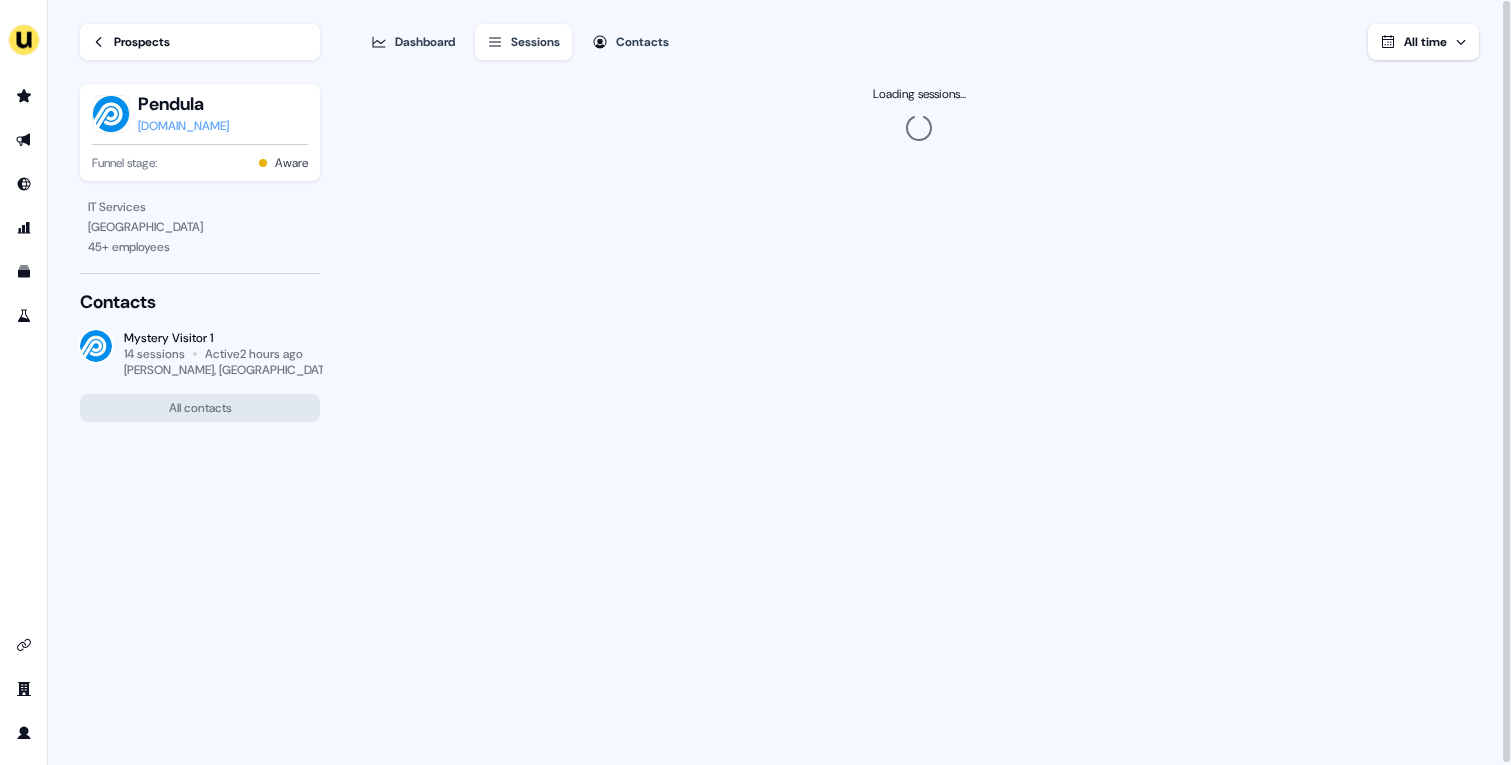 scroll, scrollTop: 0, scrollLeft: 0, axis: both 